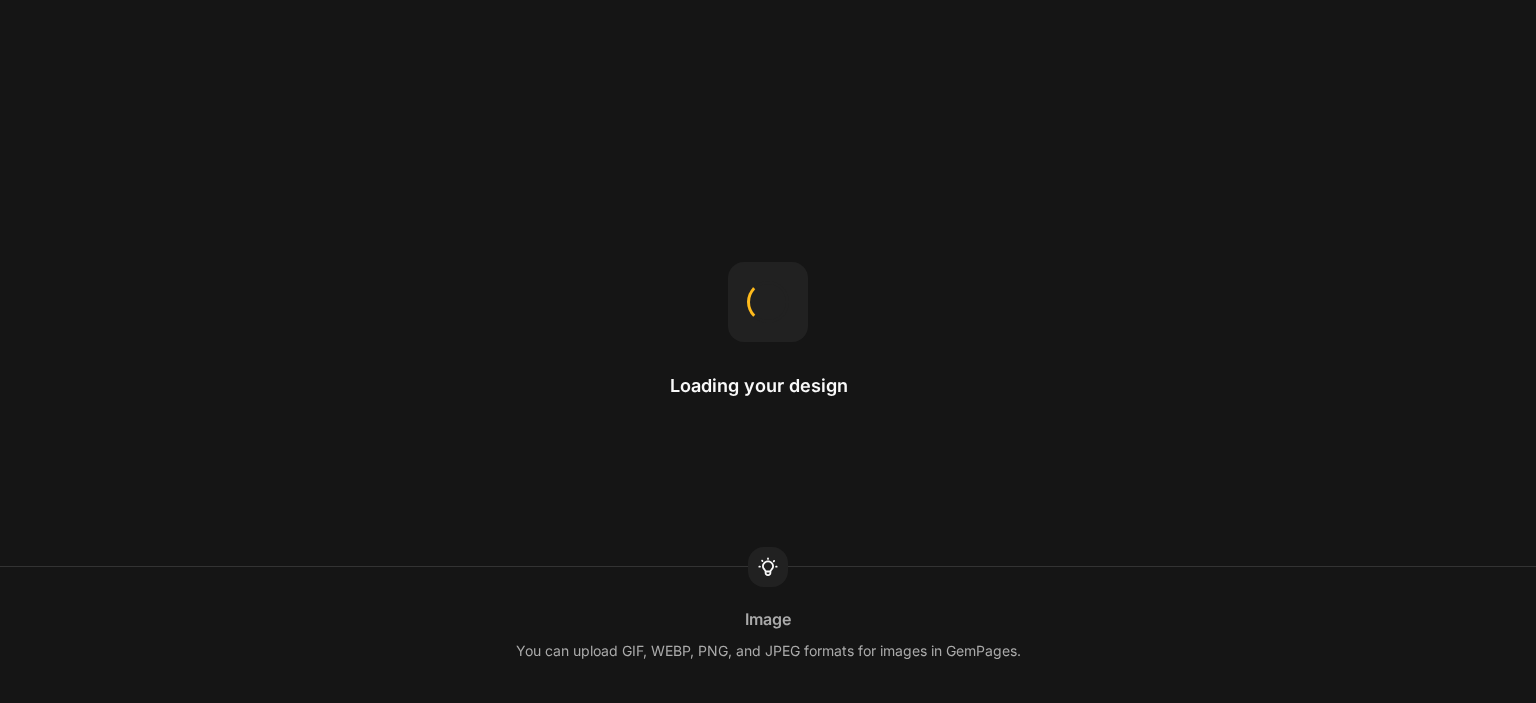 scroll, scrollTop: 0, scrollLeft: 0, axis: both 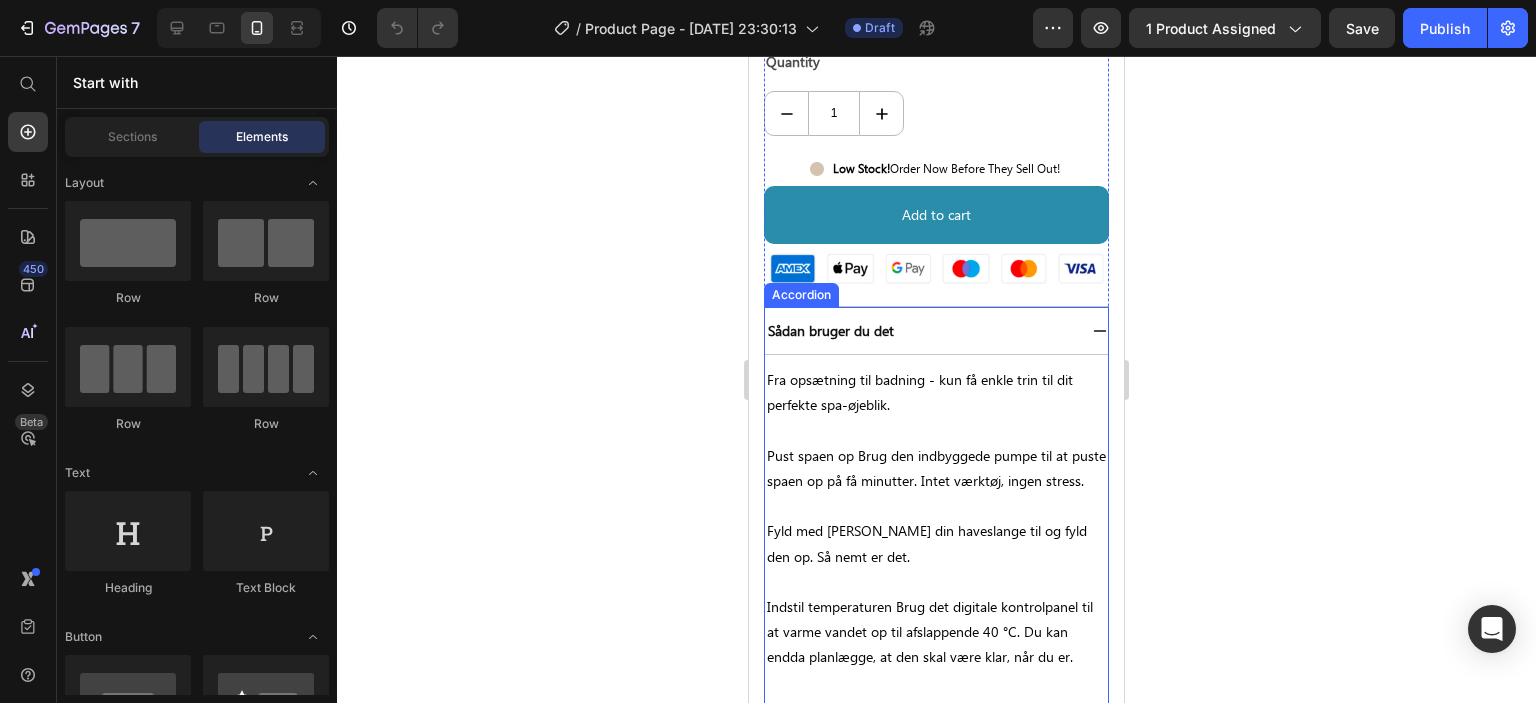 click on "Sådan bruger du det" at bounding box center (920, 330) 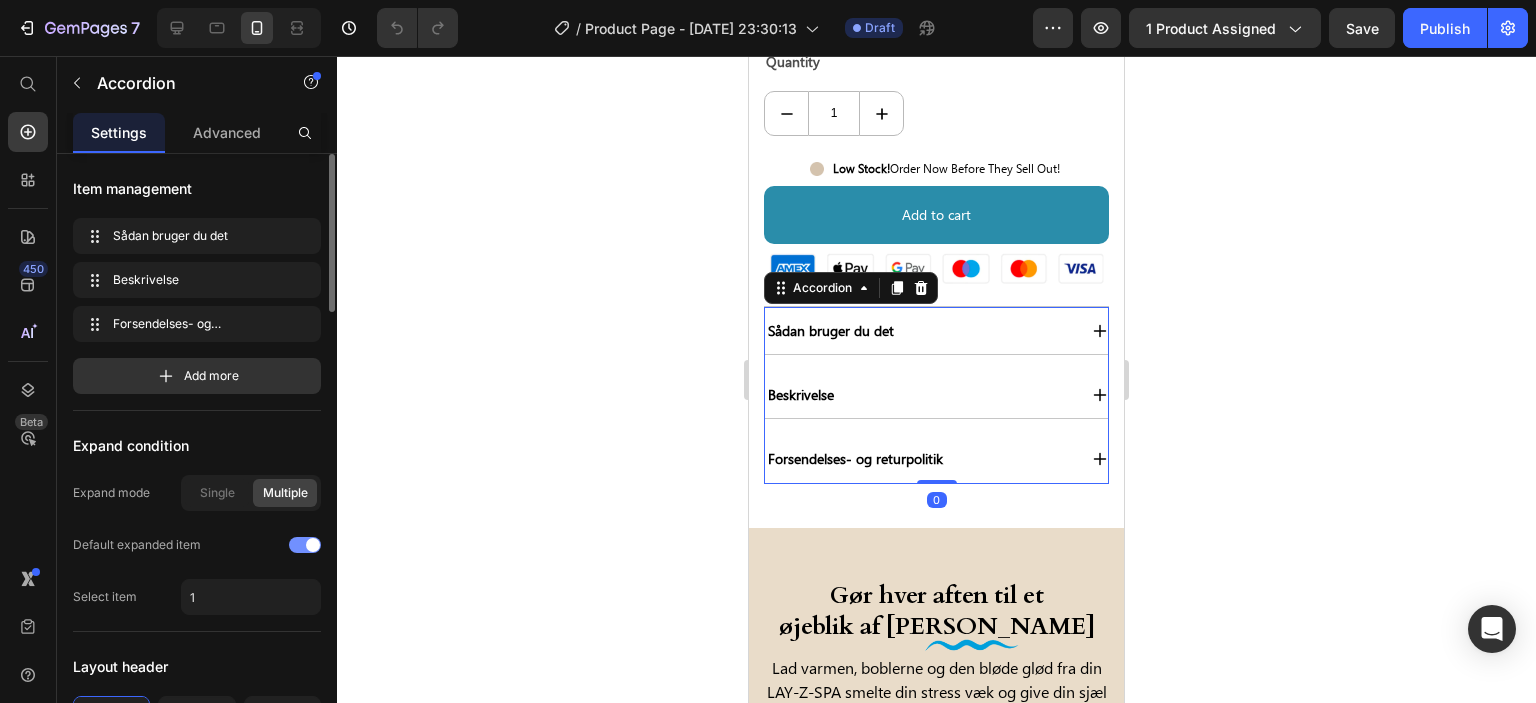 click at bounding box center [305, 545] 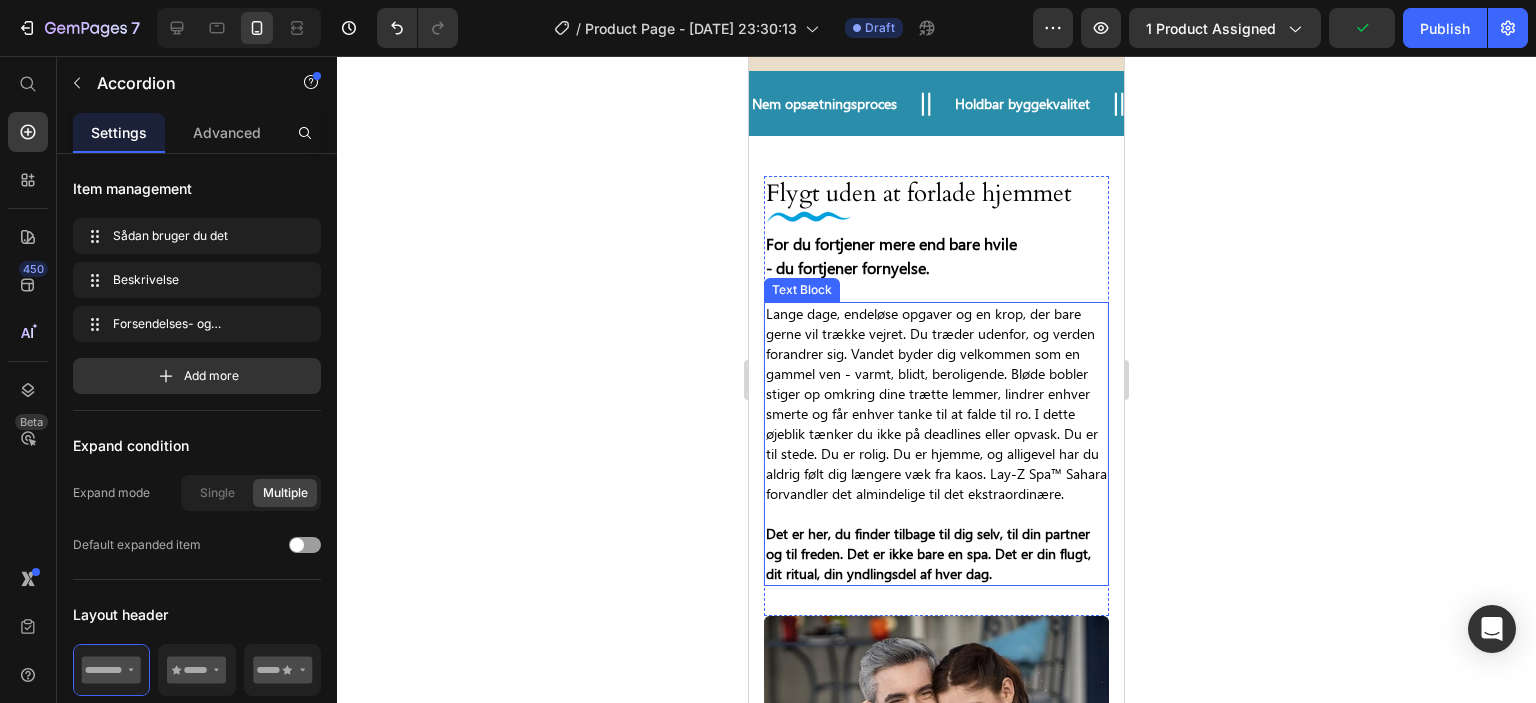 scroll, scrollTop: 2300, scrollLeft: 0, axis: vertical 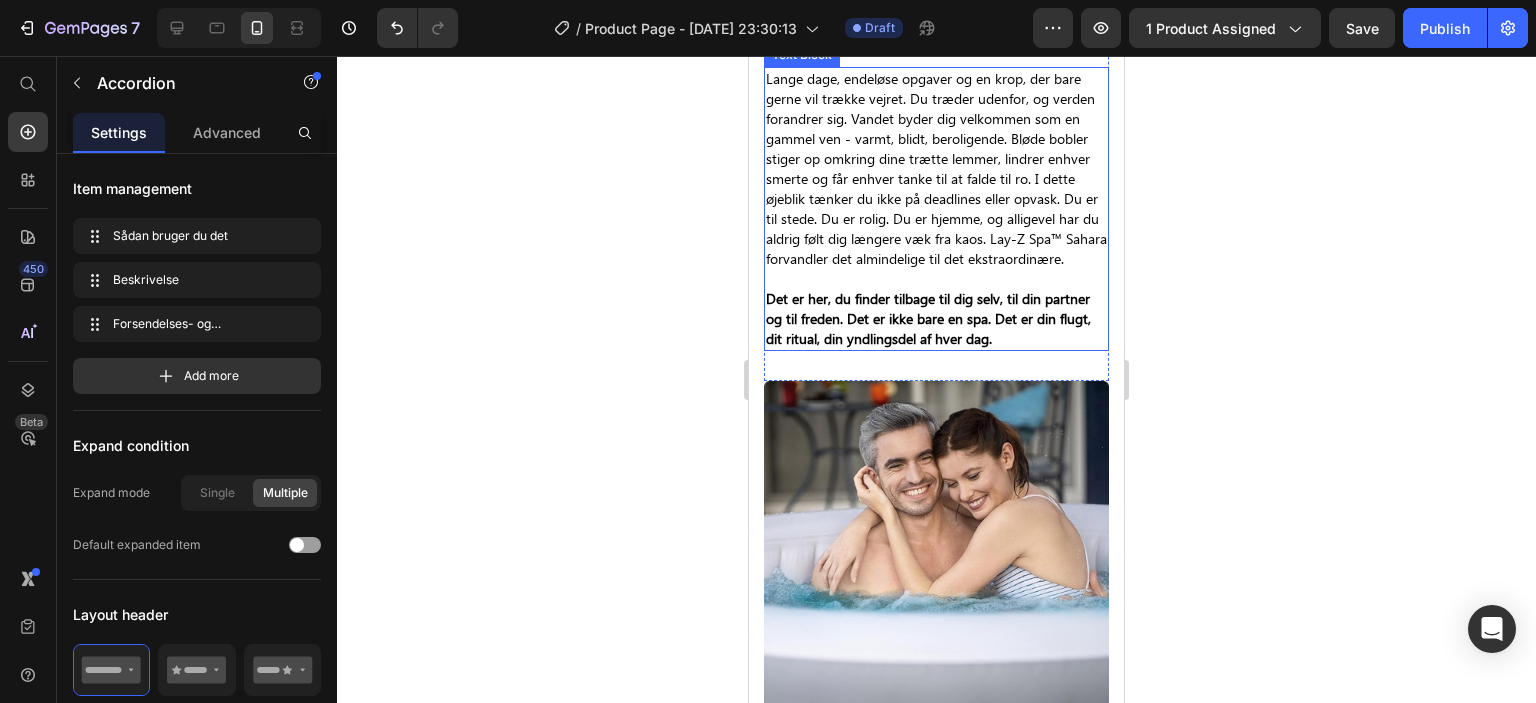 click on "Det er her, du finder tilbage til dig selv, til din partner og til freden. Det er ikke bare en spa. Det er din flugt, dit ritual, din yndlingsdel af hver dag." at bounding box center [928, 318] 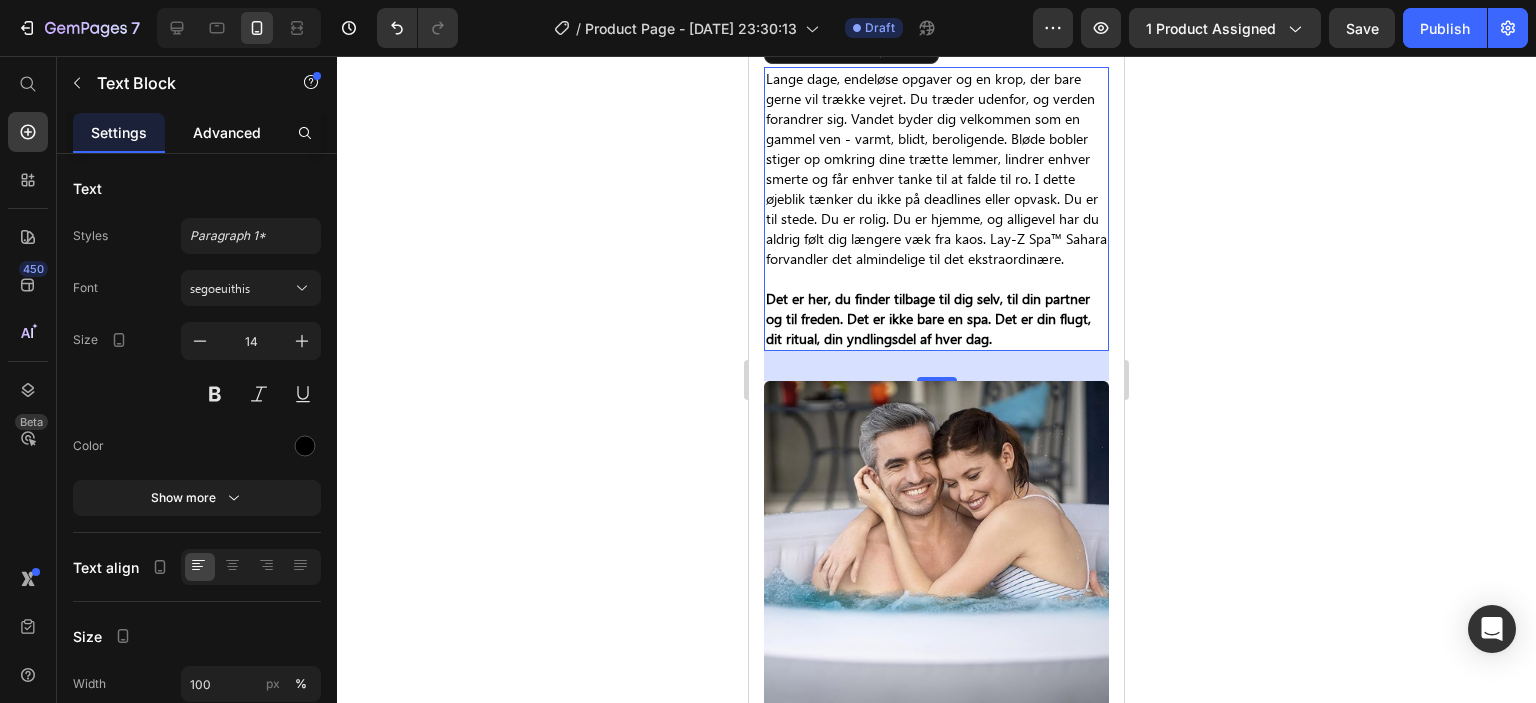 click on "Advanced" at bounding box center (227, 132) 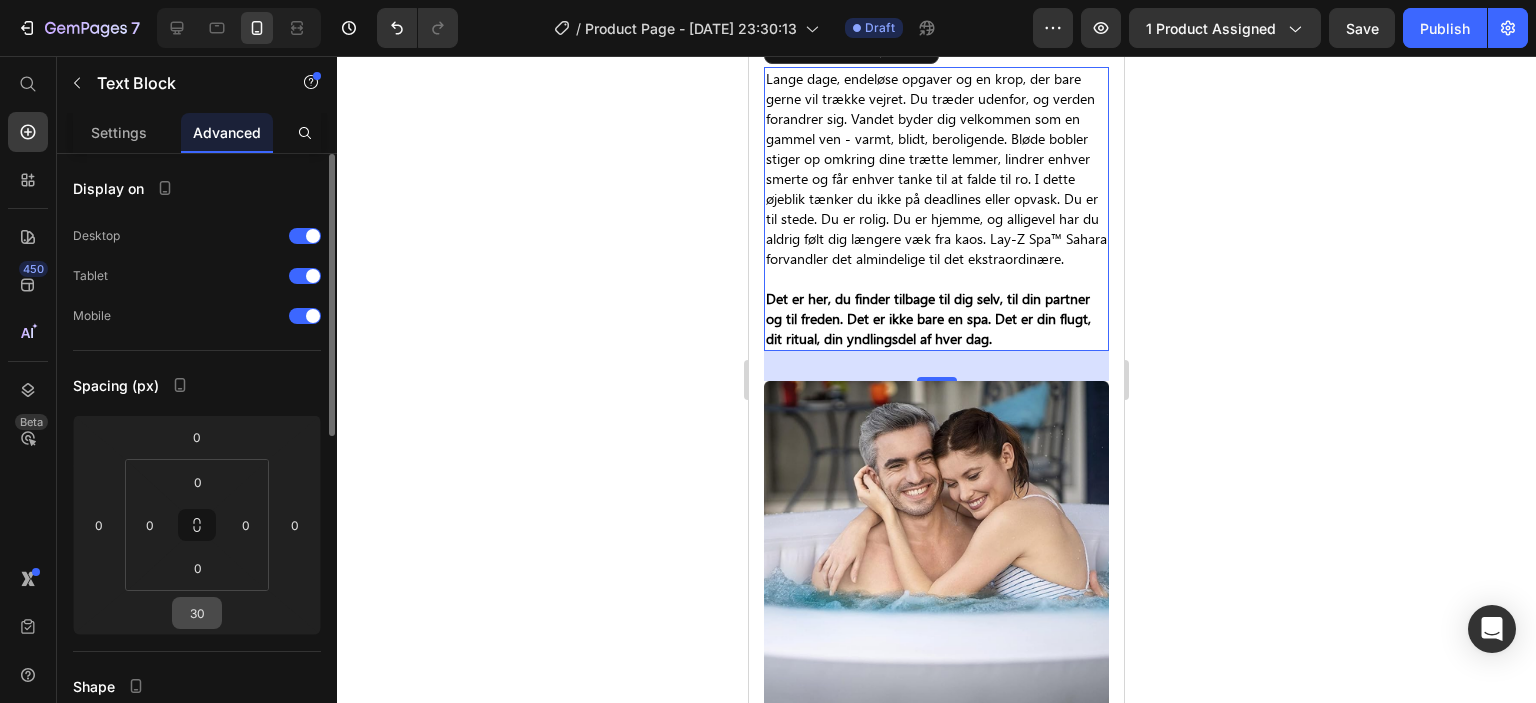 click on "Spacing (px) 0 0 30 0 0 0 0 0" 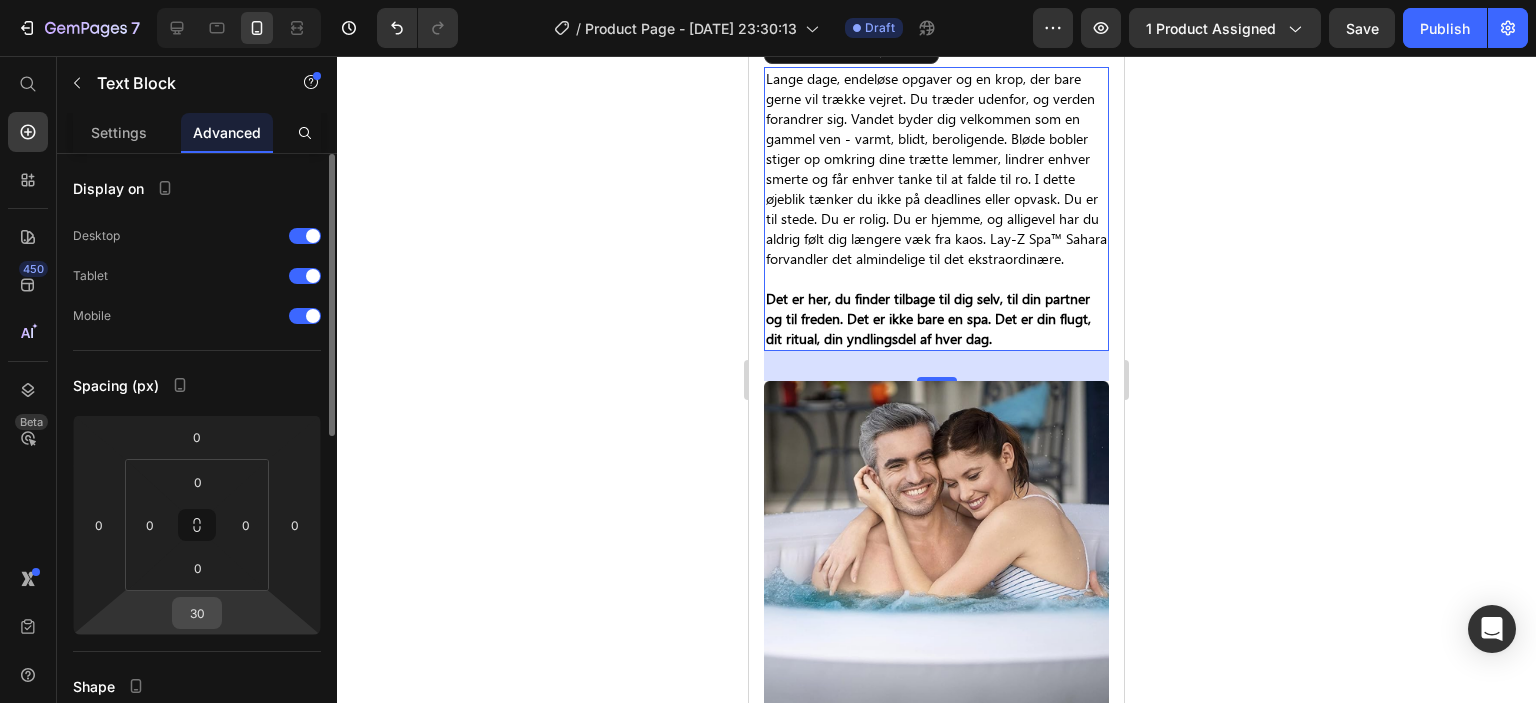 click on "30" at bounding box center (197, 613) 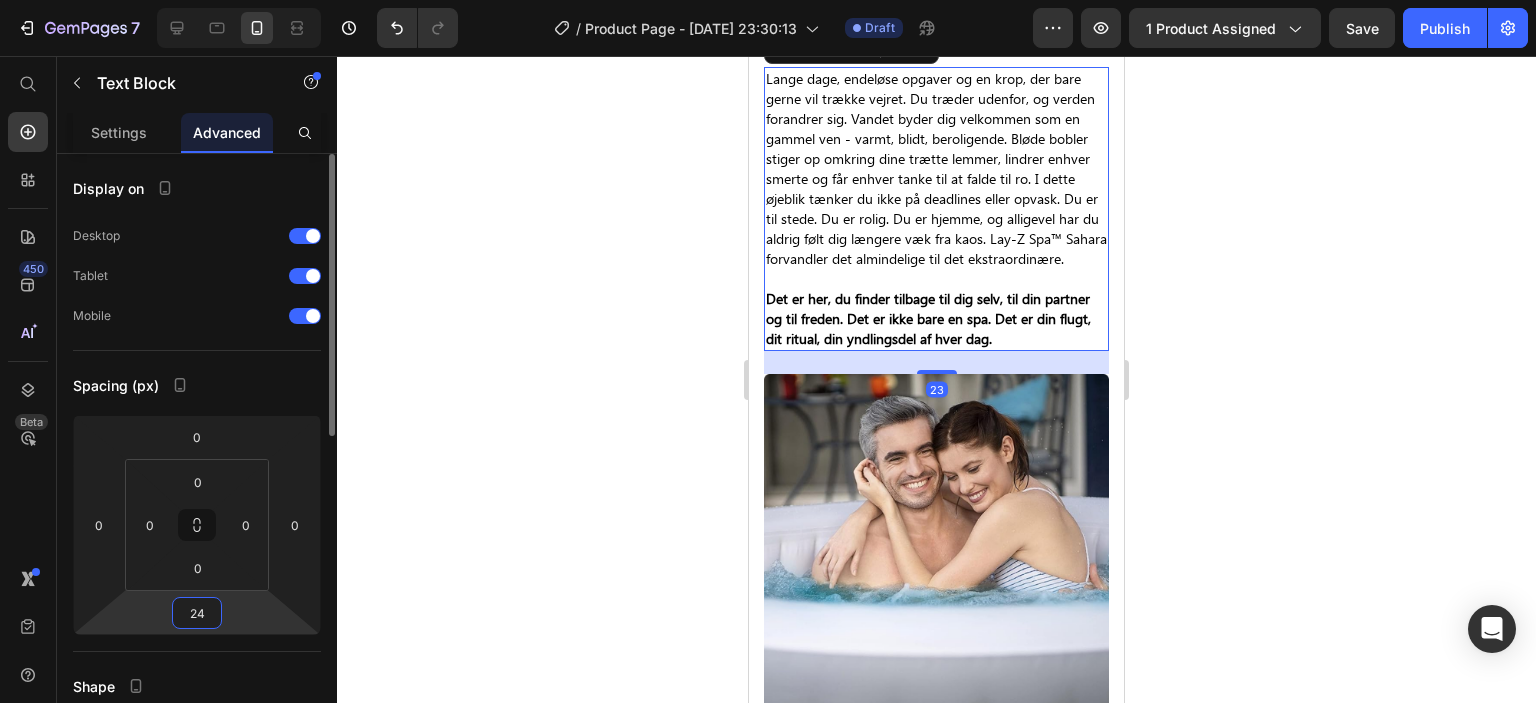 type on "25" 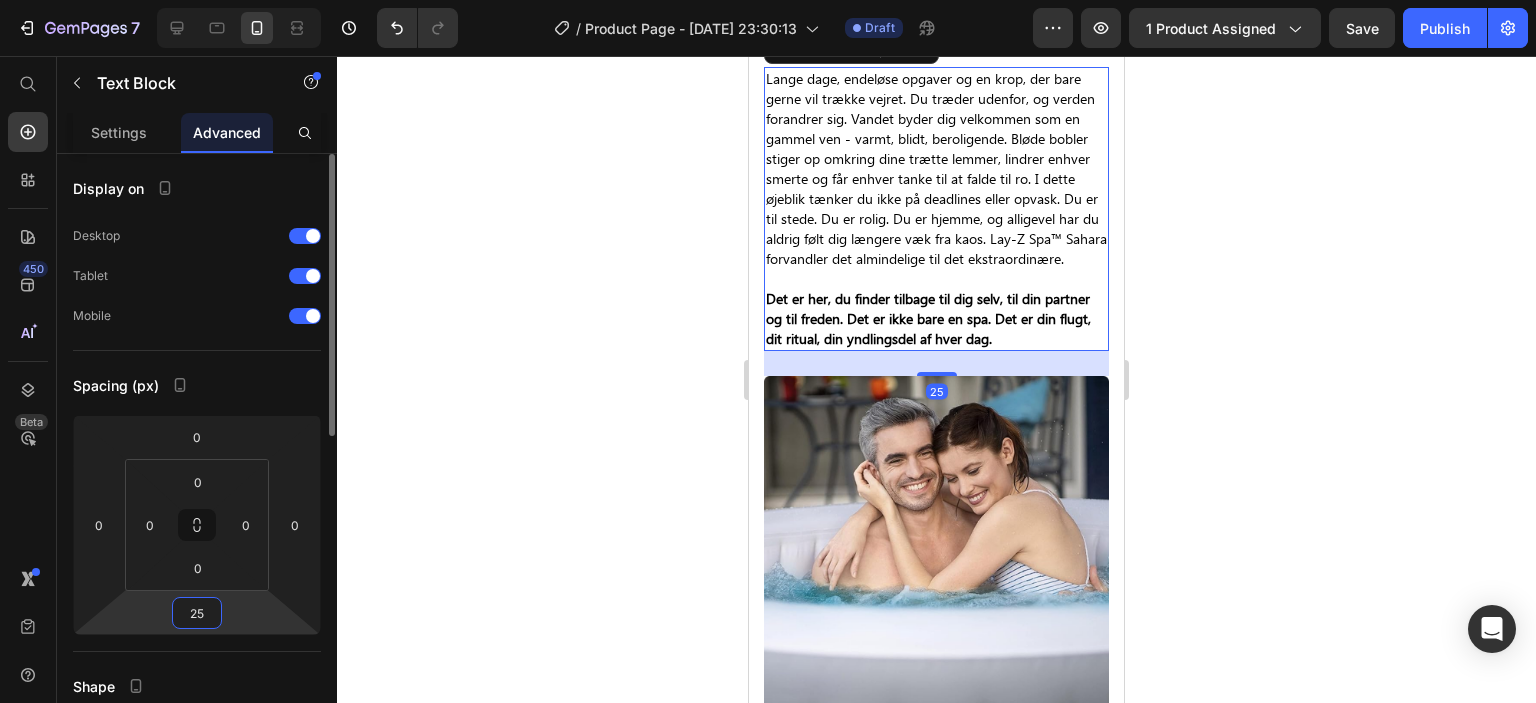 click on "Spacing (px)" at bounding box center [197, 385] 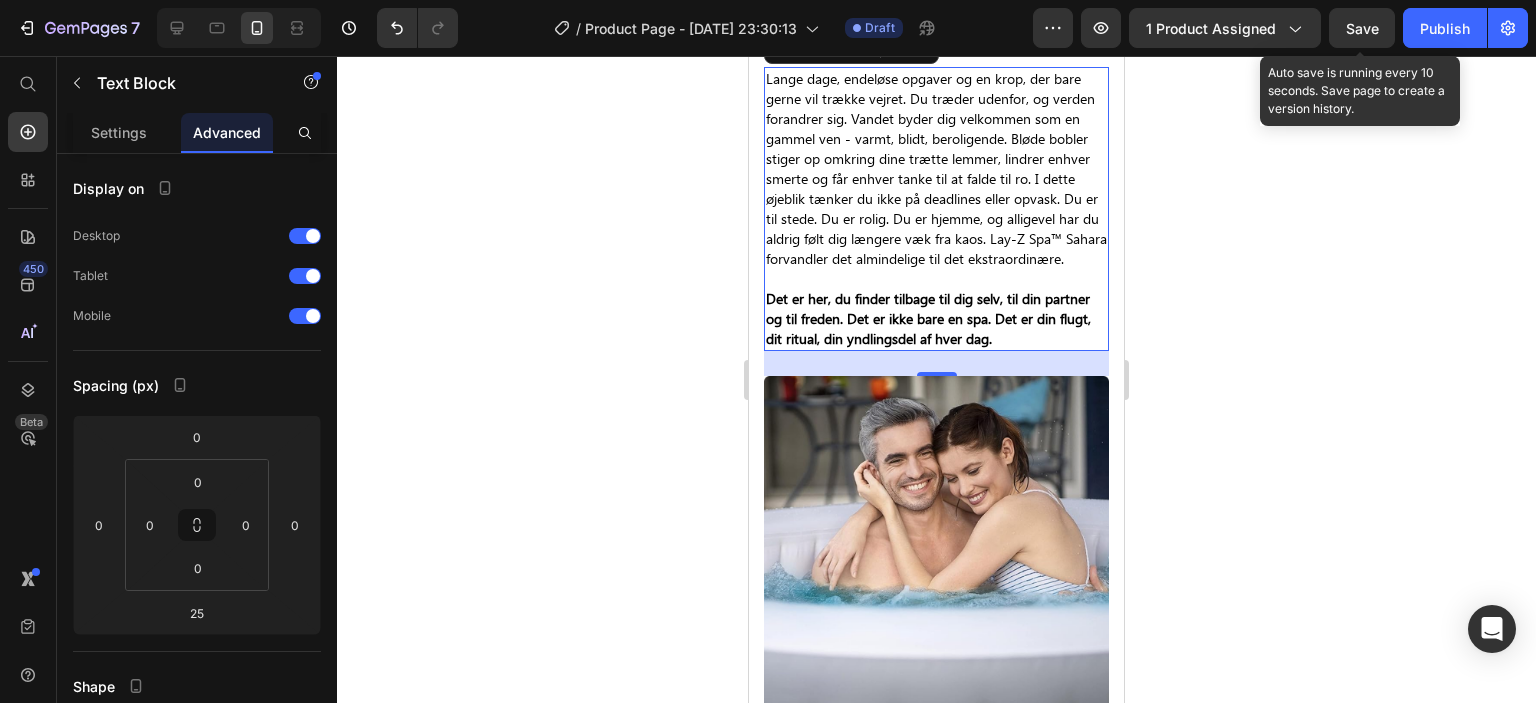 drag, startPoint x: 1361, startPoint y: 35, endPoint x: 1392, endPoint y: 137, distance: 106.60675 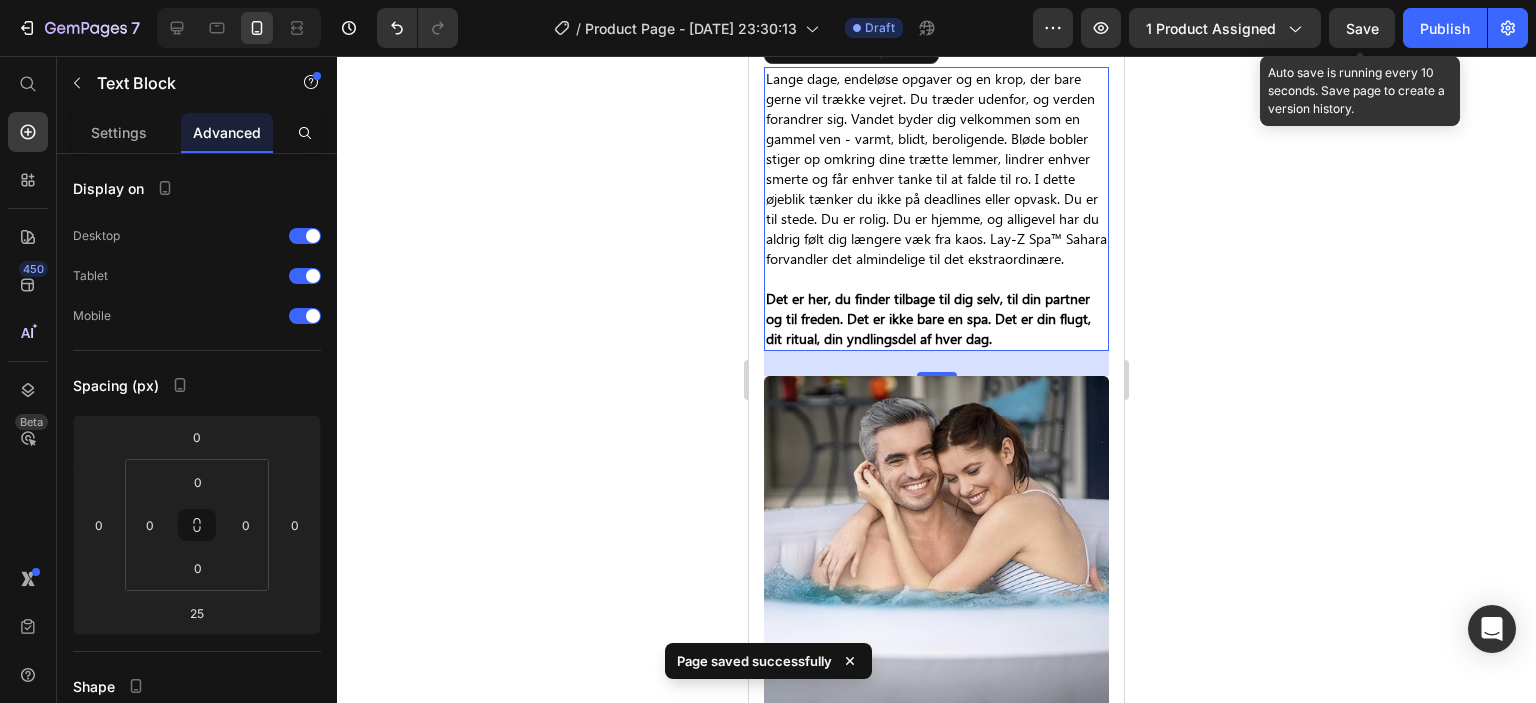 click on "/  Product Page - [DATE] 23:30:13 Draft" 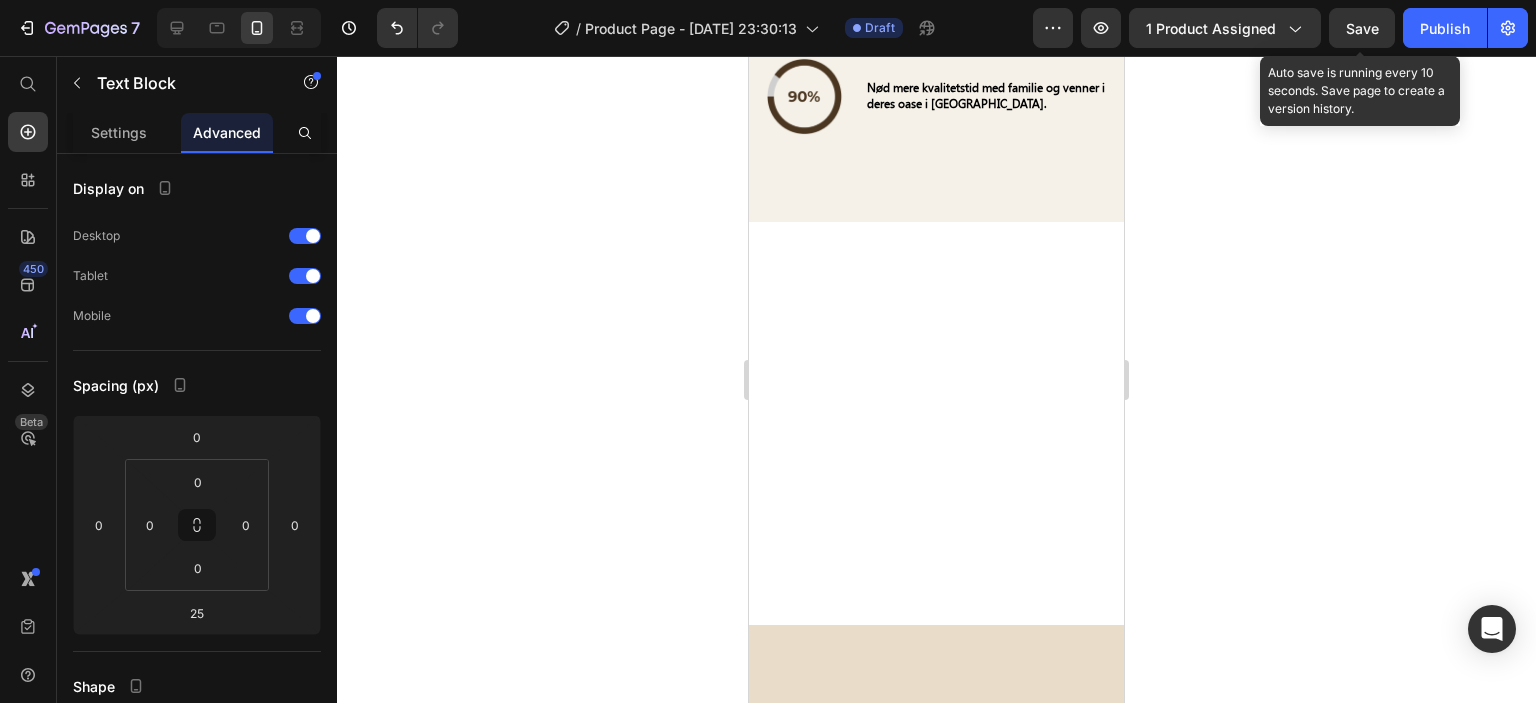 scroll, scrollTop: 5000, scrollLeft: 0, axis: vertical 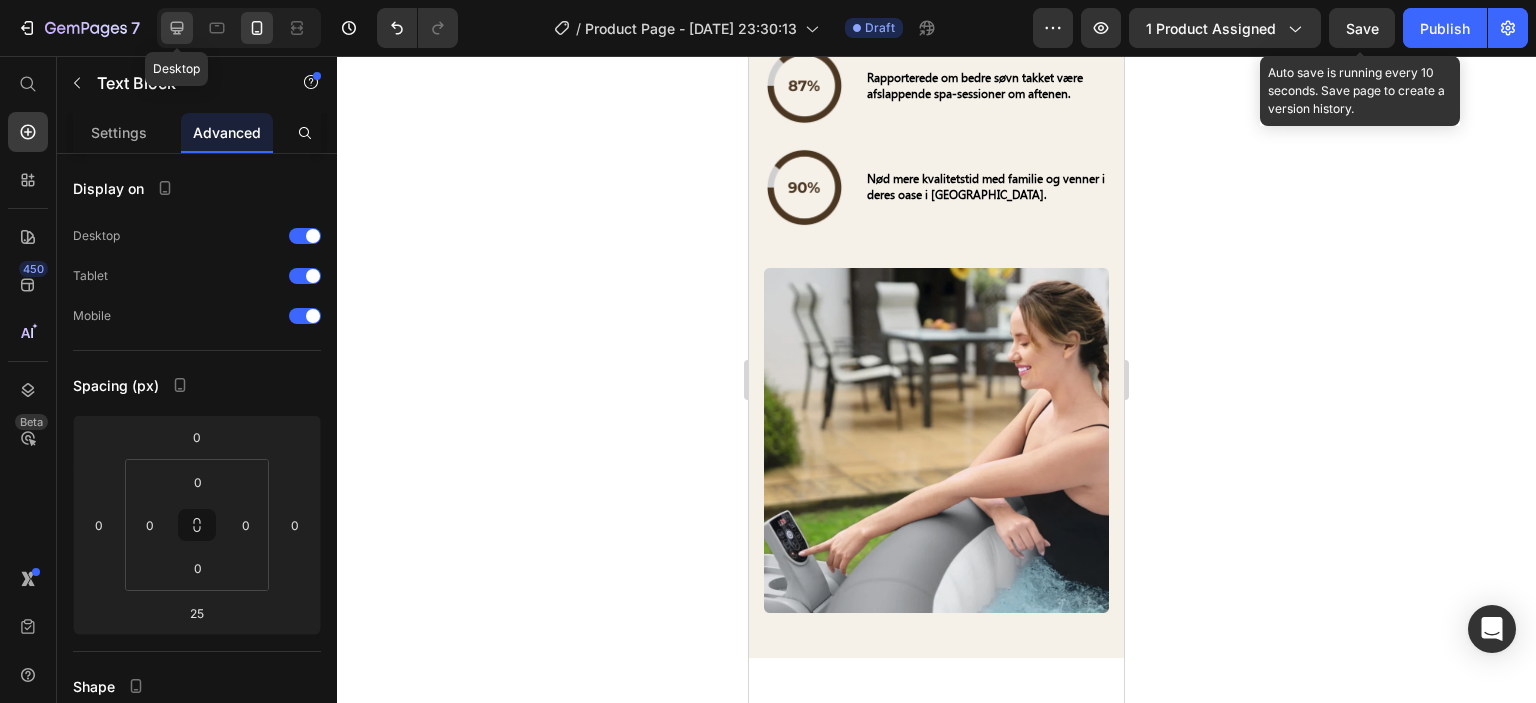click 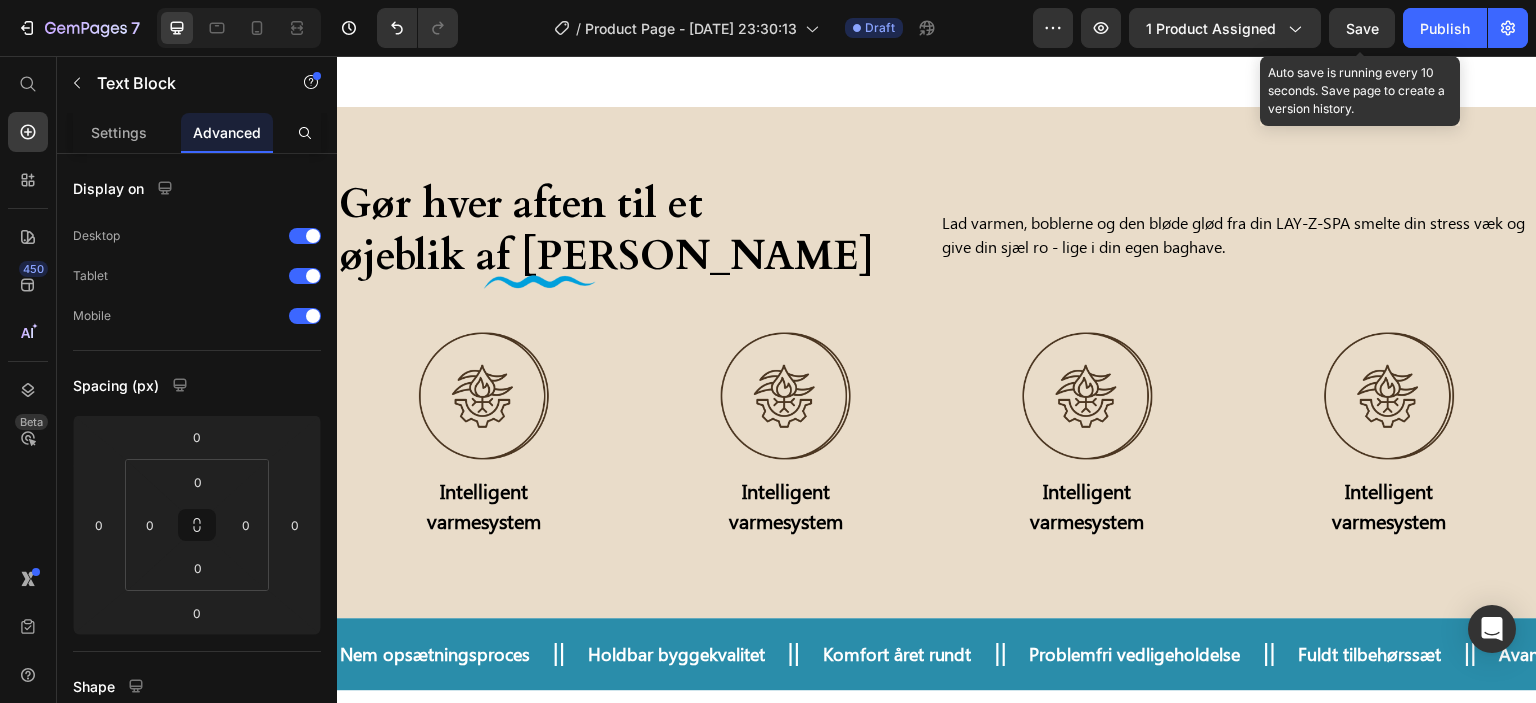 scroll, scrollTop: 1510, scrollLeft: 0, axis: vertical 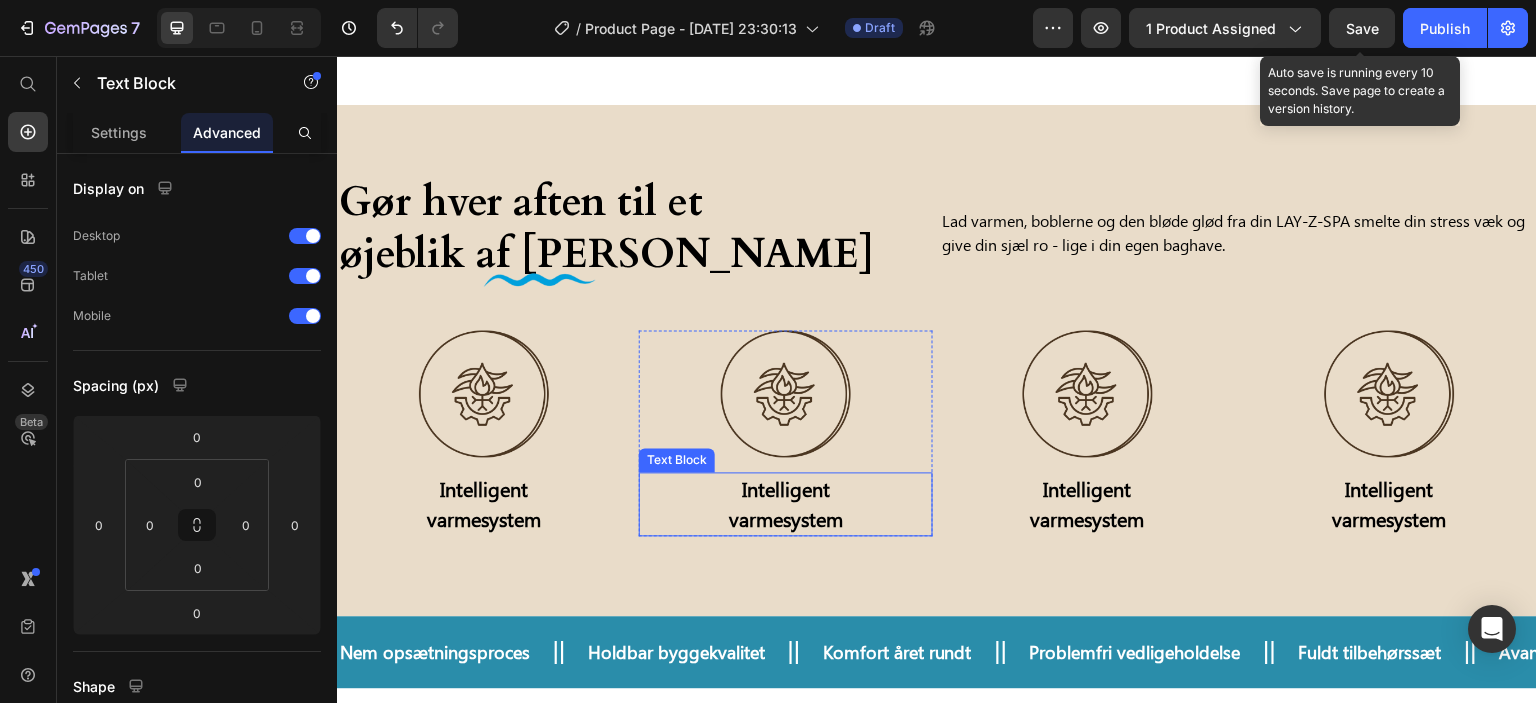 click on "Intelligent varmesystem" at bounding box center [786, 504] 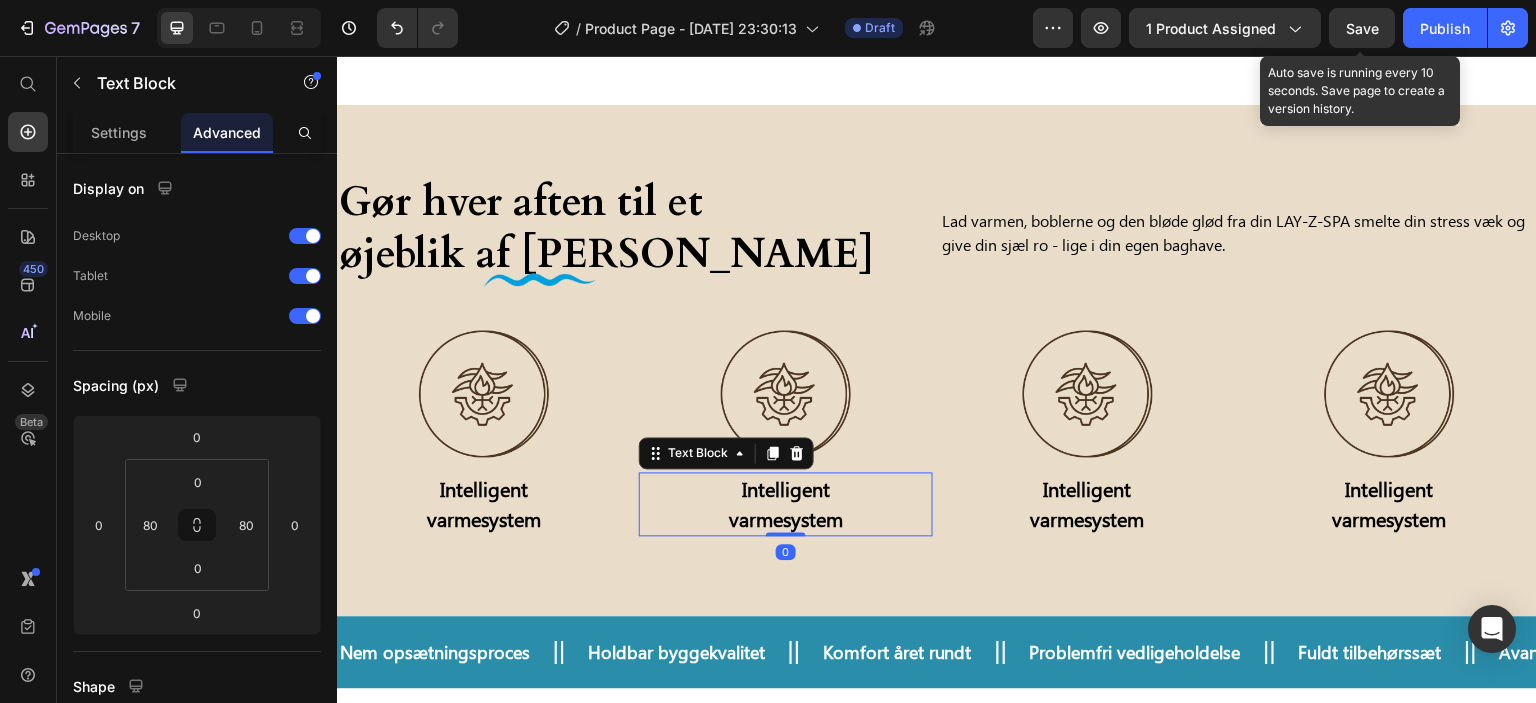 click on "Intelligent varmesystem" at bounding box center (786, 504) 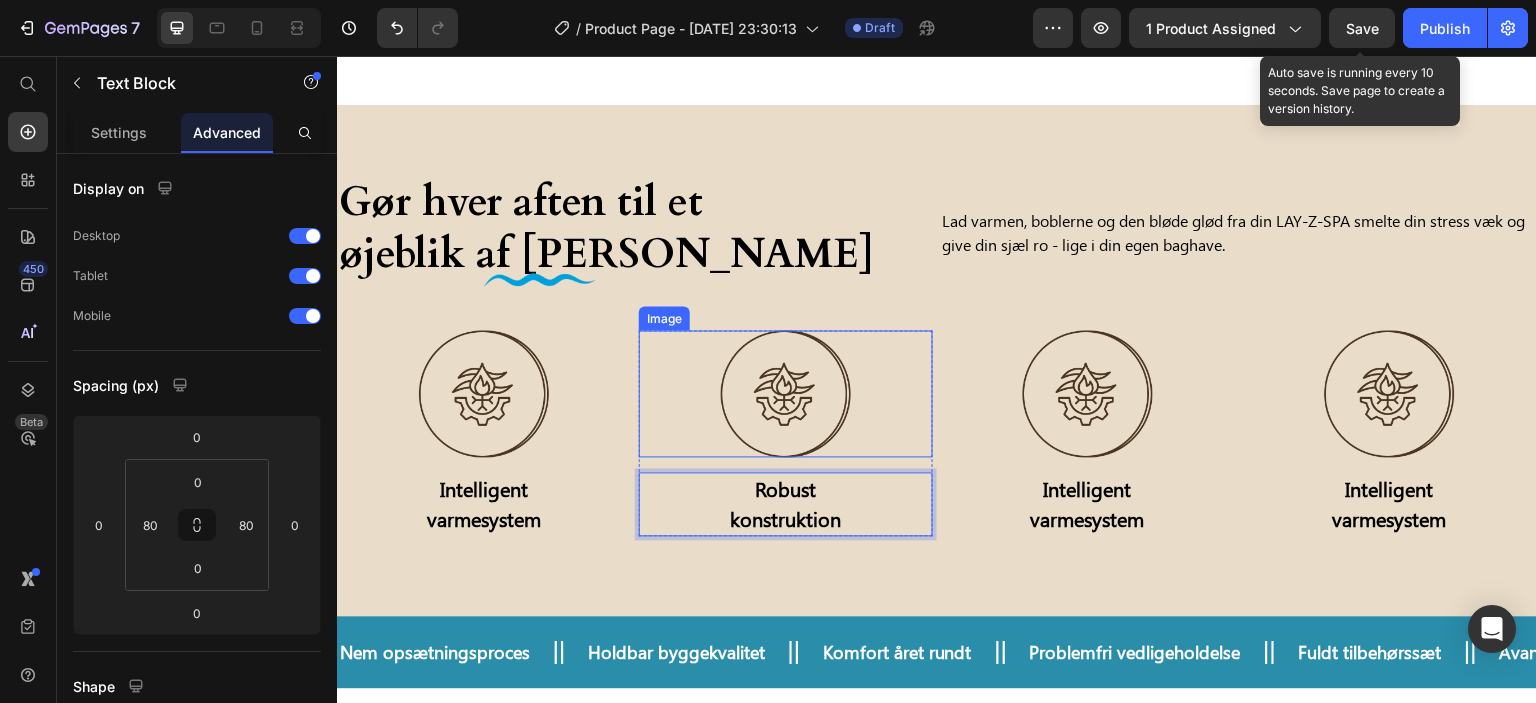 click at bounding box center [786, 393] 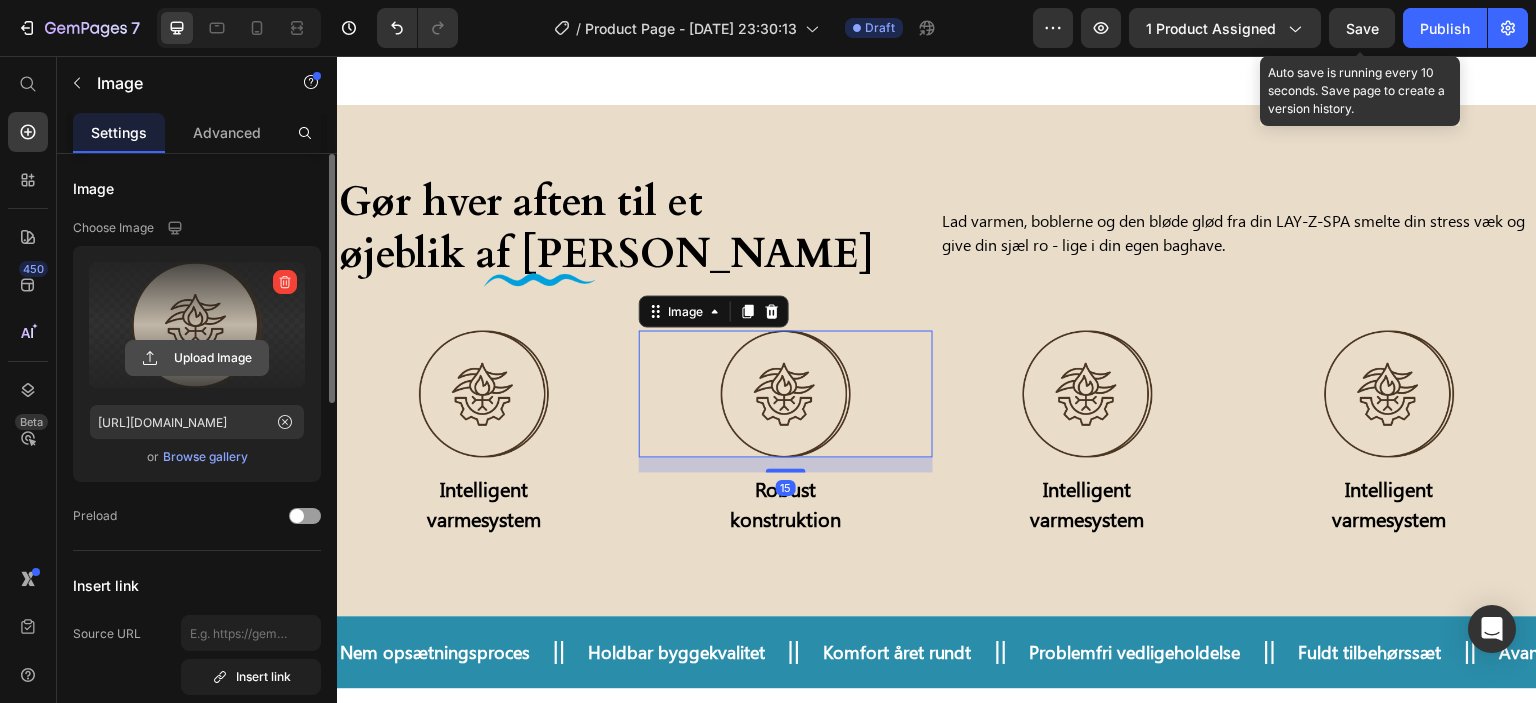 click 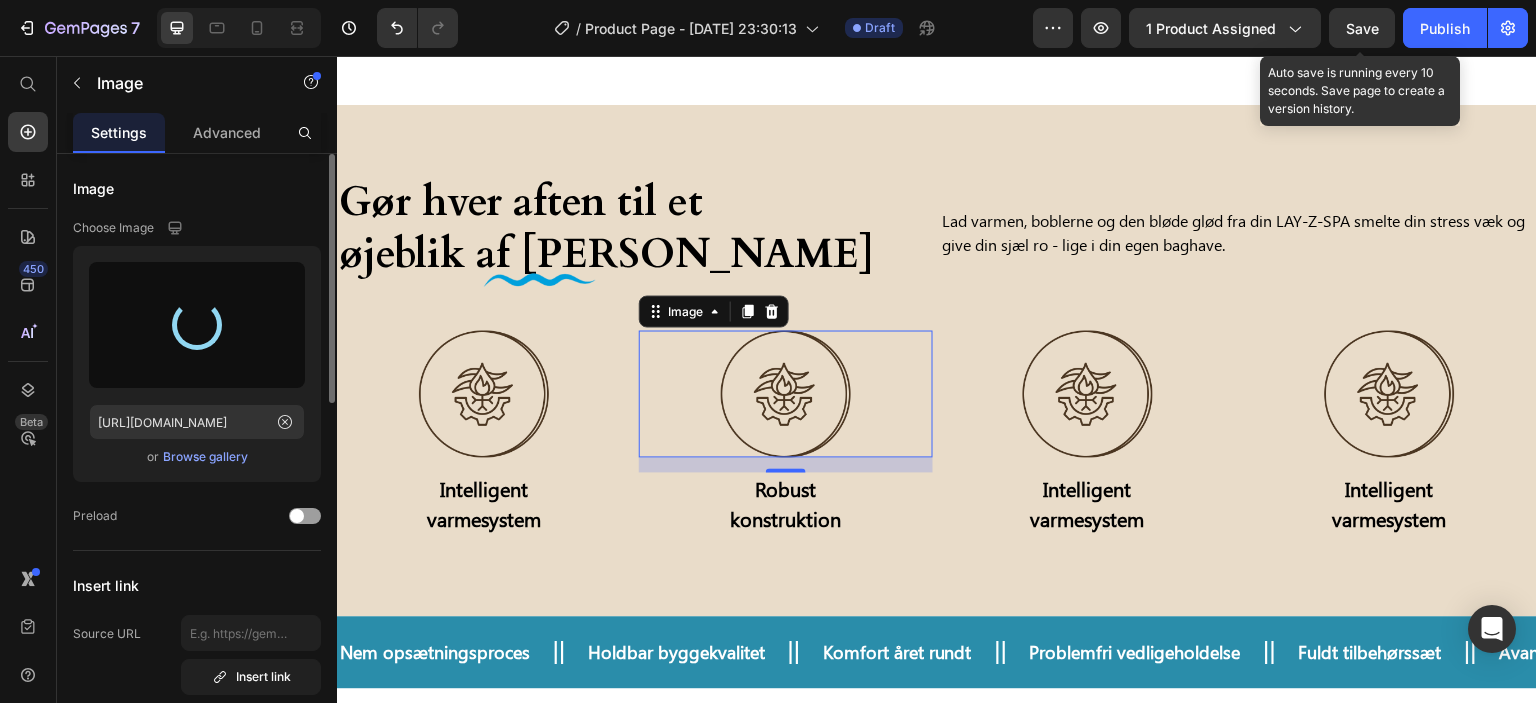 type on "https://cdn.shopify.com/s/files/1/0898/0227/7191/files/gempages_574561597205251301-e5276520-b286-459c-b0f3-0e09ac2bdb9f.png" 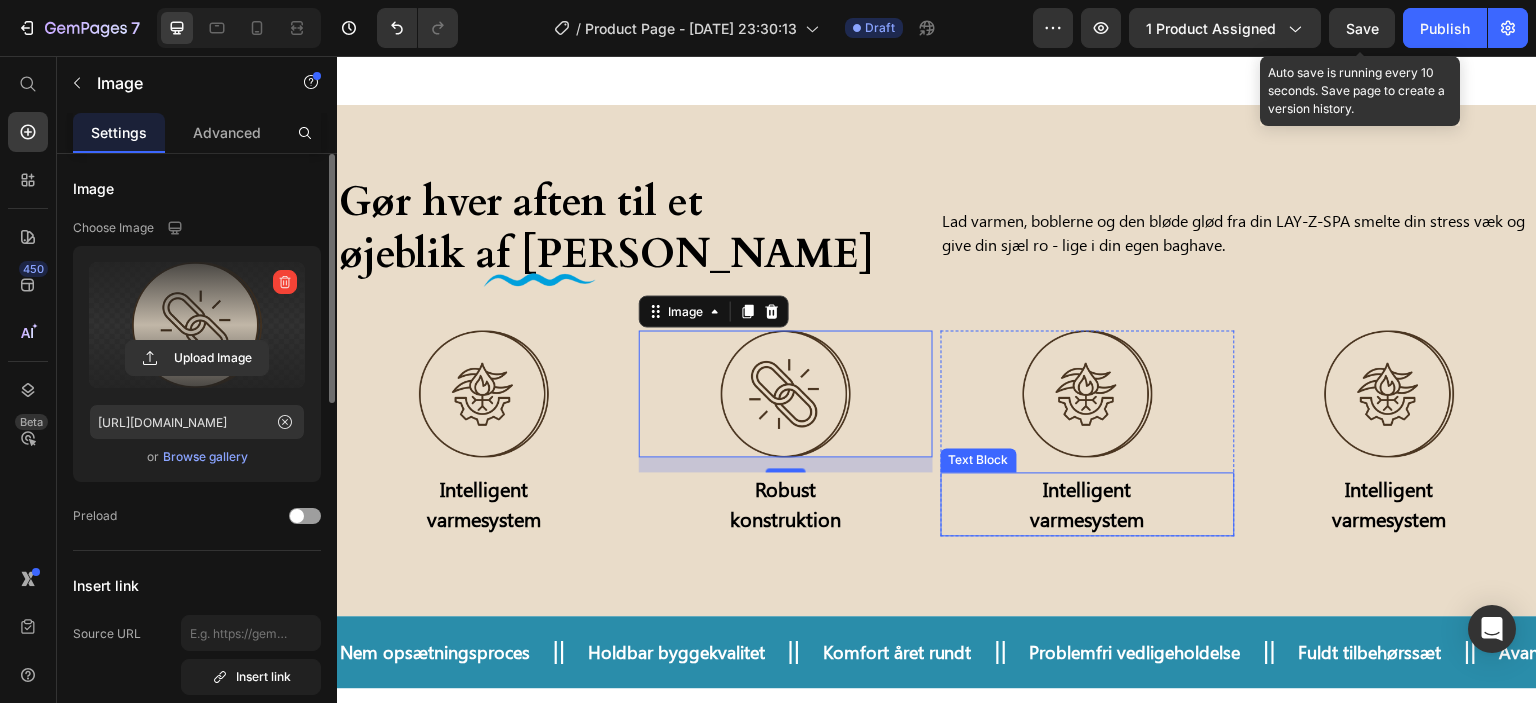 click on "Intelligent varmesystem" at bounding box center (1088, 504) 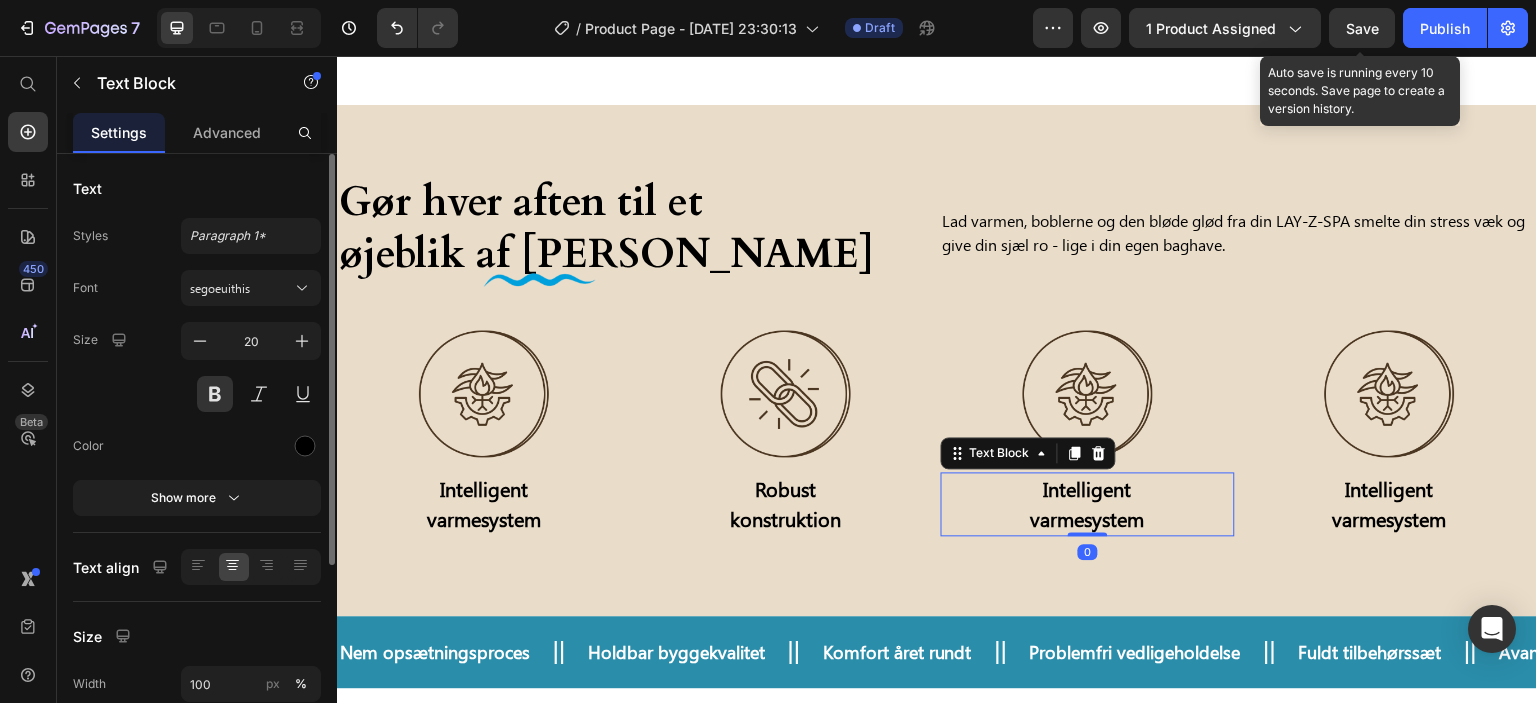 click on "Intelligent varmesystem" at bounding box center [1088, 504] 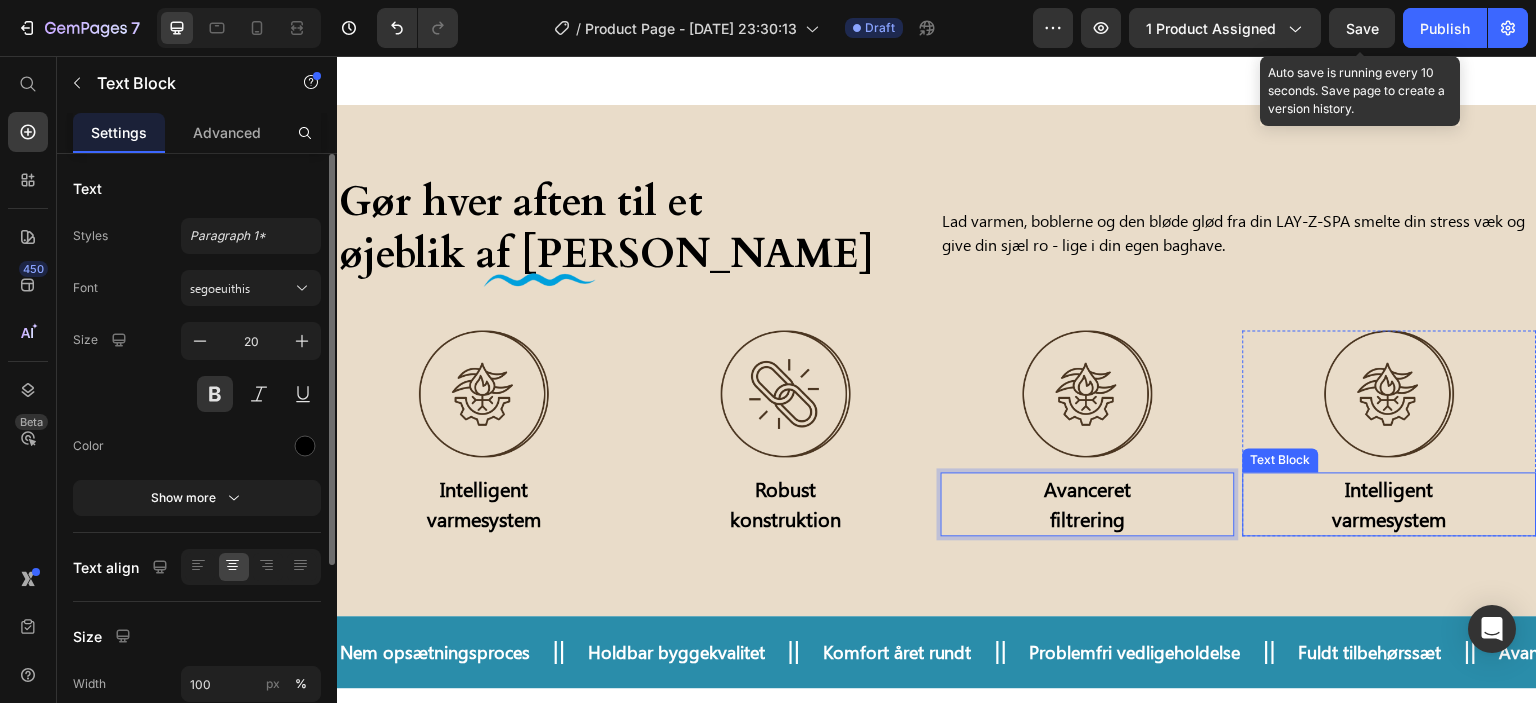 click on "Intelligent varmesystem" at bounding box center [1390, 504] 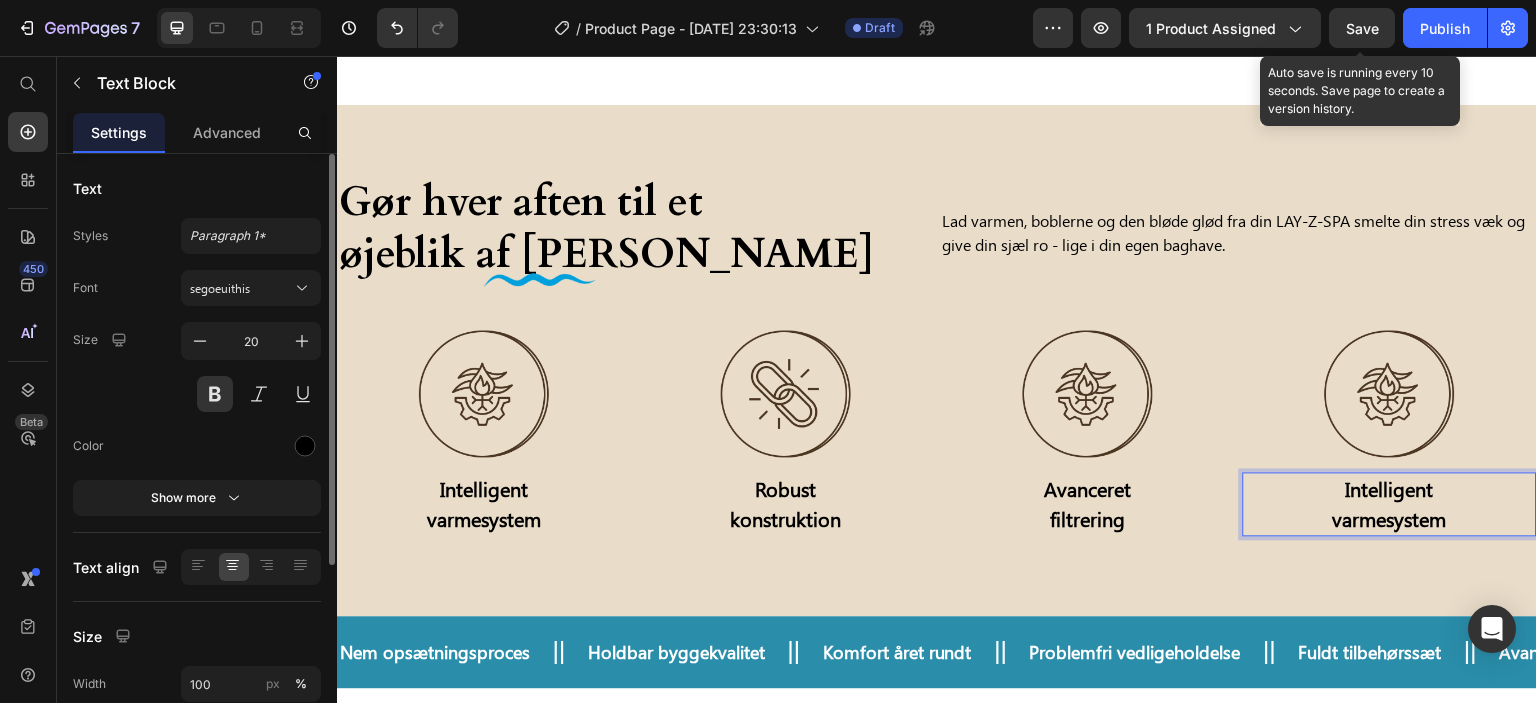 click on "Intelligent varmesystem" at bounding box center [1390, 504] 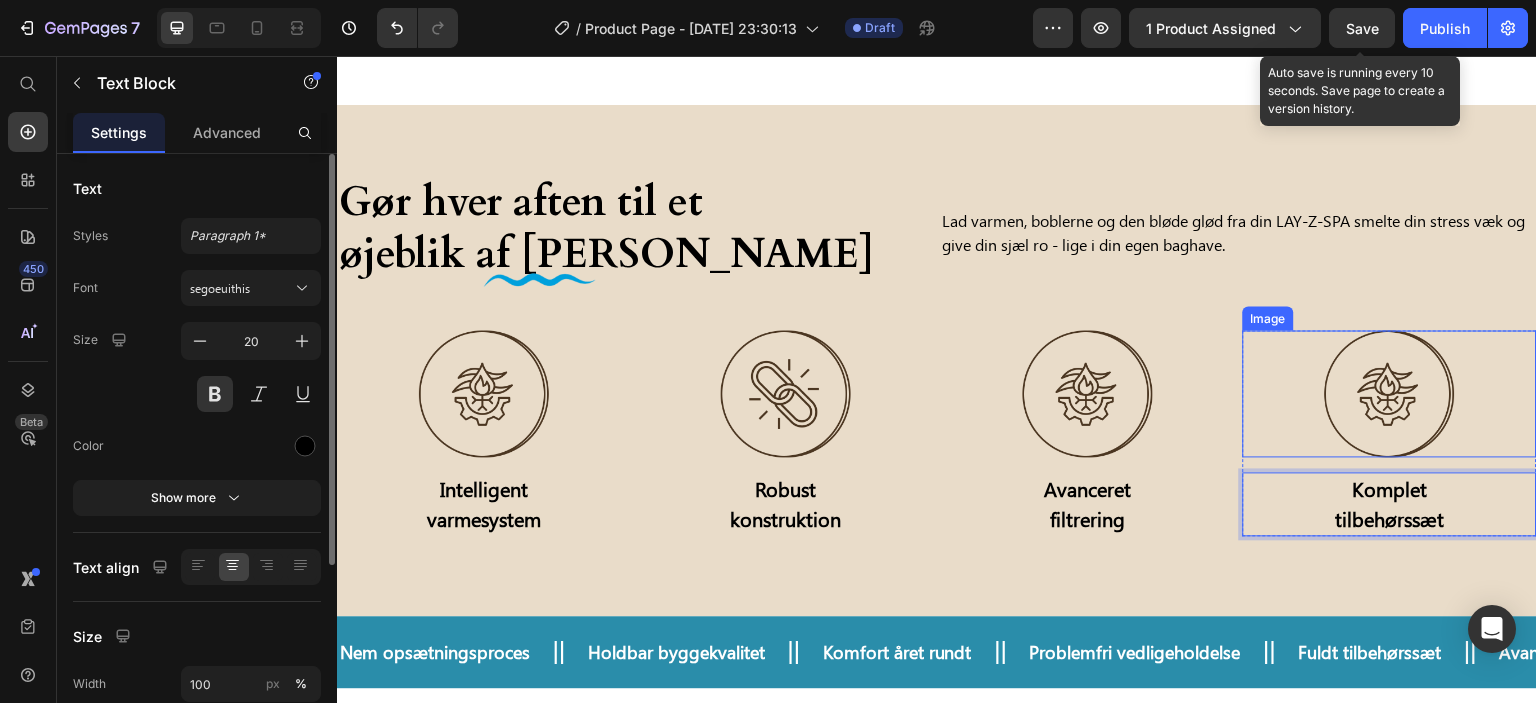 click at bounding box center (1390, 393) 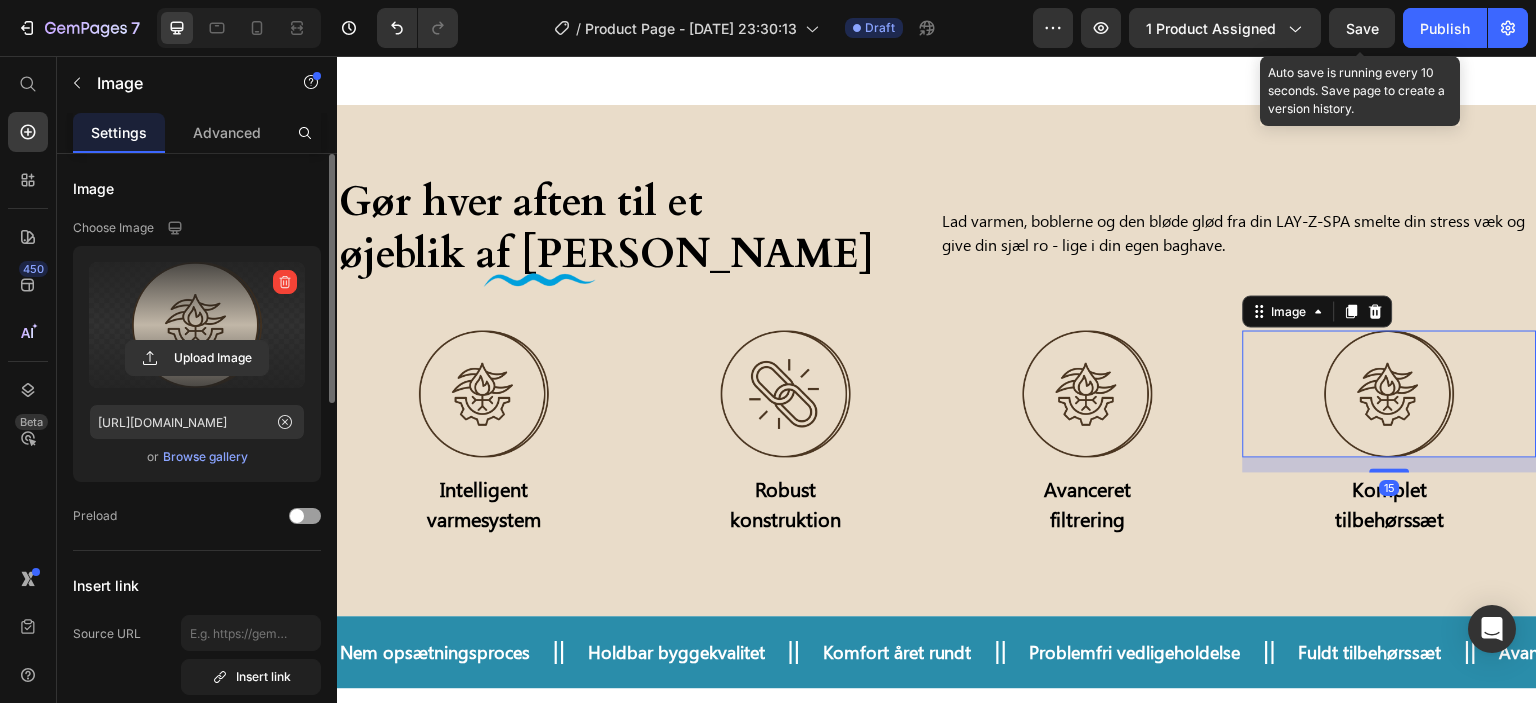 click at bounding box center [197, 325] 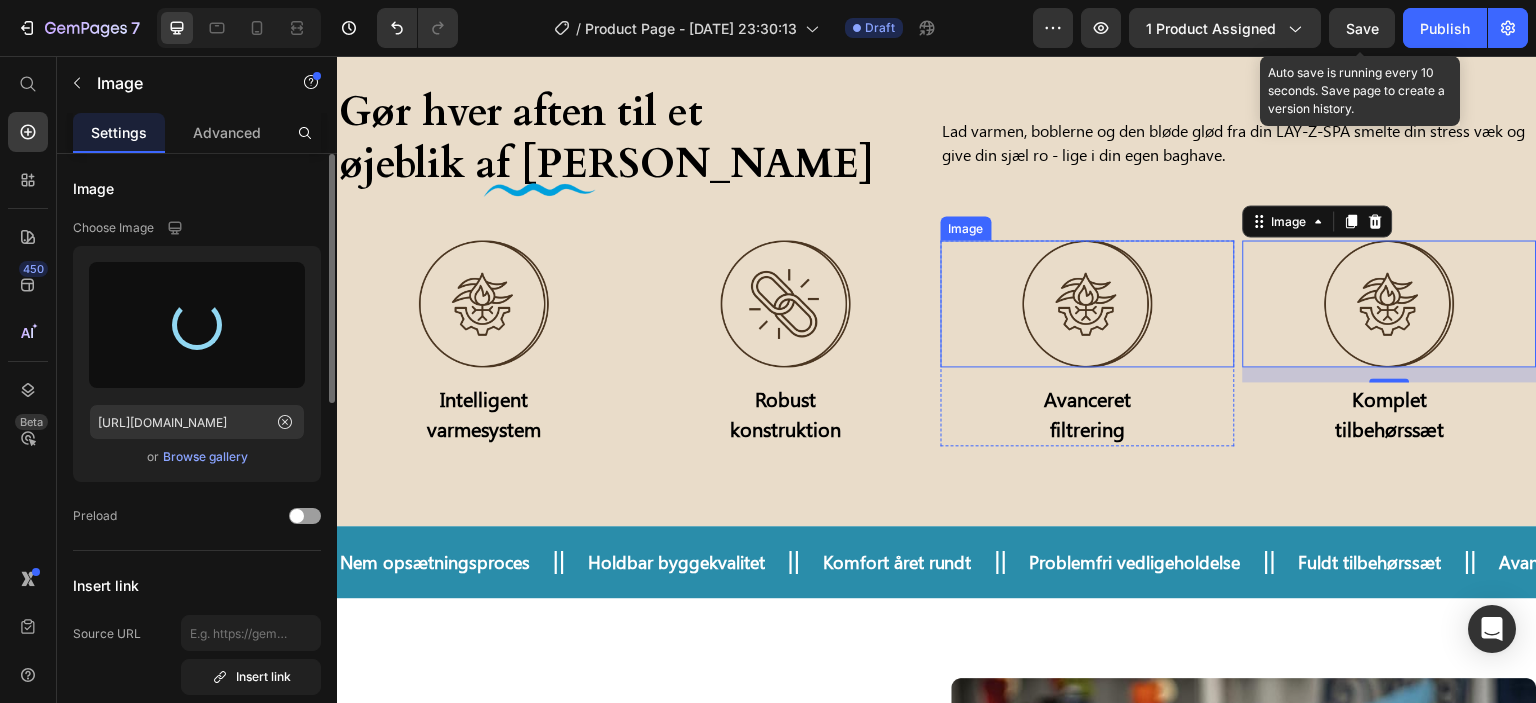 scroll, scrollTop: 1610, scrollLeft: 0, axis: vertical 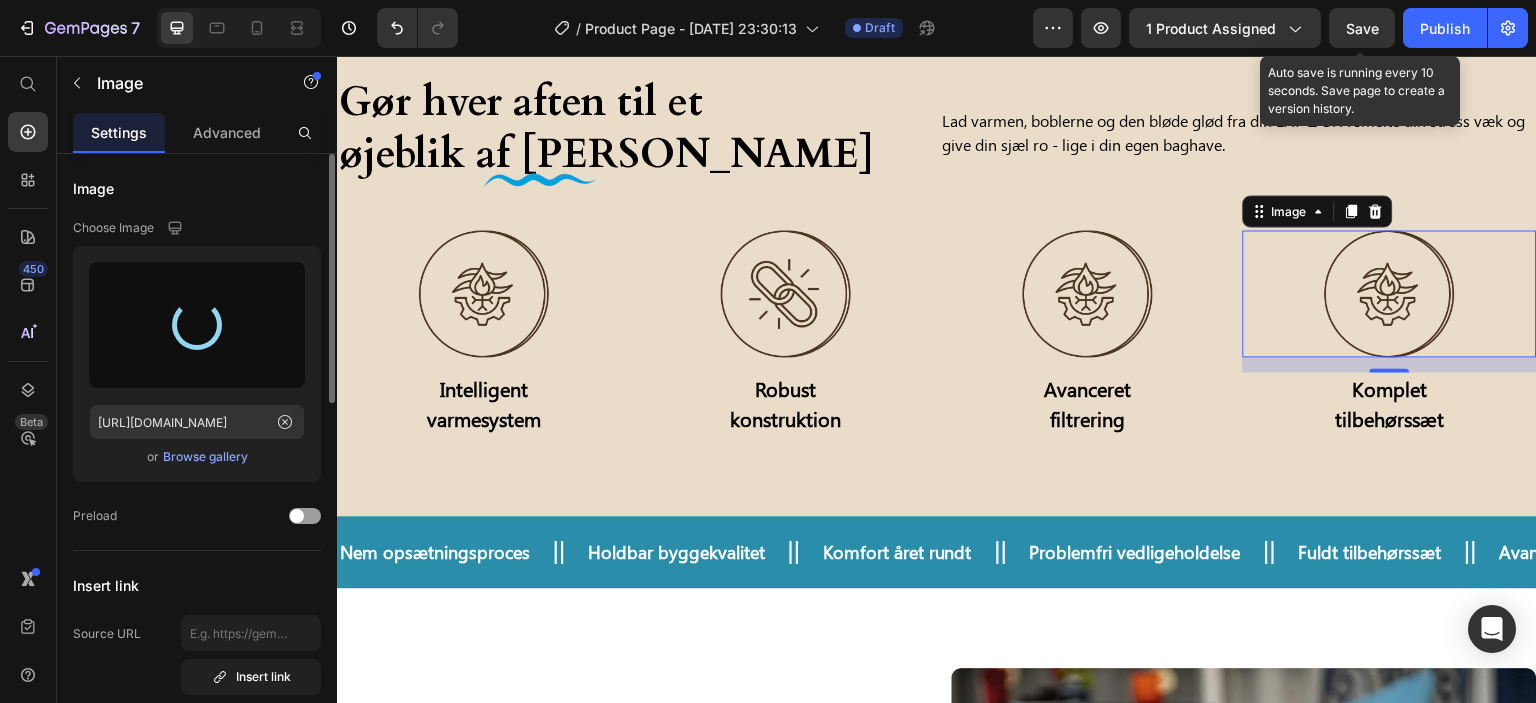 type on "https://cdn.shopify.com/s/files/1/0898/0227/7191/files/gempages_574561597205251301-554f1de2-23f2-41ed-a738-675a82cf7843.png" 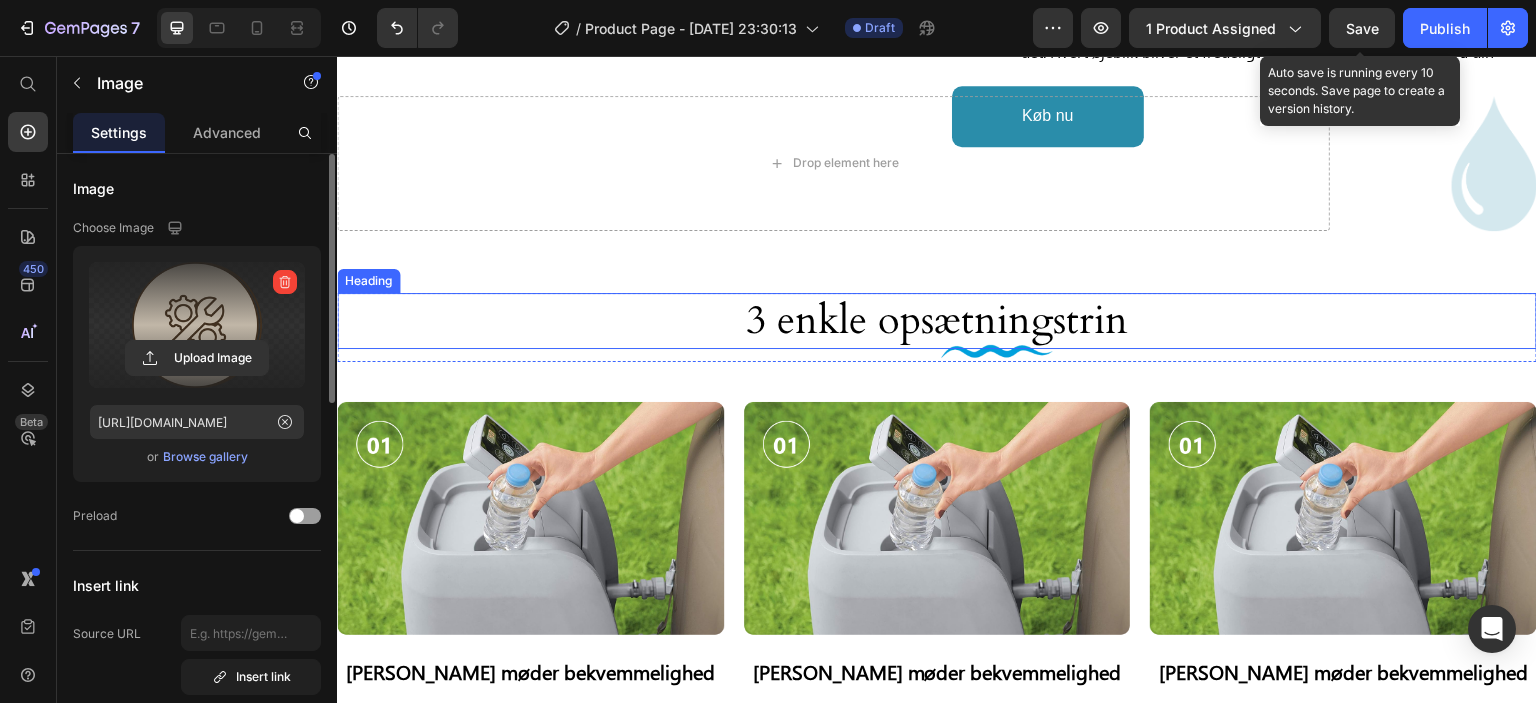 scroll, scrollTop: 4210, scrollLeft: 0, axis: vertical 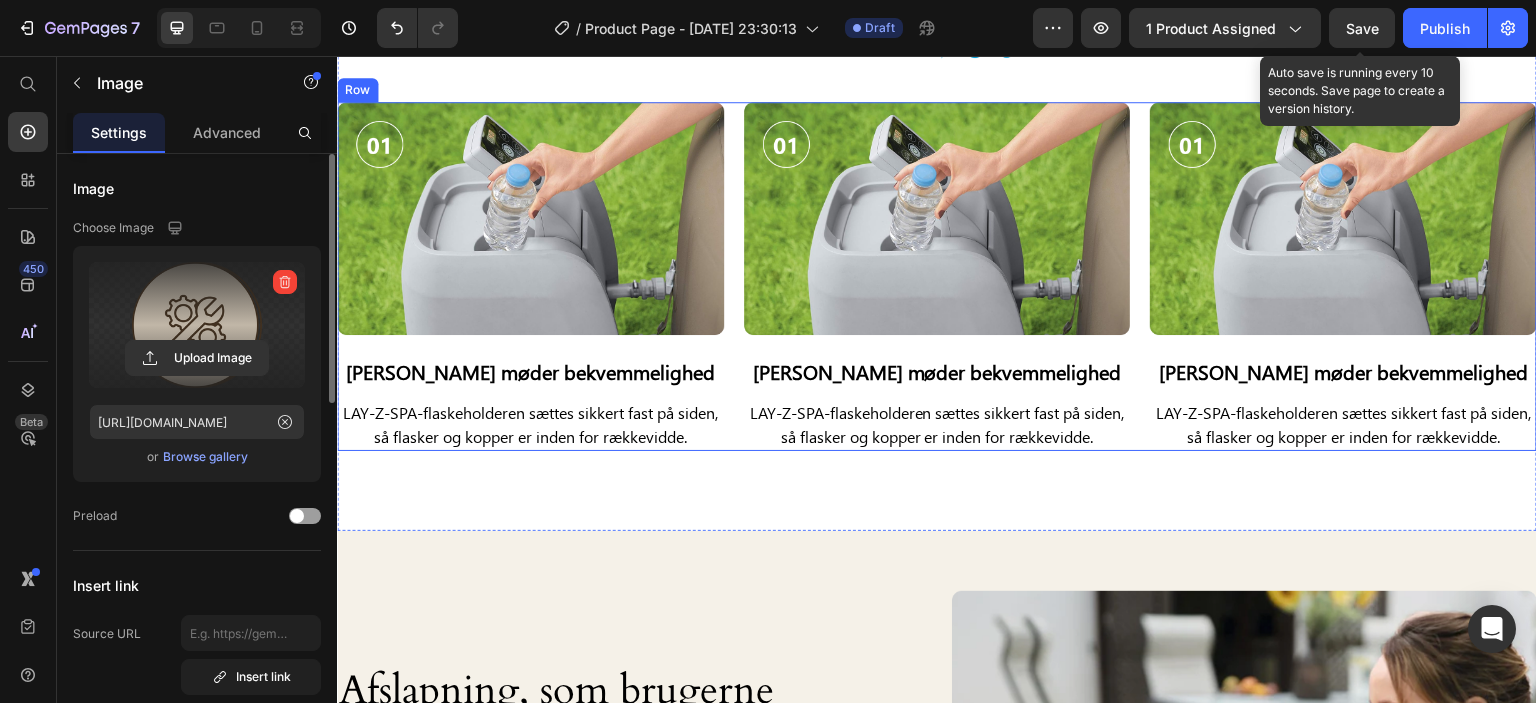 click on "Image Komfort møder bekvemmelighed Text Block LAY-Z-SPA-flaskeholderen sættes sikkert fast på siden, så flasker og kopper er inden for rækkevidde. Text Block Row Image Komfort møder bekvemmelighed Text Block LAY-Z-SPA-flaskeholderen sættes sikkert fast på siden, så flasker og kopper er inden for rækkevidde. Text Block Row Image Komfort møder bekvemmelighed Text Block LAY-Z-SPA-flaskeholderen sættes sikkert fast på siden, så flasker og kopper er inden for rækkevidde. Text Block Row Row" at bounding box center [937, 276] 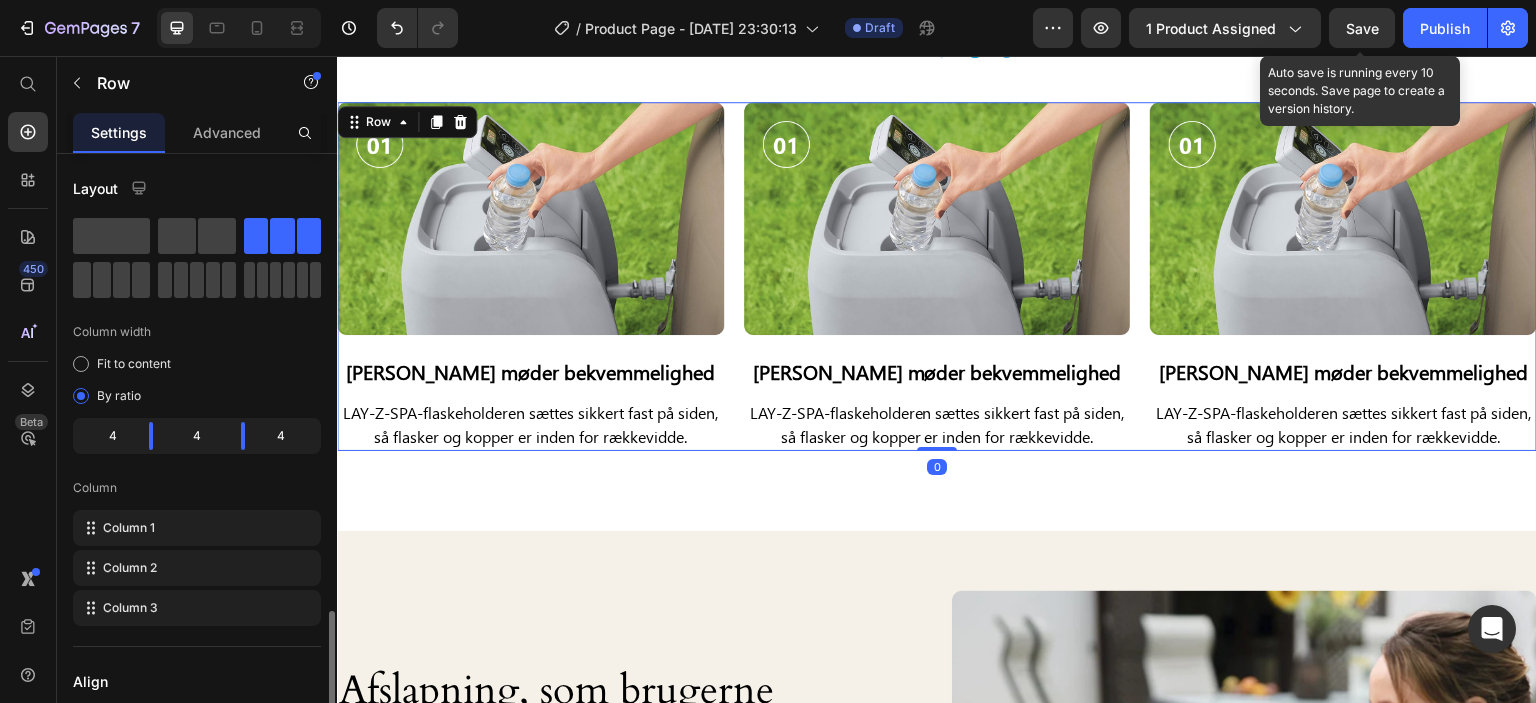 scroll, scrollTop: 300, scrollLeft: 0, axis: vertical 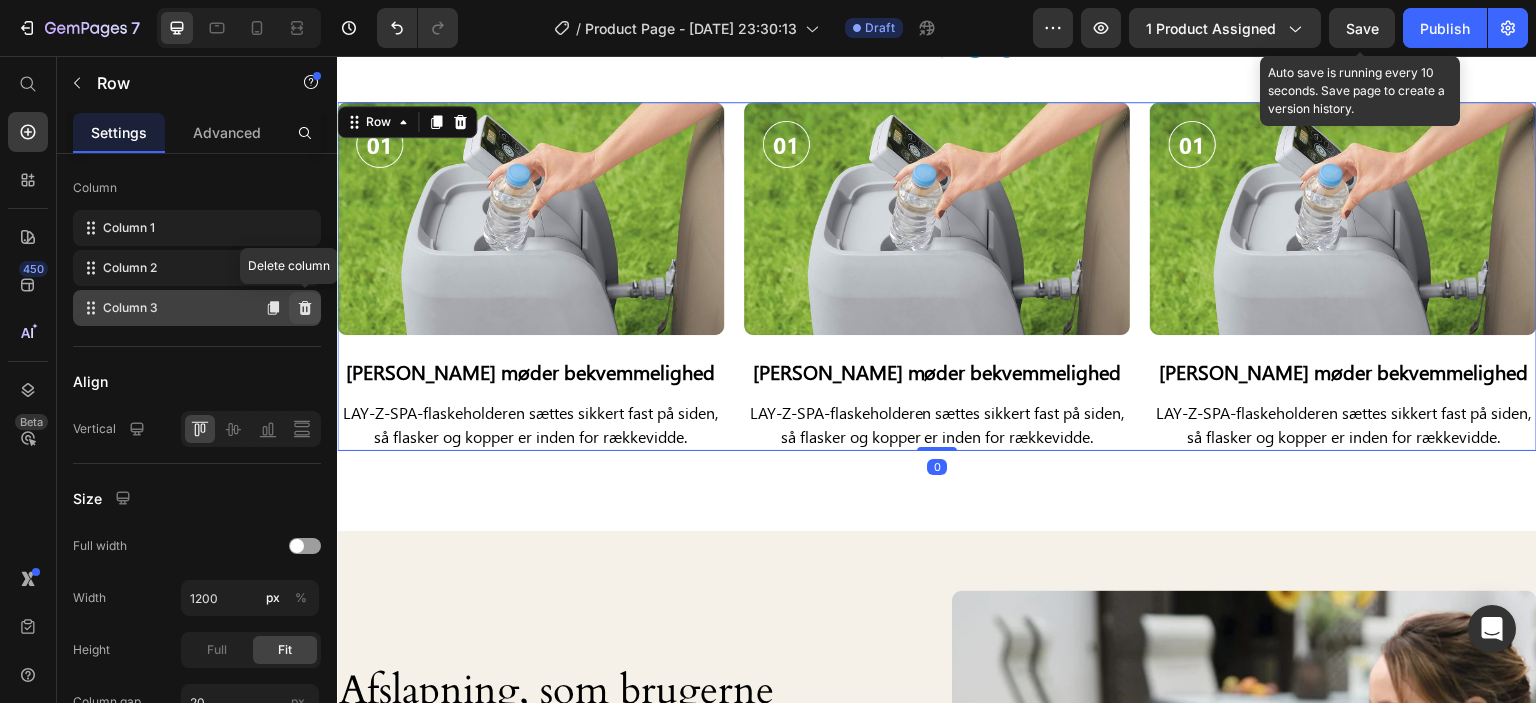click 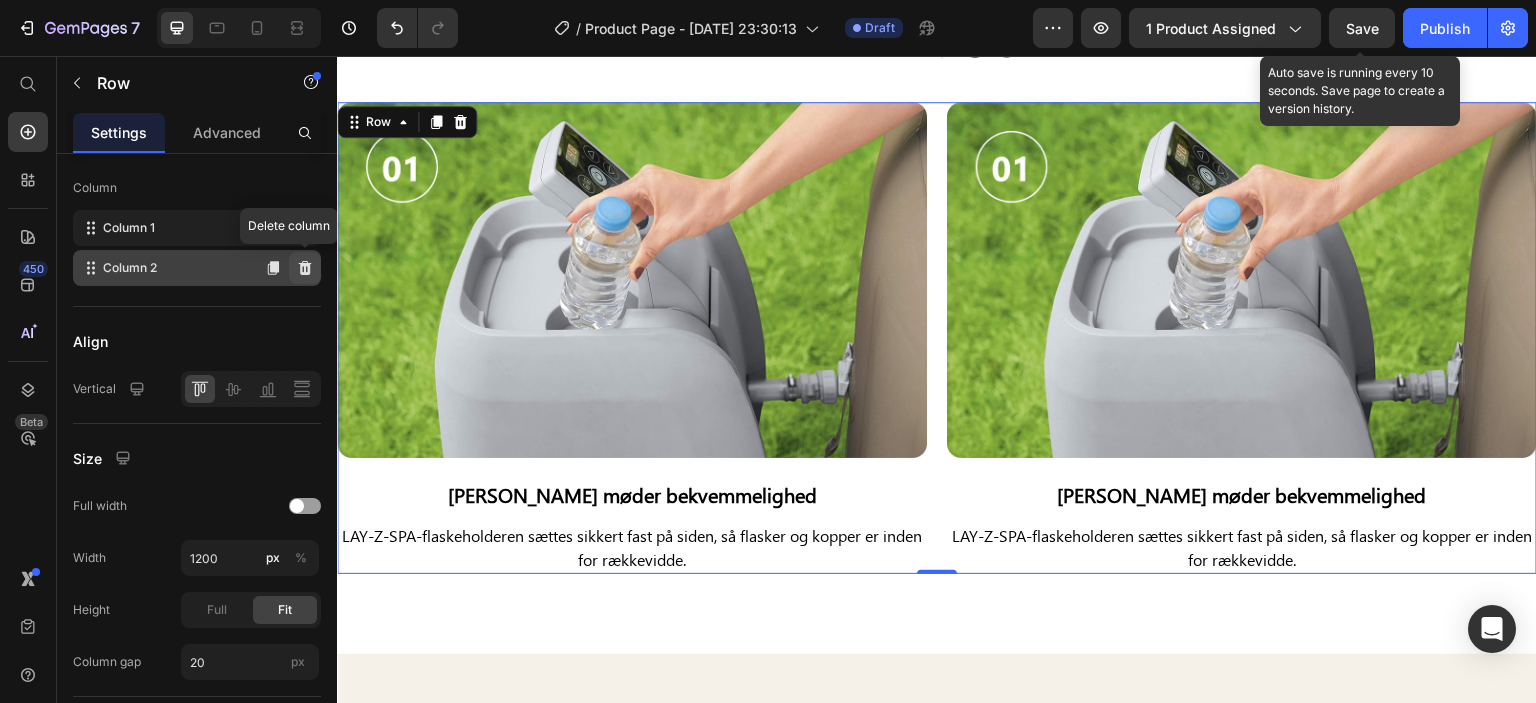click 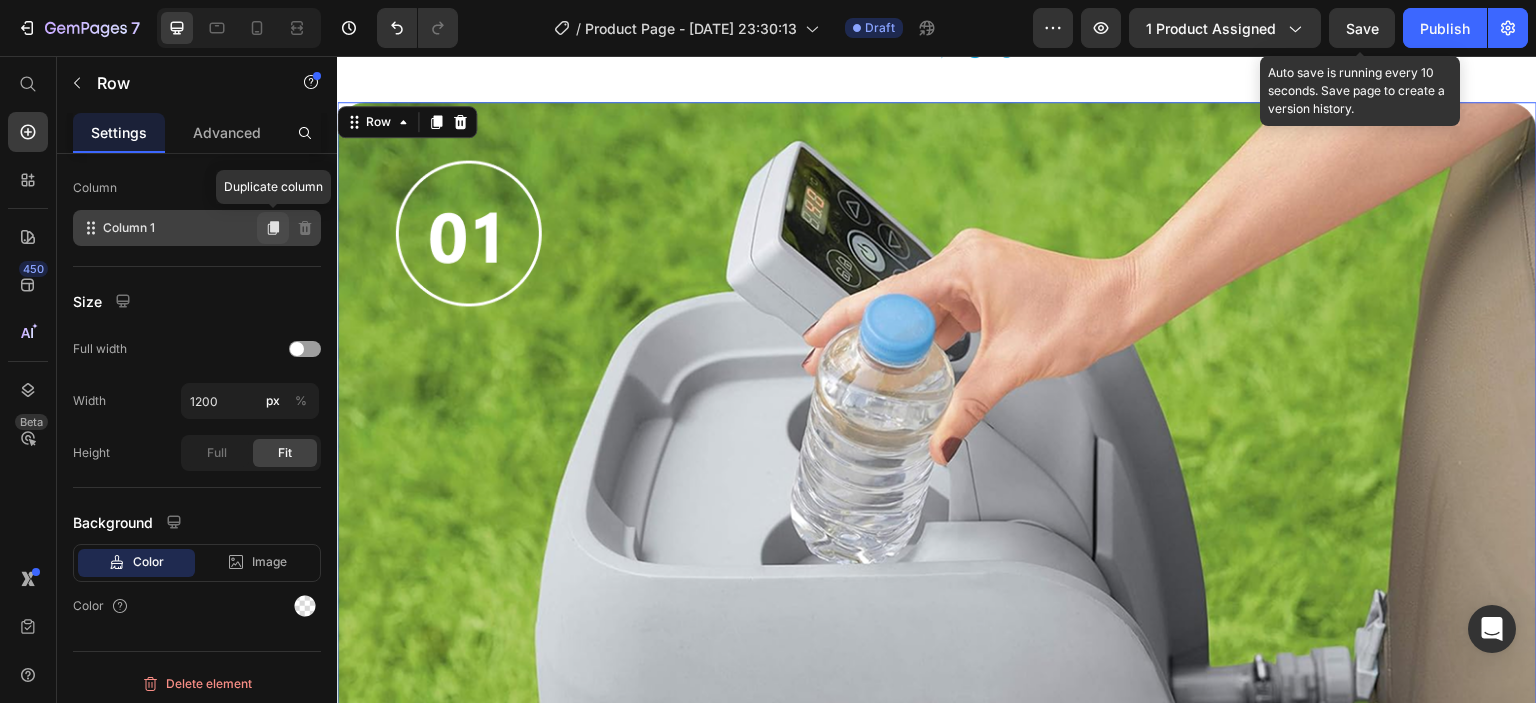click 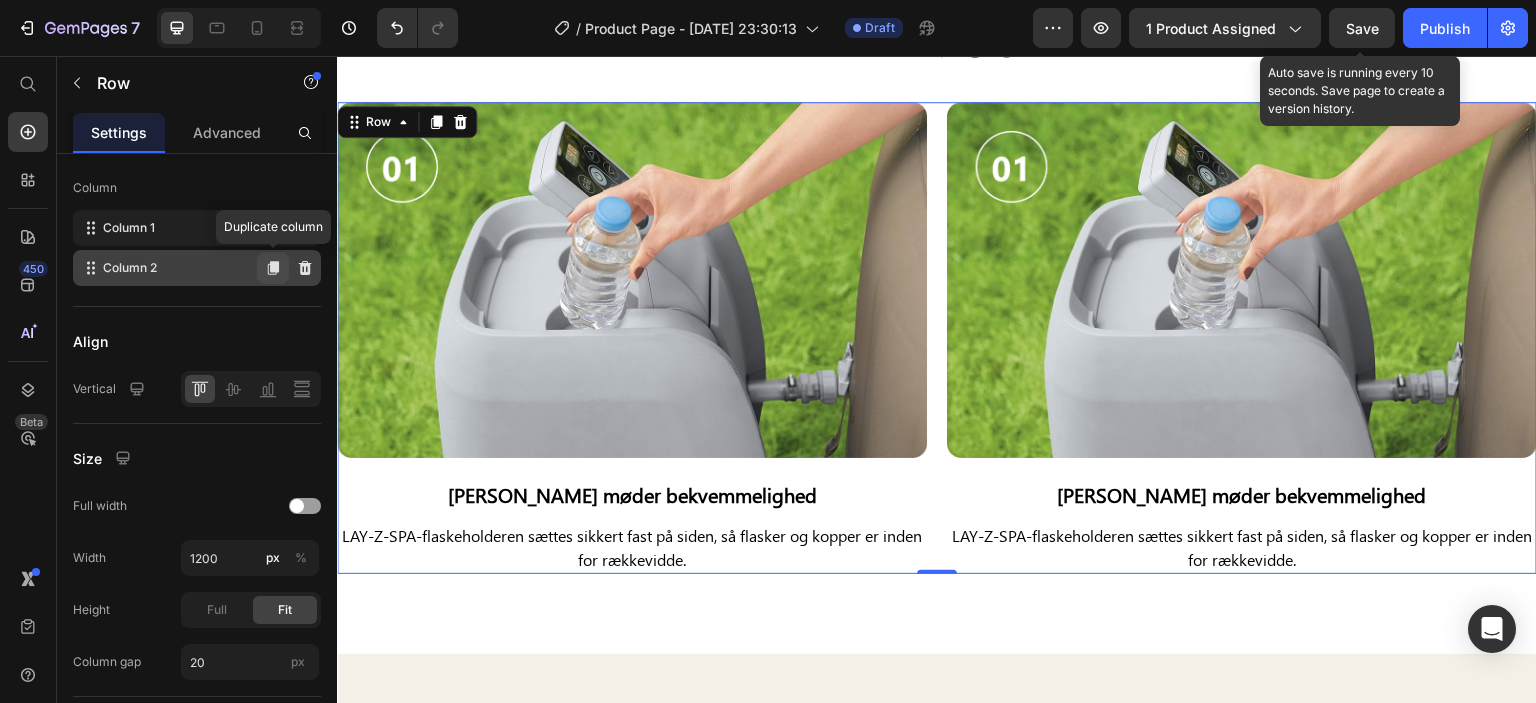 click 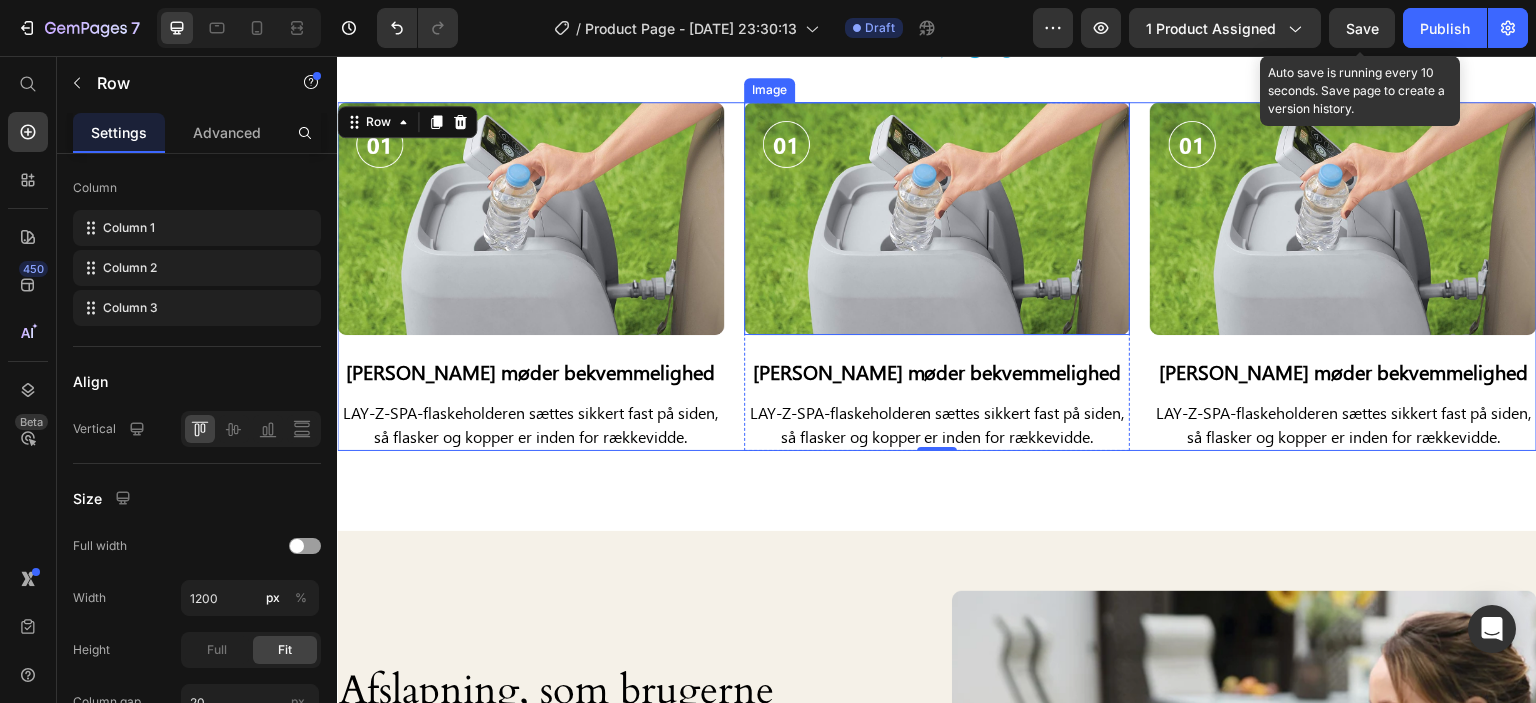 click at bounding box center (937, 218) 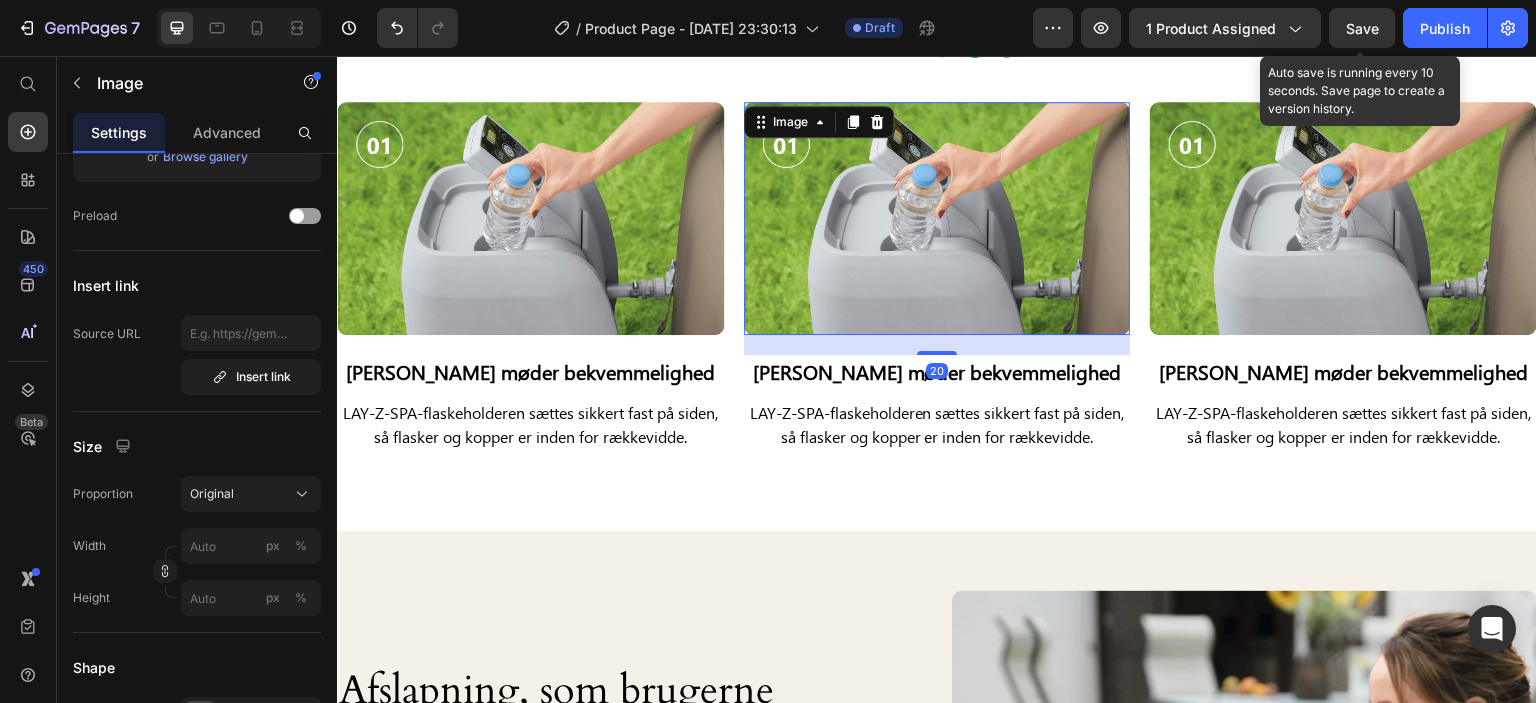 scroll, scrollTop: 0, scrollLeft: 0, axis: both 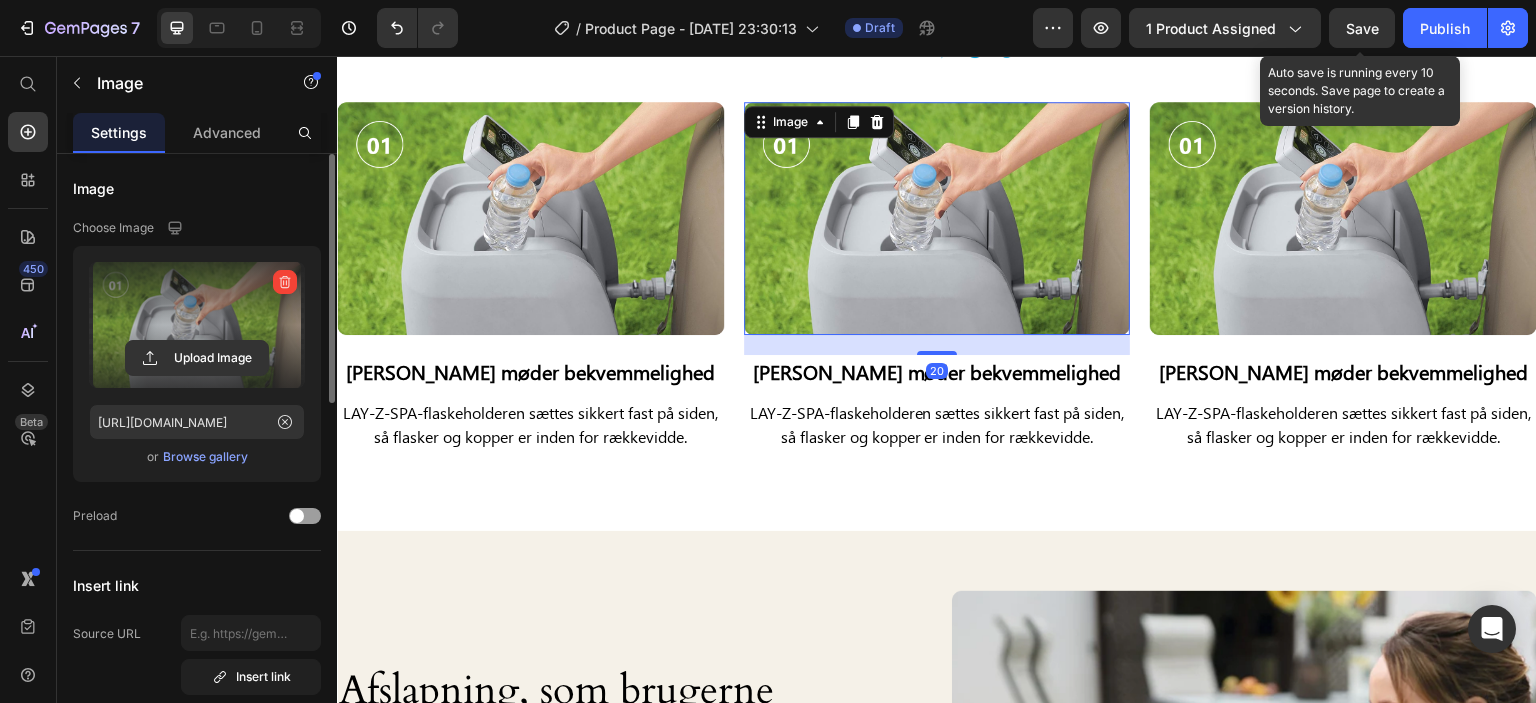 click at bounding box center (197, 325) 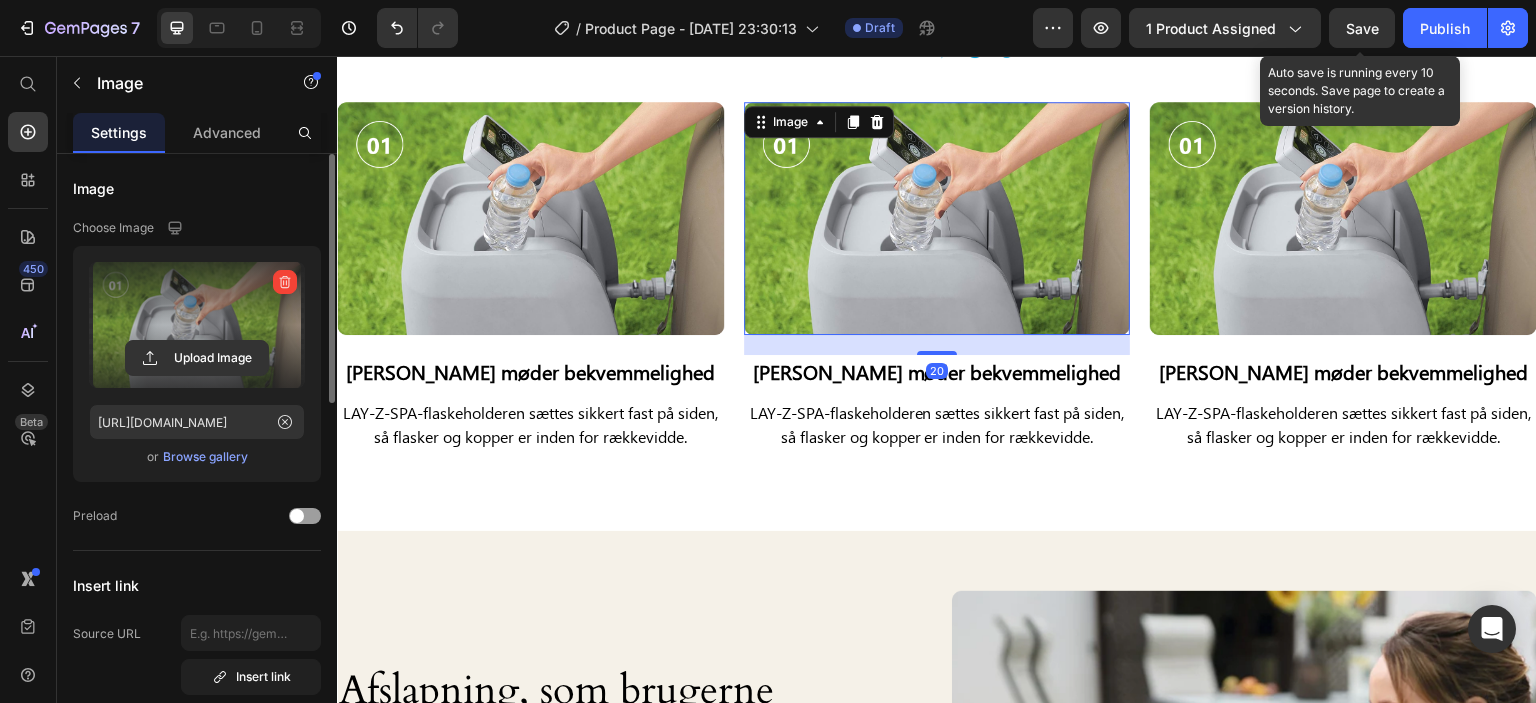 click 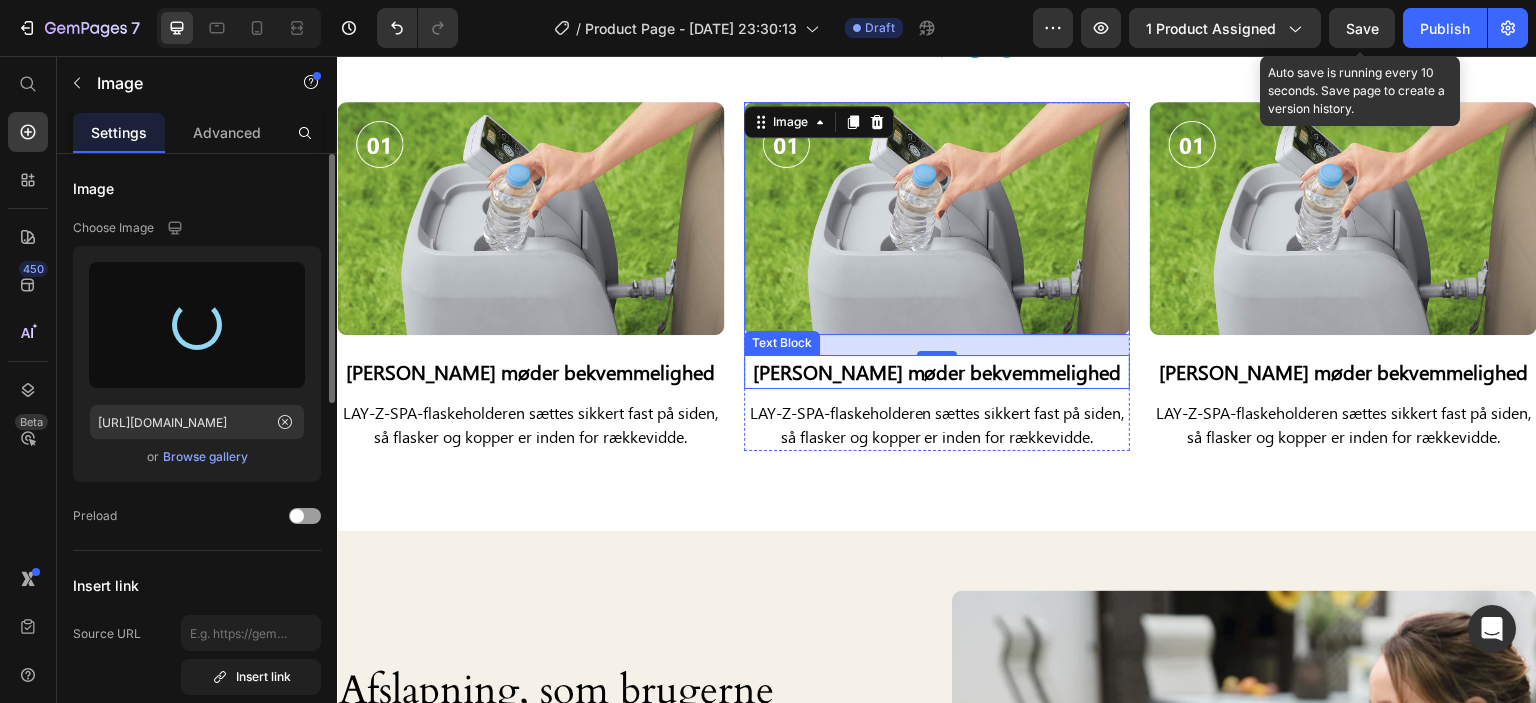 type on "https://cdn.shopify.com/s/files/1/0898/0227/7191/files/gempages_574561597205251301-b3aef5fb-f4ee-49b5-a08a-b540db45919e.png" 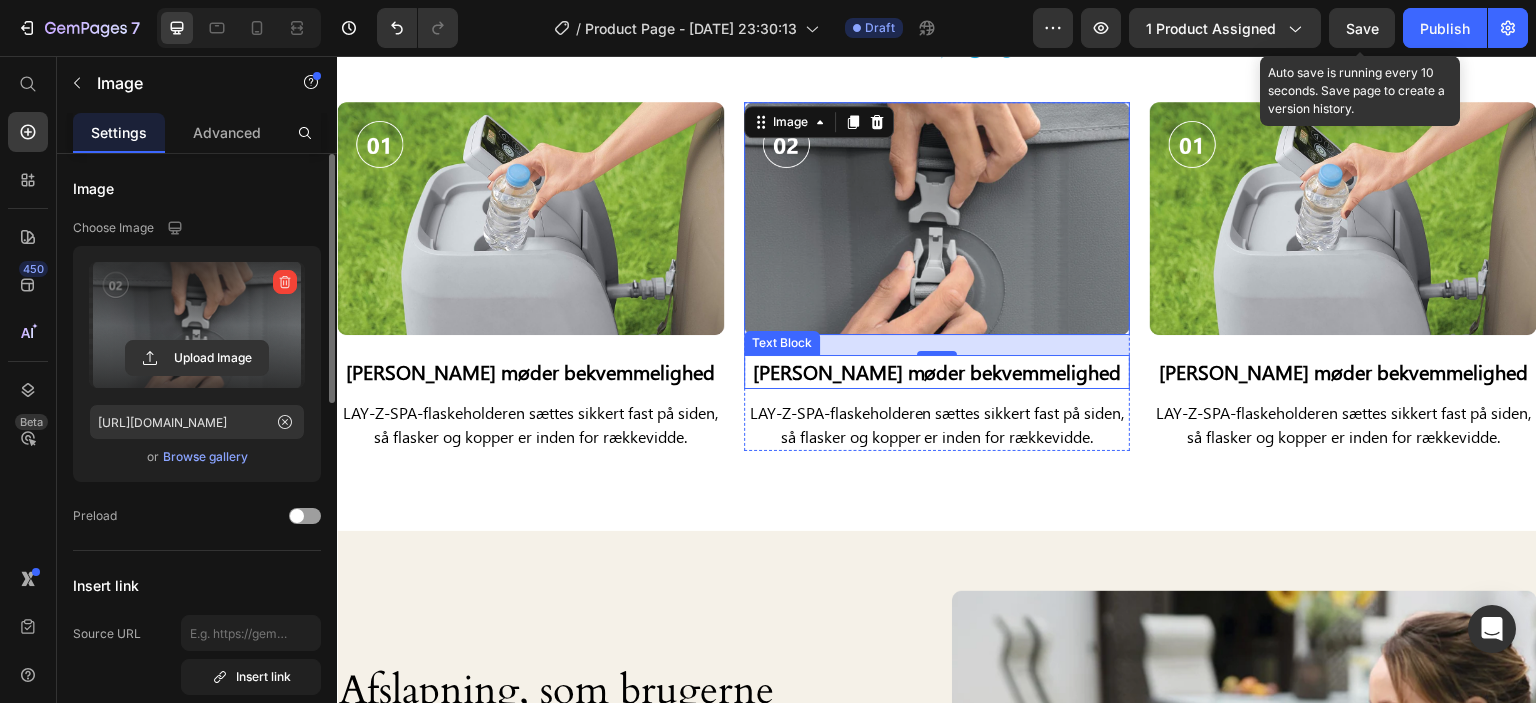 click on "Komfort møder bekvemmelighed" at bounding box center (937, 372) 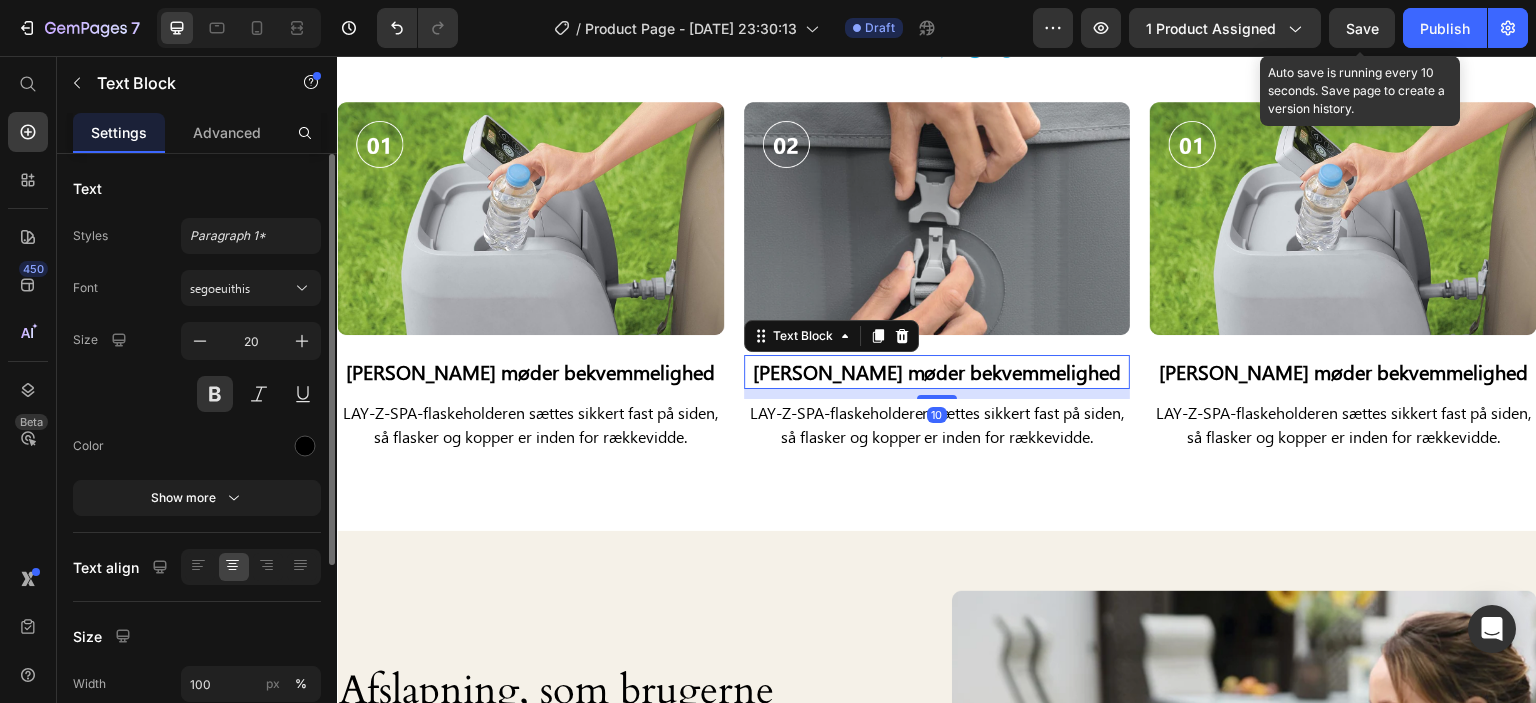 click on "Komfort møder bekvemmelighed" at bounding box center (937, 372) 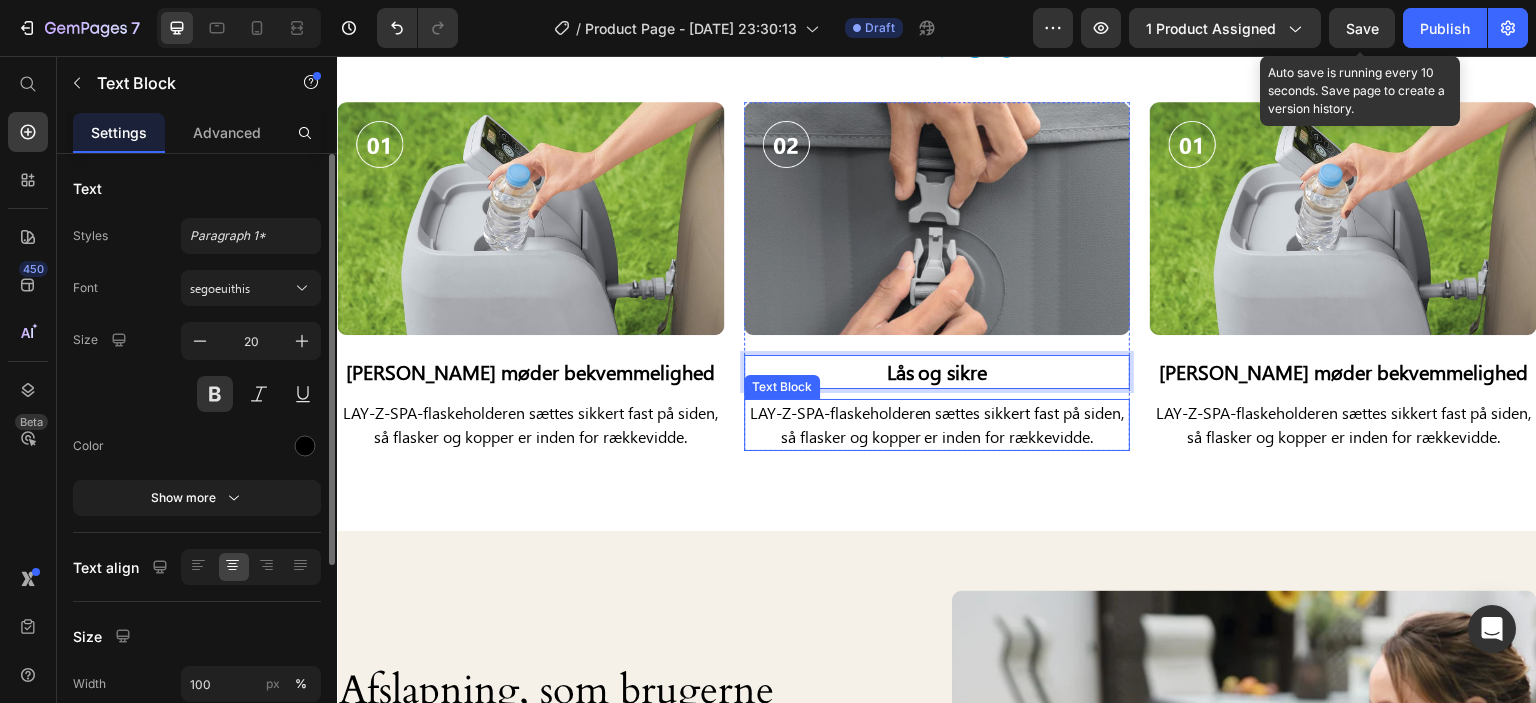 click on "LAY-Z-SPA-flaskeholderen sættes sikkert fast på siden, så flasker og kopper er inden for rækkevidde." at bounding box center (937, 425) 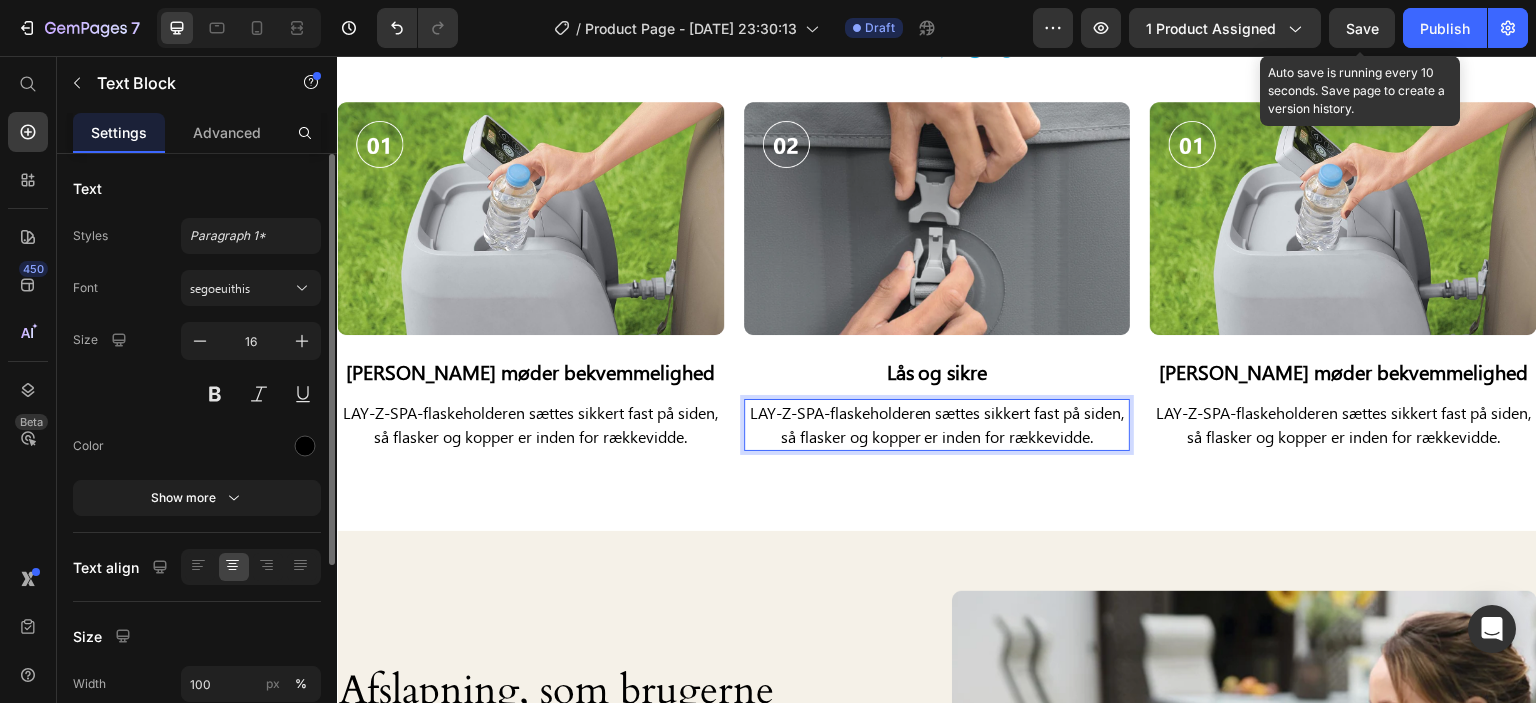 click on "LAY-Z-SPA-flaskeholderen sættes sikkert fast på siden, så flasker og kopper er inden for rækkevidde." at bounding box center [937, 425] 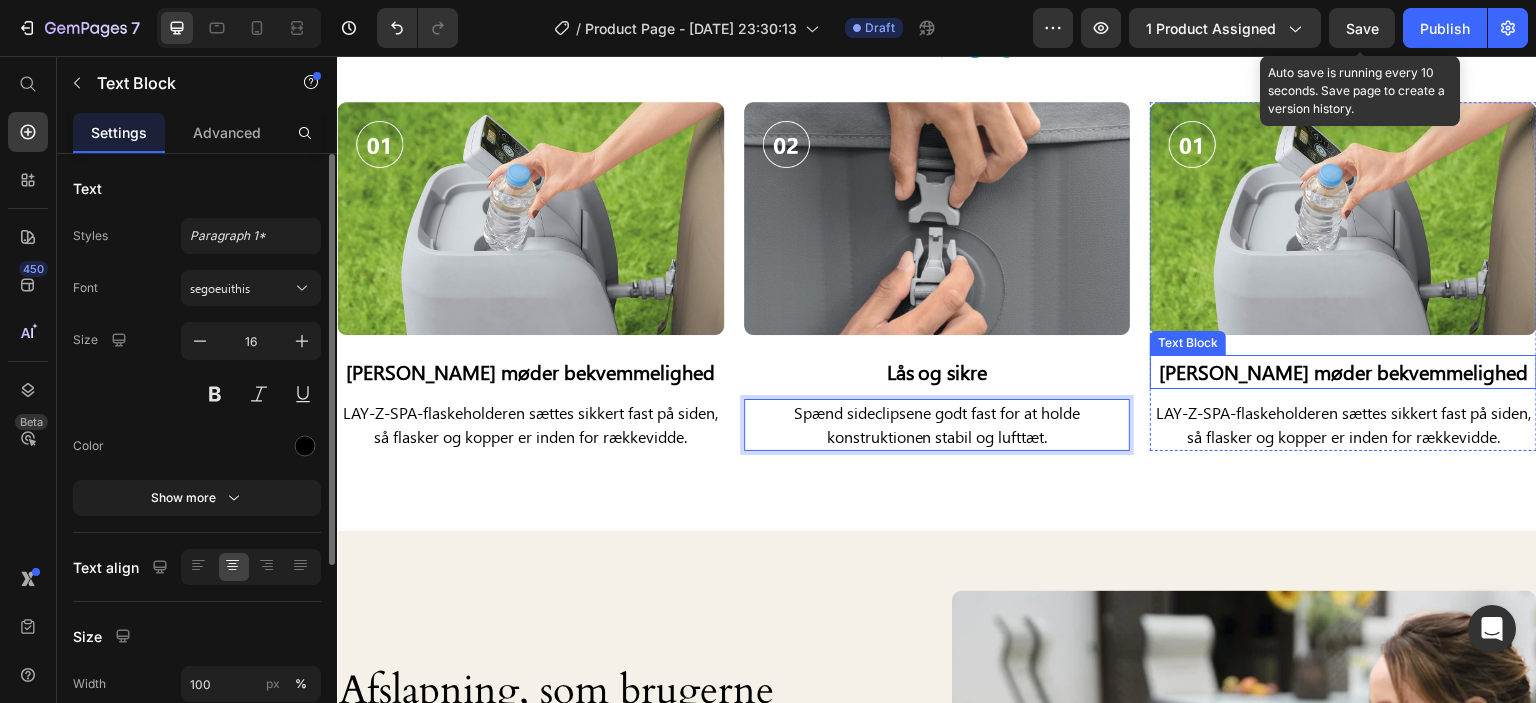 click on "Komfort møder bekvemmelighed" at bounding box center (1343, 372) 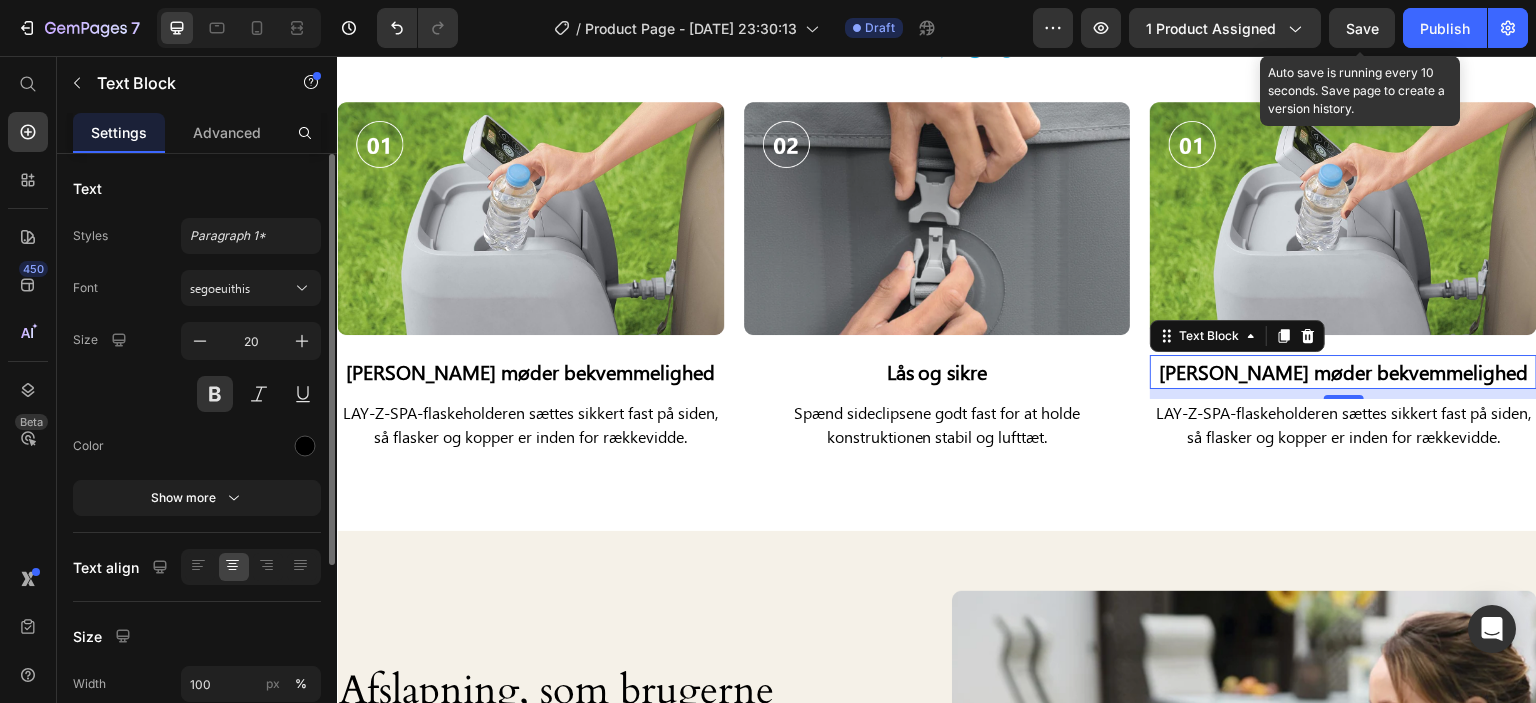 click on "Komfort møder bekvemmelighed" at bounding box center (1343, 372) 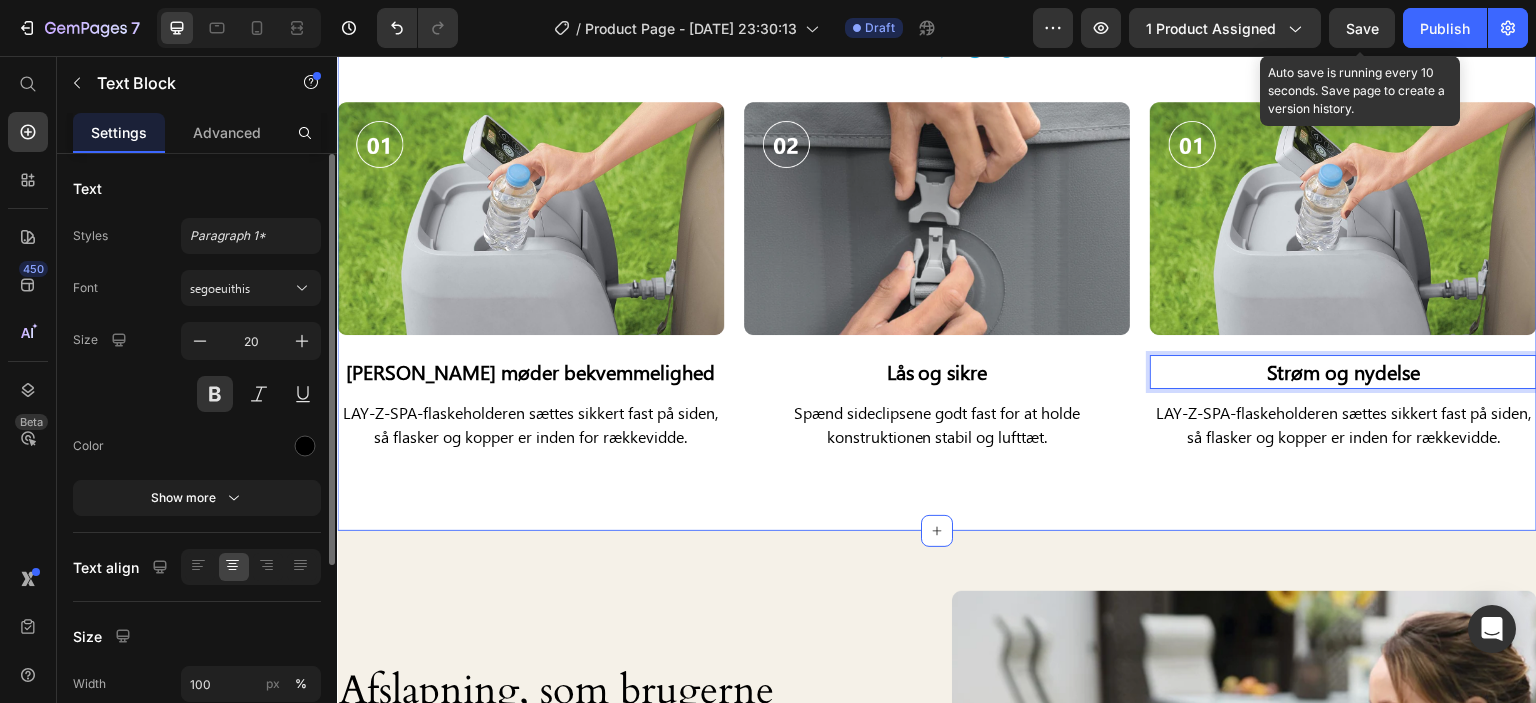 click on "LAY-Z-SPA-flaskeholderen sættes sikkert fast på siden, så flasker og kopper er inden for rækkevidde." at bounding box center (1343, 425) 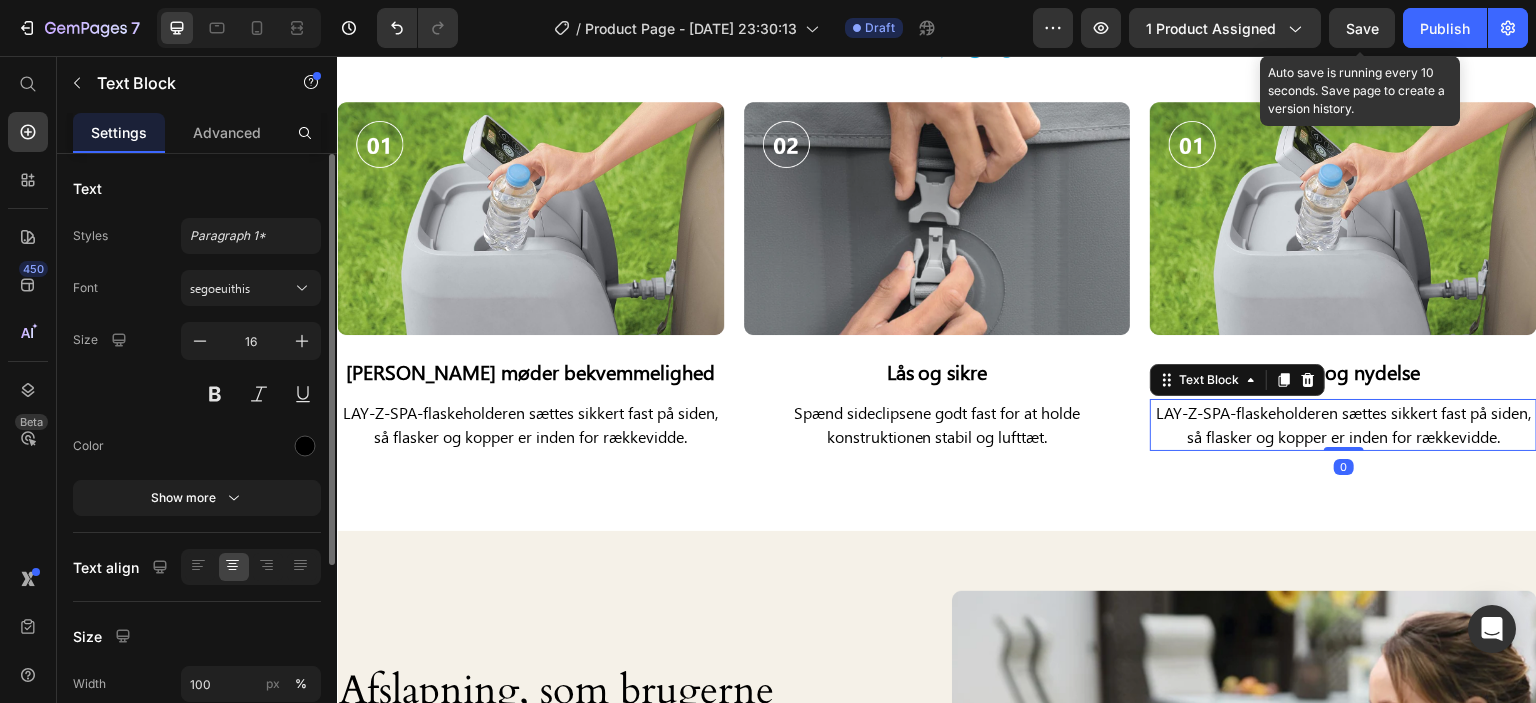 click on "LAY-Z-SPA-flaskeholderen sættes sikkert fast på siden, så flasker og kopper er inden for rækkevidde." at bounding box center [1343, 425] 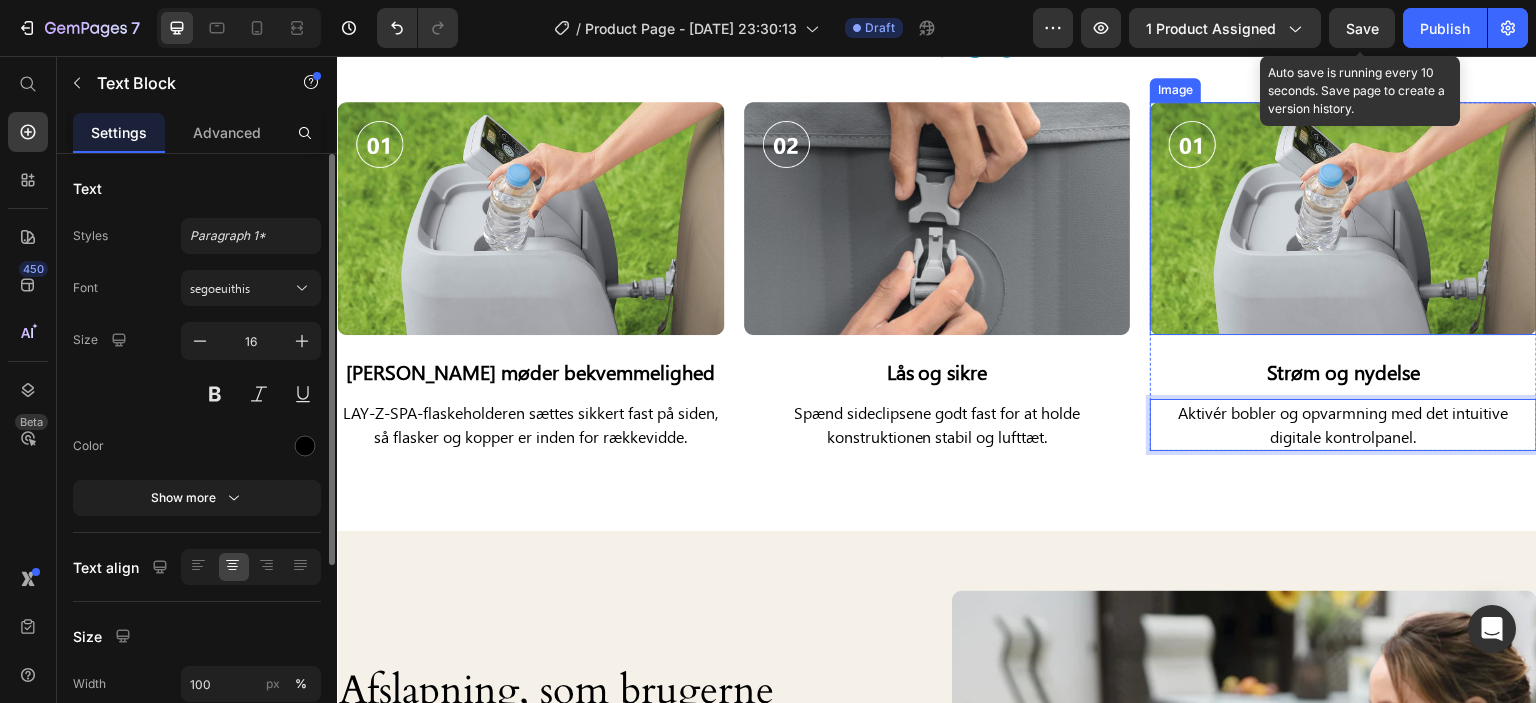 click at bounding box center (1343, 218) 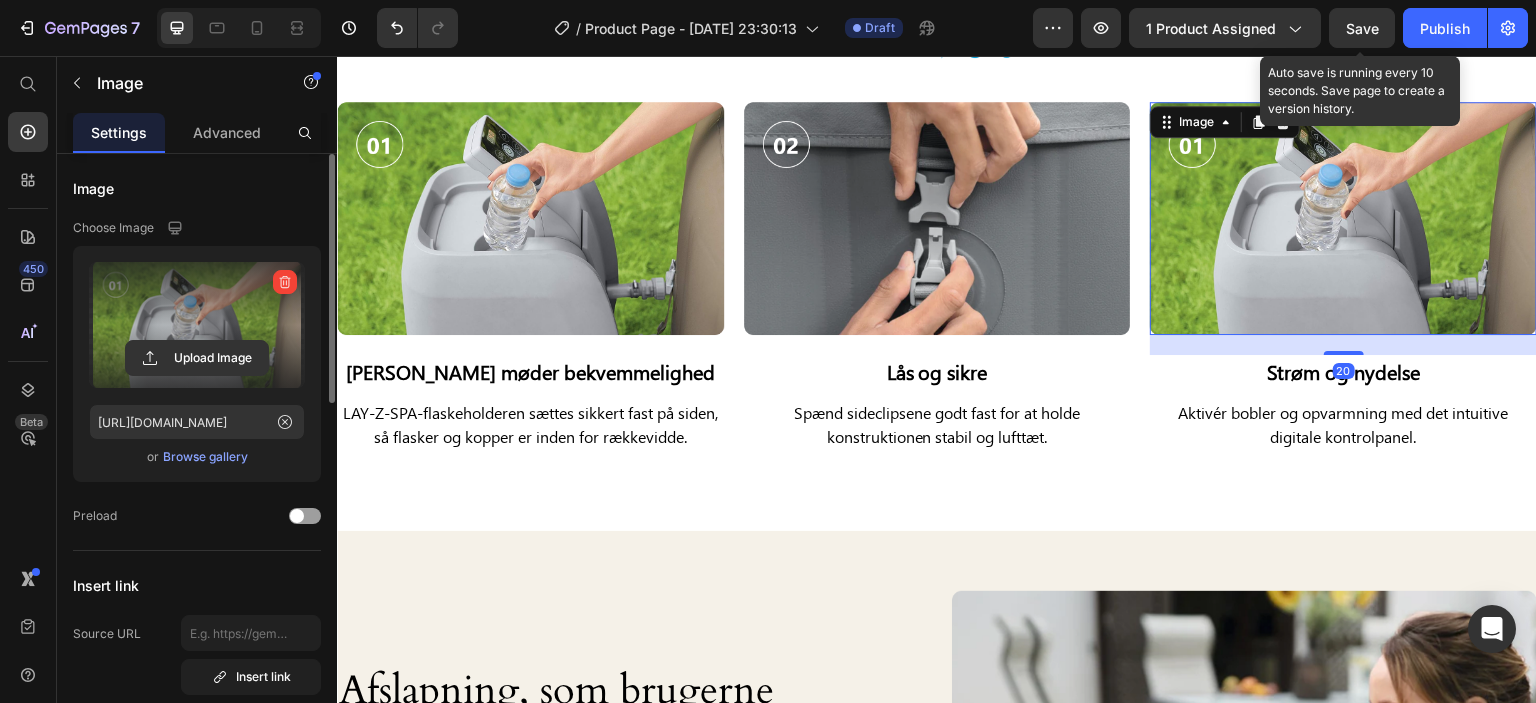 click at bounding box center (197, 325) 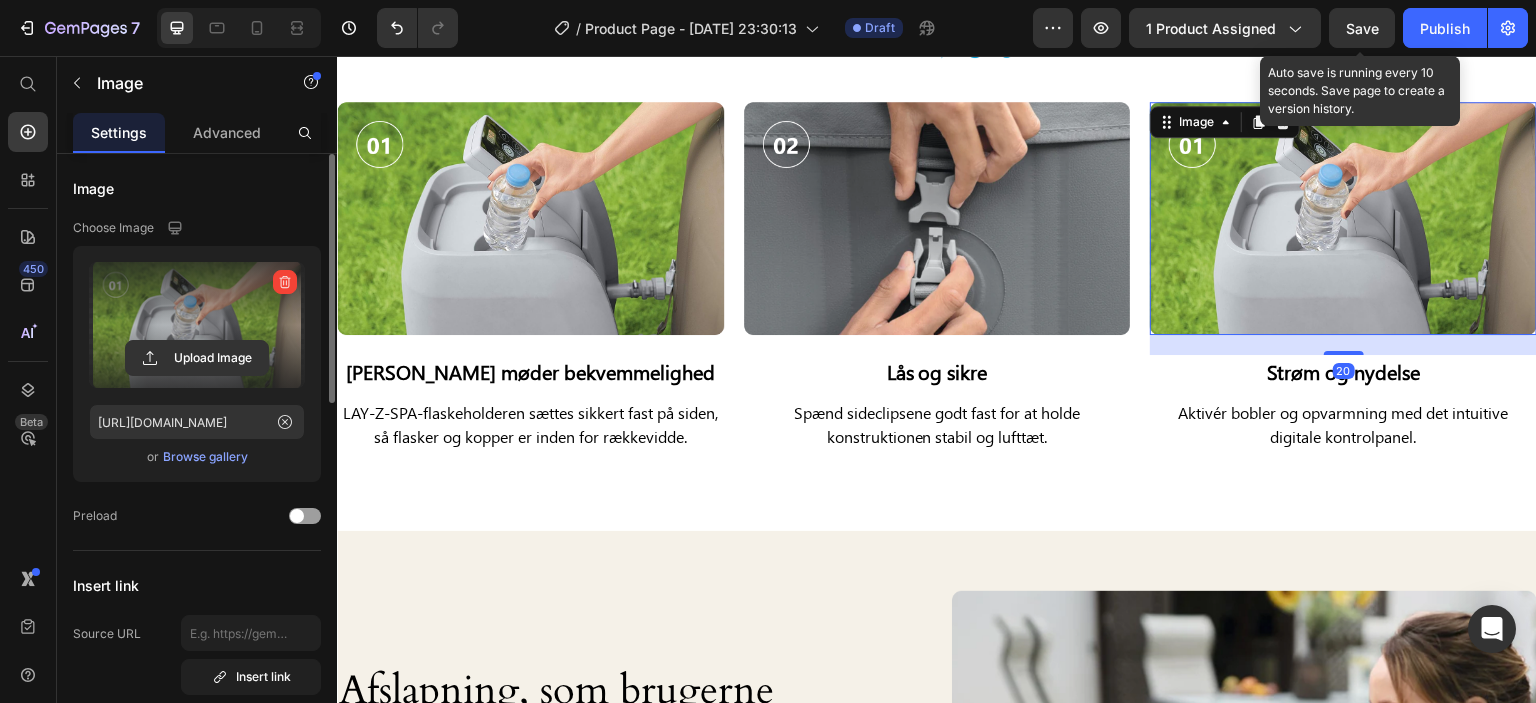click 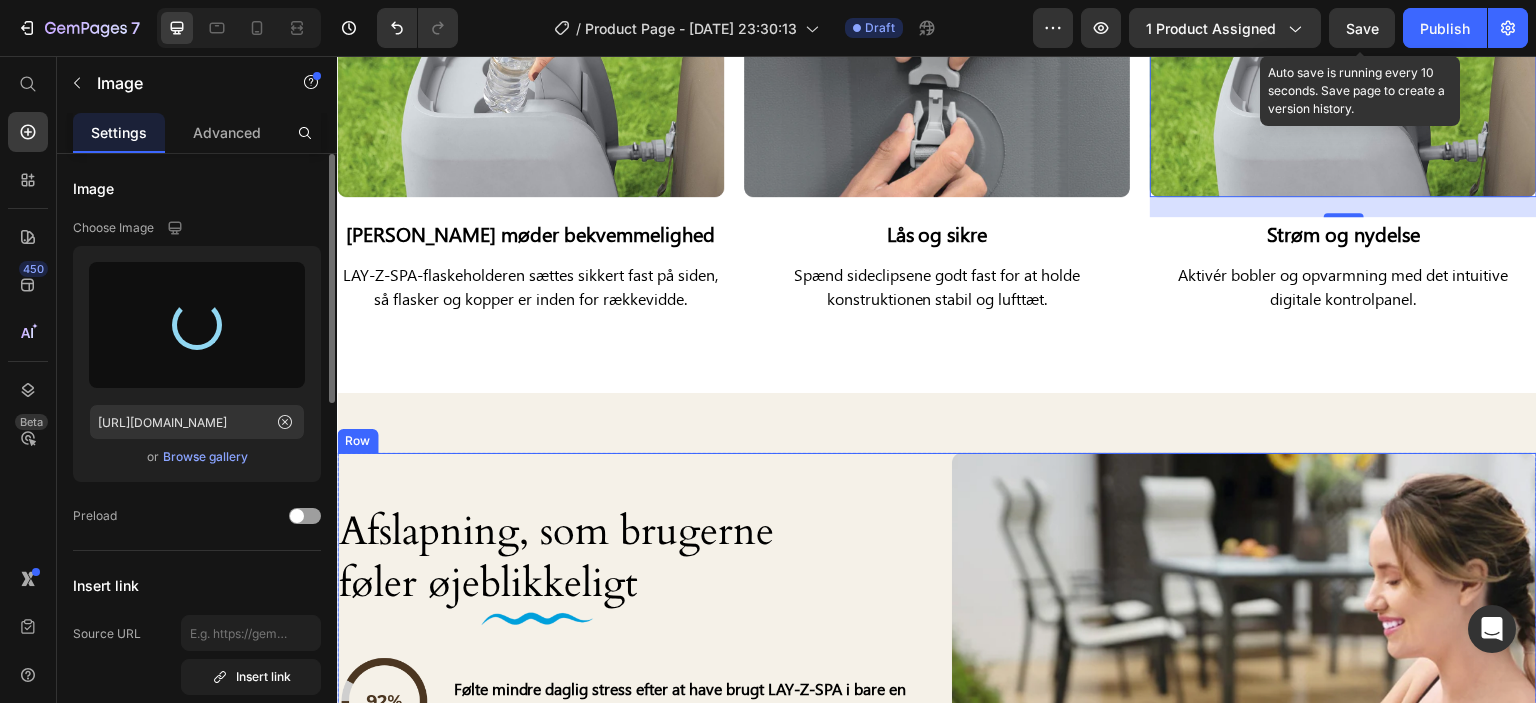 scroll, scrollTop: 4510, scrollLeft: 0, axis: vertical 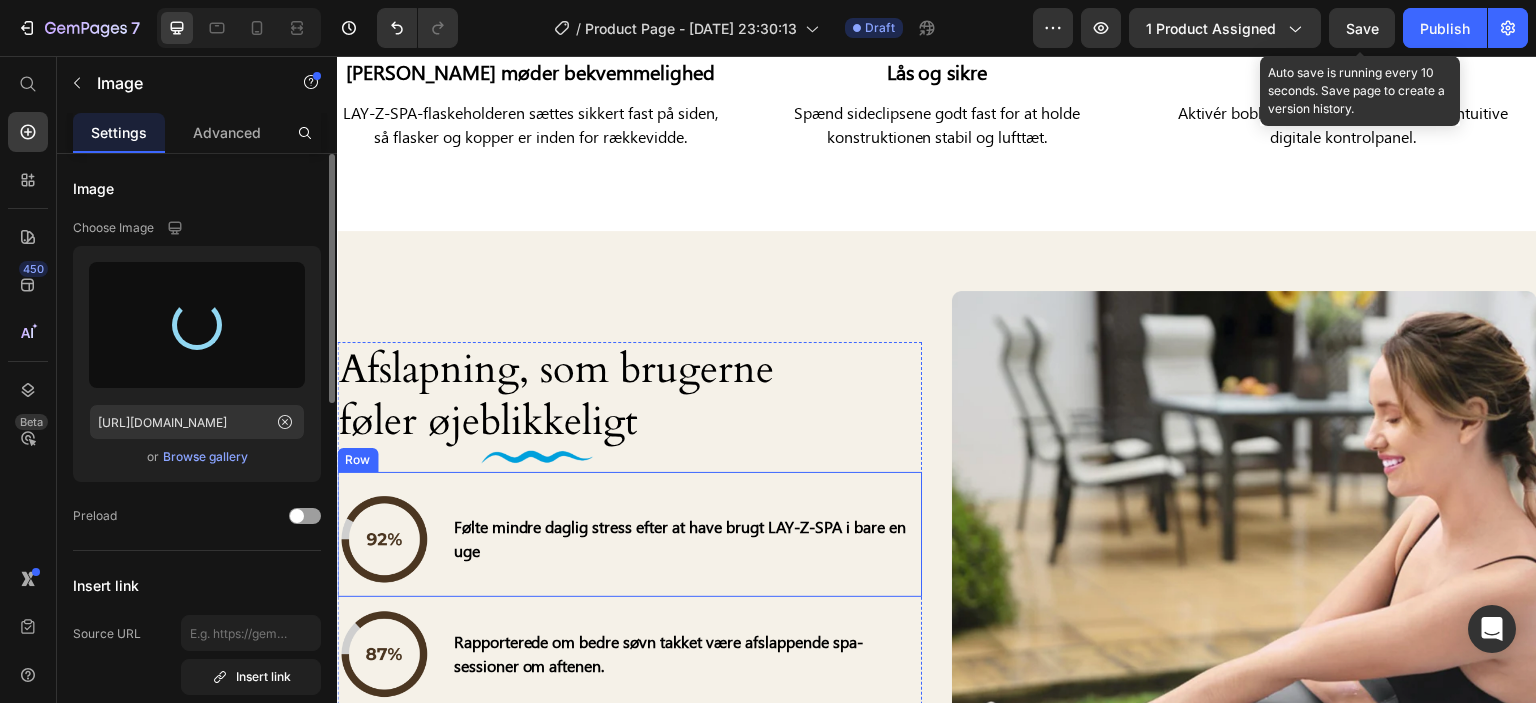 type on "https://cdn.shopify.com/s/files/1/0898/0227/7191/files/gempages_574561597205251301-845805cc-be68-4e40-ae6b-608ff39a71d7.png" 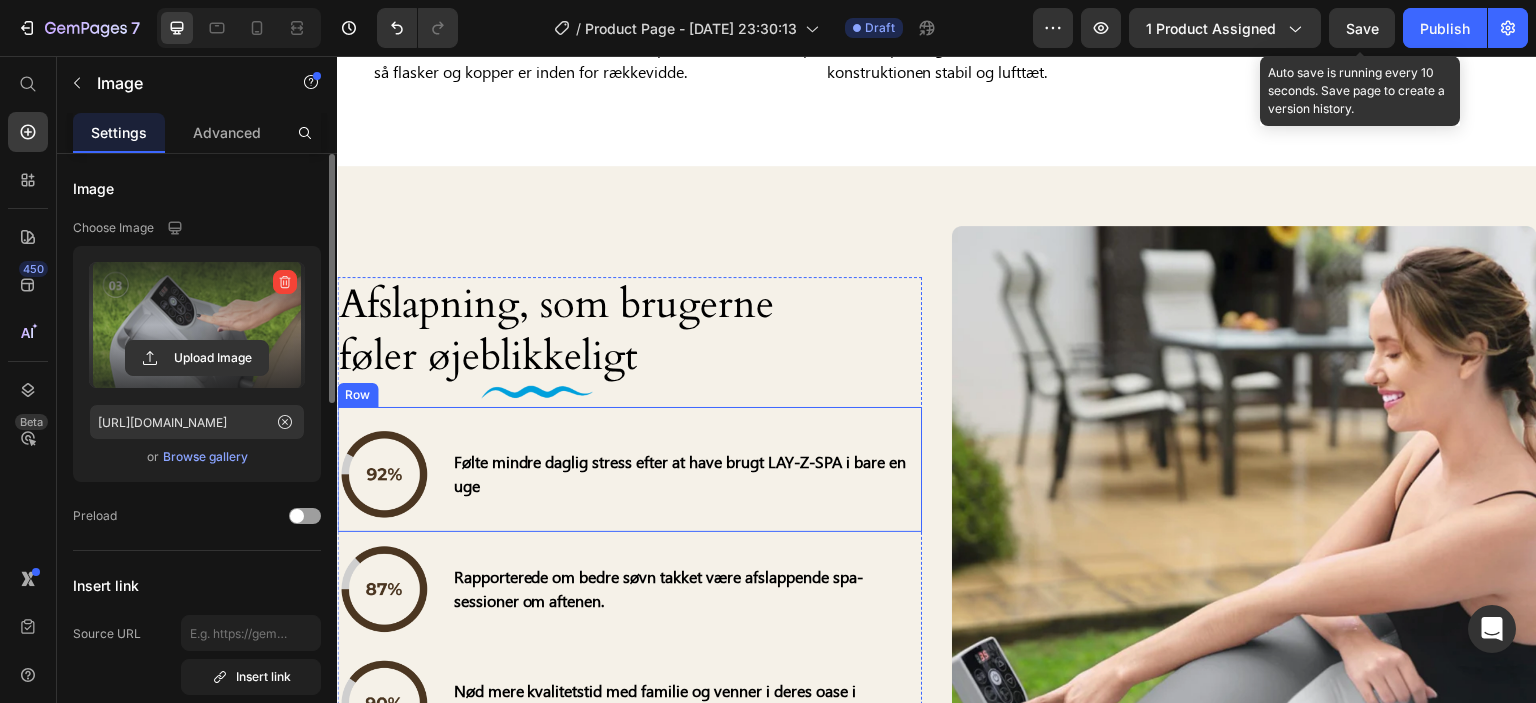 scroll, scrollTop: 4610, scrollLeft: 0, axis: vertical 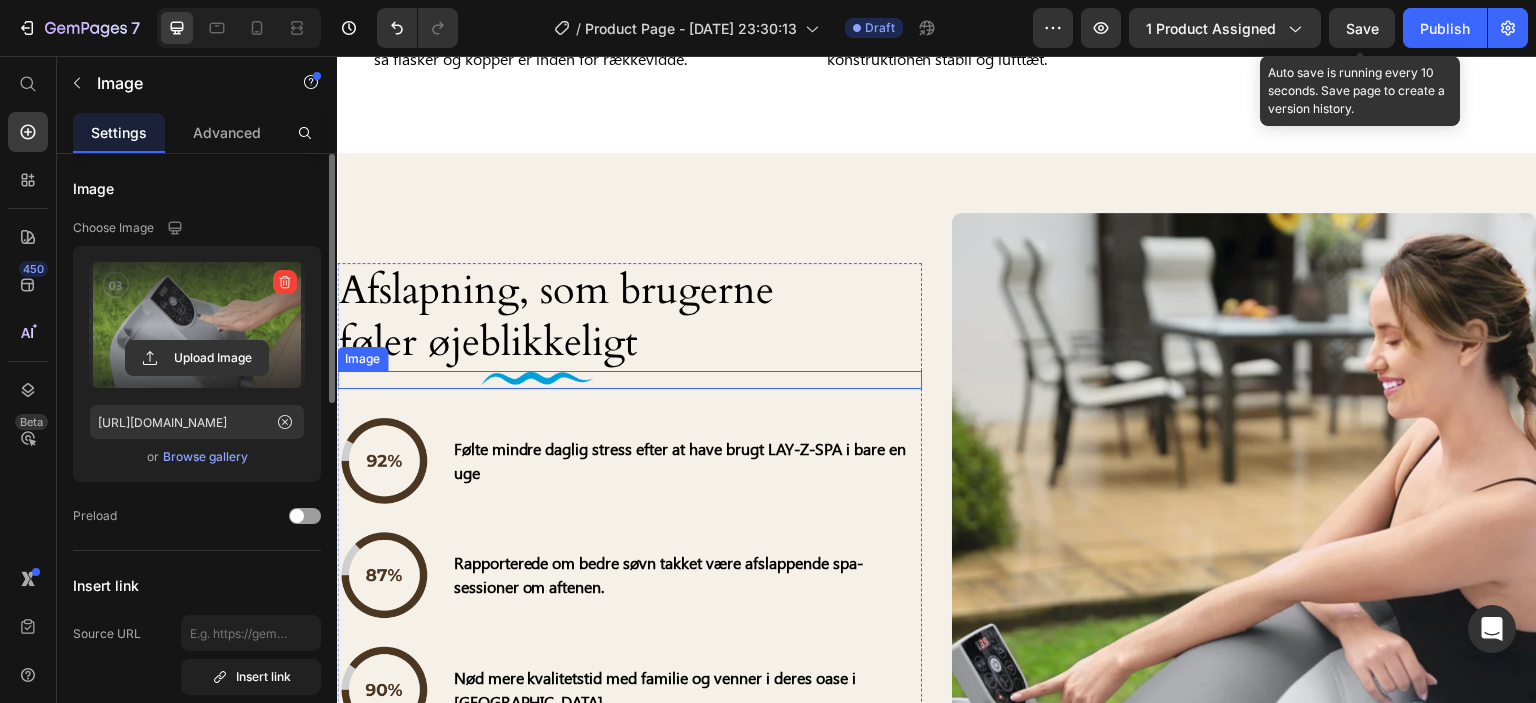 click at bounding box center (629, 380) 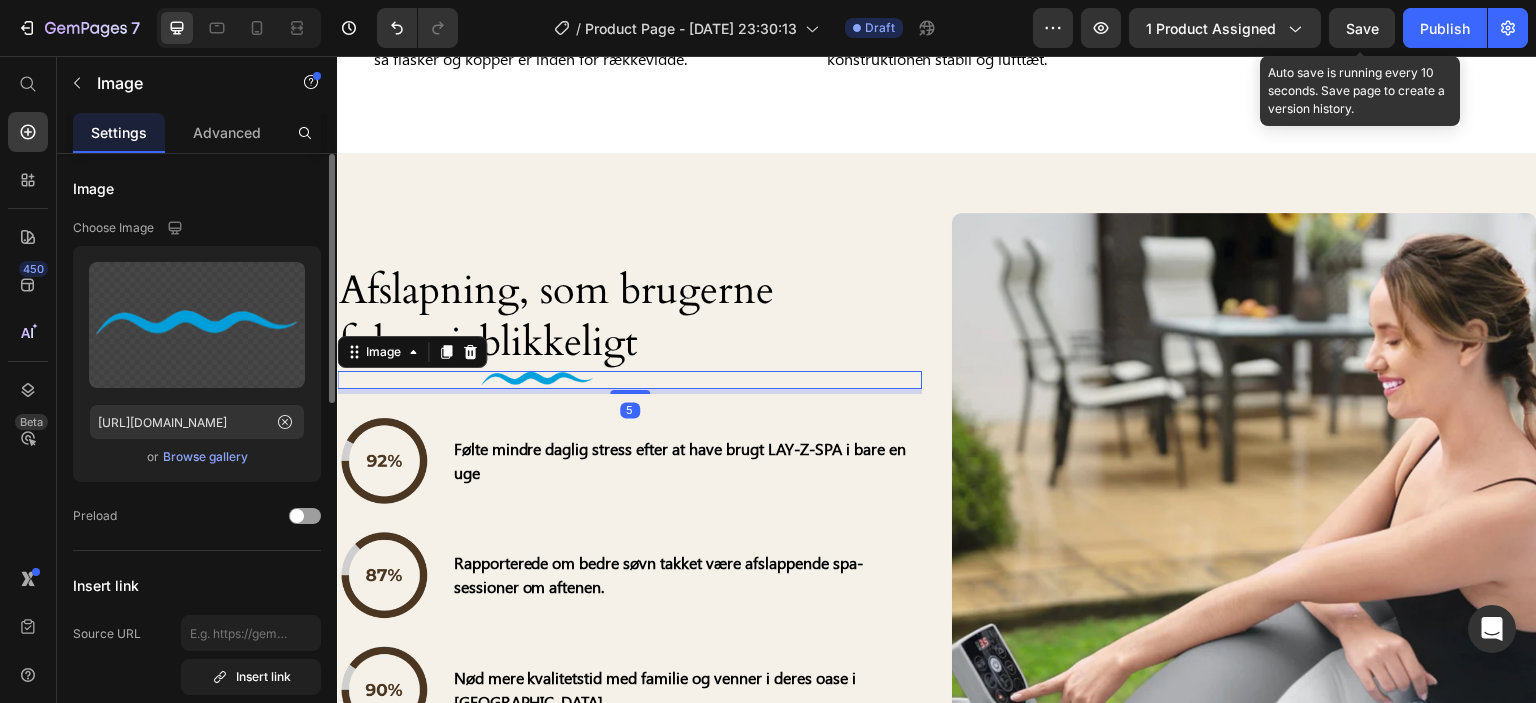 click on "Image Choose Image Upload Image https://cdn.shopify.com/s/files/1/0898/0227/7191/files/gempages_574561597205251301-469f06a1-4195-487c-b04f-988a700568d5.png  or   Browse gallery  Preload Insert link Source URL  Insert link  Size Proportion Original Width 120 px % Height px % Shape Border Corner Shadow Align SEO Alt text Image title  Delete element" at bounding box center (197, 889) 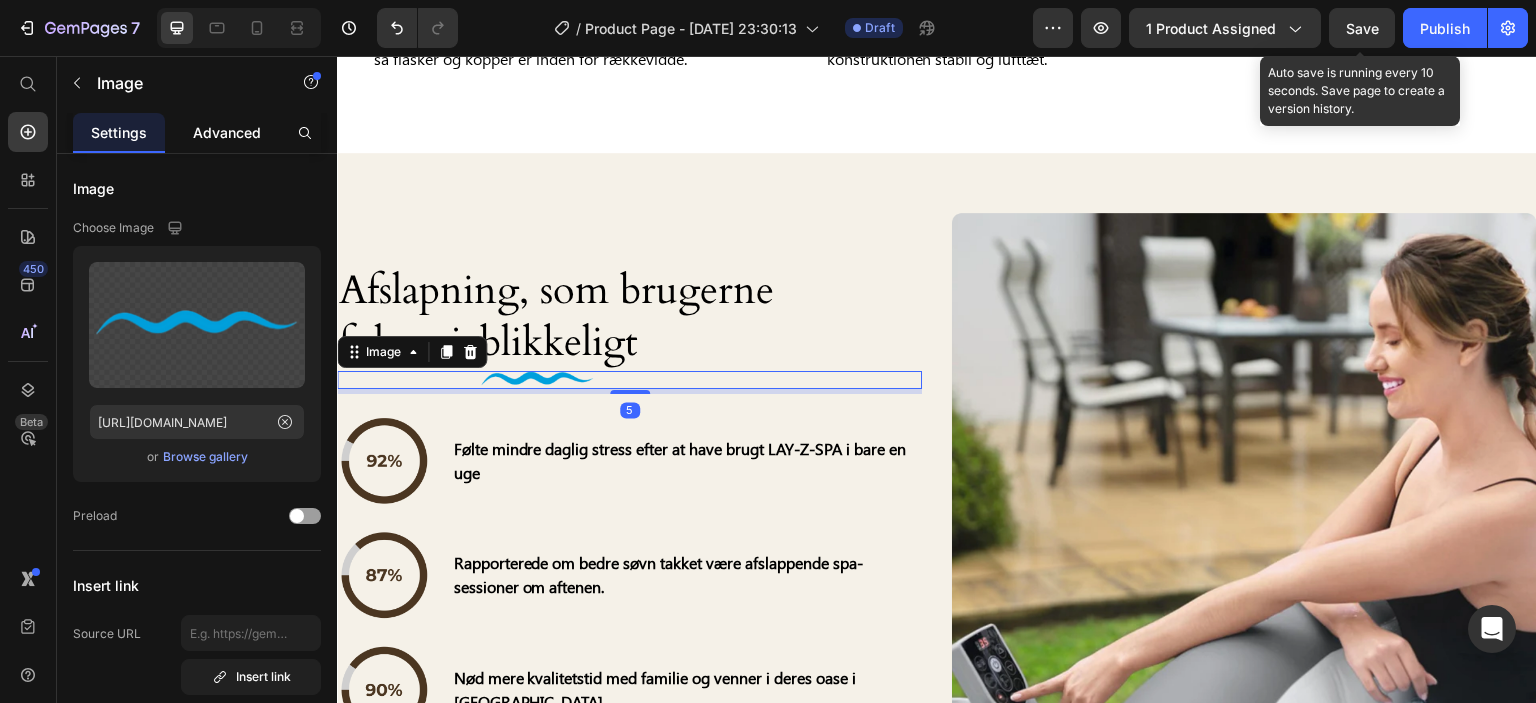 click on "Advanced" 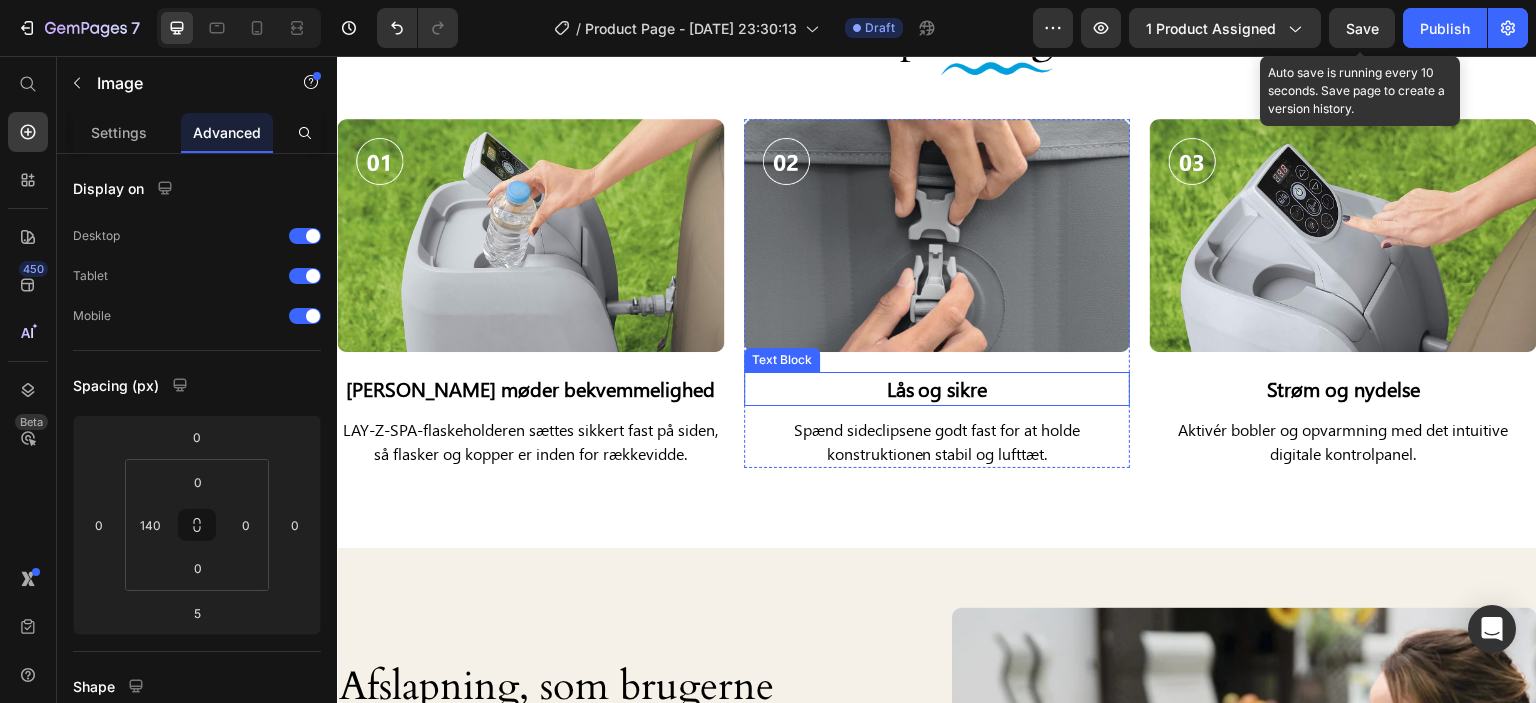 scroll, scrollTop: 4310, scrollLeft: 0, axis: vertical 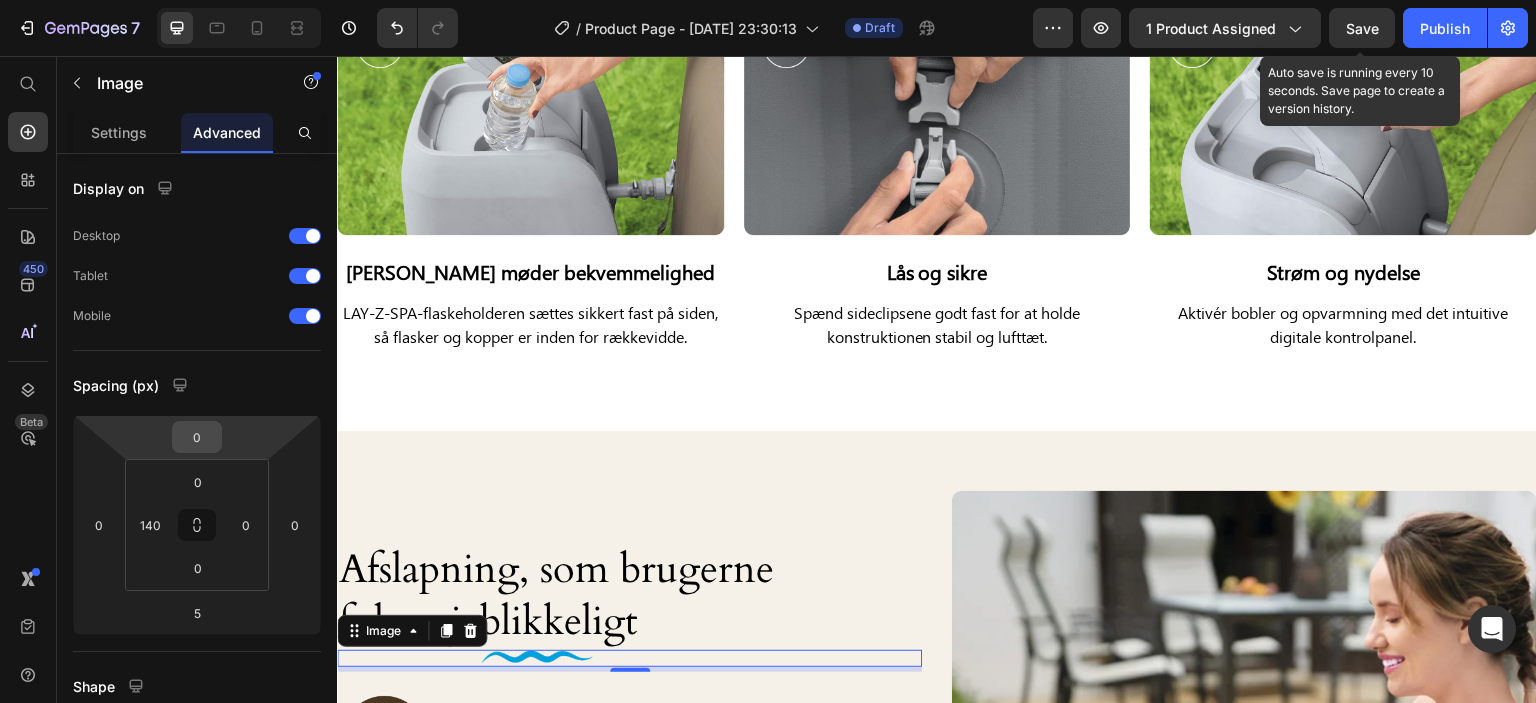 click on "0" at bounding box center [197, 437] 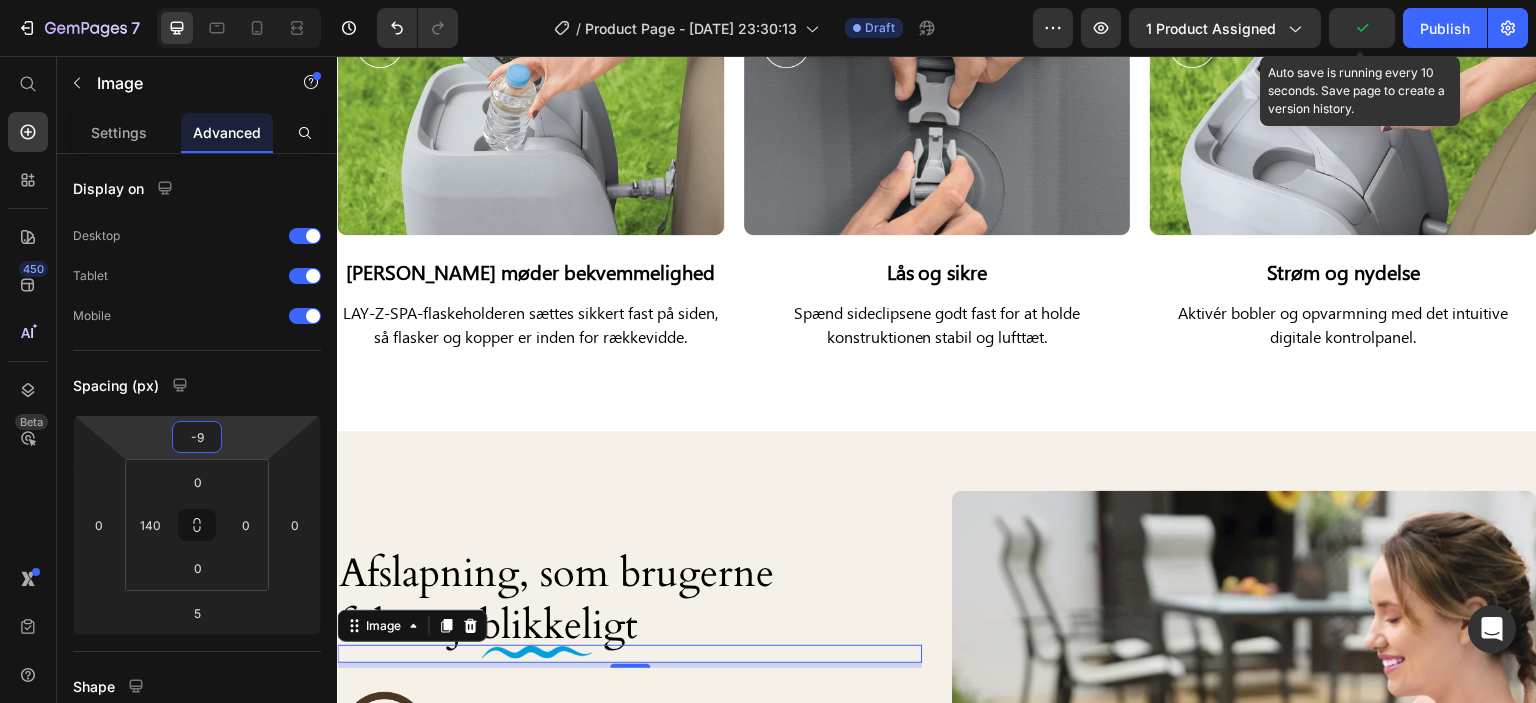 type on "-10" 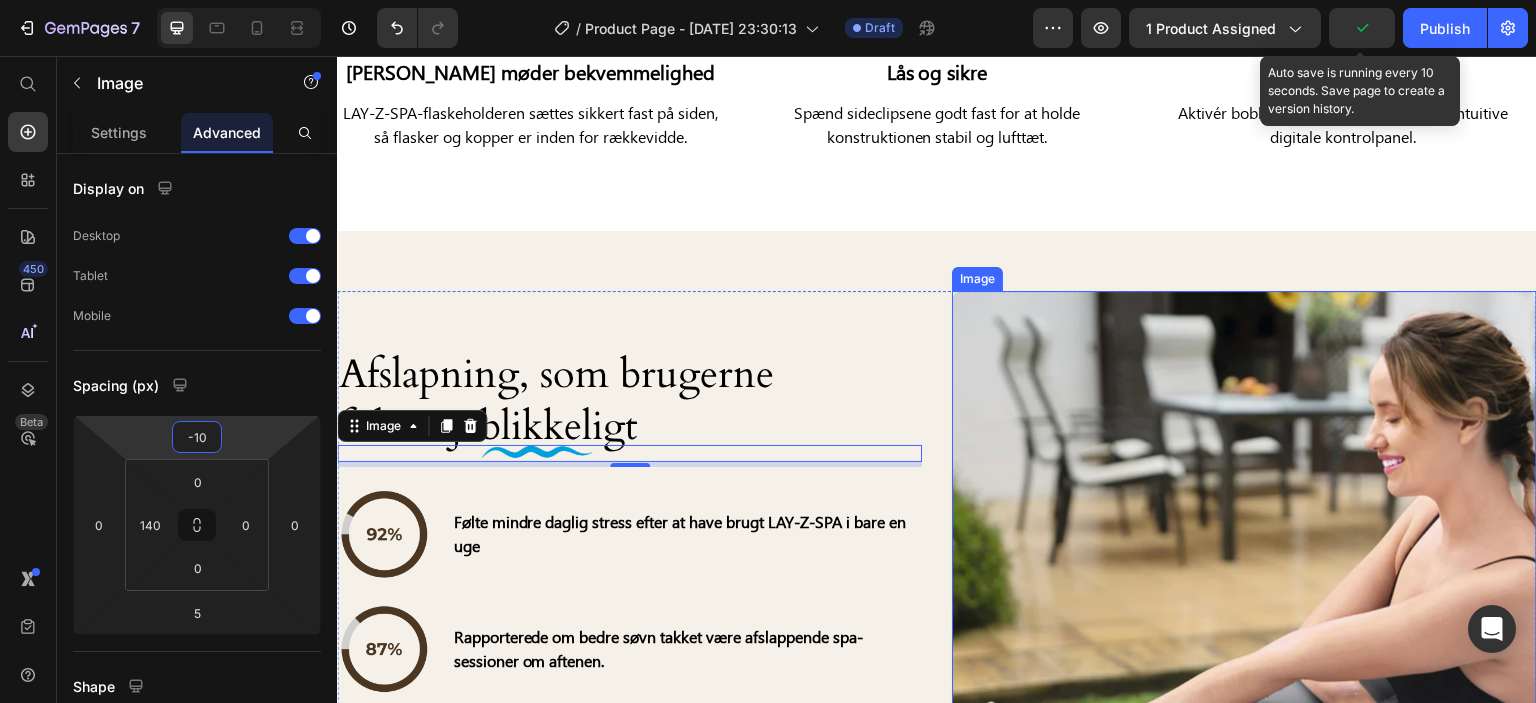 click on "Rapporterede om bedre søvn takket være afslappende spa-sessioner om aftenen. Text Block" at bounding box center (686, 649) 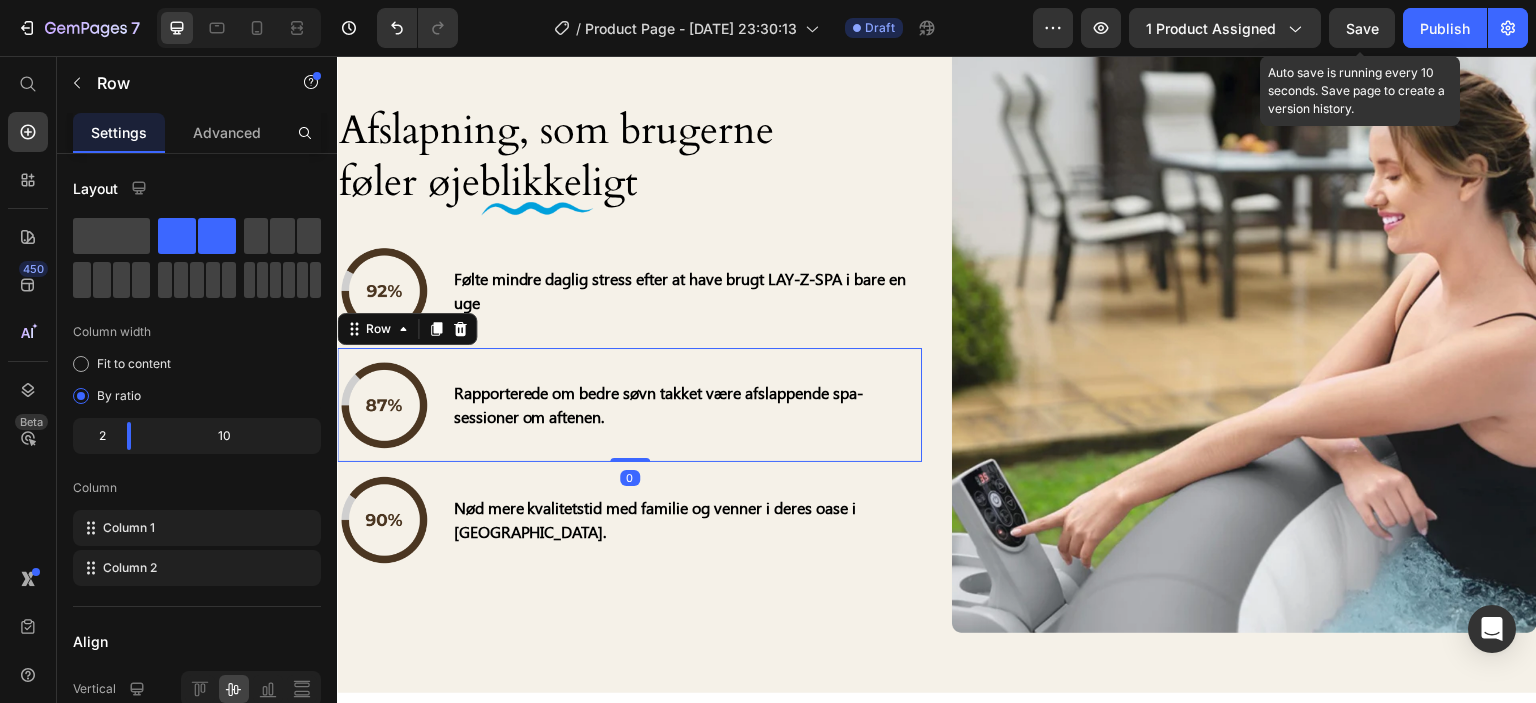 scroll, scrollTop: 4810, scrollLeft: 0, axis: vertical 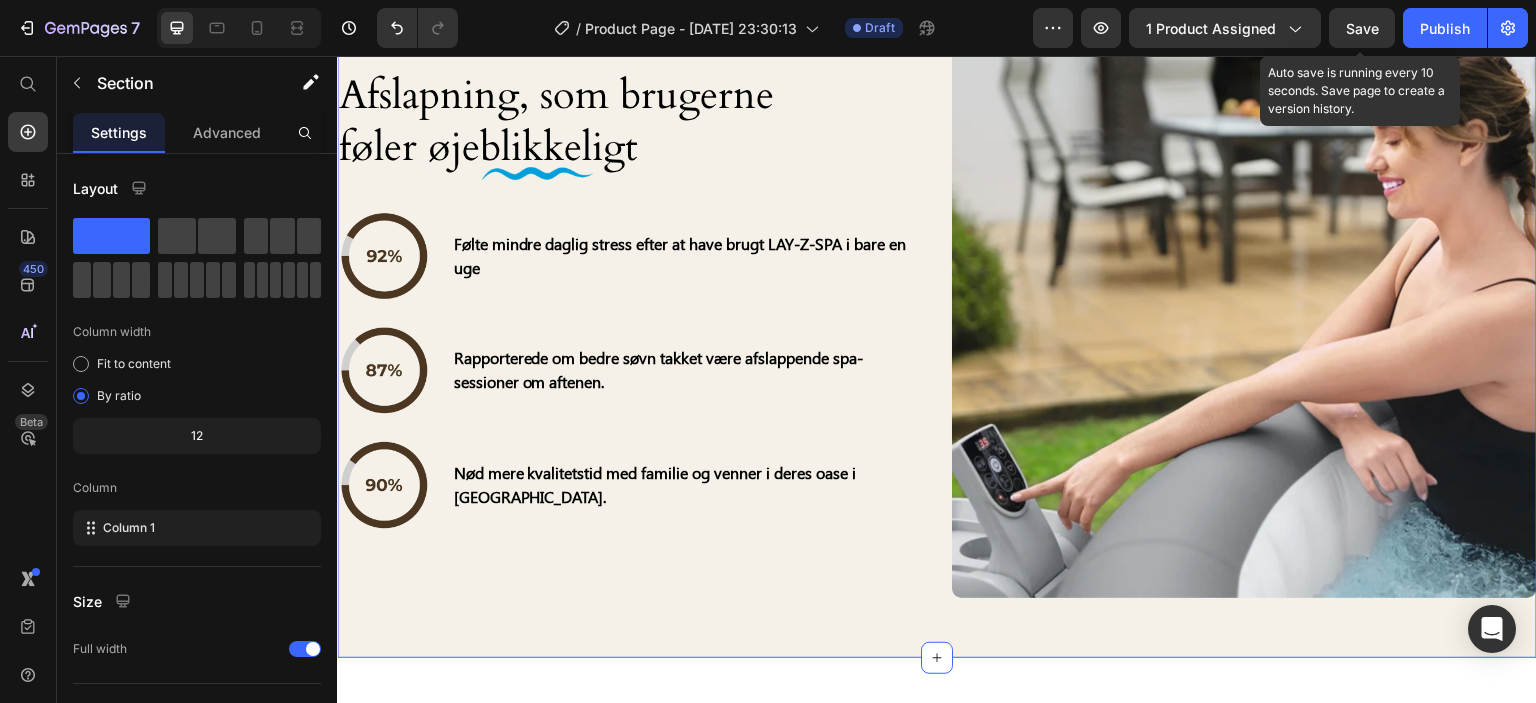 click on "Afslapning, som brugerne føler øjeblikkeligt Heading Image Image Følte mindre daglig stress efter at have brugt LAY-Z-SPA i bare en uge Text Block Row Image Rapporterede om bedre søvn takket være afslappende spa-sessioner om aftenen. Text Block Row Image Nød mere kvalitetstid med familie og venner i deres oase i baghaven. Text Block Row Row Image Row Row Section 9   You can create reusable sections Create Theme Section AI Content Write with GemAI What would you like to describe here? Tone and Voice Persuasive Product Getting products... Show more Generate" at bounding box center (937, 305) 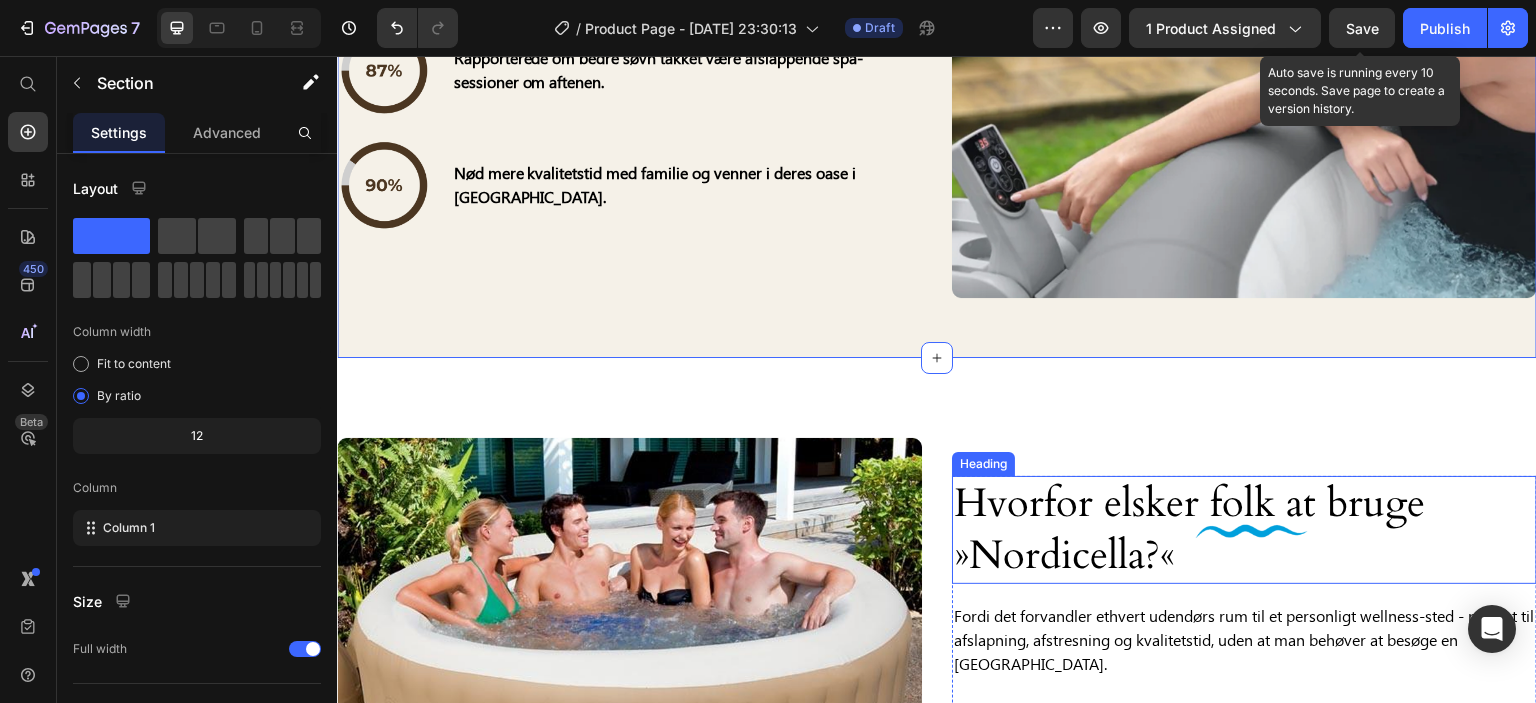 scroll, scrollTop: 5310, scrollLeft: 0, axis: vertical 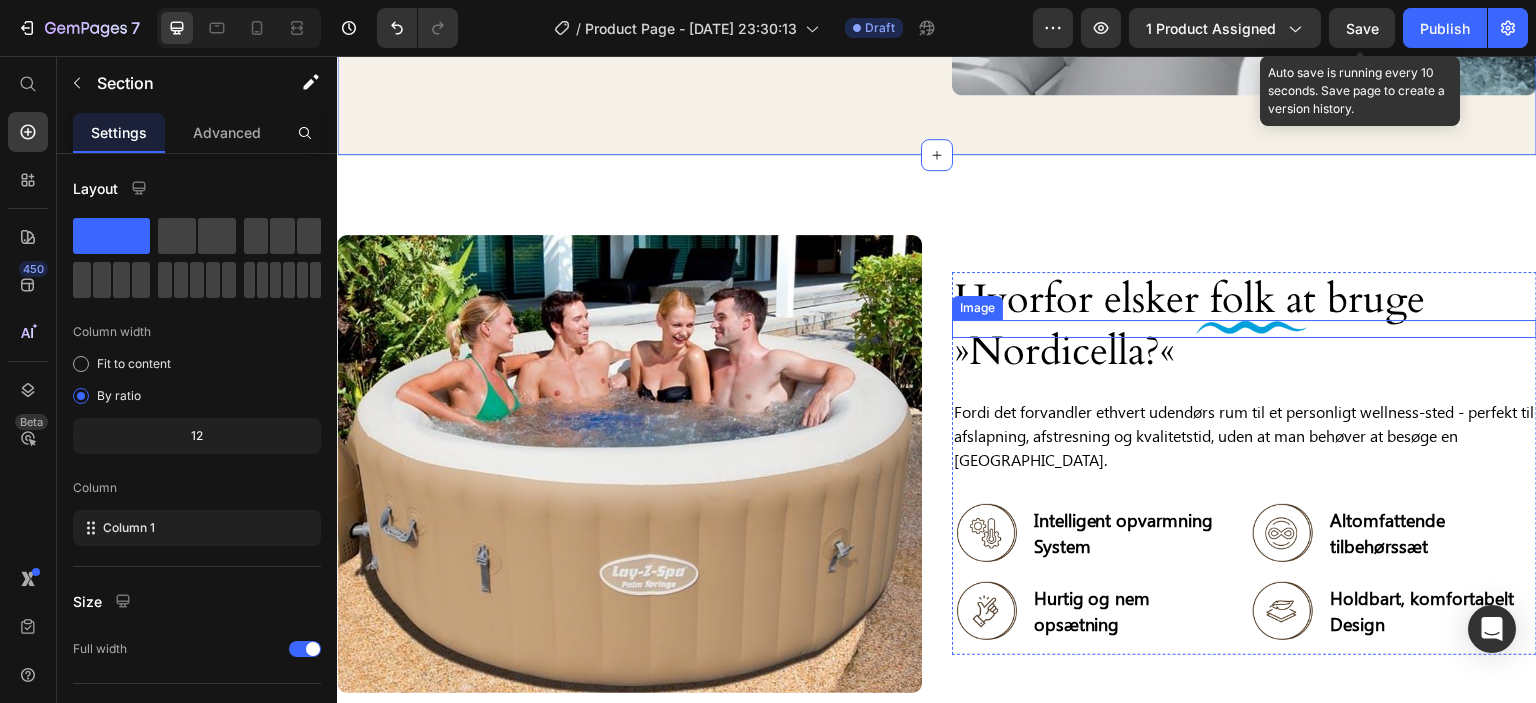 click at bounding box center (1244, 329) 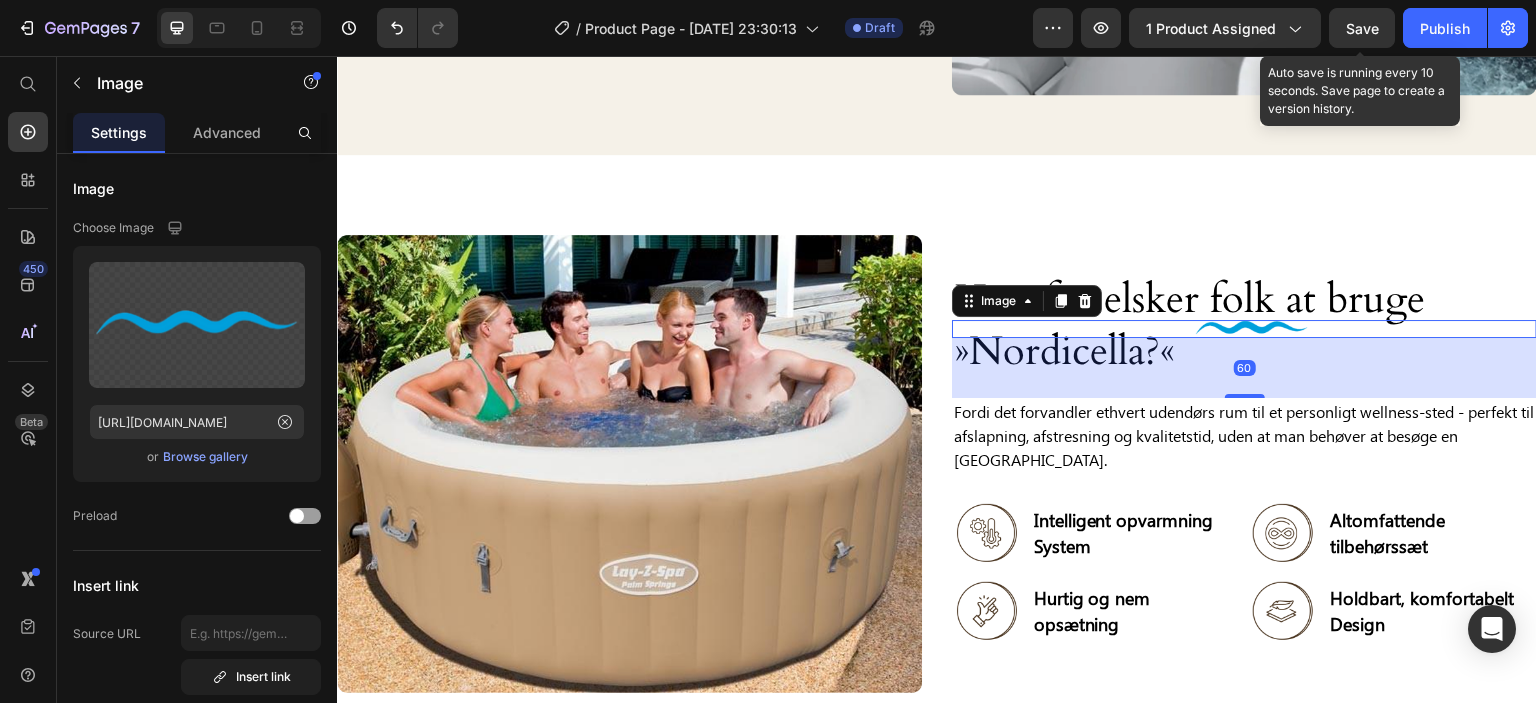 scroll, scrollTop: 200, scrollLeft: 0, axis: vertical 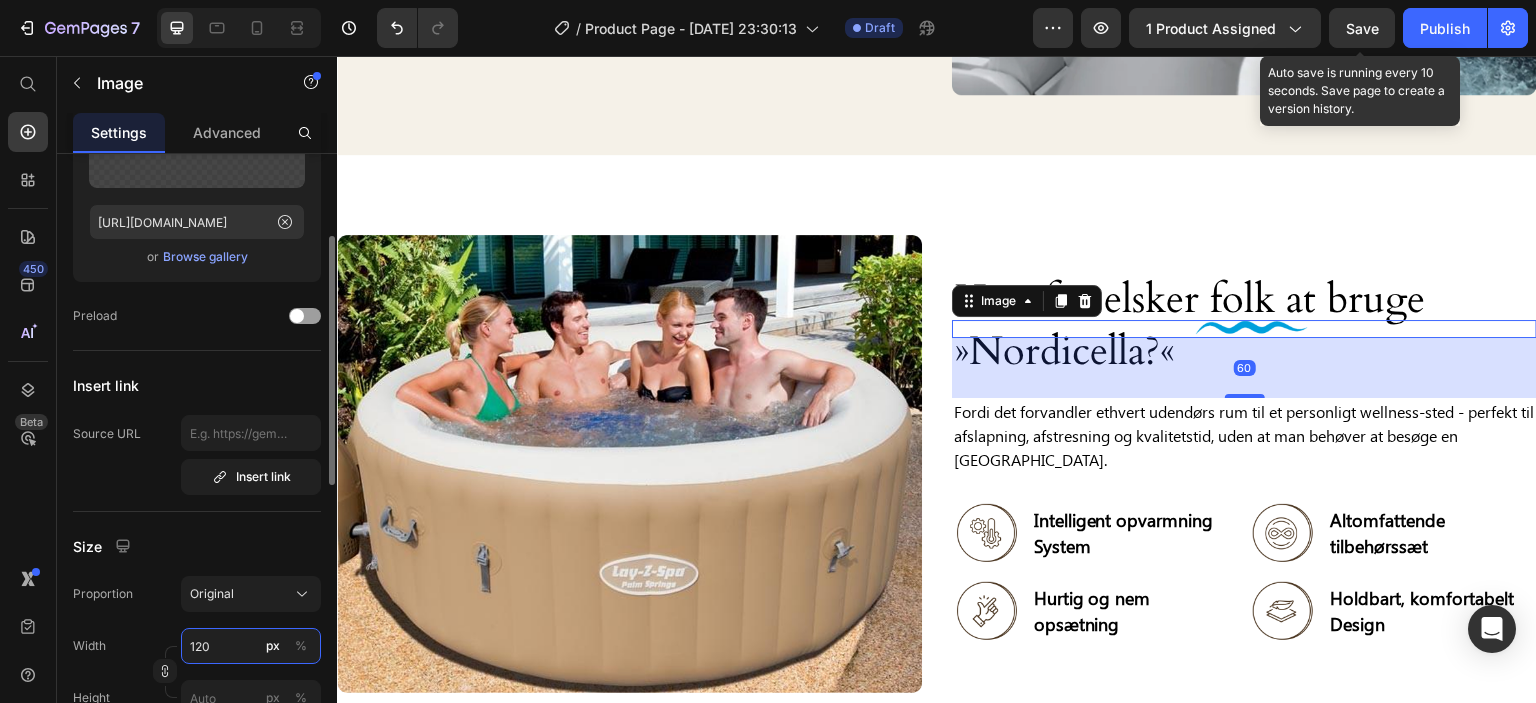 click on "120" at bounding box center (251, 646) 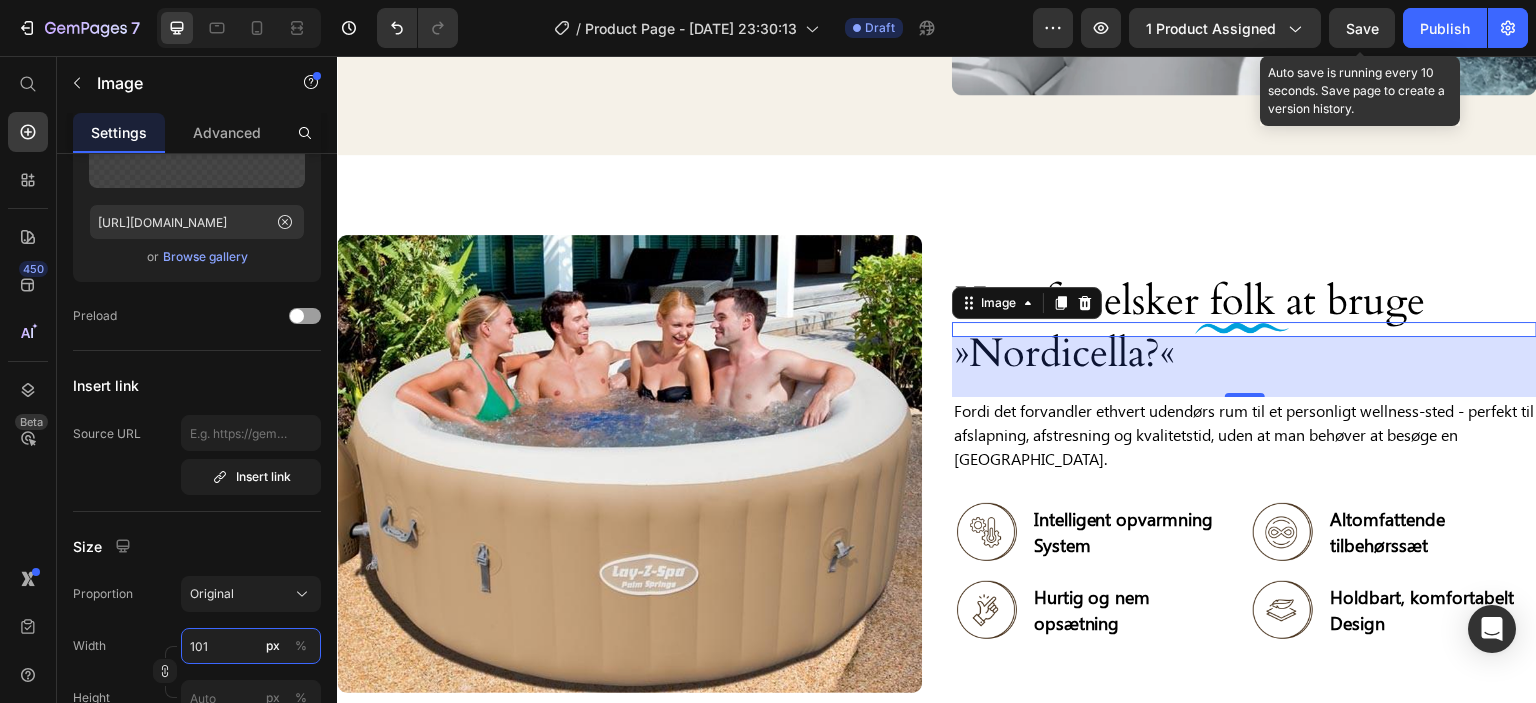 type on "100" 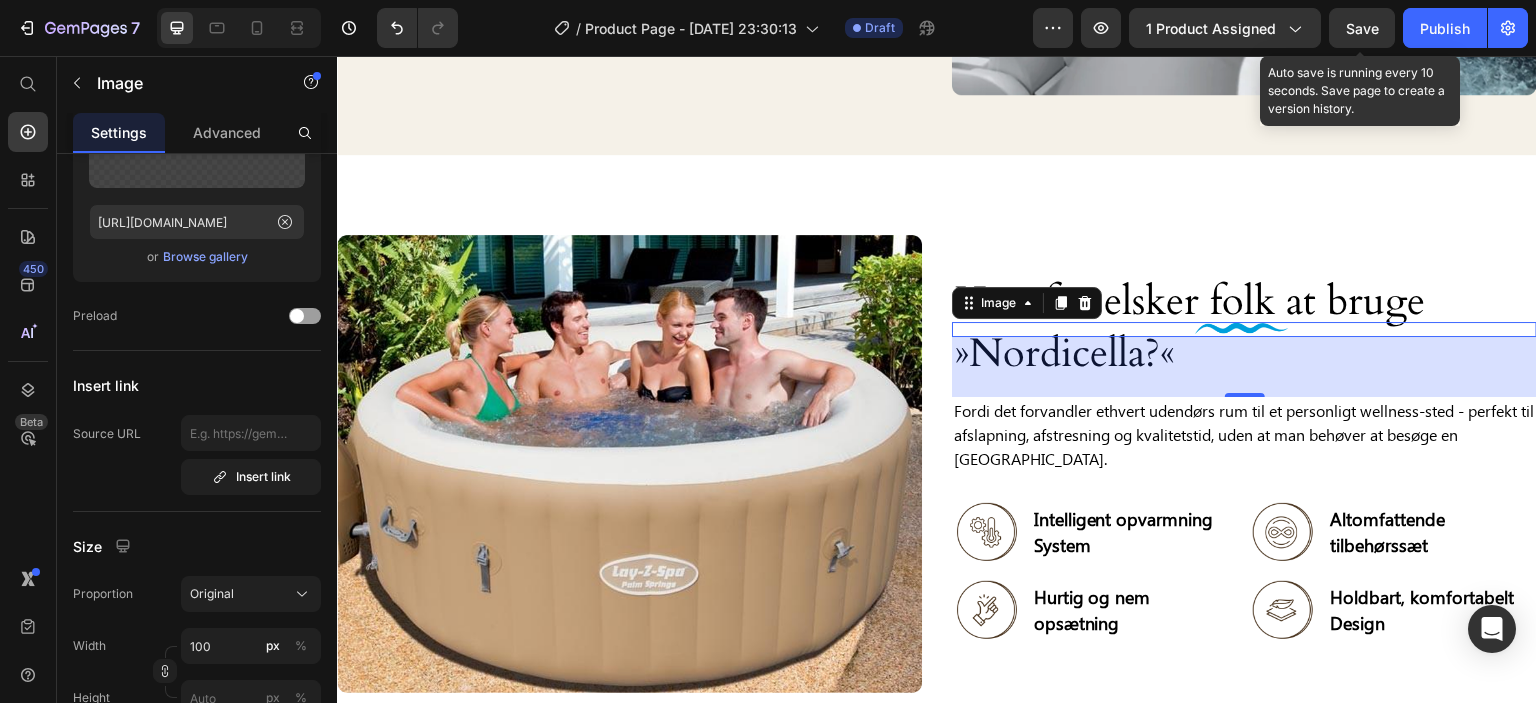 click on "Size" at bounding box center [197, 546] 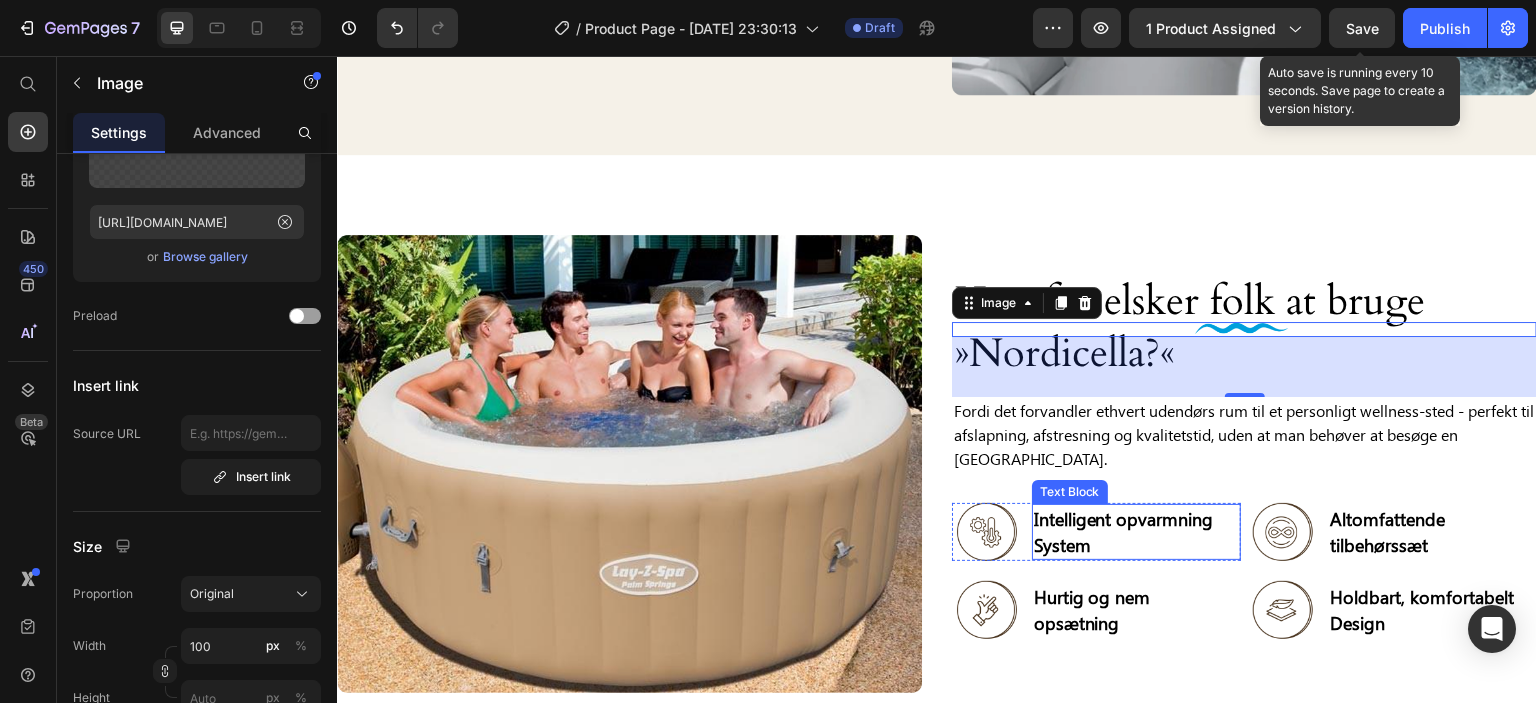 click on "Intelligent opvarmning System" at bounding box center (1136, 532) 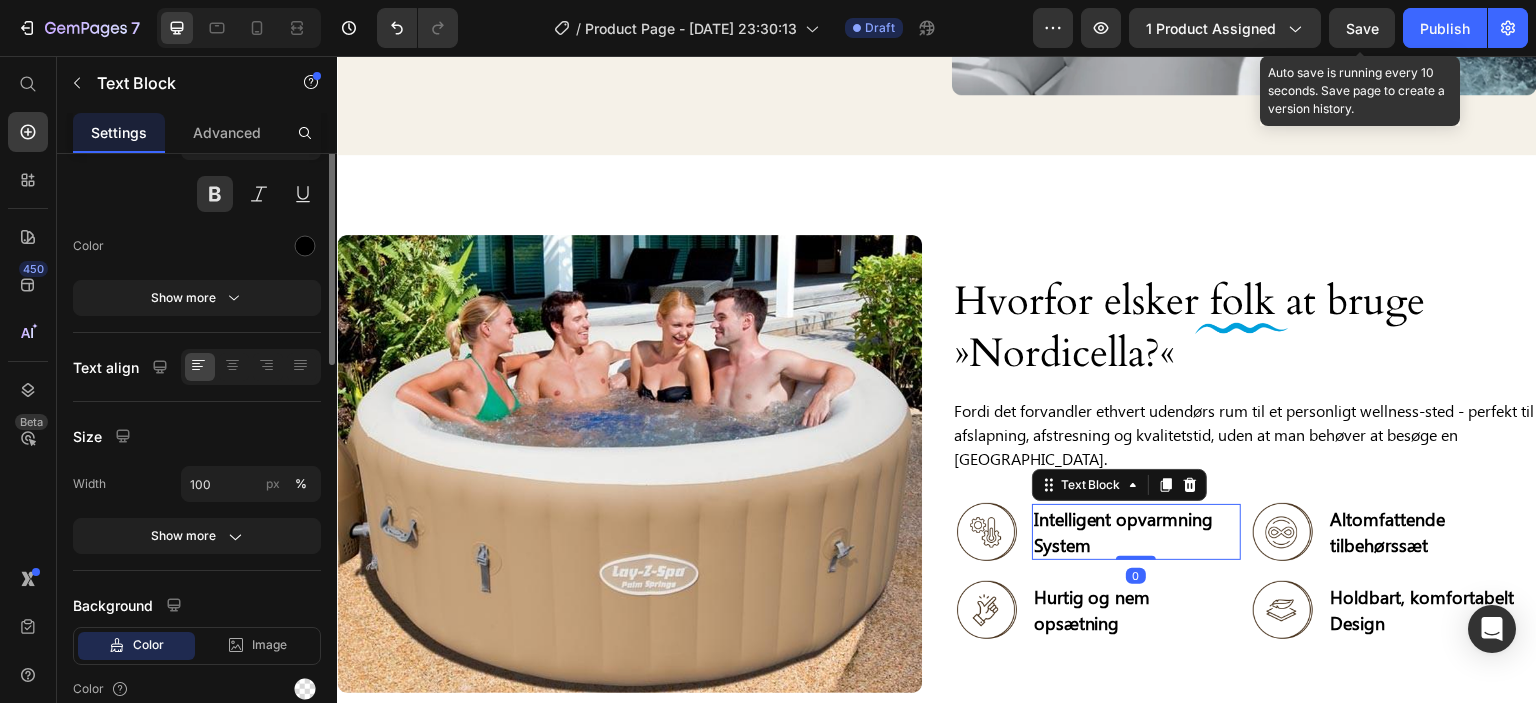 scroll, scrollTop: 0, scrollLeft: 0, axis: both 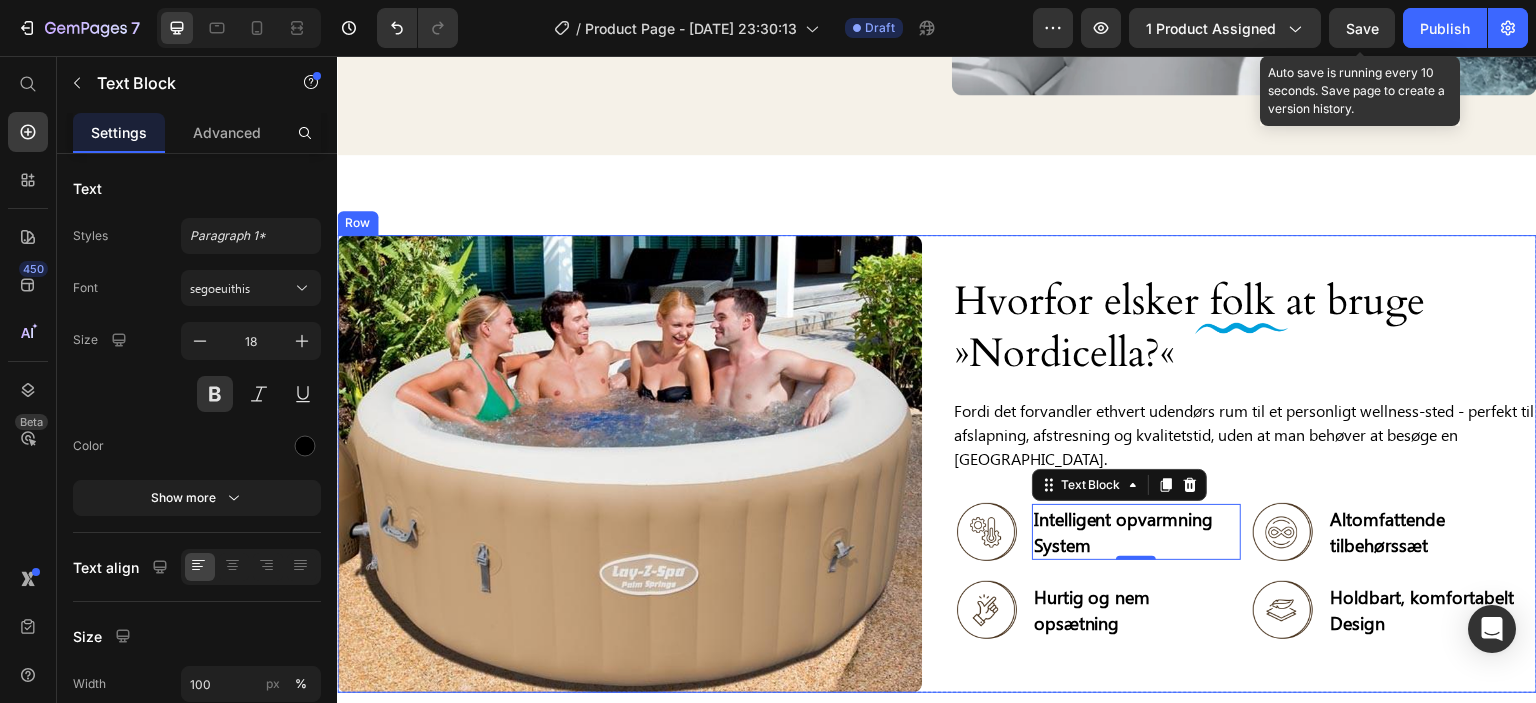 click on "Hvorfor elsker folk at bruge »Nordicella?« Heading Image Fordi det forvandler ethvert udendørs rum til et personligt wellness-sted - perfekt til afslapning, afstresning og kvalitetstid, uden at man behøver at besøge en spa. Text Block Image Intelligent opvarmning System Text Block   0 Row Image Altomfattende tilbehørssæt Text Block Row Row Image Hurtig og nem opsætning Text Block Row Image Holdbart, komfortabelt Design Text Block Row Row Row Image Row" at bounding box center (937, 464) 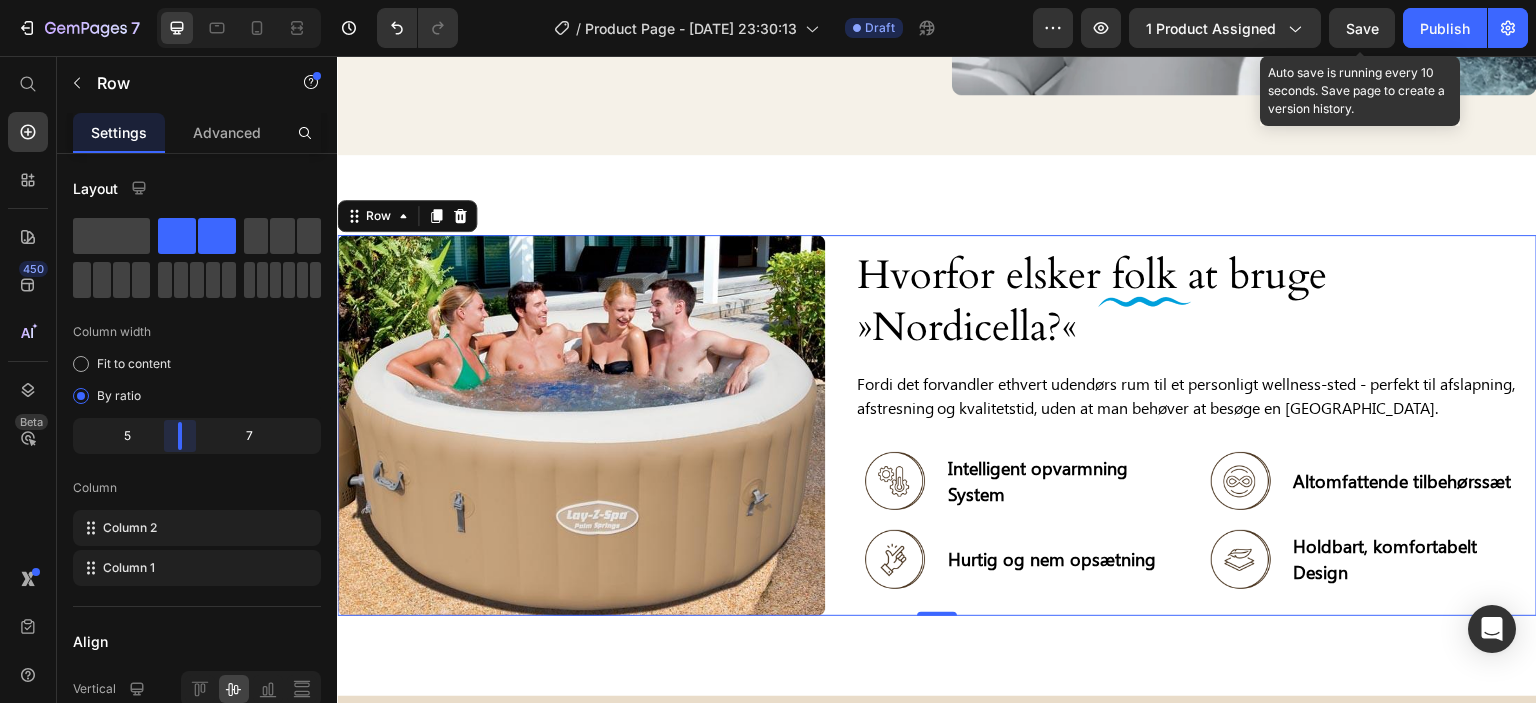 drag, startPoint x: 192, startPoint y: 429, endPoint x: 180, endPoint y: 427, distance: 12.165525 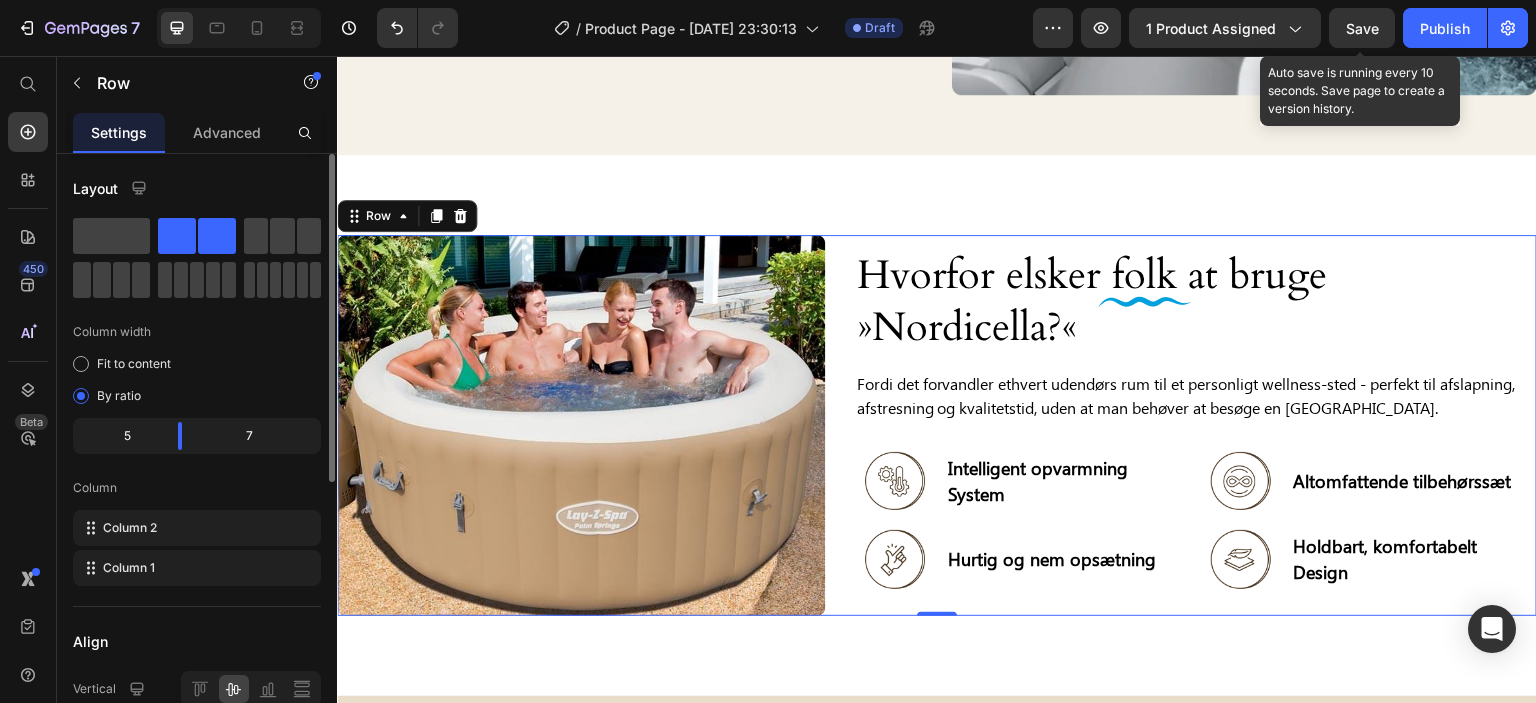 scroll, scrollTop: 400, scrollLeft: 0, axis: vertical 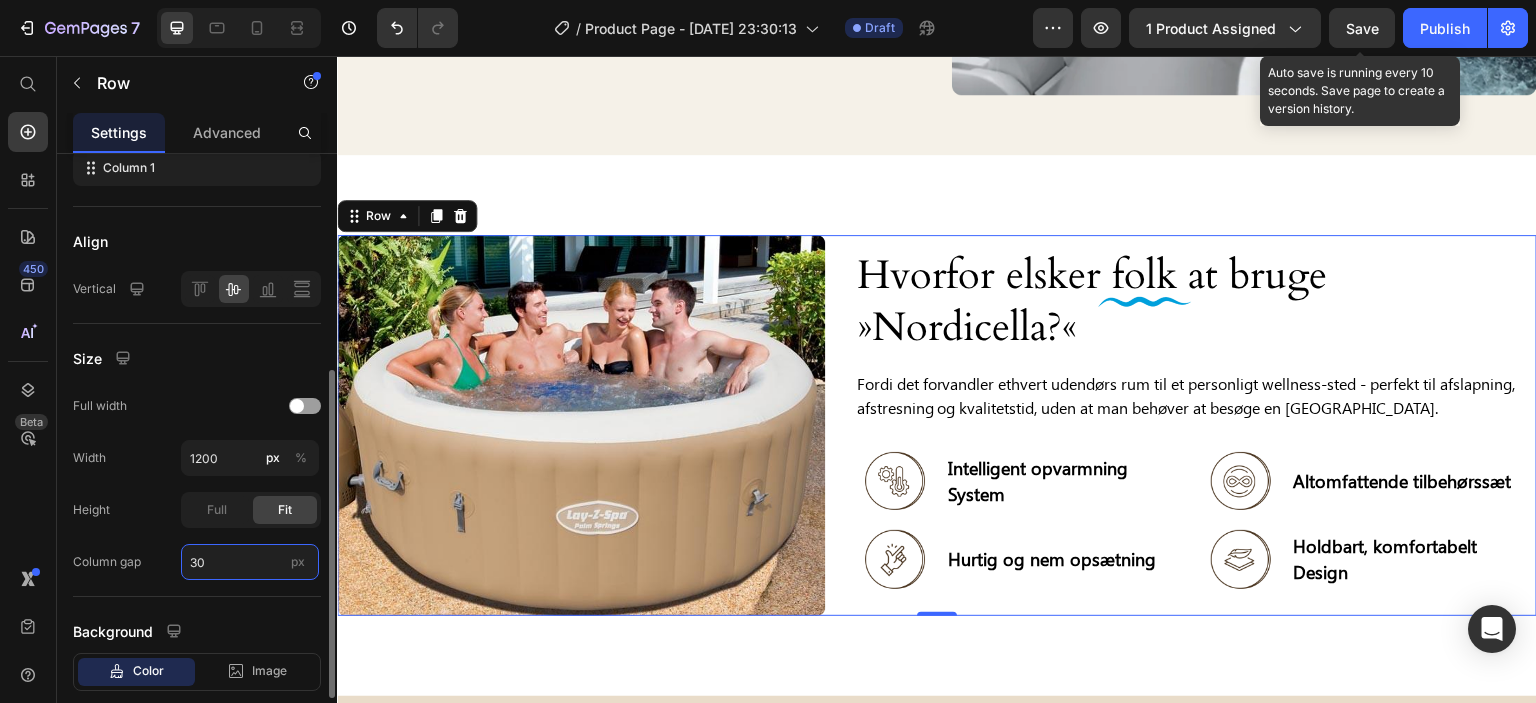 click on "30" at bounding box center (250, 562) 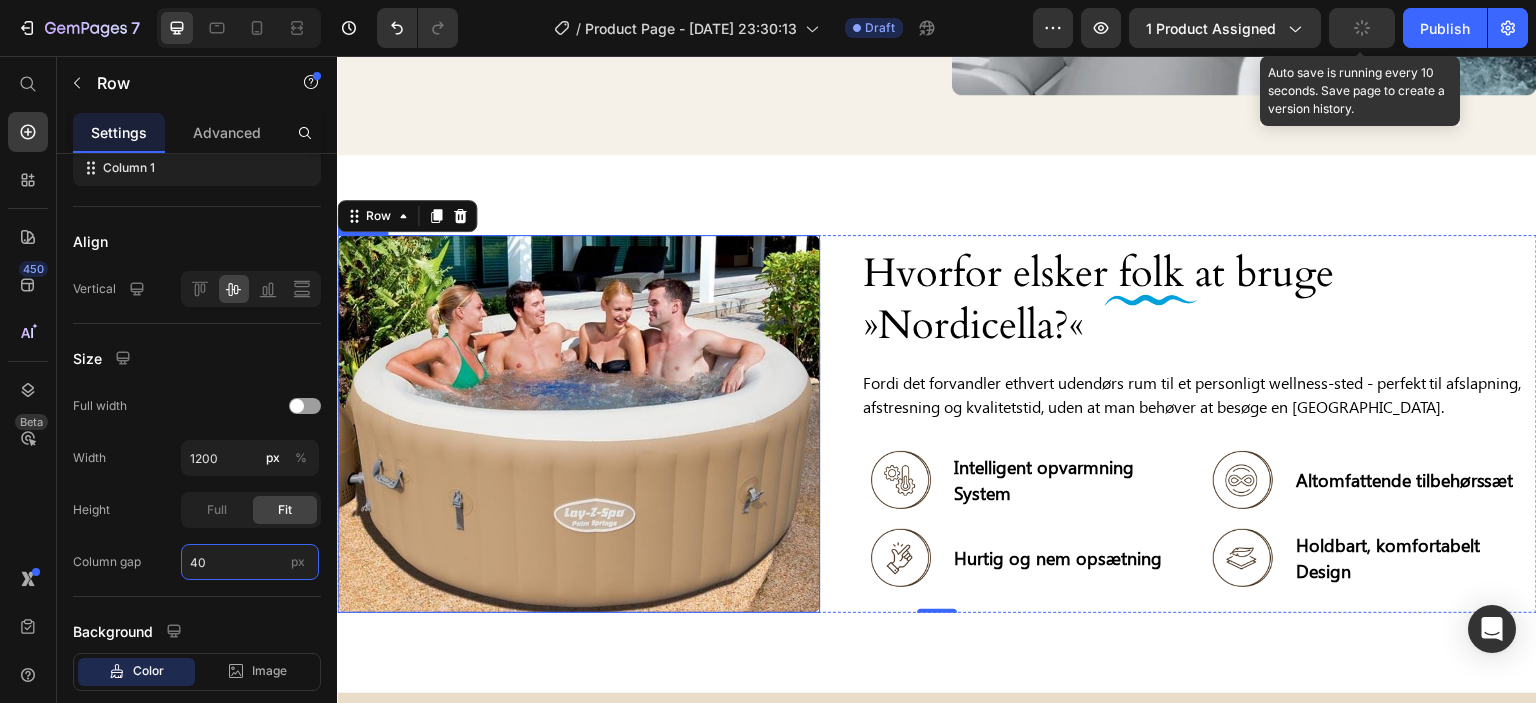 type on "30" 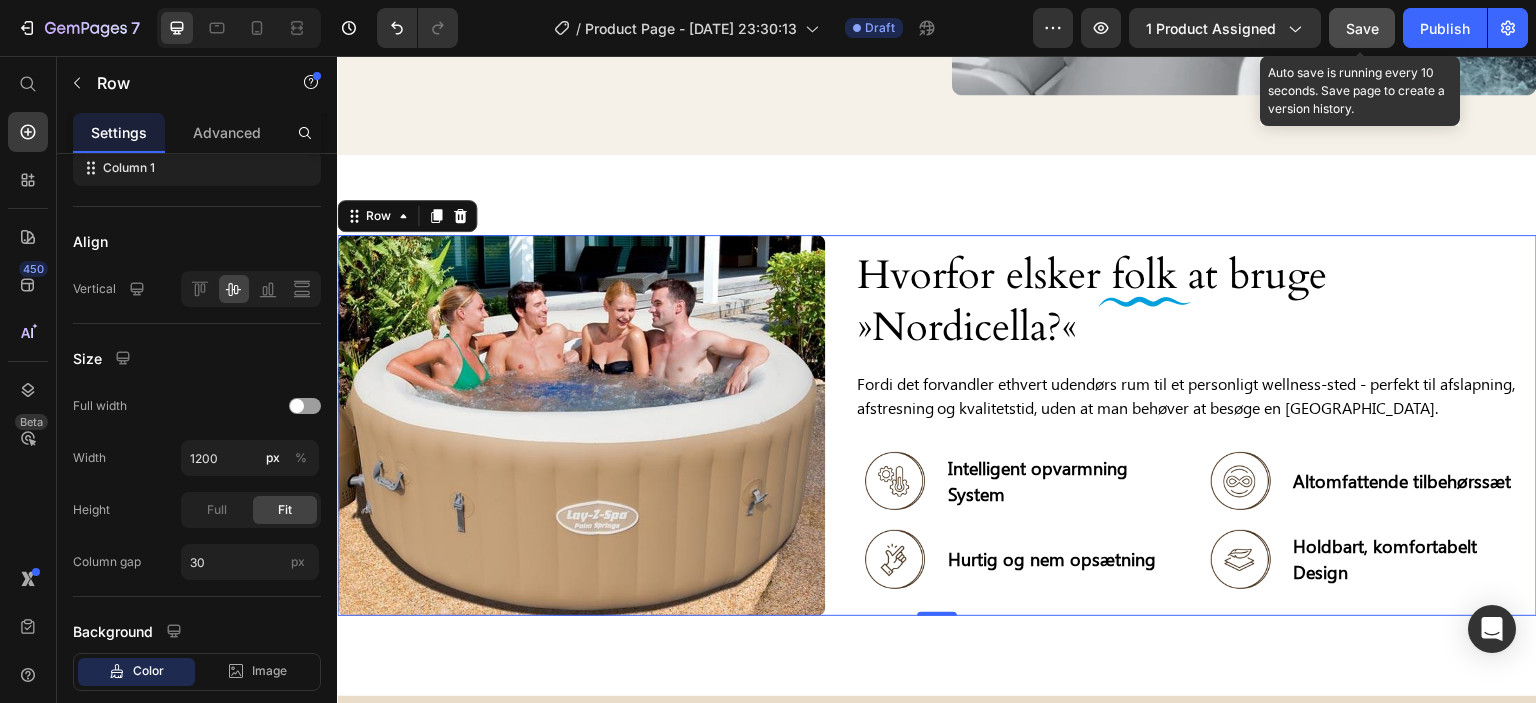 drag, startPoint x: 1369, startPoint y: 38, endPoint x: 587, endPoint y: 385, distance: 855.5308 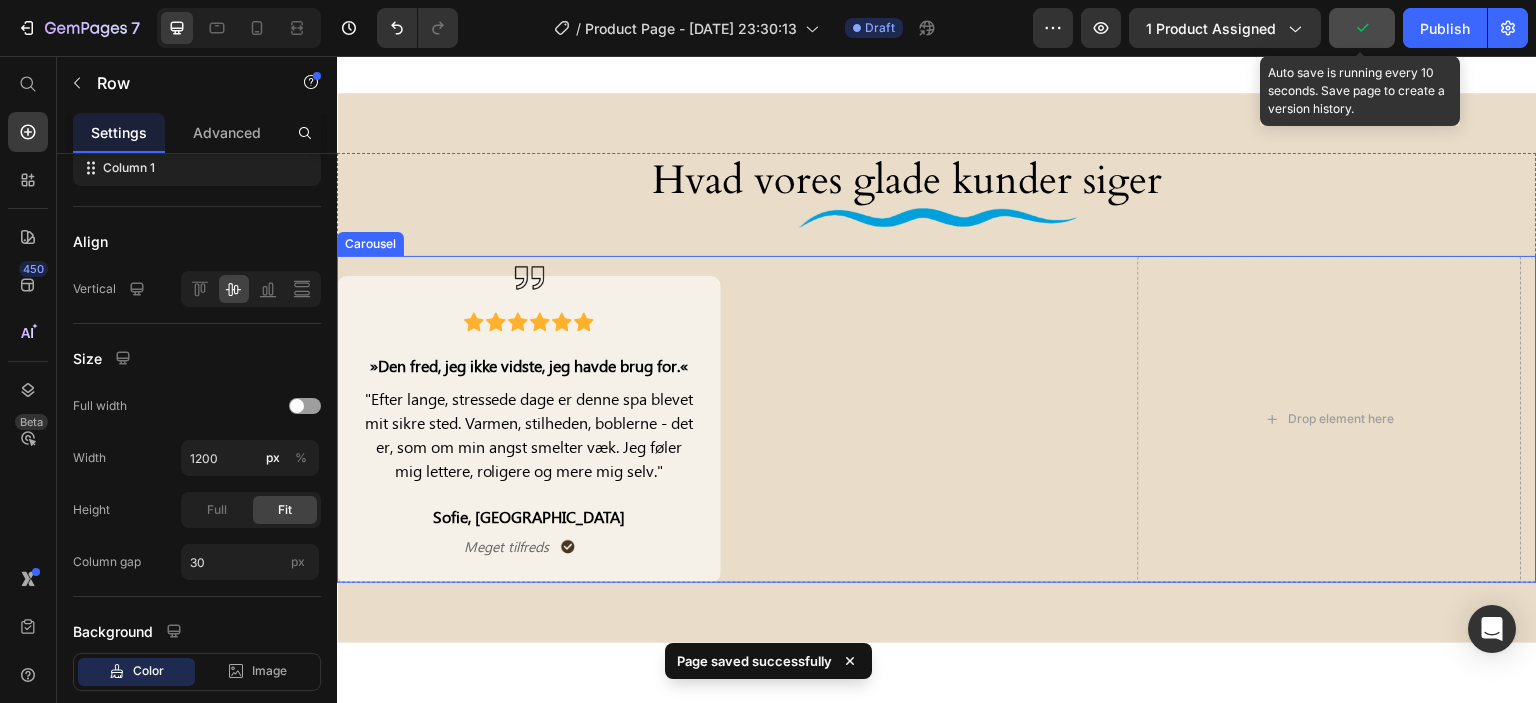 scroll, scrollTop: 5910, scrollLeft: 0, axis: vertical 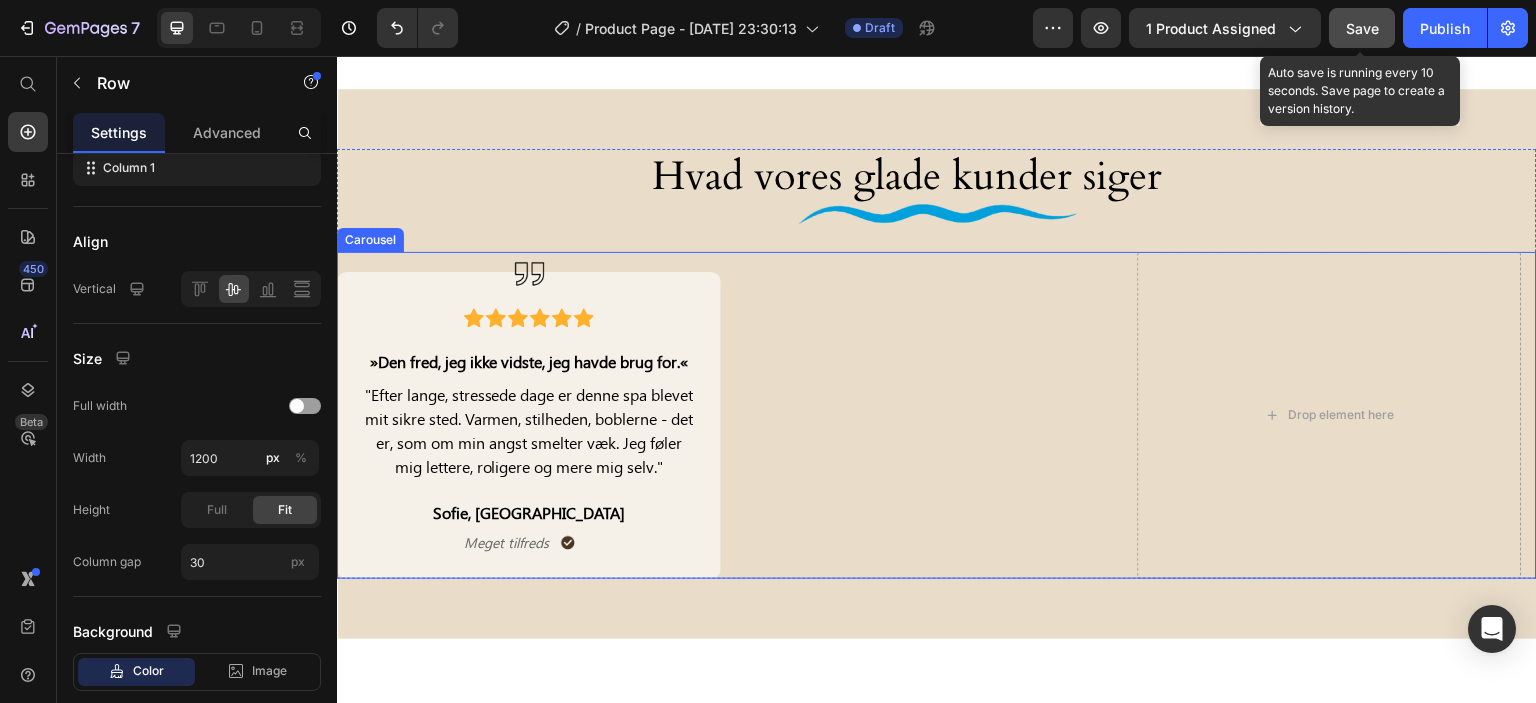 click on "Image" at bounding box center [929, 377] 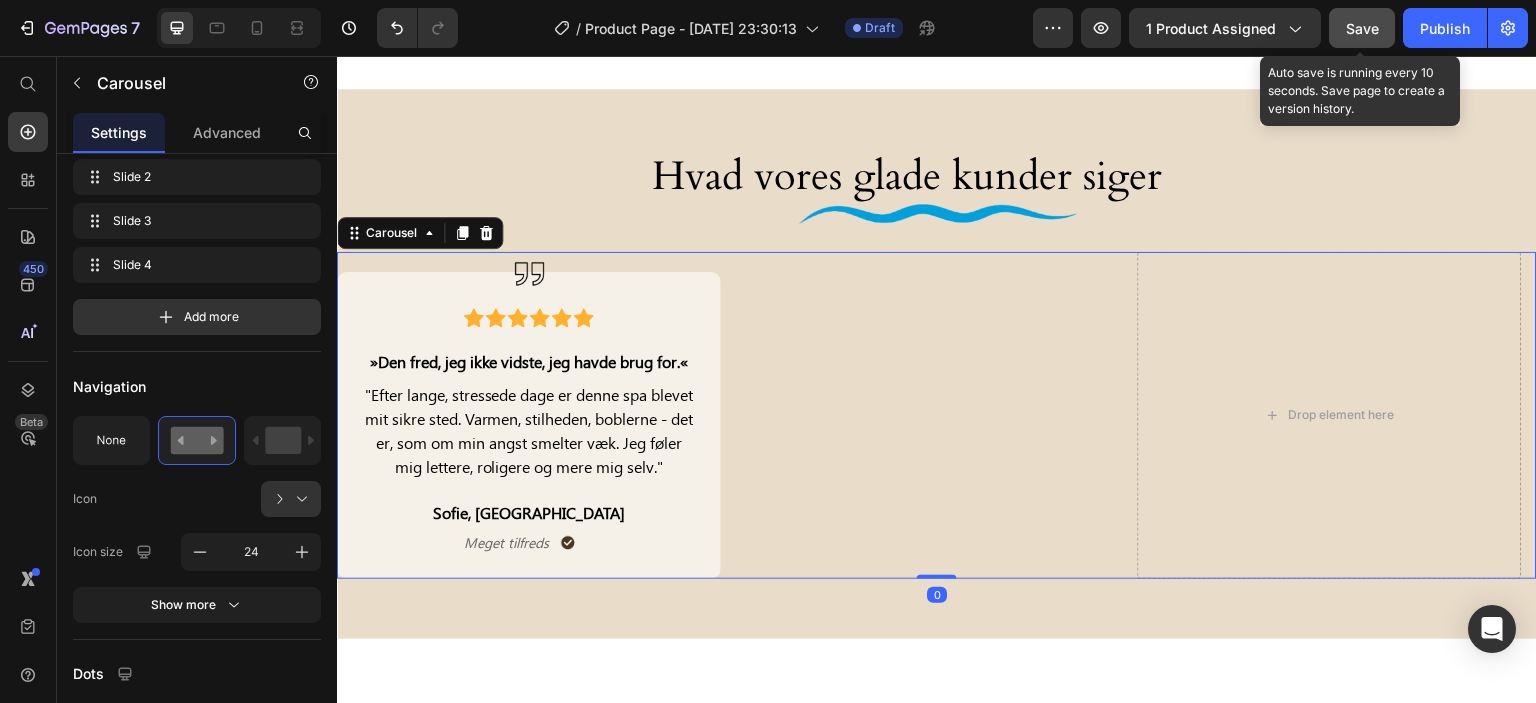scroll, scrollTop: 0, scrollLeft: 0, axis: both 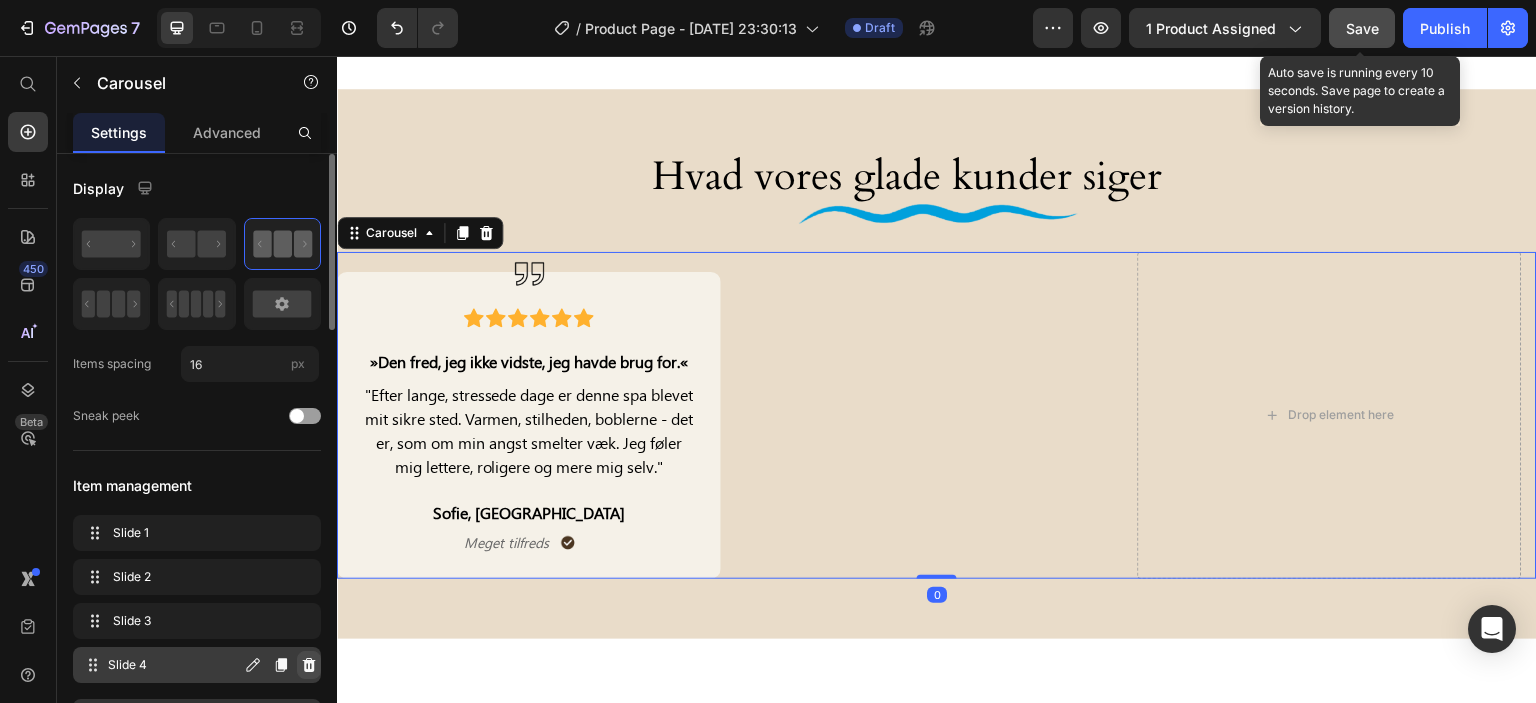 click 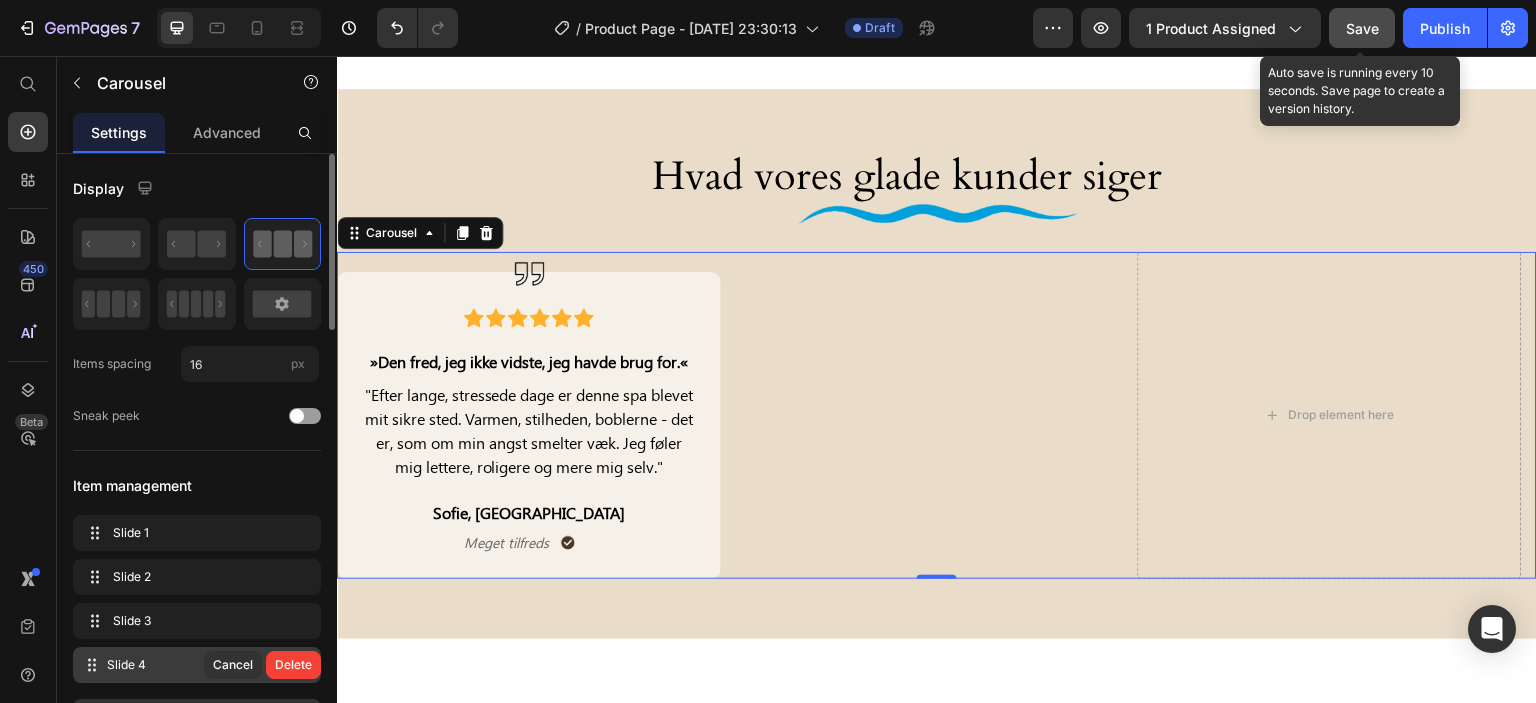 click on "Delete" at bounding box center (293, 665) 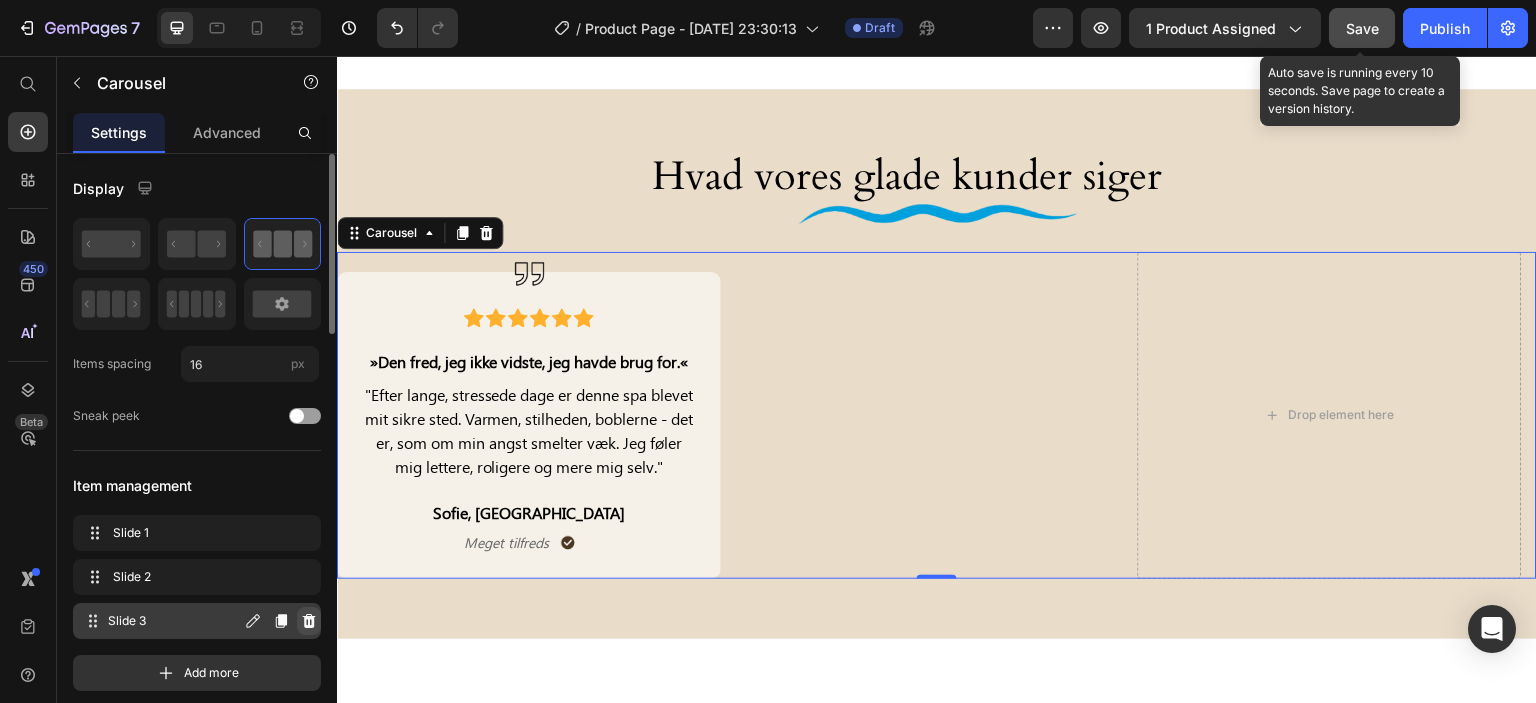 click 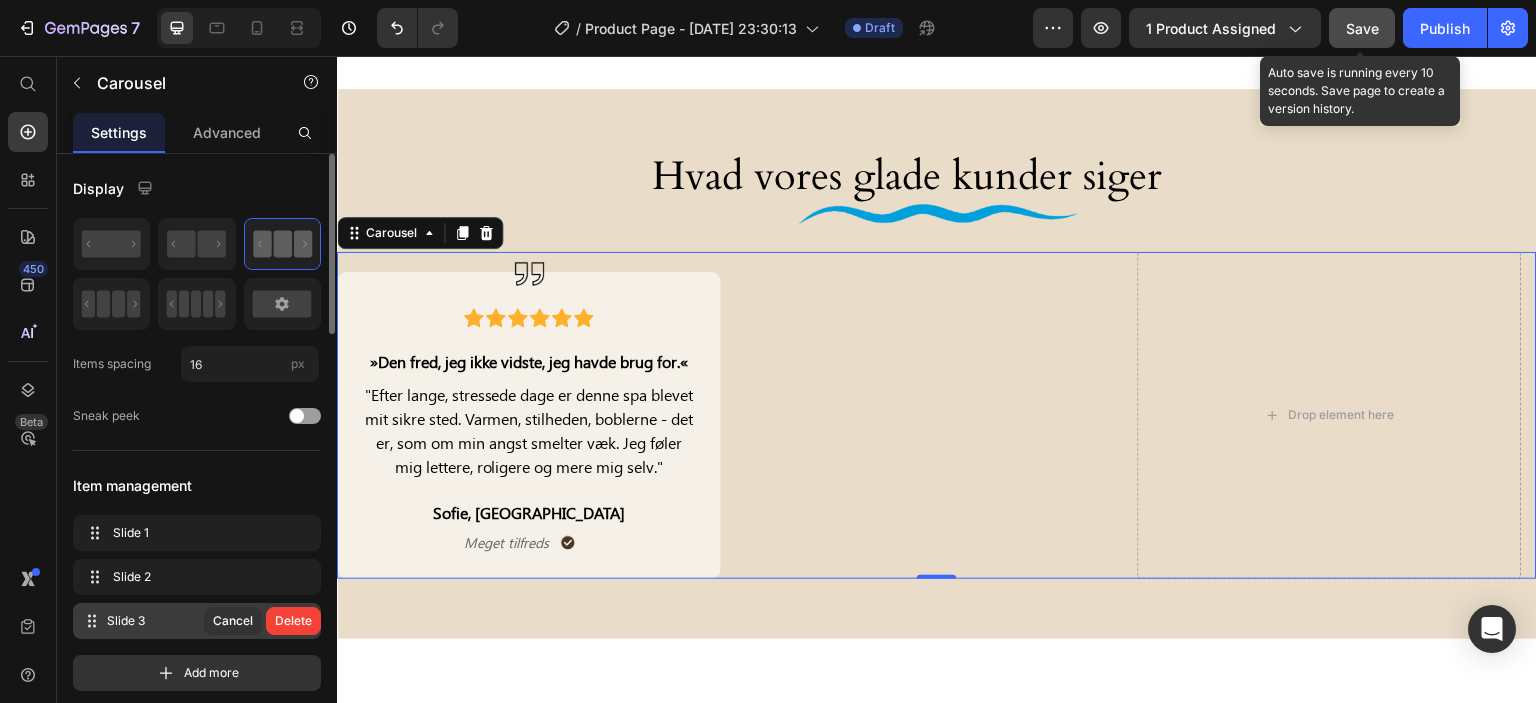 click on "Delete" at bounding box center [293, 621] 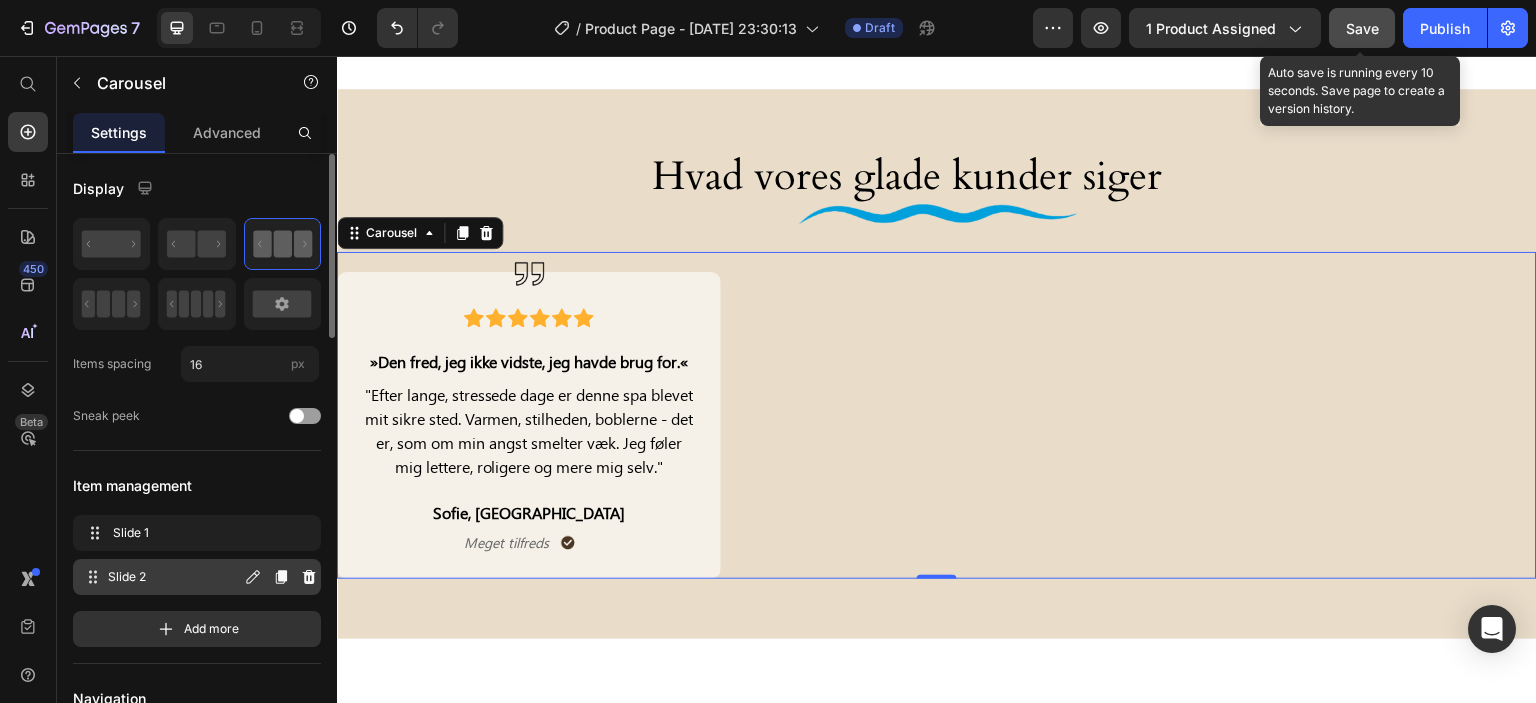 click 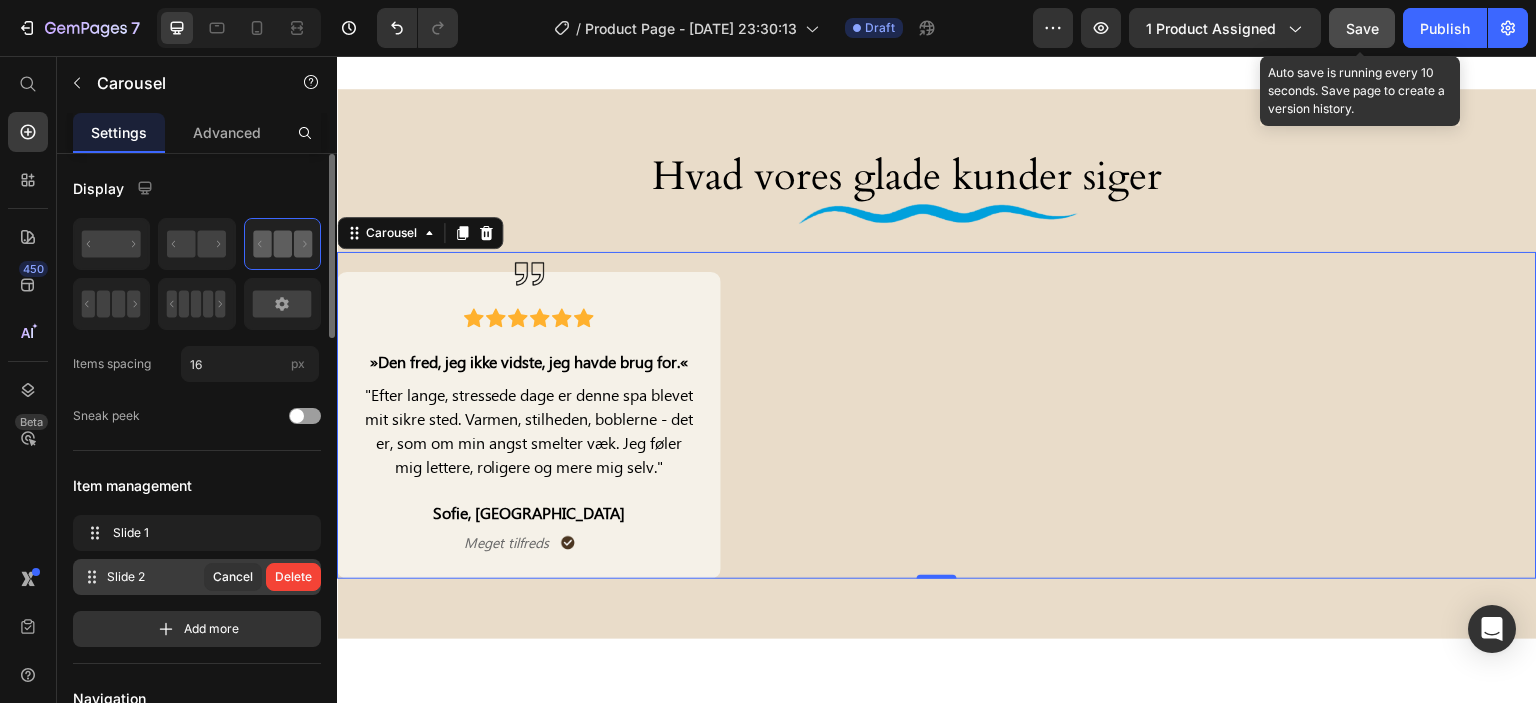 click on "Delete" at bounding box center [293, 577] 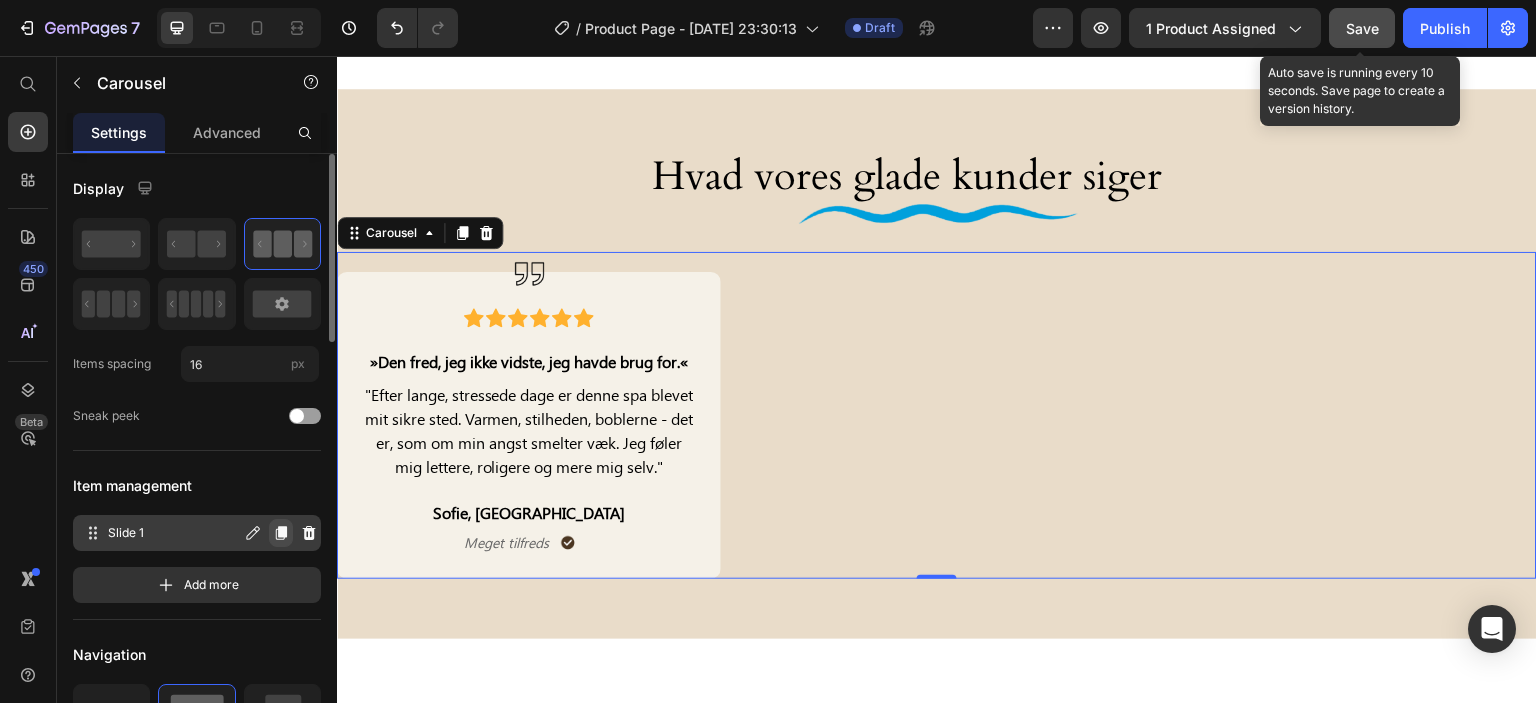 click 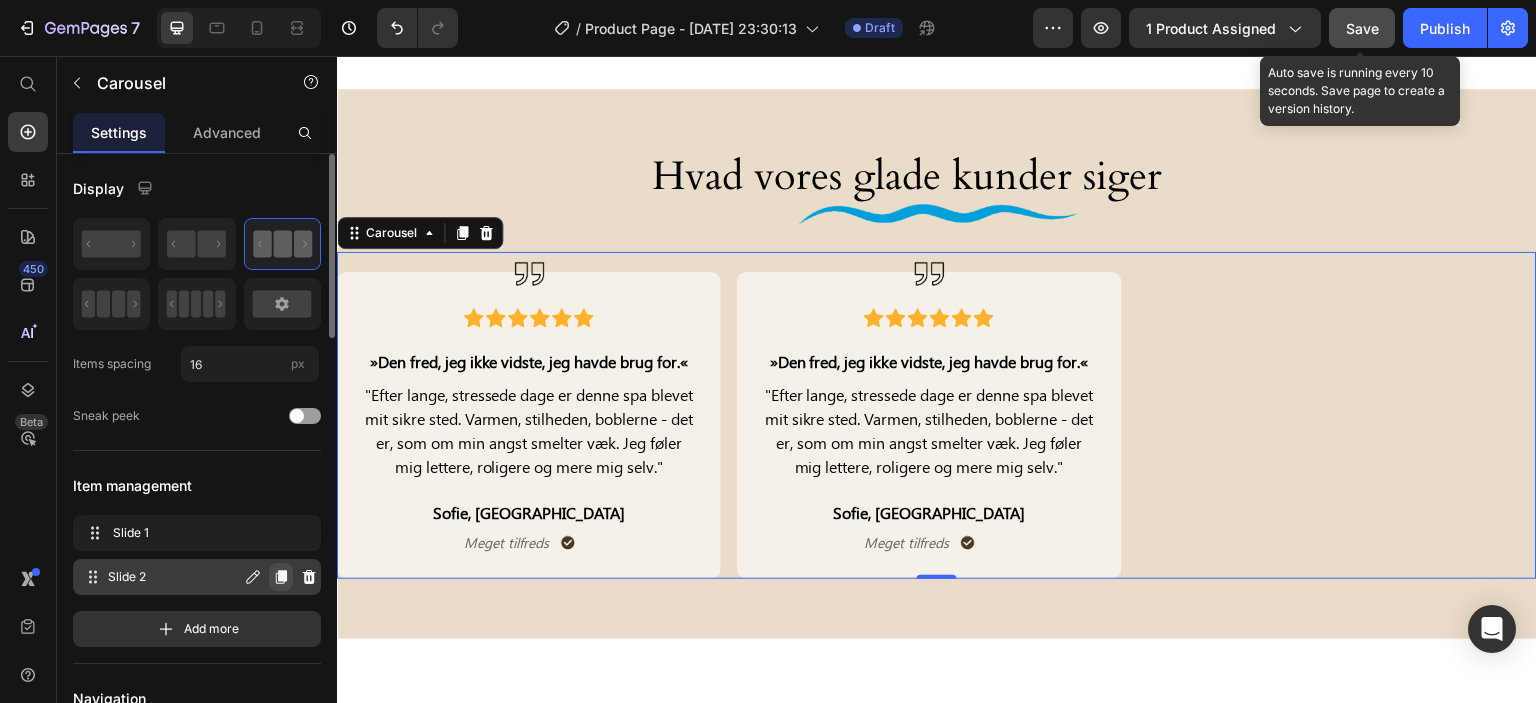 click 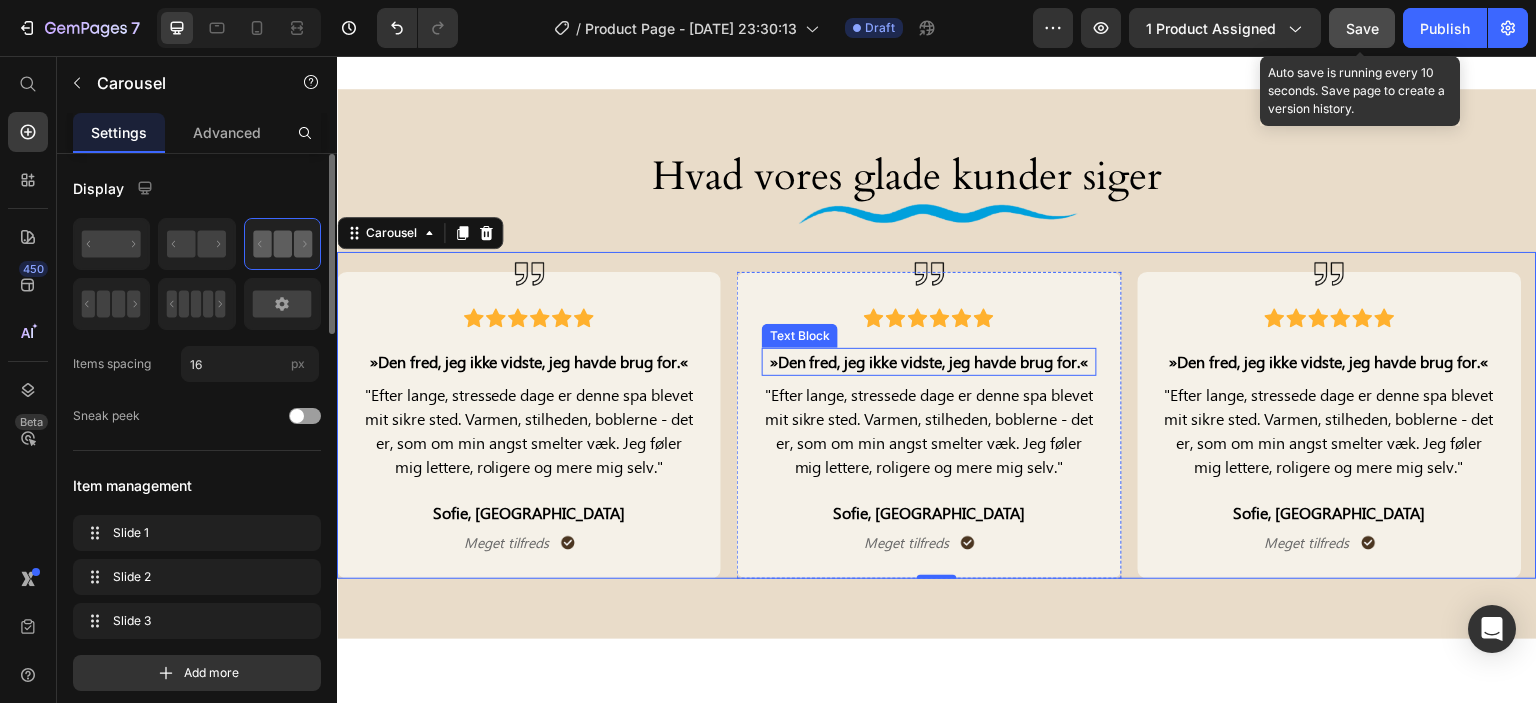 click on "»Den fred, jeg ikke vidste, jeg havde brug for.«" at bounding box center (929, 362) 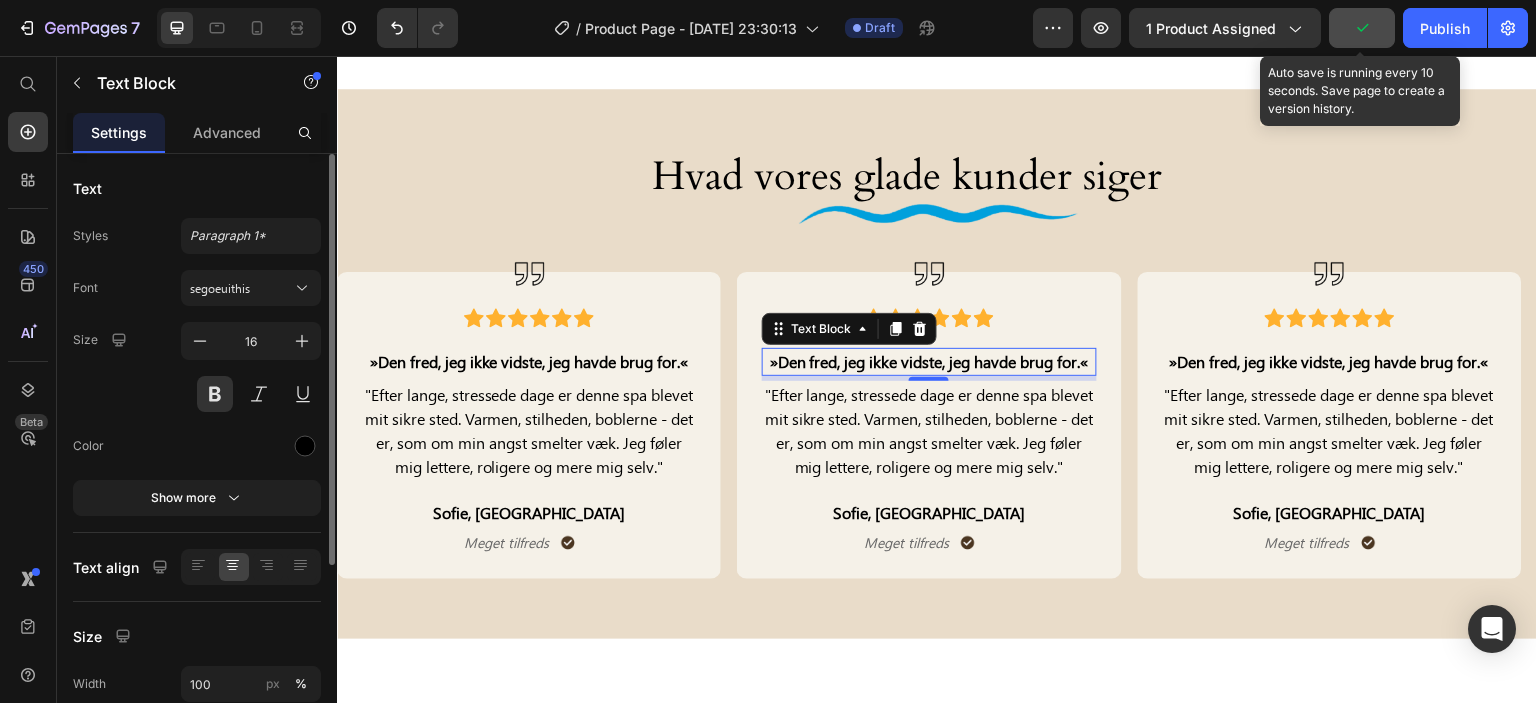 click on "»Den fred, jeg ikke vidste, jeg havde brug for.«" at bounding box center [929, 362] 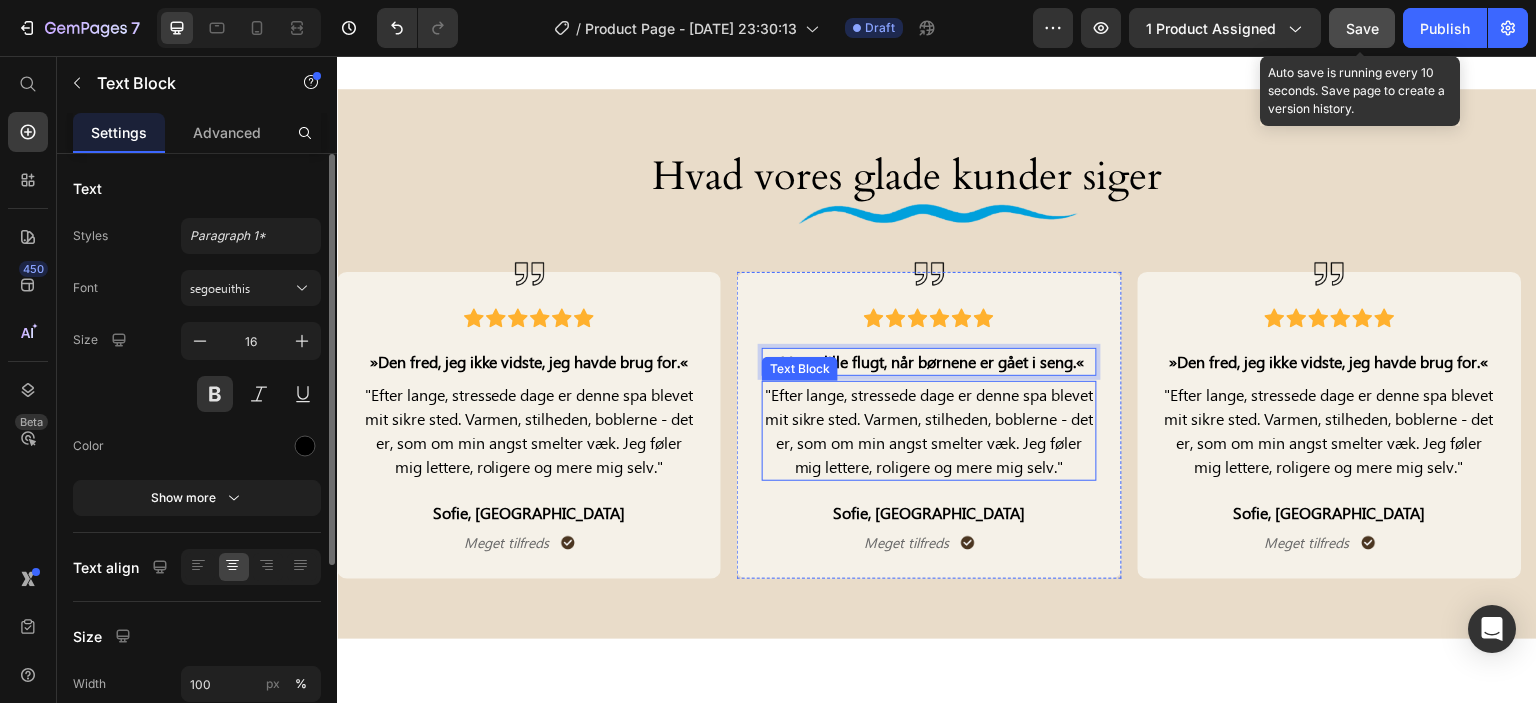 click on ""Efter lange, stressede dage er denne spa blevet mit sikre sted. Varmen, stilheden, boblerne - det er, som om min angst smelter væk. Jeg føler mig lettere, roligere og mere mig selv."" at bounding box center [929, 431] 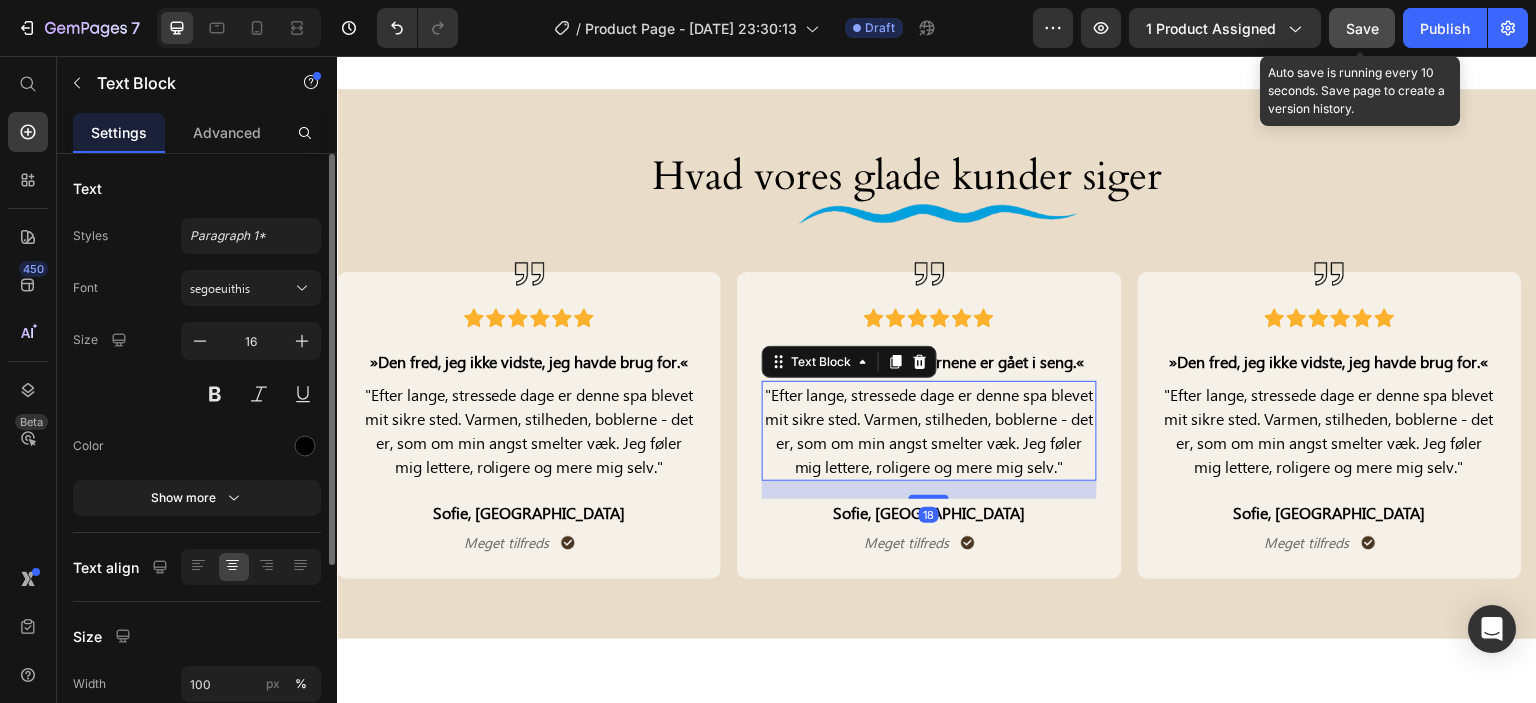 click on ""Efter lange, stressede dage er denne spa blevet mit sikre sted. Varmen, stilheden, boblerne - det er, som om min angst smelter væk. Jeg føler mig lettere, roligere og mere mig selv."" at bounding box center (929, 431) 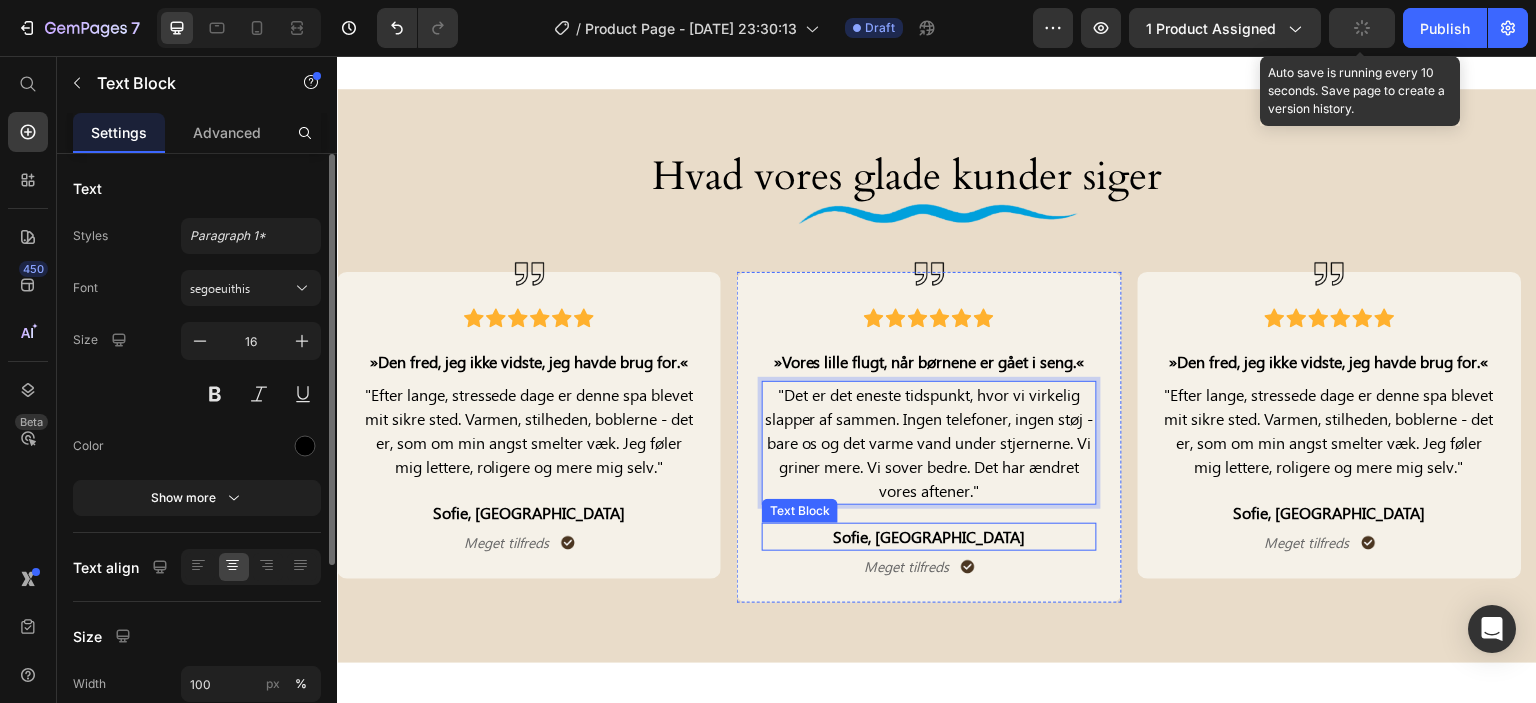 click on "Sofie, Odense" at bounding box center (929, 537) 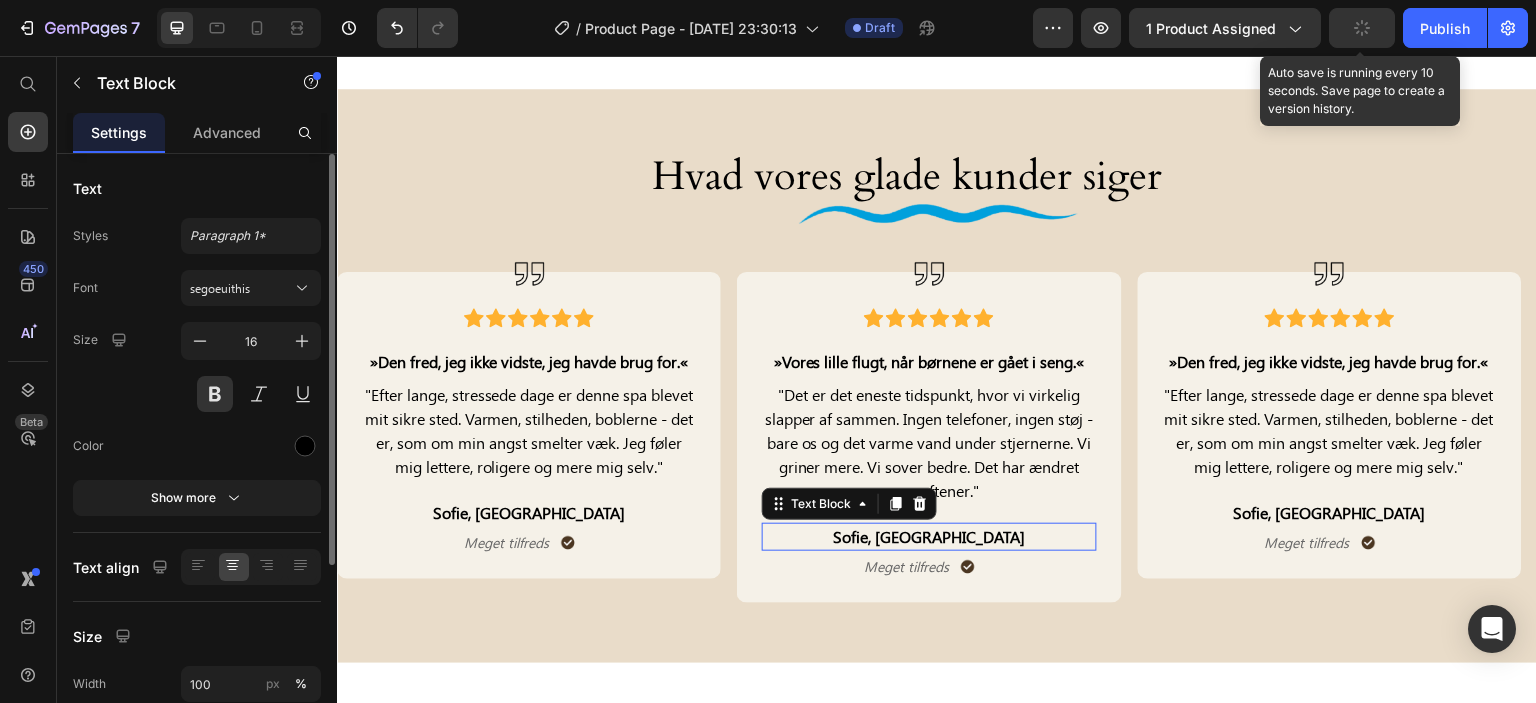 click on "Sofie, Odense" at bounding box center (929, 537) 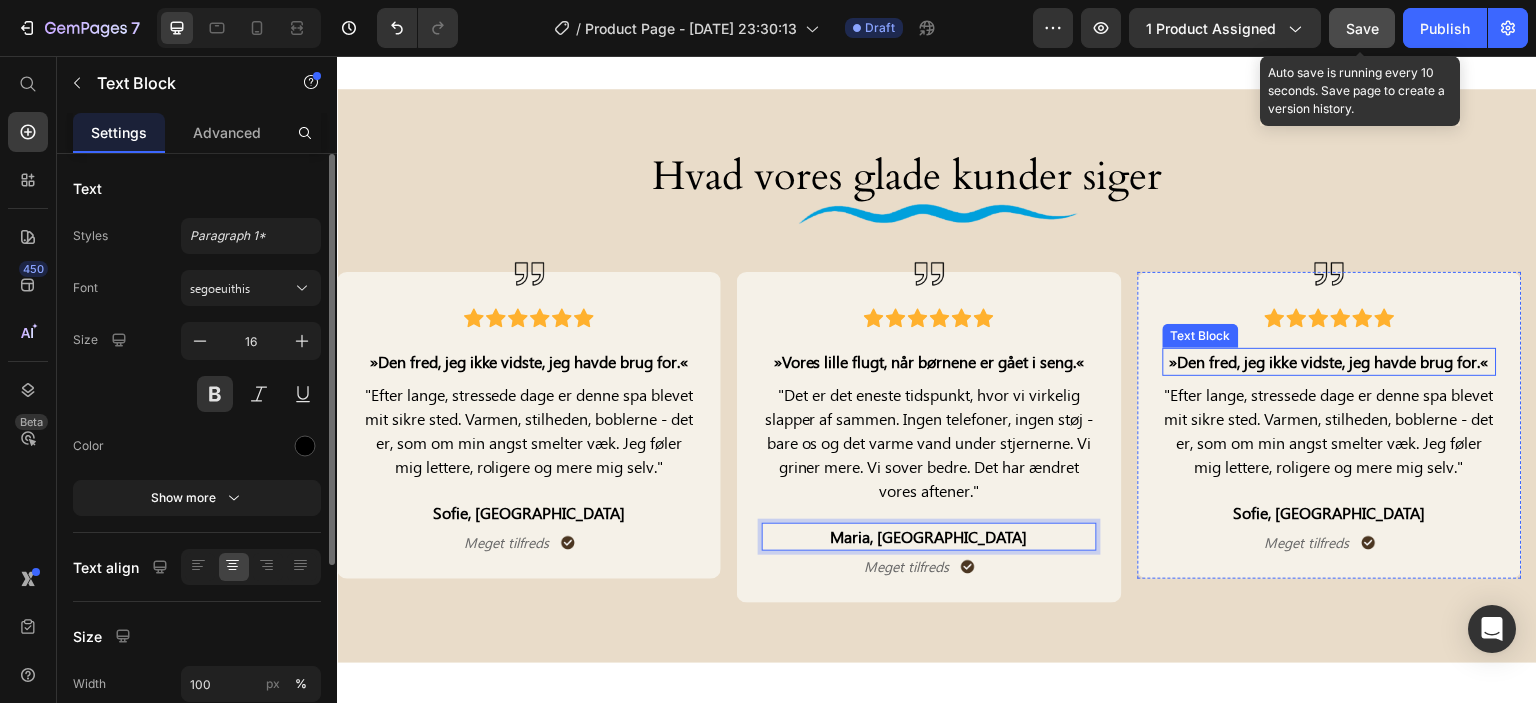 click on "»Den fred, jeg ikke vidste, jeg havde brug for.«" at bounding box center (1330, 362) 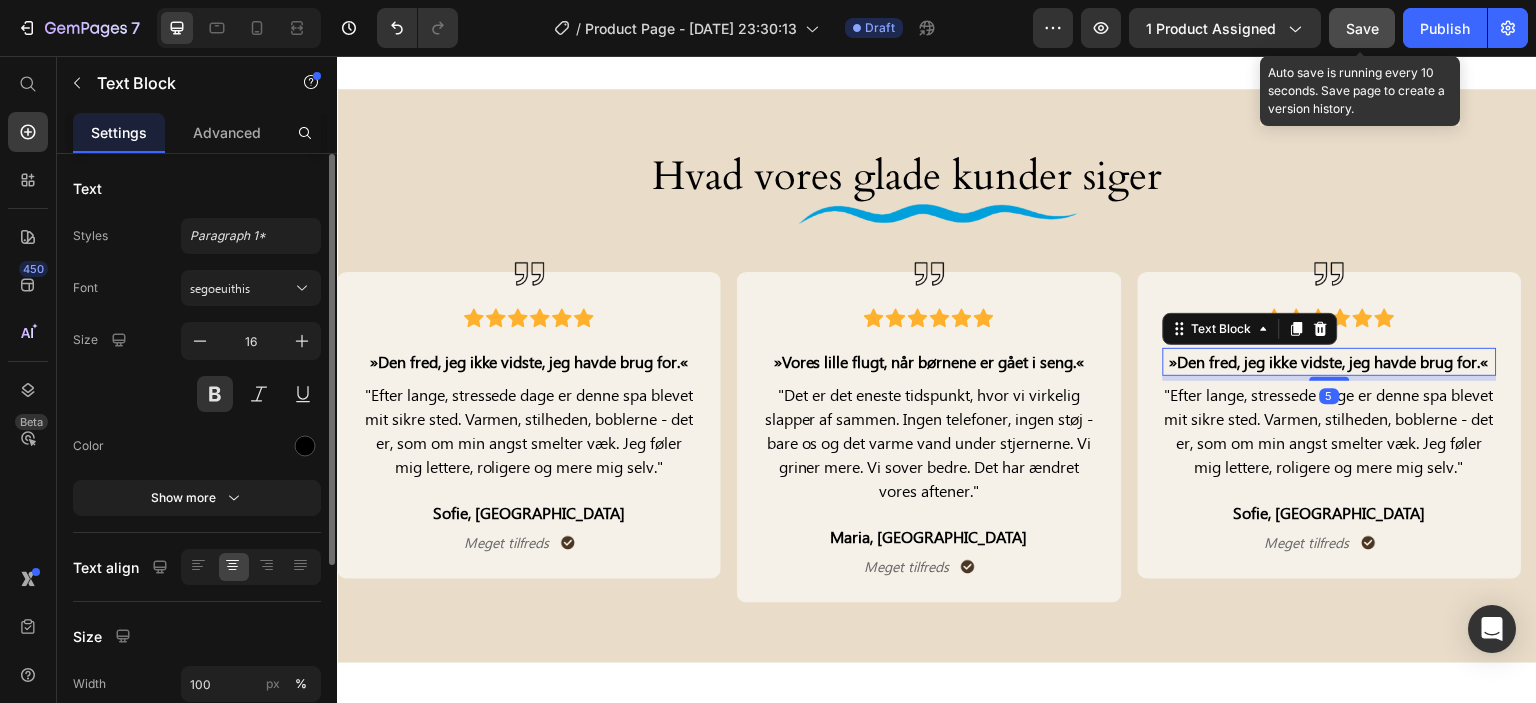 click on "»Den fred, jeg ikke vidste, jeg havde brug for.«" at bounding box center (1330, 362) 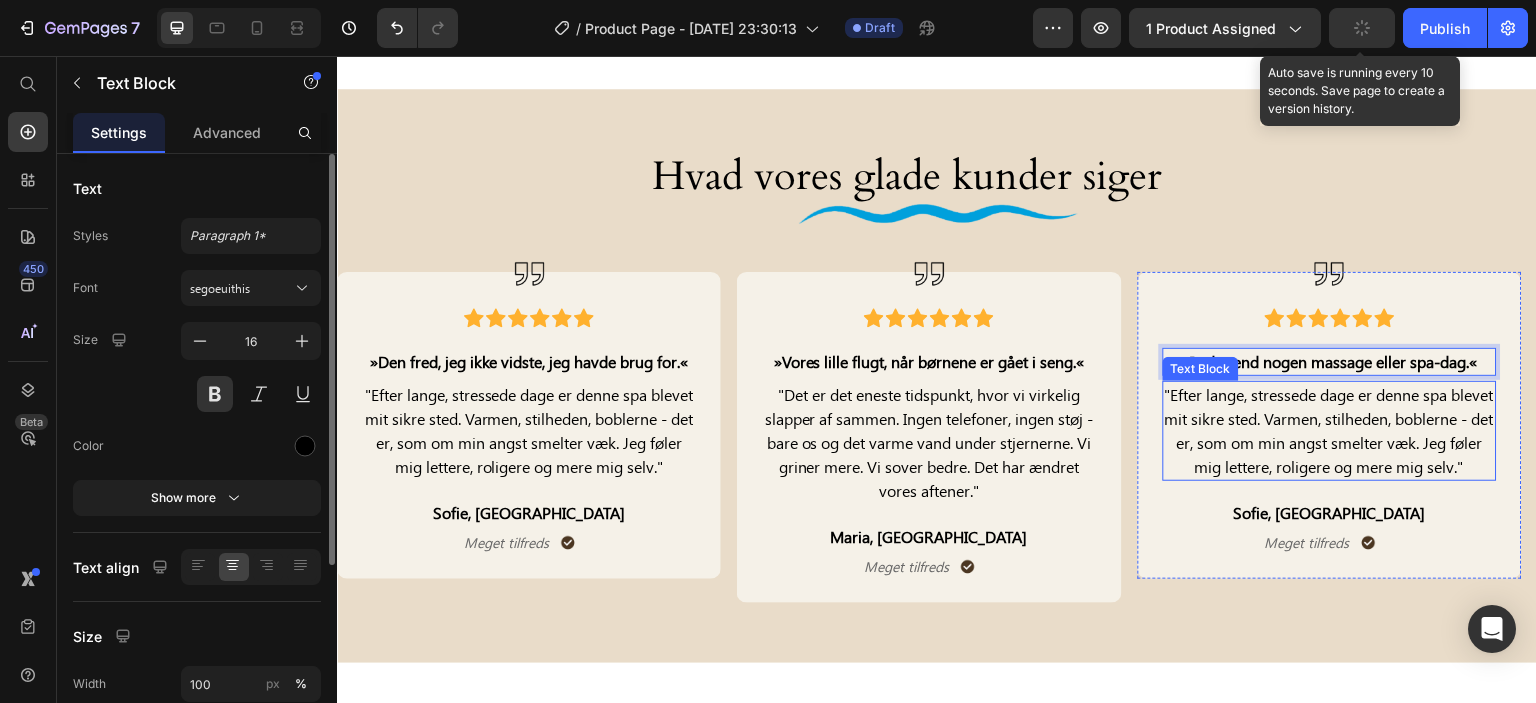 click on ""Efter lange, stressede dage er denne spa blevet mit sikre sted. Varmen, stilheden, boblerne - det er, som om min angst smelter væk. Jeg føler mig lettere, roligere og mere mig selv."" at bounding box center (1330, 431) 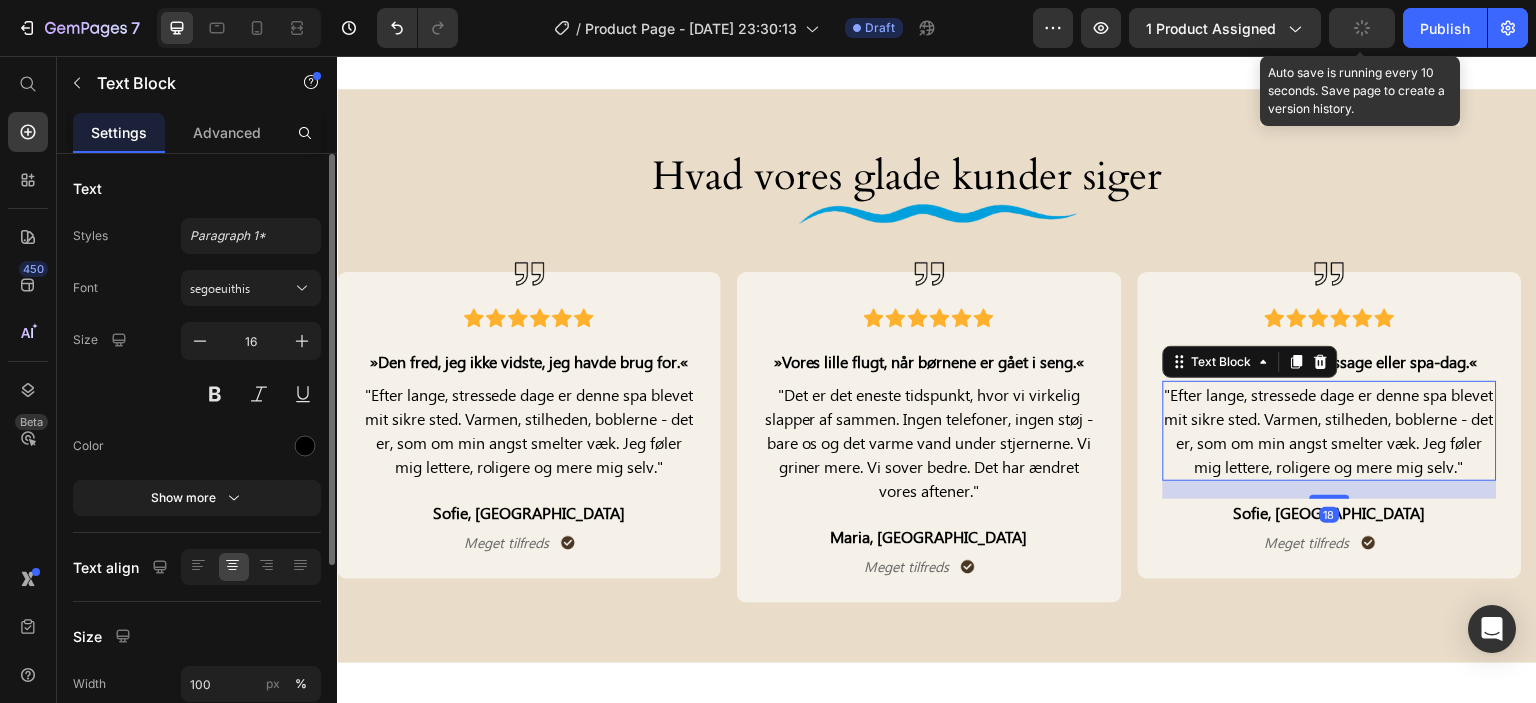 click on ""Efter lange, stressede dage er denne spa blevet mit sikre sted. Varmen, stilheden, boblerne - det er, som om min angst smelter væk. Jeg føler mig lettere, roligere og mere mig selv."" at bounding box center (1330, 431) 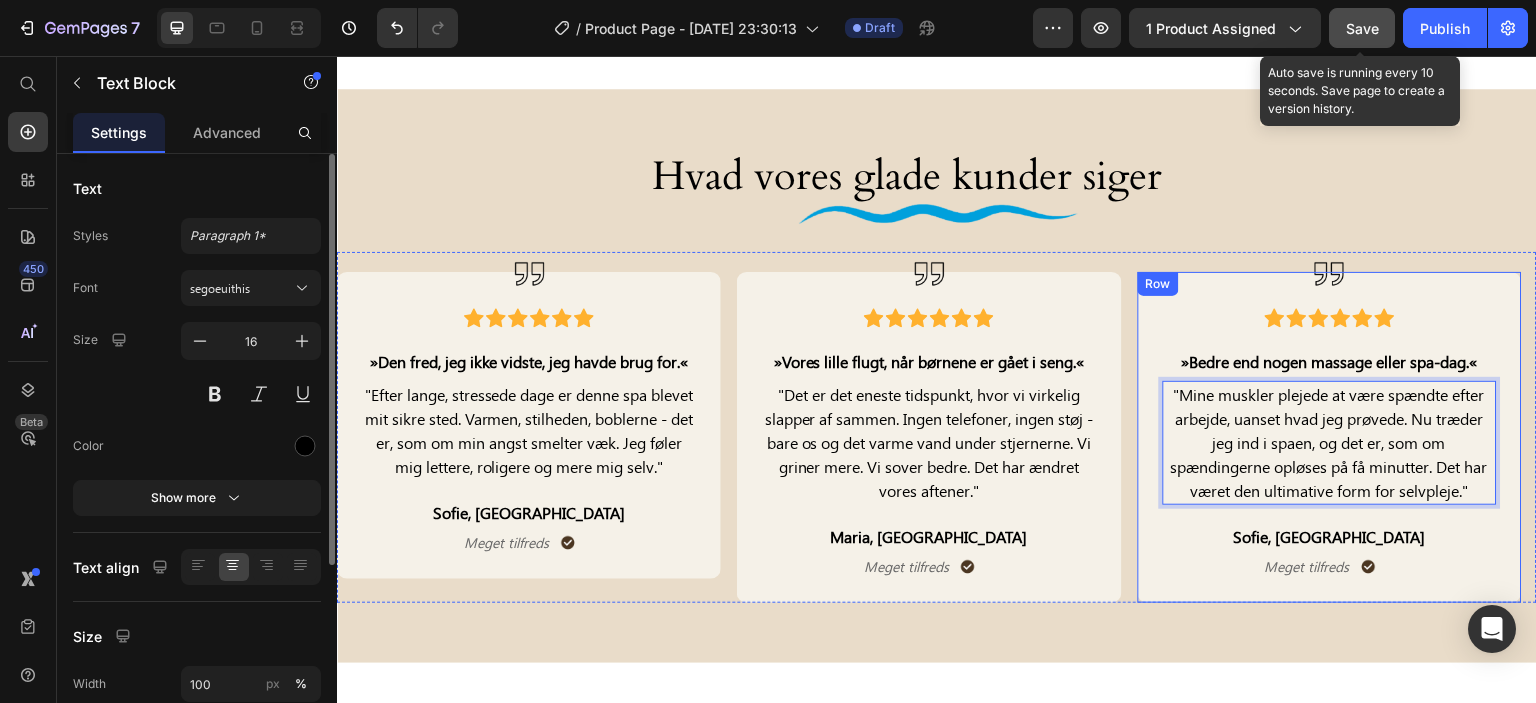 click on "Sofie, [GEOGRAPHIC_DATA]" at bounding box center (1330, 537) 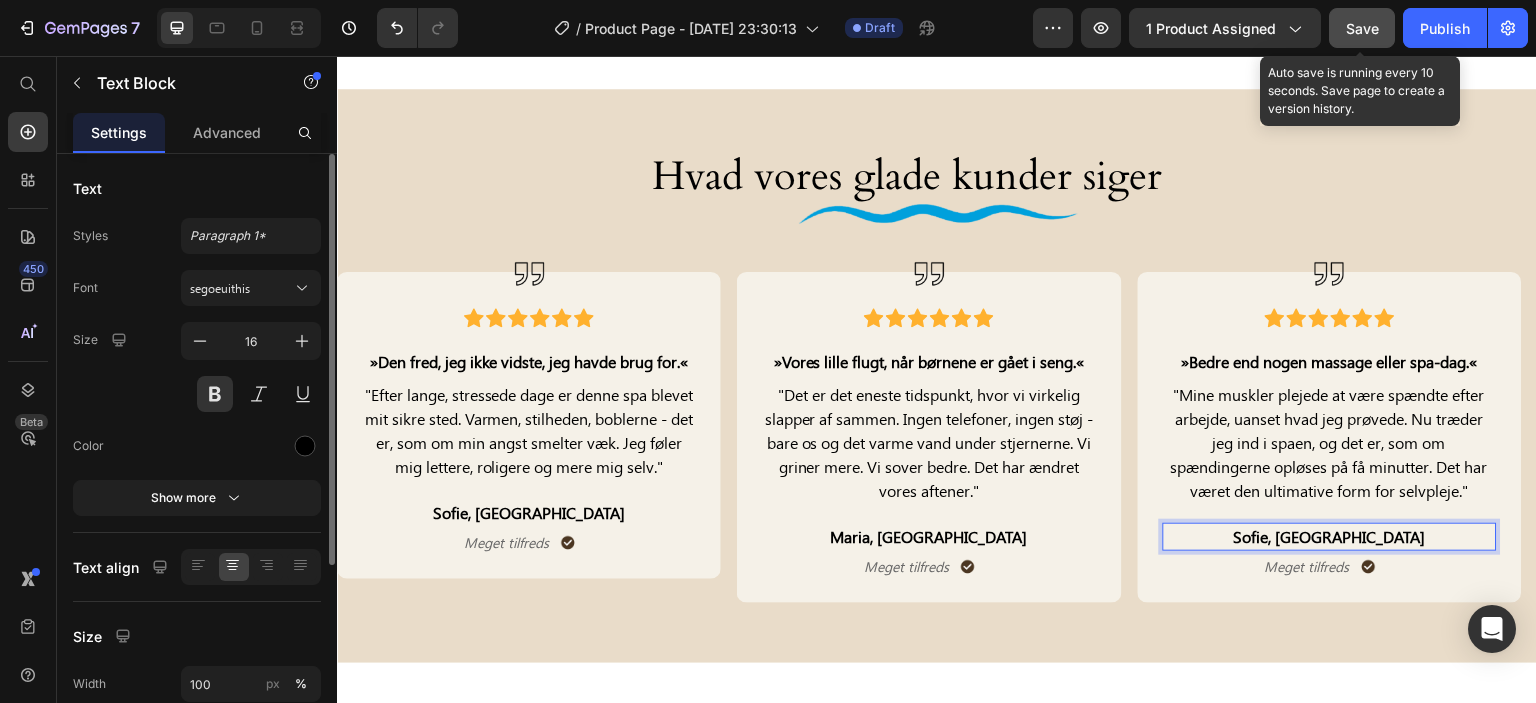 click on "Sofie, [GEOGRAPHIC_DATA]" at bounding box center (1330, 537) 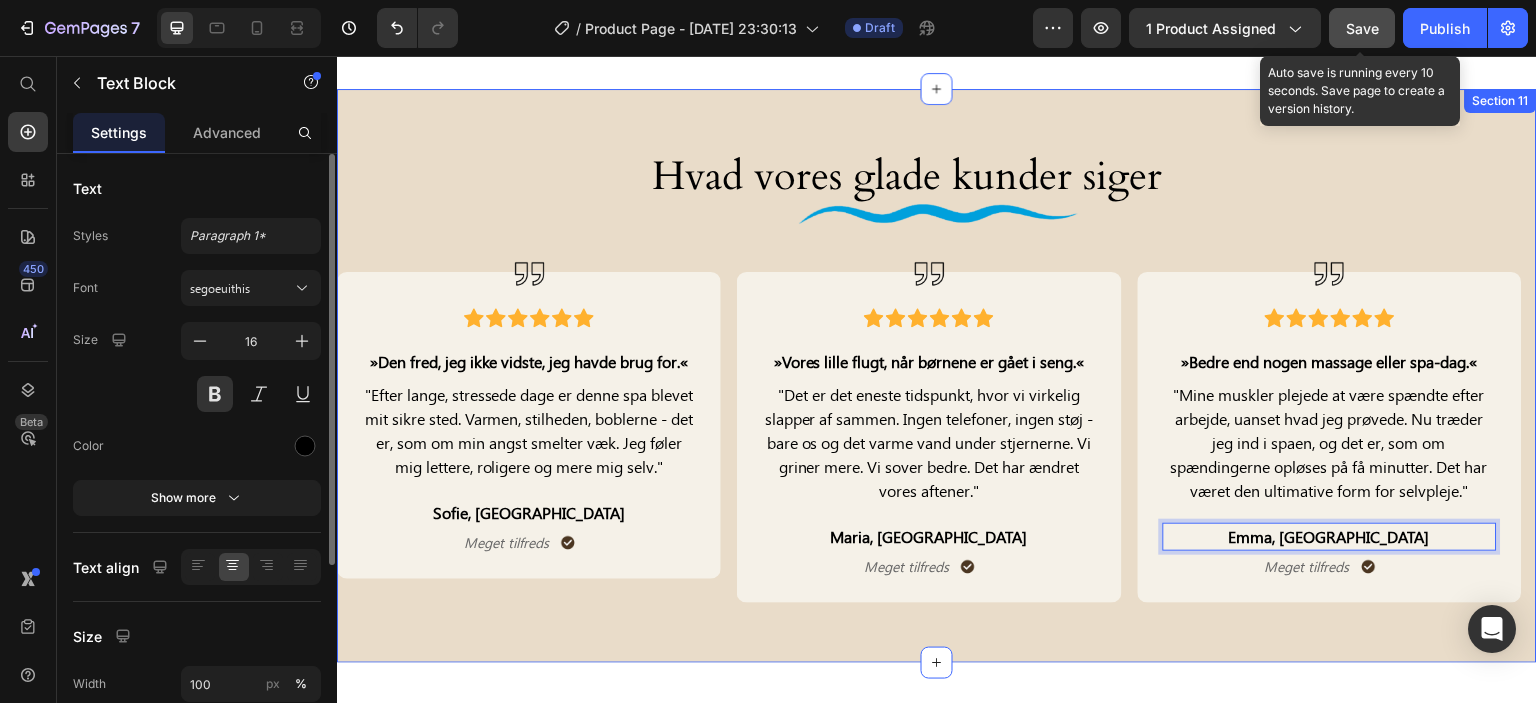 click on "Hvad vores glade kunder siger Heading Image Row
Image Icon Icon Icon Icon Icon Icon Icon List »Den fred, jeg ikke vidste, jeg havde brug for.« Text Block "Efter lange, stressede dage er denne spa blevet mit sikre sted. Varmen, stilheden, boblerne - det er, som om min angst smelter væk. Jeg føler mig lettere, roligere og mere mig selv." Text Block Sofie, Odense Text Block Meget tilfreds Text Block Image Row Row Image Icon Icon Icon Icon Icon Icon Icon List »Vores lille flugt, når børnene er gået i seng.« Text Block "Det er det eneste tidspunkt, hvor vi virkelig slapper af sammen. Ingen telefoner, ingen støj - bare os og det varme vand under stjernerne. Vi griner mere. Vi sover bedre. Det har ændret vores aftener." Text Block Maria, Aarhus Text Block Meget tilfreds Text Block Image Row Row Image Icon Icon Icon Icon Icon Icon Icon List »Bedre end nogen massage eller spa-dag.« Text Block Text Block Emma, Esbjerg Text Block   5 Meget tilfreds Text Block" at bounding box center (937, 376) 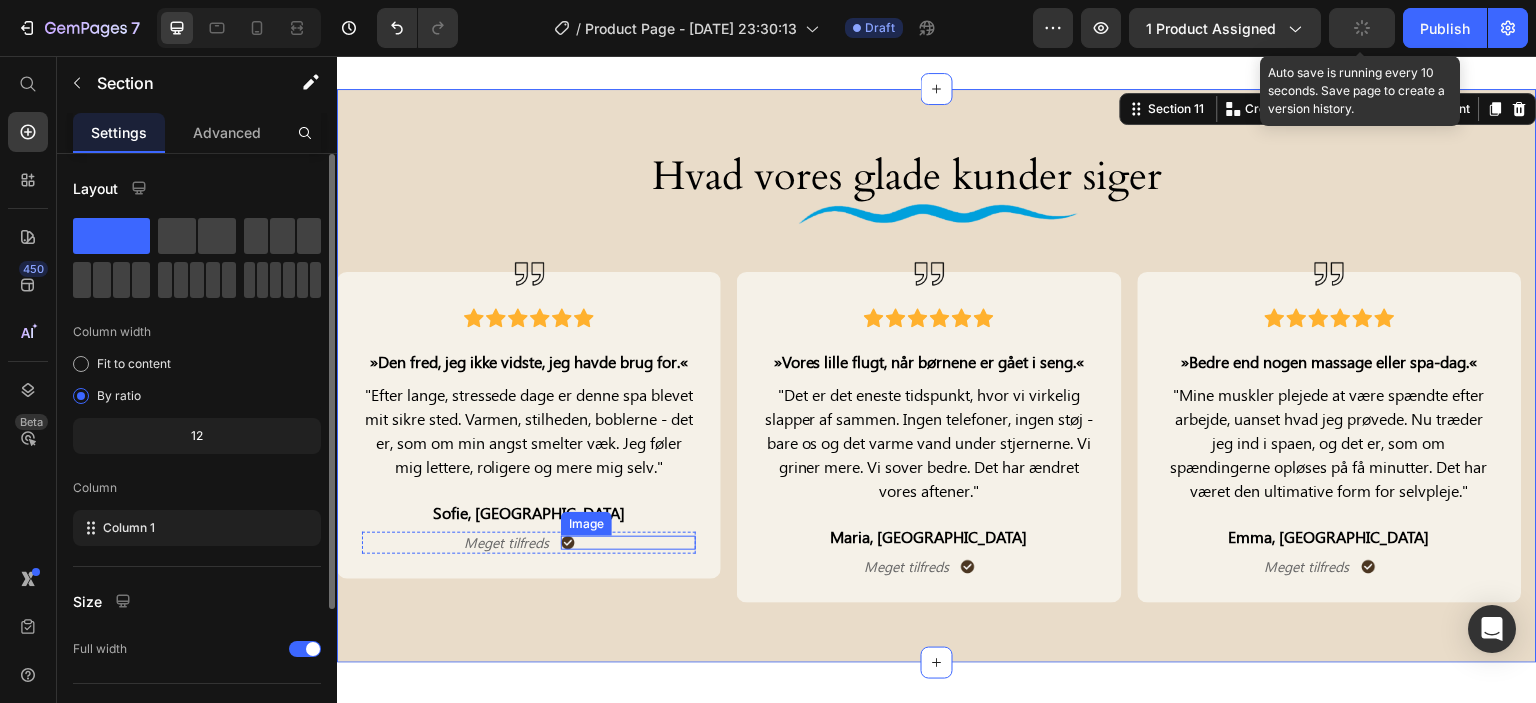 click at bounding box center [628, 543] 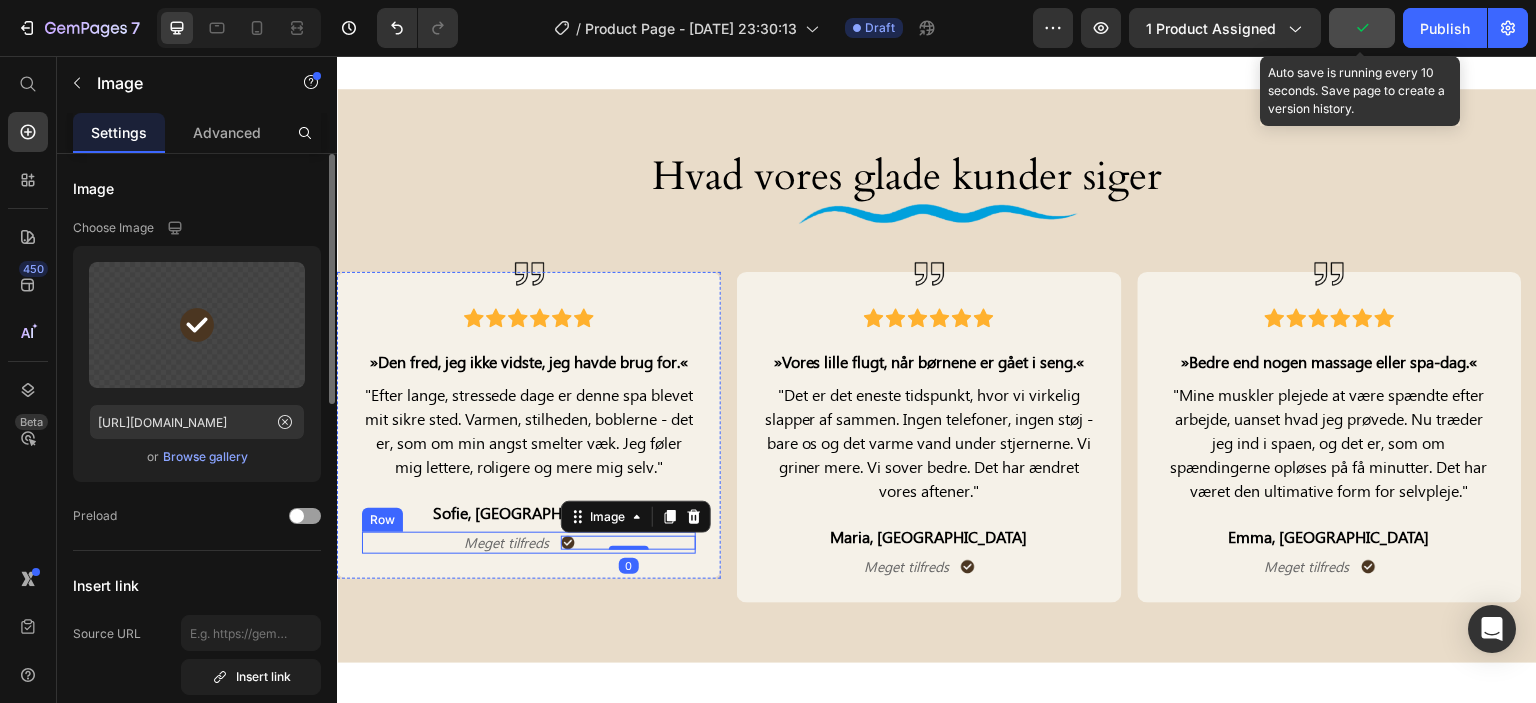 click on "Image   0" at bounding box center [628, 543] 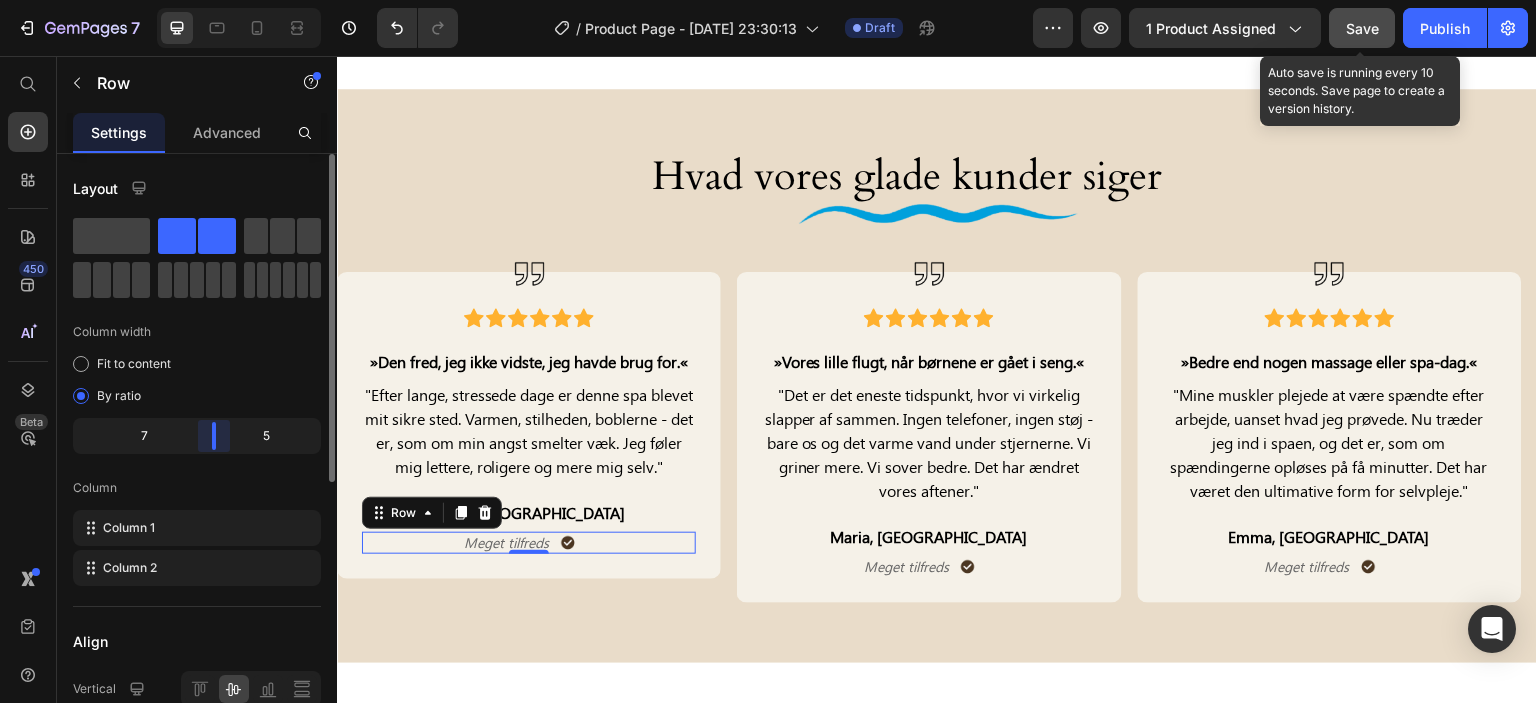 click on "7   /  Product Page - Jul 8, 23:30:13 Draft Preview 1 product assigned  Save  Auto save is running every 10 seconds. Save page to create a version history.  Publish  450 Beta Start with Sections Elements Hero Section Product Detail Brands Trusted Badges Guarantee Product Breakdown How to use Testimonials Compare Bundle FAQs Social Proof Brand Story Product List Collection Blog List Contact Sticky Add to Cart Custom Footer Browse Library 450 Layout
Row
Row
Row
Row Text
Heading
Text Block Button
Button
Button
Sticky Back to top Media Image" at bounding box center [768, 0] 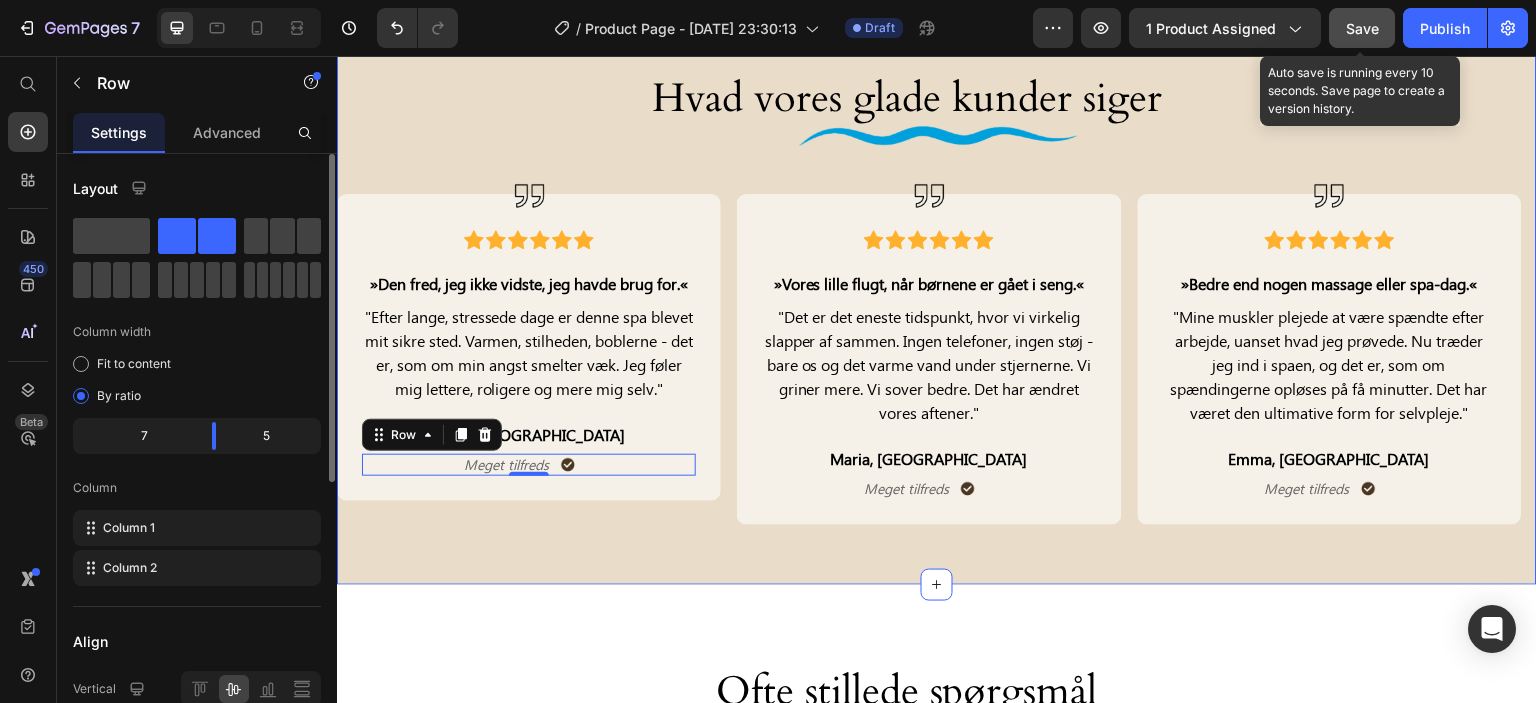 scroll, scrollTop: 6110, scrollLeft: 0, axis: vertical 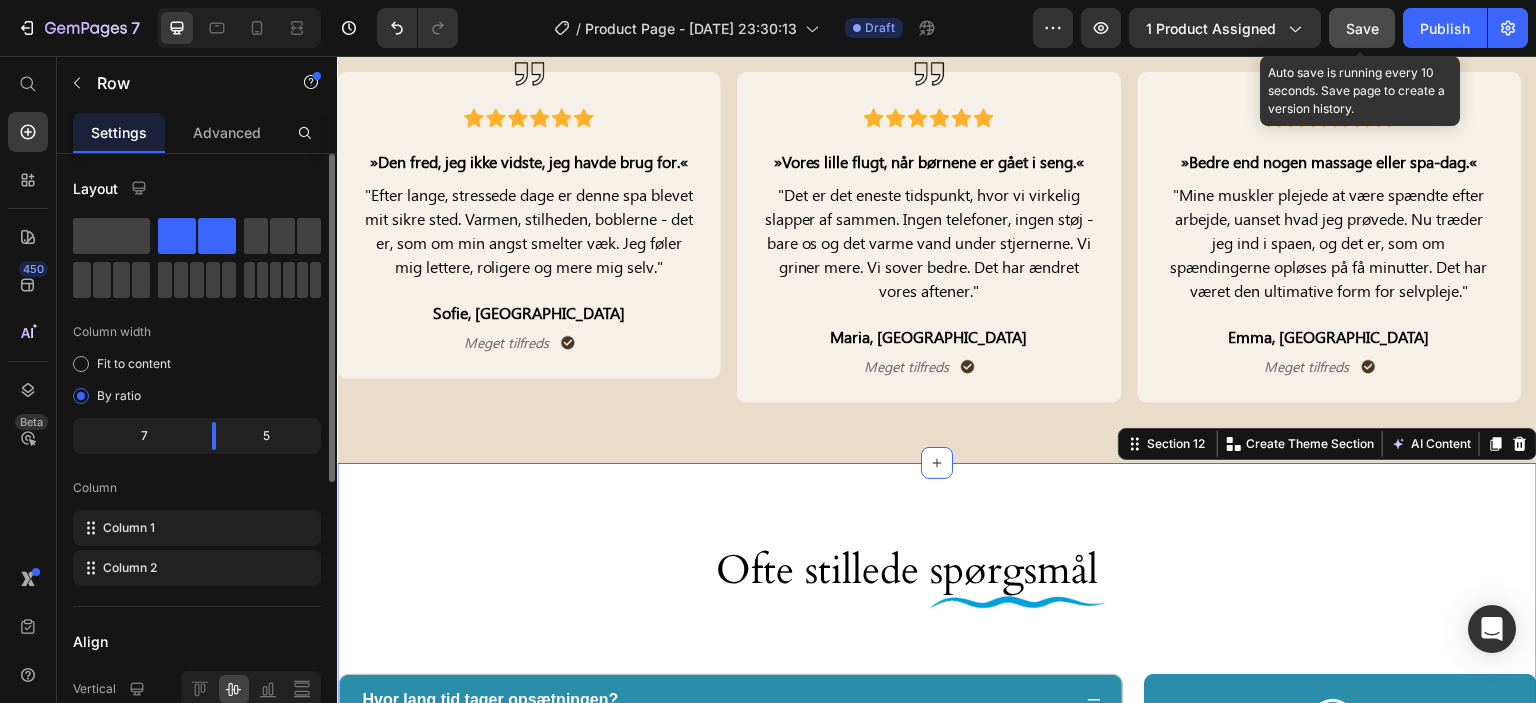 click on "Ofte stillede spørgsmål Heading Image Row Row
Hvor lang tid tager opsætningen? Omkring 15 minutter - alt, hvad du skal bruge, er inkluderet, og der kræves intet værktøj. Text Block Row
Kan jeg bruge den om vinteren? Accordion Image Har du andre spørgsmål? Text Block Vores team vil besvare alle dine spørgsmål. Vi sikrer et hurtigt svar. Text Block Kontakt os Button Row Image Row Section 12   You can create reusable sections Create Theme Section AI Content Write with GemAI What would you like to describe here? Tone and Voice Persuasive Product Pack d’été – Plateforme vibrante multifonction Show more Generate" at bounding box center (937, 854) 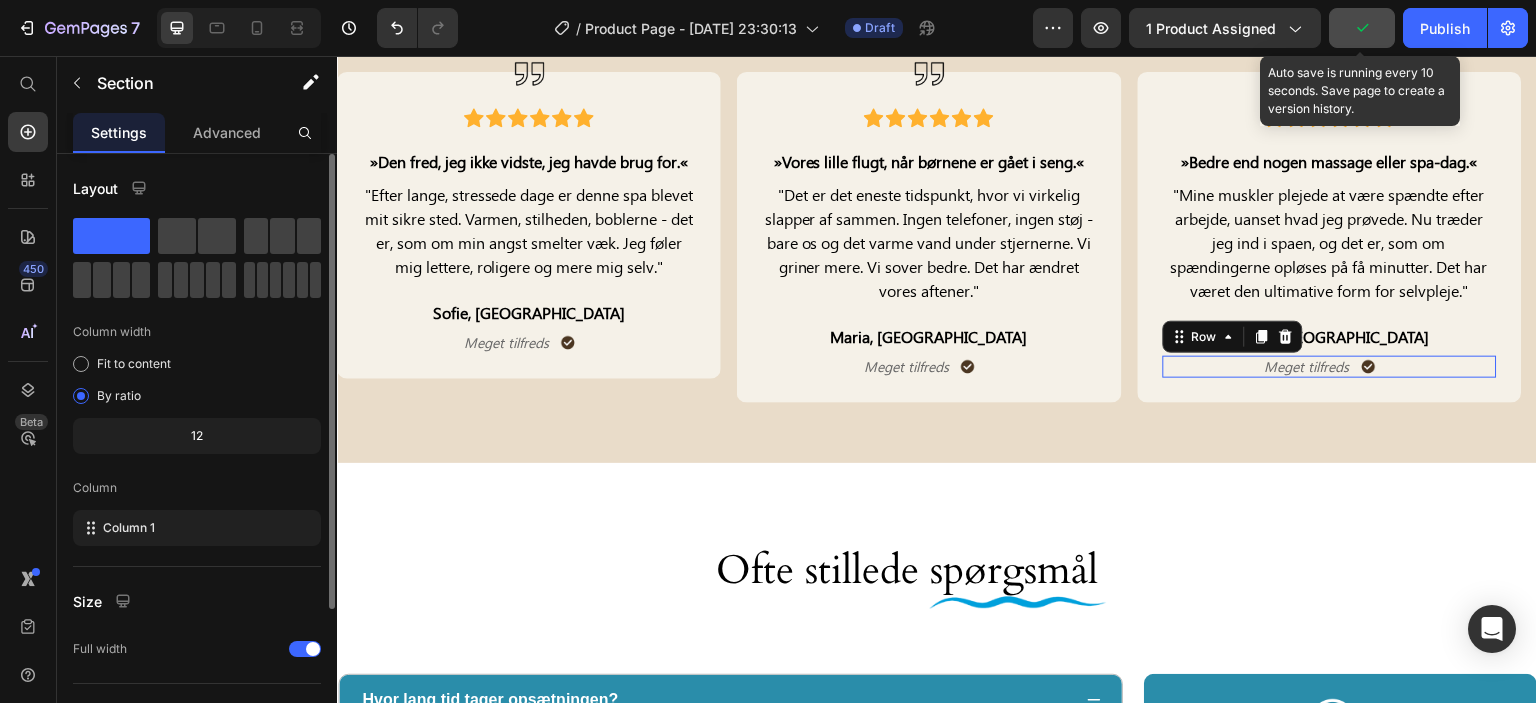 click on "Image" at bounding box center (1429, 367) 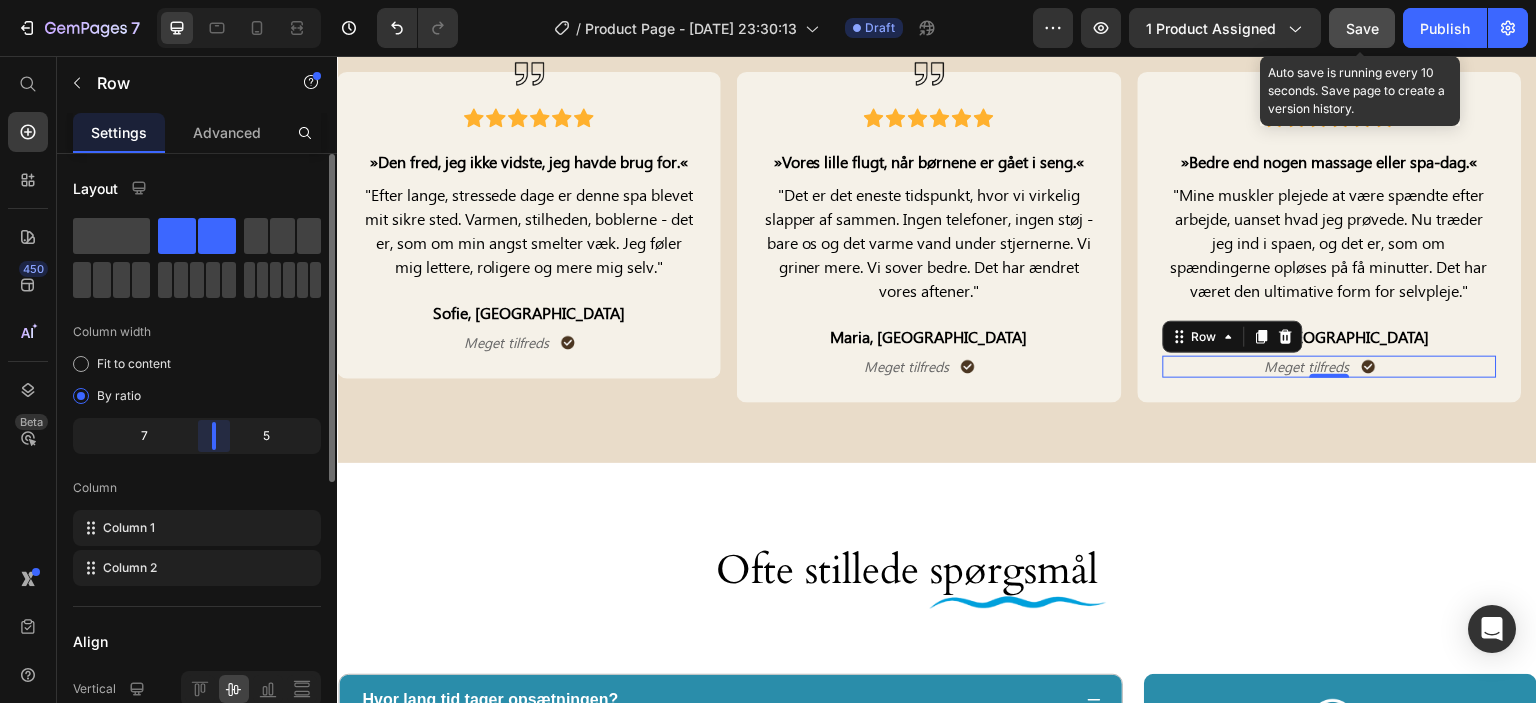 drag, startPoint x: 208, startPoint y: 431, endPoint x: 220, endPoint y: 425, distance: 13.416408 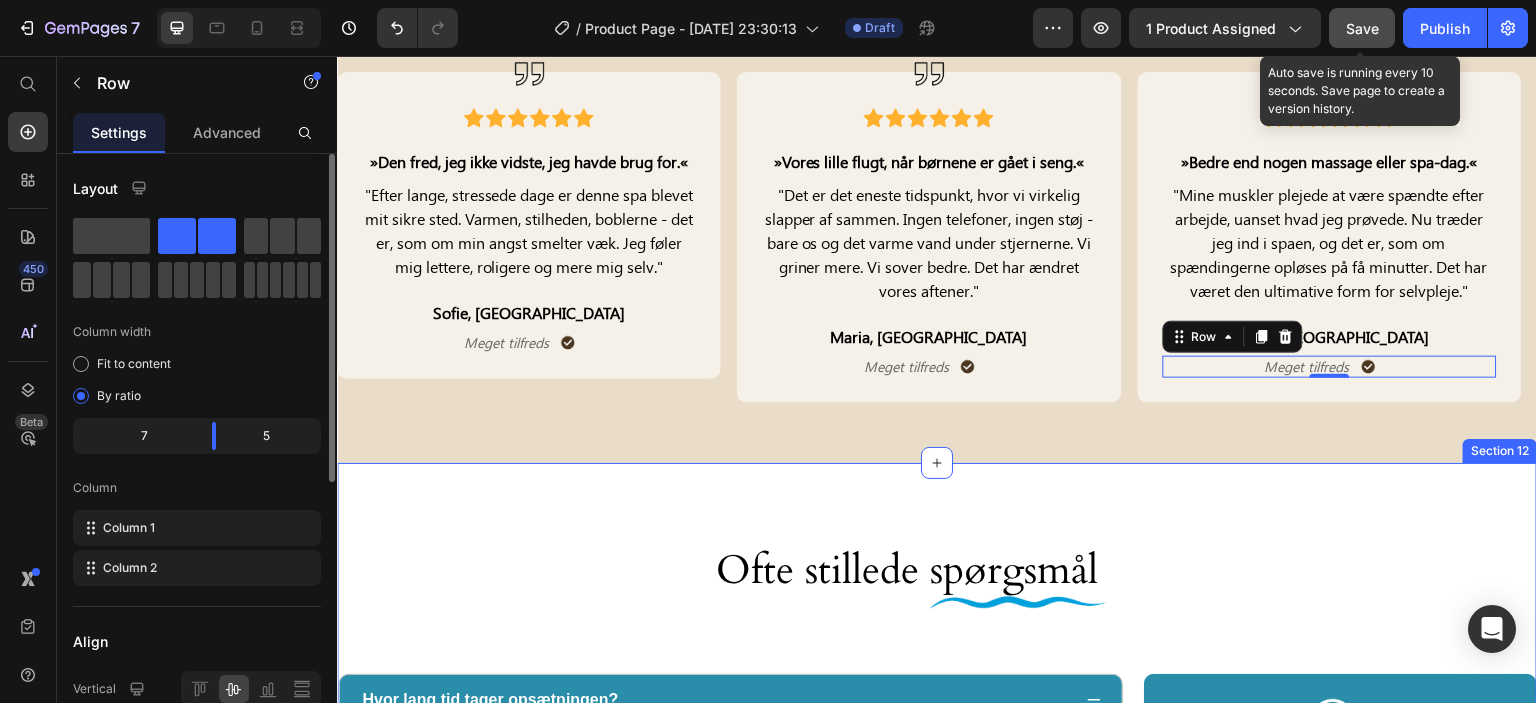 click on "Ofte stillede spørgsmål Heading Image Row Row
Hvor lang tid tager opsætningen? Omkring 15 minutter - alt, hvad du skal bruge, er inkluderet, og der kræves intet værktøj. Text Block Row
Kan jeg bruge den om vinteren? Accordion Image Har du andre spørgsmål? Text Block Vores team vil besvare alle dine spørgsmål. Vi sikrer et hurtigt svar. Text Block Kontakt os Button Row Image Row Section 12" at bounding box center [937, 854] 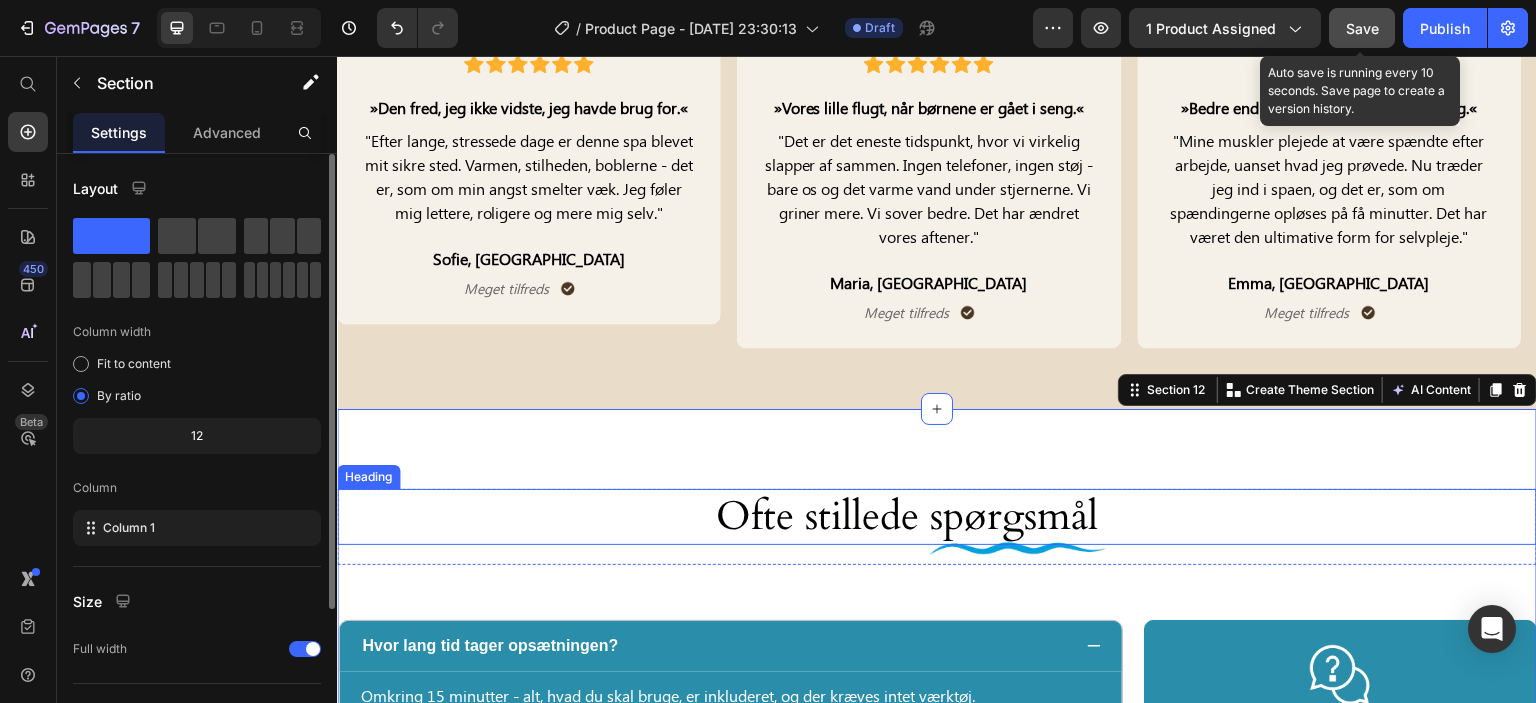 scroll, scrollTop: 6210, scrollLeft: 0, axis: vertical 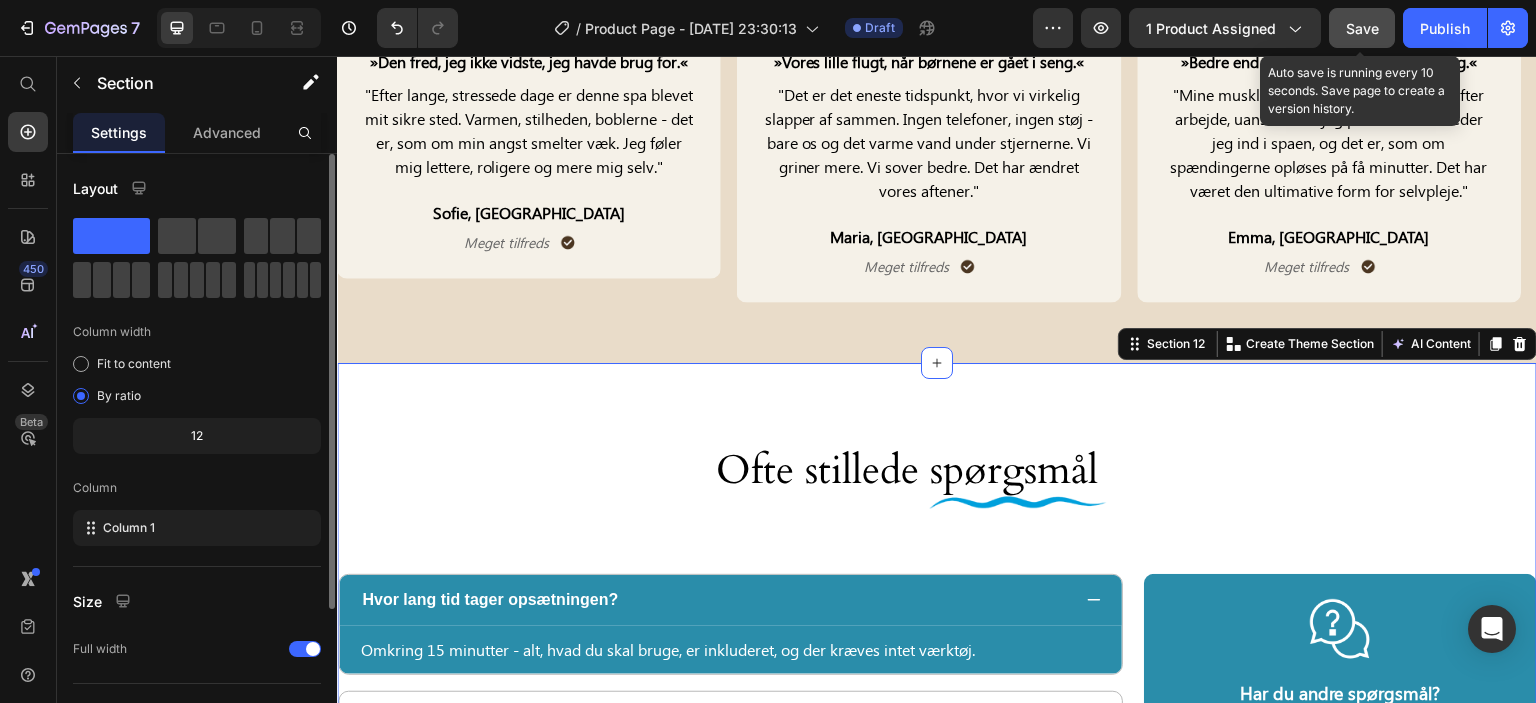 click on "Save" 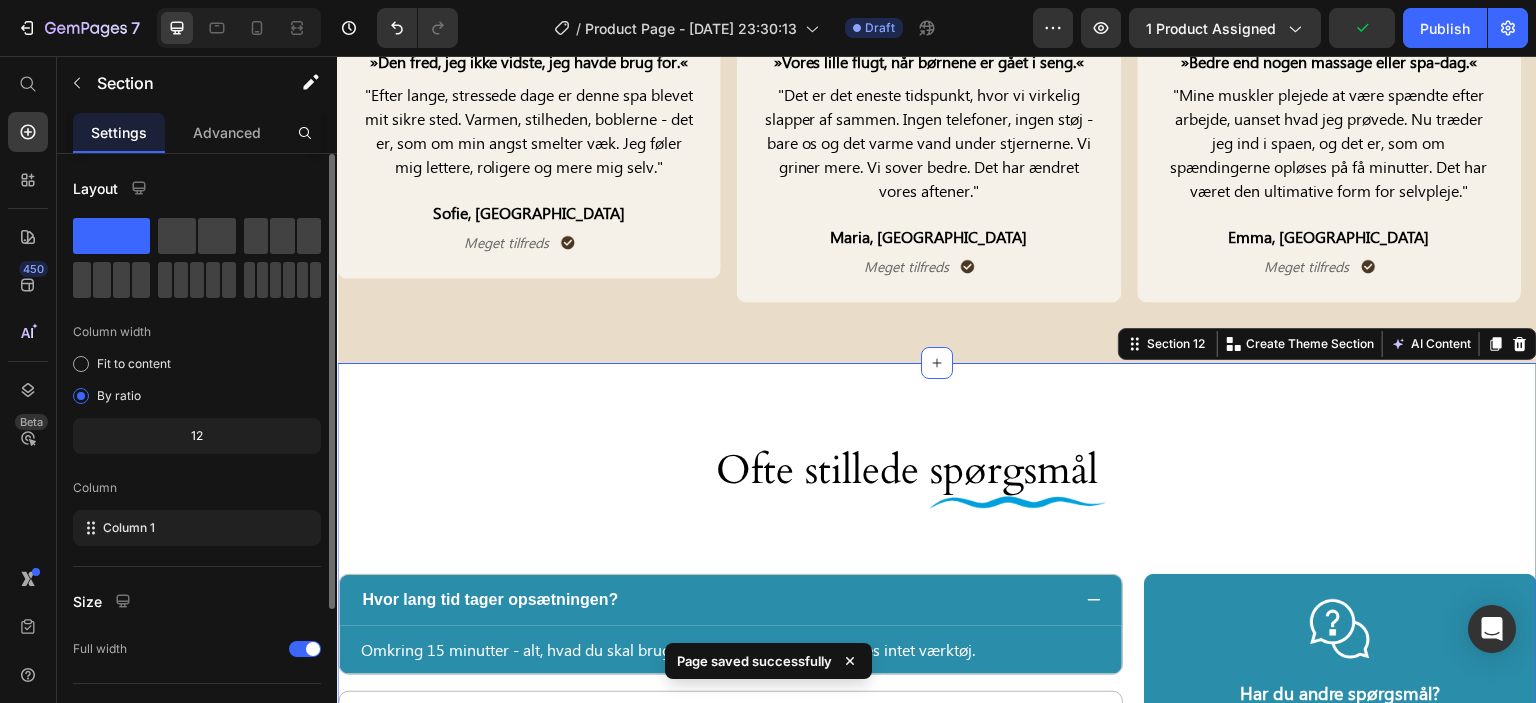 scroll, scrollTop: 6510, scrollLeft: 0, axis: vertical 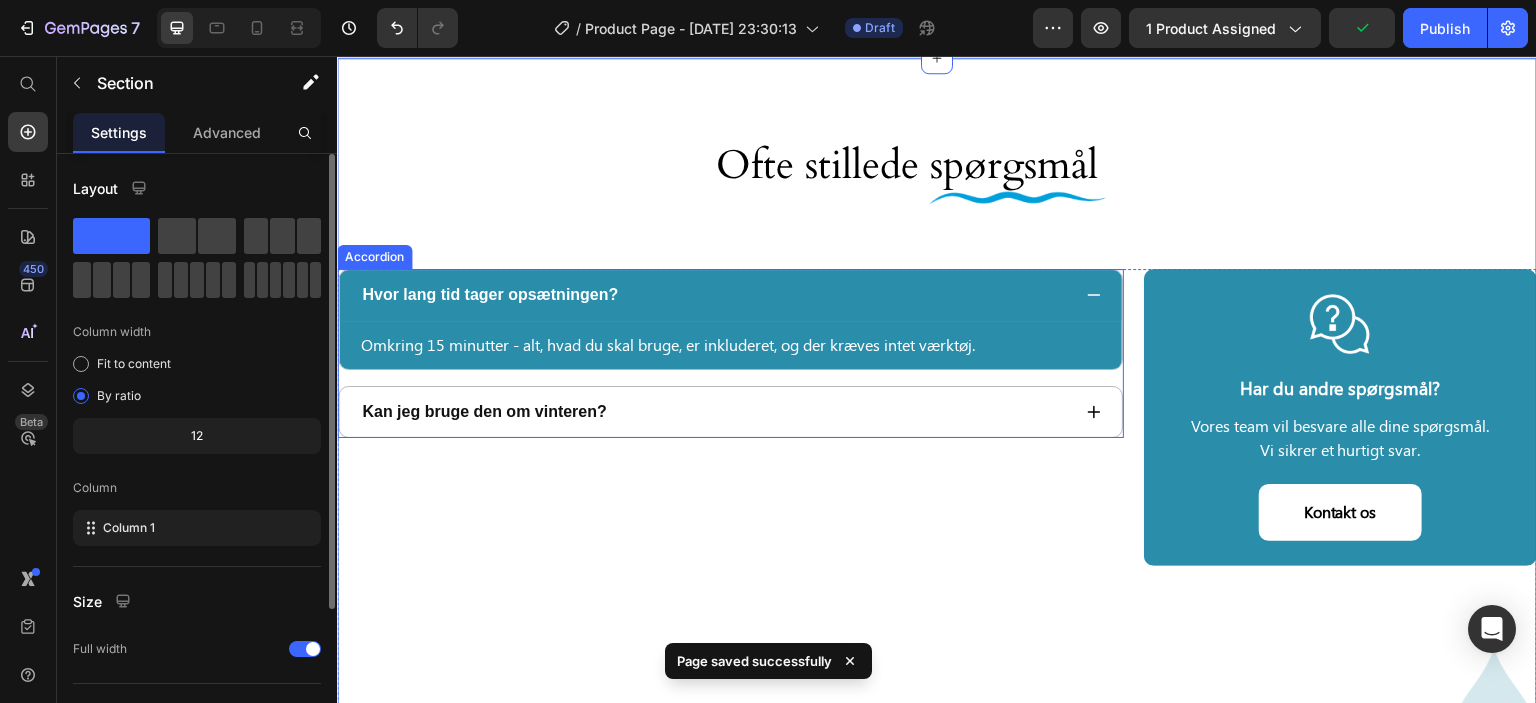 click on "Hvor lang tid tager opsætningen?" at bounding box center [714, 295] 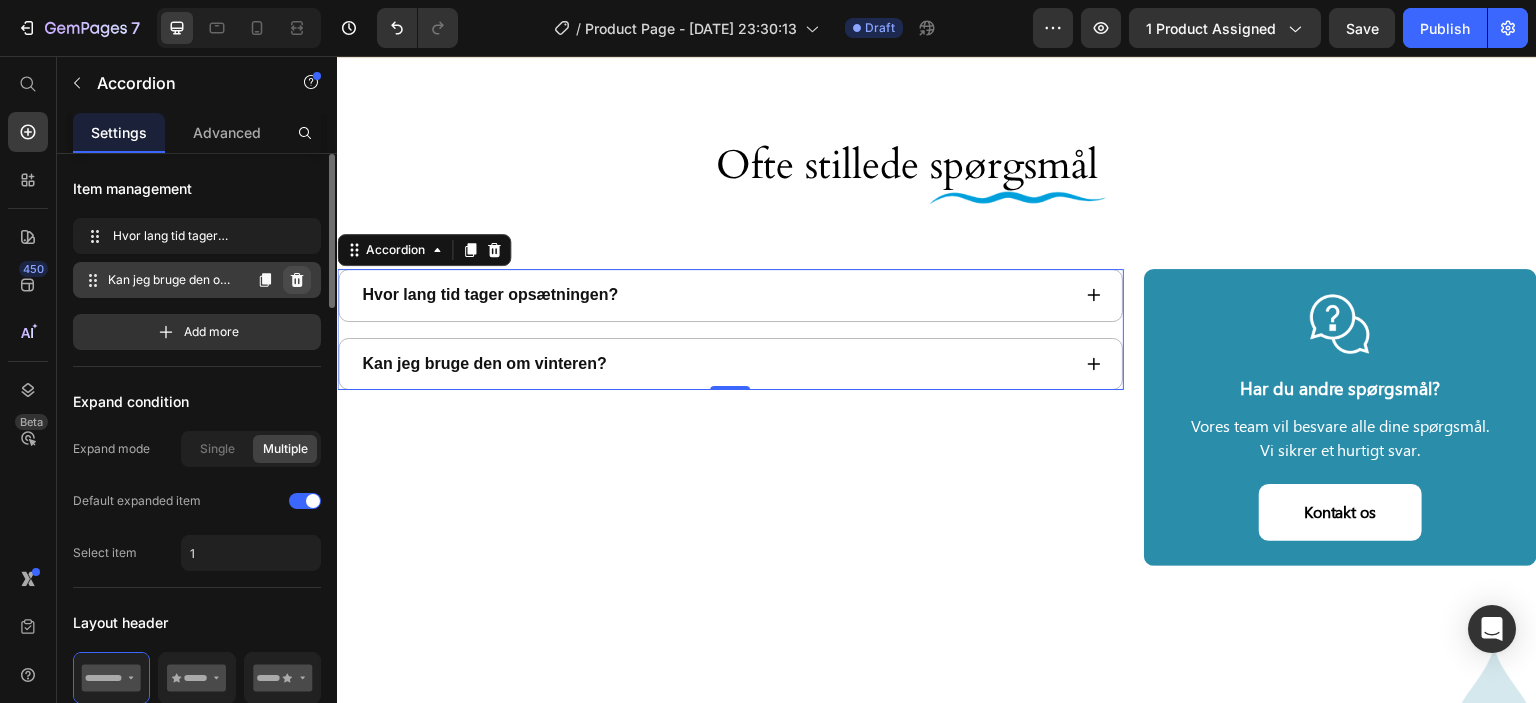 click 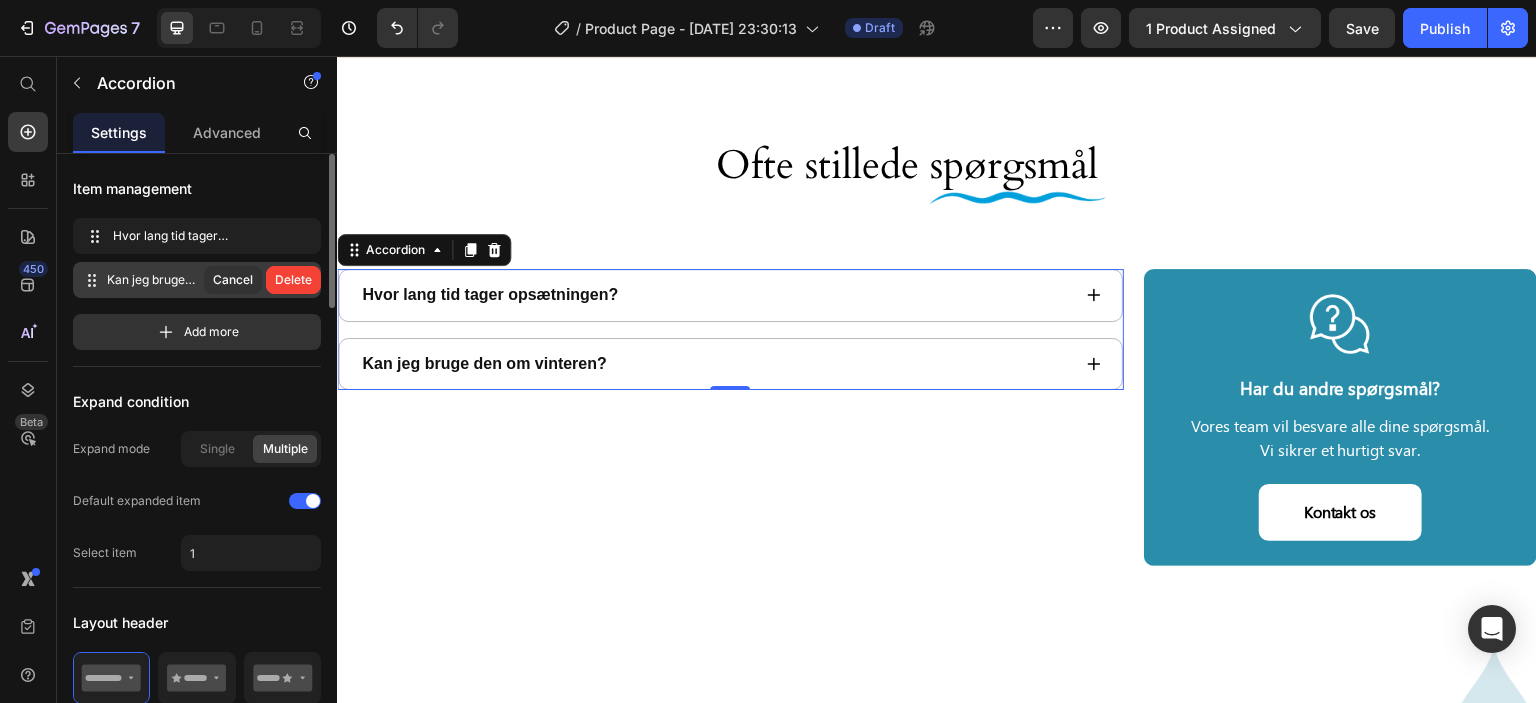 click on "Delete" at bounding box center (293, 280) 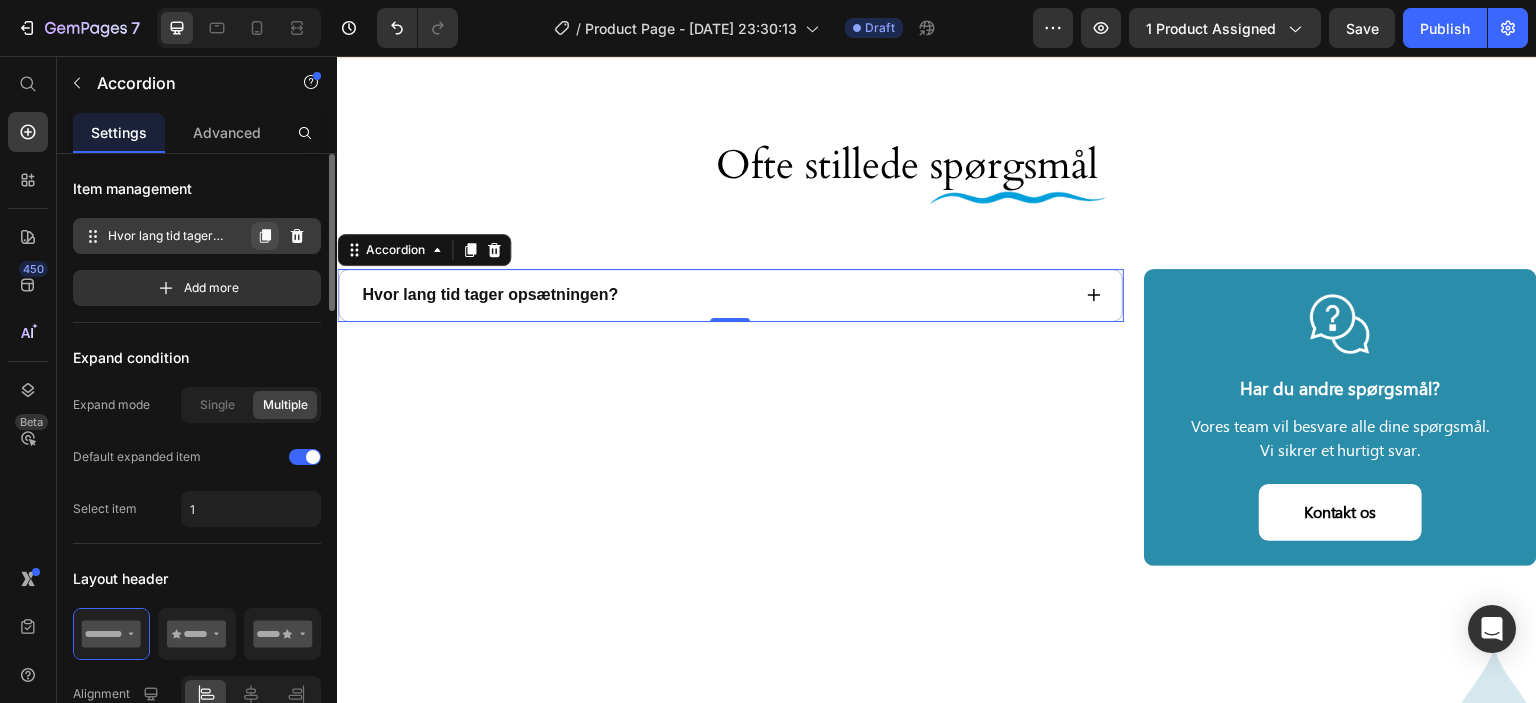 click 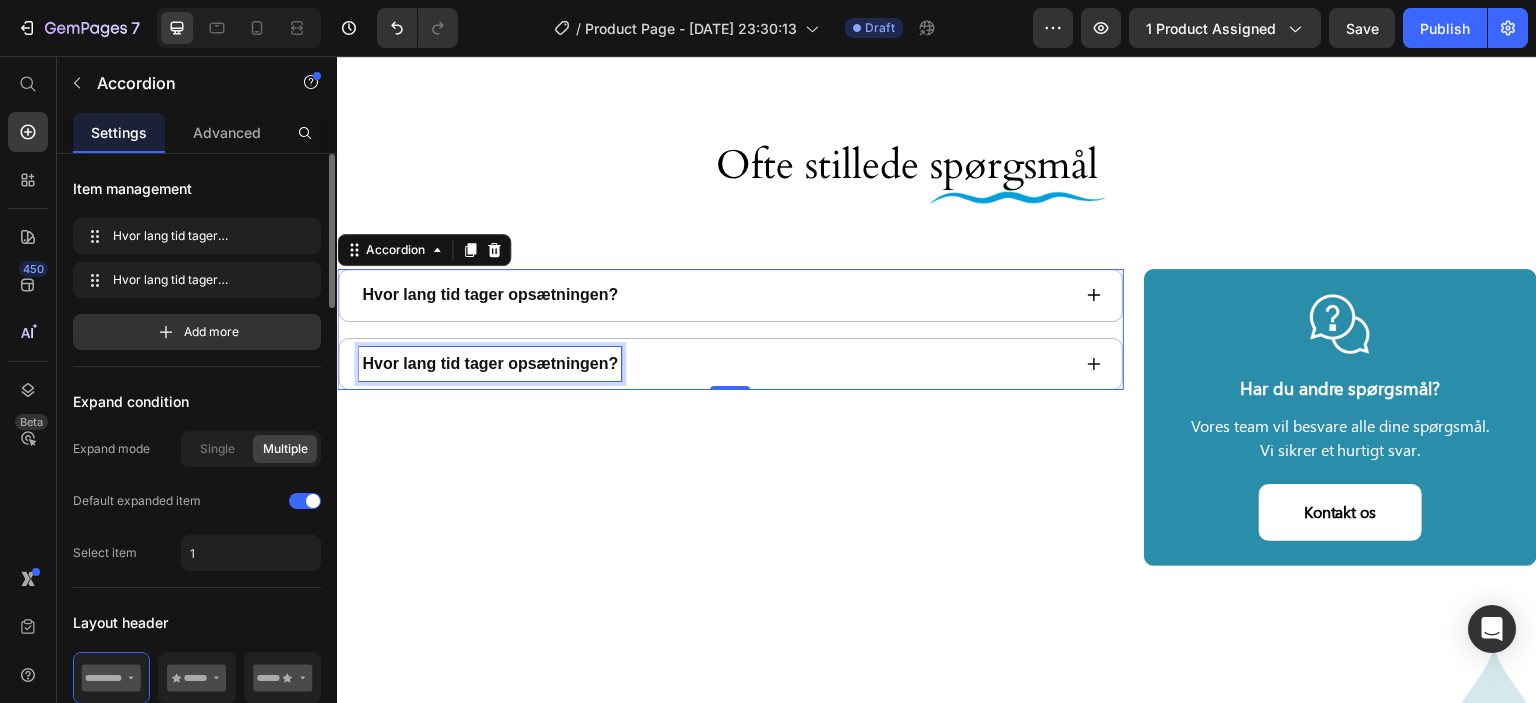 click on "Hvor lang tid tager opsætningen?" at bounding box center (490, 364) 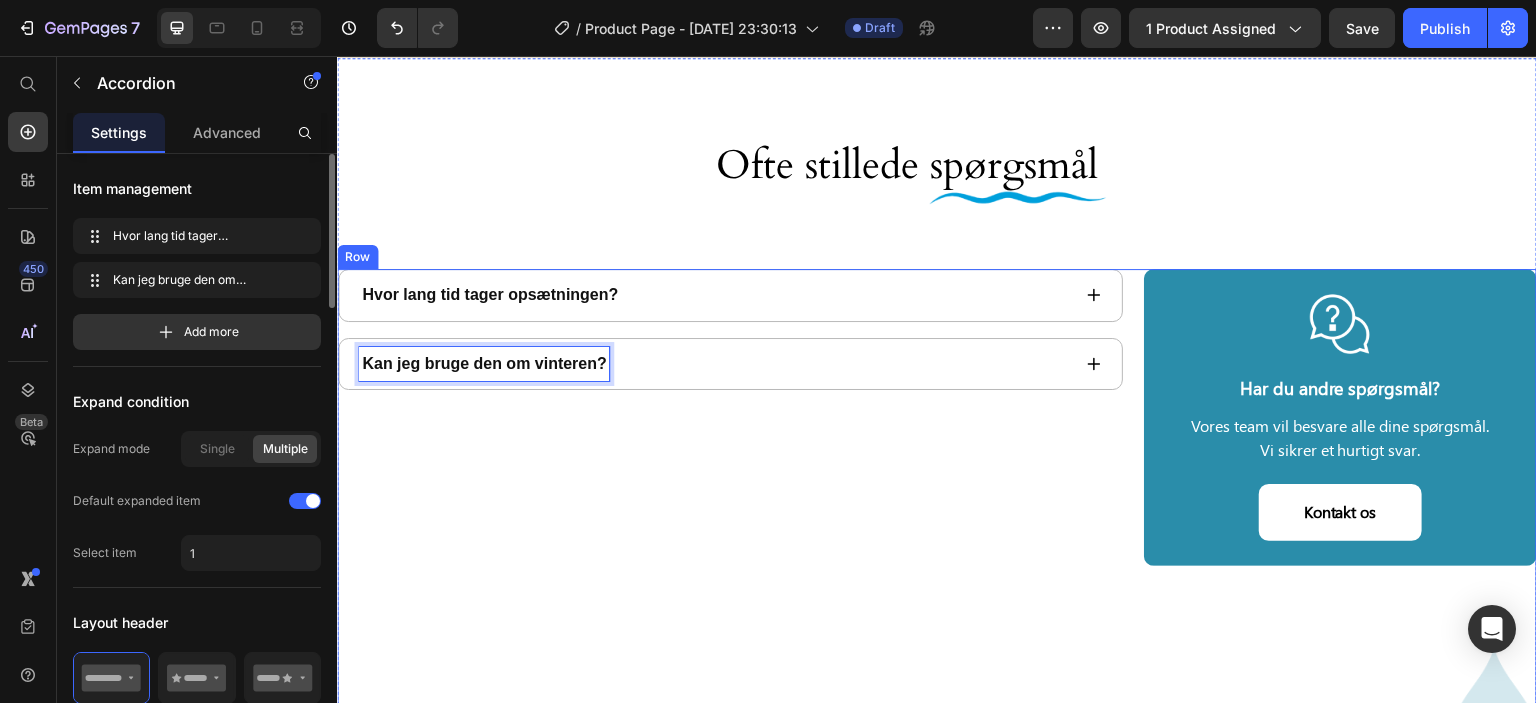 click on "Hvor lang tid tager opsætningen?
Kan jeg bruge den om vinteren? Accordion   0" at bounding box center (730, 525) 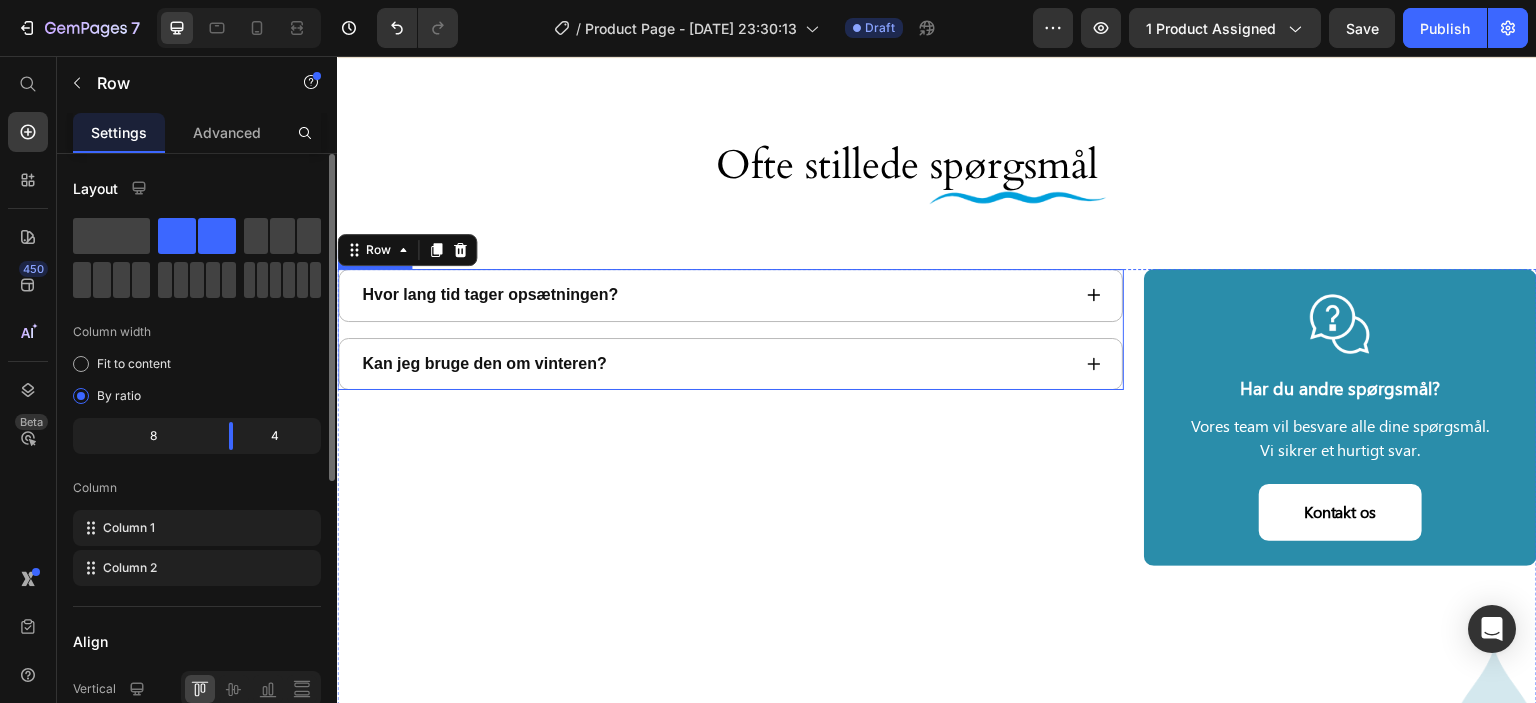click on "Kan jeg bruge den om vinteren?" at bounding box center (714, 364) 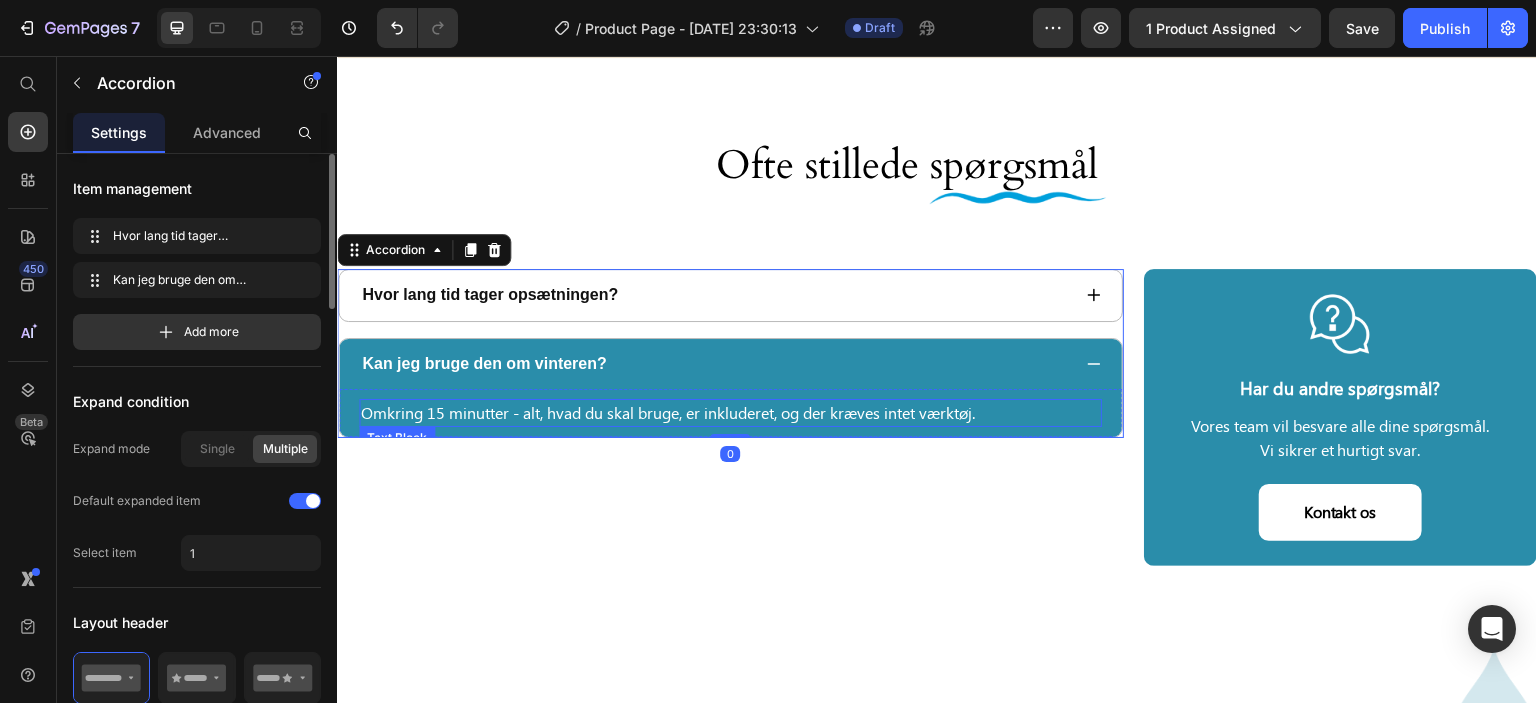 click on "Omkring 15 minutter - alt, hvad du skal bruge, er inkluderet, og der kræves intet værktøj." at bounding box center (730, 413) 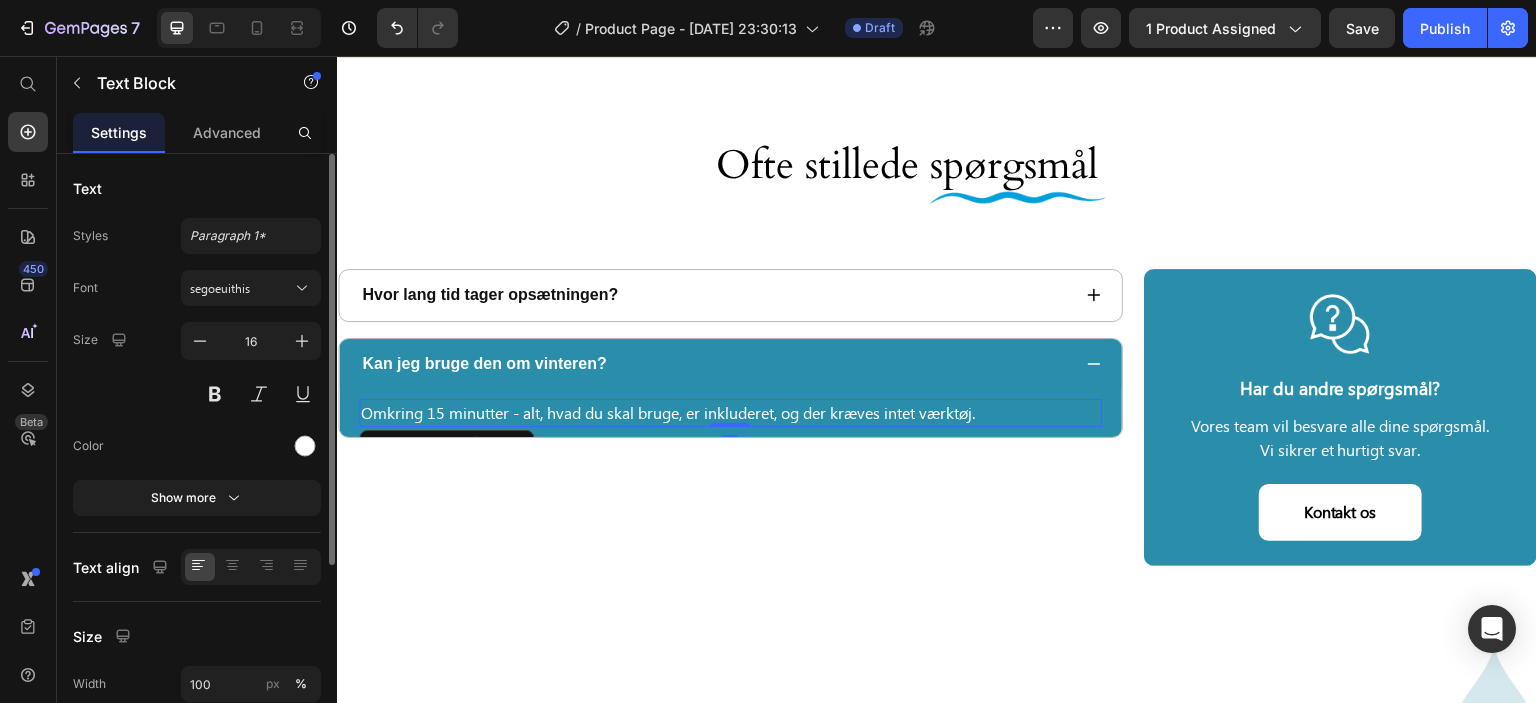 click on "Omkring 15 minutter - alt, hvad du skal bruge, er inkluderet, og der kræves intet værktøj." at bounding box center (730, 413) 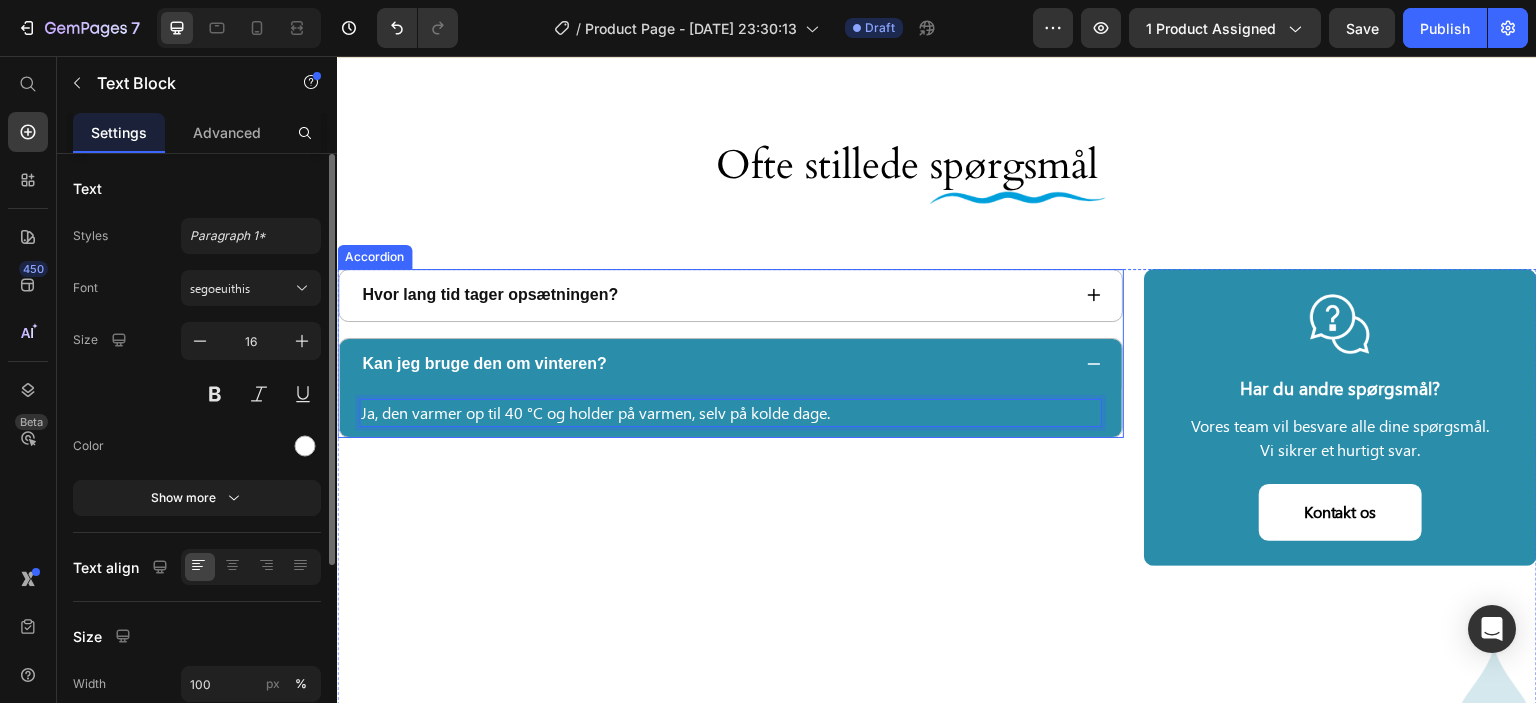 click on "Hvor lang tid tager opsætningen?" at bounding box center (730, 295) 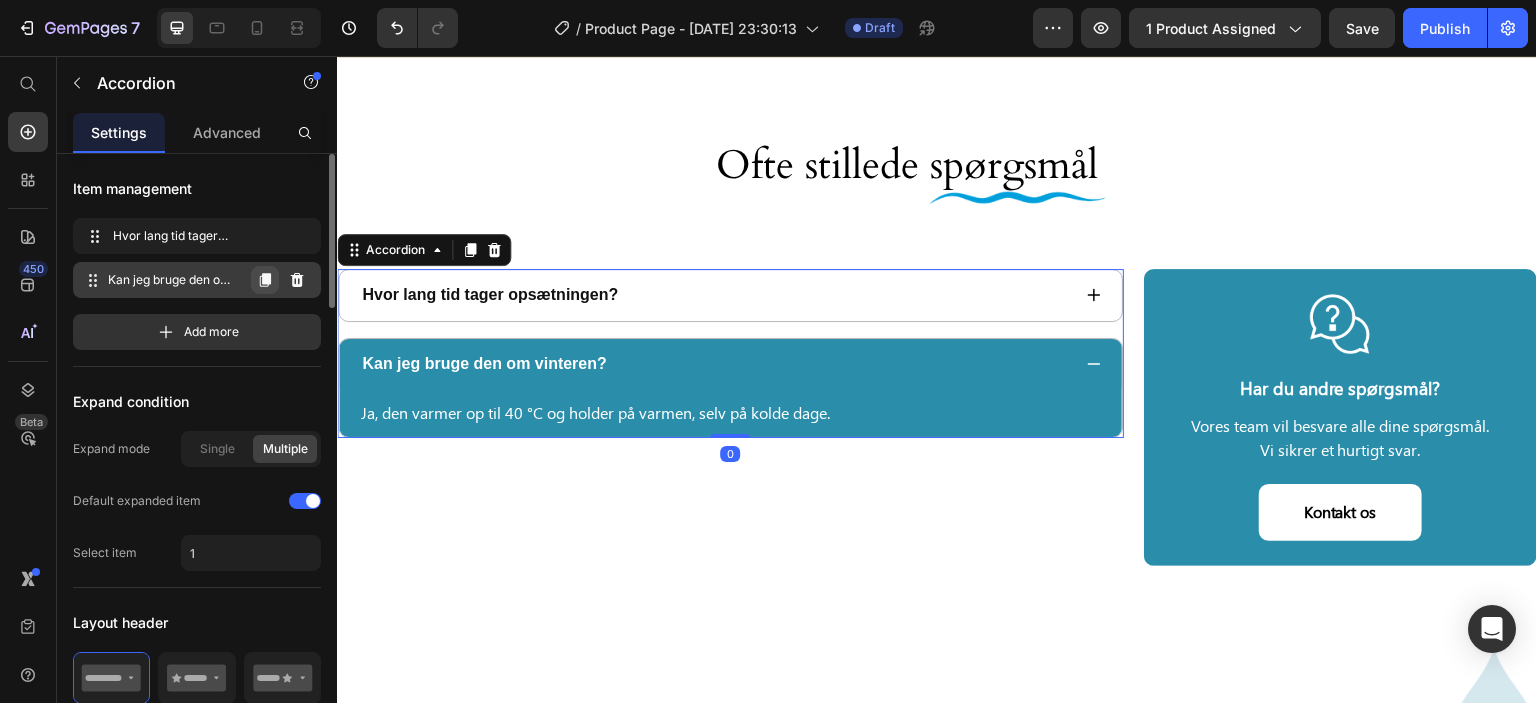 click 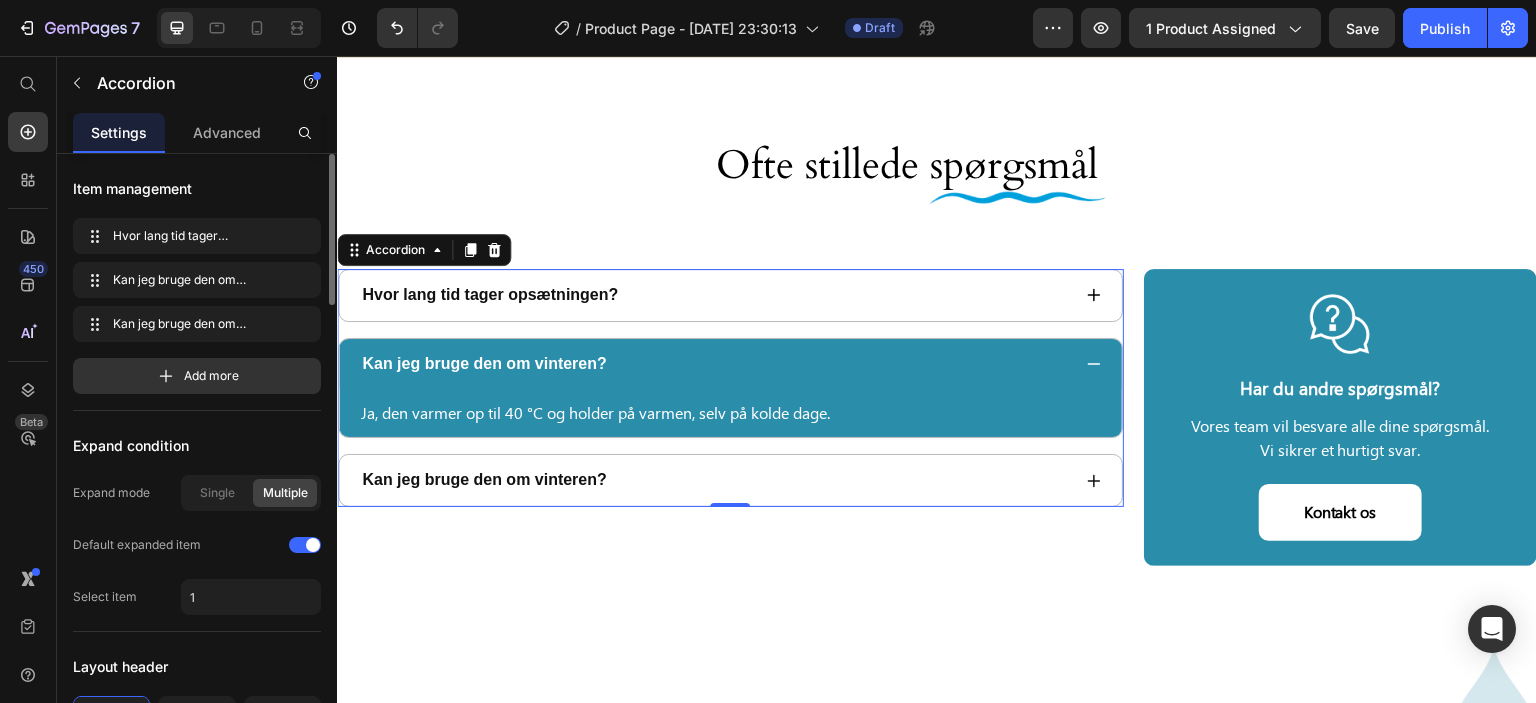click on "Kan jeg bruge den om vinteren?" at bounding box center [484, 480] 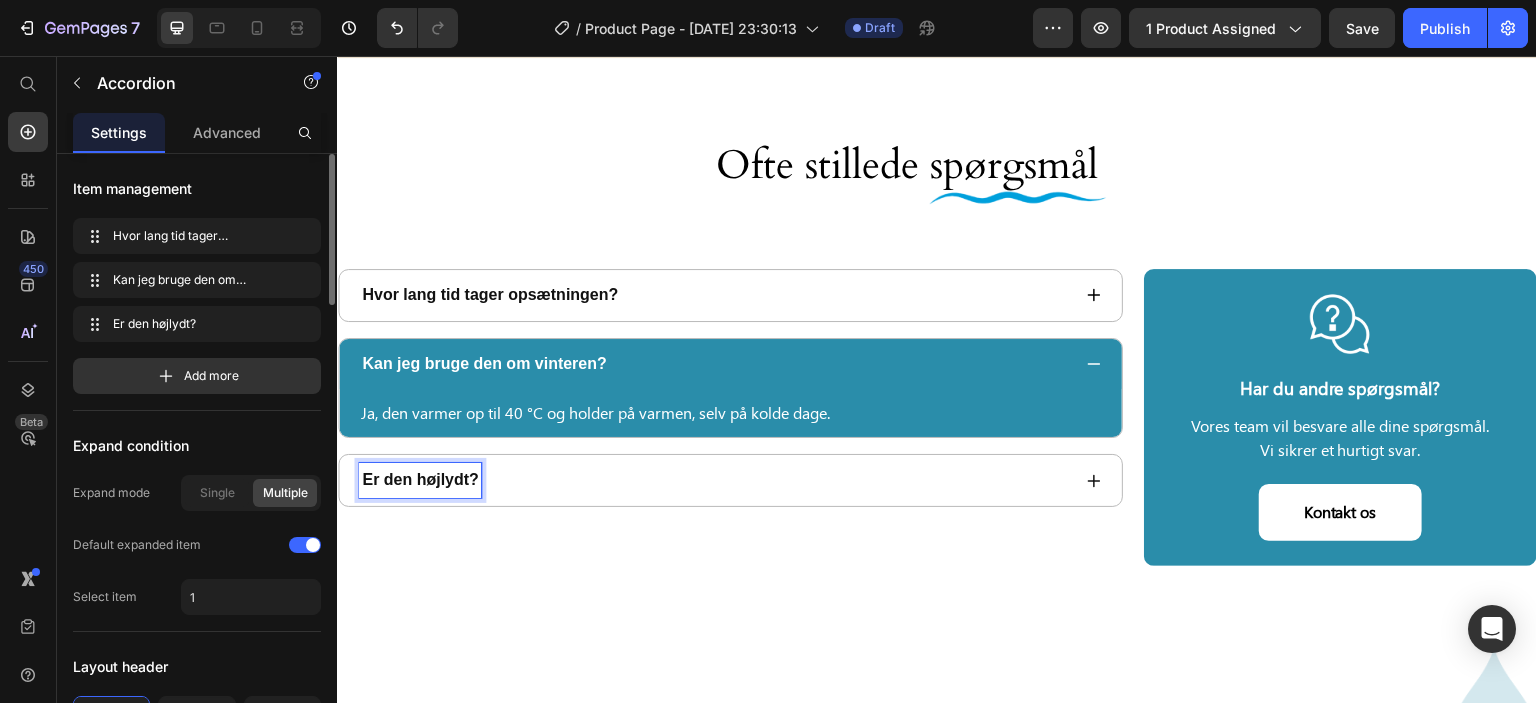 click on "Er den højlydt?" at bounding box center (420, 480) 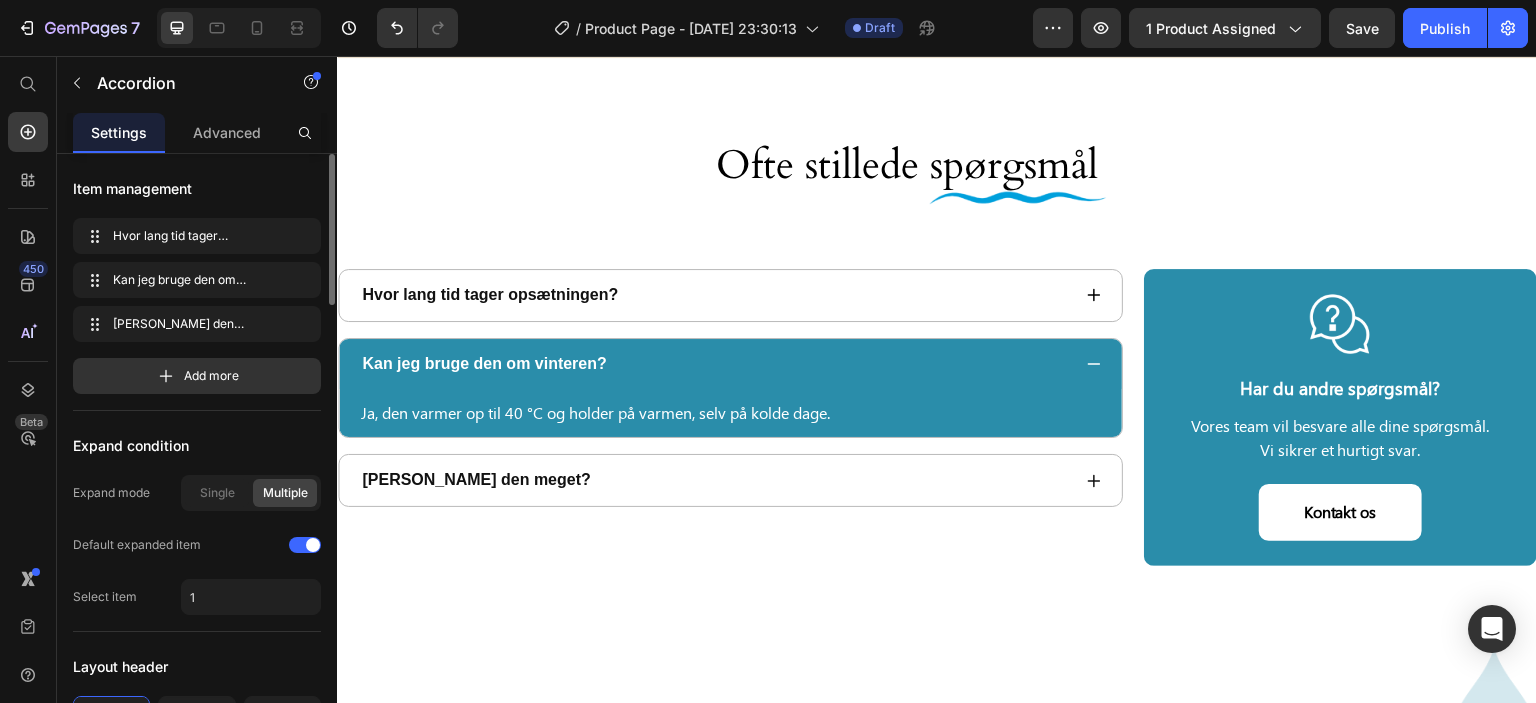 click on "[PERSON_NAME] den meget?" at bounding box center [714, 480] 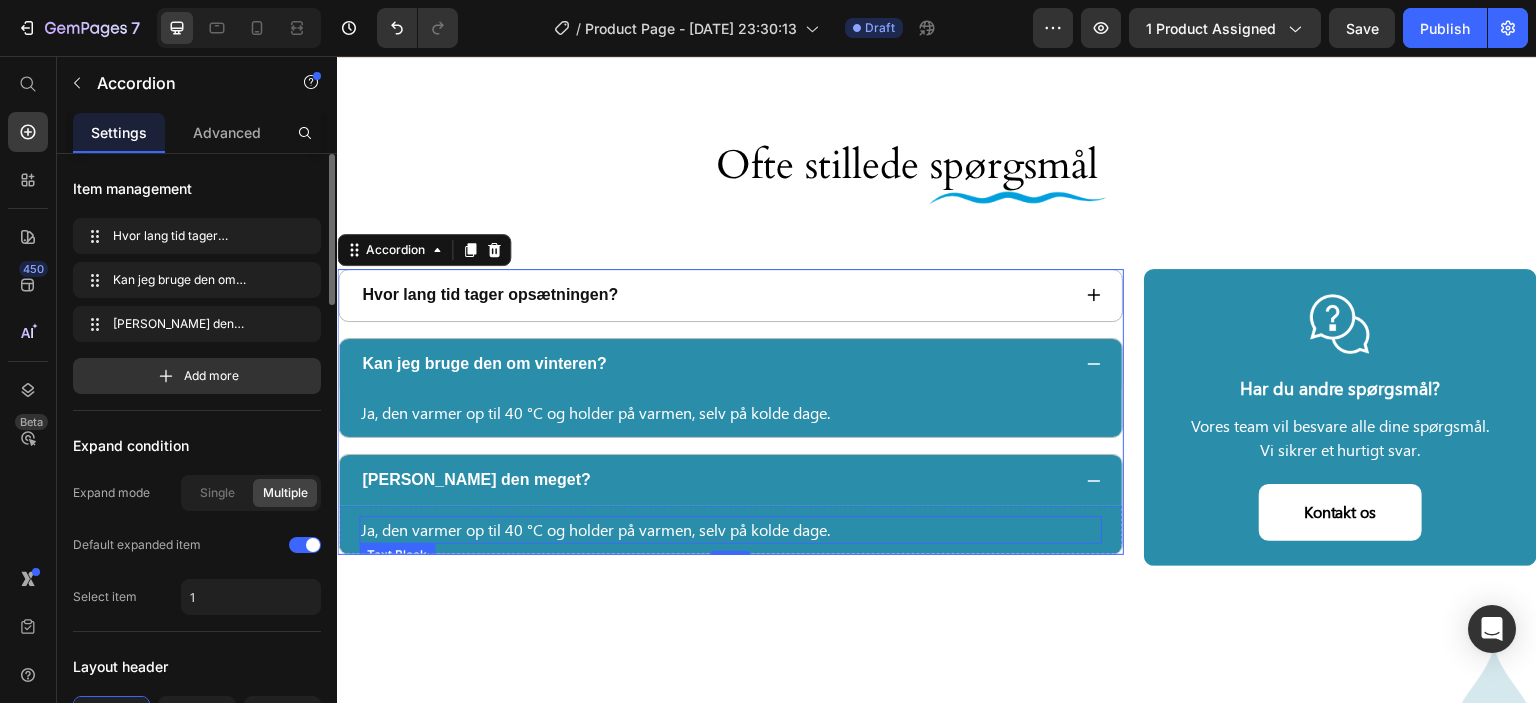 click on "Ja, den varmer op til 40 °C og holder på varmen, selv på kolde dage." at bounding box center [730, 530] 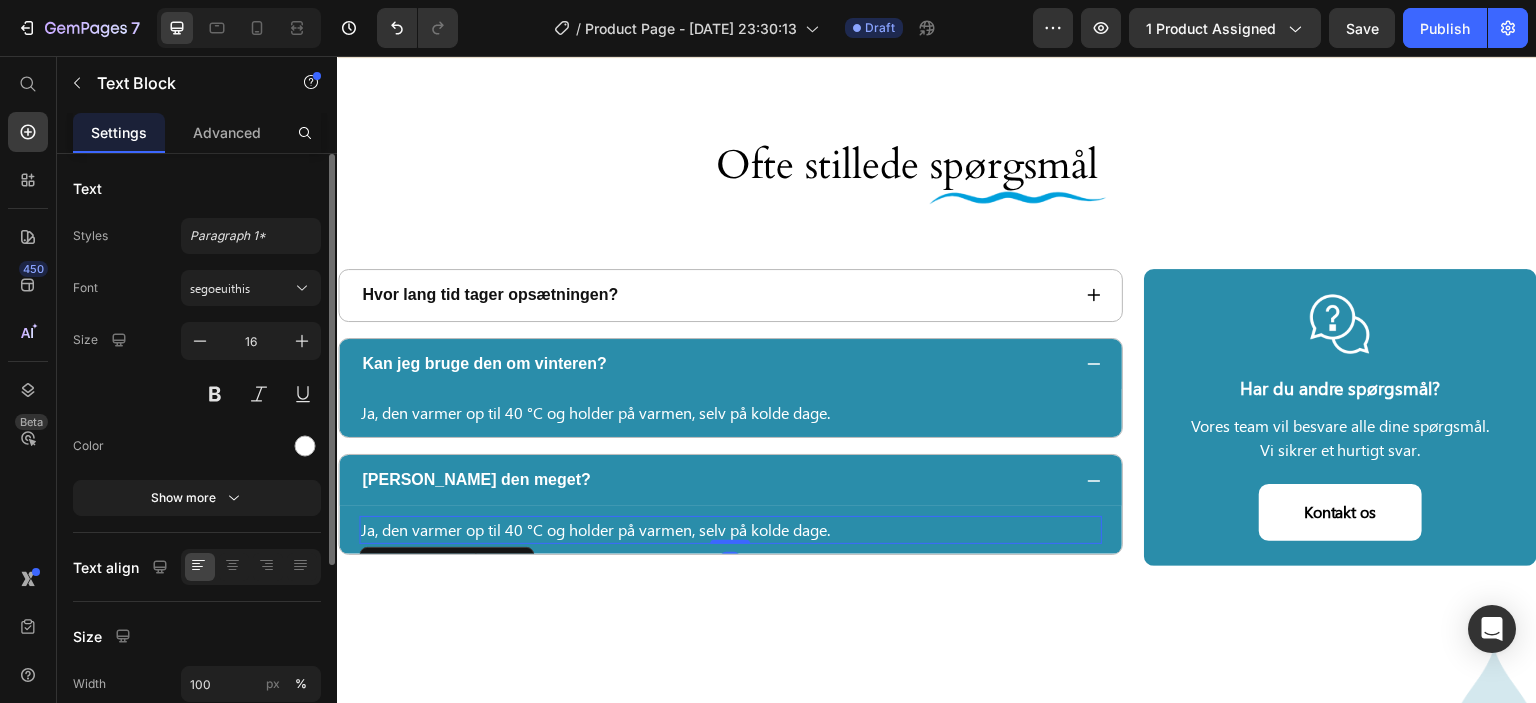click on "Ja, den varmer op til 40 °C og holder på varmen, selv på kolde dage." at bounding box center [730, 530] 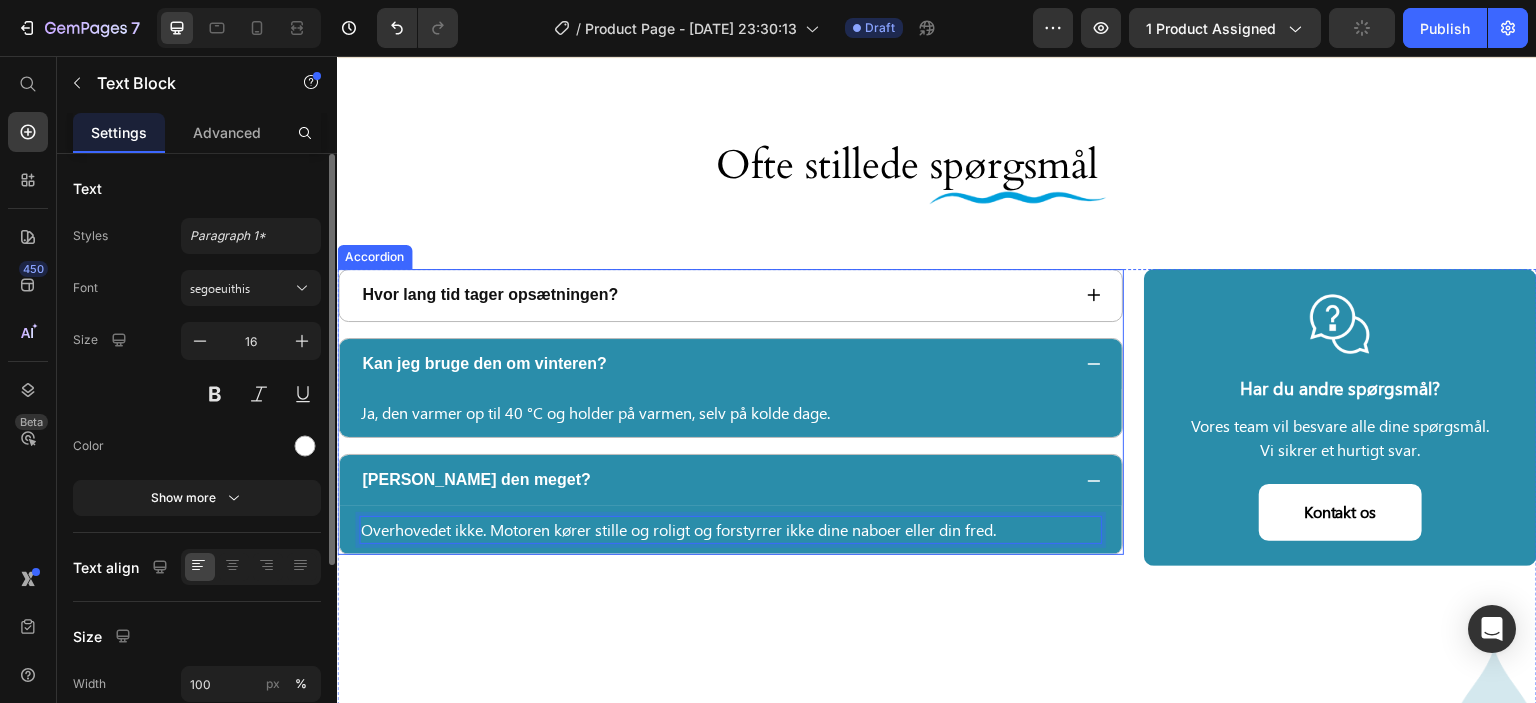 click on "Hvor lang tid tager opsætningen?
Kan jeg bruge den om vinteren? Ja, den varmer op til 40 °C og holder på varmen, selv på kolde dage. Text Block Row
Larmer den meget? Overhovedet ikke. Motoren kører stille og roligt og forstyrrer ikke dine naboer eller din fred. Text Block   0 Row" at bounding box center [730, 412] 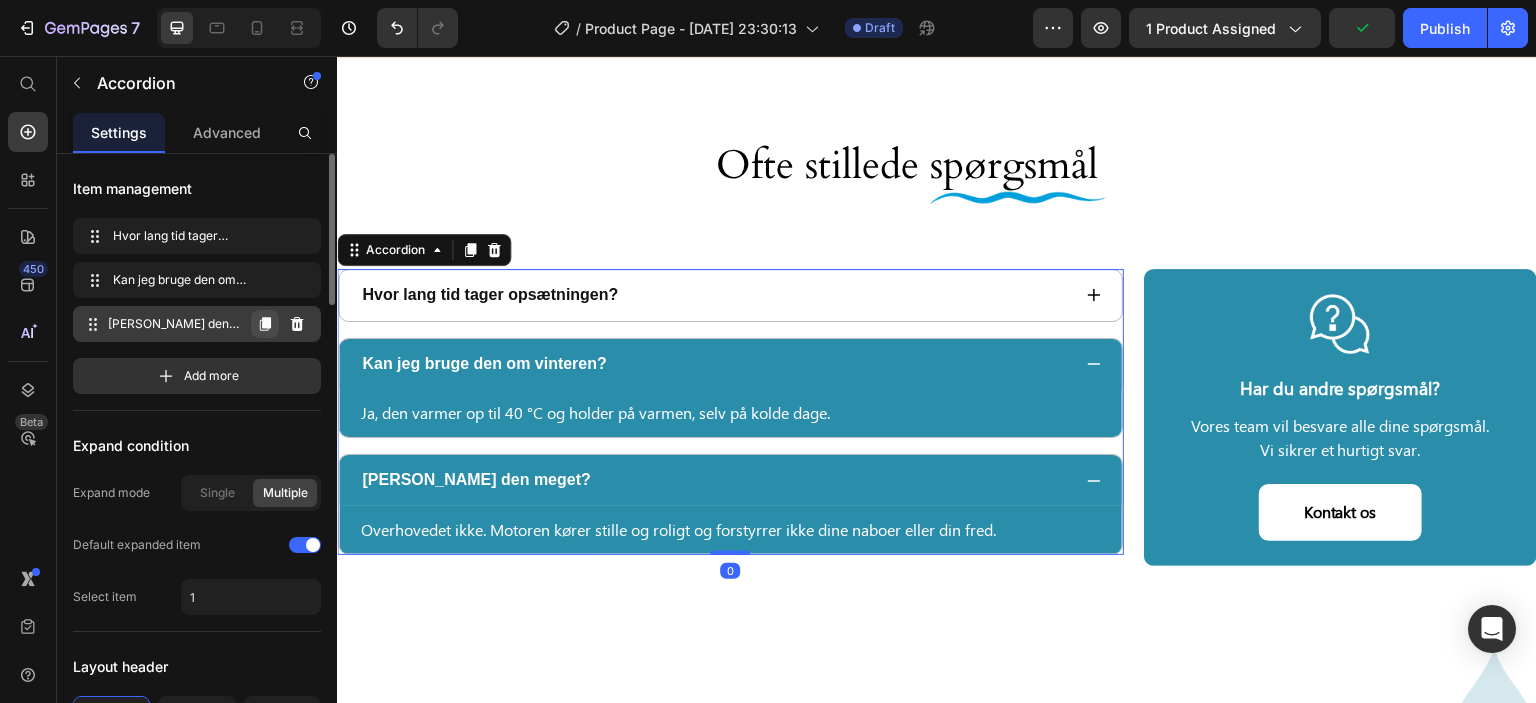 click 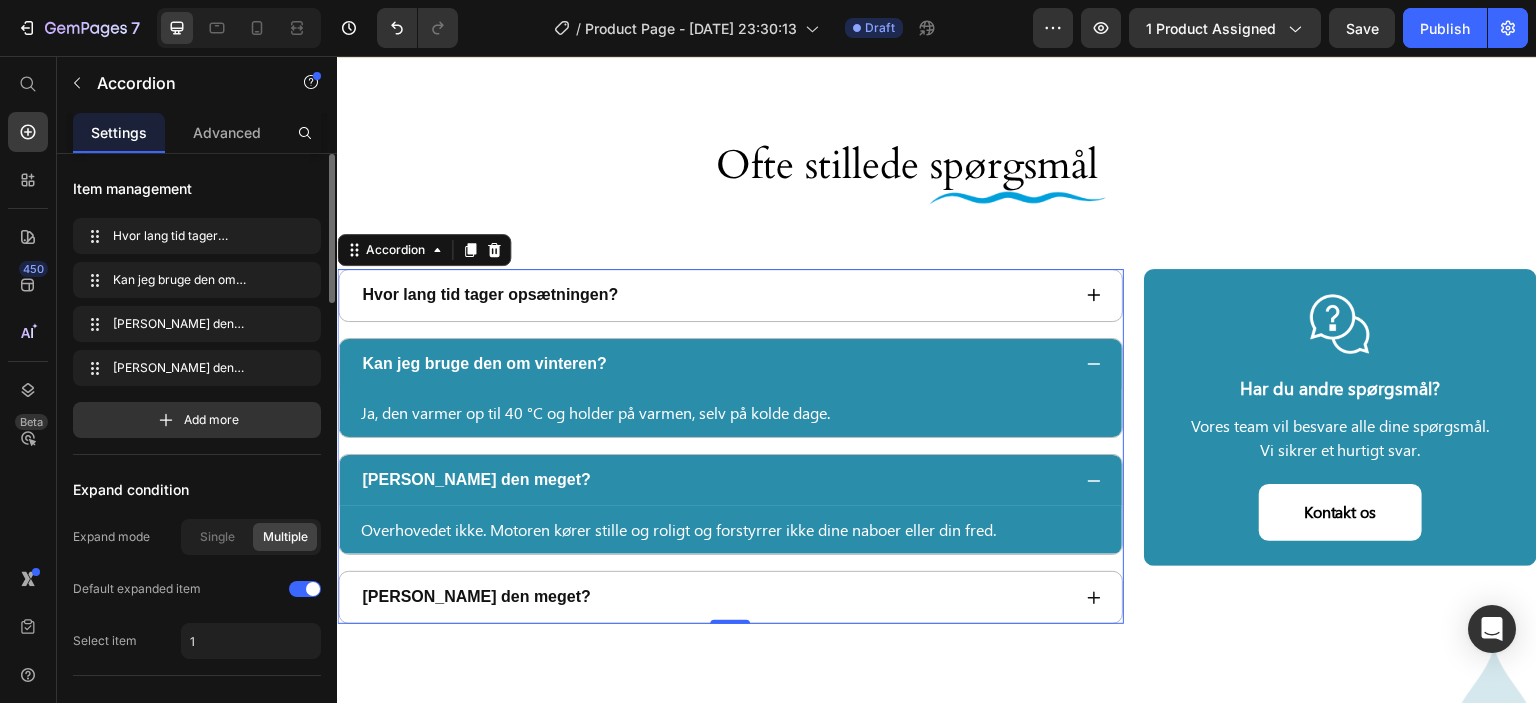 click on "[PERSON_NAME] den meget?" at bounding box center [476, 597] 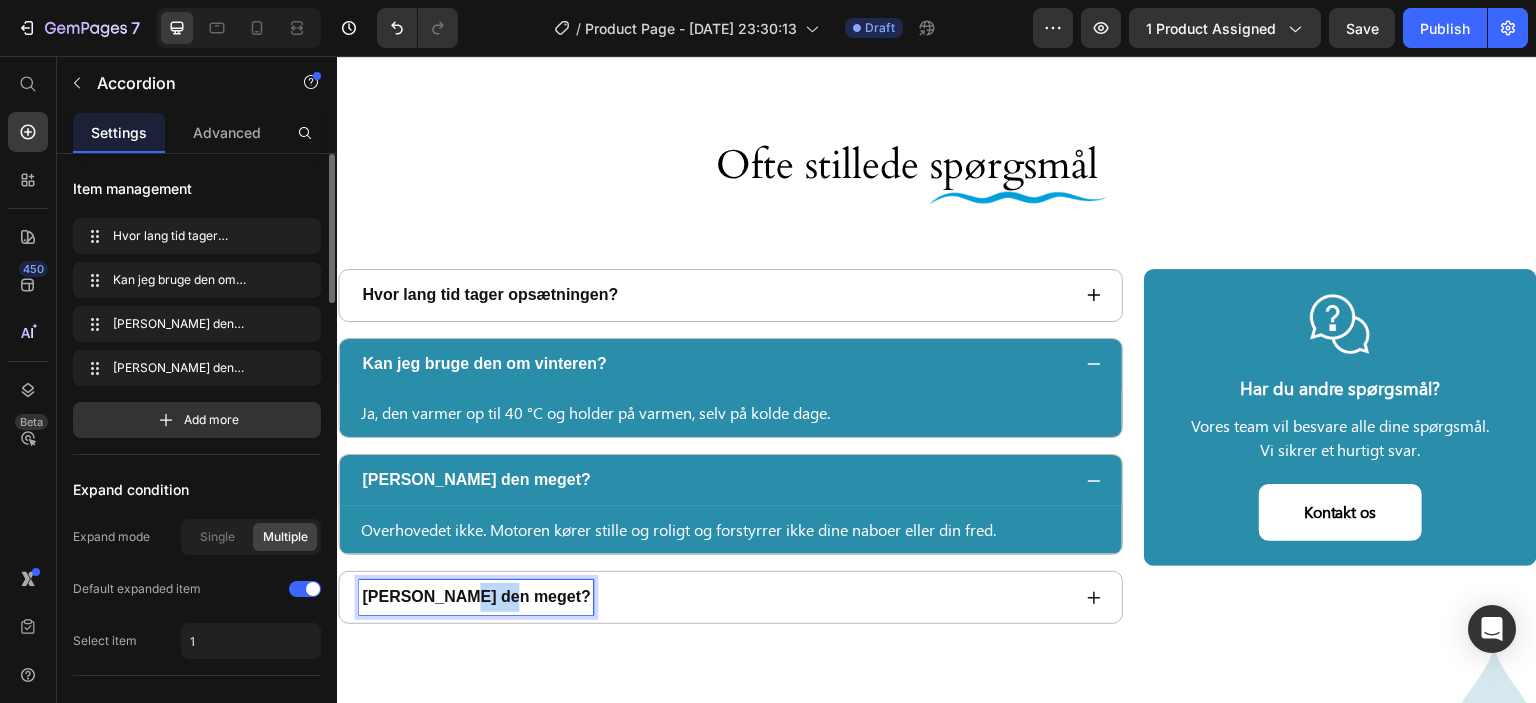 click on "[PERSON_NAME] den meget?" at bounding box center [476, 597] 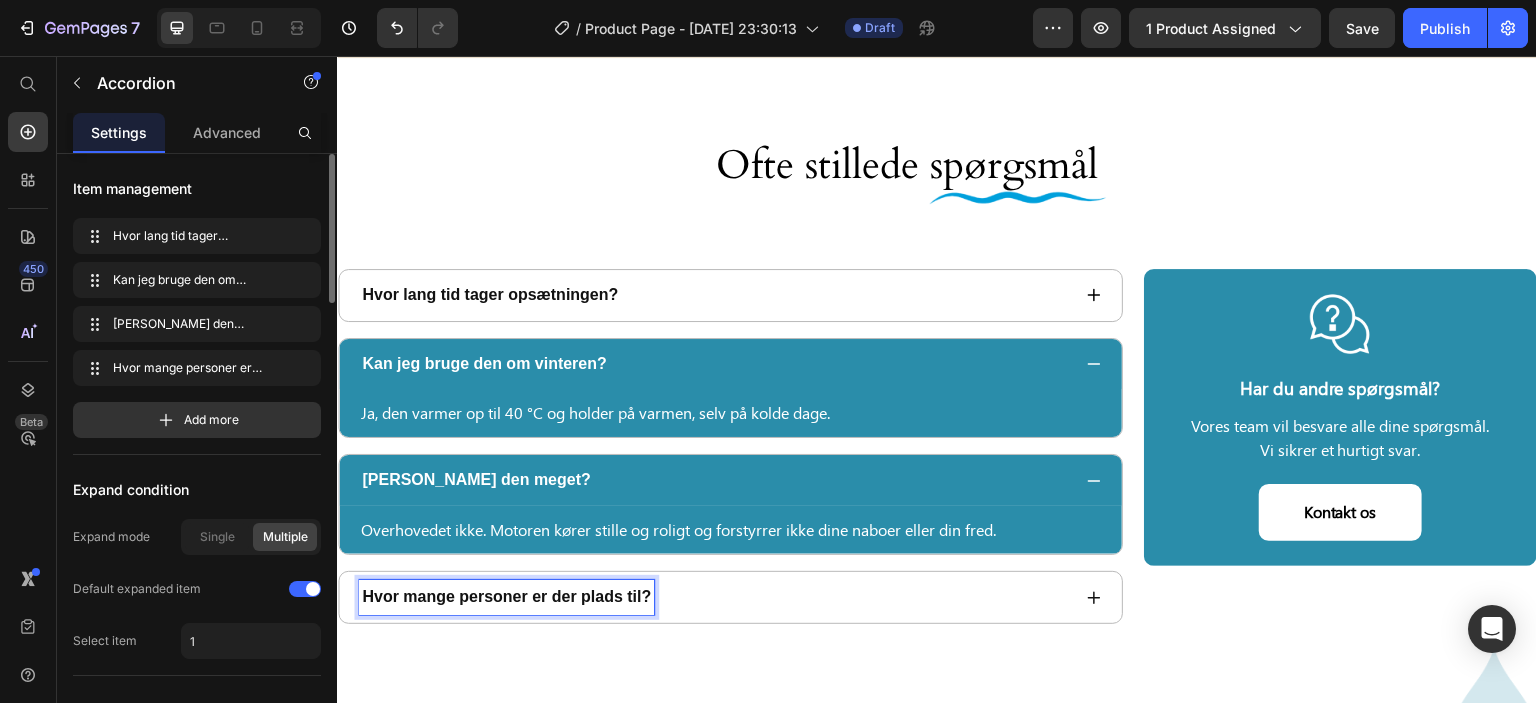 click on "Hvor mange personer er der plads til?" at bounding box center [714, 597] 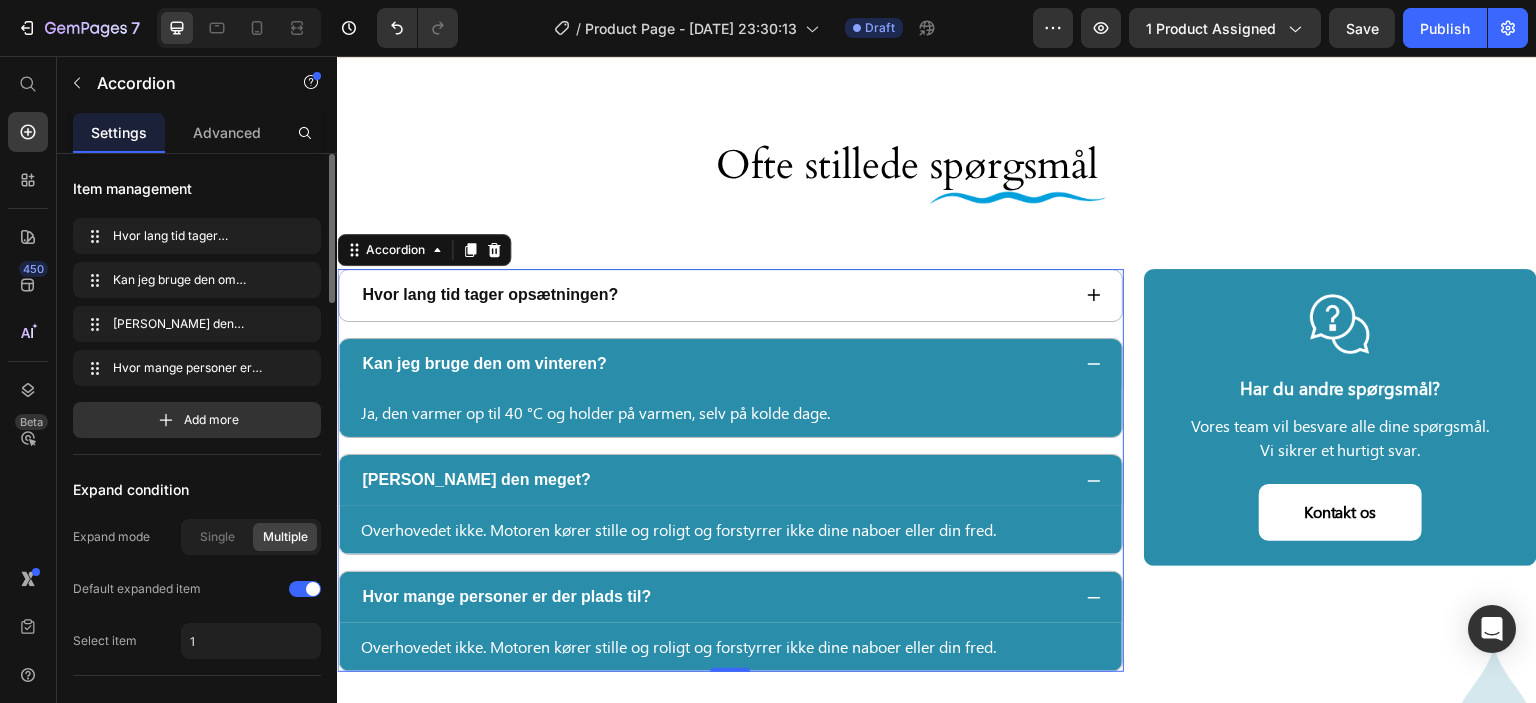scroll, scrollTop: 6710, scrollLeft: 0, axis: vertical 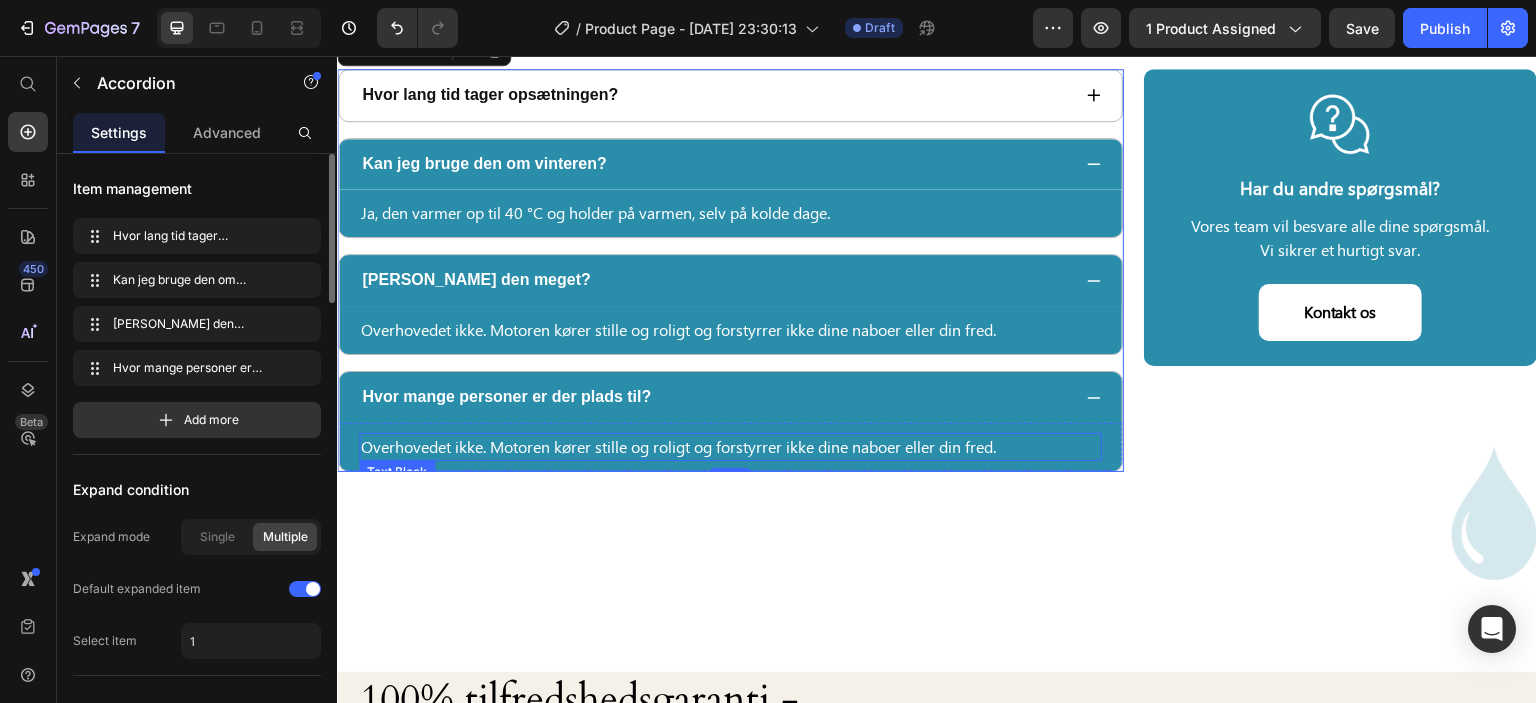 click on "Overhovedet ikke. Motoren kører stille og roligt og forstyrrer ikke dine naboer eller din fred." at bounding box center [730, 447] 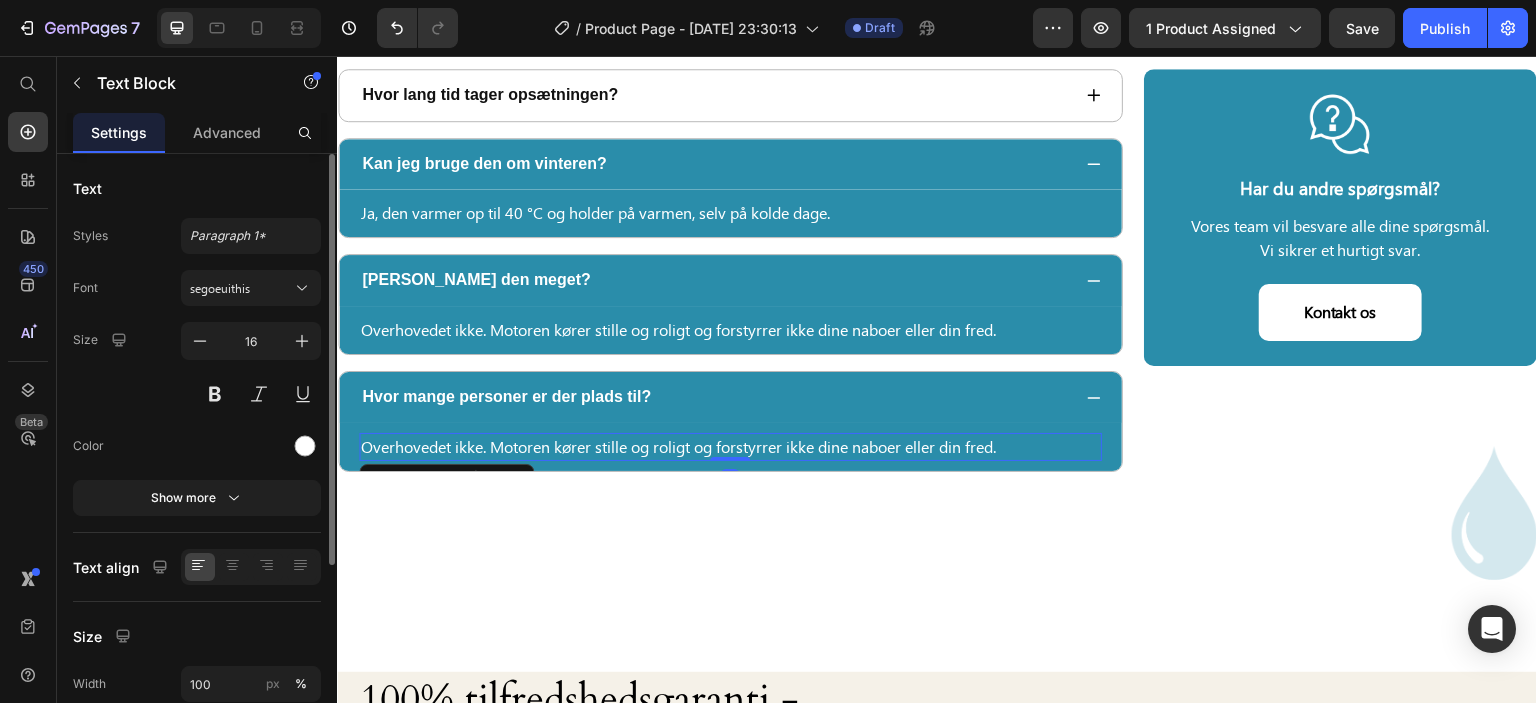 click on "Overhovedet ikke. Motoren kører stille og roligt og forstyrrer ikke dine naboer eller din fred." at bounding box center (730, 447) 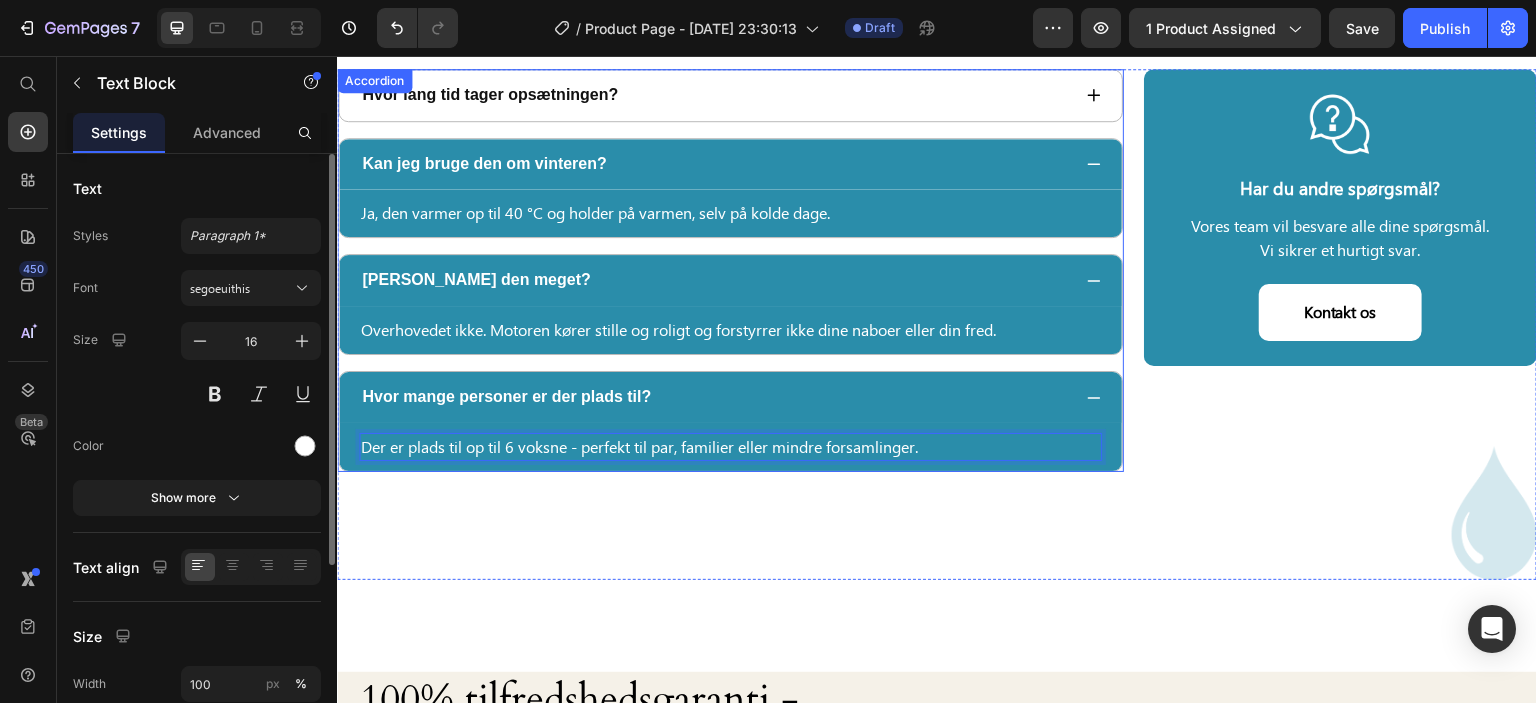 click on "Hvor mange personer er der plads til?" at bounding box center (714, 397) 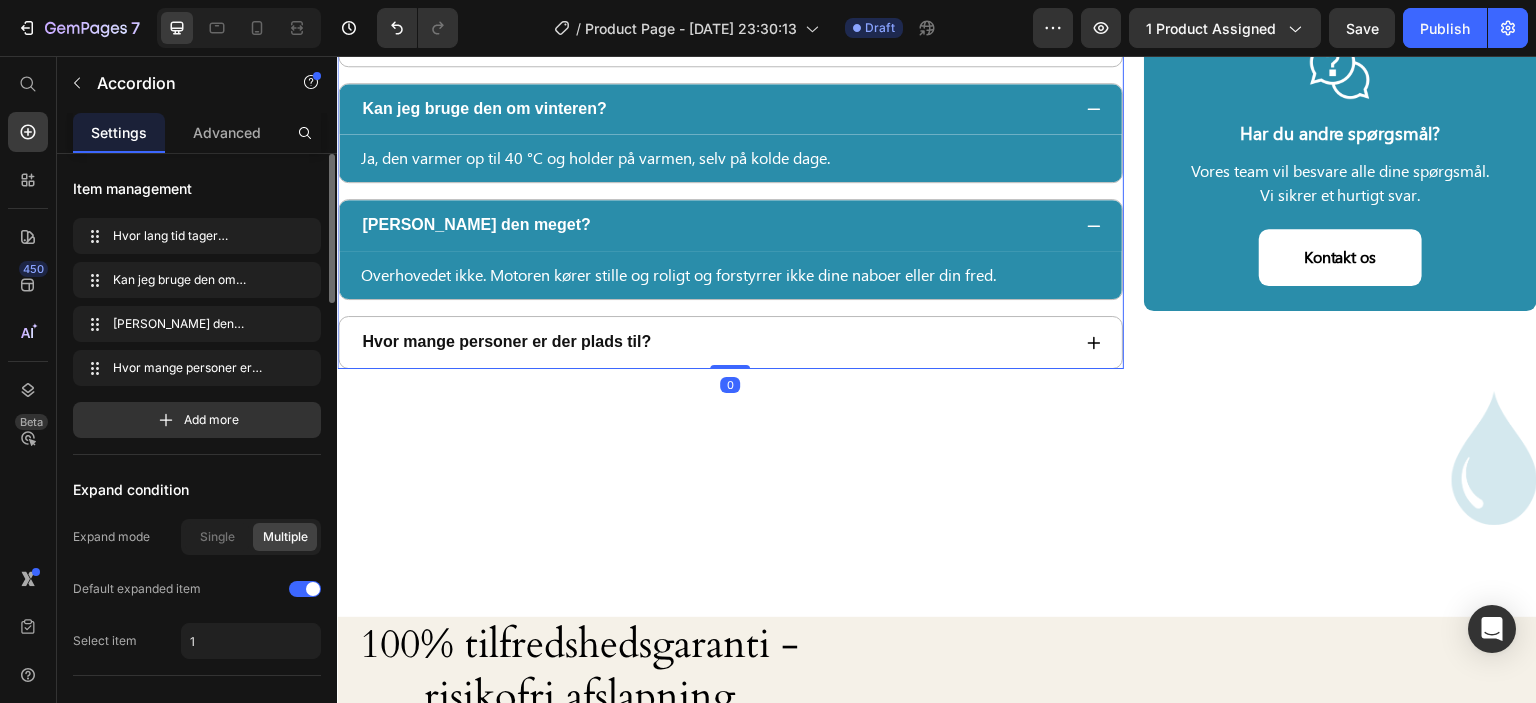 scroll, scrollTop: 6810, scrollLeft: 0, axis: vertical 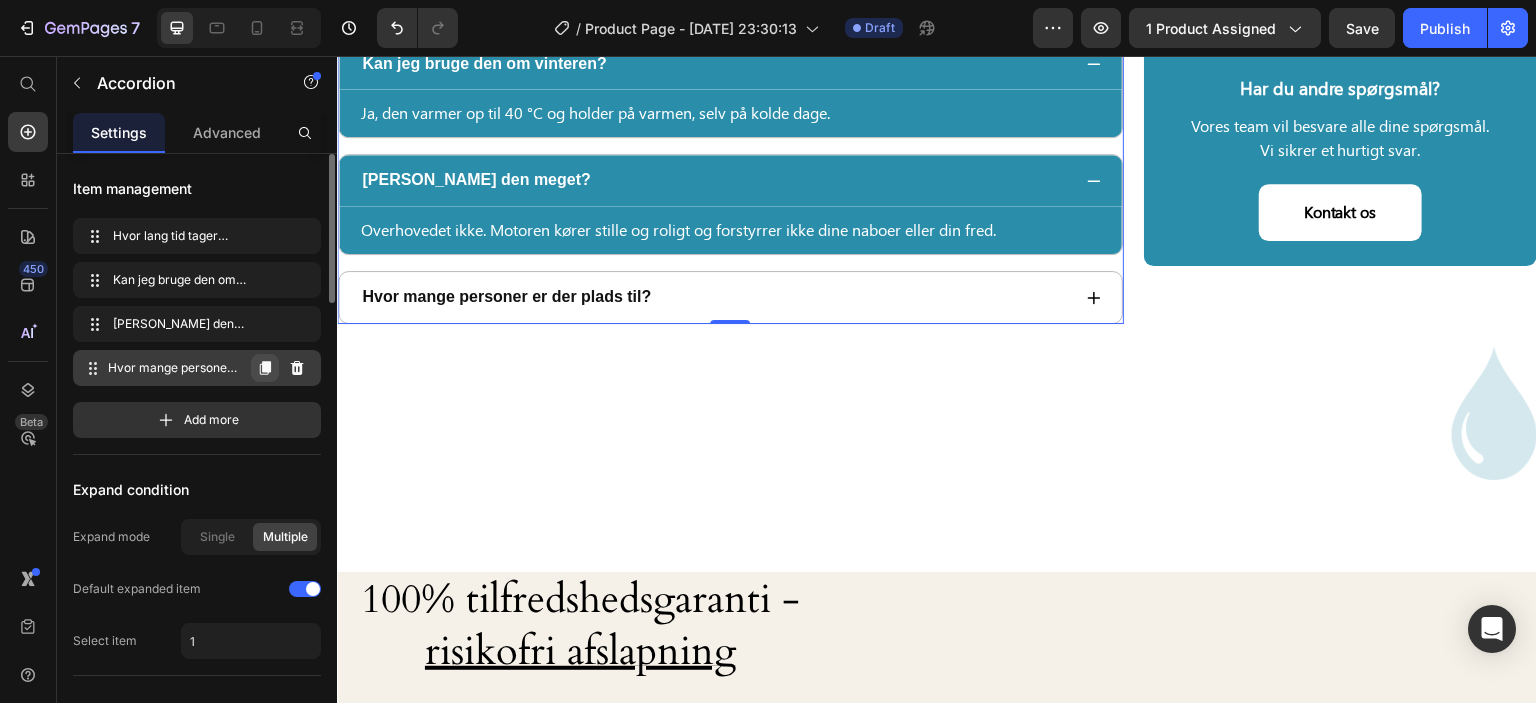 click 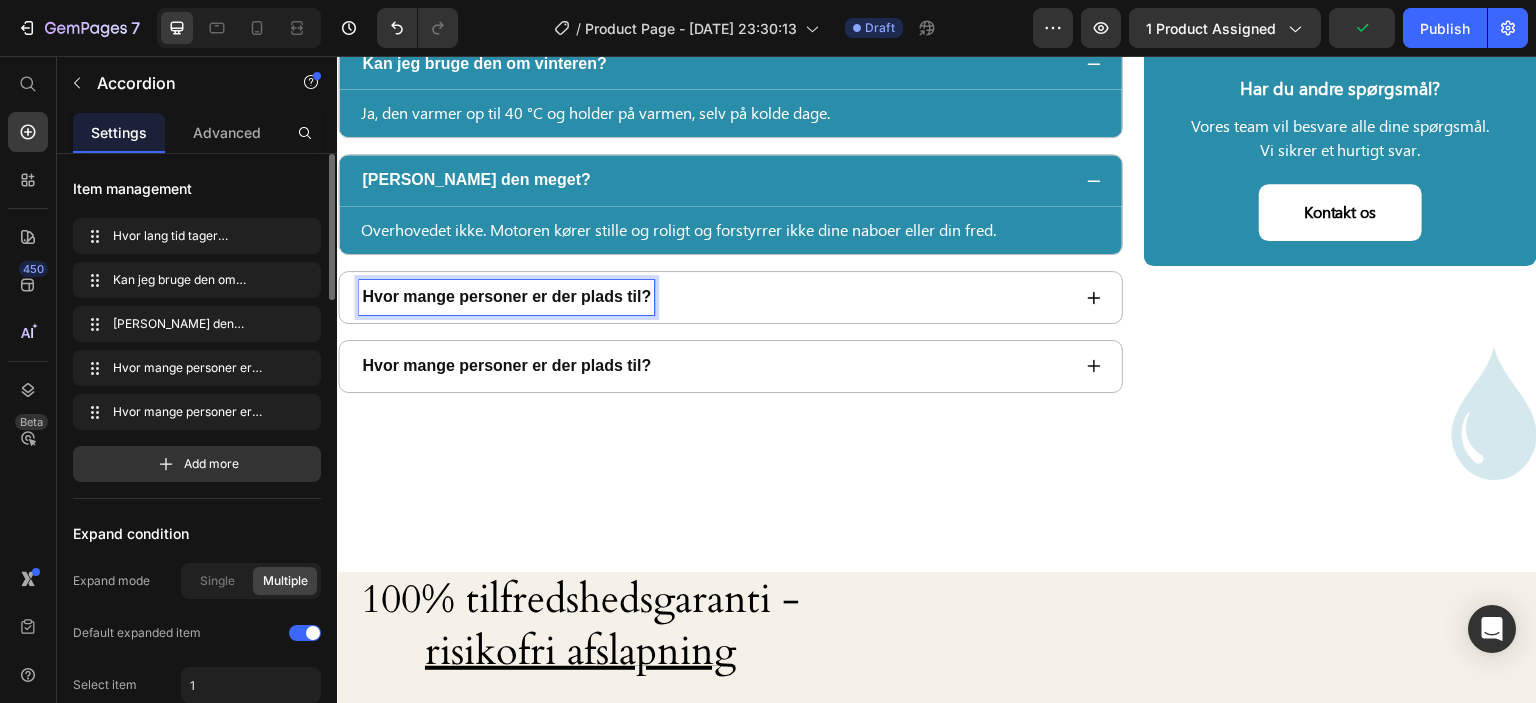 click on "Hvor mange personer er der plads til?" at bounding box center (714, 366) 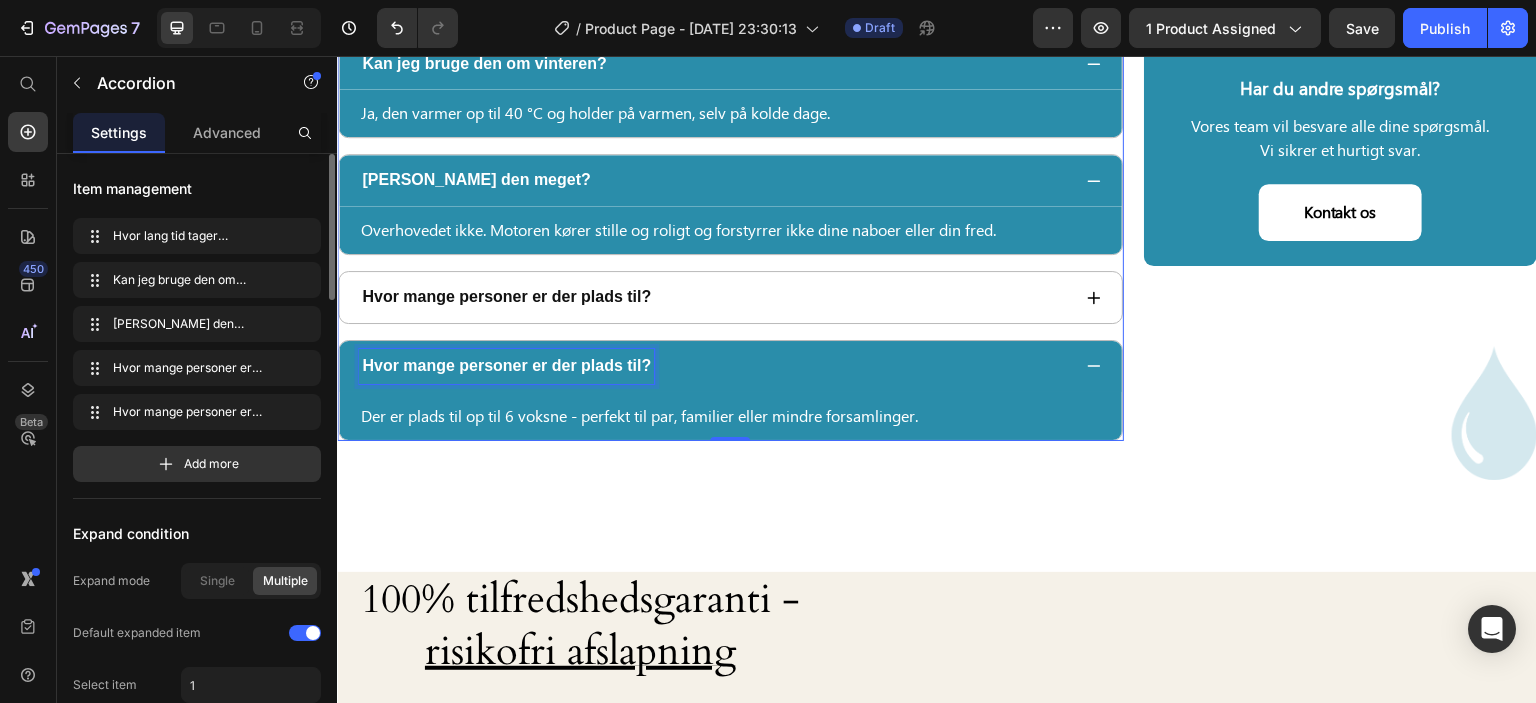 click on "Hvor mange personer er der plads til?" at bounding box center [506, 366] 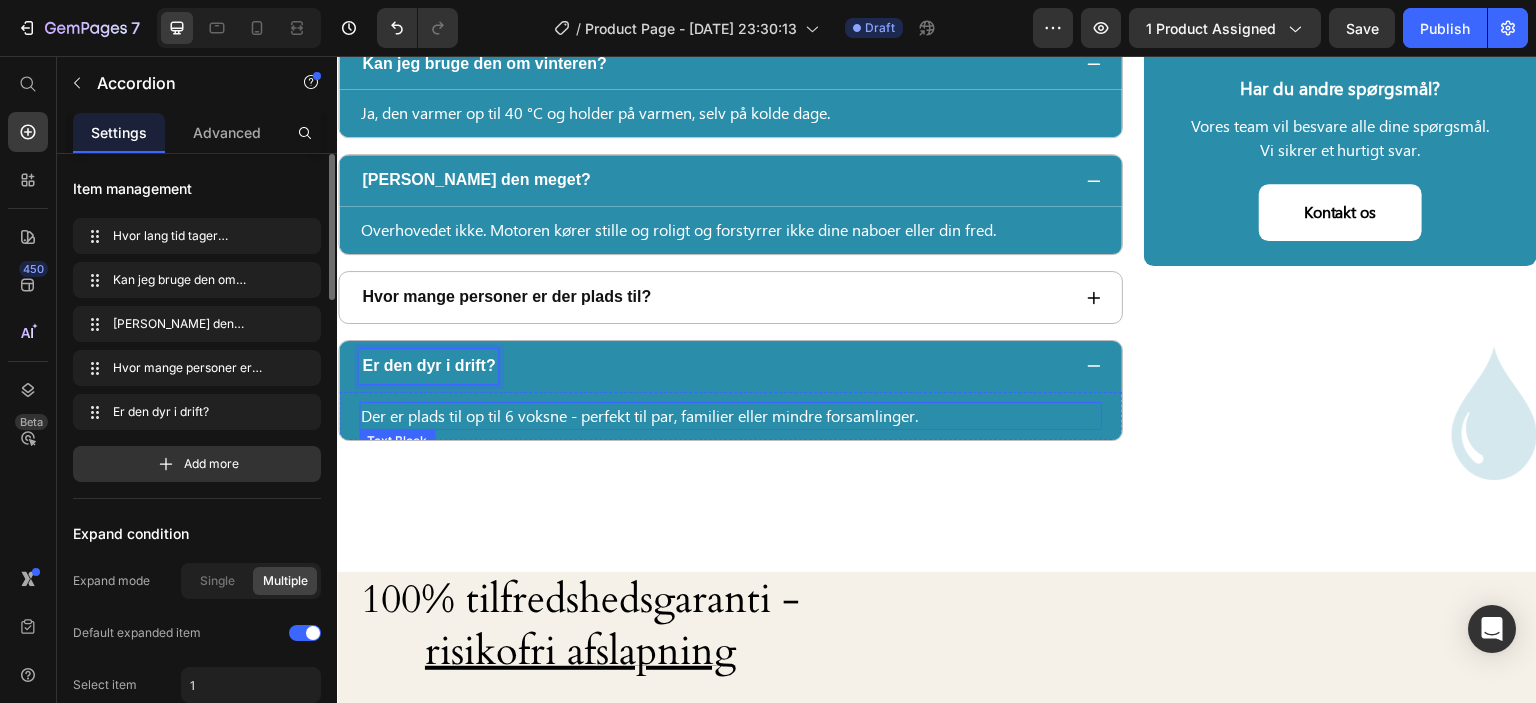 click on "Der er plads til op til 6 voksne - perfekt til par, familier eller mindre forsamlinger." at bounding box center (730, 416) 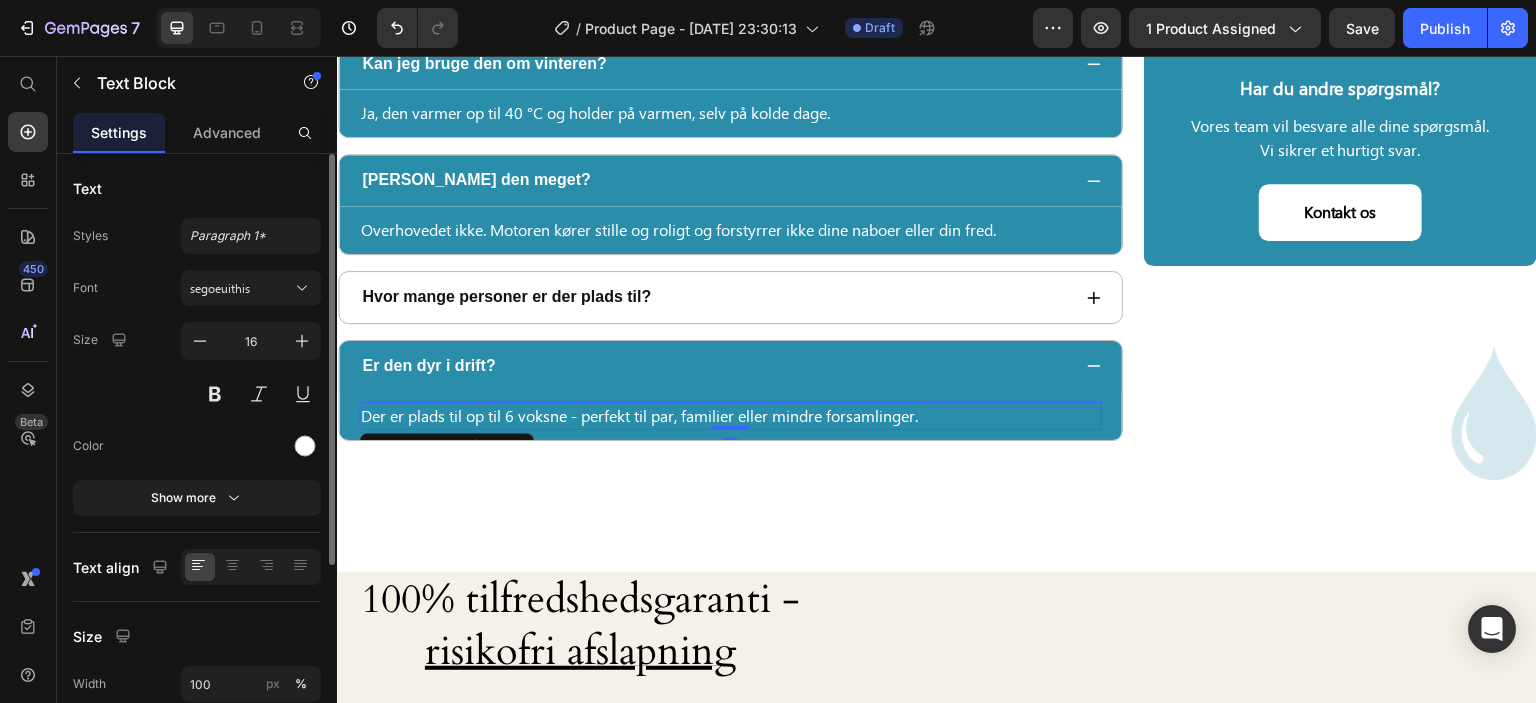 click on "Der er plads til op til 6 voksne - perfekt til par, familier eller mindre forsamlinger." at bounding box center (730, 416) 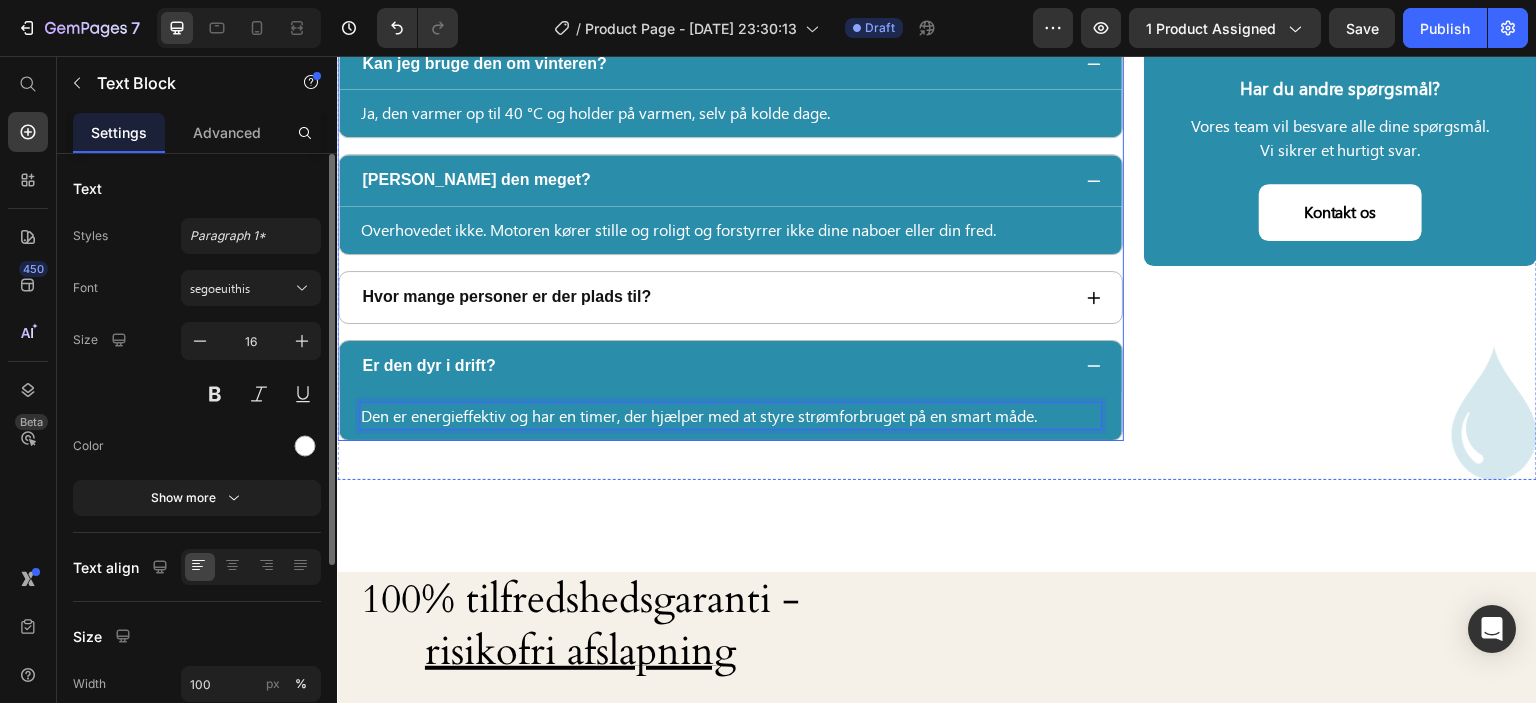 click on "Er den dyr i drift?" at bounding box center [714, 366] 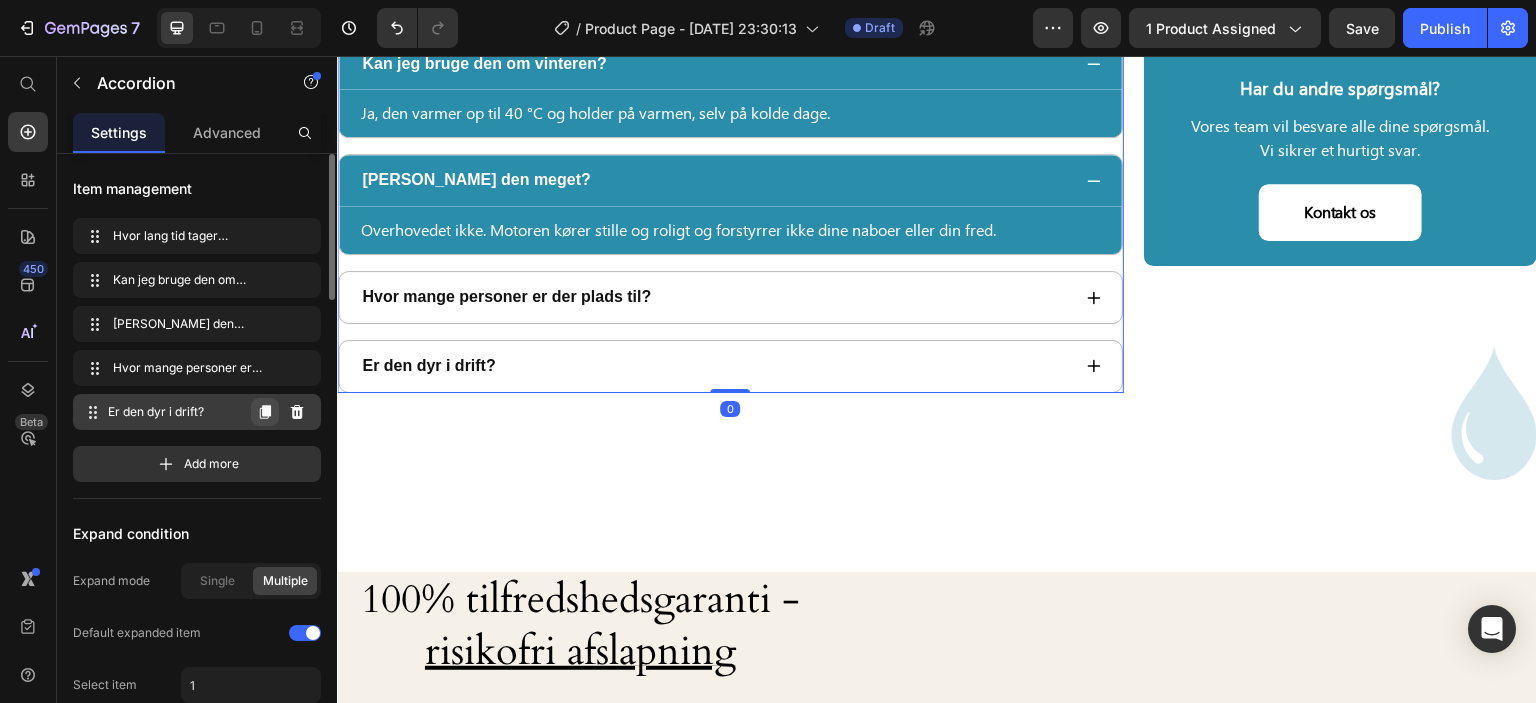 click 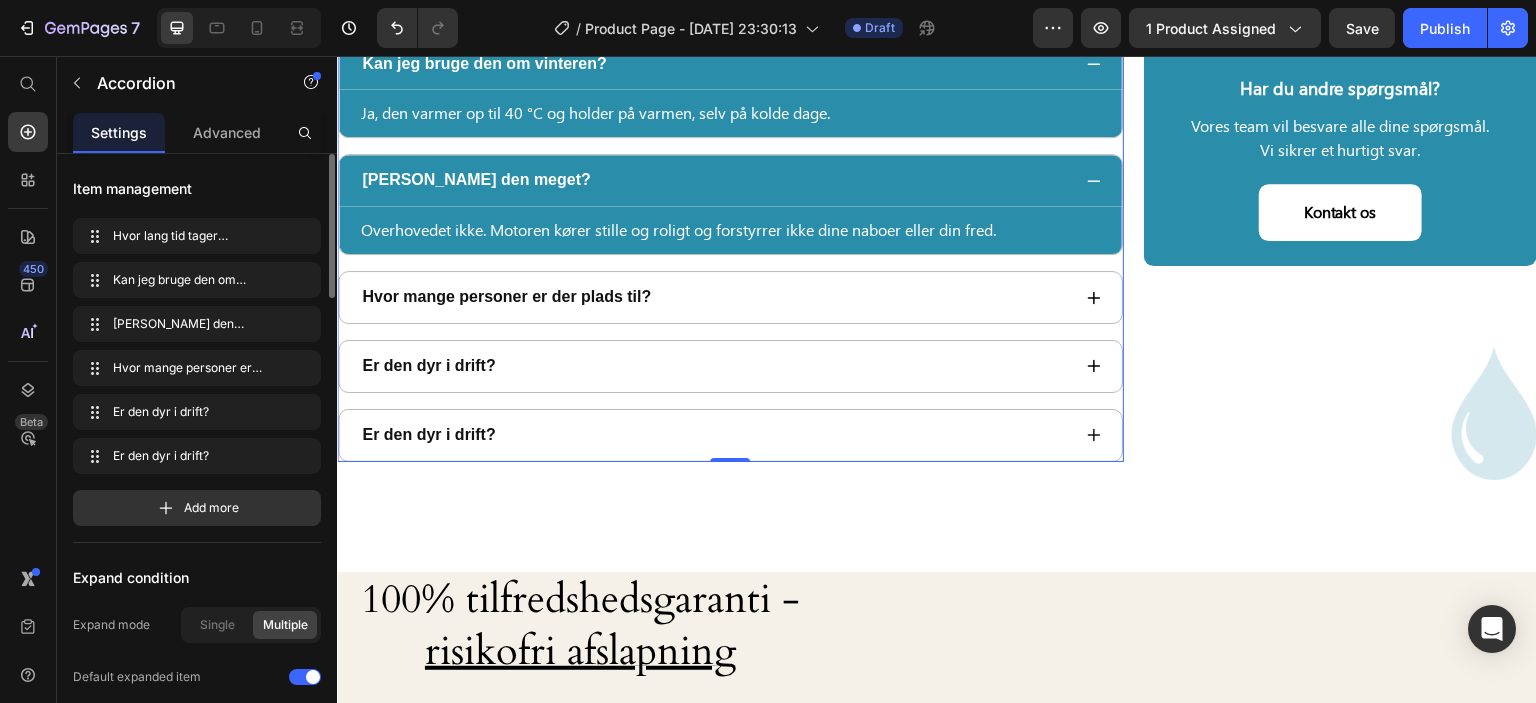 click on "Er den dyr i drift?" at bounding box center (428, 435) 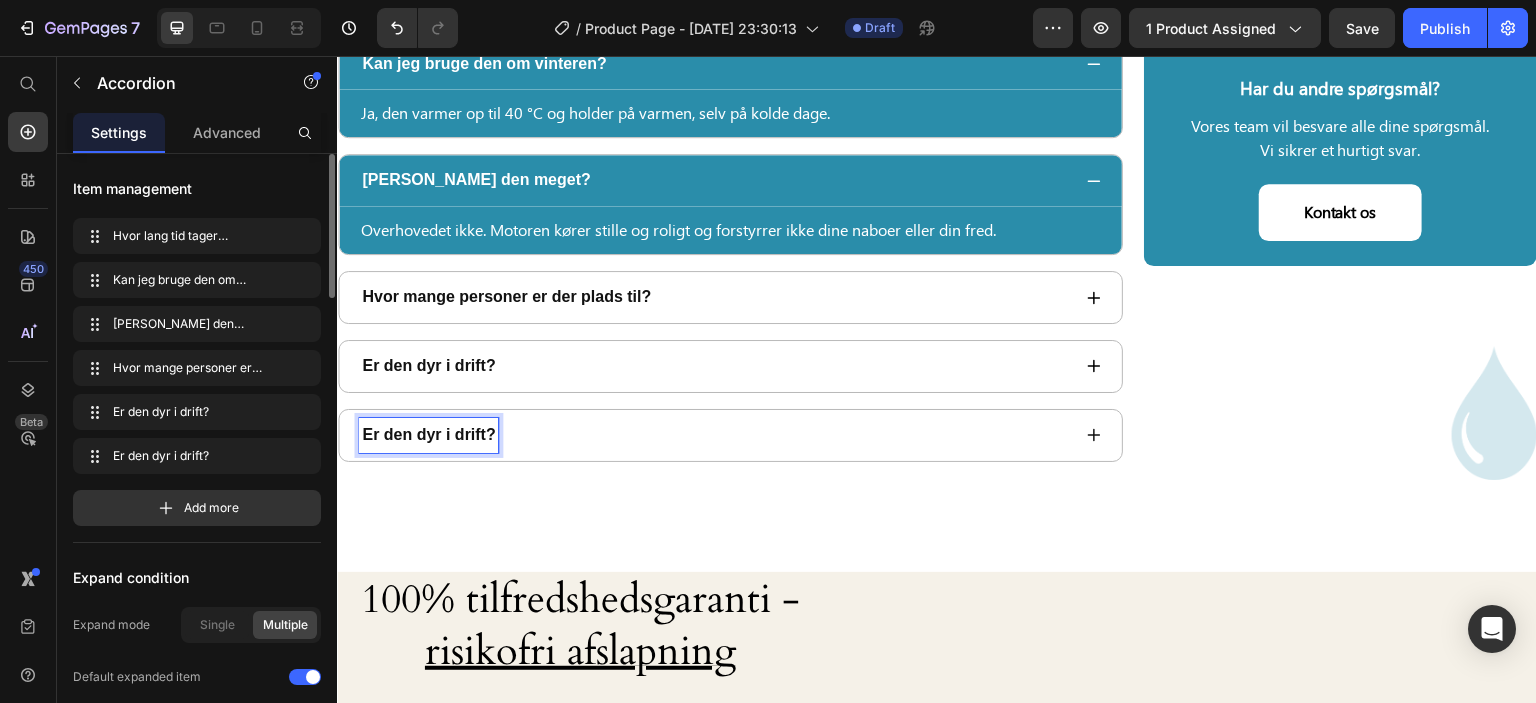 click on "Er den dyr i drift?" at bounding box center [428, 435] 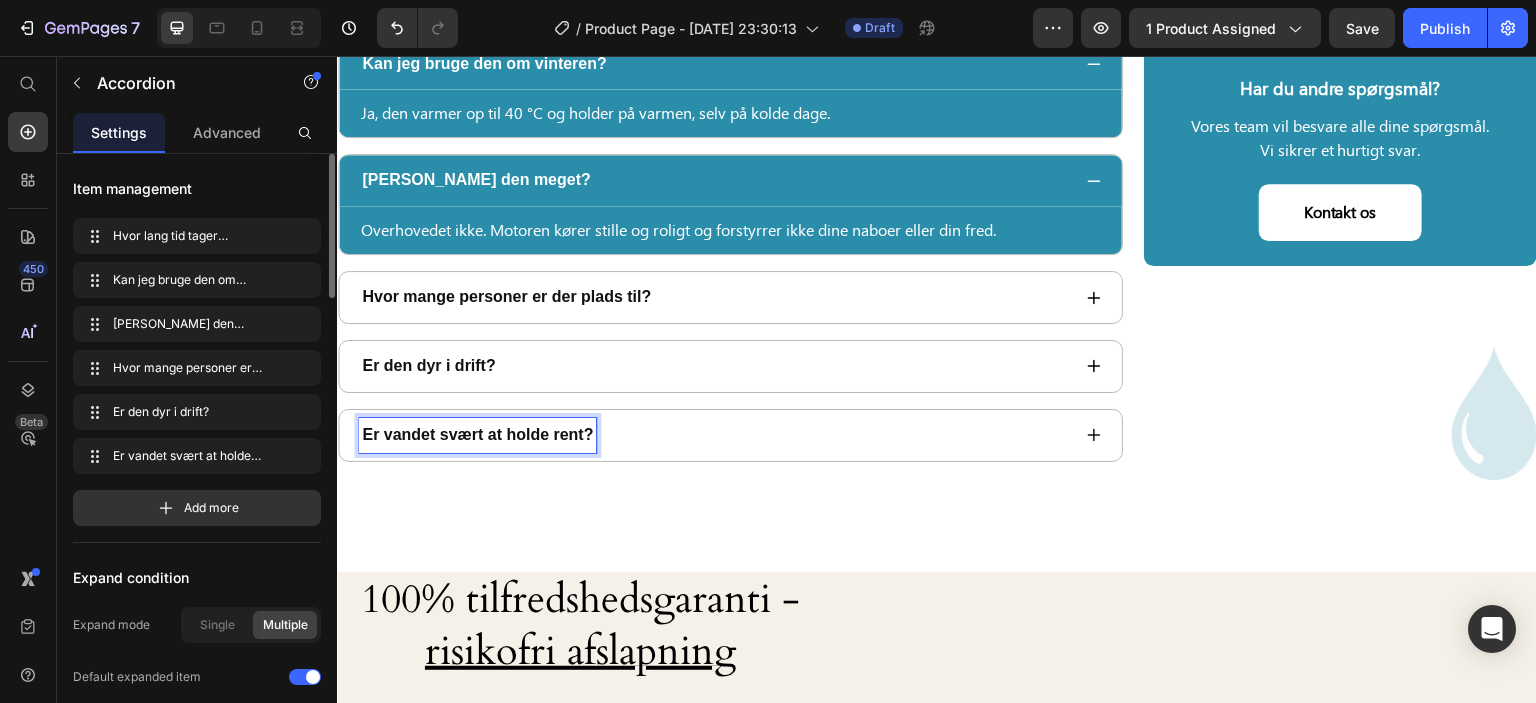 click on "Er vandet svært at holde rent?" at bounding box center [714, 435] 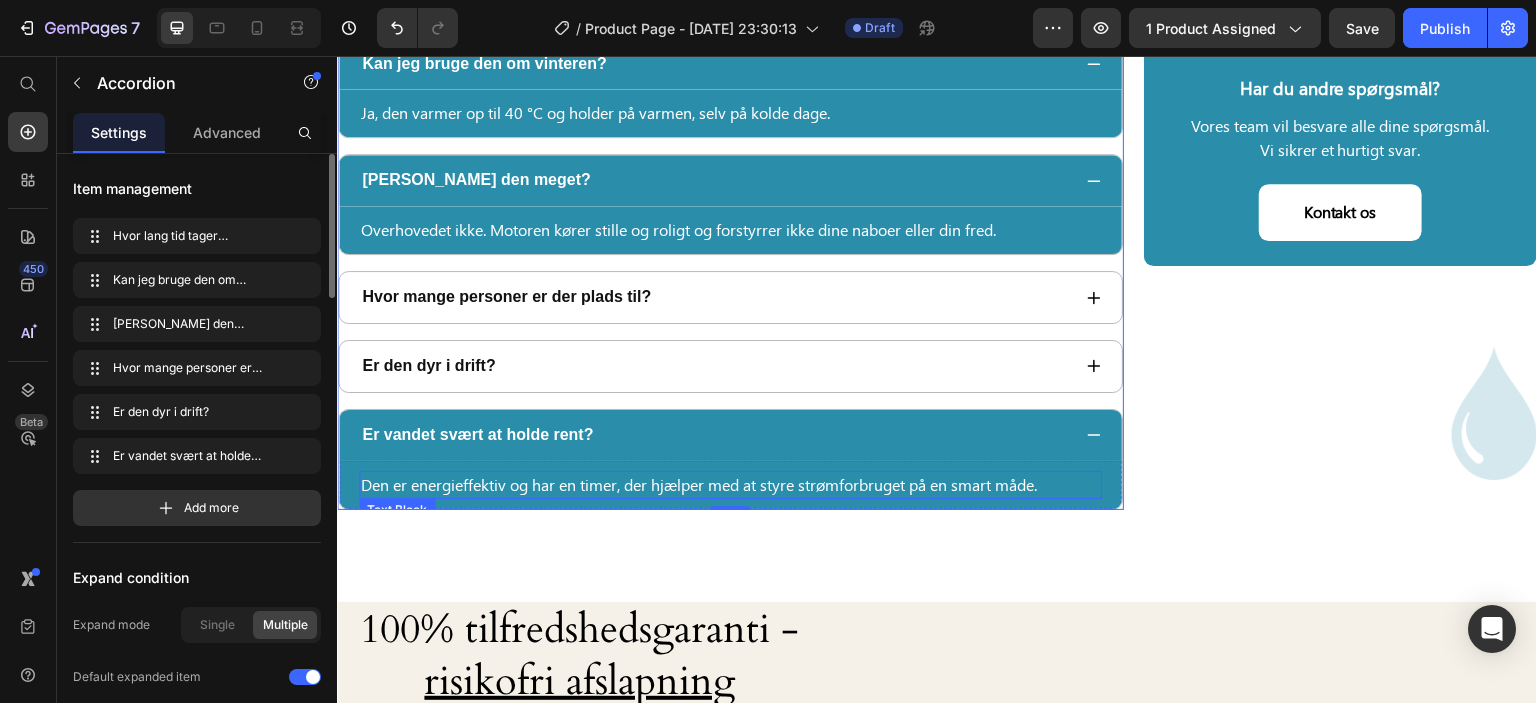 click on "Den er energieffektiv og har en timer, der hjælper med at styre strømforbruget på en smart måde." at bounding box center (730, 485) 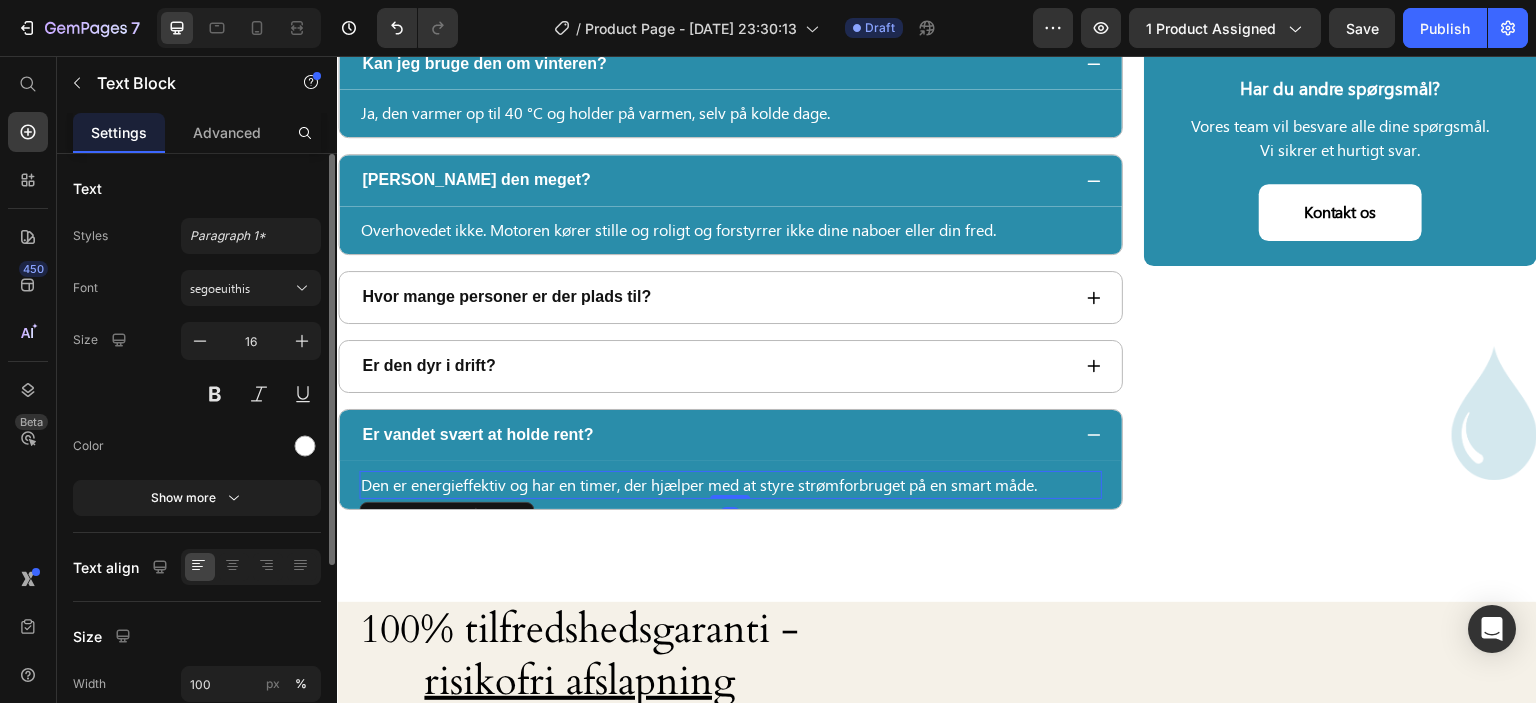 click on "Den er energieffektiv og har en timer, der hjælper med at styre strømforbruget på en smart måde." at bounding box center (730, 485) 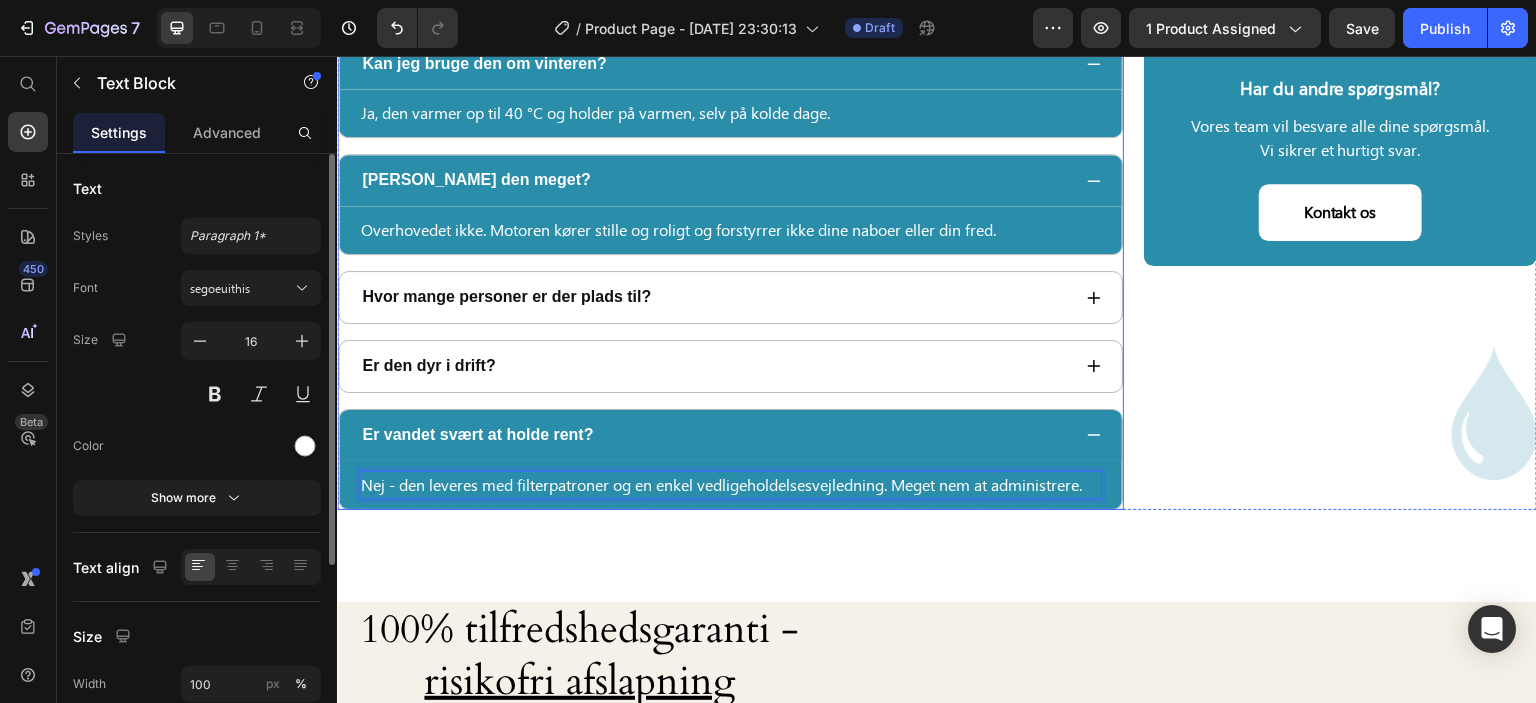 click on "Er vandet svært at holde rent?" at bounding box center [714, 435] 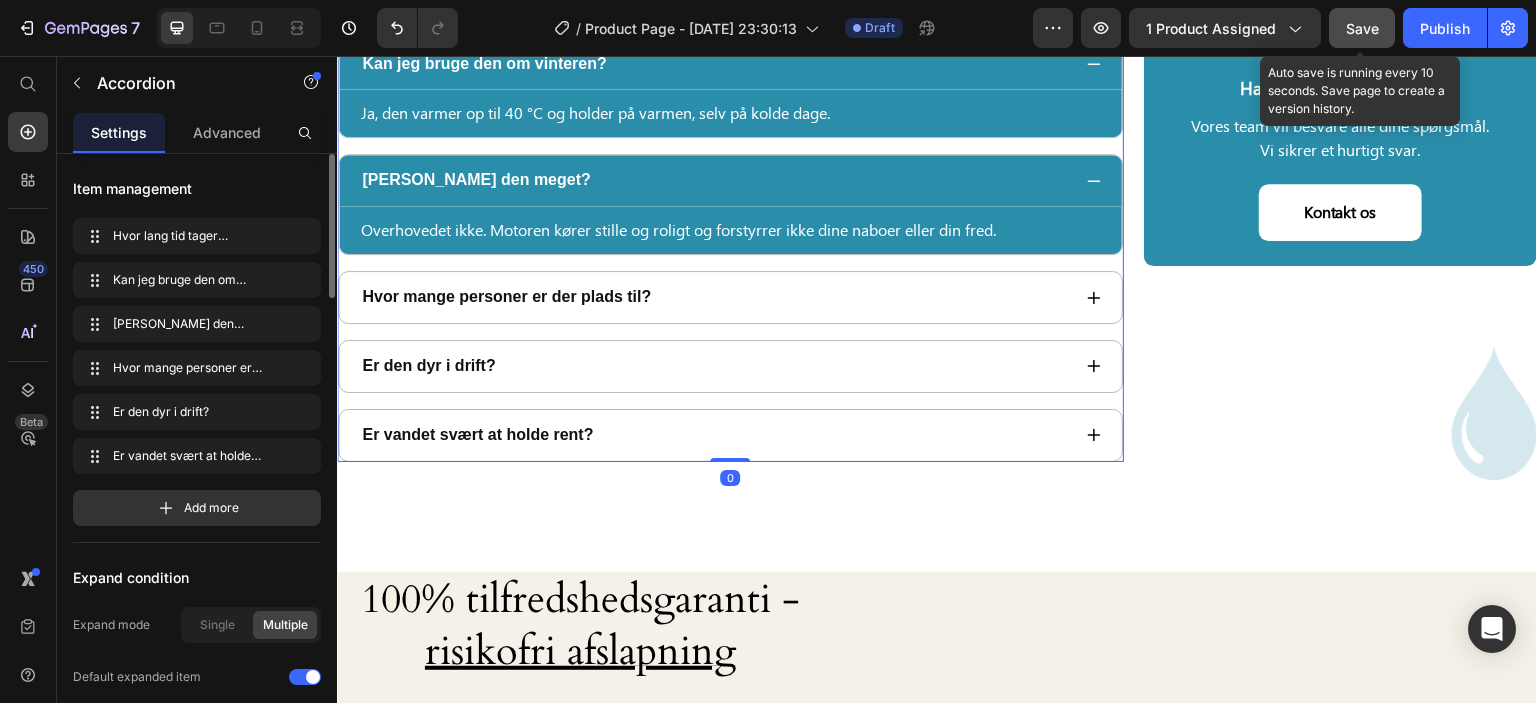 click on "Save" 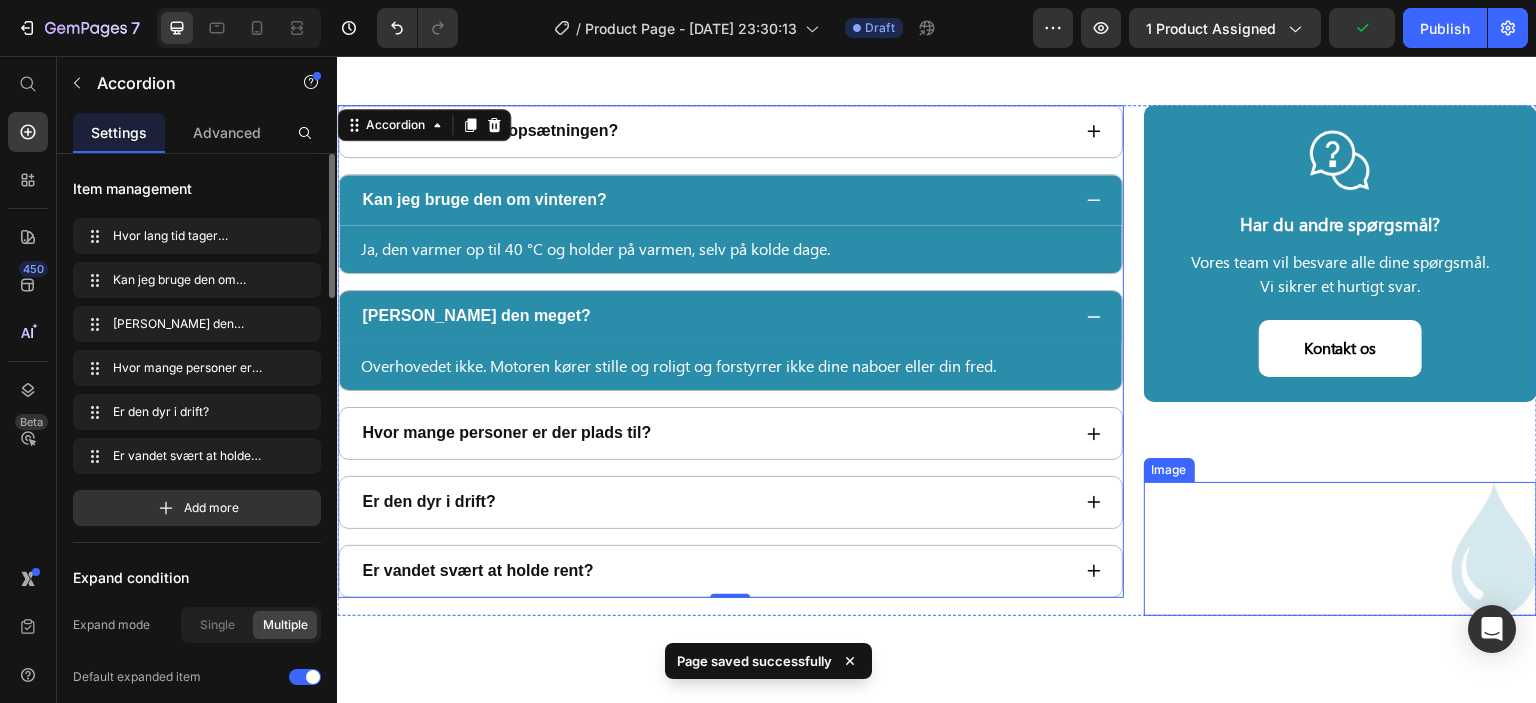 scroll, scrollTop: 6610, scrollLeft: 0, axis: vertical 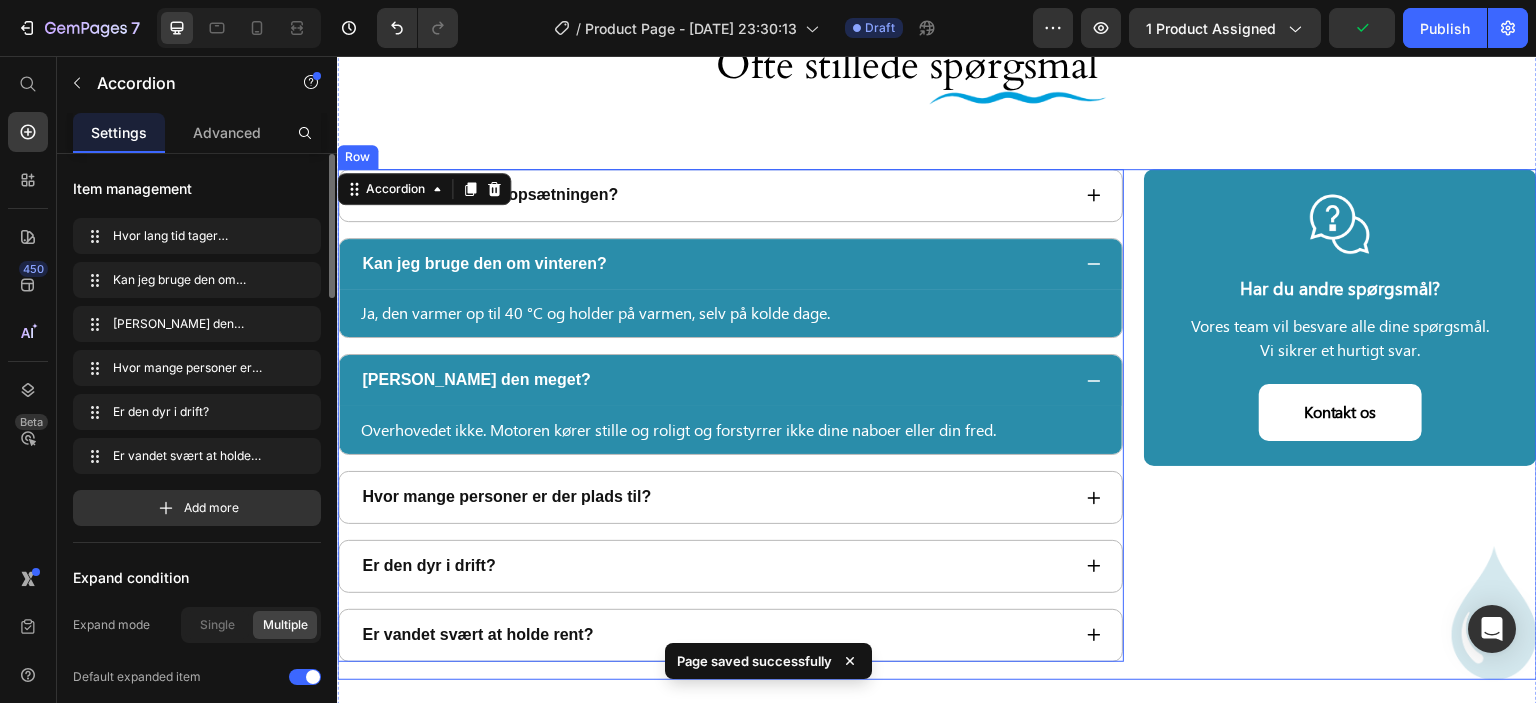 click on "Hvor lang tid tager opsætningen?
Kan jeg bruge den om vinteren? Ja, den varmer op til 40 °C og holder på varmen, selv på kolde dage. Text Block Row
Larmer den meget? Overhovedet ikke. Motoren kører stille og roligt og forstyrrer ikke dine naboer eller din fred. Text Block Row
Hvor mange personer er der plads til?
Er den dyr i drift?
Er vandet svært at holde rent? Accordion   0 Image Har du andre spørgsmål? Text Block Vores team vil besvare alle dine spørgsmål. Vi sikrer et hurtigt svar. Text Block Kontakt os Button Row Image Row" at bounding box center (937, 425) 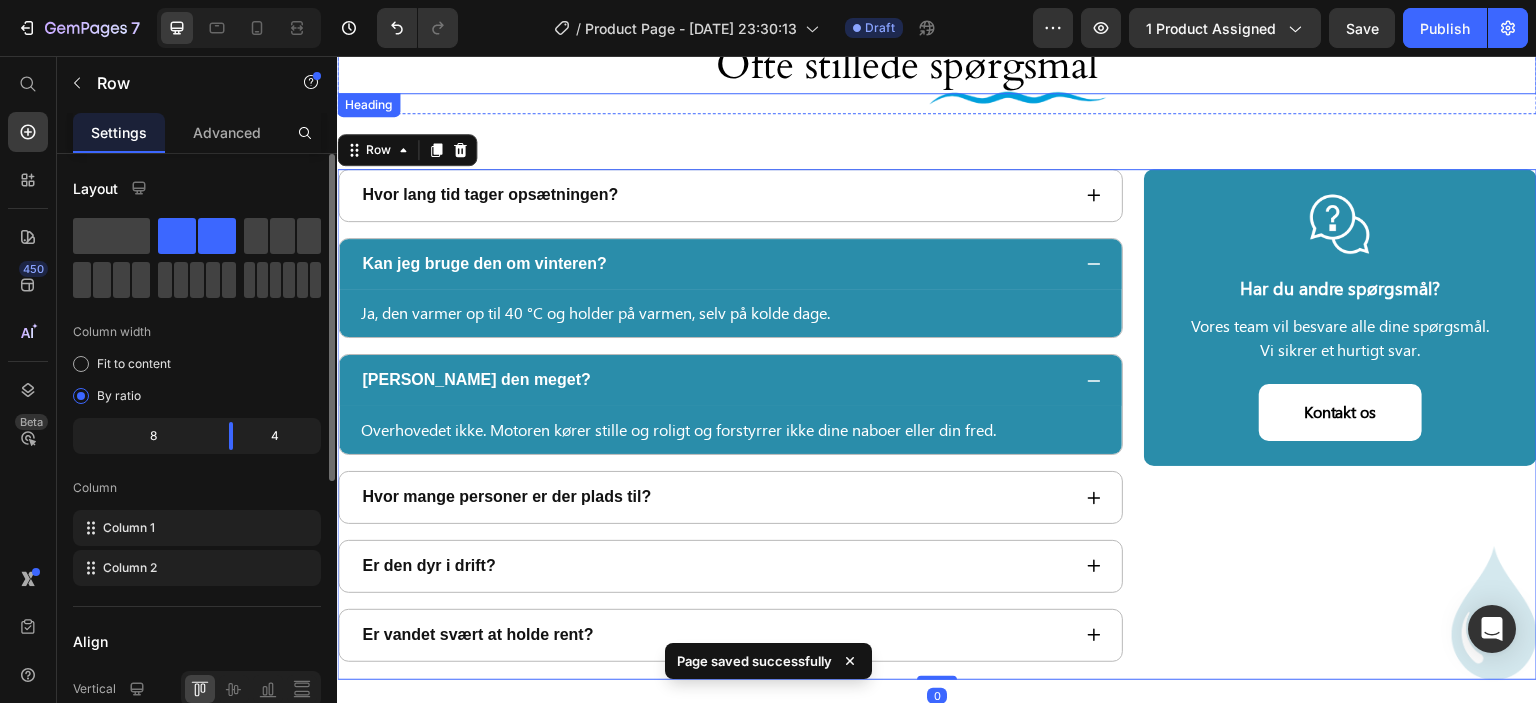 click on "Ofte stillede spørgsmål" at bounding box center [907, 66] 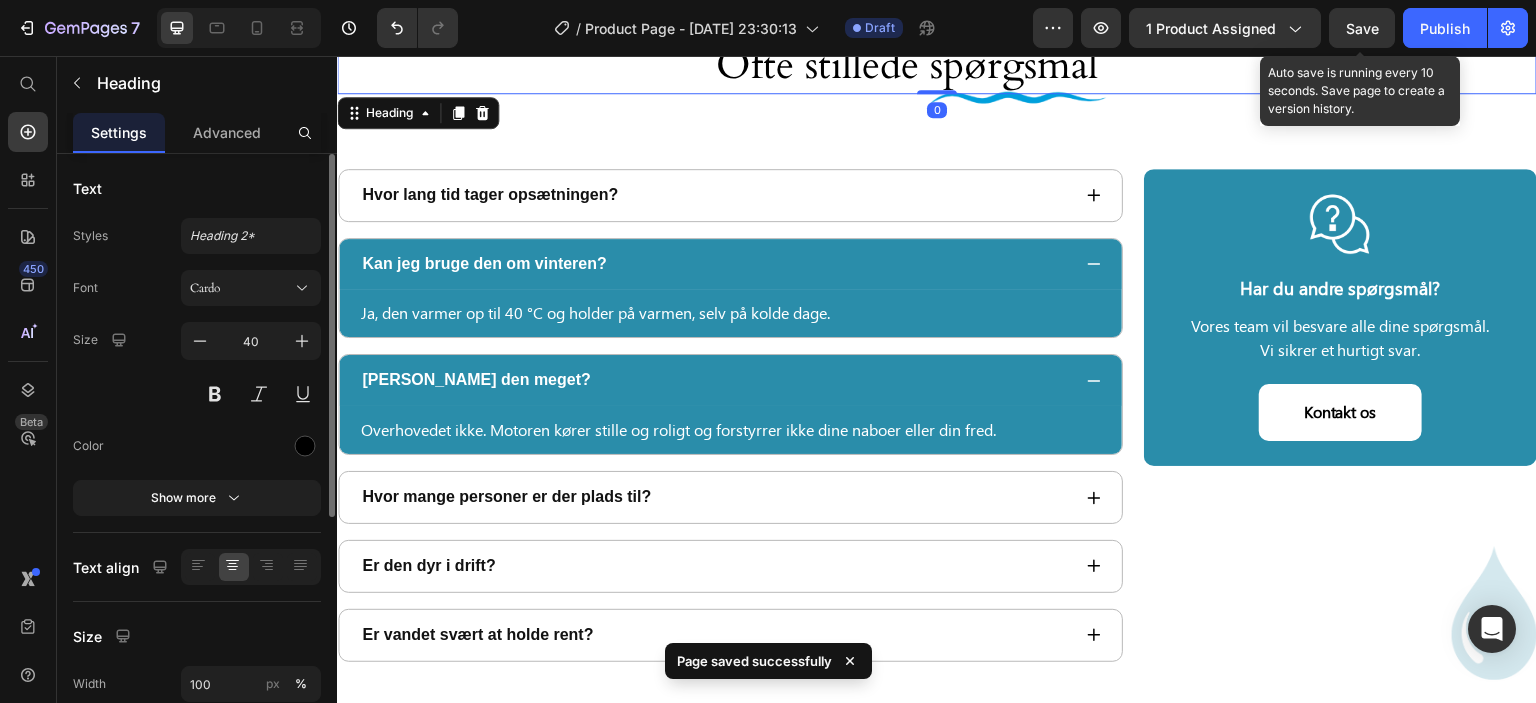 click on "Save" at bounding box center [1362, 28] 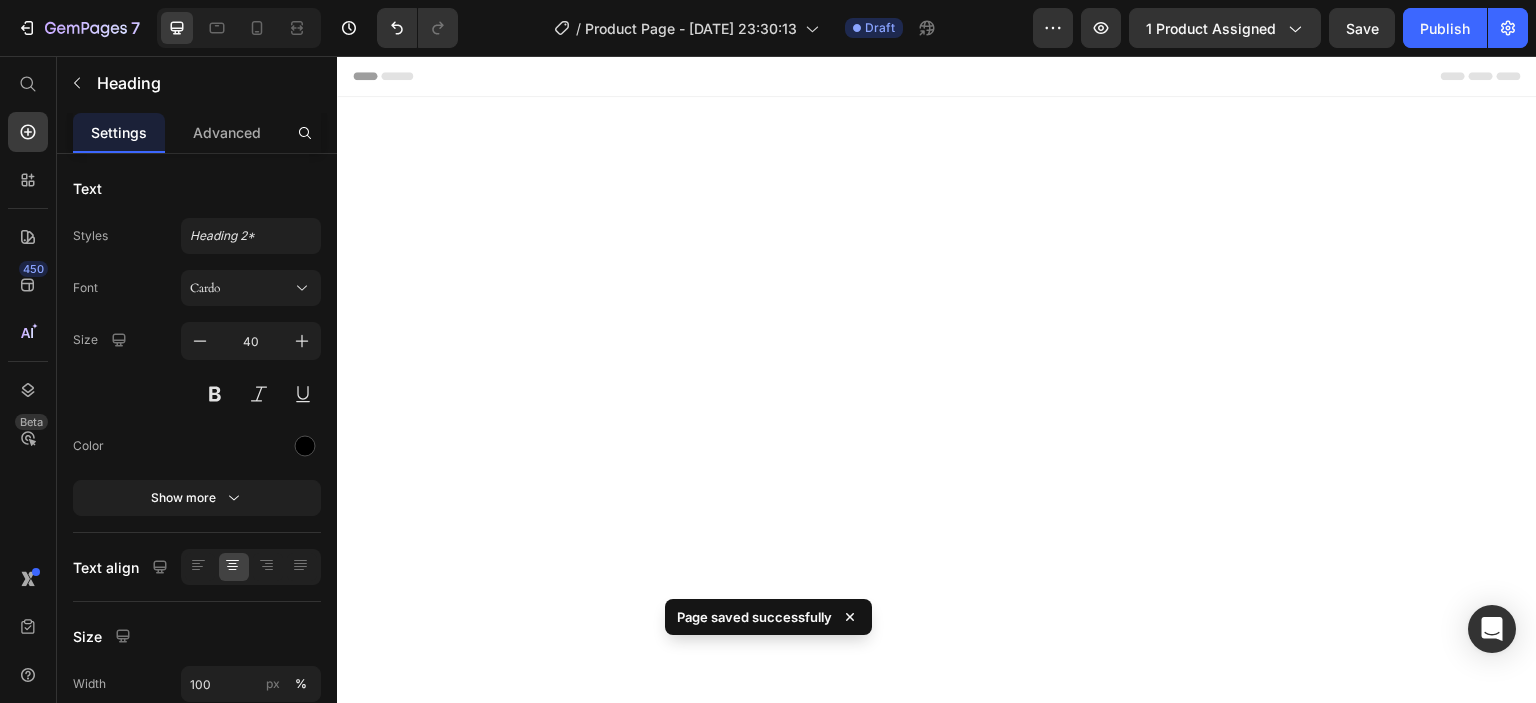 scroll, scrollTop: 0, scrollLeft: 0, axis: both 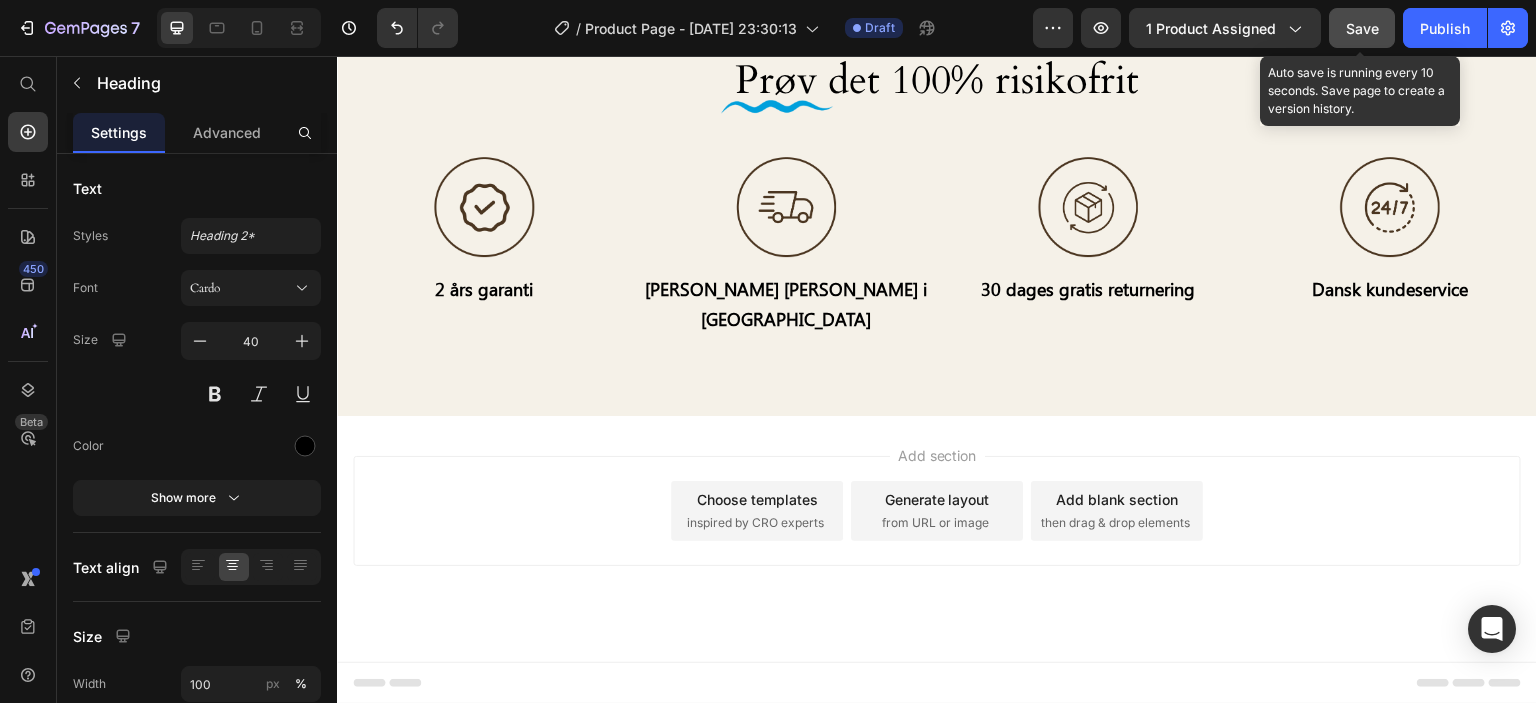 click on "Save" at bounding box center (1362, 28) 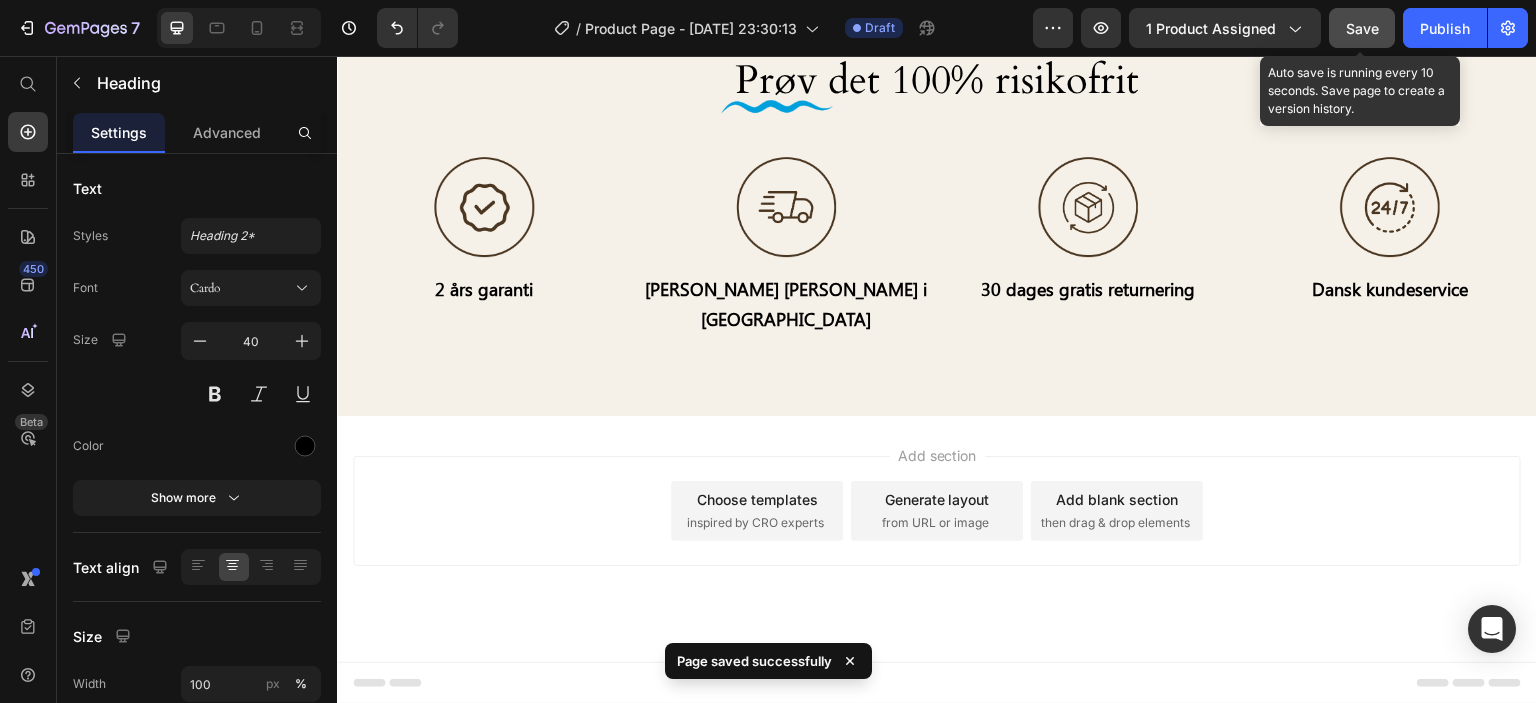 scroll, scrollTop: 8610, scrollLeft: 0, axis: vertical 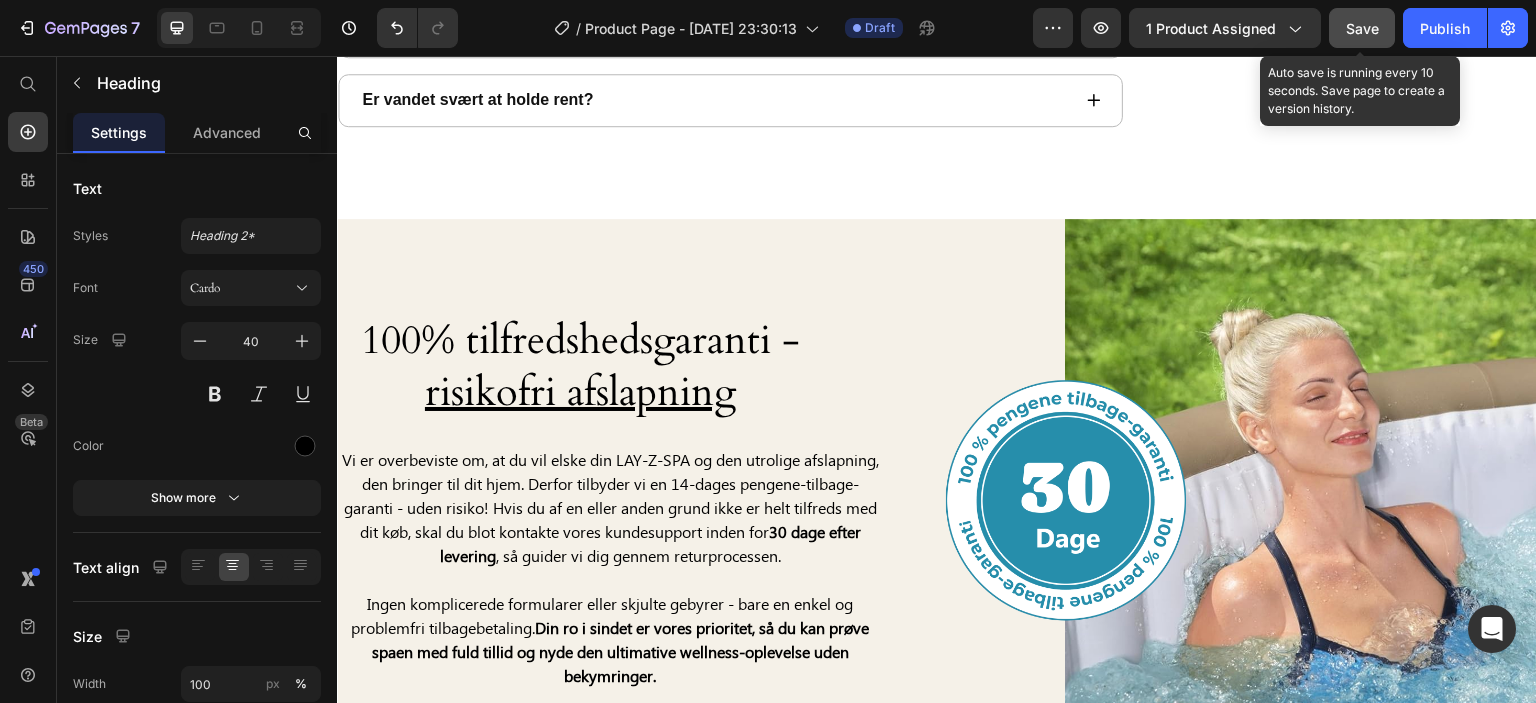 click on "Save" at bounding box center (1362, 28) 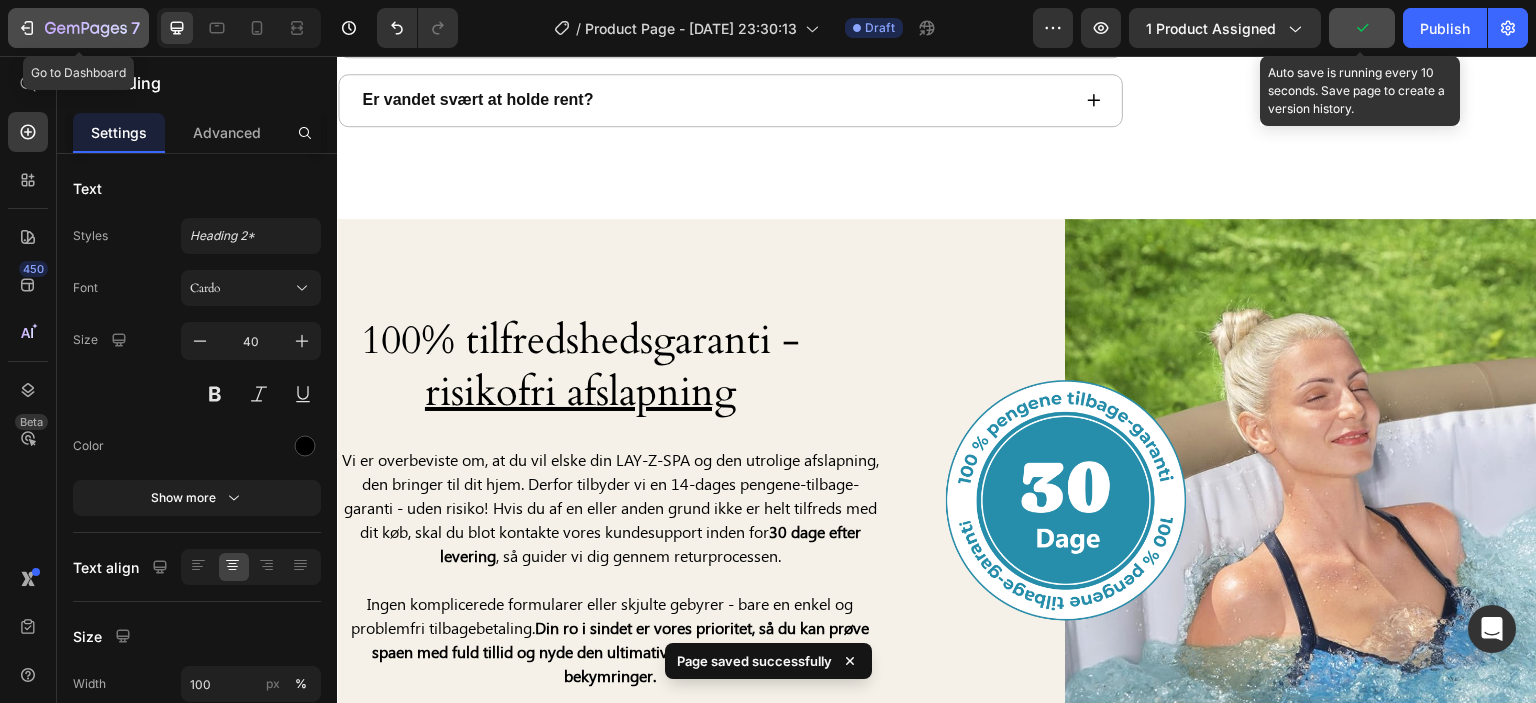 click 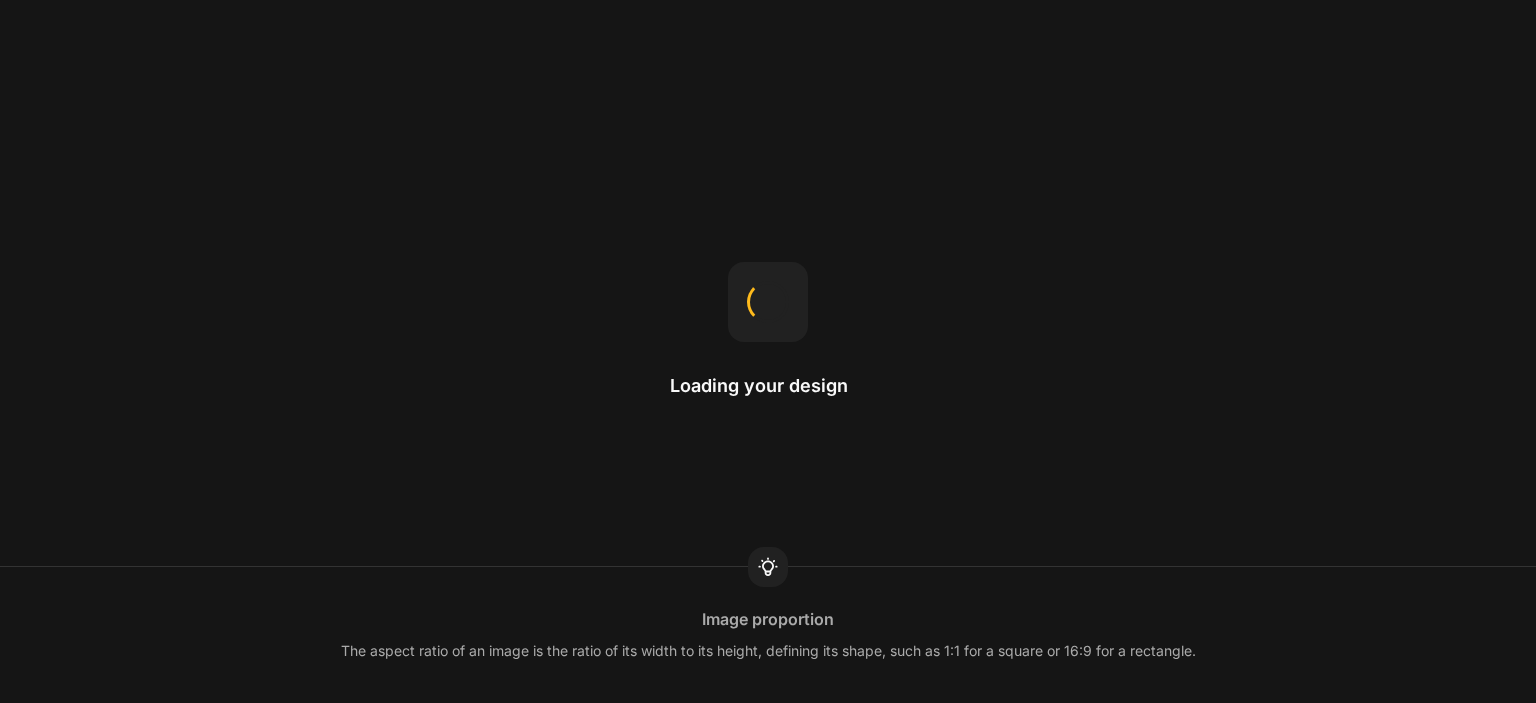 scroll, scrollTop: 0, scrollLeft: 0, axis: both 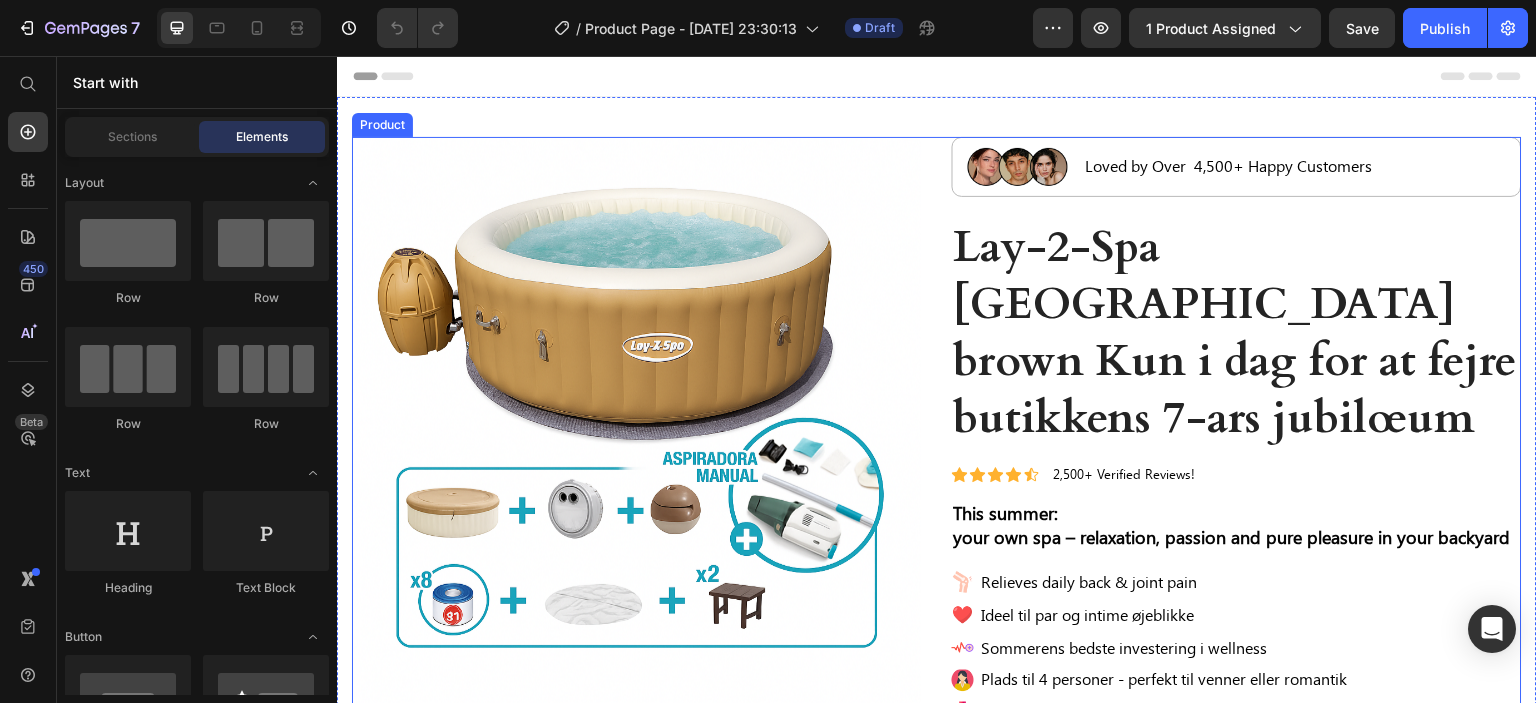 click on "Product Images Image Gratis forsendelse Text Block Row Image 2 års garanti Text Block Row Row Image Hurtig dansk levering Text Block Row Image Sikker checkout Text Block Row Row Image Row Image Loved by Over  4,500+ Happy Customers Text Block Row Lay-2-Spa Palm Springs brown Kun i dag for at fejre butikkens 7-ars jubilœum Product Title Icon Icon Icon Icon
Icon Icon List 2,500+ Verified Reviews! Text Block Row This summer:  your own spa – relaxation, passion and pure pleasure in your backyard Text Block Image Relieves daily back & joint pain Text Block Image Ideel til par og intime øjeblikke Text Block Image Sommerens bedste investering i wellness Text Block Image Plads til 4 personer - perfekt til venner eller romantik Text Block Image Klar på 15 minutter - uden brug af værktøj Text Block Advanced List €1.038,99 Product Price €1.038,99 Product Price Row Icon Icon Icon Icon
Icon Icon List »Bedste boliginvestering nogensinde - total afslapning i min baghave!« Row" at bounding box center [937, 829] 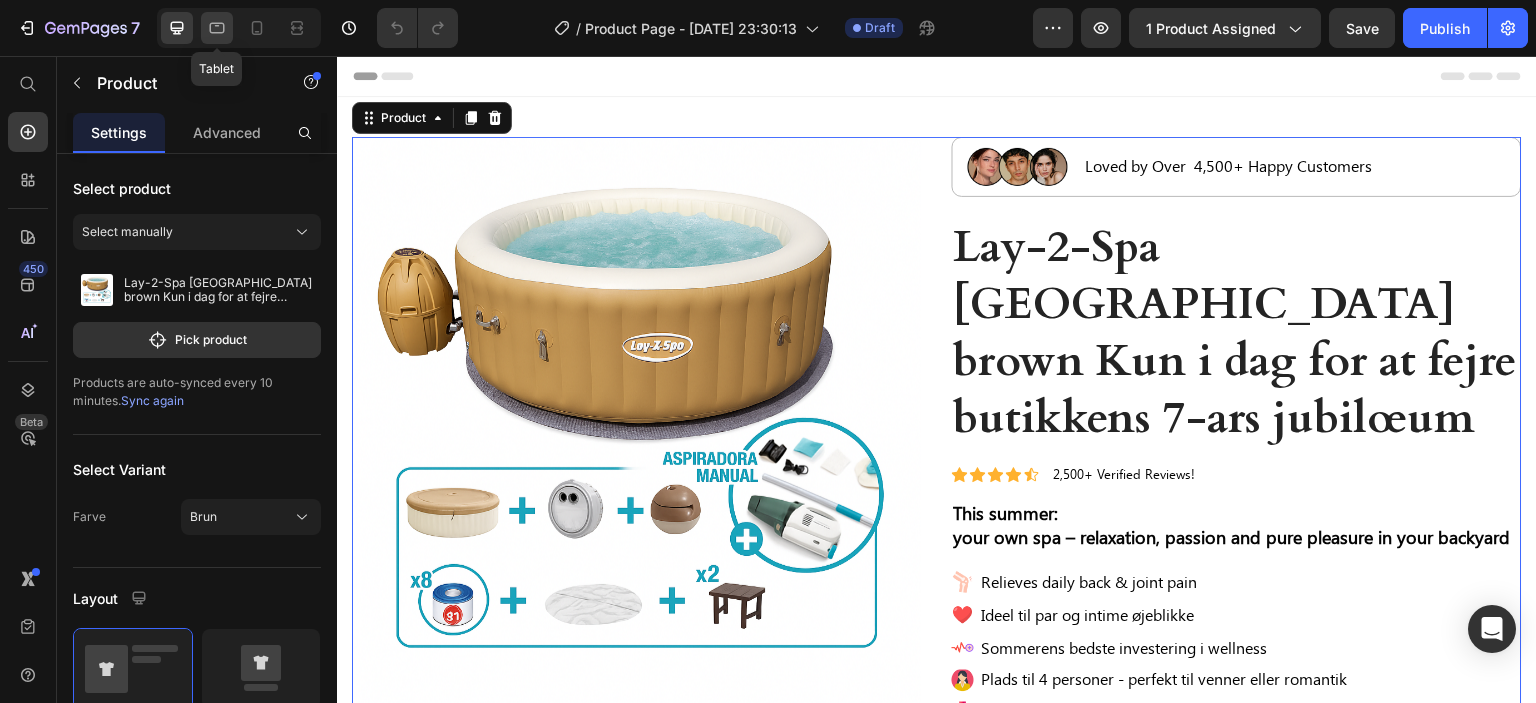 click 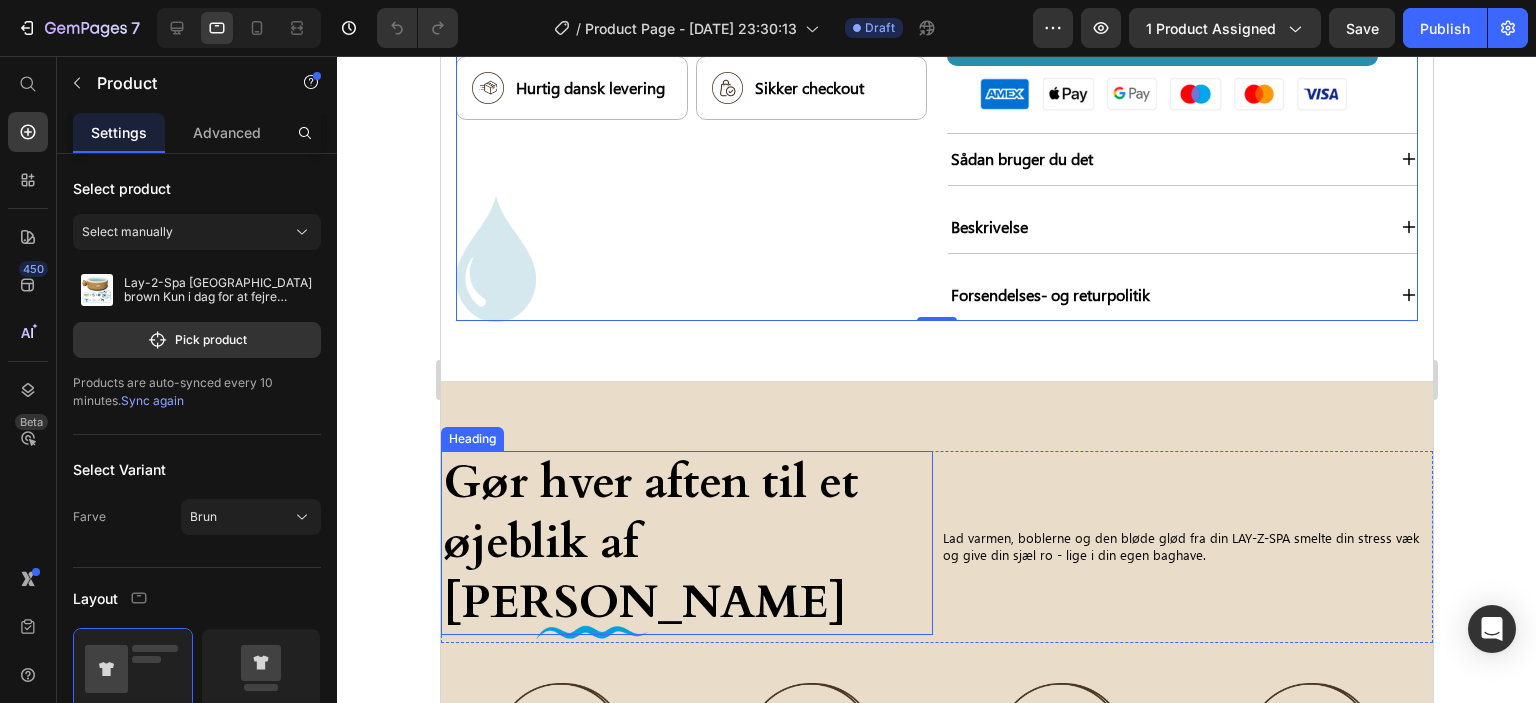 scroll, scrollTop: 1411, scrollLeft: 0, axis: vertical 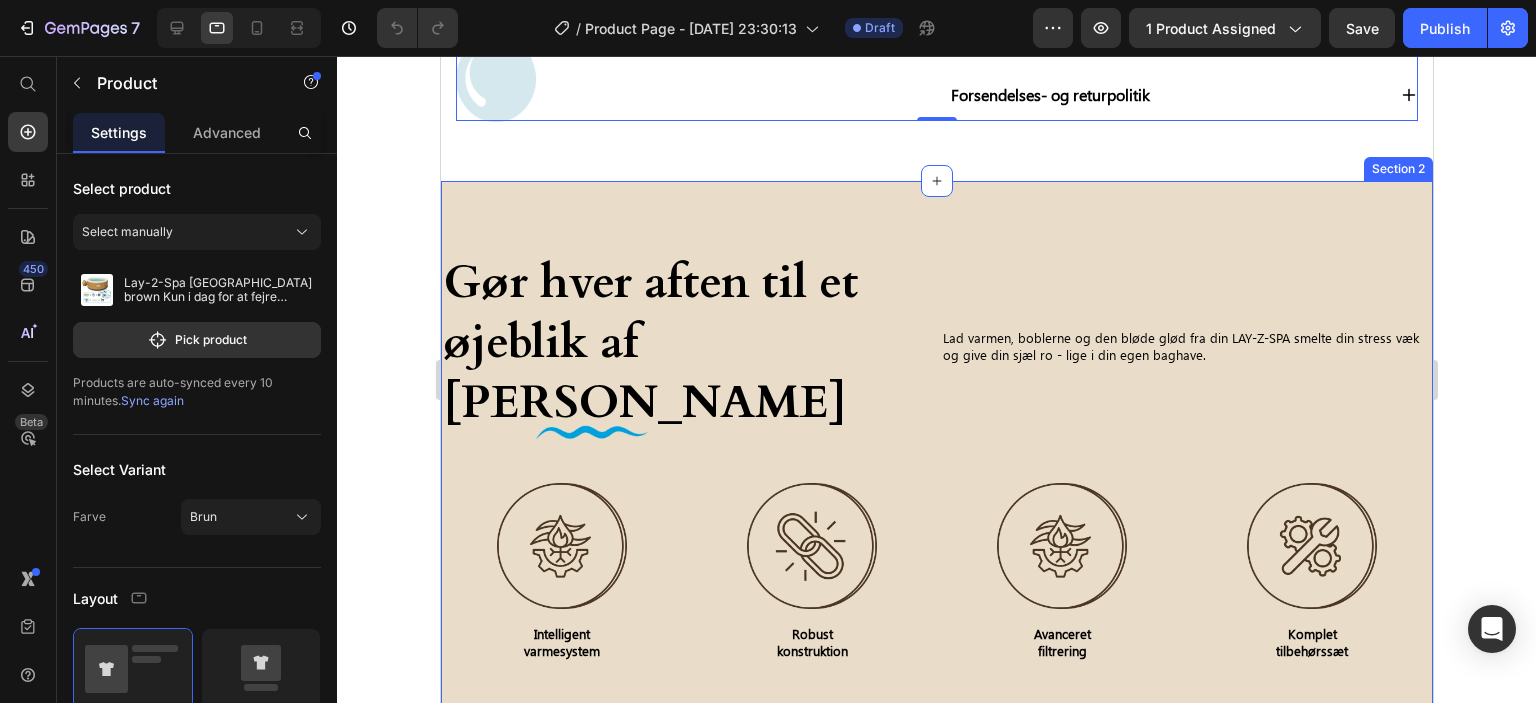 click on "Gør hver aften til et øjeblik af fred Heading Image Lad varmen, boblerne og den bløde glød fra din LAY-Z-SPA smelte din stress væk og give din sjæl ro - lige i din egen baghave. Text Block Row Image Intelligent varmesystem Text Block Row Image Robust konstruktion Text Block Row Image Avanceret filtrering Text Block Row Image Komplet tilbehørssæt Text Block Row Row Row Section 2" at bounding box center [936, 461] 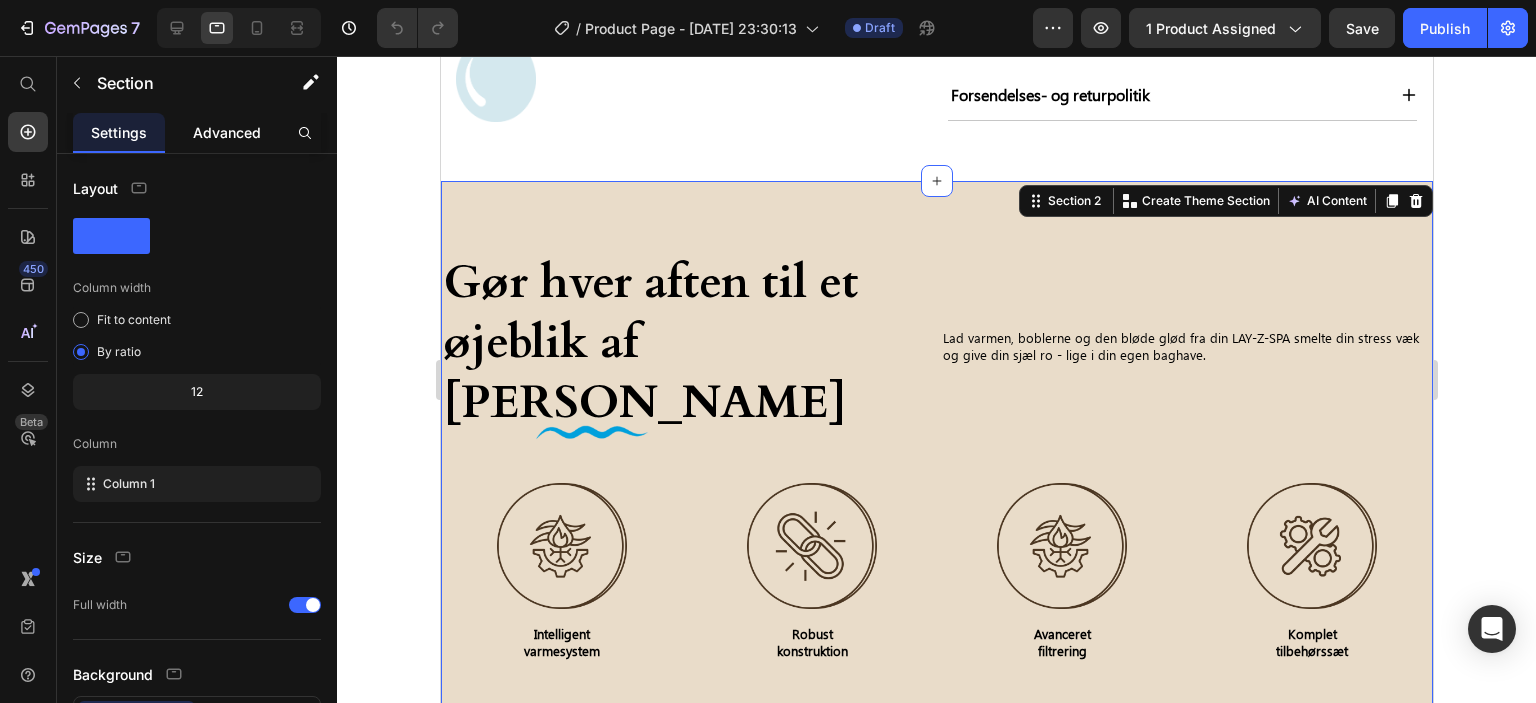 click on "Advanced" 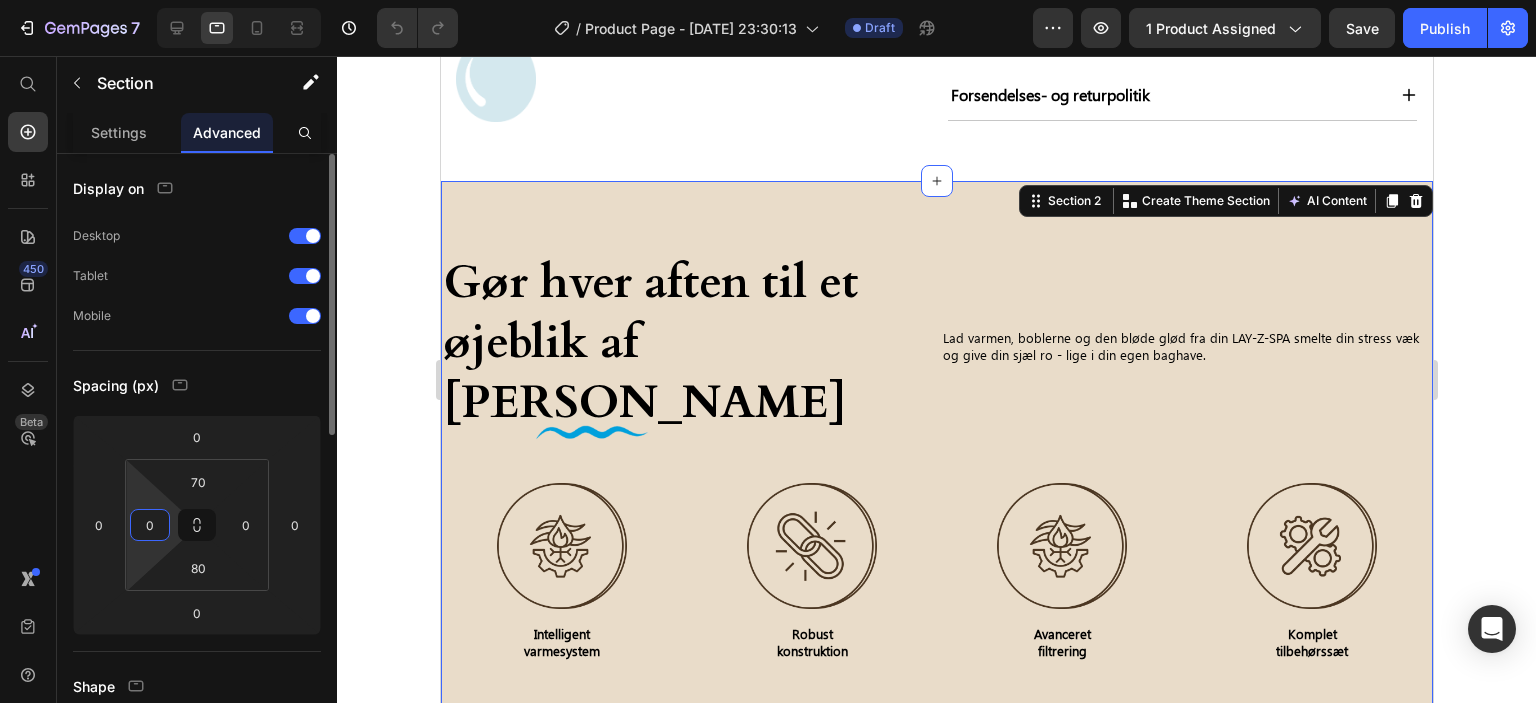 click on "0" at bounding box center (150, 525) 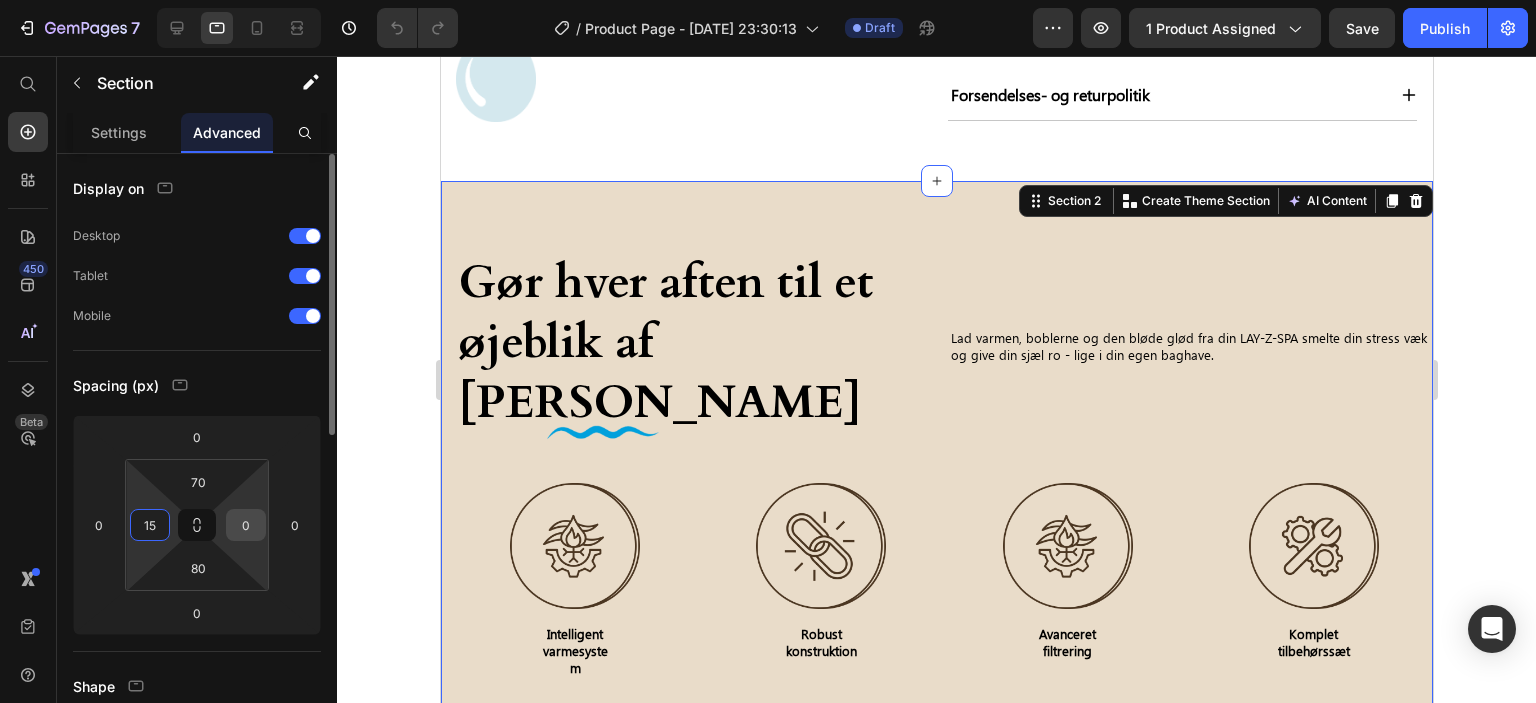 type on "15" 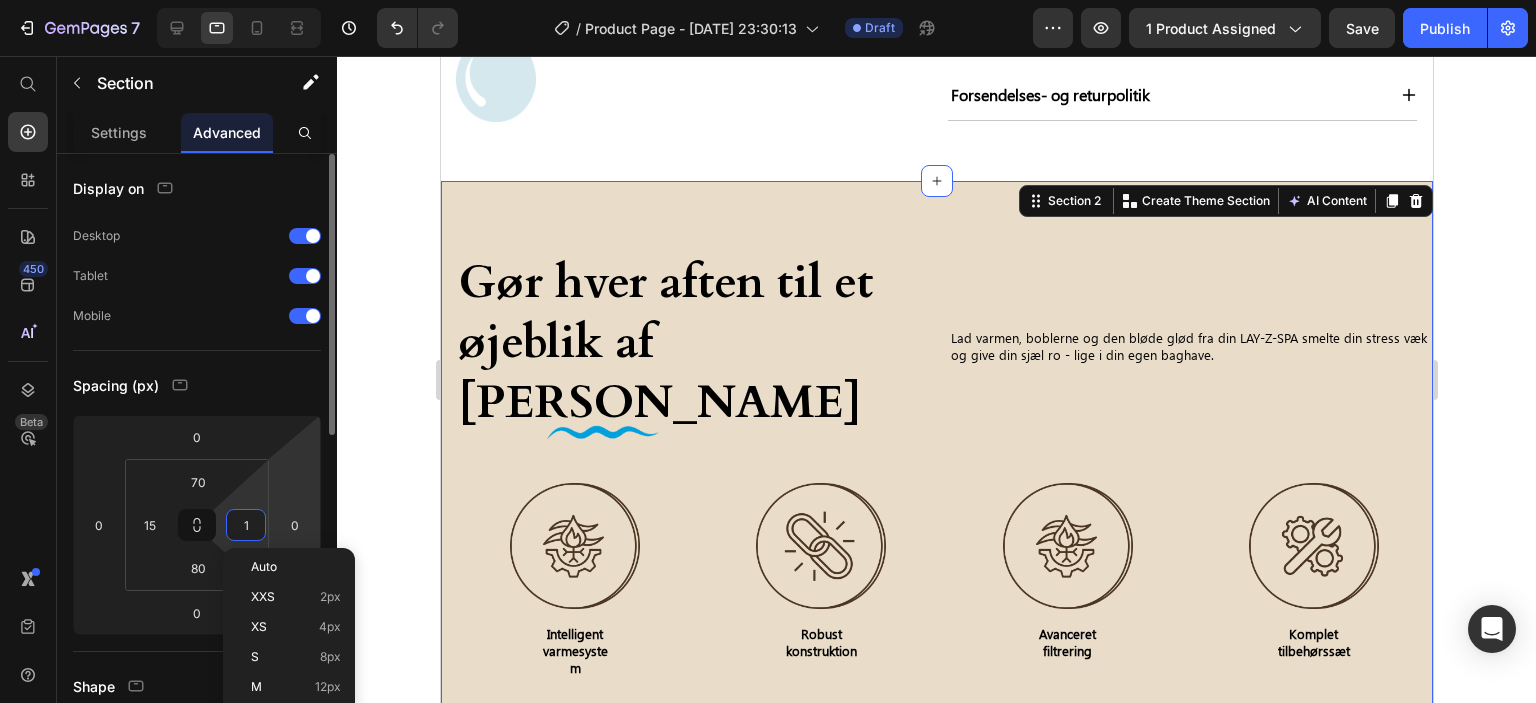 type on "15" 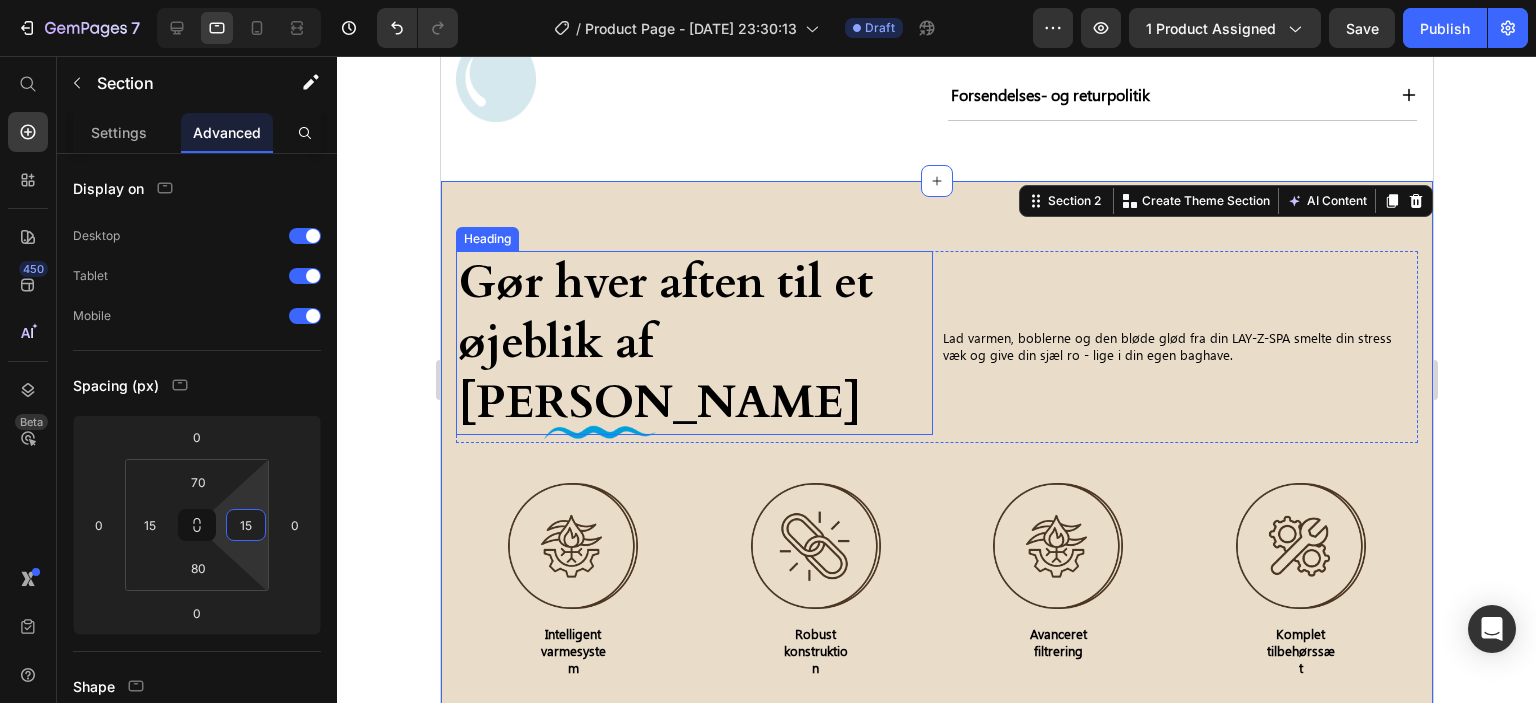 click on "Gør hver aften til et øjeblik af fred" at bounding box center [693, 342] 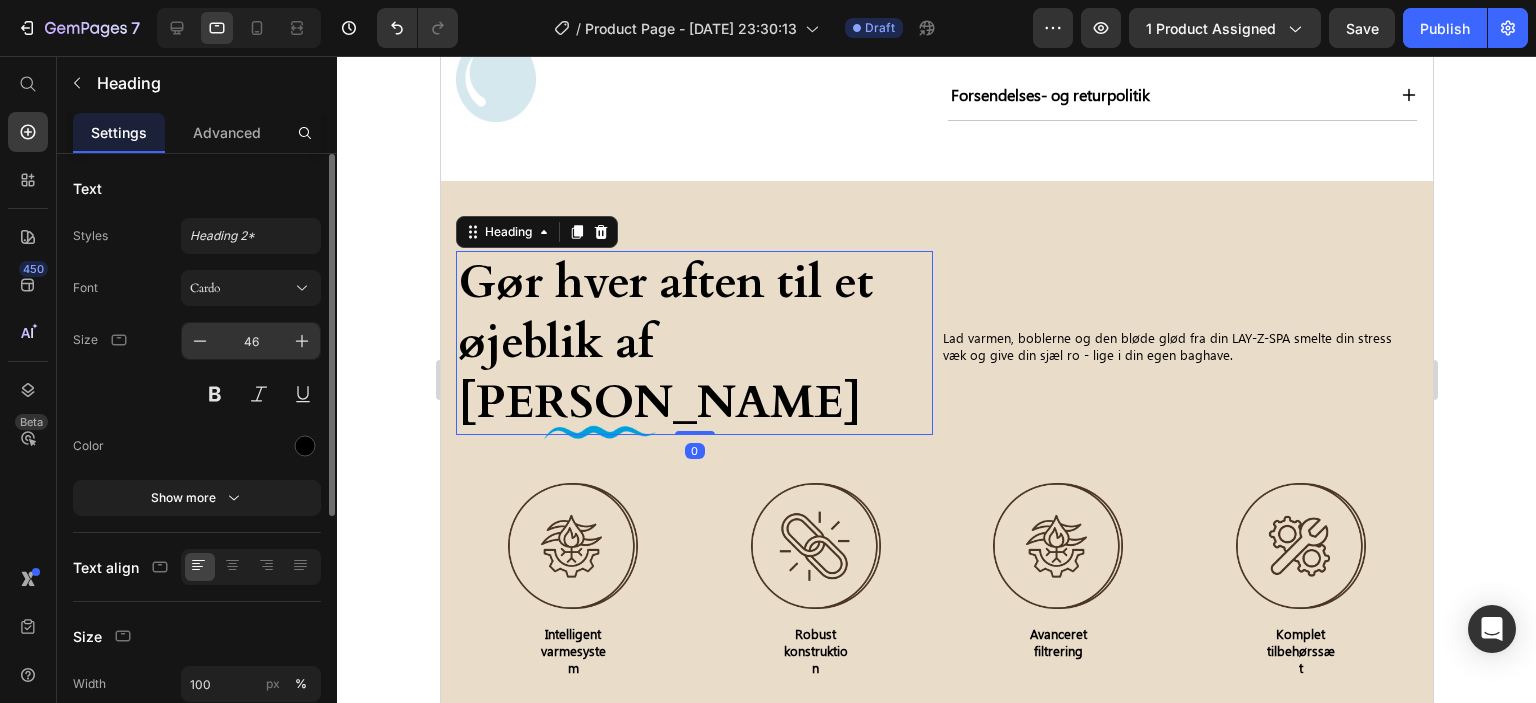 click on "46" at bounding box center (251, 341) 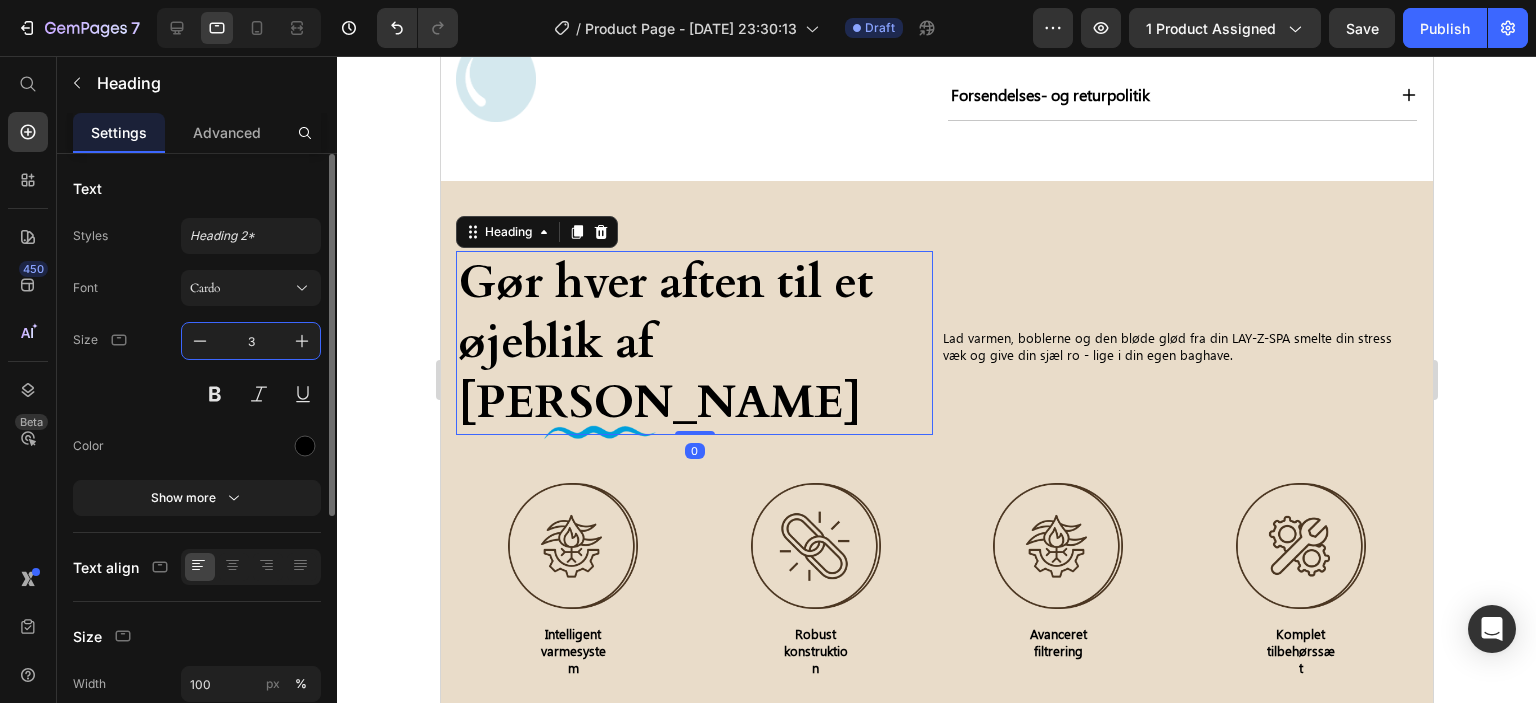 type on "34" 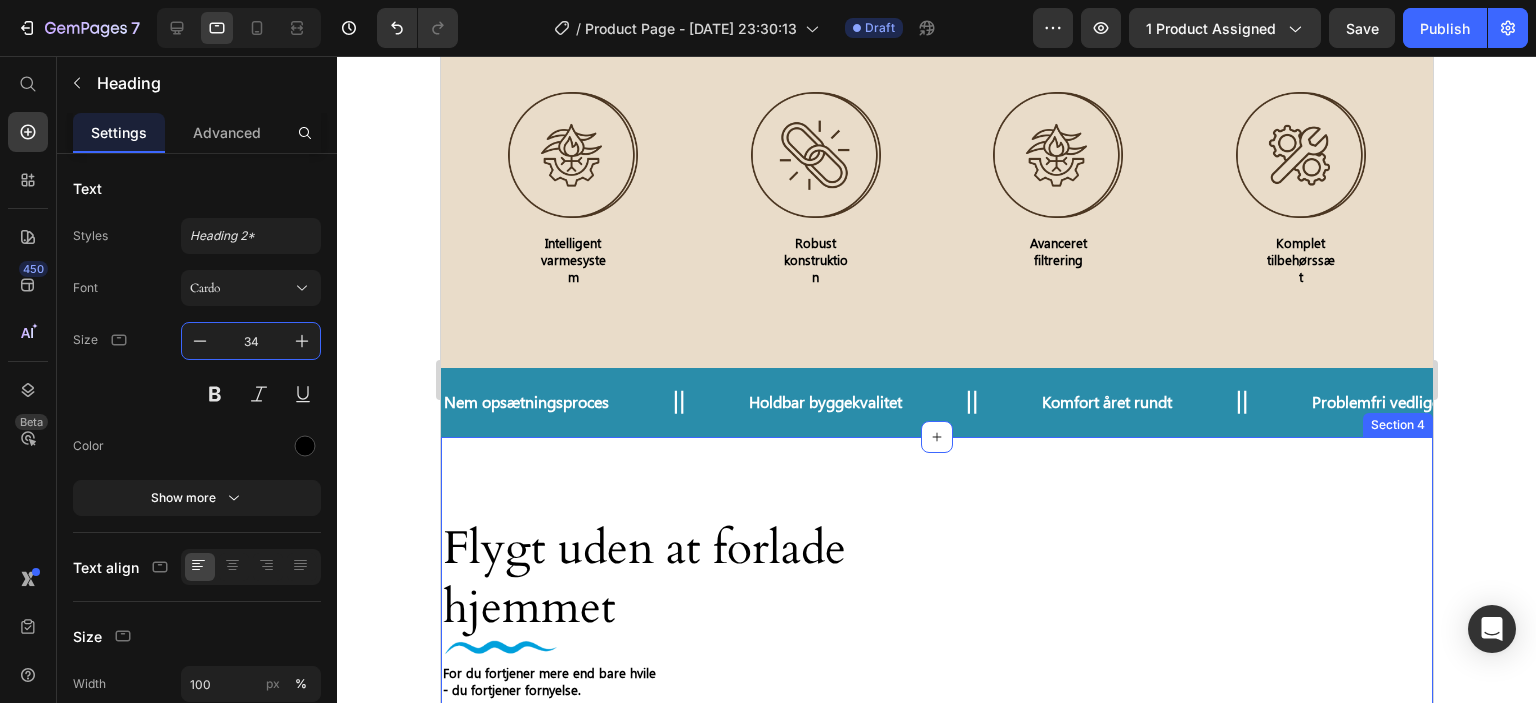 scroll, scrollTop: 1811, scrollLeft: 0, axis: vertical 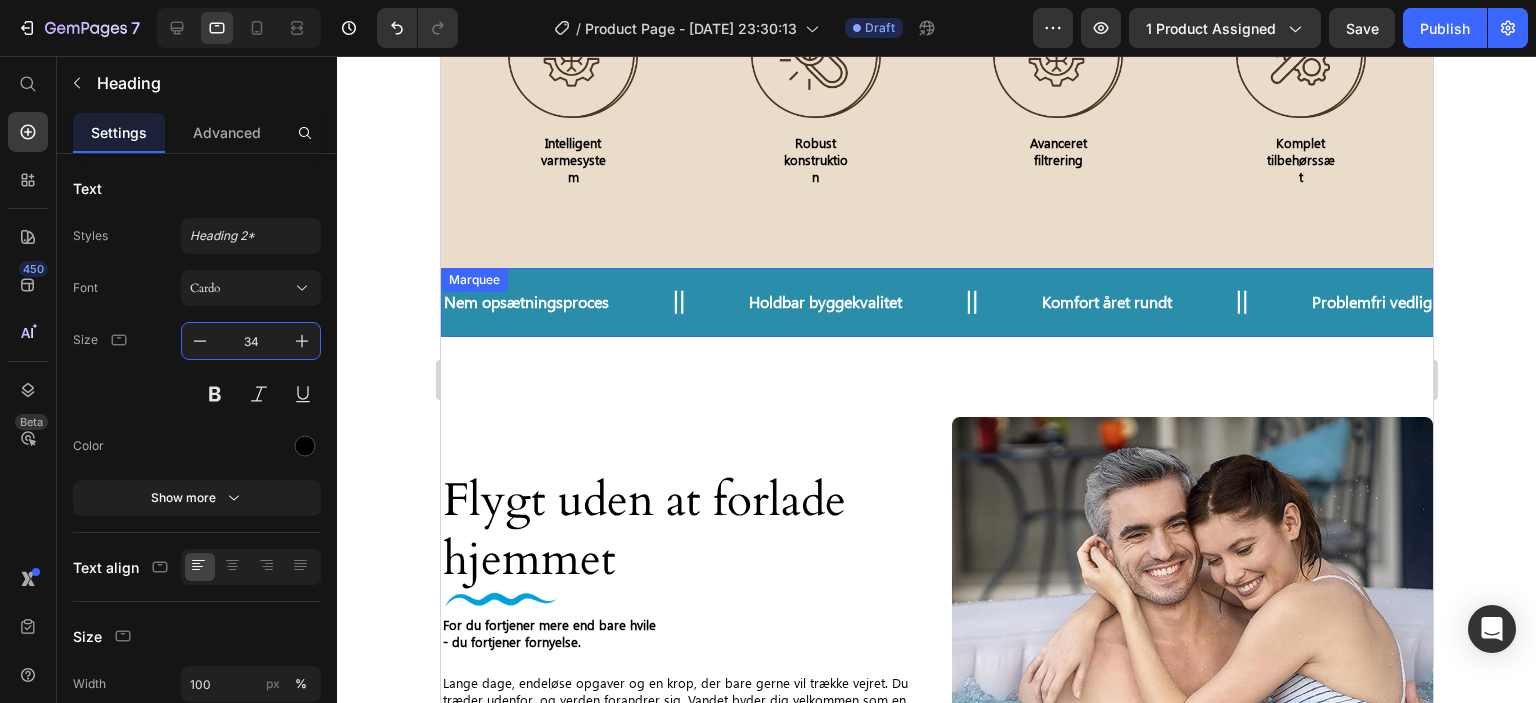 click on "Nem opsætningsproces Text
Holdbar byggekvalitet Text
Komfort året rundt Text
Problemfri vedligeholdelse Text
Fuldt tilbehørssæt Text
Avanceret vandfiltrering Text
Nem opsætningsproces Text
Holdbar byggekvalitet Text
Komfort året rundt Text
Problemfri vedligeholdelse Text
Fuldt tilbehørssæt Text
Avanceret vandfiltrering Text
Marquee" at bounding box center (936, 302) 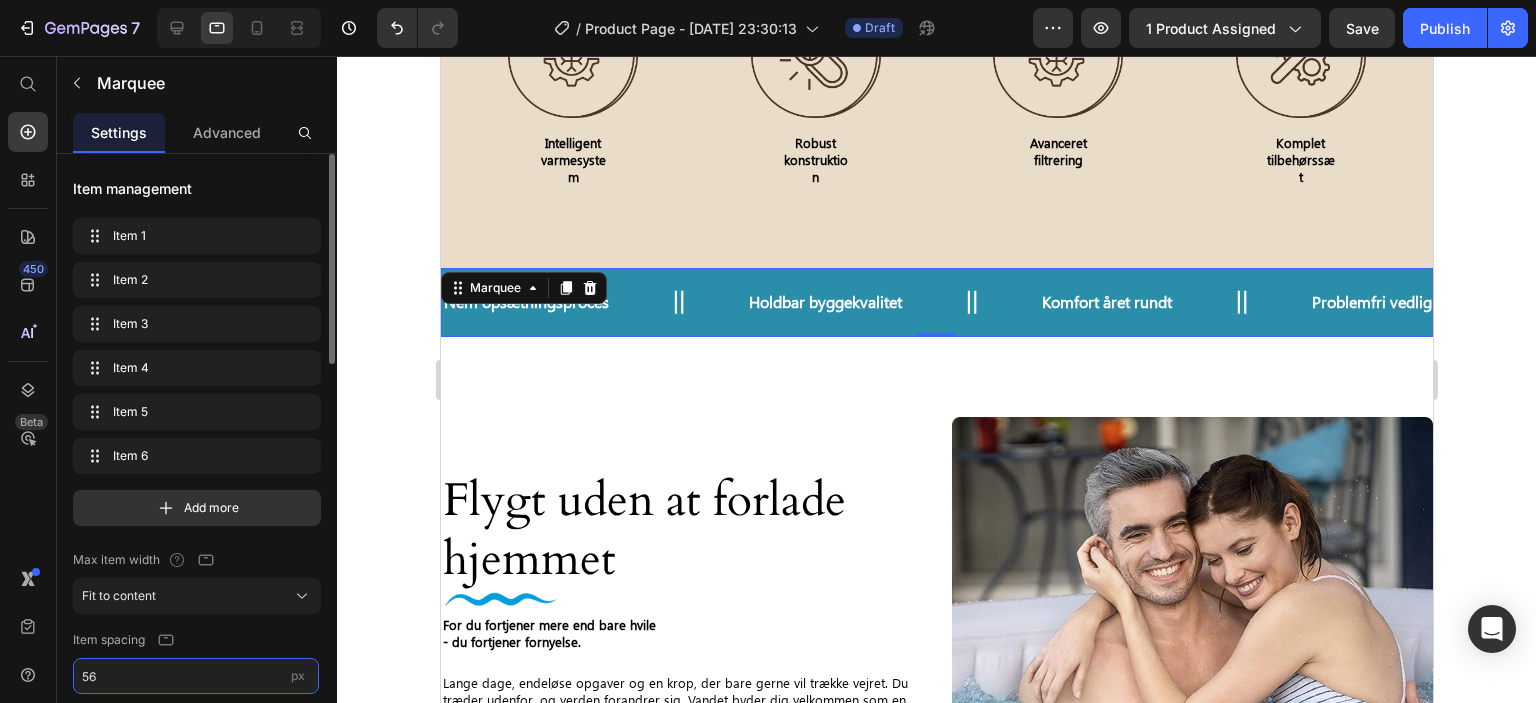 click on "56" at bounding box center (196, 676) 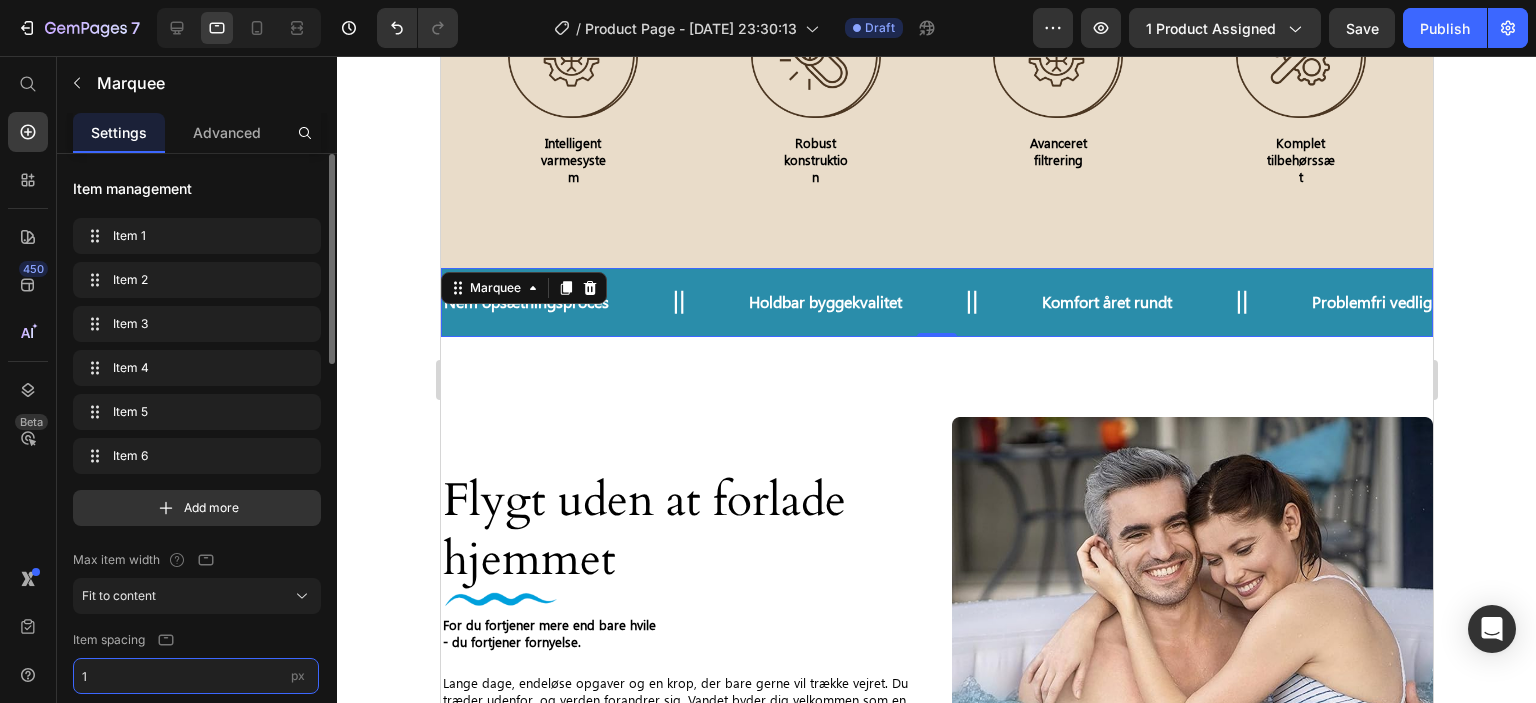 type on "15" 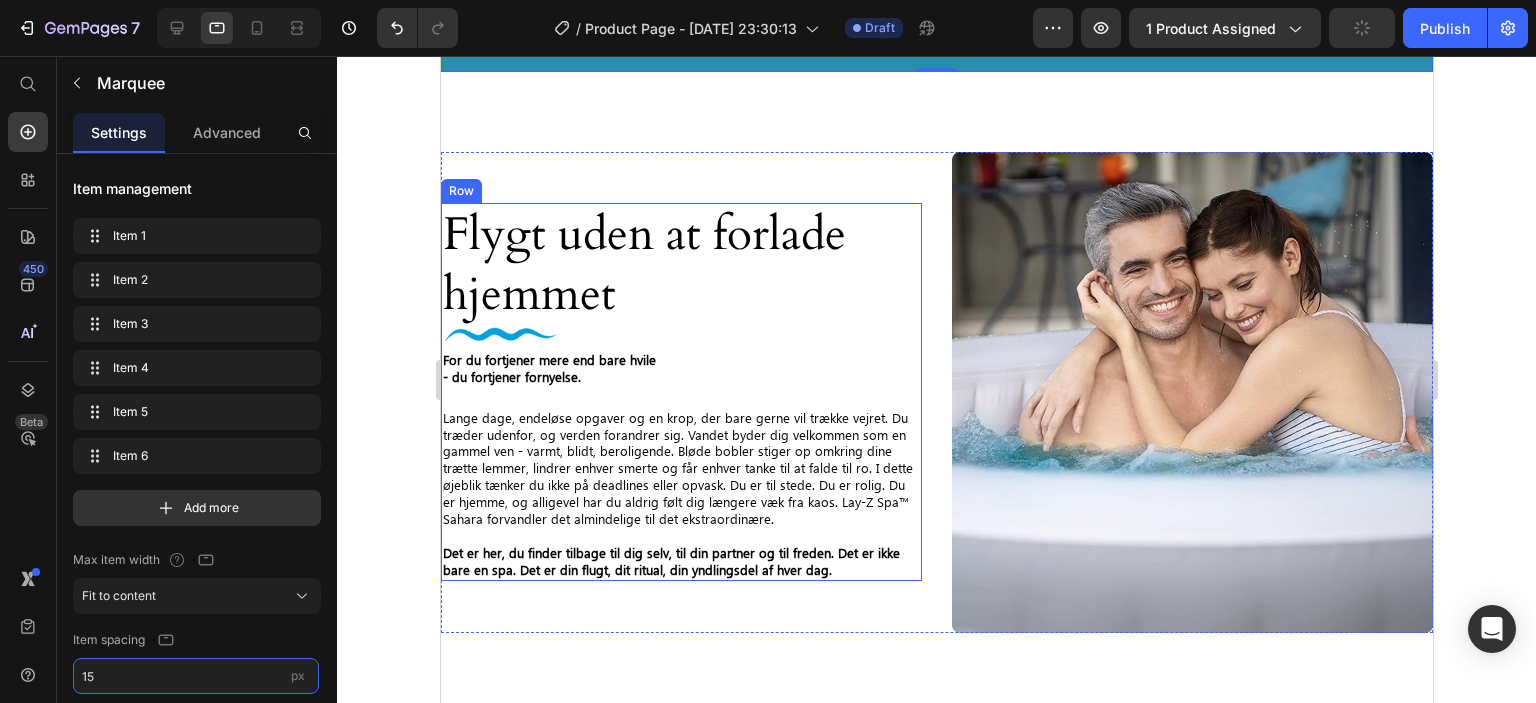 scroll, scrollTop: 2111, scrollLeft: 0, axis: vertical 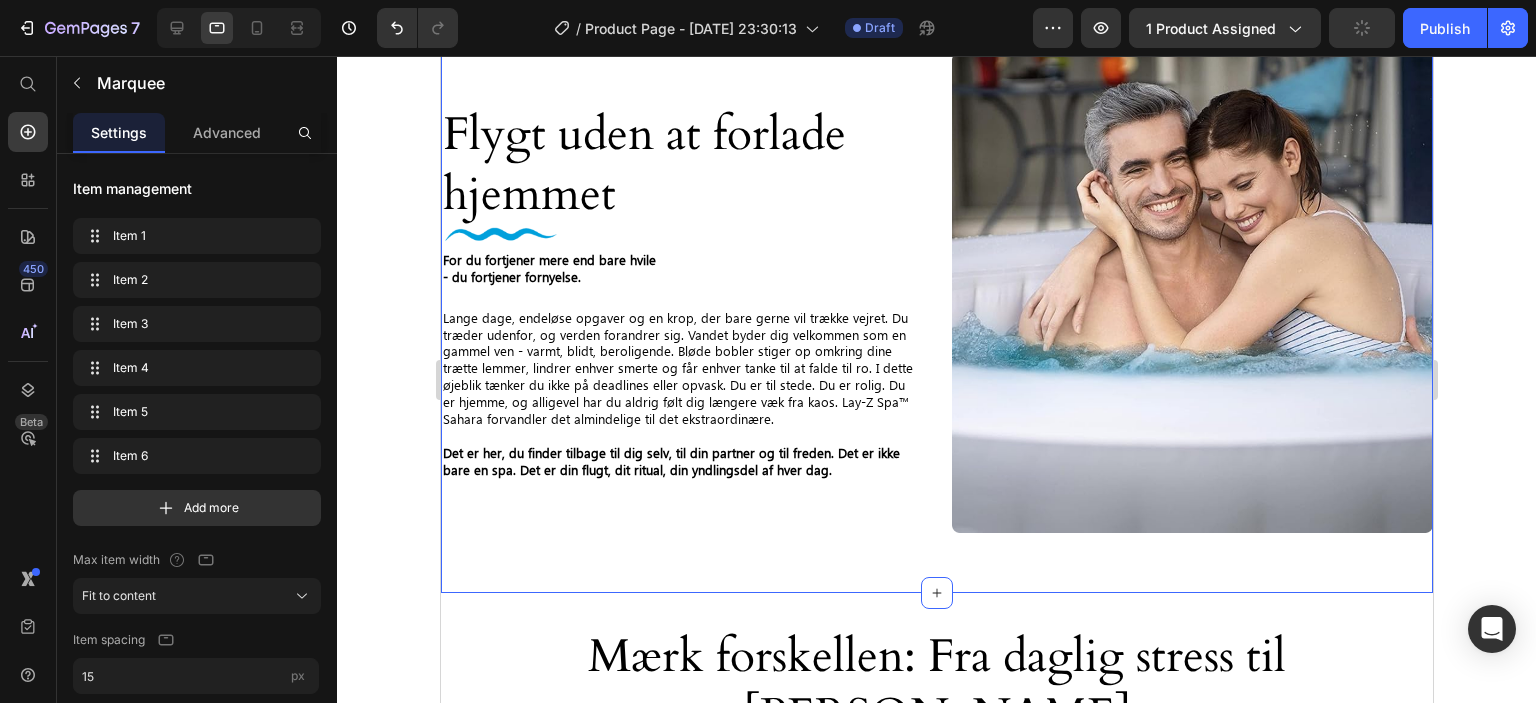 click on "Flygt uden at forlade hjemmet Heading Image For du fortjener mere end bare hvile - du fortjener fornyelse. Text Block Lange dage, endeløse opgaver og en krop, der bare gerne vil trække vejret. Du træder udenfor, og verden forandrer sig. Vandet byder dig velkommen som en gammel ven - varmt, blidt, beroligende. Bløde bobler stiger op omkring dine trætte lemmer, lindrer enhver smerte og får enhver tanke til at falde til ro. I dette øjeblik tænker du ikke på deadlines eller opvask. Du er til stede. Du er rolig. Du er hjemme, og alligevel har du aldrig følt dig længere væk fra kaos. Lay-Z Spa™ Sahara forvandler det almindelige til det ekstraordinære. Det er her, du finder tilbage til dig selv, til din partner og til freden. Det er ikke bare en spa. Det er din flugt, dit ritual, din yndlingsdel af hver dag. Text Block Row Image Row Row Section 4" at bounding box center (936, 282) 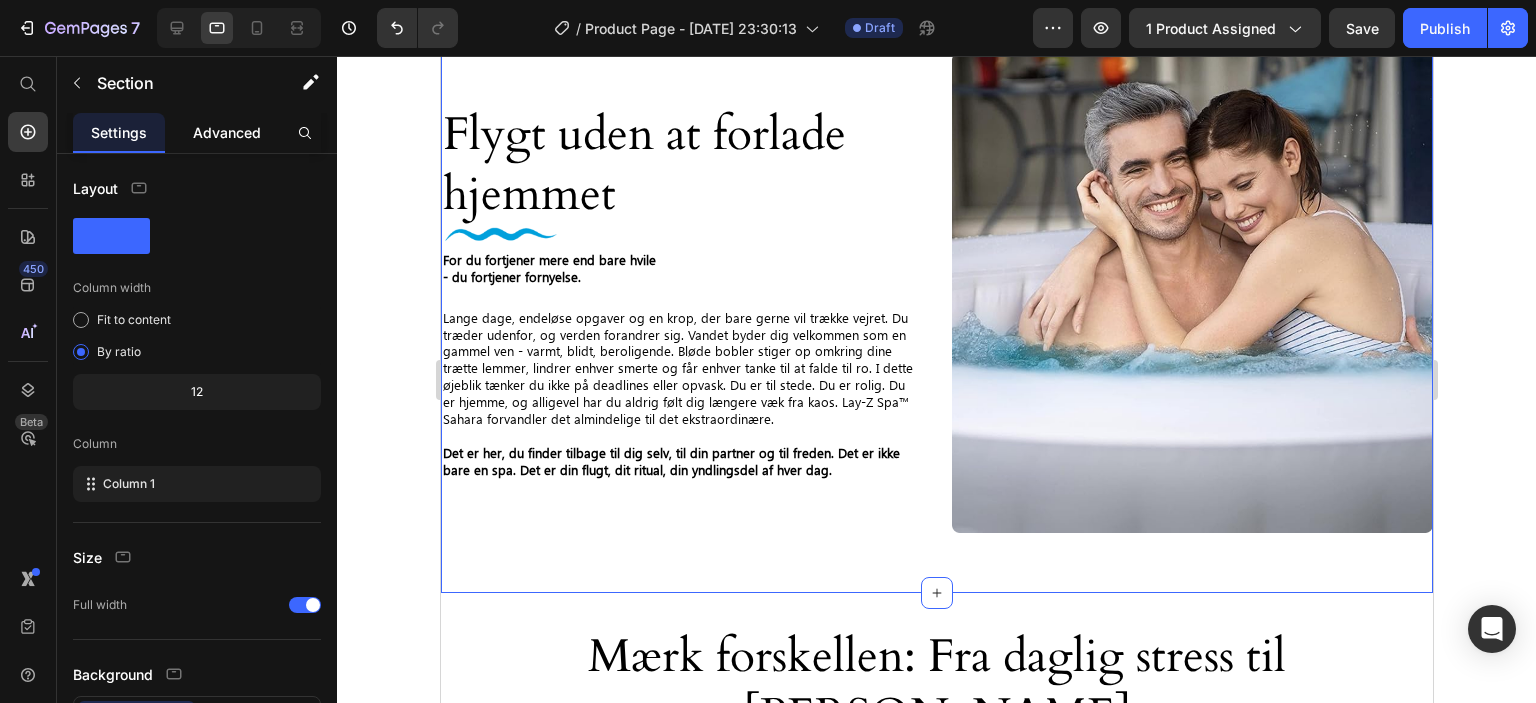 click on "Advanced" at bounding box center [227, 132] 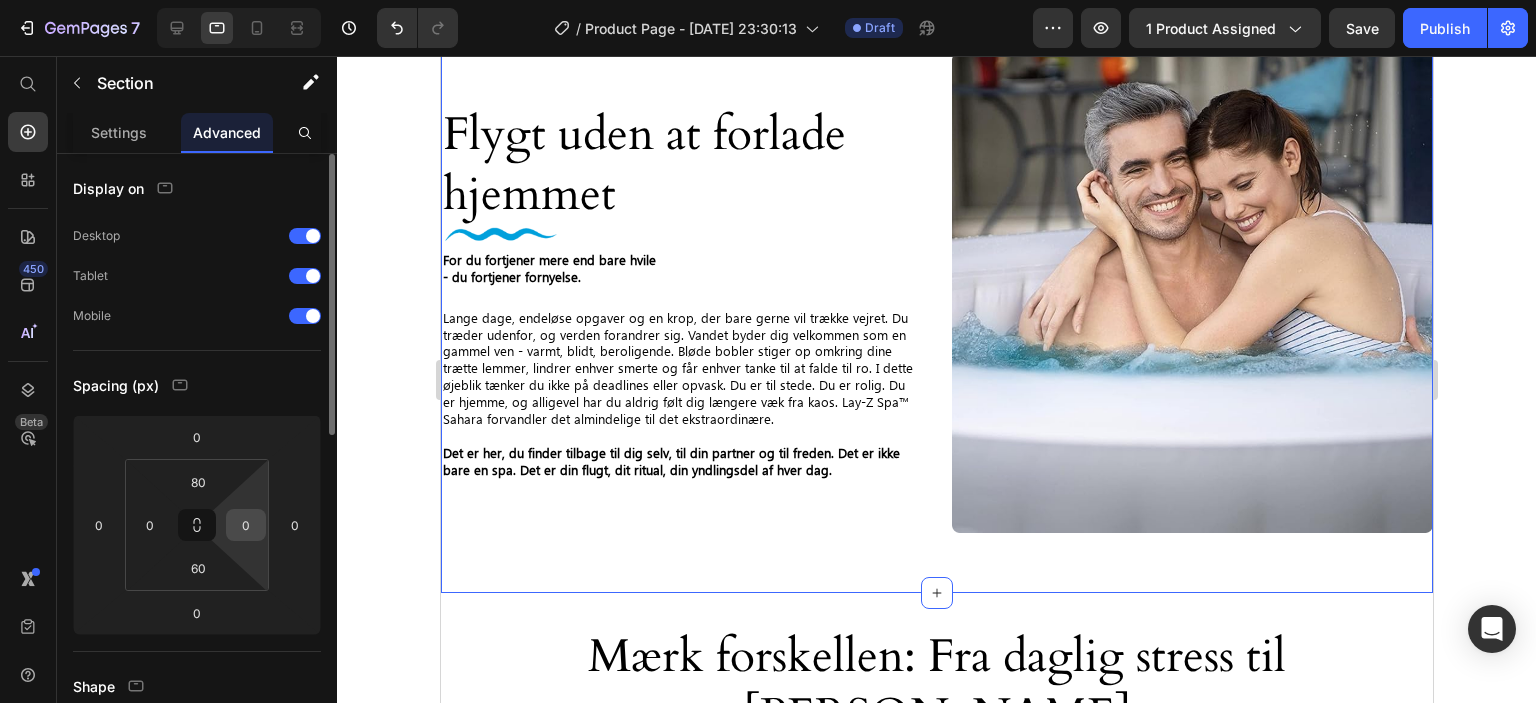 click on "0" at bounding box center (246, 525) 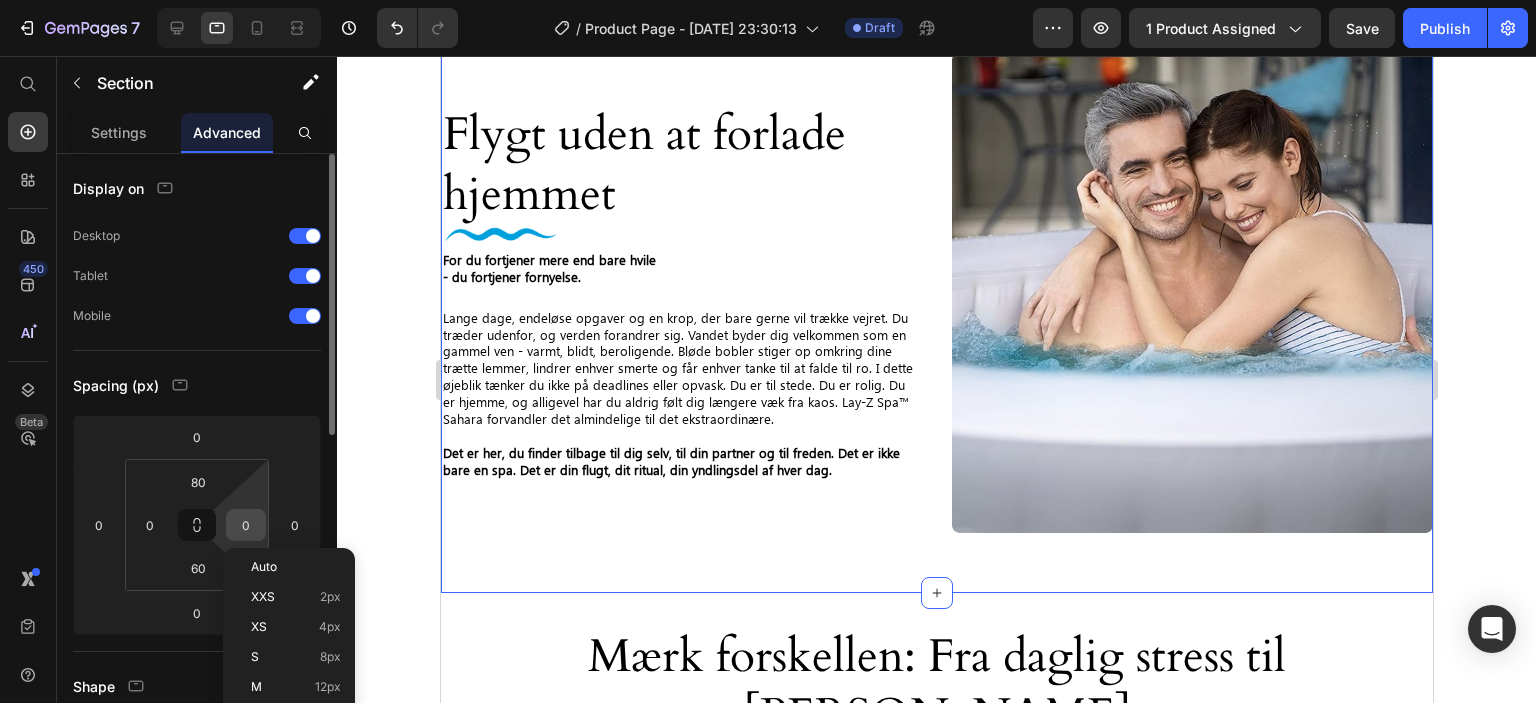 click on "0" at bounding box center [246, 525] 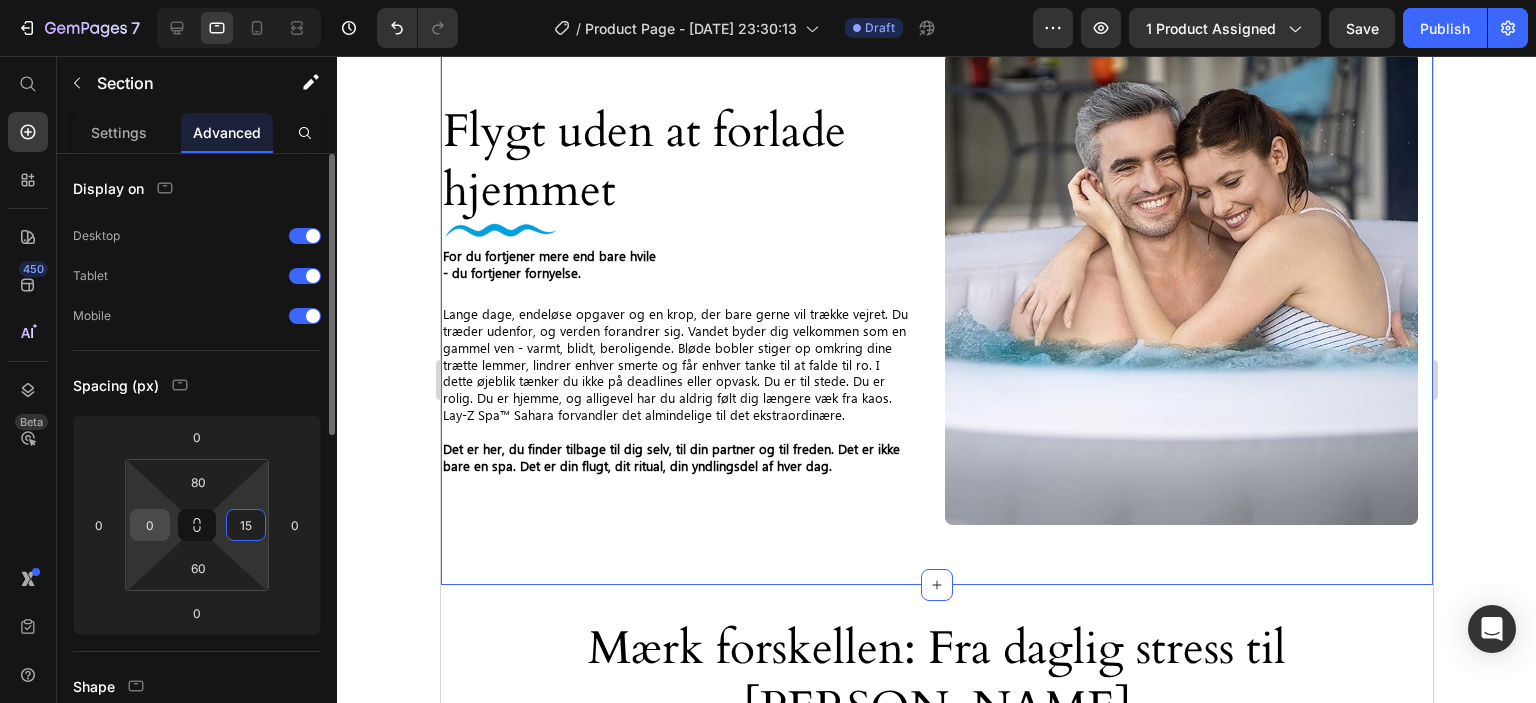 type on "15" 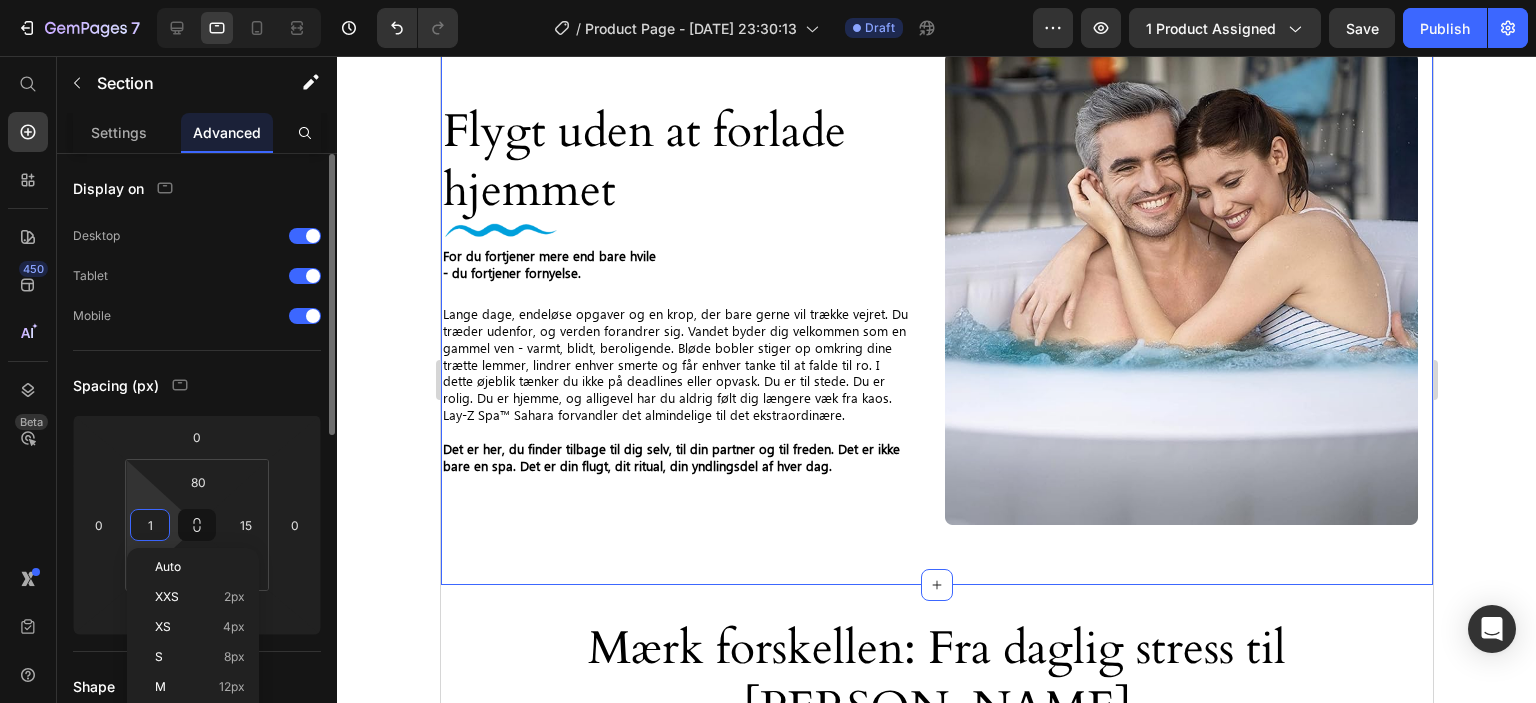 type on "15" 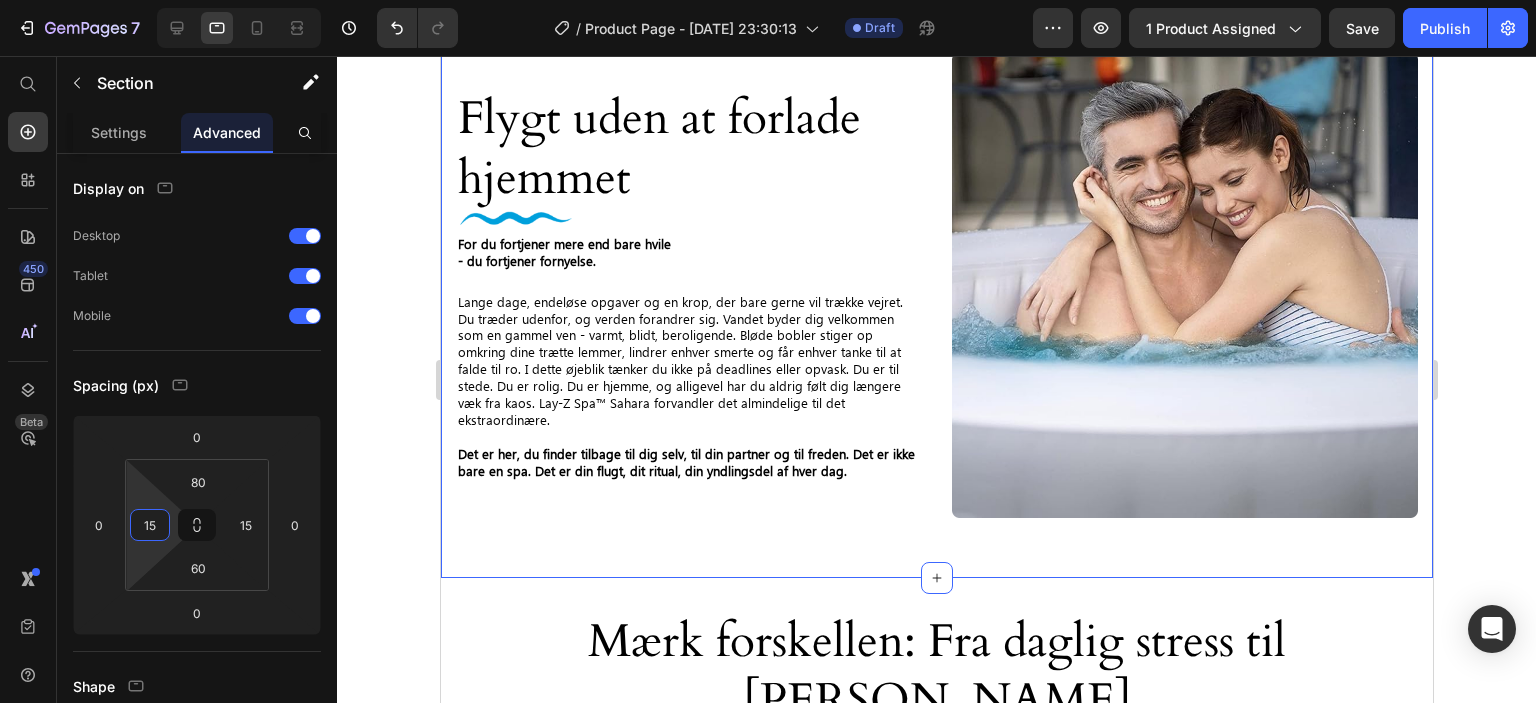 click on "Flygt uden at forlade hjemmet" at bounding box center [688, 149] 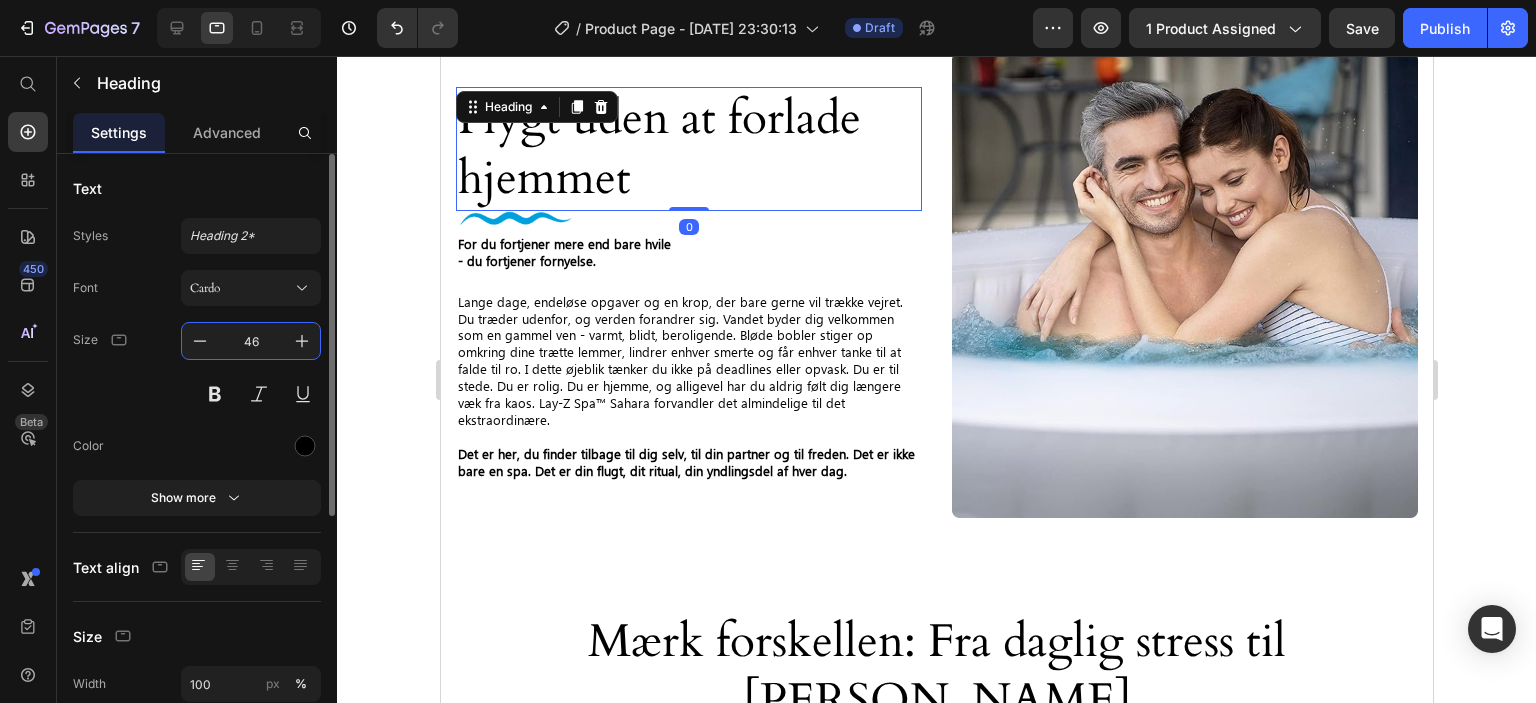 click on "46" at bounding box center (251, 341) 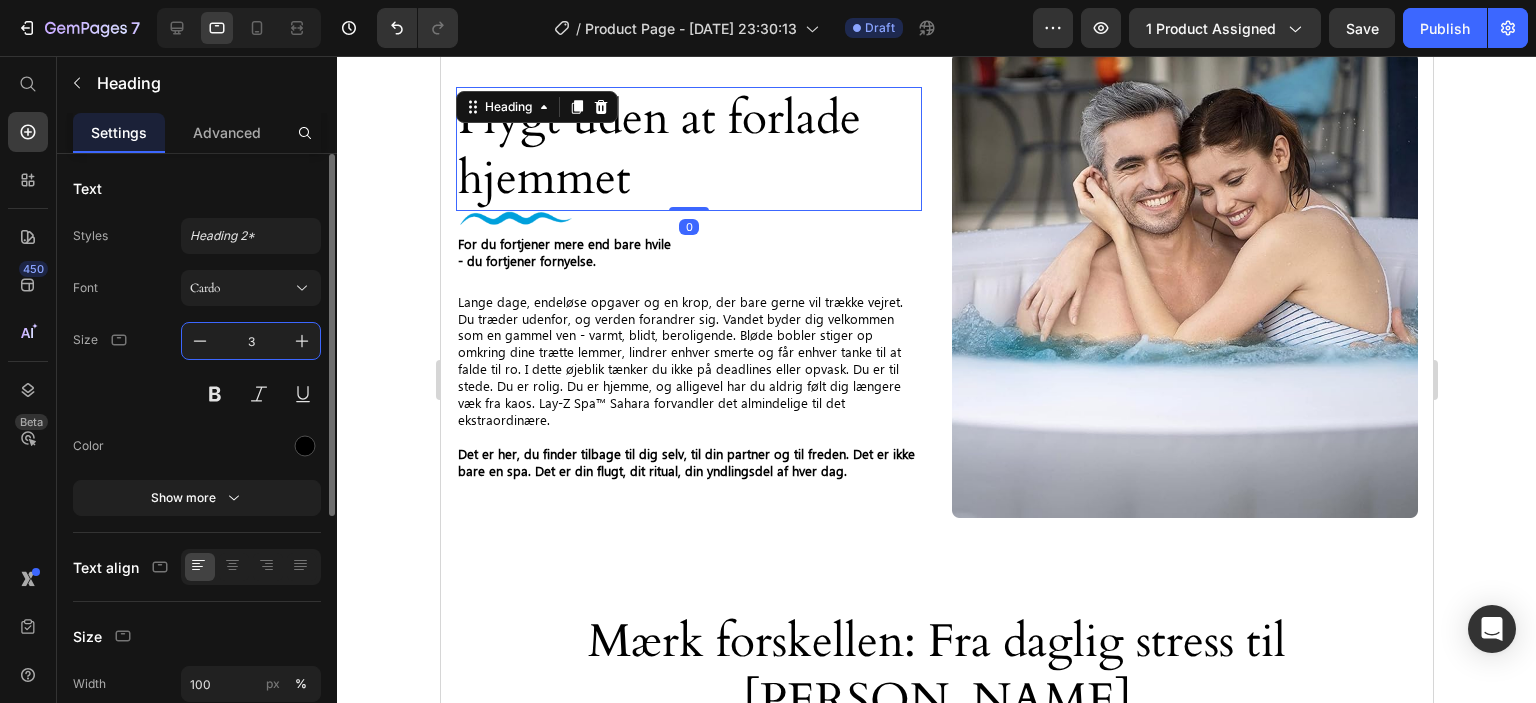 type on "34" 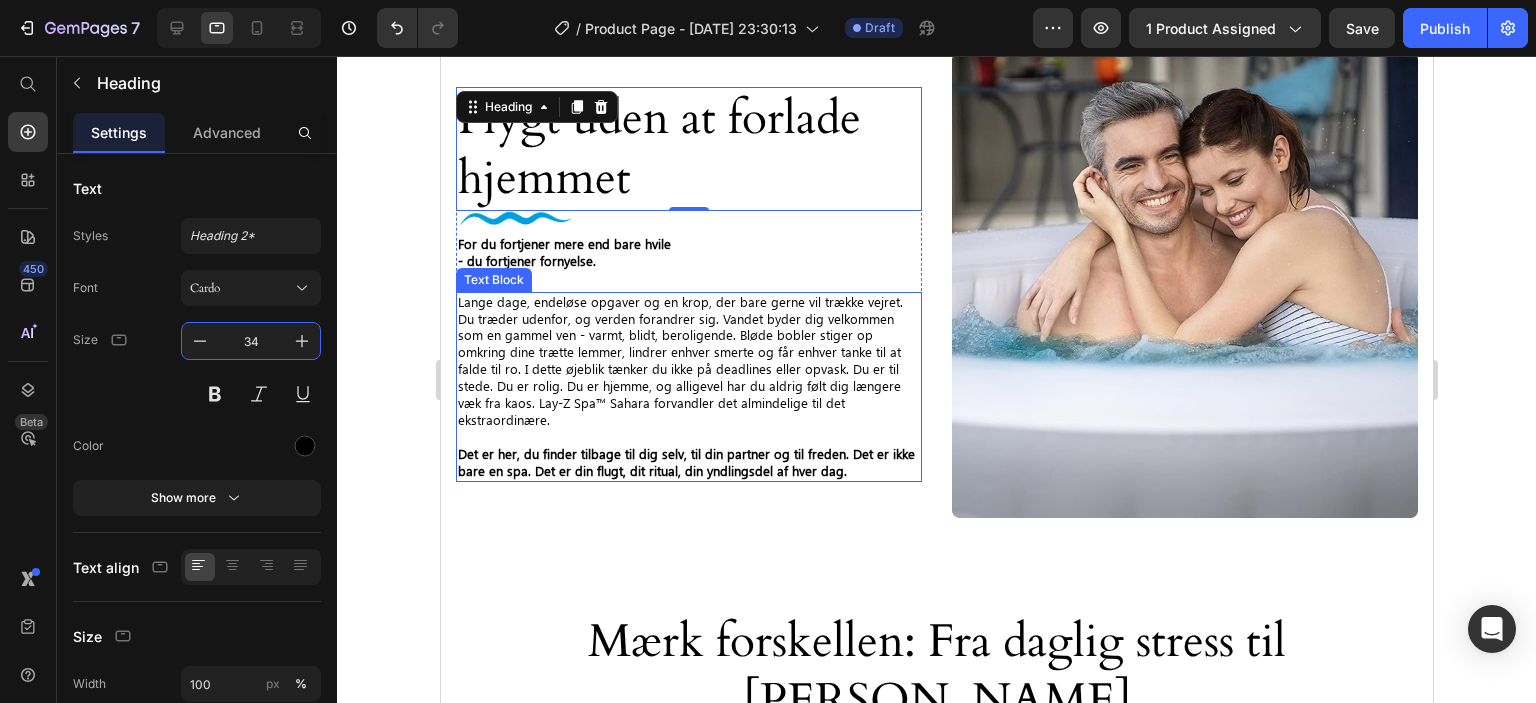 scroll, scrollTop: 2148, scrollLeft: 0, axis: vertical 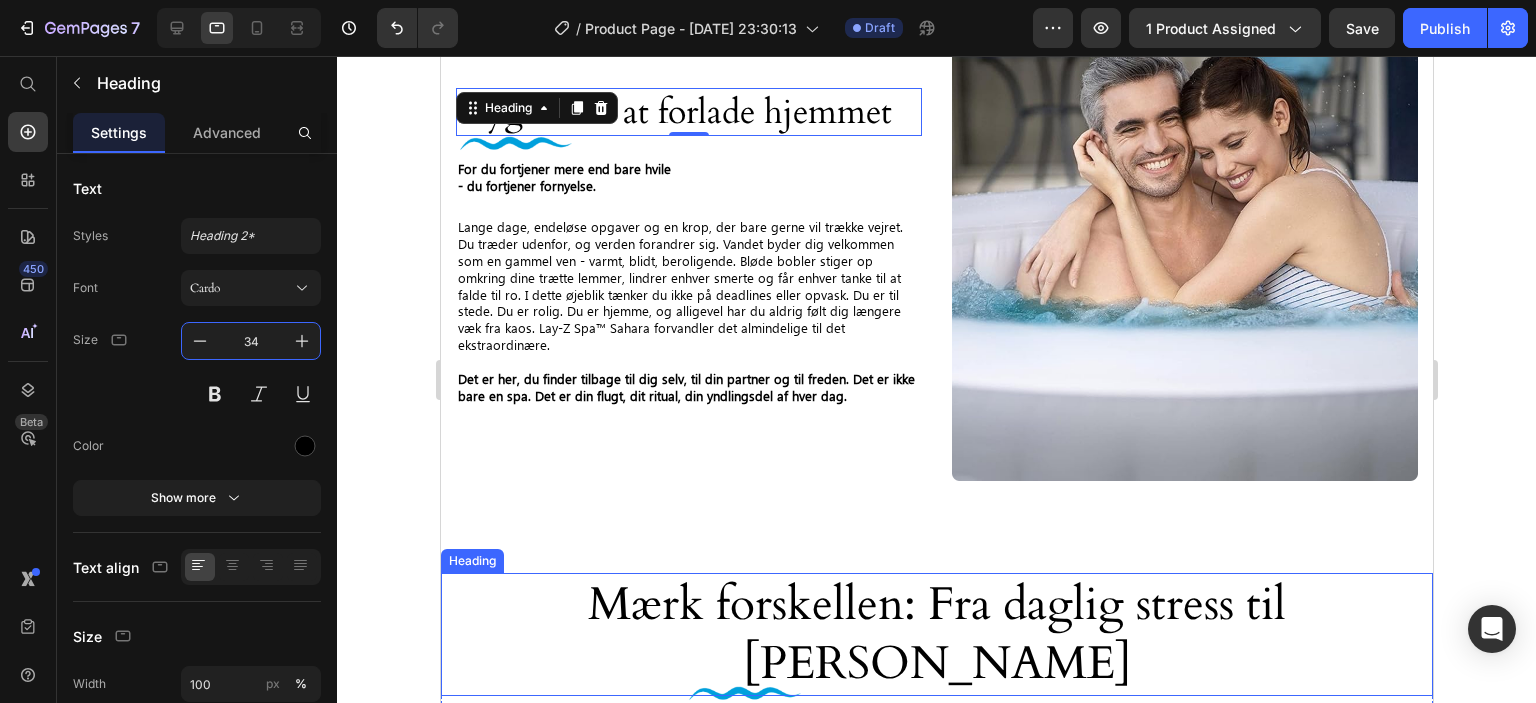 click on "Mærk forskellen: Fra daglig stress til [PERSON_NAME]" at bounding box center [936, 635] 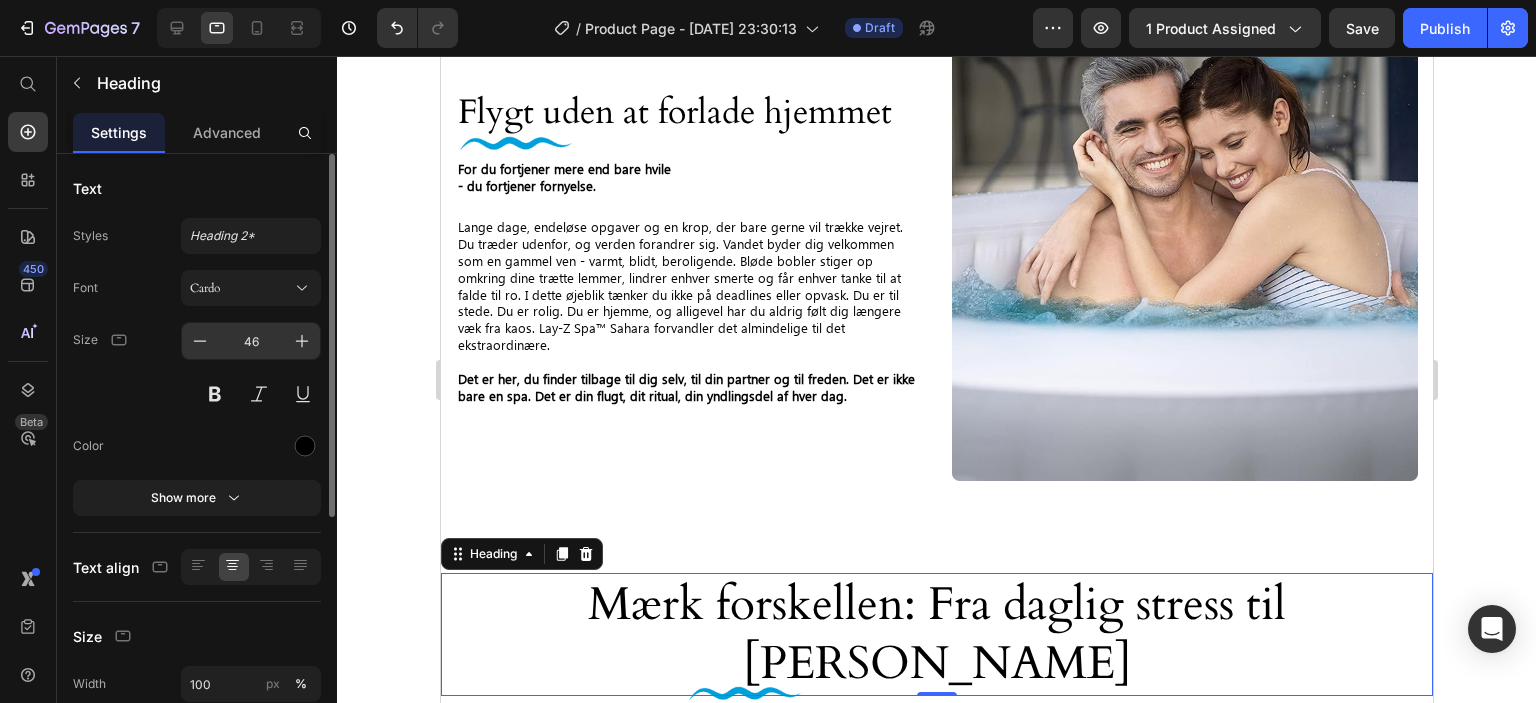 click on "46" at bounding box center [251, 341] 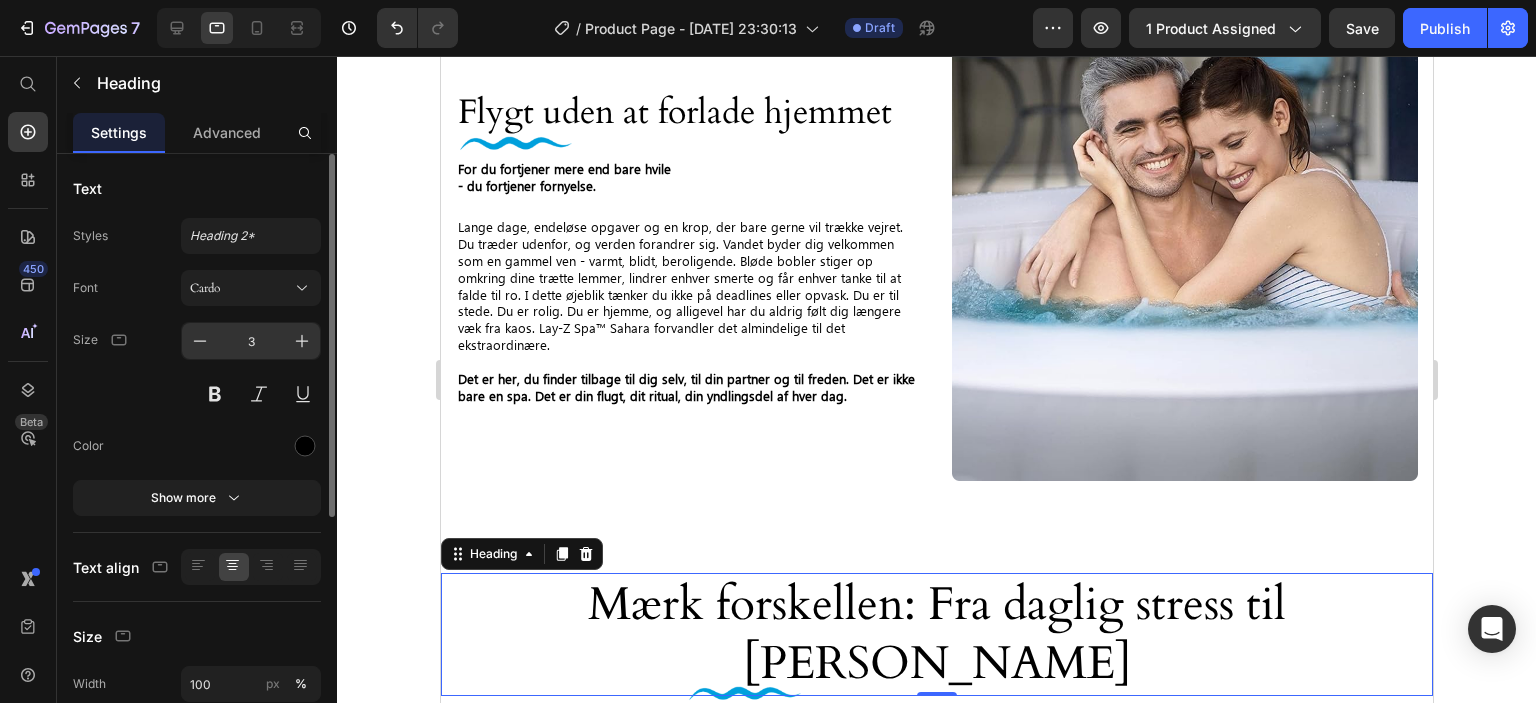 type on "34" 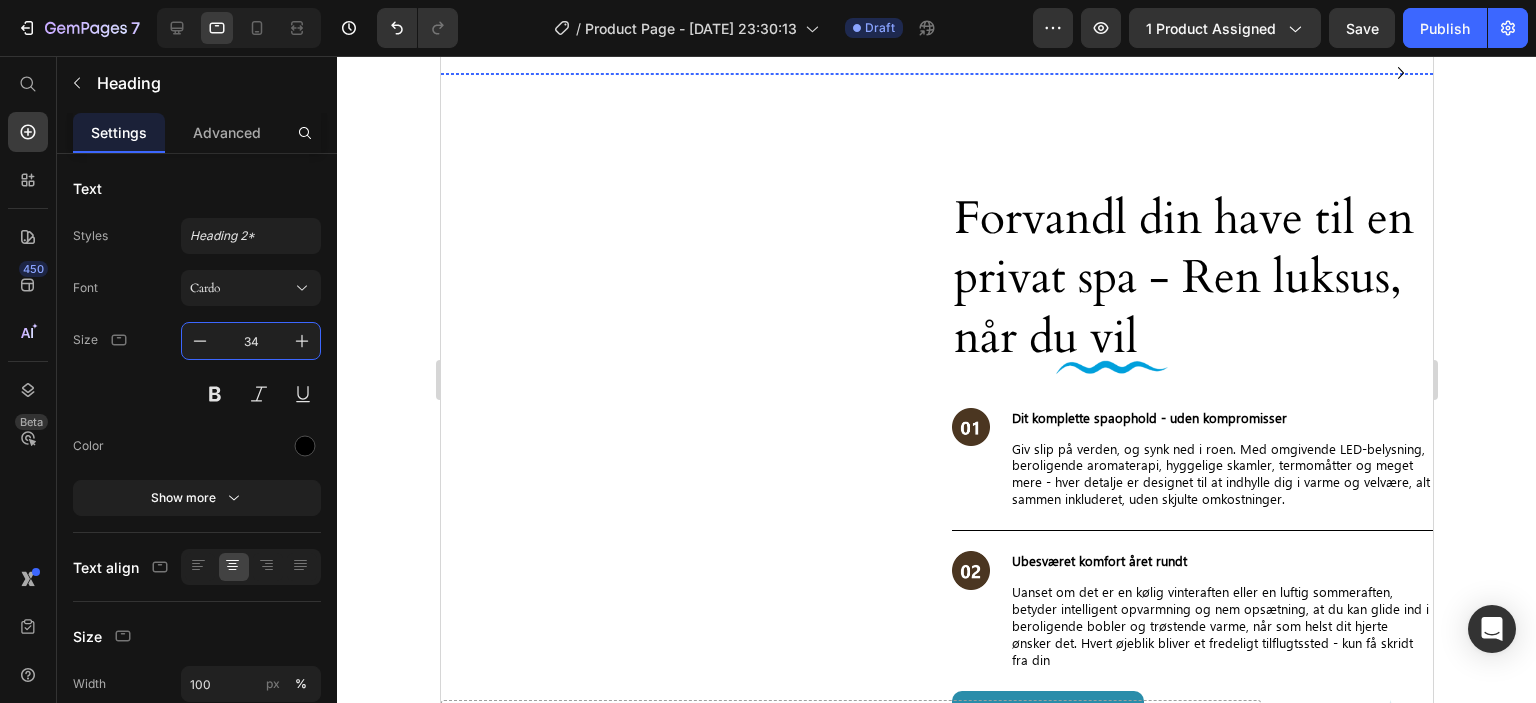 scroll, scrollTop: 2748, scrollLeft: 0, axis: vertical 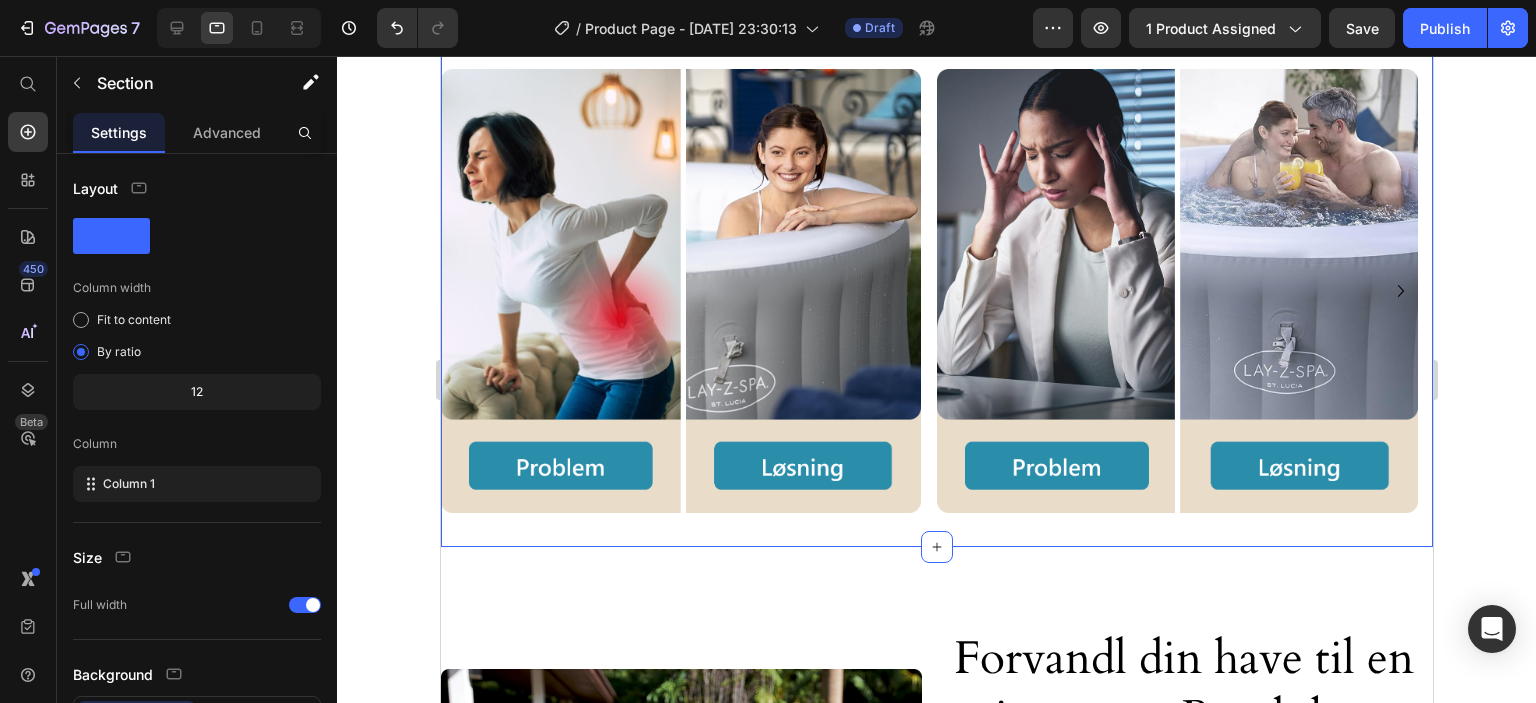 click on "Mærk forskellen: Fra daglig stress til ren lykke Heading   0 Image Row
Image Image Image
Carousel Row Section 5" at bounding box center (936, 244) 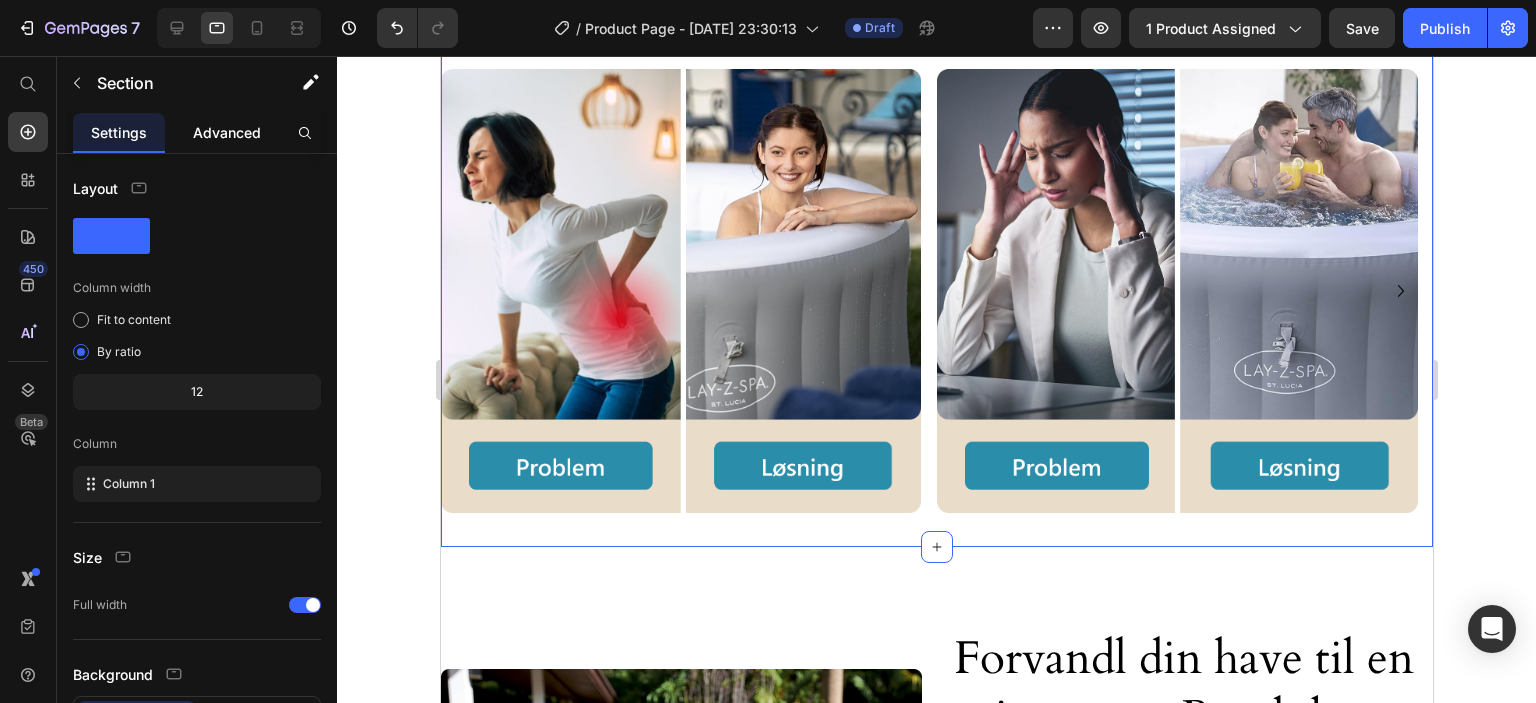 click on "Advanced" 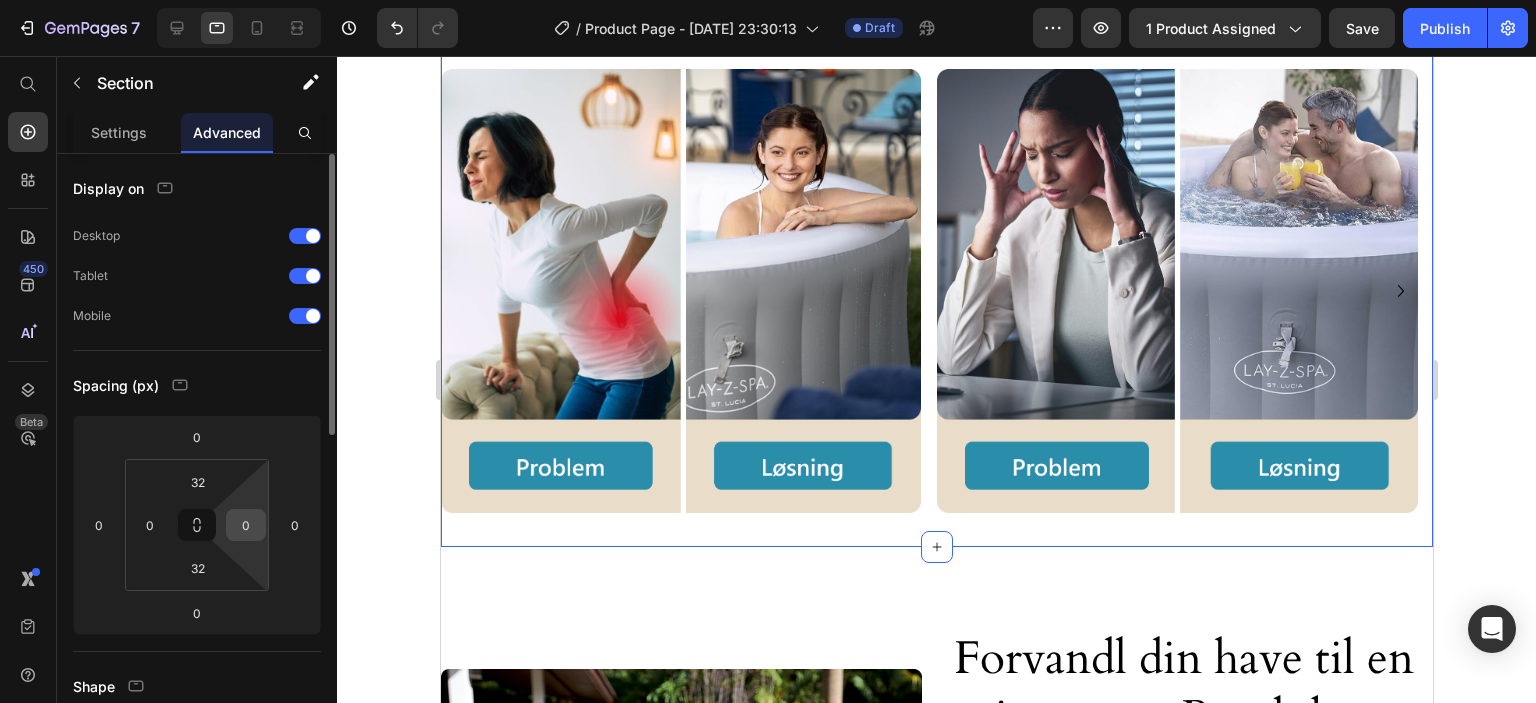click on "0" at bounding box center [246, 525] 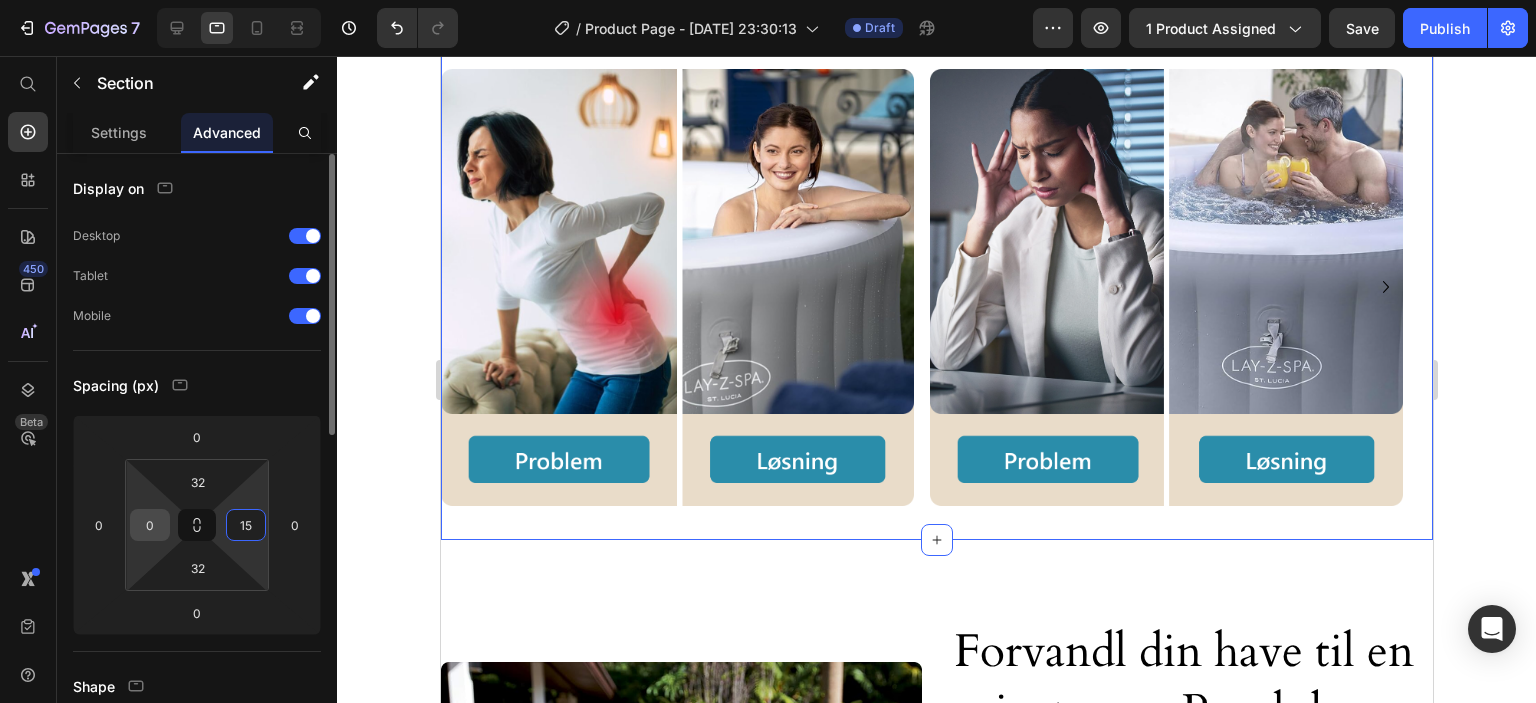 type on "15" 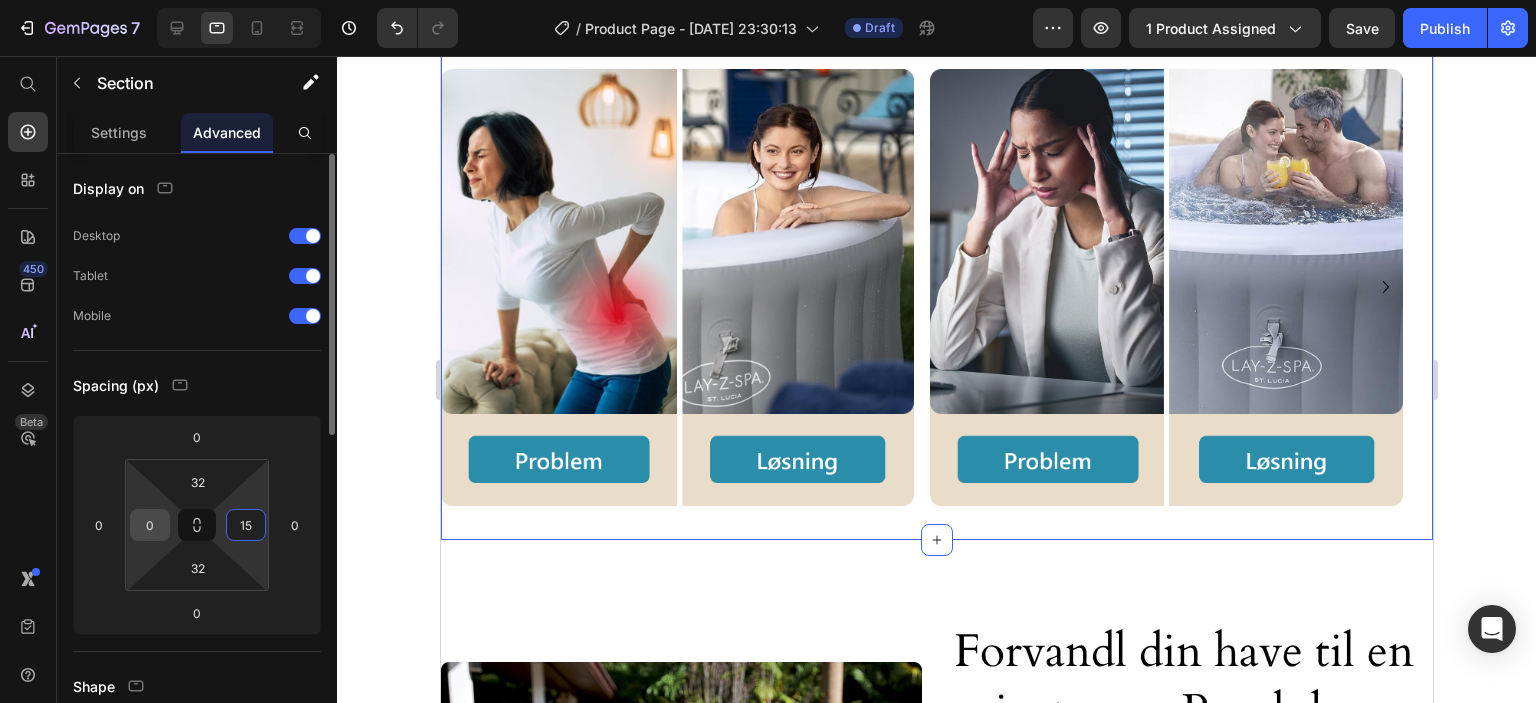 click on "0" at bounding box center [150, 525] 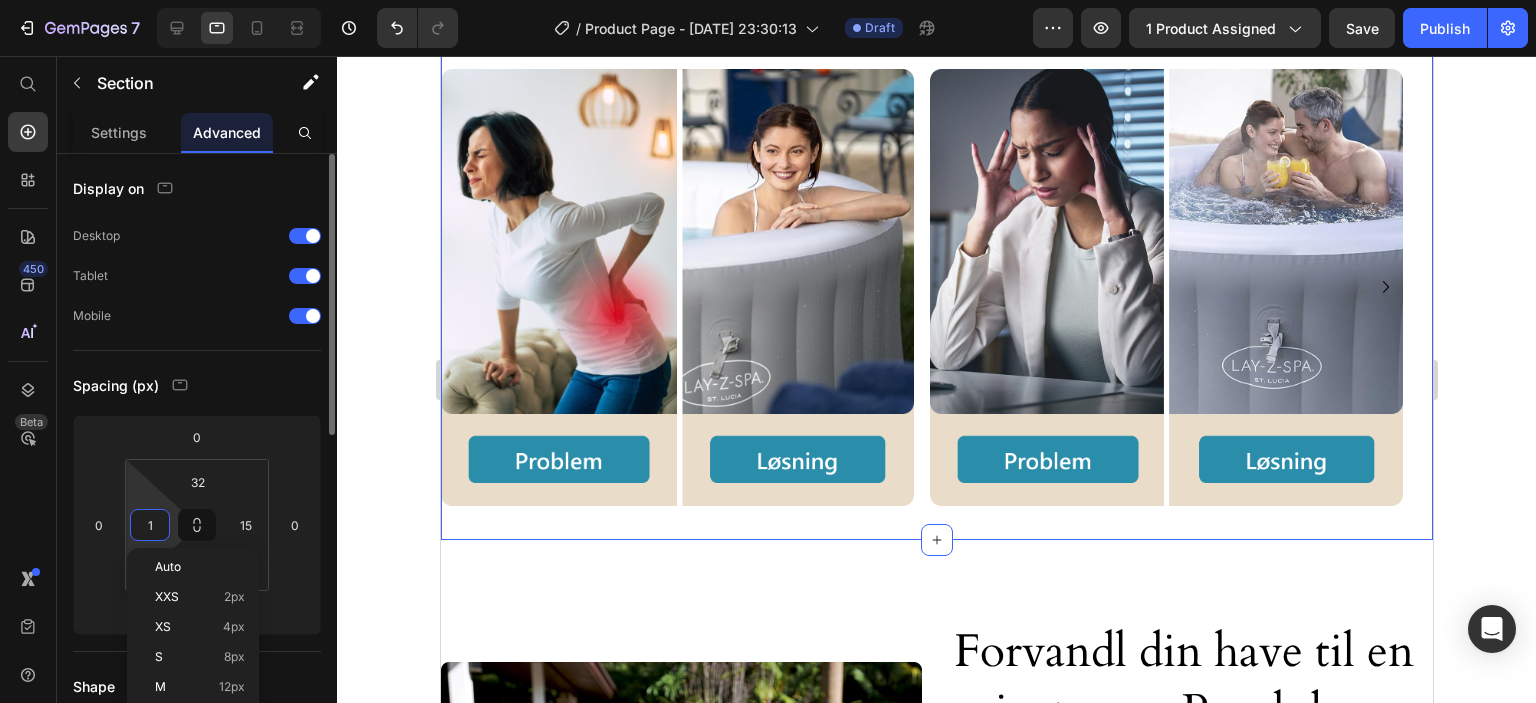 type on "15" 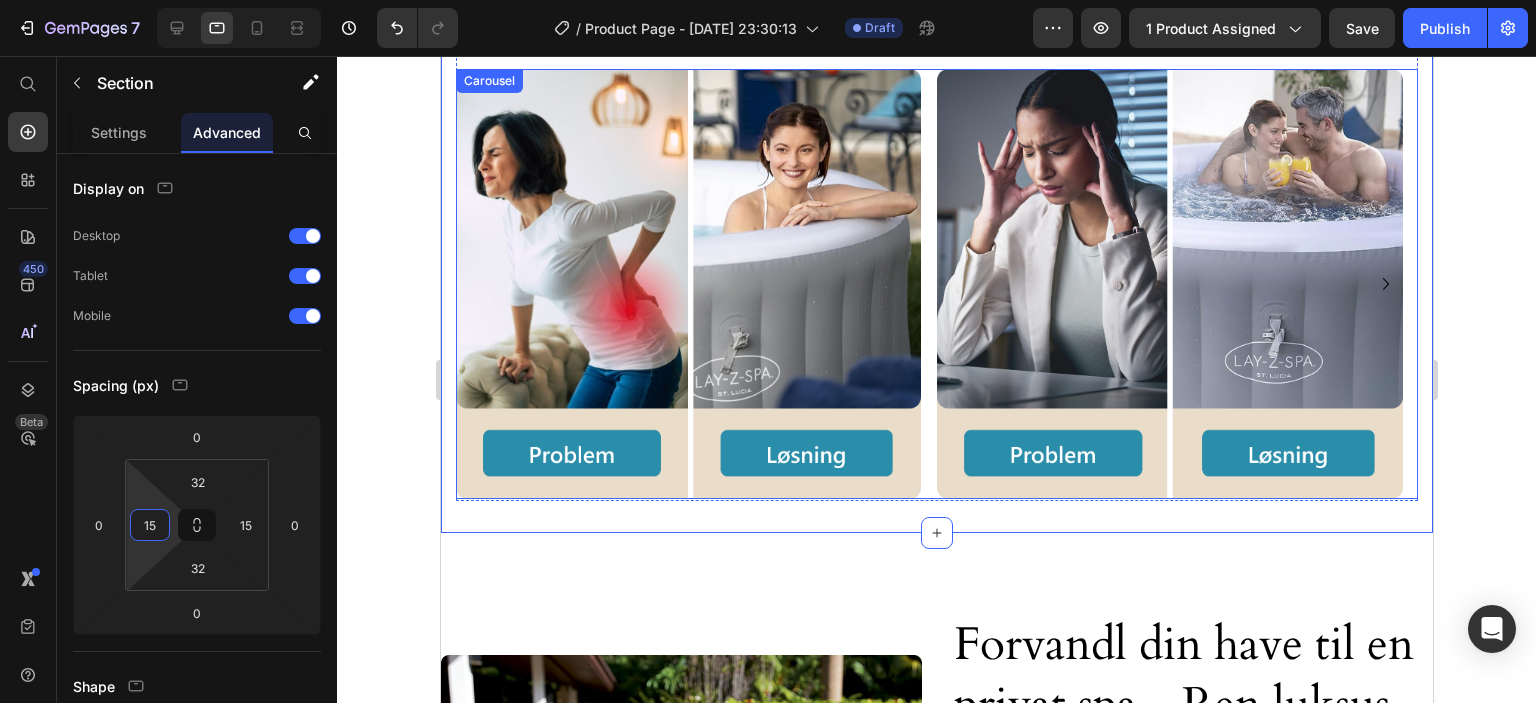 click on "Image Image Image" at bounding box center (936, 284) 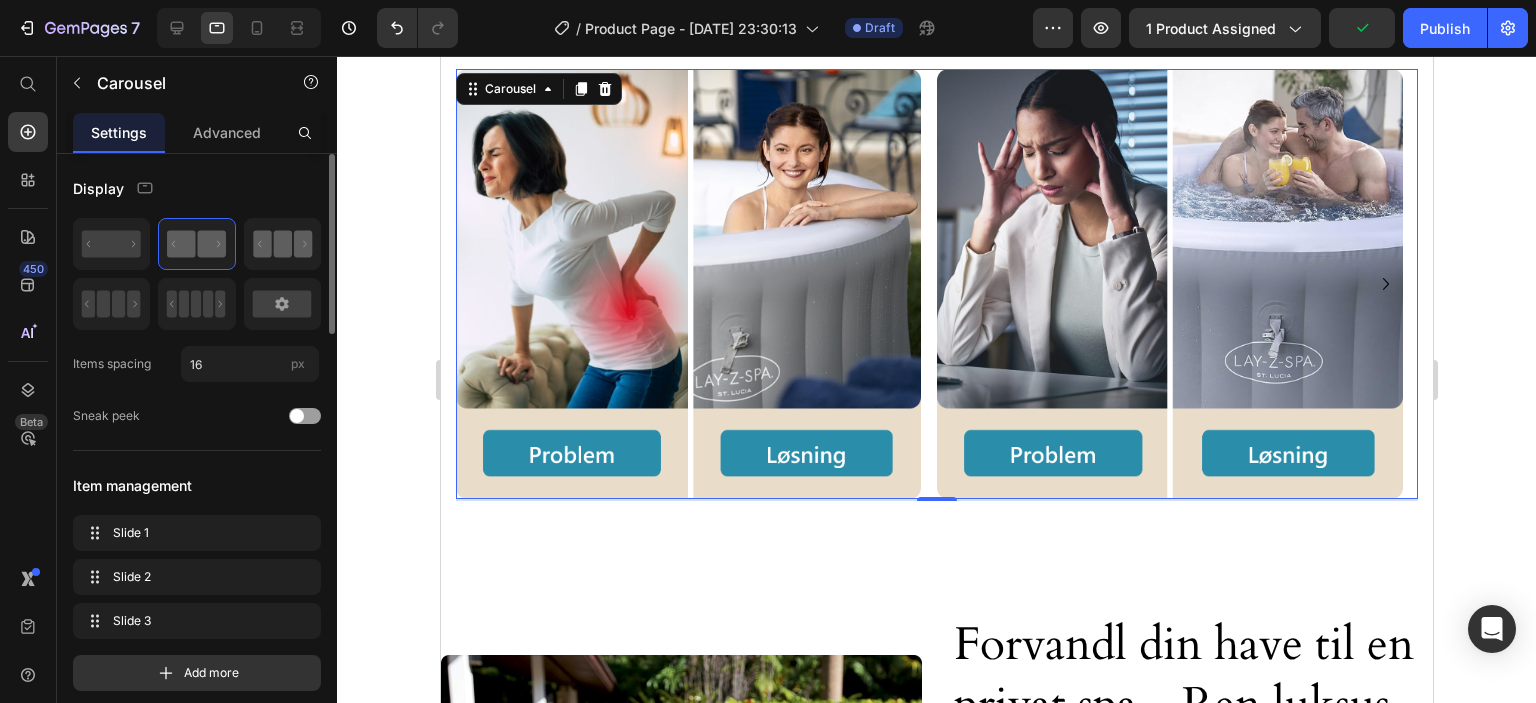 click 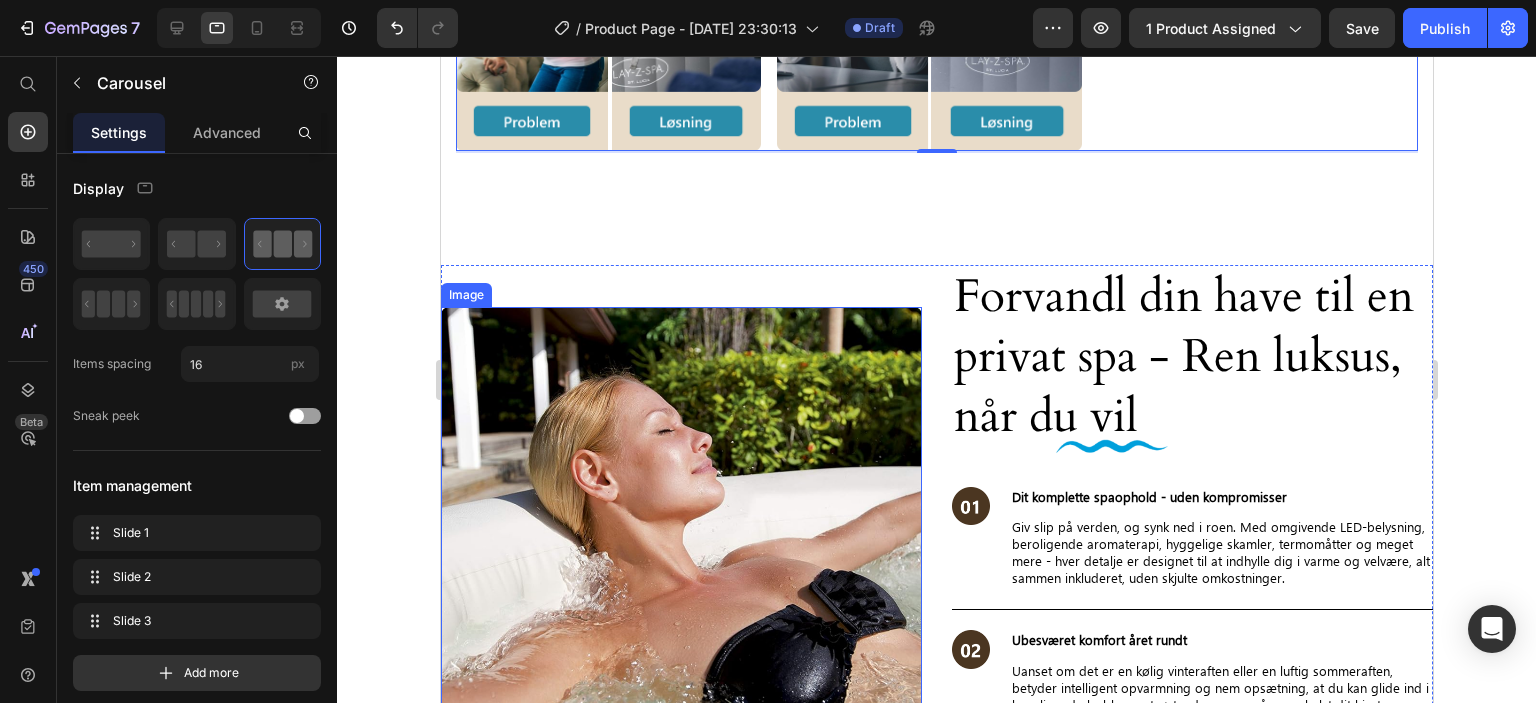 scroll, scrollTop: 2948, scrollLeft: 0, axis: vertical 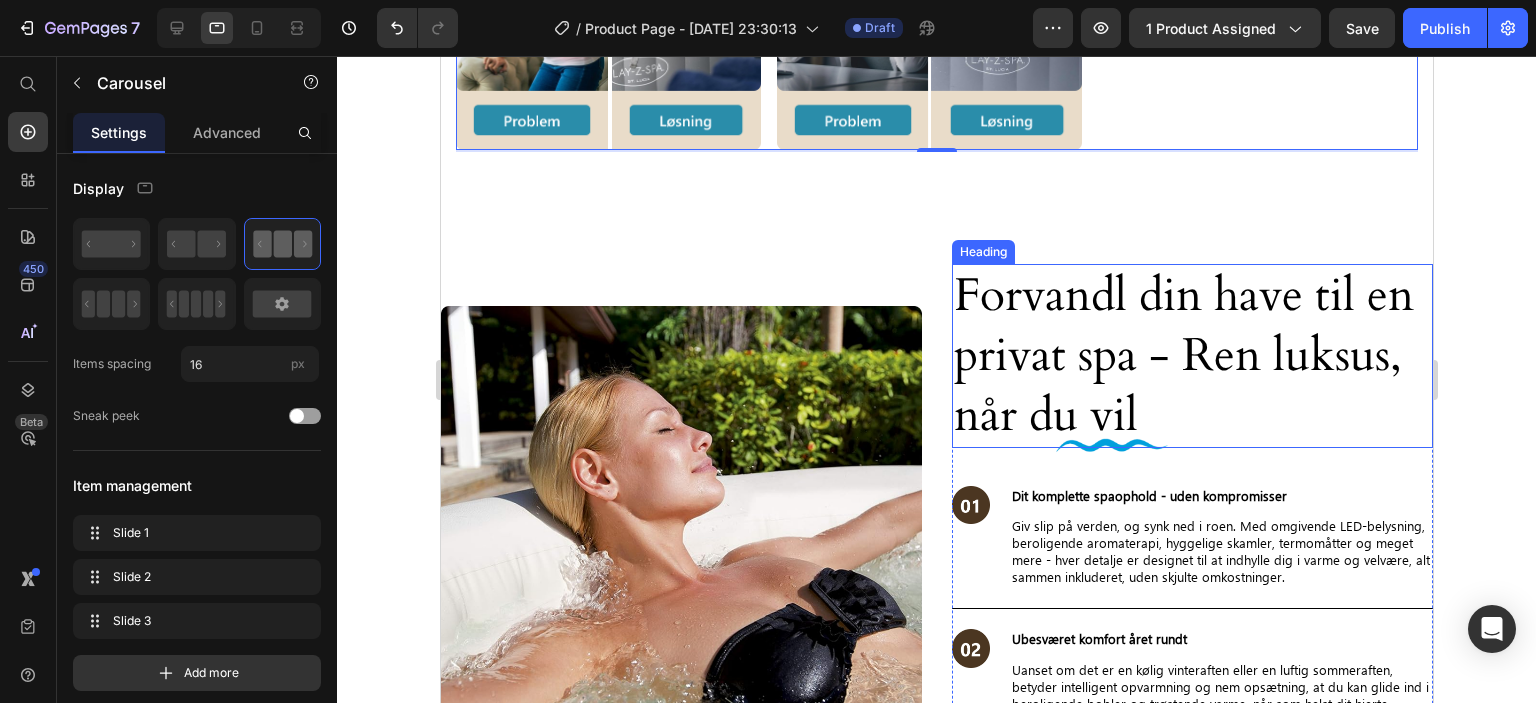 click on "Forvandl din have til en privat spa - Ren luksus, når du vil" at bounding box center [1191, 355] 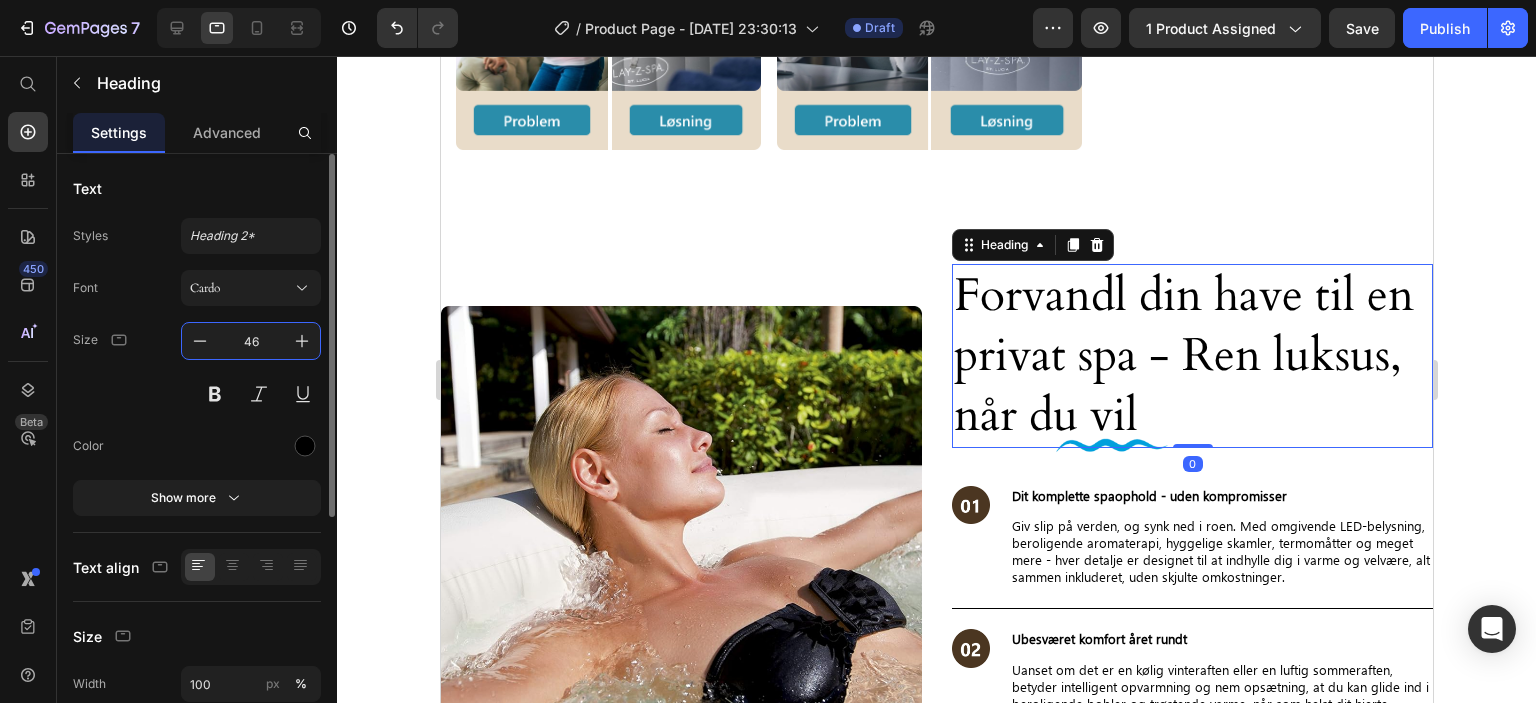 click on "46" at bounding box center [251, 341] 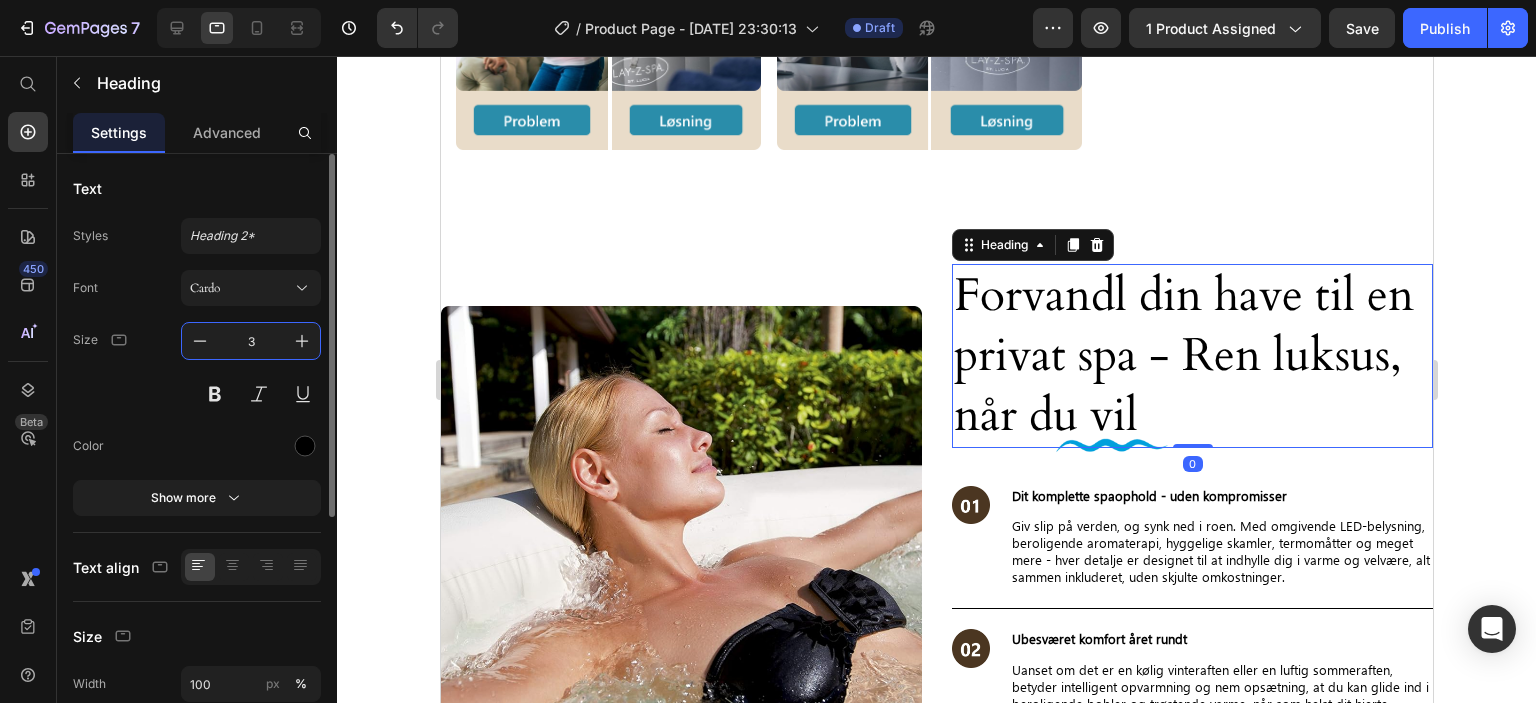 type on "34" 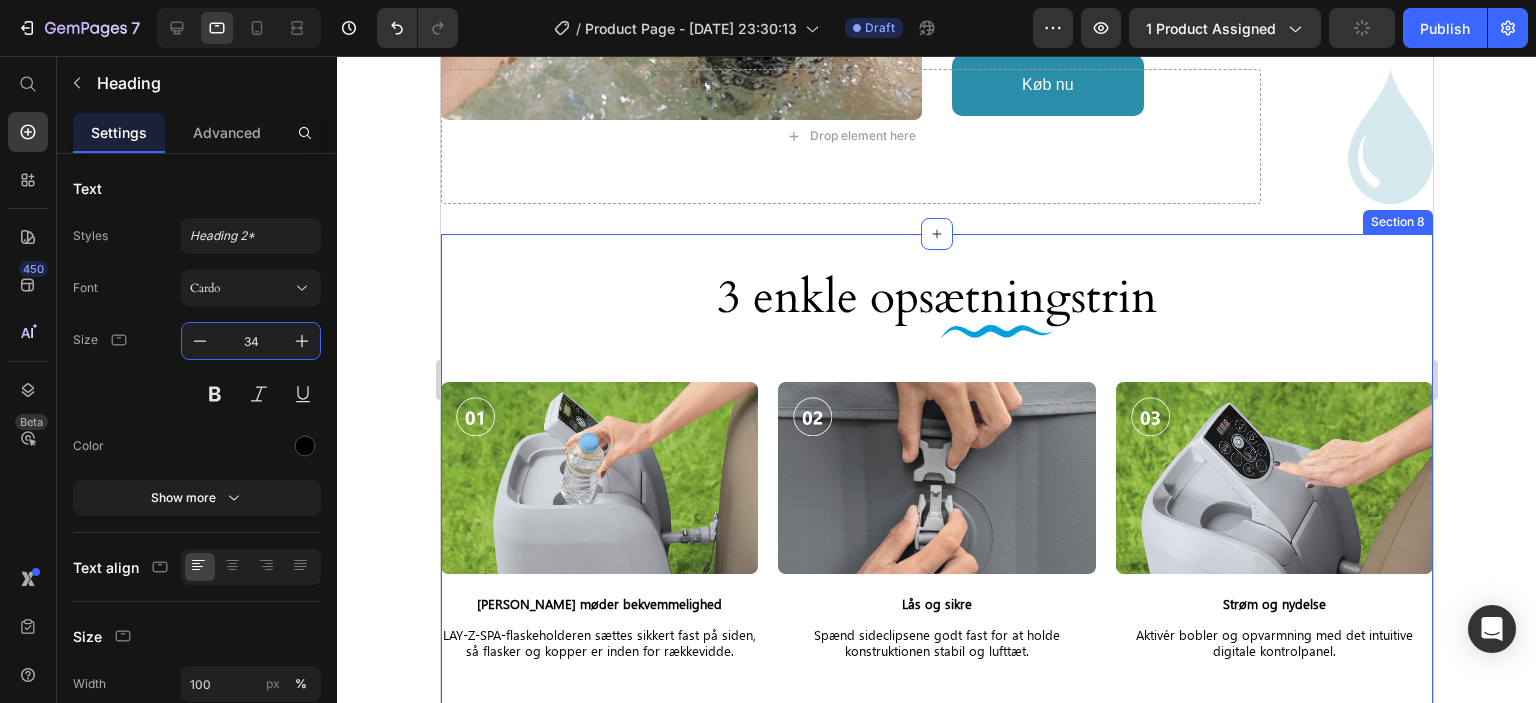 scroll, scrollTop: 3648, scrollLeft: 0, axis: vertical 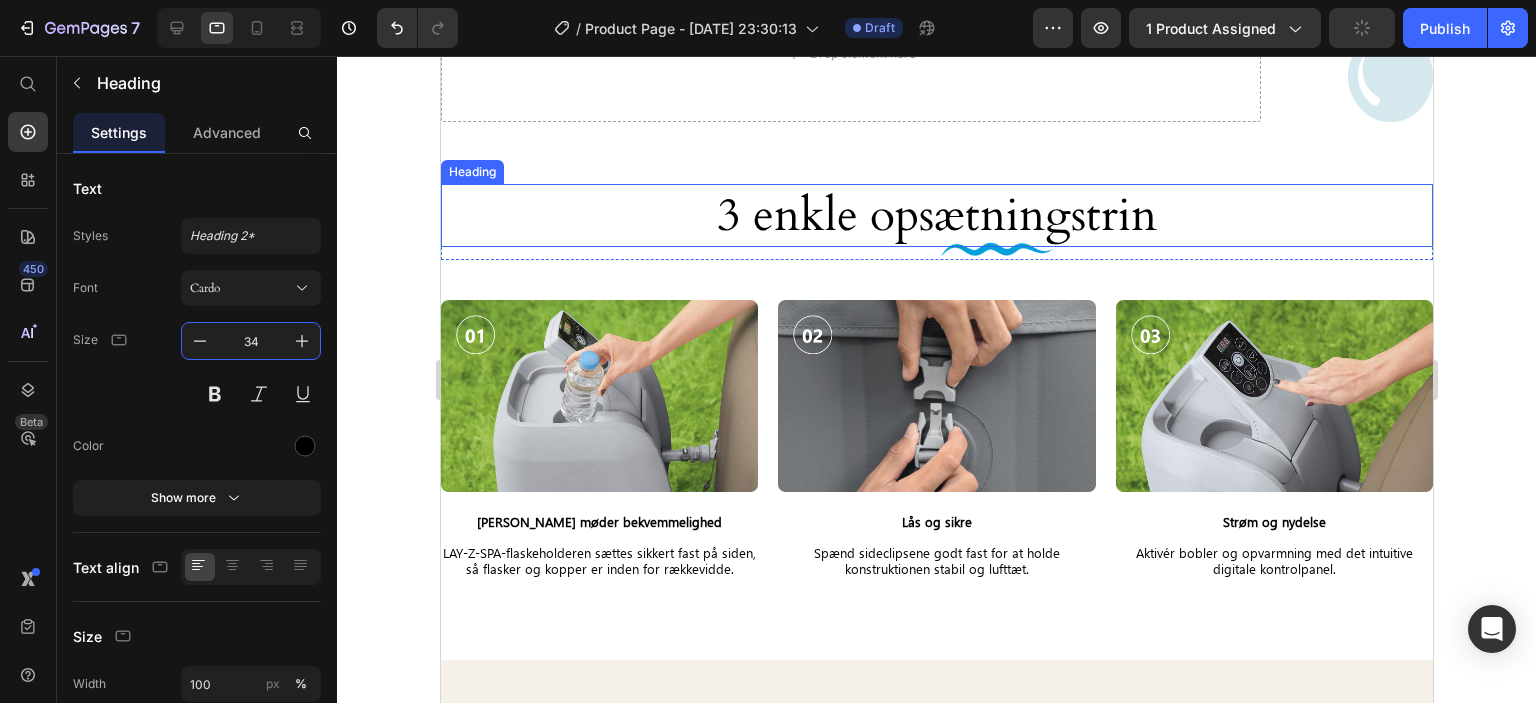 click on "3 enkle opsætningstrin" at bounding box center (936, 216) 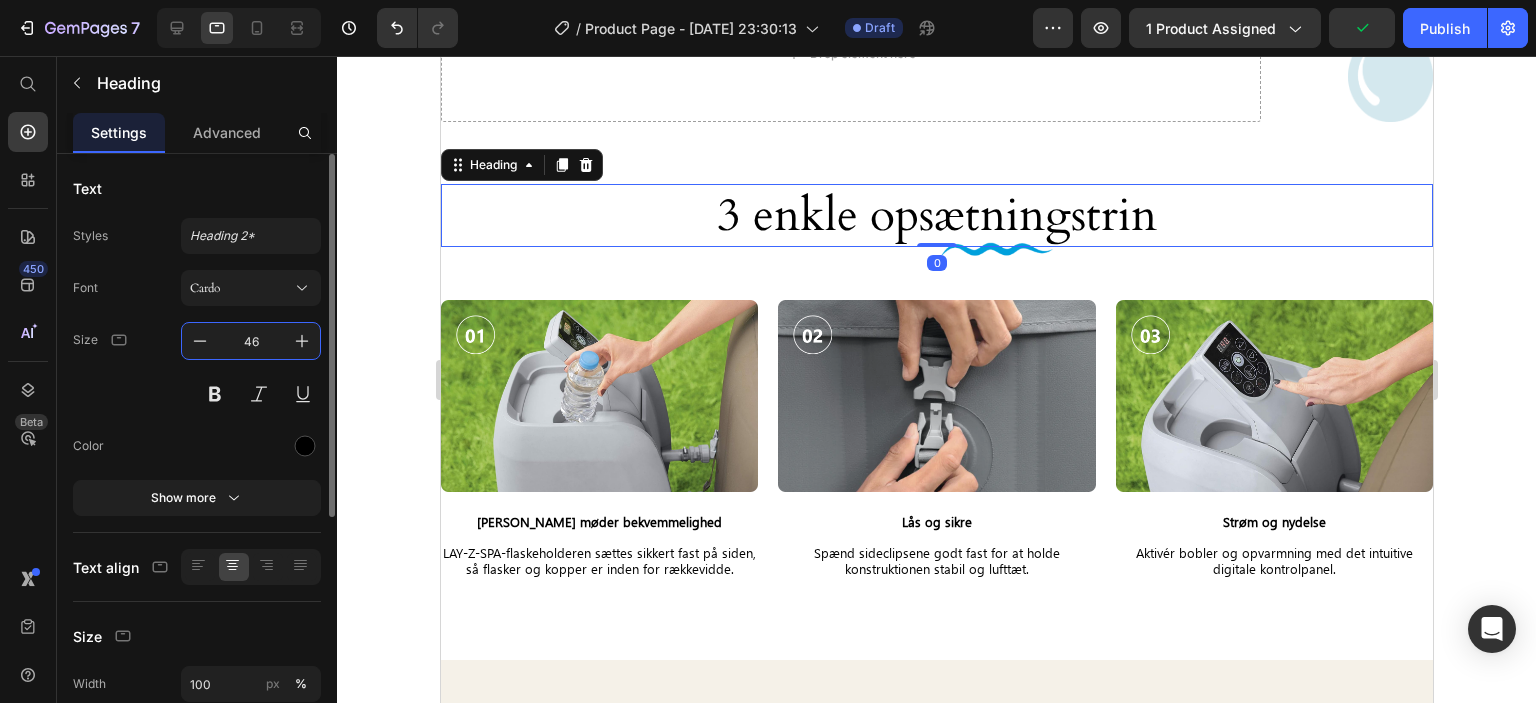 click on "46" at bounding box center (251, 341) 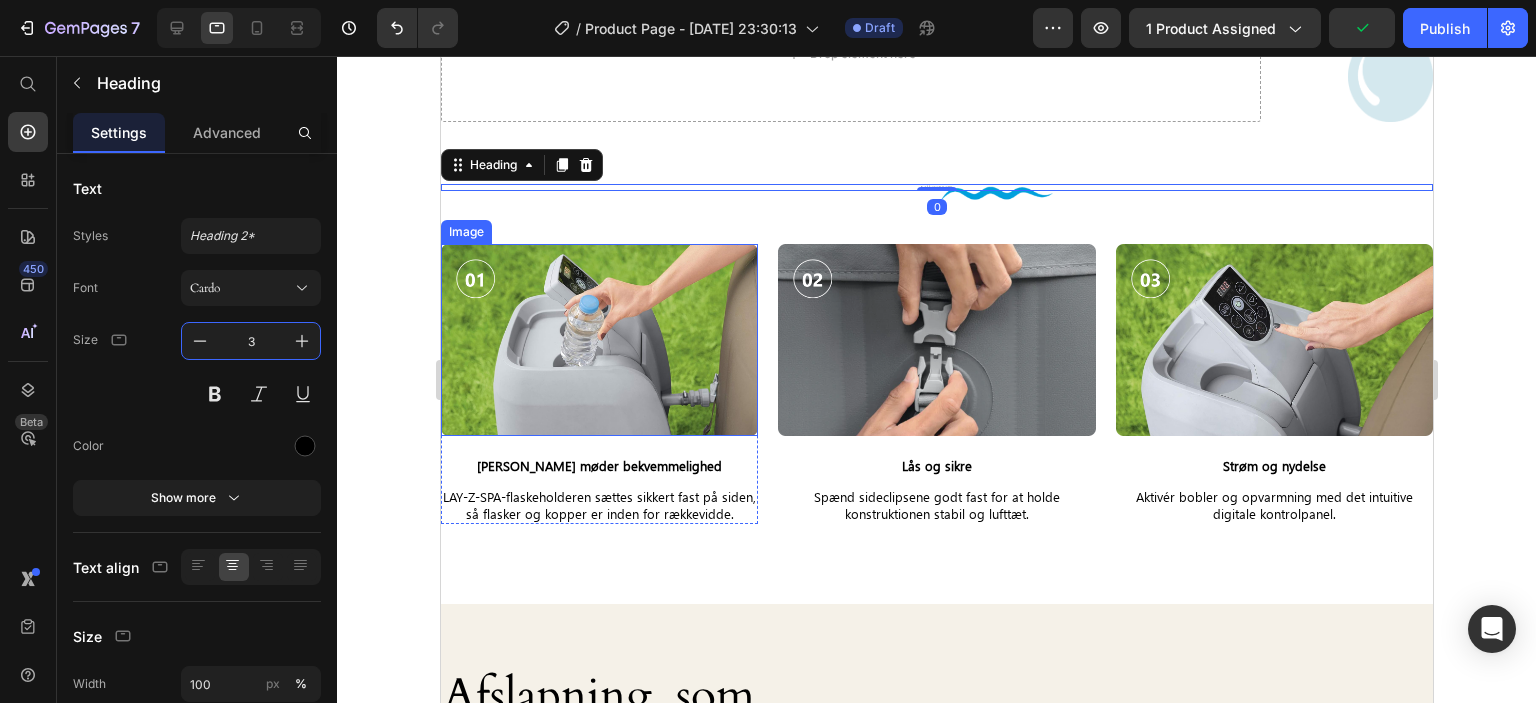 type on "34" 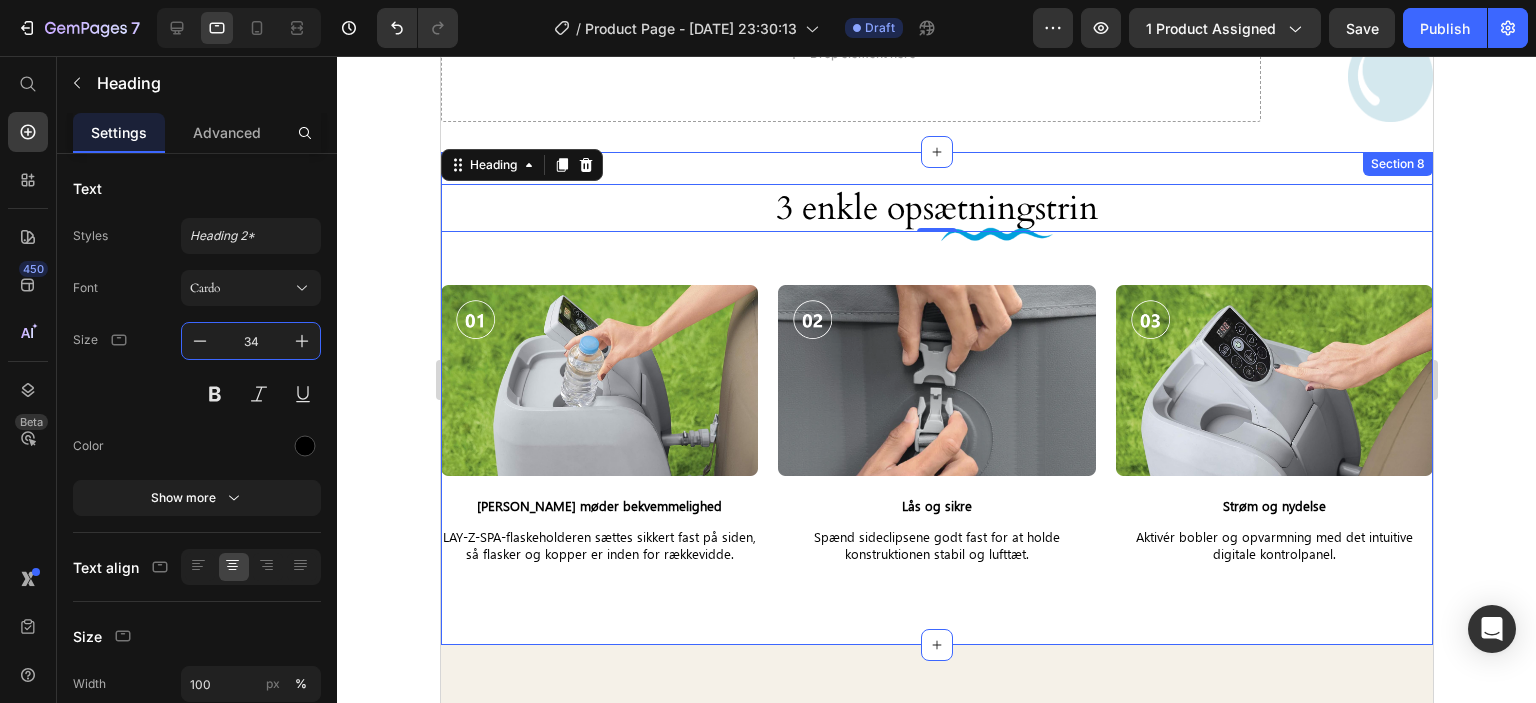 scroll, scrollTop: 3948, scrollLeft: 0, axis: vertical 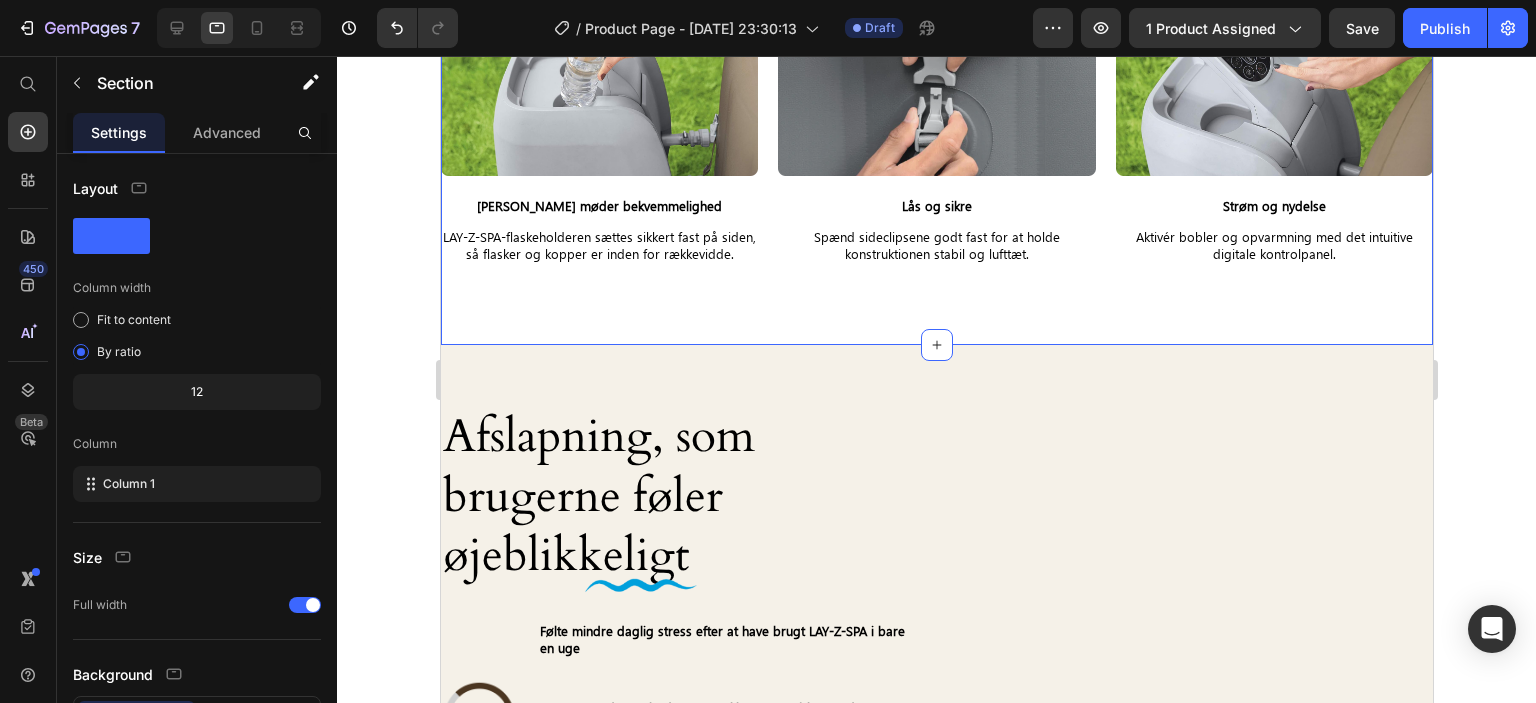 click on "3 enkle opsætningstrin Heading   0 Image Row Image Komfort møder bekvemmelighed Text Block LAY-Z-SPA-flaskeholderen sættes sikkert fast på siden, så flasker og kopper er inden for rækkevidde. Text Block Row Image Lås og sikre Text Block Spænd sideclipsene godt fast for at holde konstruktionen stabil og lufttæt. Text Block Row Image Strøm og nydelse Text Block Aktivér bobler og opvarmning med det intuitive digitale kontrolpanel. Text Block Row Row Section 8" at bounding box center (936, 98) 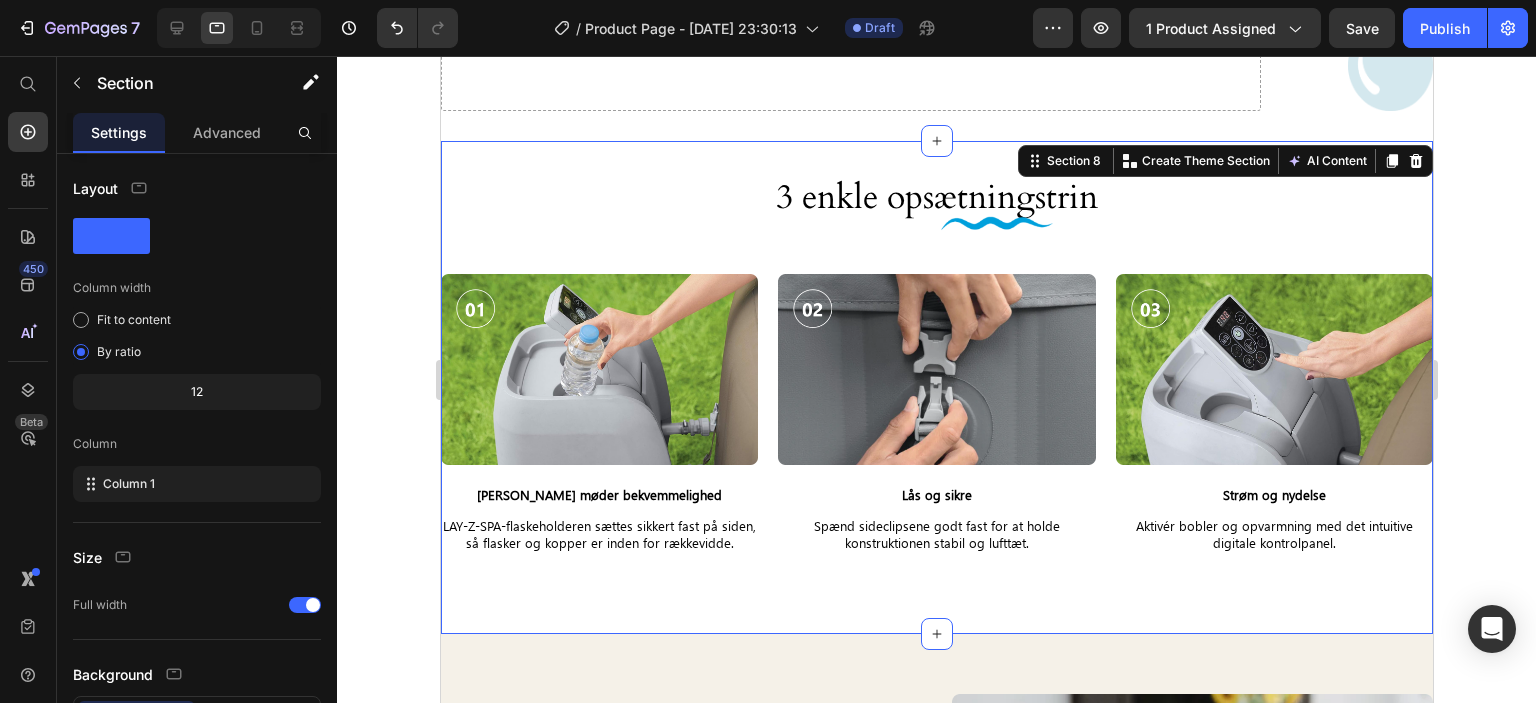 scroll, scrollTop: 3448, scrollLeft: 0, axis: vertical 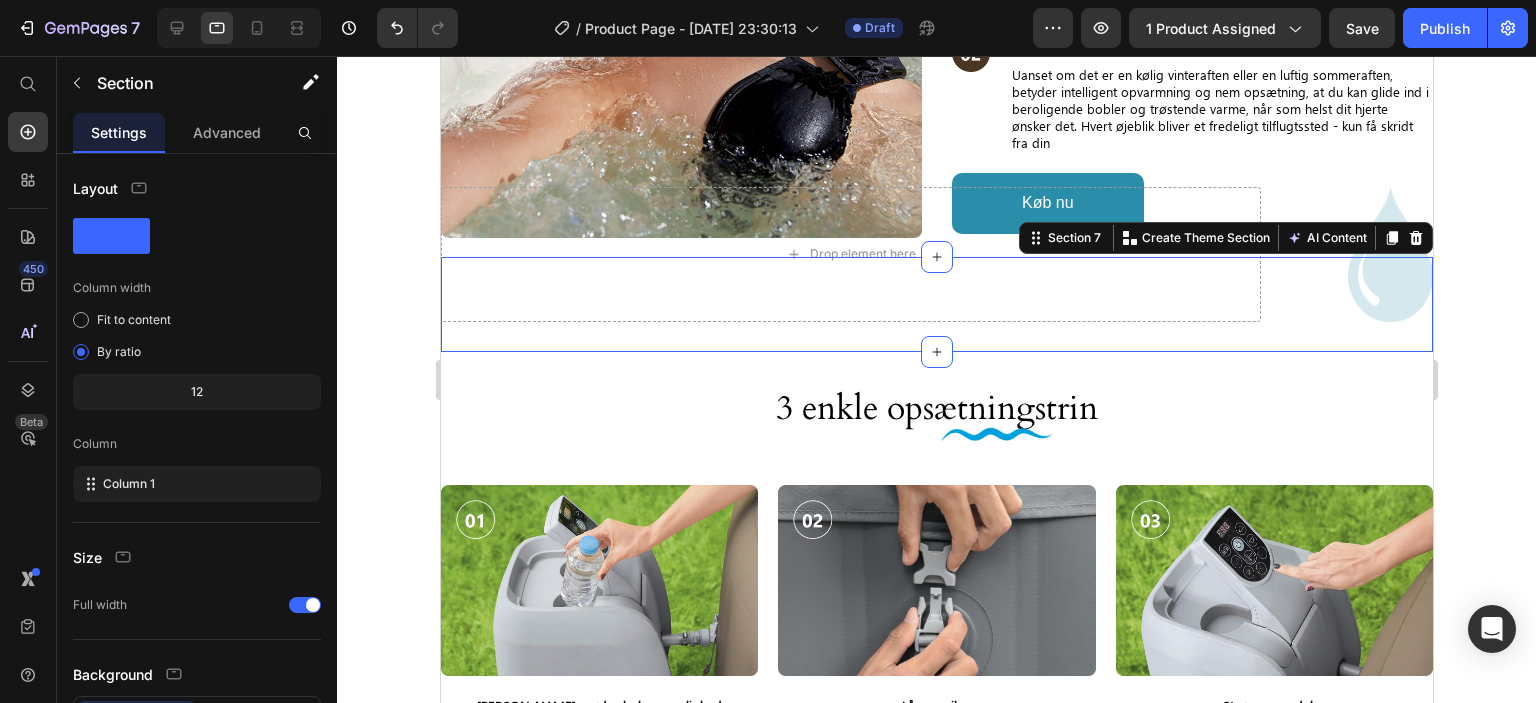 click on "Drop element here Image Row Section 7   You can create reusable sections Create Theme Section AI Content Write with GemAI What would you like to describe here? Tone and Voice Persuasive Product Show more Generate" at bounding box center (936, 304) 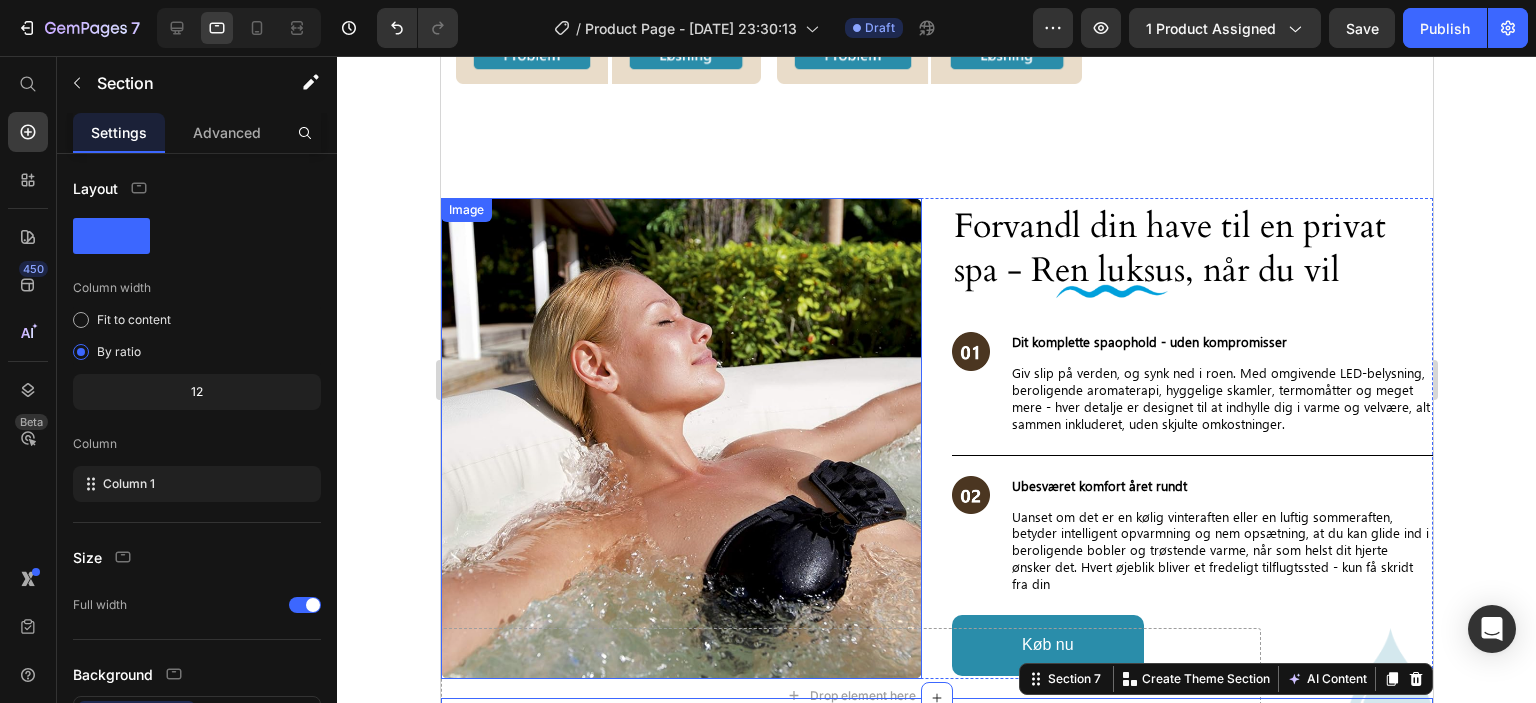 scroll, scrollTop: 2848, scrollLeft: 0, axis: vertical 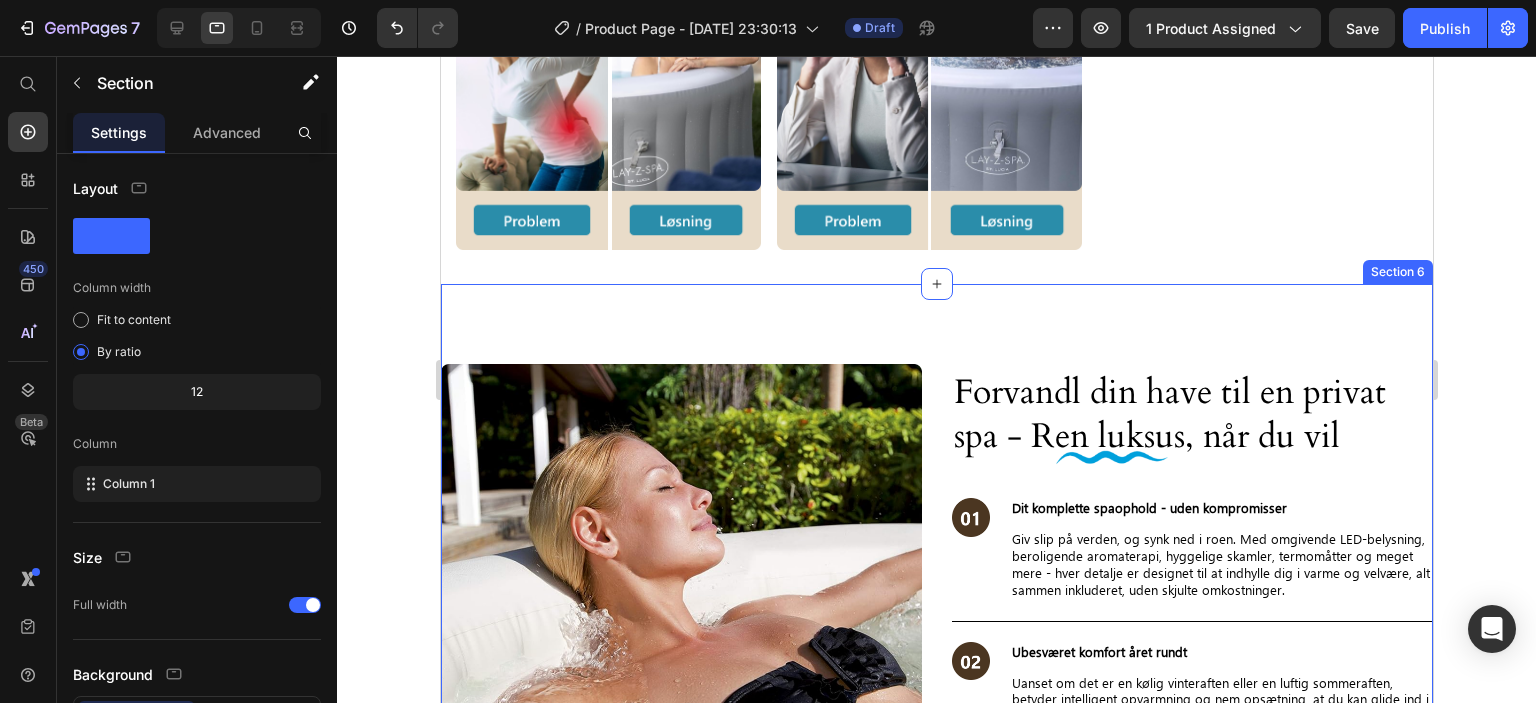 click on "Forvandl din have til en privat spa - Ren luksus, når du vil Heading Image Image Dit komplette spaophold - uden kompromisser Text Block Giv slip på verden, og synk ned i roen. Med omgivende LED-belysning, beroligende aromaterapi, hyggelige skamler, termomåtter og meget mere - hver detalje er designet til at indhylle dig i varme og velvære, alt sammen inkluderet, uden skjulte omkostninger. Text Block Row Image Ubesværet komfort året rundt Text Block Uanset om det er en kølig vinteraften eller en luftig sommeraften, betyder intelligent opvarmning og nem opsætning, at du kan glide ind i beroligende bobler og trøstende varme, når som helst dit hjerte ønsker det. Hvert øjeblik bliver et fredeligt tilflugtssted - kun få skridt fra din Text Block Row Row Køb nu Button Image Row Row Section 6" at bounding box center [936, 594] 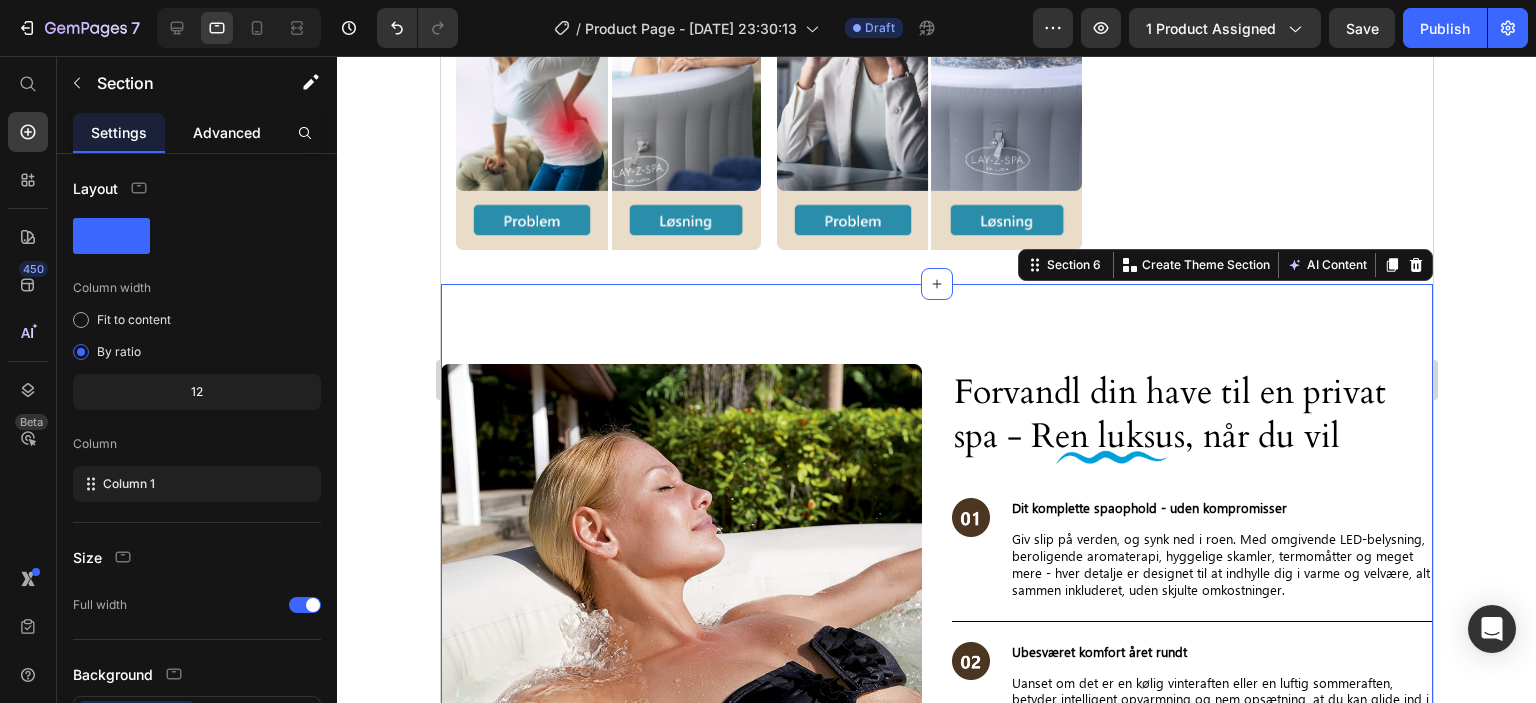 click on "Advanced" at bounding box center [227, 132] 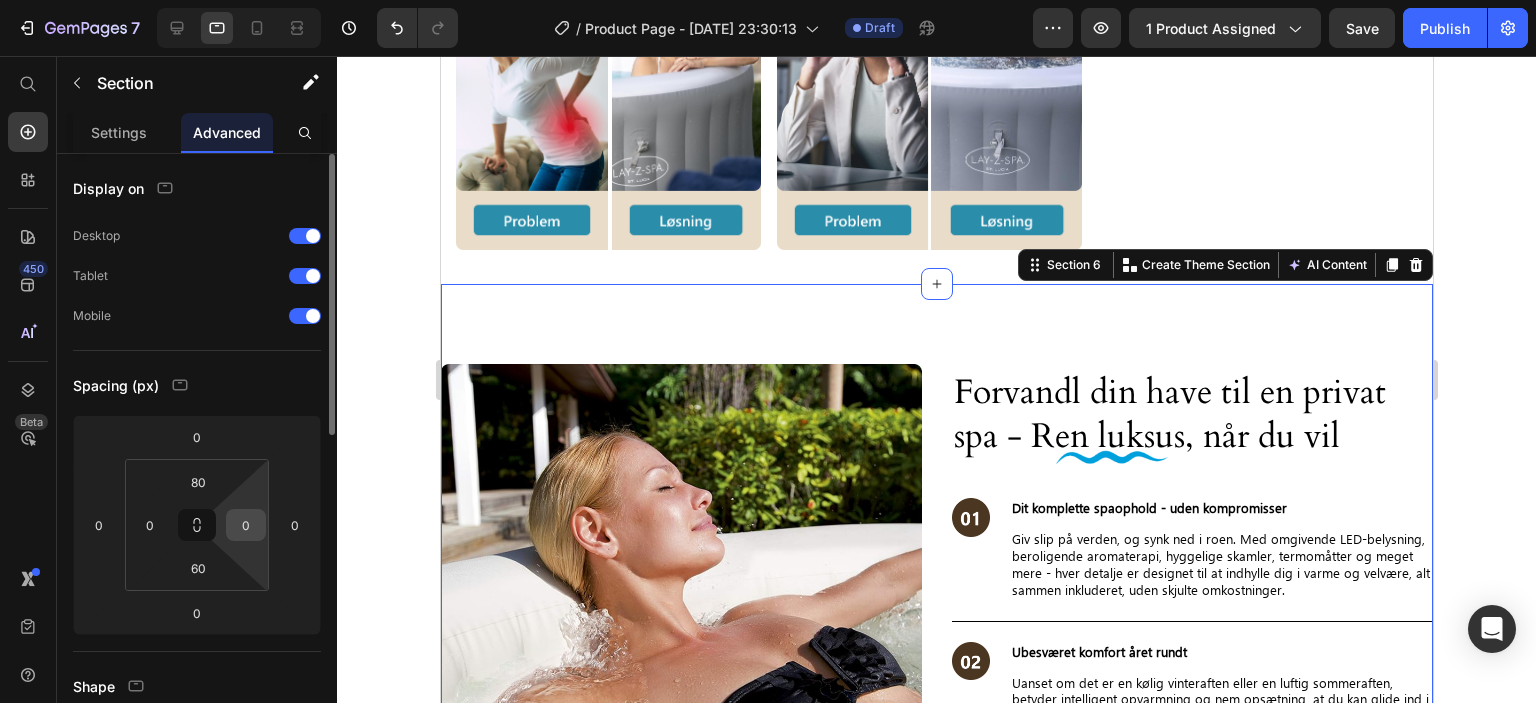 click on "0" at bounding box center [246, 525] 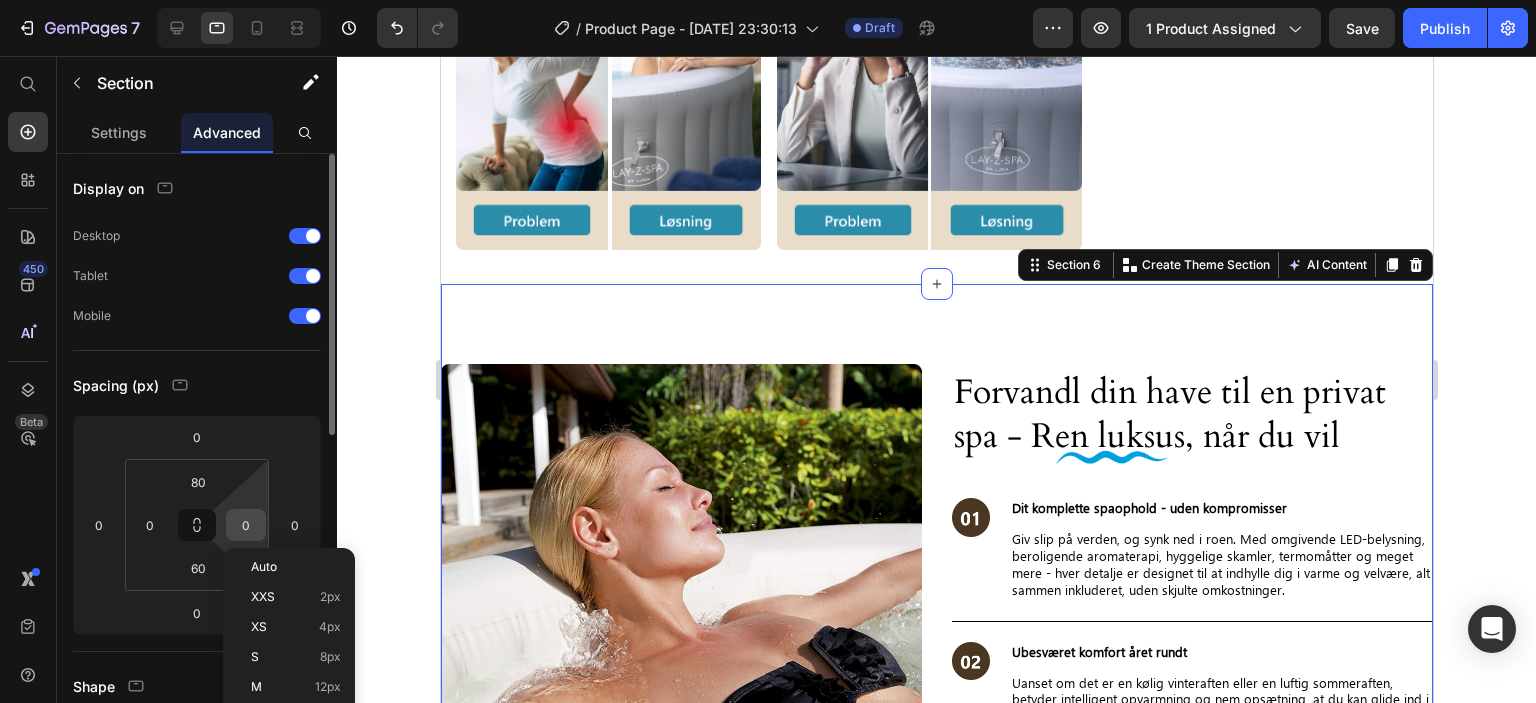 click on "0" at bounding box center [246, 525] 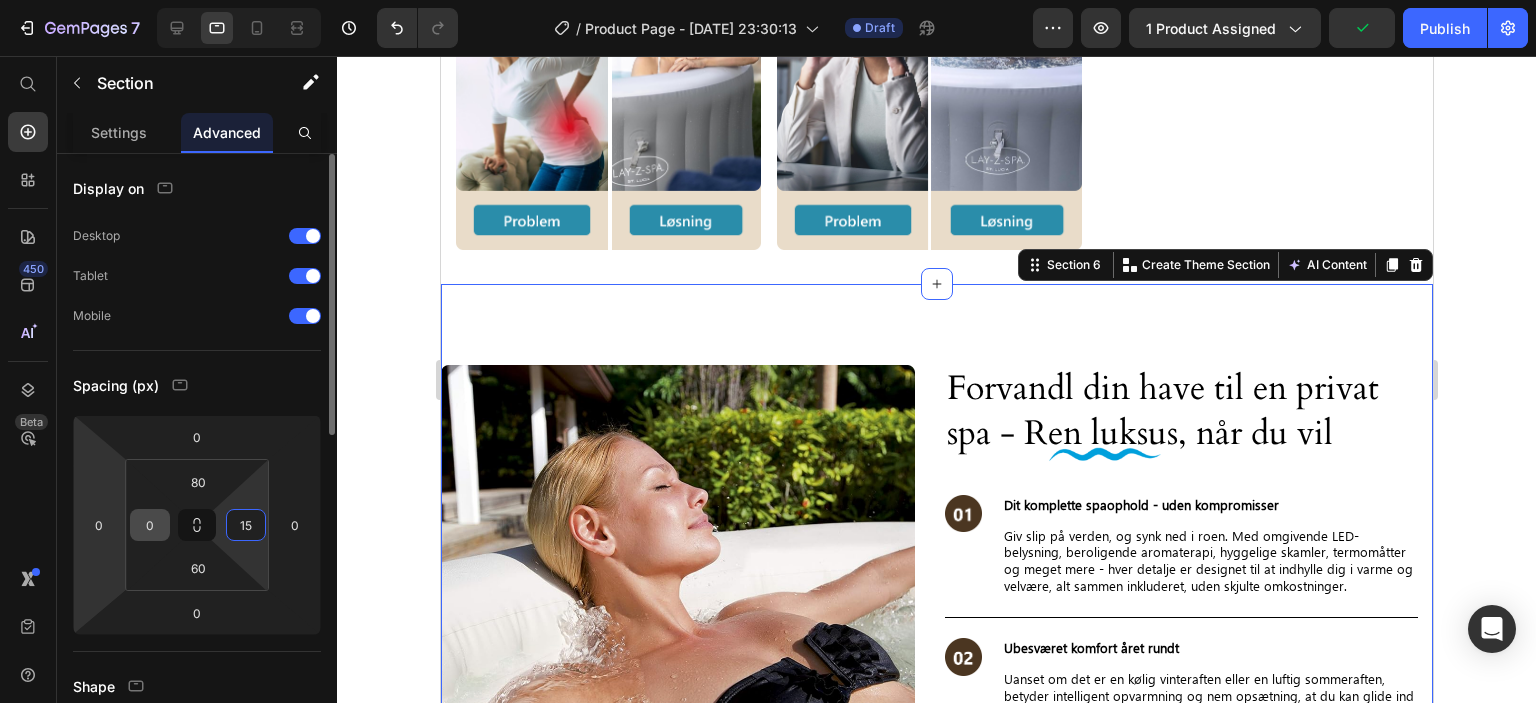 type on "15" 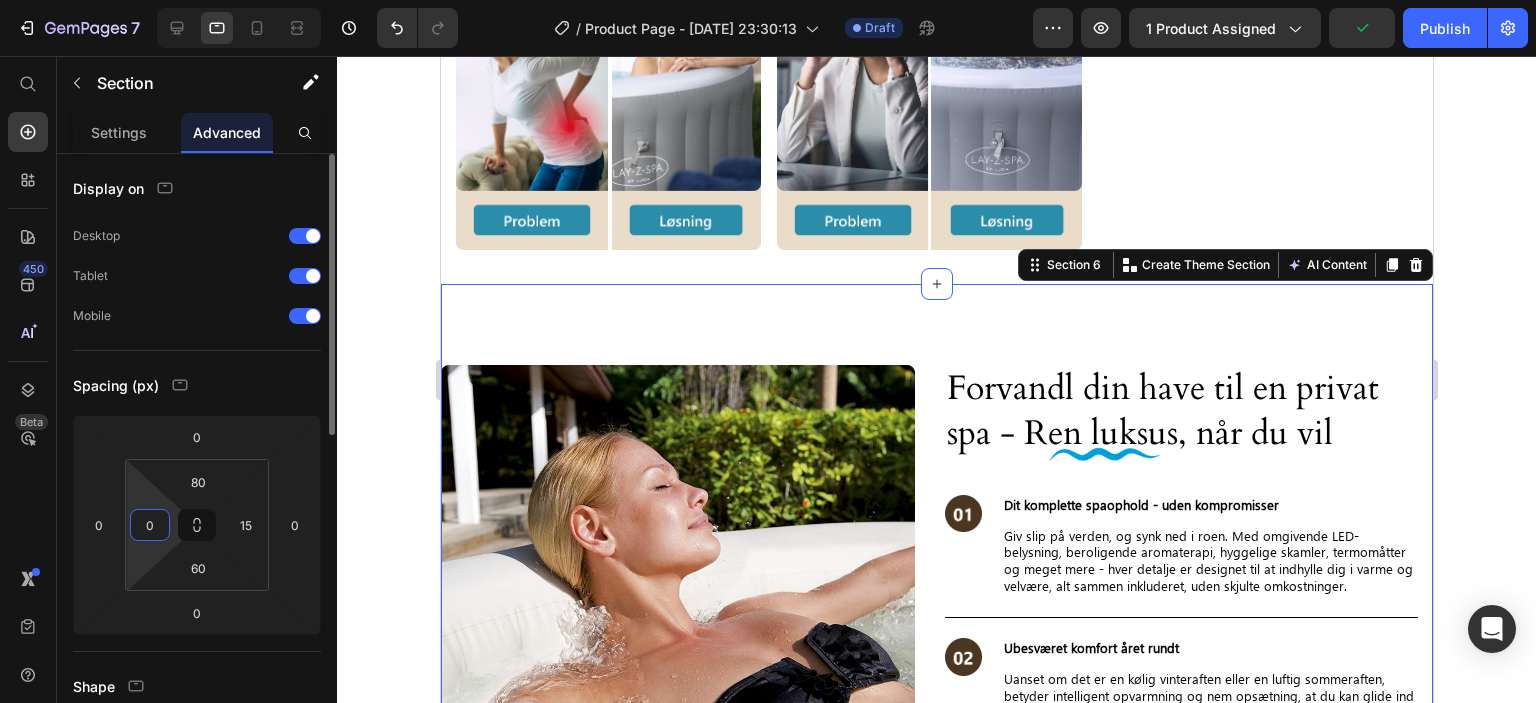 click on "0" at bounding box center (150, 525) 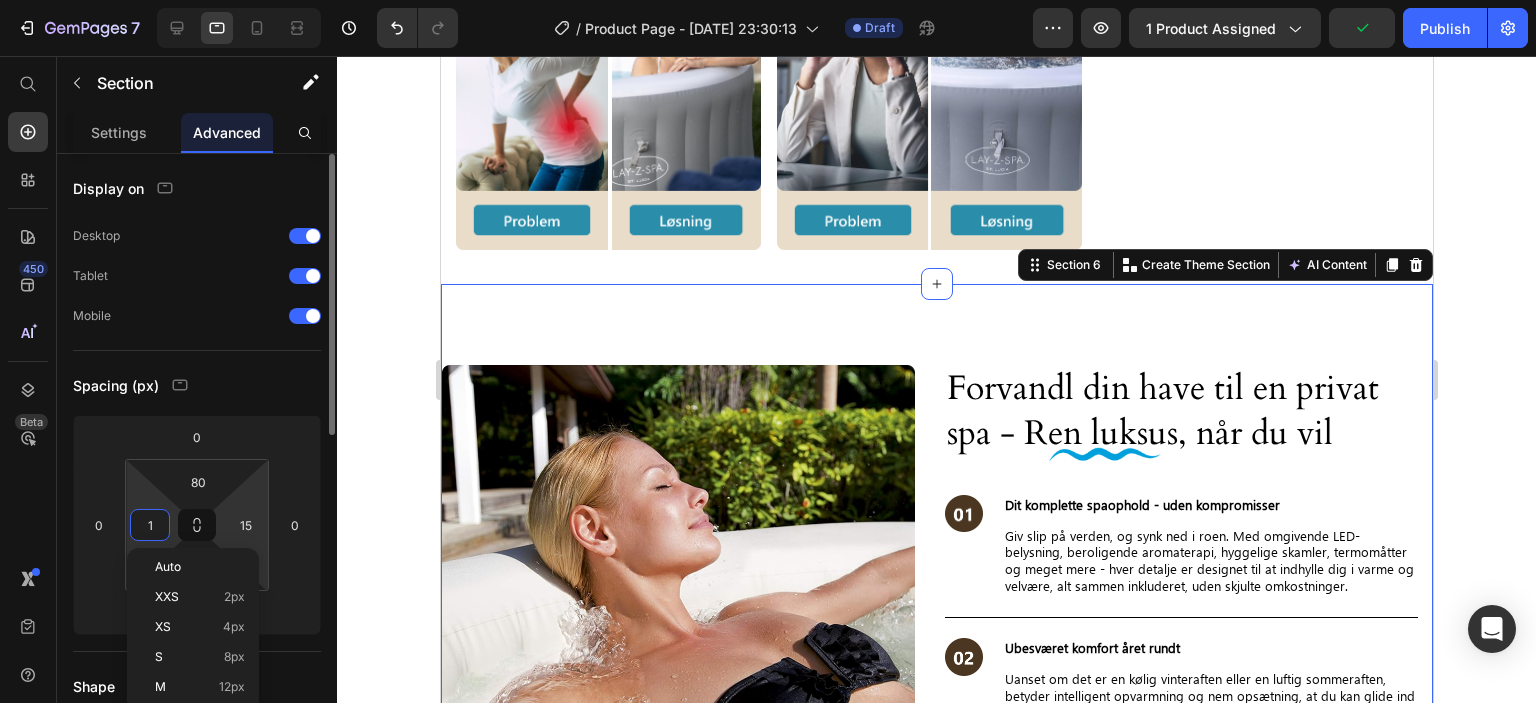 type on "15" 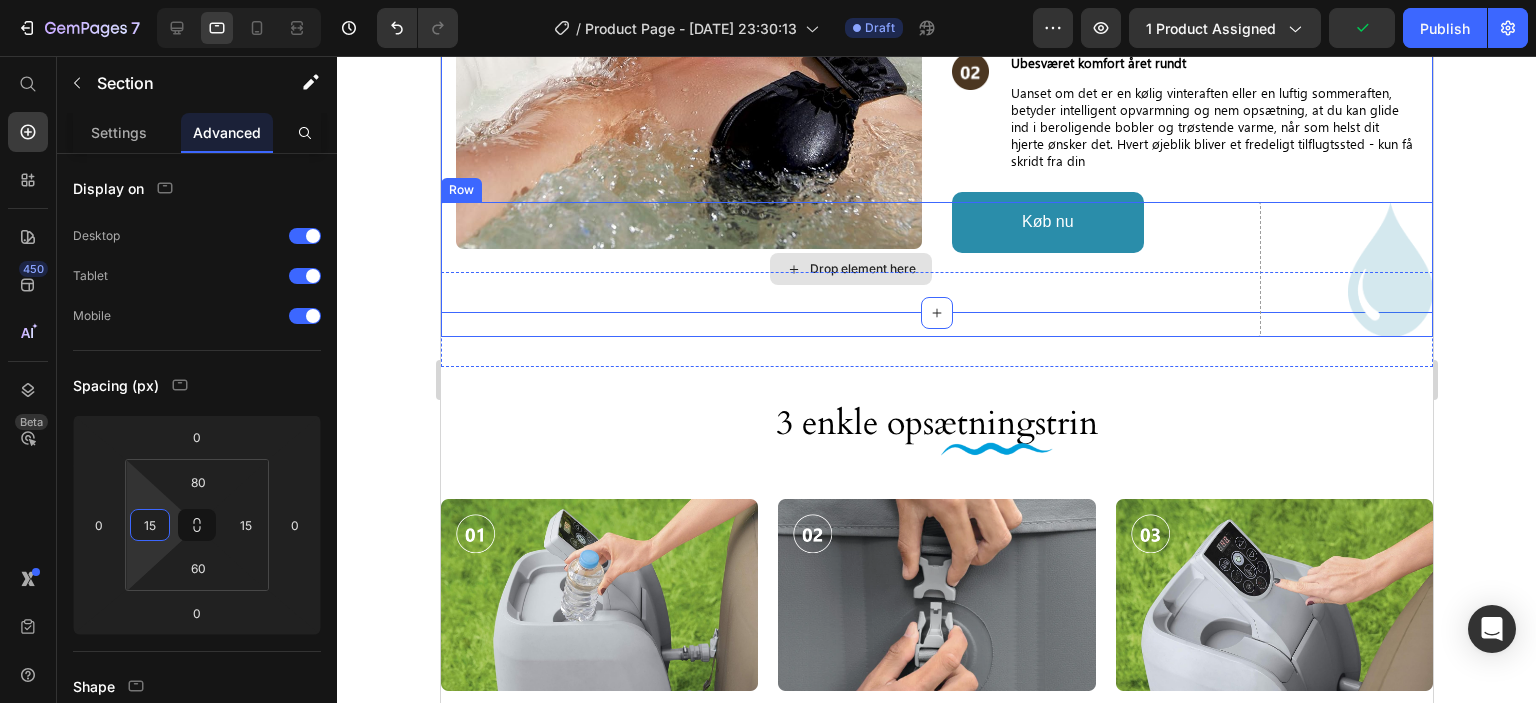 scroll, scrollTop: 3448, scrollLeft: 0, axis: vertical 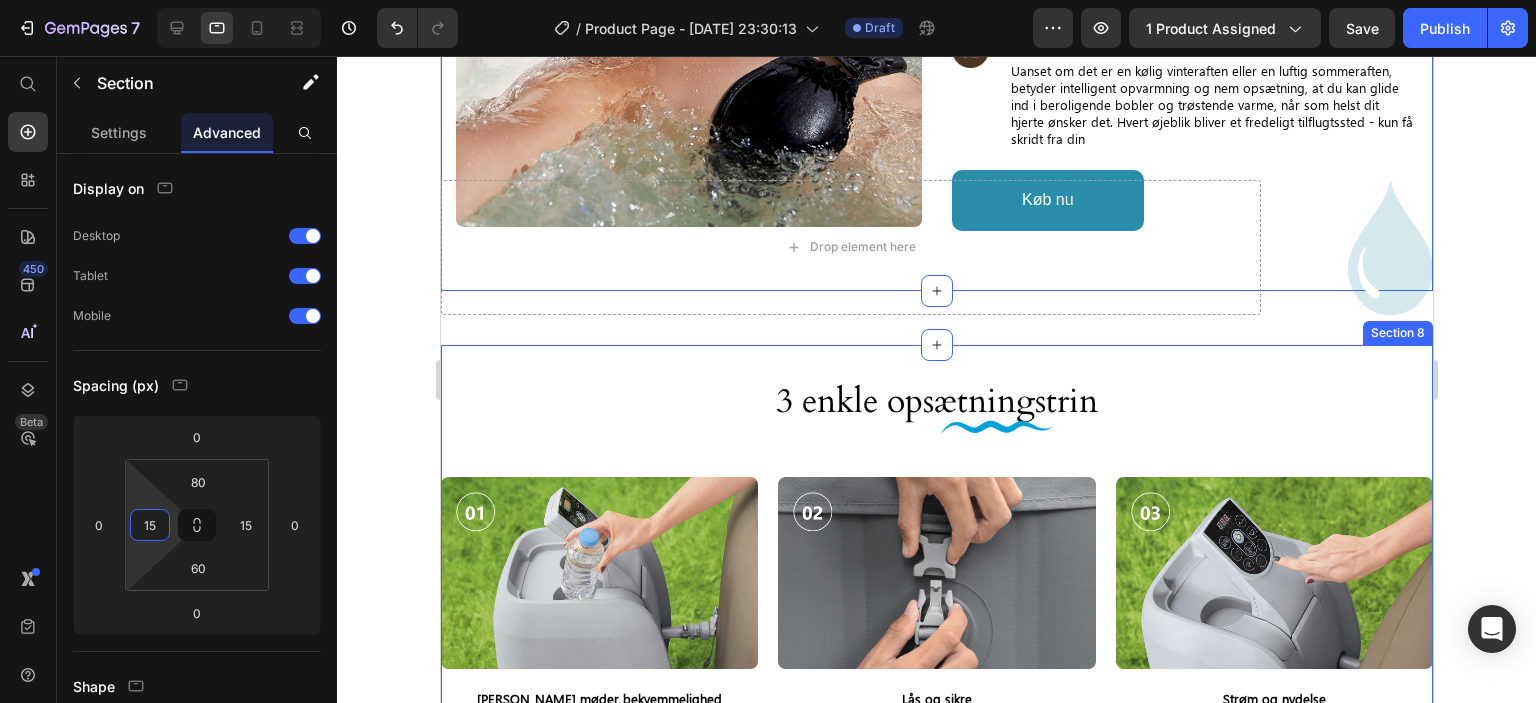 click on "3 enkle opsætningstrin Heading Image Row Image Komfort møder bekvemmelighed Text Block LAY-Z-SPA-flaskeholderen sættes sikkert fast på siden, så flasker og kopper er inden for rækkevidde. Text Block Row Image Lås og sikre Text Block Spænd sideclipsene godt fast for at holde konstruktionen stabil og lufttæt. Text Block Row Image Strøm og nydelse Text Block Aktivér bobler og opvarmning med det intuitive digitale kontrolpanel. Text Block Row Row Section 8" at bounding box center (936, 591) 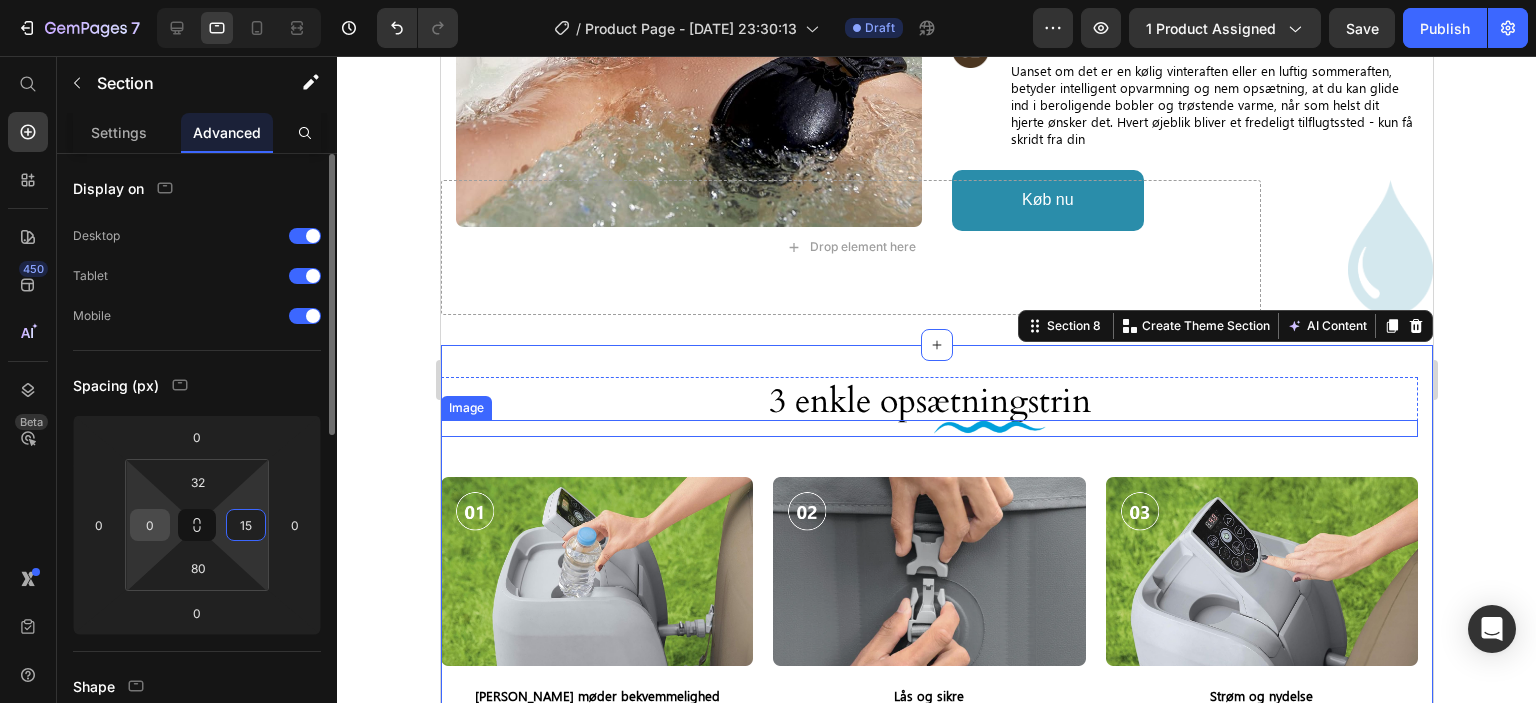 type on "15" 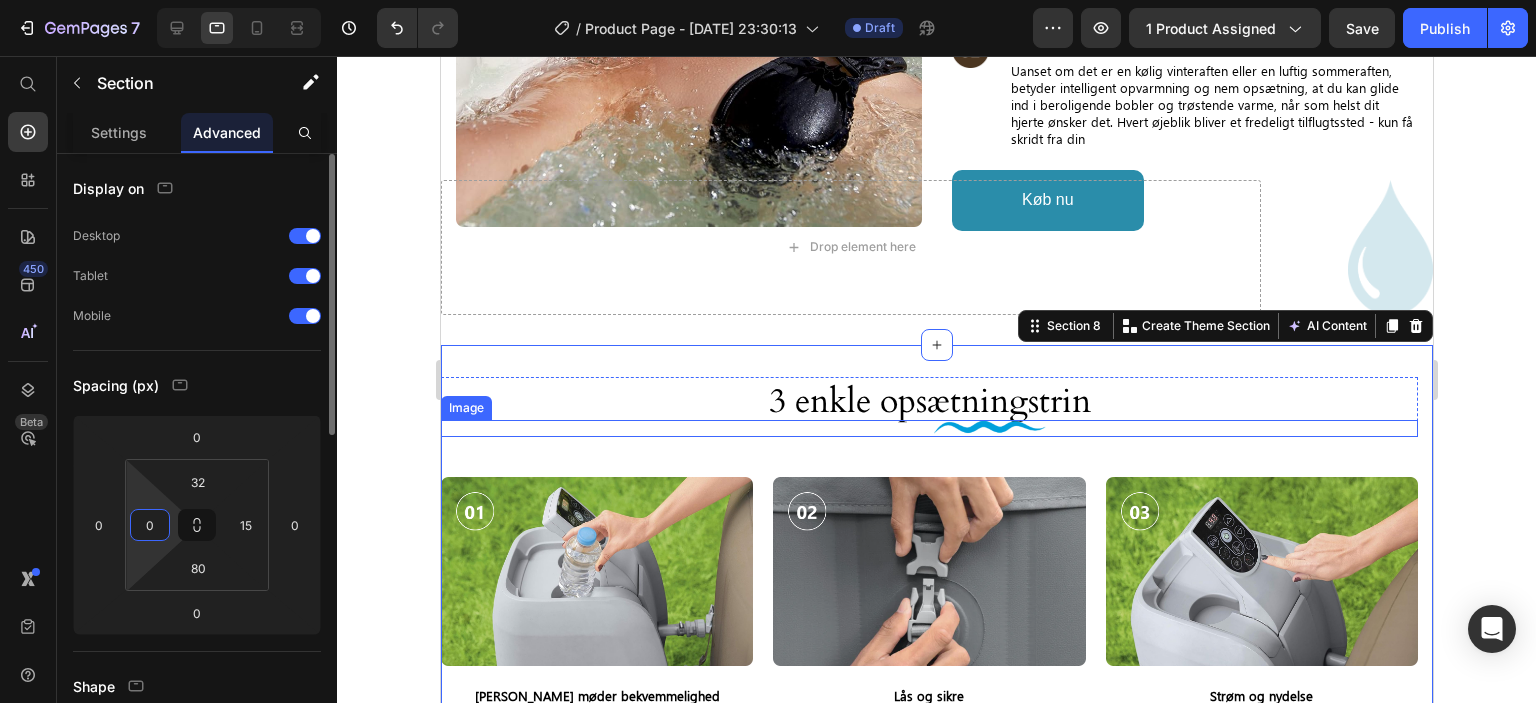 click on "0" at bounding box center [150, 525] 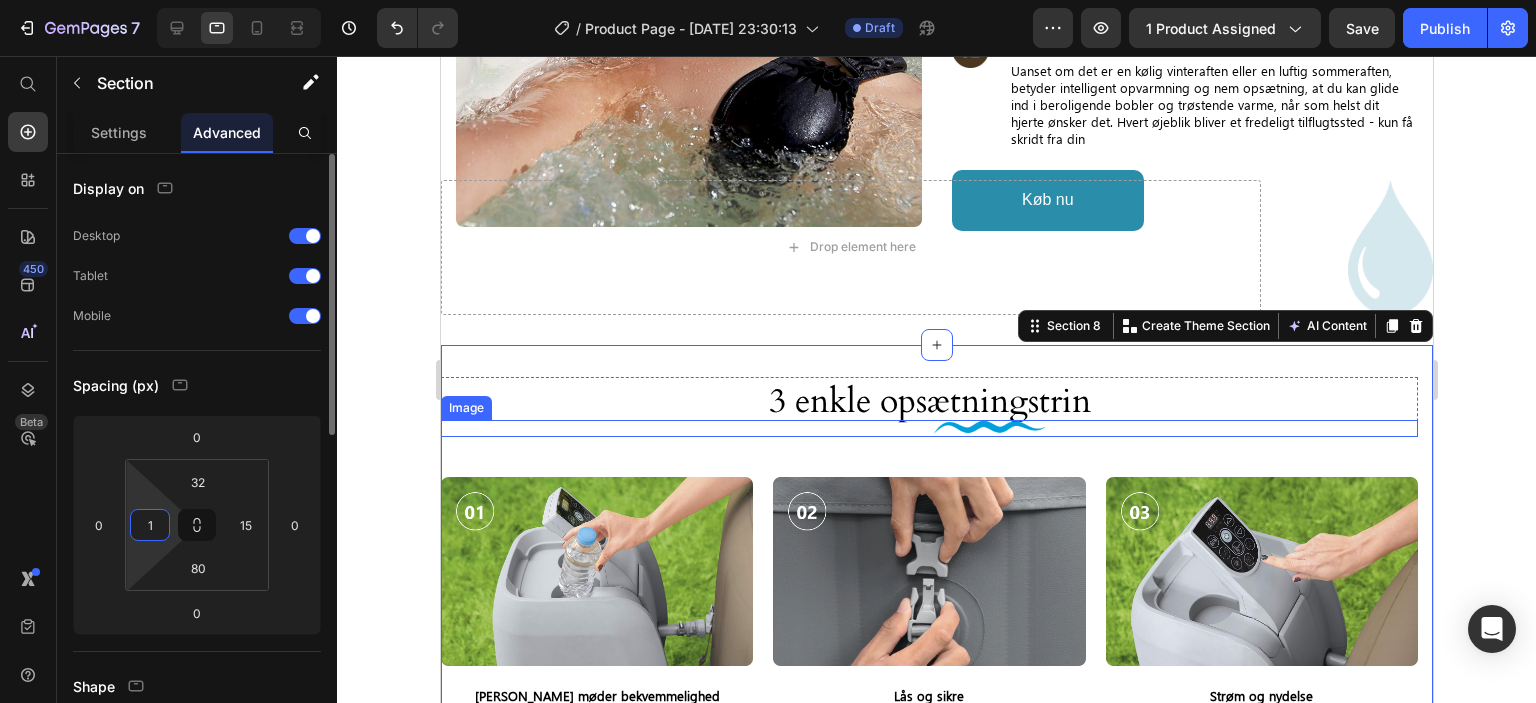 type on "15" 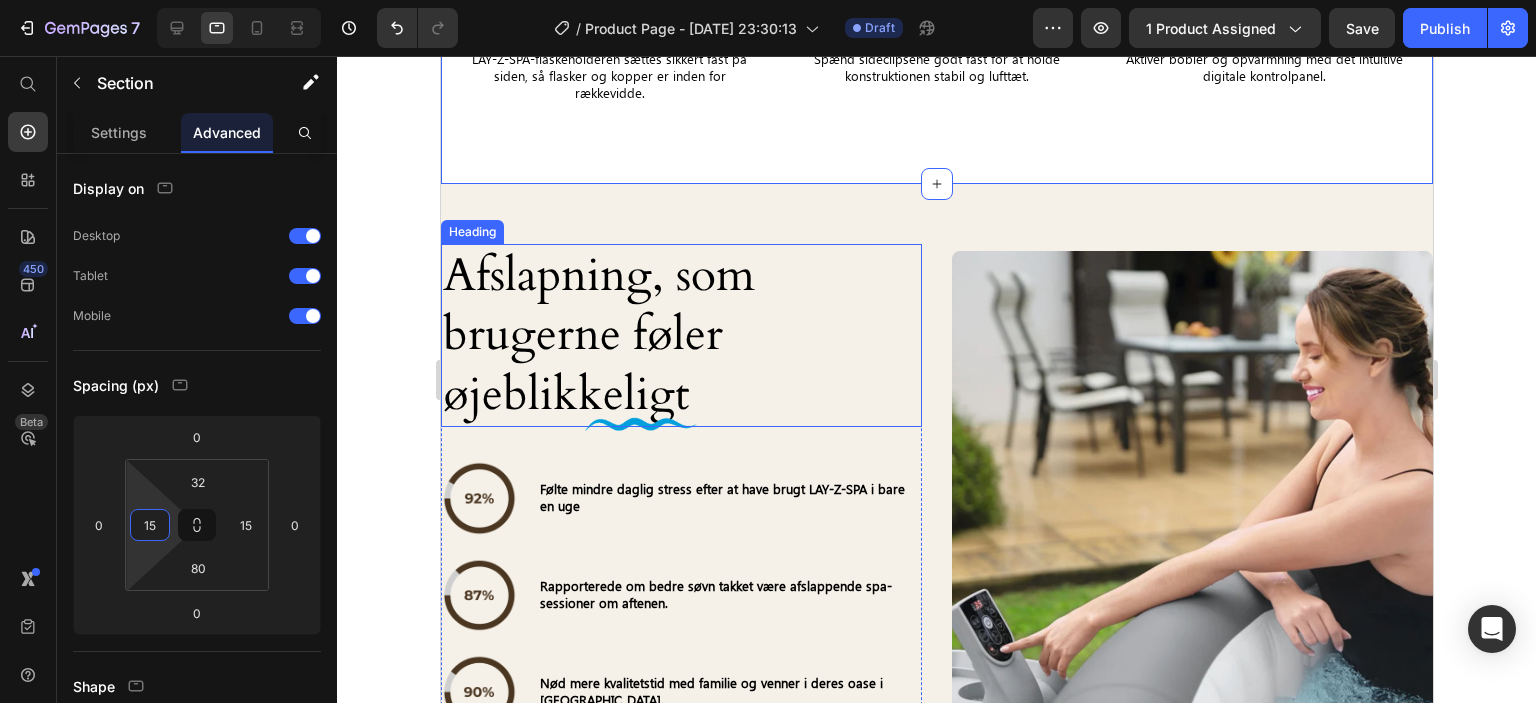 scroll, scrollTop: 4148, scrollLeft: 0, axis: vertical 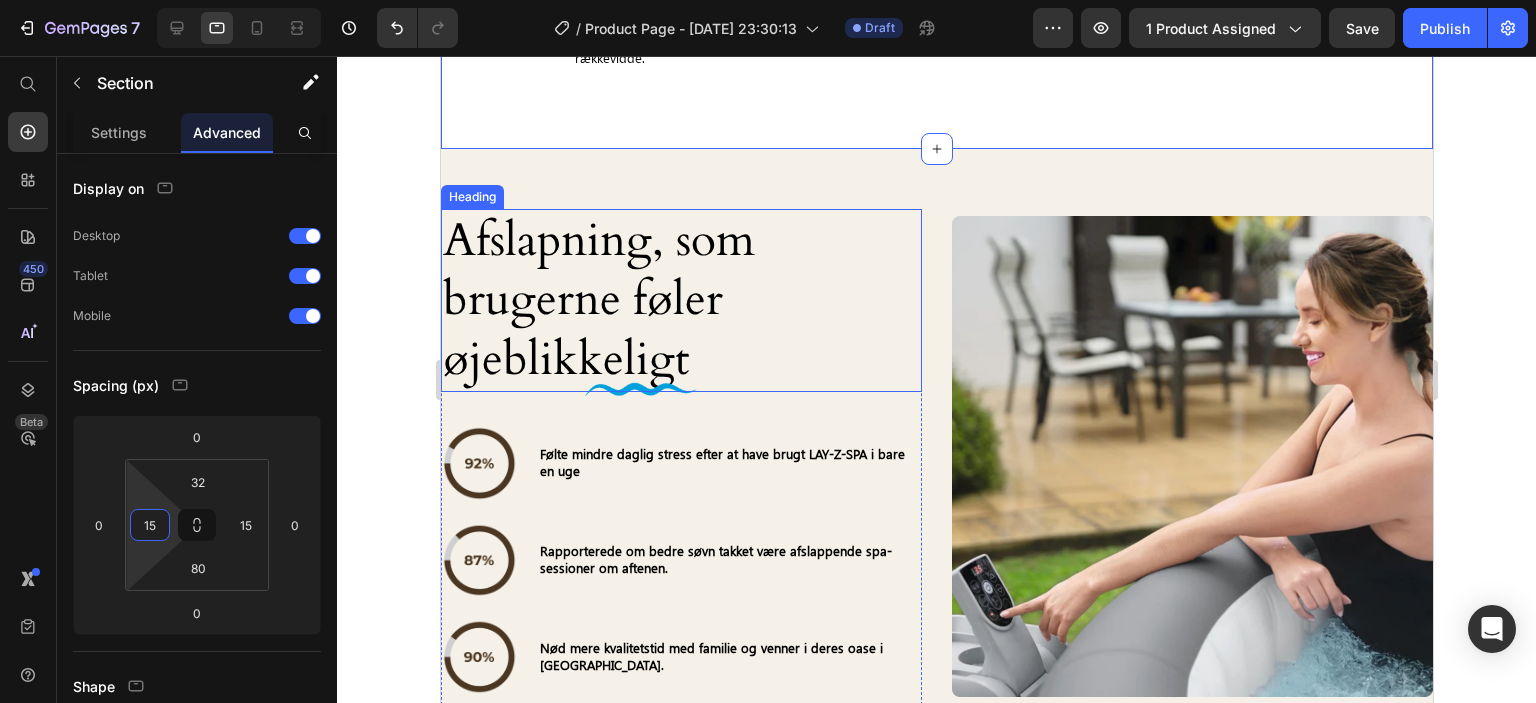 click on "Afslapning, som brugerne føler øjeblikkeligt" at bounding box center (650, 300) 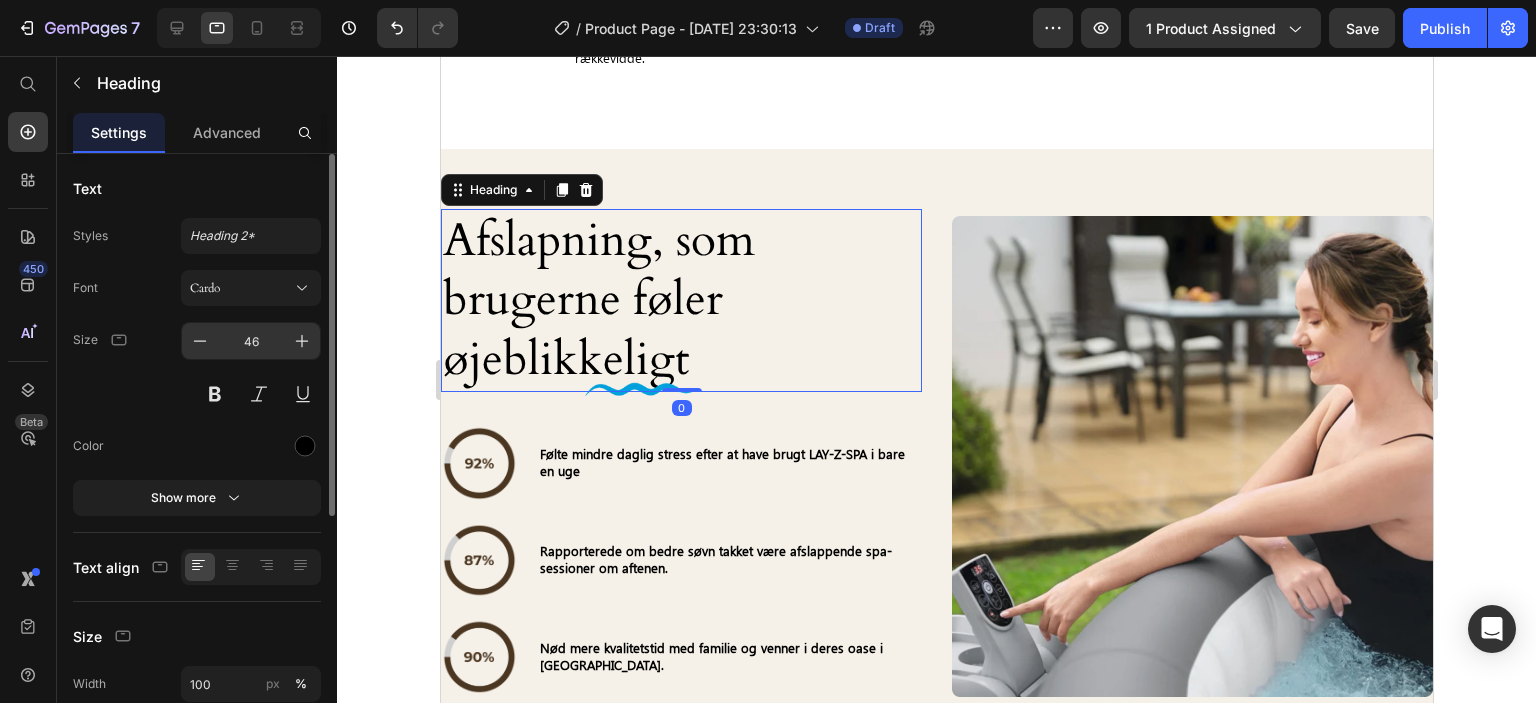 click on "46" at bounding box center (251, 341) 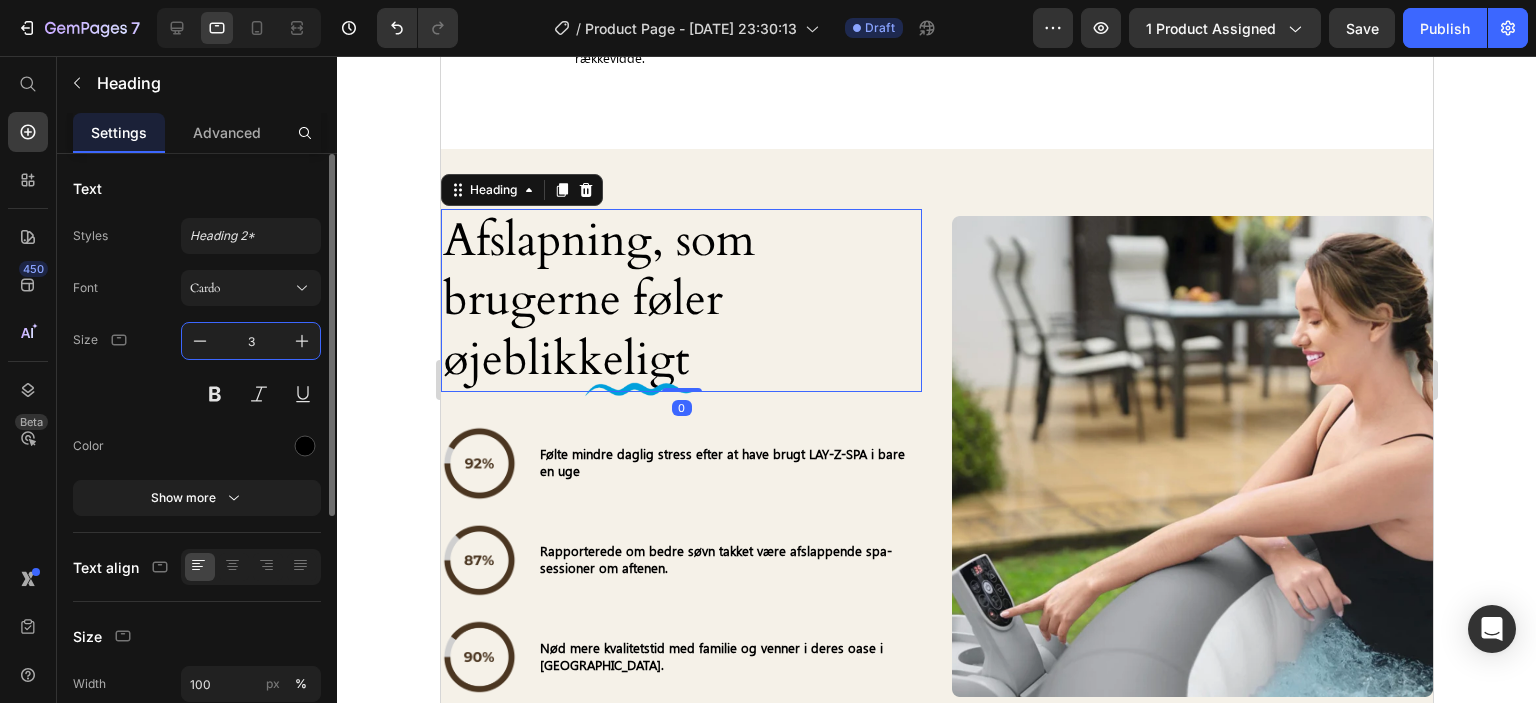 type on "34" 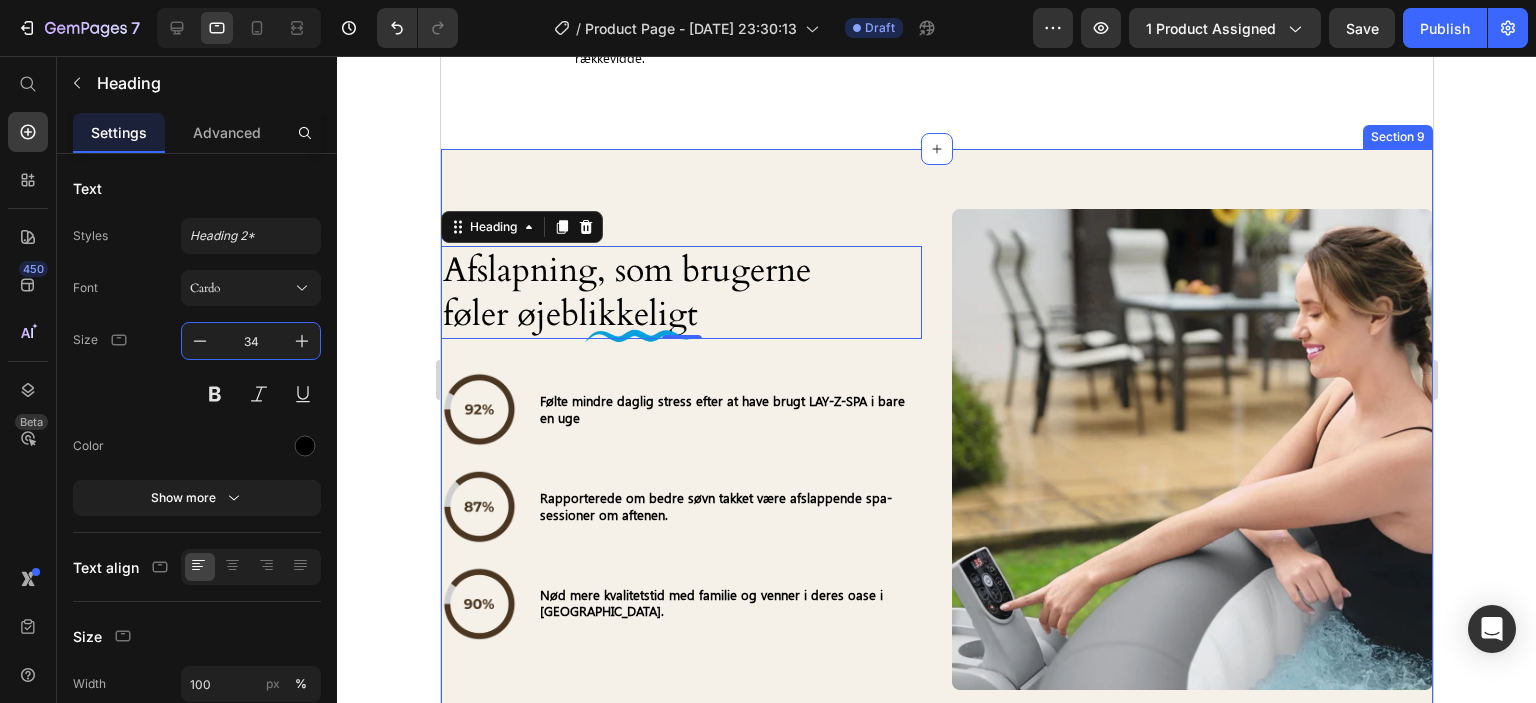 click on "Afslapning, som brugerne føler øjeblikkeligt Heading   0 Image Image Følte mindre daglig stress efter at have brugt LAY-Z-SPA i bare en uge Text Block Row Image Rapporterede om bedre søvn takket være afslappende spa-sessioner om aftenen. Text Block Row Image Nød mere kvalitetstid med familie og venner i deres oase i baghaven. Text Block Row Row Image Row Row Section 9" at bounding box center (936, 449) 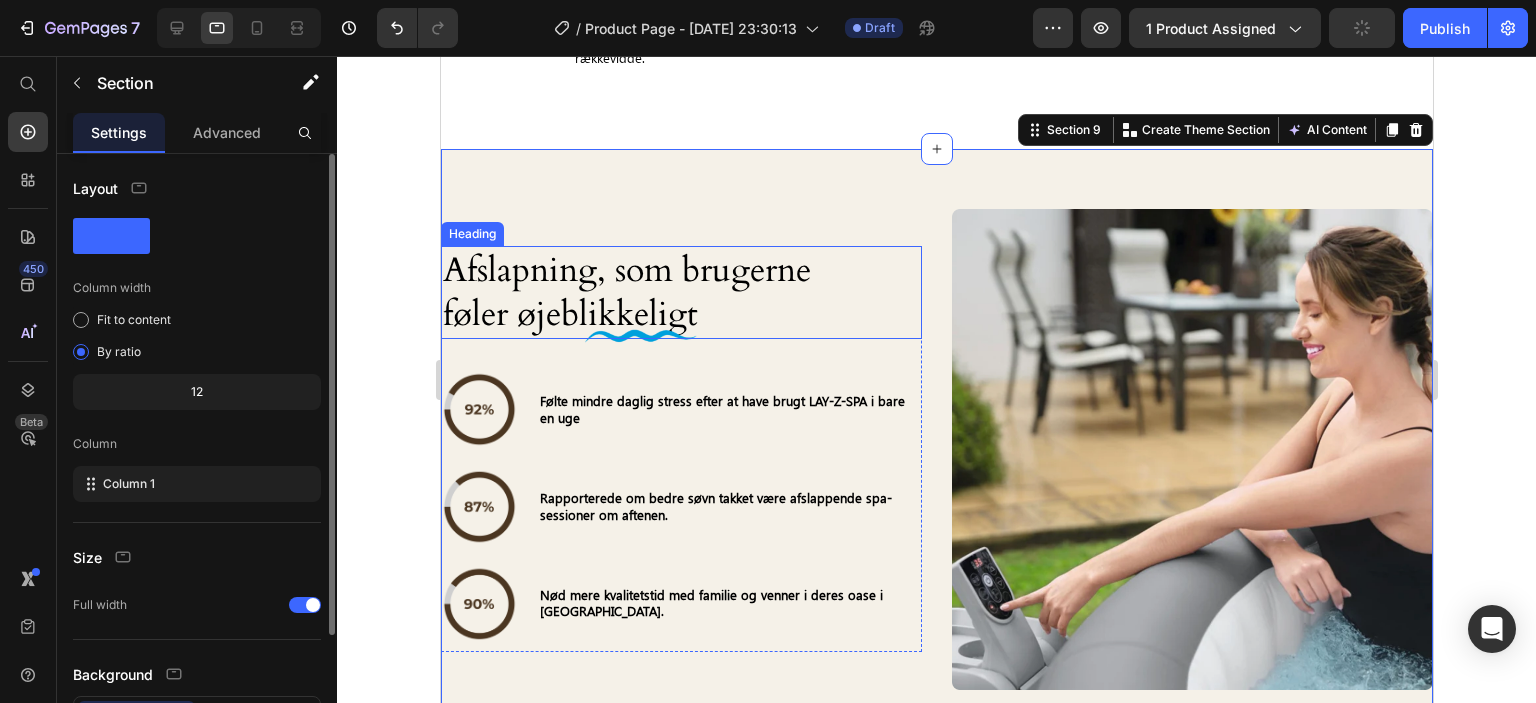 click on "Layout Column width Fit to content By ratio 12 Column Column 1 Size Full width Background Color Image Video  Color   Delete element" at bounding box center [197, 536] 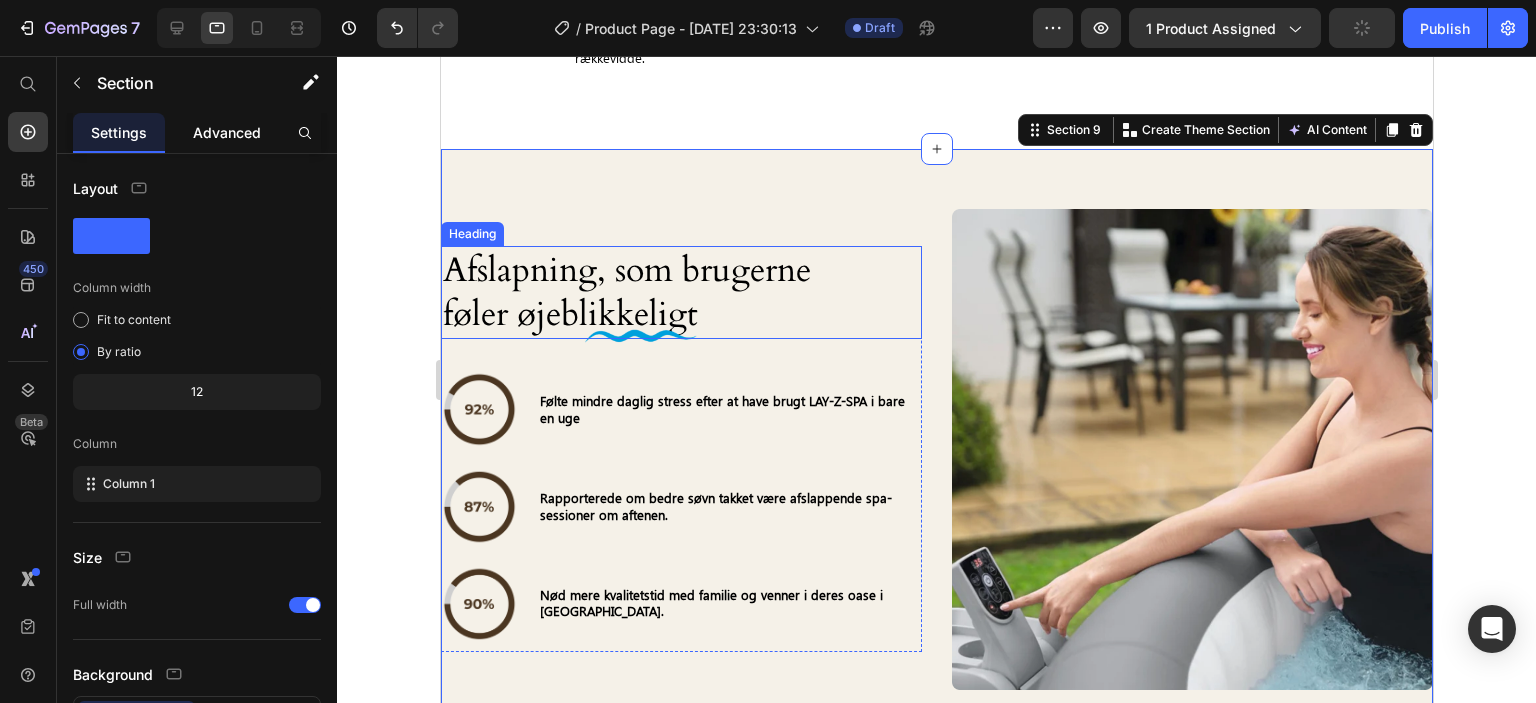 click on "Advanced" 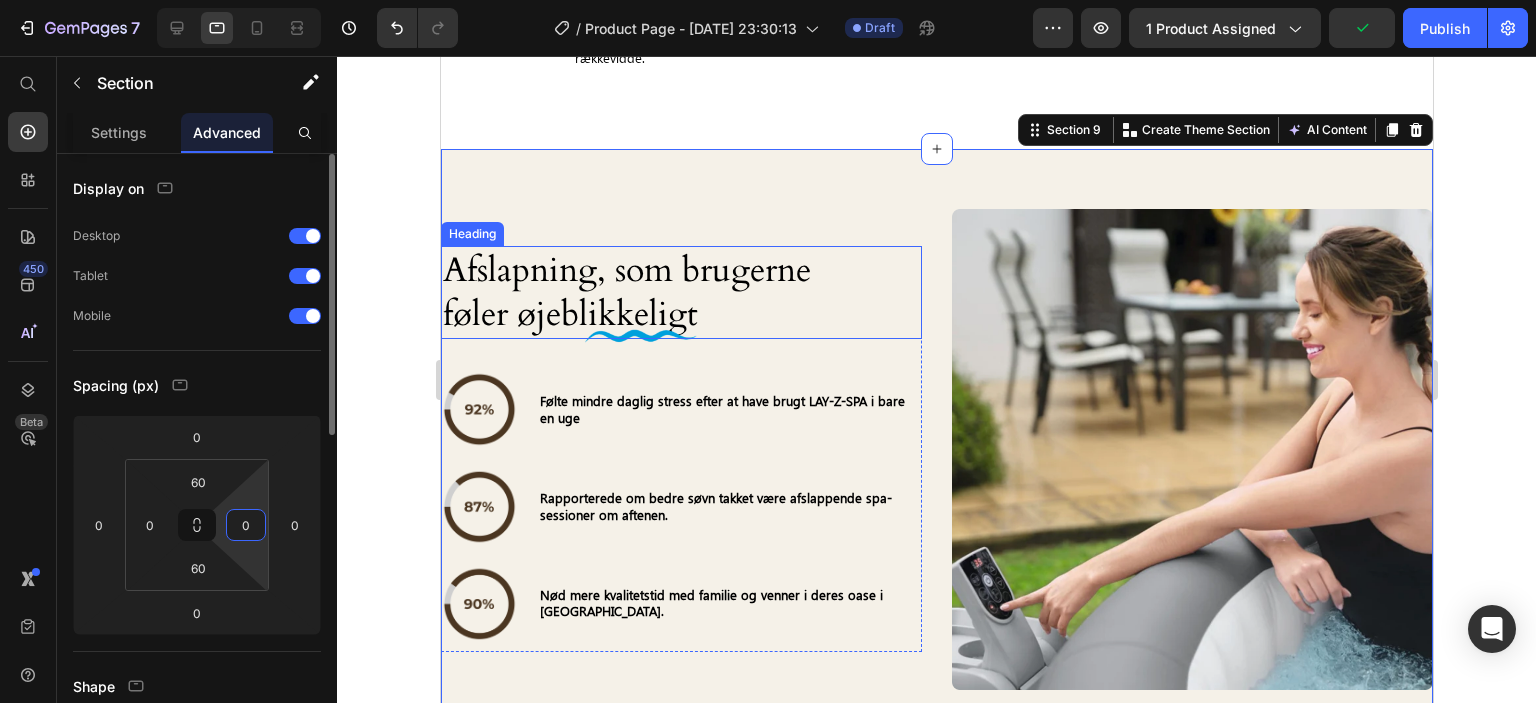 click on "0" at bounding box center (246, 525) 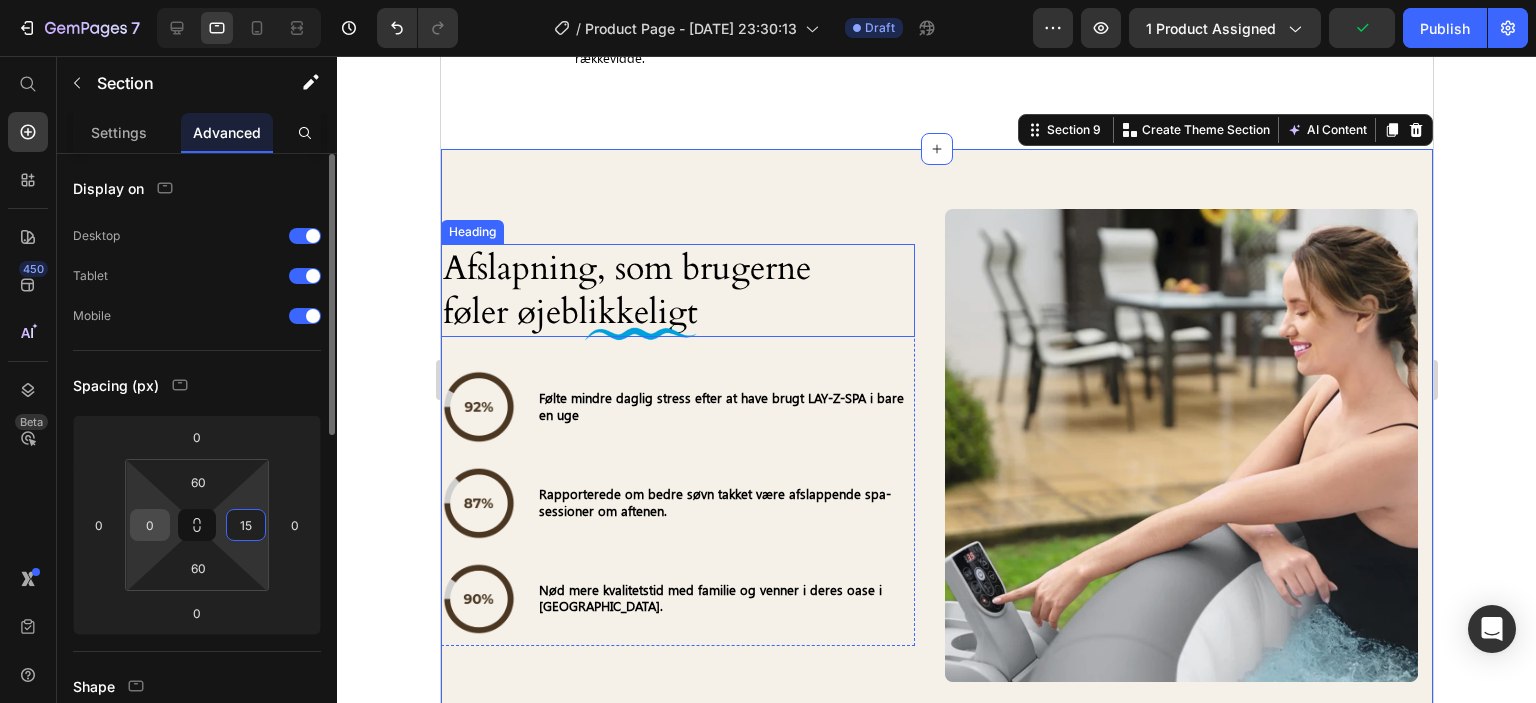 type on "15" 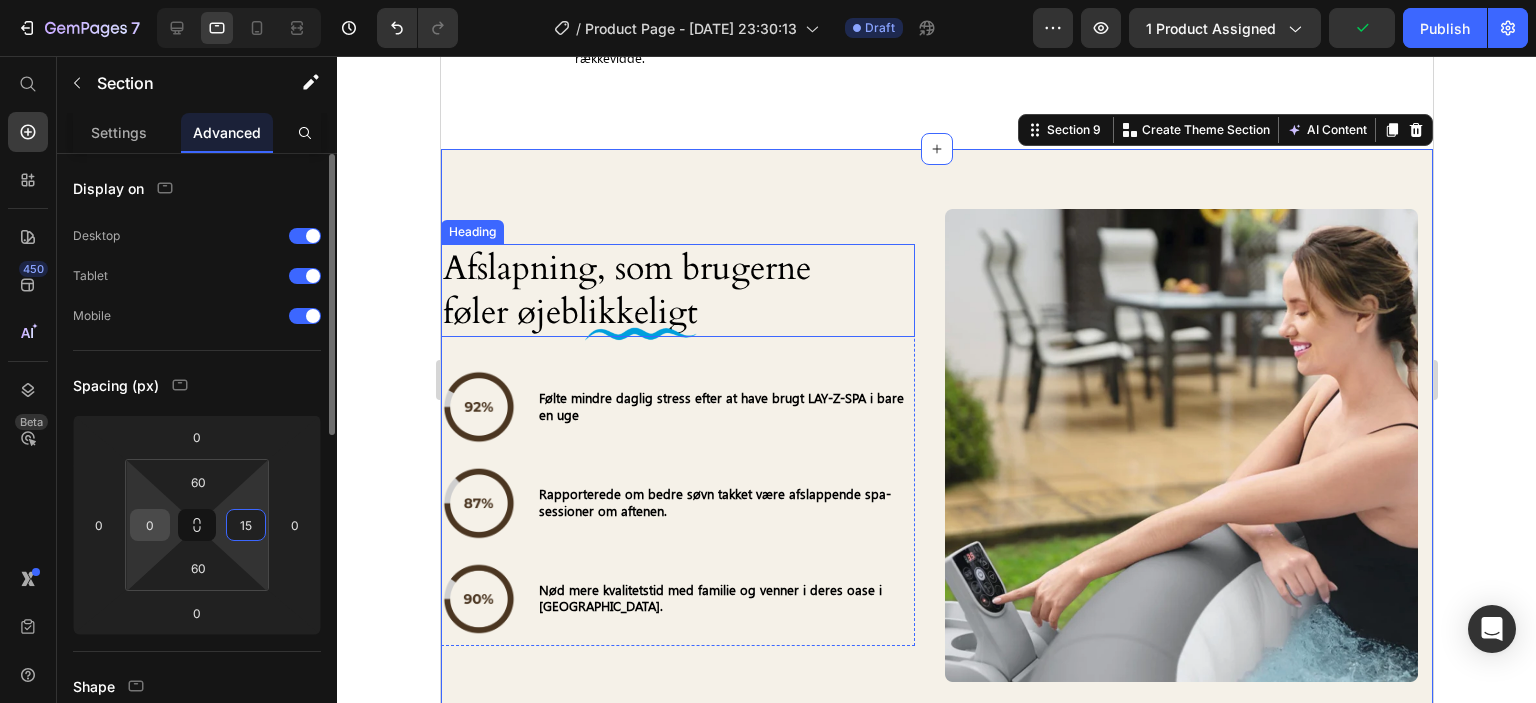 click on "0" at bounding box center (150, 525) 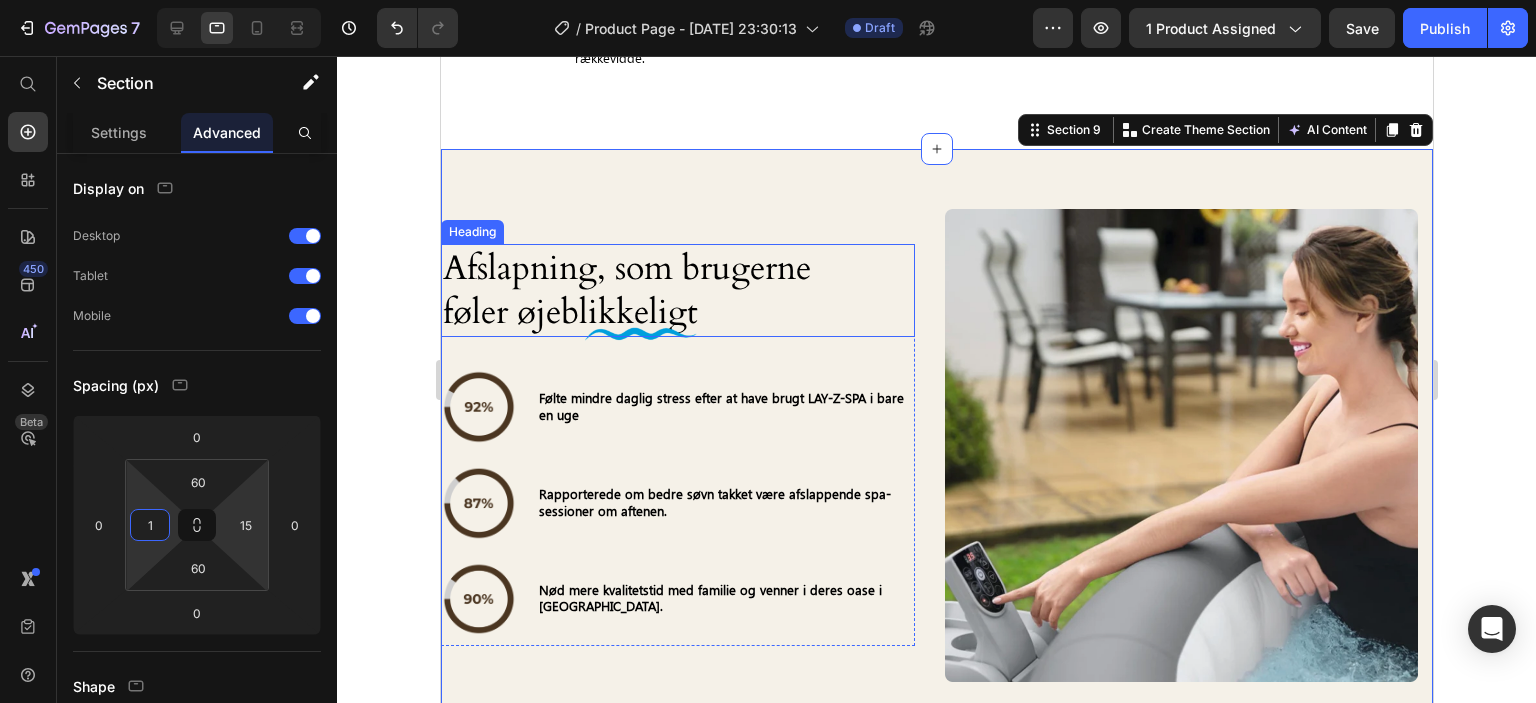 type on "15" 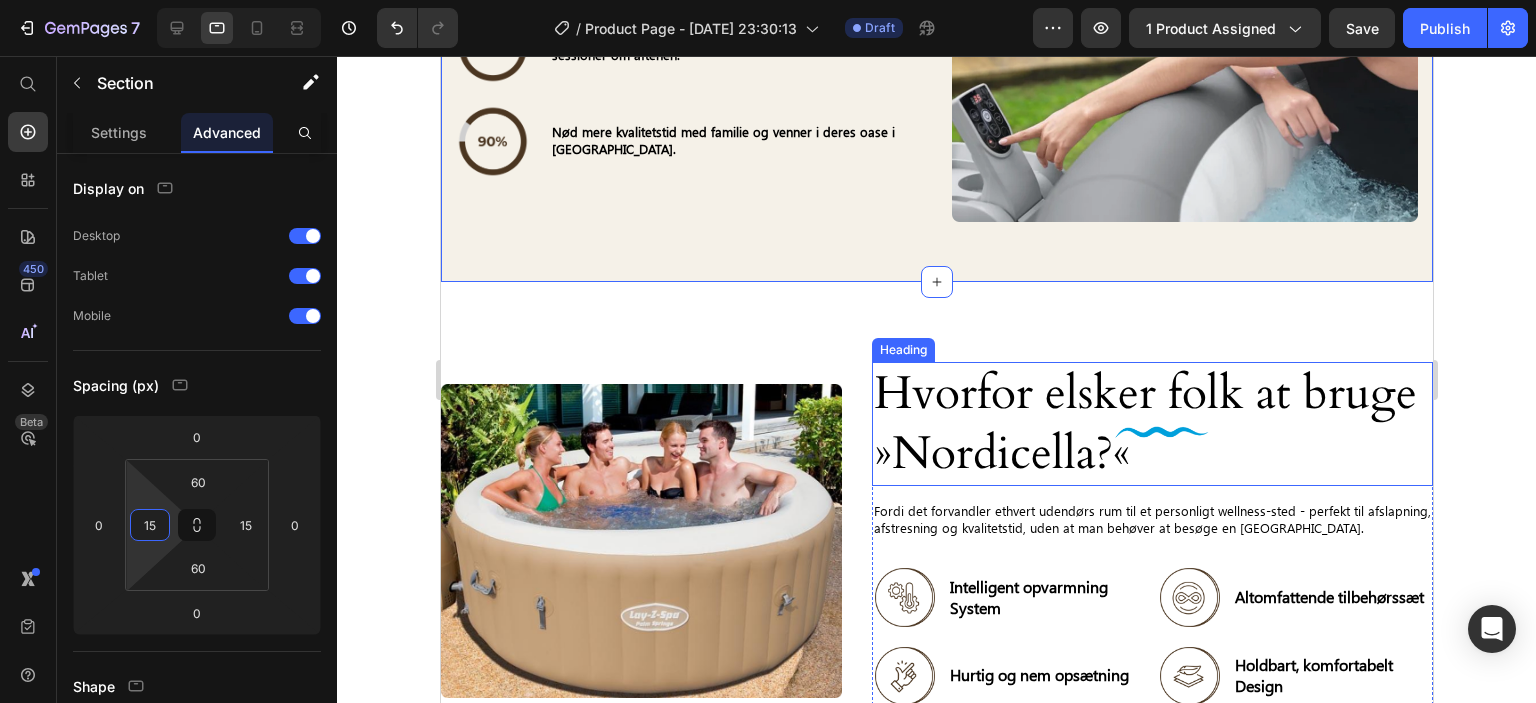 scroll, scrollTop: 4648, scrollLeft: 0, axis: vertical 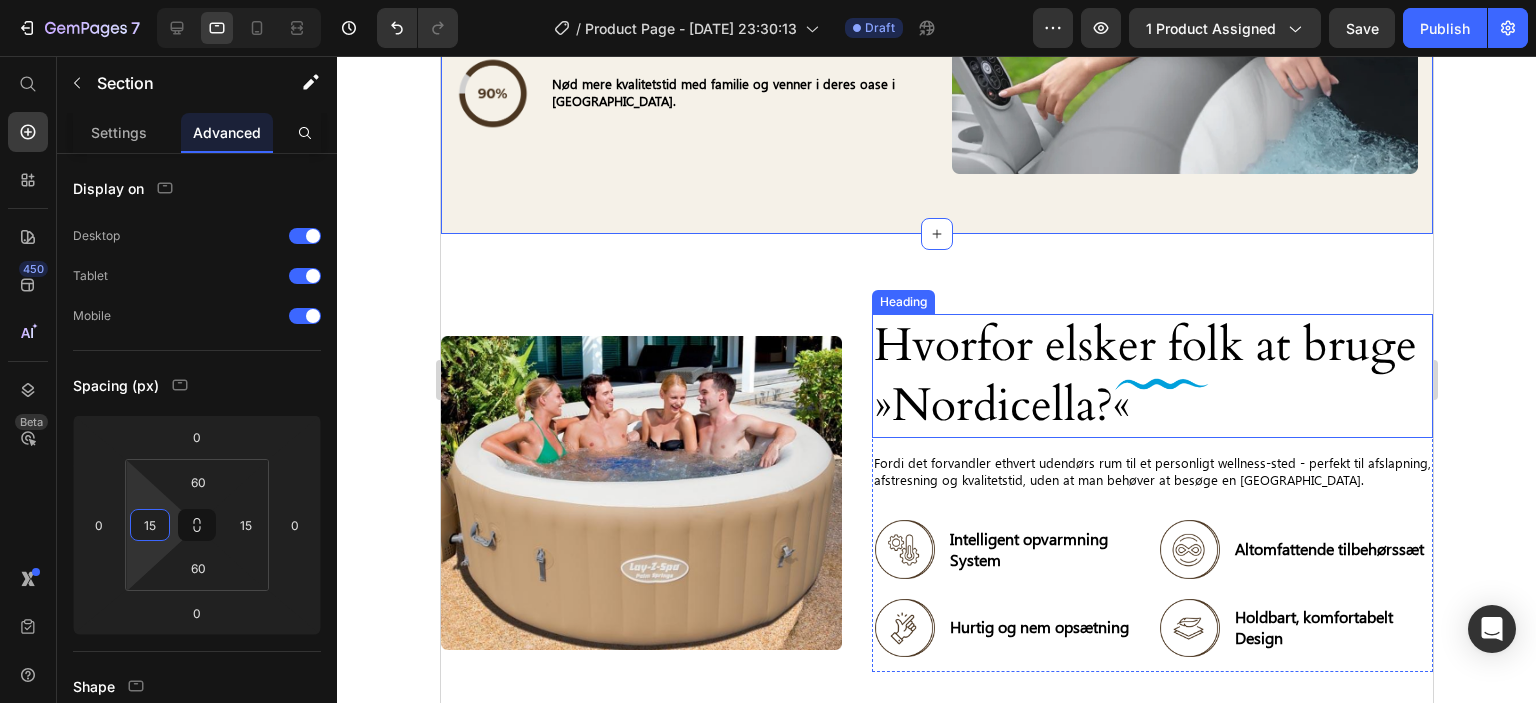 click on "Hvorfor elsker folk at bruge »Nordicella?«" at bounding box center [1151, 376] 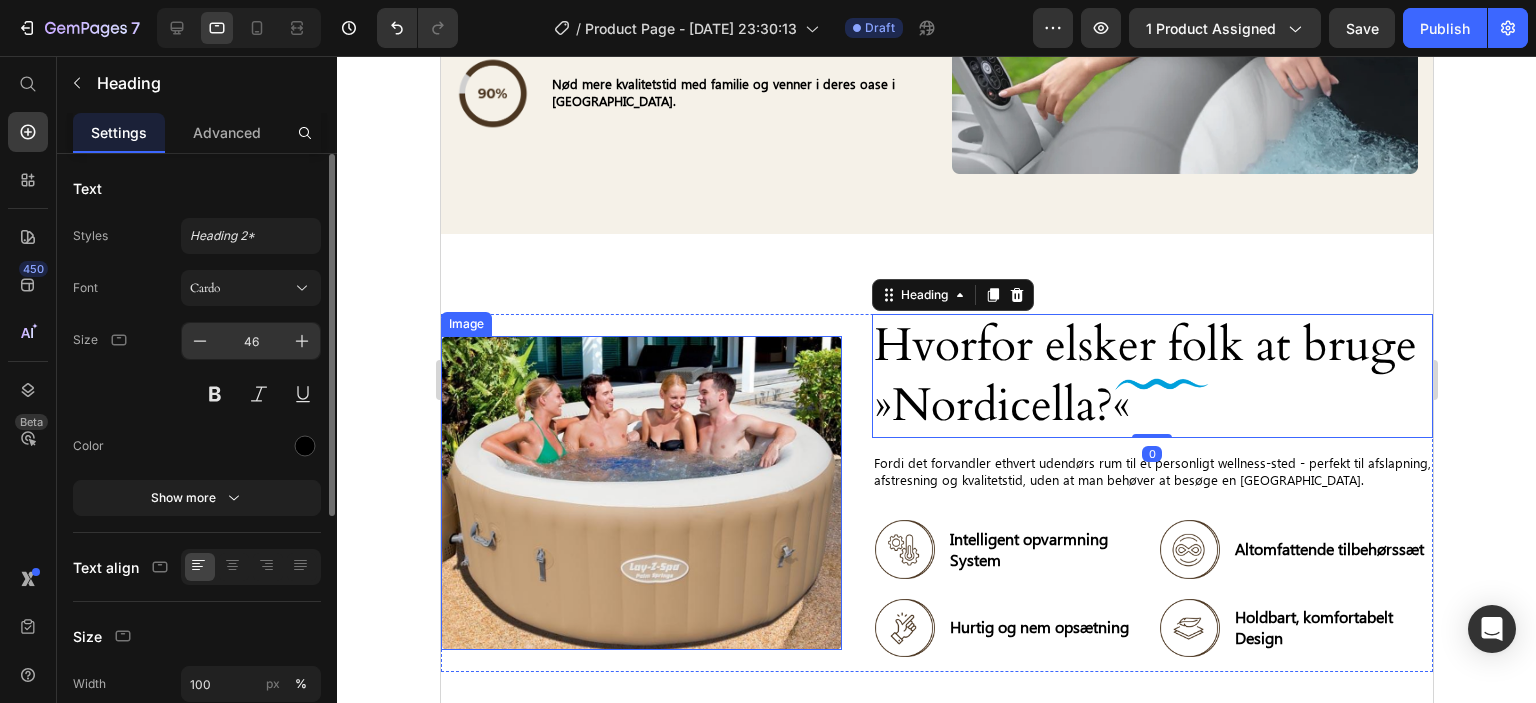 click on "46" at bounding box center [251, 341] 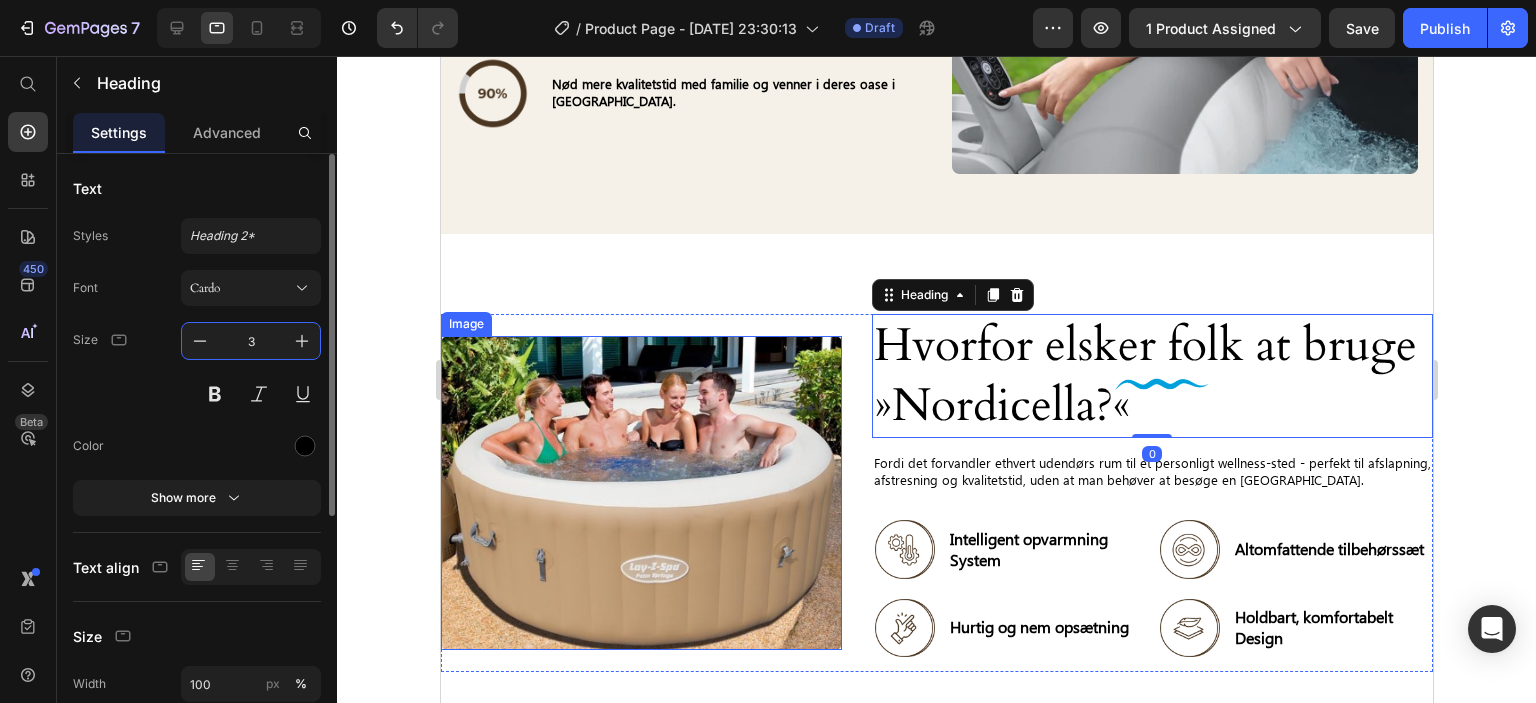 type on "34" 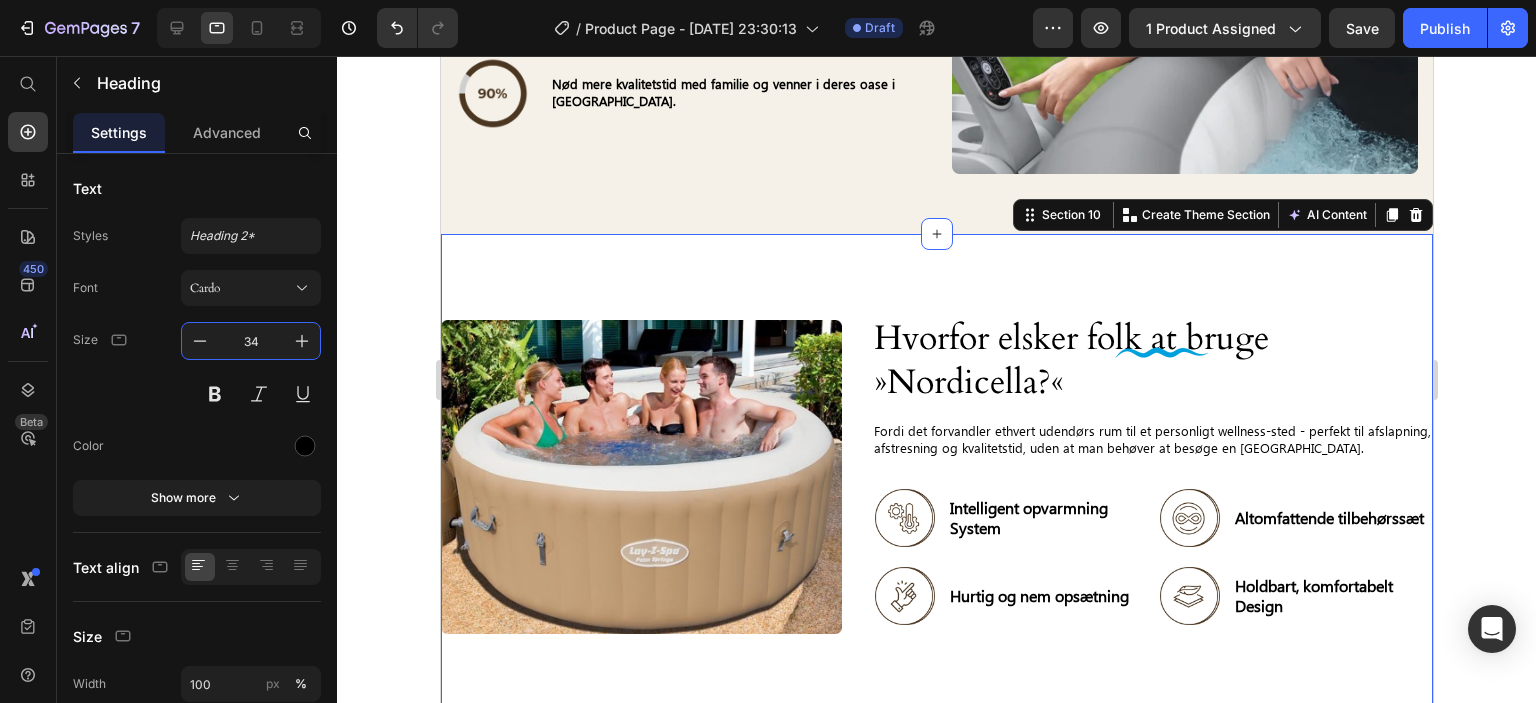 click on "Hvorfor elsker folk at bruge »Nordicella?« Heading Image Fordi det forvandler ethvert udendørs rum til et personligt wellness-sted - perfekt til afslapning, afstresning og kvalitetstid, uden at man behøver at besøge en spa. Text Block Image Intelligent opvarmning System Text Block Row Image Altomfattende tilbehørssæt Text Block Row Row Image Hurtig og nem opsætning Text Block Row Image Holdbart, komfortabelt Design Text Block Row Row Row Image Row Row Section 10   You can create reusable sections Create Theme Section AI Content Write with GemAI What would you like to describe here? Tone and Voice Persuasive Product Pack d’été – Plateforme vibrante multifonction Show more Generate" at bounding box center (936, 477) 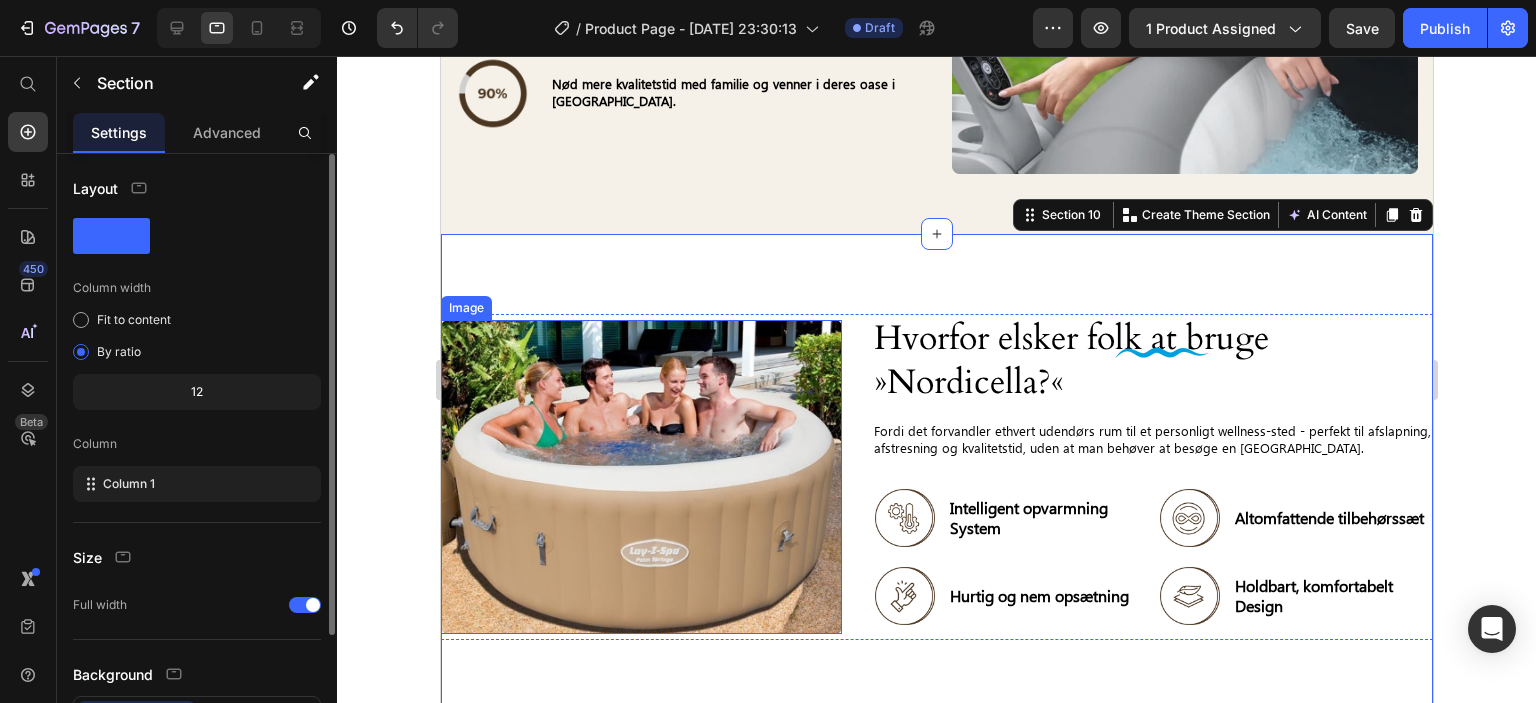 click on "Advanced" at bounding box center (227, 132) 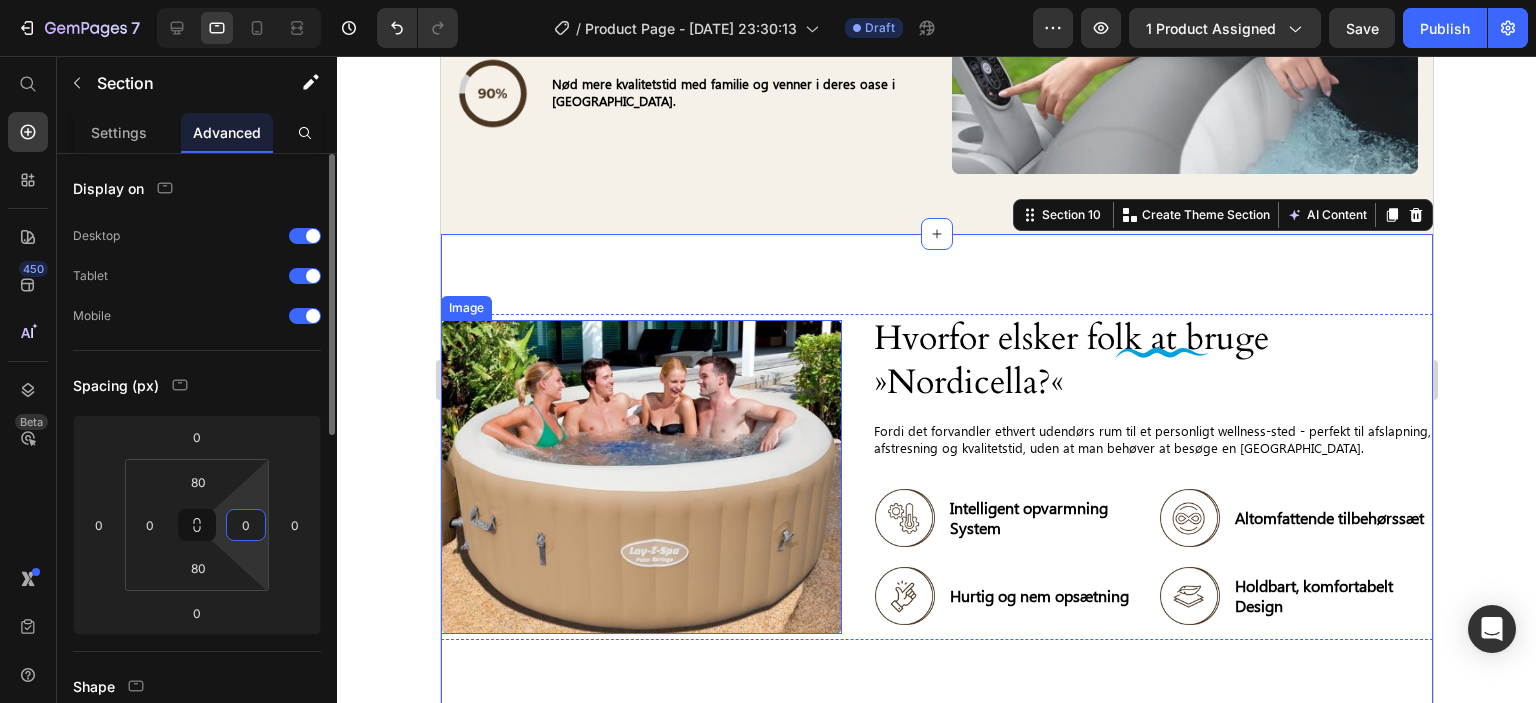 click on "0" at bounding box center [246, 525] 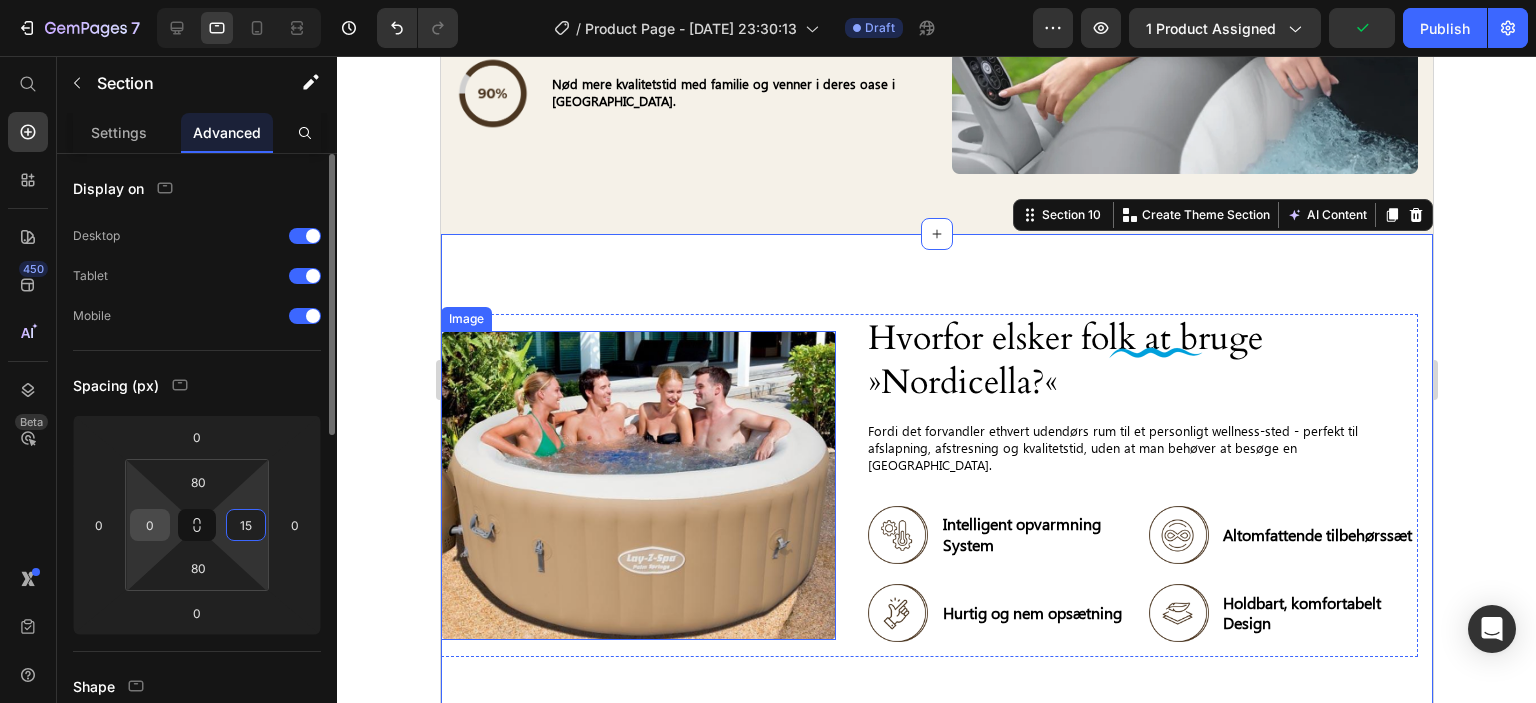 type on "15" 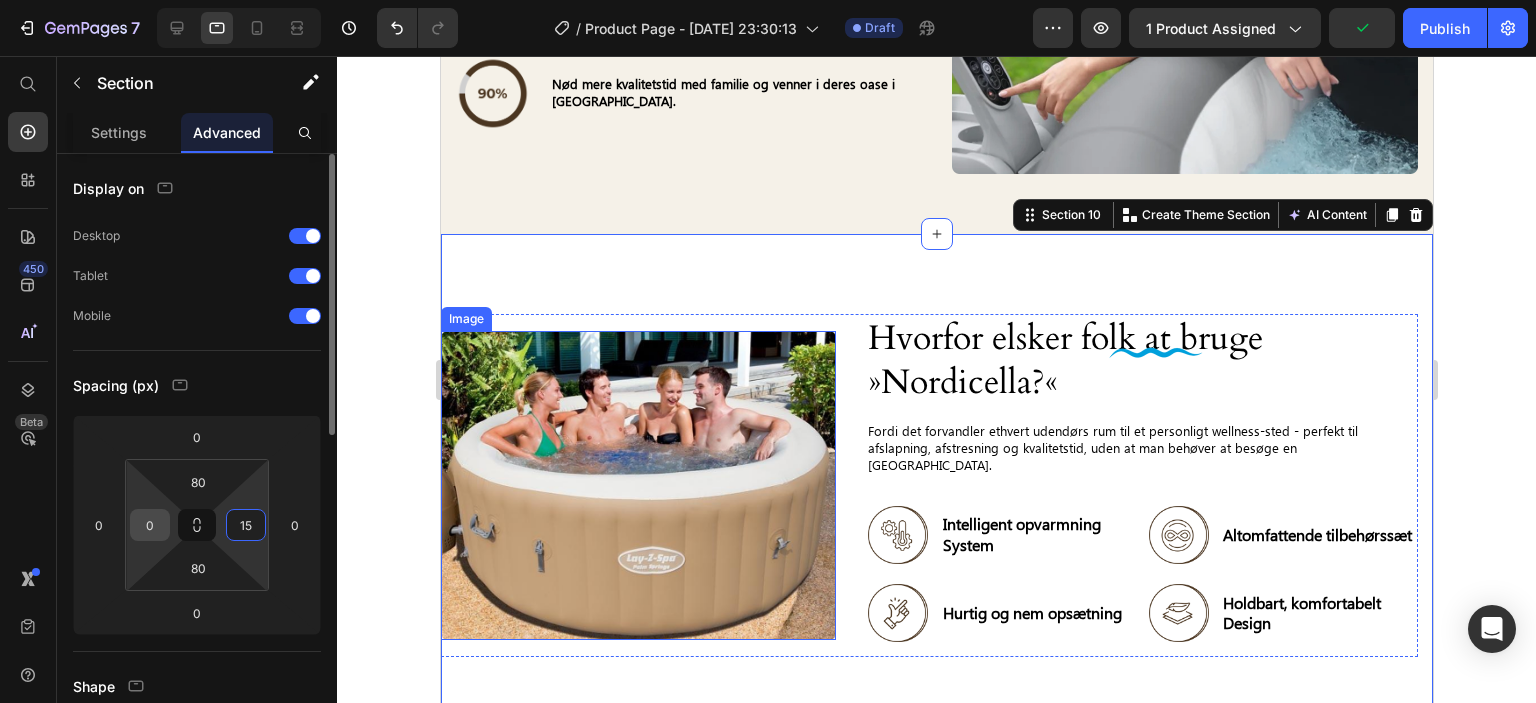 click on "0" at bounding box center [150, 525] 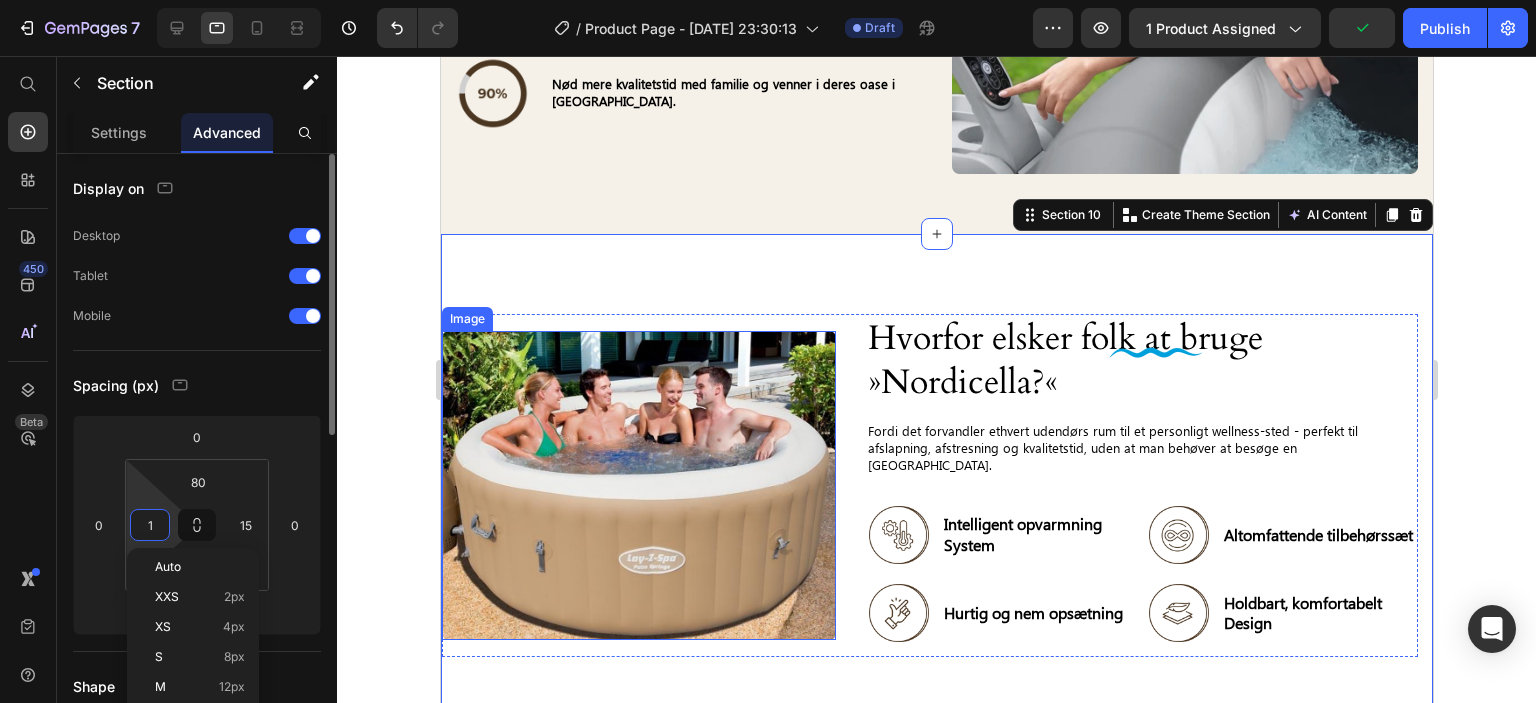 type on "15" 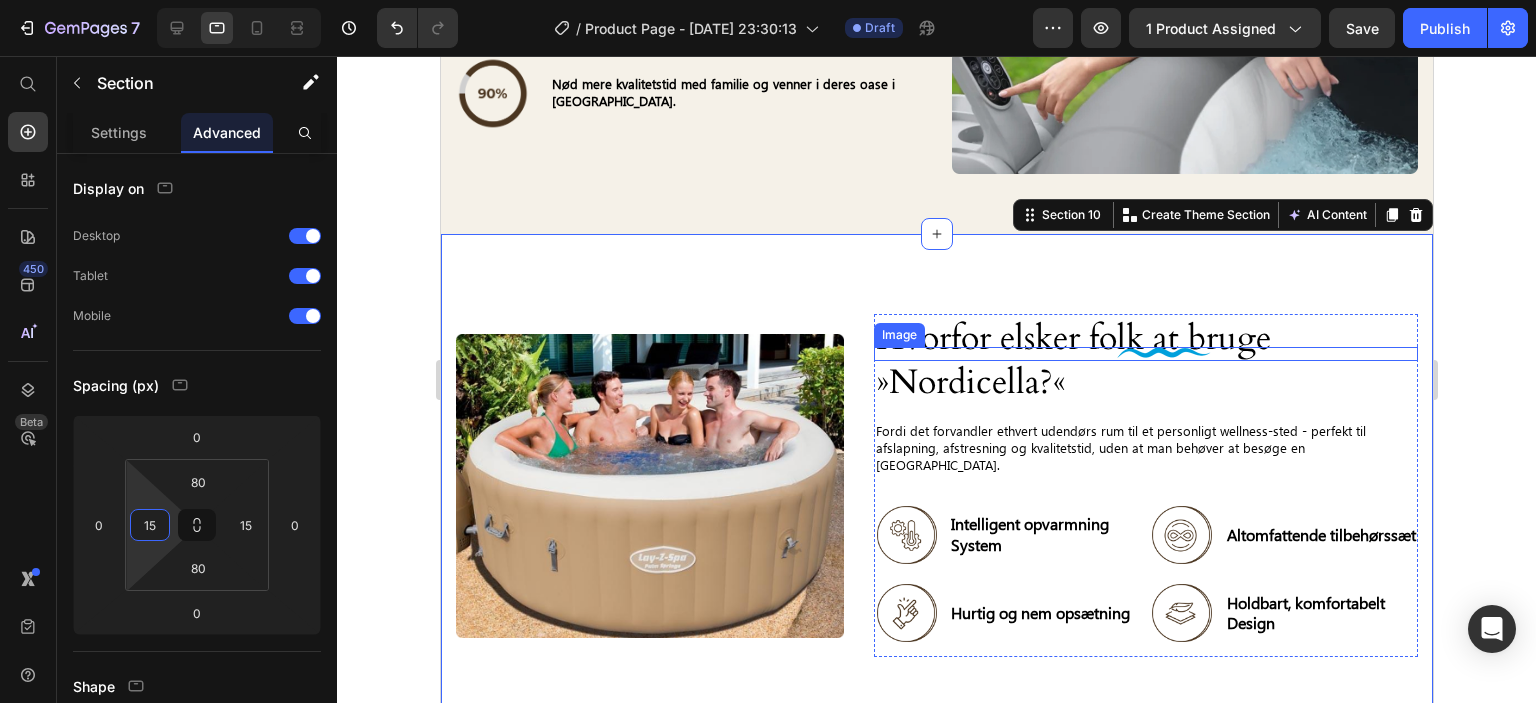 click at bounding box center [1145, 354] 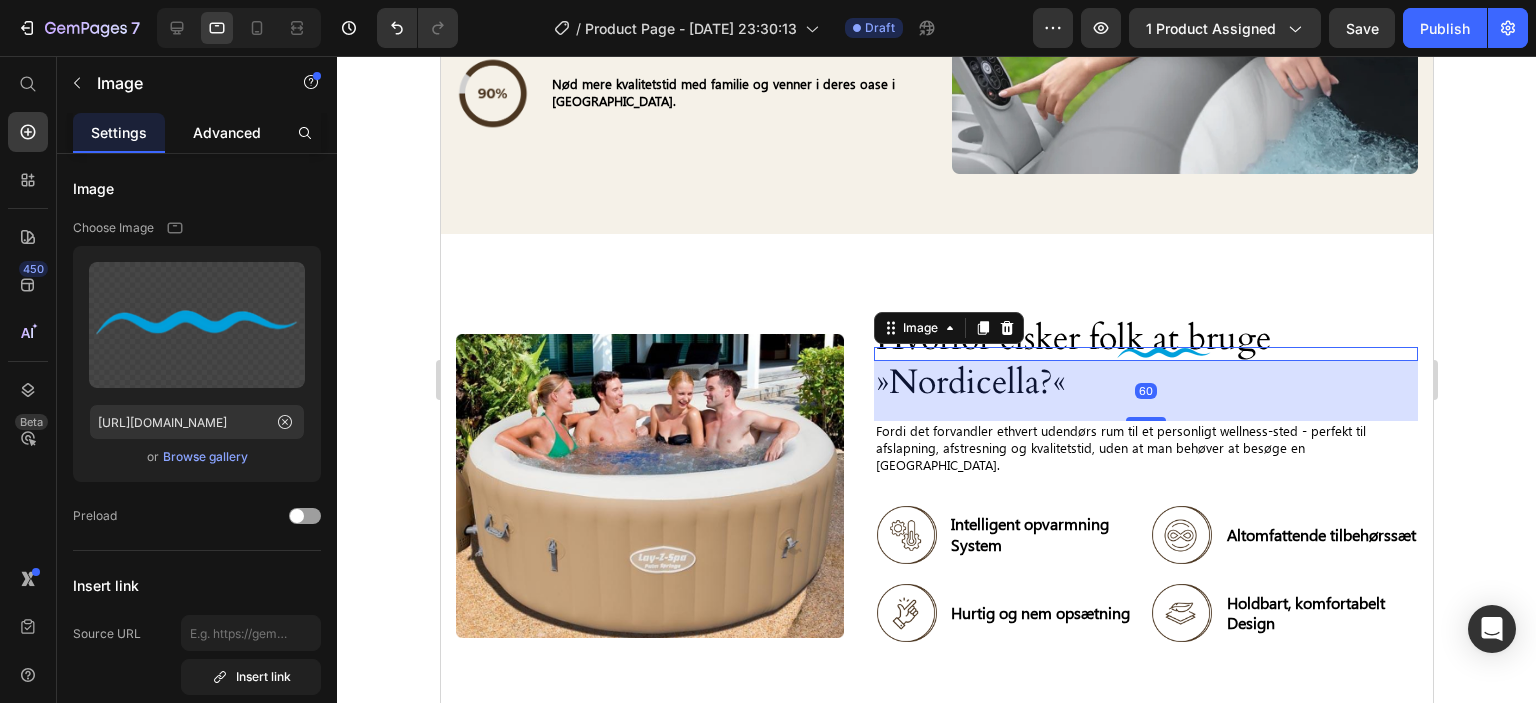 click on "Advanced" at bounding box center [227, 132] 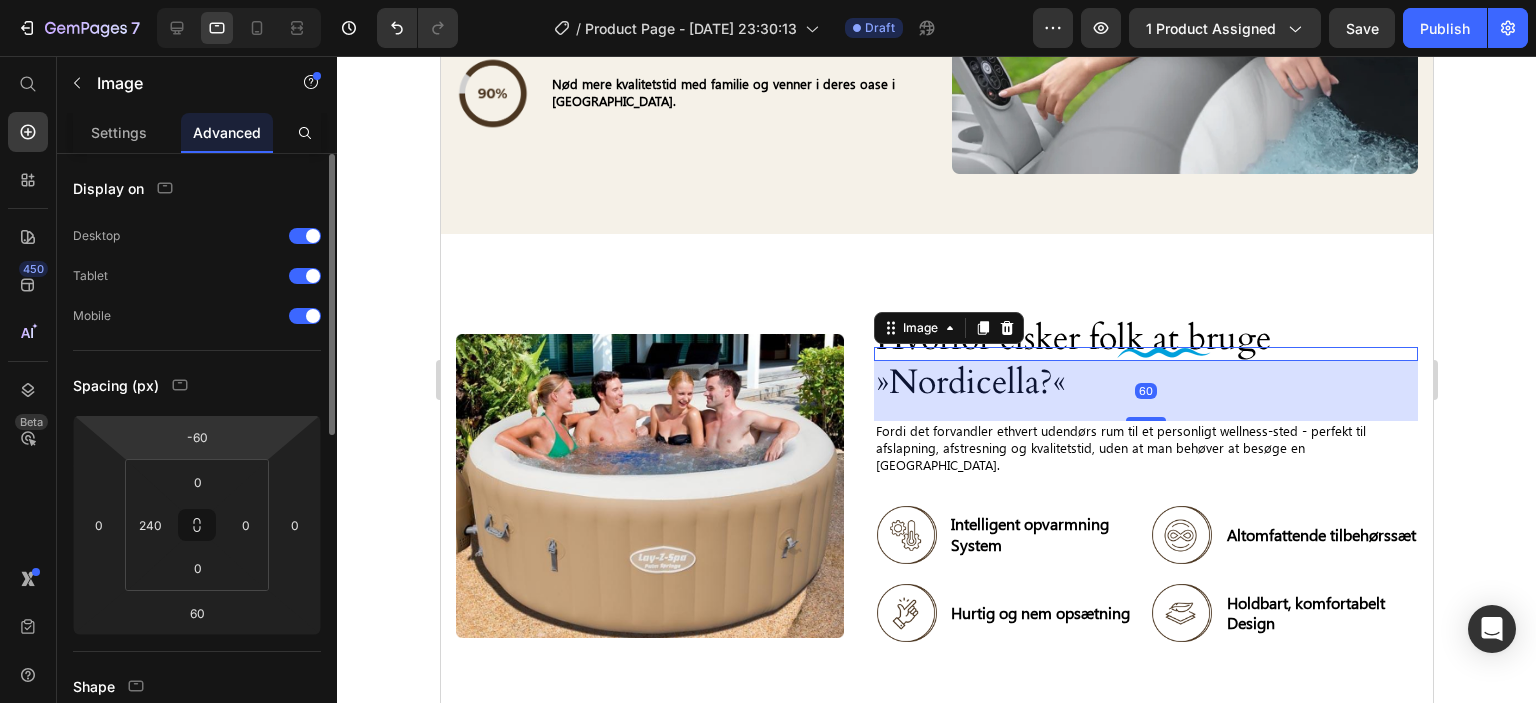 click on "7   /  Product Page - Jul 8, 23:30:13 Draft Preview 1 product assigned  Save   Publish  450 Beta Start with Sections Elements Hero Section Product Detail Brands Trusted Badges Guarantee Product Breakdown How to use Testimonials Compare Bundle FAQs Social Proof Brand Story Product List Collection Blog List Contact Sticky Add to Cart Custom Footer Browse Library 450 Layout
Row
Row
Row
Row Text
Heading
Text Block Button
Button
Button
Sticky Back to top Media
Image" at bounding box center [768, 0] 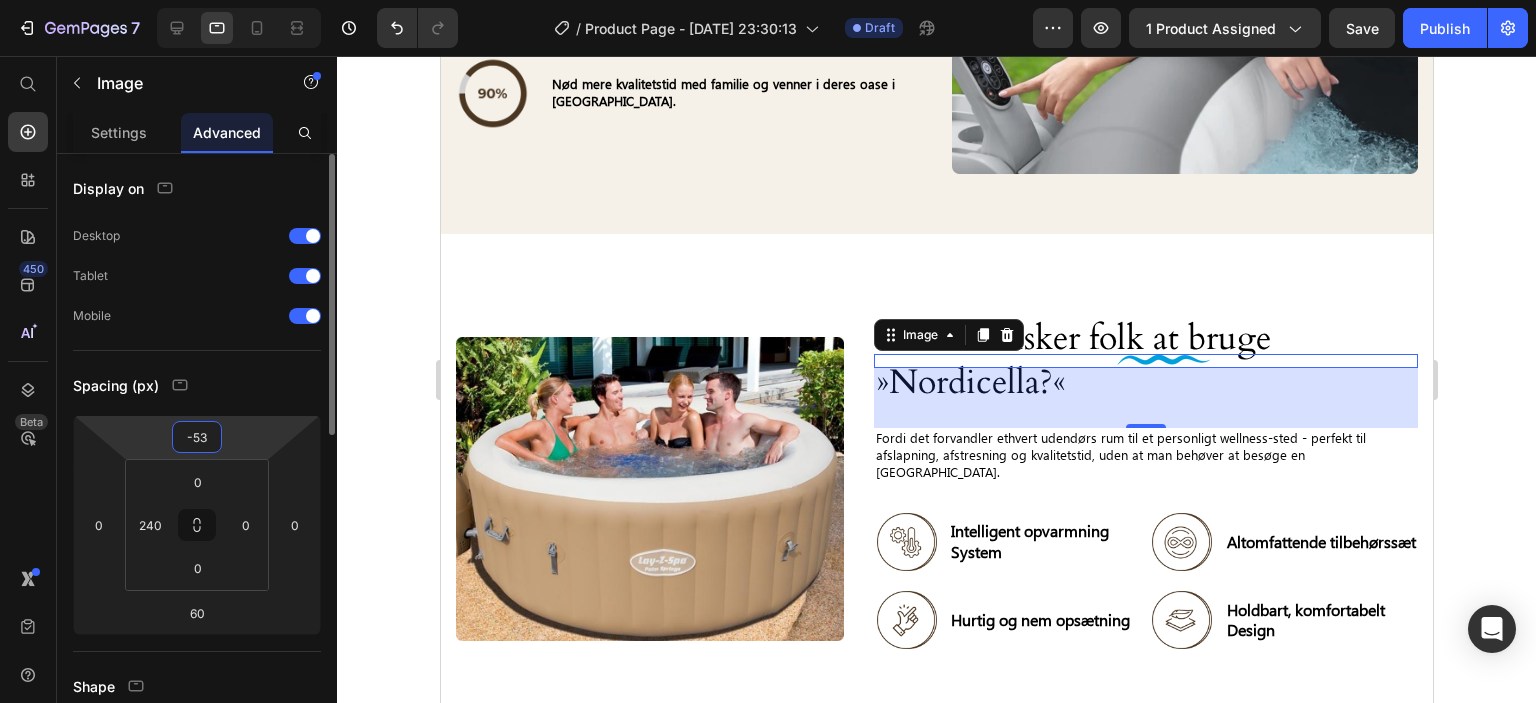 type on "-52" 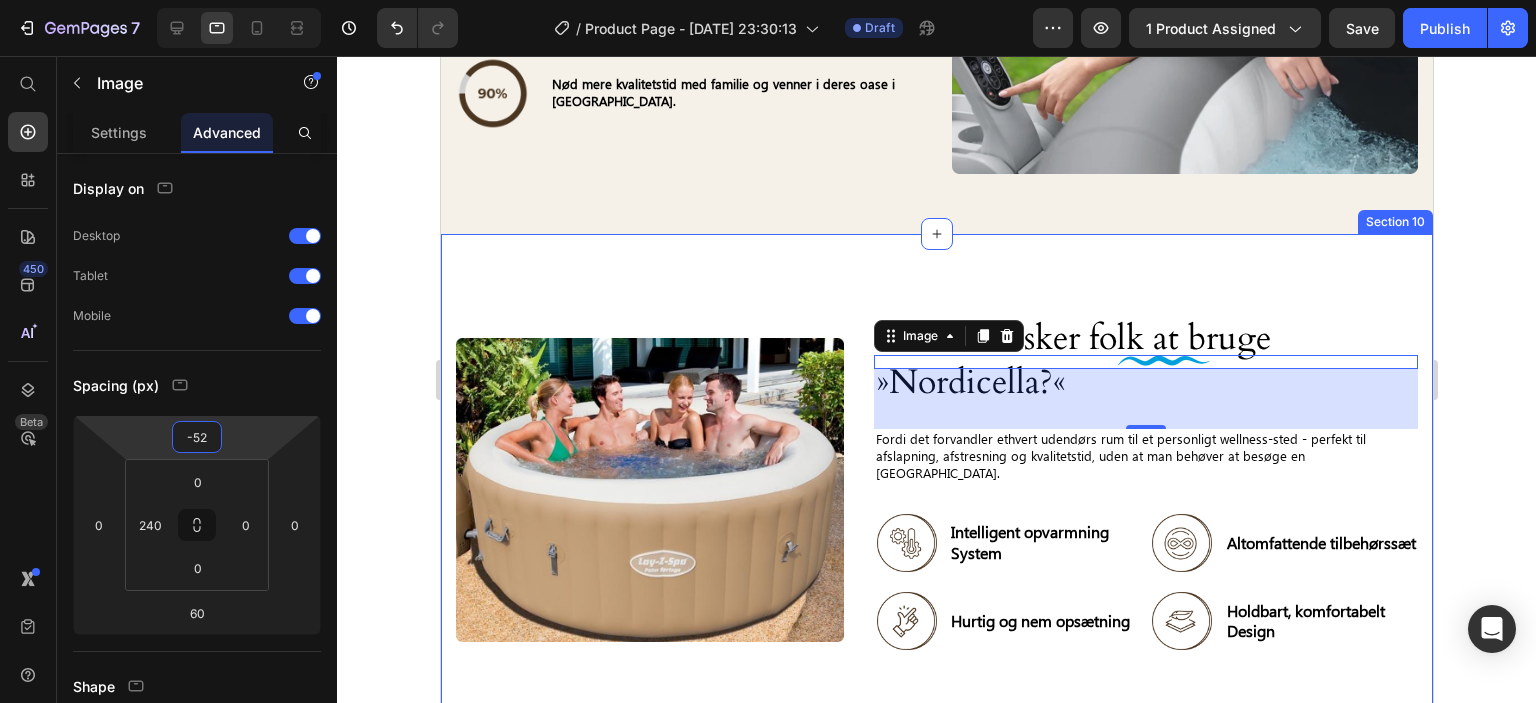 click on "Hvorfor elsker folk at bruge »Nordicella?« Heading Image   60 Fordi det forvandler ethvert udendørs rum til et personligt wellness-sted - perfekt til afslapning, afstresning og kvalitetstid, uden at man behøver at besøge en spa. Text Block Image Intelligent opvarmning System Text Block Row Image Altomfattende tilbehørssæt Text Block Row Row Image Hurtig og nem opsætning Text Block Row Image Holdbart, komfortabelt Design Text Block Row Row Row Image Row Row Section 10" at bounding box center (936, 489) 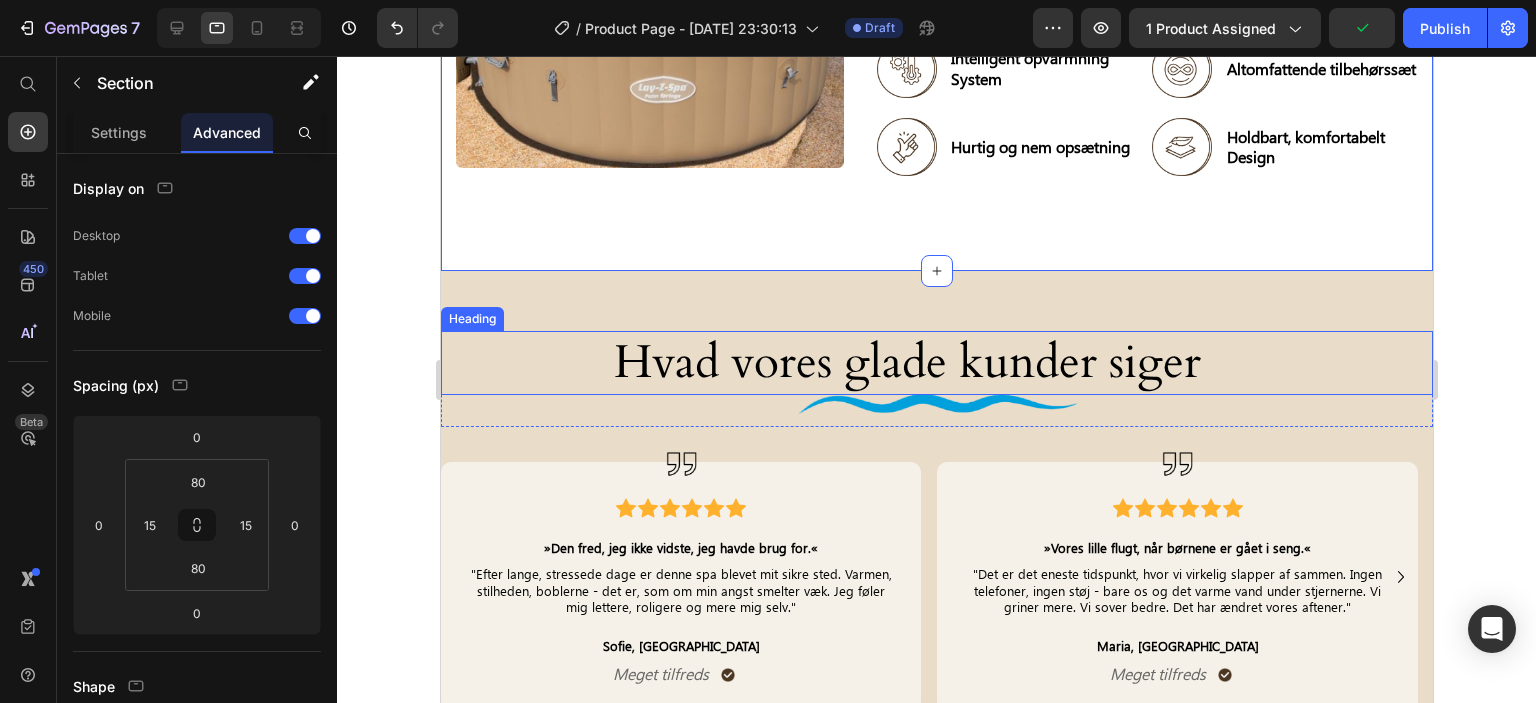 scroll, scrollTop: 5148, scrollLeft: 0, axis: vertical 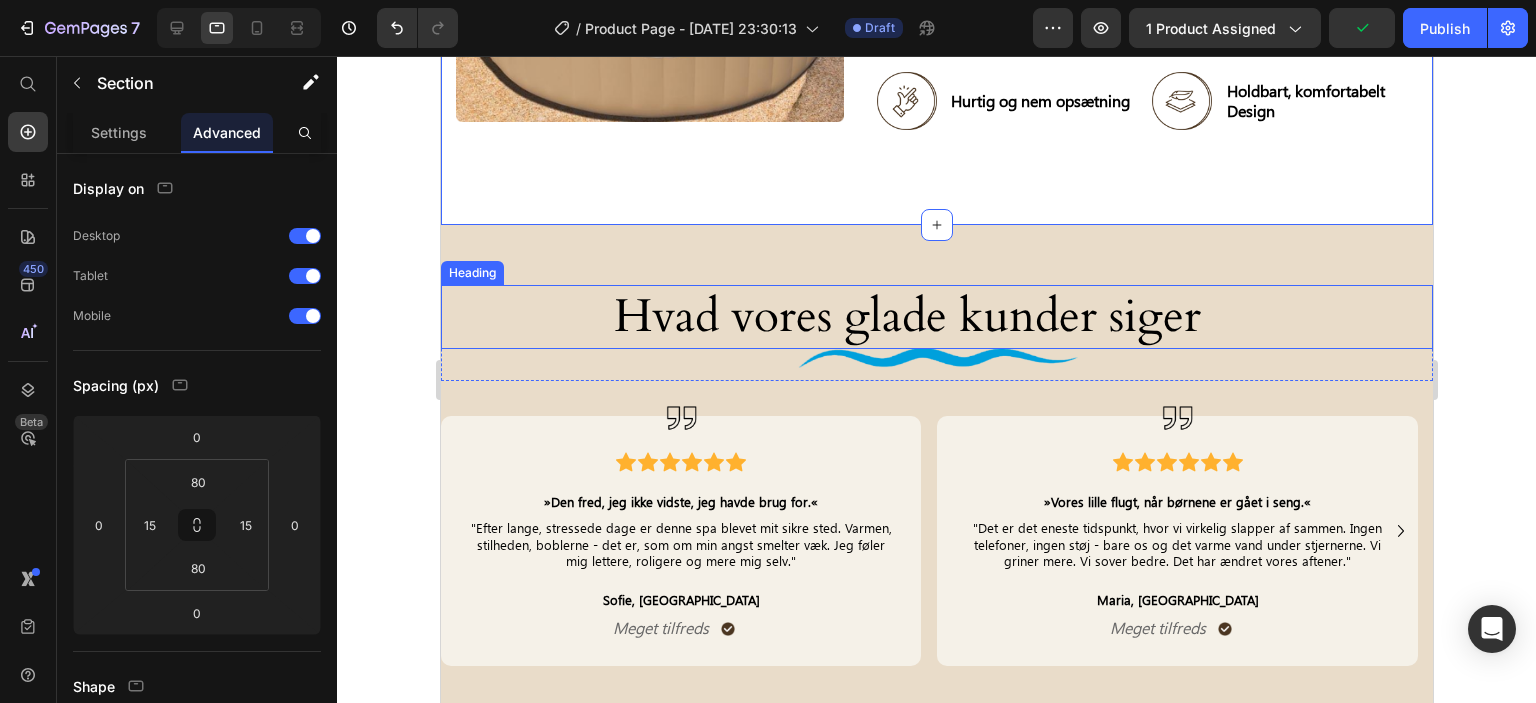 click on "Hvad vores glade kunder siger" at bounding box center [906, 317] 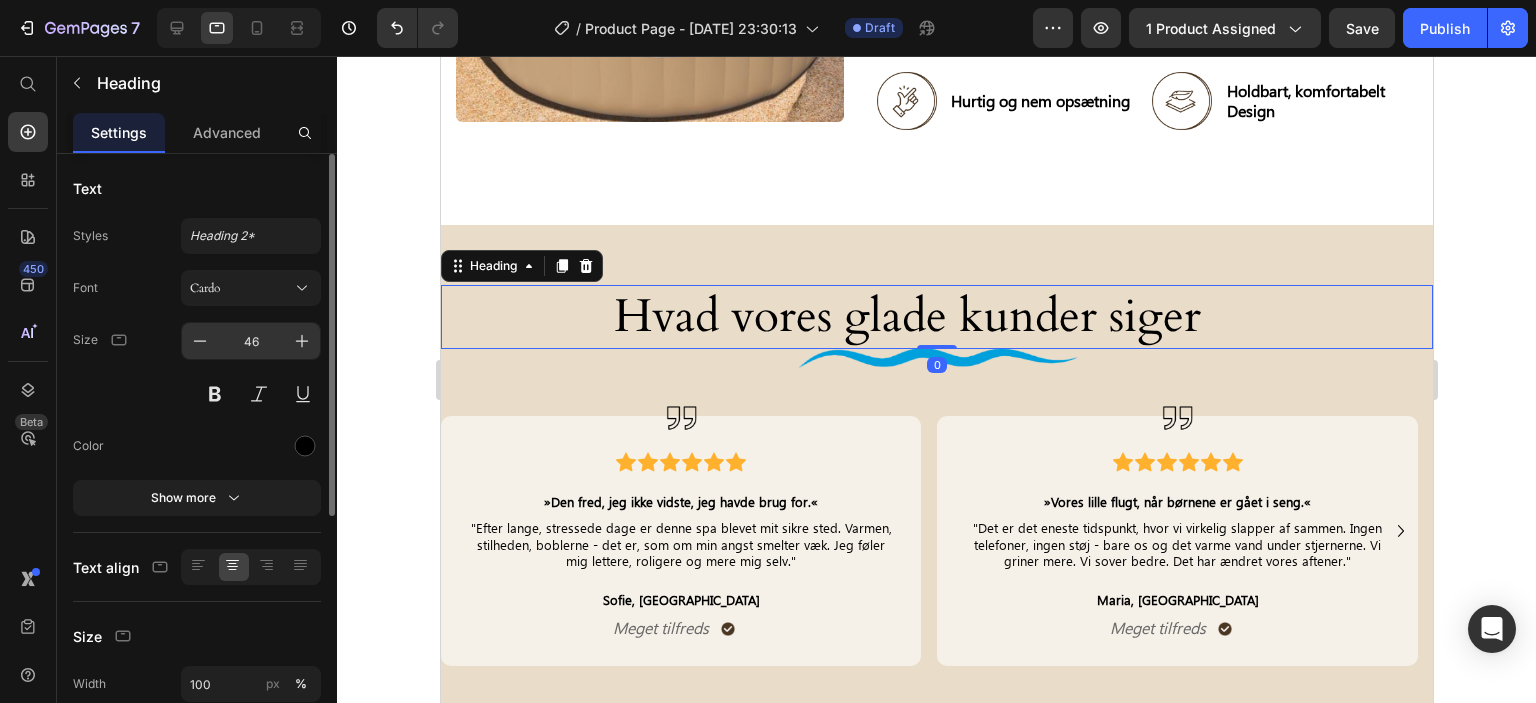 click on "46" at bounding box center (251, 341) 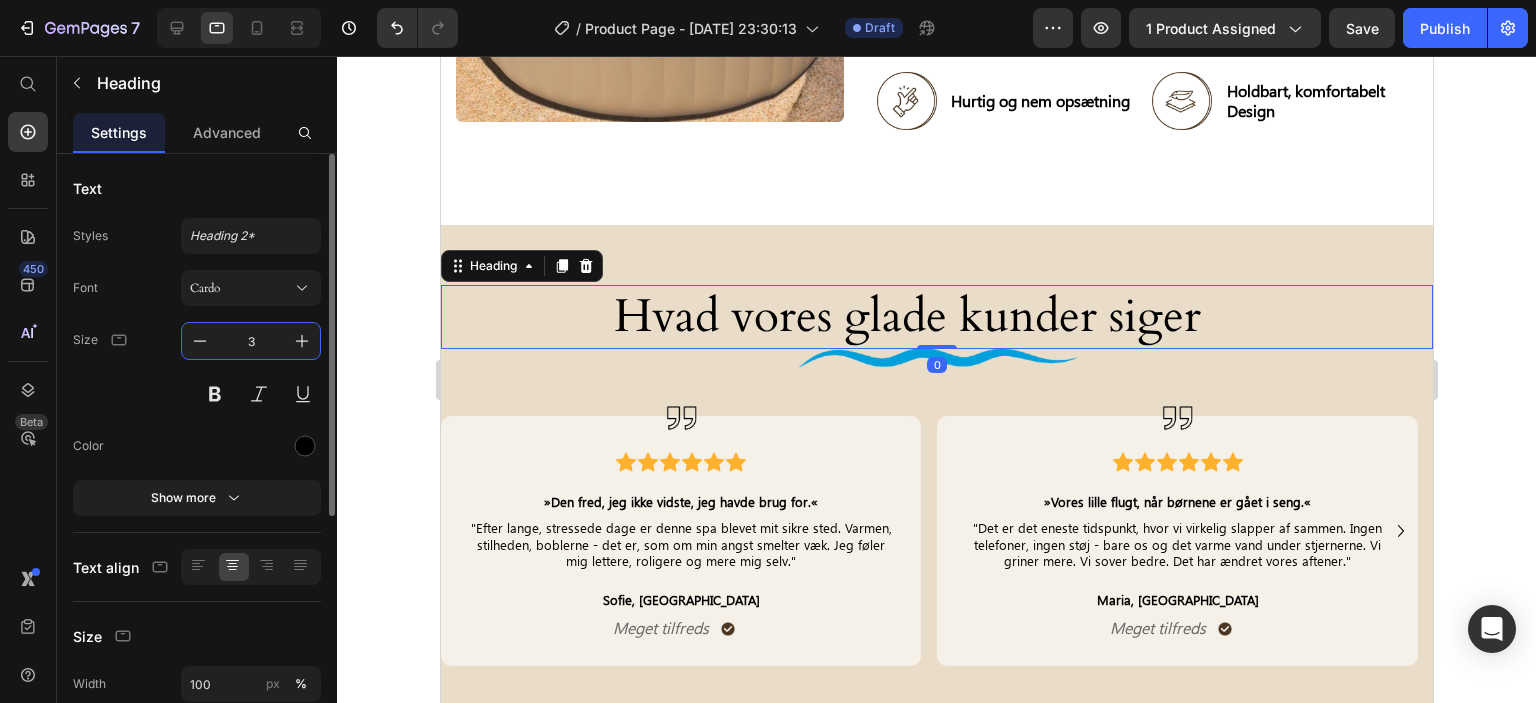 type on "34" 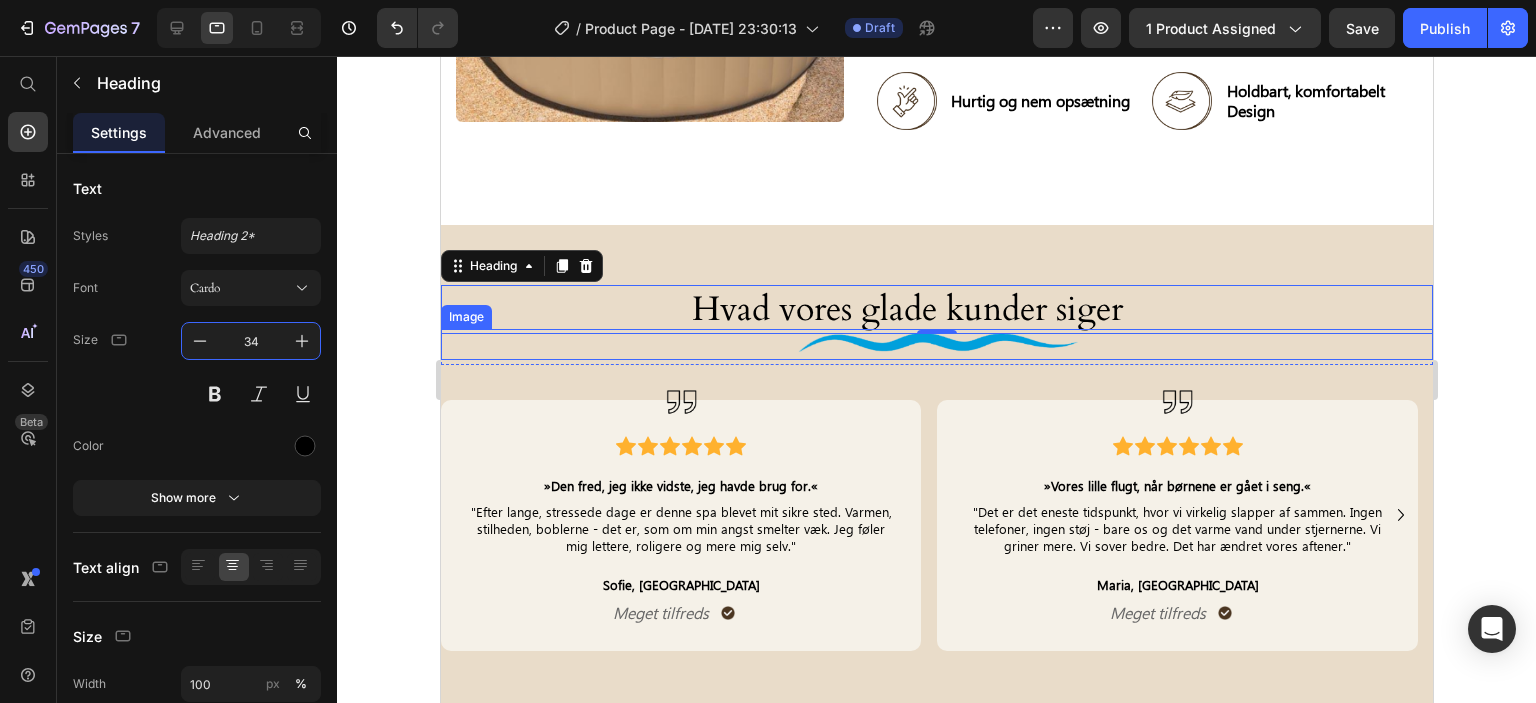 click at bounding box center [936, 345] 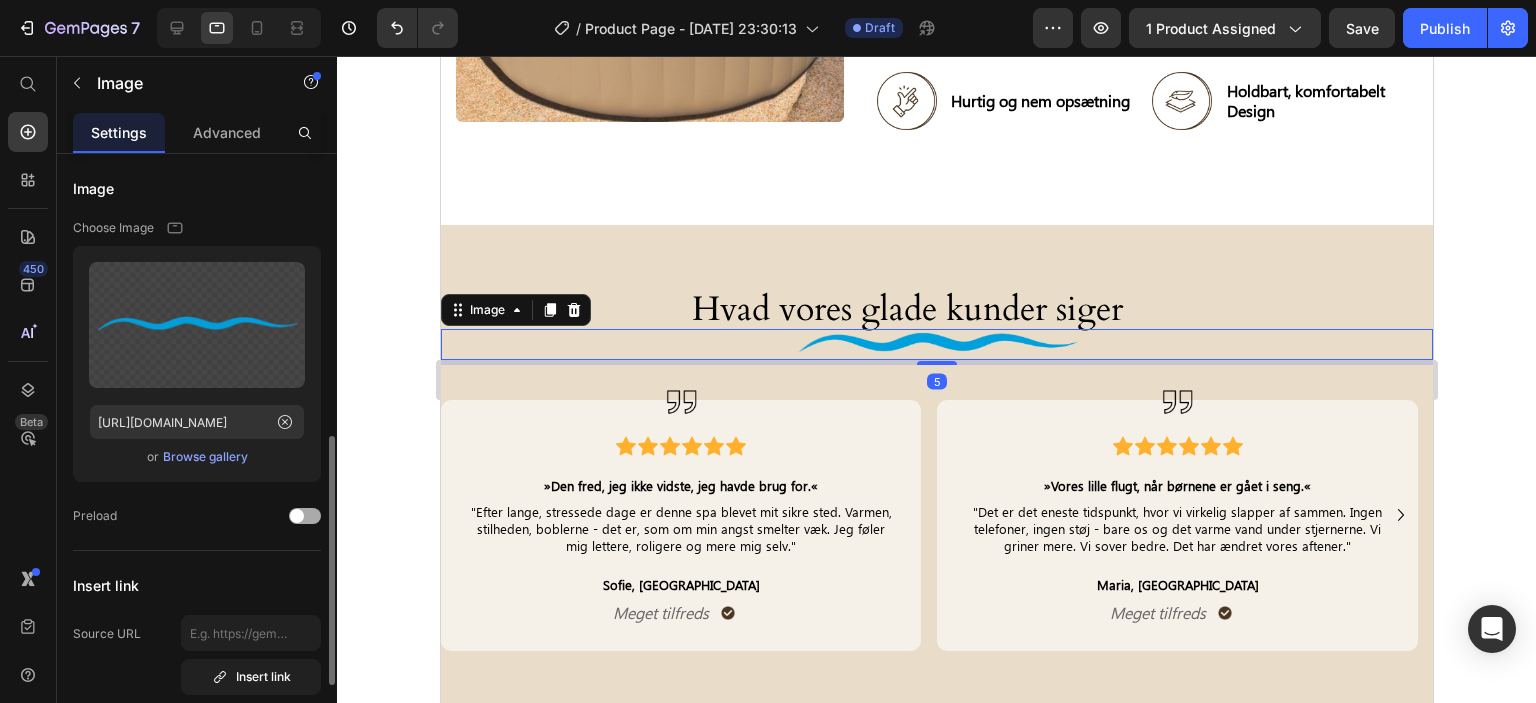 scroll, scrollTop: 300, scrollLeft: 0, axis: vertical 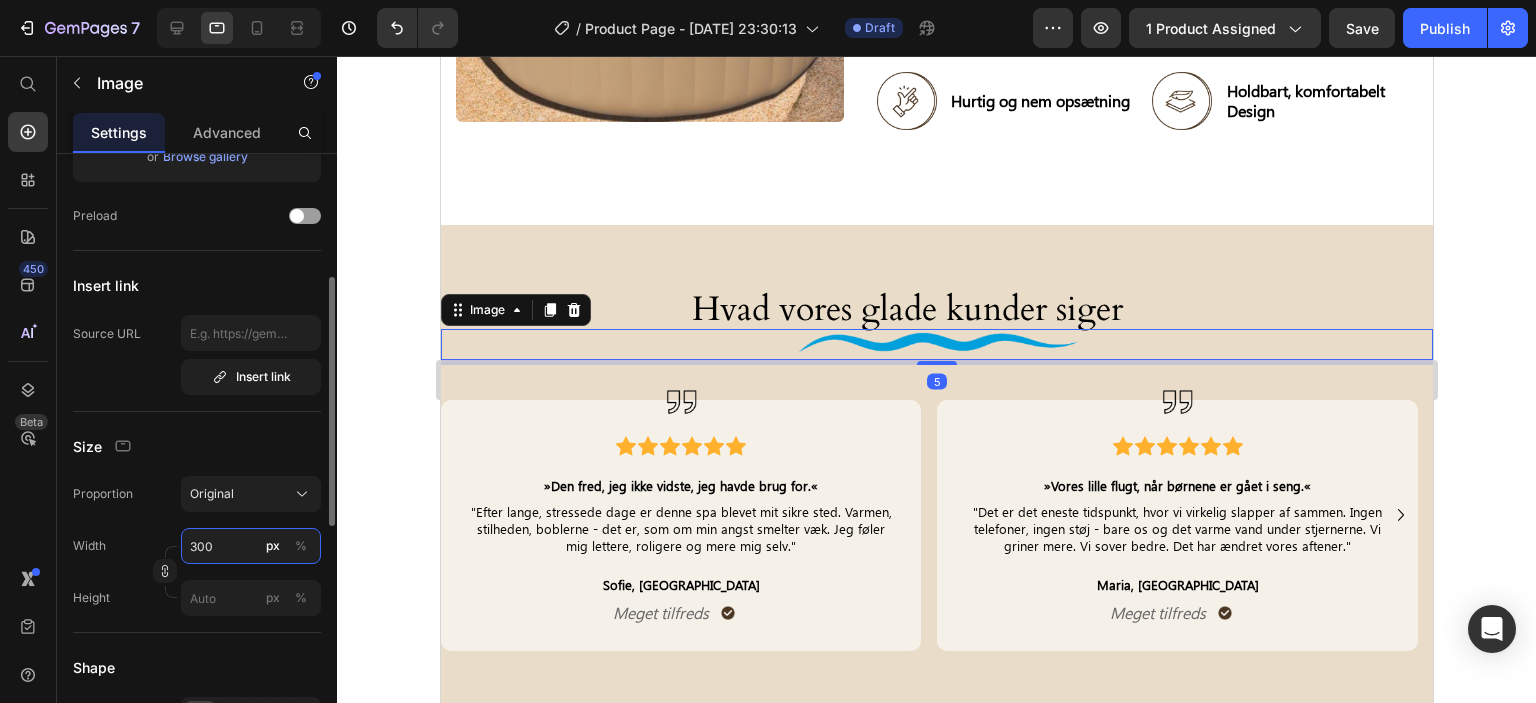 click on "300" at bounding box center [251, 546] 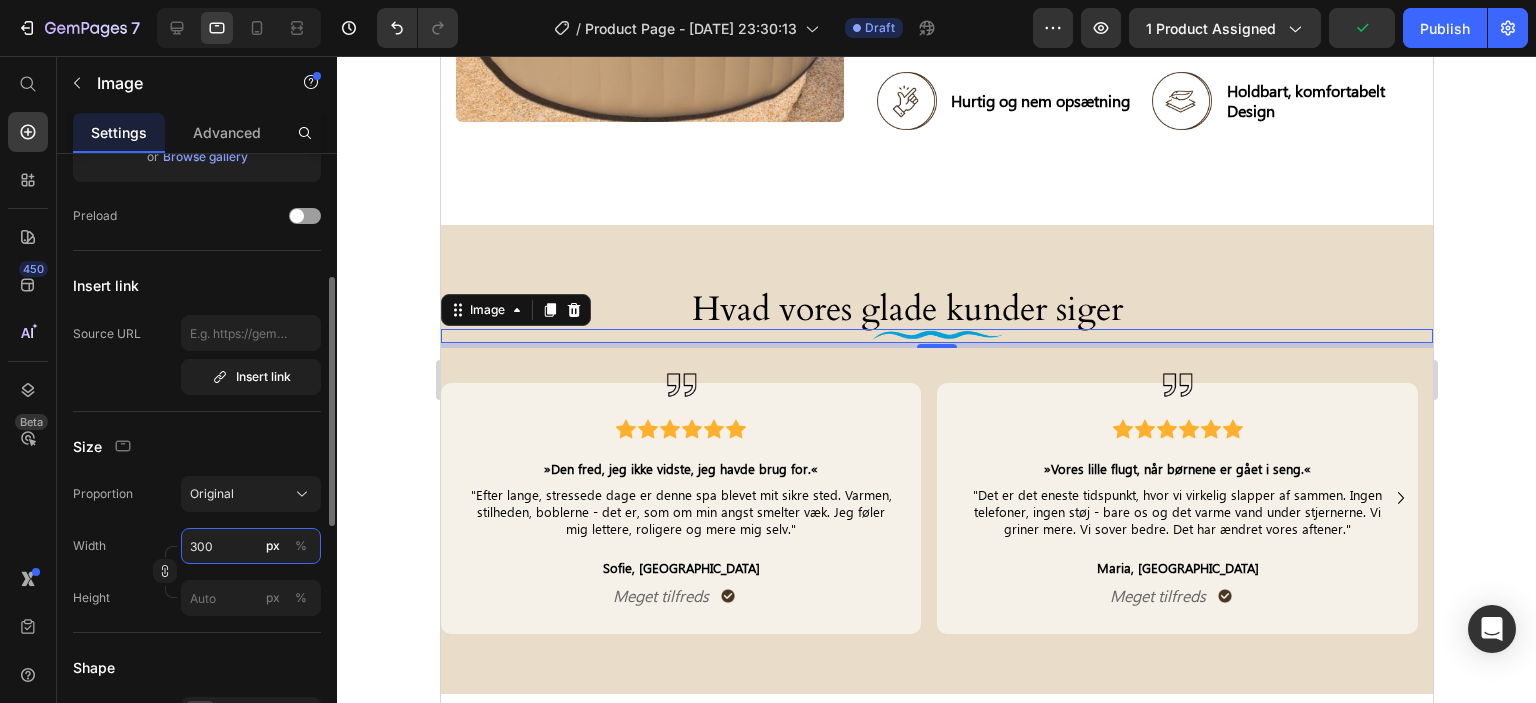 type on "140" 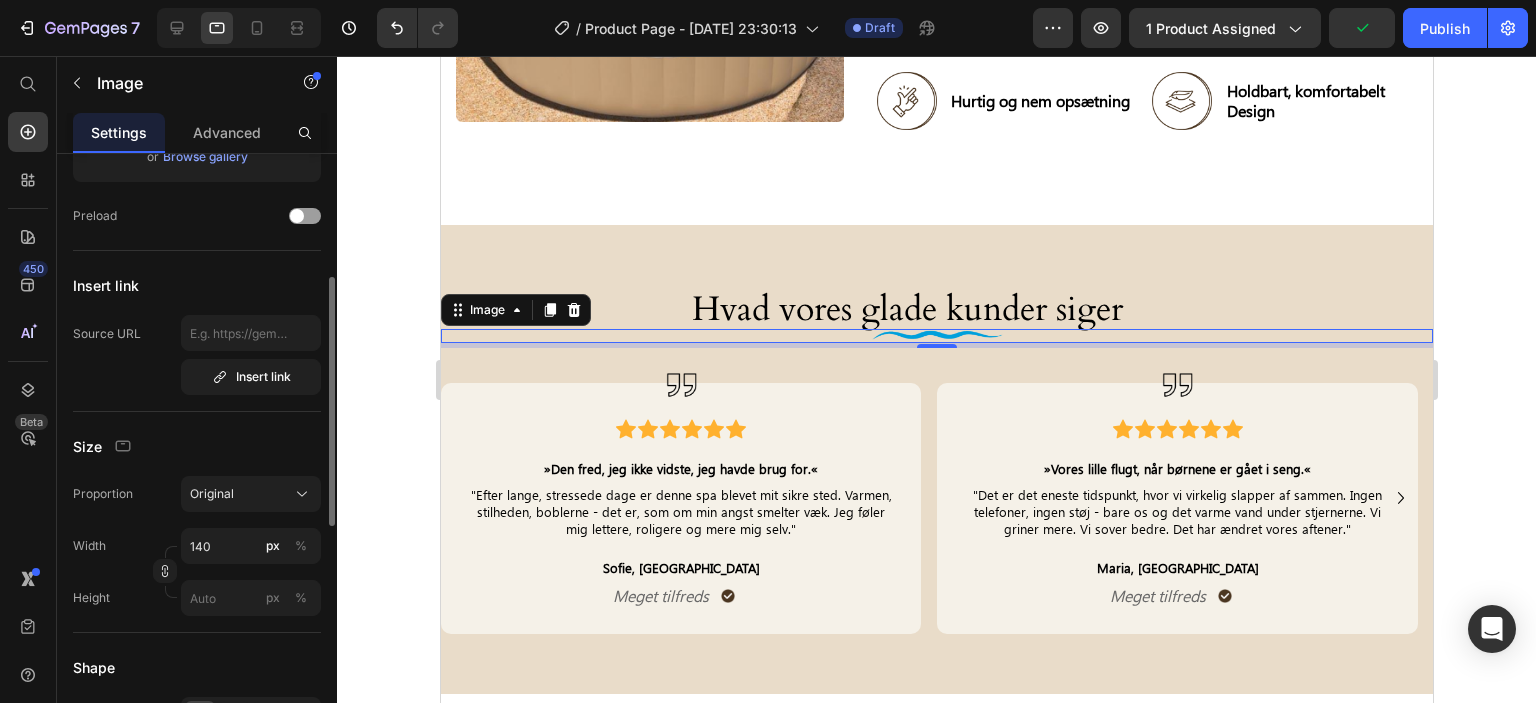click on "Size" at bounding box center [197, 446] 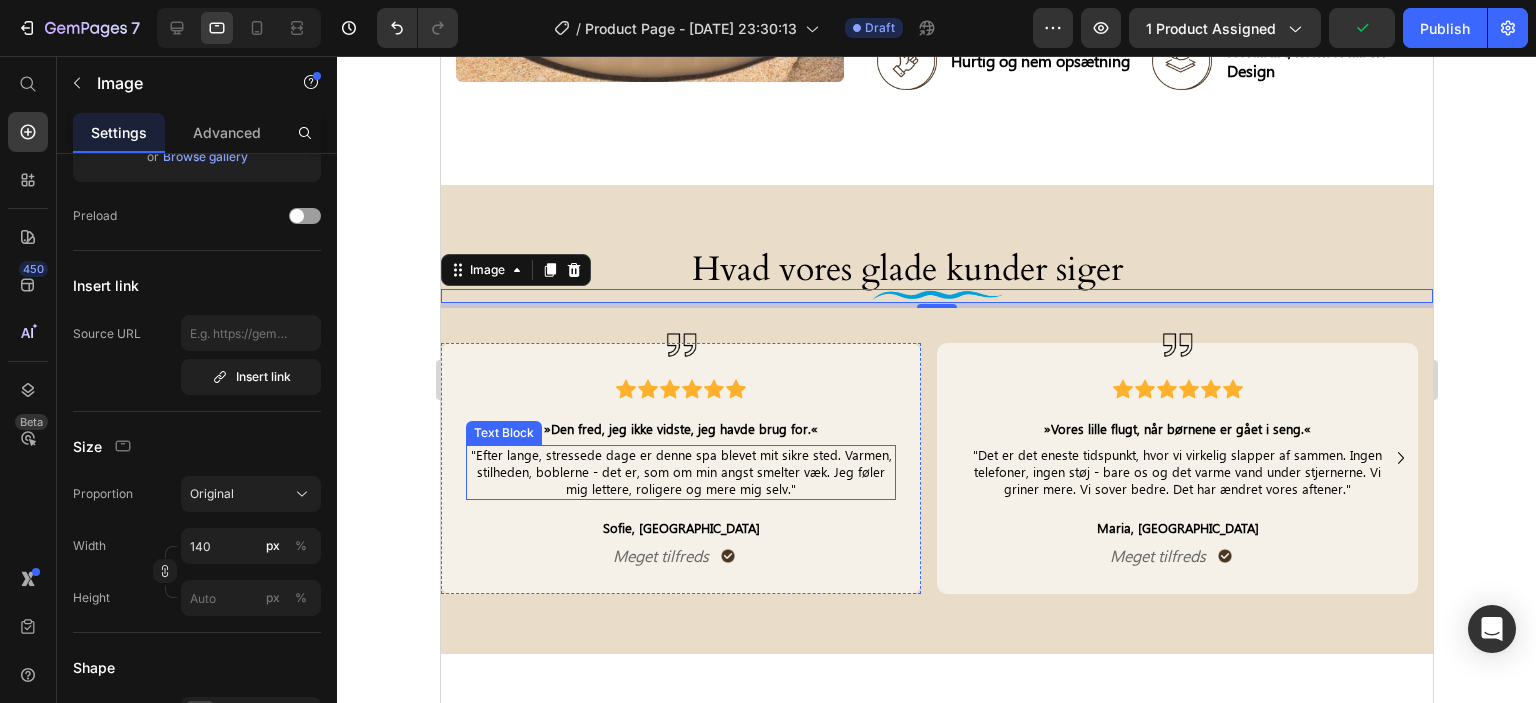 scroll, scrollTop: 5248, scrollLeft: 0, axis: vertical 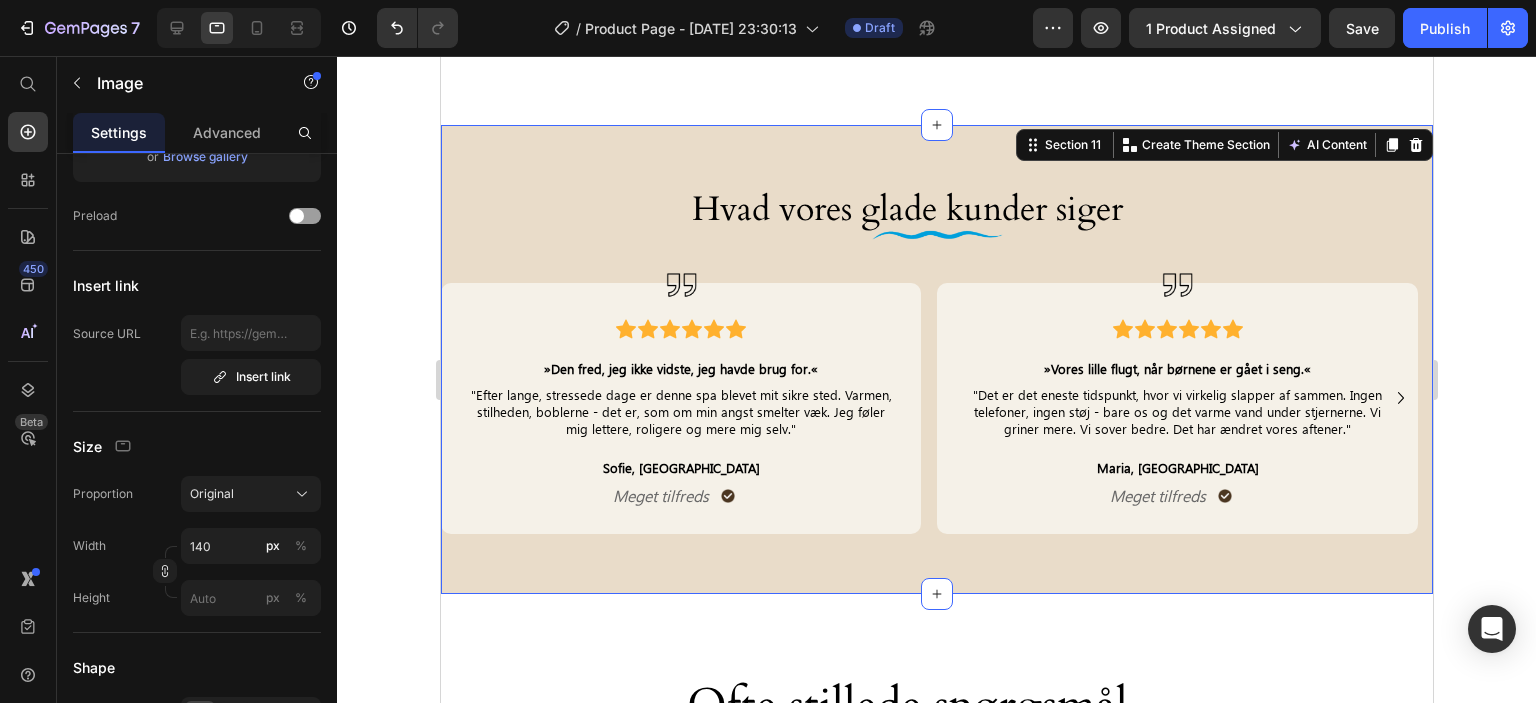click on "Hvad vores glade kunder siger Heading Image Row
Image Icon Icon Icon Icon Icon Icon Icon List »Den fred, jeg ikke vidste, jeg havde brug for.« Text Block "Efter lange, stressede dage er denne spa blevet mit sikre sted. Varmen, stilheden, boblerne - det er, som om min angst smelter væk. Jeg føler mig lettere, roligere og mere mig selv." Text Block Sofie, Odense Text Block Meget tilfreds Text Block Image Row Row Image Icon Icon Icon Icon Icon Icon Icon List »Vores lille flugt, når børnene er gået i seng.« Text Block "Det er det eneste tidspunkt, hvor vi virkelig slapper af sammen. Ingen telefoner, ingen støj - bare os og det varme vand under stjernerne. Vi griner mere. Vi sover bedre. Det har ændret vores aftener." Text Block Maria, Aarhus Text Block Meget tilfreds Text Block Image Row Row Image Icon Icon Icon Icon Icon Icon Icon List »Bedre end nogen massage eller spa-dag.« Text Block Text Block Emma, Esbjerg Text Block Meget tilfreds Text Block Row" at bounding box center (936, 359) 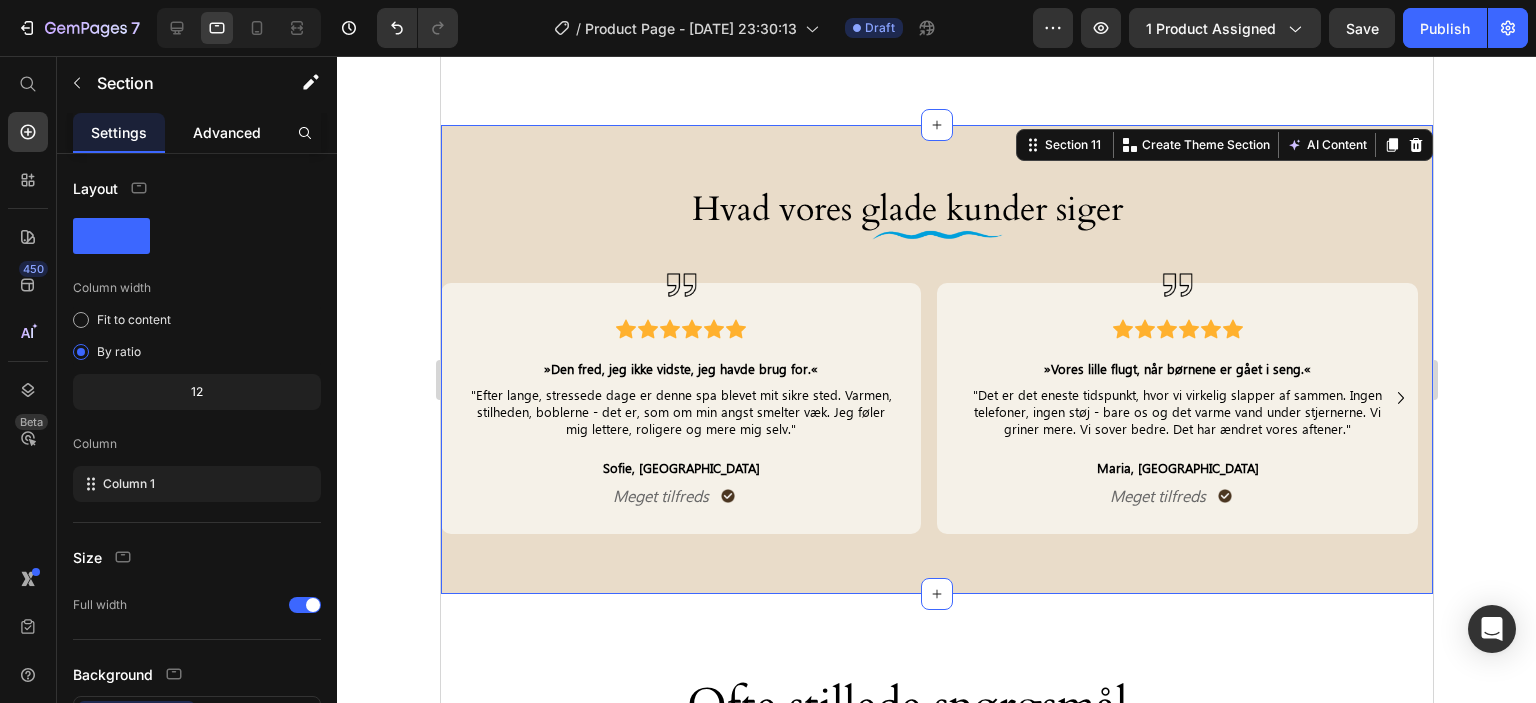 click on "Advanced" 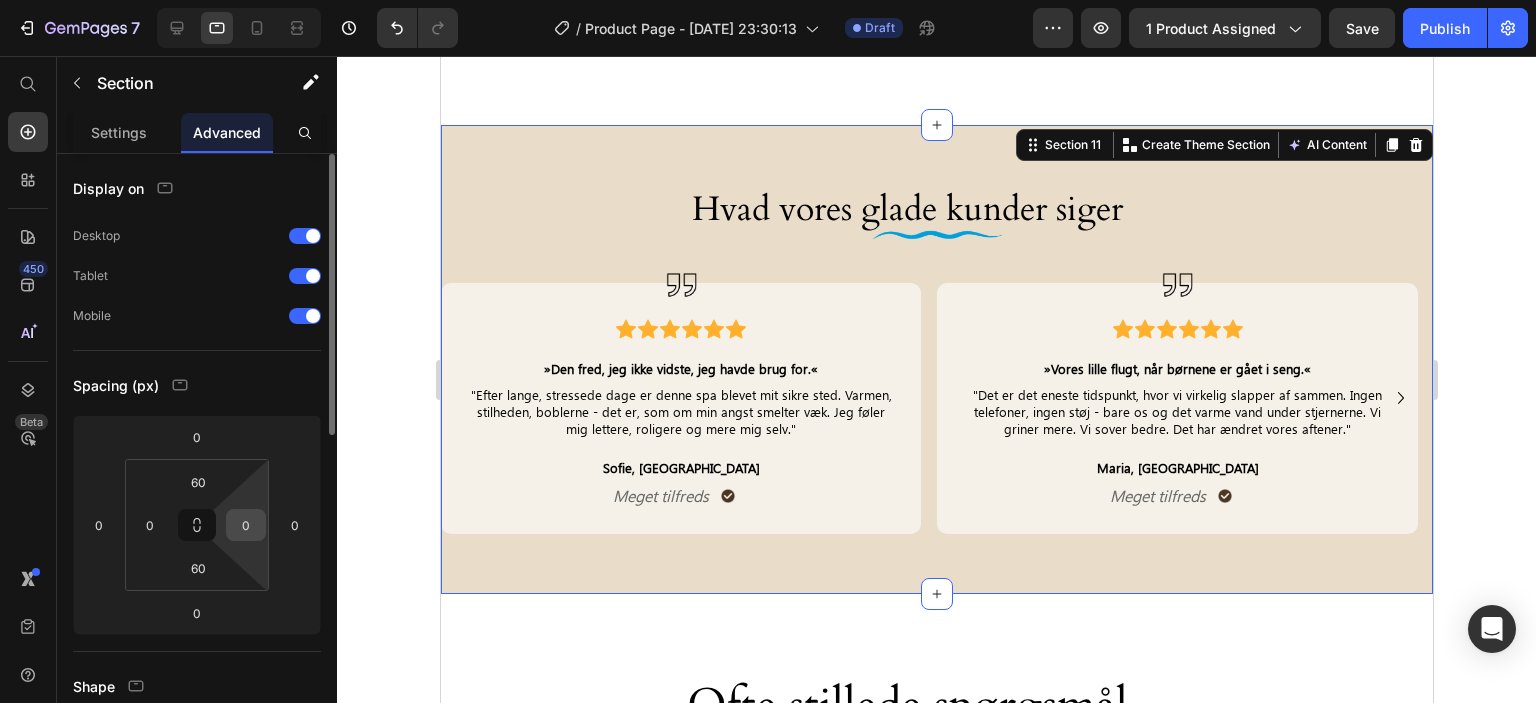 click on "0" at bounding box center [246, 525] 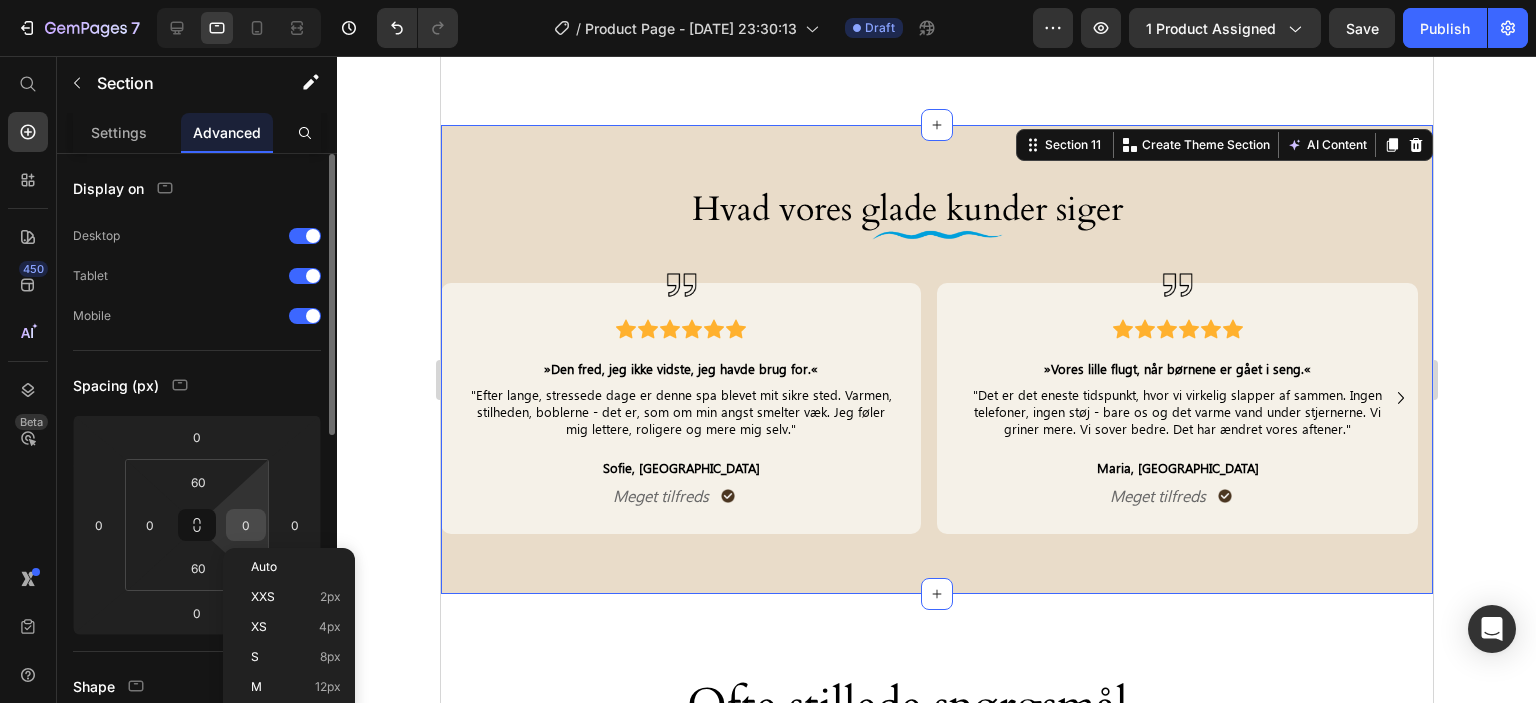 click on "0" at bounding box center [246, 525] 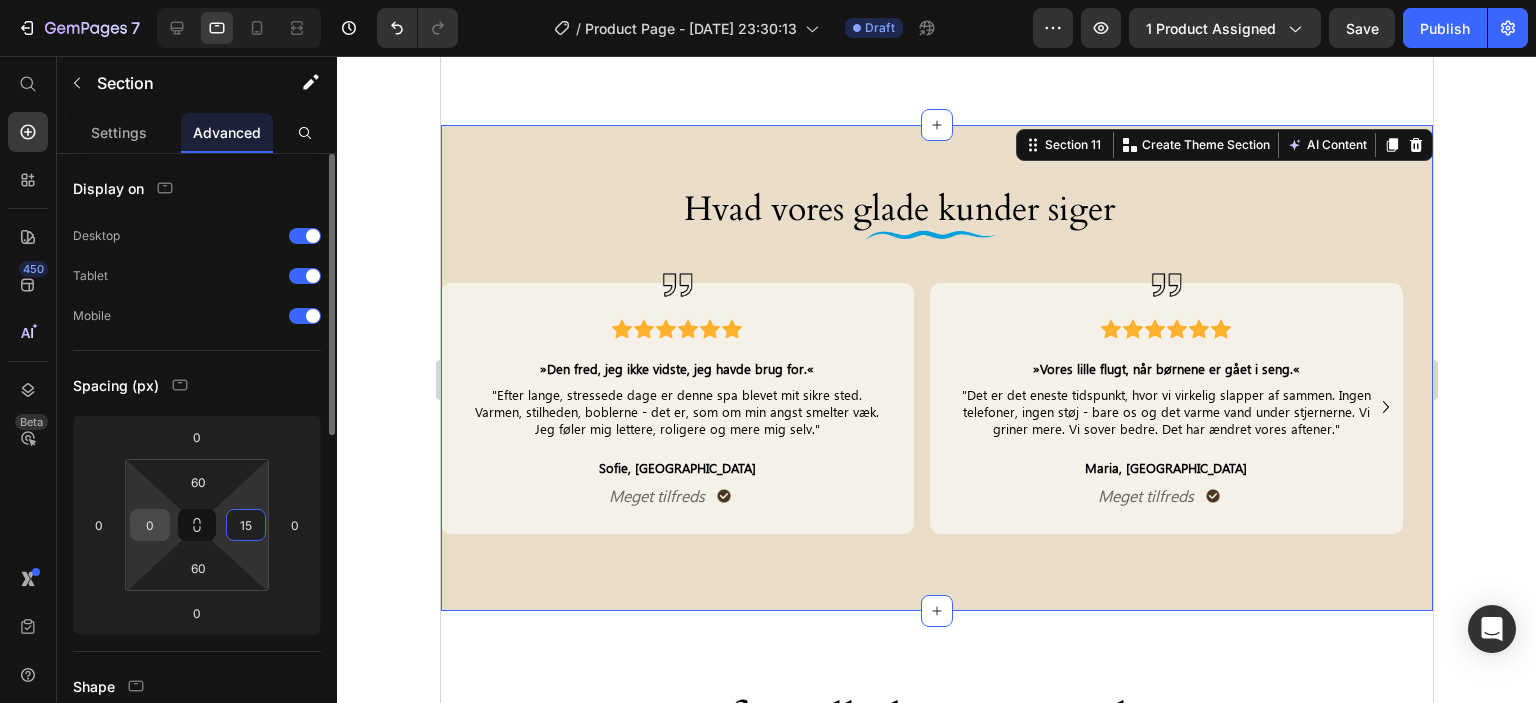 type on "15" 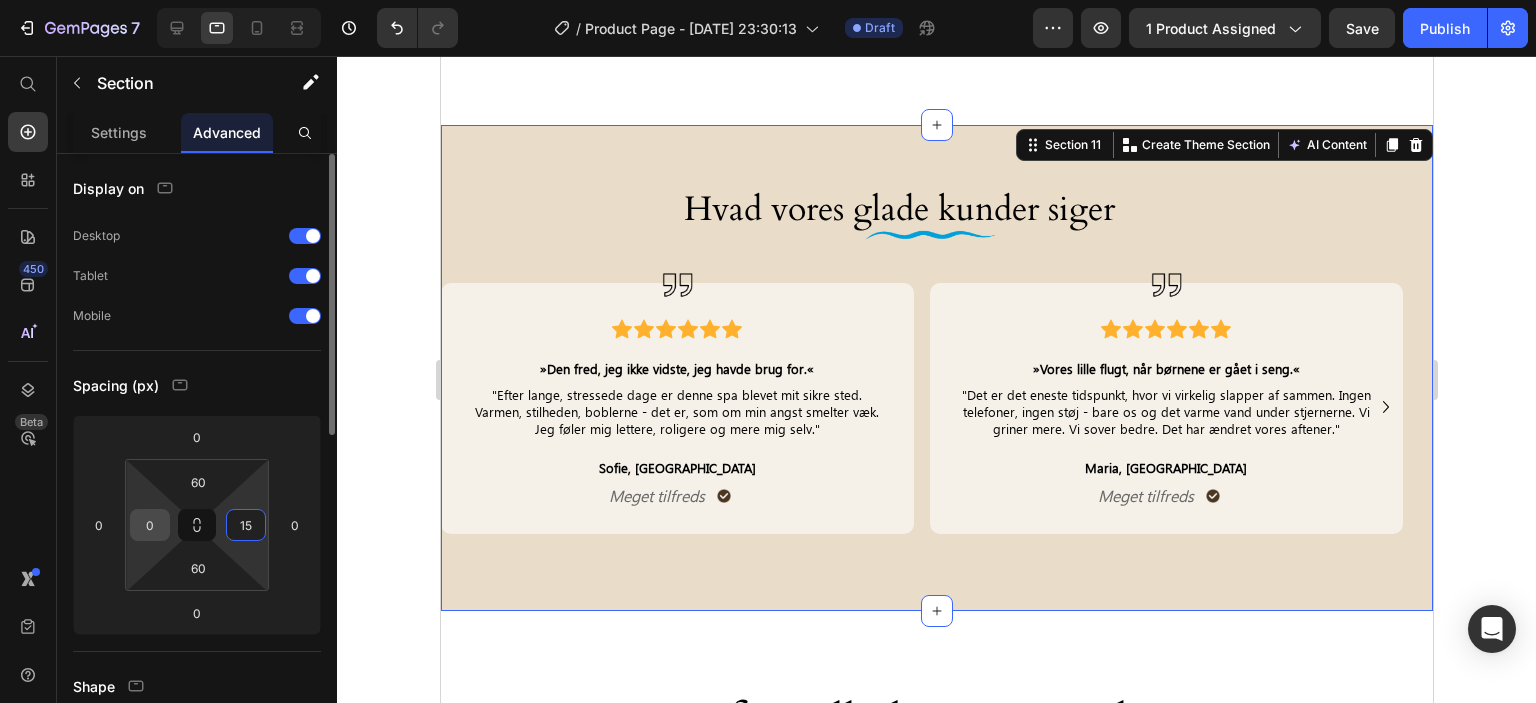 click on "0" at bounding box center (150, 525) 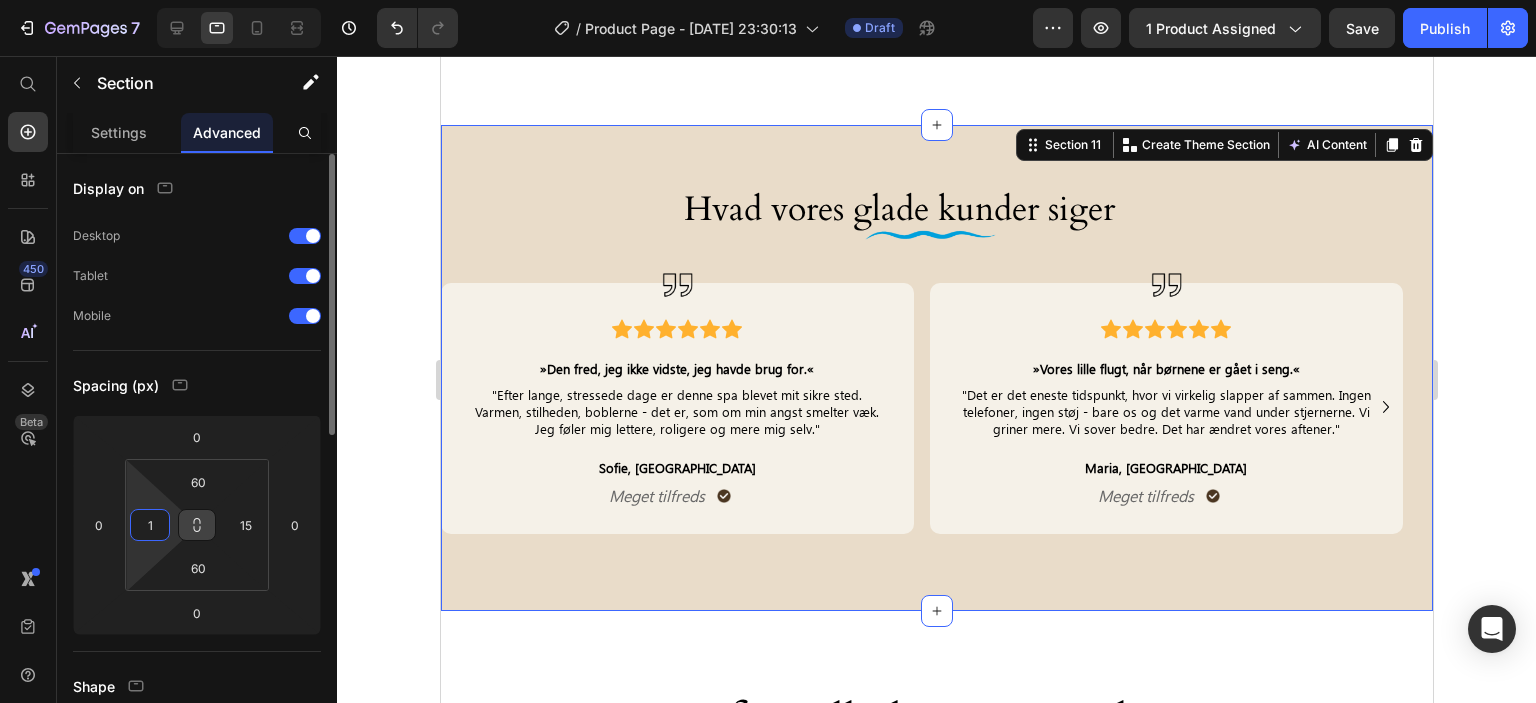 type on "15" 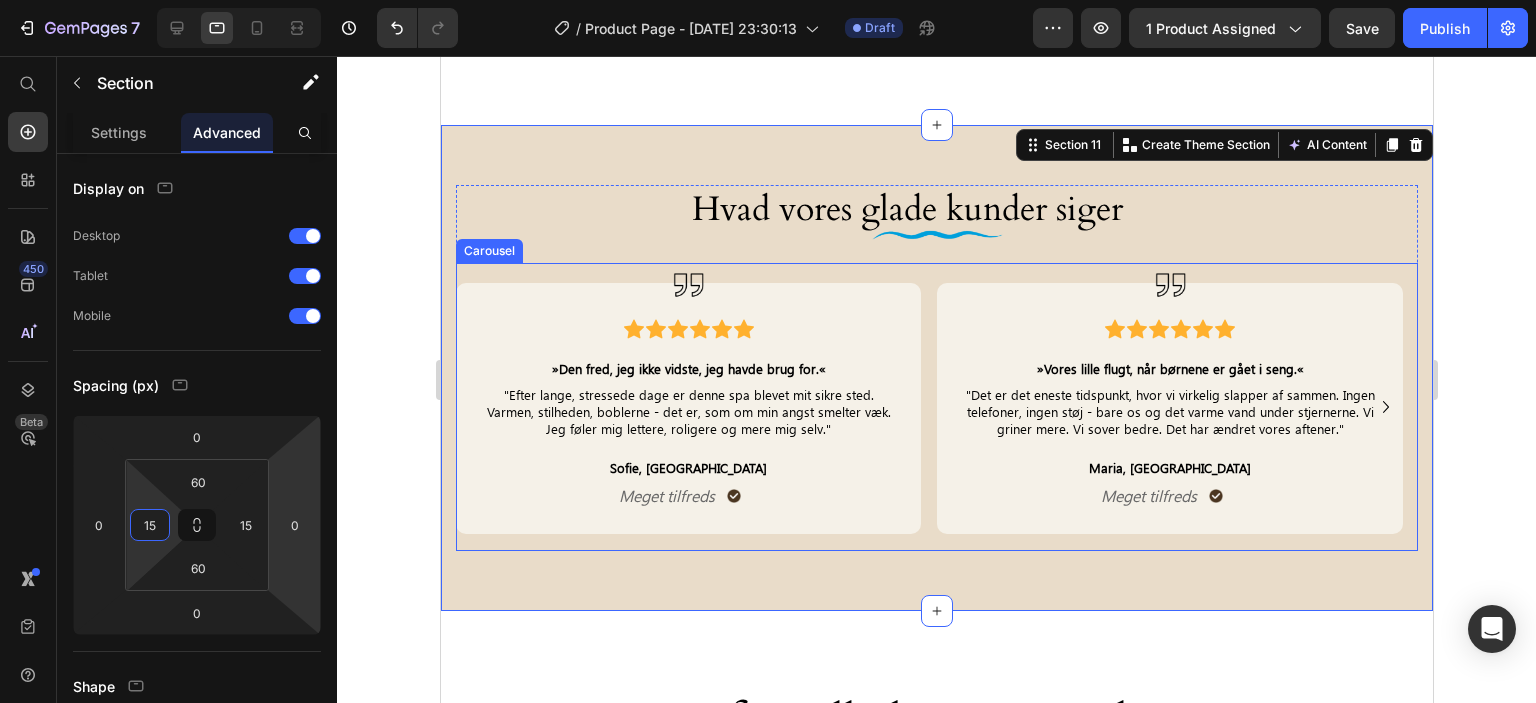 click on "Image Icon Icon Icon Icon Icon Icon Icon List »Den fred, jeg ikke vidste, jeg havde brug for.« Text Block "Efter lange, stressede dage er denne spa blevet mit sikre sted. Varmen, stilheden, boblerne - det er, som om min angst smelter væk. Jeg føler mig lettere, roligere og mere mig selv." Text Block Sofie, Odense Text Block Meget tilfreds Text Block Image Row Row Image Icon Icon Icon Icon Icon Icon Icon List »Vores lille flugt, når børnene er gået i seng.« Text Block "Det er det eneste tidspunkt, hvor vi virkelig slapper af sammen. Ingen telefoner, ingen støj - bare os og det varme vand under stjernerne. Vi griner mere. Vi sover bedre. Det har ændret vores aftener." Text Block Maria, Aarhus Text Block Meget tilfreds Text Block Image Row Row Image Icon Icon Icon Icon Icon Icon Icon List »Bedre end nogen massage eller spa-dag.« Text Block Text Block Emma, Esbjerg Text Block Meget tilfreds Text Block Image Row Row" at bounding box center [936, 406] 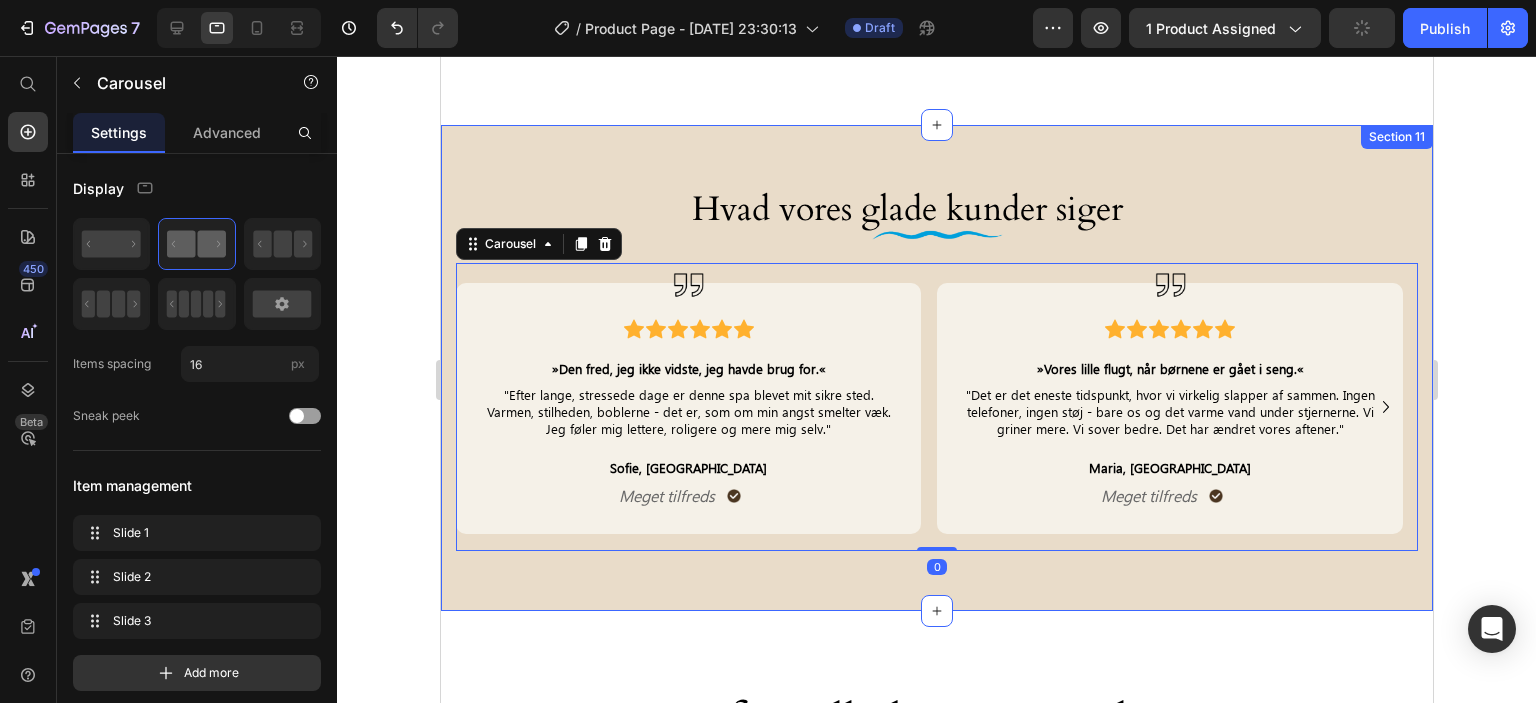 click on "Hvad vores glade kunder siger Heading Image Row
Image Icon Icon Icon Icon Icon Icon Icon List »Den fred, jeg ikke vidste, jeg havde brug for.« Text Block "Efter lange, stressede dage er denne spa blevet mit sikre sted. Varmen, stilheden, boblerne - det er, som om min angst smelter væk. Jeg føler mig lettere, roligere og mere mig selv." Text Block Sofie, Odense Text Block Meget tilfreds Text Block Image Row Row Image Icon Icon Icon Icon Icon Icon Icon List »Vores lille flugt, når børnene er gået i seng.« Text Block "Det er det eneste tidspunkt, hvor vi virkelig slapper af sammen. Ingen telefoner, ingen støj - bare os og det varme vand under stjernerne. Vi griner mere. Vi sover bedre. Det har ændret vores aftener." Text Block Maria, Aarhus Text Block Meget tilfreds Text Block Image Row Row Image Icon Icon Icon Icon Icon Icon Icon List »Bedre end nogen massage eller spa-dag.« Text Block Text Block Emma, Esbjerg Text Block Meget tilfreds Text Block Row" at bounding box center [936, 367] 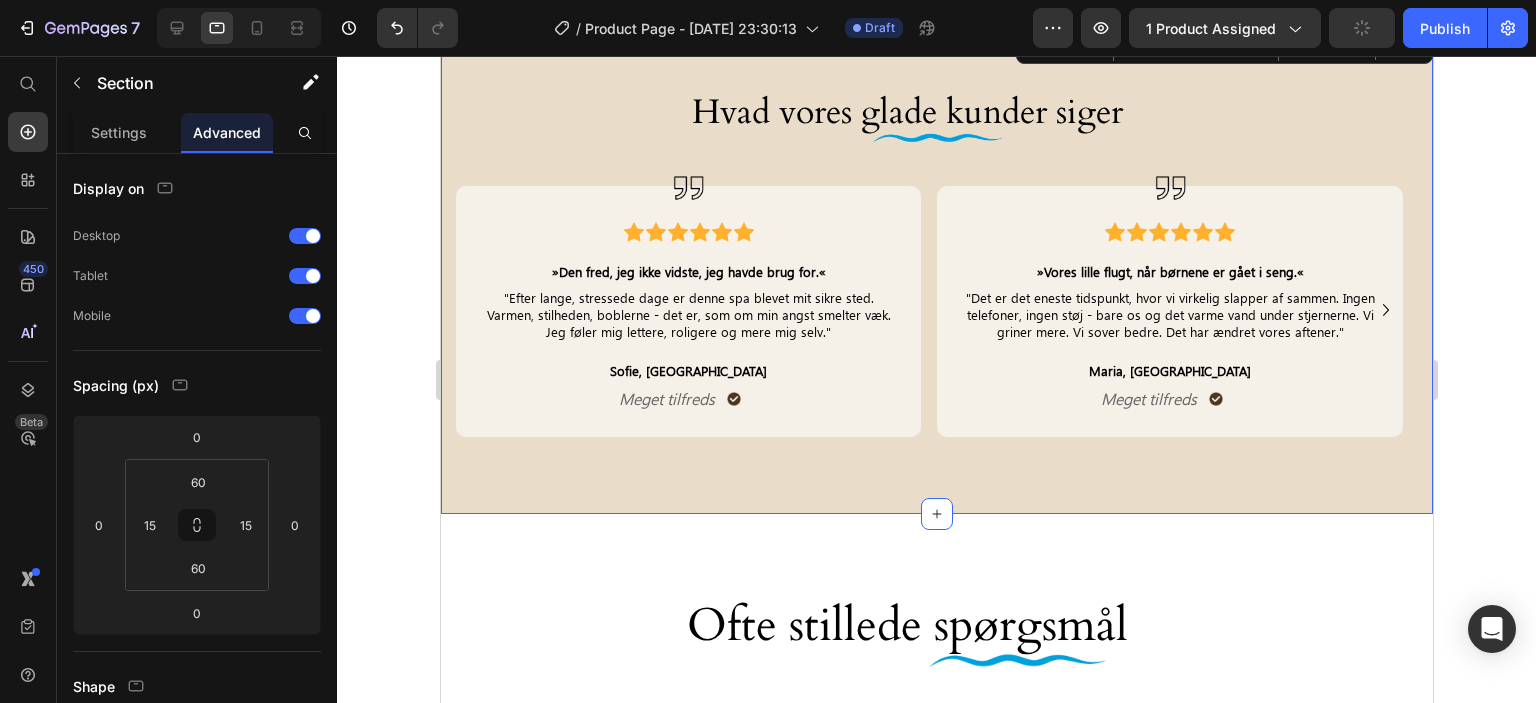 scroll, scrollTop: 5648, scrollLeft: 0, axis: vertical 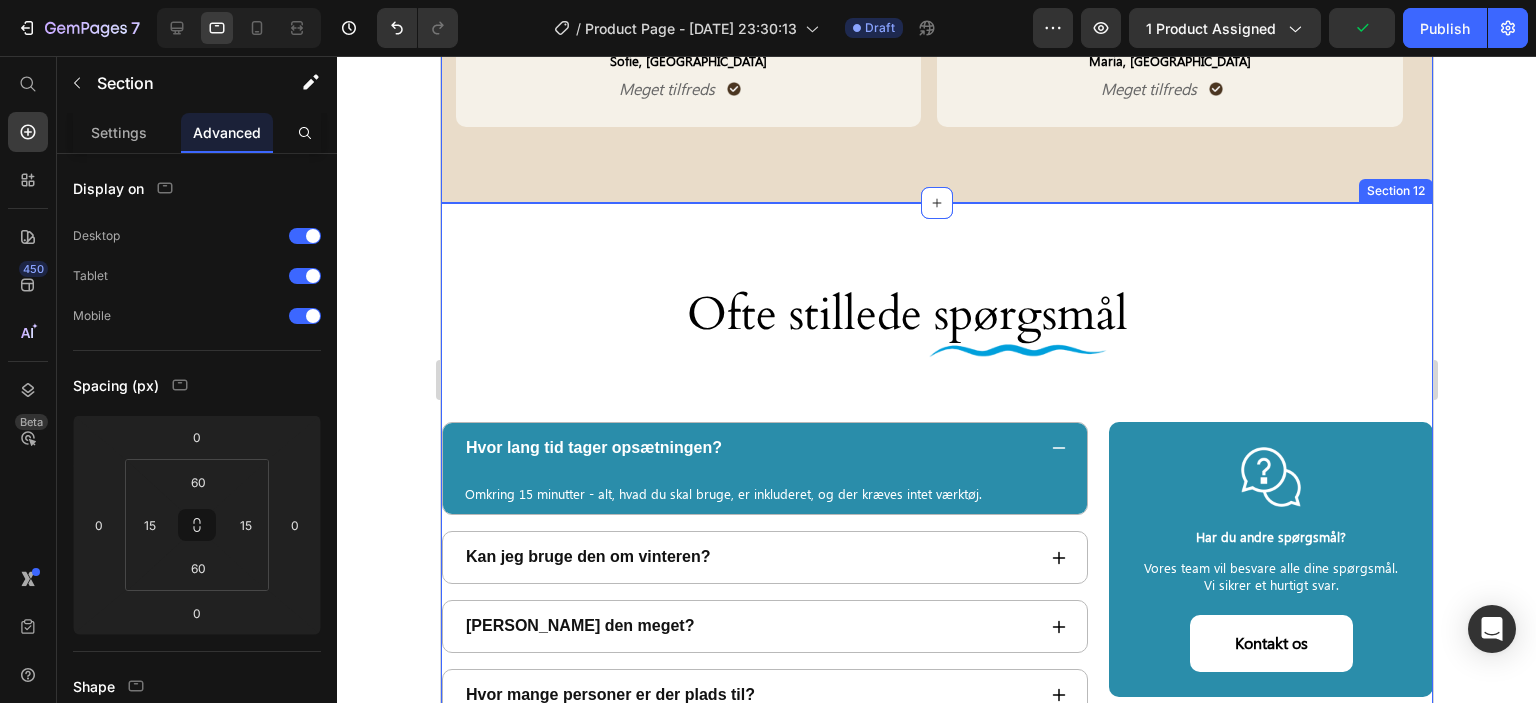 click on "Ofte stillede spørgsmål Heading Image Row Row
Hvor lang tid tager opsætningen? Omkring 15 minutter - alt, hvad du skal bruge, er inkluderet, og der kræves intet værktøj. Text Block Row
Kan jeg bruge den om vinteren?
Larmer den meget?
Hvor mange personer er der plads til?
Er den dyr i drift?
Er vandet svært at holde rent? Accordion Image Har du andre spørgsmål? Text Block Vores team vil besvare alle dine spørgsmål. Vi sikrer et hurtigt svar. Text Block Kontakt os Button Row Image Row Section 12" at bounding box center (936, 587) 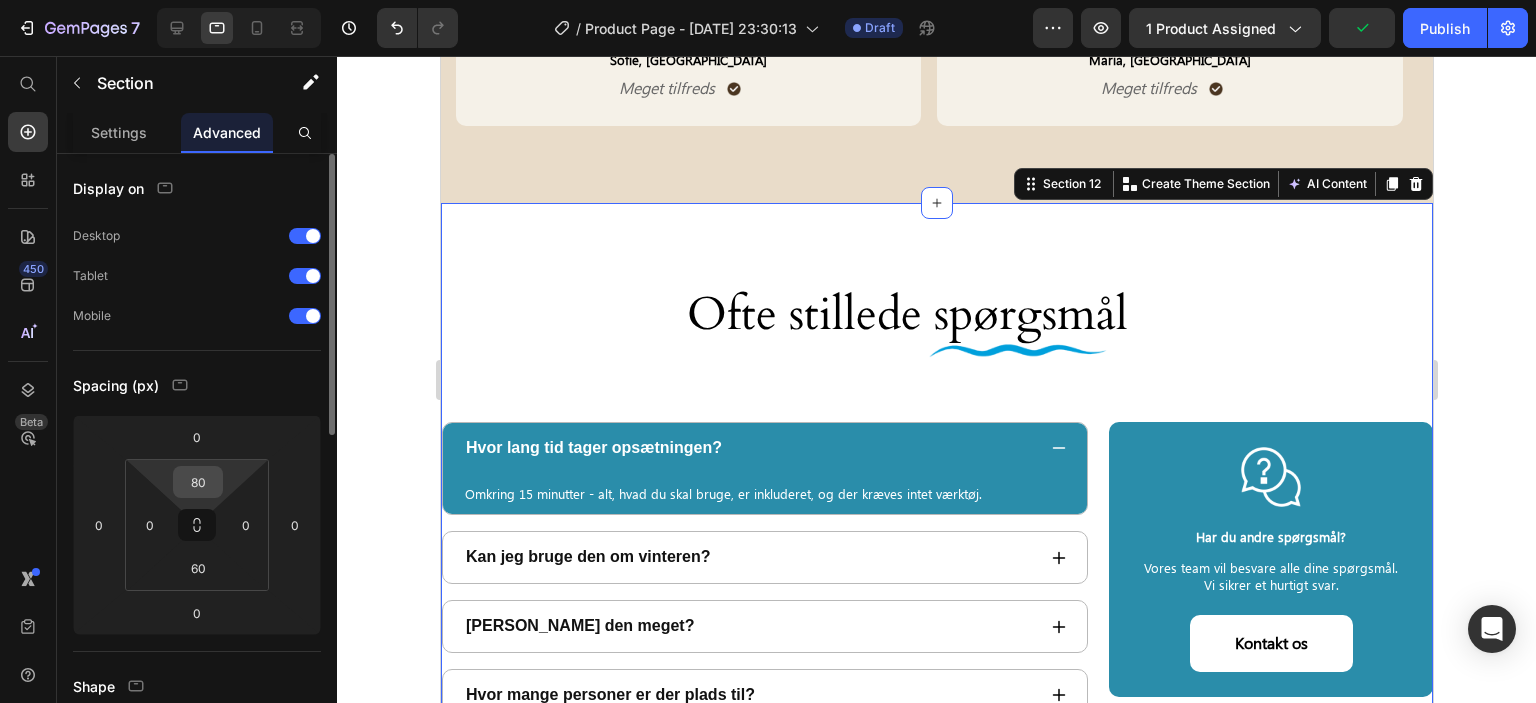 click on "80" at bounding box center (198, 482) 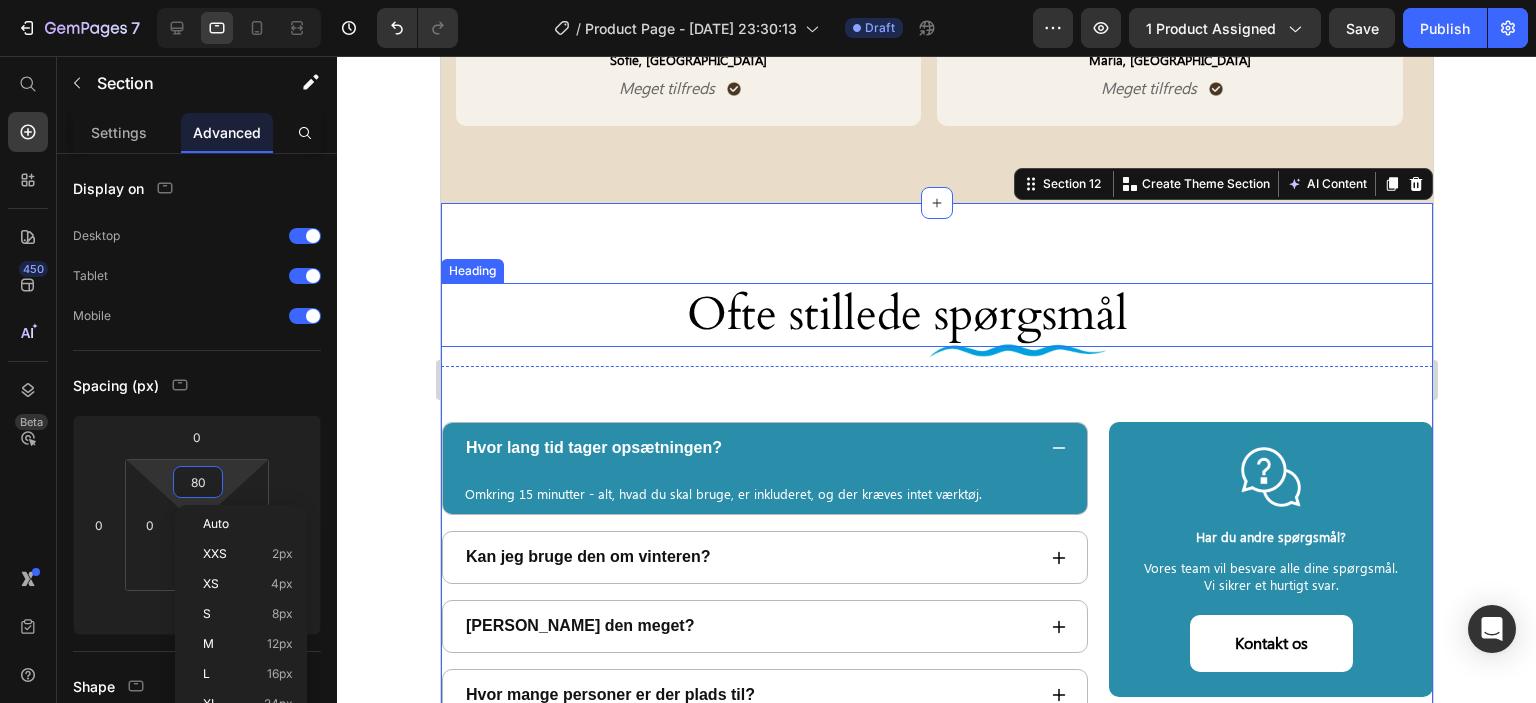 click on "Ofte stillede spørgsmål" at bounding box center [906, 315] 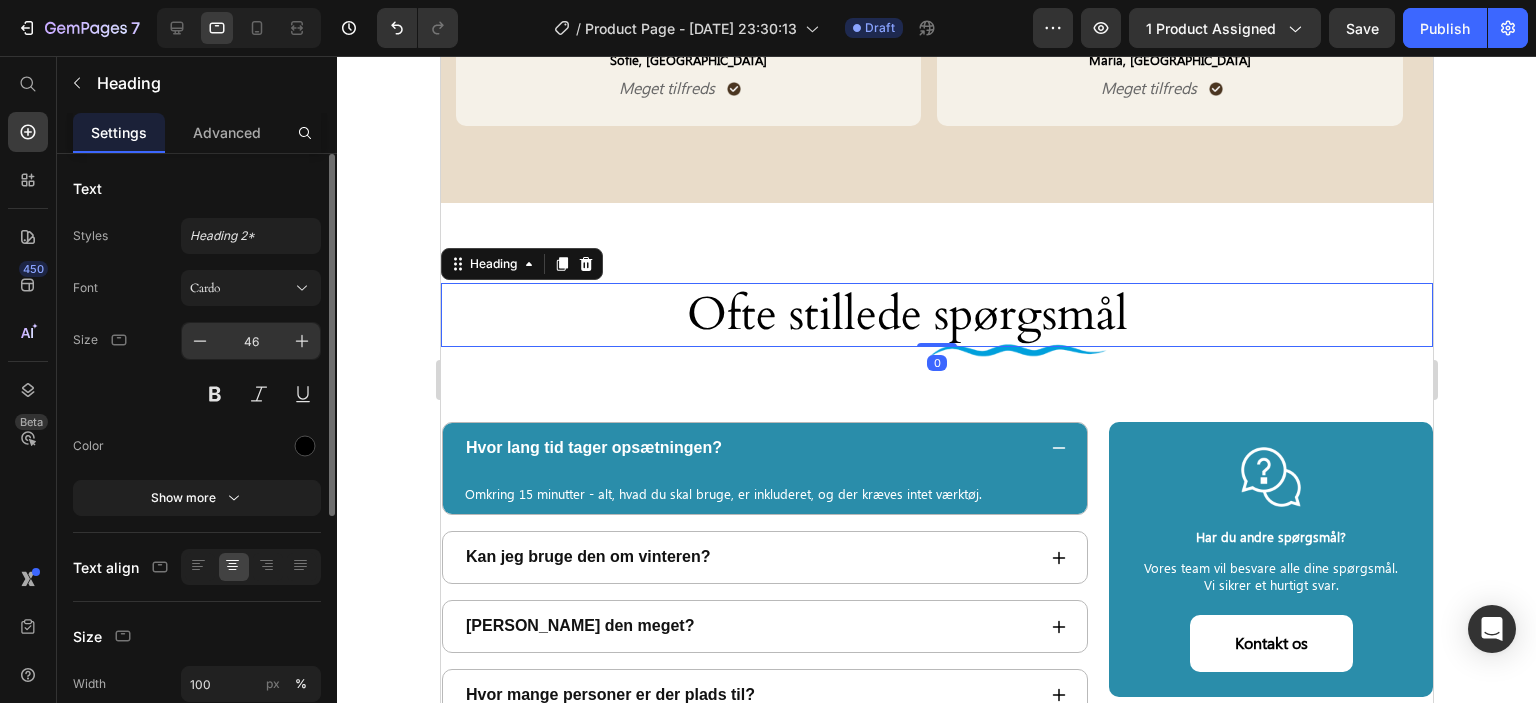 click on "46" at bounding box center [251, 341] 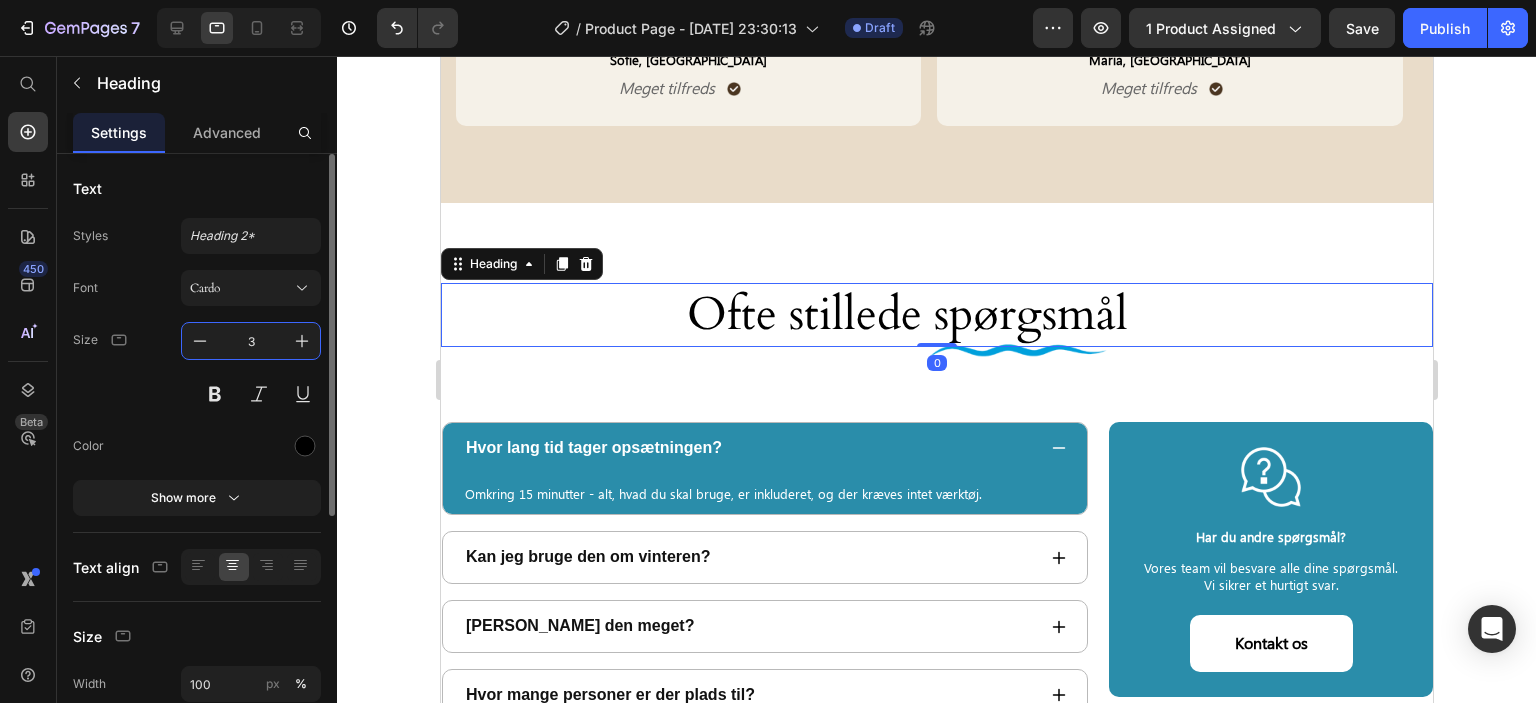 type on "34" 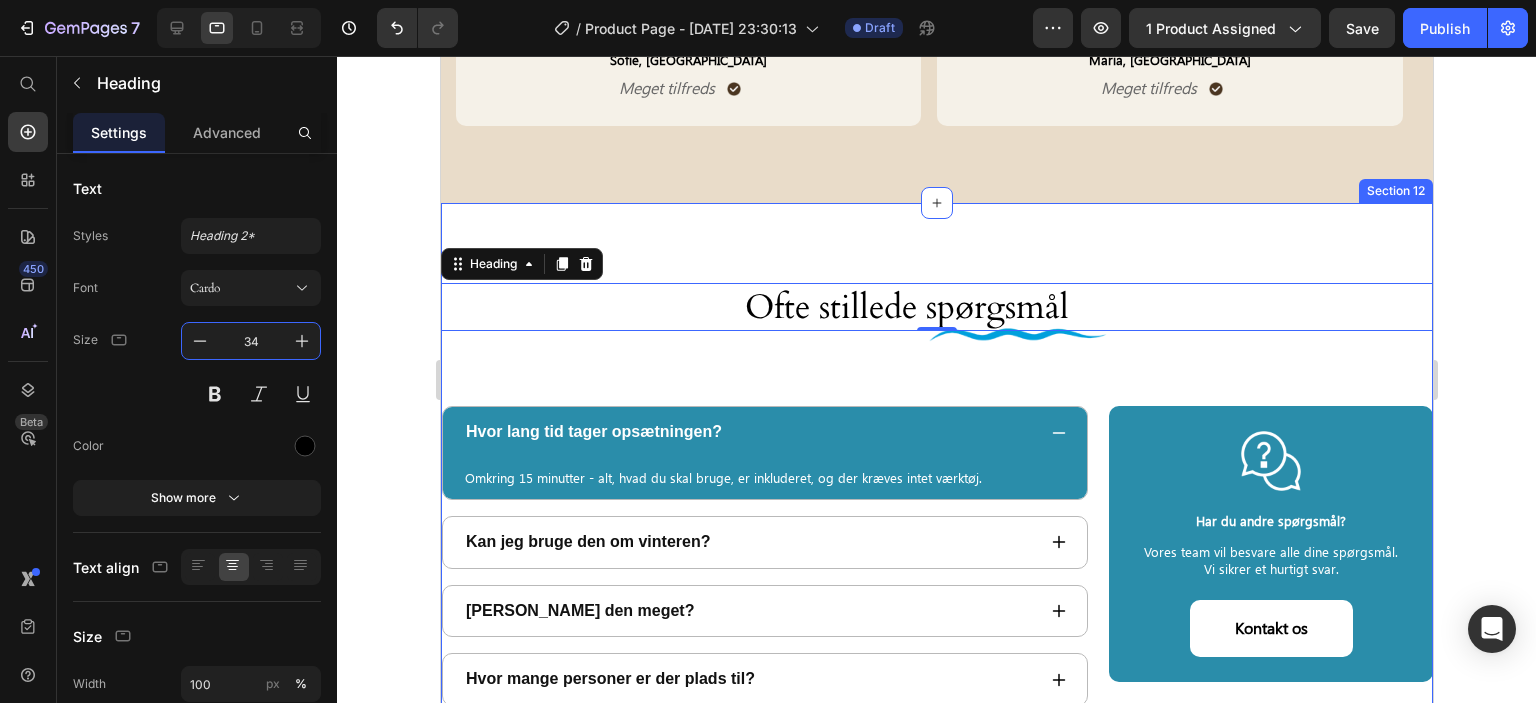 click on "Ofte stillede spørgsmål Heading   0 Image Row Row
Hvor lang tid tager opsætningen? Omkring 15 minutter - alt, hvad du skal bruge, er inkluderet, og der kræves intet værktøj. Text Block Row
Kan jeg bruge den om vinteren?
Larmer den meget?
Hvor mange personer er der plads til?
Er den dyr i drift?
Er vandet svært at holde rent? Accordion Image Har du andre spørgsmål? Text Block Vores team vil besvare alle dine spørgsmål. Vi sikrer et hurtigt svar. Text Block Kontakt os Button Row Image Row Section 12" at bounding box center [936, 580] 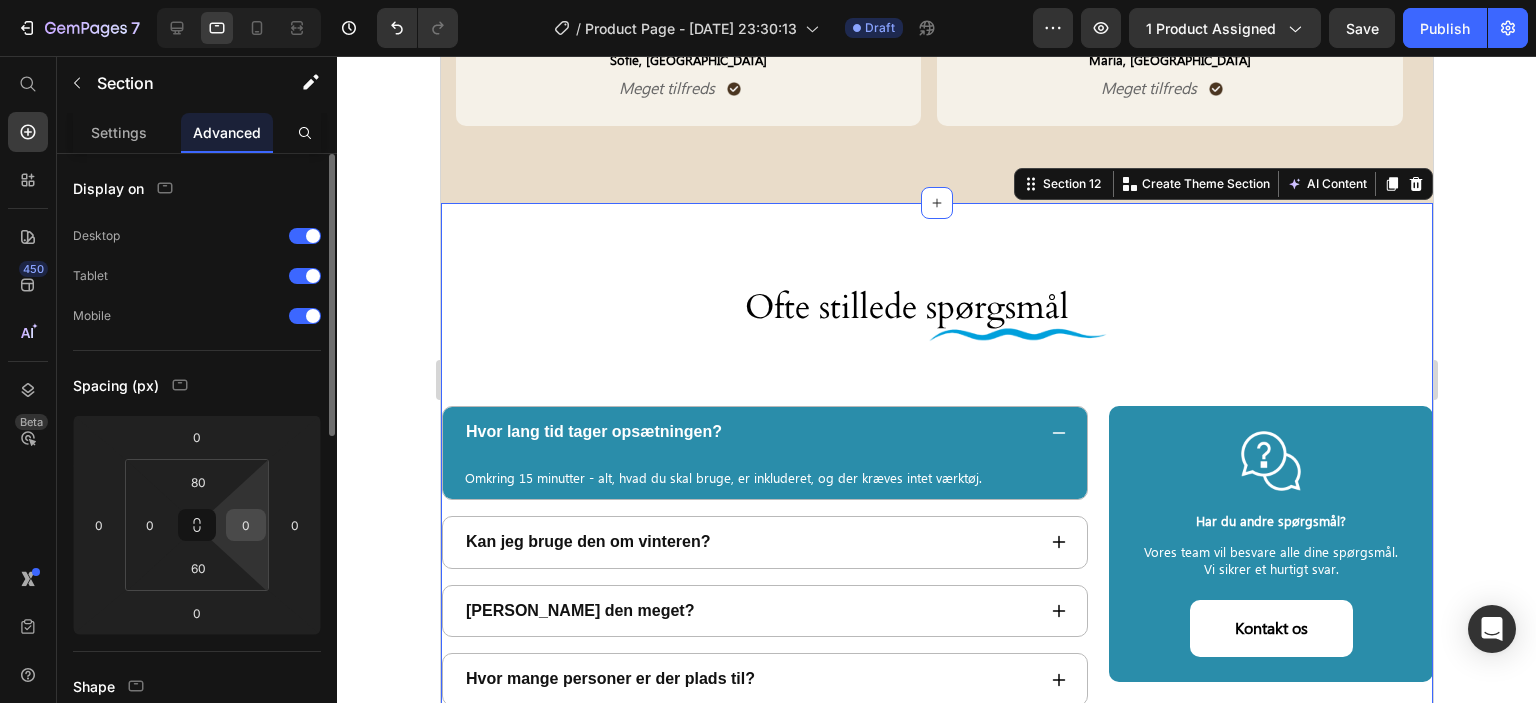 click on "0" at bounding box center [246, 525] 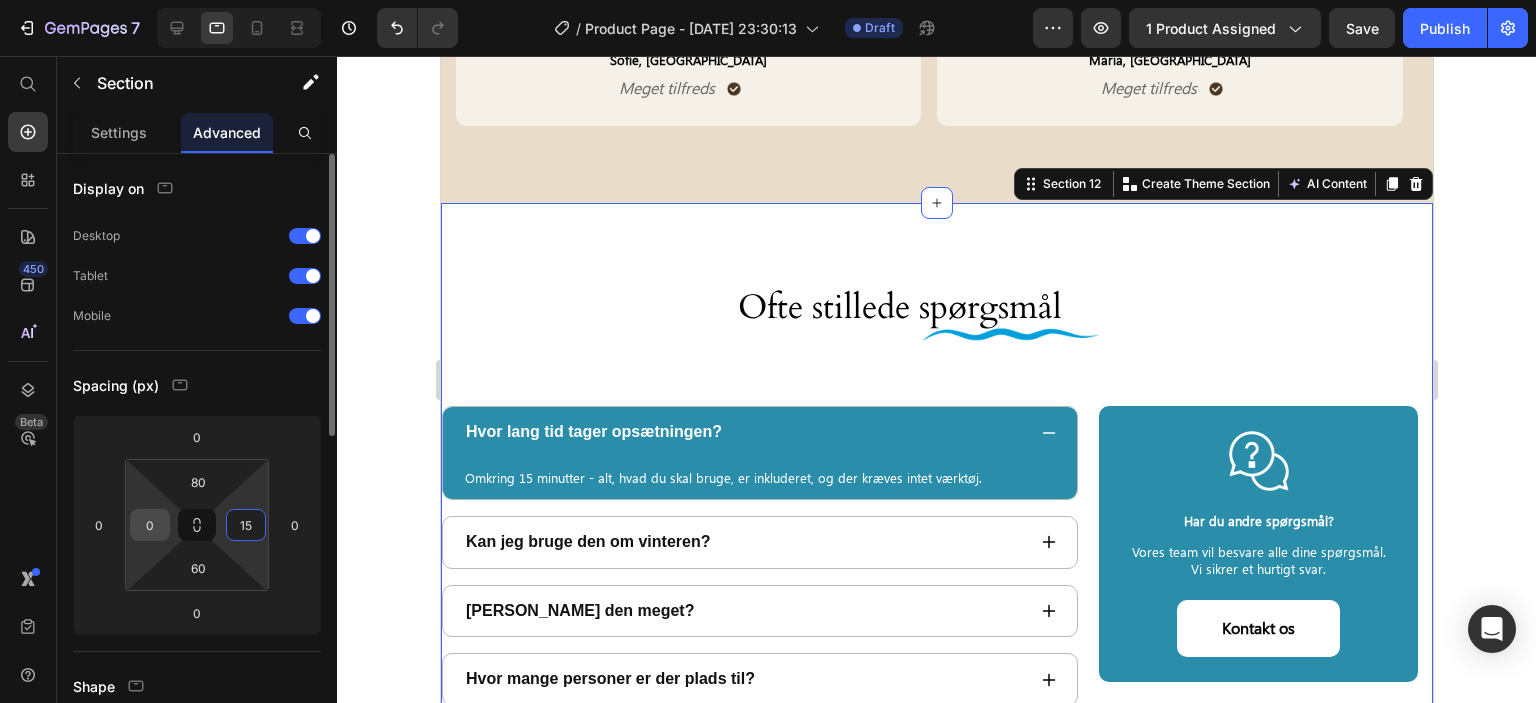type on "15" 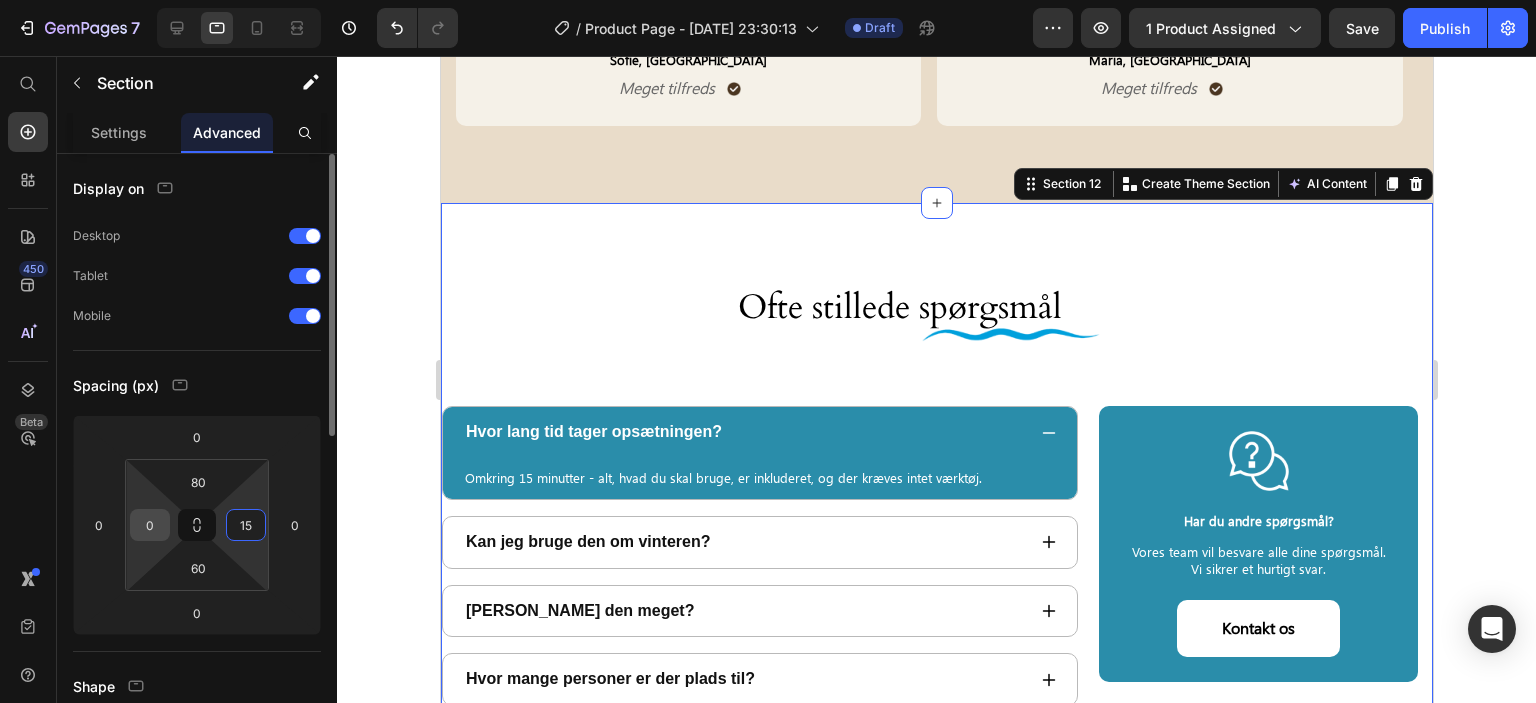 click on "0" at bounding box center [150, 525] 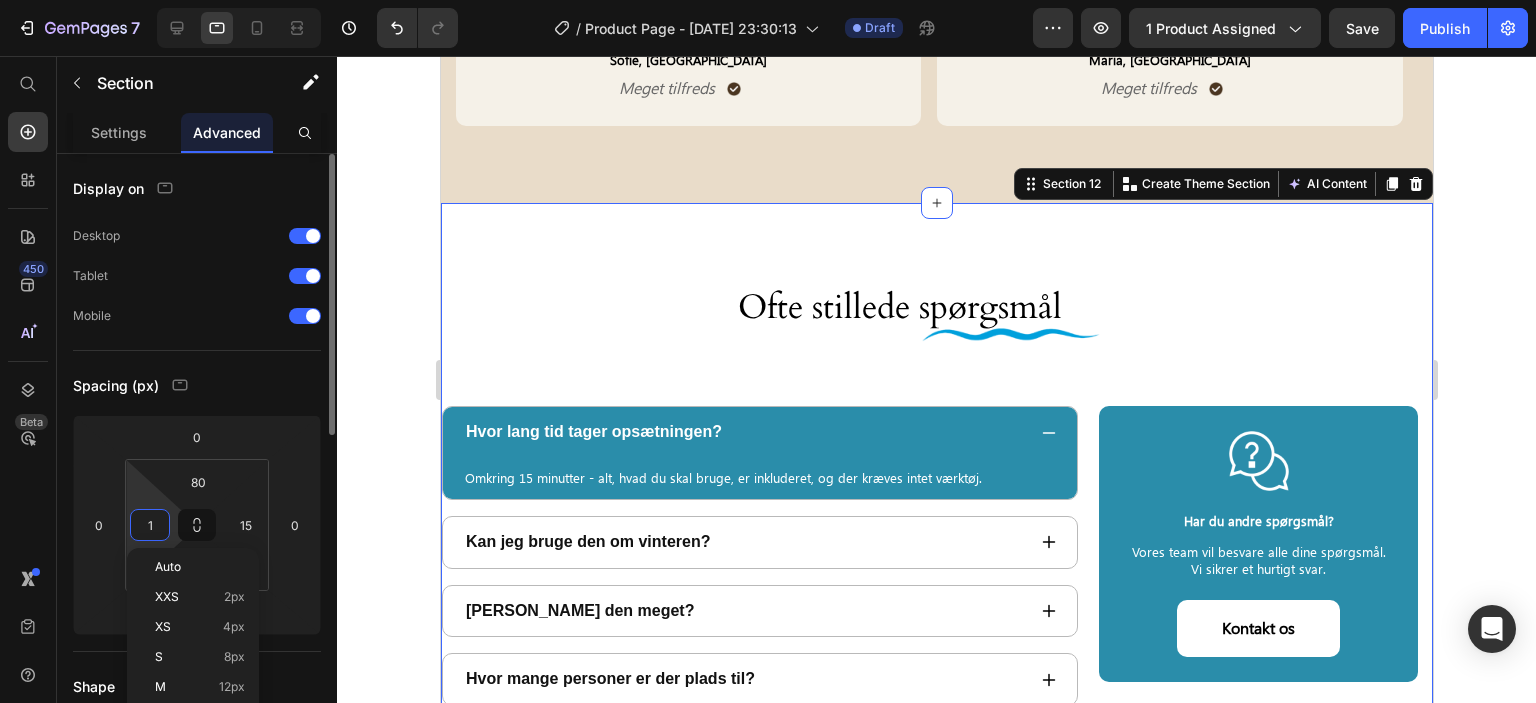 type on "15" 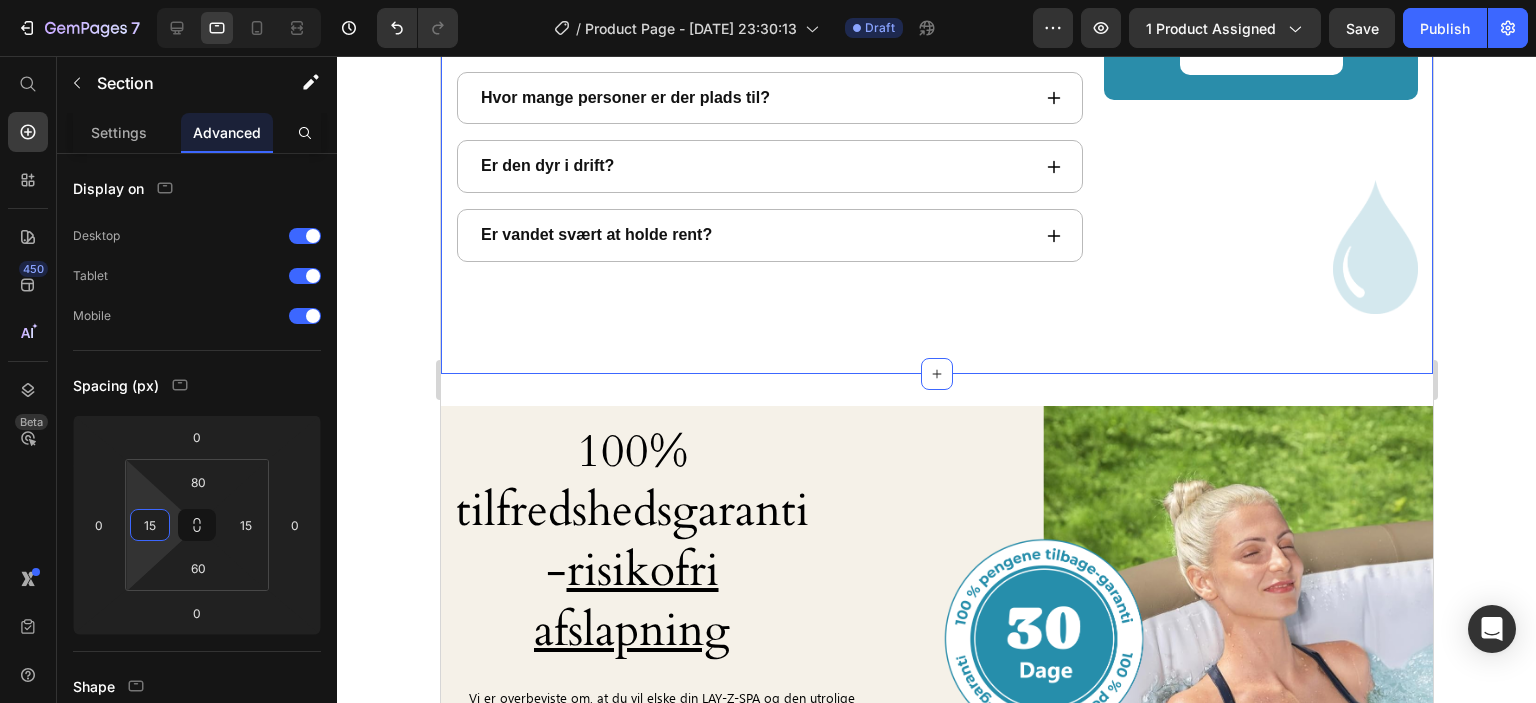 scroll, scrollTop: 6248, scrollLeft: 0, axis: vertical 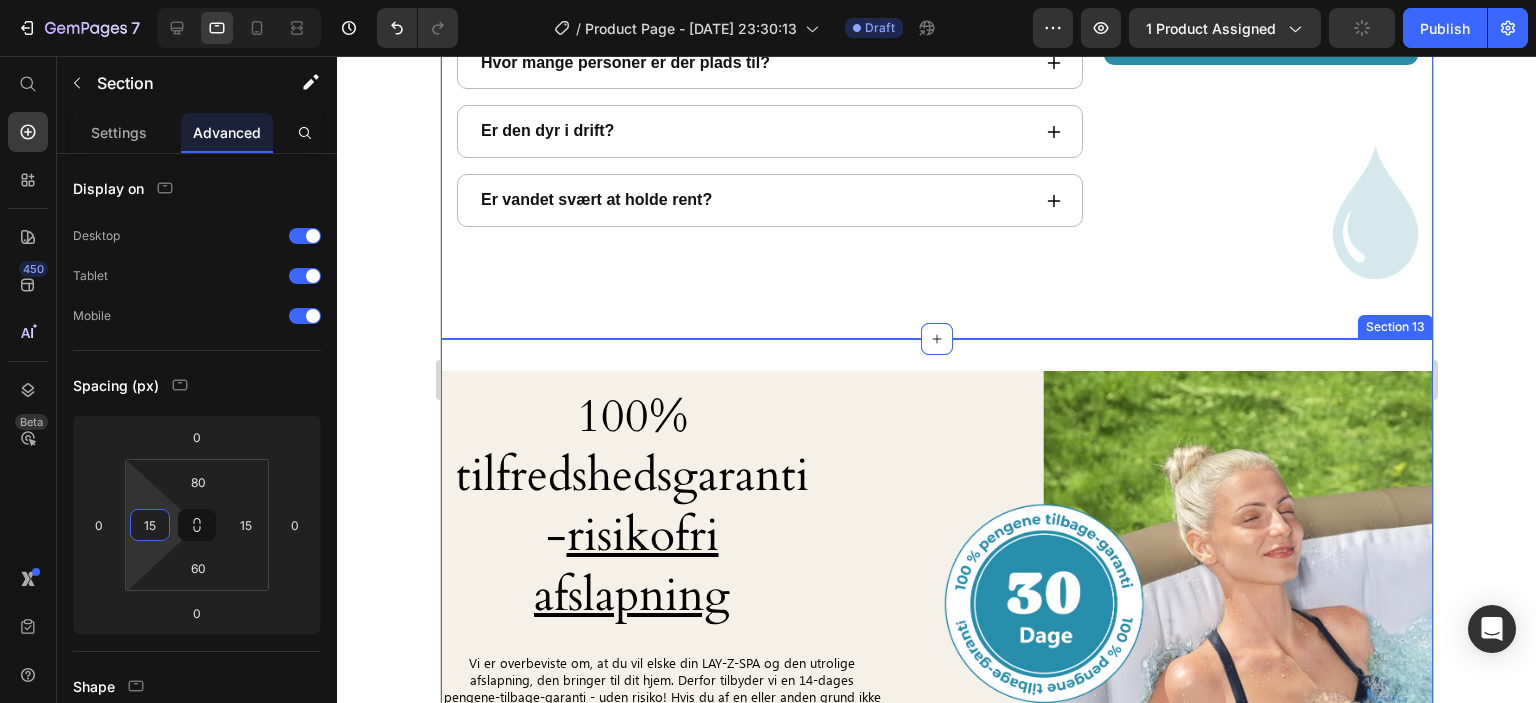 click on "100% tilfredshedsgaranti -  risikofri afslapning Heading Vi er overbeviste om, at du vil elske din LAY-Z-SPA og den utrolige afslapning, den bringer til dit hjem. Derfor tilbyder vi en 14-dages pengene-tilbage-garanti - uden risiko! Hvis du af en eller anden grund ikke er helt tilfreds med dit køb, skal du blot kontakte vores kundesupport inden for  30 dage efter levering , så guider vi dig gennem returprocessen.   Ingen komplicerede formularer eller skjulte gebyrer - bare en enkel og problemfri tilbagebetaling.  Din ro i sindet er vores prioritet, så du kan prøve spaen med fuld tillid og nyde den ultimative wellness-oplevelse uden bekymringer. Text Block Row Image Row Section 13" at bounding box center [936, 604] 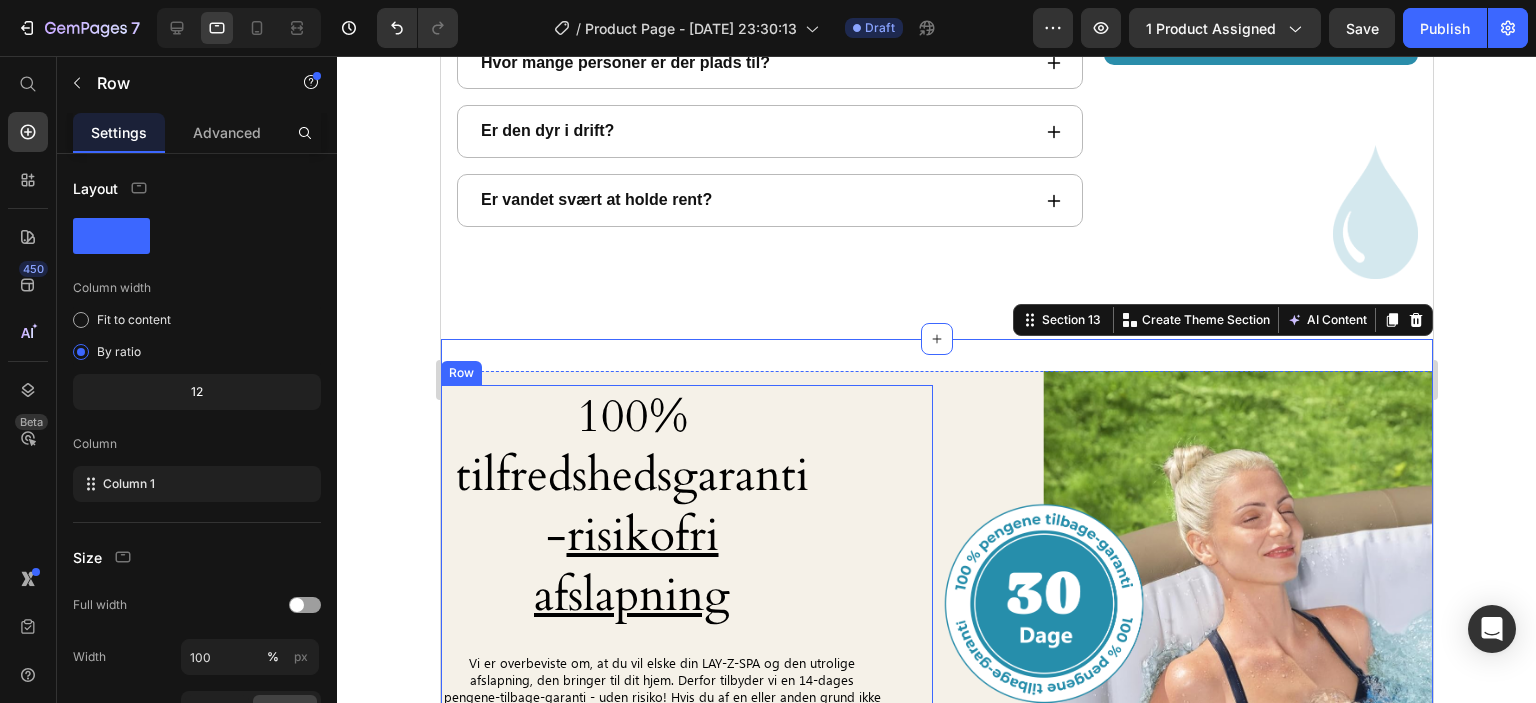 click on "100% tilfredshedsgaranti -  risikofri afslapning Heading Vi er overbeviste om, at du vil elske din LAY-Z-SPA og den utrolige afslapning, den bringer til dit hjem. Derfor tilbyder vi en 14-dages pengene-tilbage-garanti - uden risiko! Hvis du af en eller anden grund ikke er helt tilfreds med dit køb, skal du blot kontakte vores kundesupport inden for  30 dage efter levering , så guider vi dig gennem returprocessen.   Ingen komplicerede formularer eller skjulte gebyrer - bare en enkel og problemfri tilbagebetaling.  Din ro i sindet er vores prioritet, så du kan prøve spaen med fuld tillid og nyde den ultimative wellness-oplevelse uden bekymringer. Text Block Row" at bounding box center [686, 605] 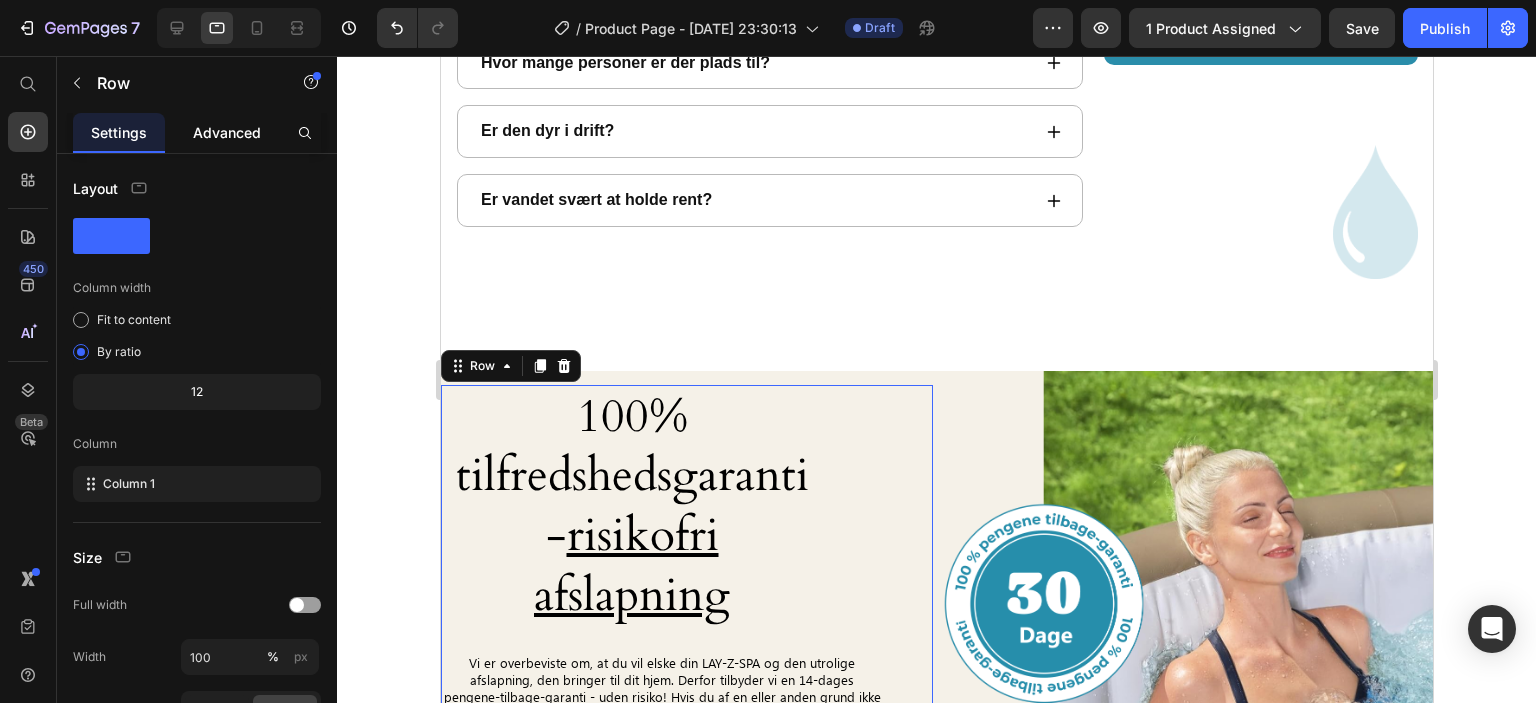 click on "Advanced" at bounding box center [227, 132] 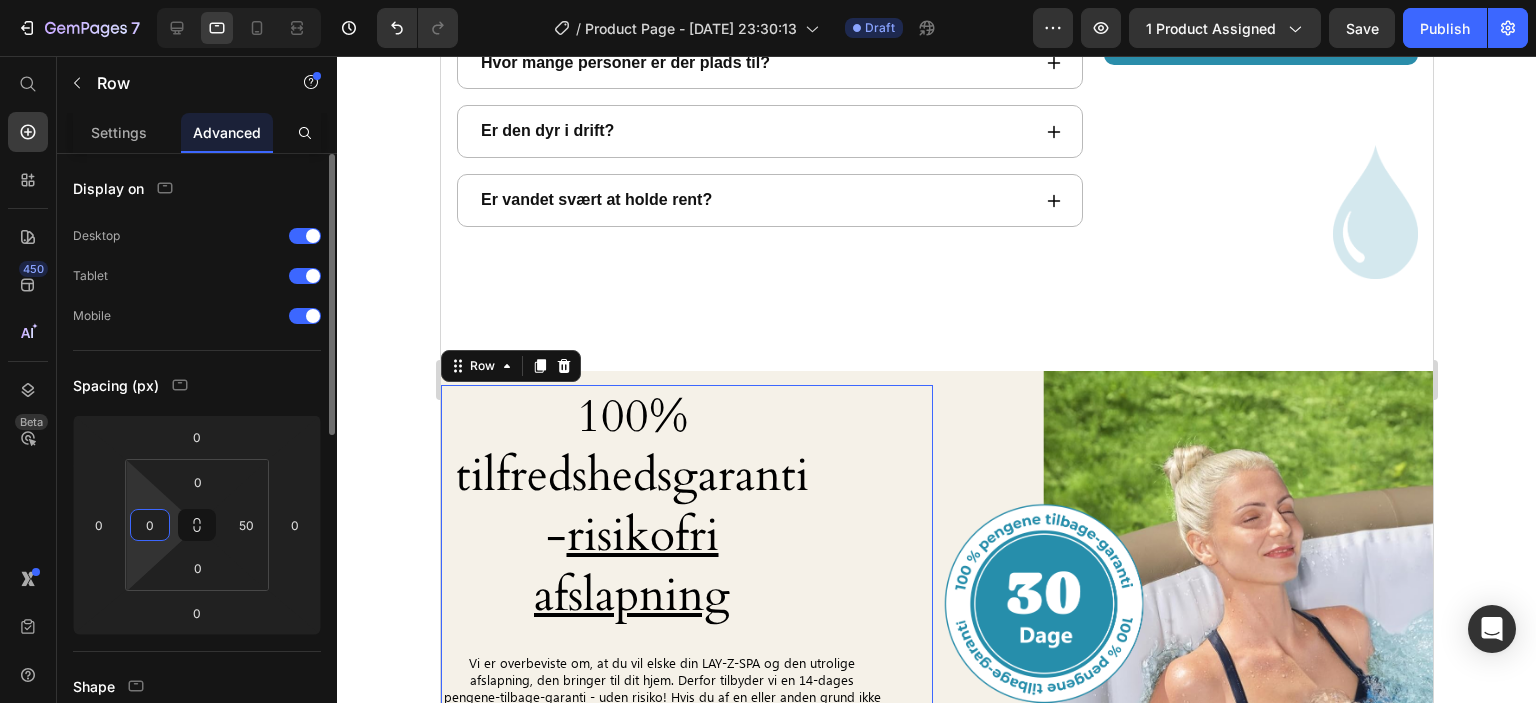click on "0" at bounding box center (150, 525) 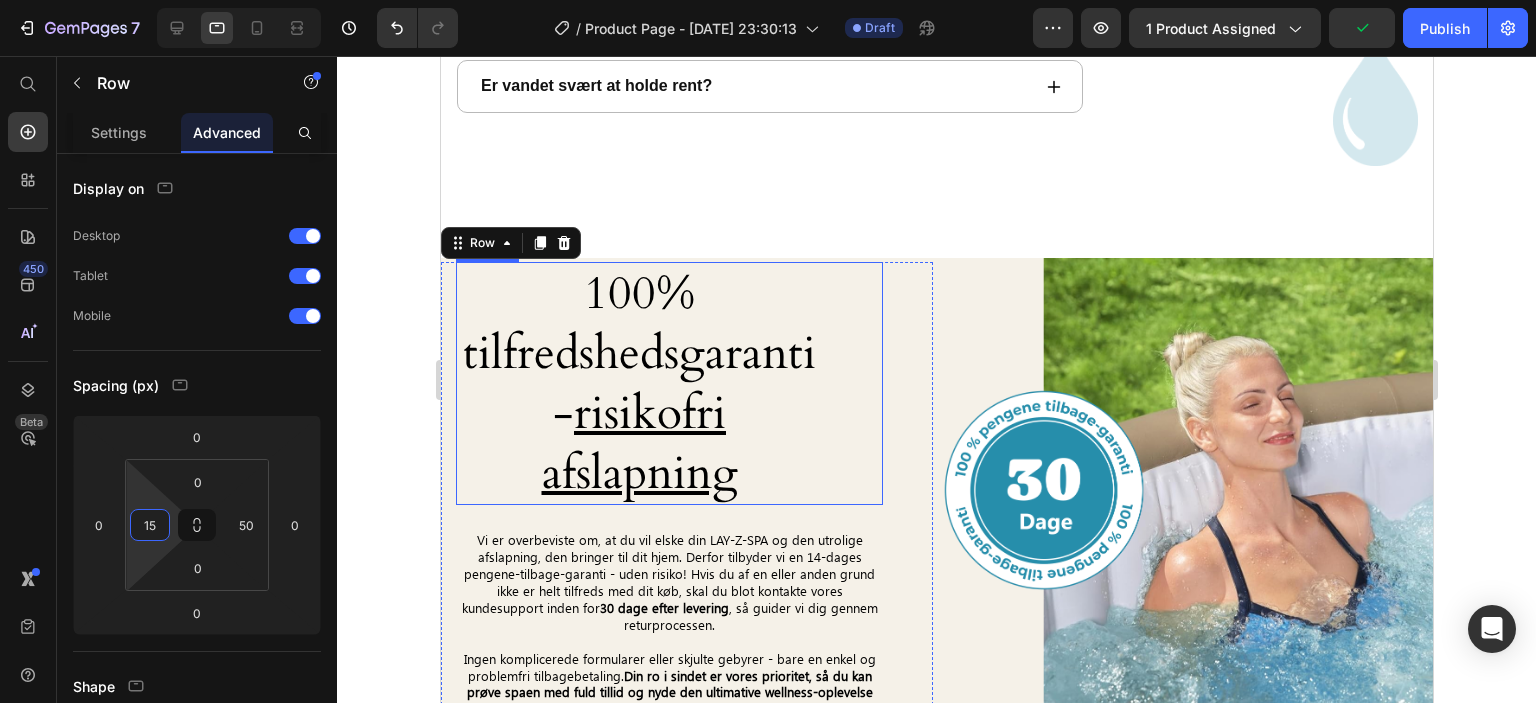 scroll, scrollTop: 6348, scrollLeft: 0, axis: vertical 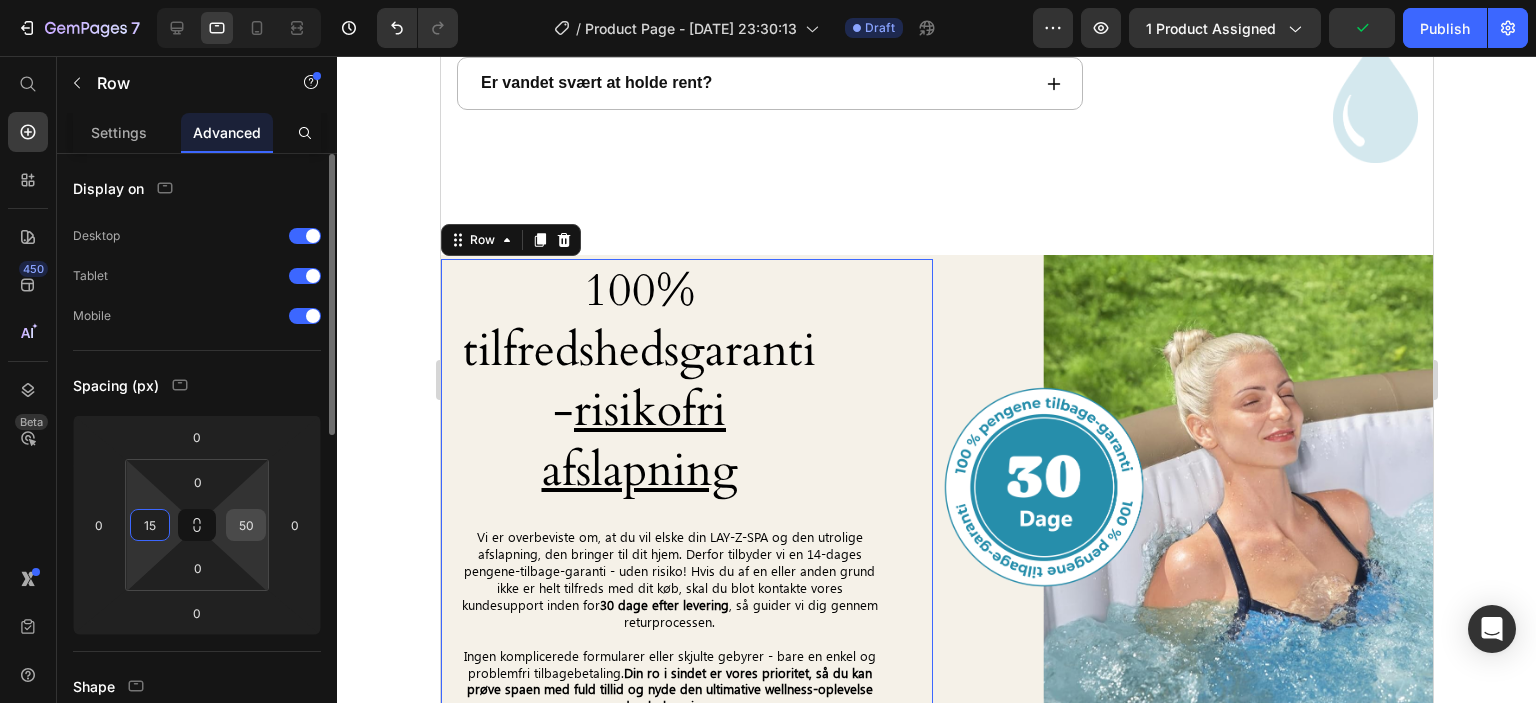 type on "15" 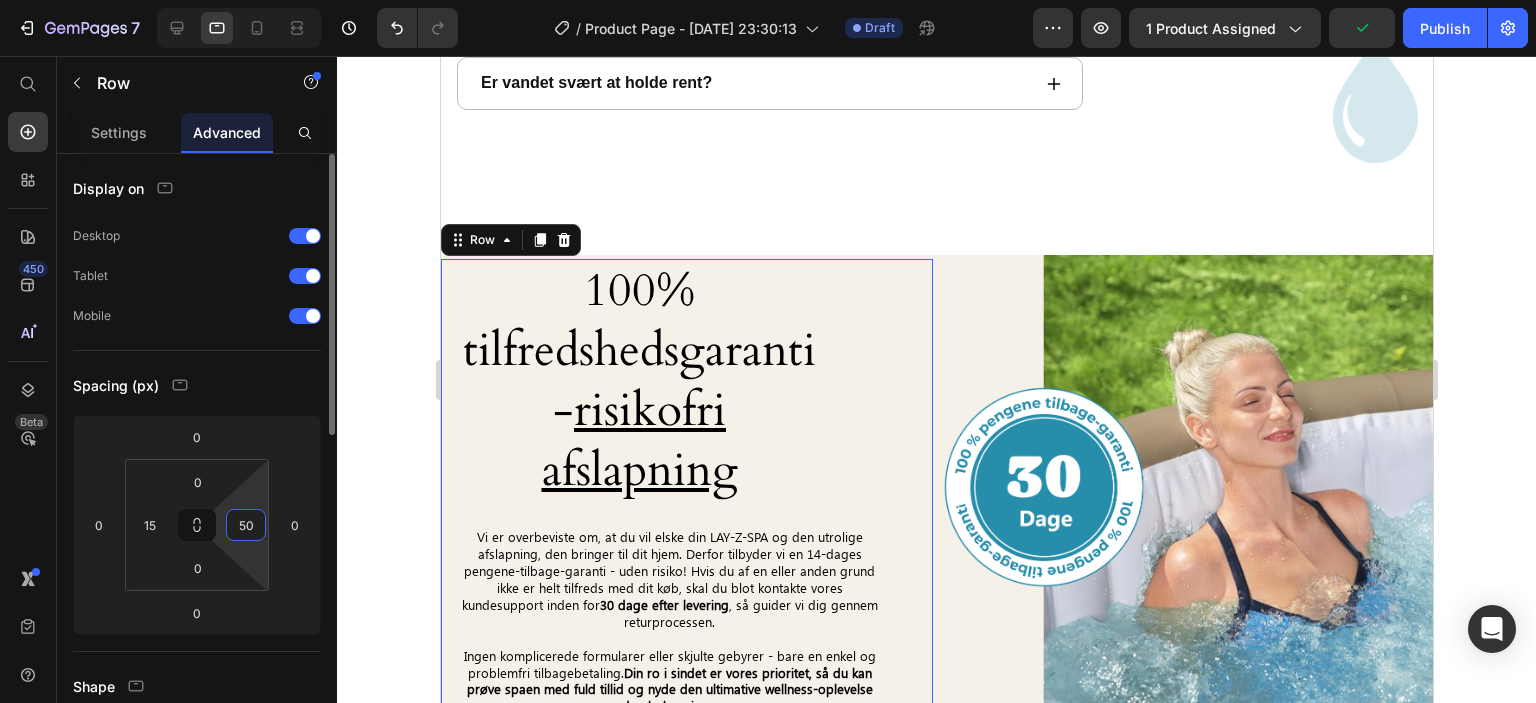 click on "50" at bounding box center [246, 525] 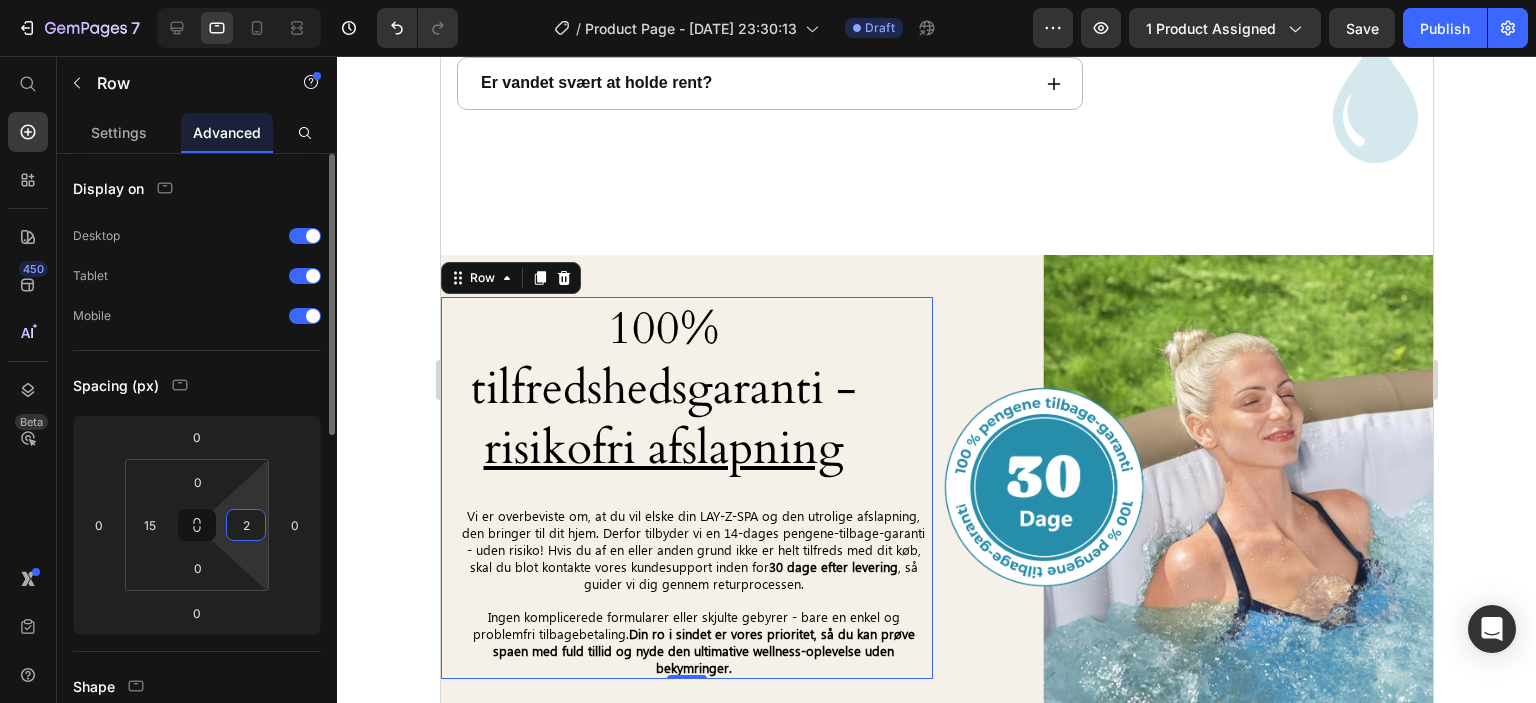 type on "20" 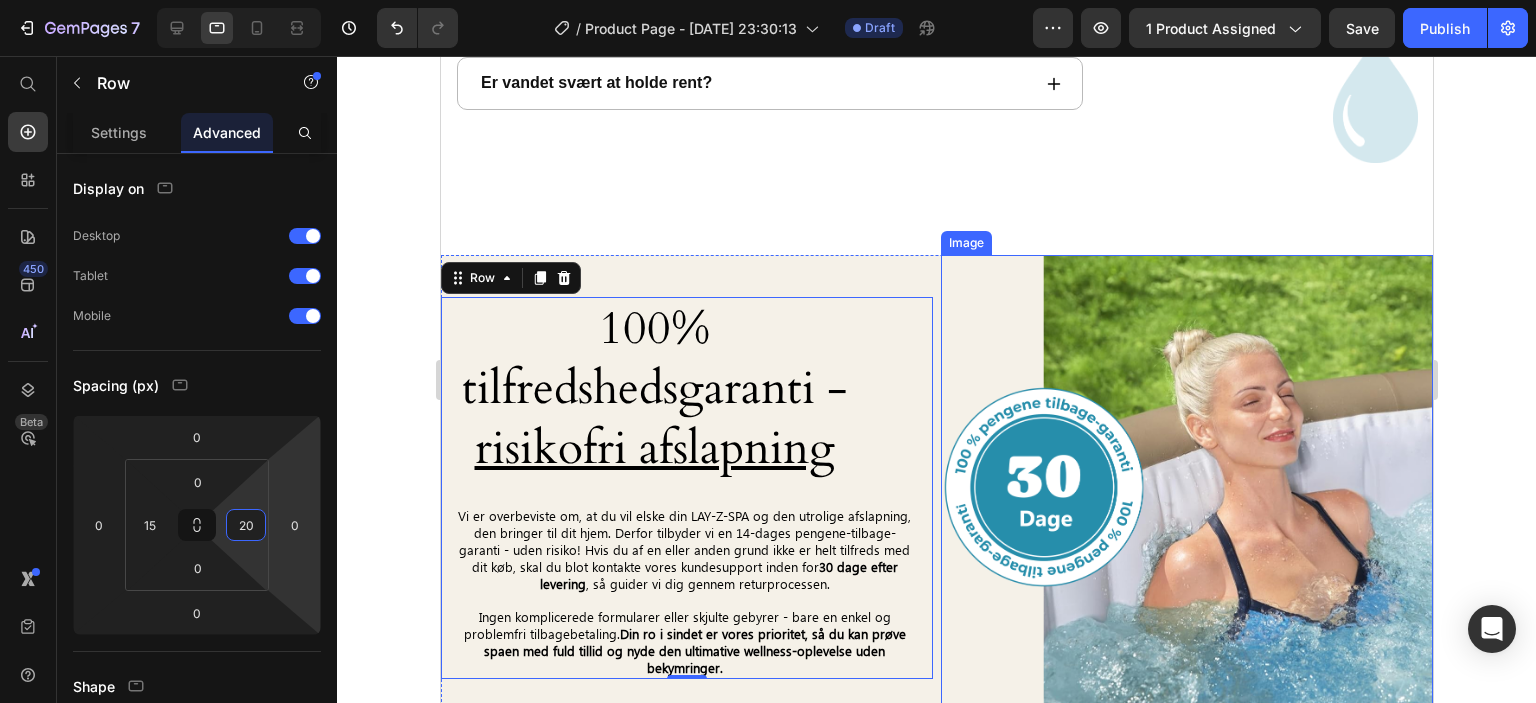 scroll, scrollTop: 6448, scrollLeft: 0, axis: vertical 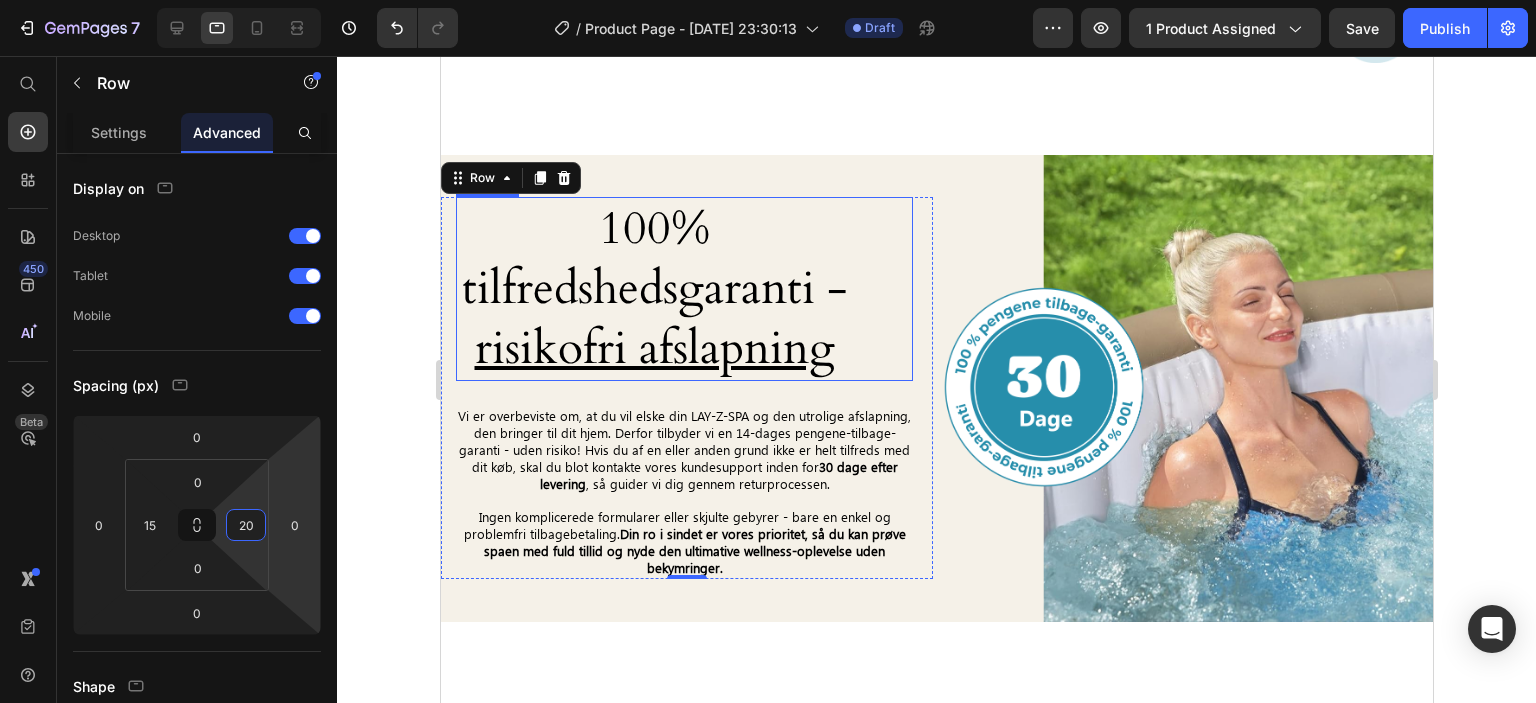 click on "100% tilfredshedsgaranti -  risikofri afslapning" at bounding box center (653, 288) 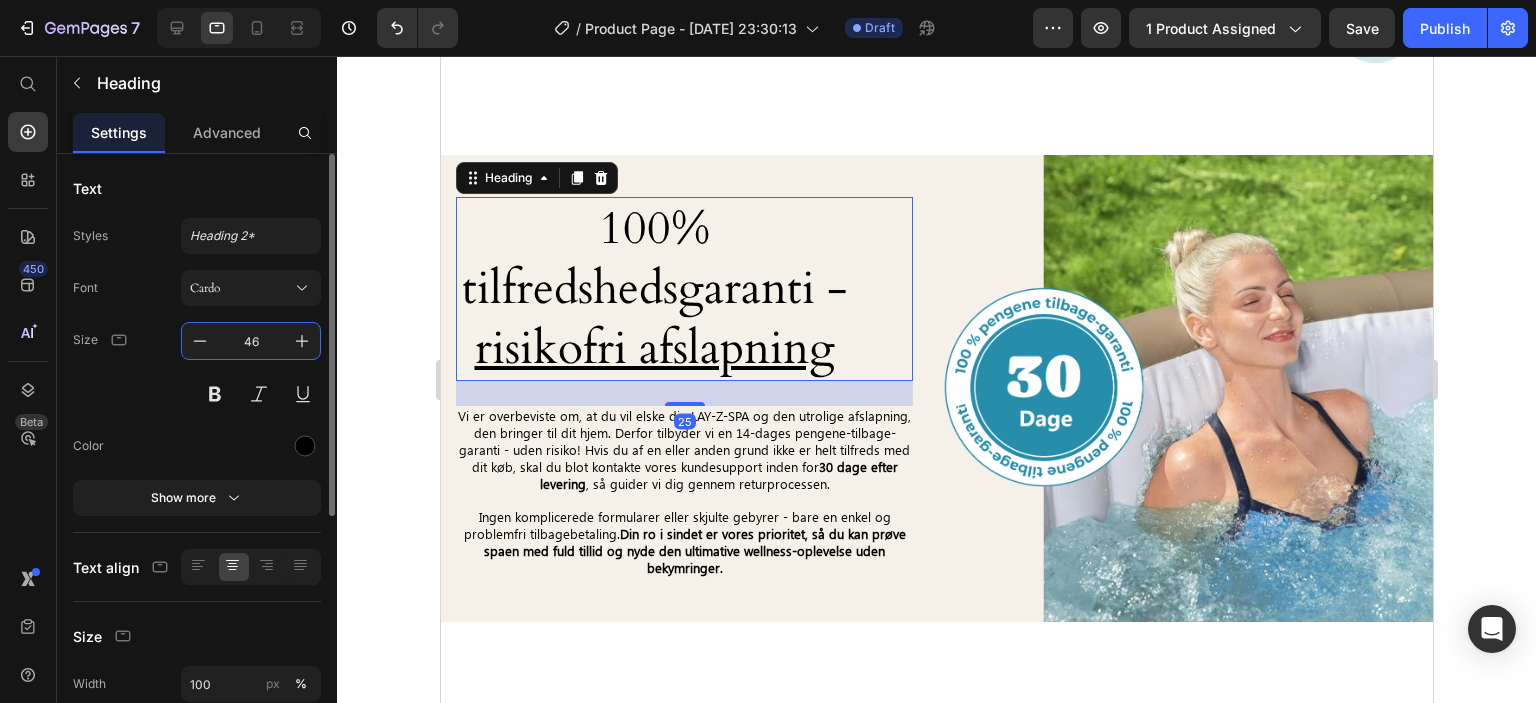 click on "46" at bounding box center [251, 341] 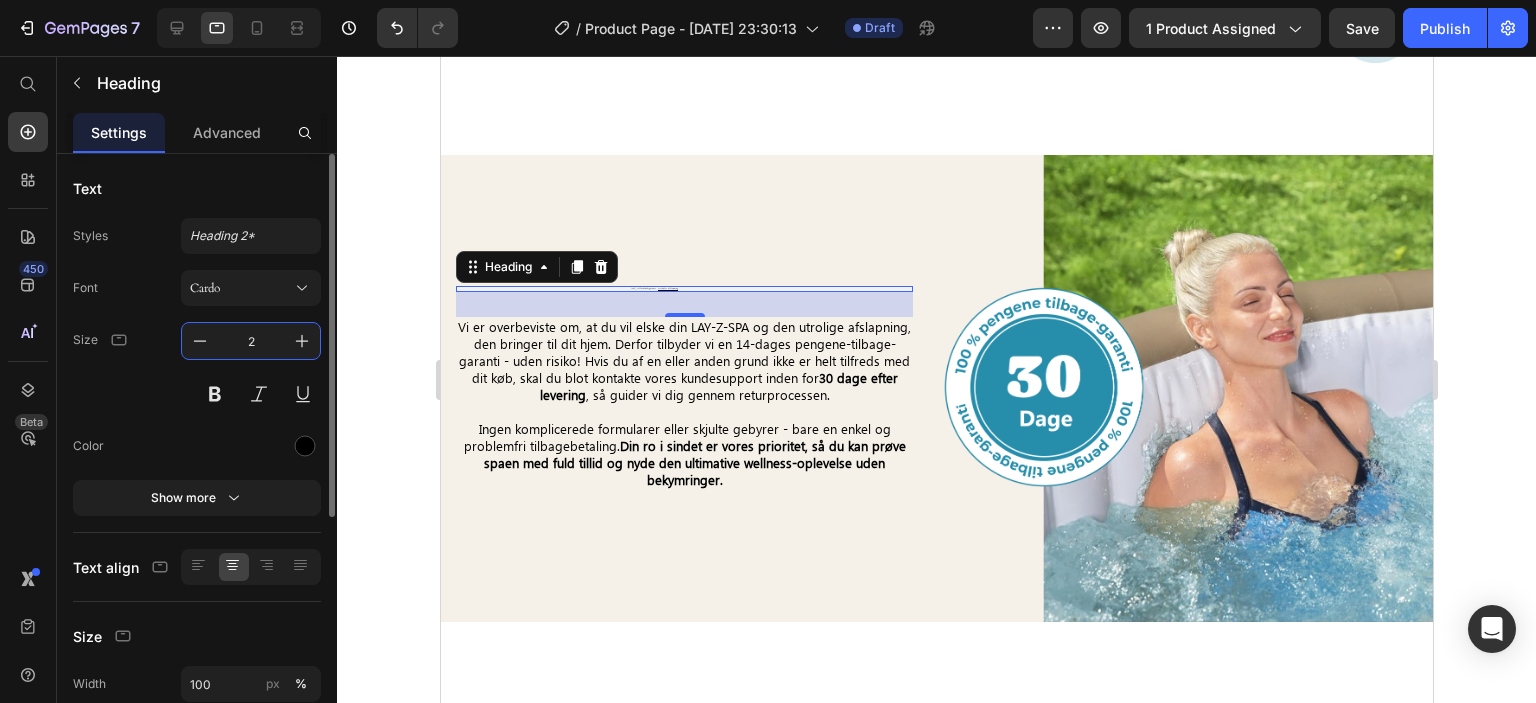 drag, startPoint x: 265, startPoint y: 351, endPoint x: 232, endPoint y: 351, distance: 33 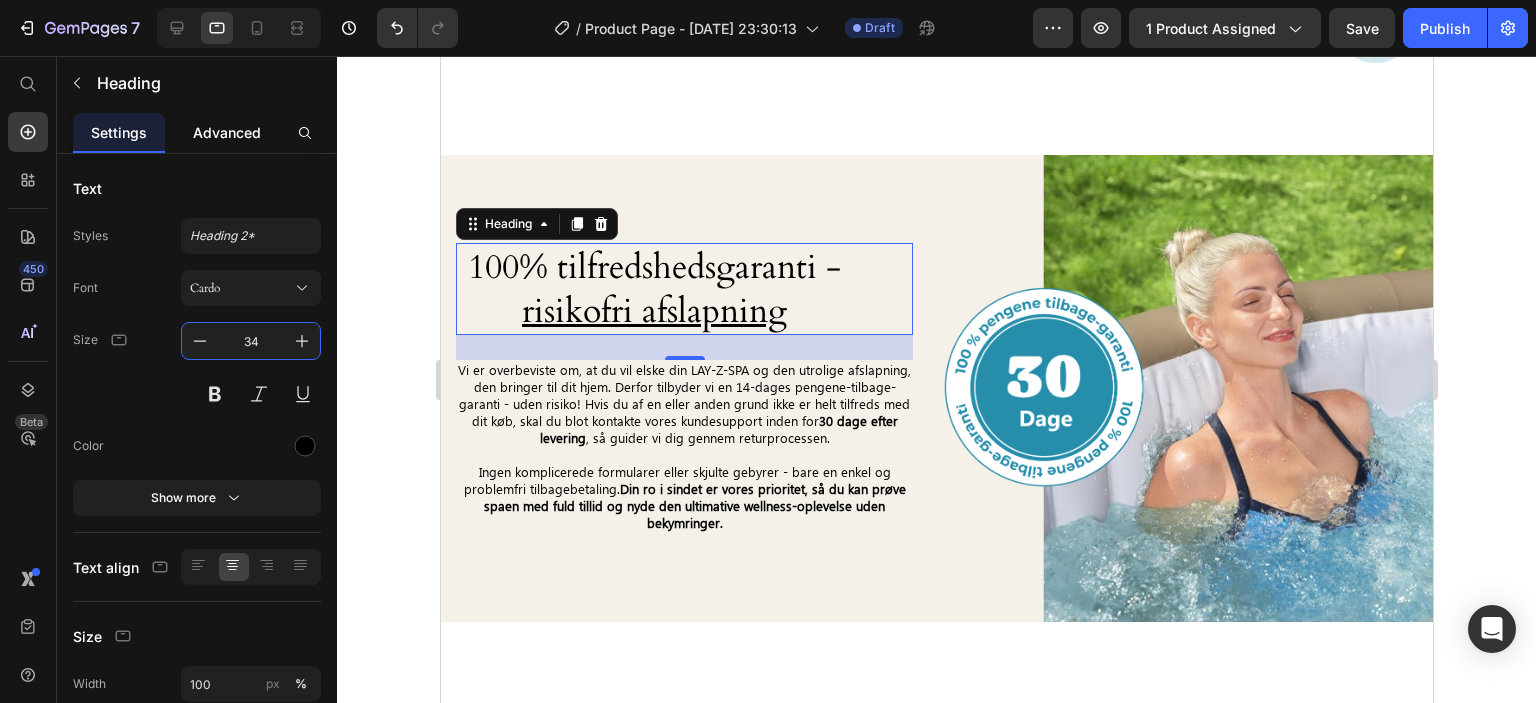 type on "34" 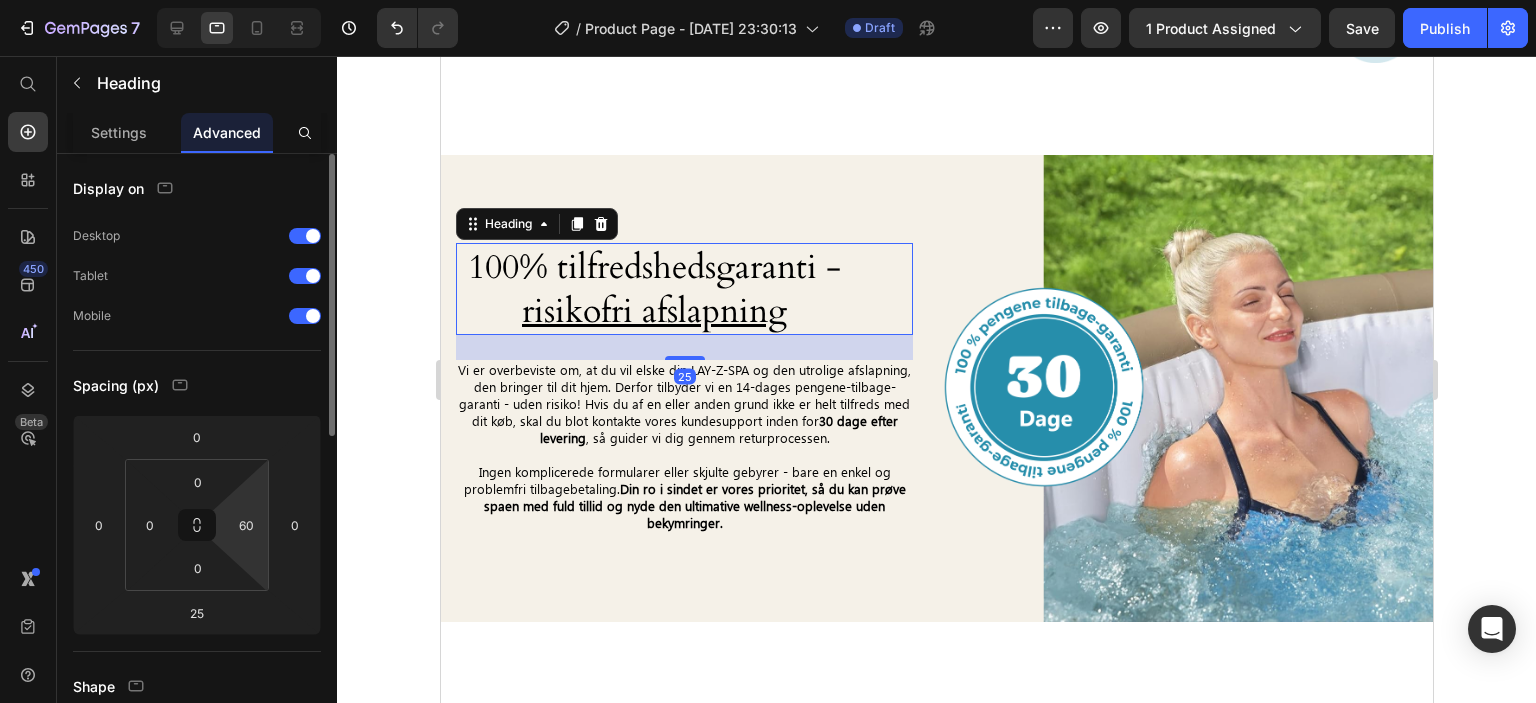 click on "7   /  Product Page - [DATE] 23:30:13 Draft Preview 1 product assigned  Save   Publish  450 Beta Start with Sections Elements Hero Section Product Detail Brands Trusted Badges Guarantee Product Breakdown How to use Testimonials Compare Bundle FAQs Social Proof Brand Story Product List Collection Blog List Contact Sticky Add to Cart Custom Footer Browse Library 450 Layout
Row
Row
Row
Row Text
Heading
Text Block Button
Button
Button
Sticky Back to top Media
Image" at bounding box center [768, 0] 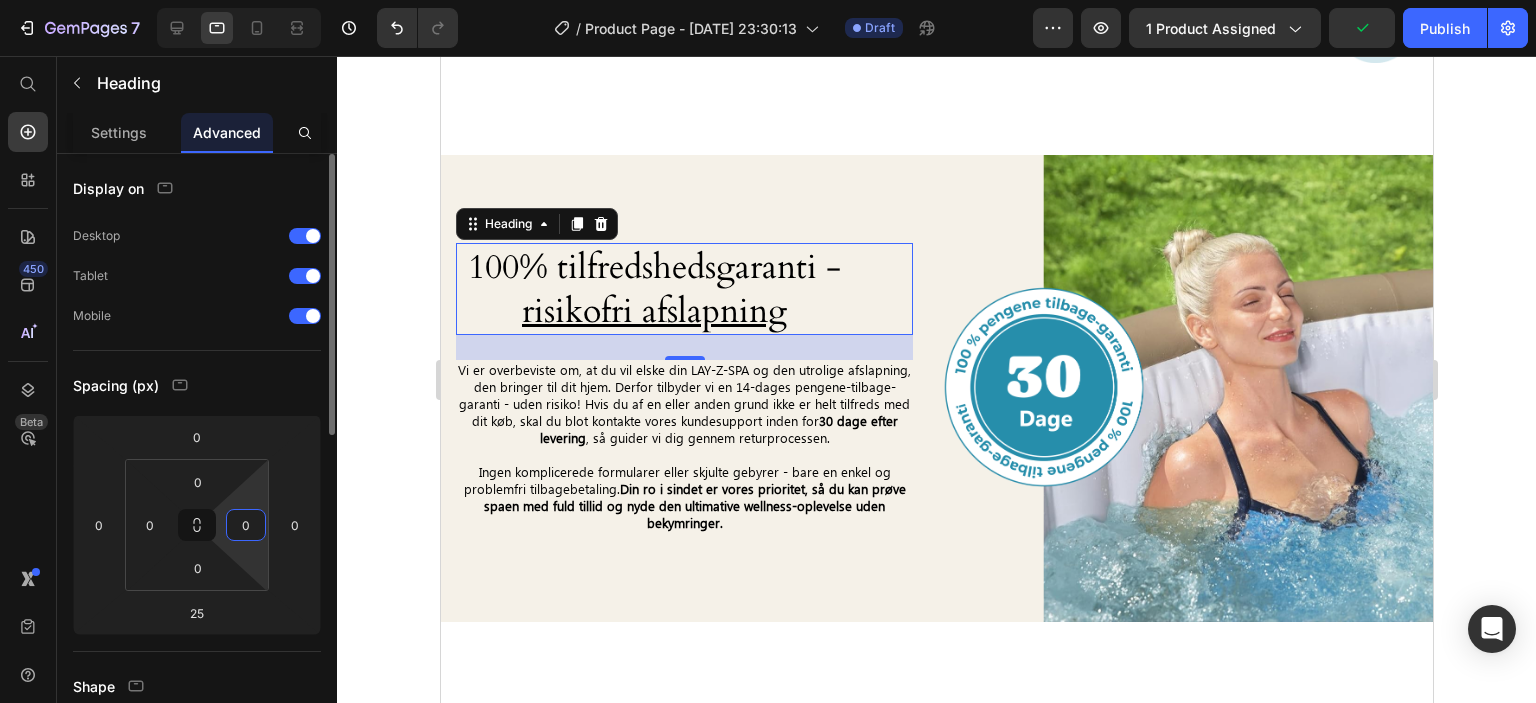 type on "0" 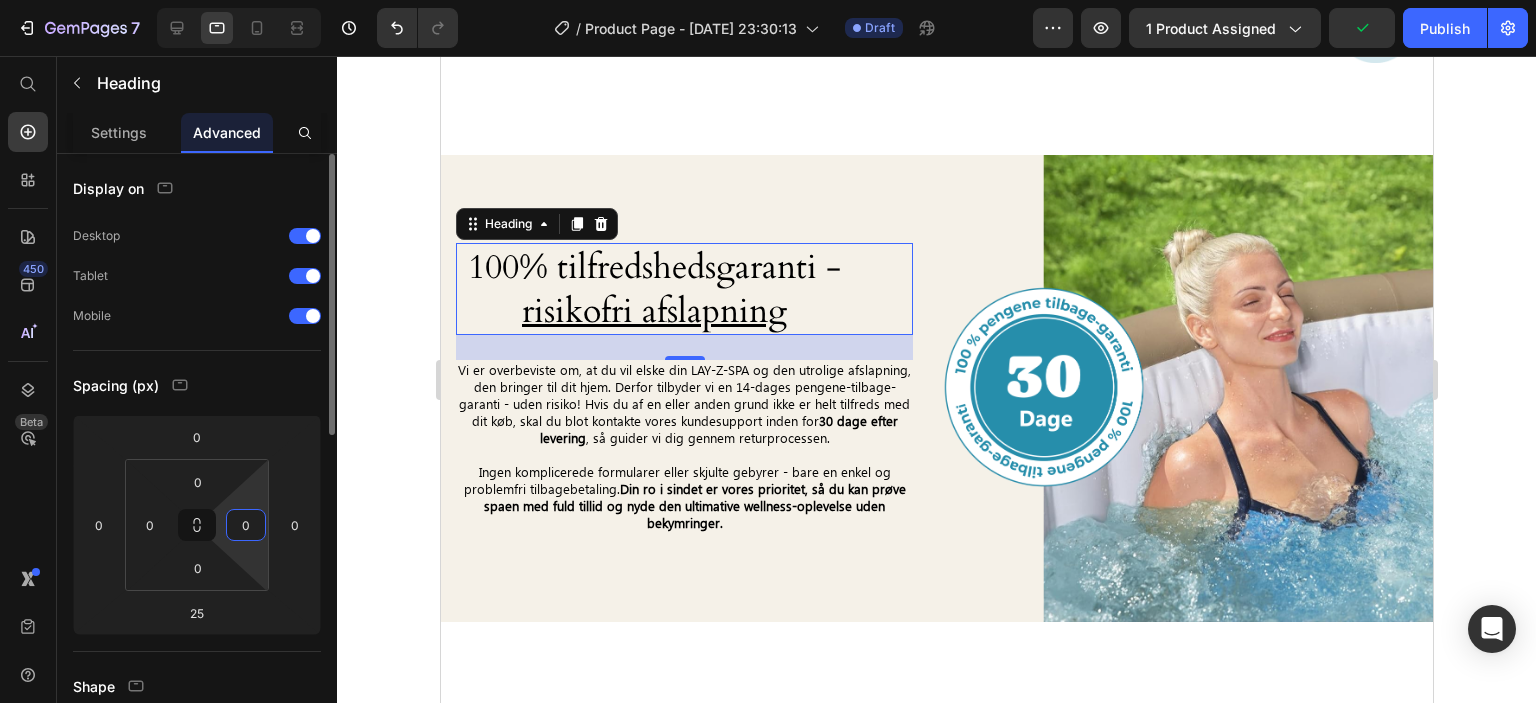 click on "Spacing (px)" at bounding box center [197, 385] 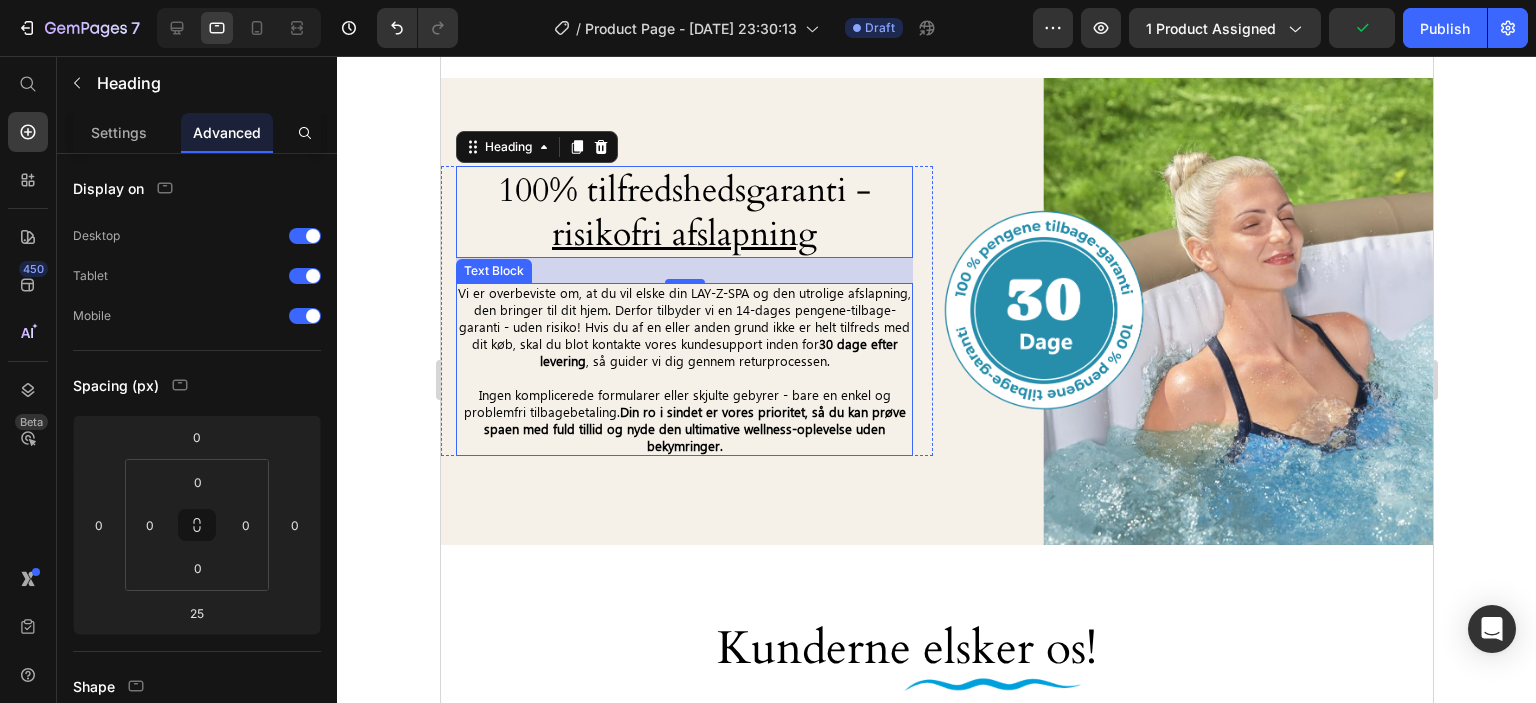 scroll, scrollTop: 6648, scrollLeft: 0, axis: vertical 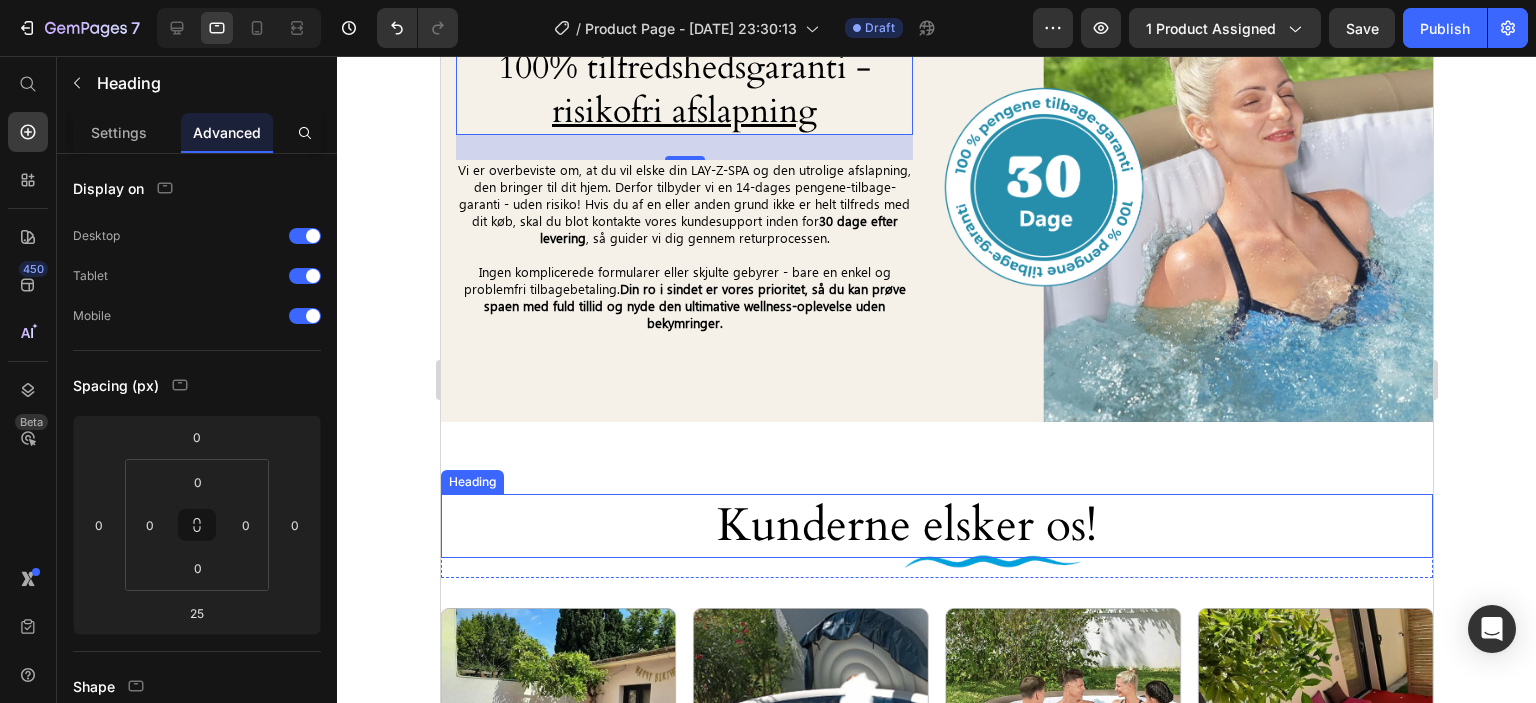 click on "Kunderne elsker os!" at bounding box center (906, 526) 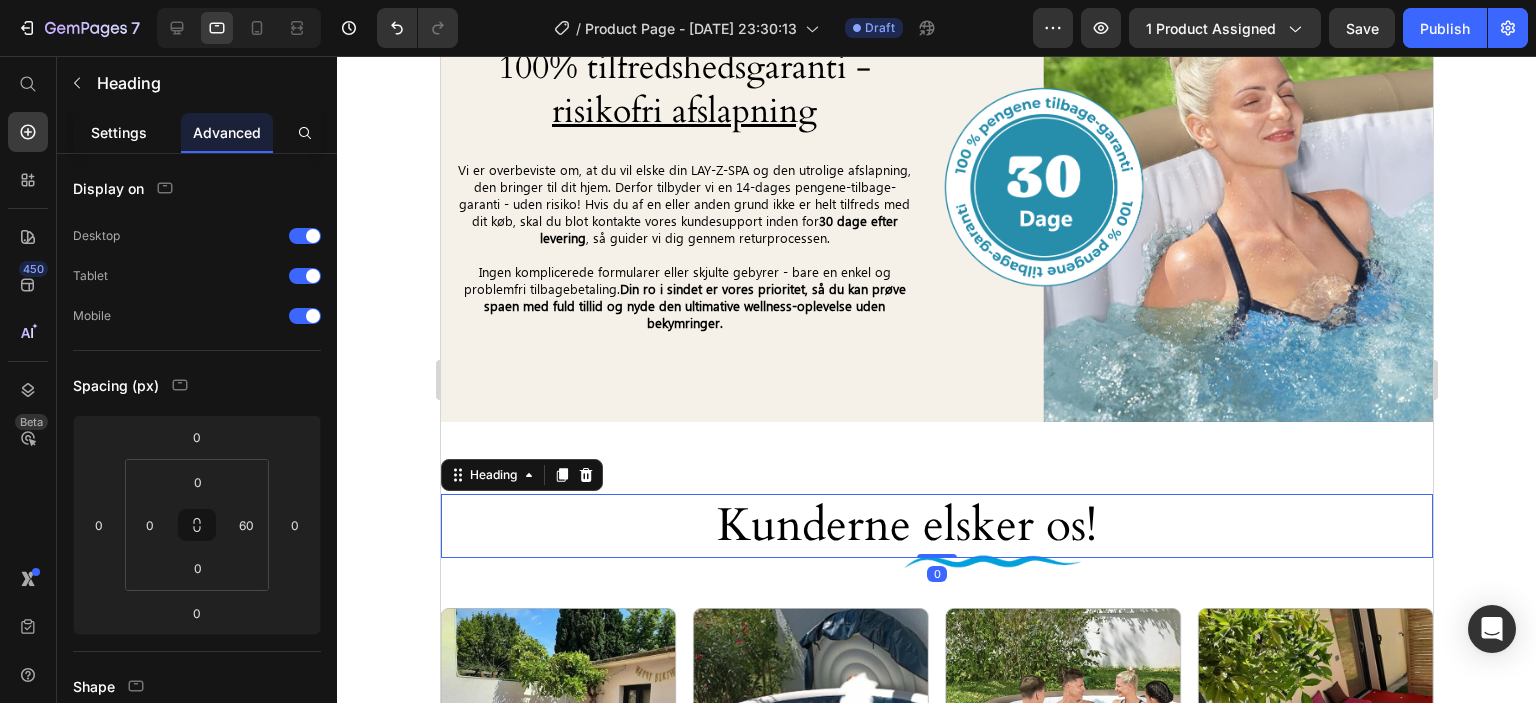 click on "Settings" at bounding box center [119, 132] 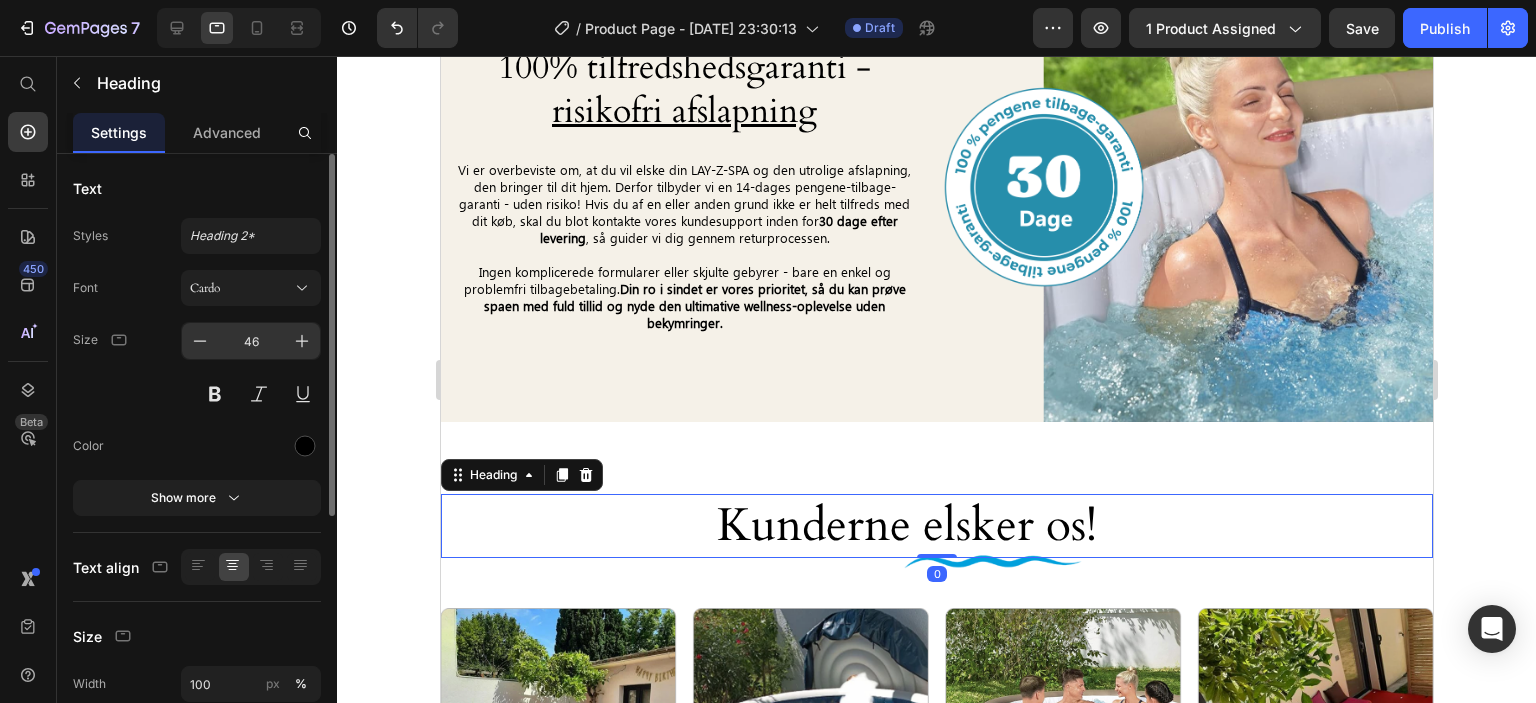 click on "46" at bounding box center [251, 341] 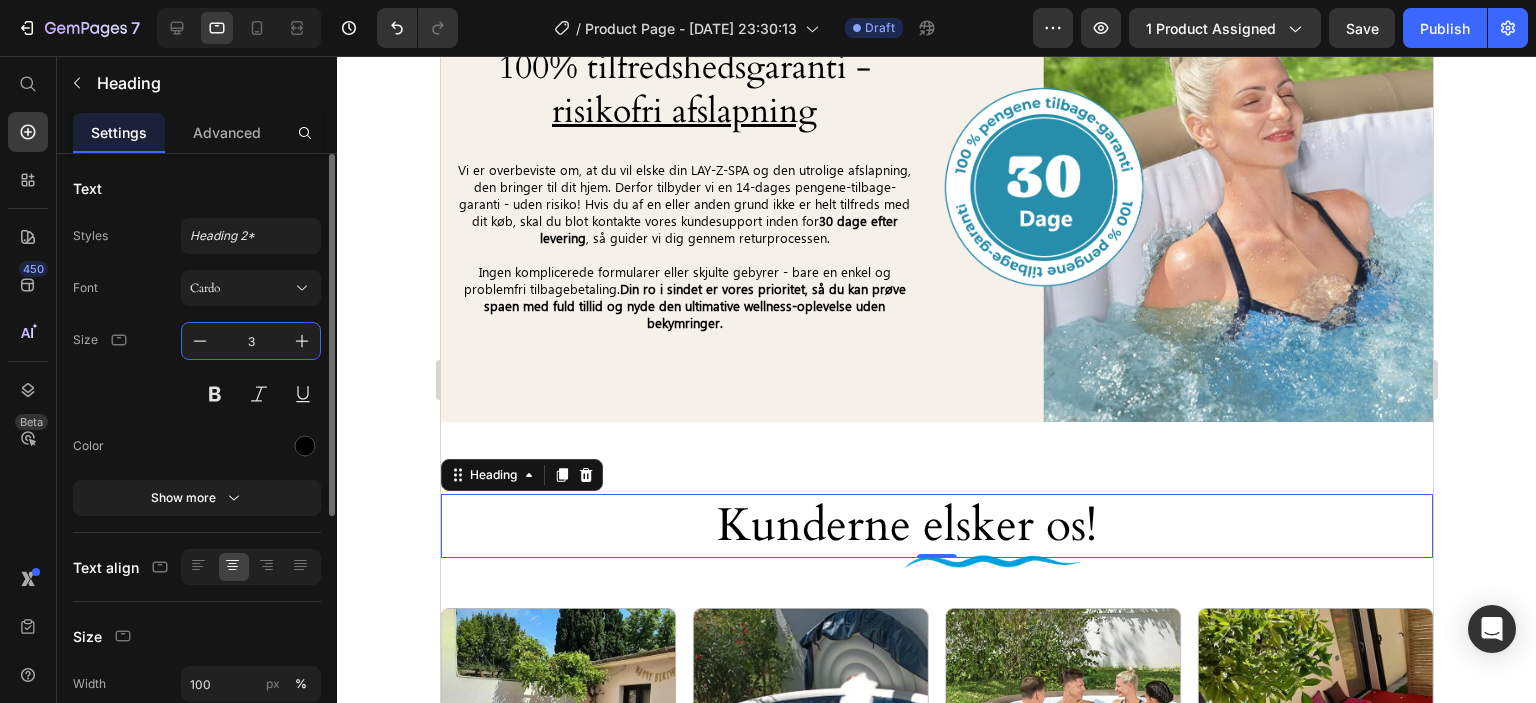 type on "34" 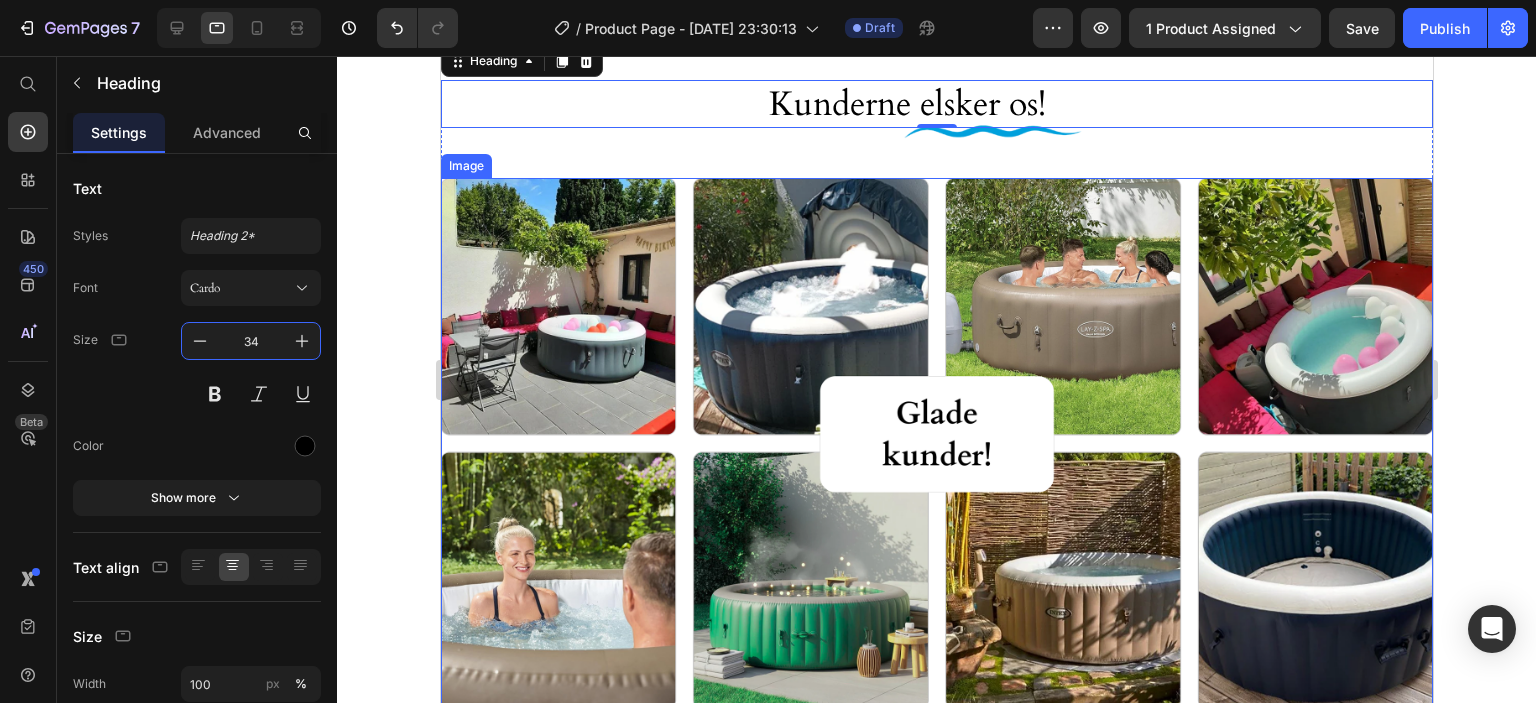 scroll, scrollTop: 7248, scrollLeft: 0, axis: vertical 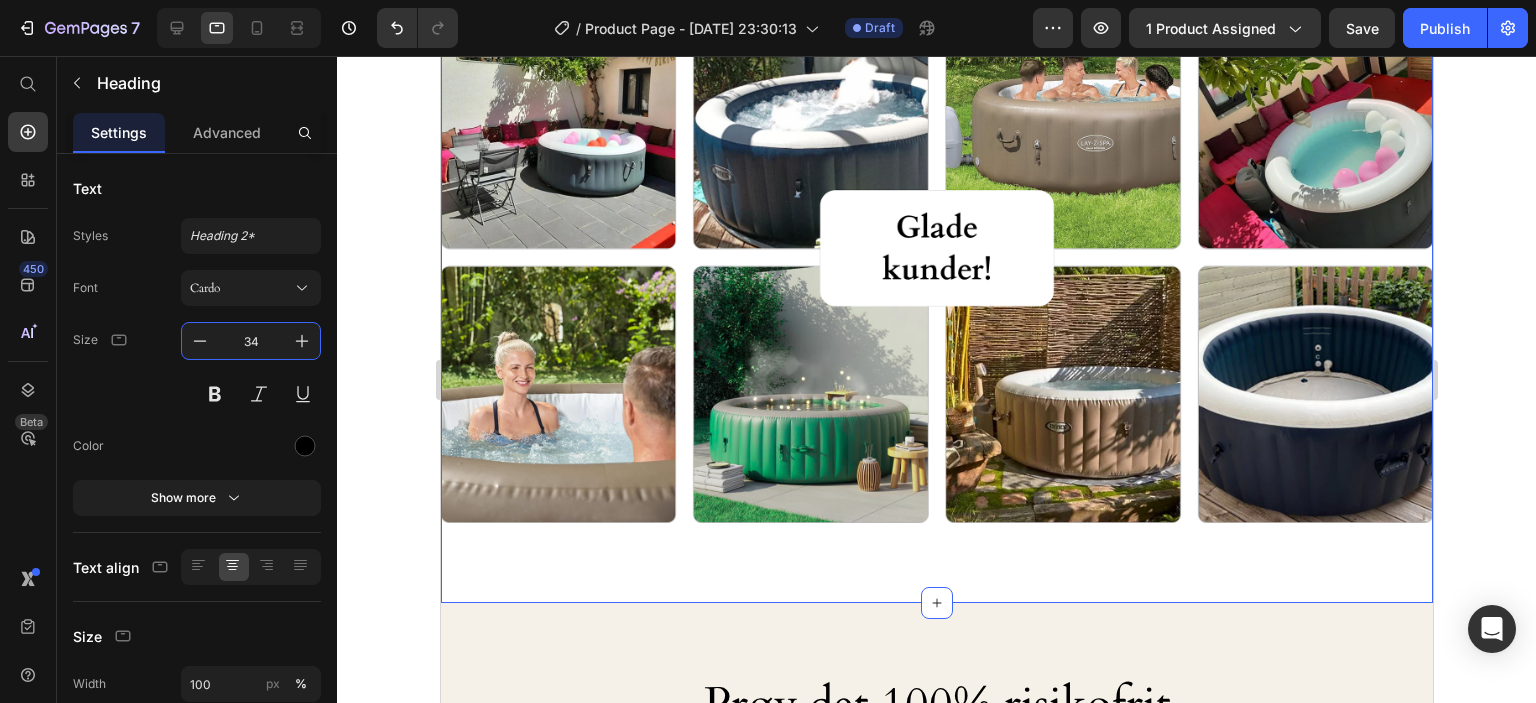 click on "Kunderne elsker os! Heading   0 Image Row Image Row Section 14" at bounding box center [936, 228] 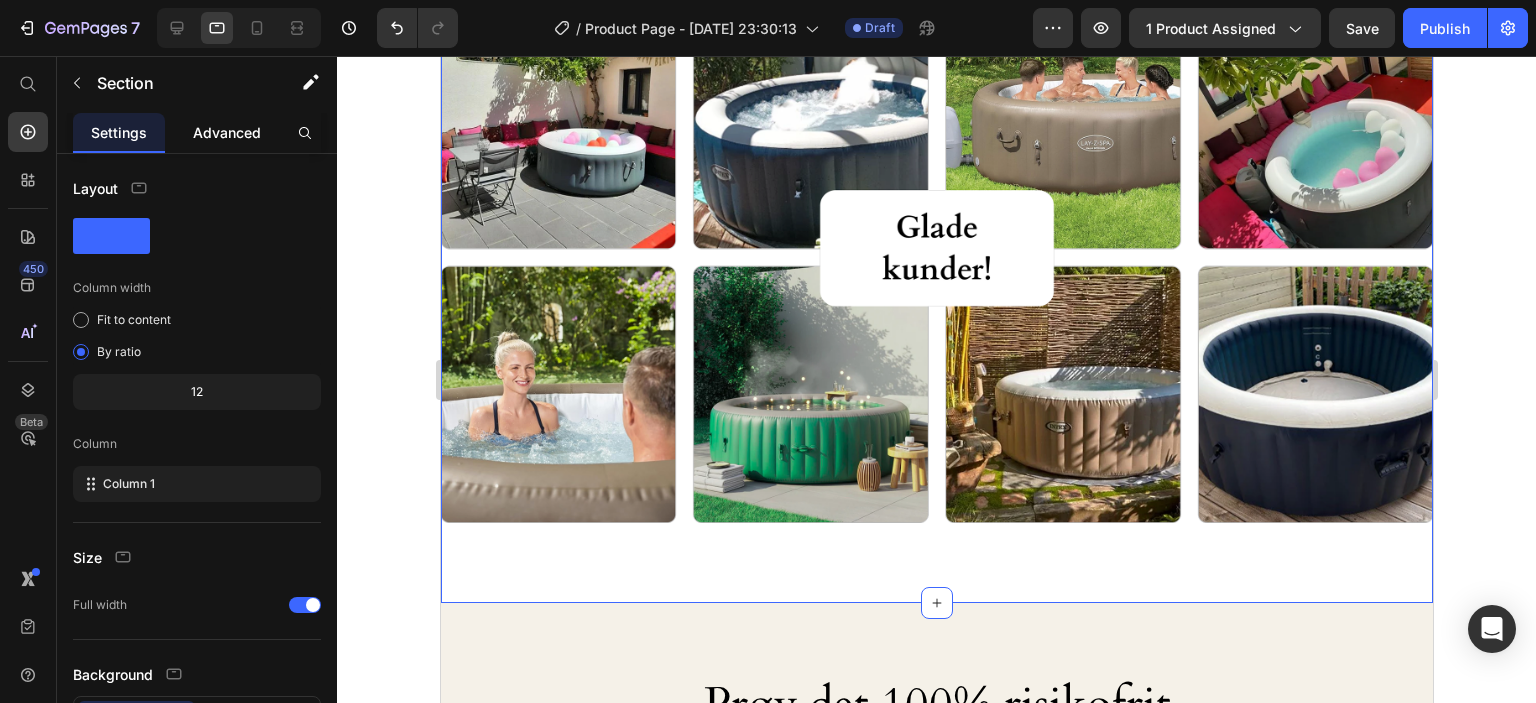 click on "Advanced" at bounding box center (227, 132) 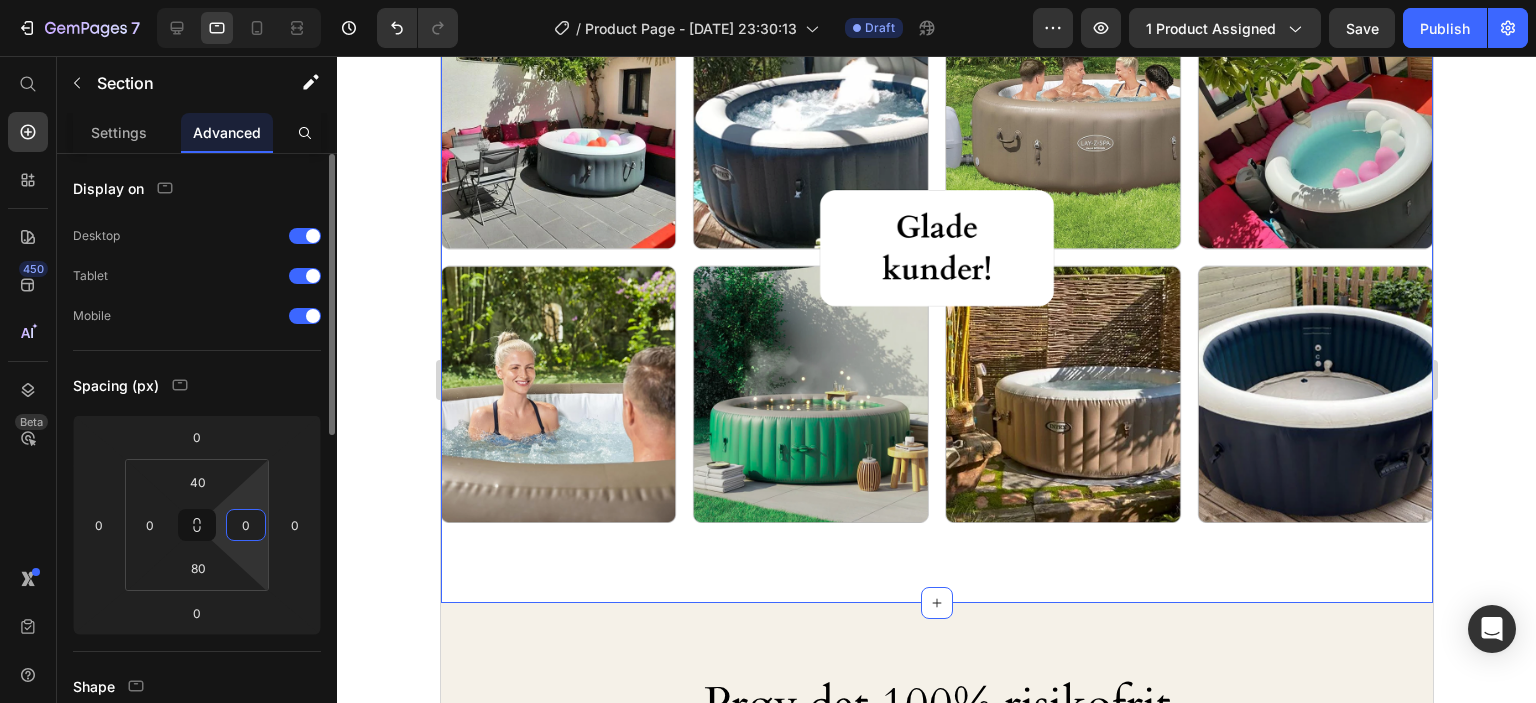 click on "0" at bounding box center [246, 525] 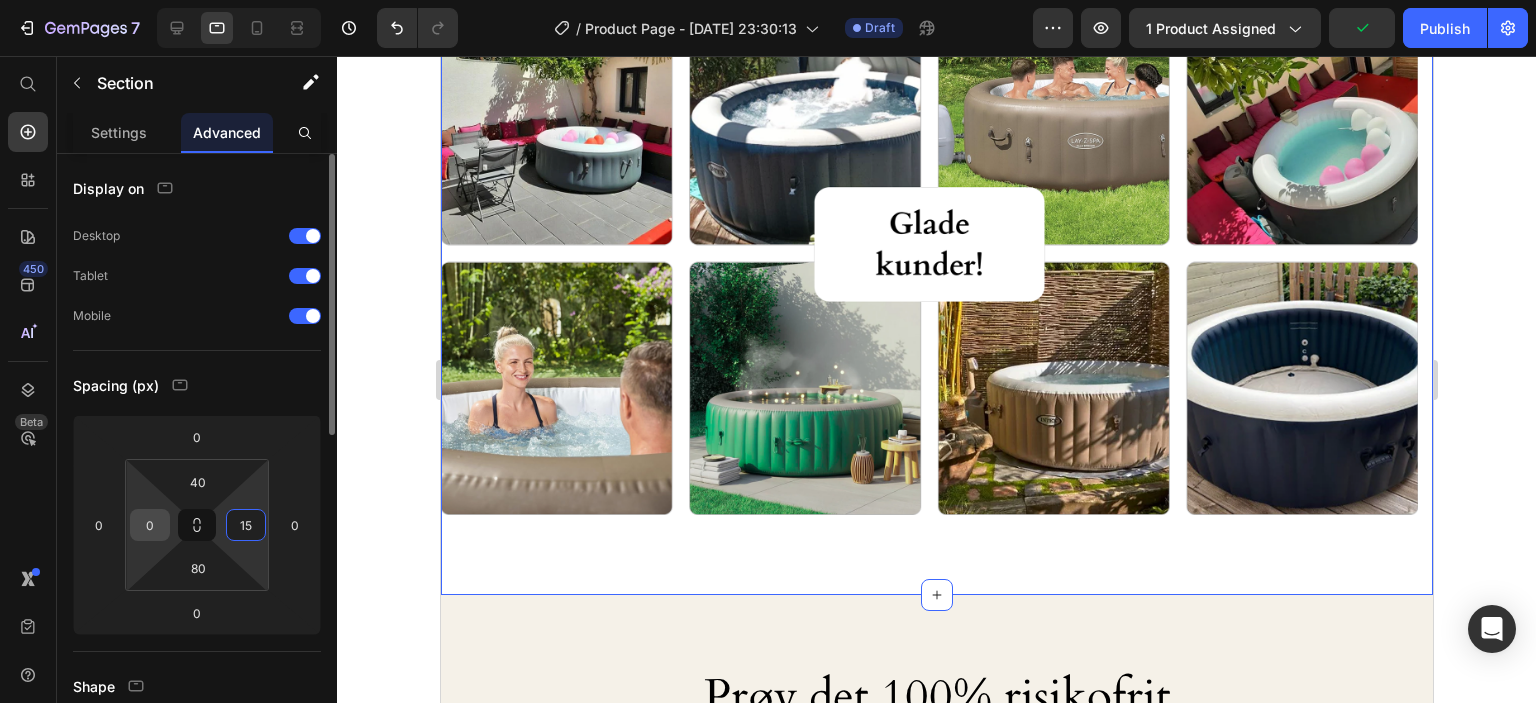 type on "15" 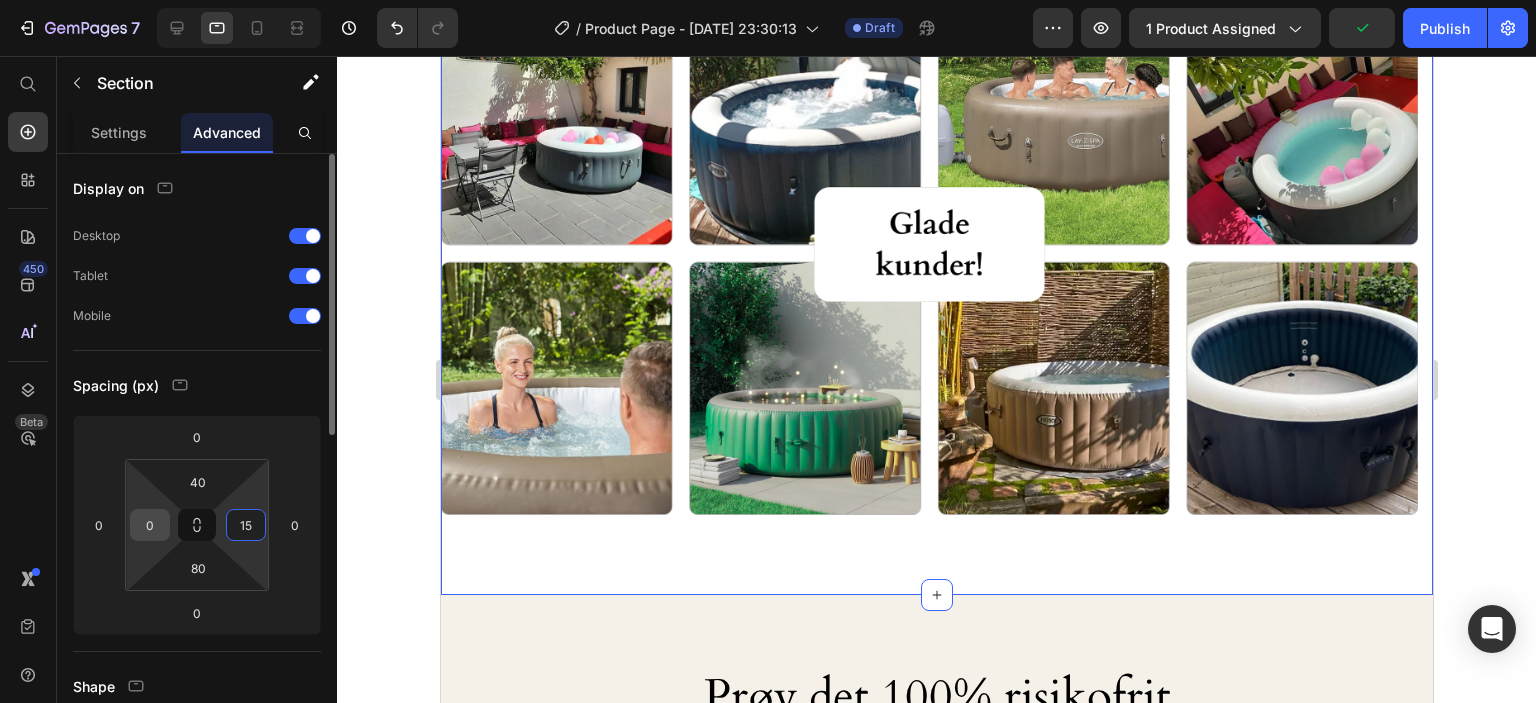 click on "0" at bounding box center (150, 525) 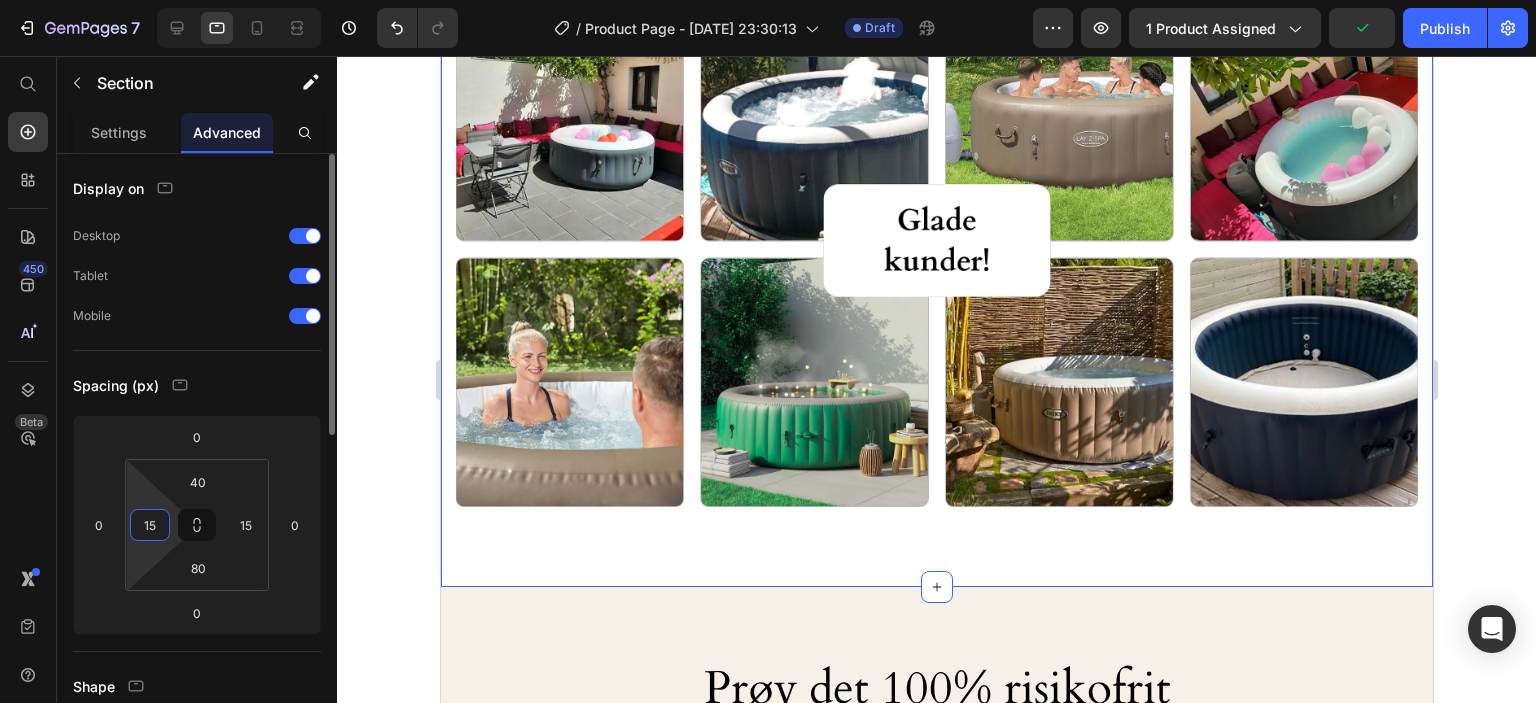 type on "15" 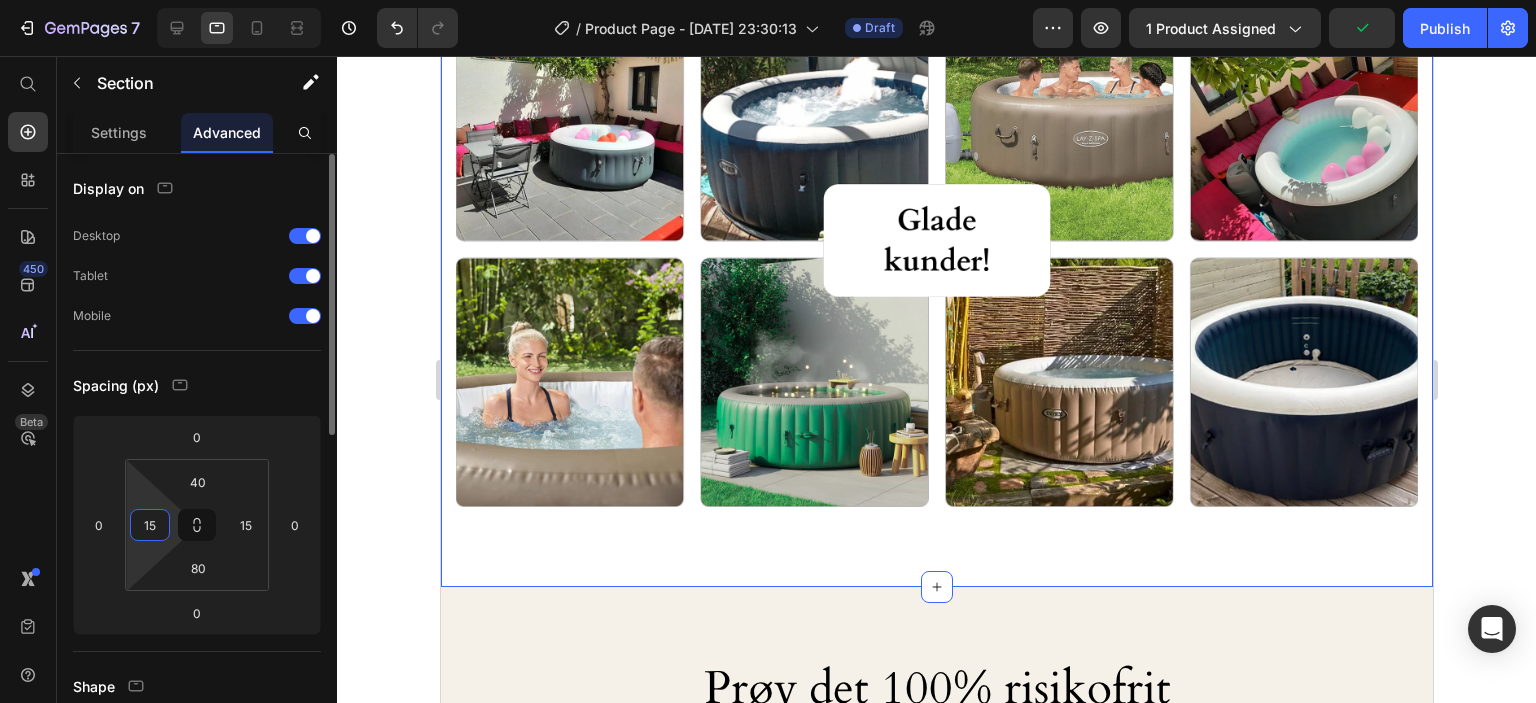click on "Spacing (px)" at bounding box center (197, 385) 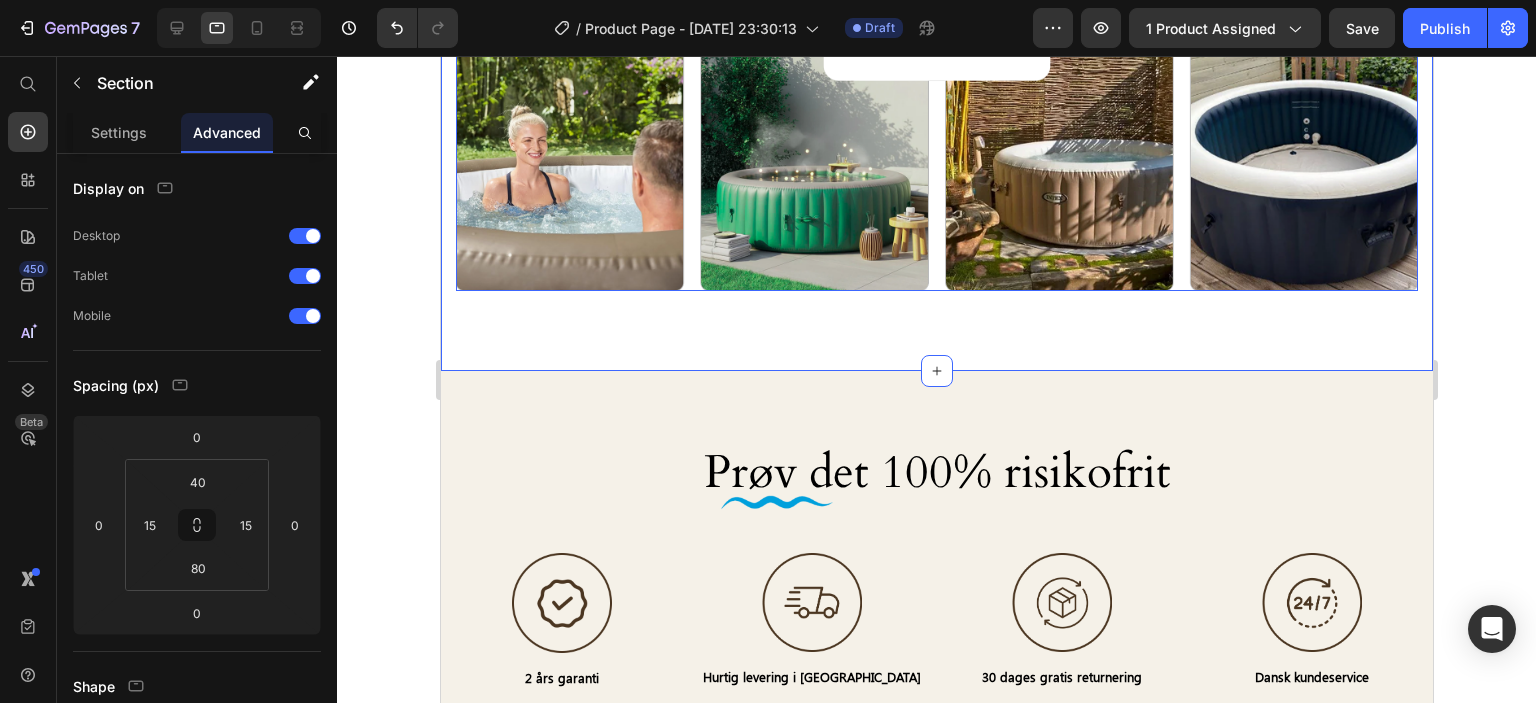 scroll, scrollTop: 7648, scrollLeft: 0, axis: vertical 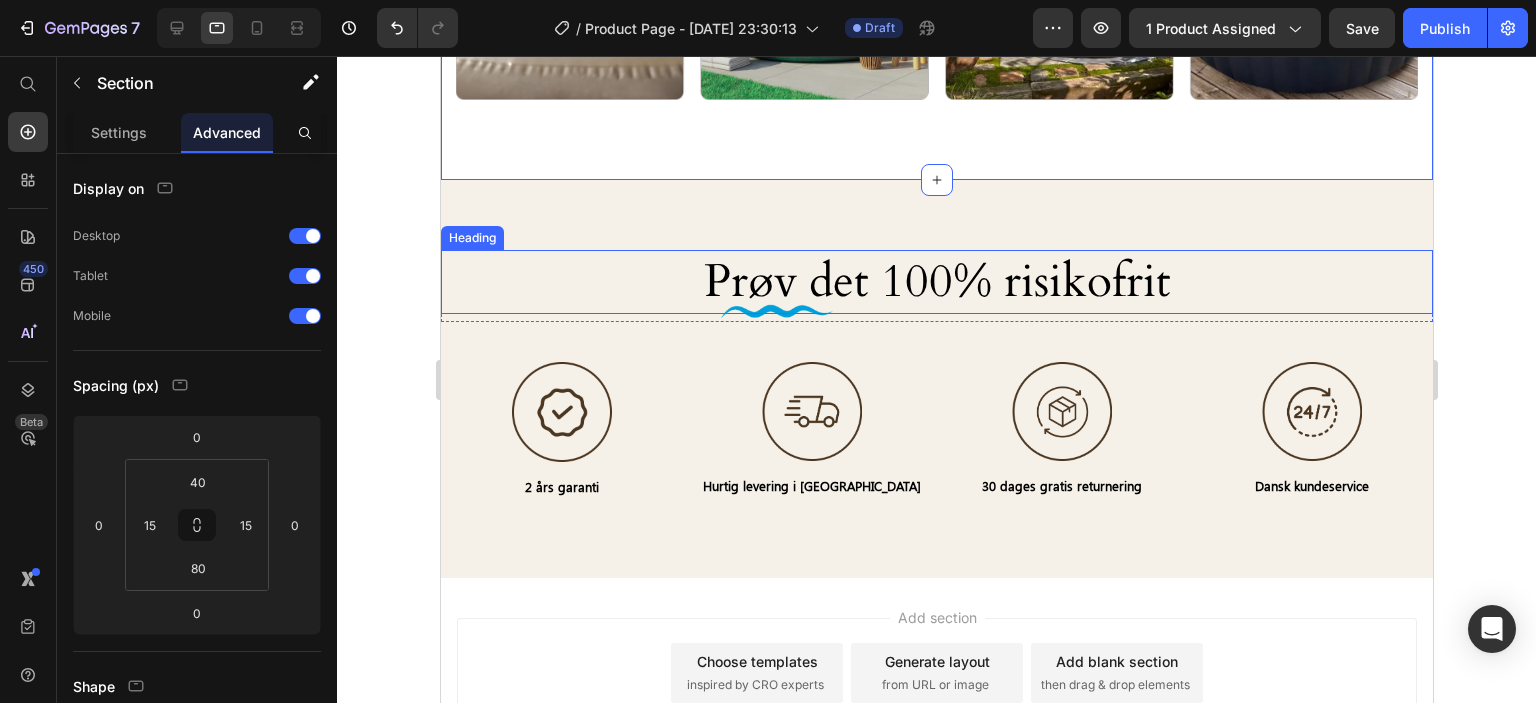 click on "Prøv det 100% risikofrit" at bounding box center (936, 282) 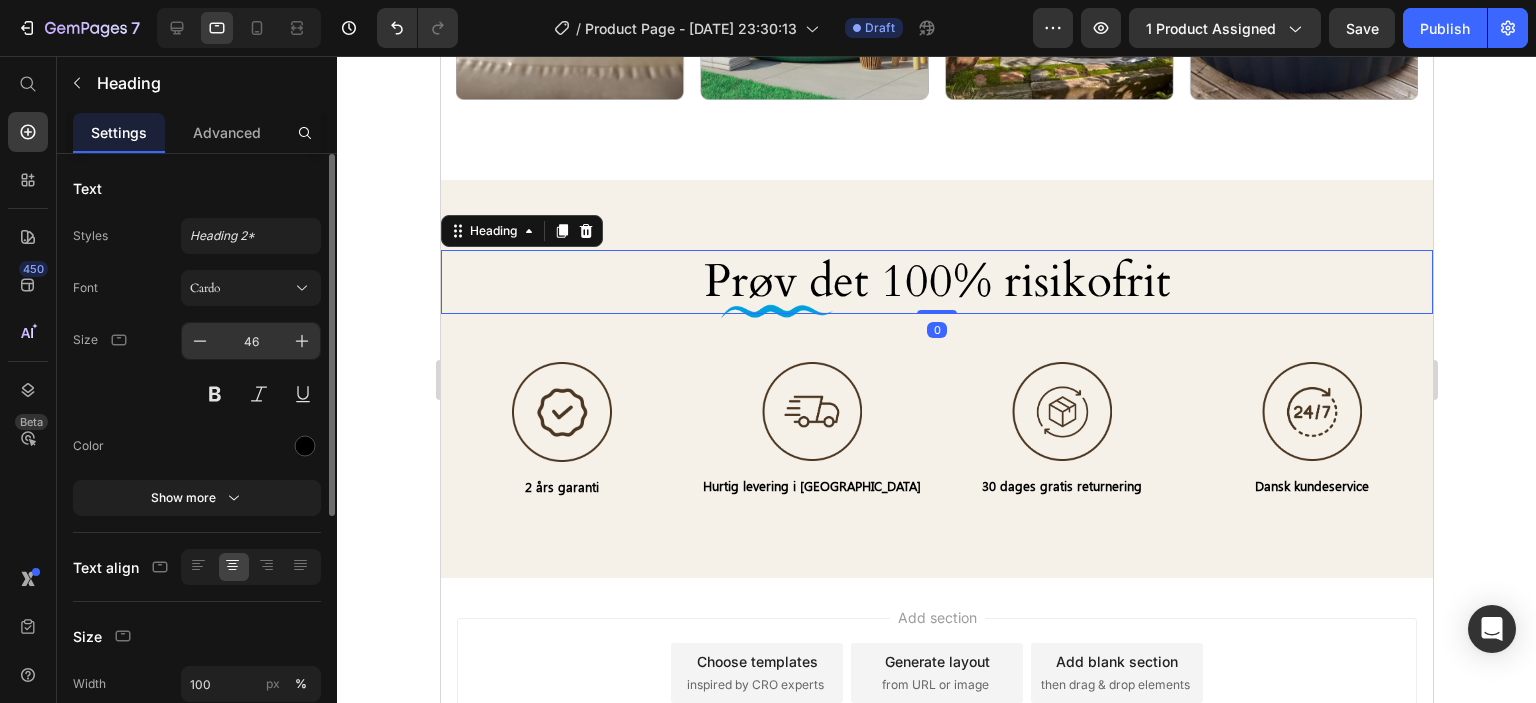 click on "46" at bounding box center [251, 341] 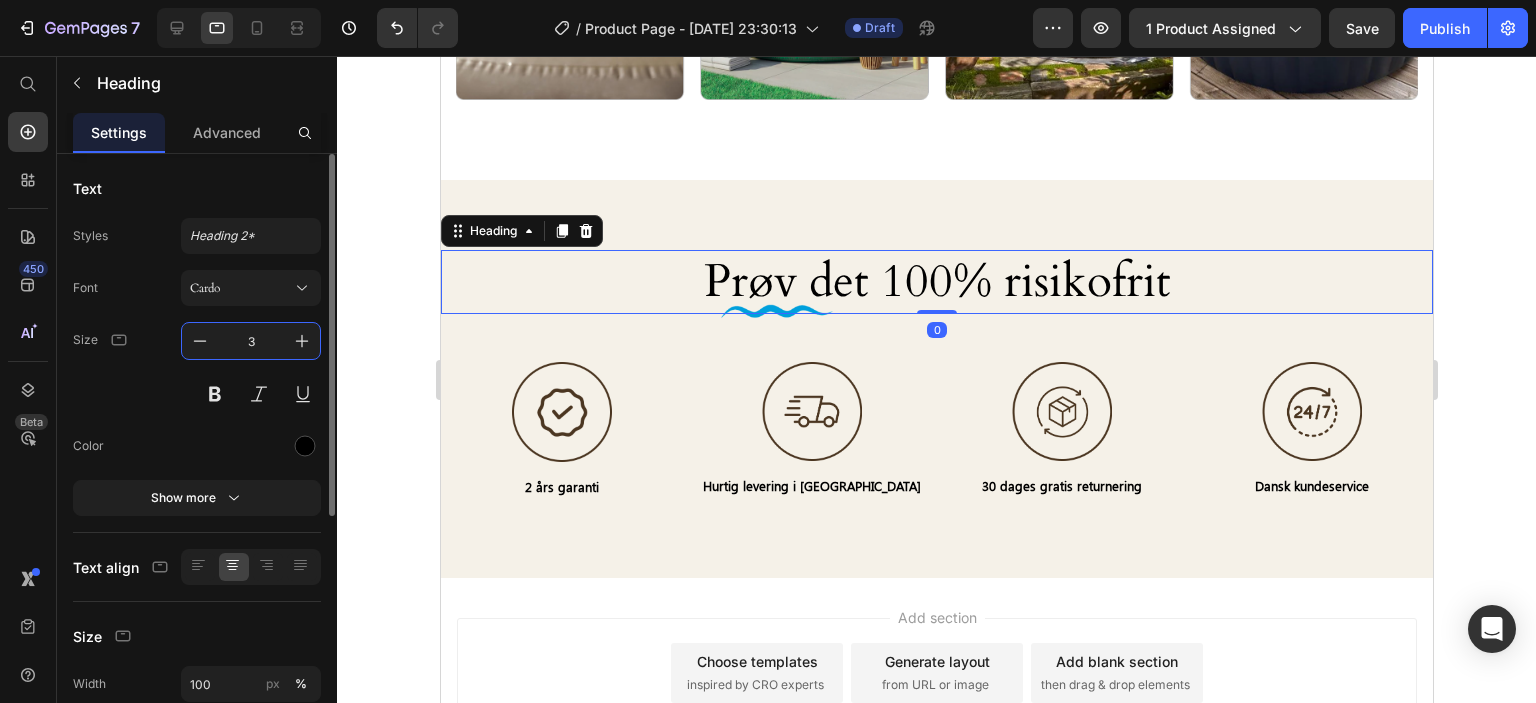 type on "34" 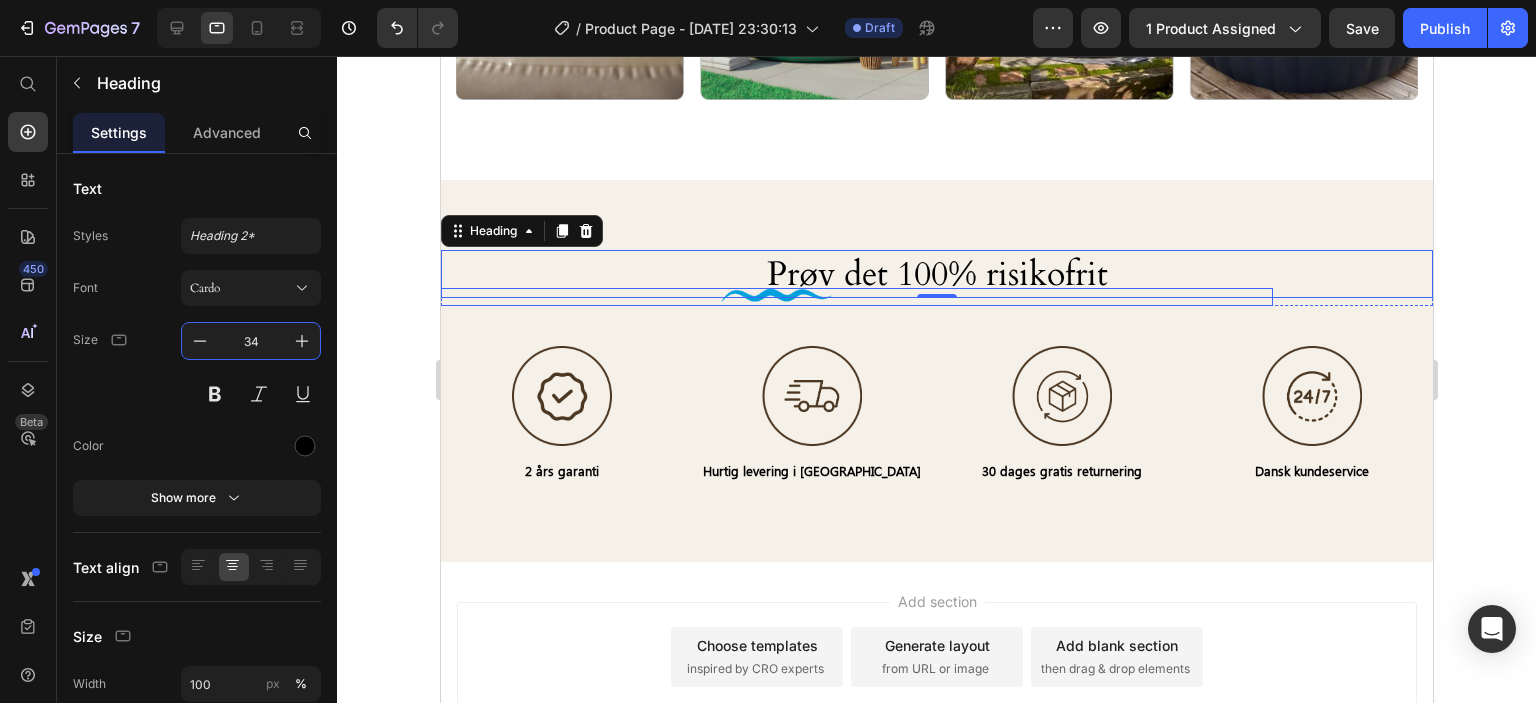 click at bounding box center (776, 297) 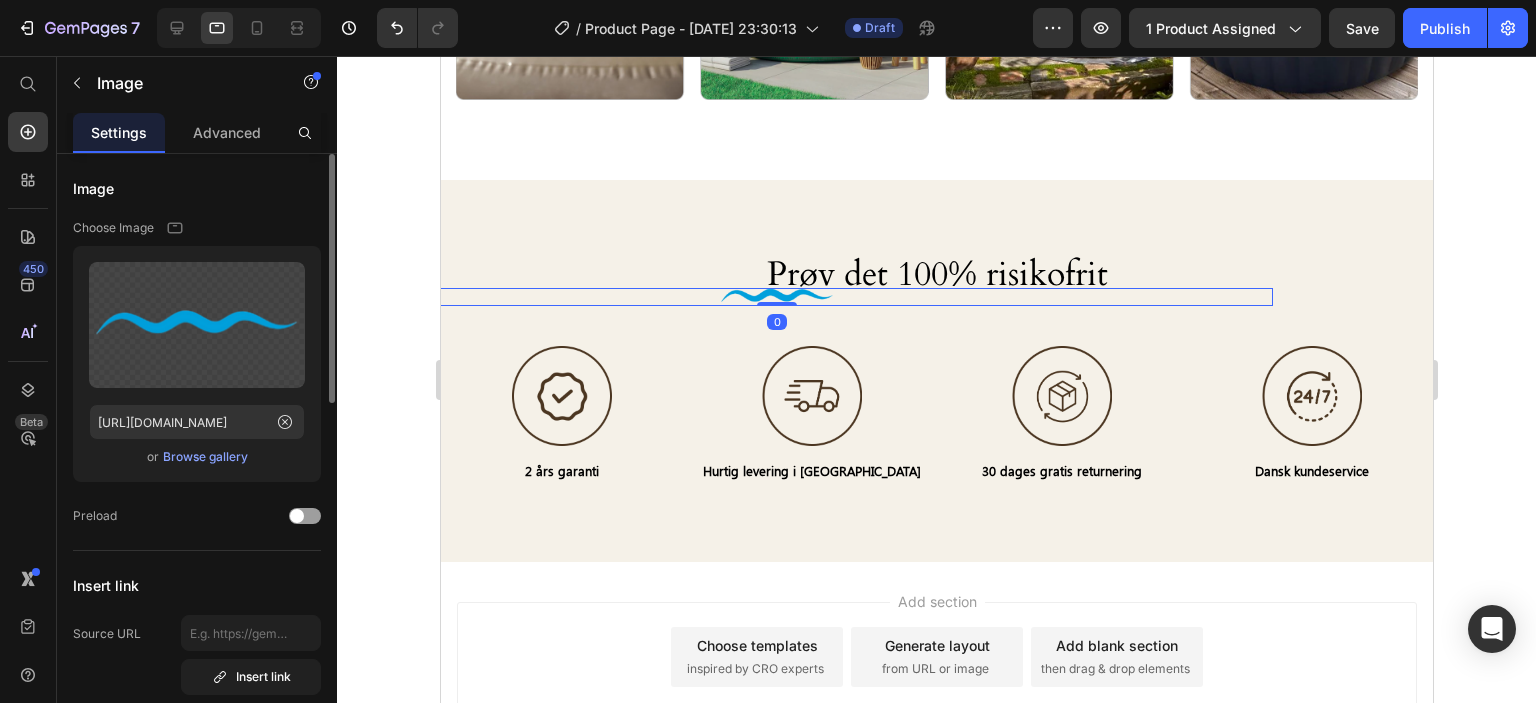 click on "Advanced" at bounding box center [227, 132] 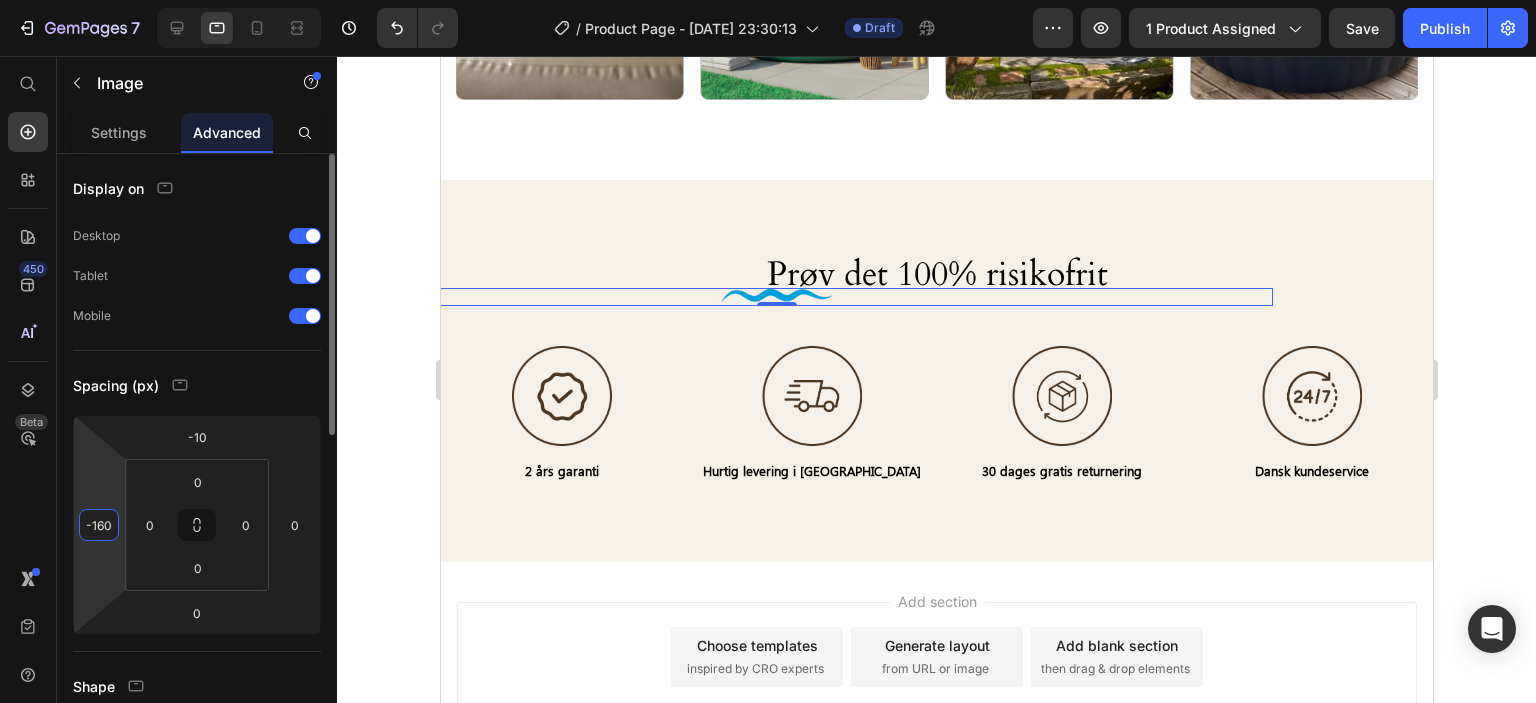 click on "-160" at bounding box center (99, 525) 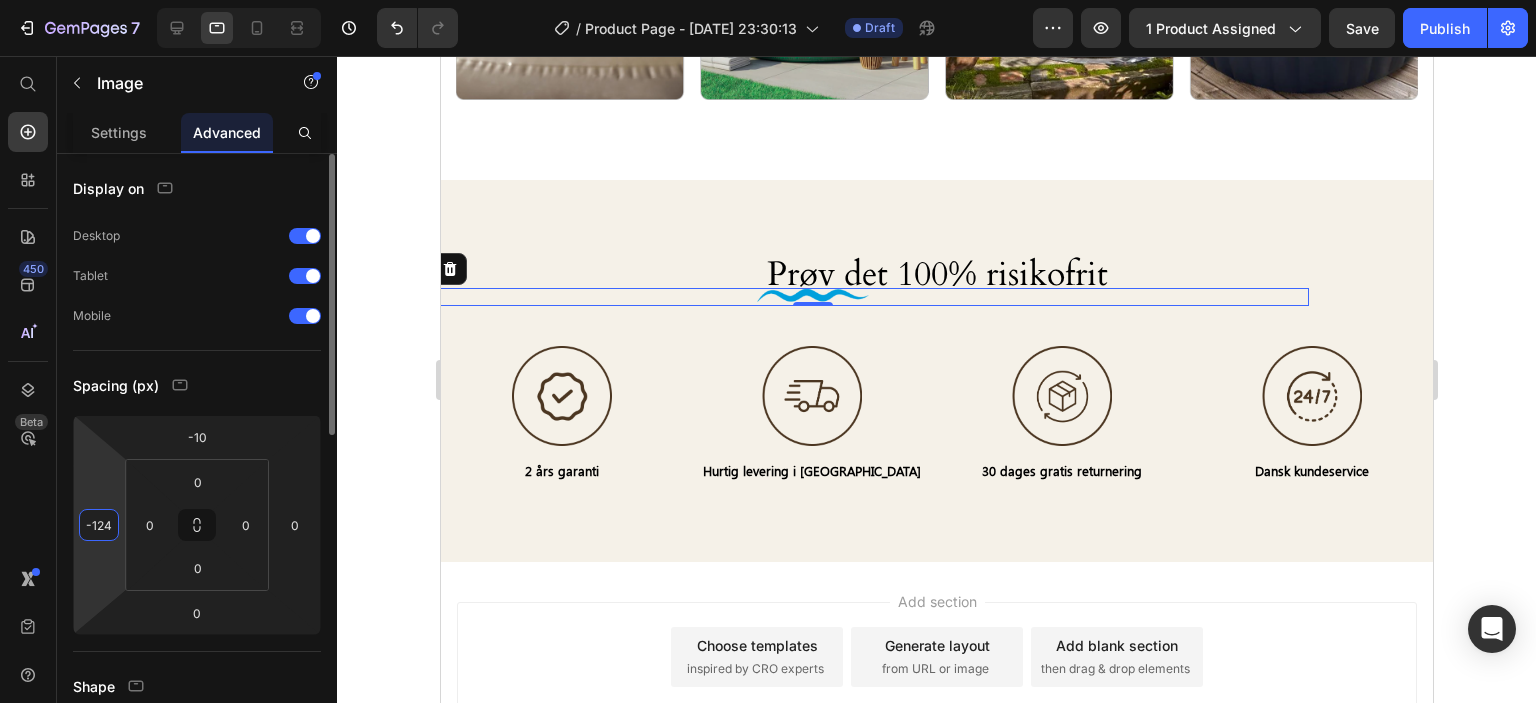 type on "-125" 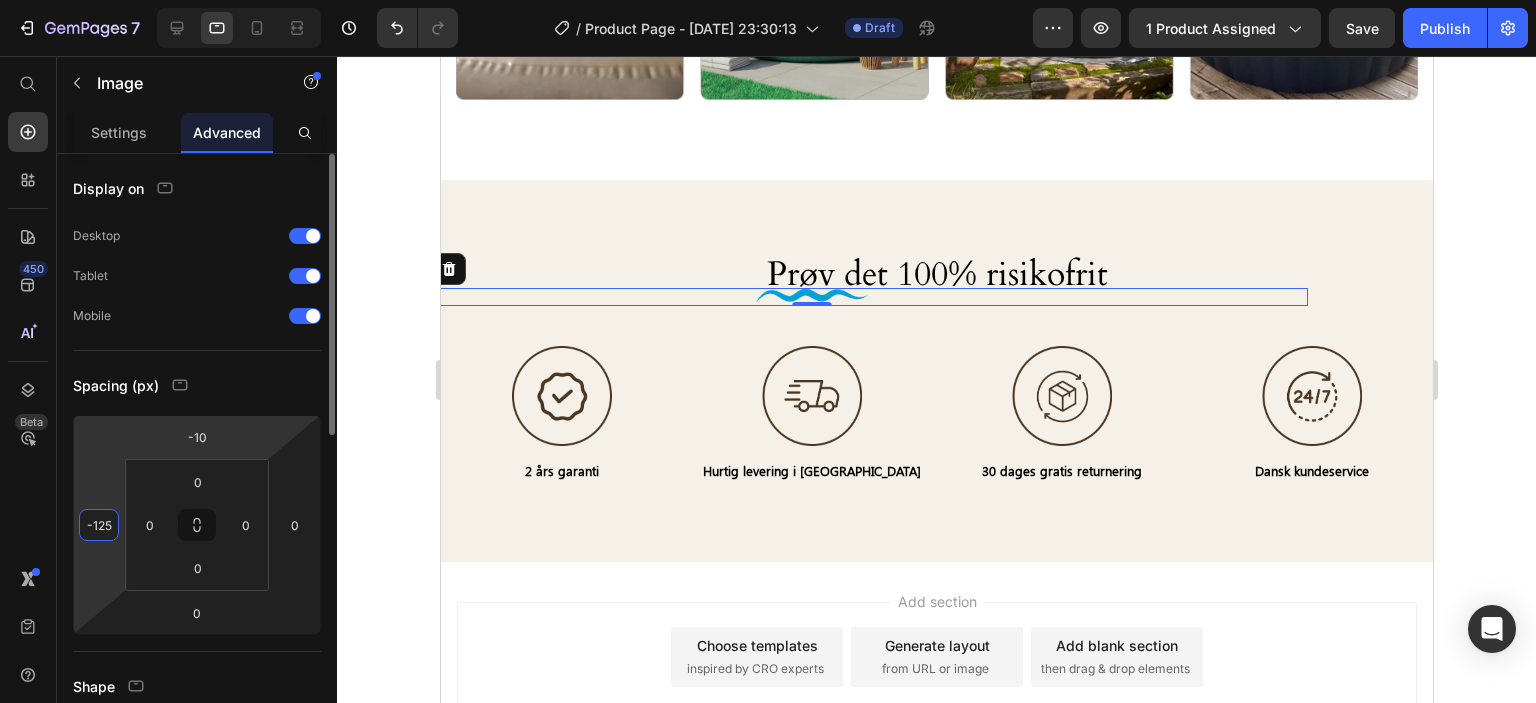 click on "Spacing (px)" at bounding box center (197, 385) 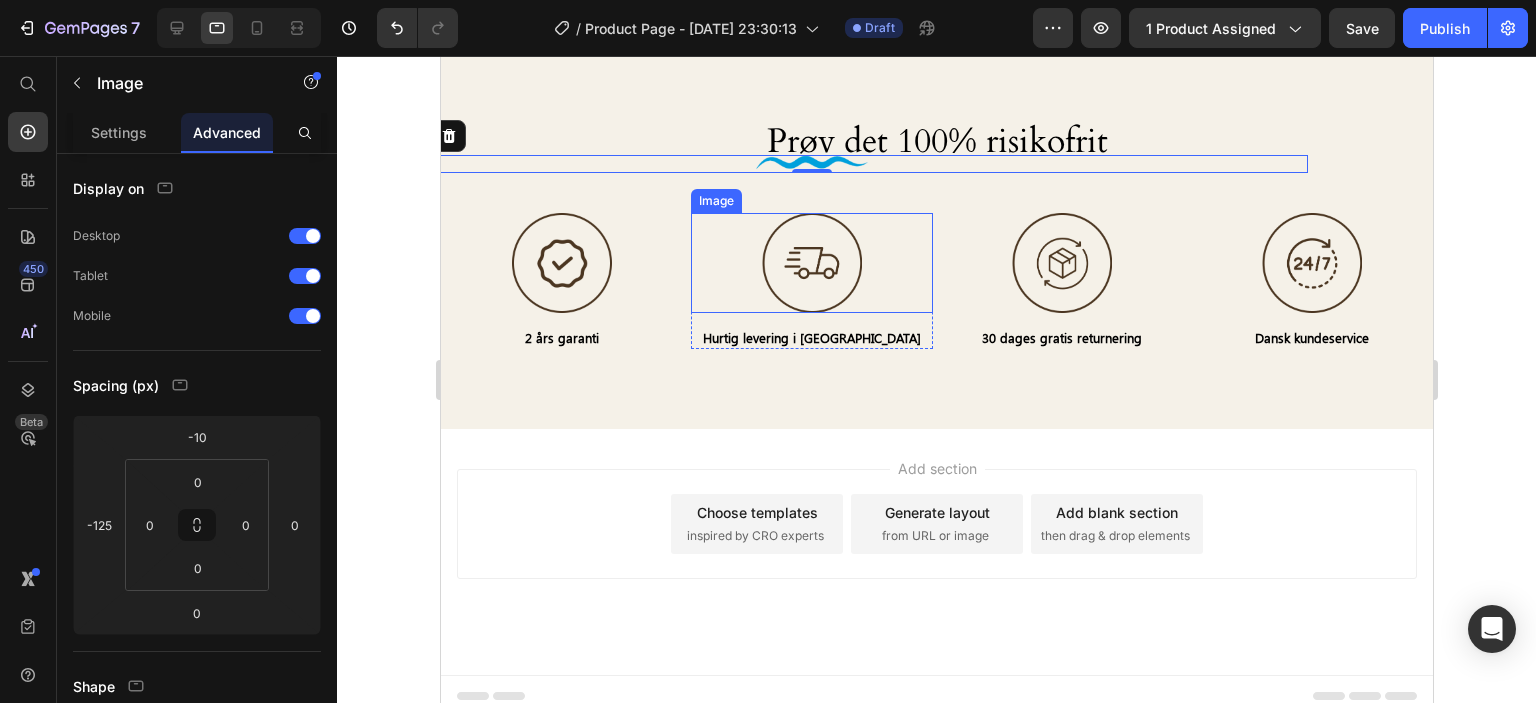 scroll, scrollTop: 7785, scrollLeft: 0, axis: vertical 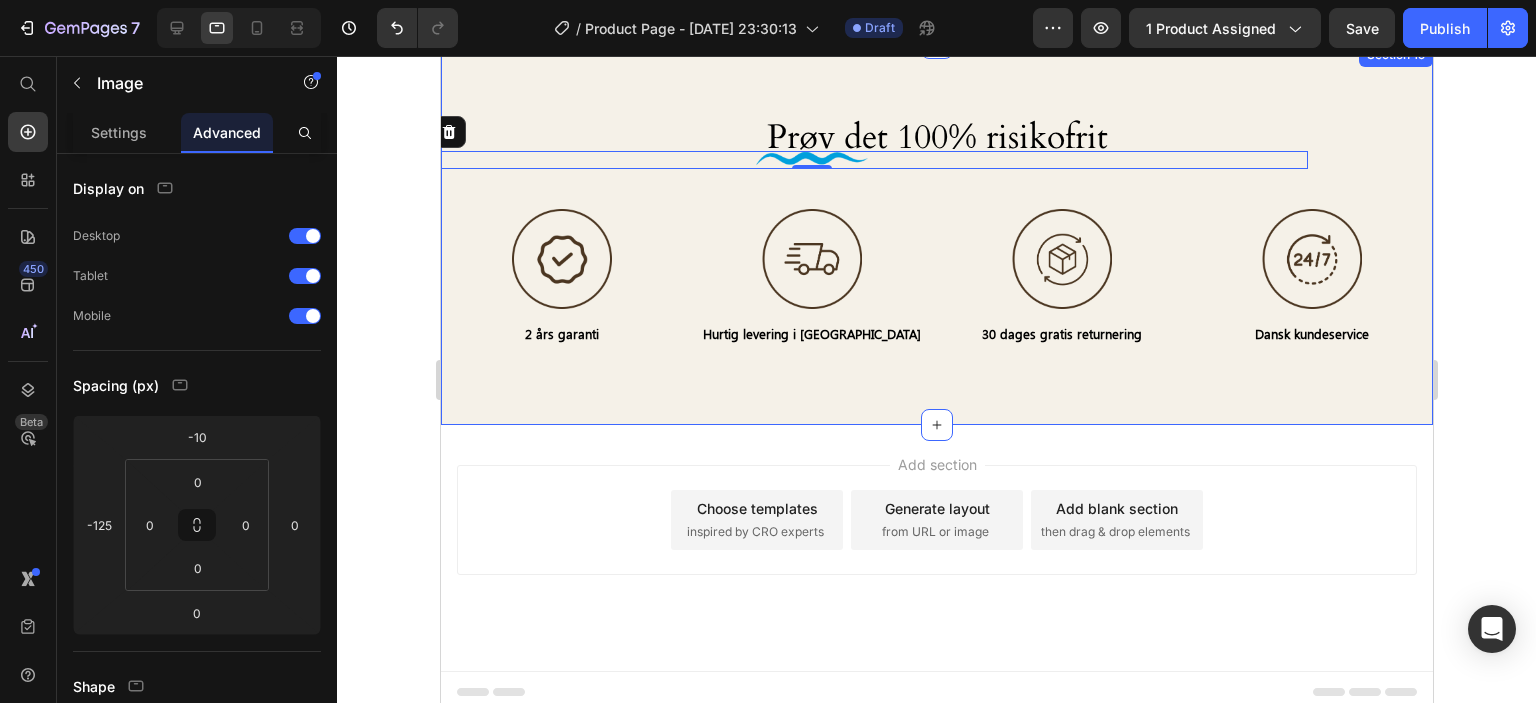 click on "Prøv det 100% risikofrit Heading Image   0 Row Image 2 års garanti Text Block Row Image Hurtig levering i EU Text Block Row Image 30 dages gratis returnering Text Block Row Image Dansk kundeservice Text Block Row Row Row Section 15" at bounding box center [936, 234] 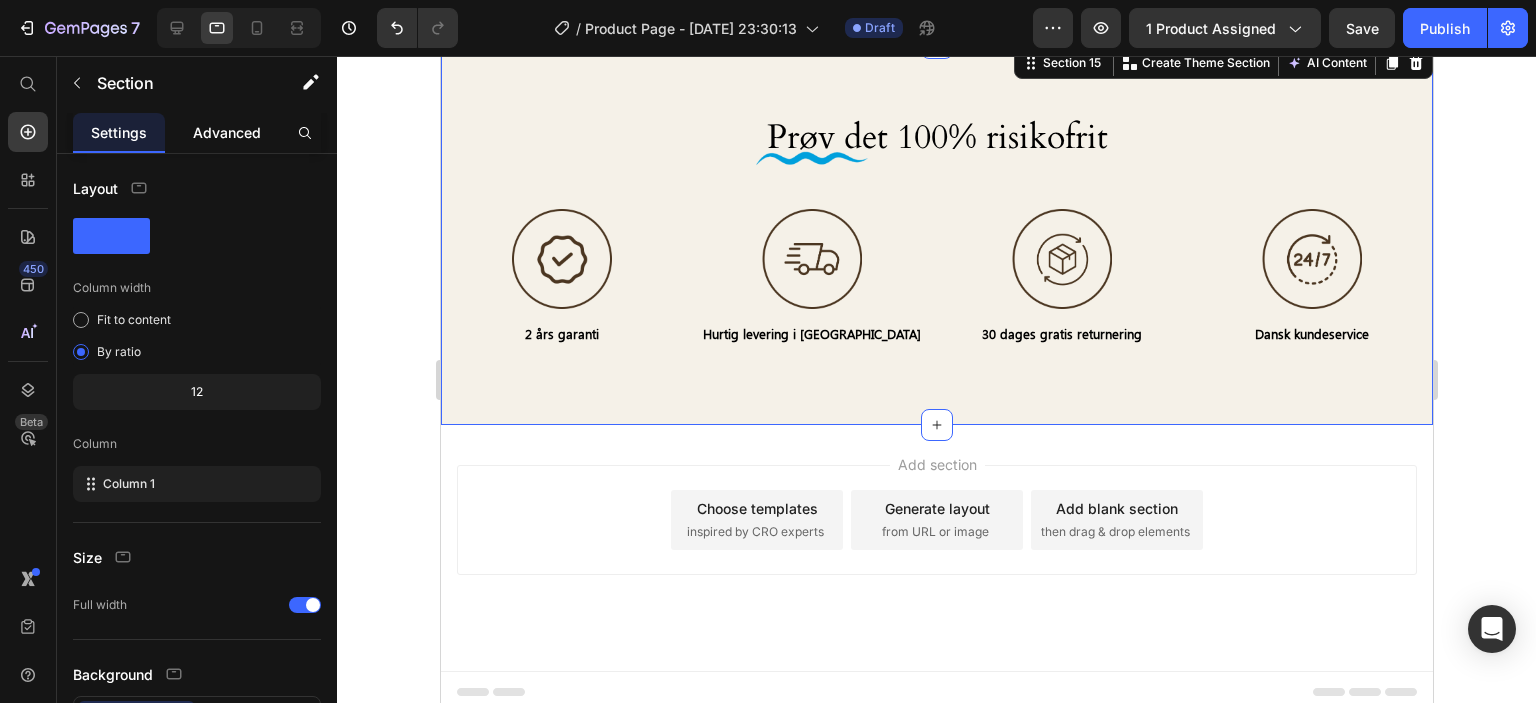 click on "Advanced" 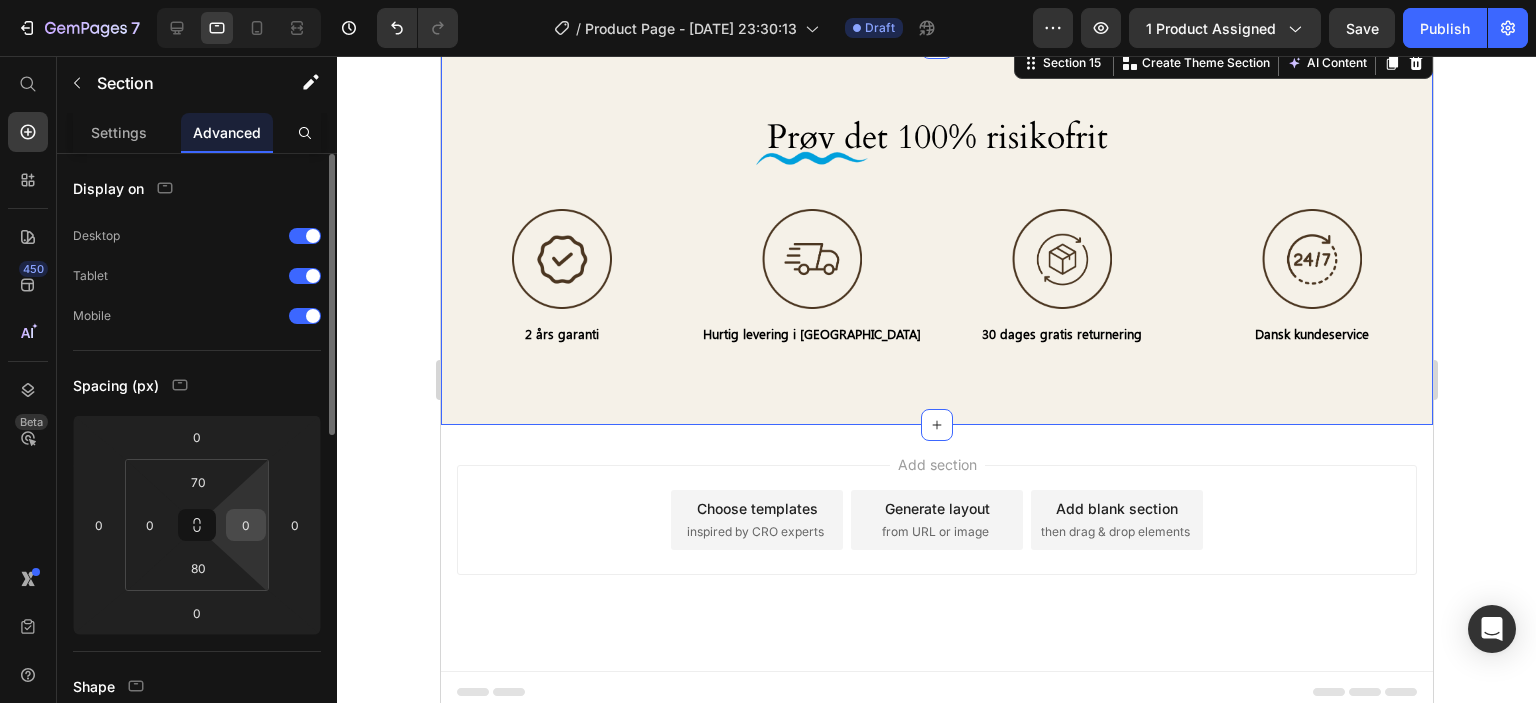 click on "0" at bounding box center [246, 525] 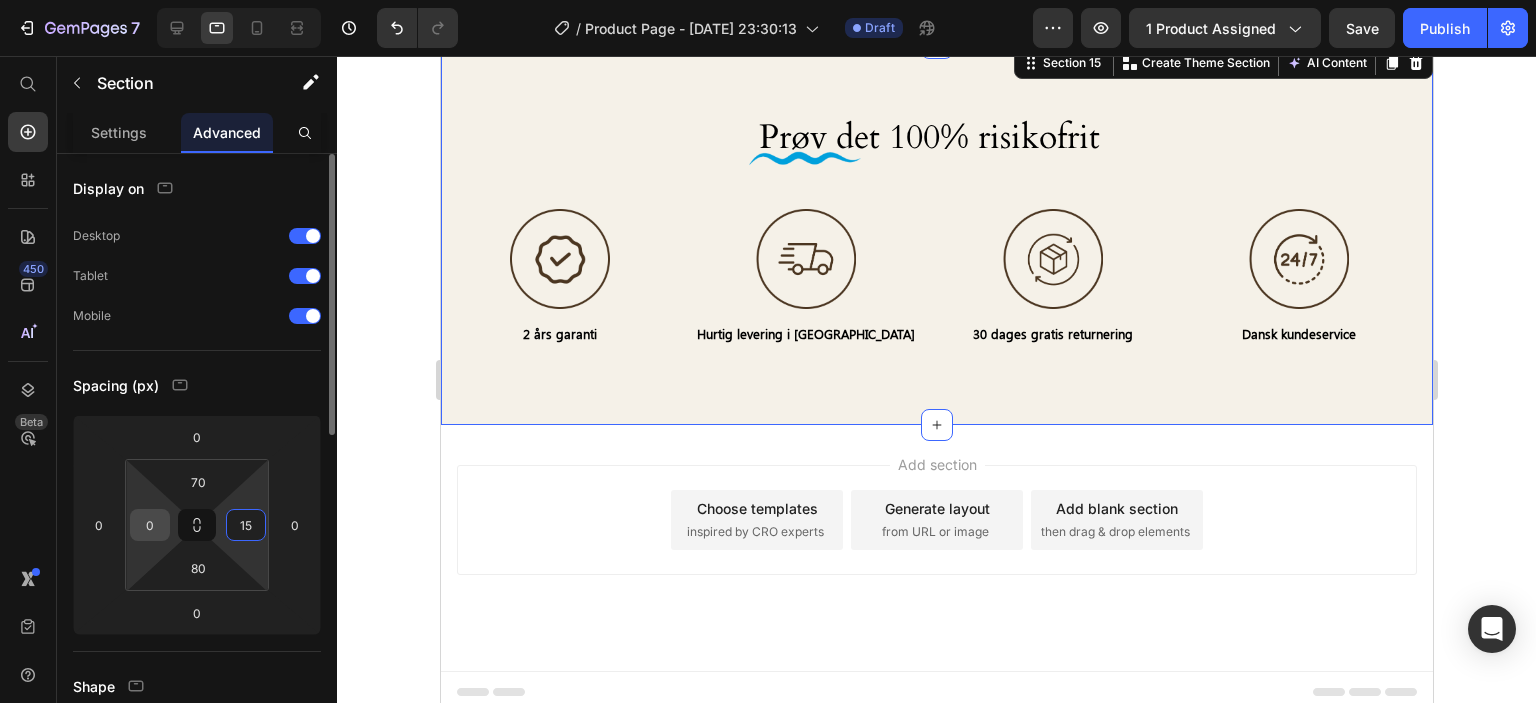 type on "15" 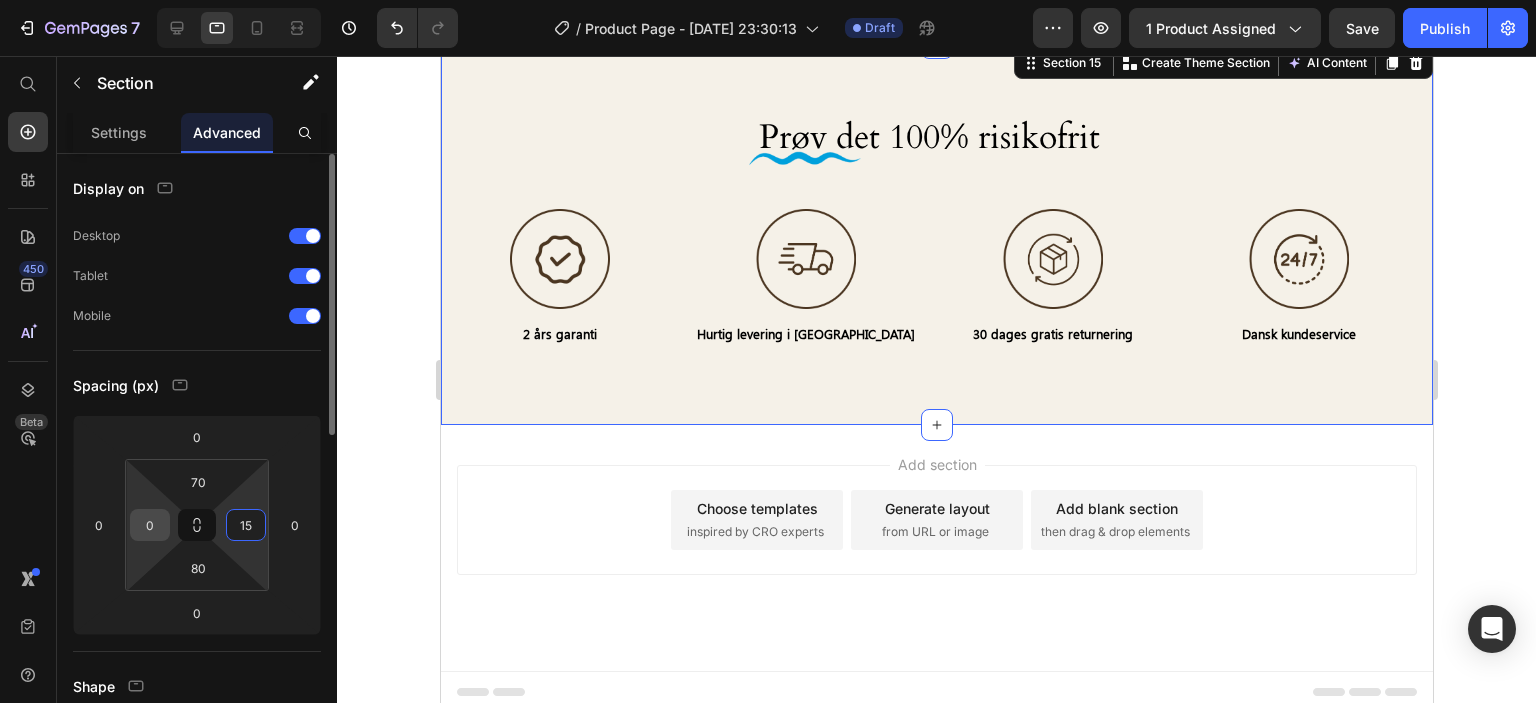 click on "0" at bounding box center [150, 525] 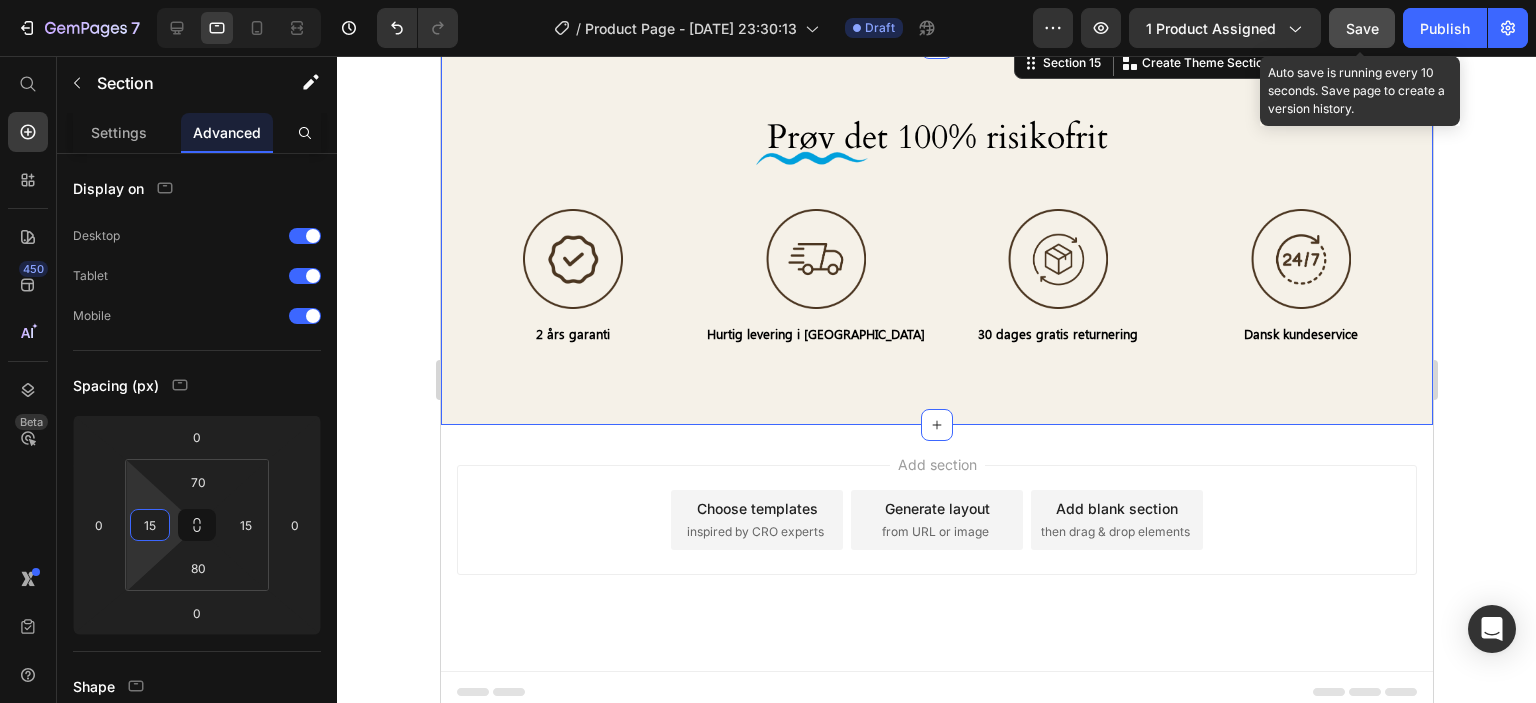 type on "15" 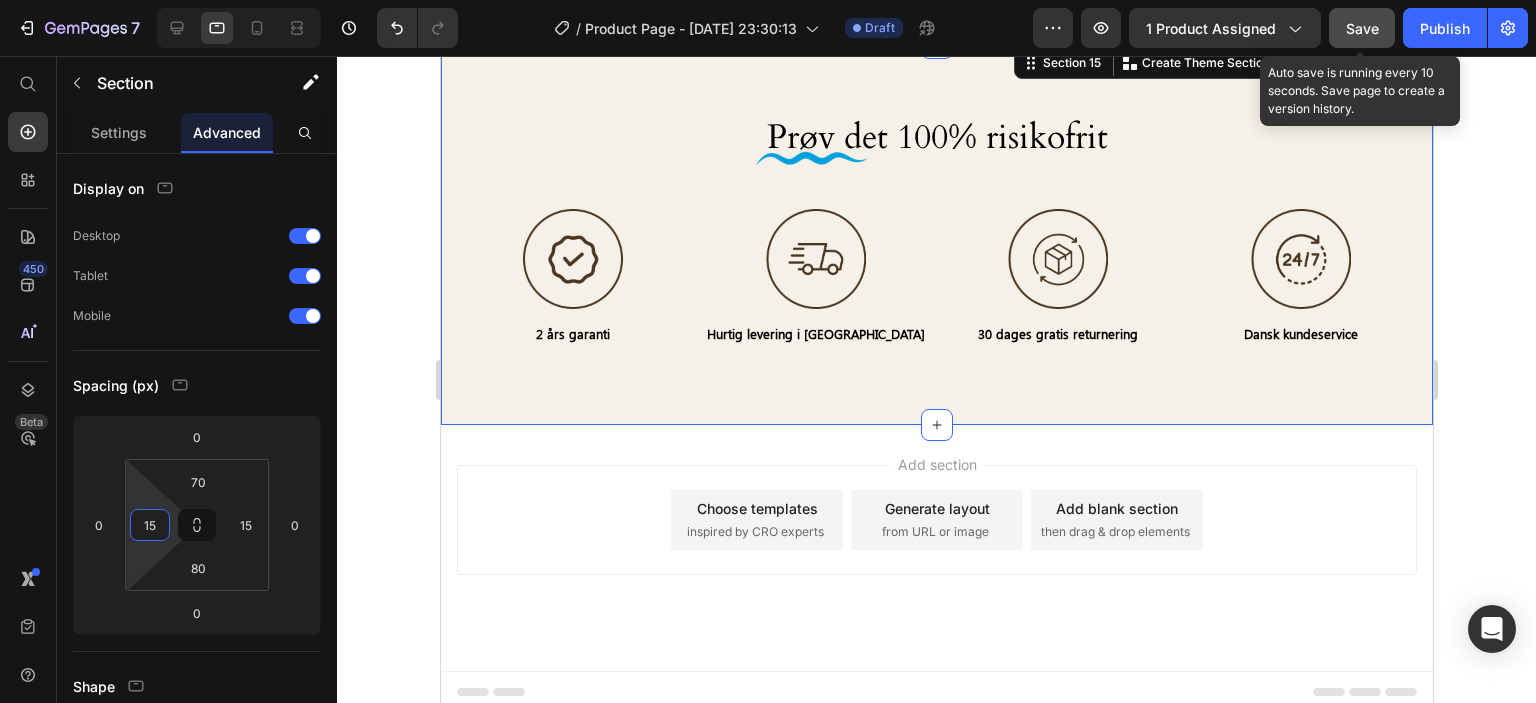 click on "Save" at bounding box center [1362, 28] 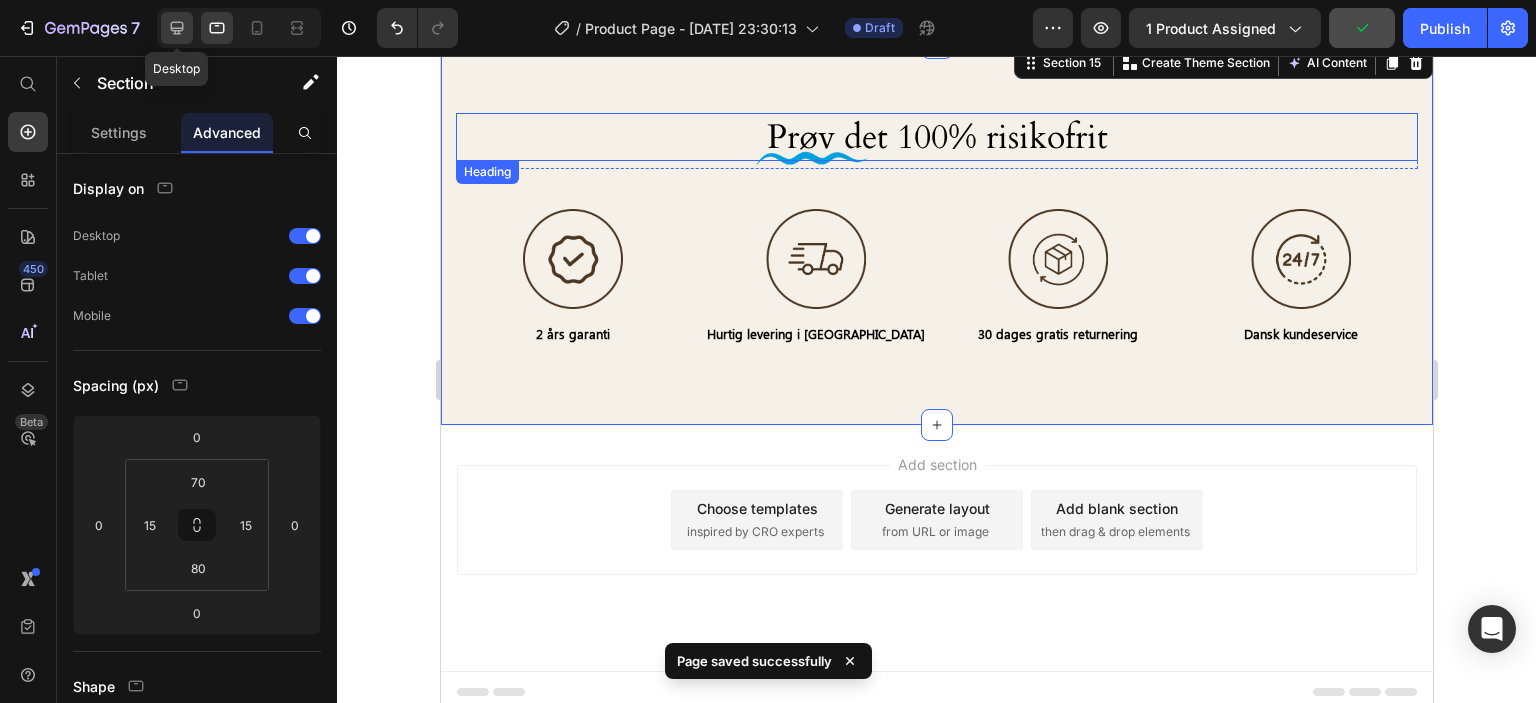 click 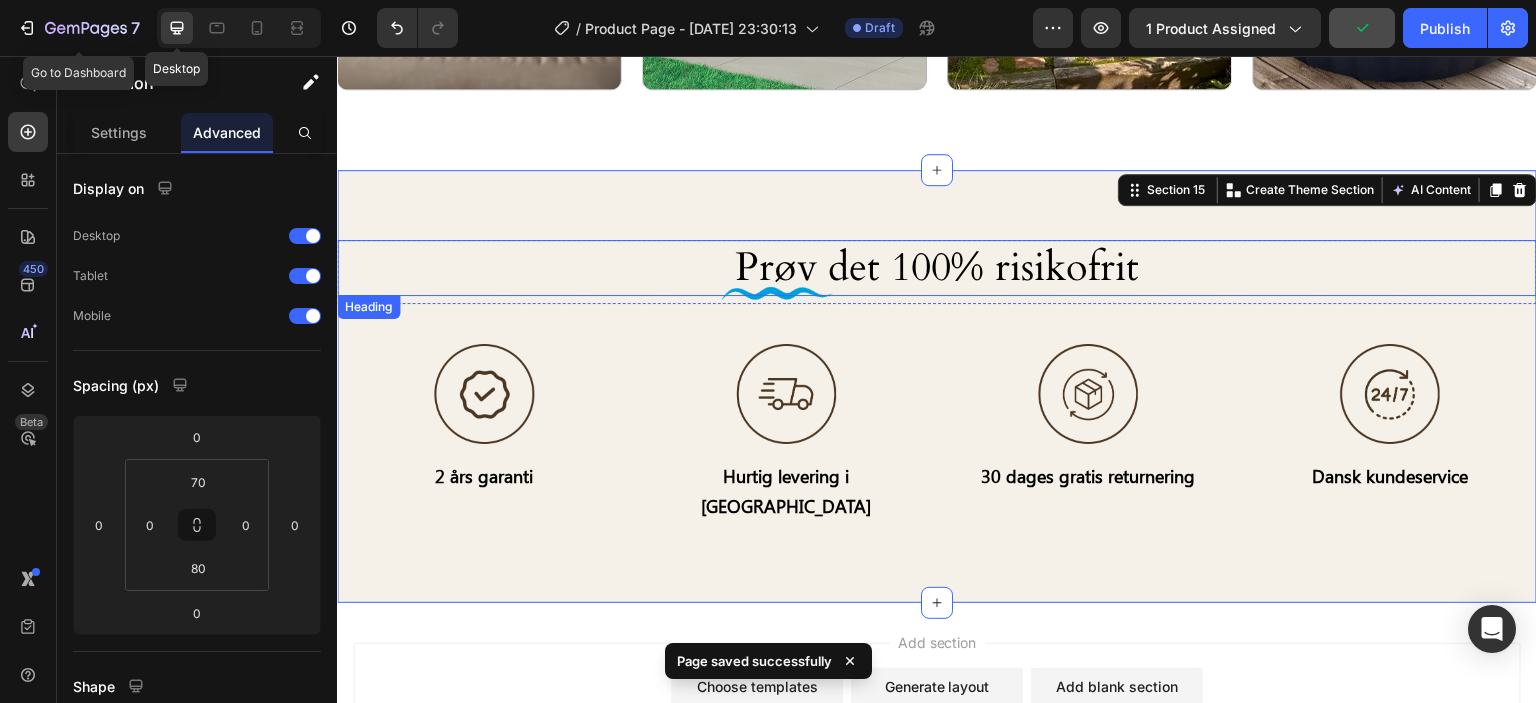scroll, scrollTop: 7828, scrollLeft: 0, axis: vertical 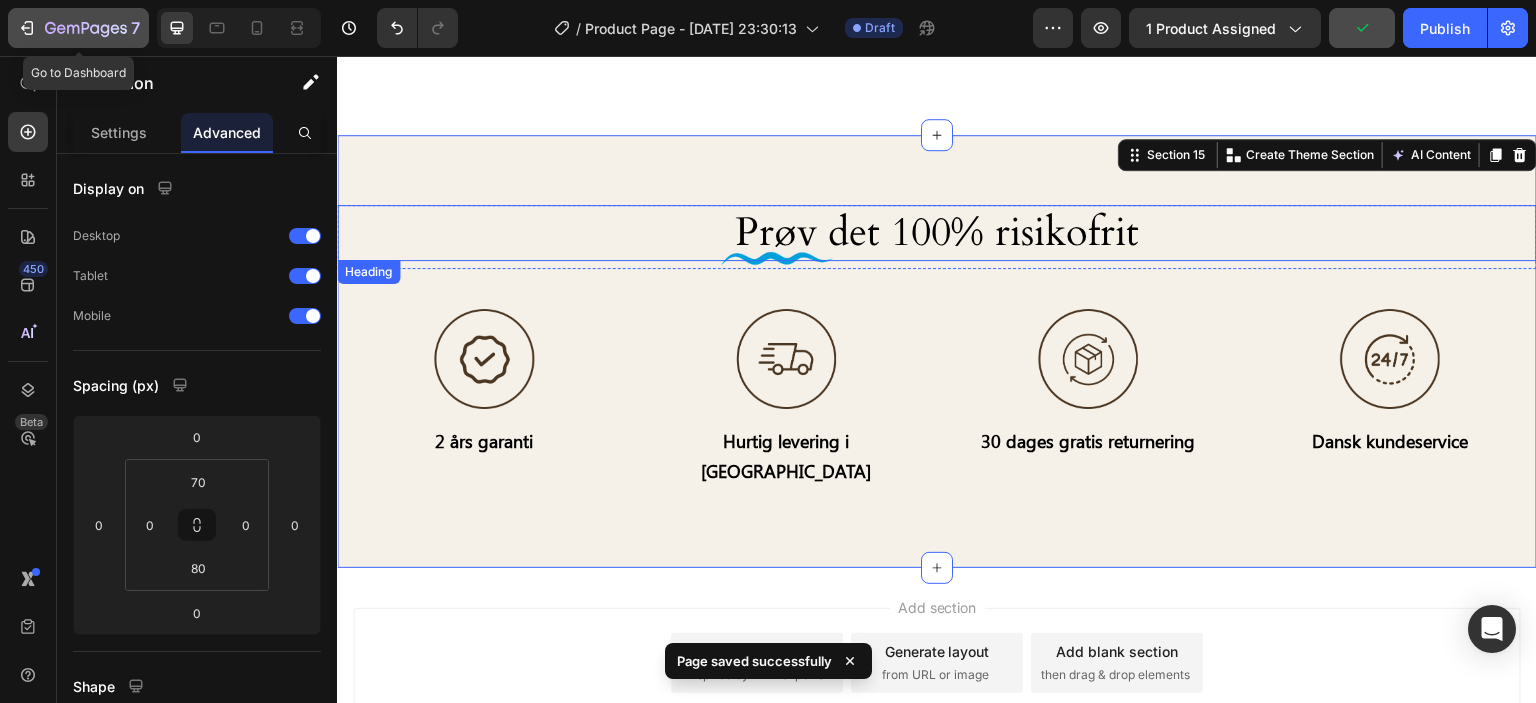 click 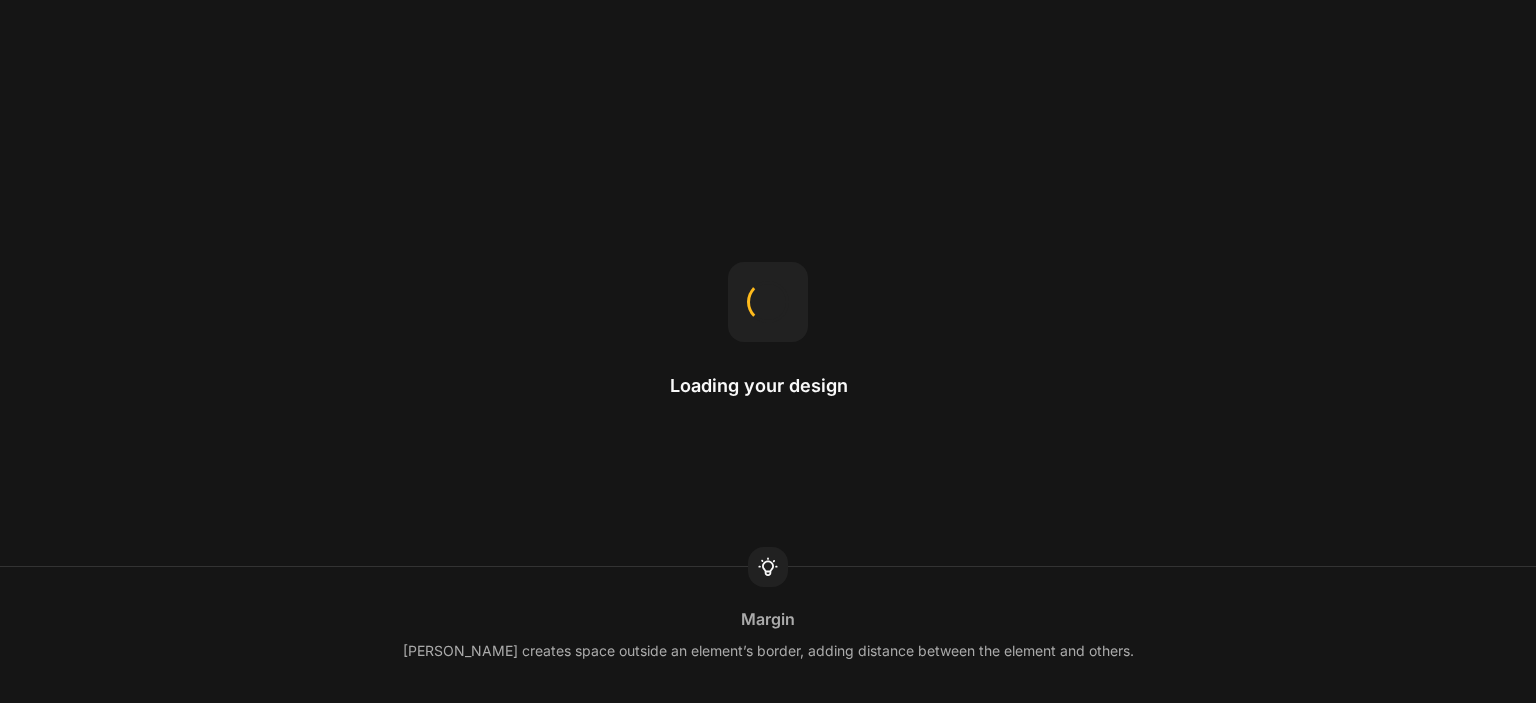 scroll, scrollTop: 0, scrollLeft: 0, axis: both 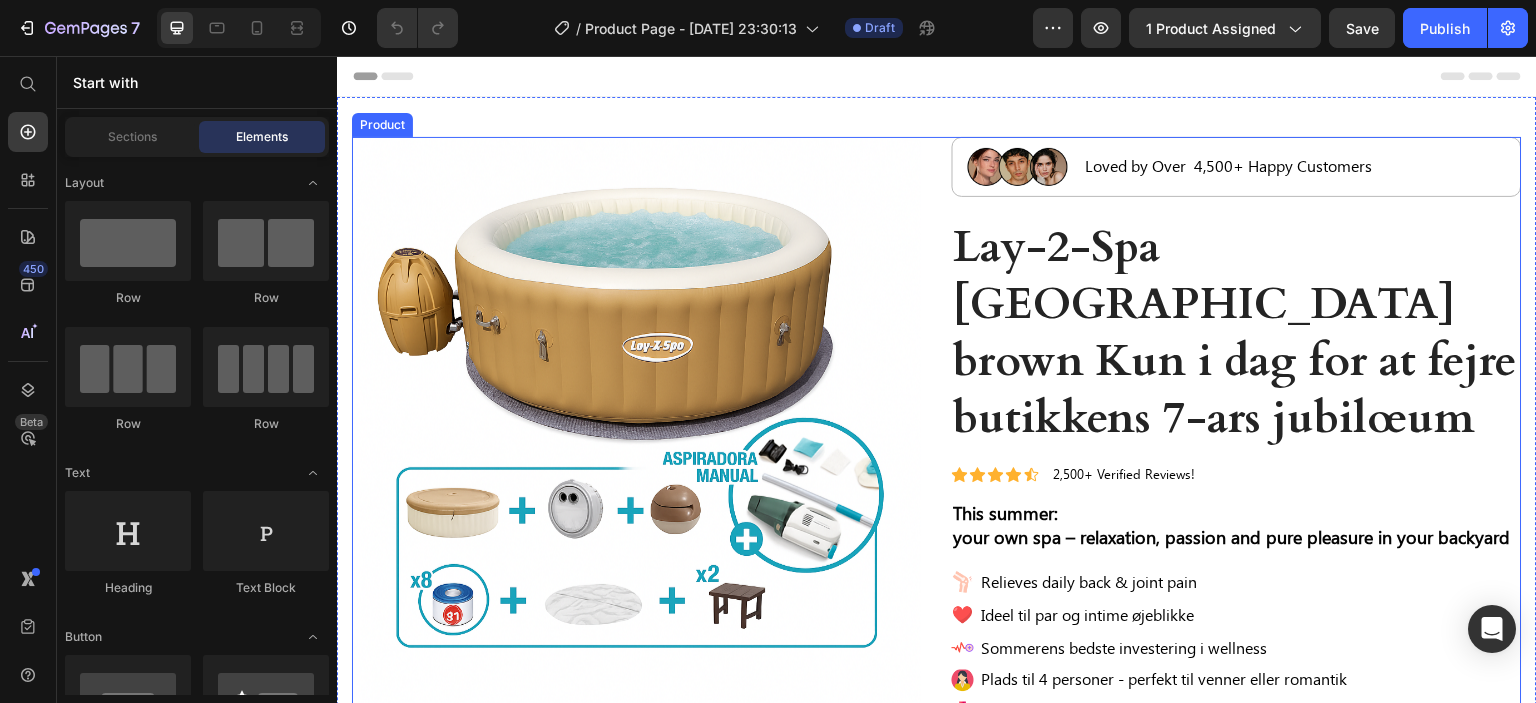 click on "Product Images Image Gratis forsendelse Text Block Row Image 2 års garanti Text Block Row Row Image Hurtig dansk levering Text Block Row Image Sikker checkout Text Block Row Row Image Row Image Loved by Over  4,500+ Happy Customers Text Block Row Lay-2-Spa Palm Springs brown Kun i dag for at fejre butikkens 7-ars jubilœum Product Title Icon Icon Icon Icon
Icon Icon List 2,500+ Verified Reviews! Text Block Row This summer:  your own spa – relaxation, passion and pure pleasure in your backyard Text Block Image Relieves daily back & joint pain Text Block Image Ideel til par og intime øjeblikke Text Block Image Sommerens bedste investering i wellness Text Block Image Plads til 4 personer - perfekt til venner eller romantik Text Block Image Klar på 15 minutter - uden brug af værktøj Text Block Advanced List €1.038,99 Product Price €1.038,99 Product Price Row Icon Icon Icon Icon
Icon Icon List »Bedste boliginvestering nogensinde - total afslapning i min baghave!« Row" at bounding box center [937, 829] 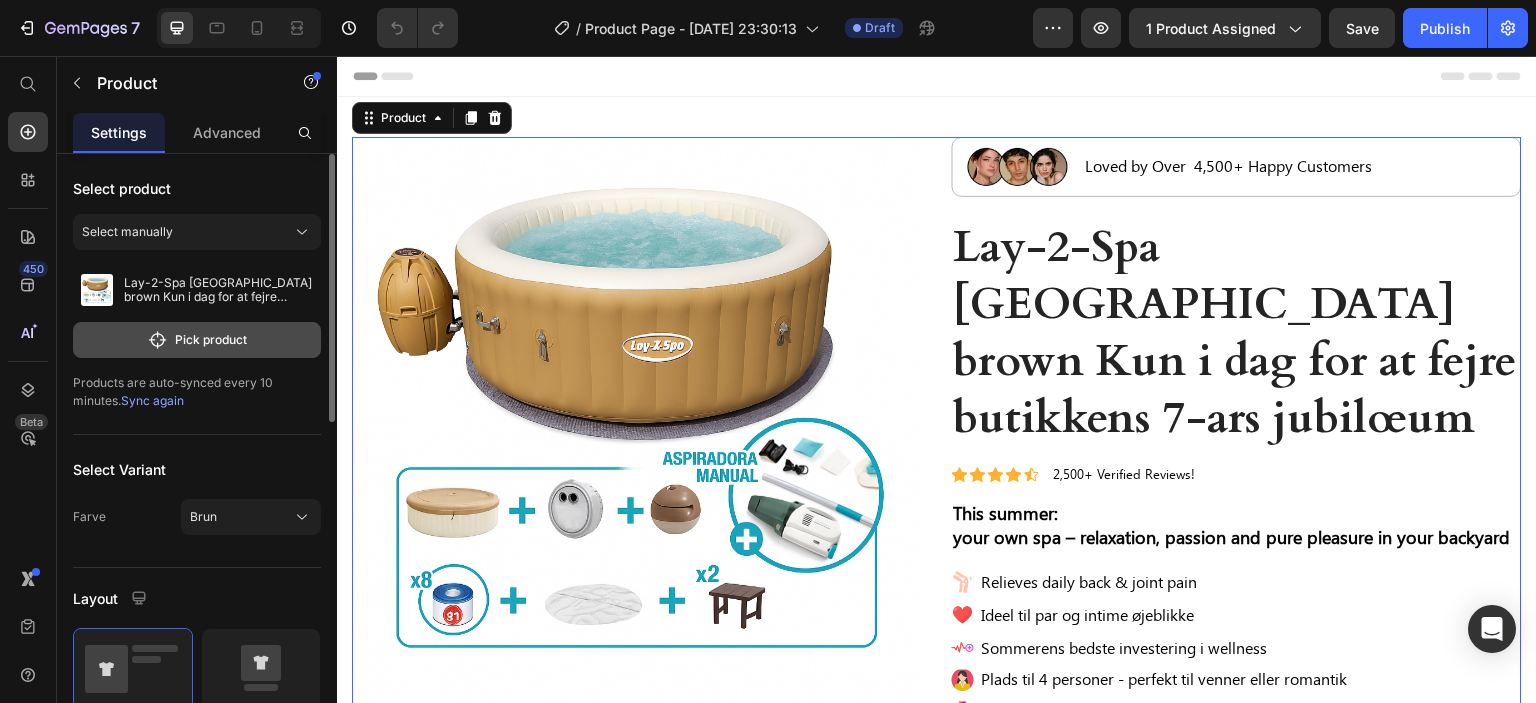click on "Pick product" at bounding box center [197, 340] 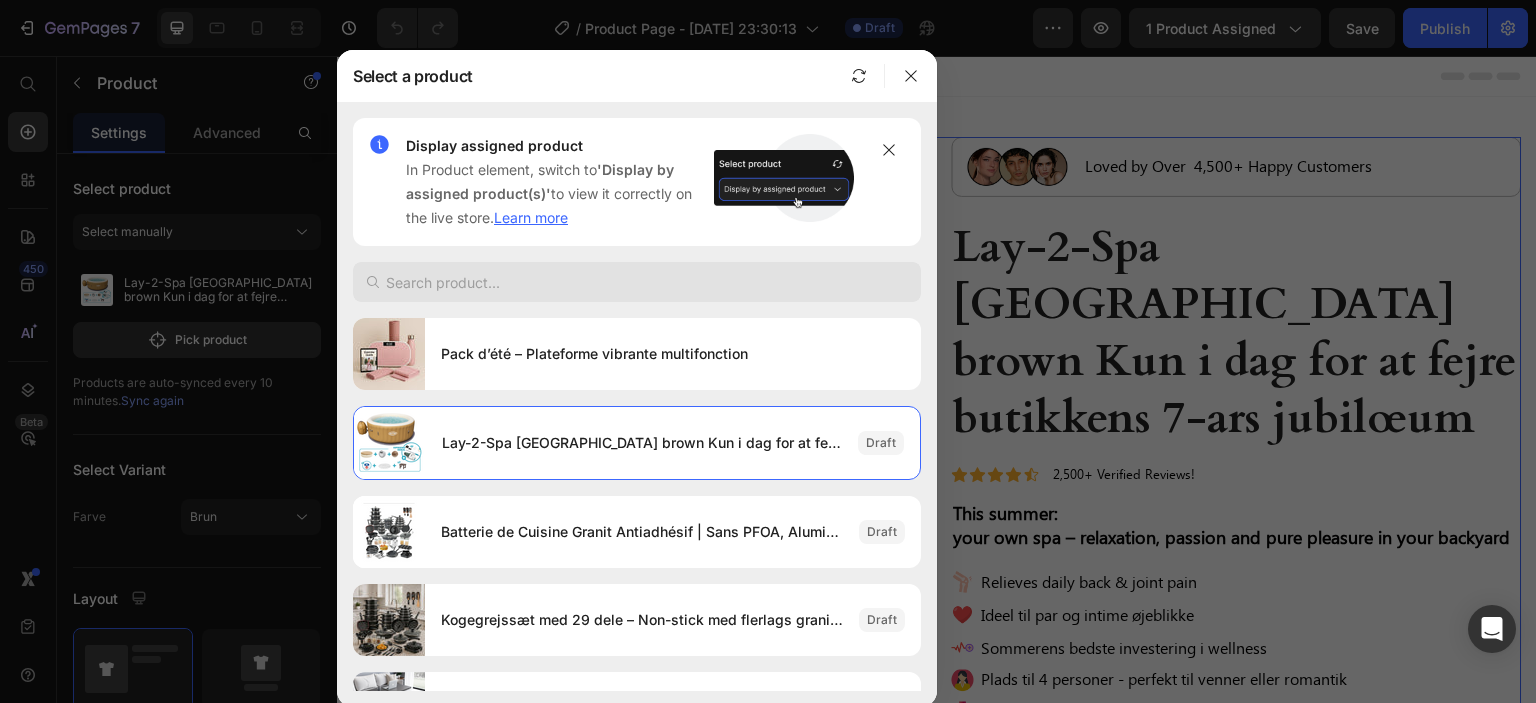 type 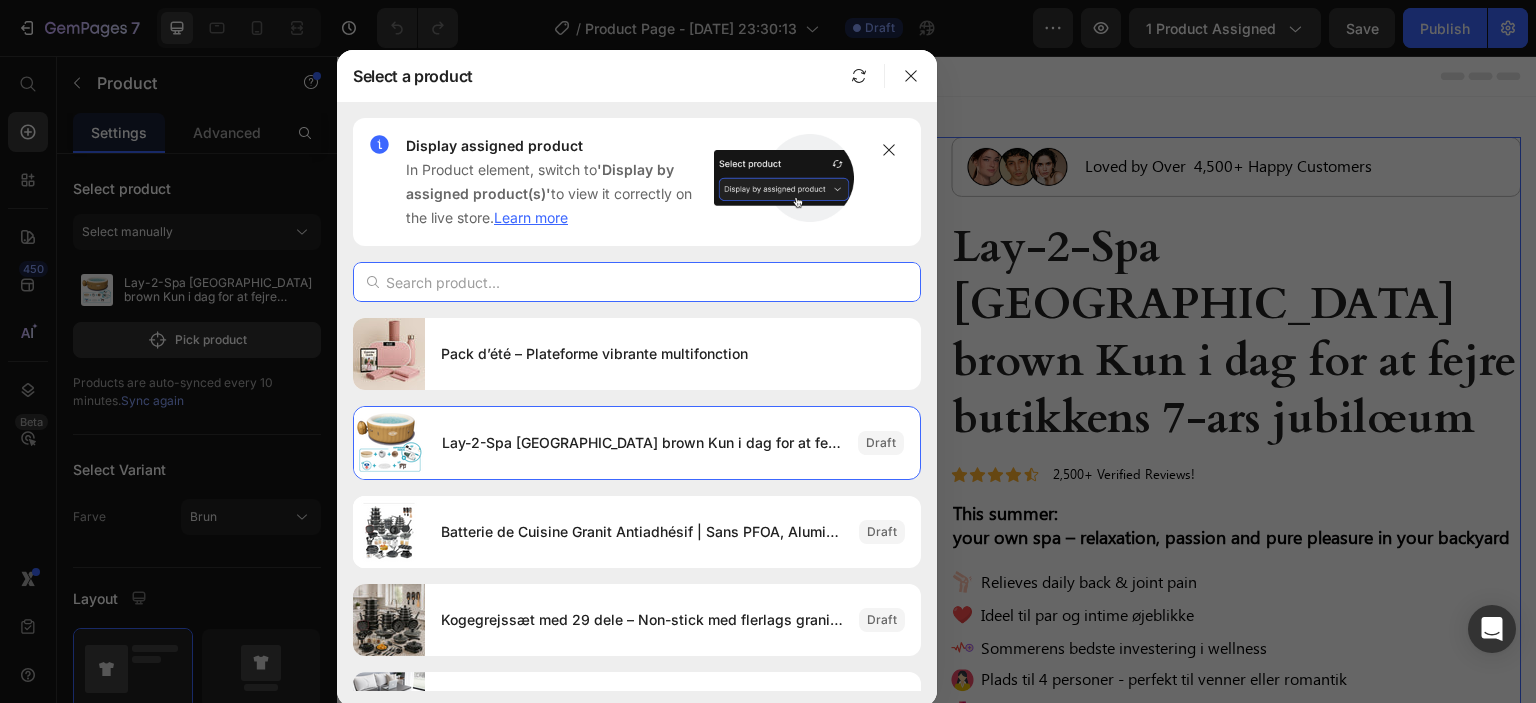 click at bounding box center [637, 282] 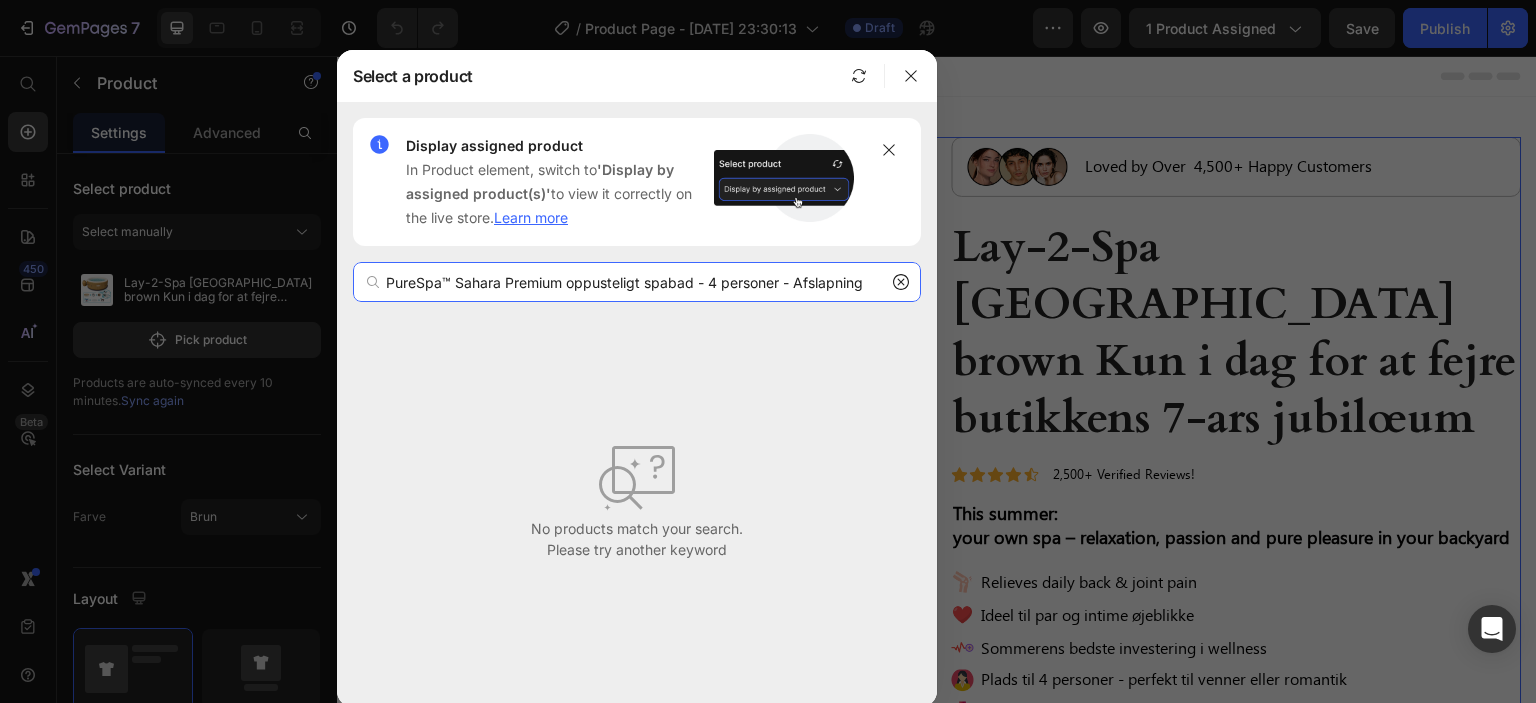 scroll, scrollTop: 0, scrollLeft: 0, axis: both 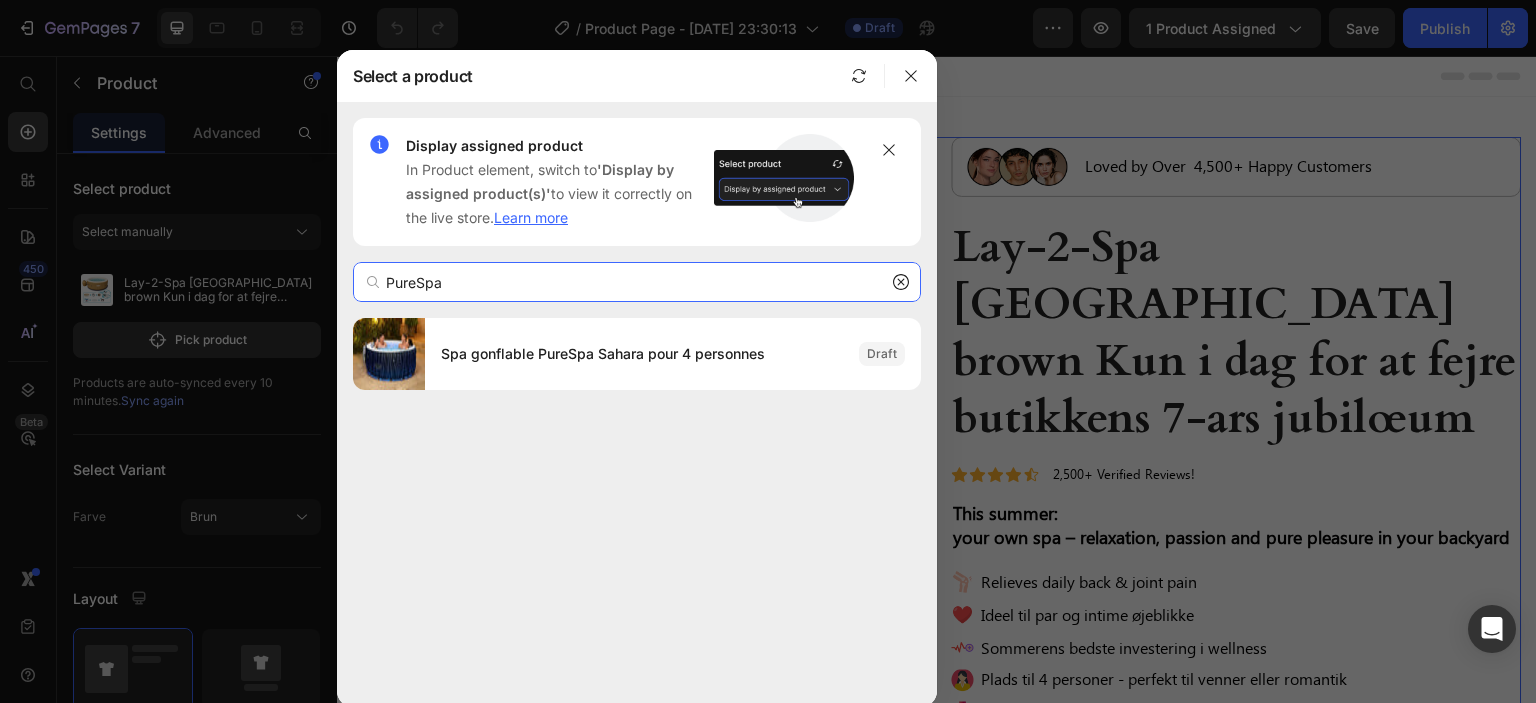 click on "PureSpa" at bounding box center (637, 282) 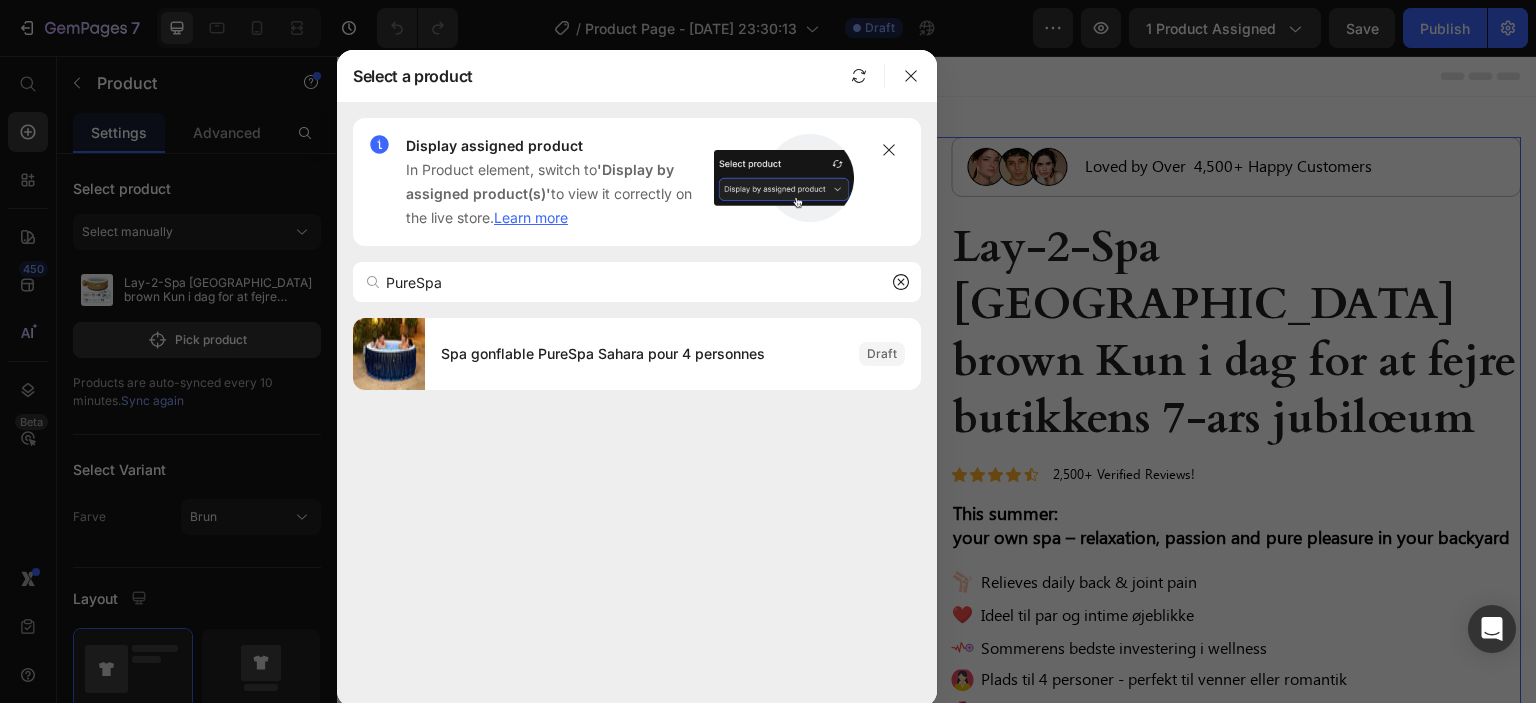 click 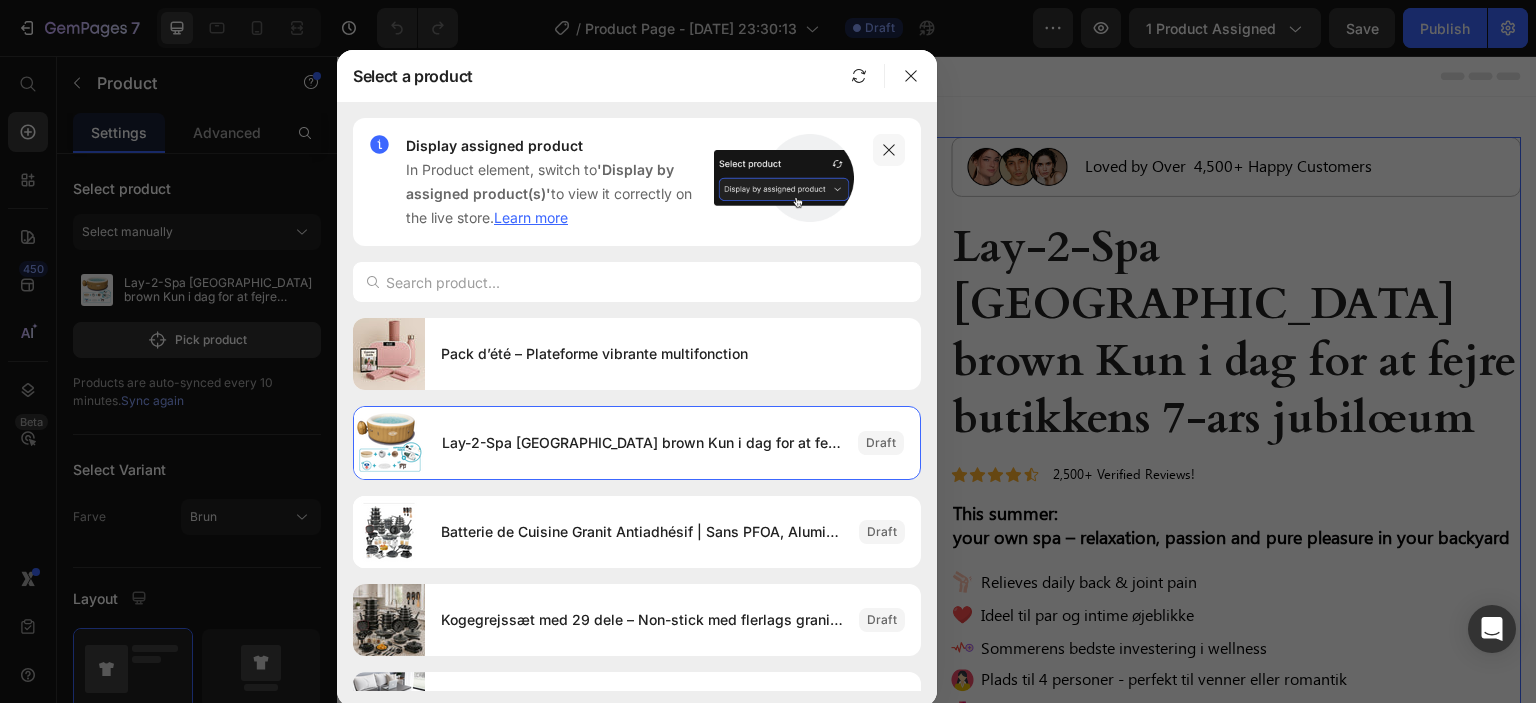 click 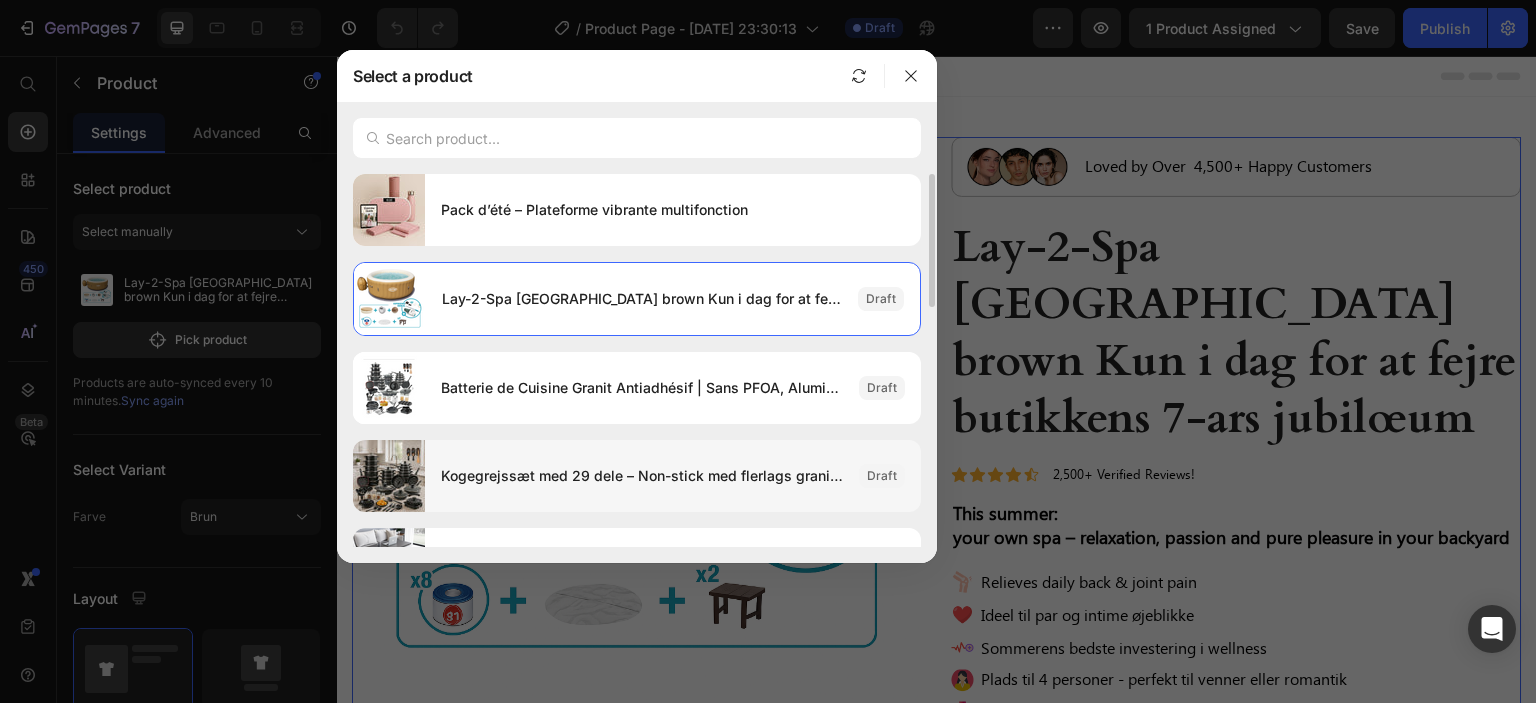 scroll, scrollTop: 200, scrollLeft: 0, axis: vertical 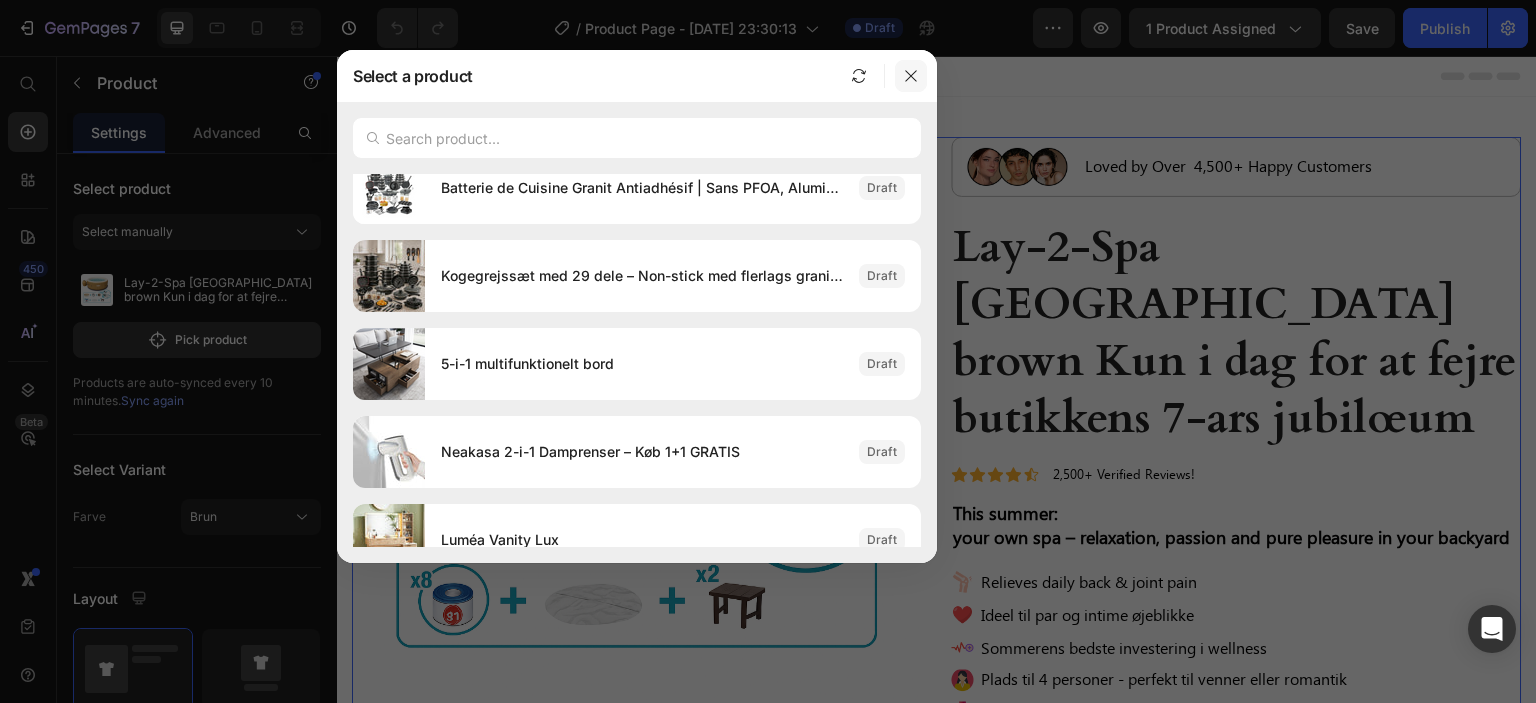 click at bounding box center [911, 76] 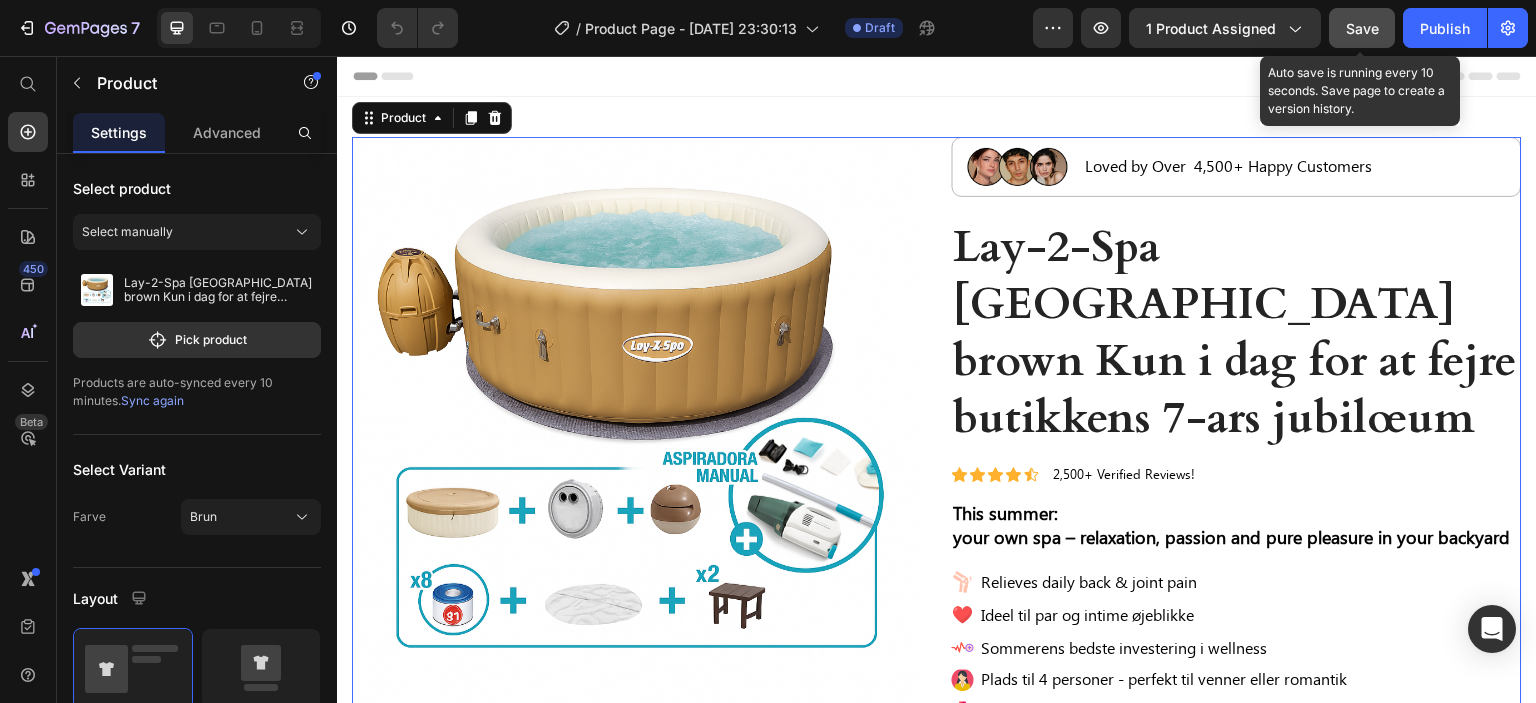 click on "Save" 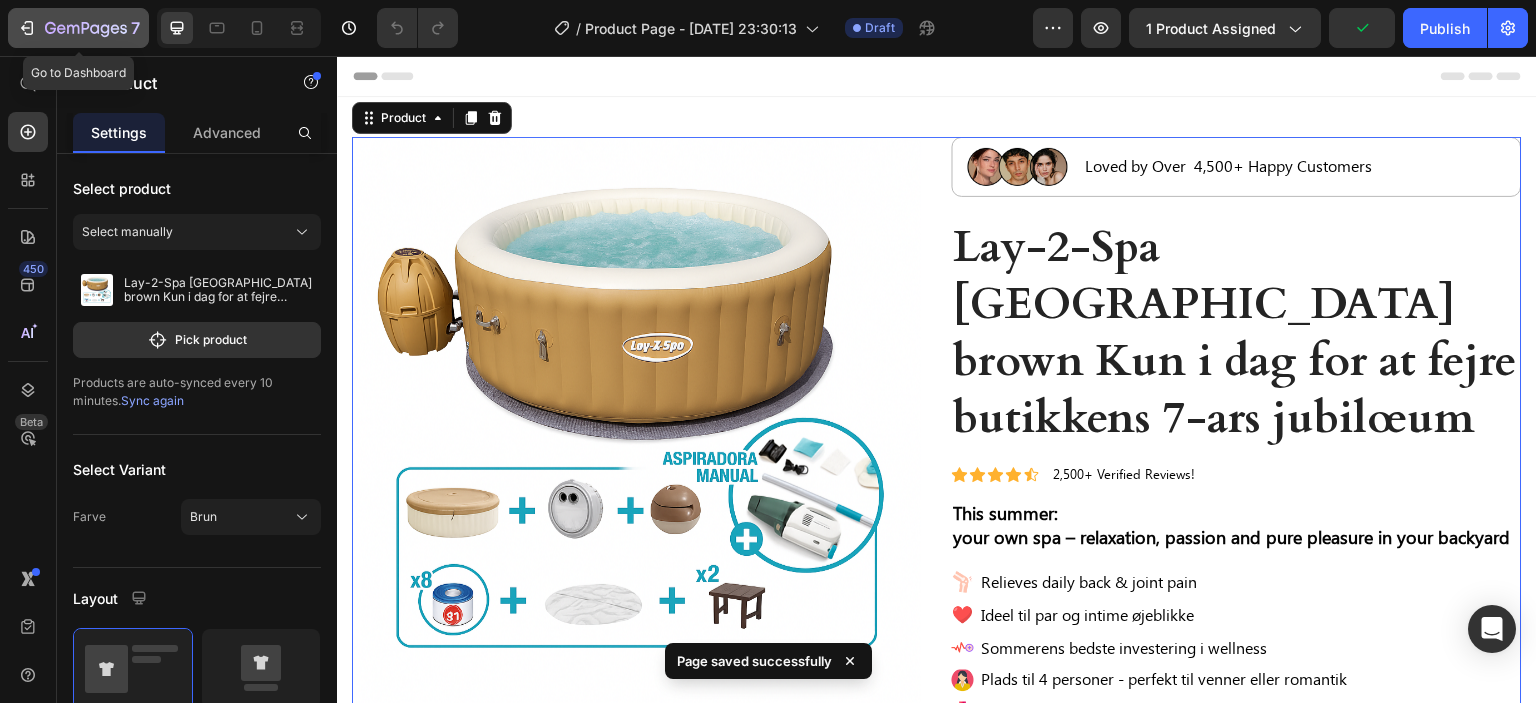 click 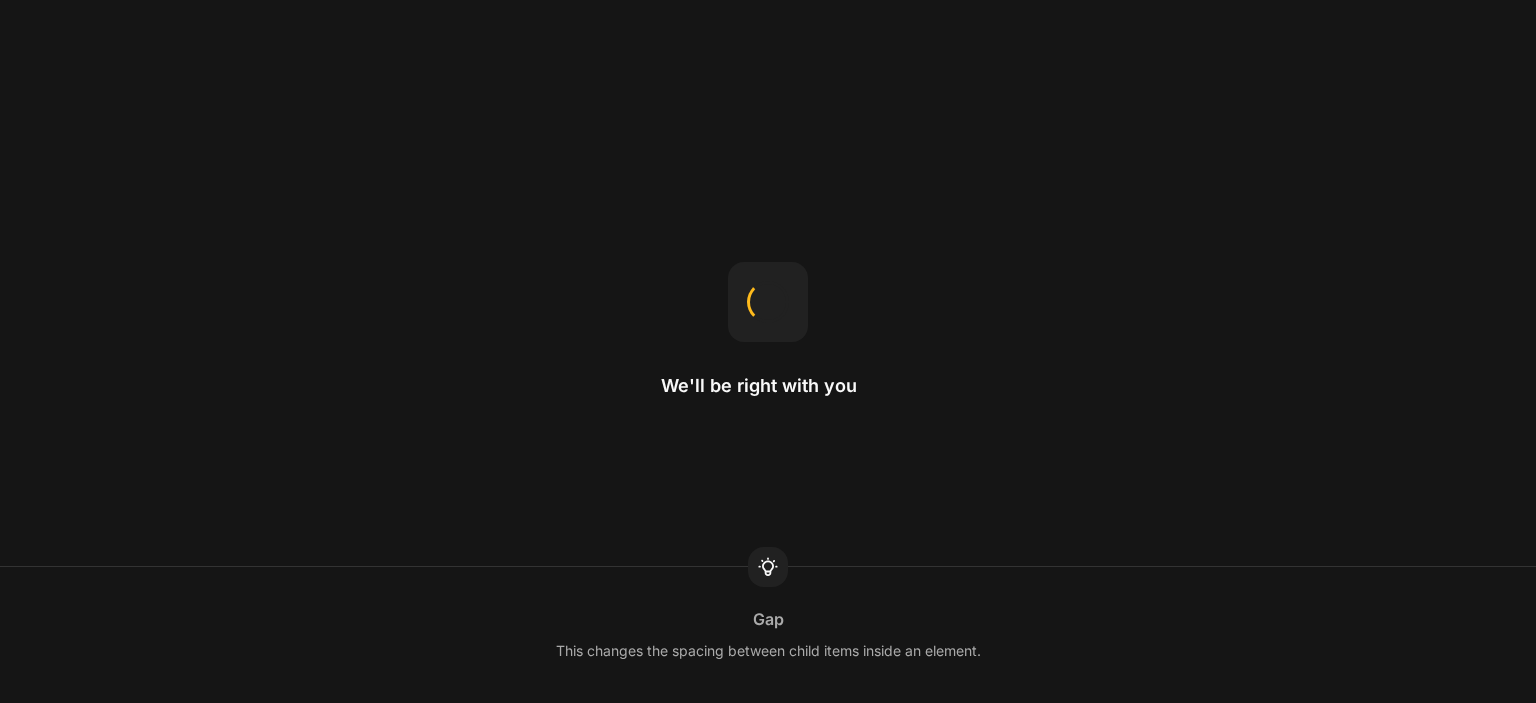 scroll, scrollTop: 0, scrollLeft: 0, axis: both 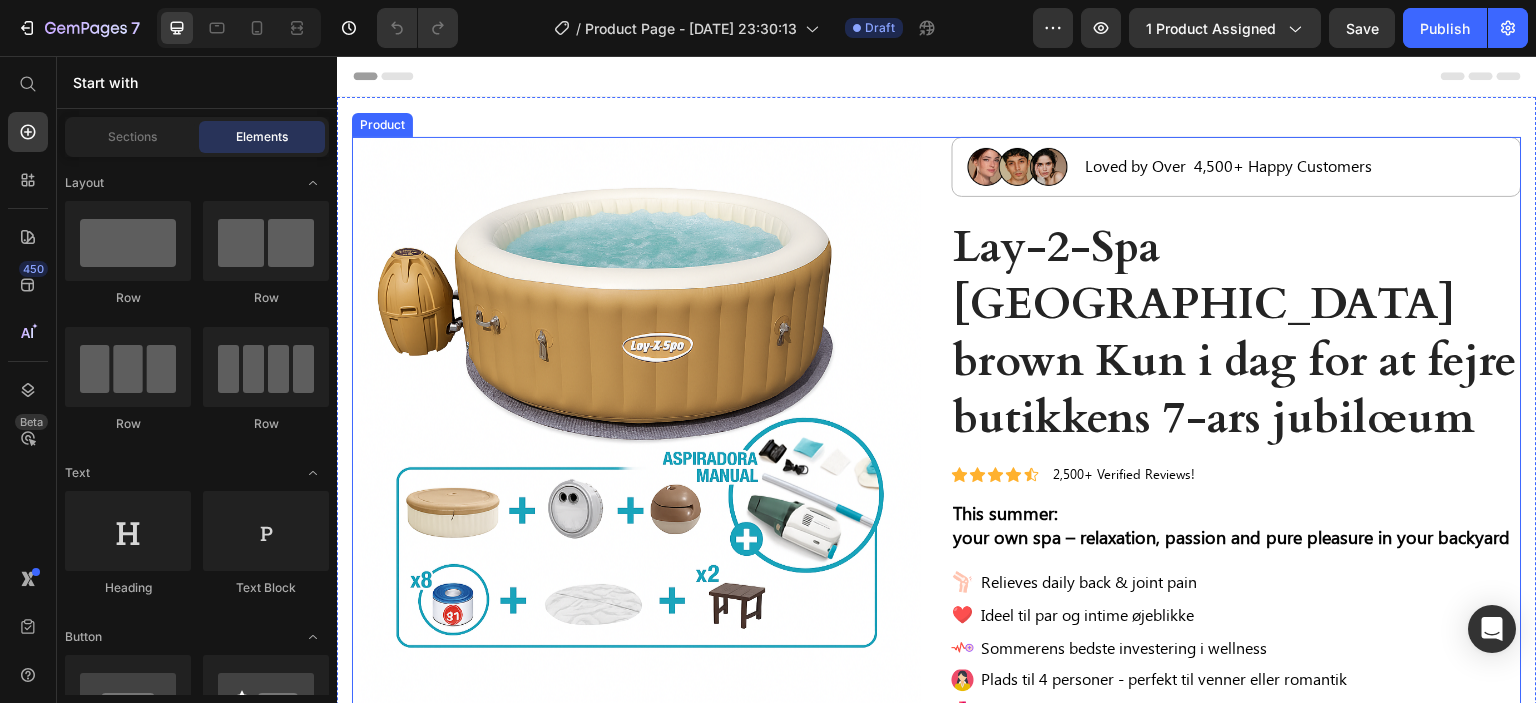 click on "Product Images Image Gratis forsendelse Text Block Row Image 2 års garanti Text Block Row Row Image Hurtig dansk levering Text Block Row Image Sikker checkout Text Block Row Row Image Row Image Loved by Over  4,500+ Happy Customers Text Block Row Lay-2-Spa [GEOGRAPHIC_DATA] brown Kun i dag for at fejre butikkens 7-ars jubilœum Product Title Icon Icon Icon Icon
Icon Icon List 2,500+ Verified Reviews! Text Block Row This summer:  your own spa – relaxation, passion and pure pleasure in your backyard Text Block Image Relieves daily back & joint pain Text Block Image Ideel til par og intime øjeblikke Text Block Image Sommerens bedste investering i wellness Text Block Image Plads til 4 personer - perfekt til venner eller romantik Text Block Image Klar på 15 minutter - uden brug af værktøj Text Block Advanced List €1.038,99 Product Price €1.038,99 Product Price Row Icon Icon Icon Icon
Icon Icon List »Bedste boliginvestering nogensinde - total afslapning i min baghave!« Row" at bounding box center (937, 829) 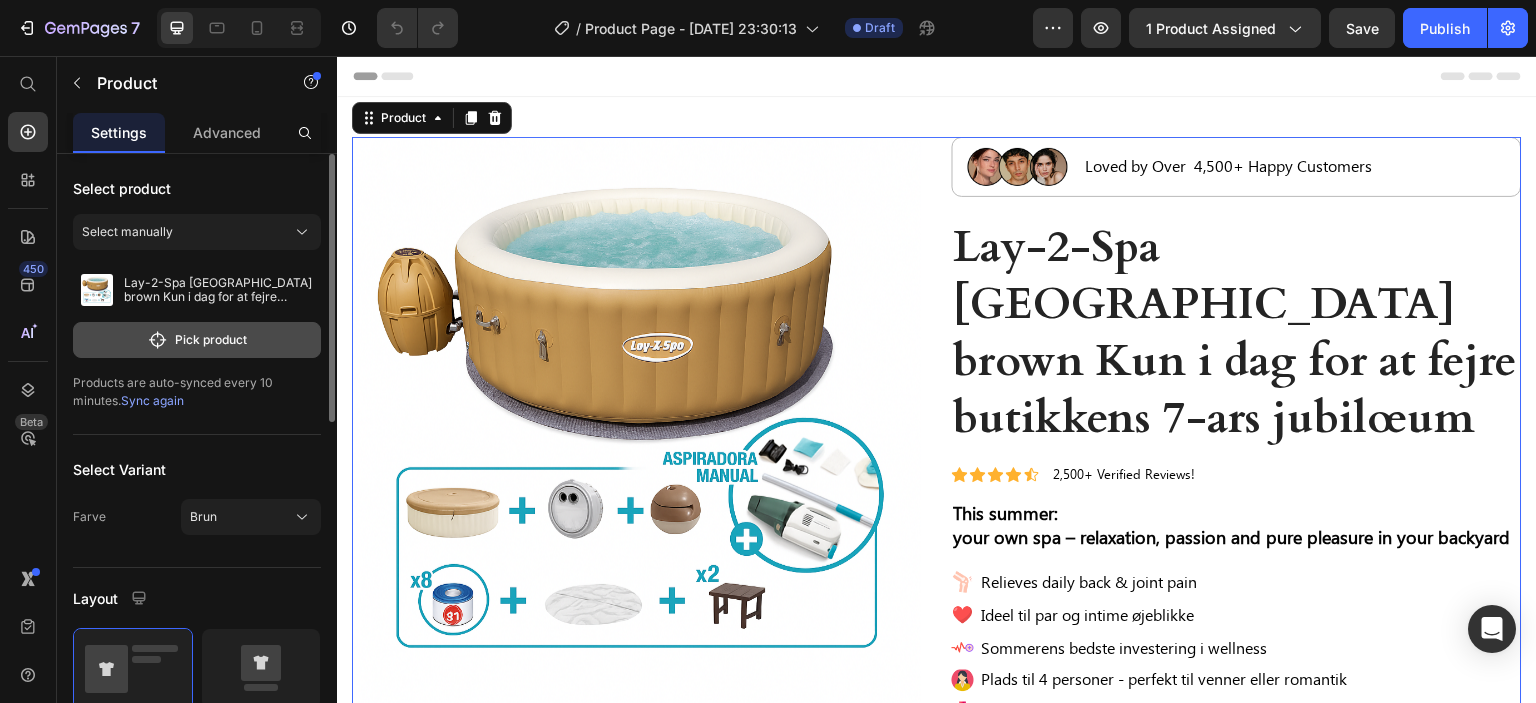 click on "Pick product" at bounding box center [197, 340] 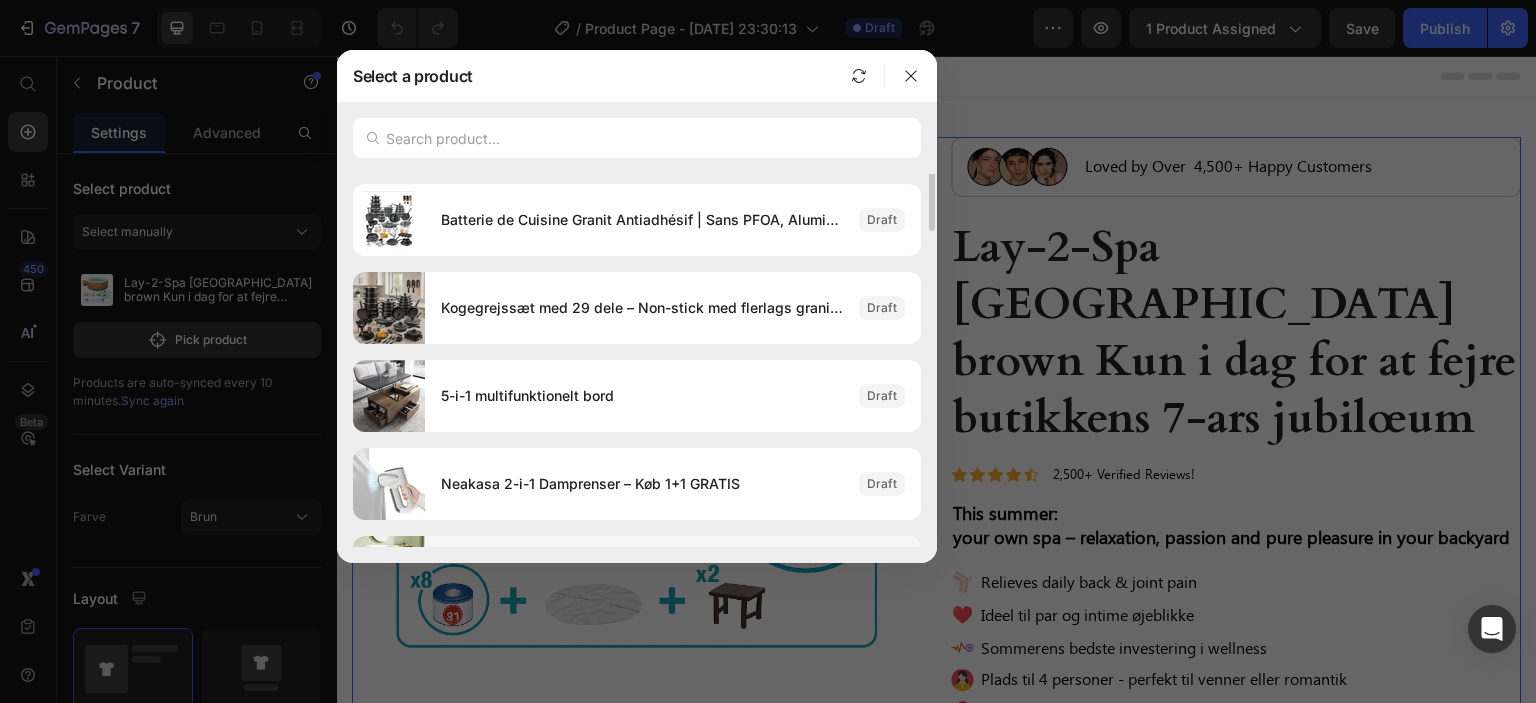 scroll, scrollTop: 0, scrollLeft: 0, axis: both 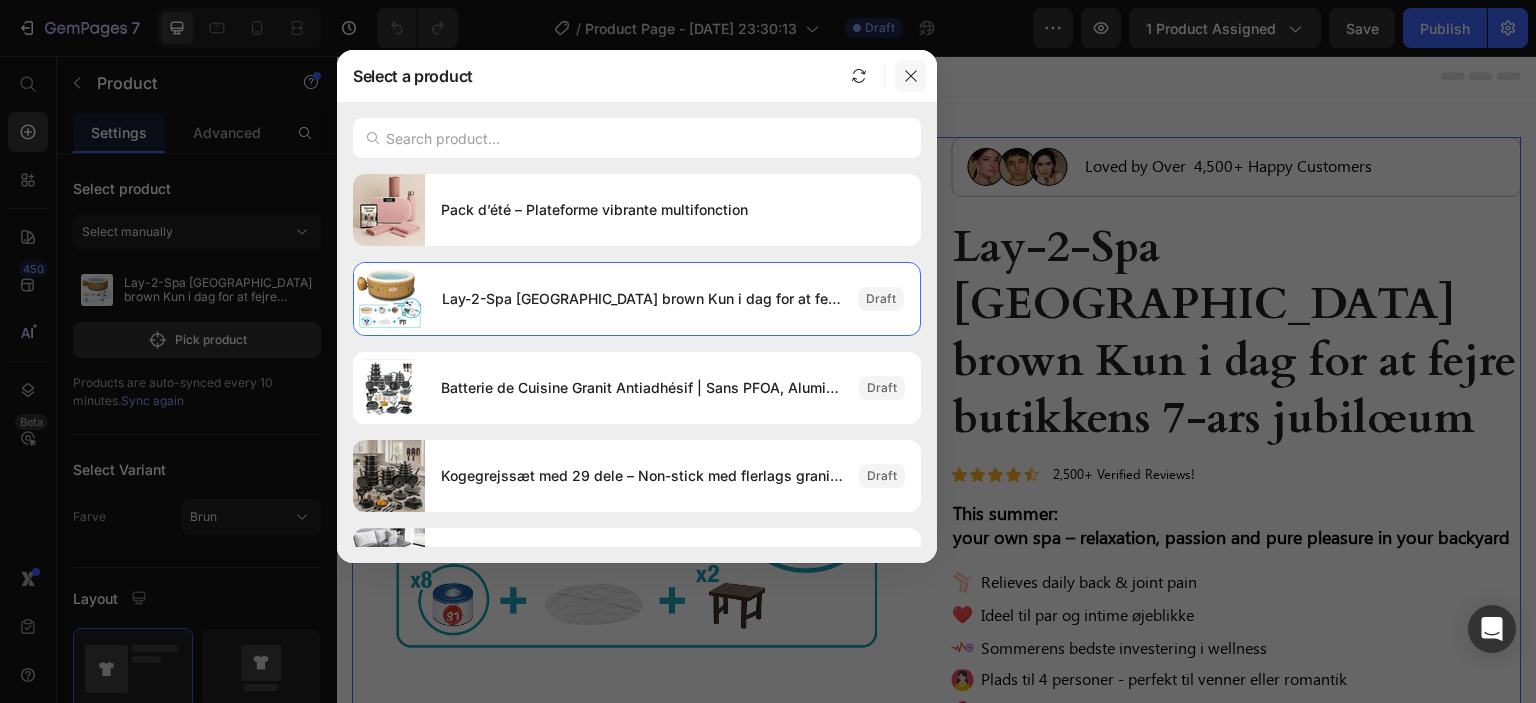 click 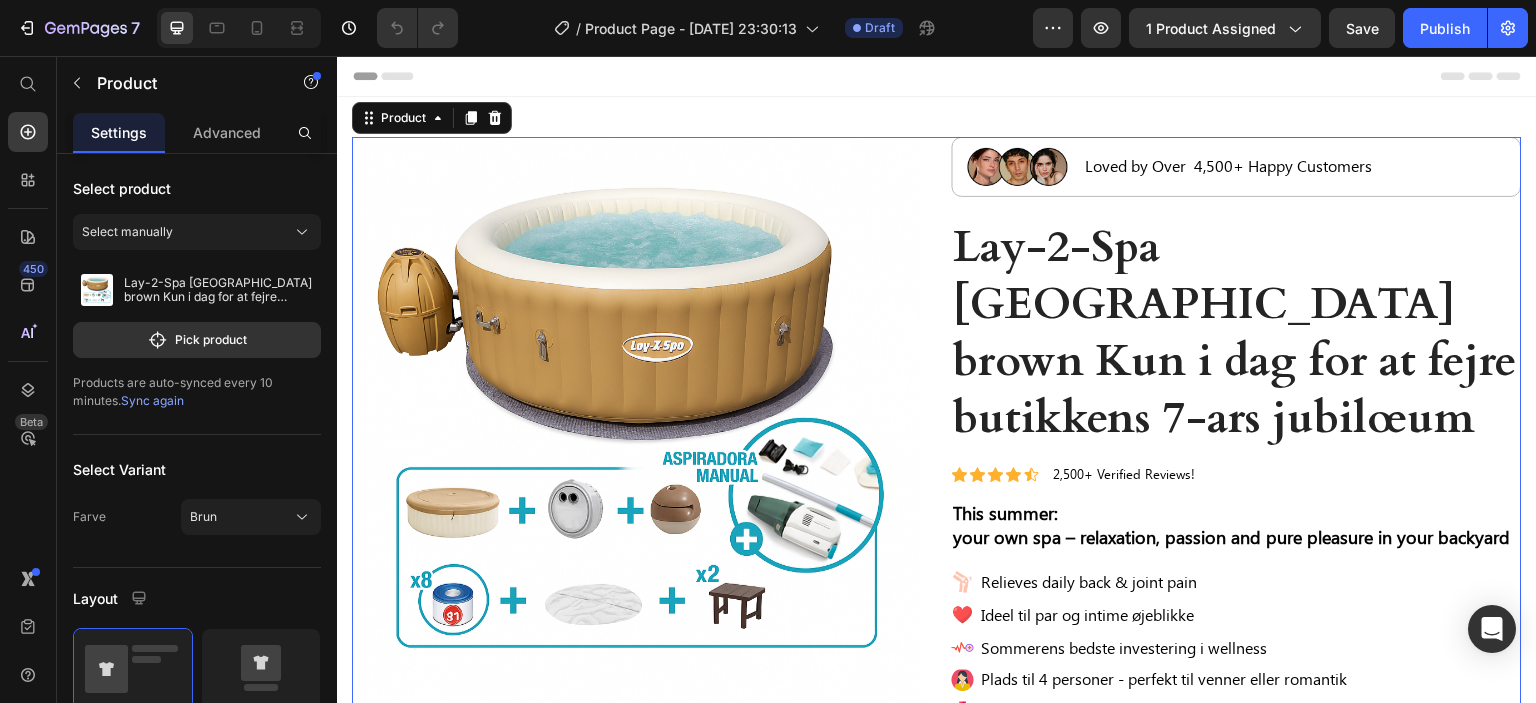 click on "7   /  Product Page - [DATE] 23:30:13 Draft Preview 1 product assigned  Save   Publish" 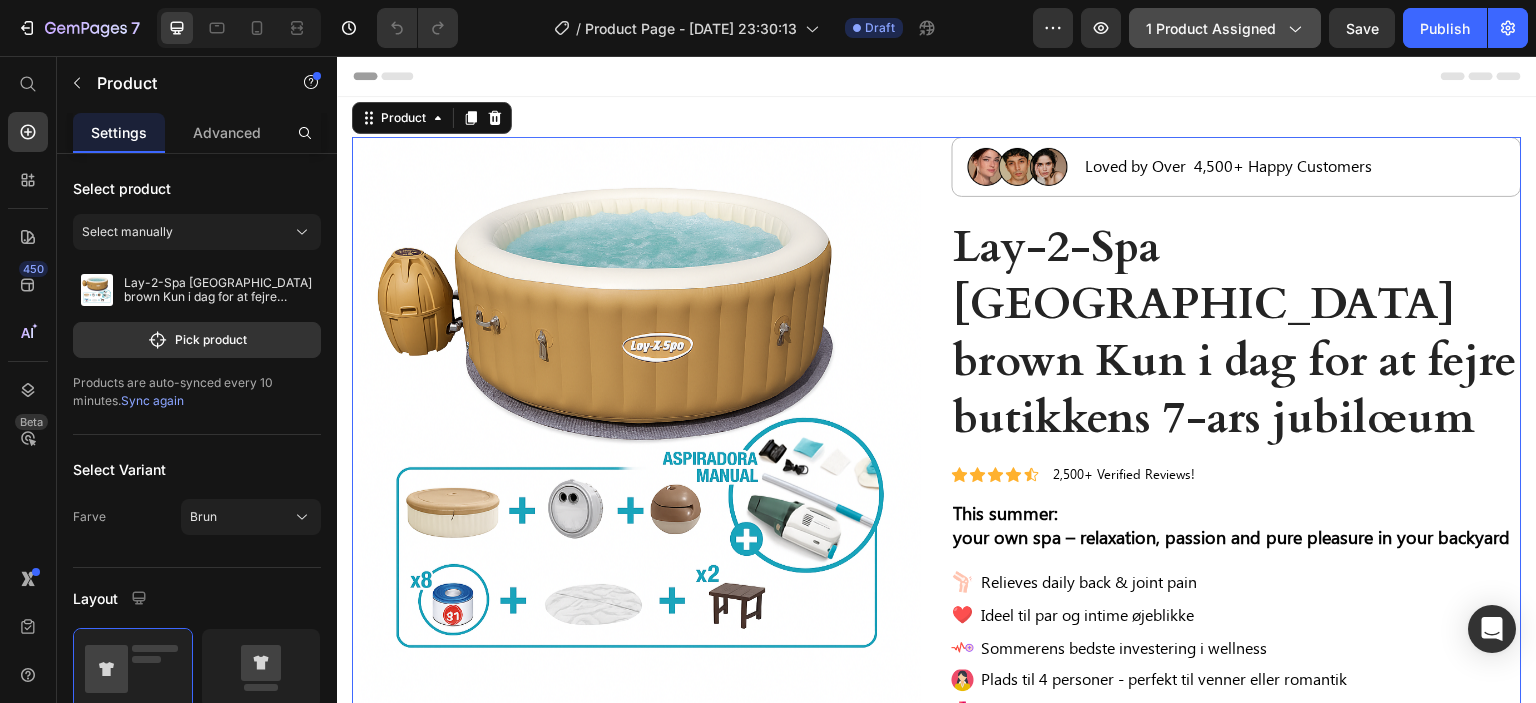 click on "1 product assigned" 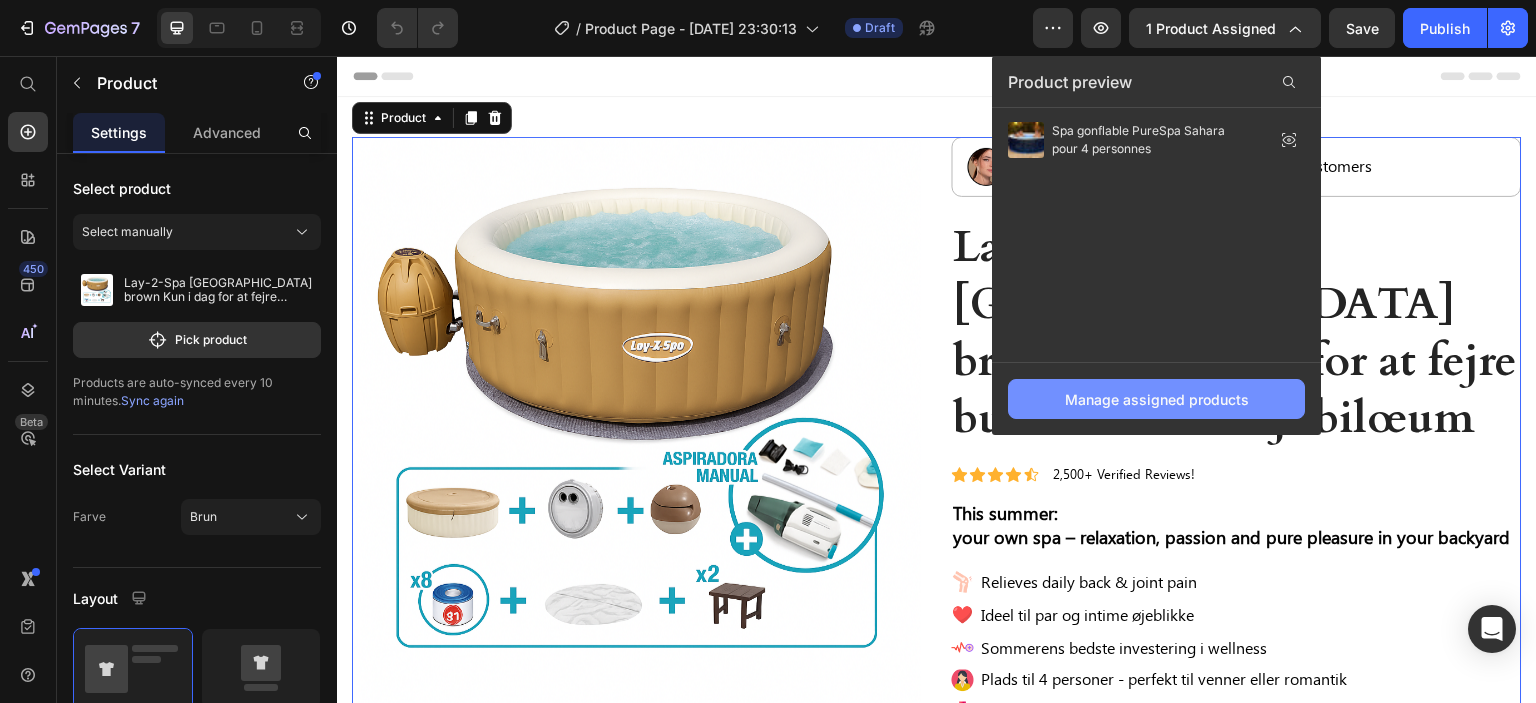 click on "Manage assigned products" at bounding box center [1157, 399] 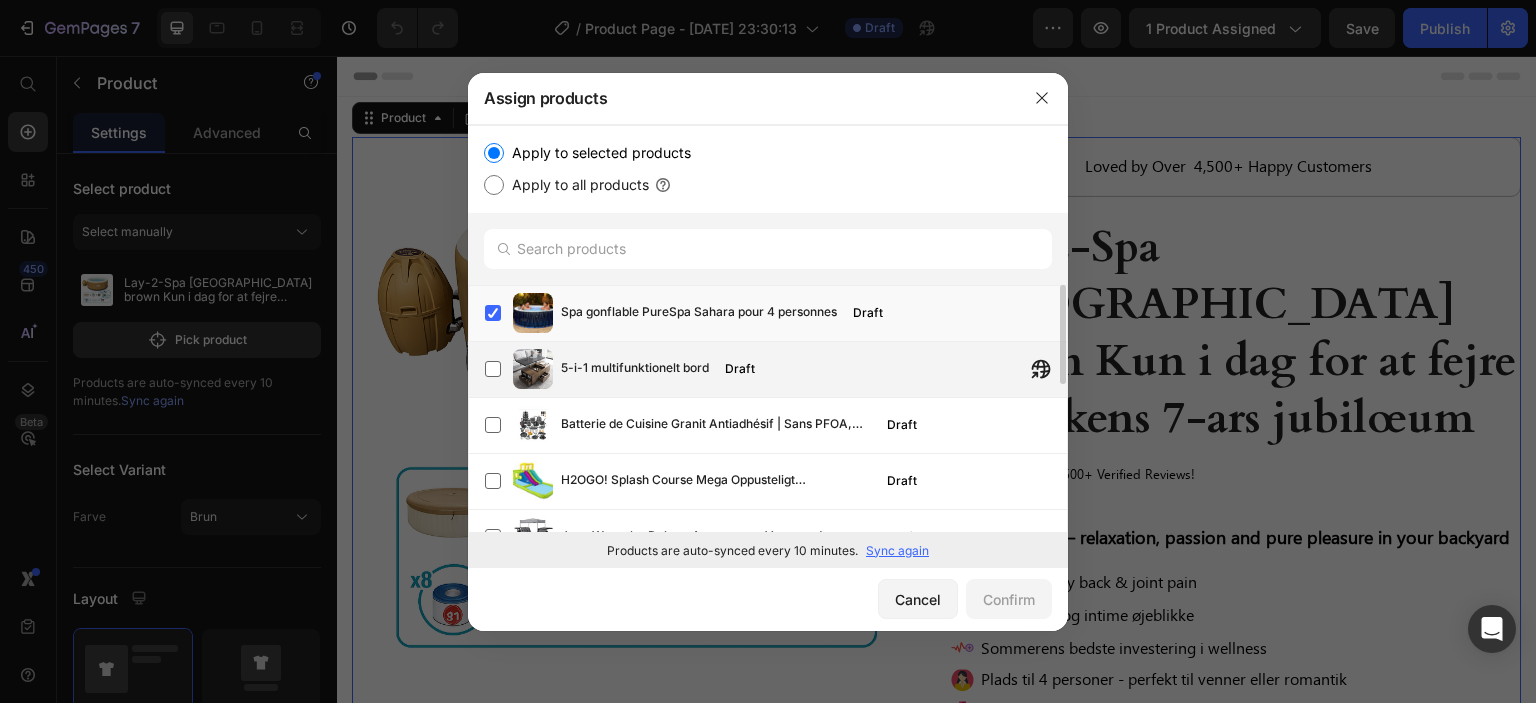 scroll, scrollTop: 300, scrollLeft: 0, axis: vertical 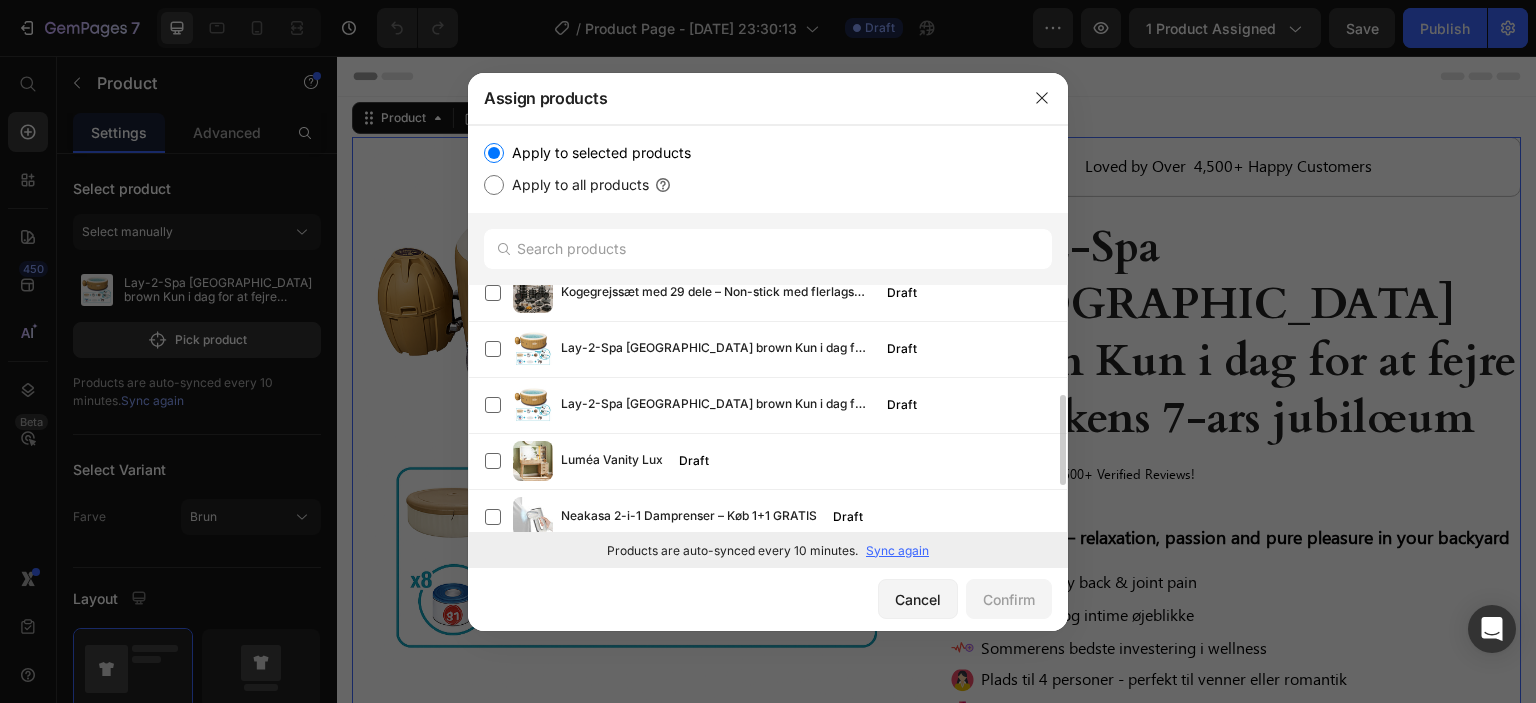 click on "Sync again" at bounding box center (897, 551) 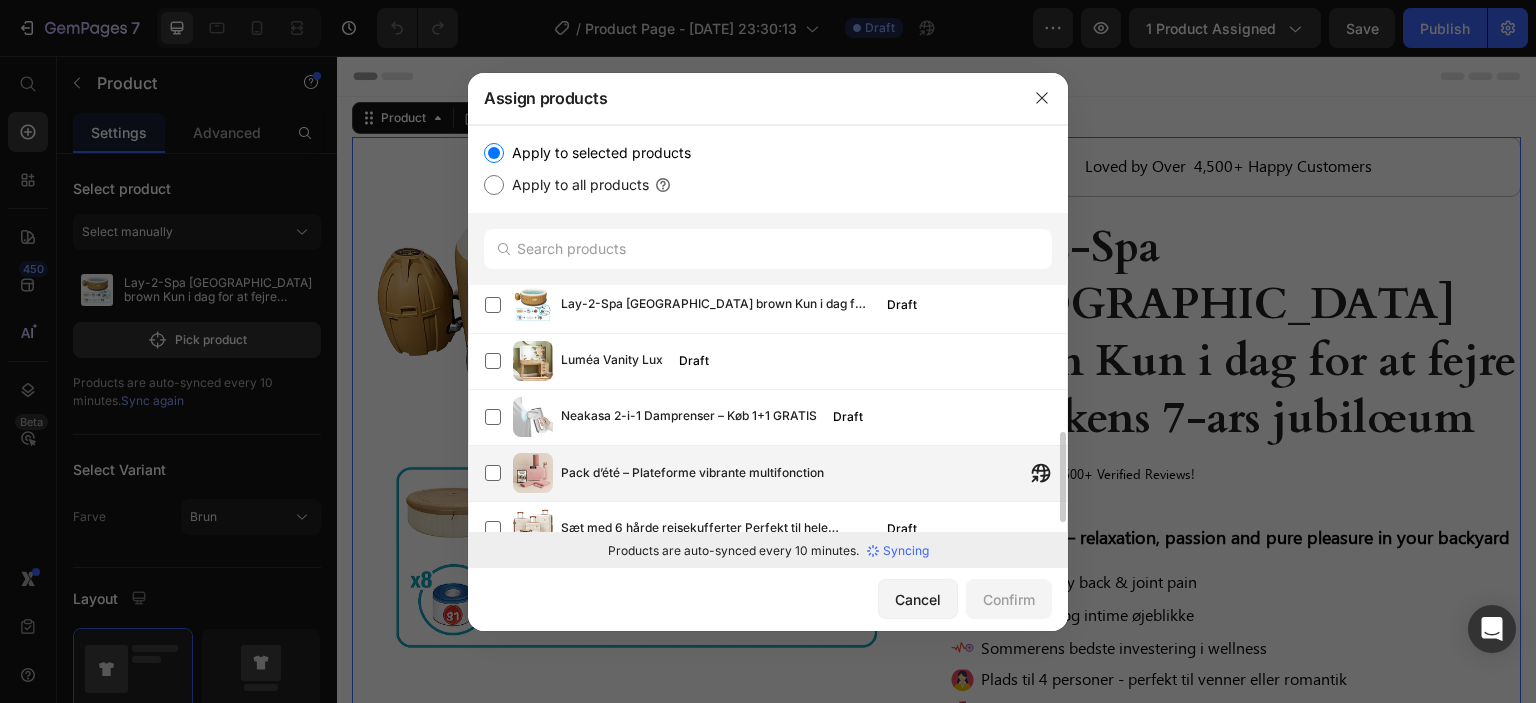 scroll, scrollTop: 424, scrollLeft: 0, axis: vertical 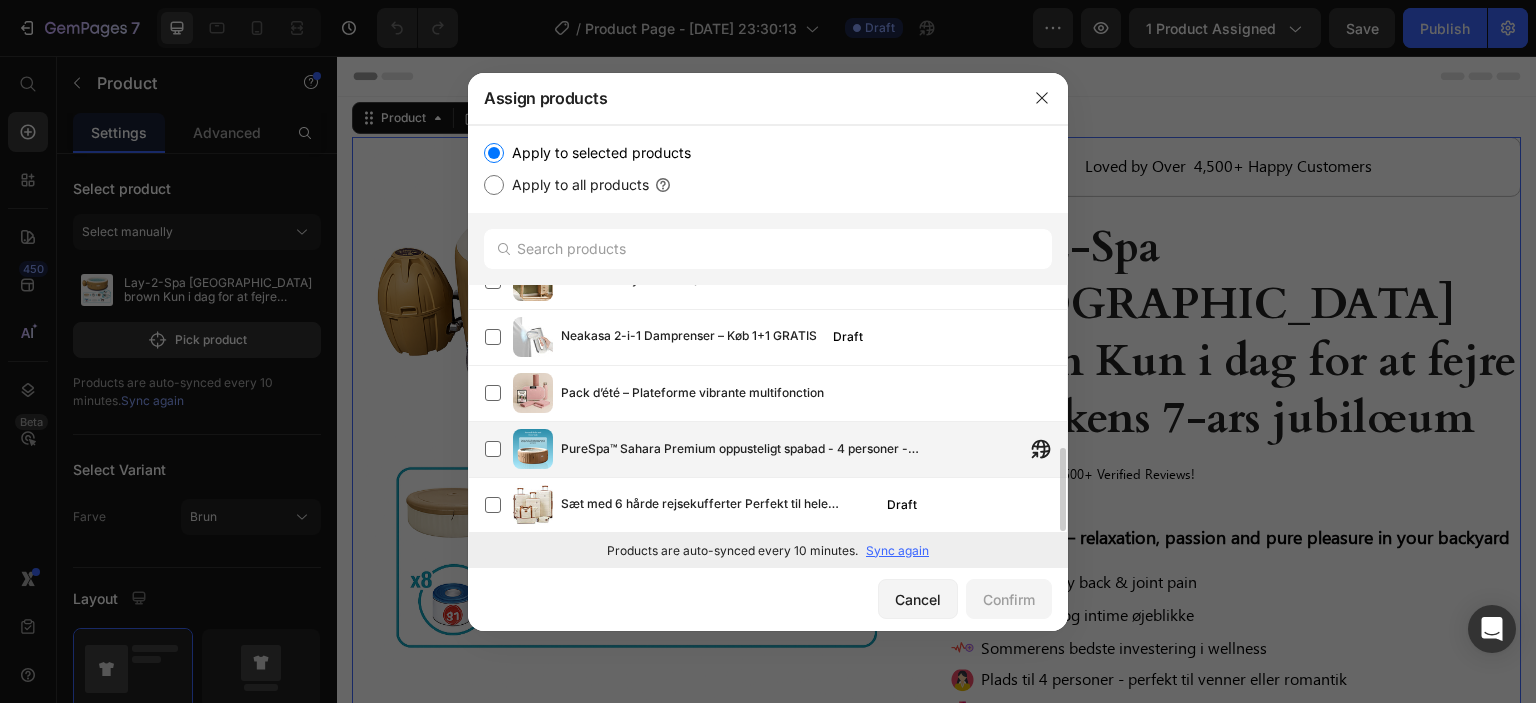 click on "PureSpa™ Sahara Premium oppusteligt spabad - 4 personer - Afslapning og luksus i hjemmet" at bounding box center [751, 449] 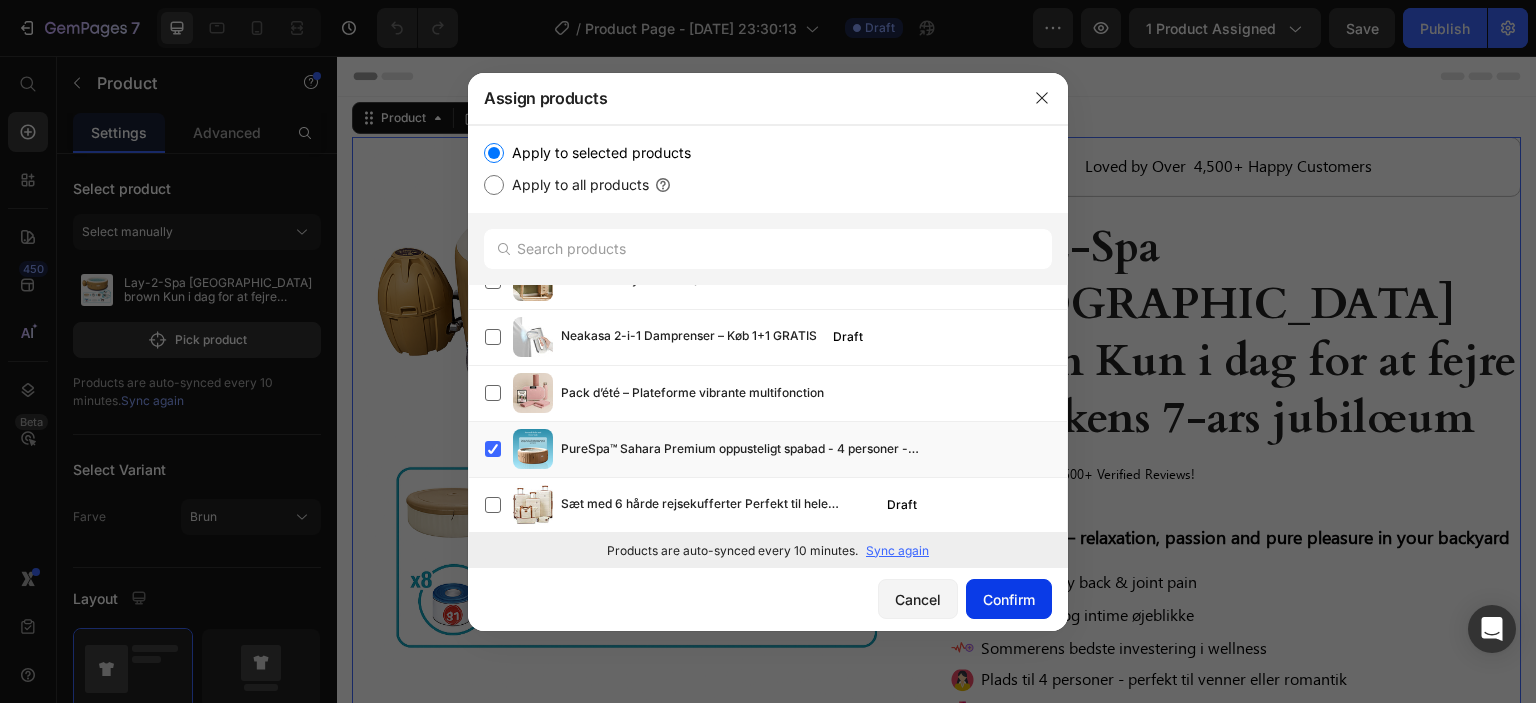 click on "Confirm" at bounding box center [1009, 599] 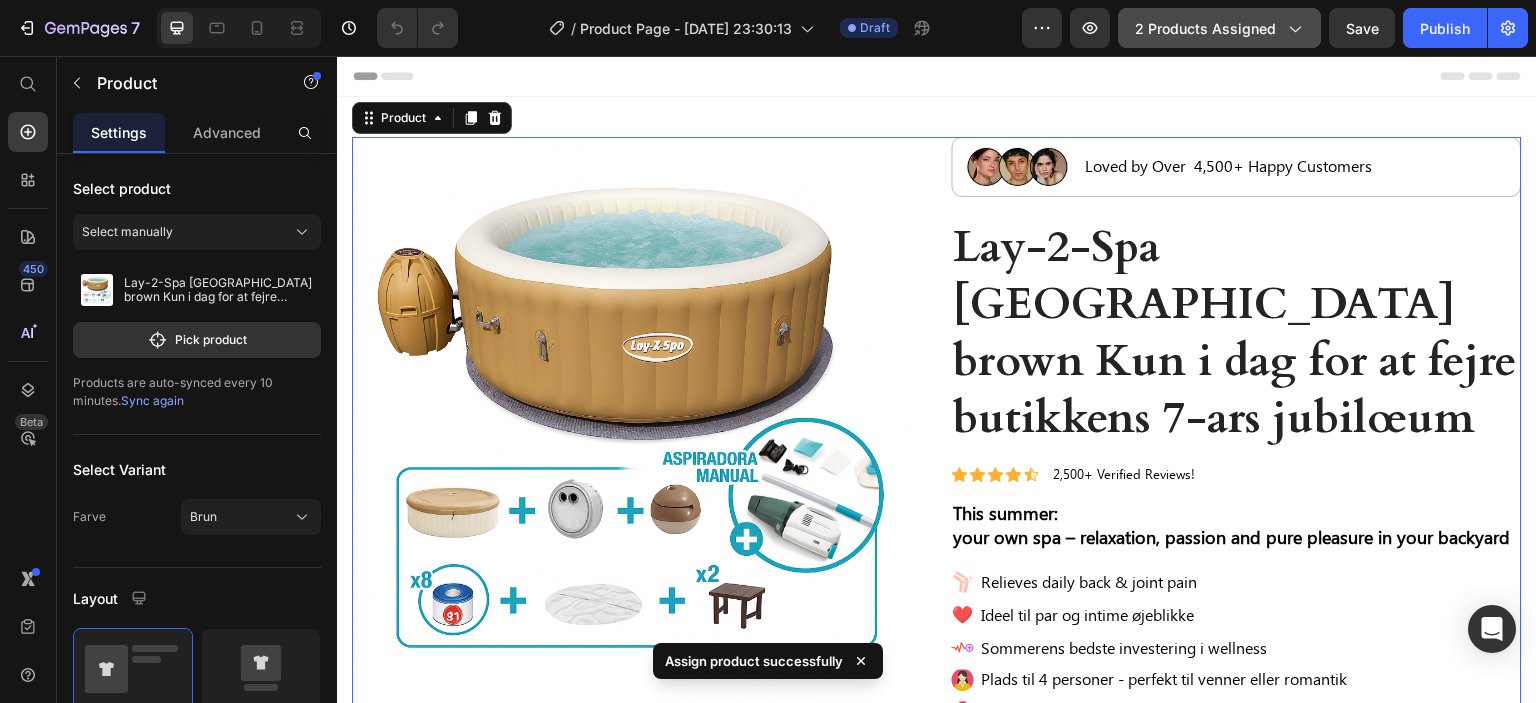 click on "2 products assigned" 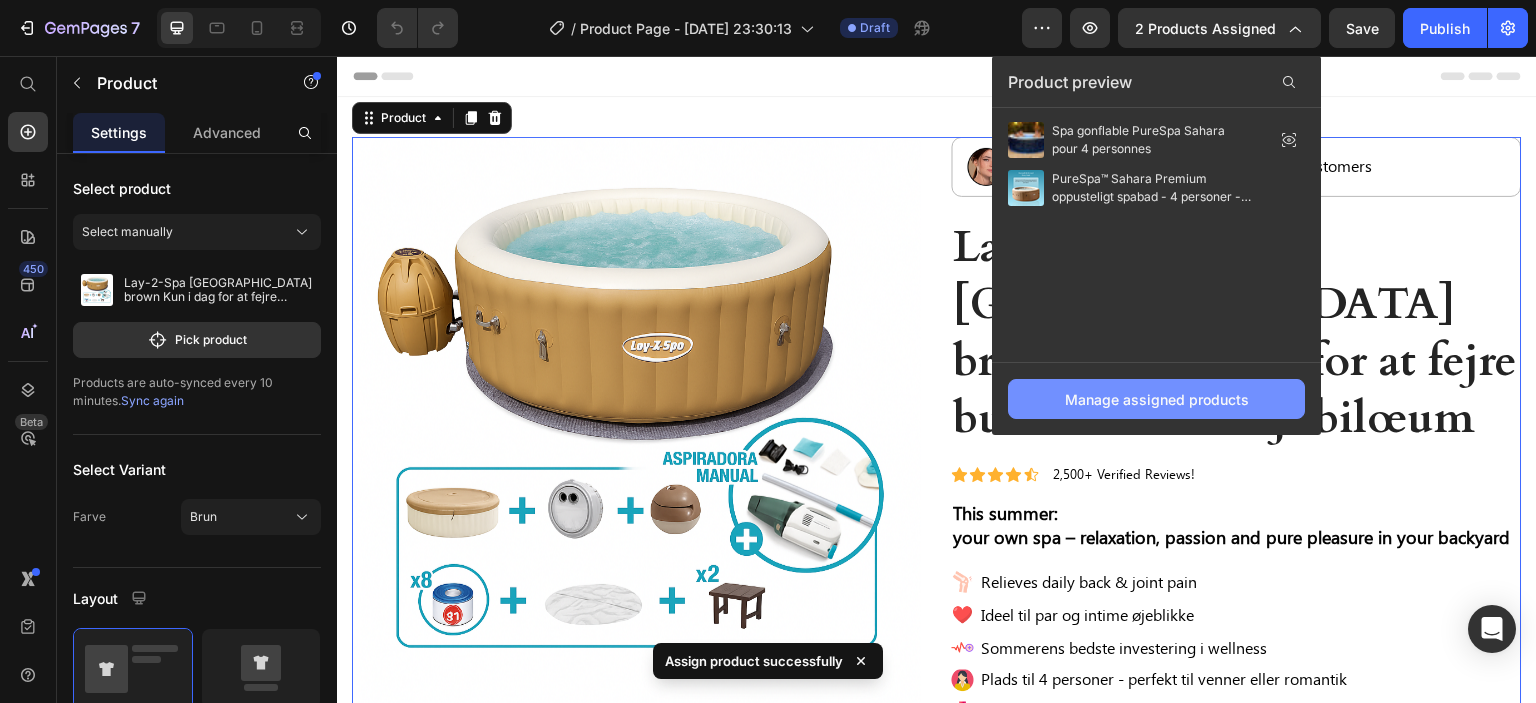 click on "Manage assigned products" at bounding box center [1156, 399] 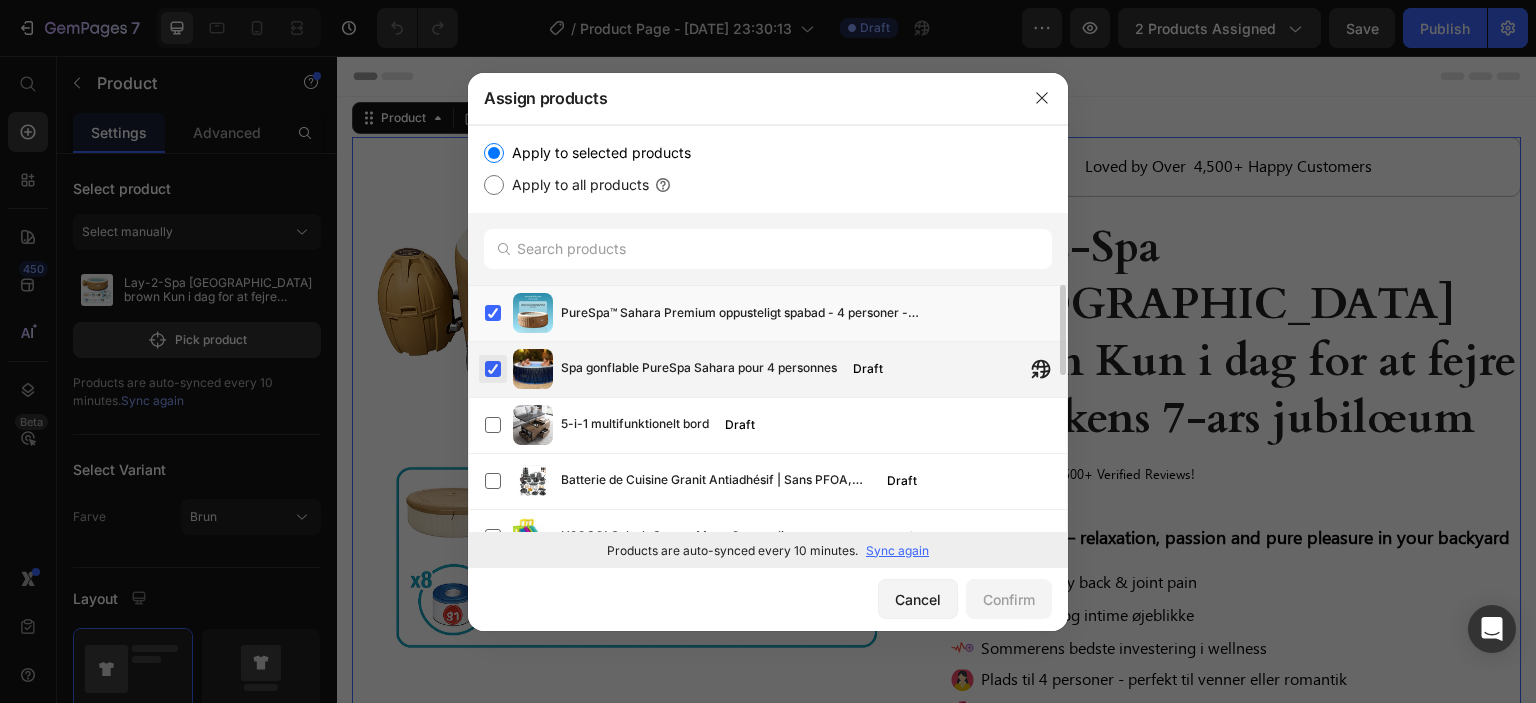 click at bounding box center [493, 369] 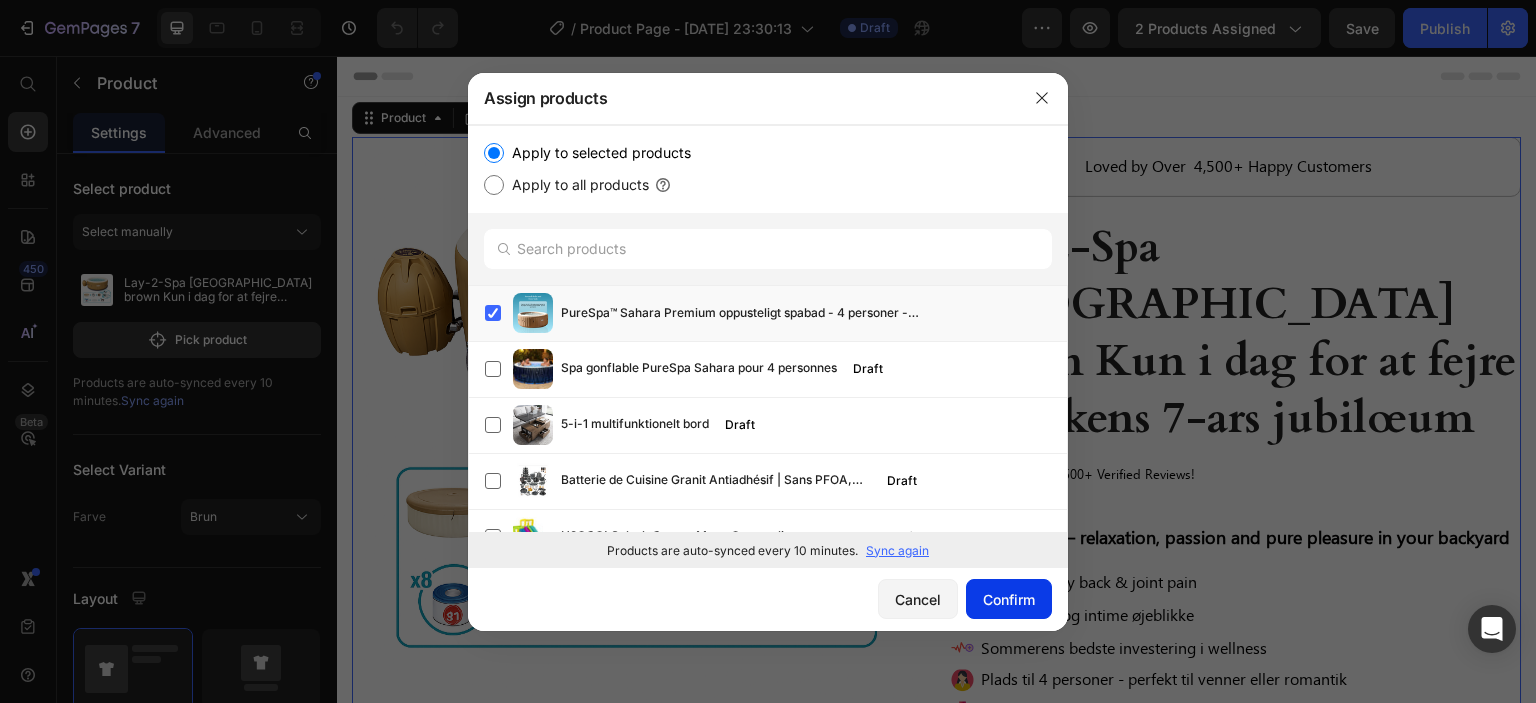 click on "Confirm" at bounding box center (1009, 599) 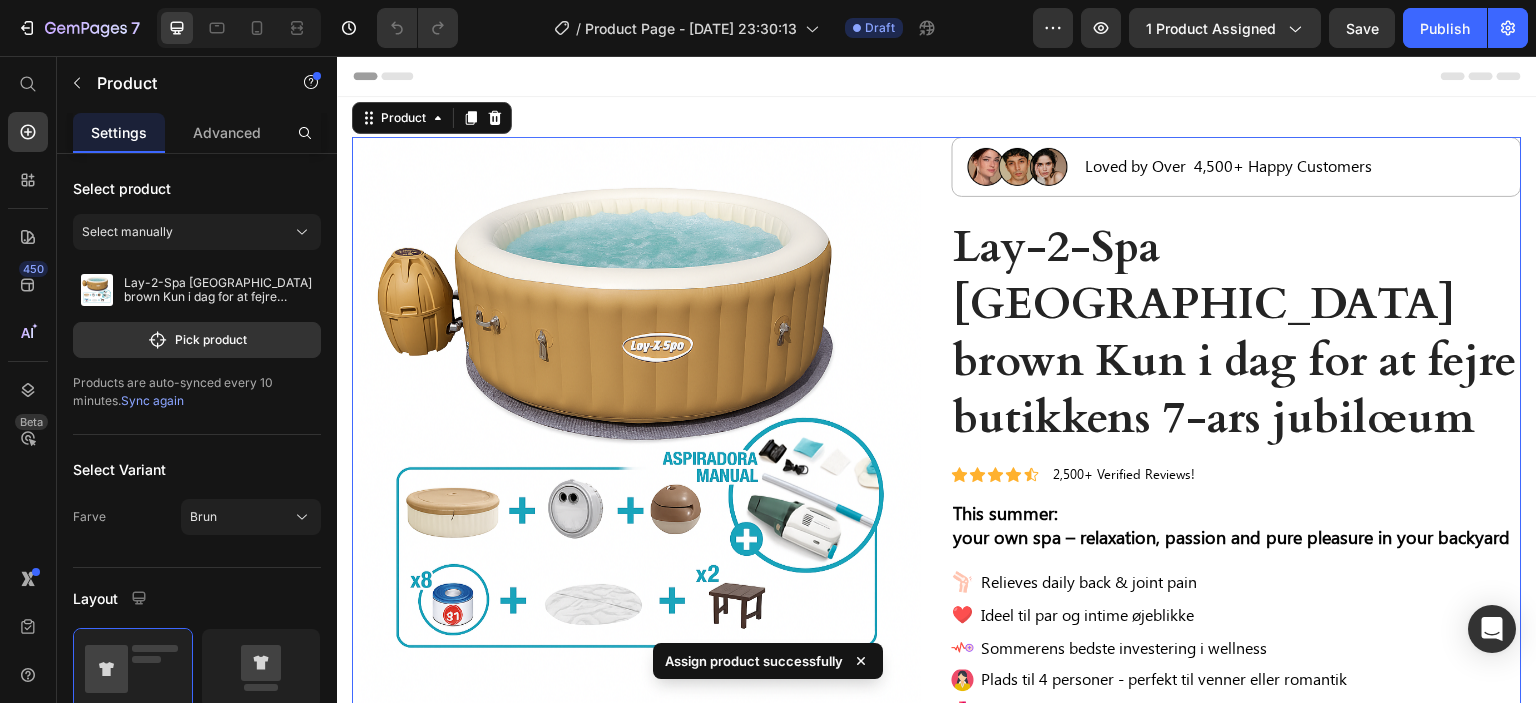 click on "Product Images Image Gratis forsendelse Text Block Row Image 2 års garanti Text Block Row Row Image Hurtig dansk levering Text Block Row Image Sikker checkout Text Block Row Row Image Row Image Loved by Over  4,500+ Happy Customers Text Block Row Lay-2-Spa Palm Springs brown Kun i dag for at fejre butikkens 7-ars jubilœum Product Title Icon Icon Icon Icon
Icon Icon List 2,500+ Verified Reviews! Text Block Row This summer:  your own spa – relaxation, passion and pure pleasure in your backyard Text Block Image Relieves daily back & joint pain Text Block Image Ideel til par og intime øjeblikke Text Block Image Sommerens bedste investering i wellness Text Block Image Plads til 4 personer - perfekt til venner eller romantik Text Block Image Klar på 15 minutter - uden brug af værktøj Text Block Advanced List €1.038,99 Product Price €1.038,99 Product Price Row Icon Icon Icon Icon
Icon Icon List »Bedste boliginvestering nogensinde - total afslapning i min baghave!« Row" at bounding box center (937, 829) 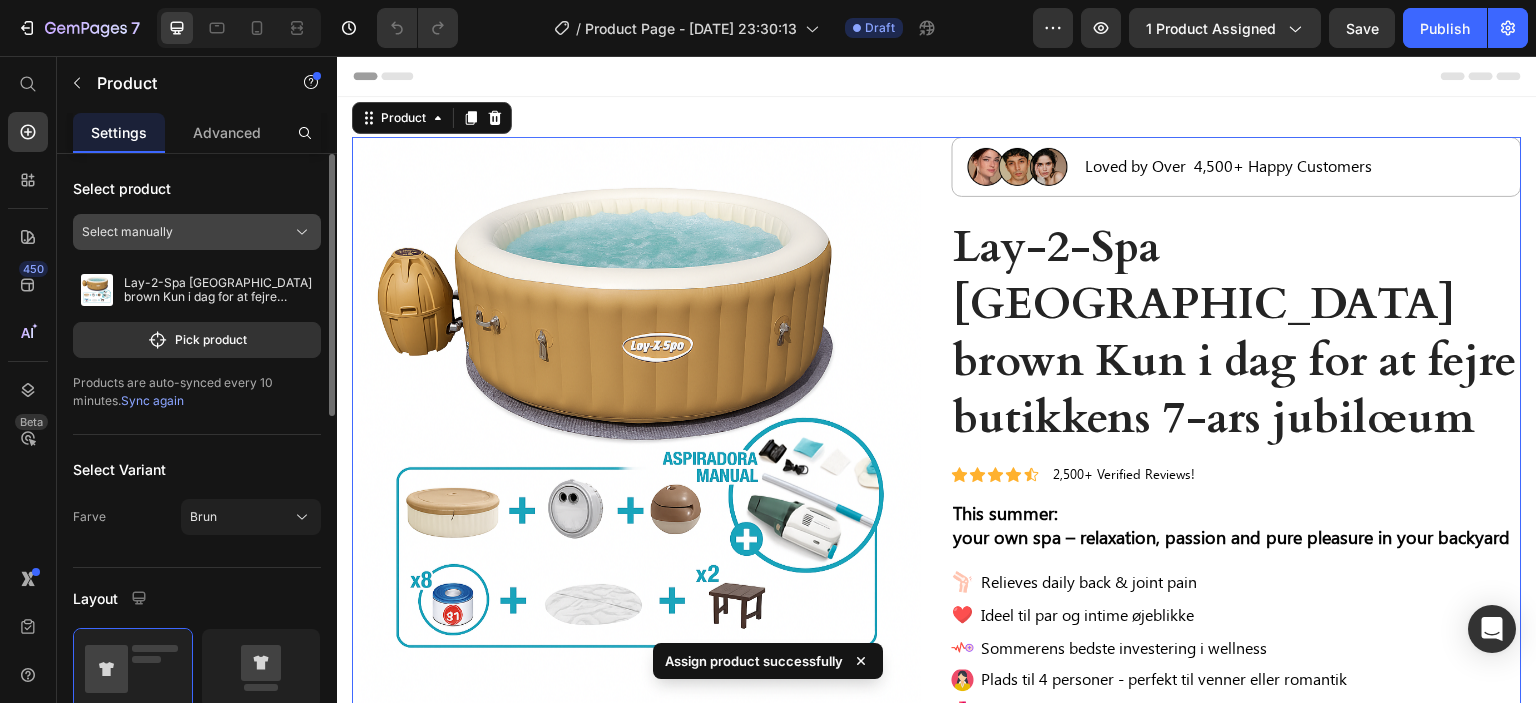 click on "Select manually" 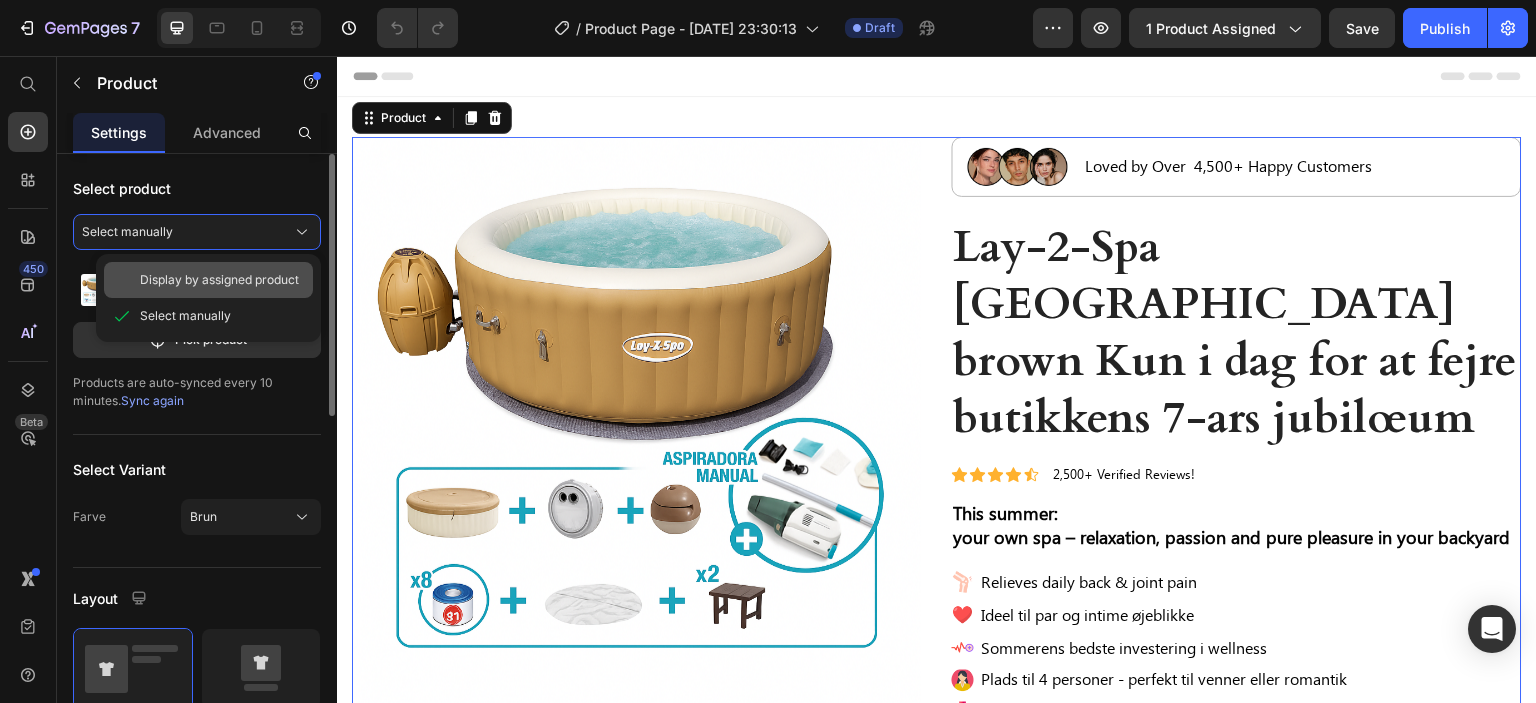 click on "Display by assigned product" at bounding box center [219, 280] 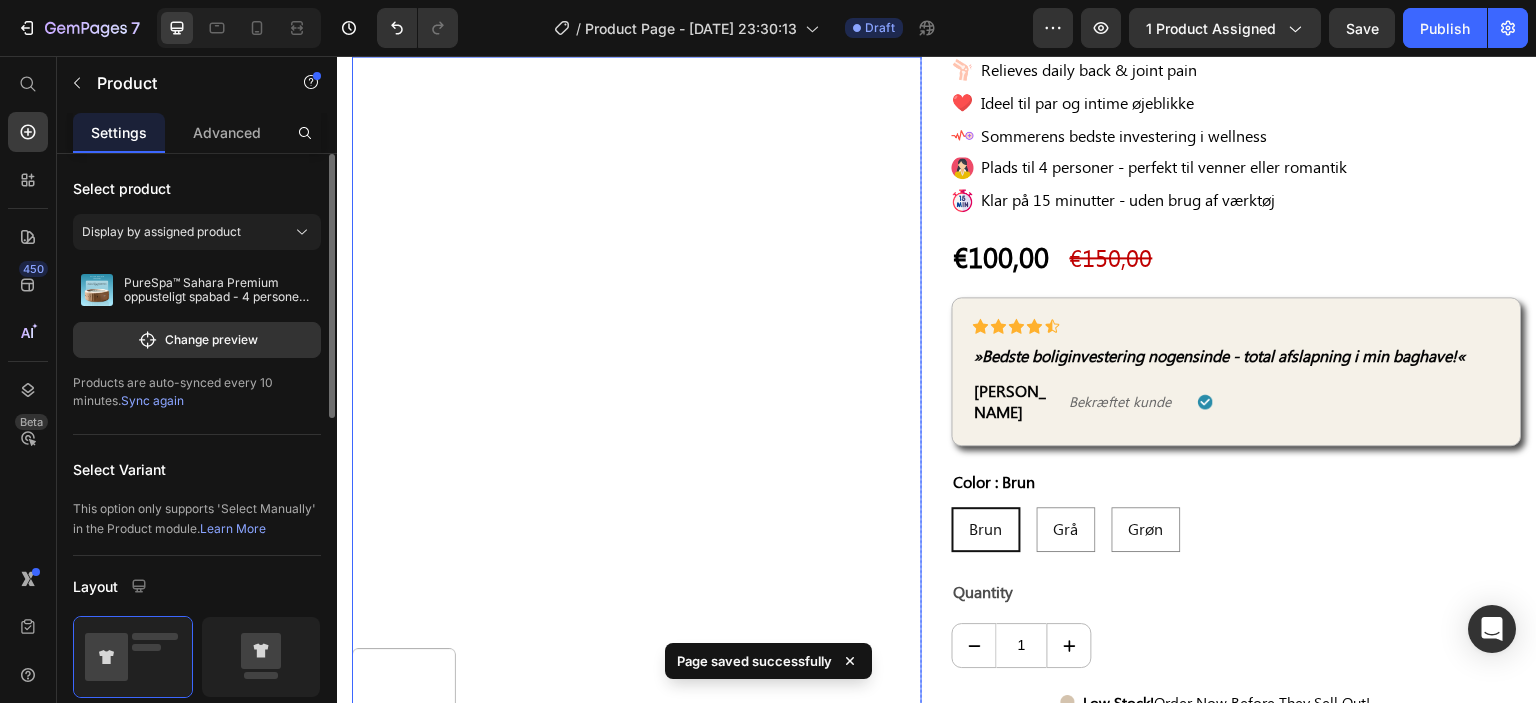 scroll, scrollTop: 600, scrollLeft: 0, axis: vertical 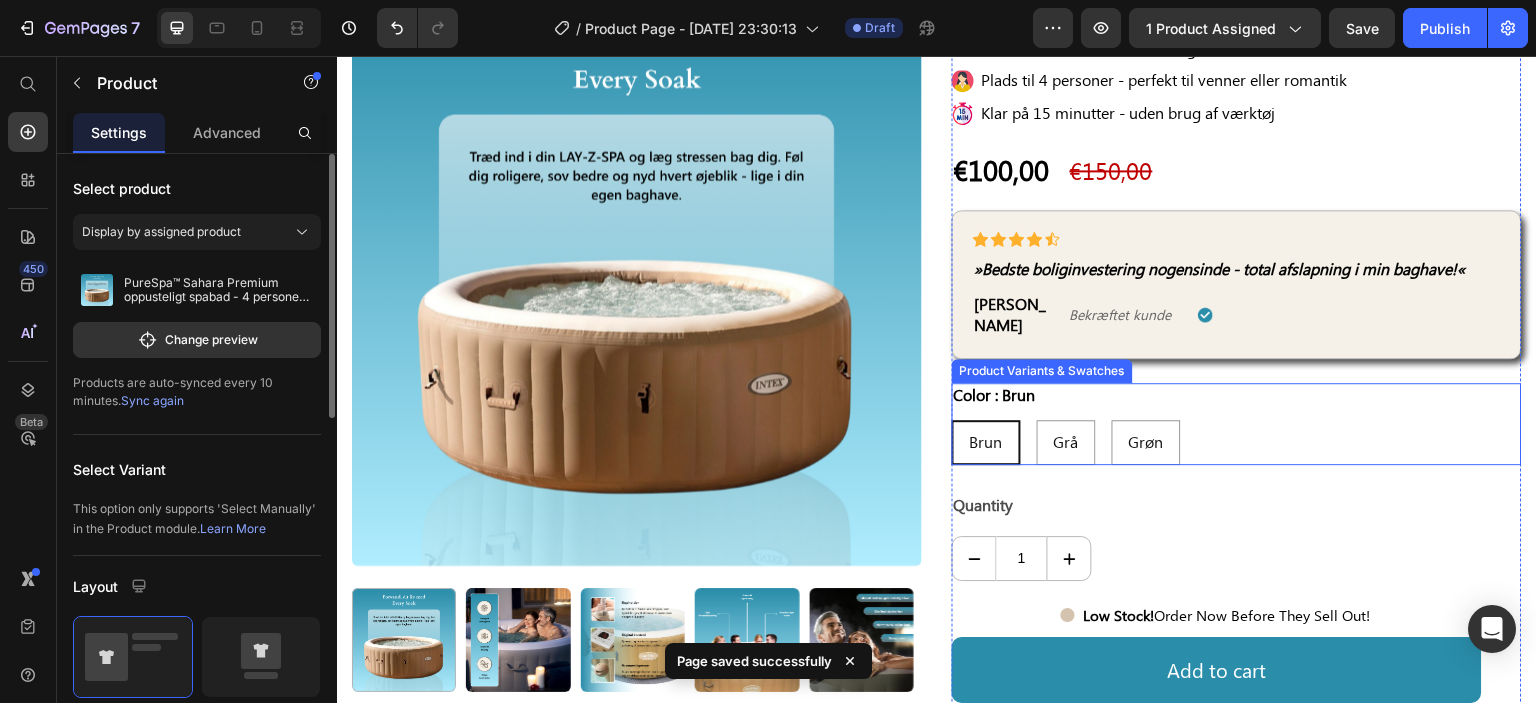 click on "Brun Brun Brun Grå Grå Grå Grøn Grøn Grøn" at bounding box center [1237, 442] 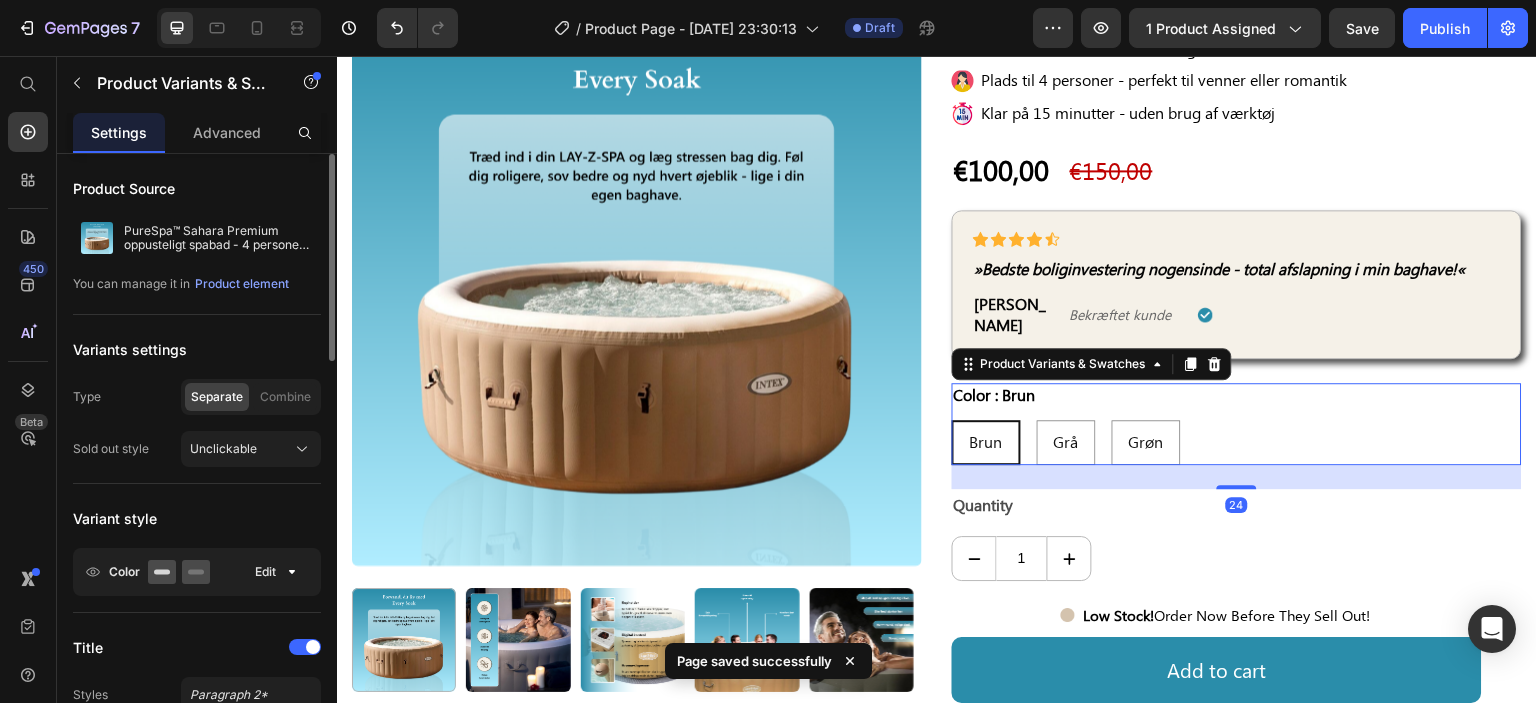 click on "Color  Edit" 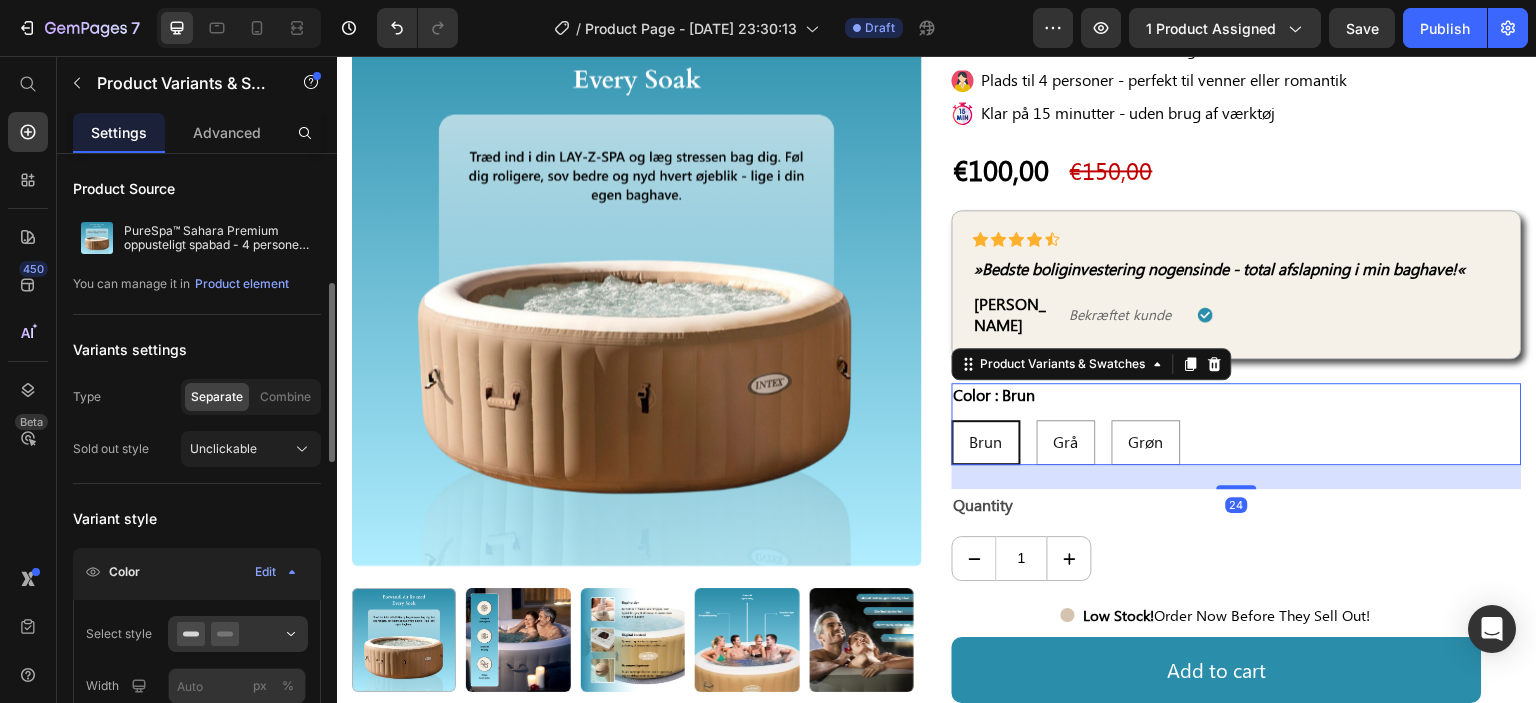 scroll, scrollTop: 200, scrollLeft: 0, axis: vertical 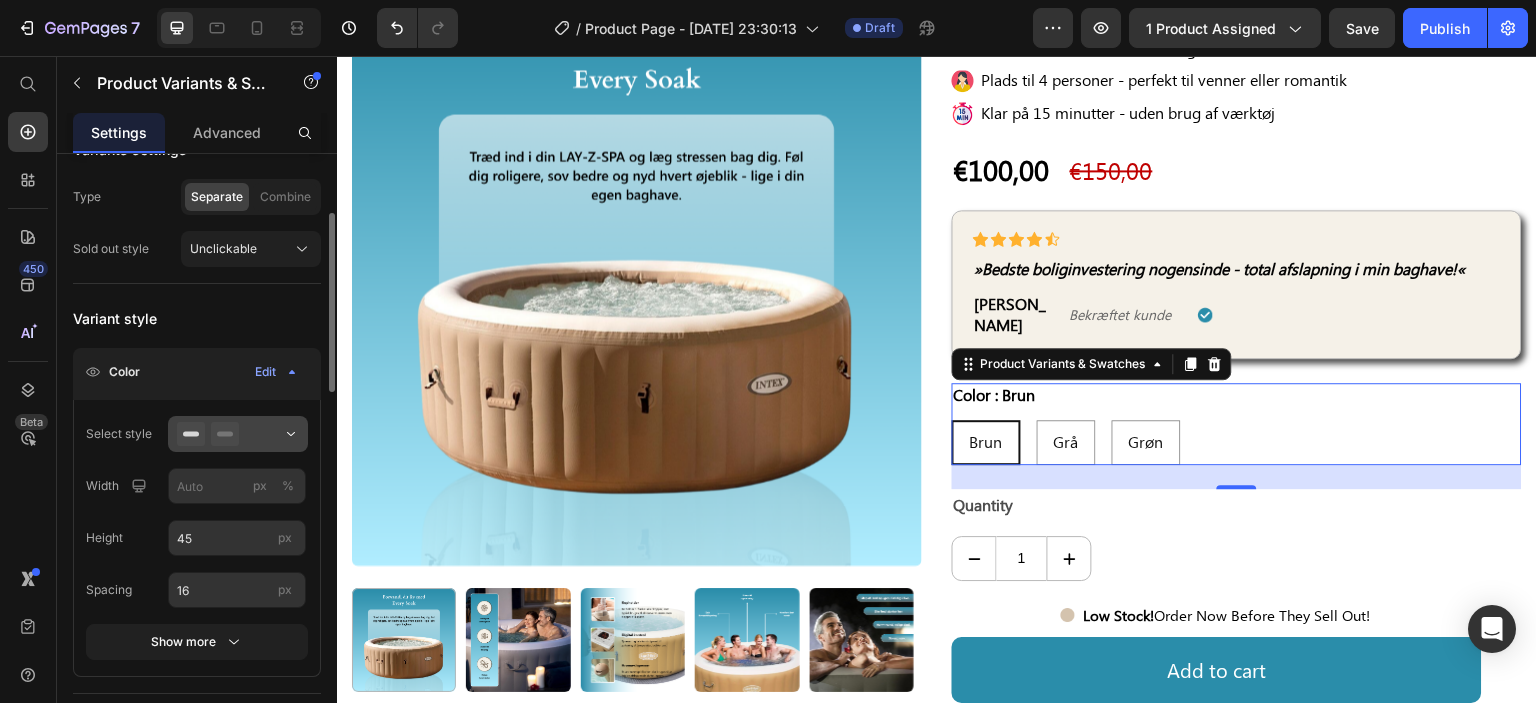 click at bounding box center (238, 434) 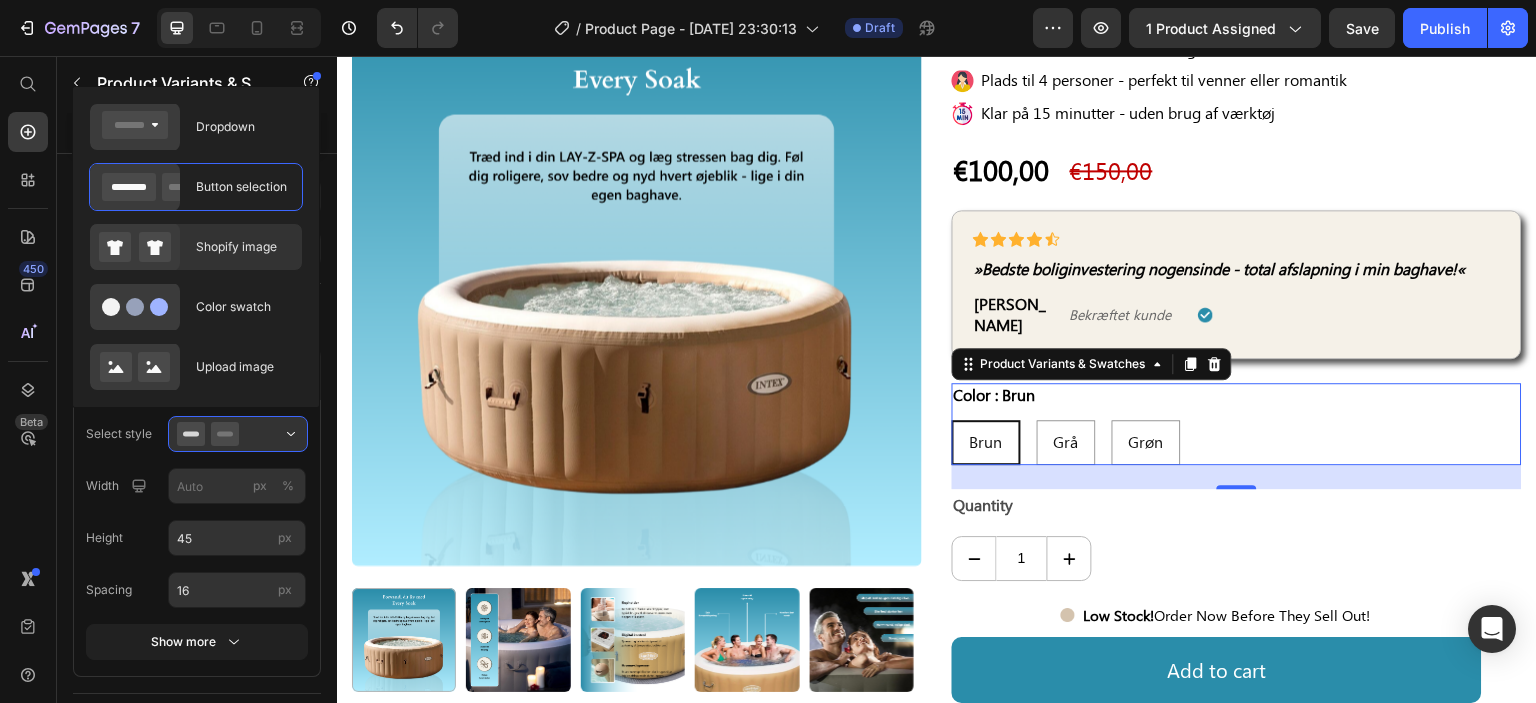 click on "Shopify image" at bounding box center (243, 247) 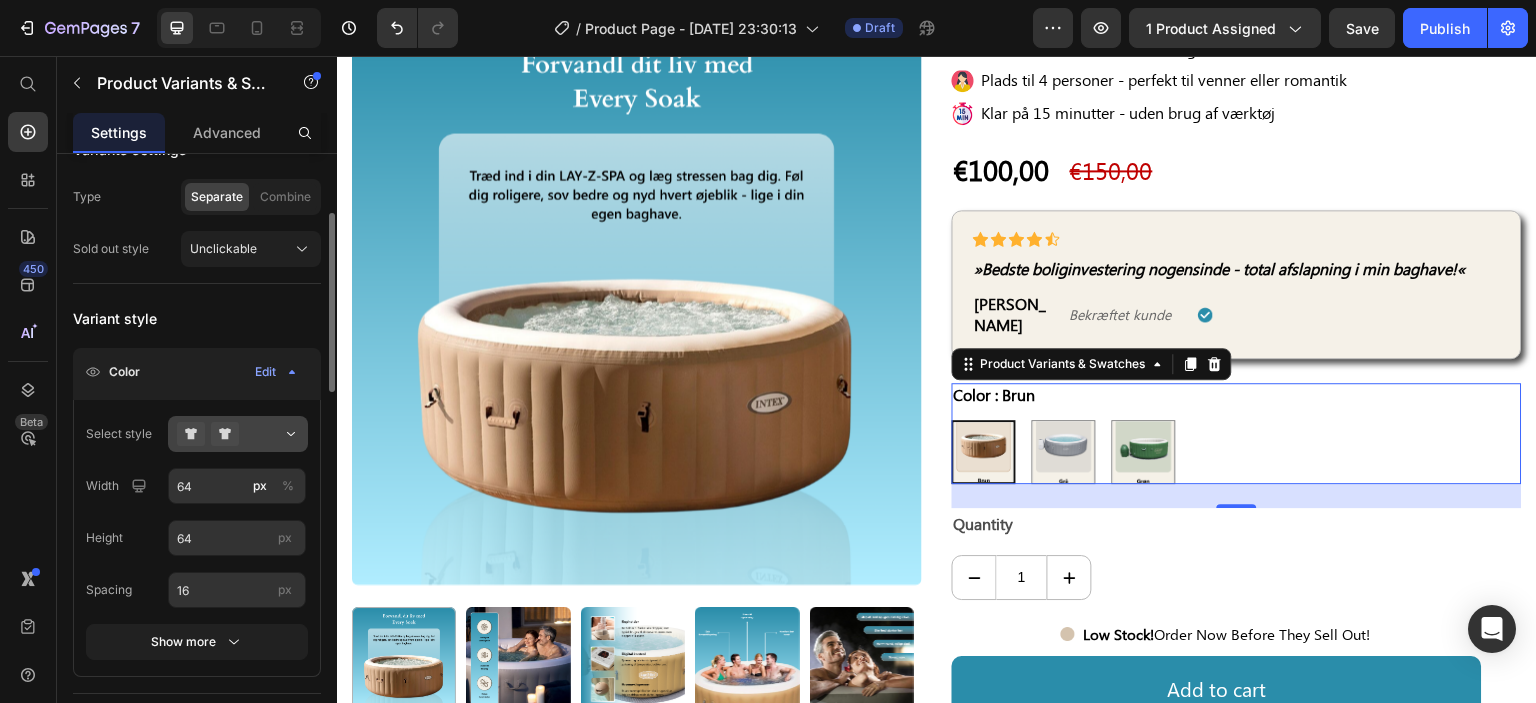 click at bounding box center [238, 434] 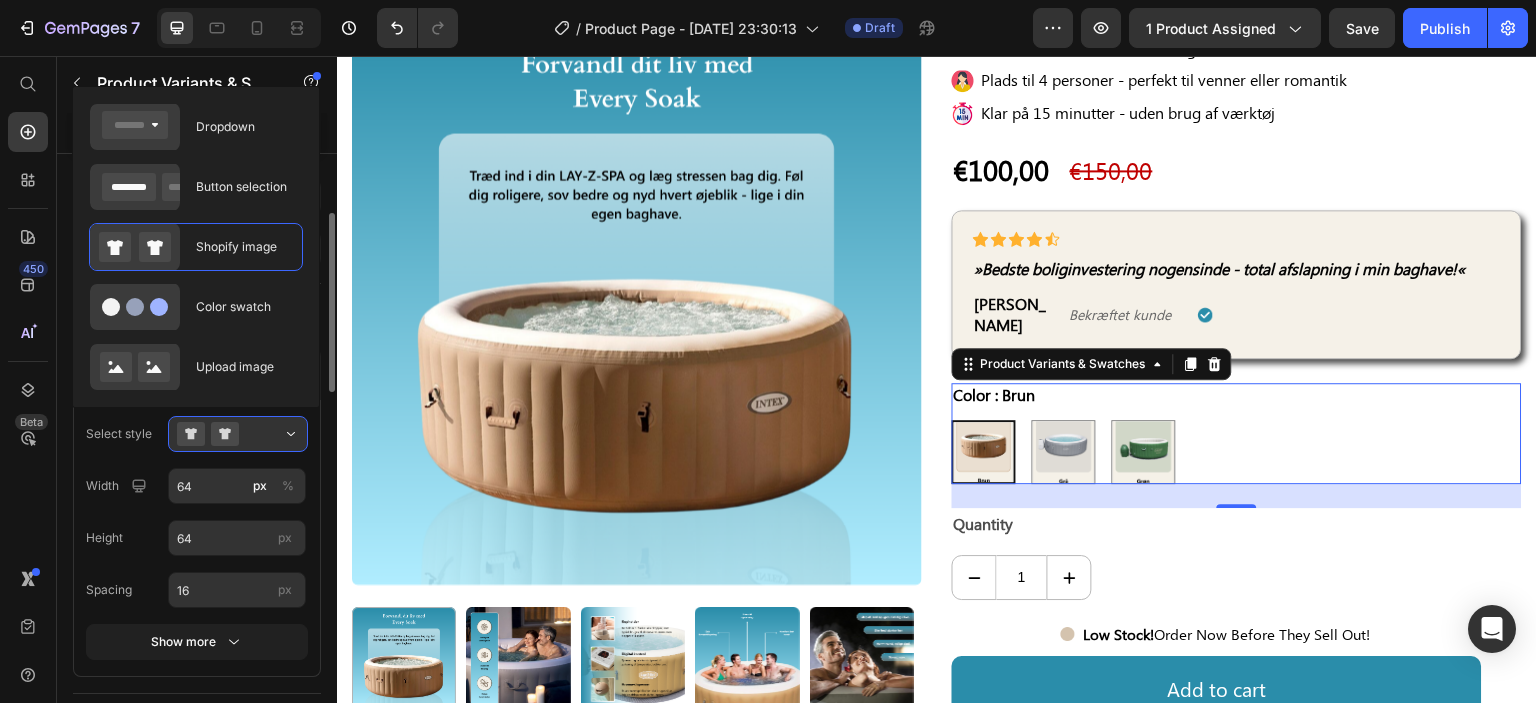 click on "Select style Width 64 px % Height 64 px Spacing 16 px Show more" 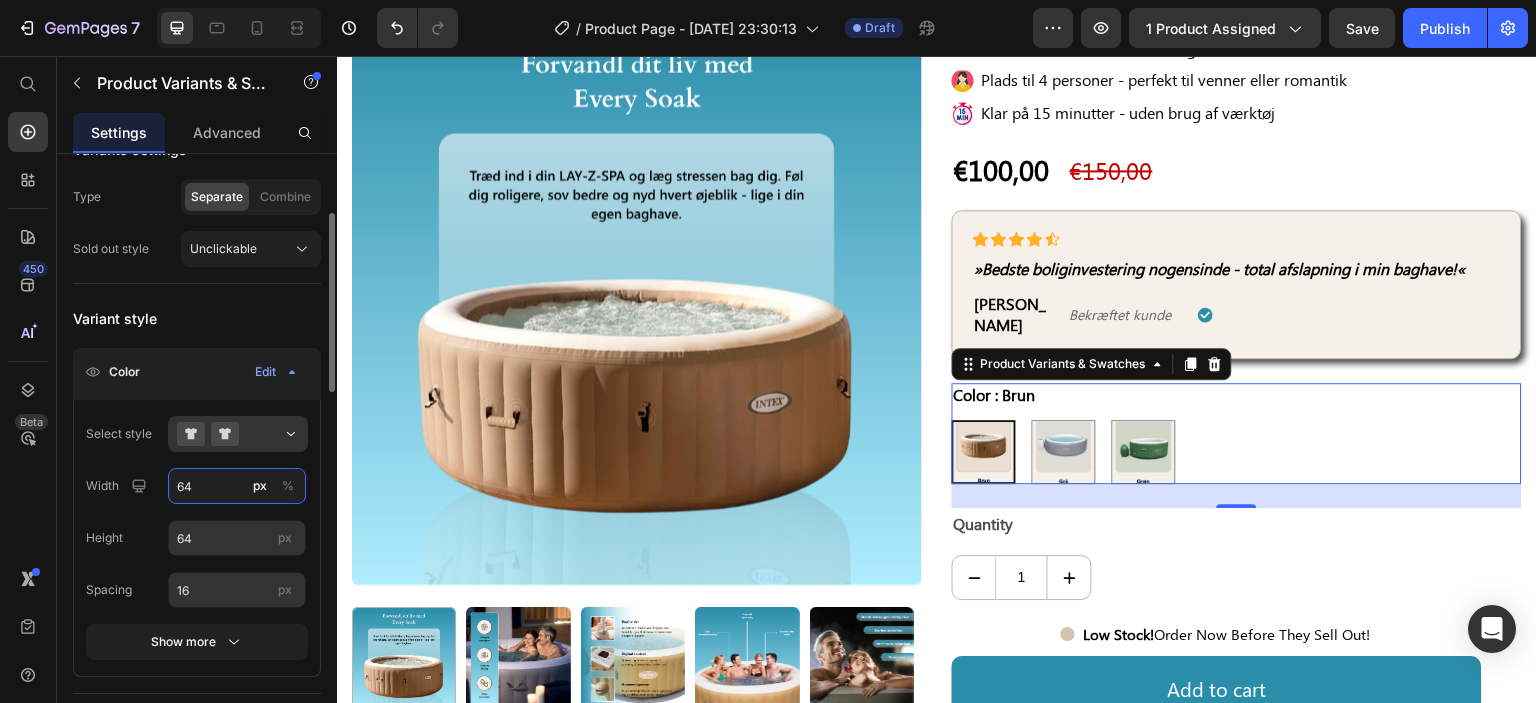 click on "64" at bounding box center [237, 486] 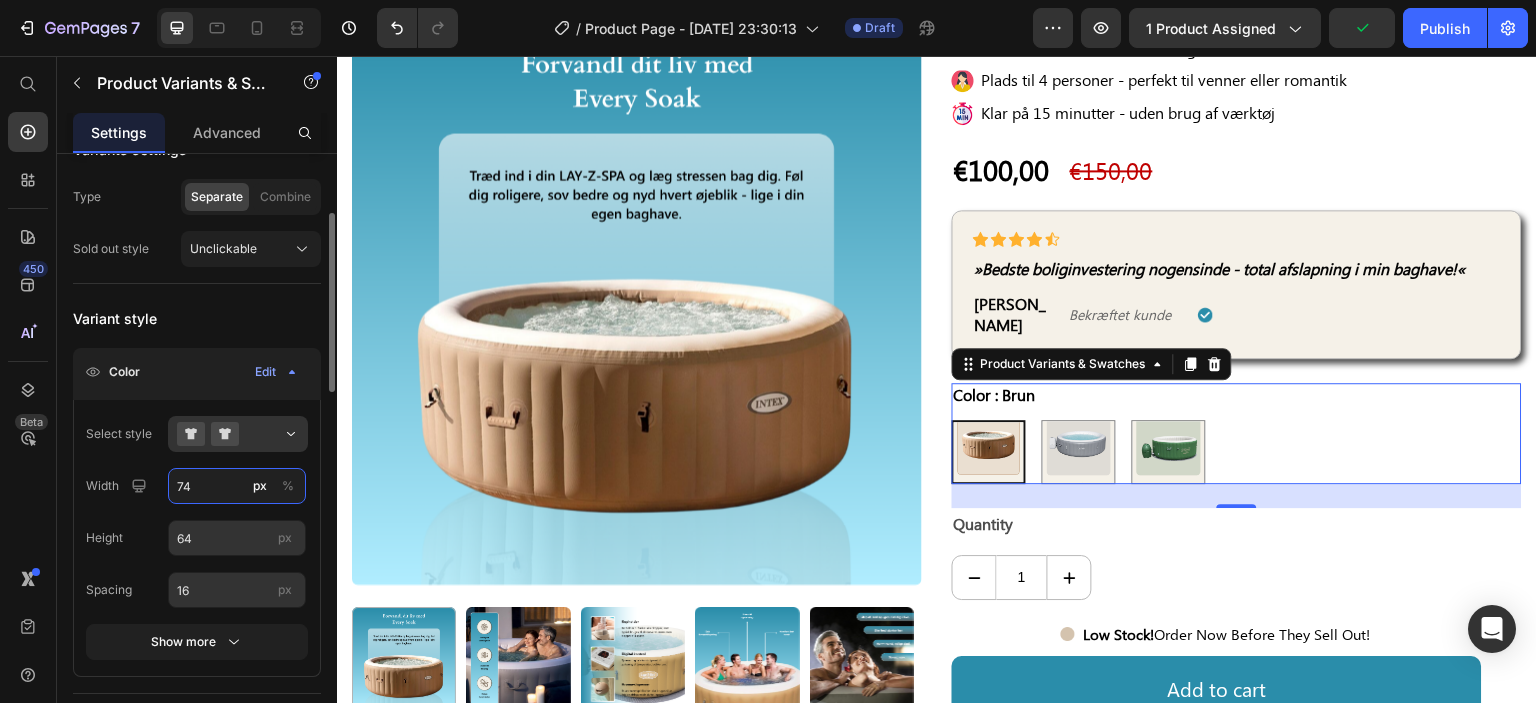 type on "75" 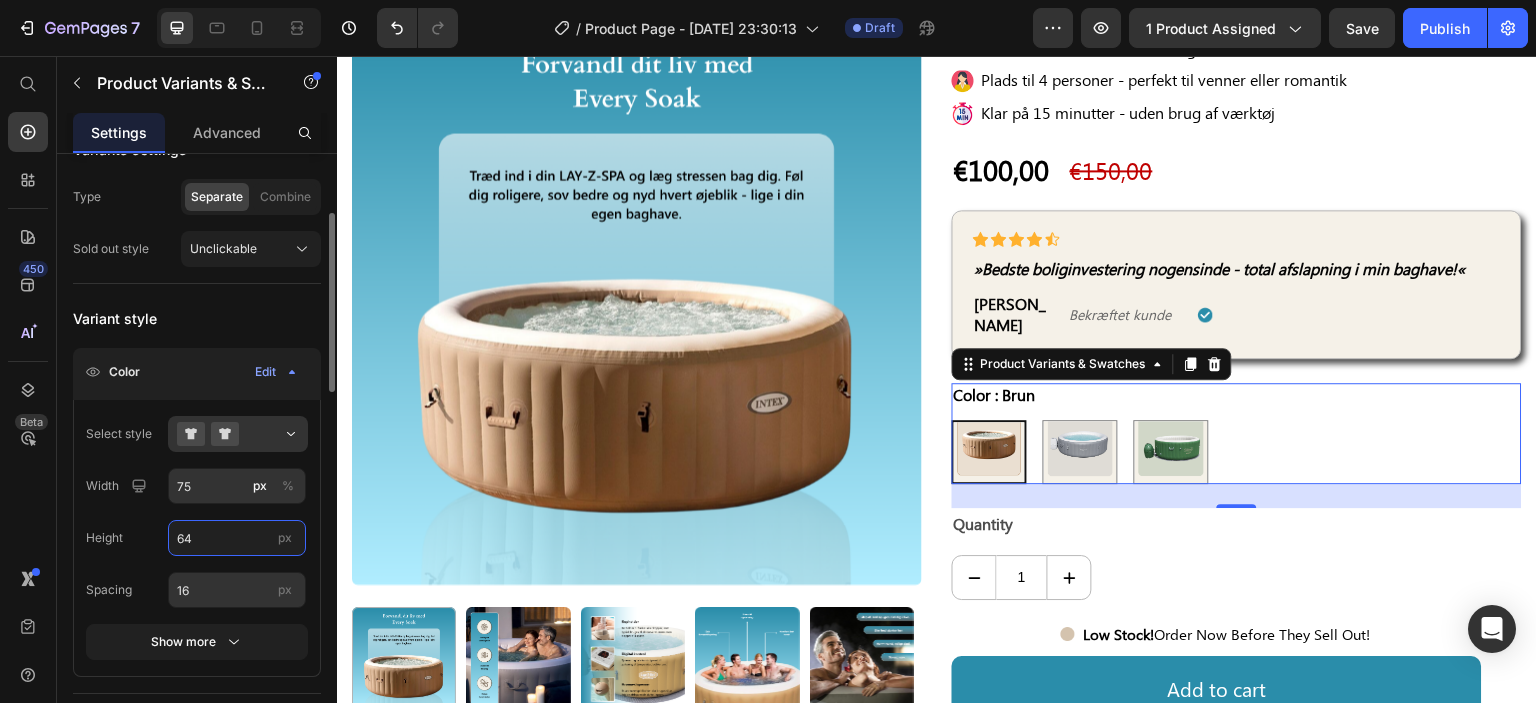 click on "64" at bounding box center (237, 538) 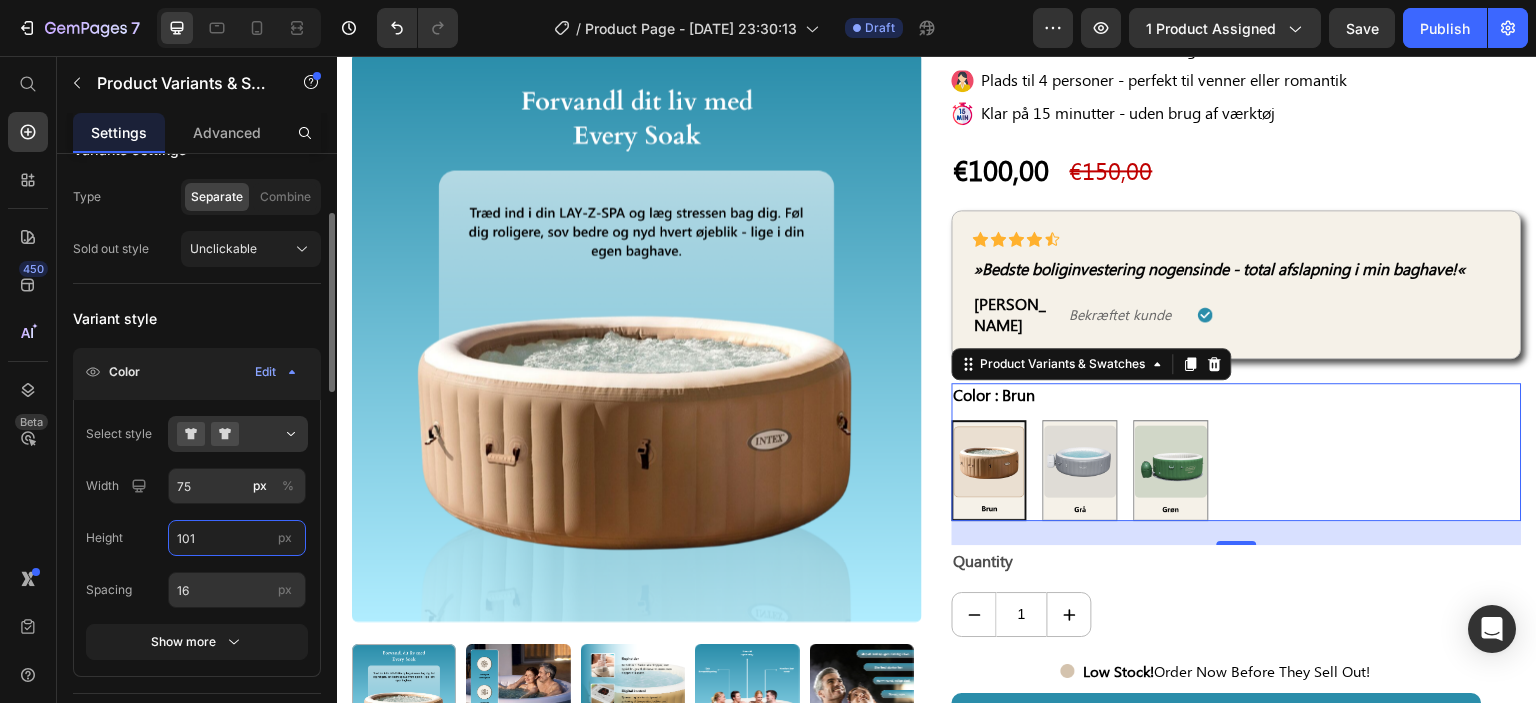 type on "100" 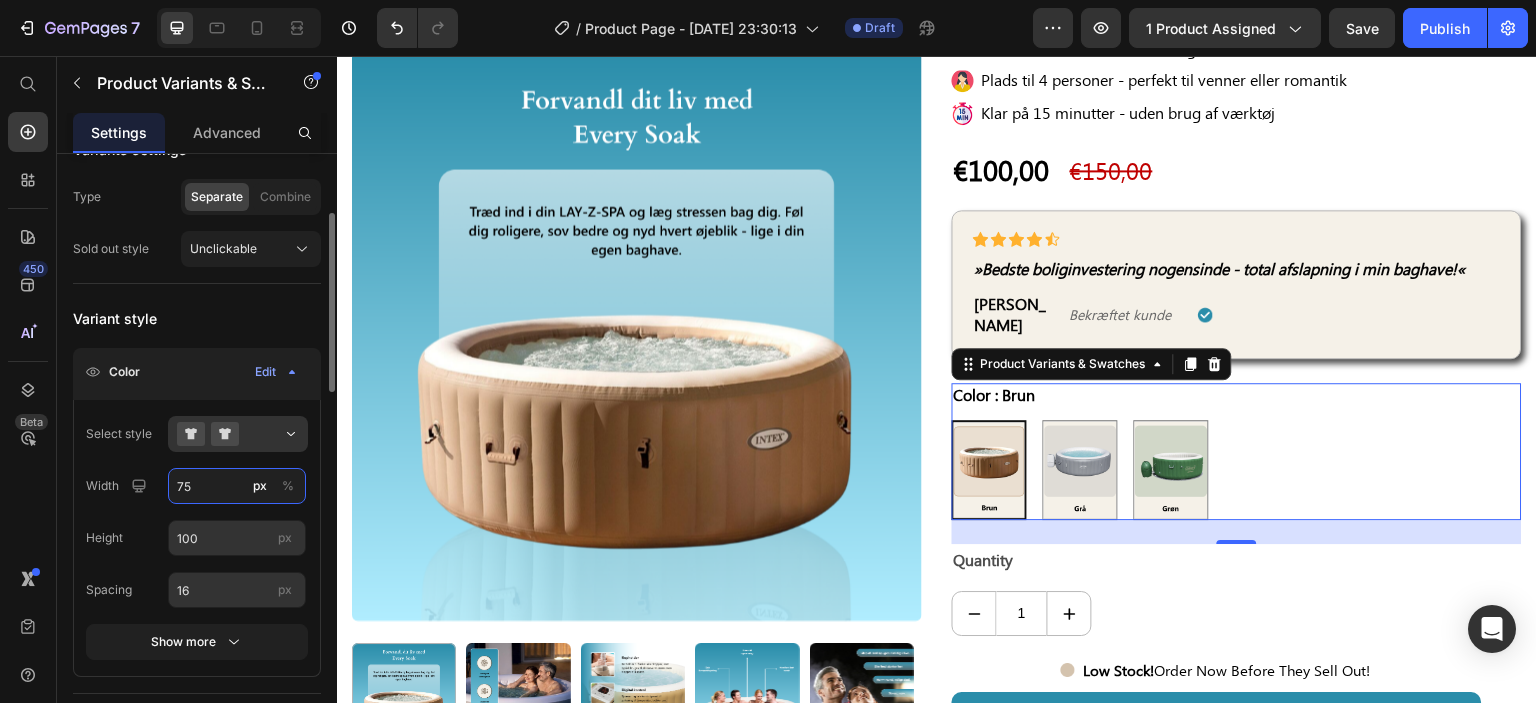 click on "75" at bounding box center [237, 486] 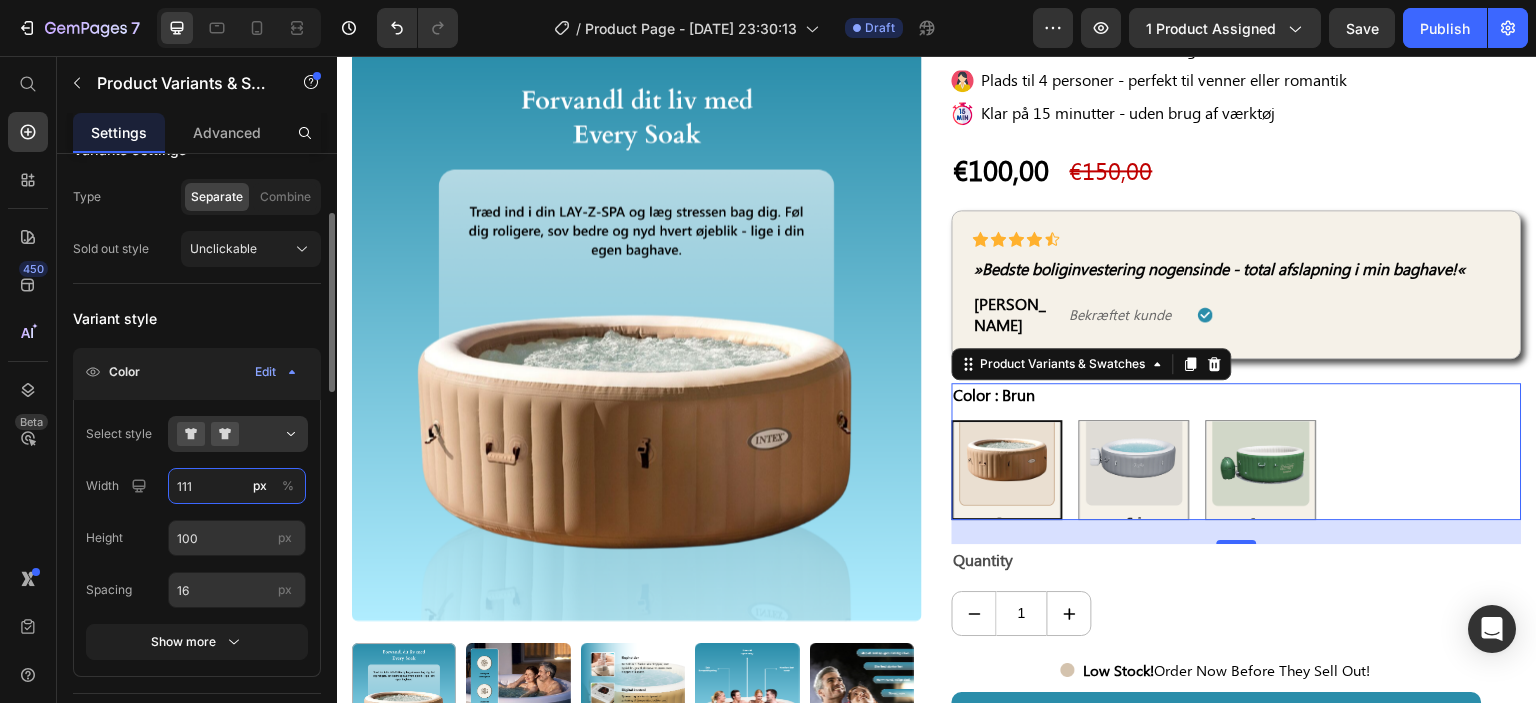 type on "110" 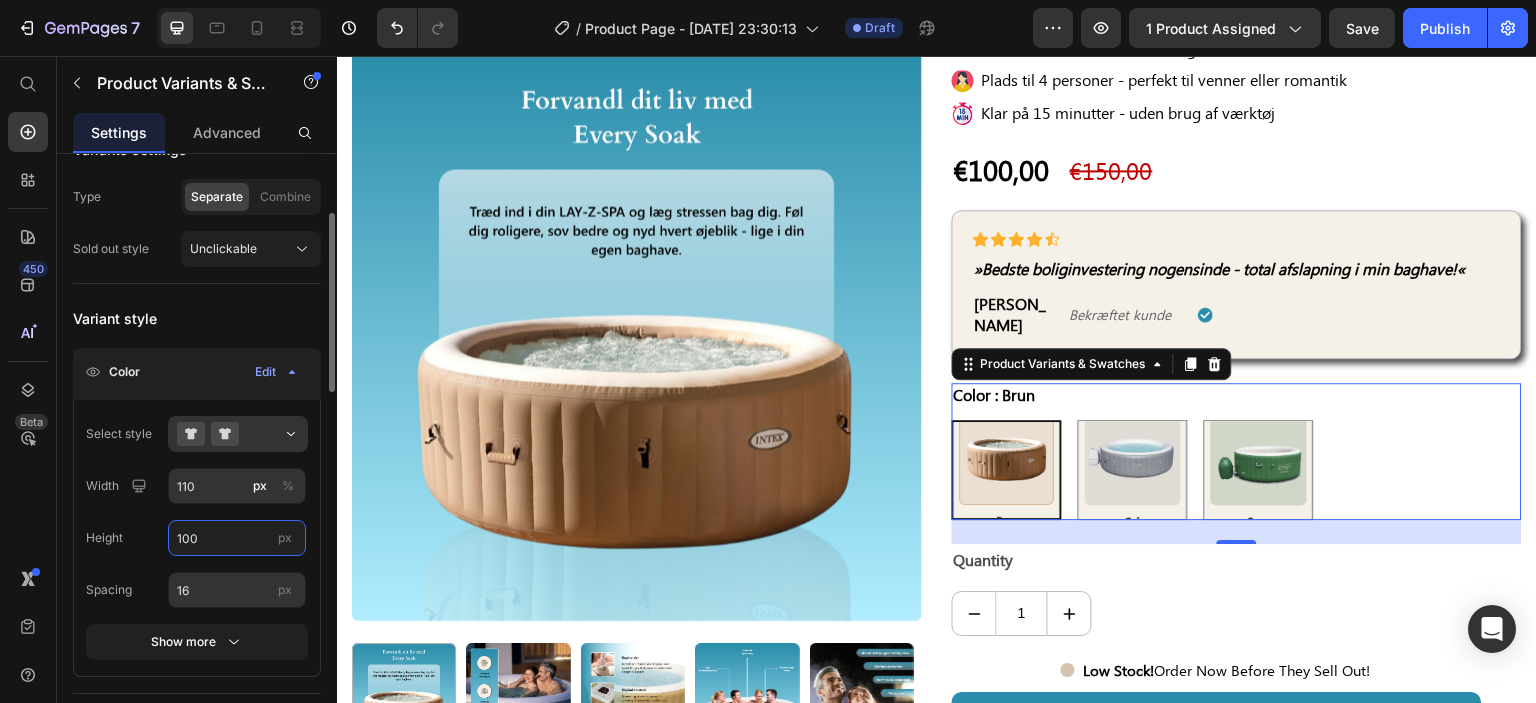 click on "100" at bounding box center (237, 538) 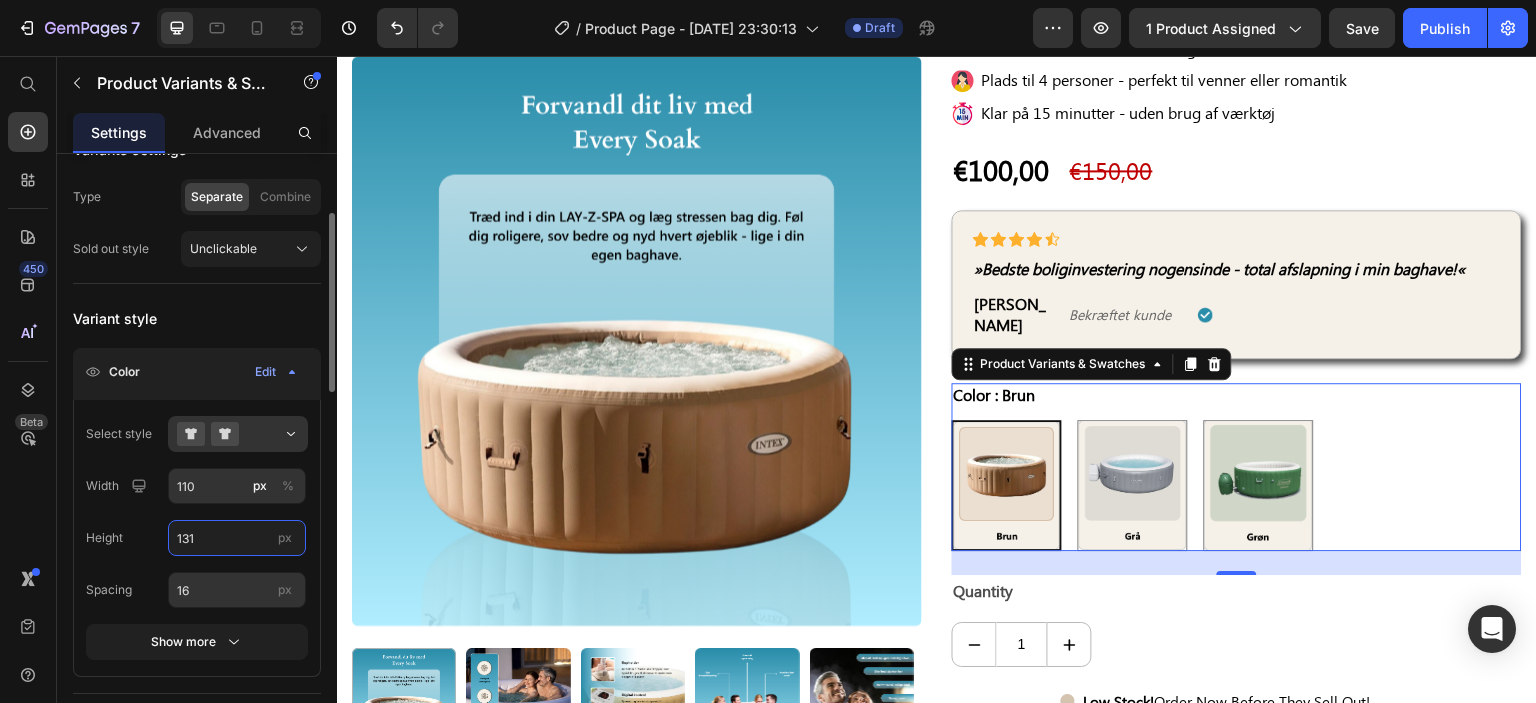 type on "130" 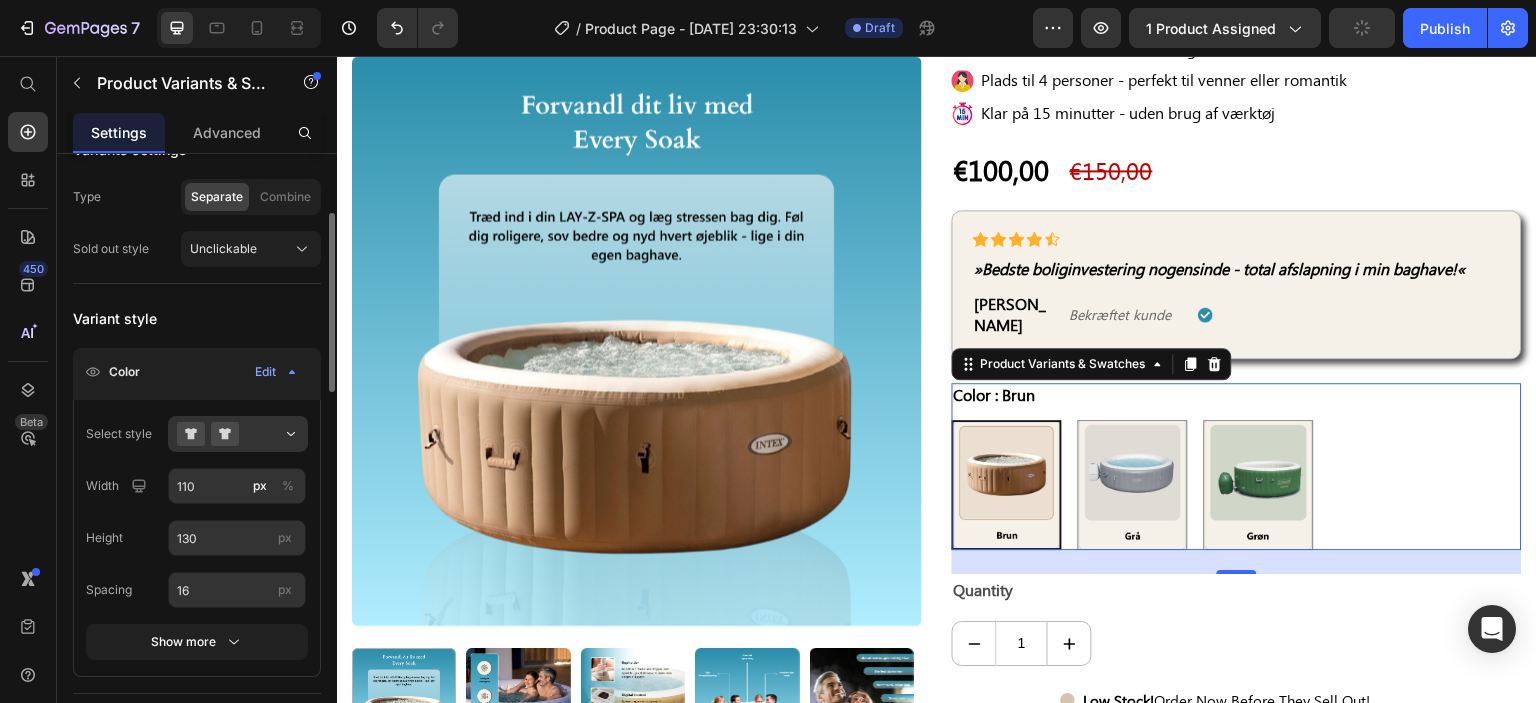 click on "Select style Width 110 px % Height 130 px Spacing 16 px Show more" 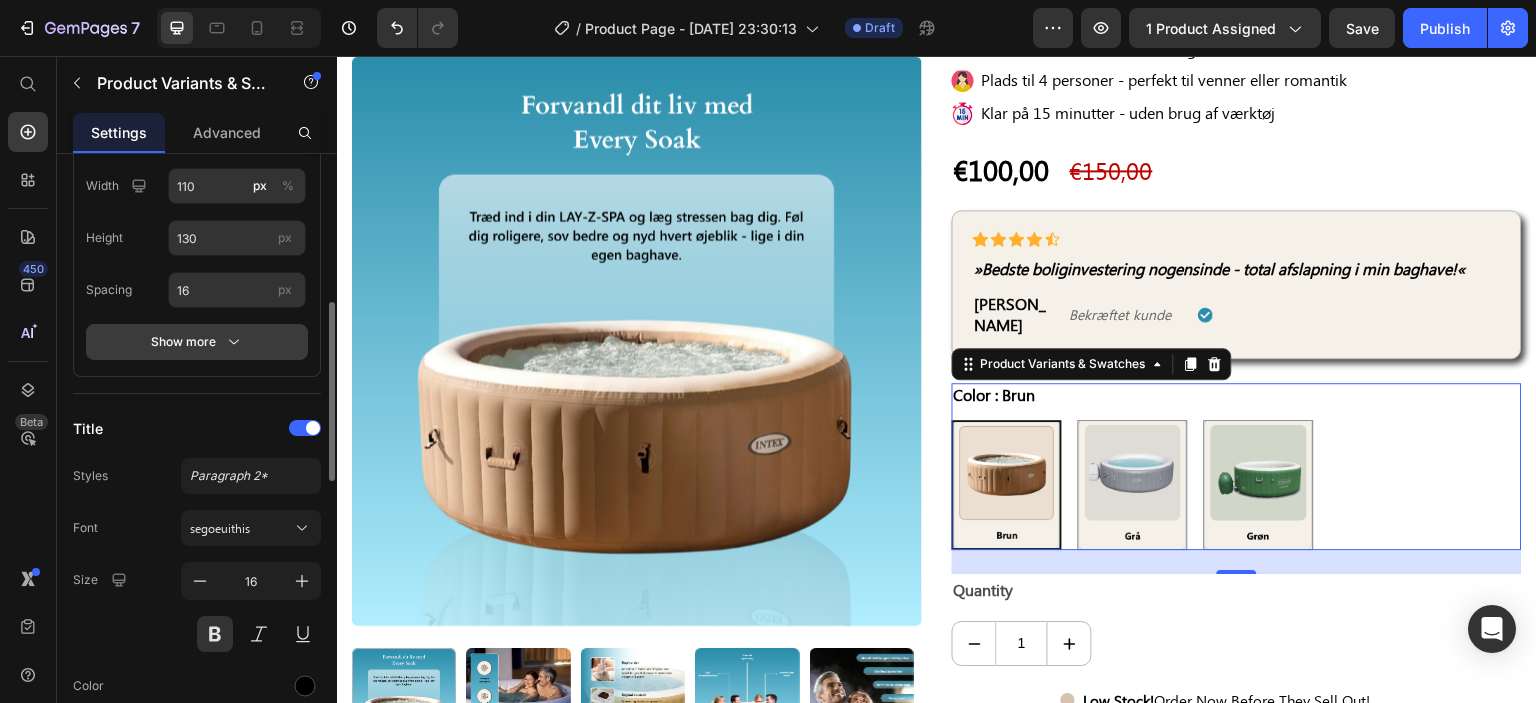 click on "Show more" at bounding box center (197, 342) 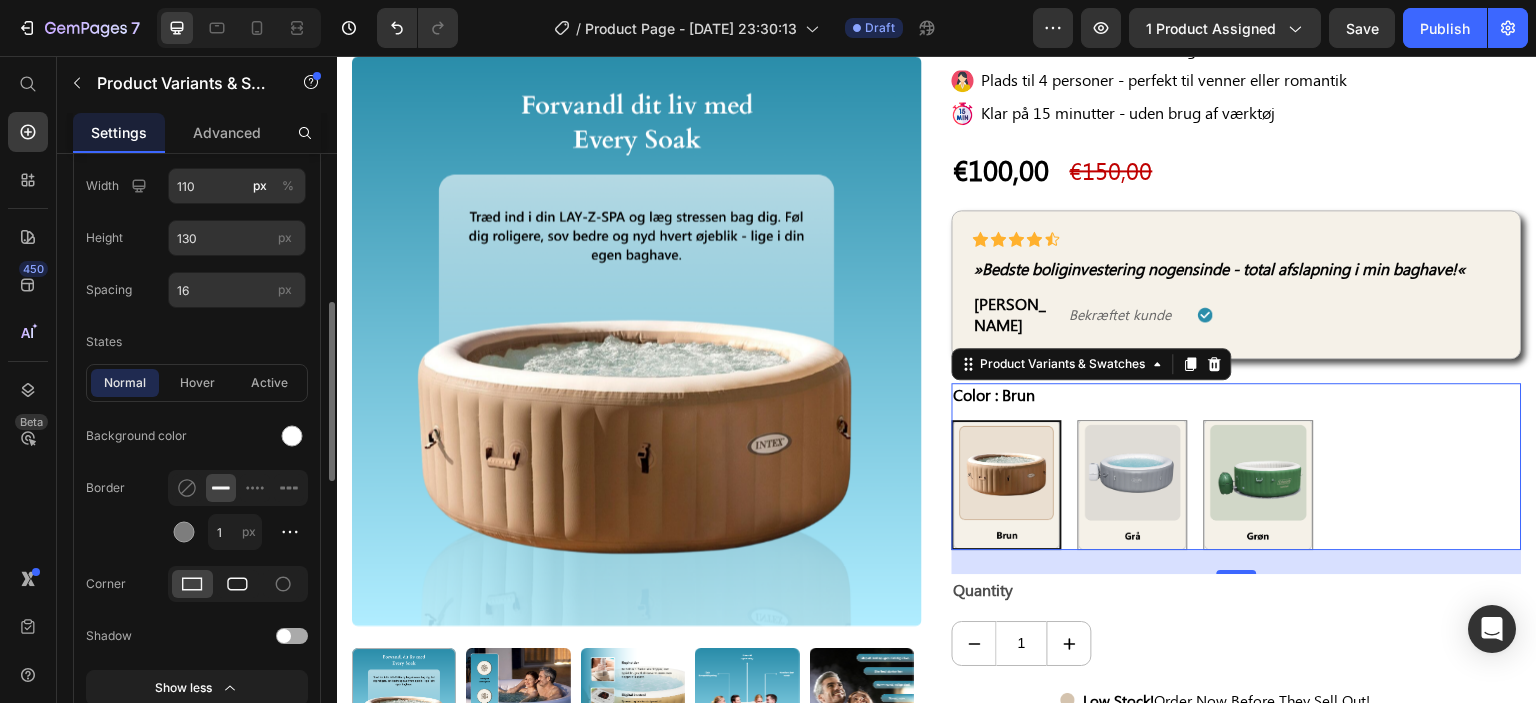 click 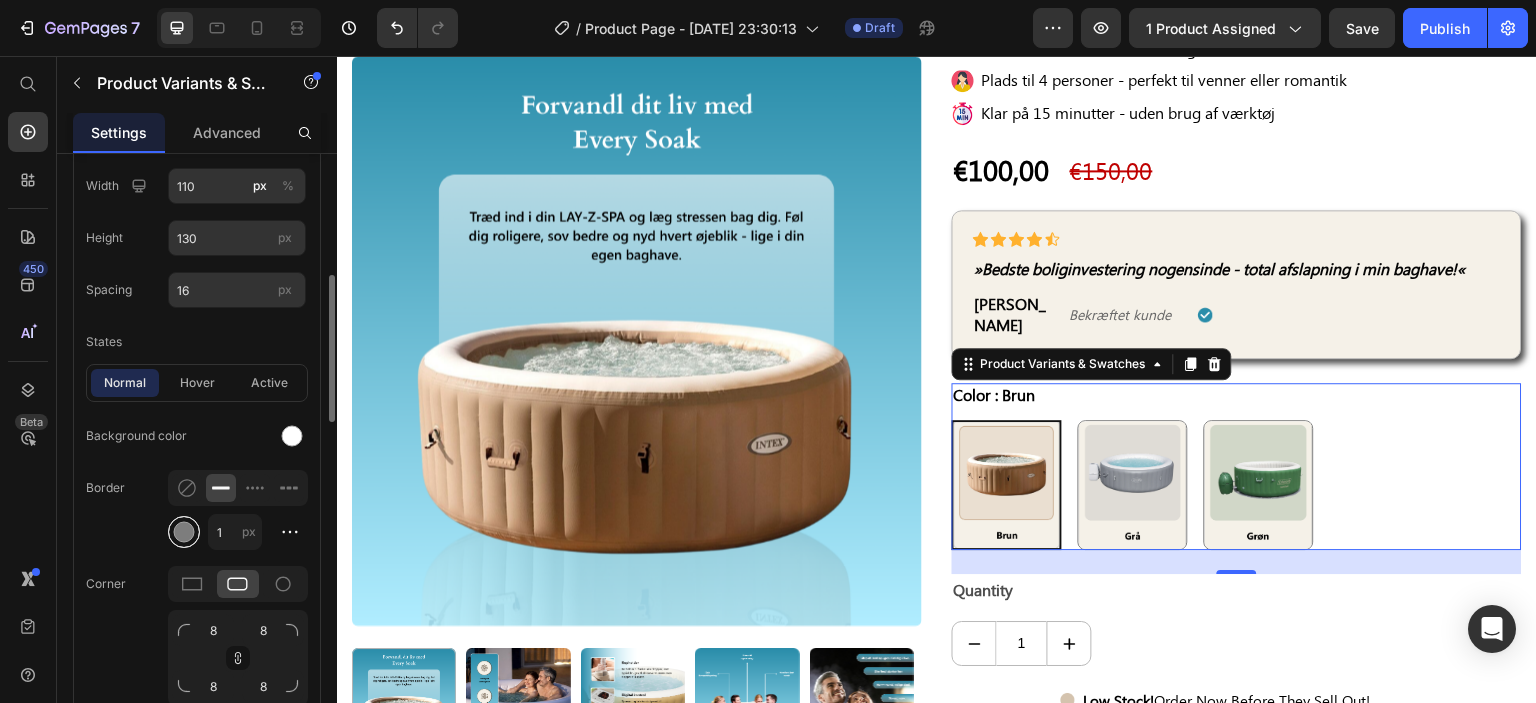 click at bounding box center (184, 532) 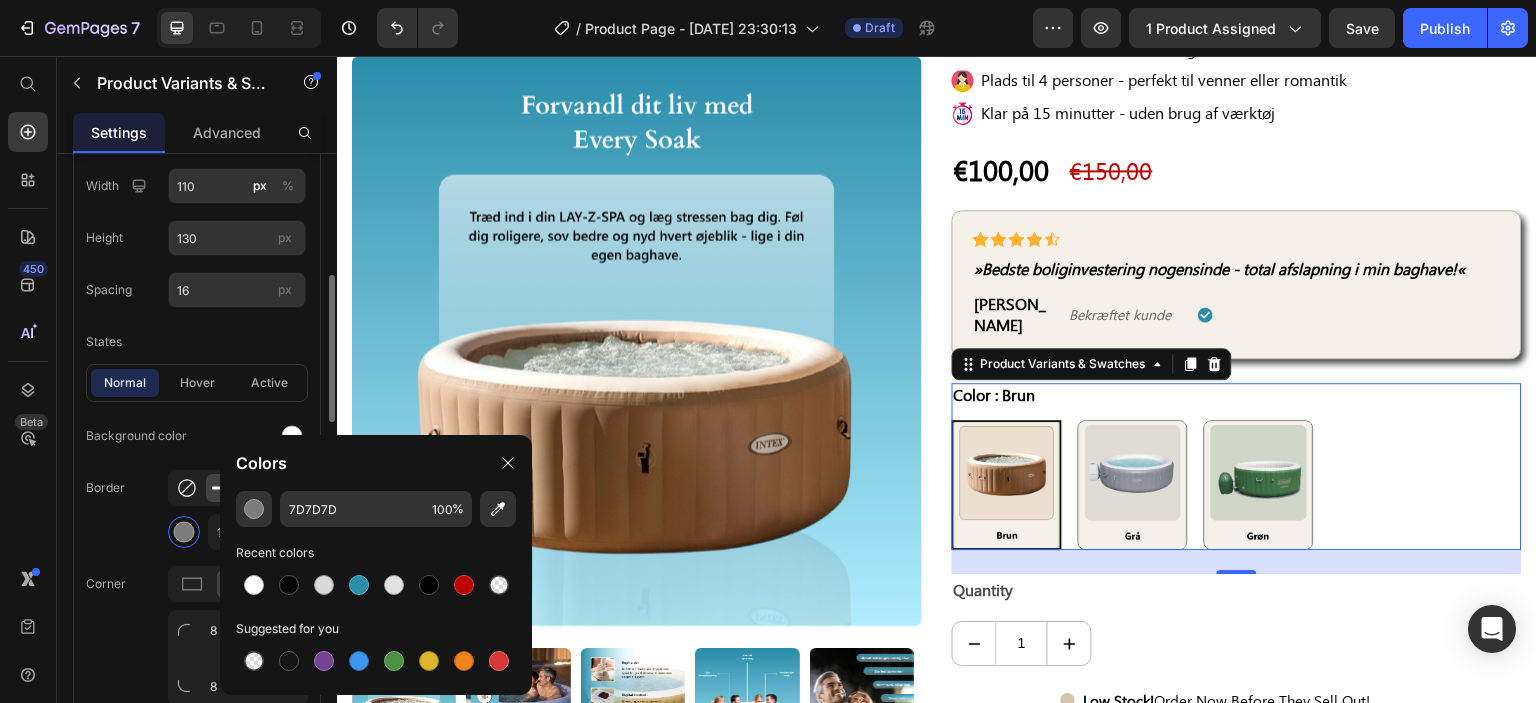 click 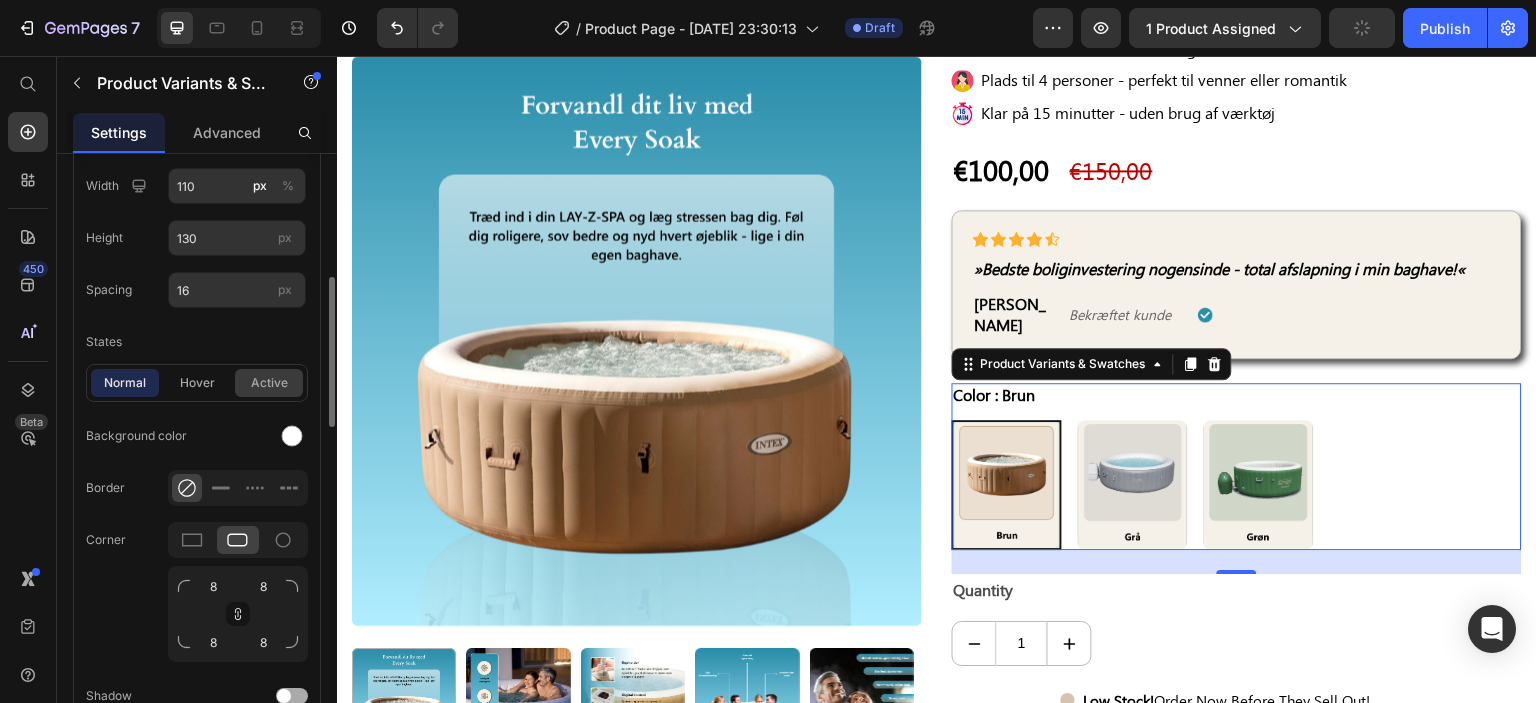 click on "active" at bounding box center [269, 383] 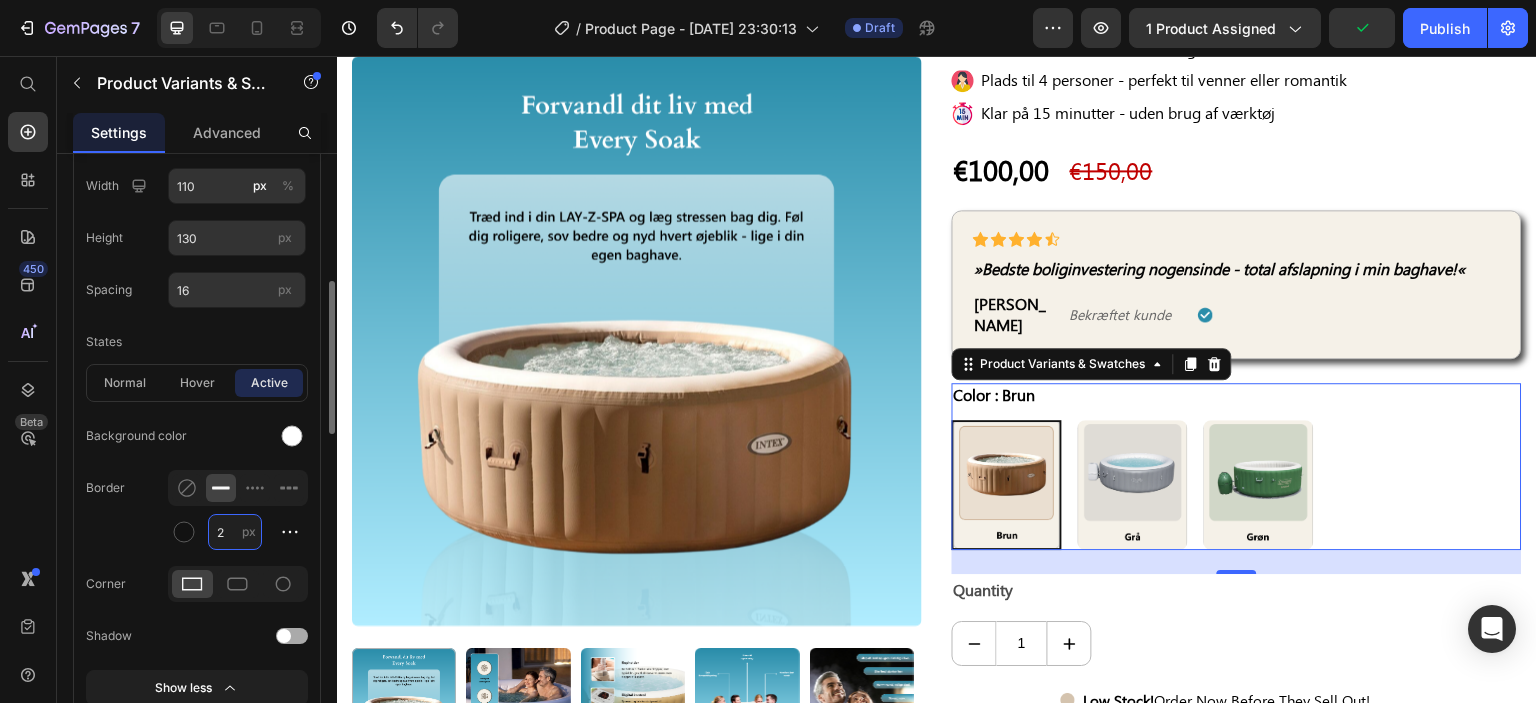 click on "2" at bounding box center (235, 532) 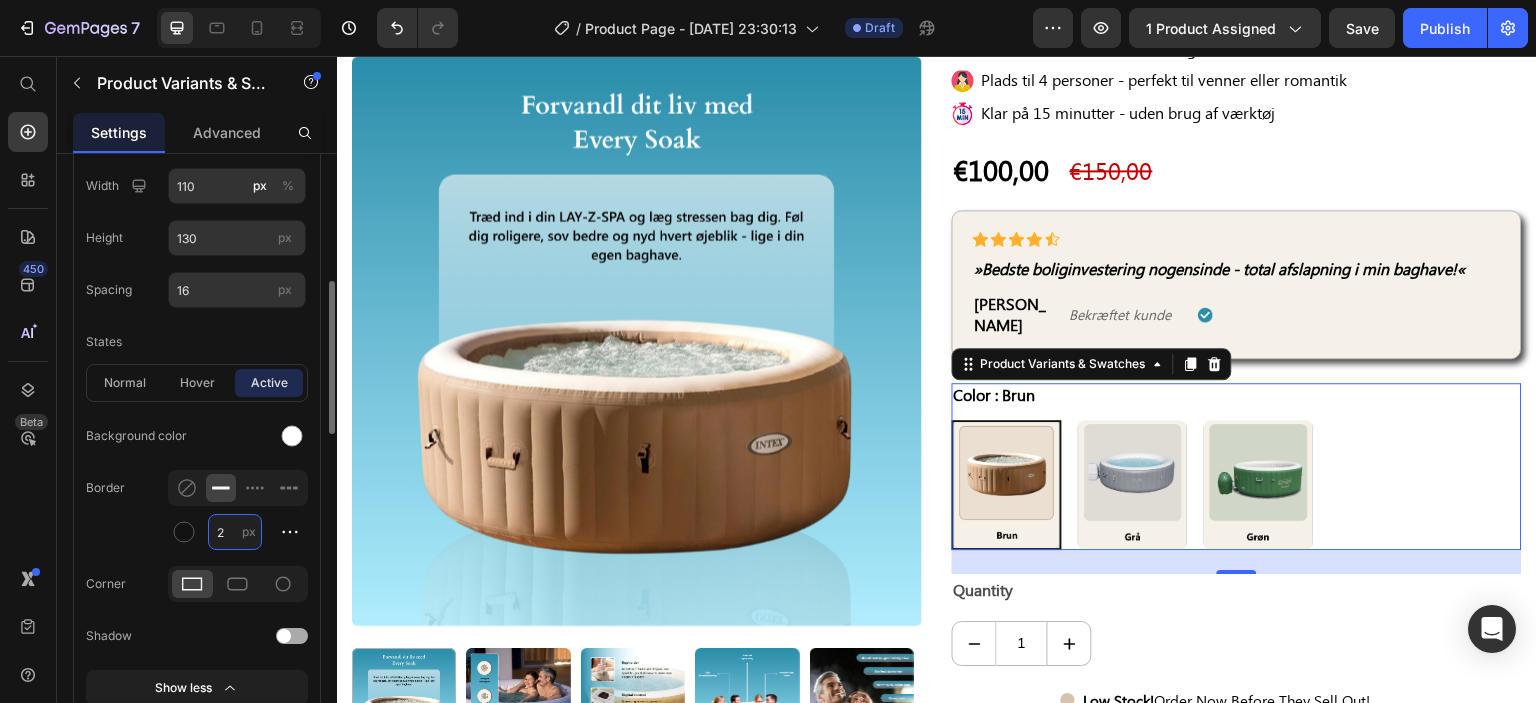type on "1" 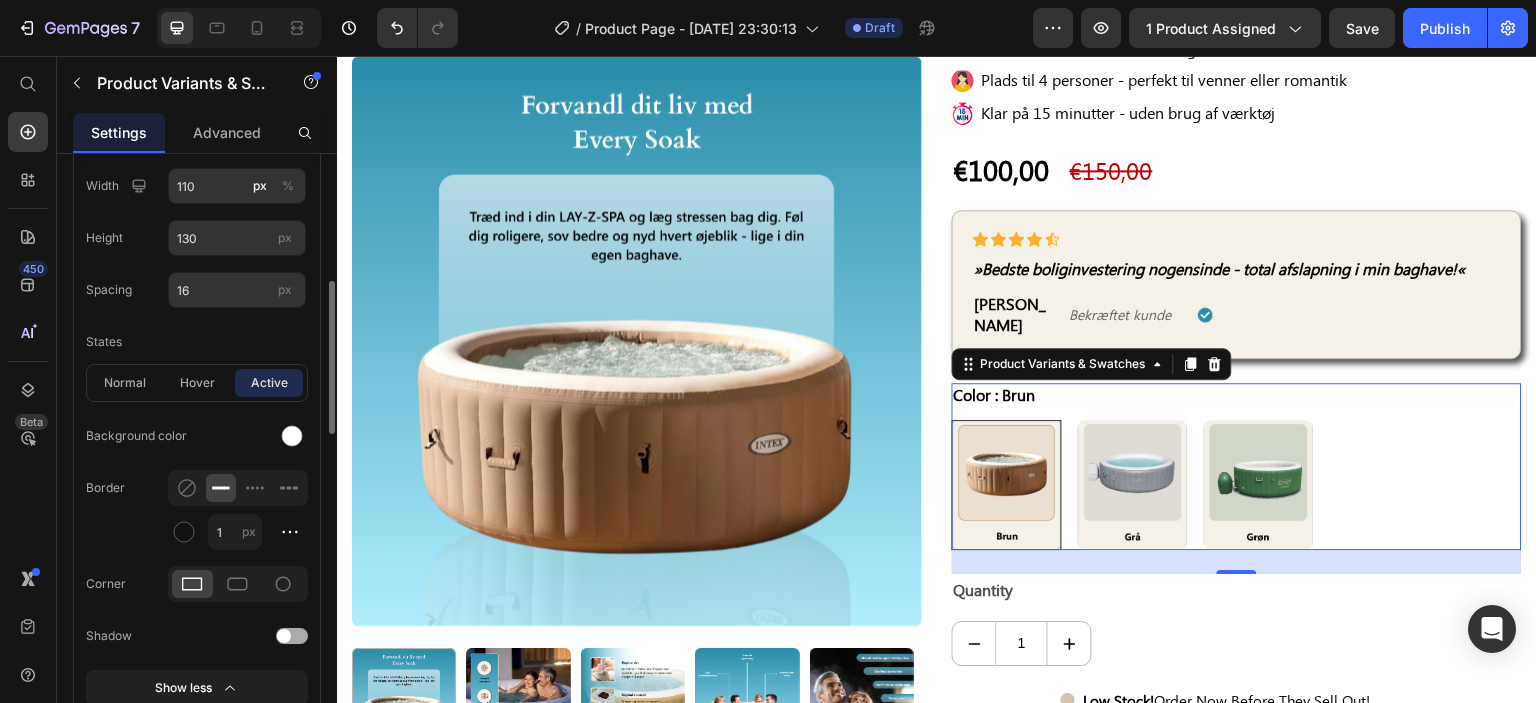 click on "Background color Border 1 px Corner Shadow" 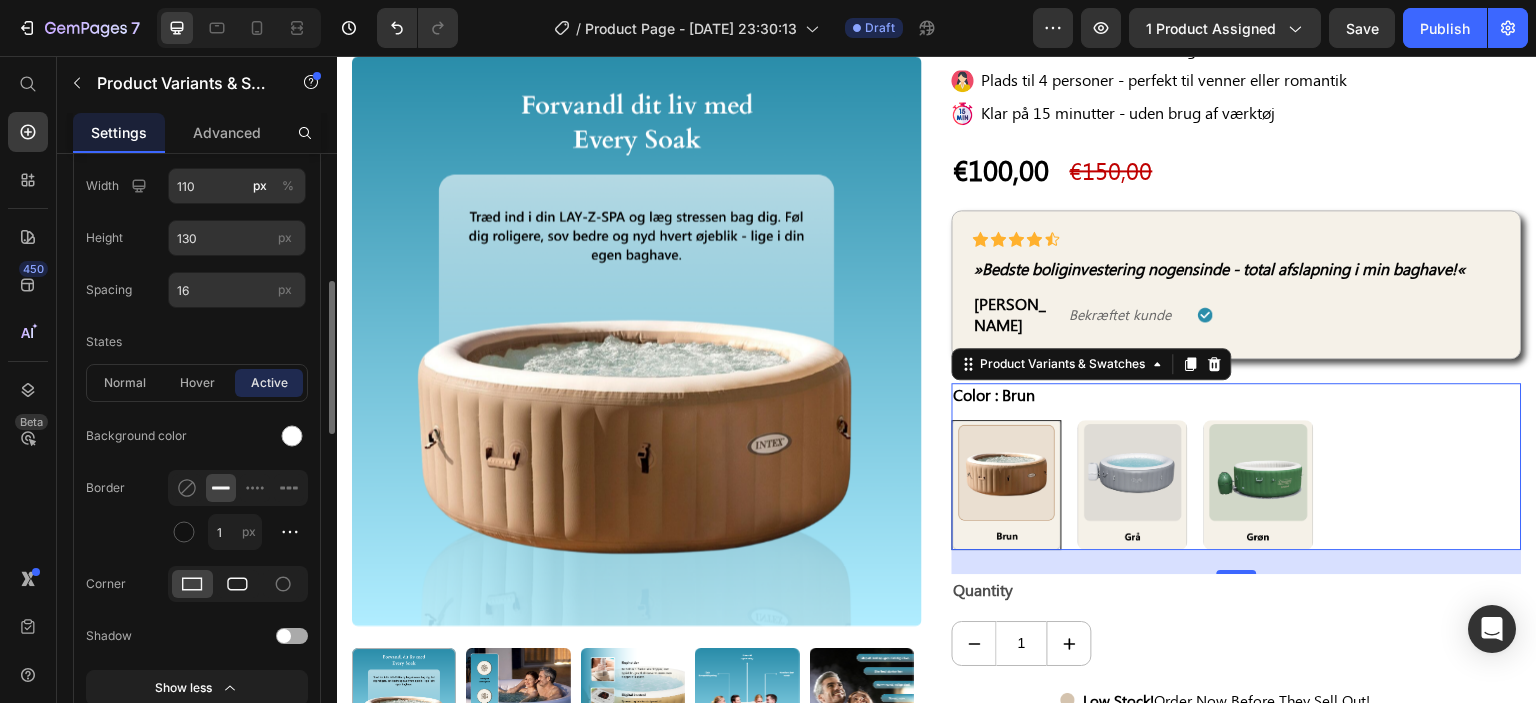 click 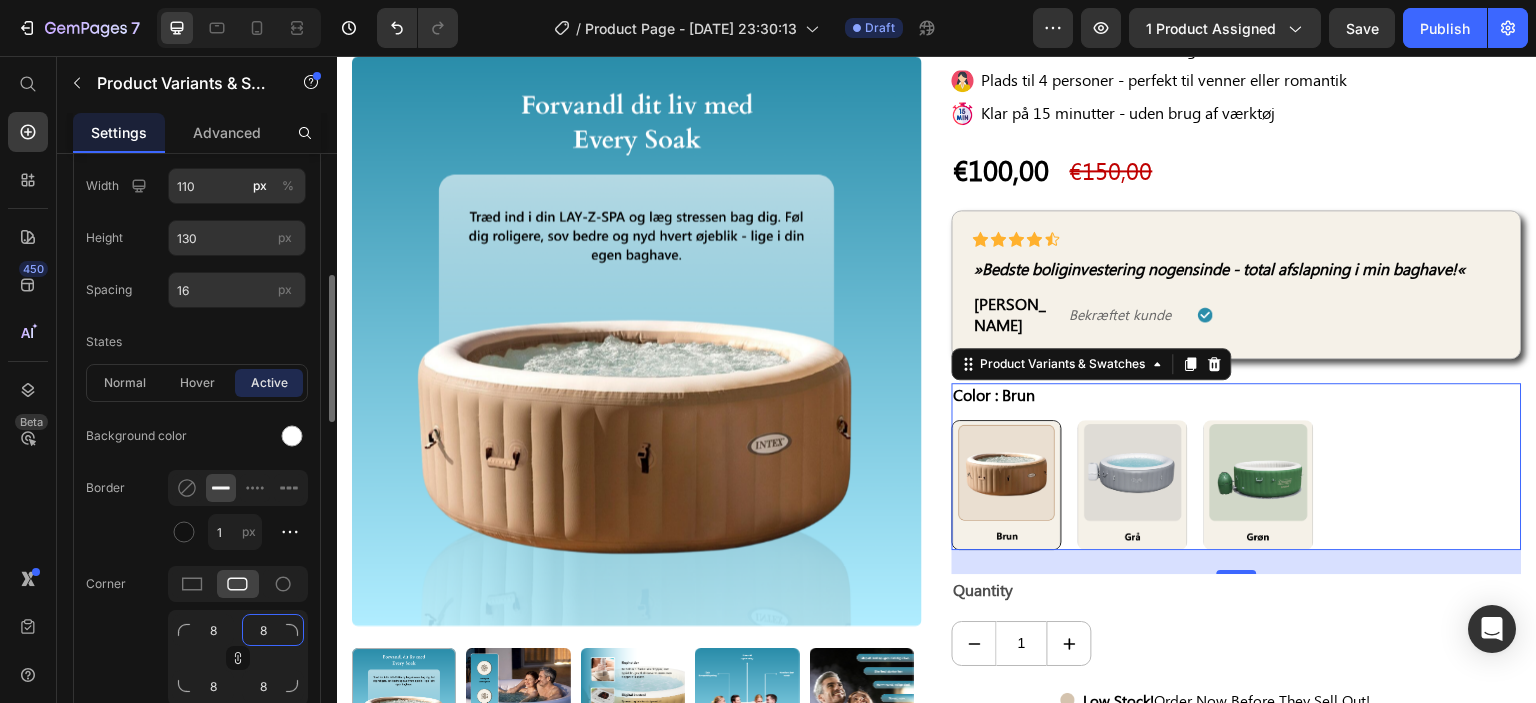 click on "8" 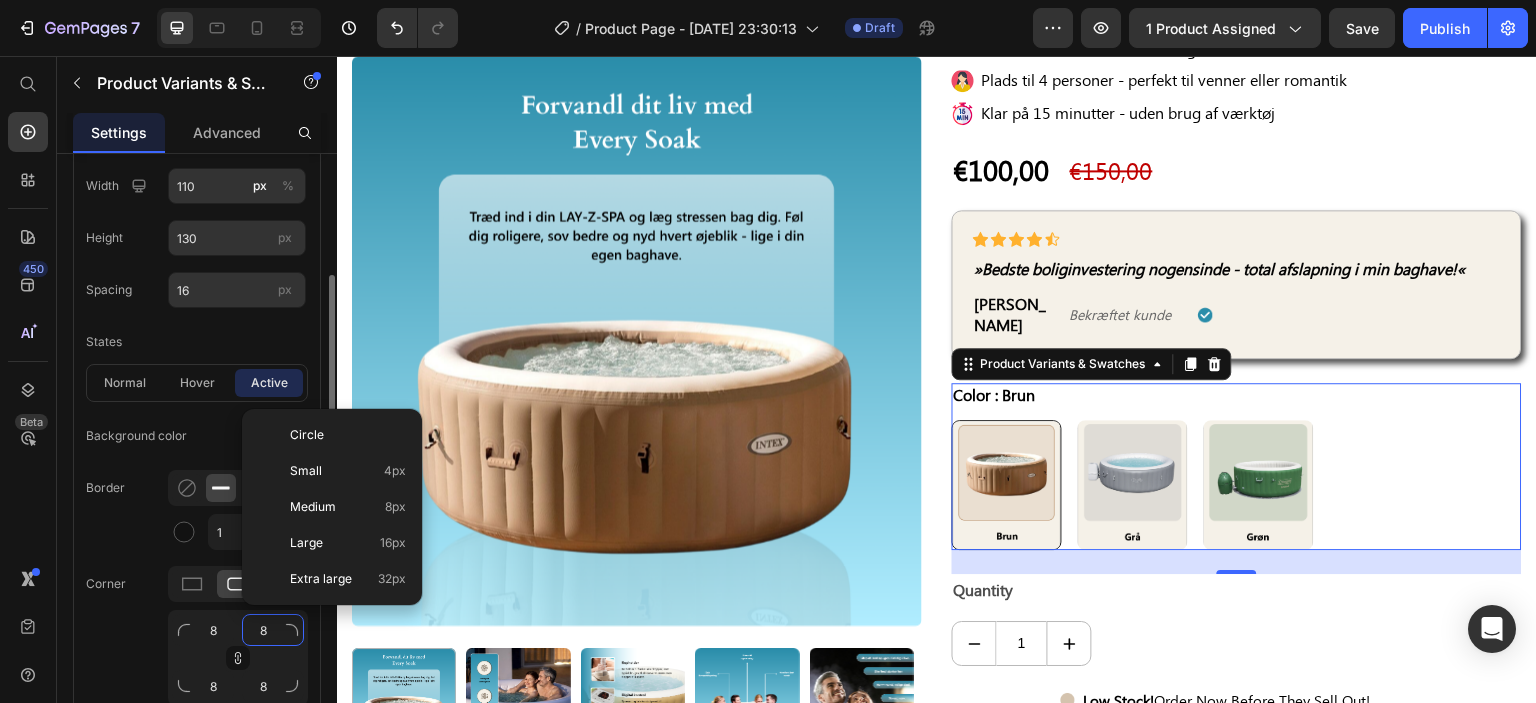 type on "1" 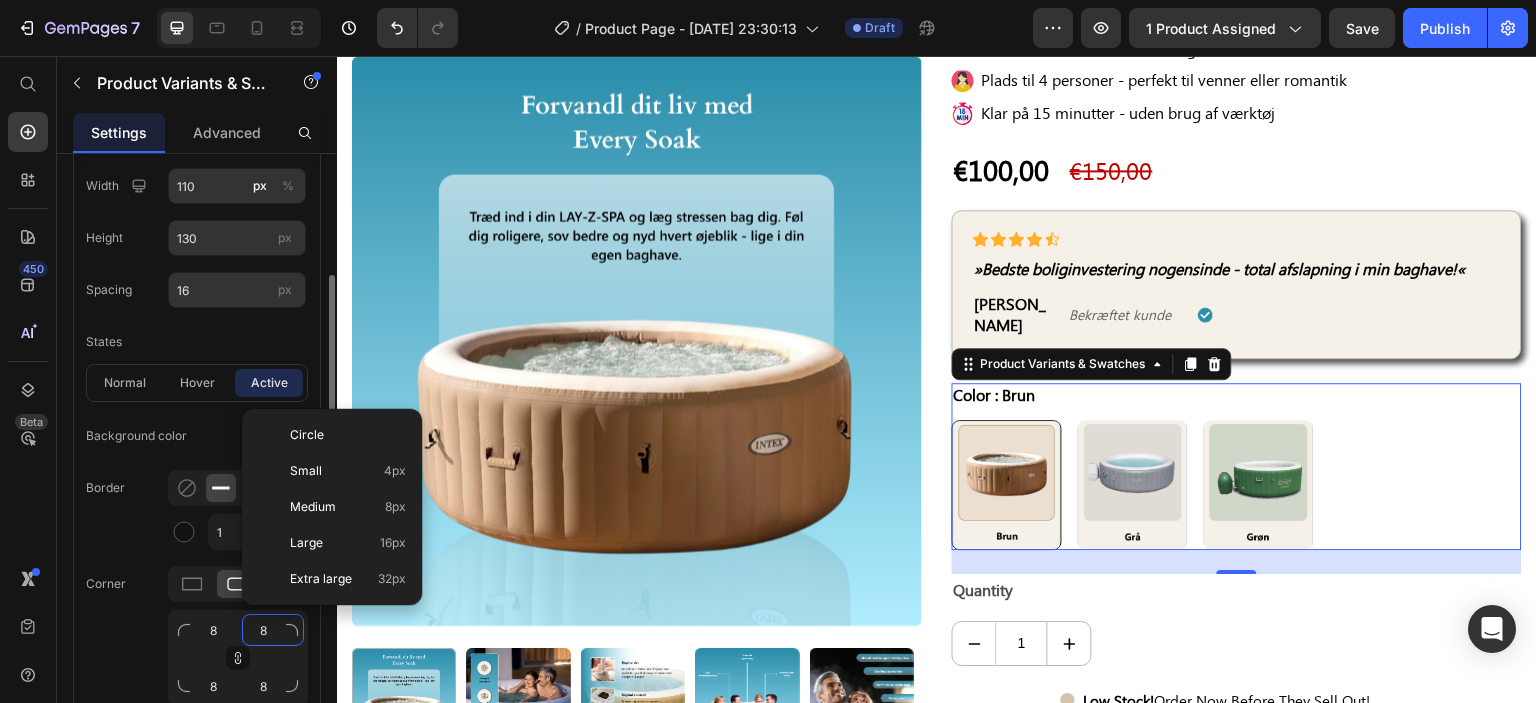 type on "1" 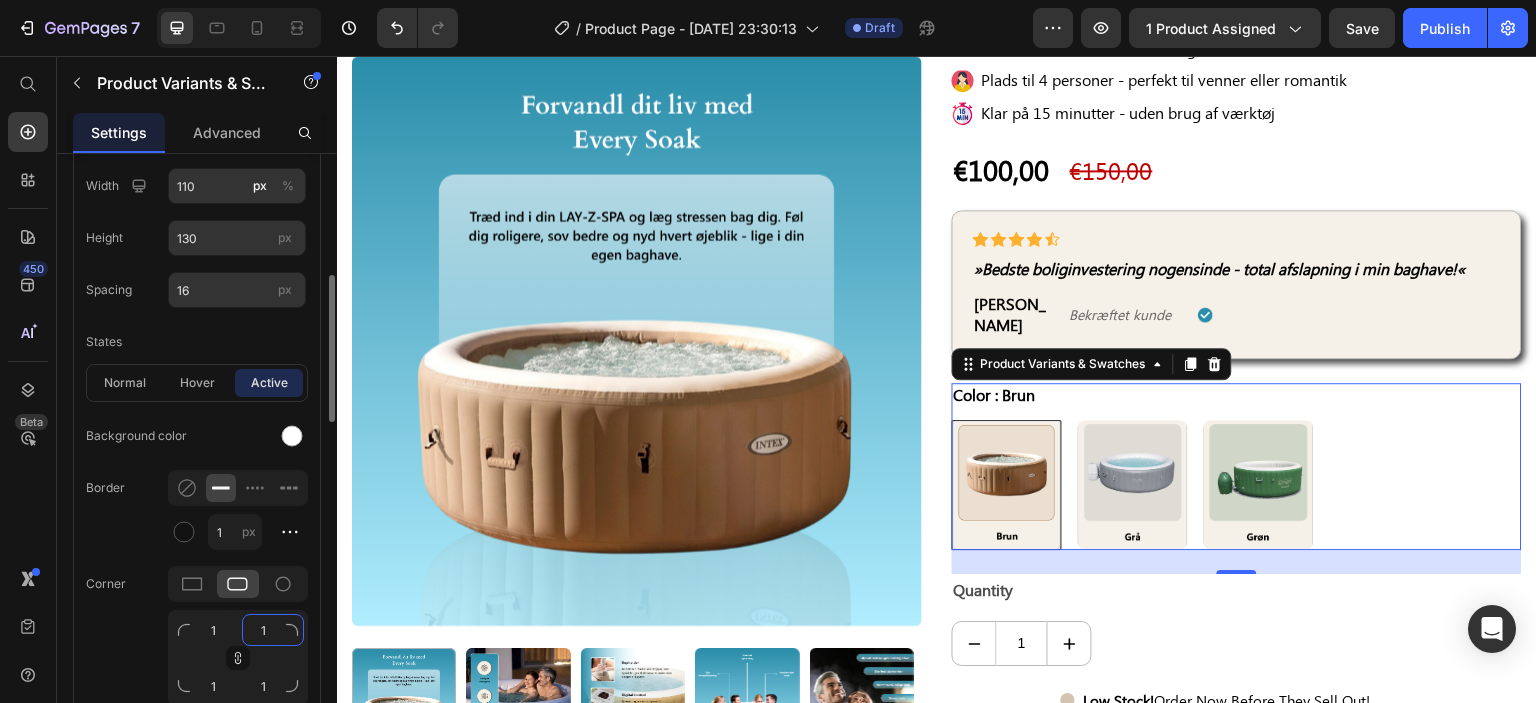 type on "10" 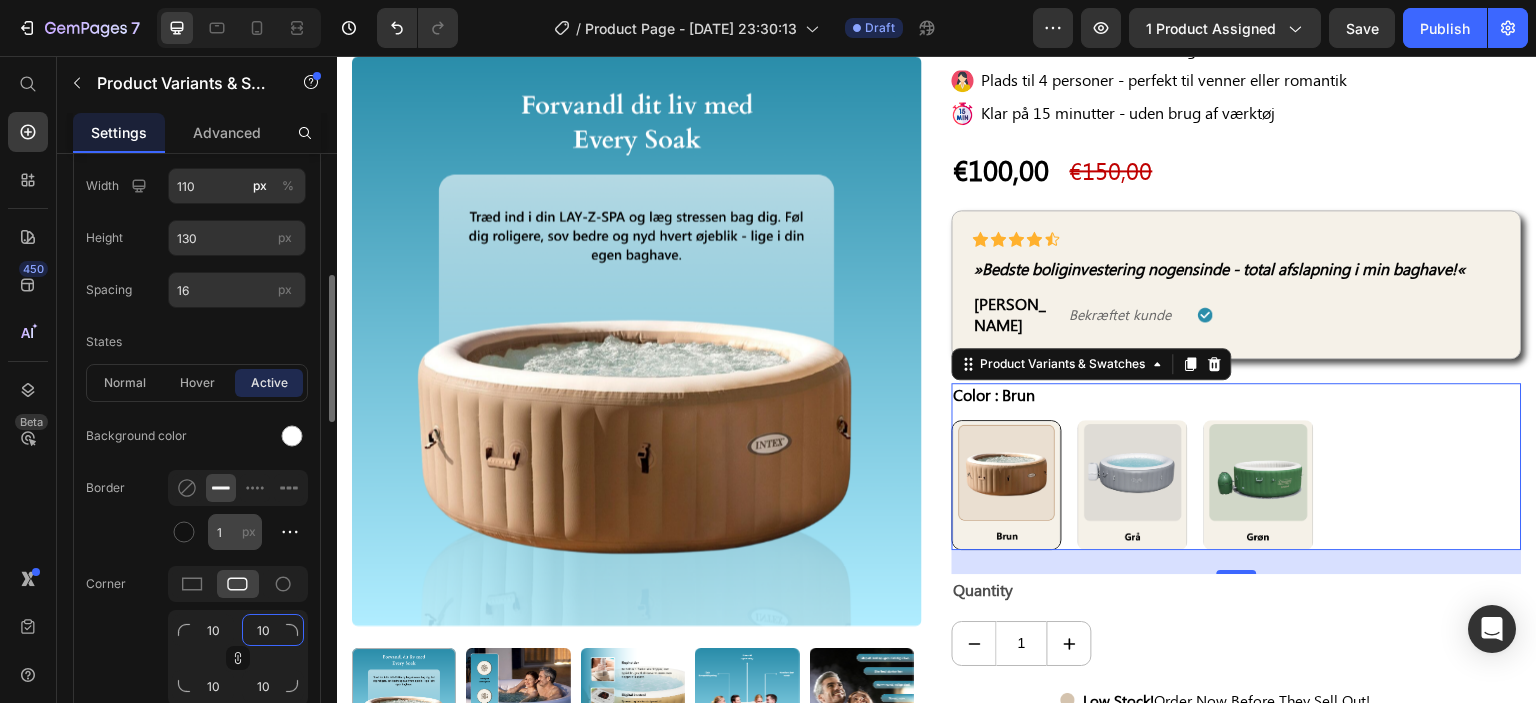 type on "10" 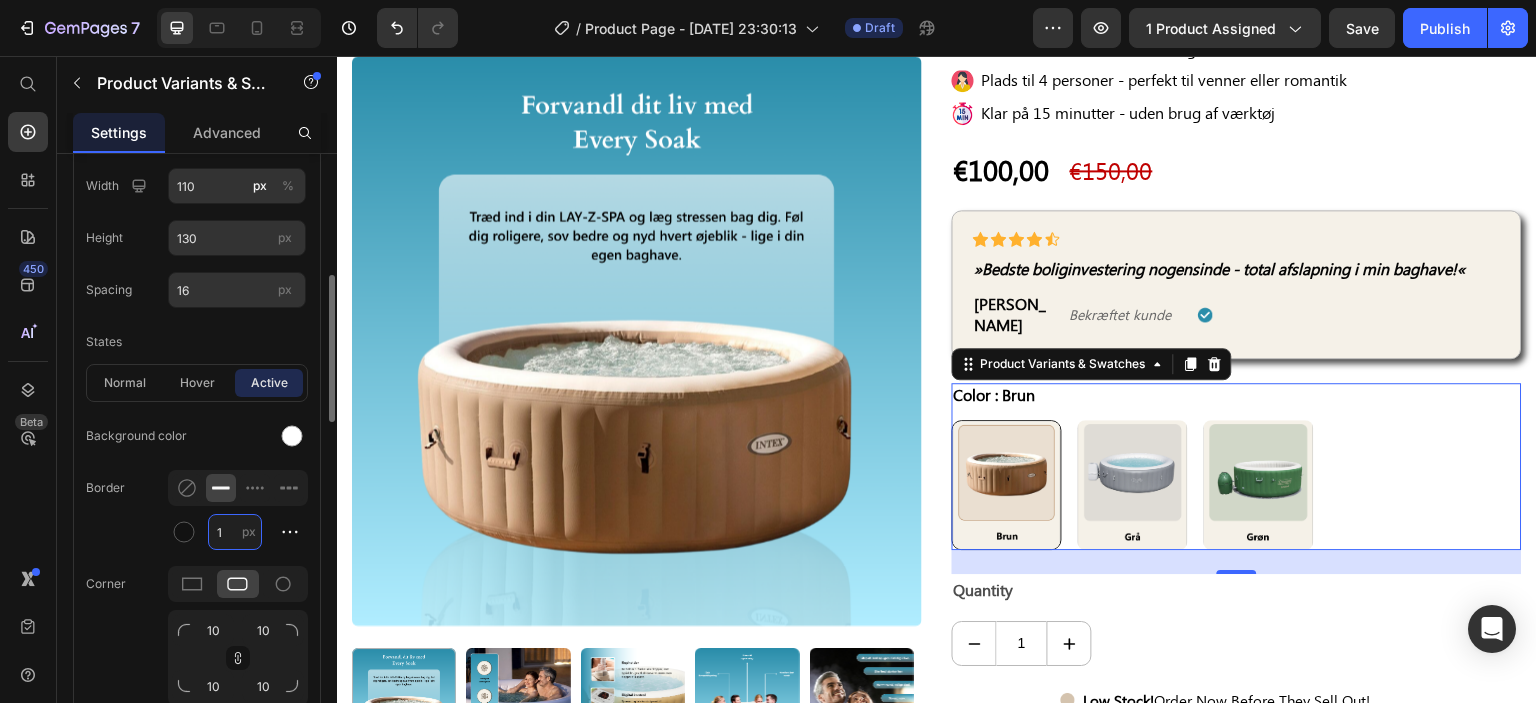 click on "1" at bounding box center (235, 532) 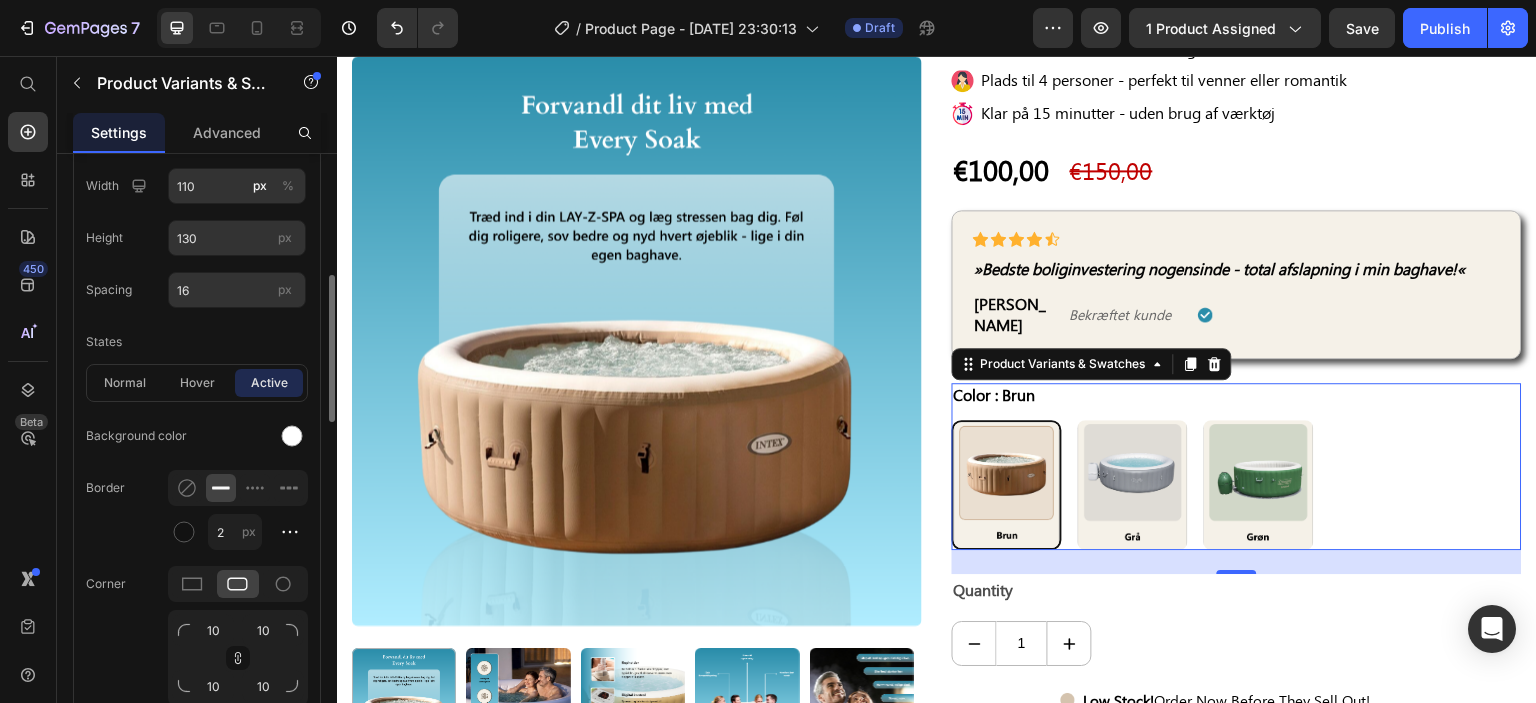 click on "Border 2 px" at bounding box center [197, 510] 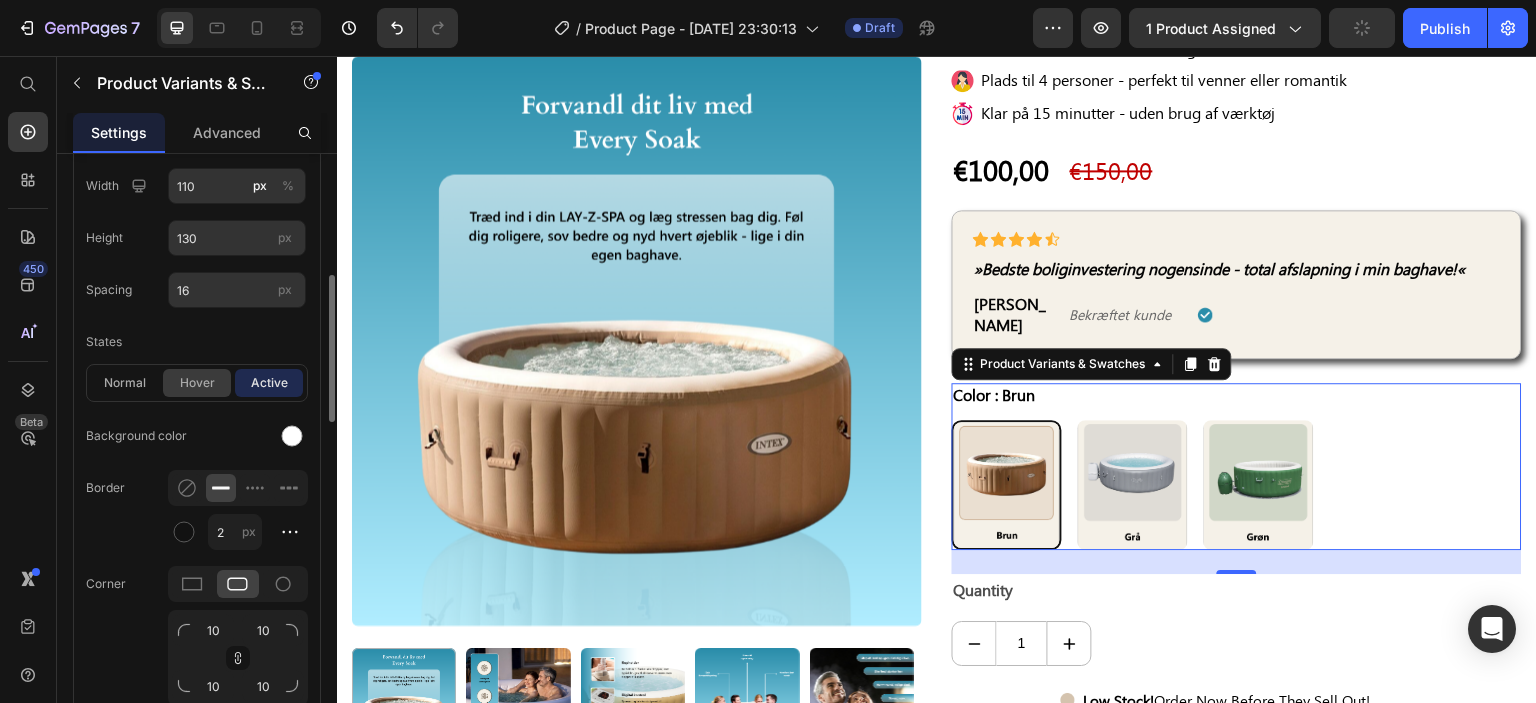 click on "hover" at bounding box center [197, 383] 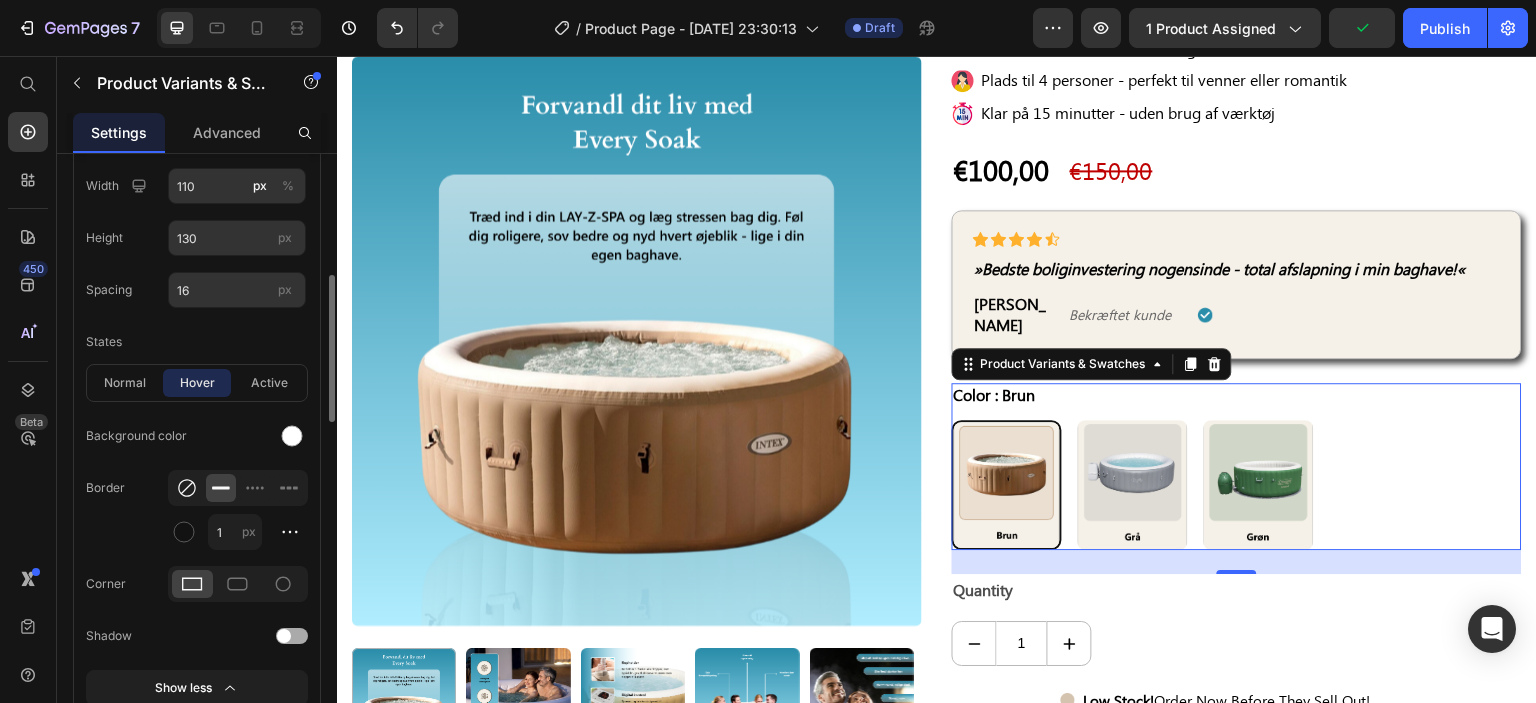 click 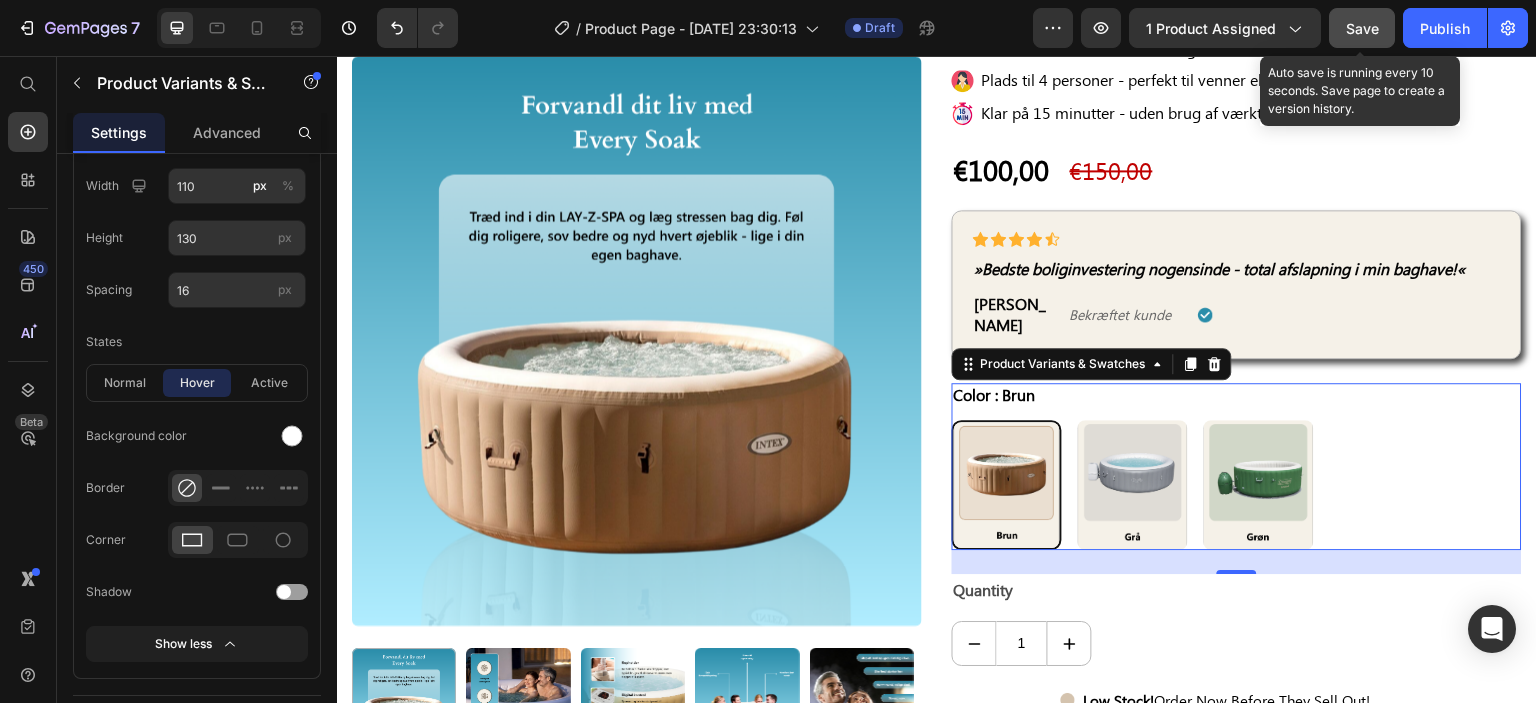 click on "Save" at bounding box center (1362, 28) 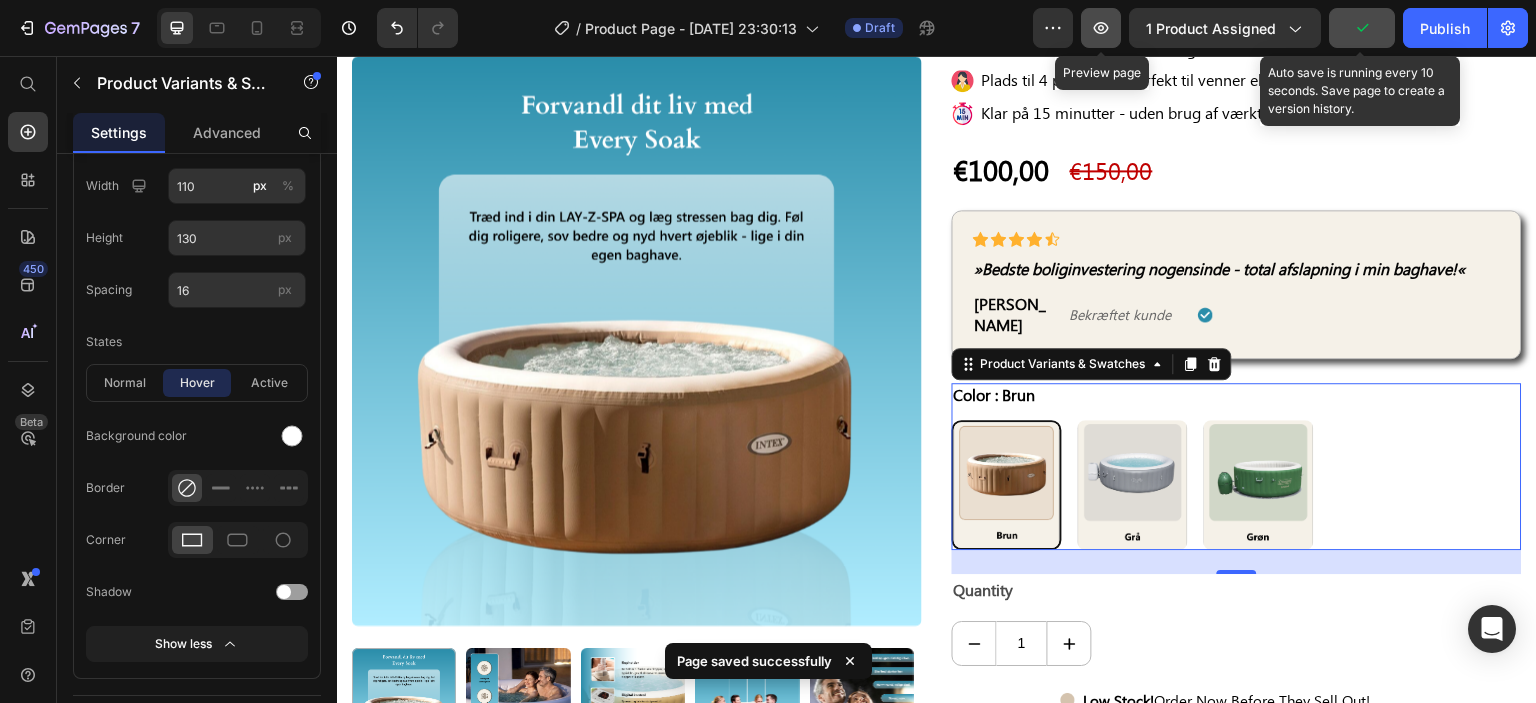 click 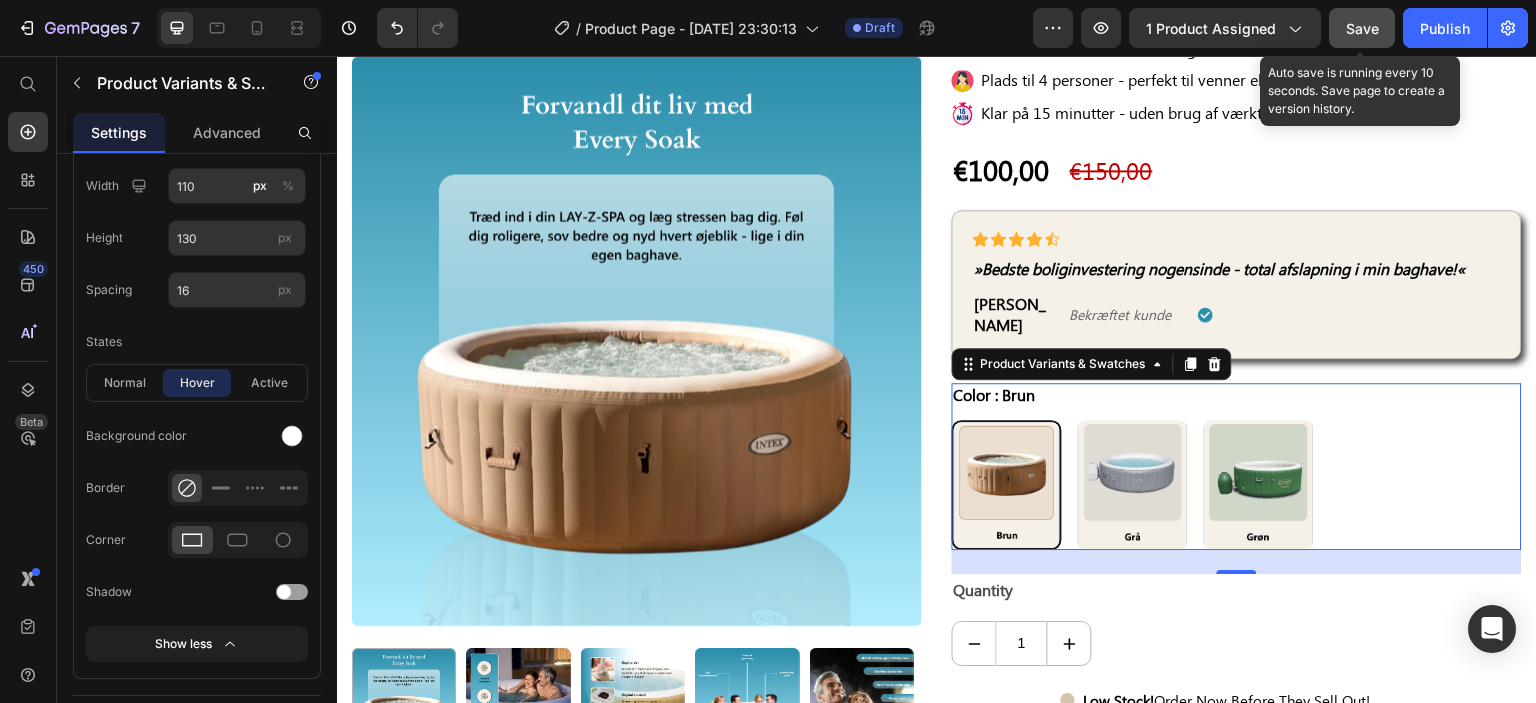 click on "Color : Brun" at bounding box center [995, 395] 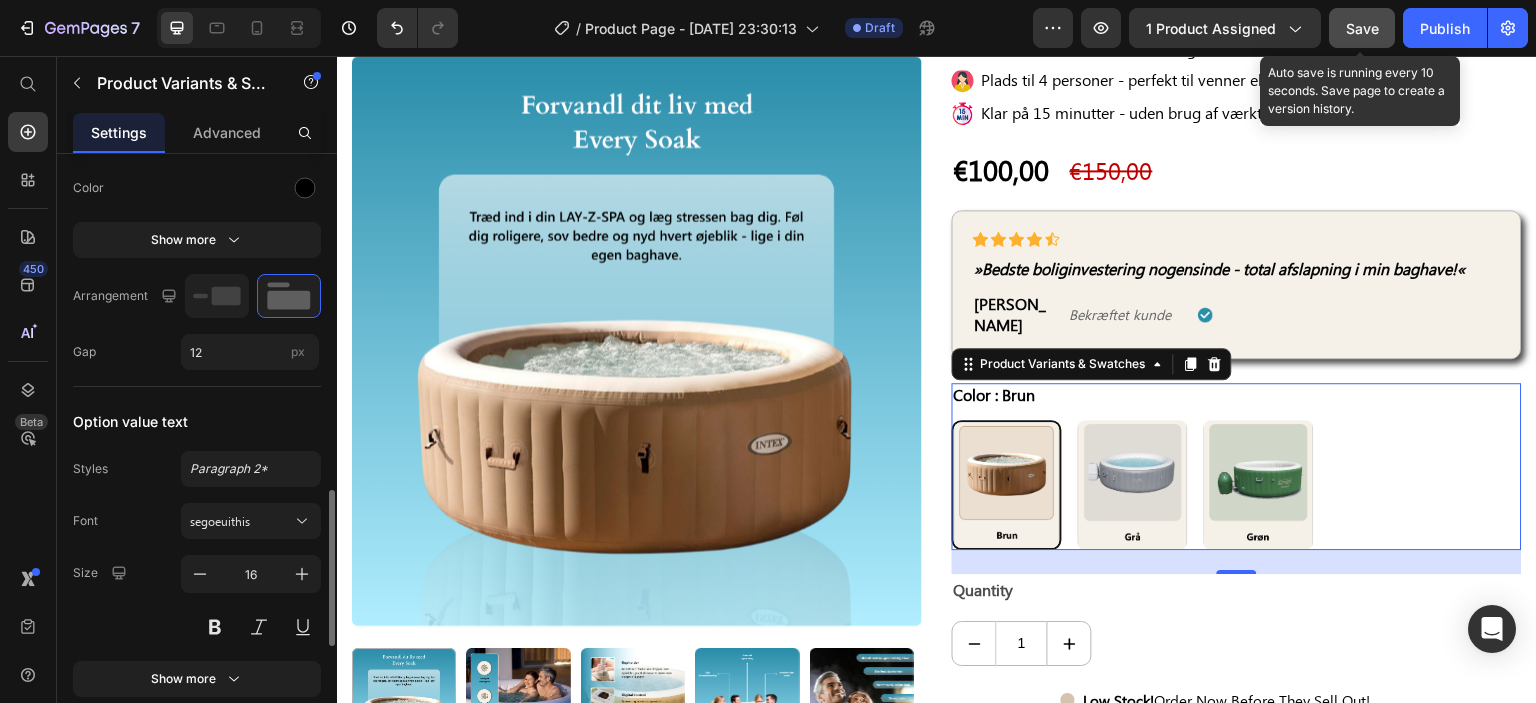 scroll, scrollTop: 1500, scrollLeft: 0, axis: vertical 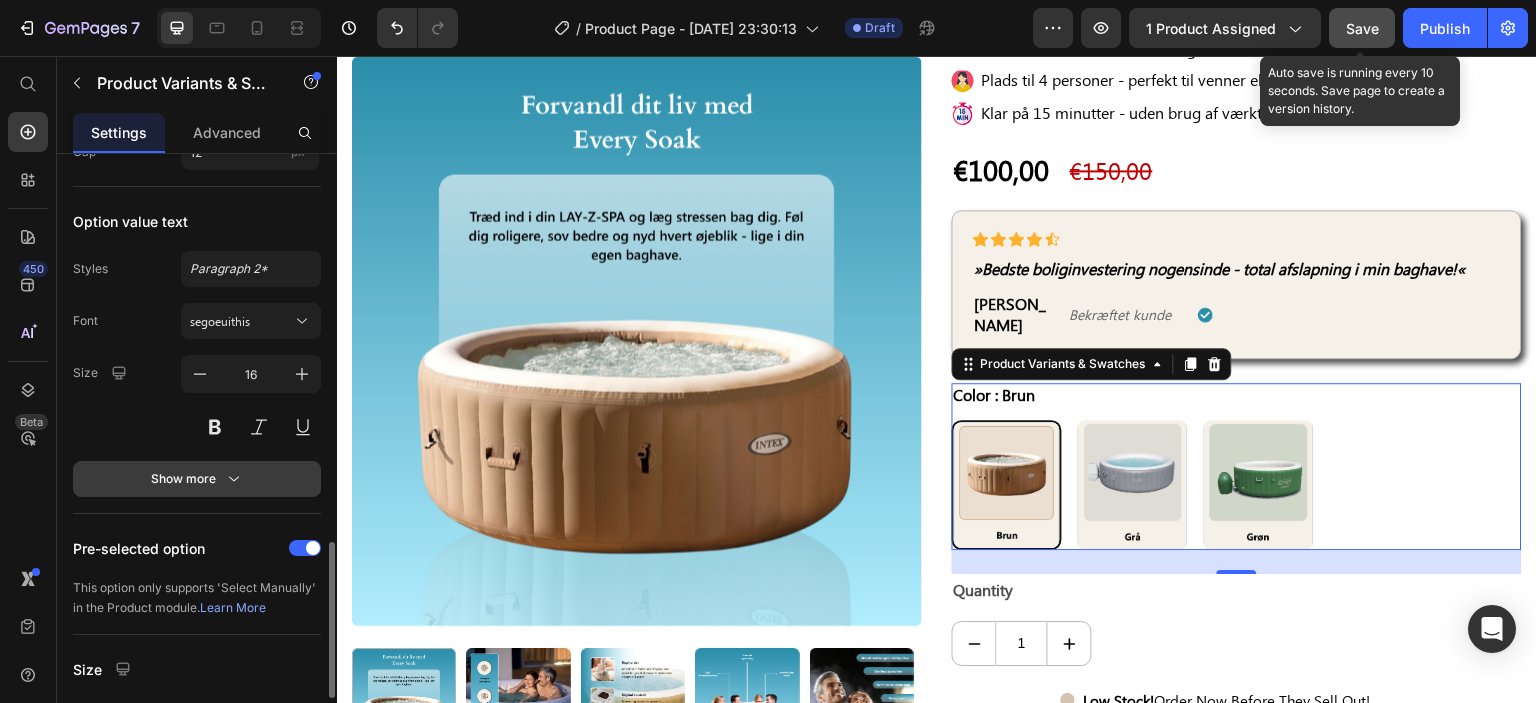 click on "Show more" at bounding box center [197, 479] 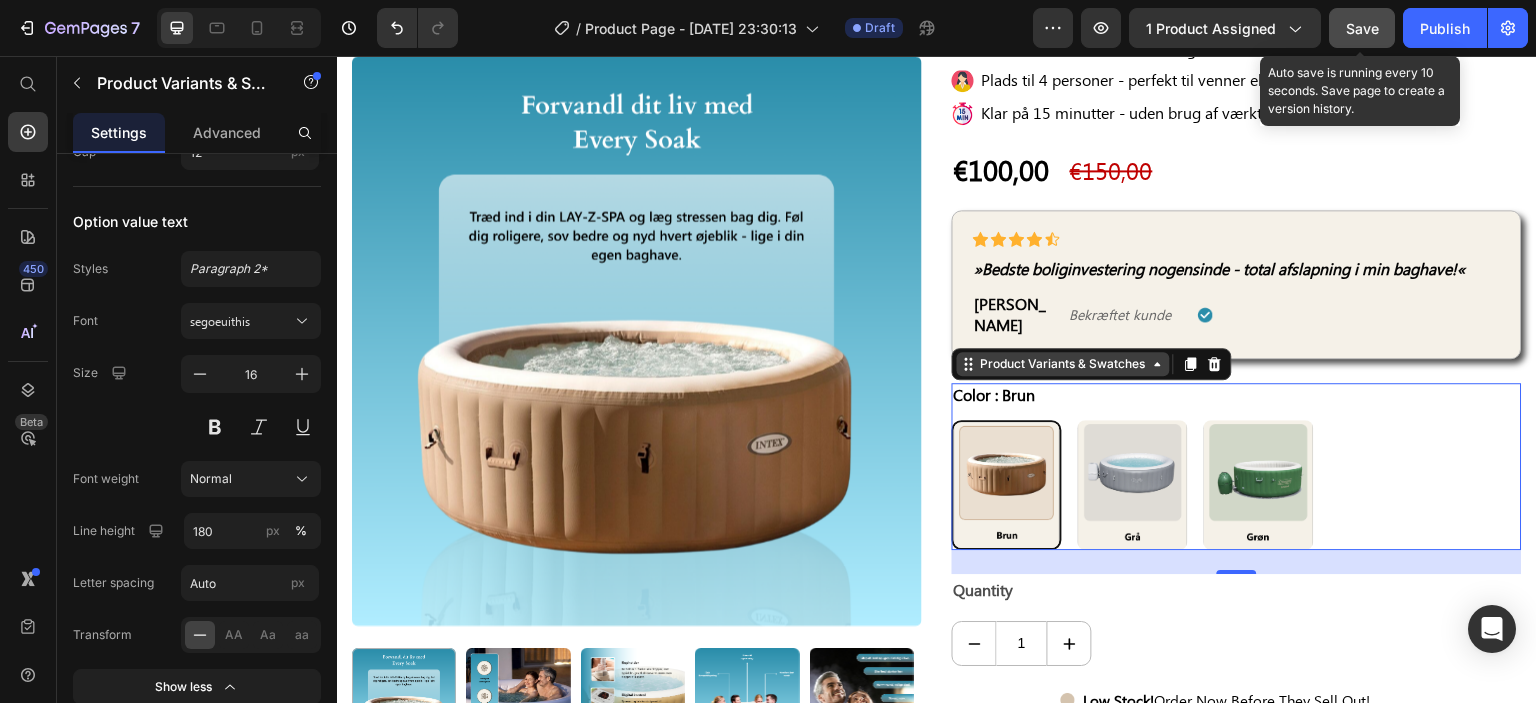 click on "Product Variants & Swatches" at bounding box center (1063, 364) 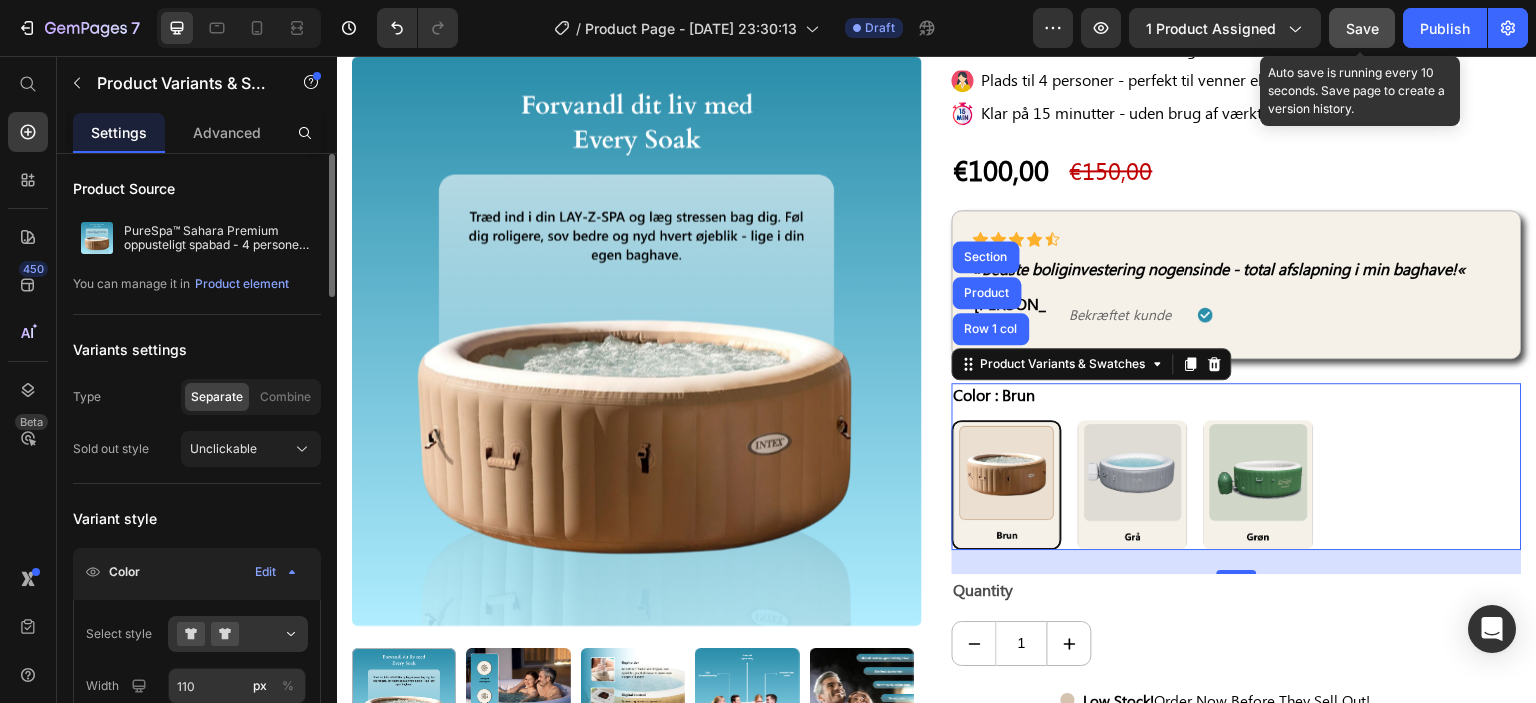 scroll, scrollTop: 200, scrollLeft: 0, axis: vertical 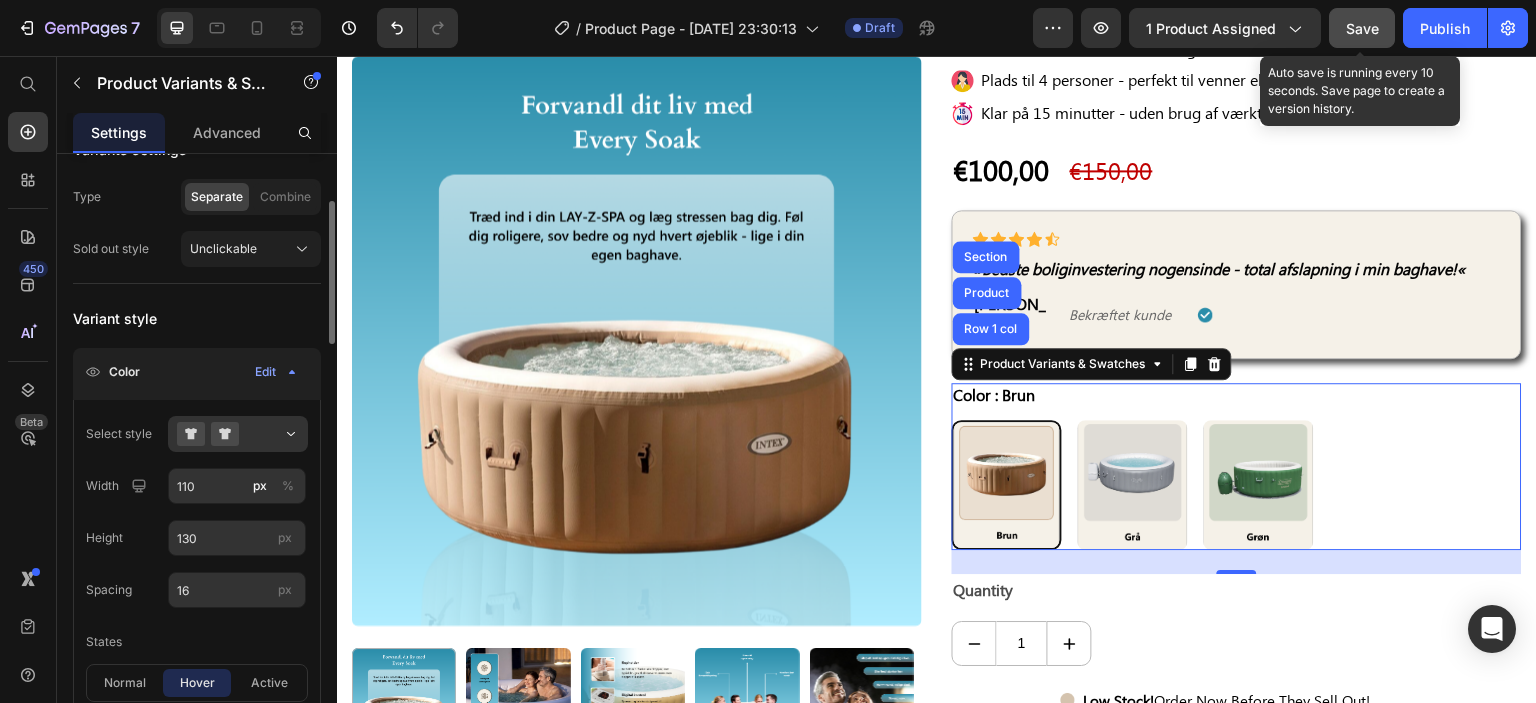 click on "Color" at bounding box center [124, 372] 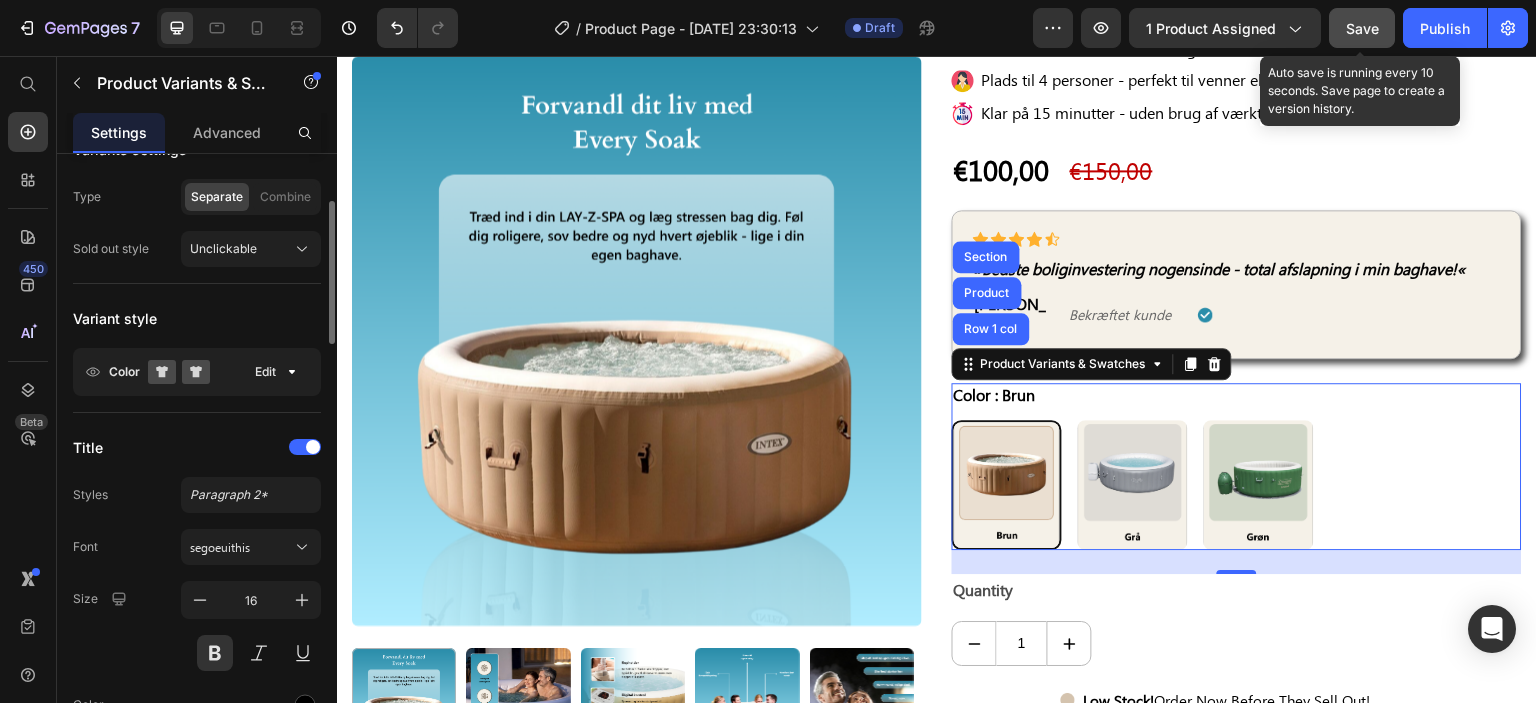 click on "Color" at bounding box center [124, 372] 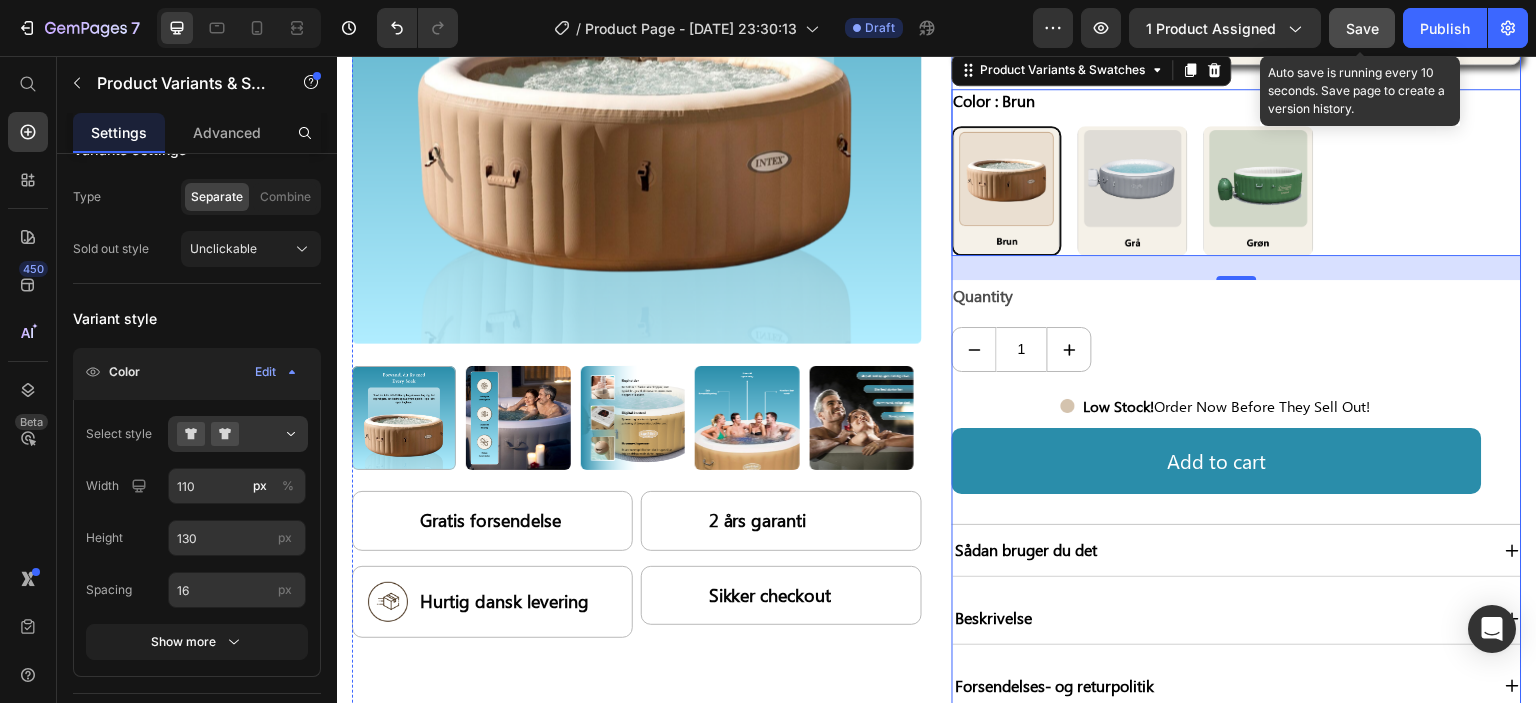 scroll, scrollTop: 900, scrollLeft: 0, axis: vertical 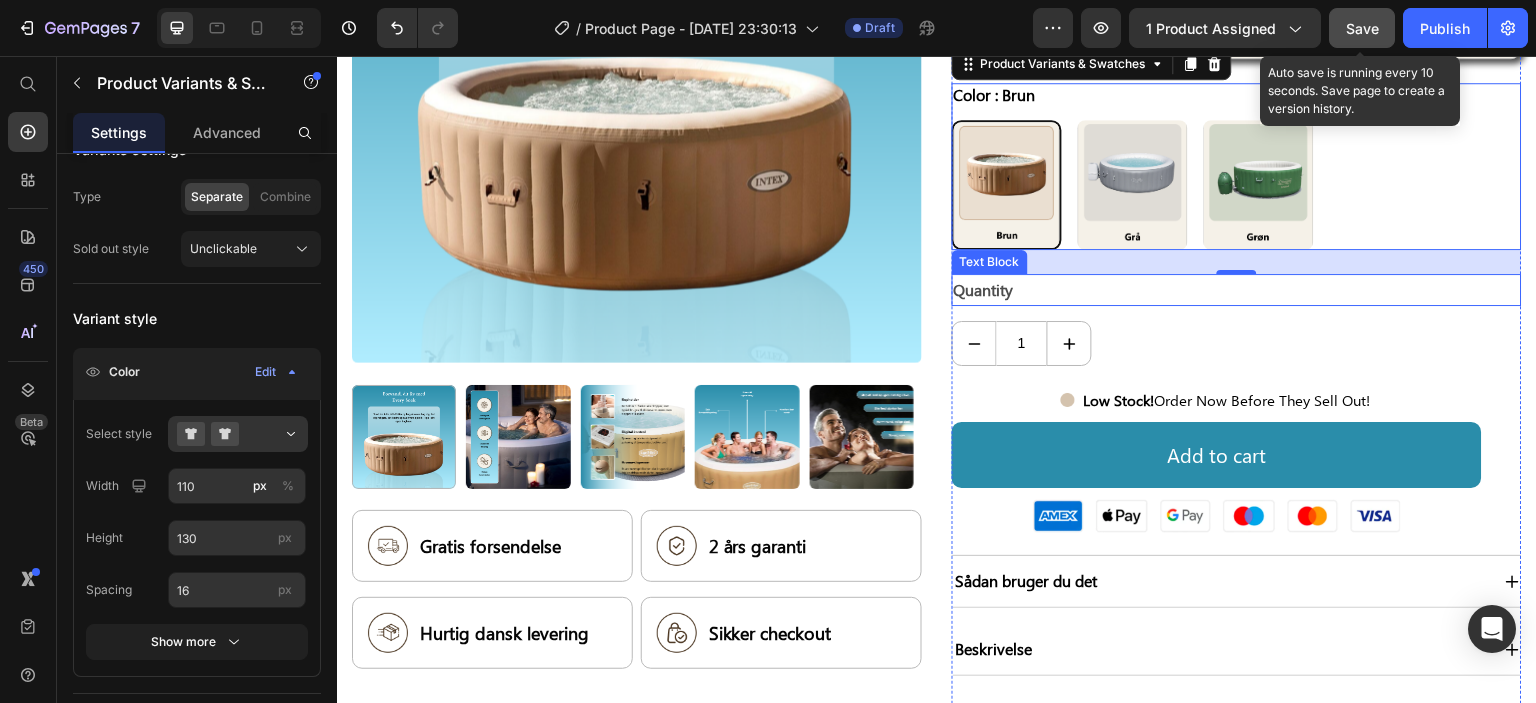 click on "Quantity" at bounding box center (1237, 290) 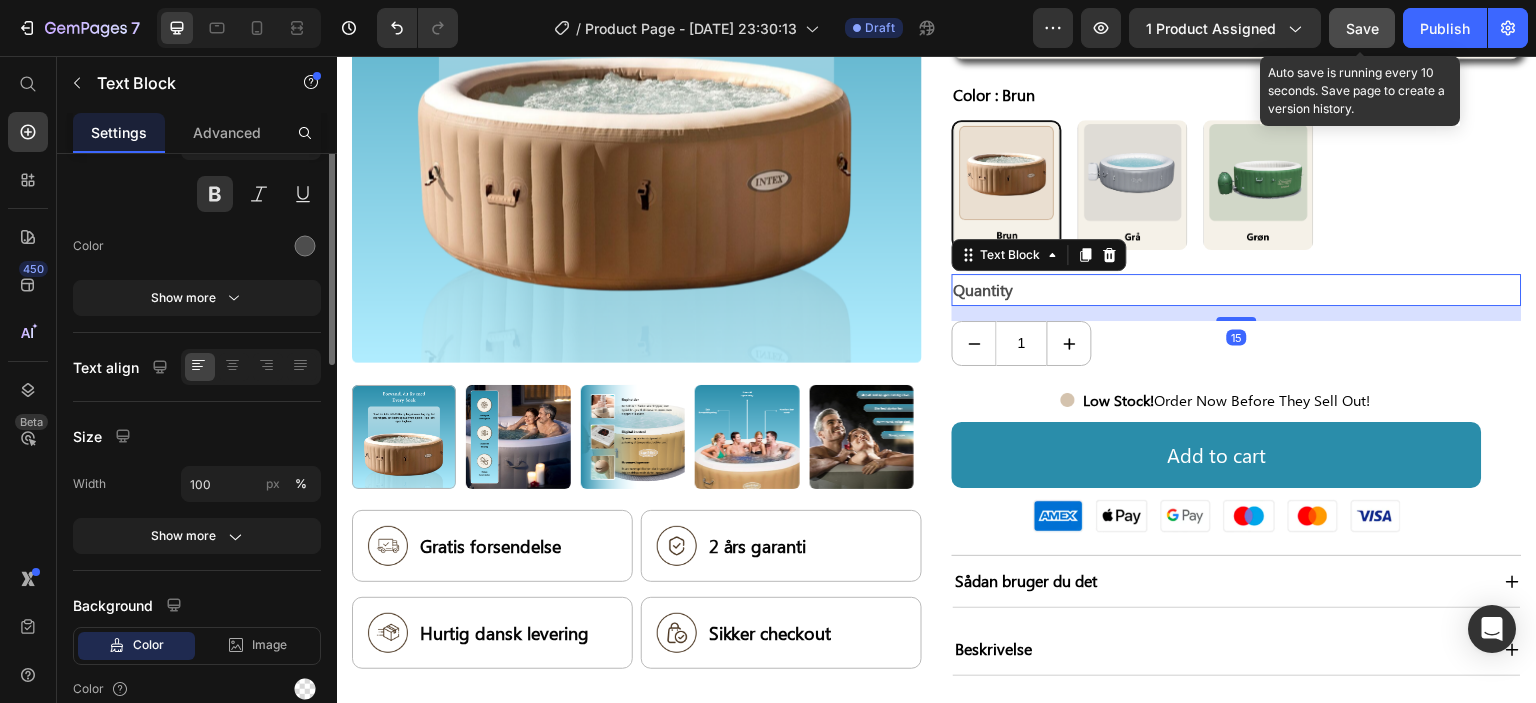 scroll, scrollTop: 0, scrollLeft: 0, axis: both 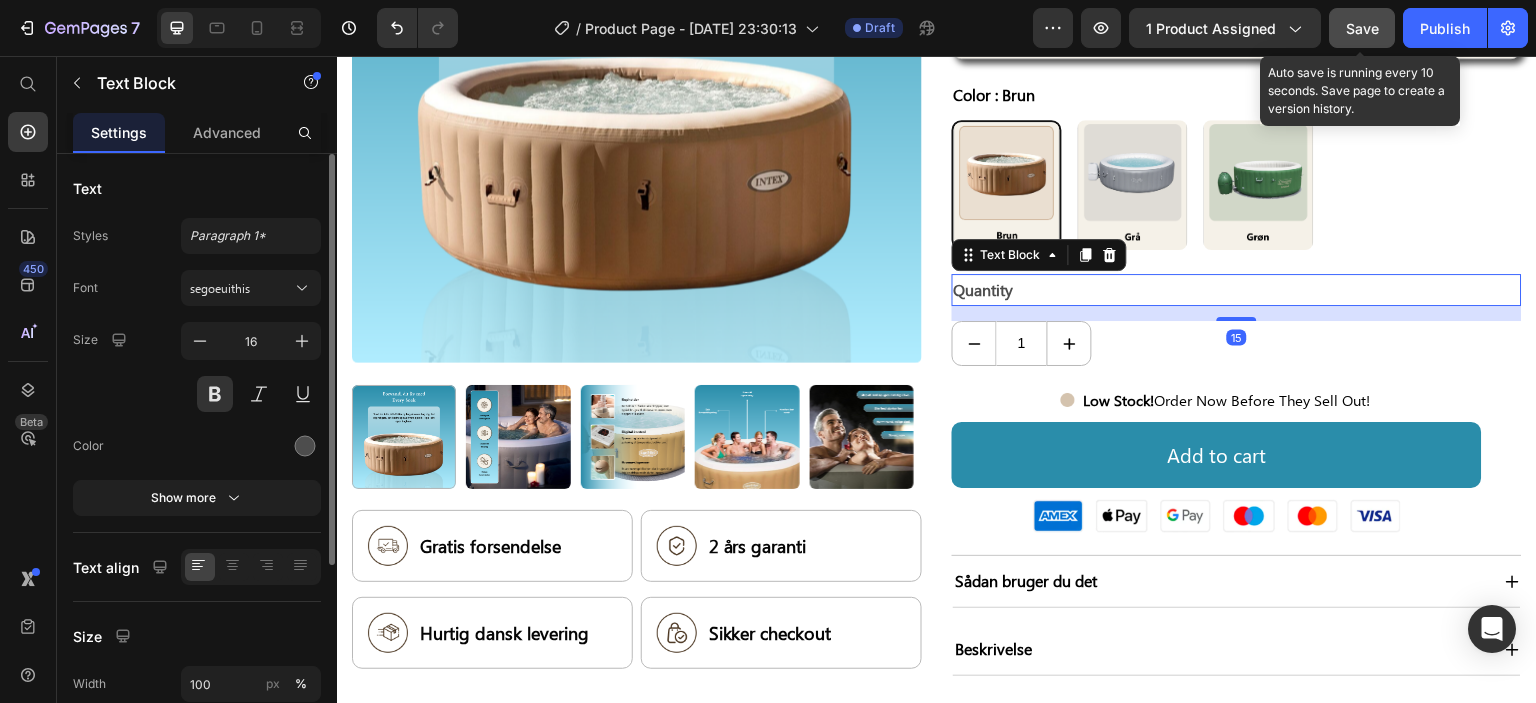 click on "Quantity" at bounding box center [1237, 290] 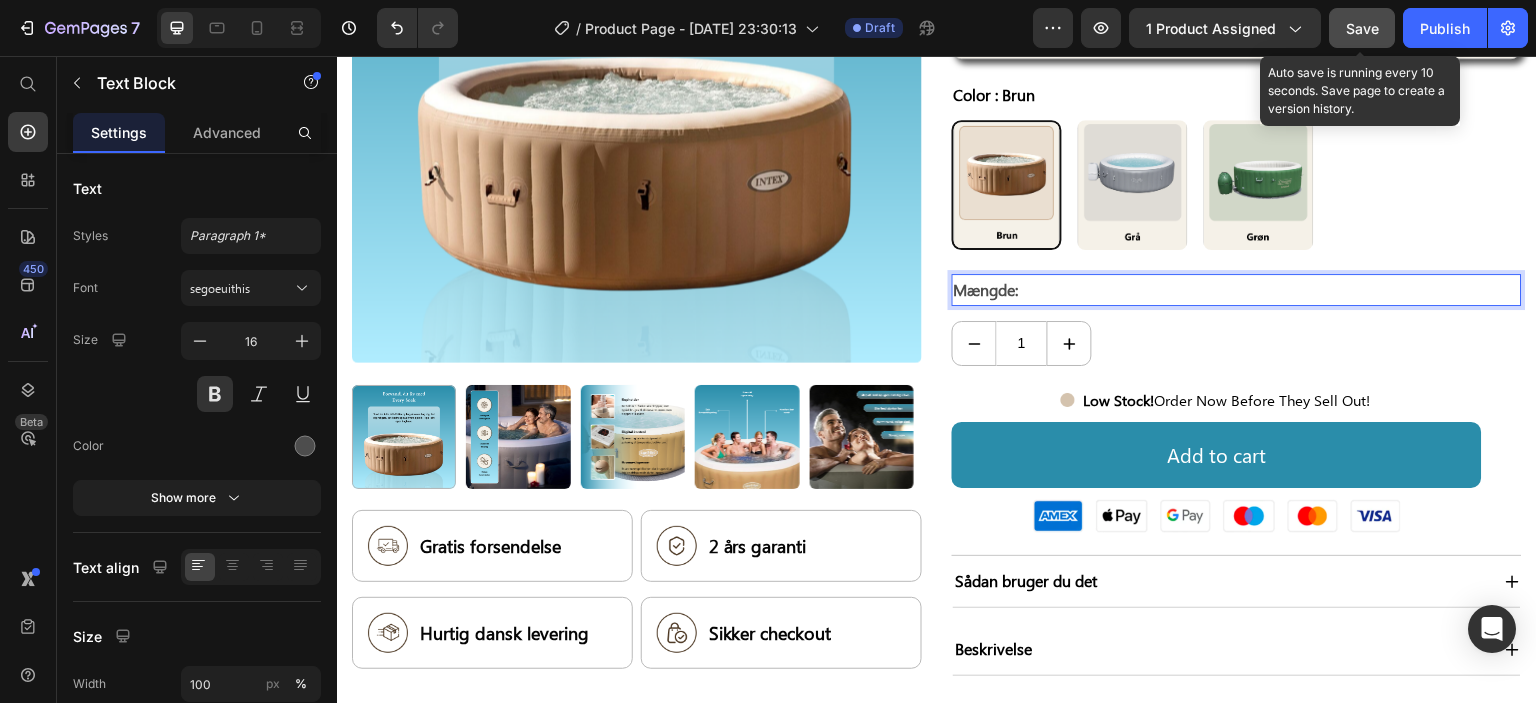 click on "Save" 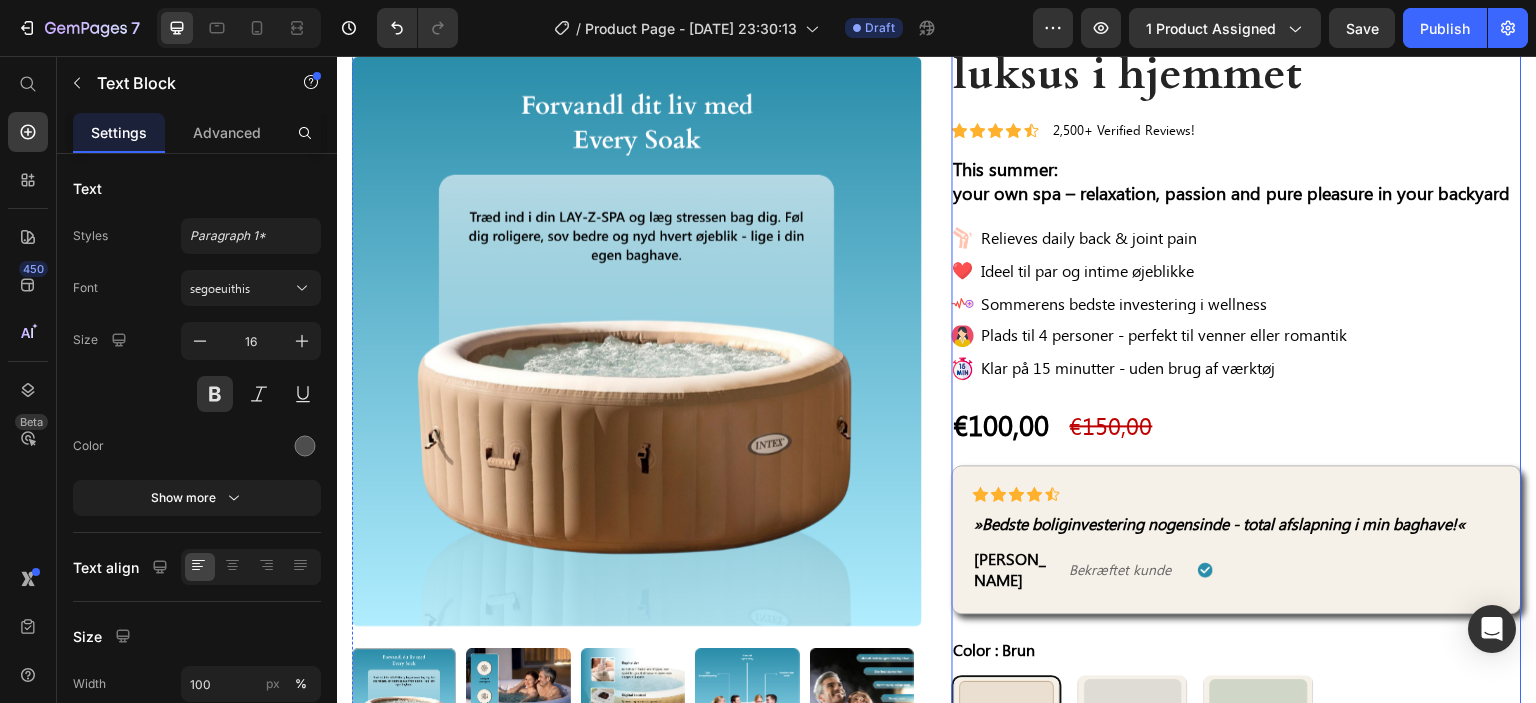 scroll, scrollTop: 200, scrollLeft: 0, axis: vertical 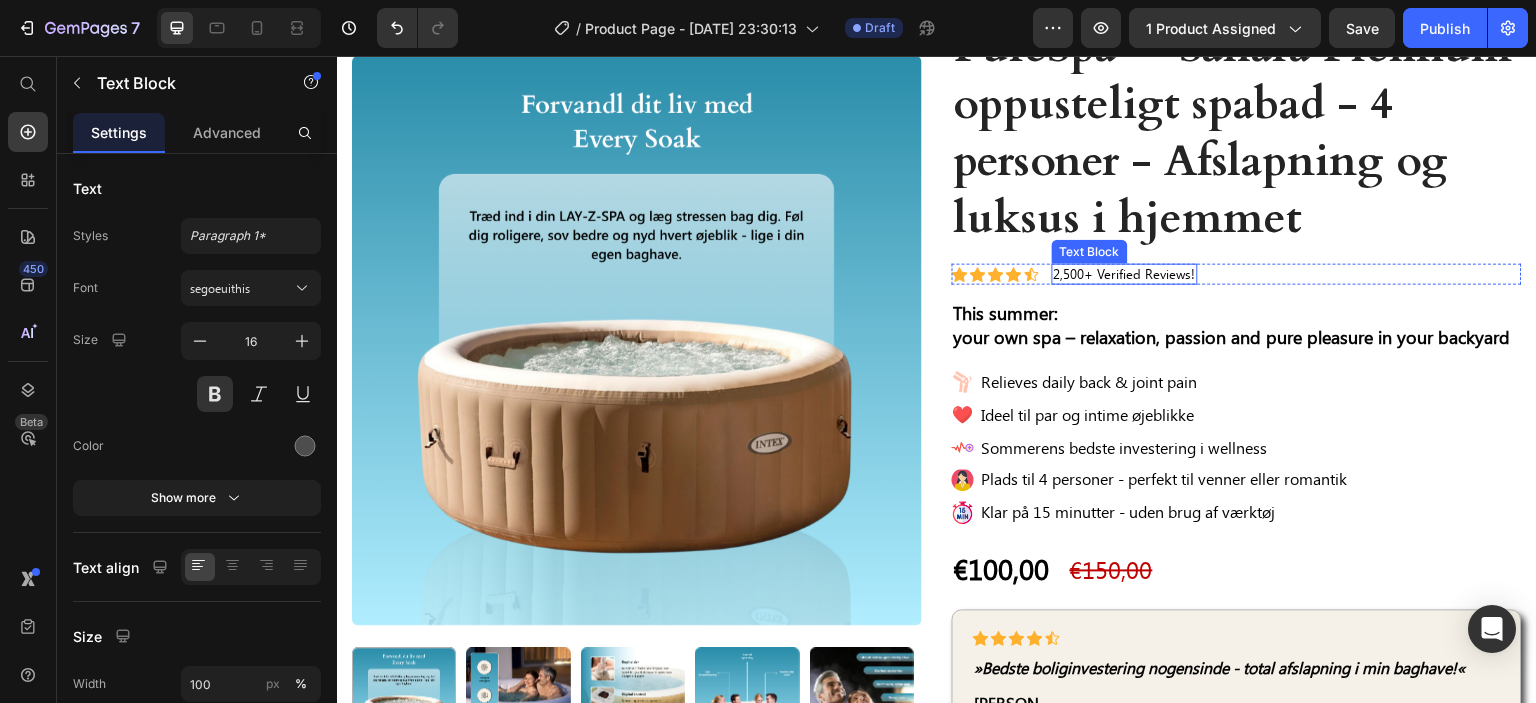 click on "2,500+ Verified Reviews!" at bounding box center [1125, 274] 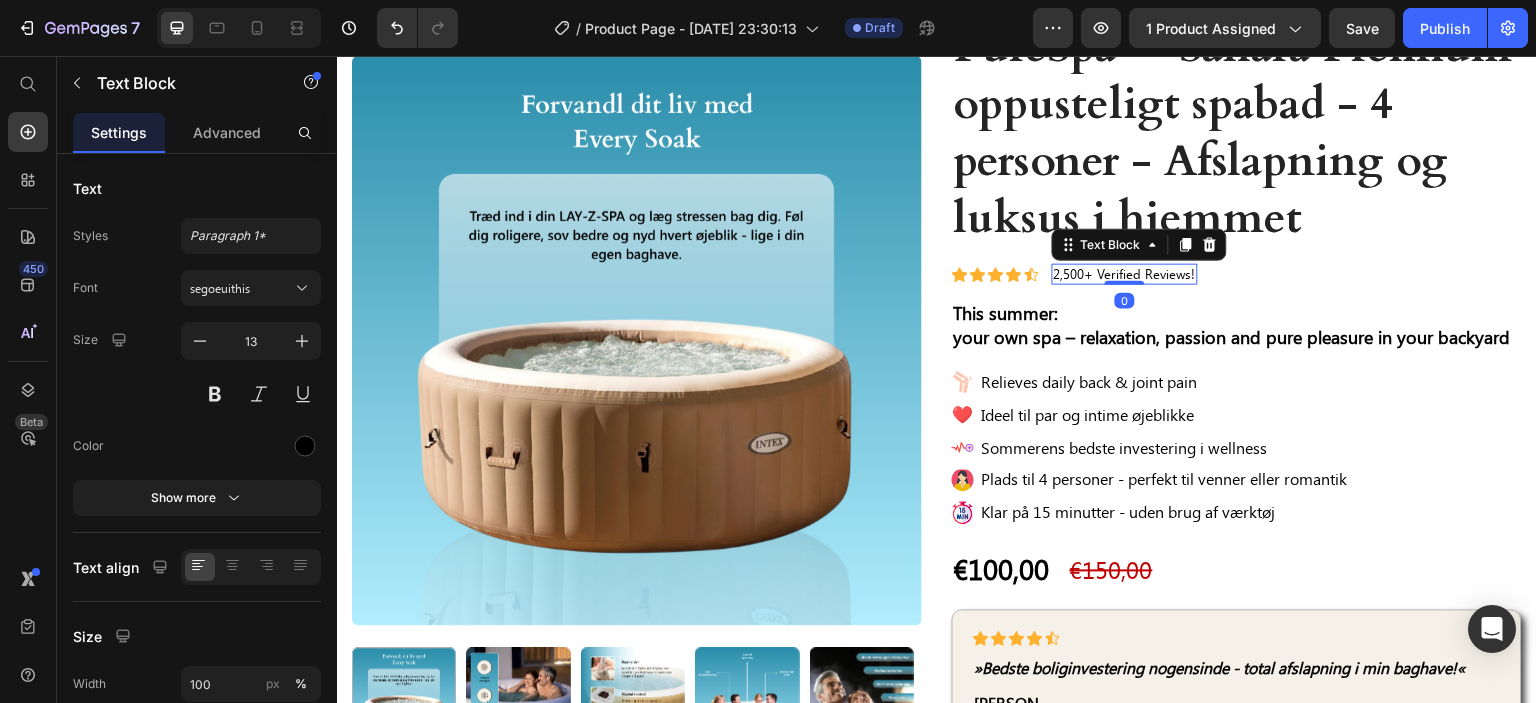 click on "2,500+ Verified Reviews!" at bounding box center [1125, 274] 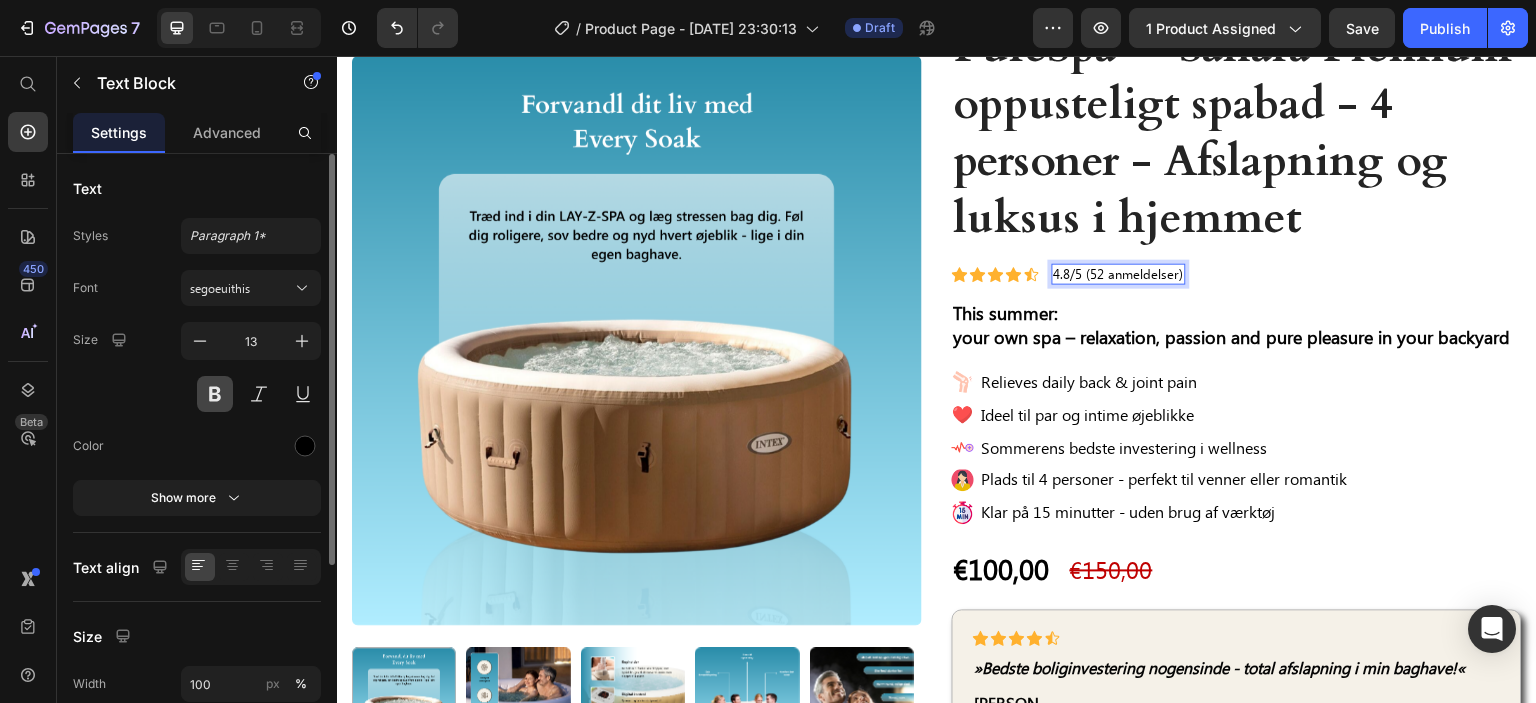 click at bounding box center (215, 394) 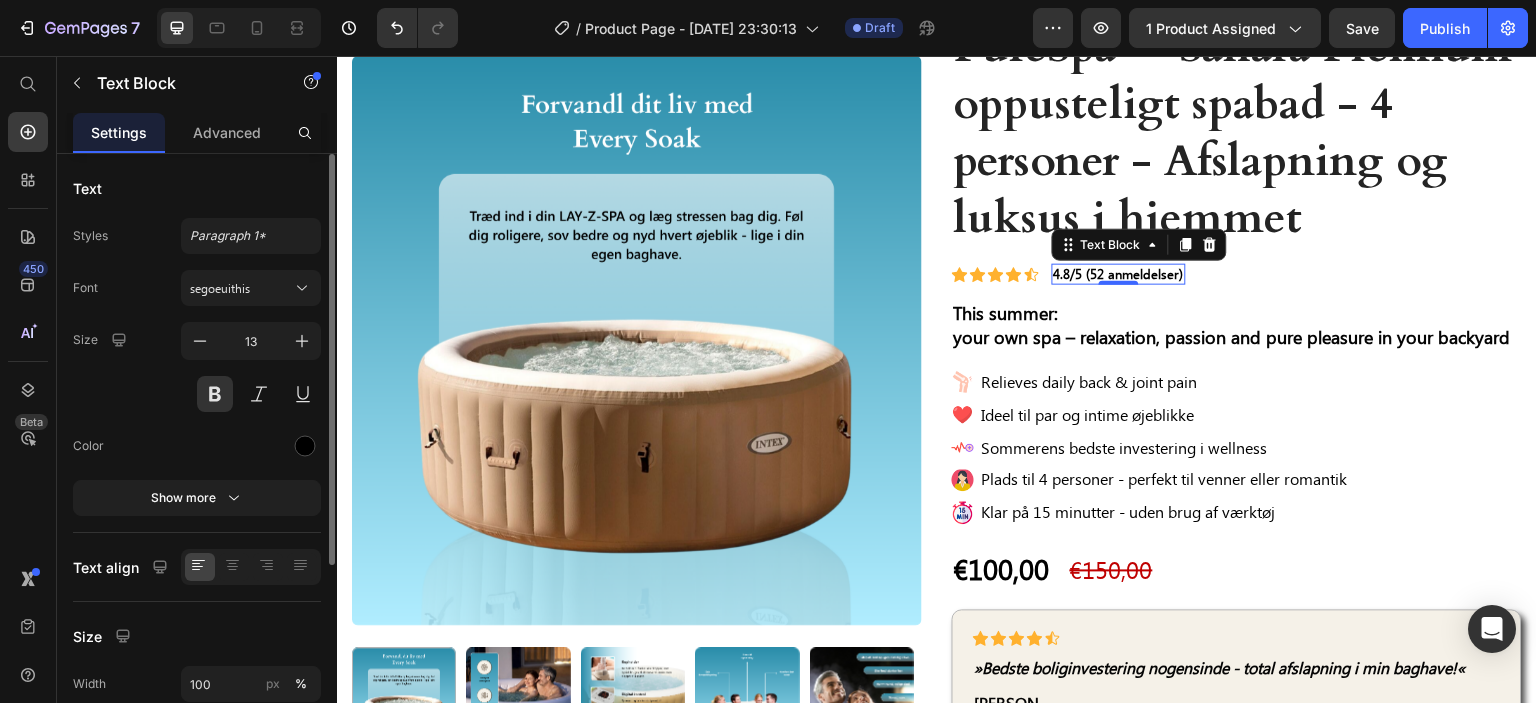 click at bounding box center [251, 394] 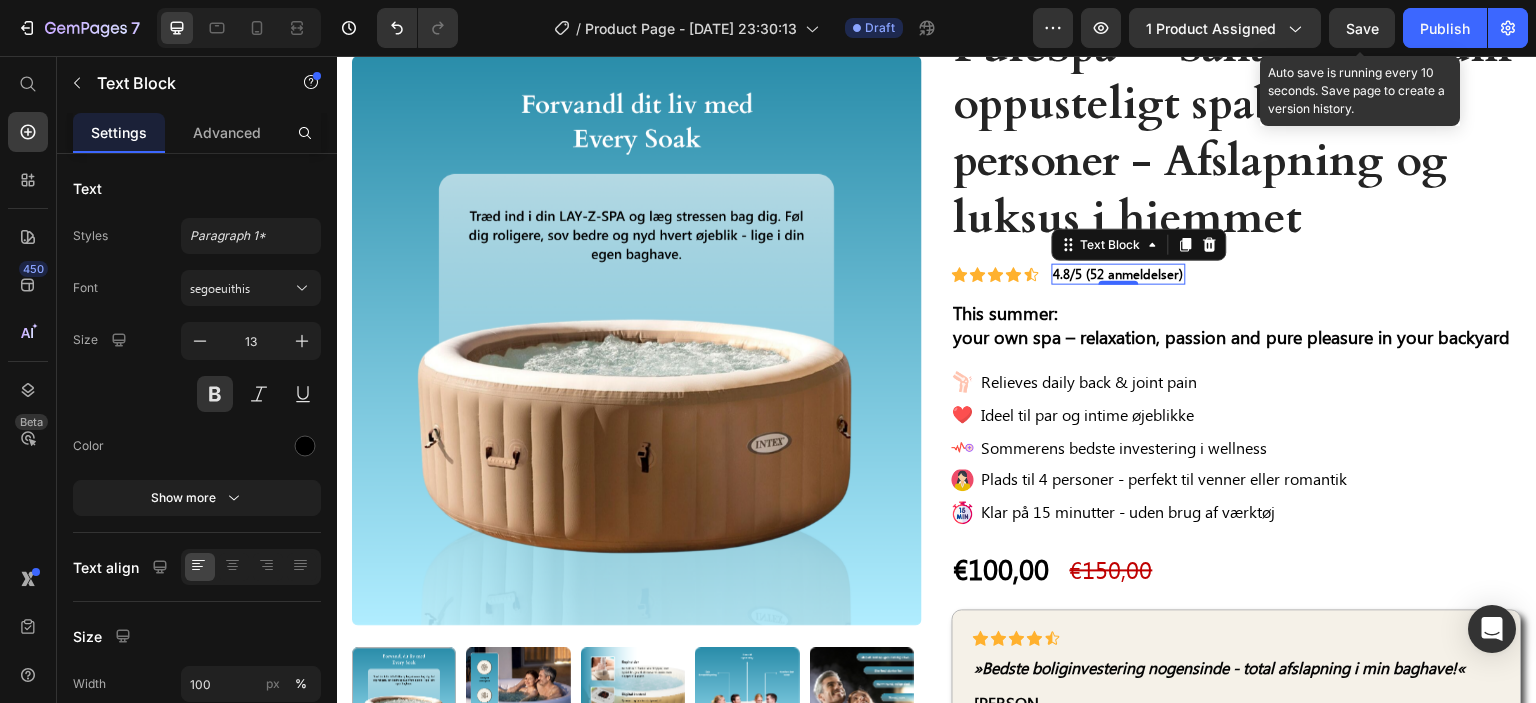 click on "Save" 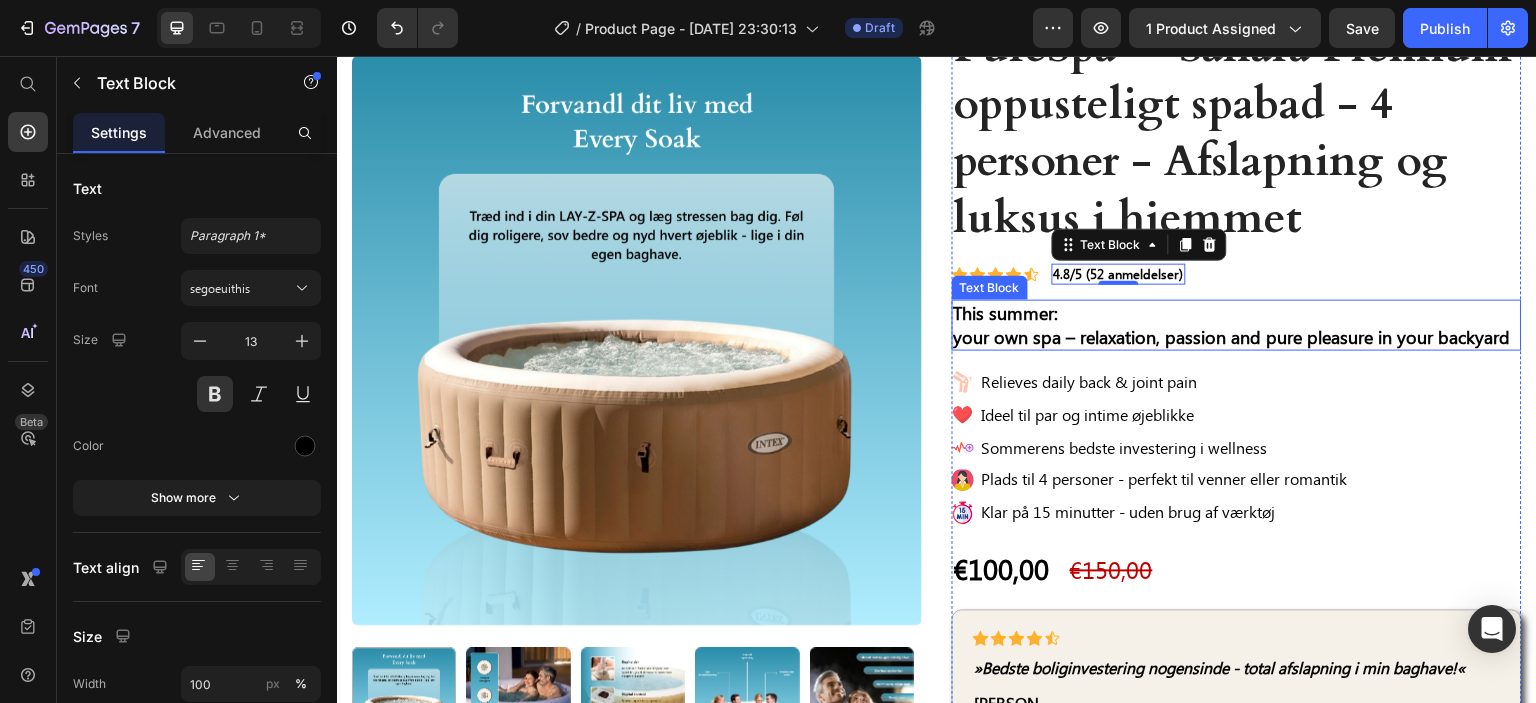 click on "This summer:  your own spa – relaxation, passion and pure pleasure in your backyard" at bounding box center (1237, 325) 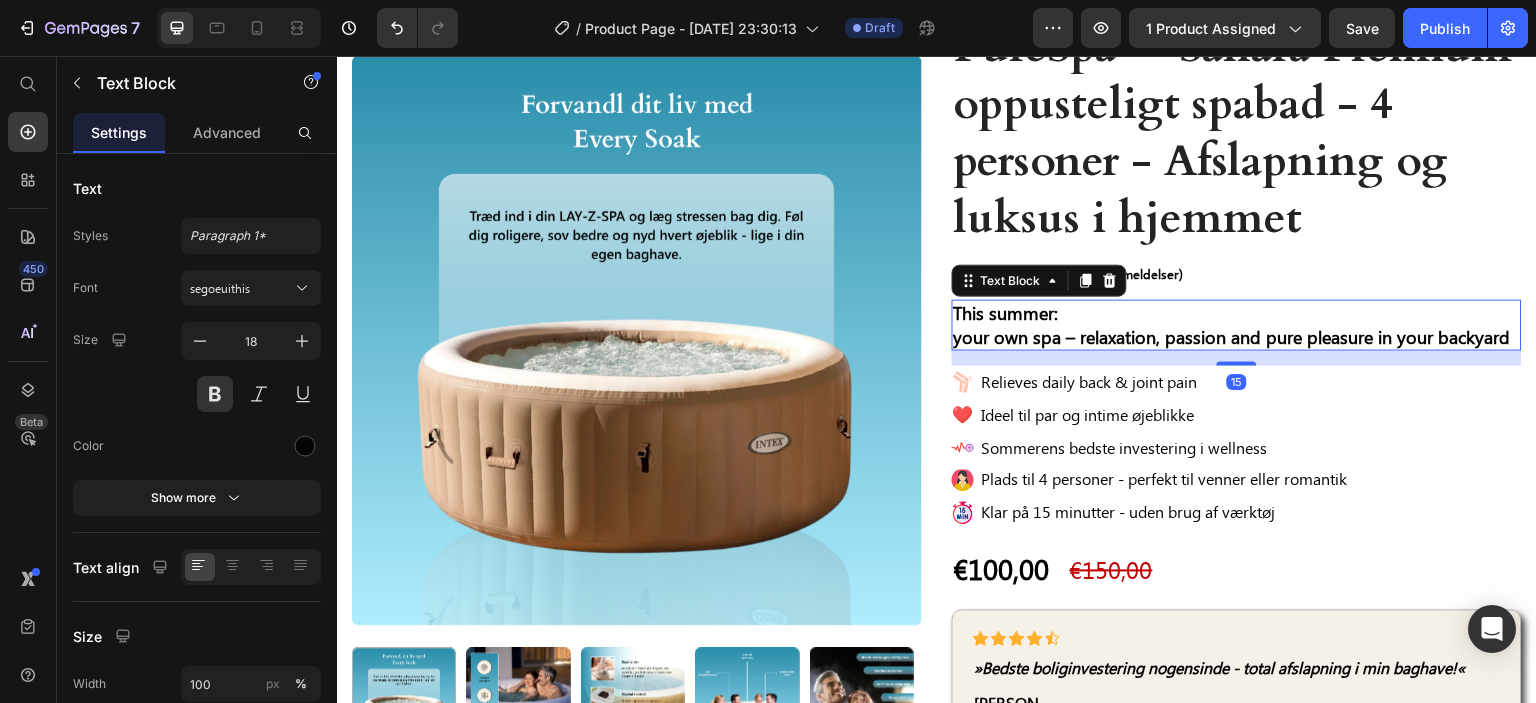 click on "This summer:  your own spa – relaxation, passion and pure pleasure in your backyard" at bounding box center [1237, 325] 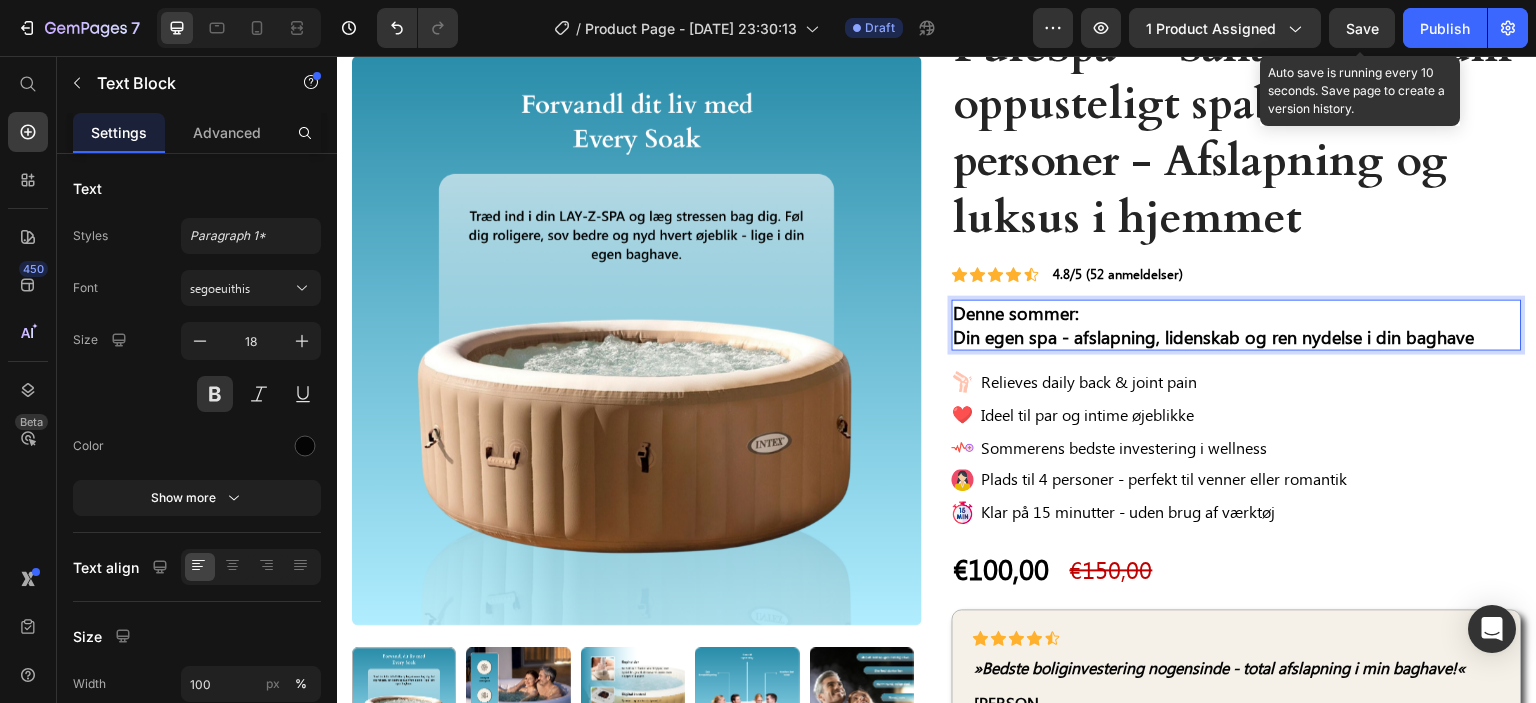 click on "Save" at bounding box center [1362, 28] 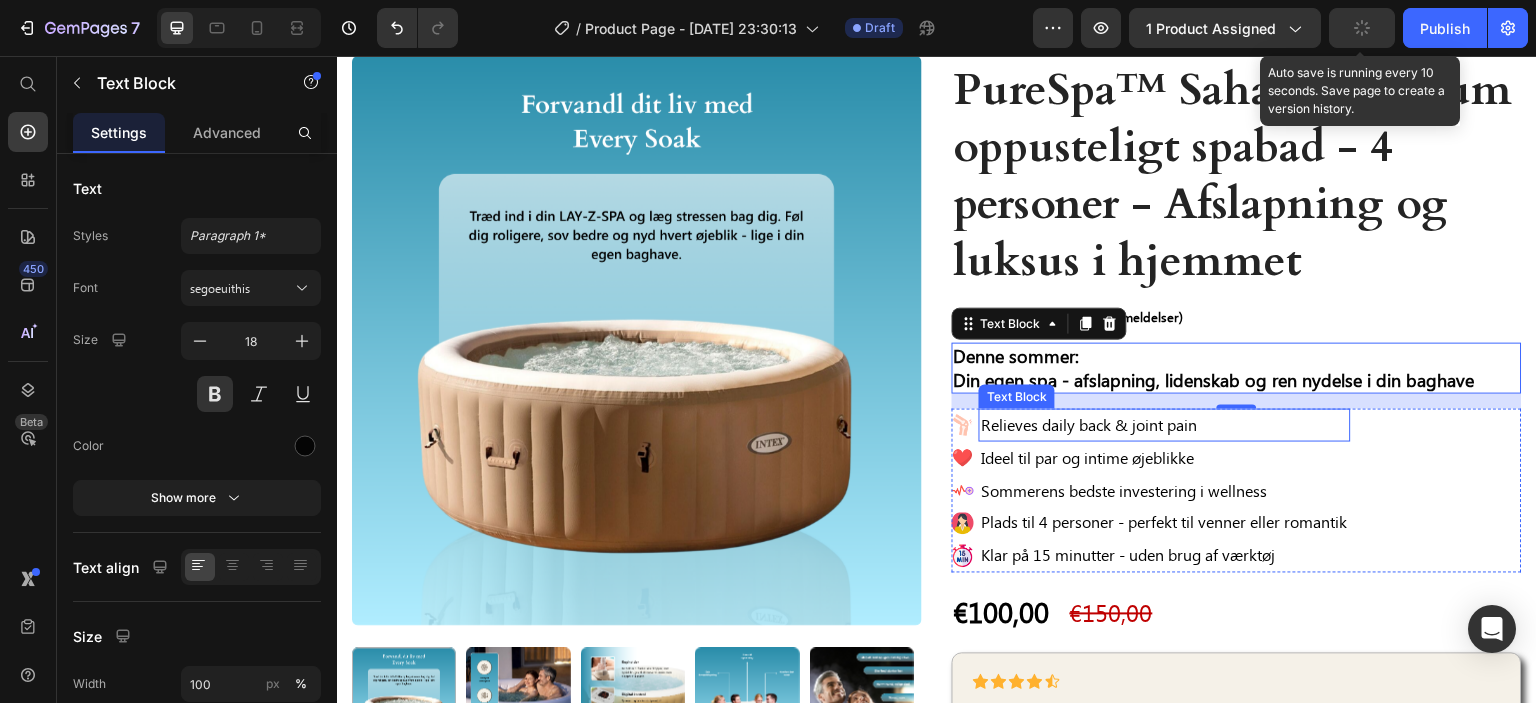scroll, scrollTop: 0, scrollLeft: 0, axis: both 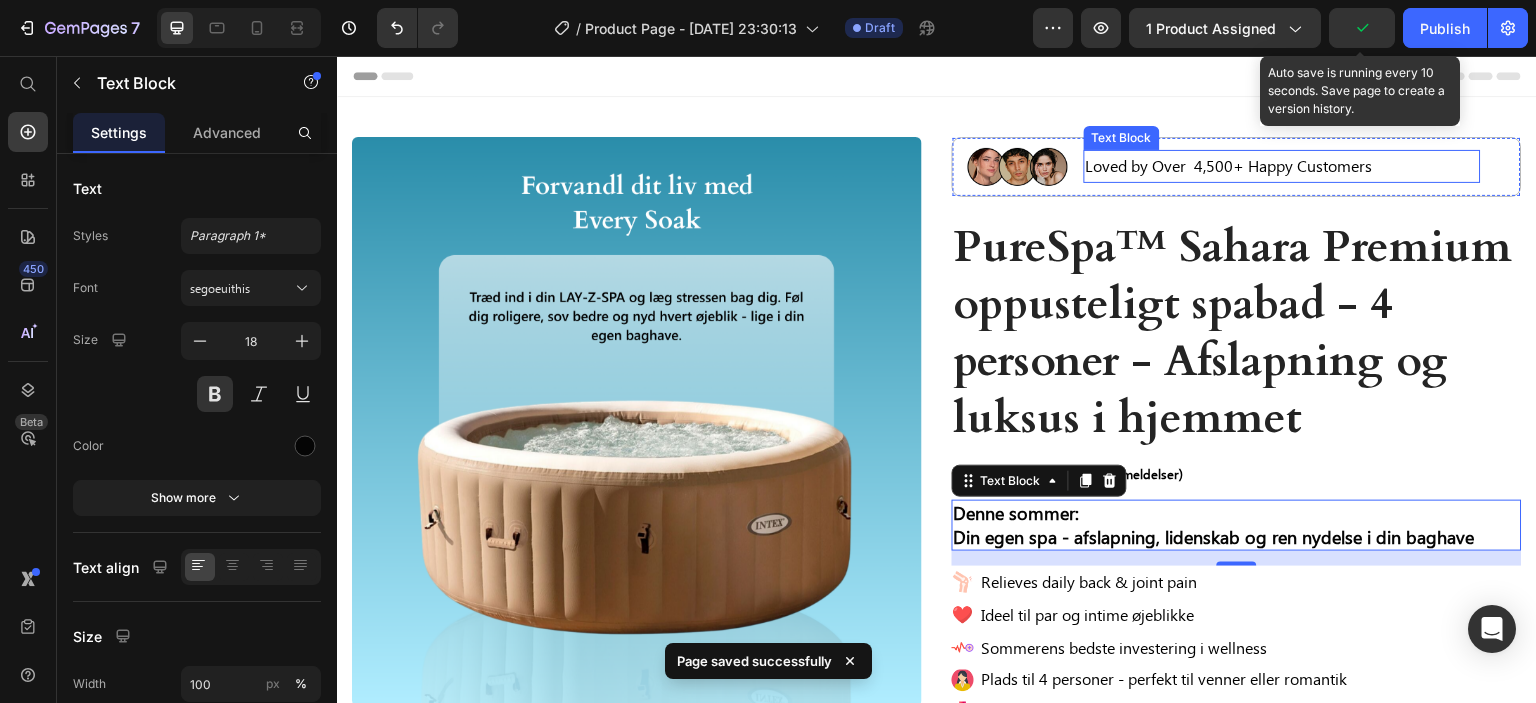 click on "Loved by Over  4,500+ Happy Customers" at bounding box center [1283, 166] 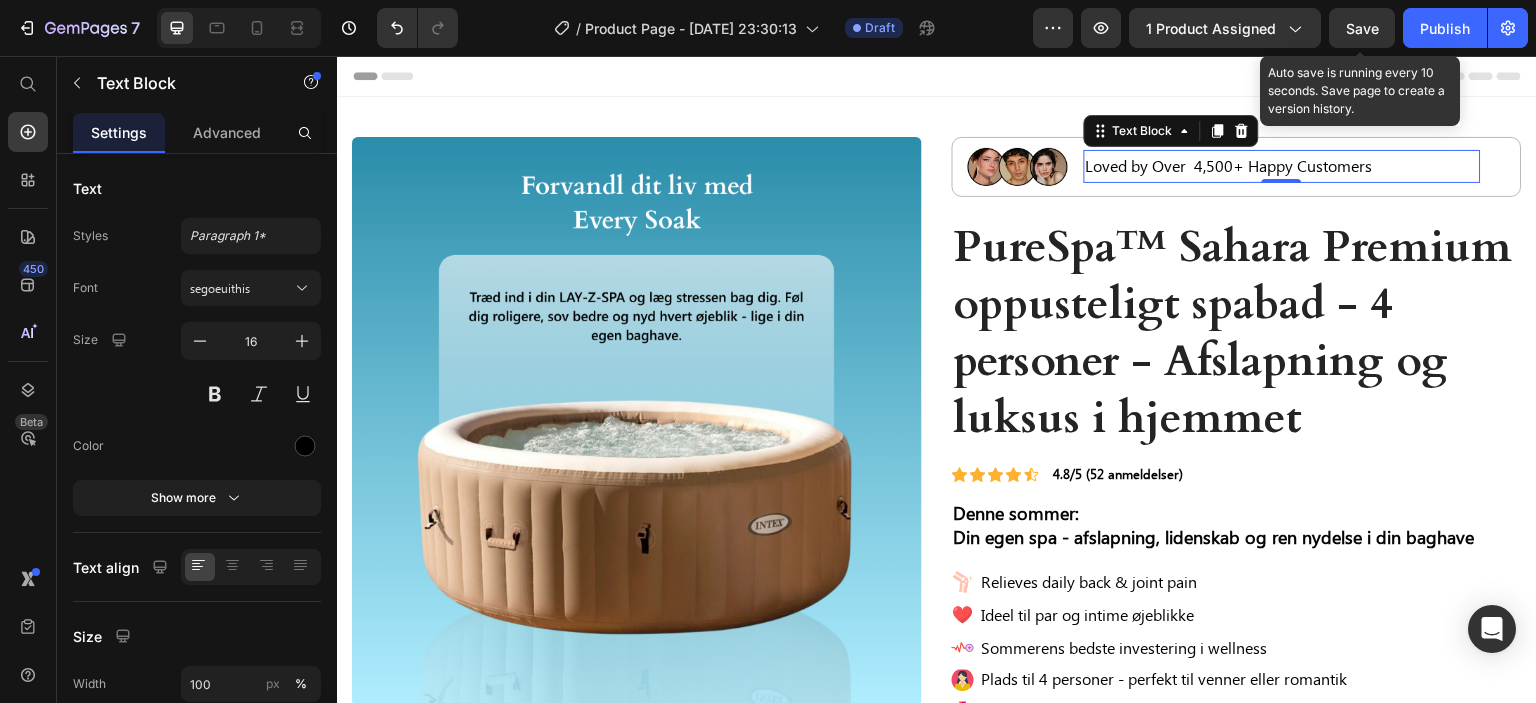 click on "Loved by Over  4,500+ Happy Customers" at bounding box center [1283, 166] 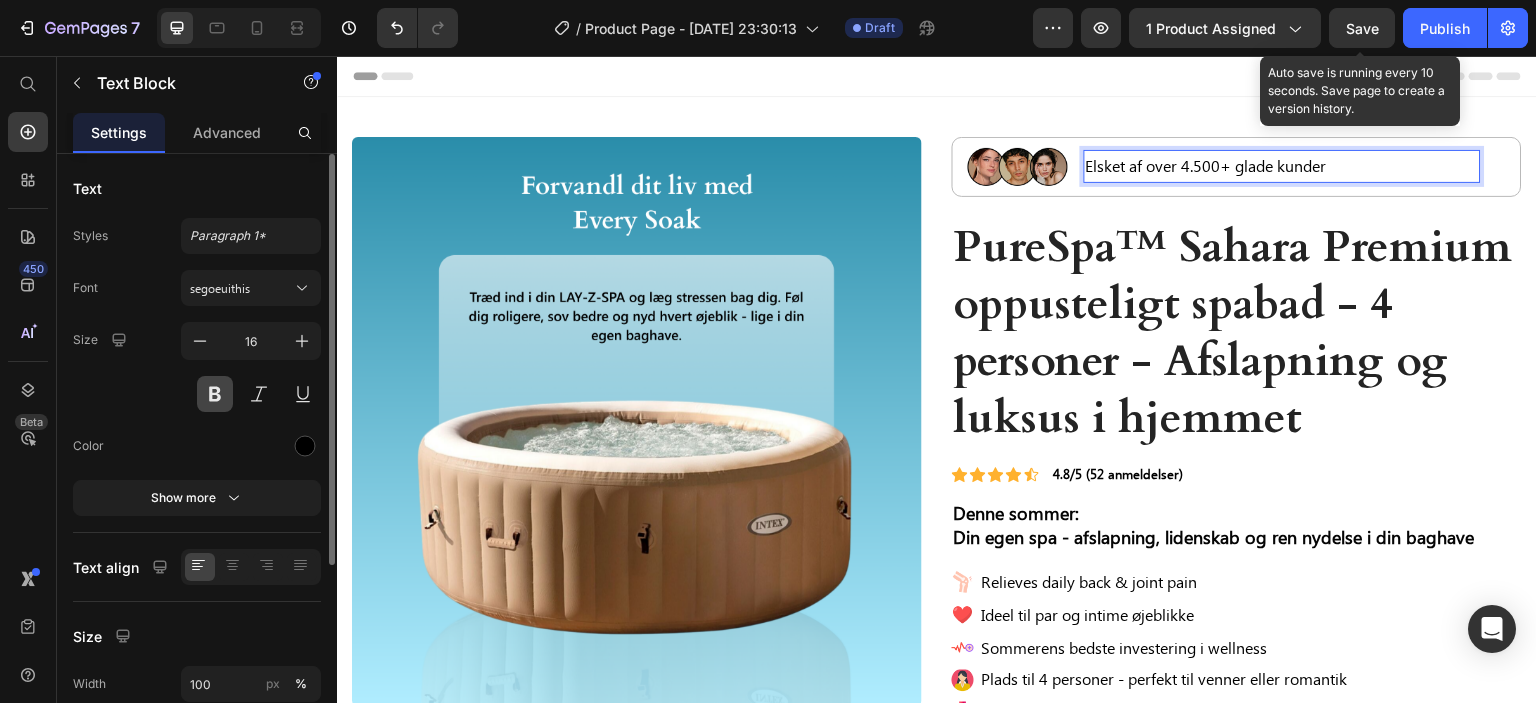 click at bounding box center [215, 394] 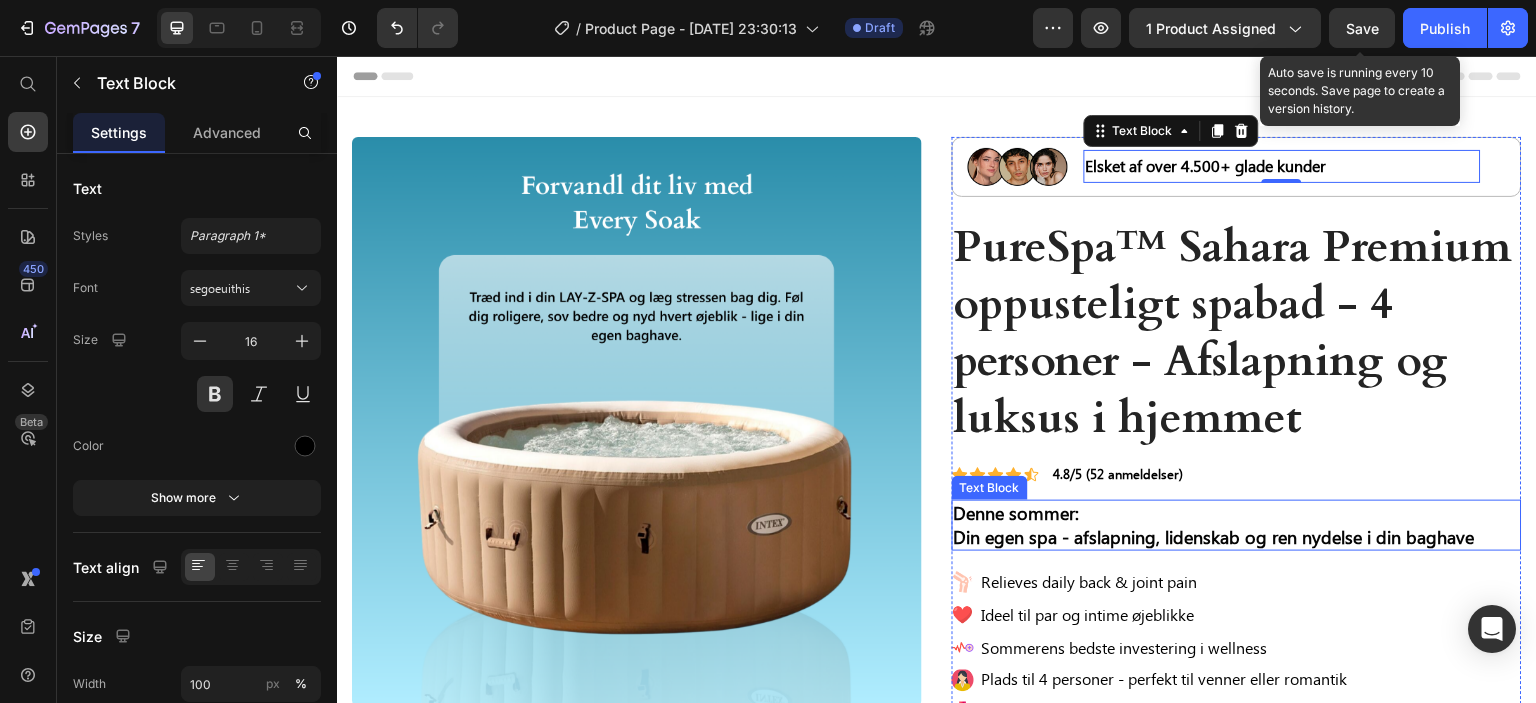 click on "Denne sommer: Din egen spa - afslapning, lidenskab og ren nydelse i din baghave" at bounding box center [1237, 525] 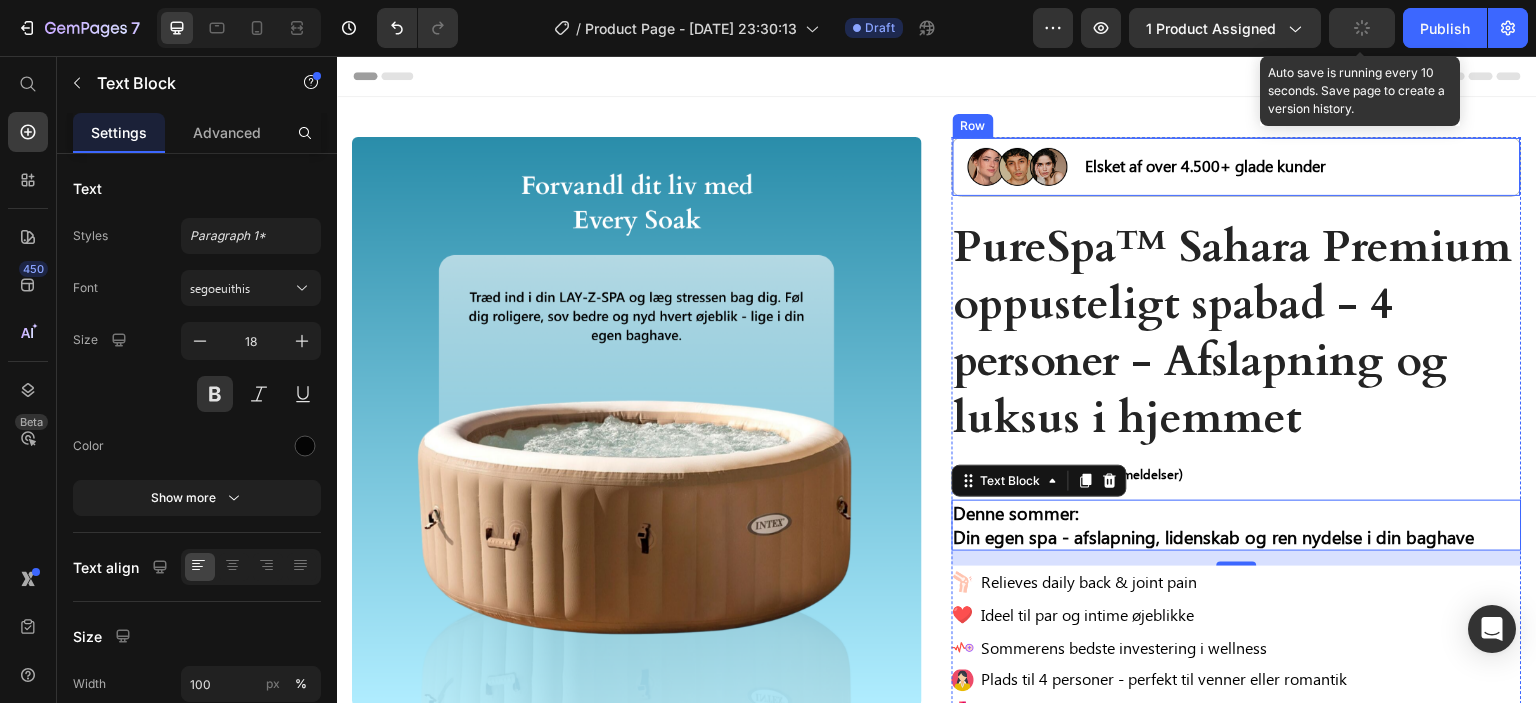 click on "Image Elsket af over 4.500+ glade kunder Text Block Row" at bounding box center (1237, 167) 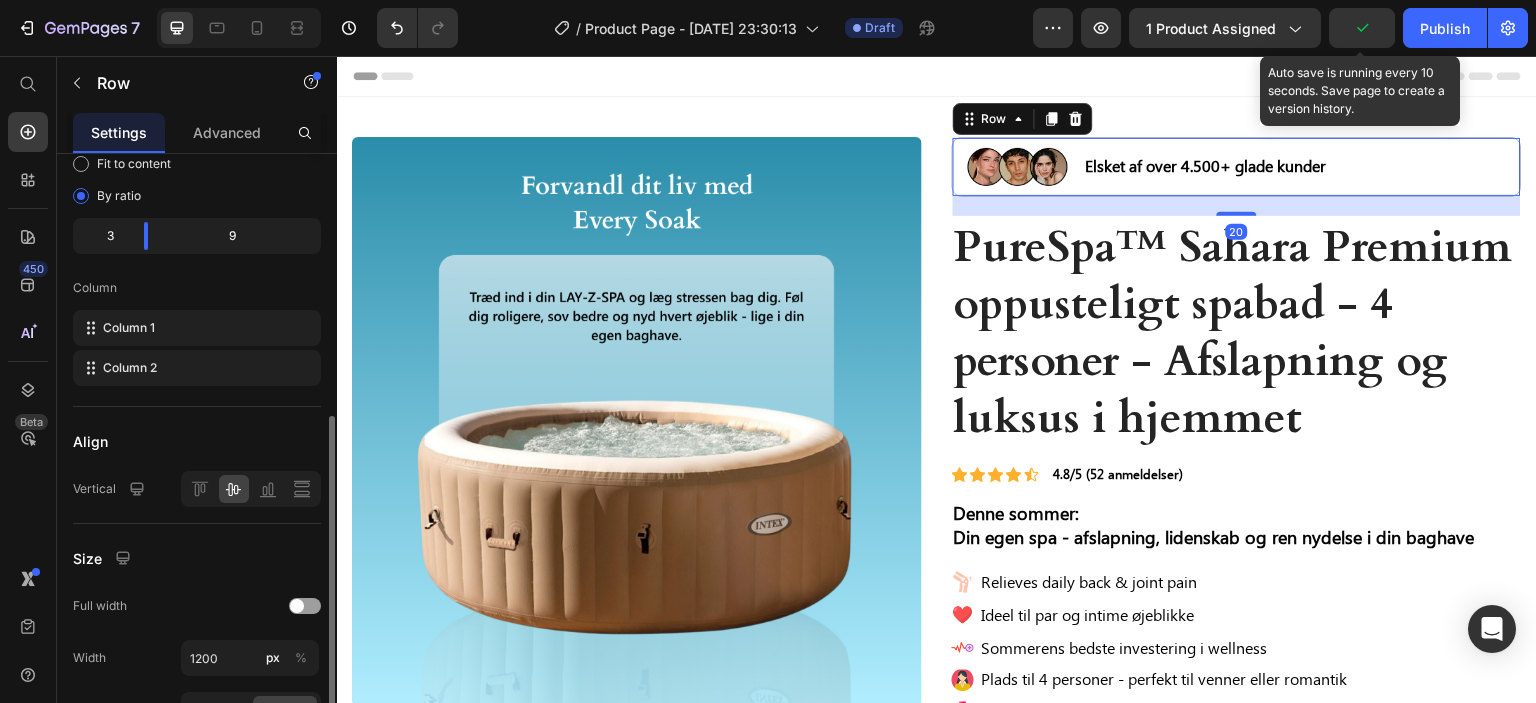 scroll, scrollTop: 300, scrollLeft: 0, axis: vertical 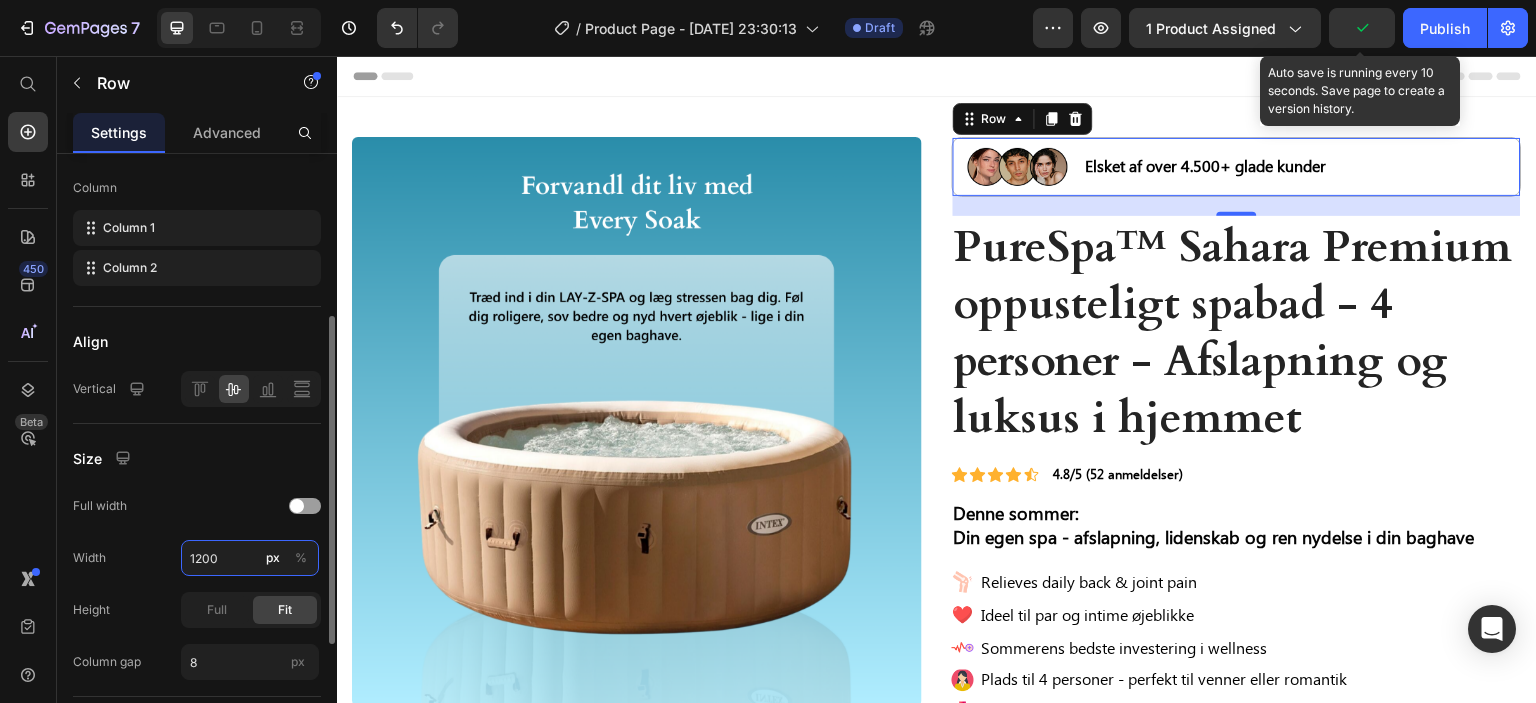 click on "1200" at bounding box center [250, 558] 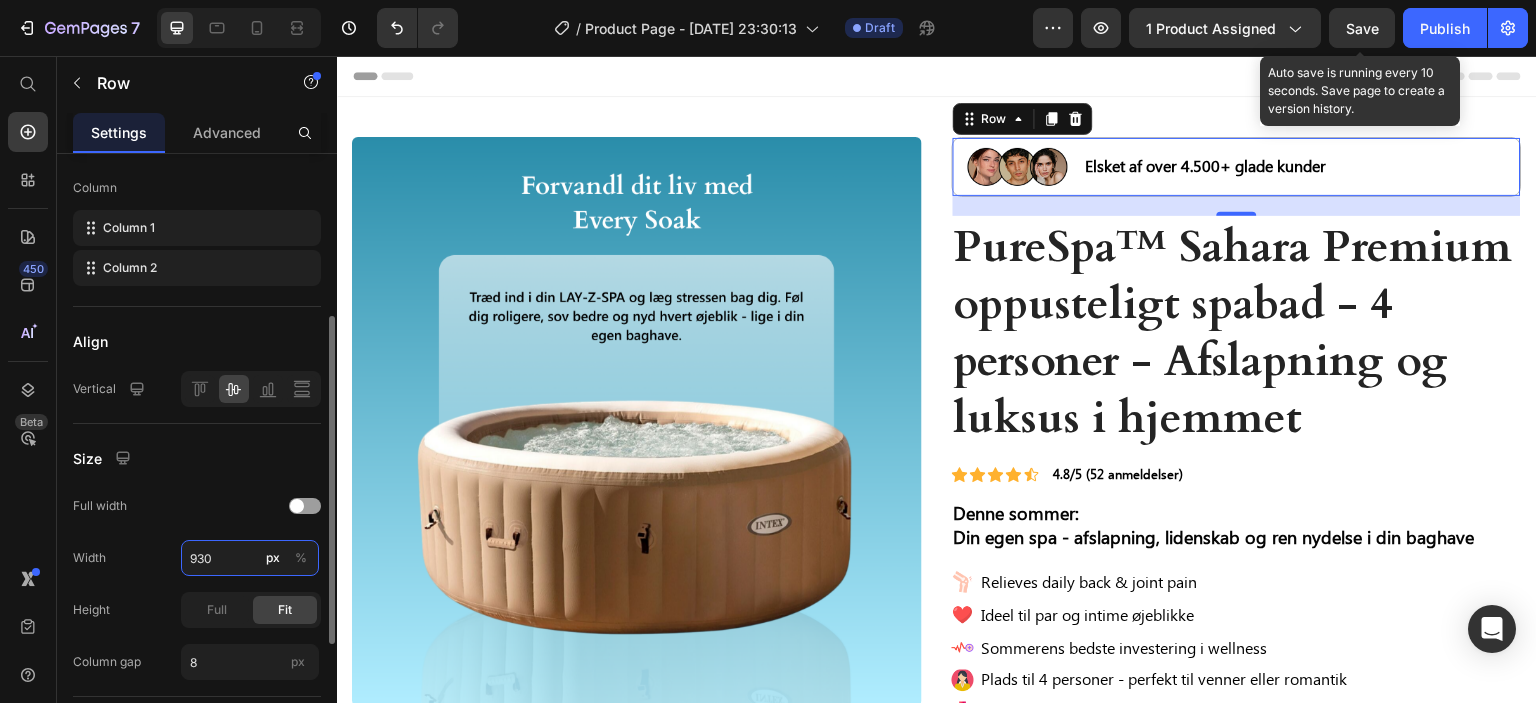 click on "930" at bounding box center [250, 558] 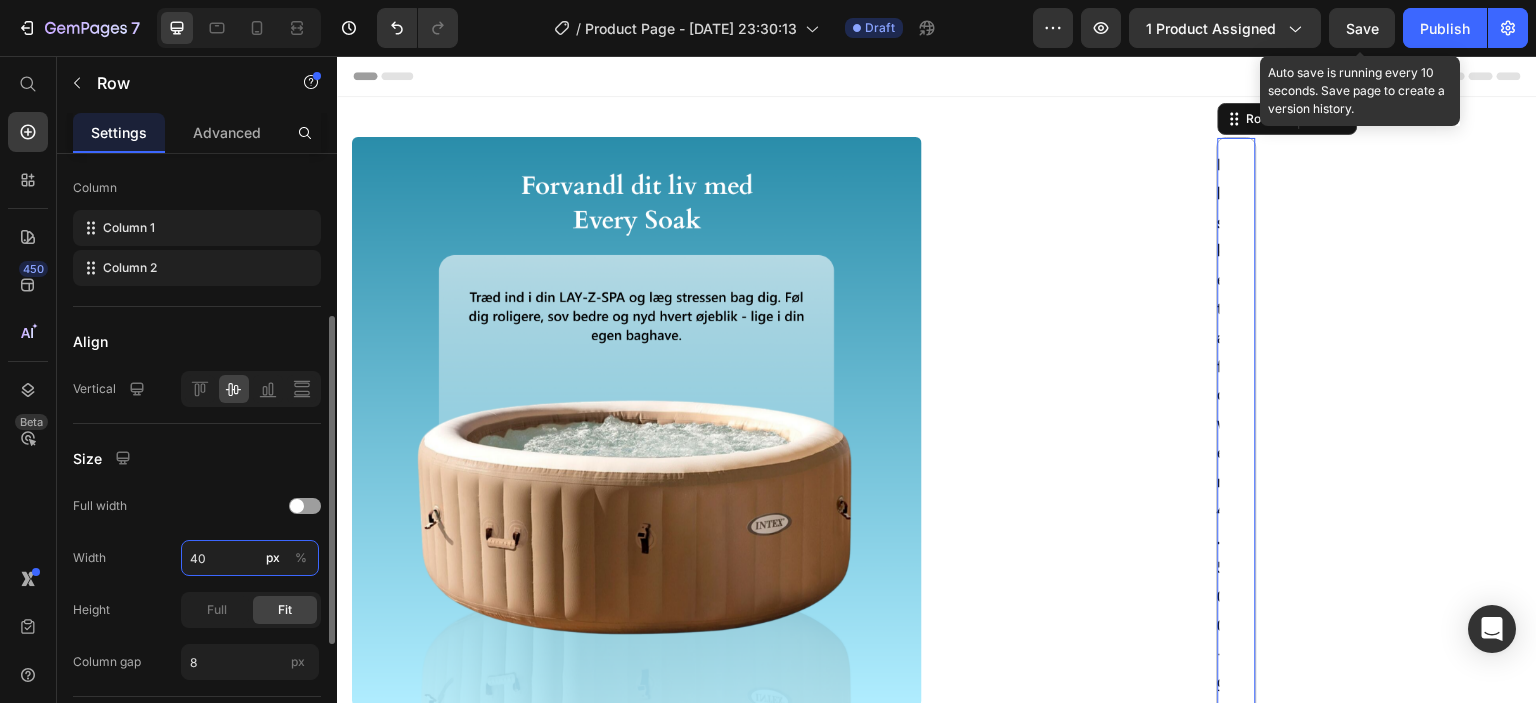 type on "400" 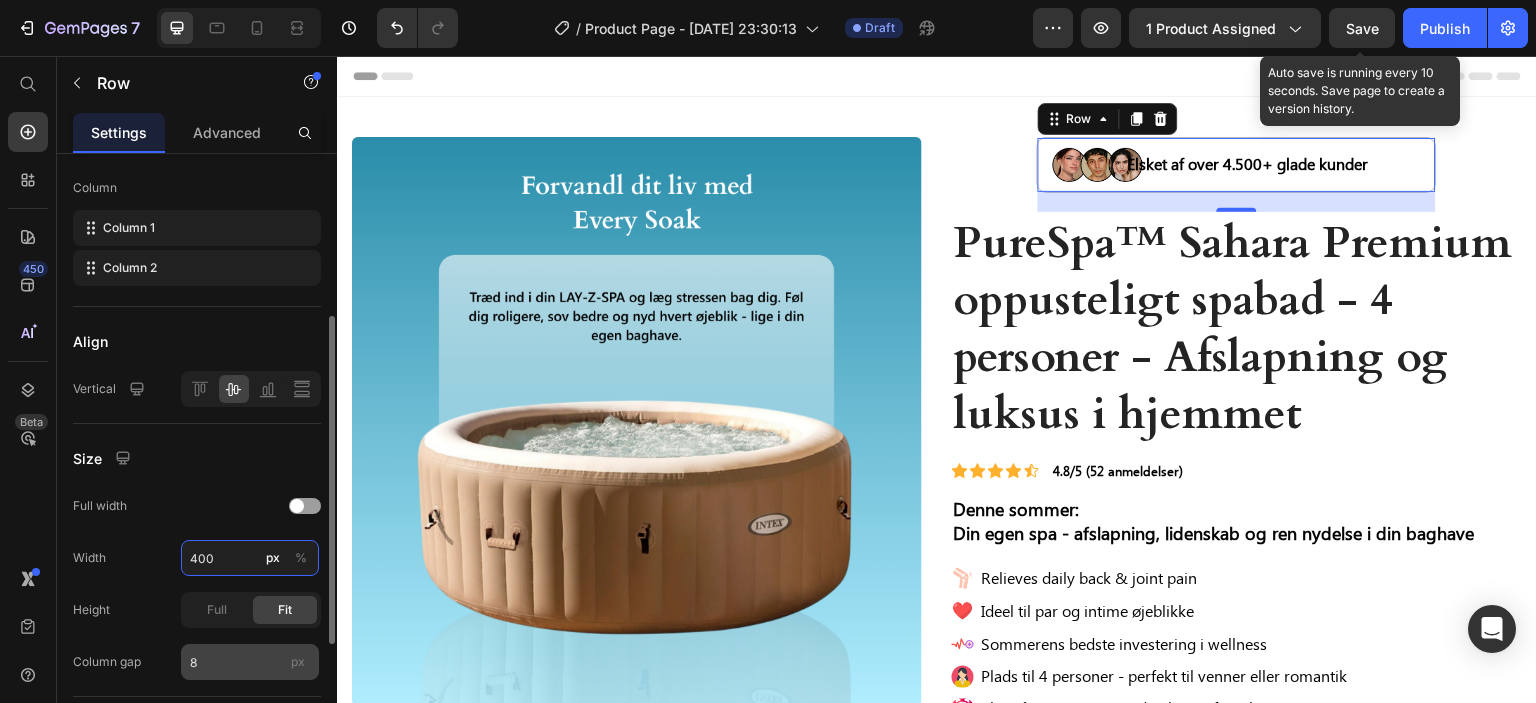 scroll, scrollTop: 512, scrollLeft: 0, axis: vertical 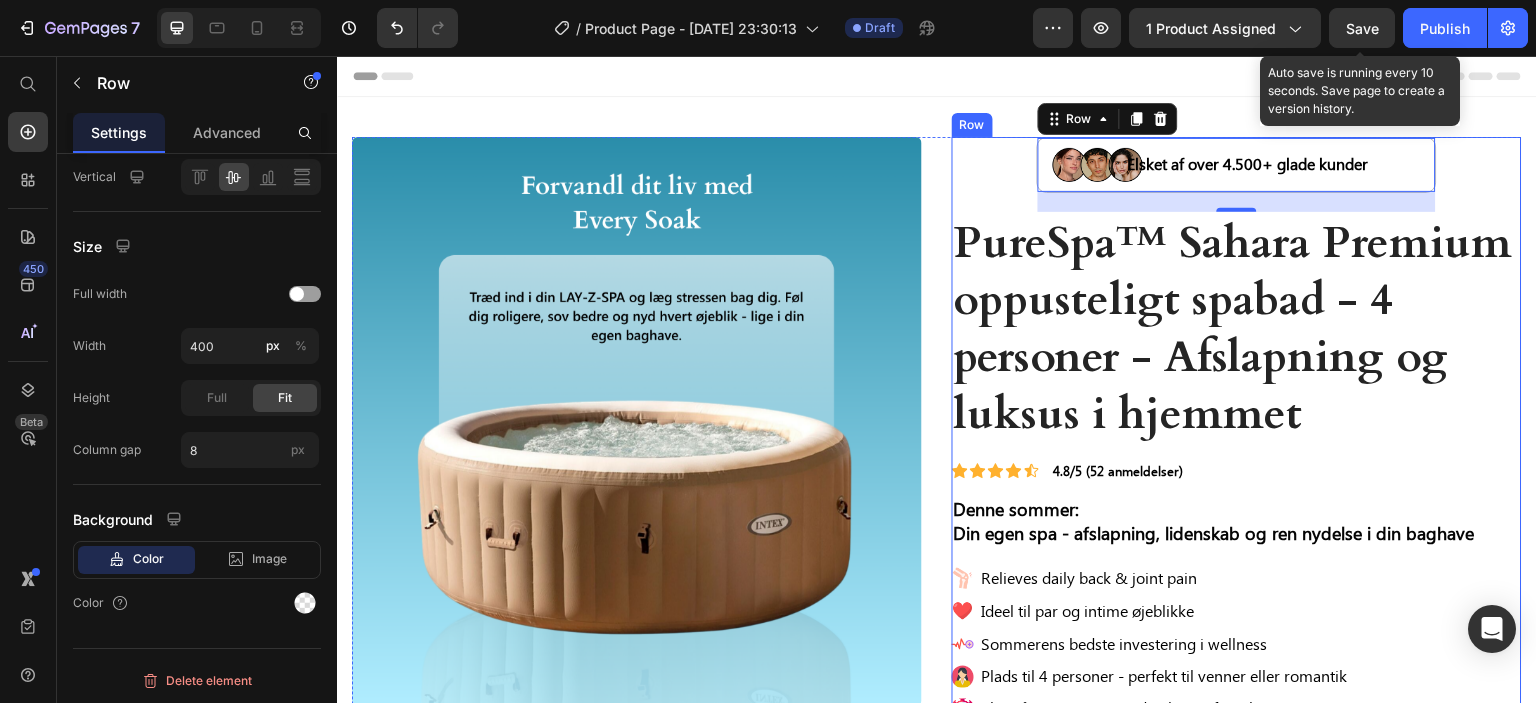 click on "Image Elsket af over 4.500+ glade kunder Text Block Row   20 PureSpa™ Sahara Premium oppusteligt spabad - 4 personer - Afslapning og luksus i hjemmet Product Title Icon Icon Icon Icon
Icon Icon List 4.8/5 (52 anmeldelser) Text Block Row Denne sommer: Din egen spa - afslapning, lidenskab og ren nydelse i din baghave Text Block Image Relieves daily back & joint pain Text Block Image Ideel til par og intime øjeblikke Text Block Image Sommerens bedste investering i wellness Text Block Image Plads til 4 personer - perfekt til venner eller romantik Text Block Image Klar på 15 minutter - uden brug af værktøj Text Block Advanced List €100,00 Product Price €150,00 Product Price Row Icon Icon Icon Icon
Icon Icon List »Bedste boliginvestering nogensinde - total afslapning i min baghave!« Text Block Sophie M. Text Block Bekræftet kunde Text Block Image Row Row Row Color : Brun Brun Brun Grå Grå Grøn Grøn Product Variants & Swatches Mængde: Text Block 1 Product Quantity" at bounding box center (1237, 888) 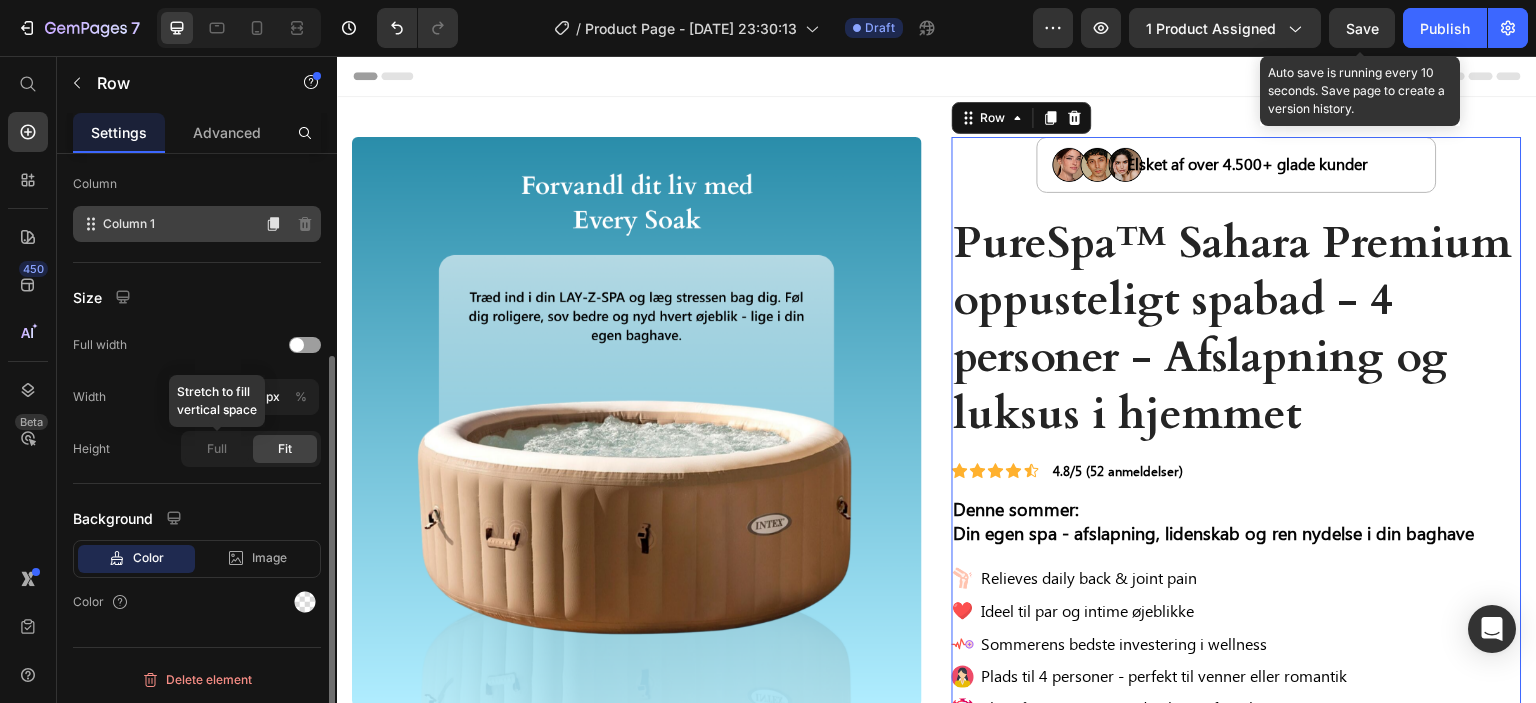 scroll, scrollTop: 0, scrollLeft: 0, axis: both 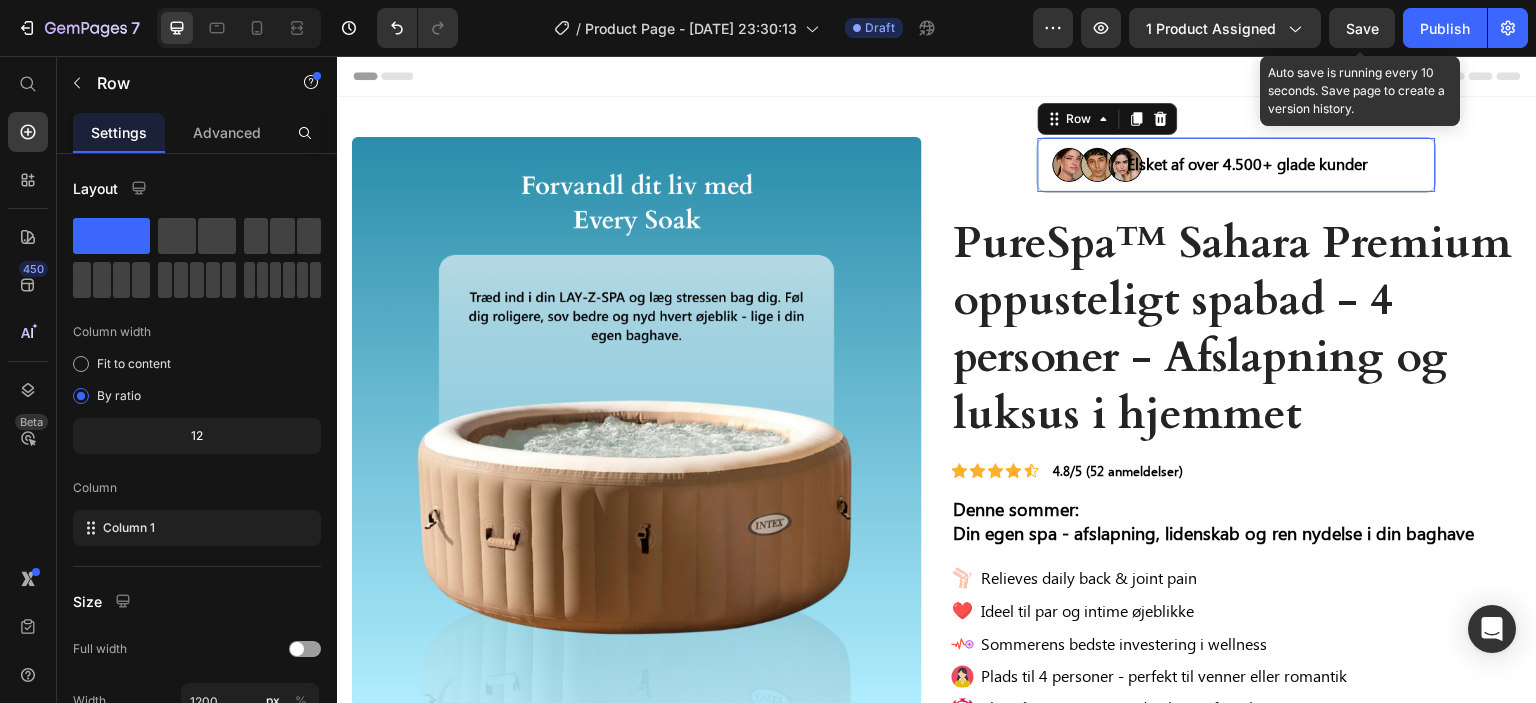 click on "Image Elsket af over 4.500+ glade kunder Text Block Row   0" at bounding box center [1237, 165] 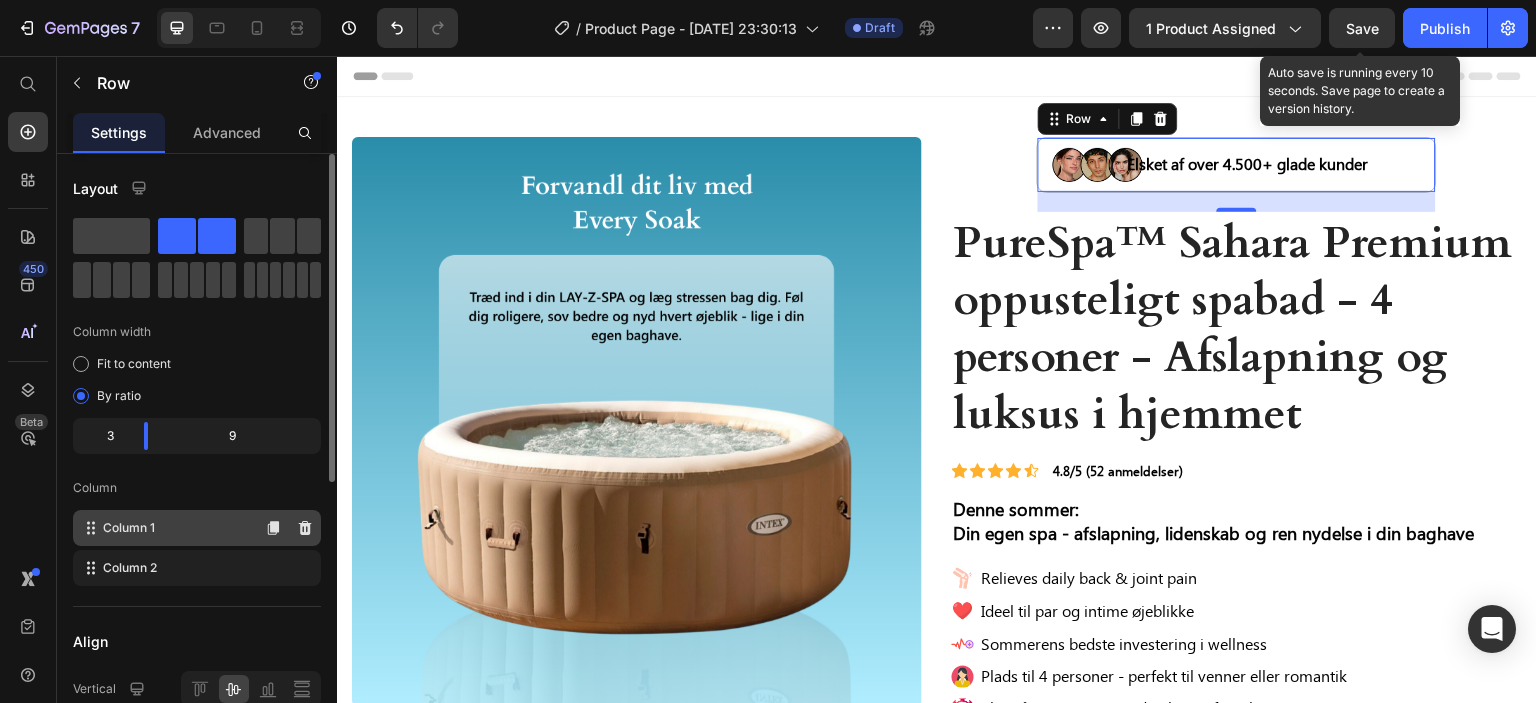 scroll, scrollTop: 300, scrollLeft: 0, axis: vertical 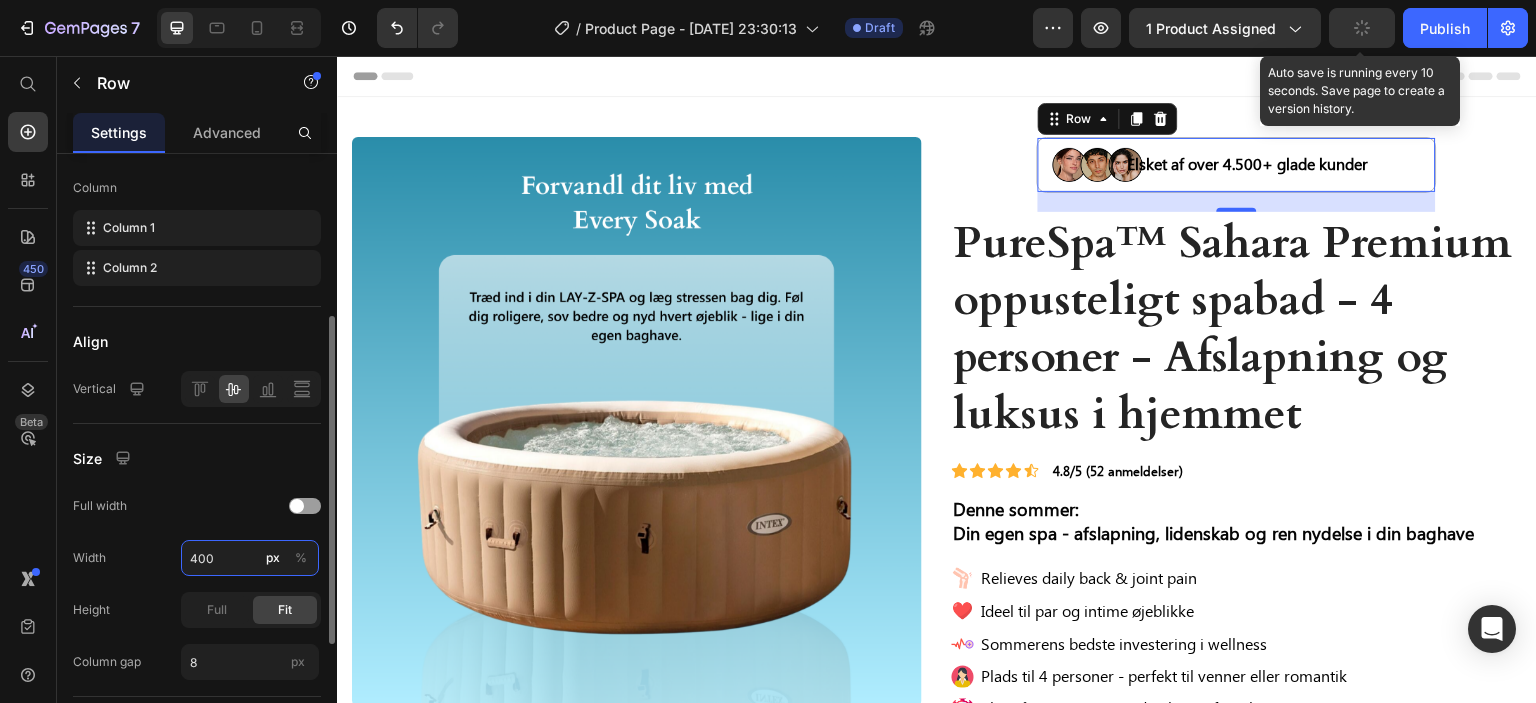 click on "400" at bounding box center [250, 558] 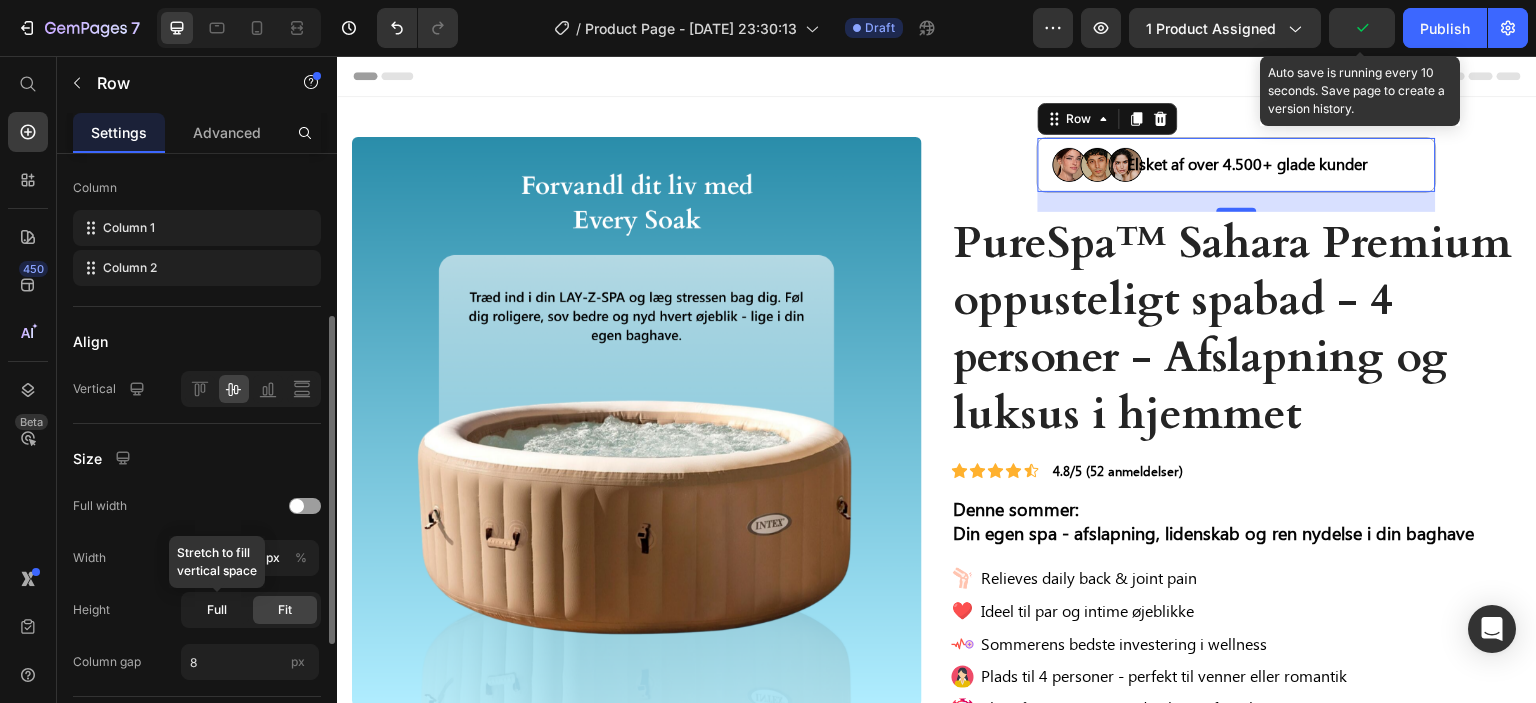 click on "Full" 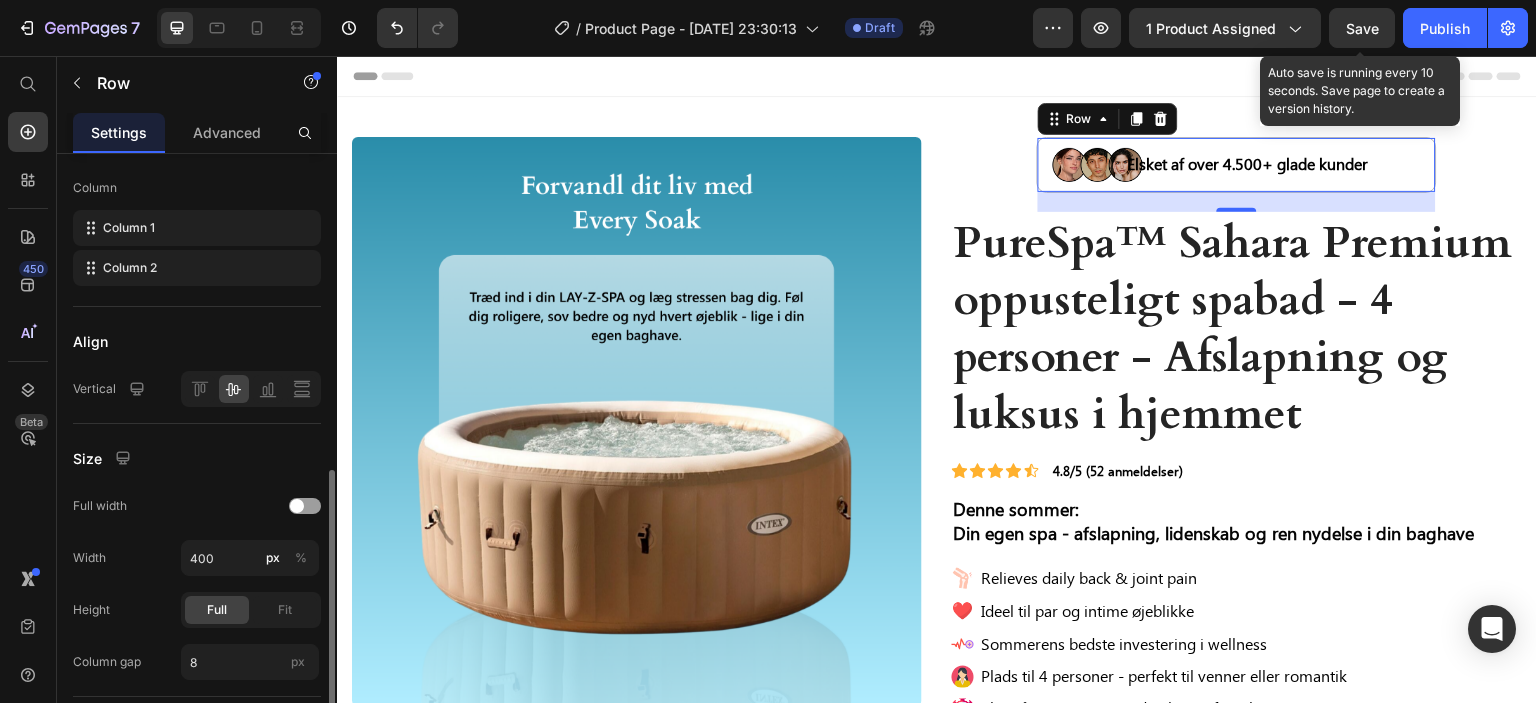 scroll, scrollTop: 400, scrollLeft: 0, axis: vertical 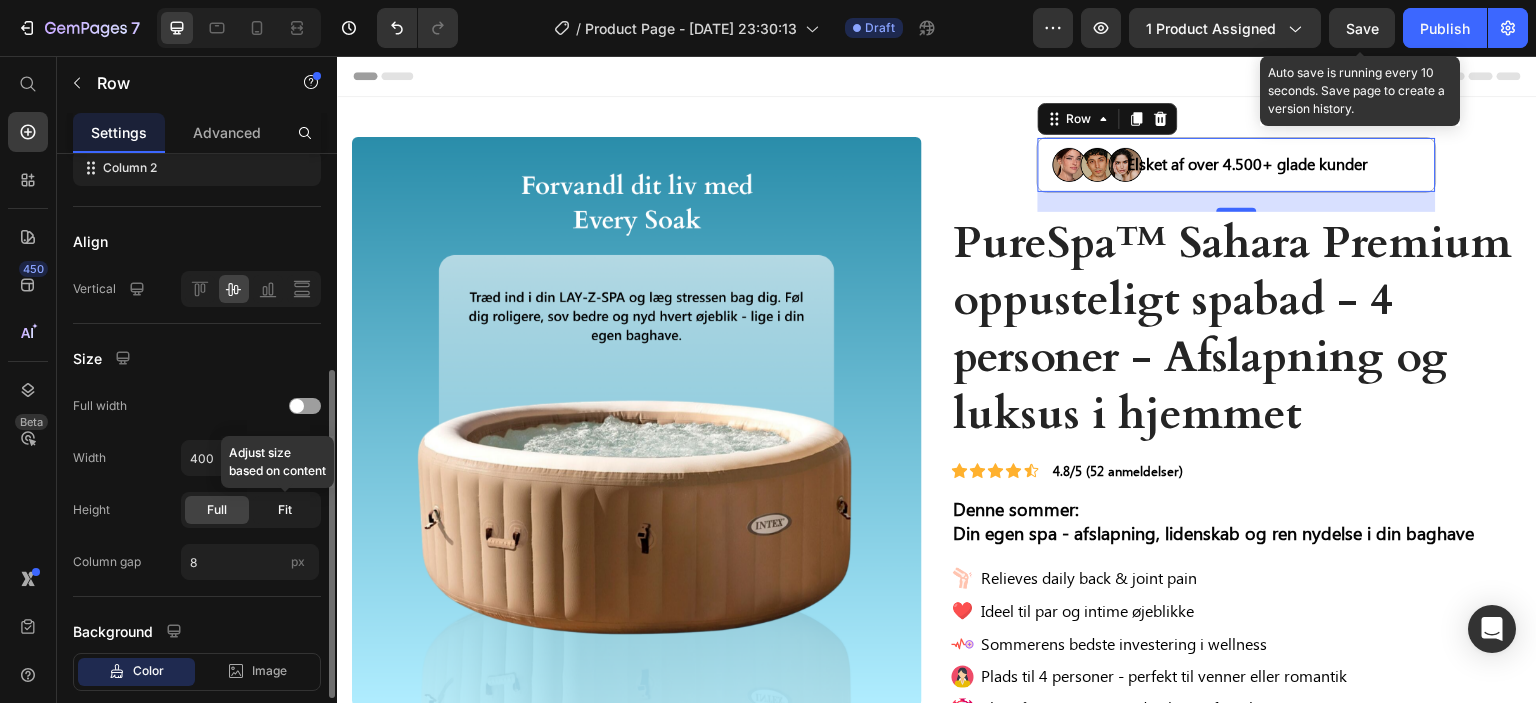 click on "Fit" 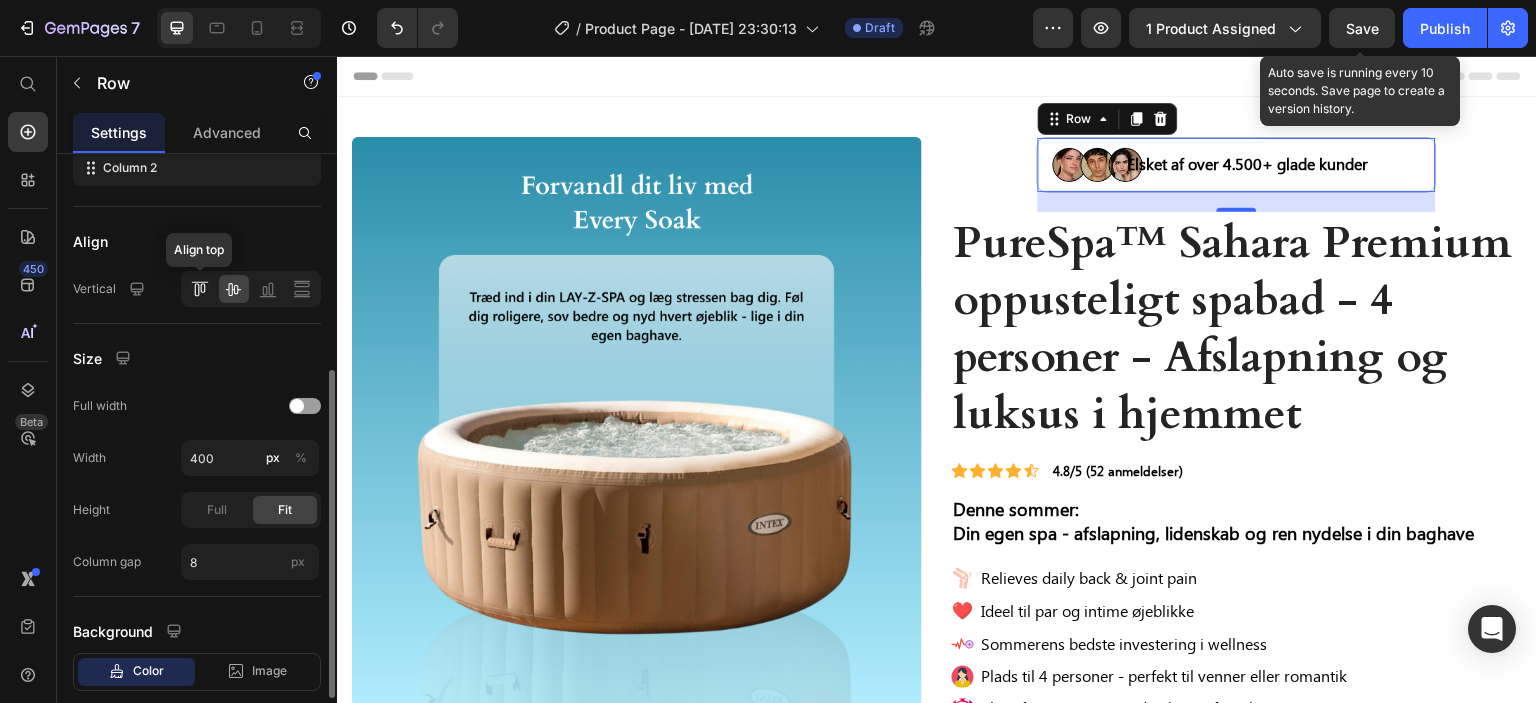 click 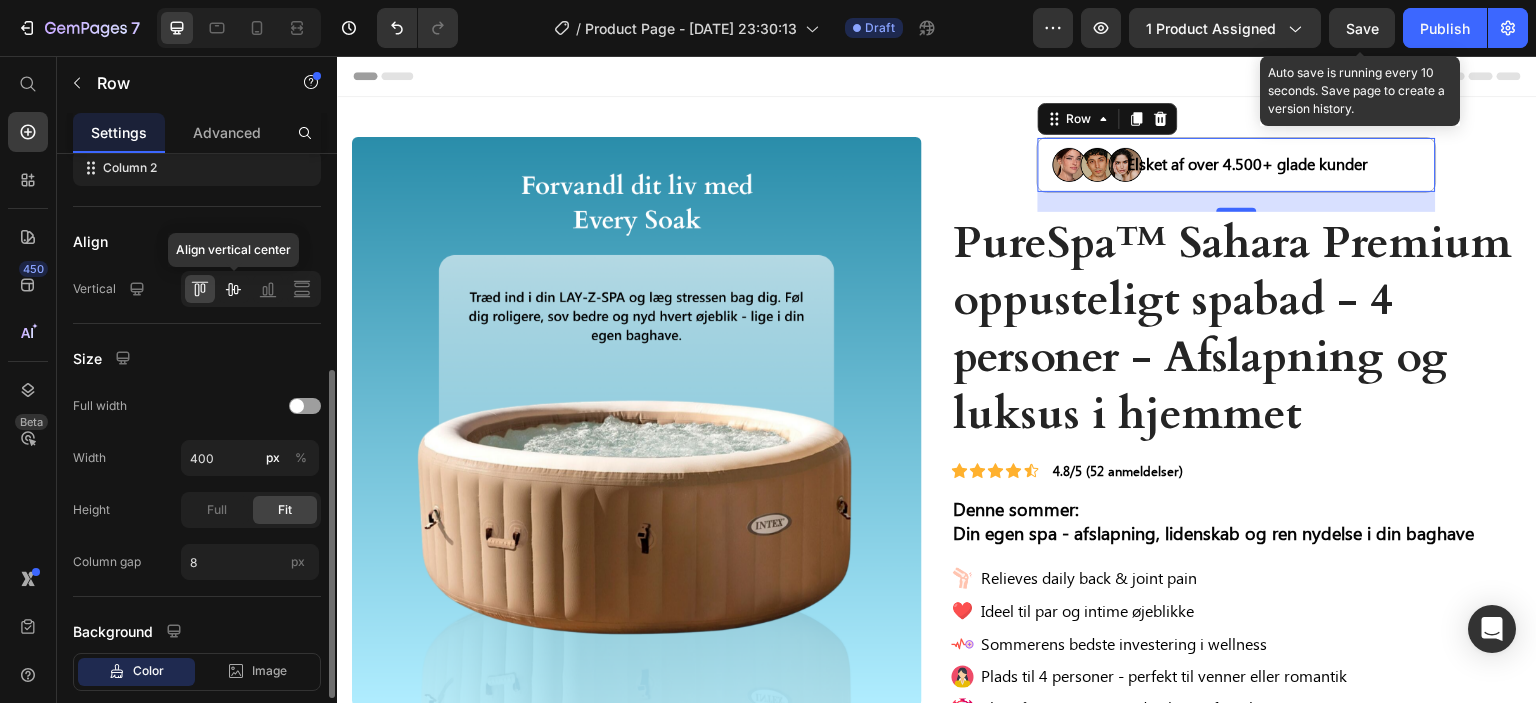 click 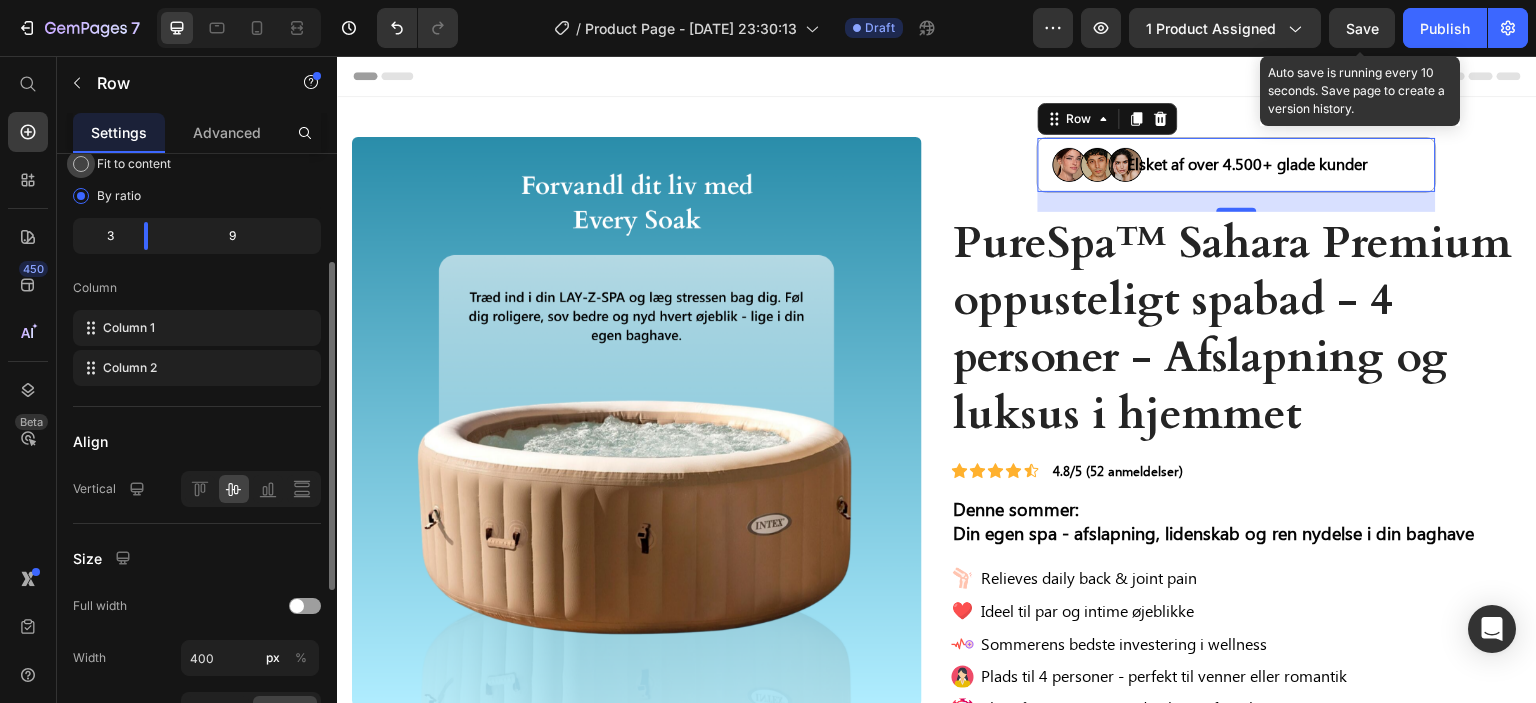 scroll, scrollTop: 0, scrollLeft: 0, axis: both 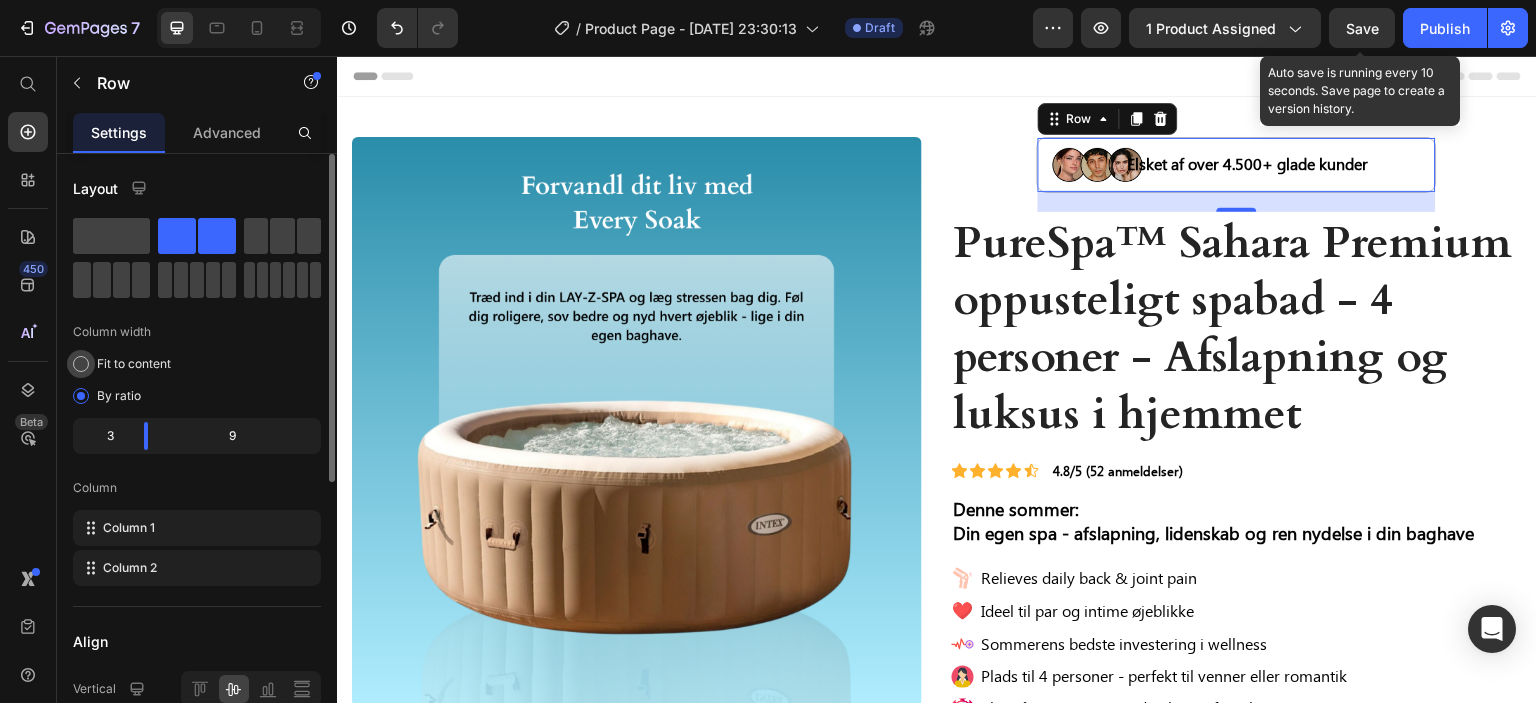 click on "Fit to content" at bounding box center [134, 364] 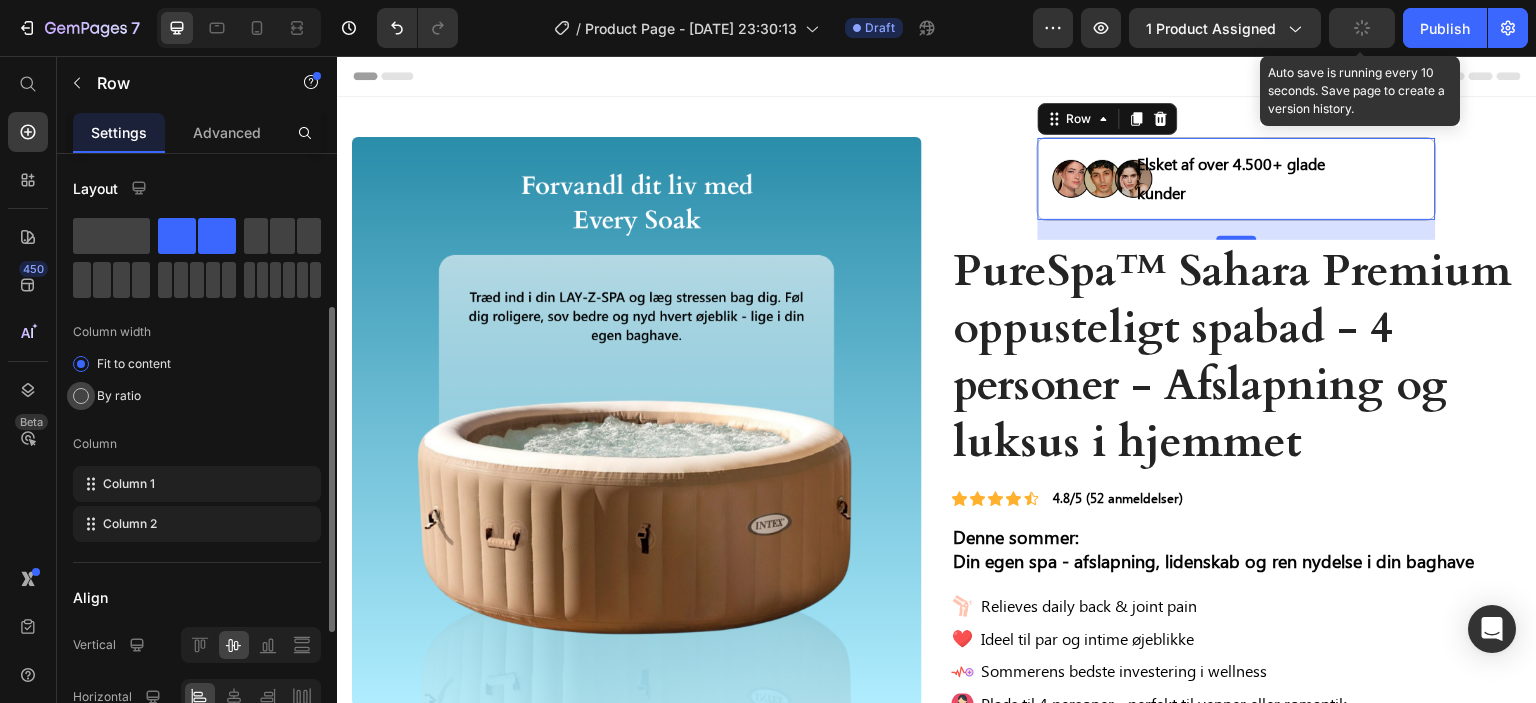 scroll, scrollTop: 300, scrollLeft: 0, axis: vertical 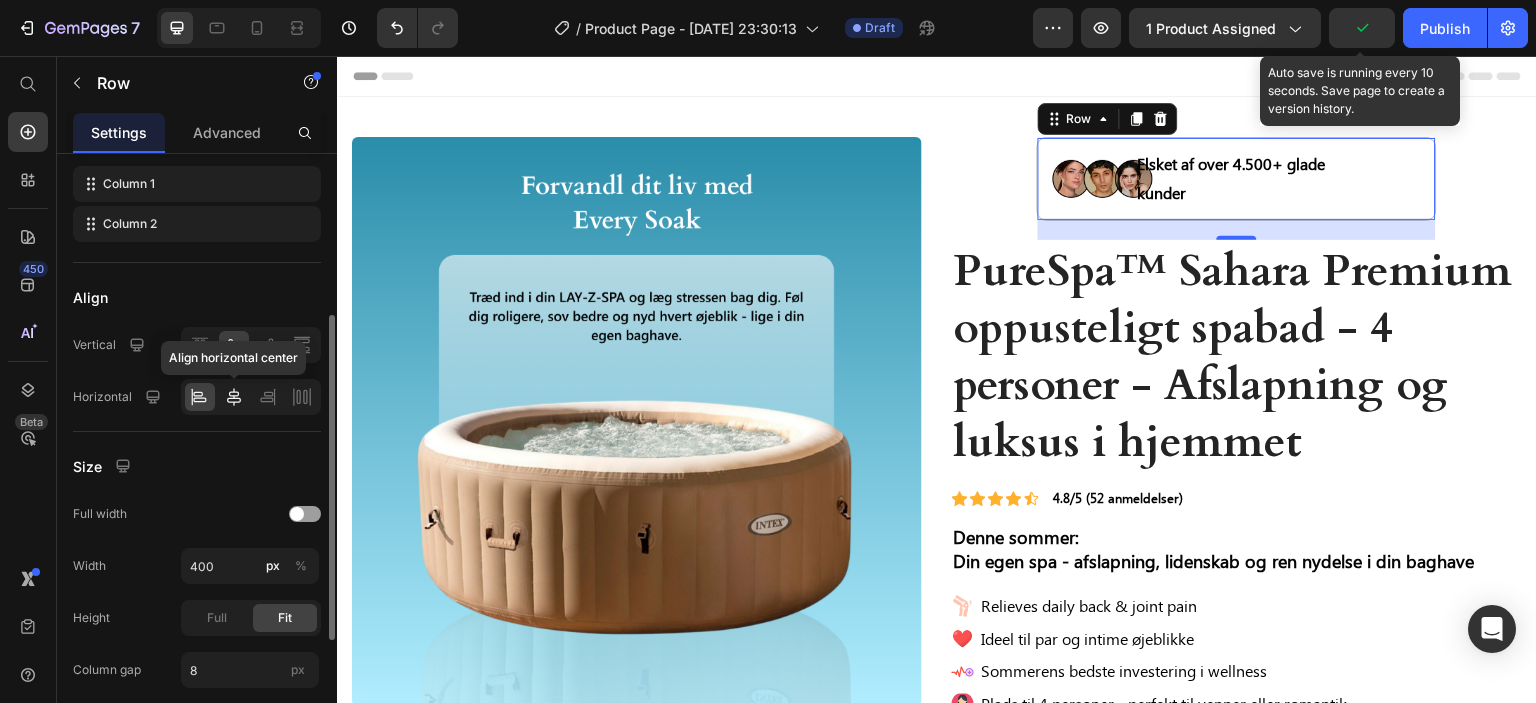 click 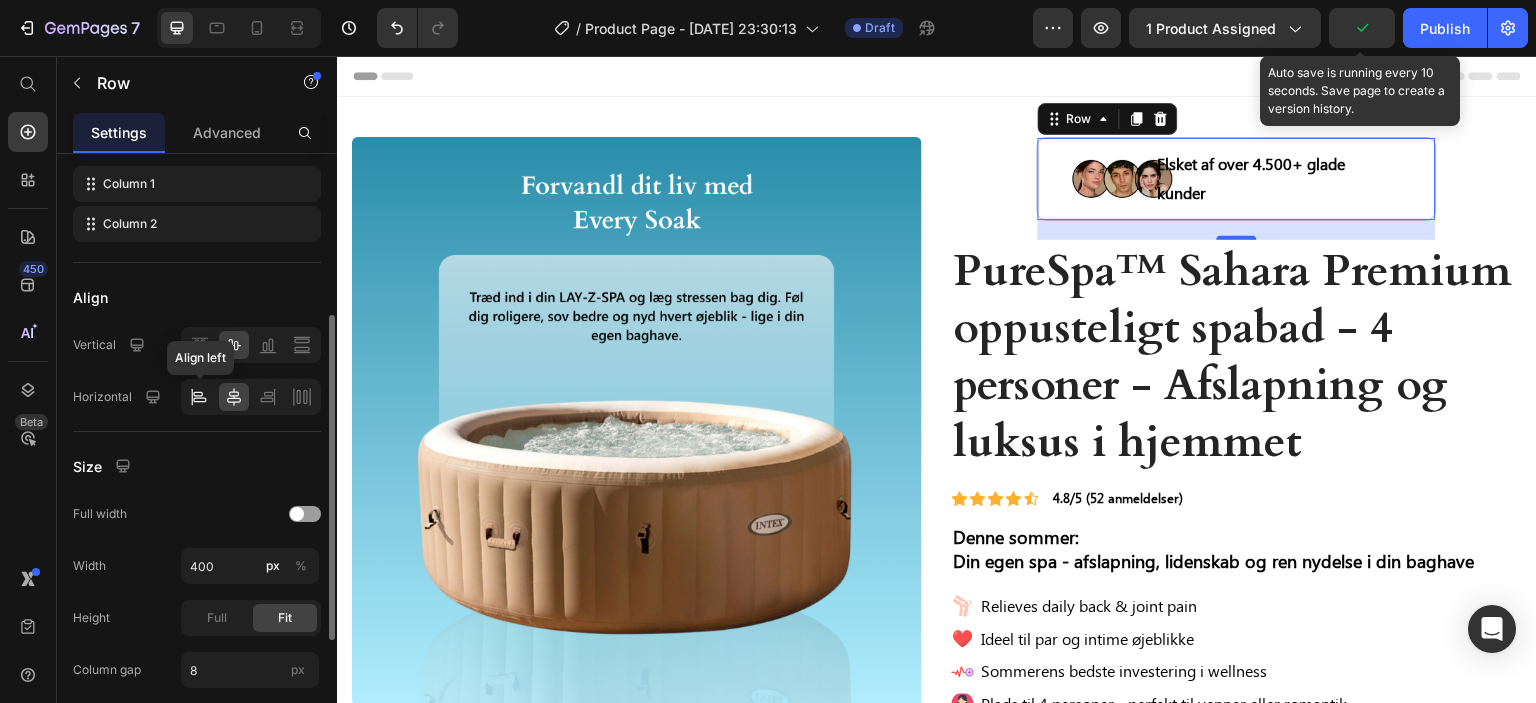 click 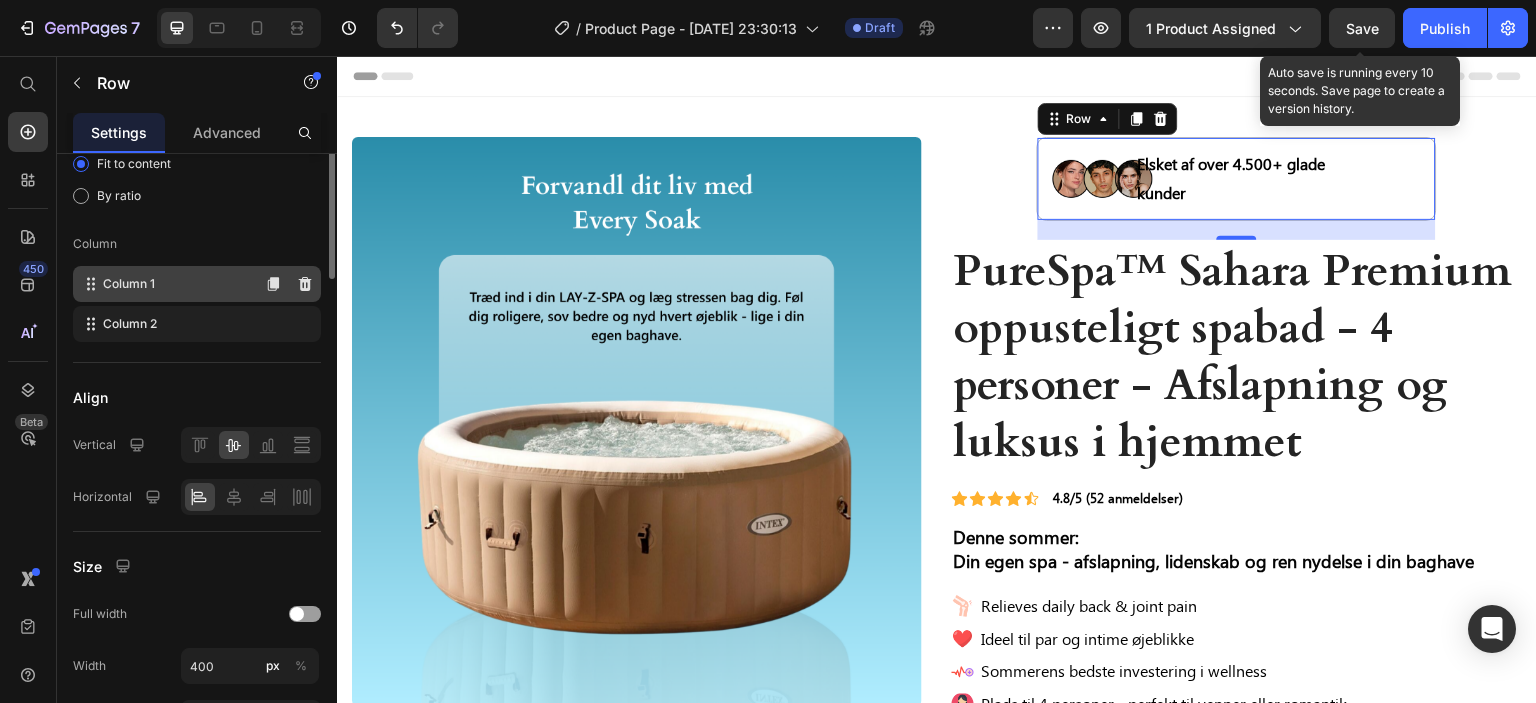 scroll, scrollTop: 0, scrollLeft: 0, axis: both 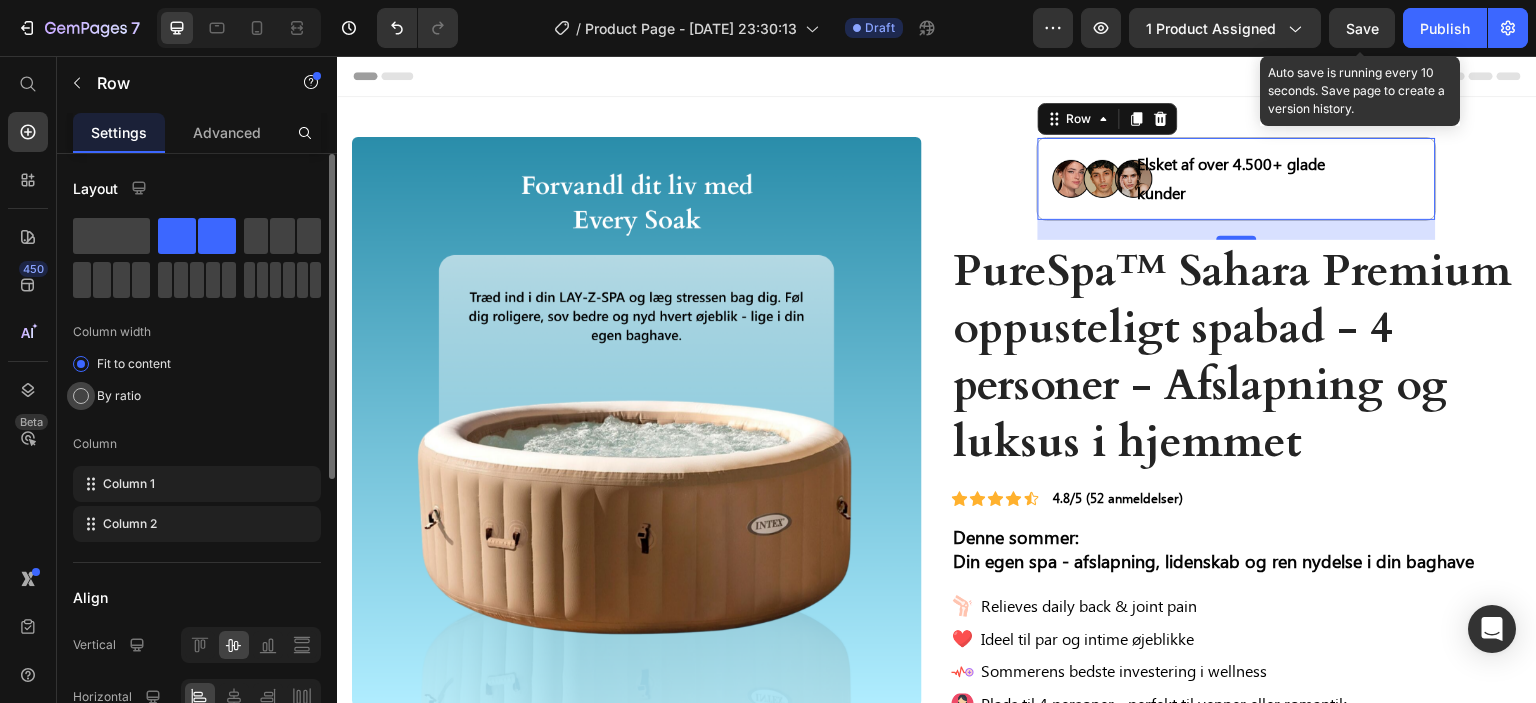click on "By ratio" at bounding box center (119, 396) 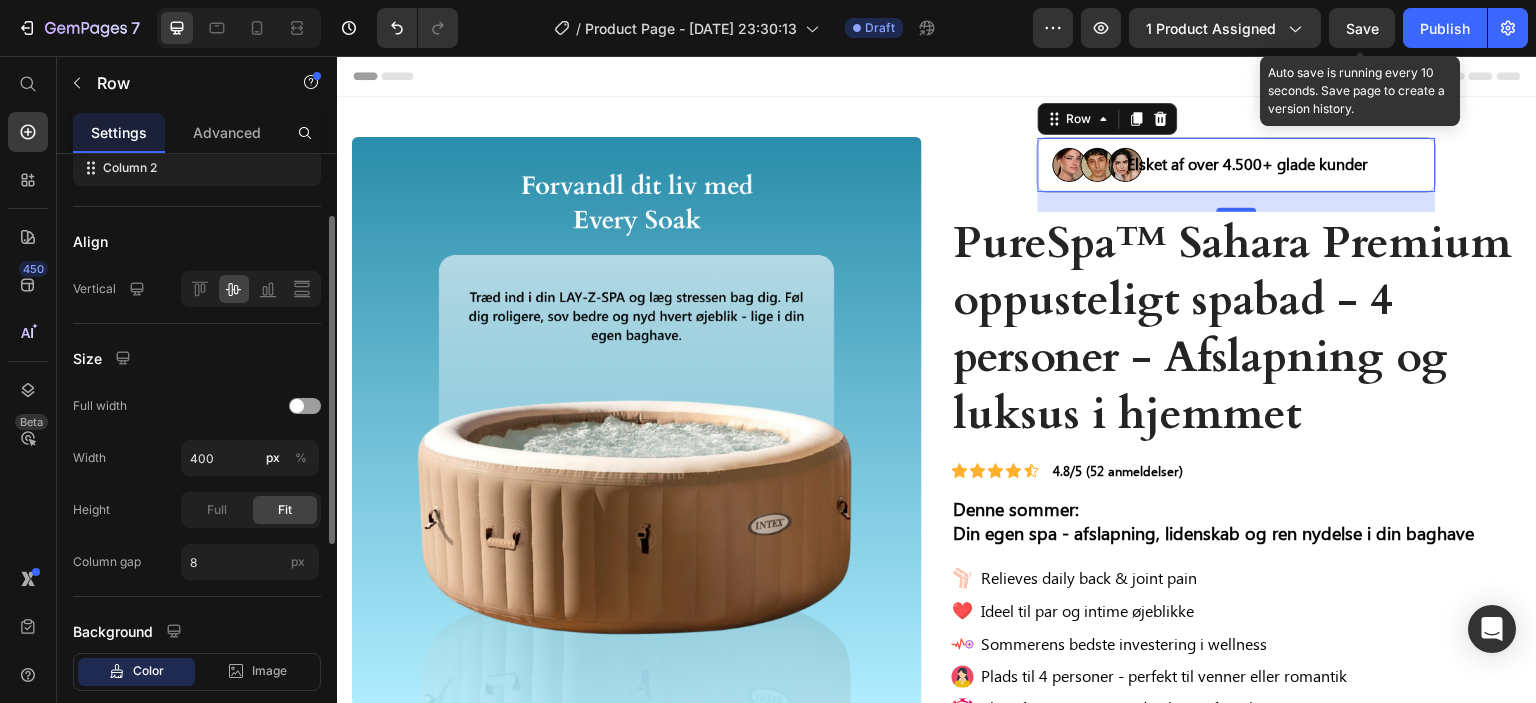 scroll, scrollTop: 500, scrollLeft: 0, axis: vertical 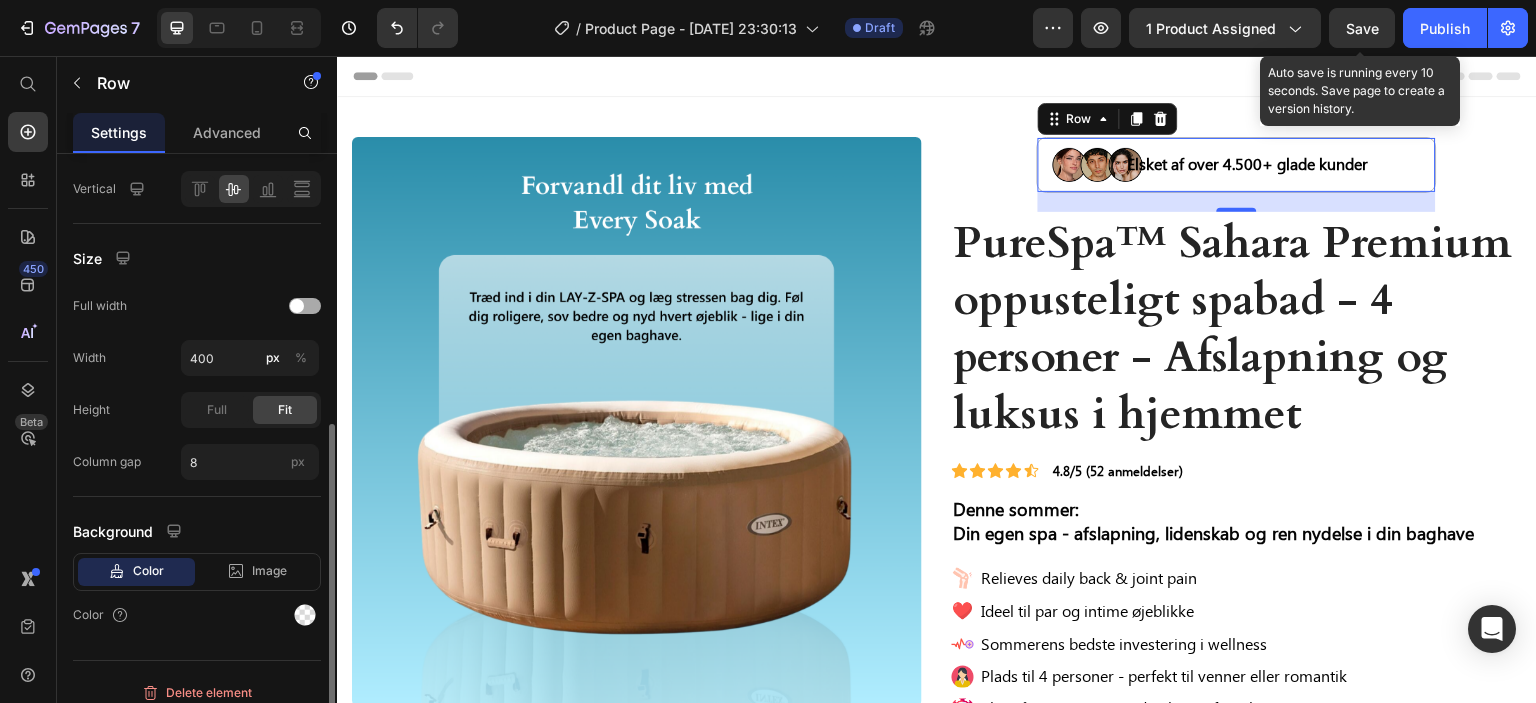click at bounding box center [305, 306] 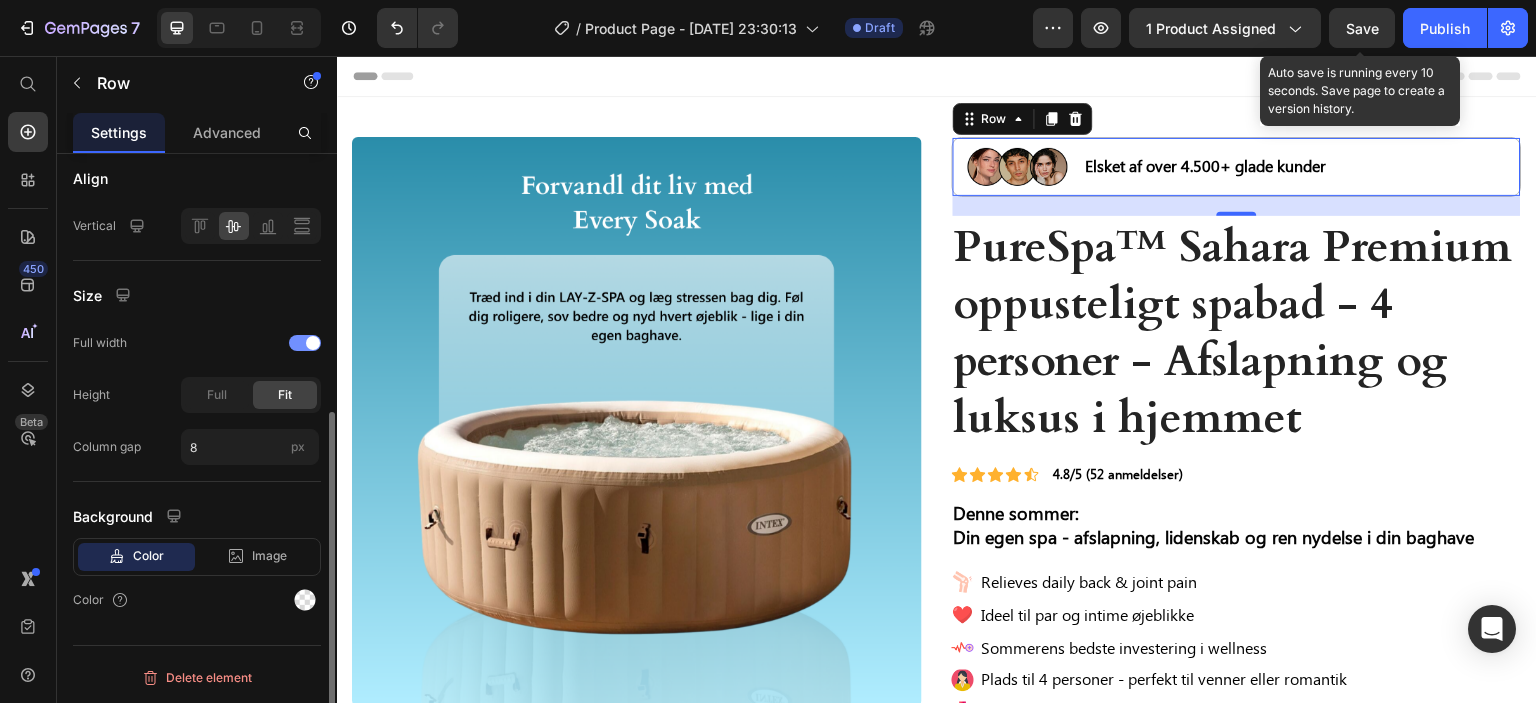 scroll, scrollTop: 460, scrollLeft: 0, axis: vertical 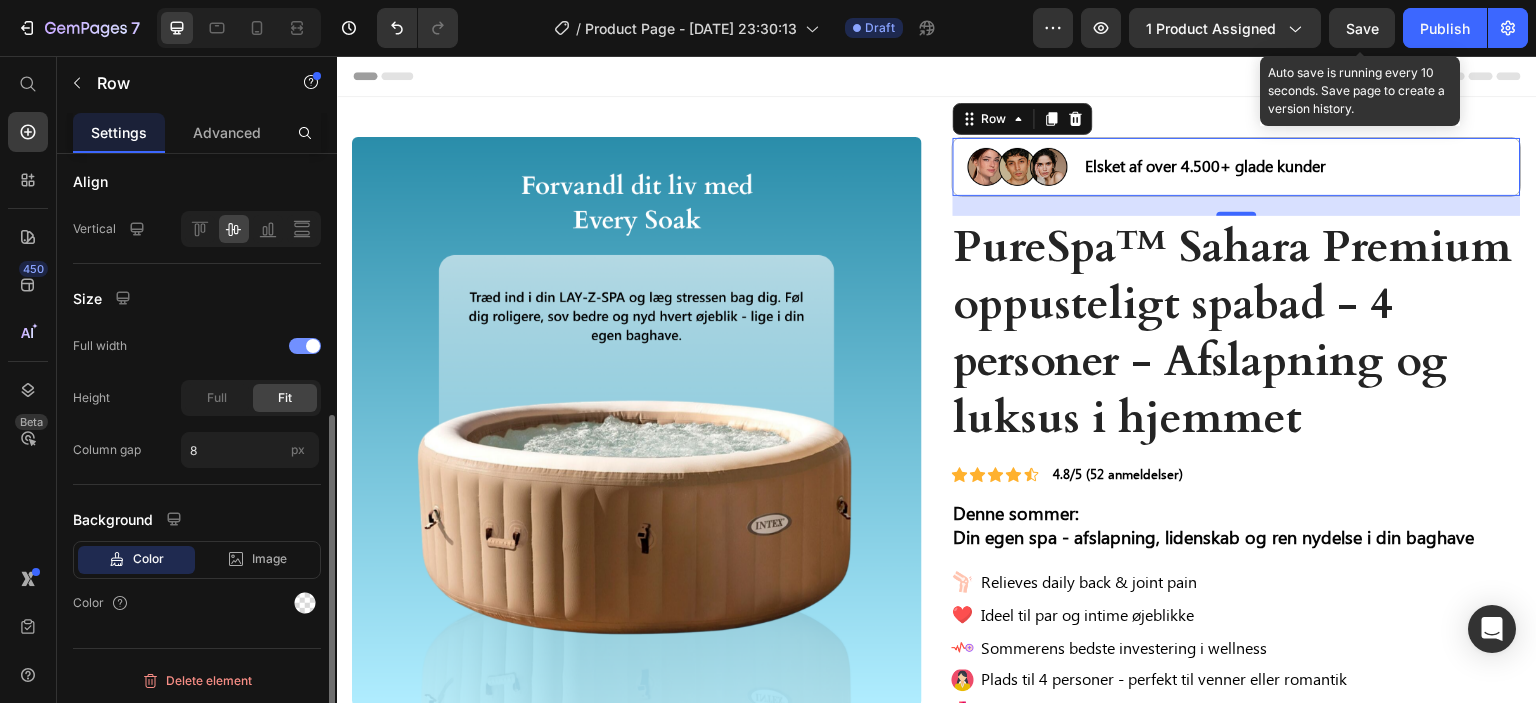click at bounding box center (305, 346) 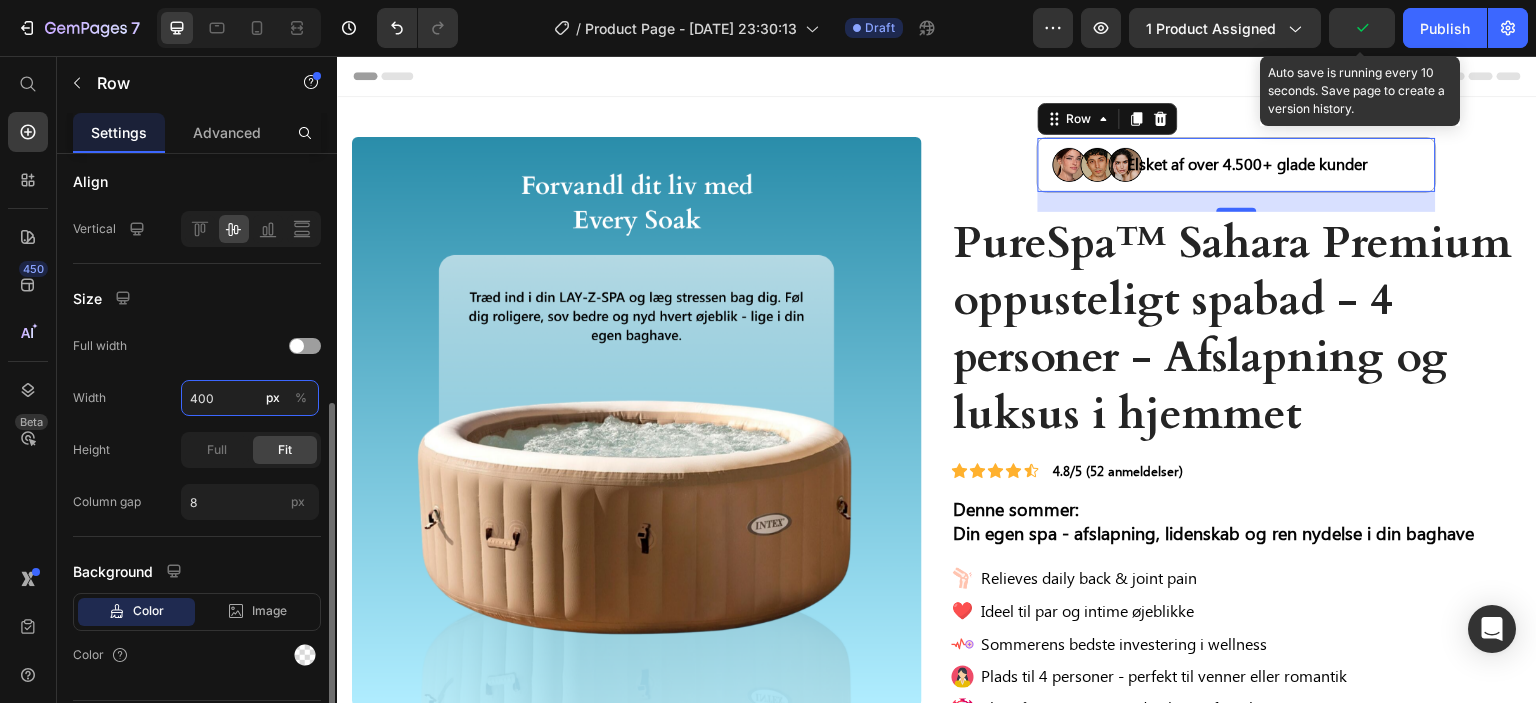 click on "400" at bounding box center (250, 398) 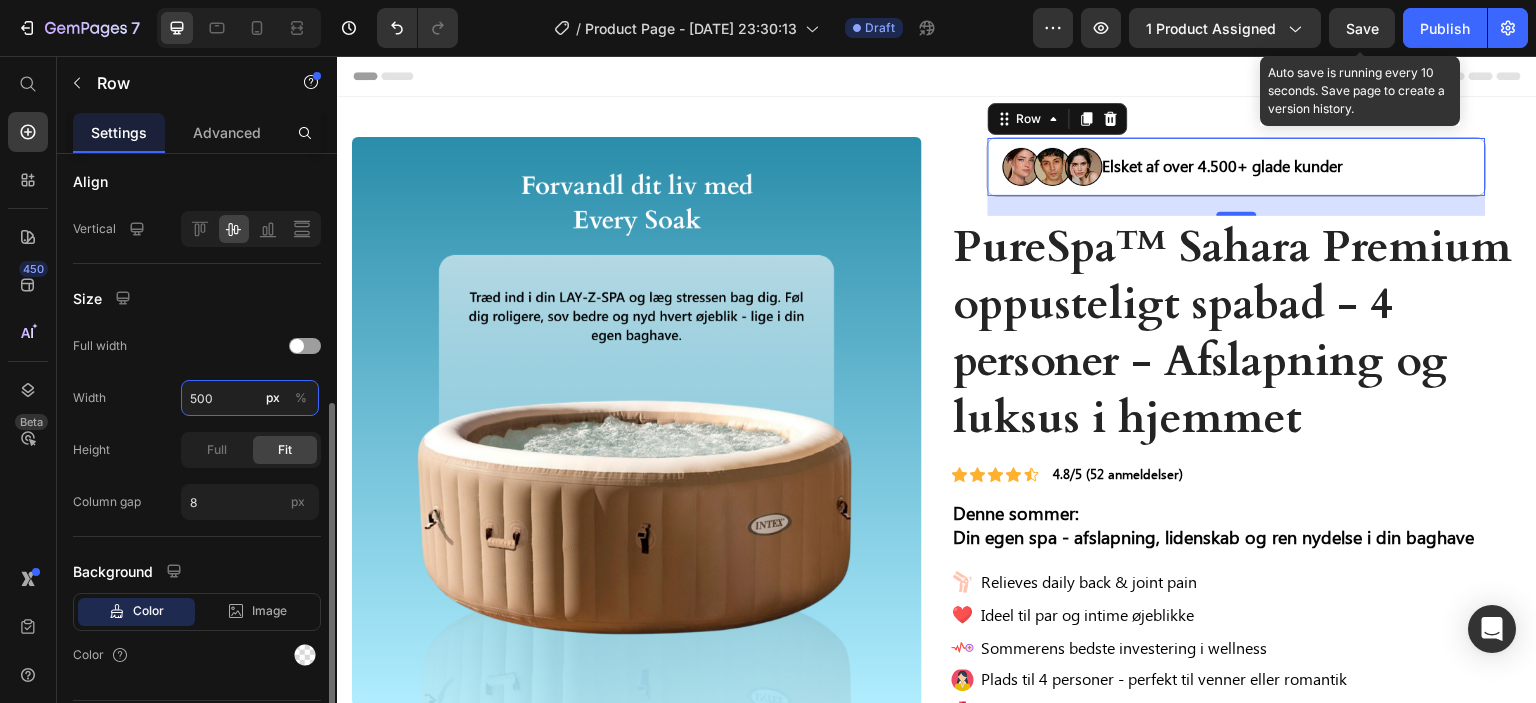 type on "500" 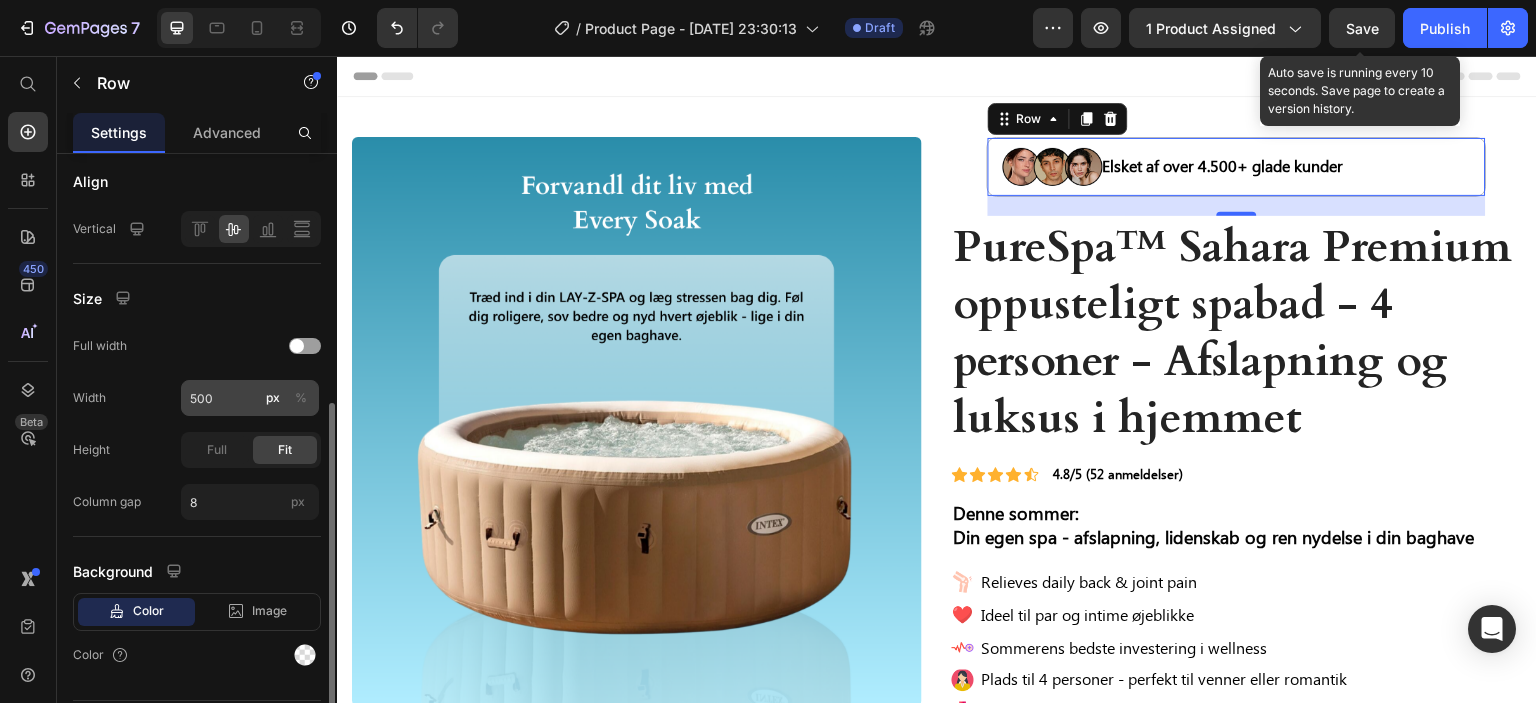 click on "%" at bounding box center [301, 398] 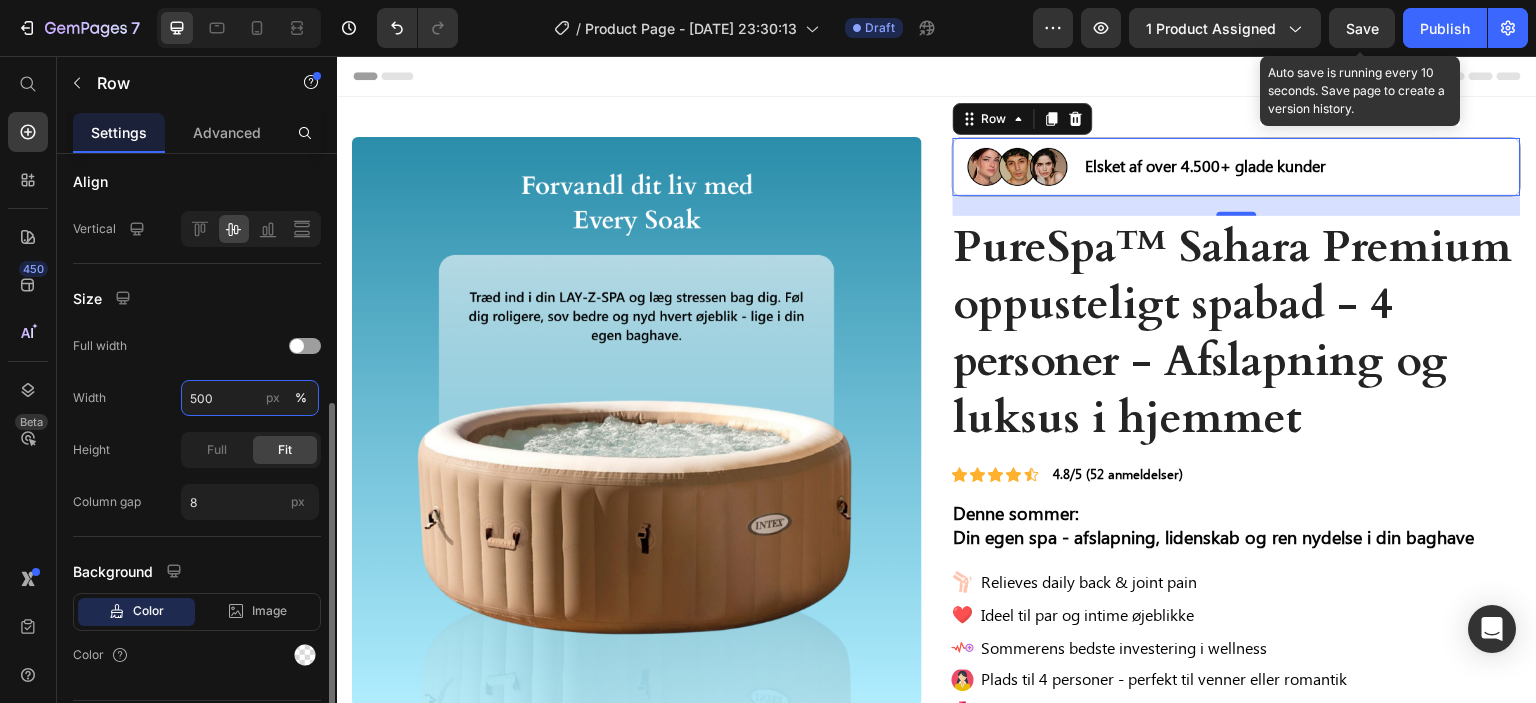 click on "500" at bounding box center (250, 398) 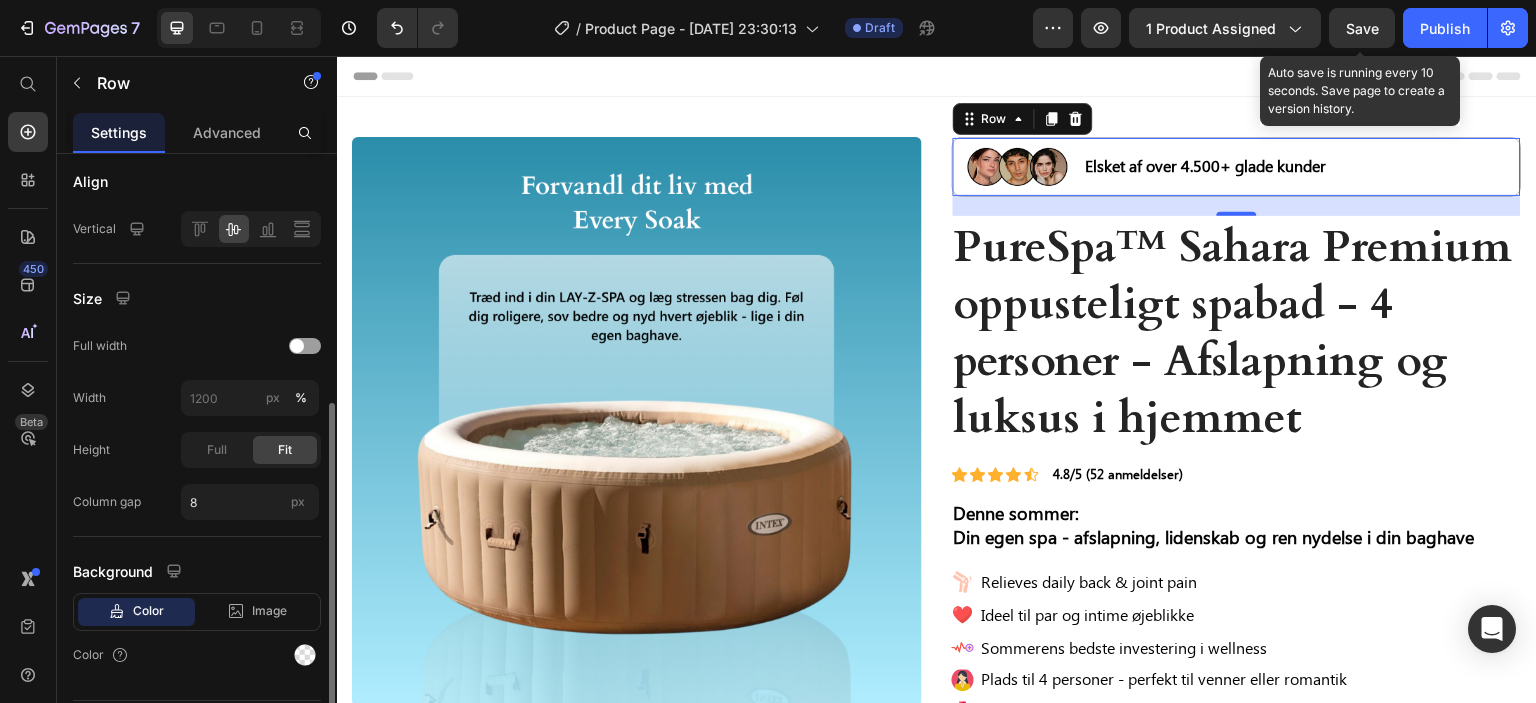 click on "Size Full width Width px % Height Full Fit Column gap 8 px" 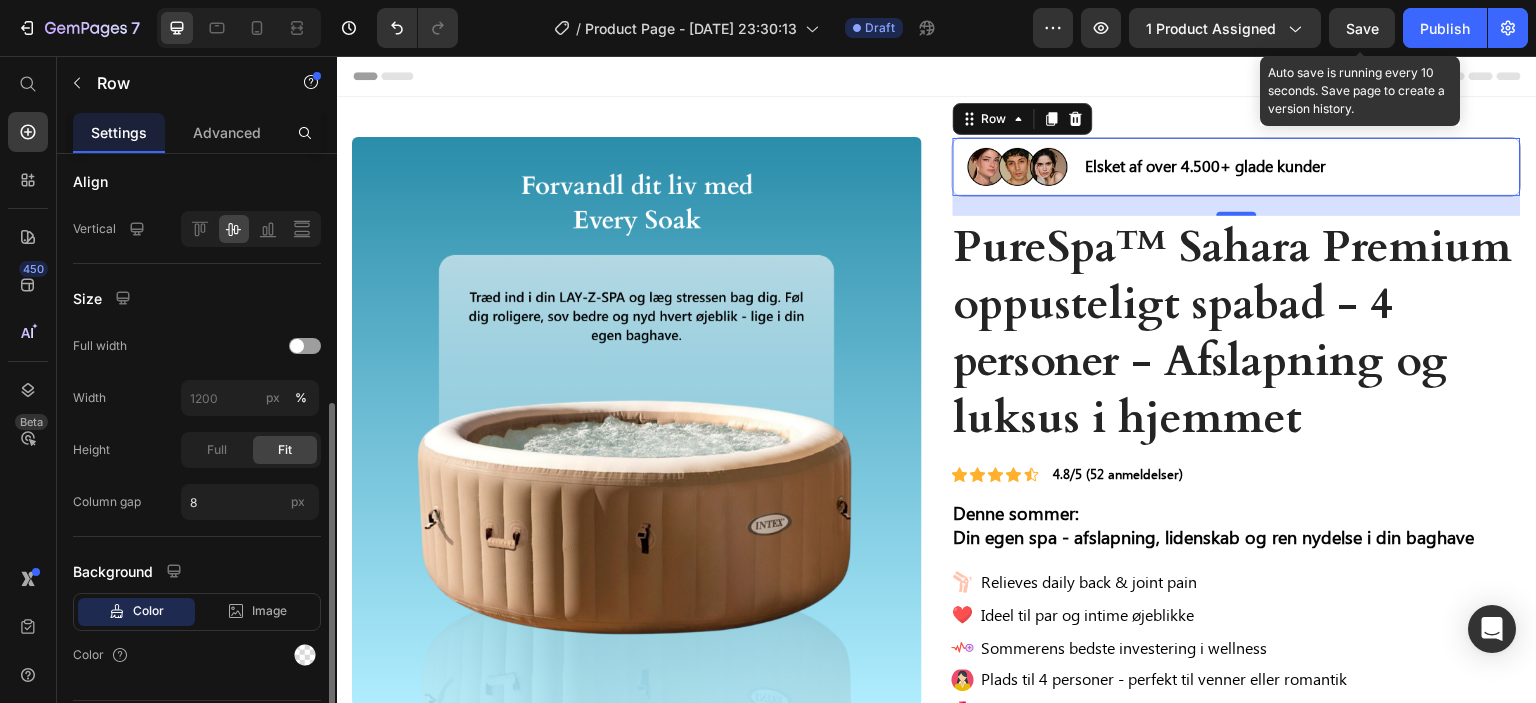 type on "1200" 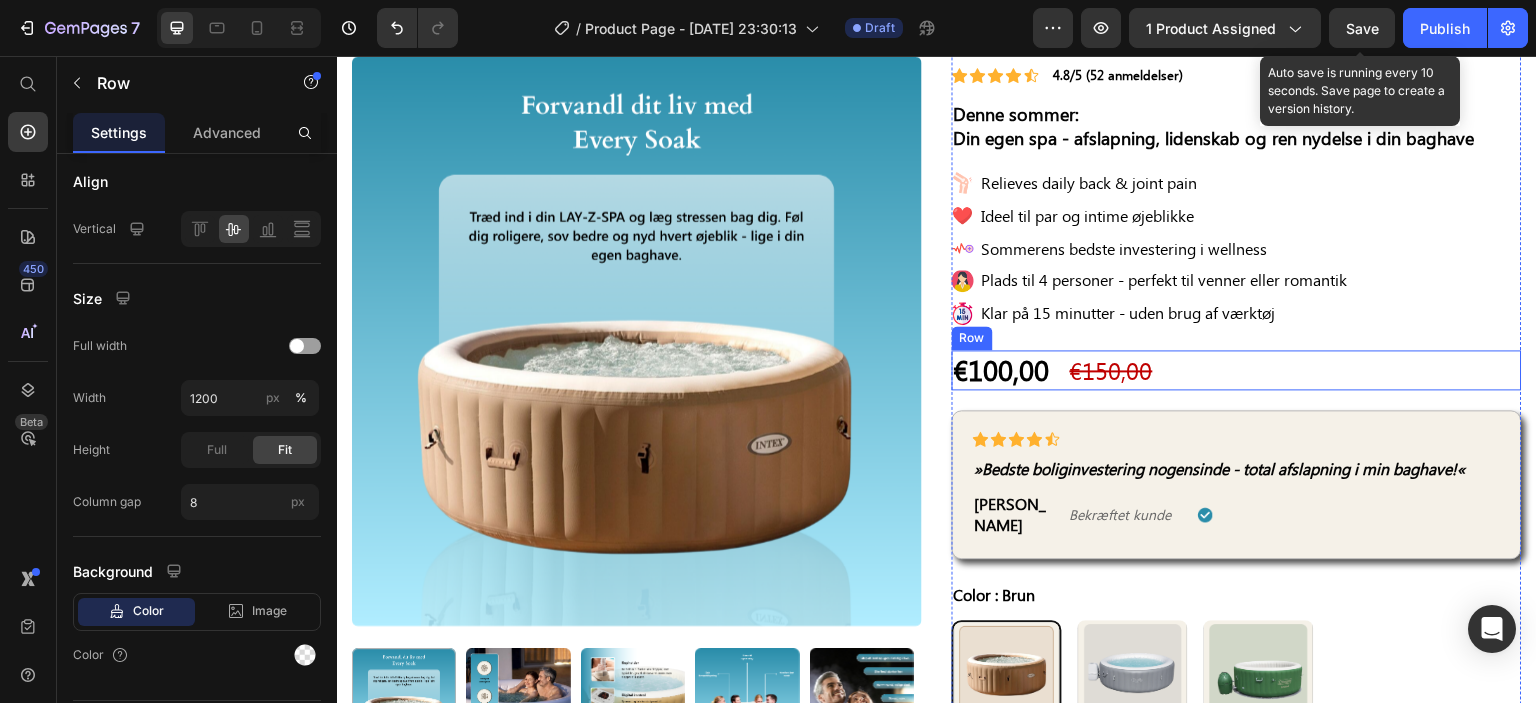 scroll, scrollTop: 600, scrollLeft: 0, axis: vertical 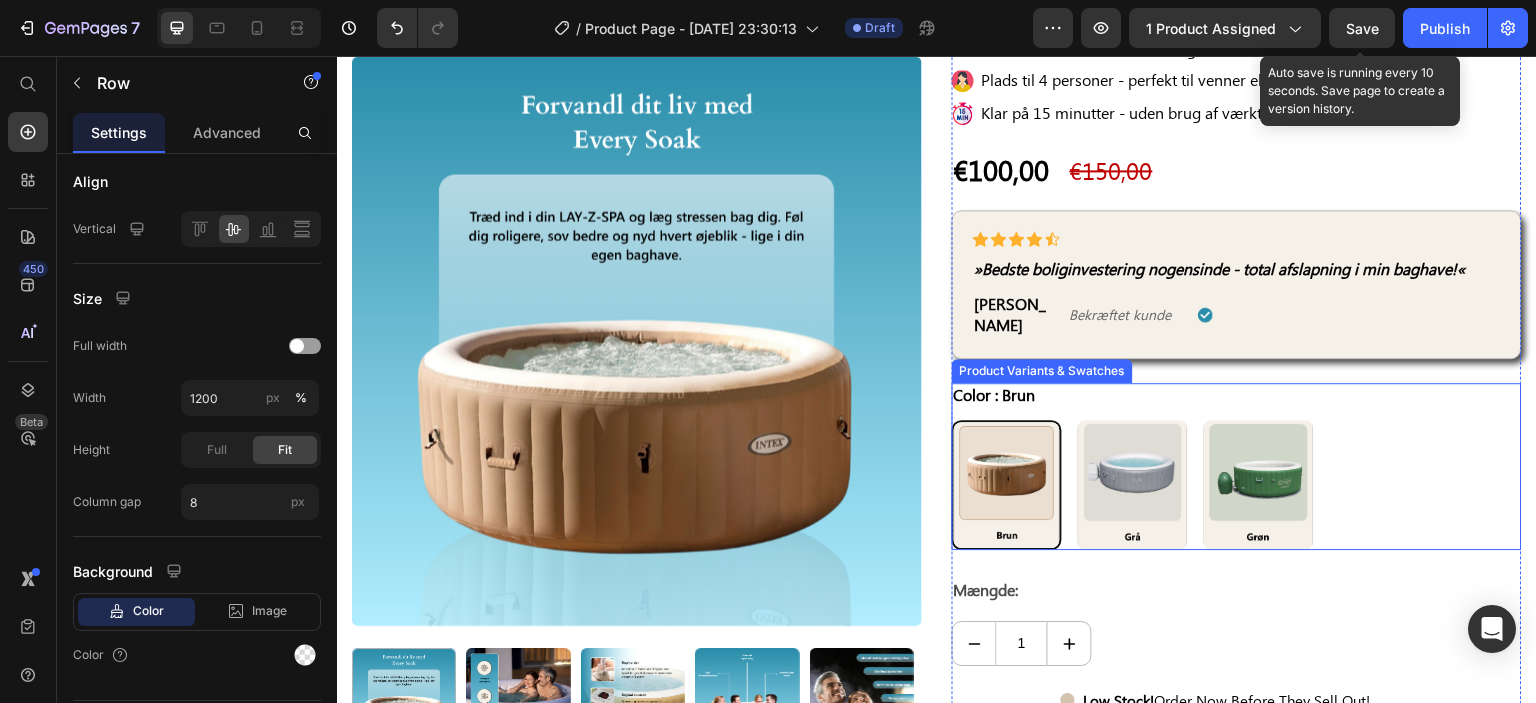 click on "Brun Brun Grå Grå Grøn Grøn" at bounding box center (1237, 485) 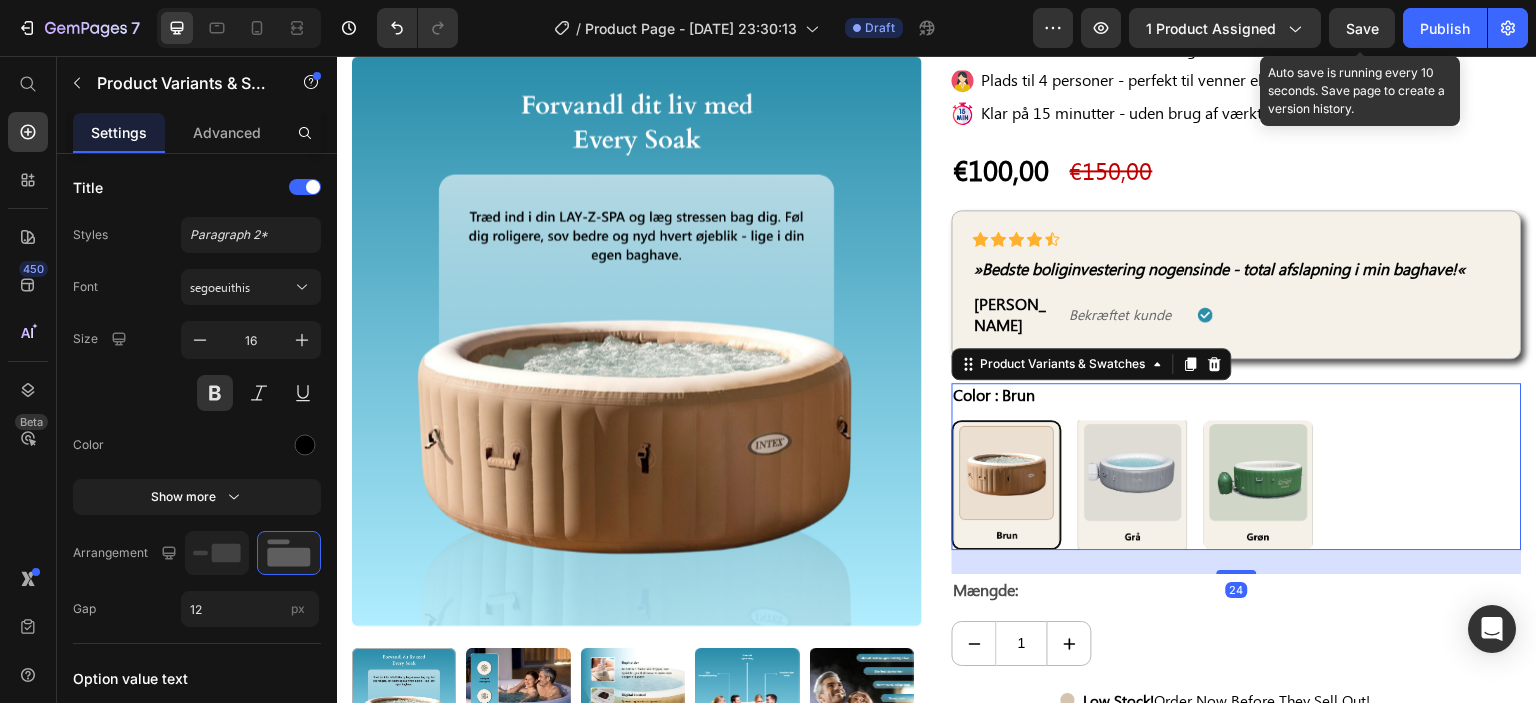 scroll, scrollTop: 0, scrollLeft: 0, axis: both 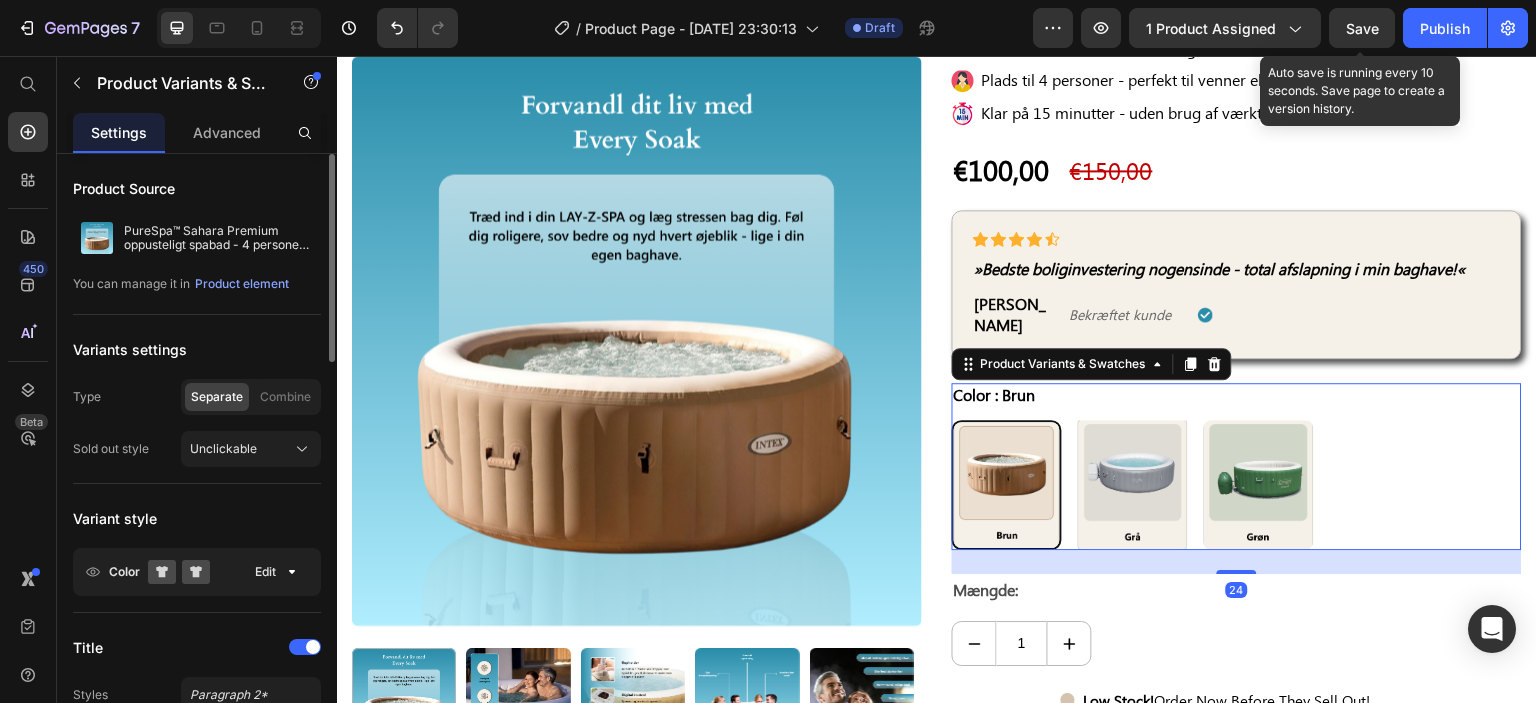 click at bounding box center [1133, 485] 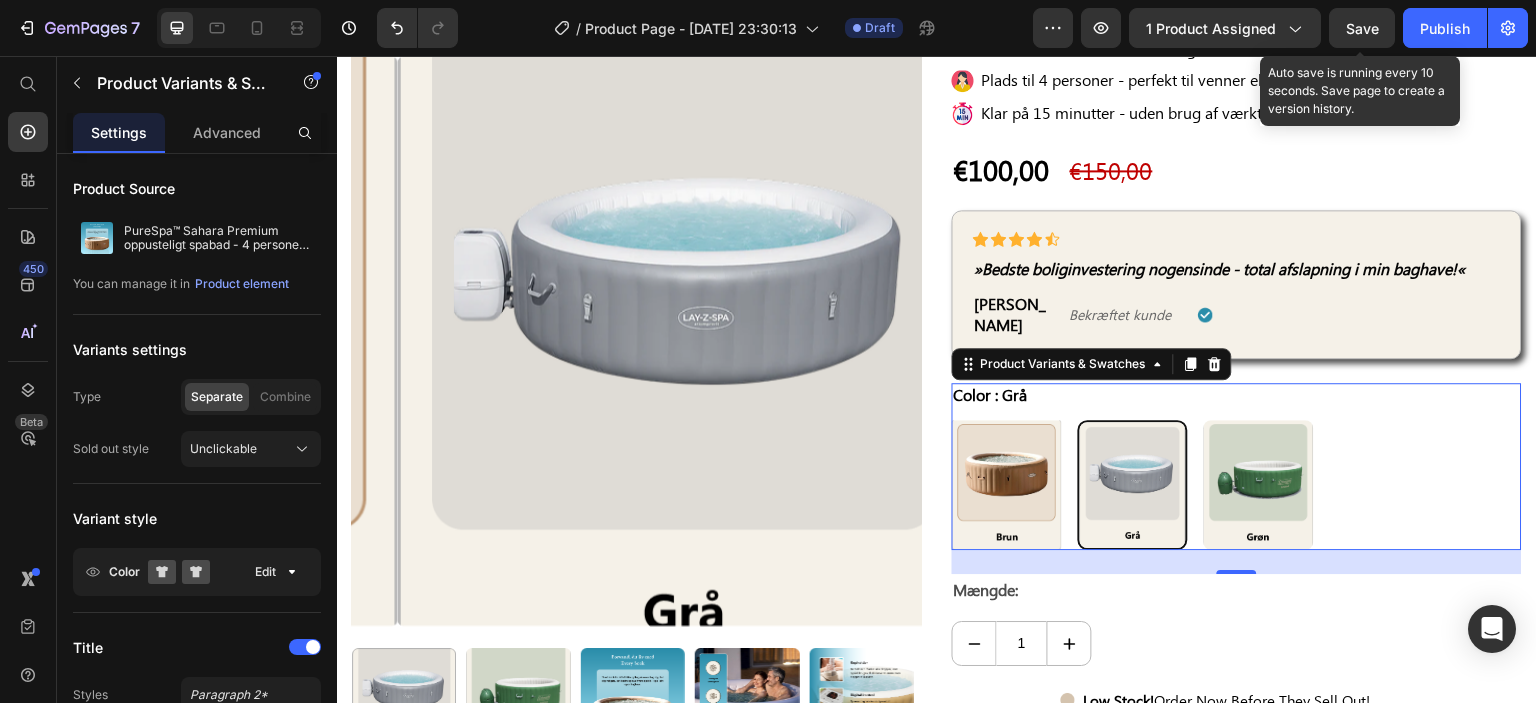 click at bounding box center [1007, 485] 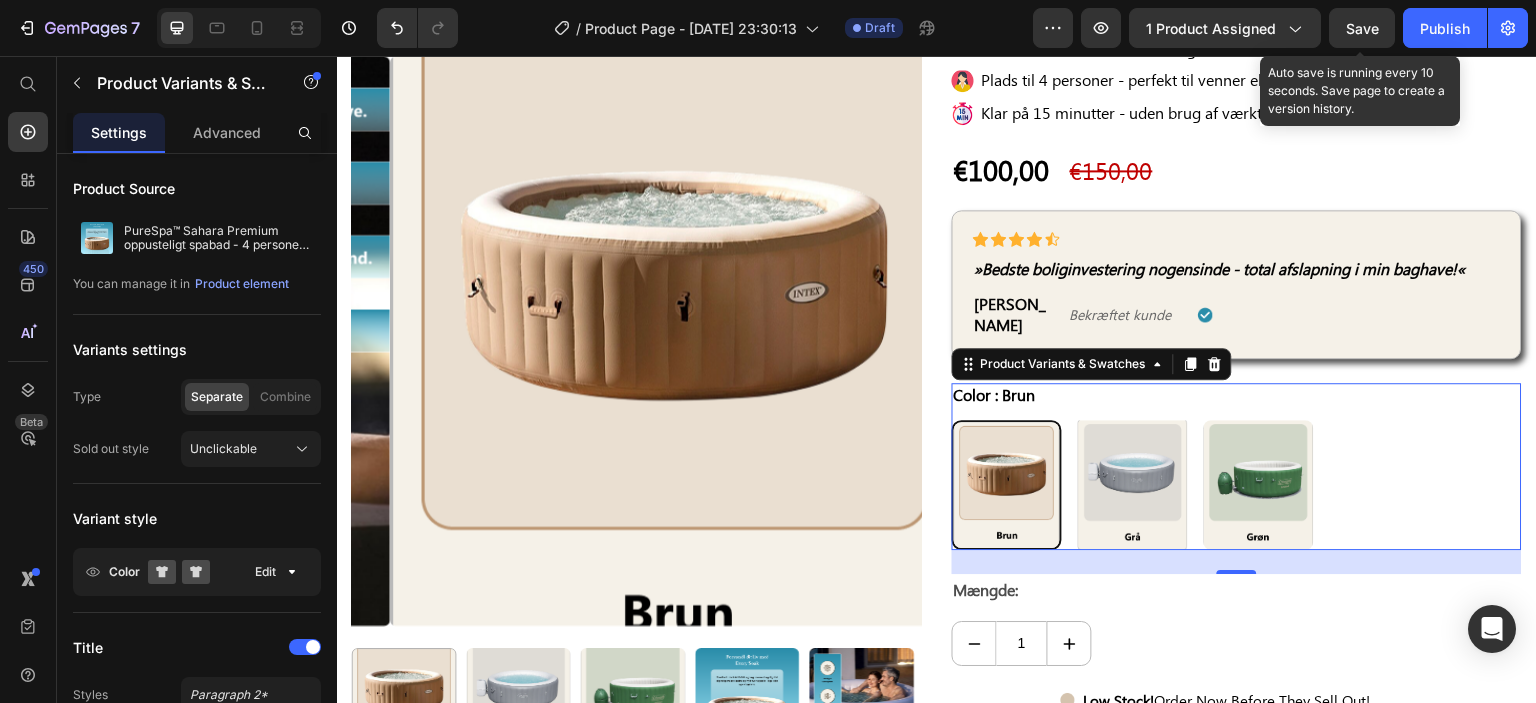 click at bounding box center (1133, 485) 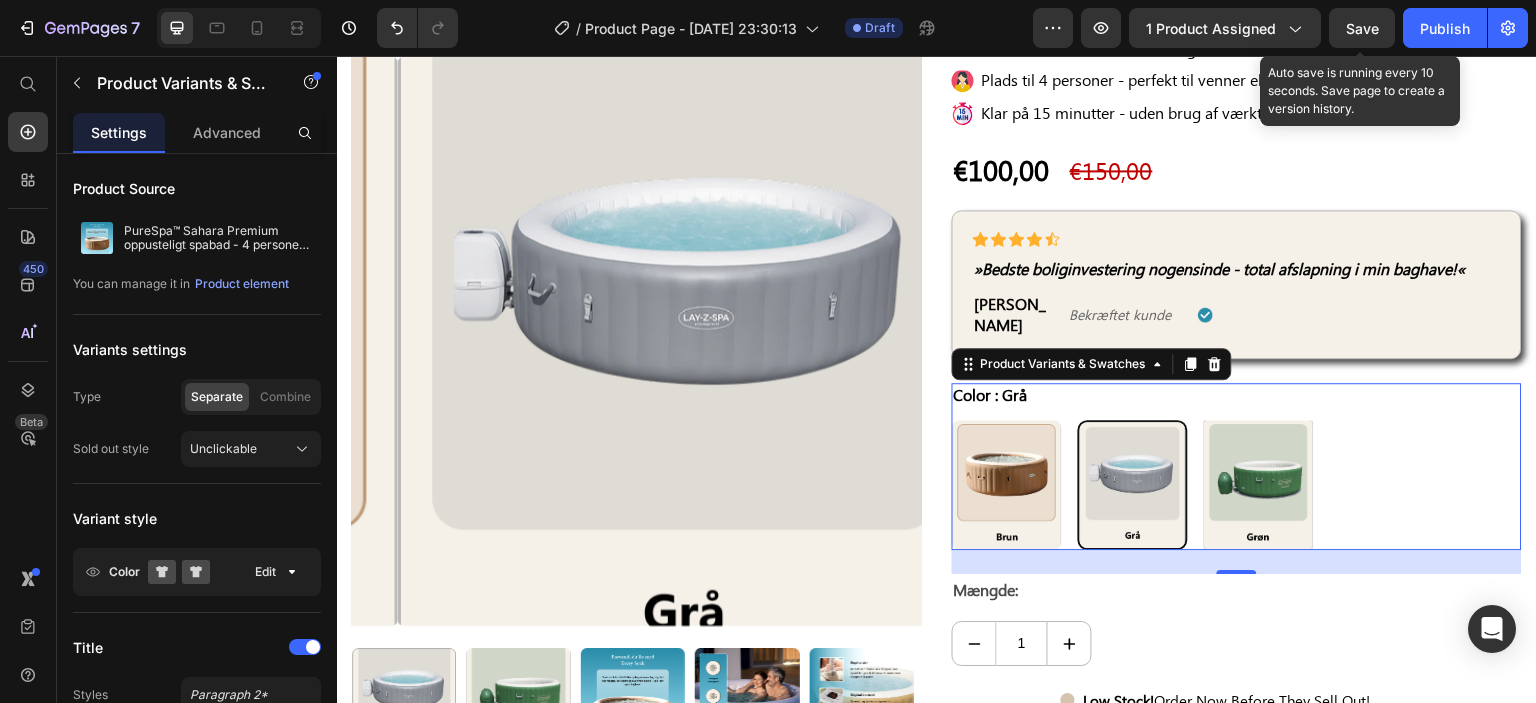 click at bounding box center (1259, 485) 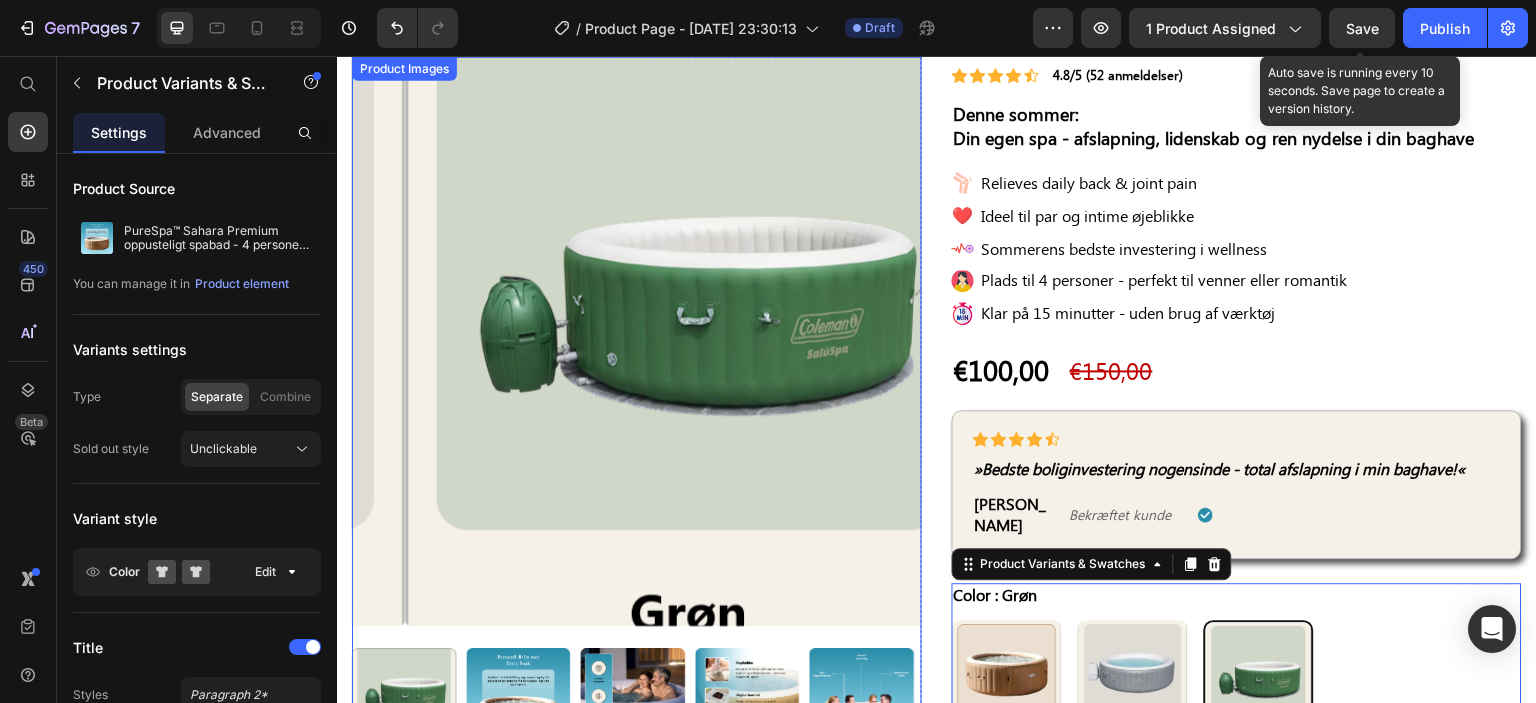 scroll, scrollTop: 700, scrollLeft: 0, axis: vertical 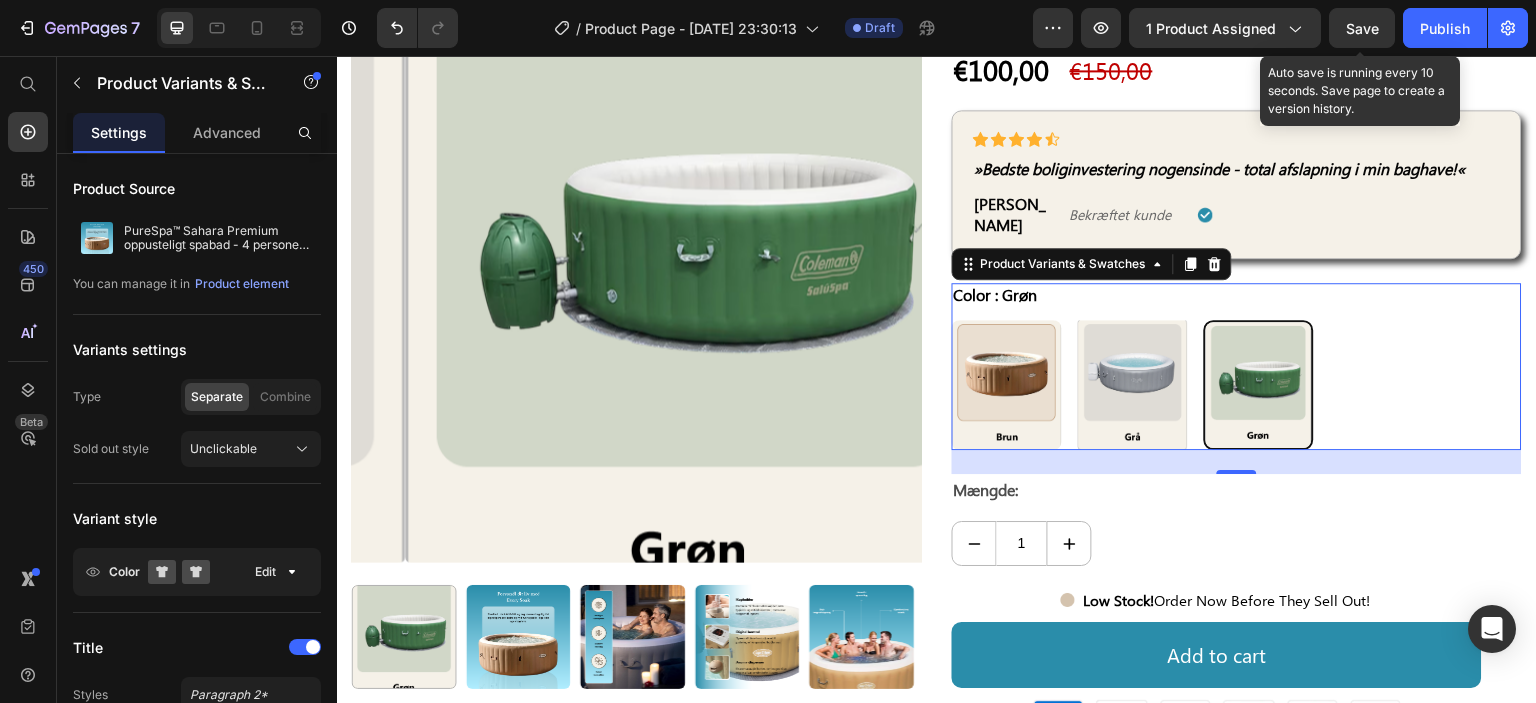 click at bounding box center [1133, 385] 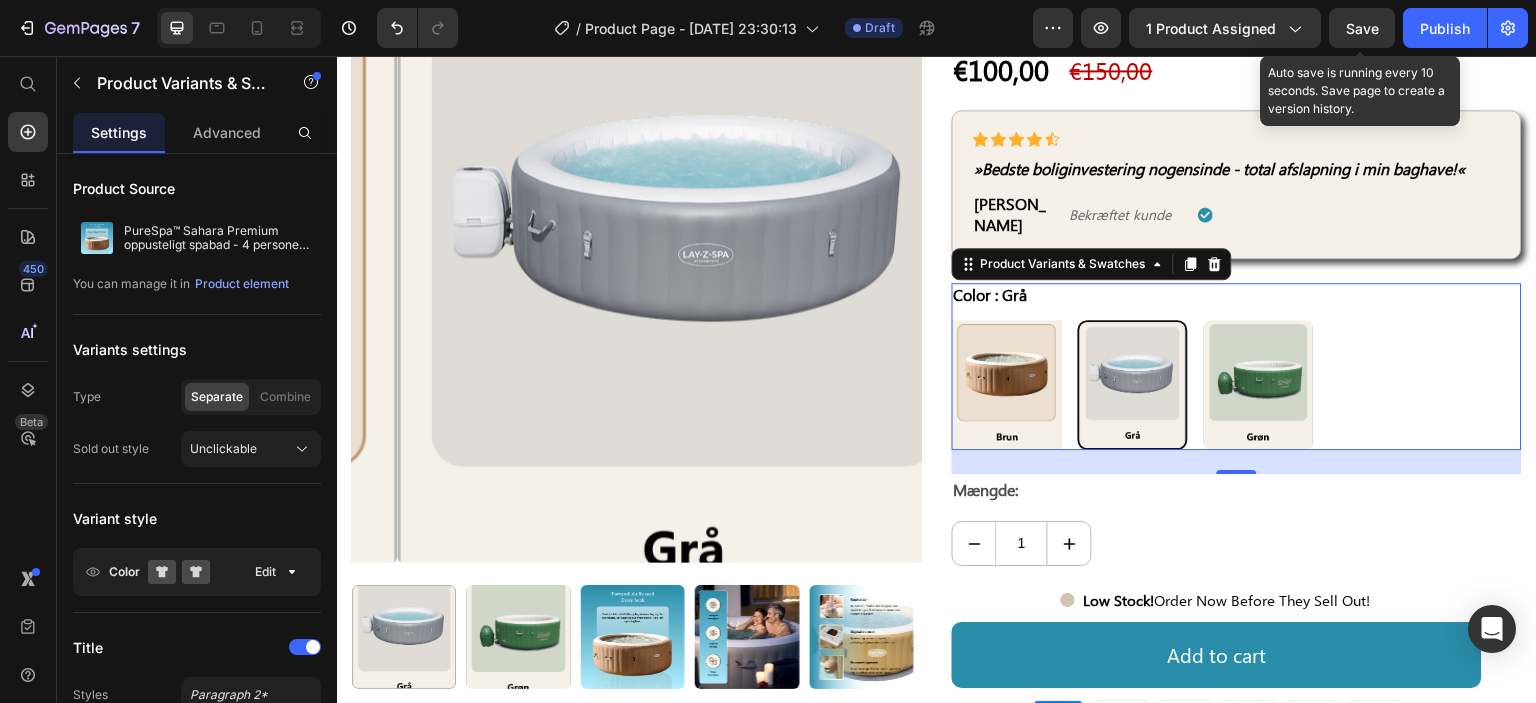 click at bounding box center (1007, 385) 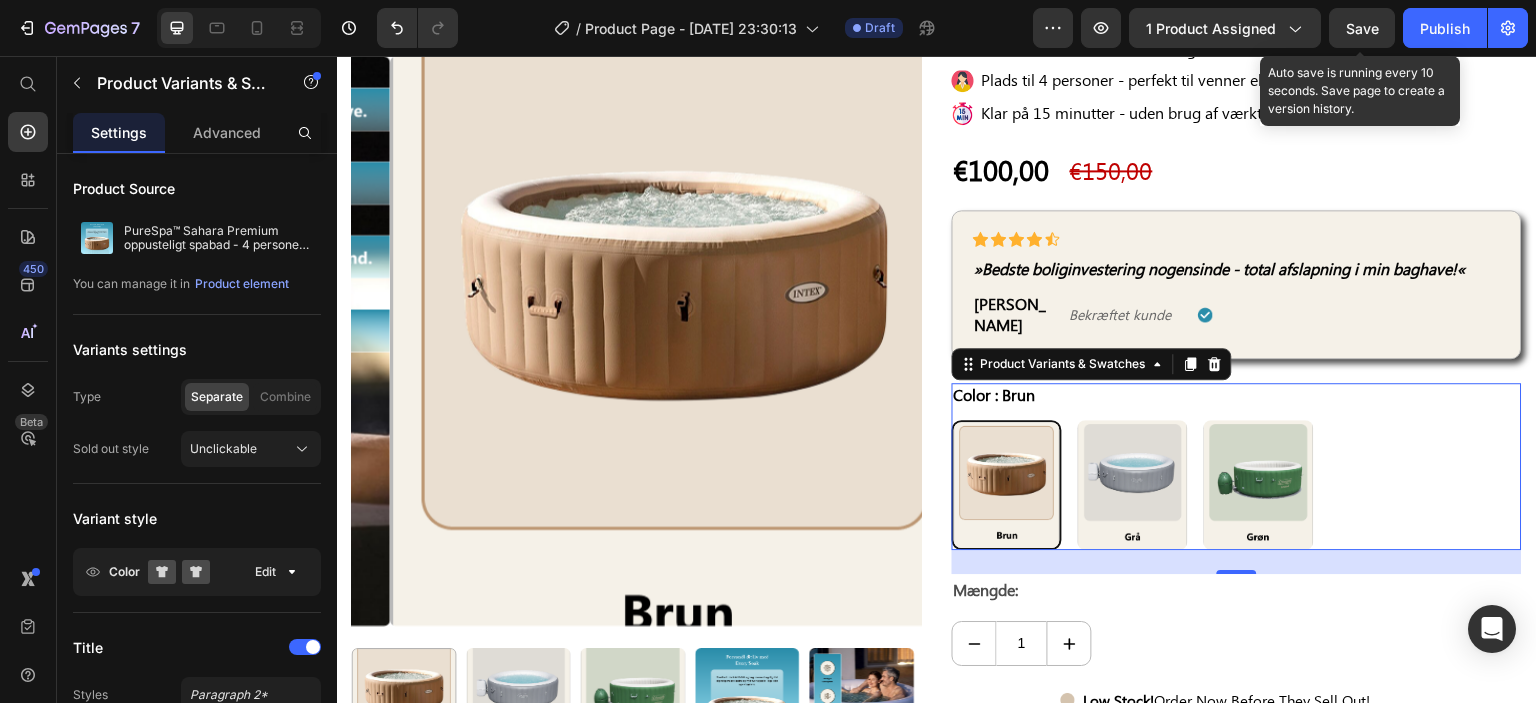 click on "Save" at bounding box center [1362, 28] 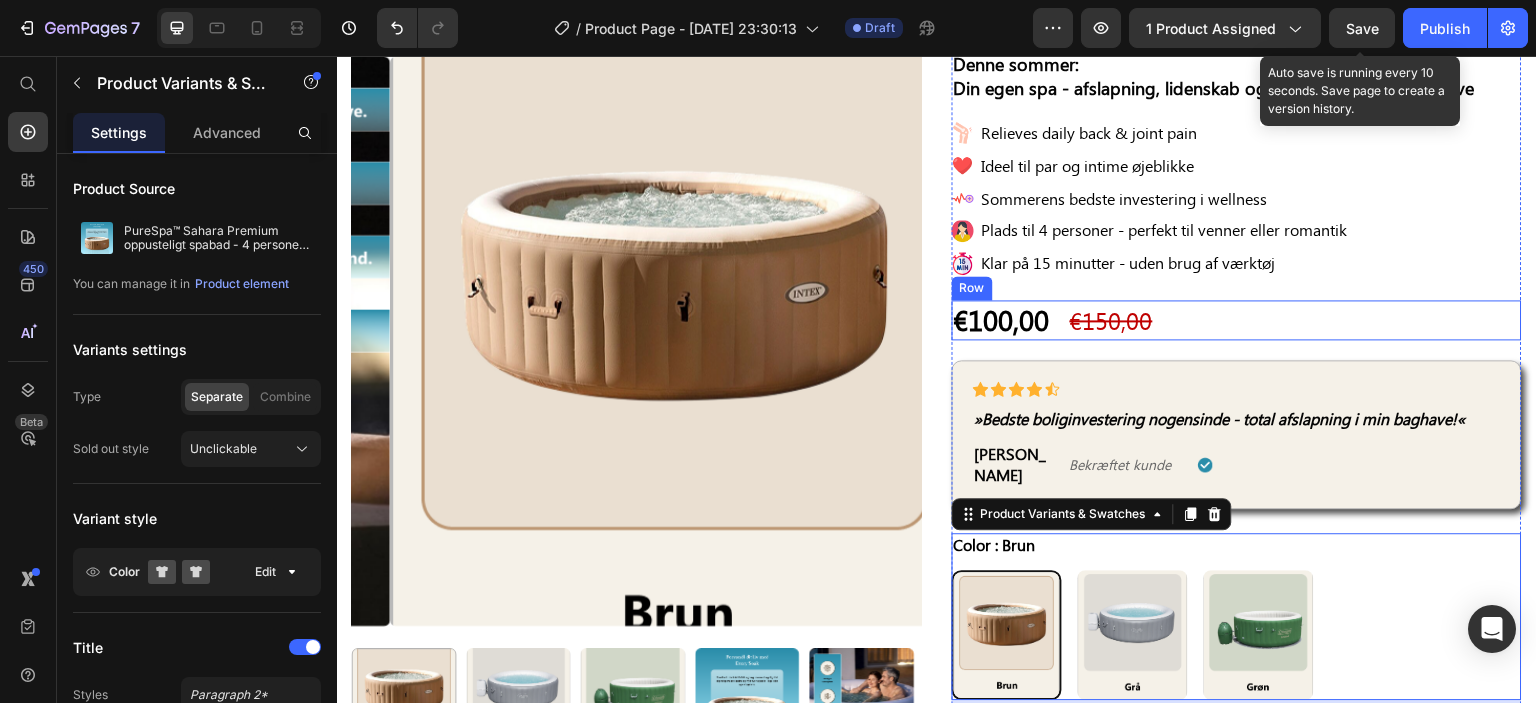 scroll, scrollTop: 500, scrollLeft: 0, axis: vertical 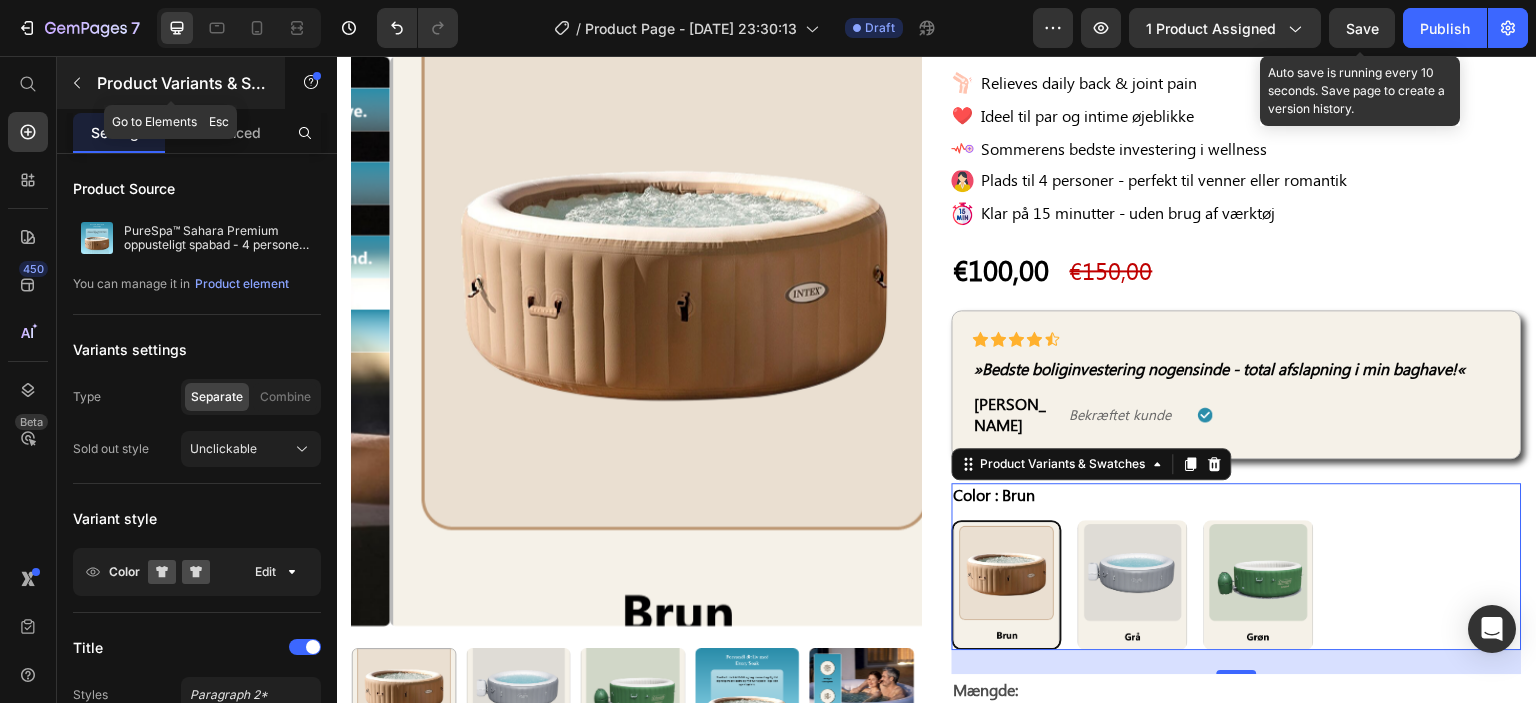 click on "Product Variants & Swatches" at bounding box center (171, 83) 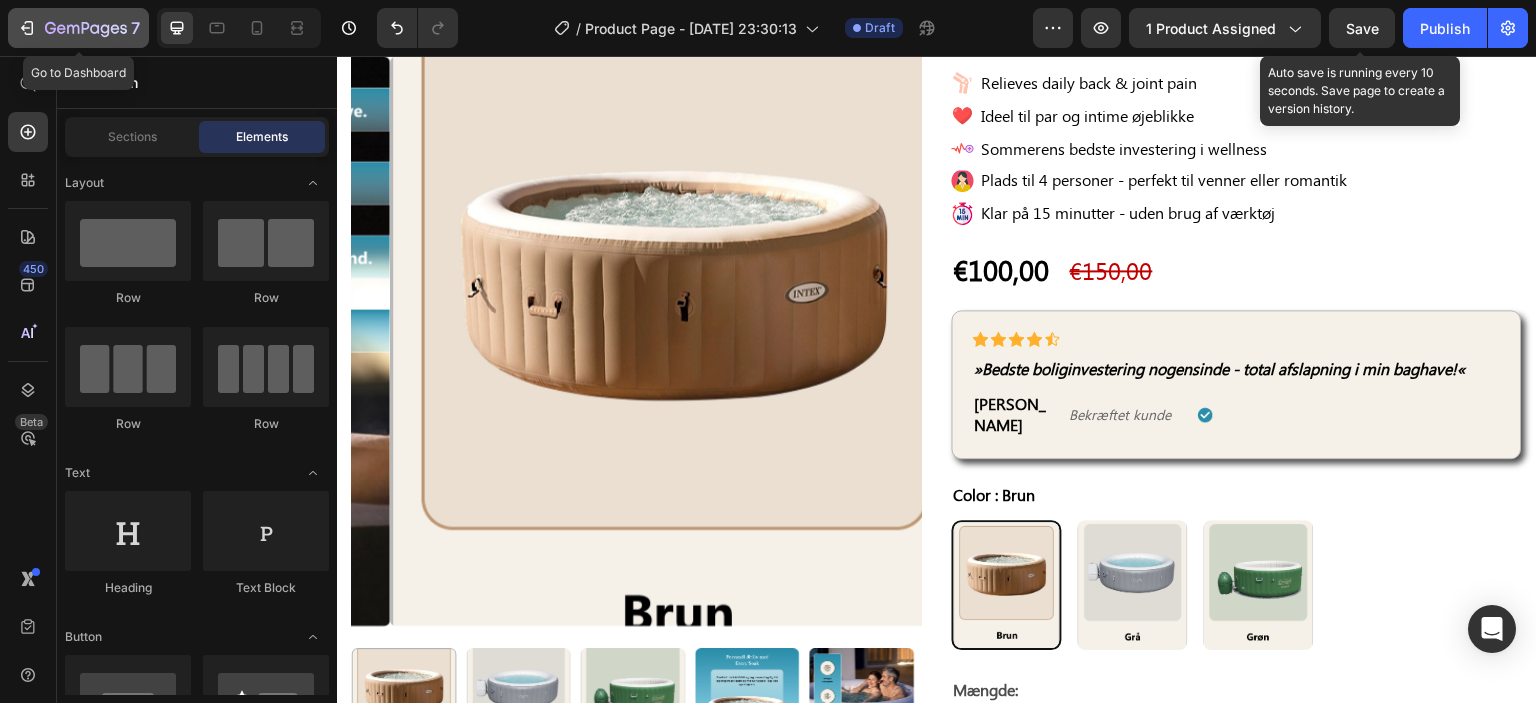 click 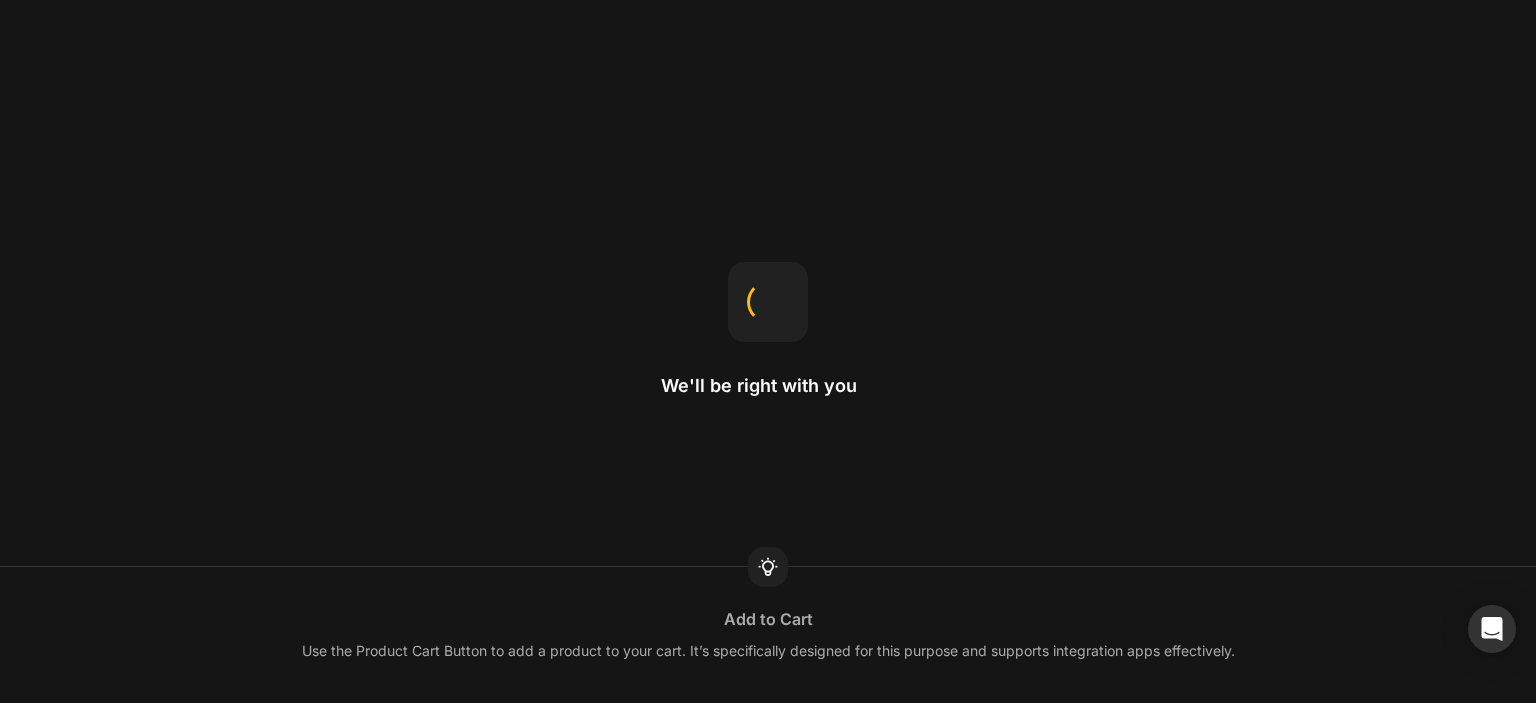 scroll, scrollTop: 0, scrollLeft: 0, axis: both 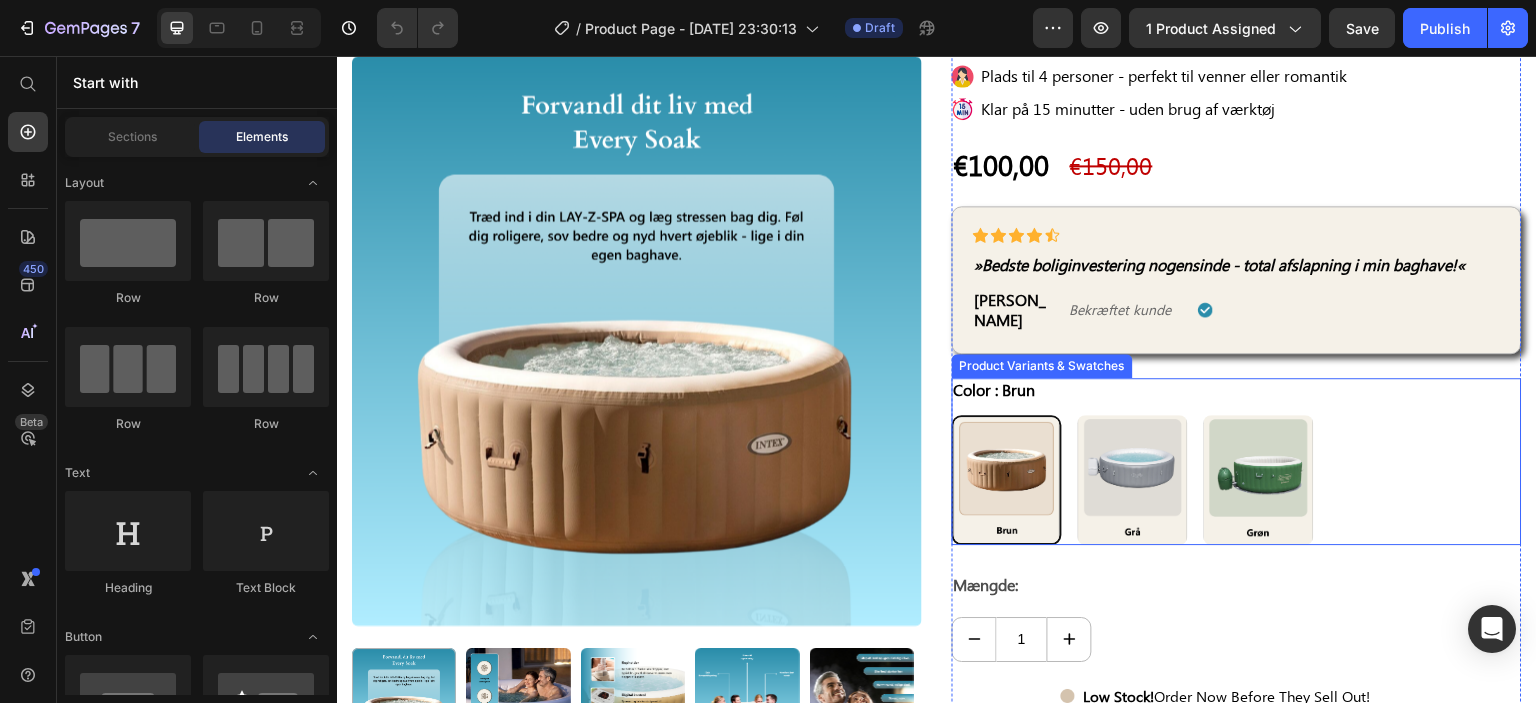 click on "[PERSON_NAME] Grå Grå Grøn Grøn" at bounding box center (1237, 480) 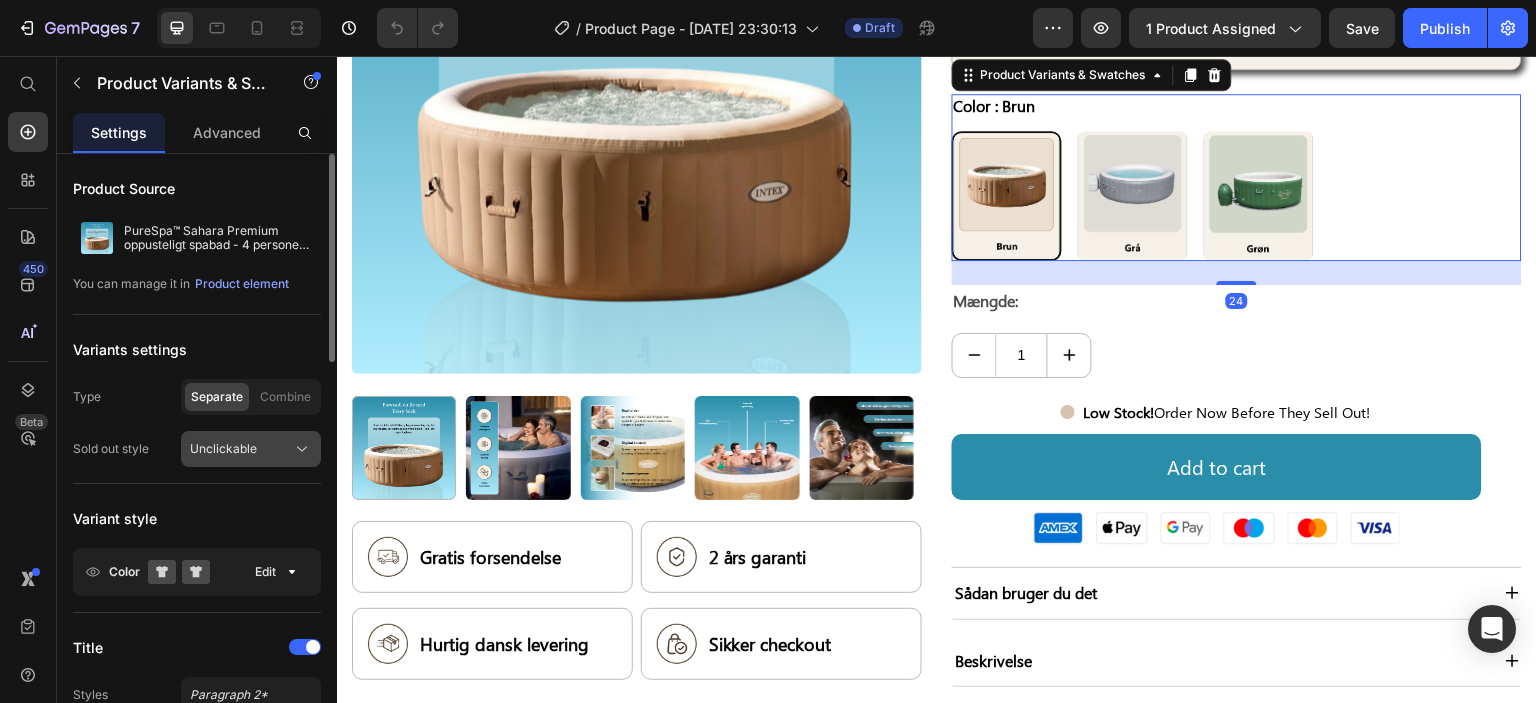 scroll, scrollTop: 900, scrollLeft: 0, axis: vertical 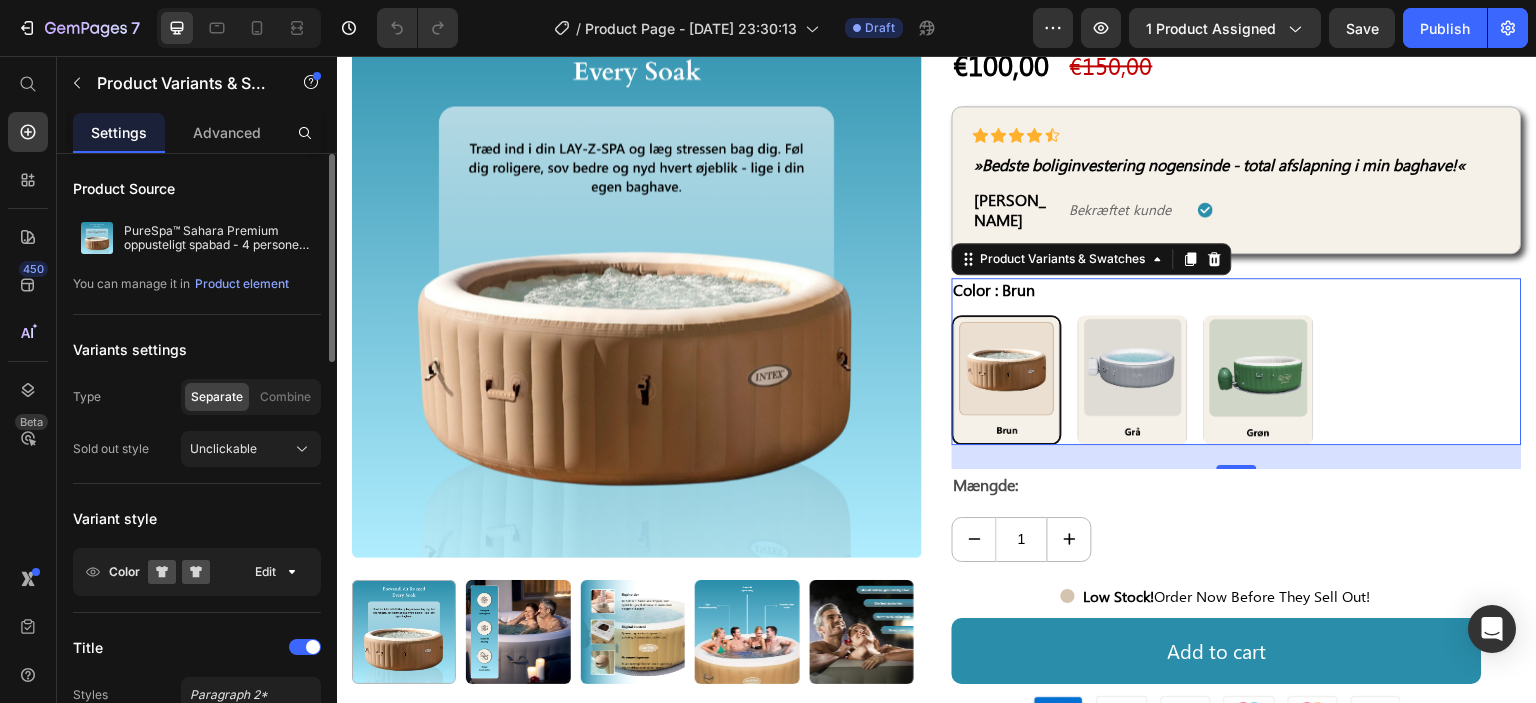 click on "Color  Edit" 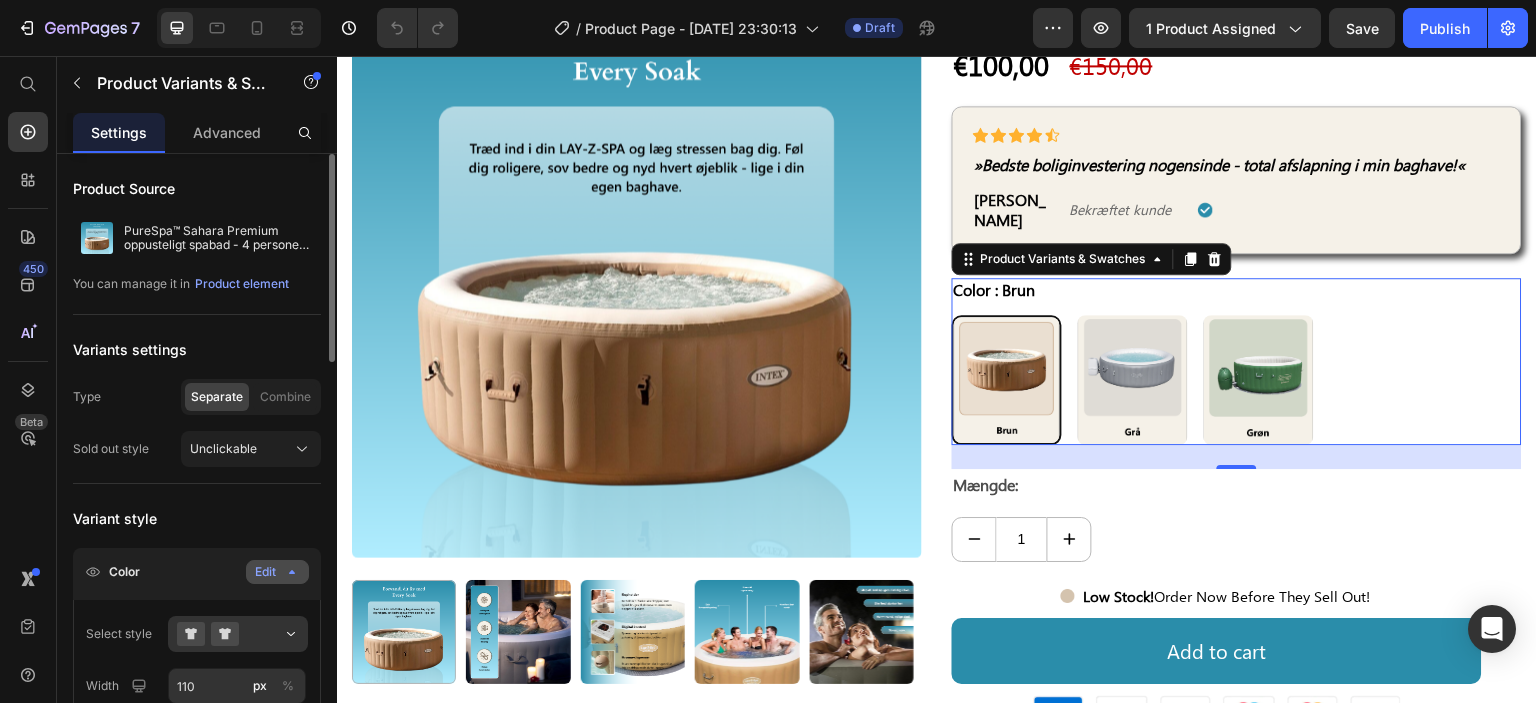 click on "Edit" 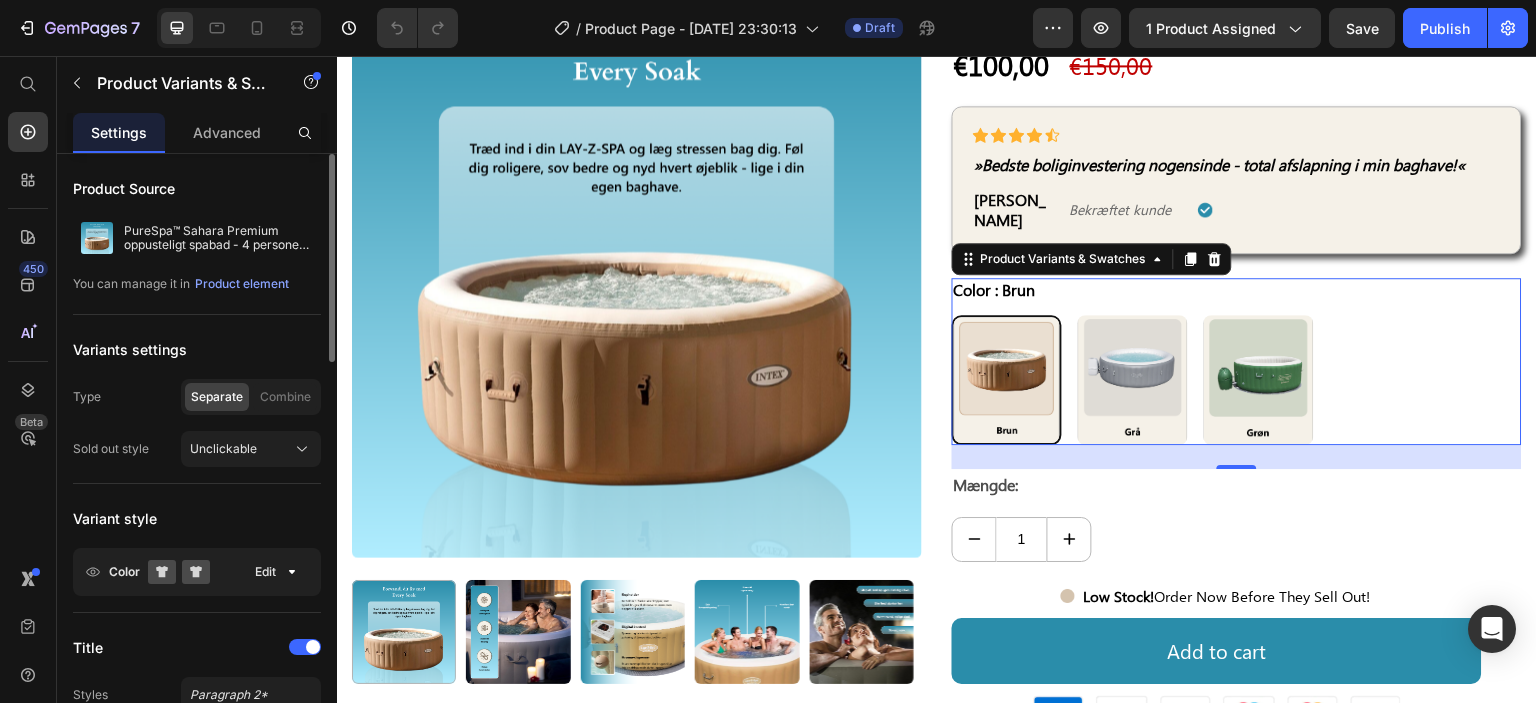 click on "Variants settings" at bounding box center (197, 349) 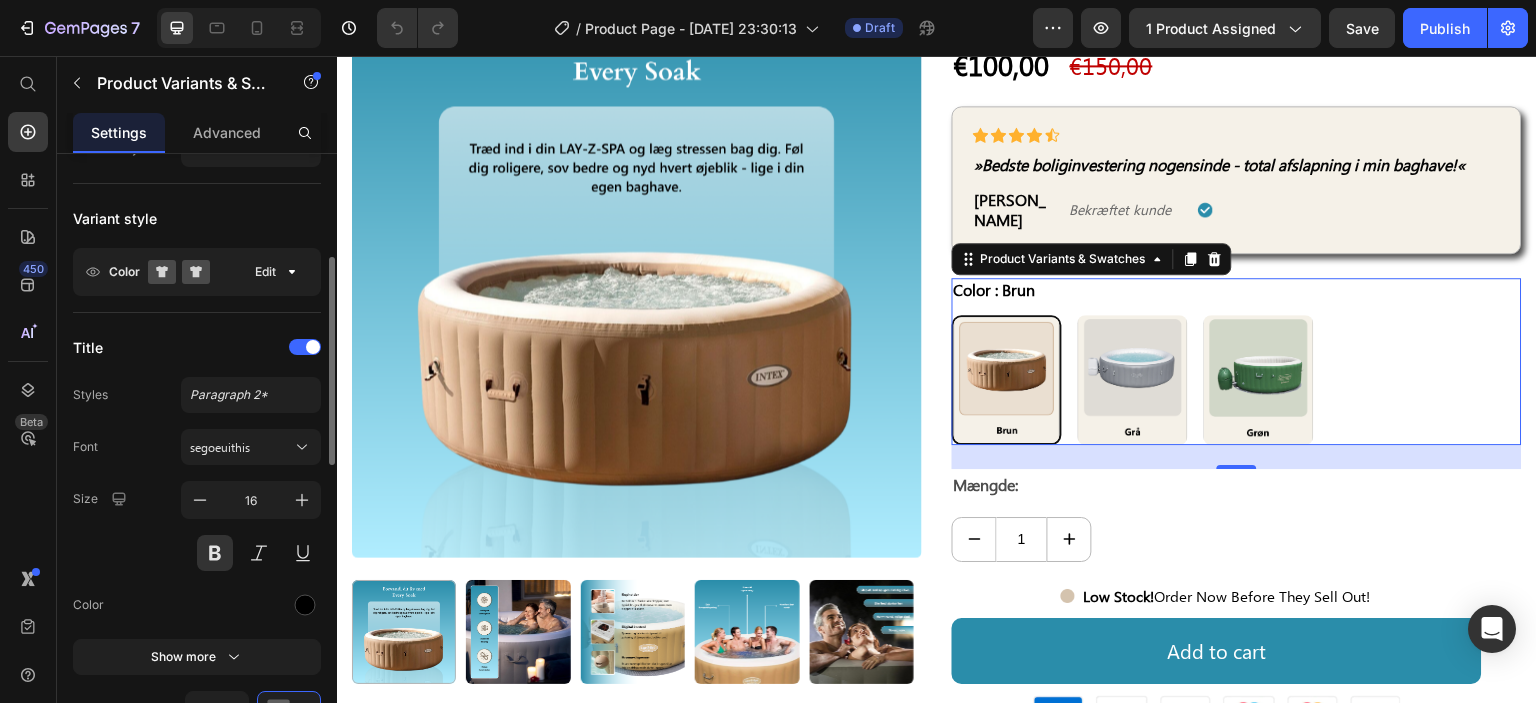 scroll, scrollTop: 0, scrollLeft: 0, axis: both 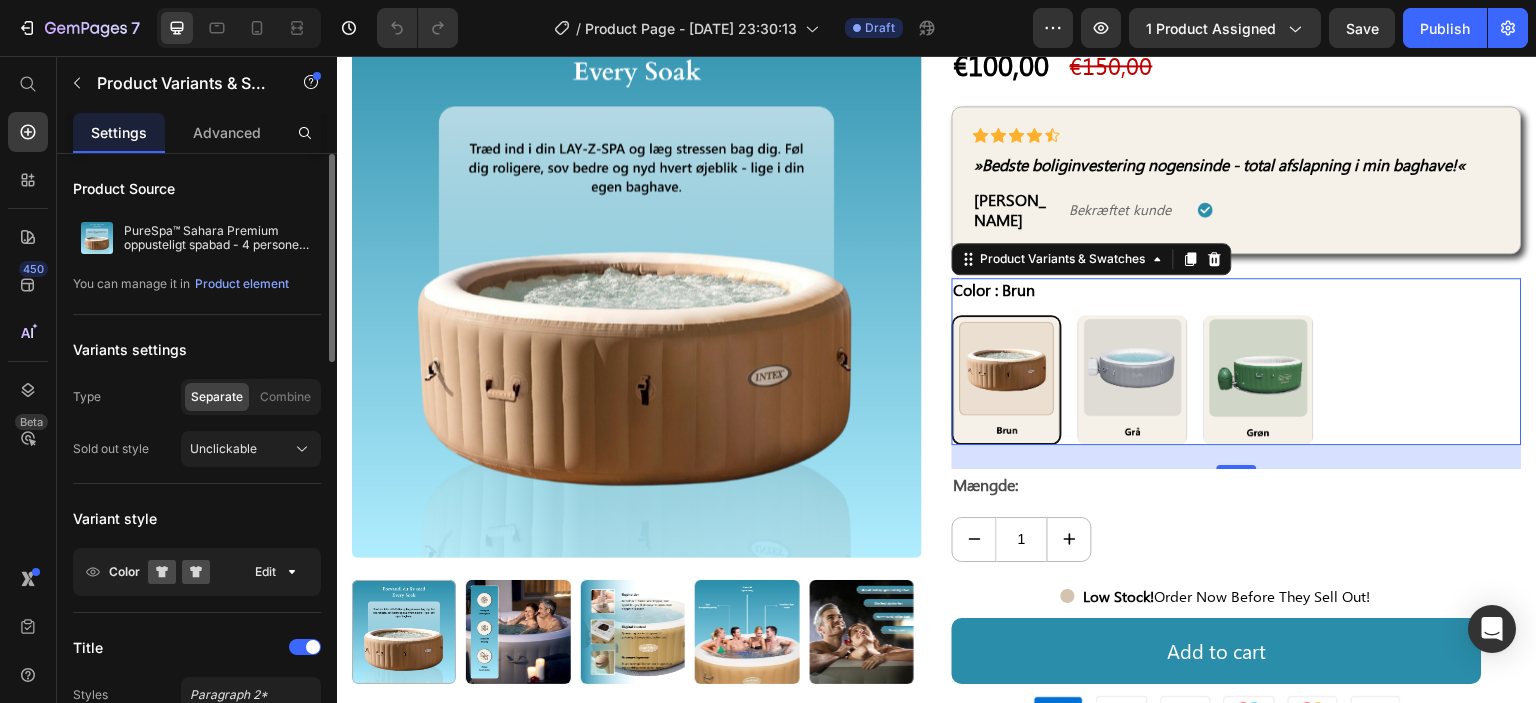 click on "Variant style Color  Edit" 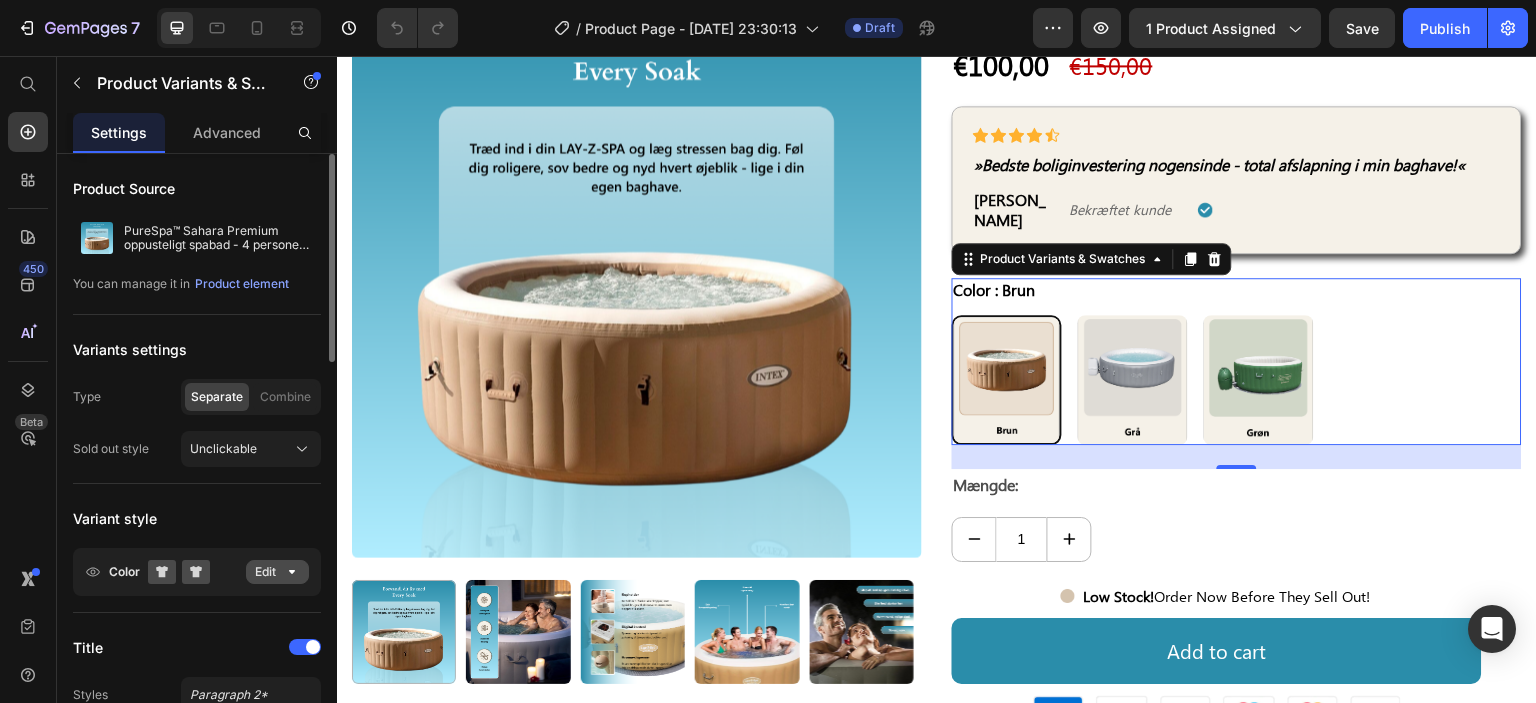 click on "Edit" at bounding box center [277, 572] 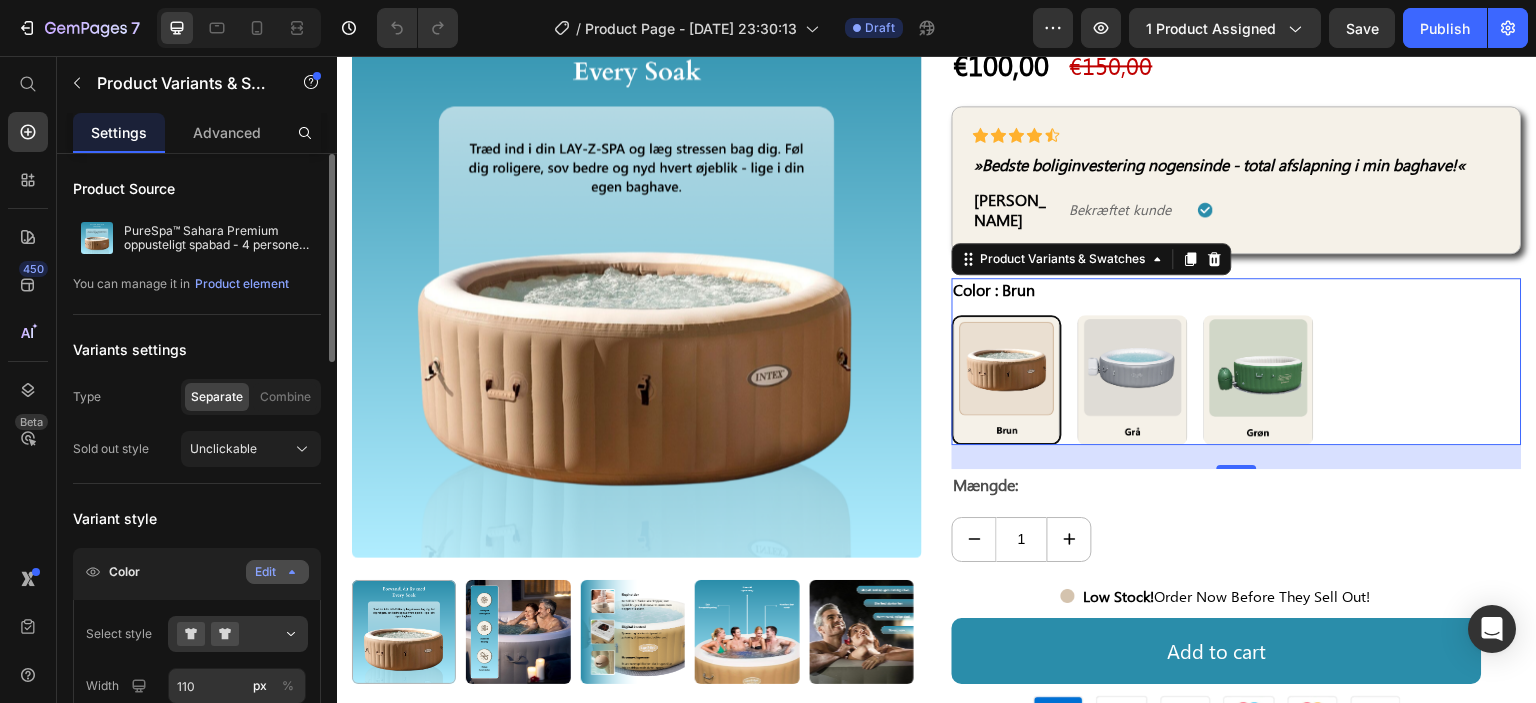 click on "Edit" 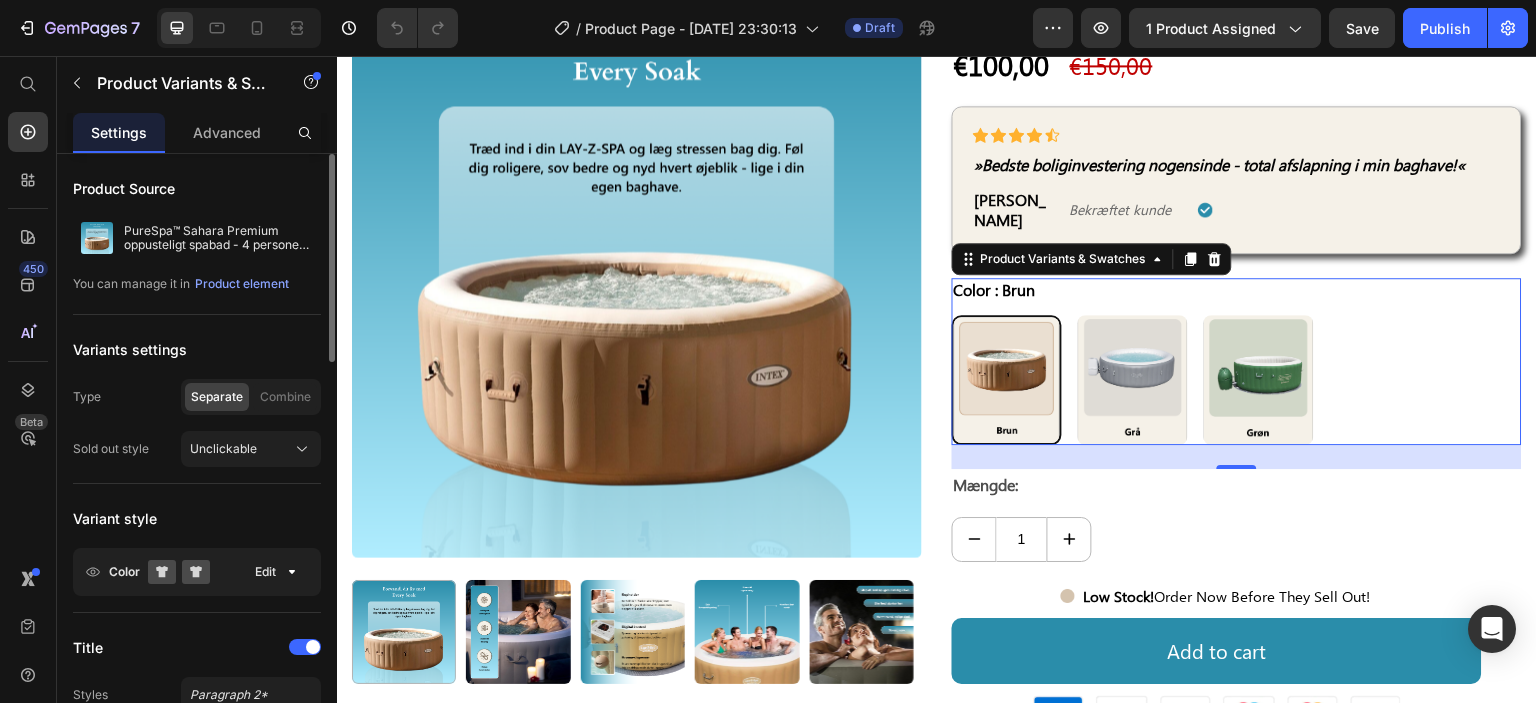 click on "Color  Edit" 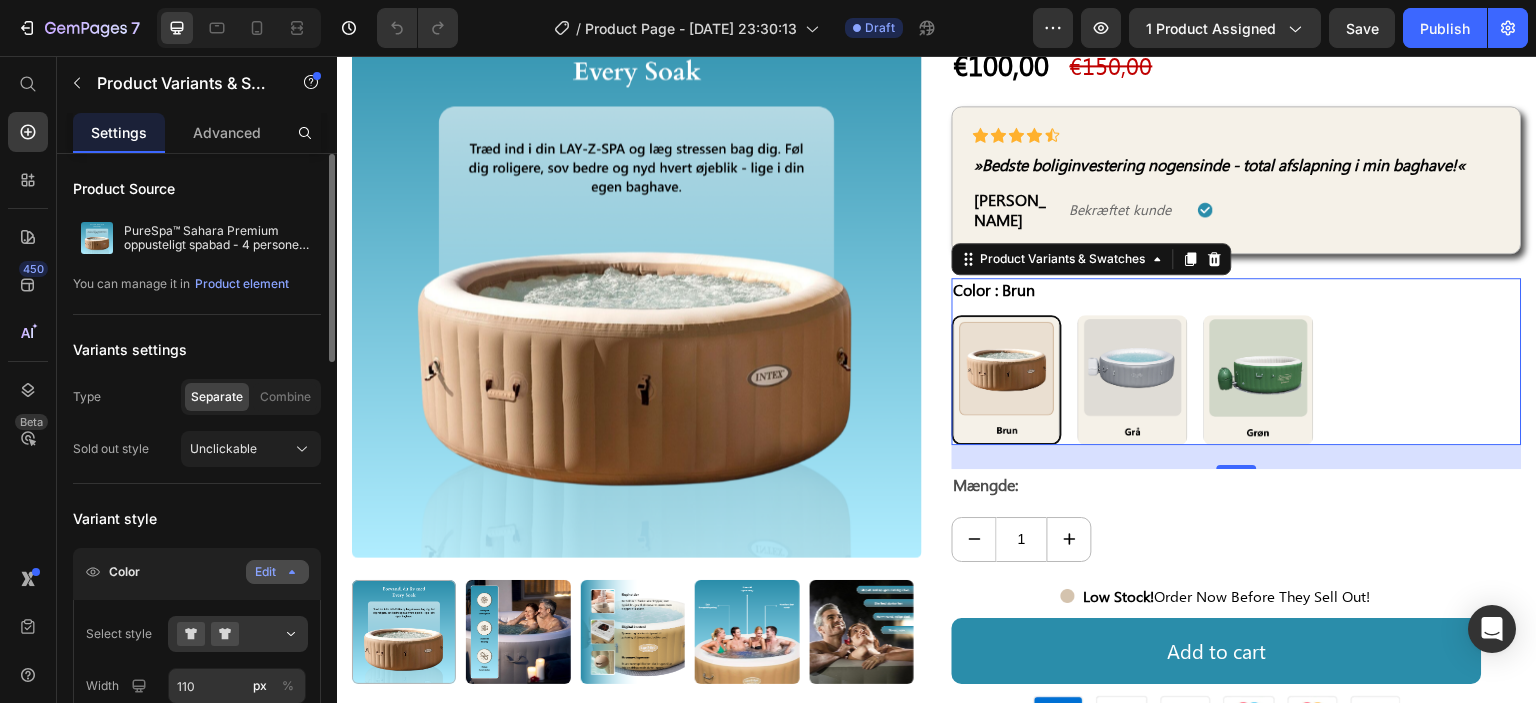 click on "Edit" 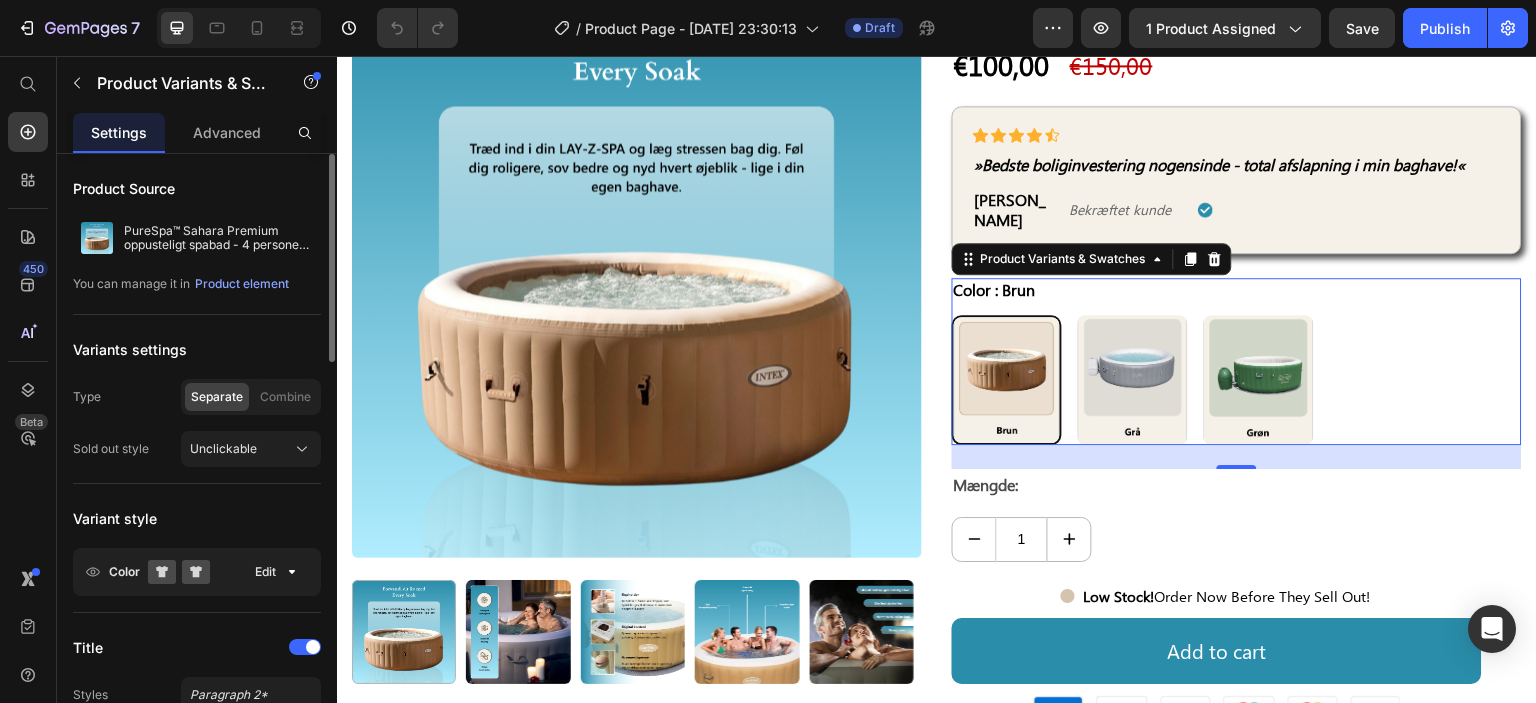 click on "Color  Edit" 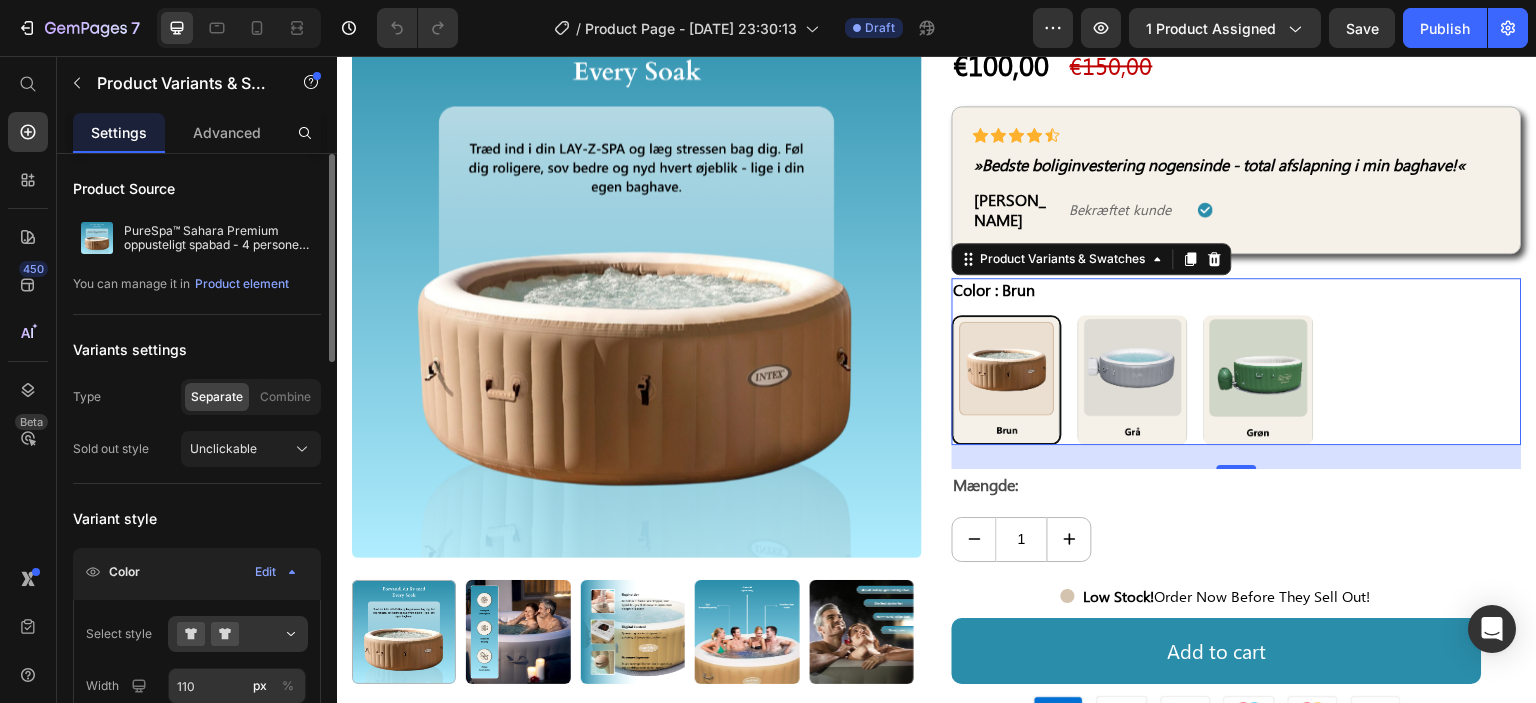 click on "Color  Edit" 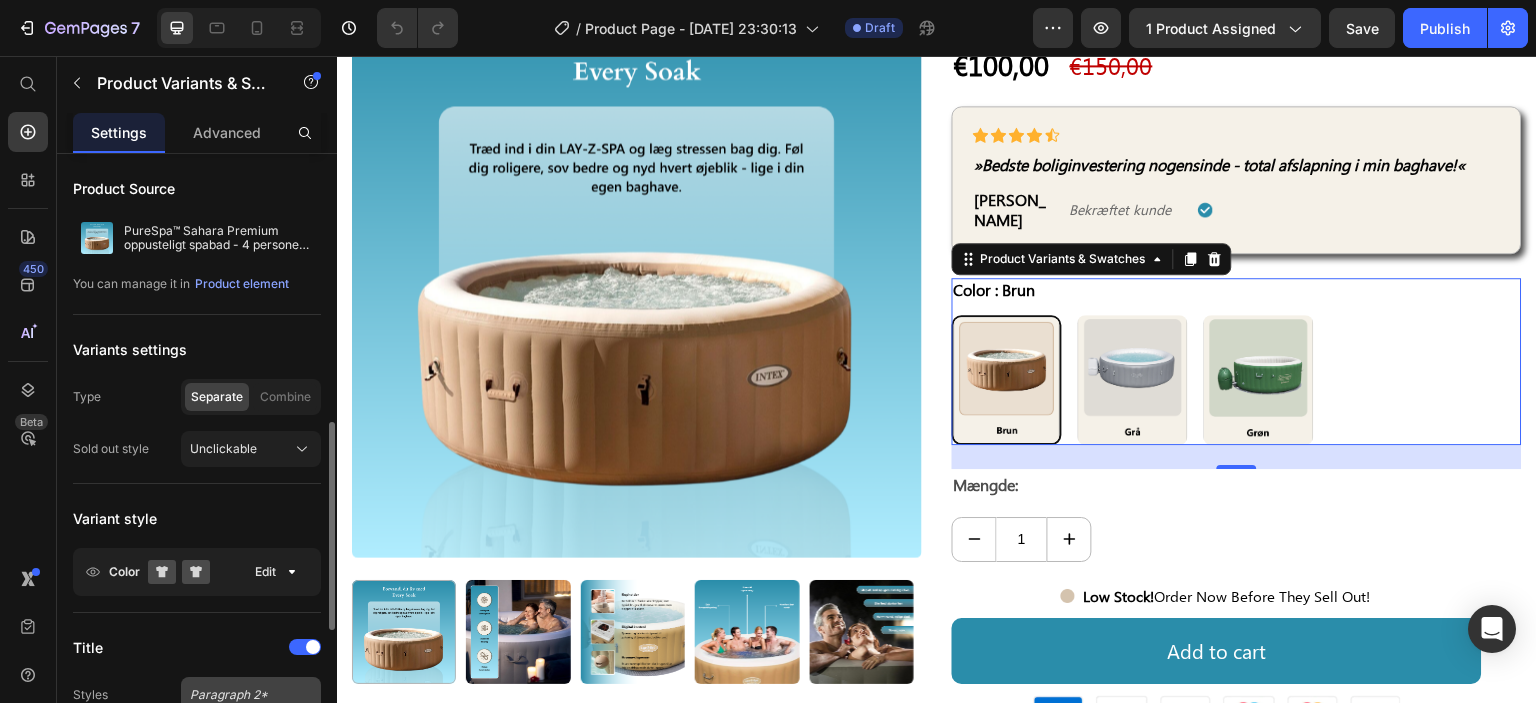 scroll, scrollTop: 300, scrollLeft: 0, axis: vertical 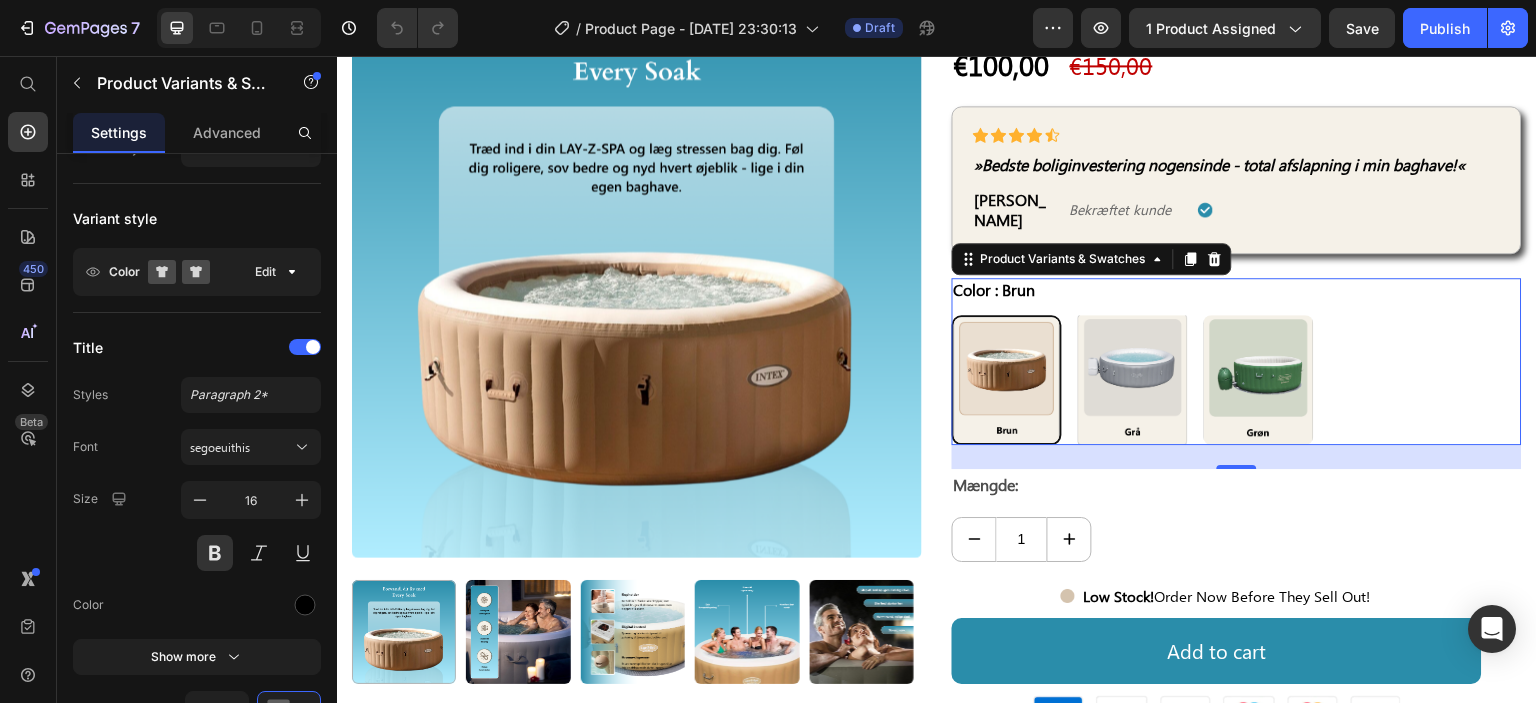 click at bounding box center [1133, 380] 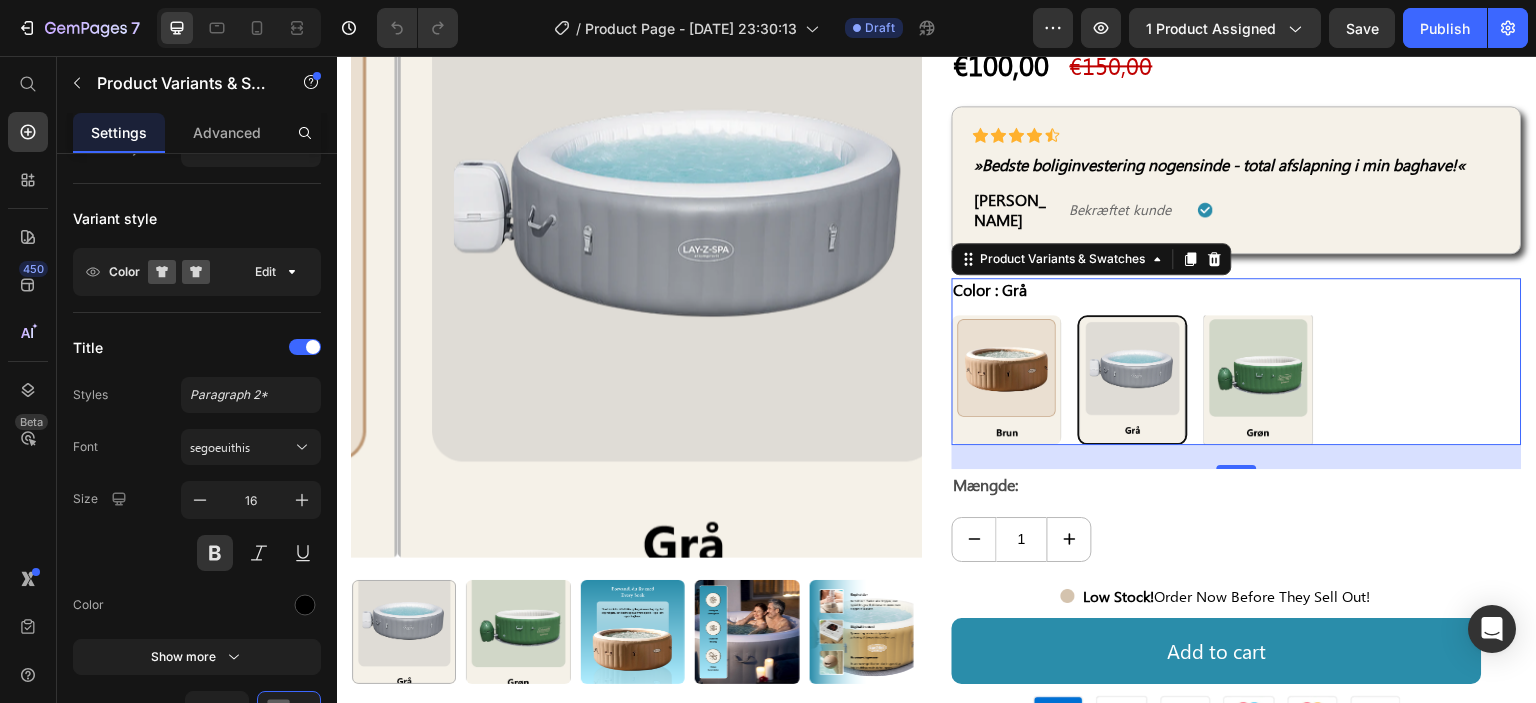 click at bounding box center [1259, 380] 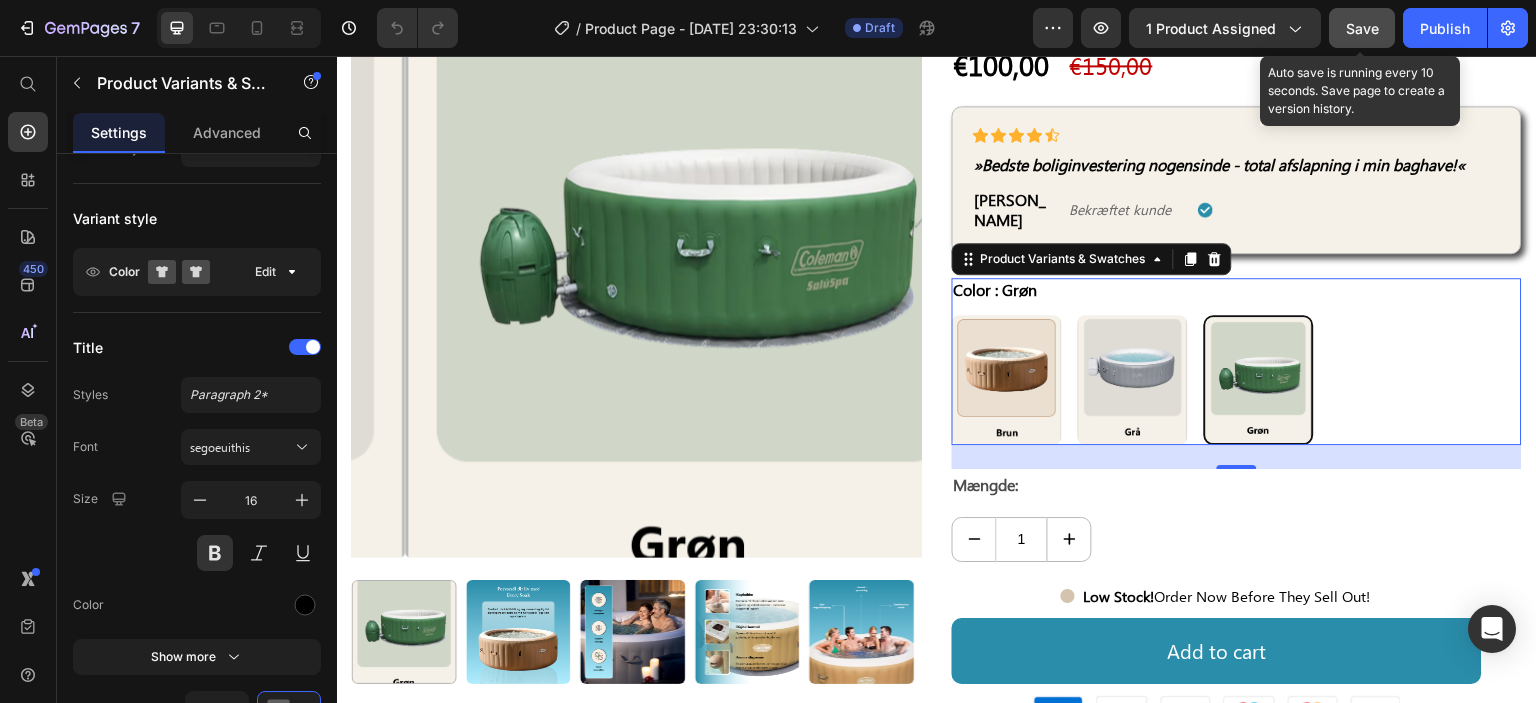click on "Save" at bounding box center (1362, 28) 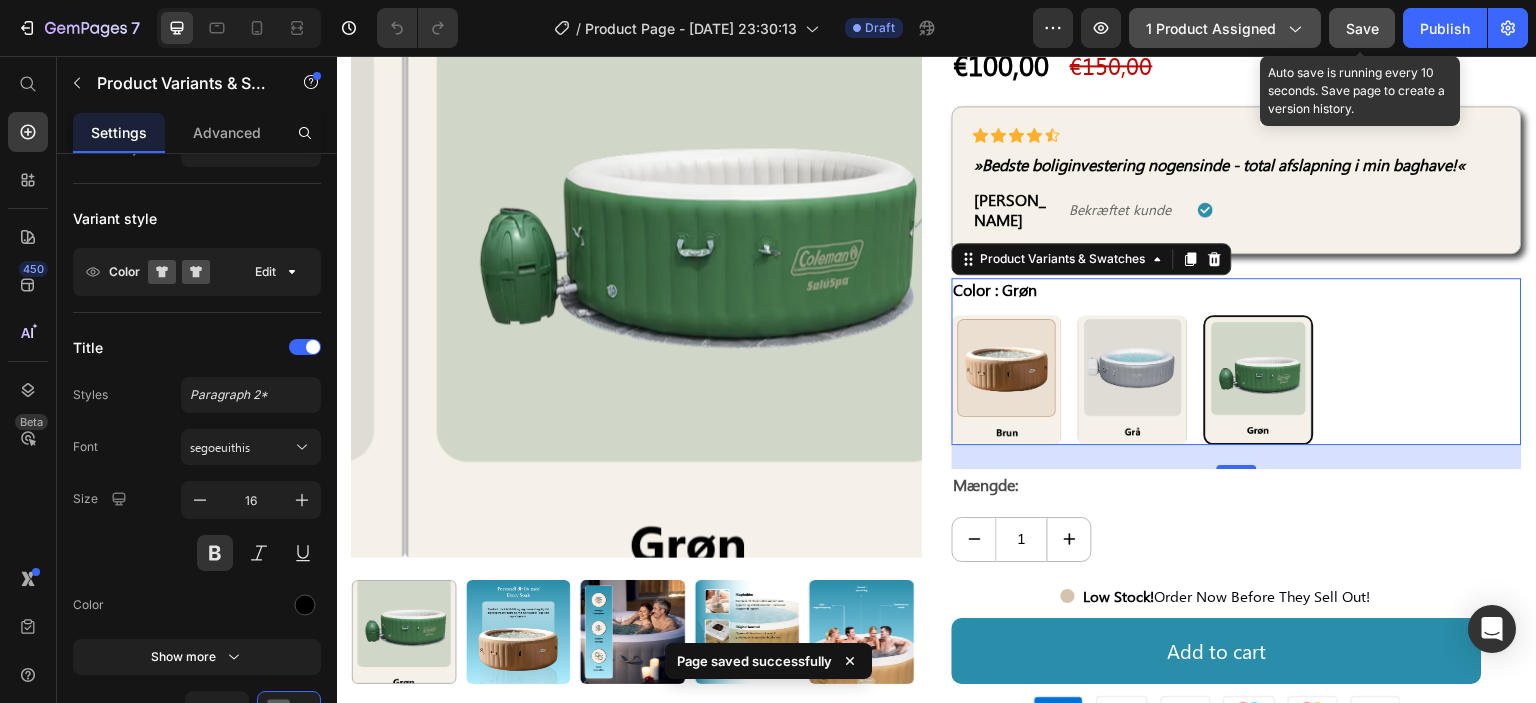 click on "1 product assigned" 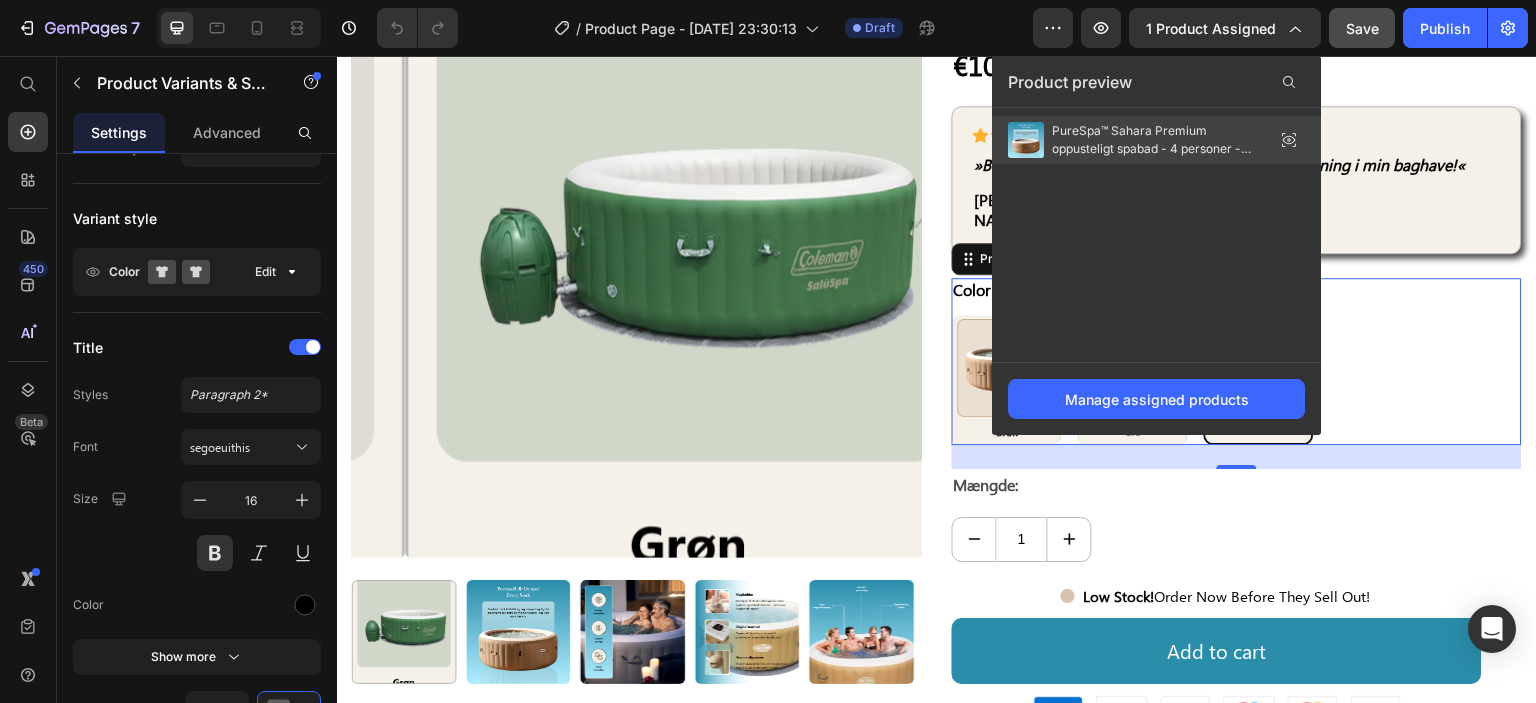 click on "PureSpa™ Sahara Premium oppusteligt spabad - 4 personer - Afslapning og luksus i hjemmet" at bounding box center (1152, 140) 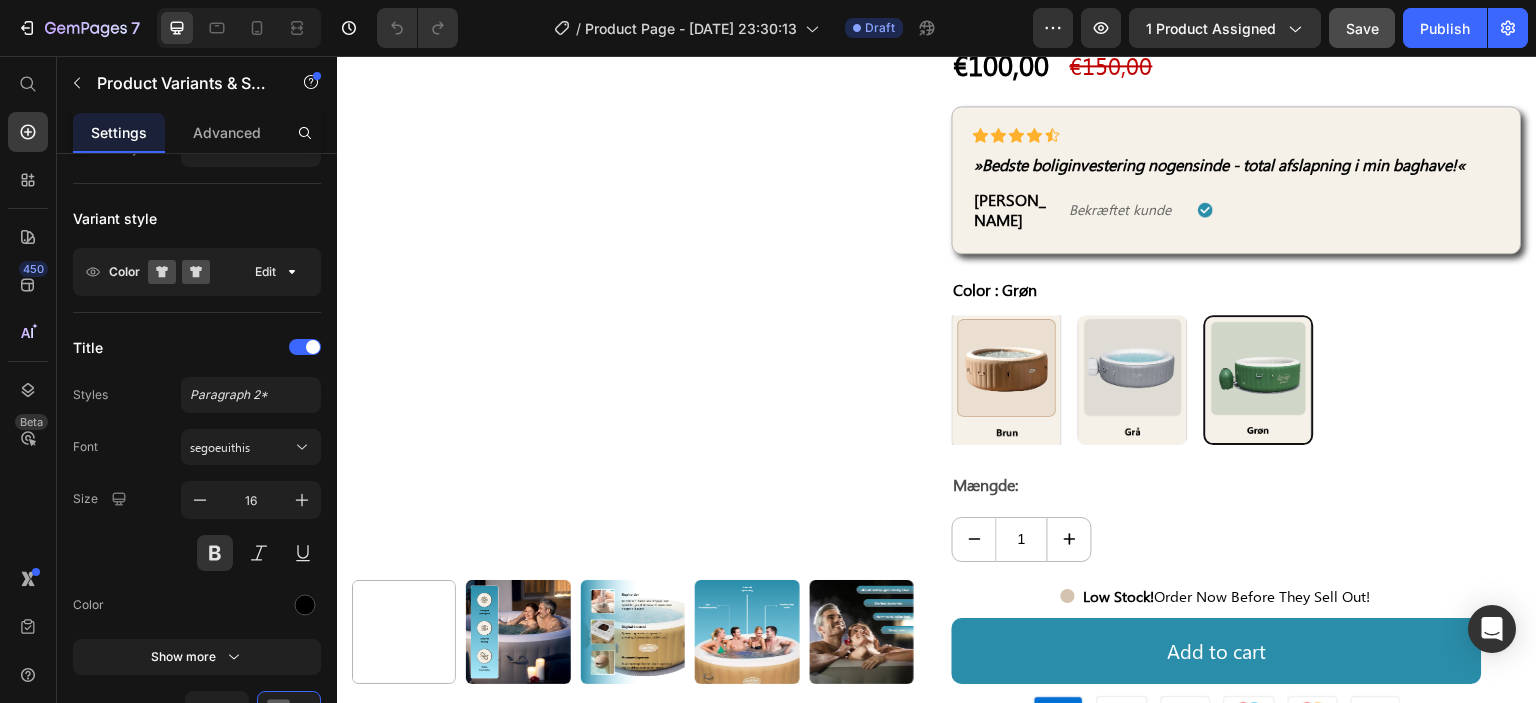 scroll, scrollTop: 400, scrollLeft: 0, axis: vertical 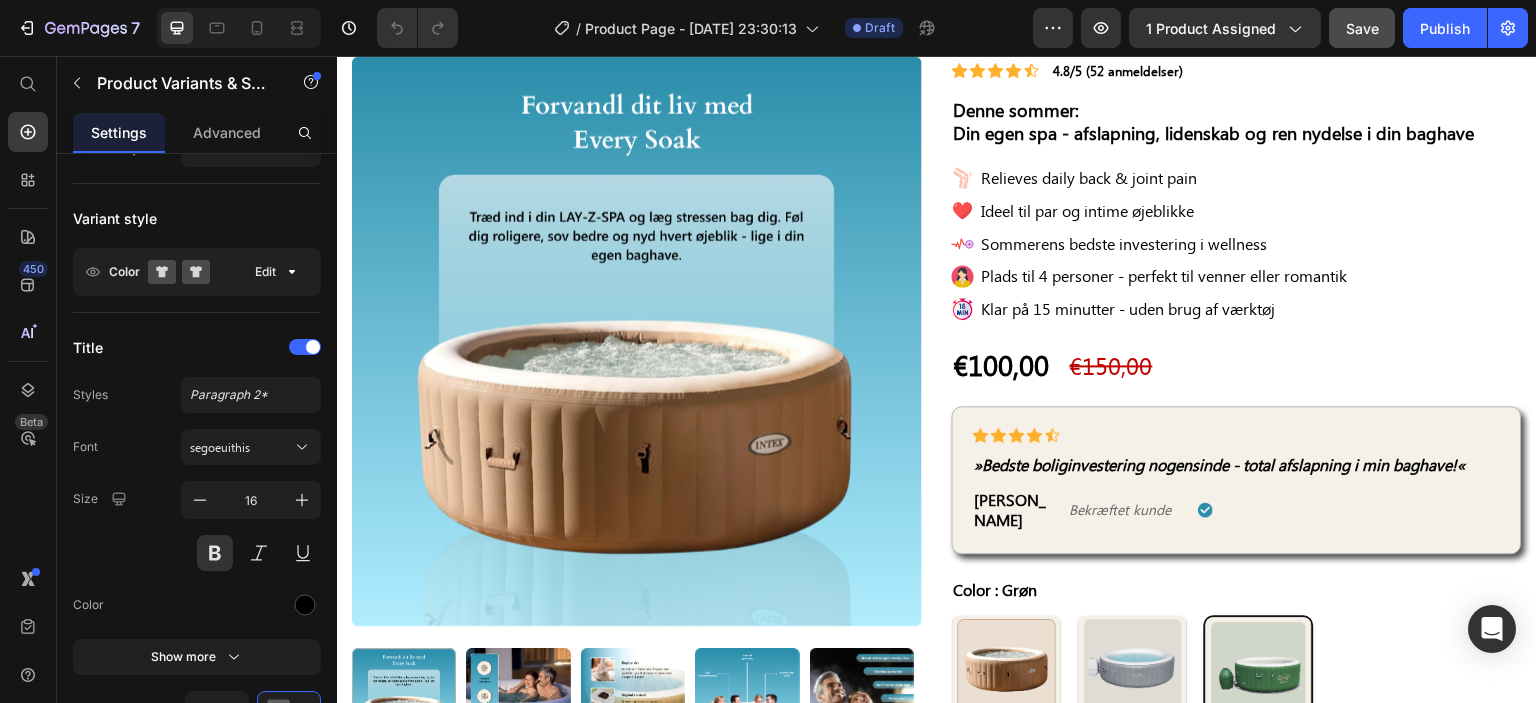 click on "Preview 1 product assigned  Save   Publish" at bounding box center (1280, 28) 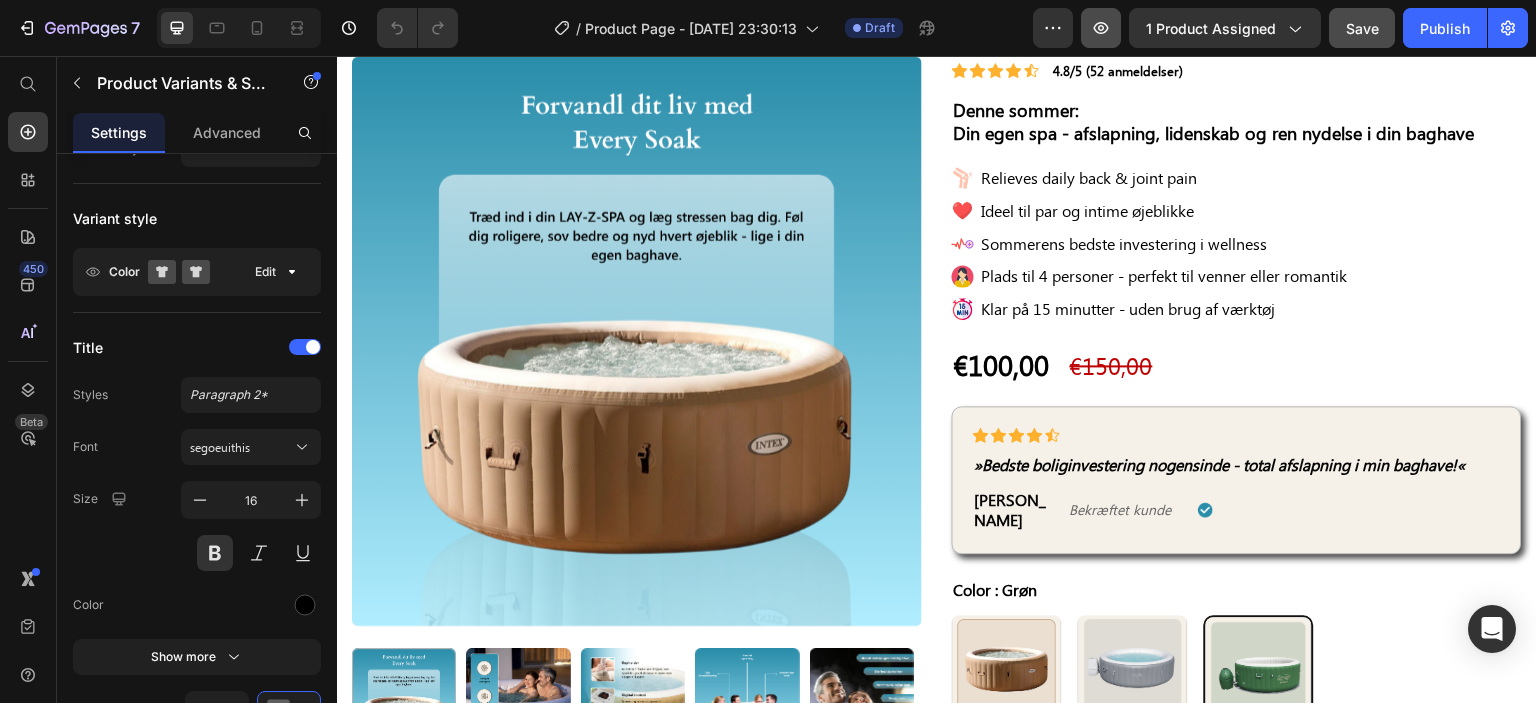 click 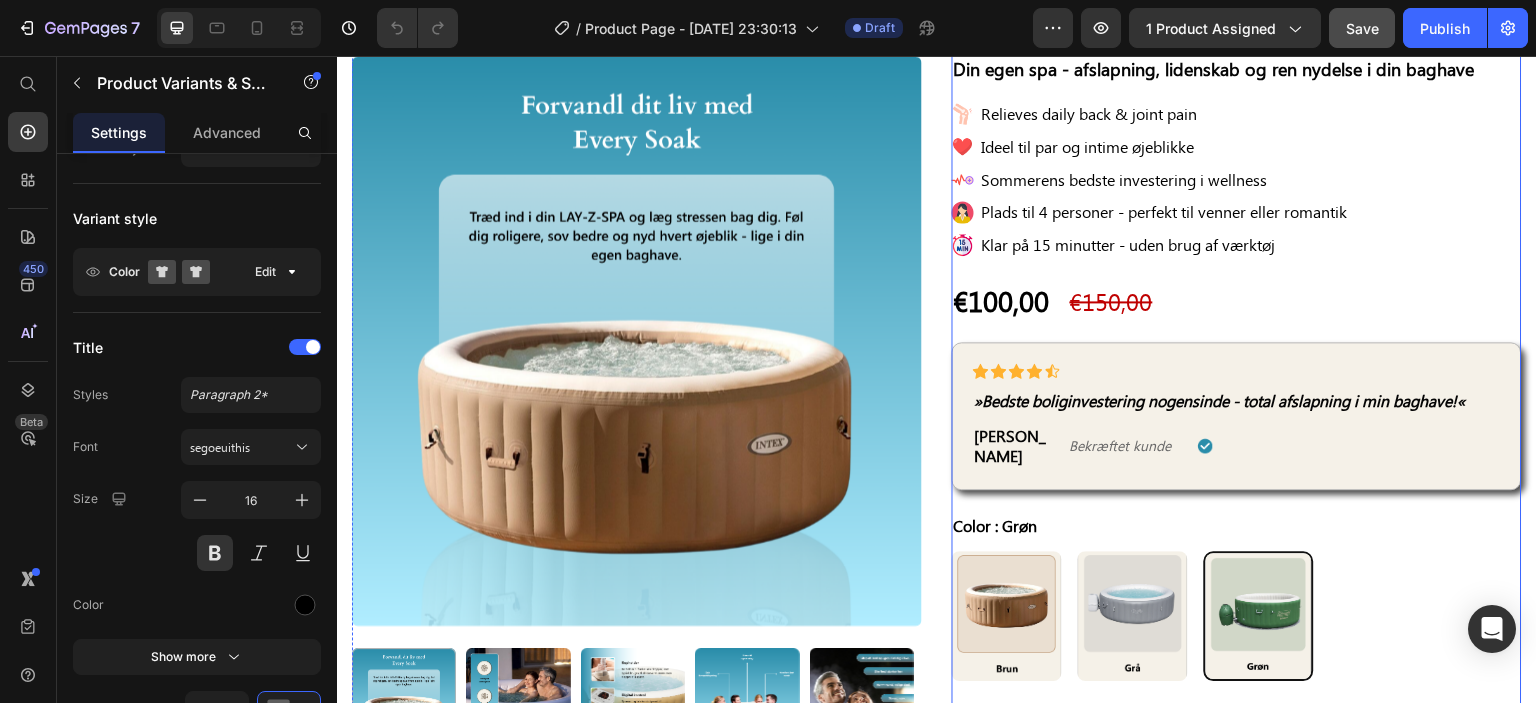 scroll, scrollTop: 700, scrollLeft: 0, axis: vertical 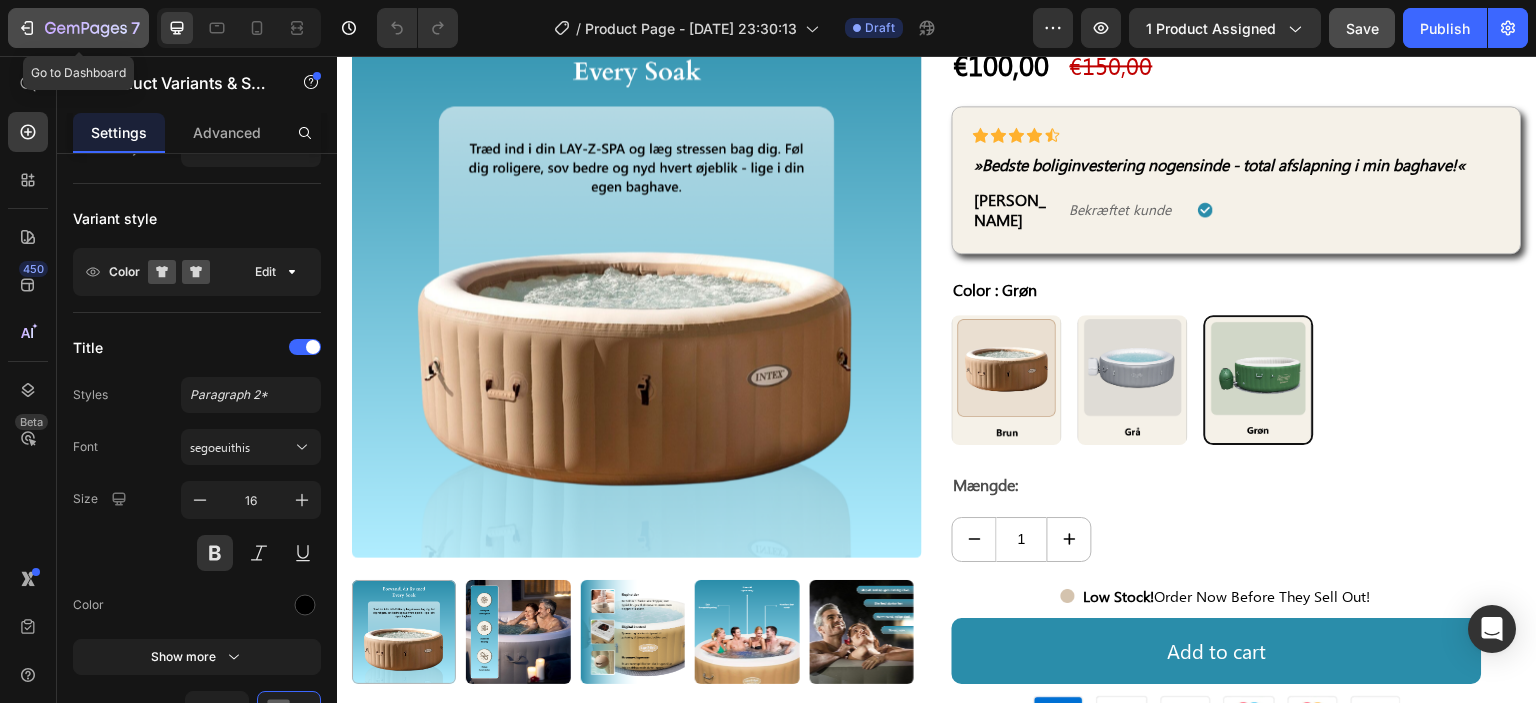 click 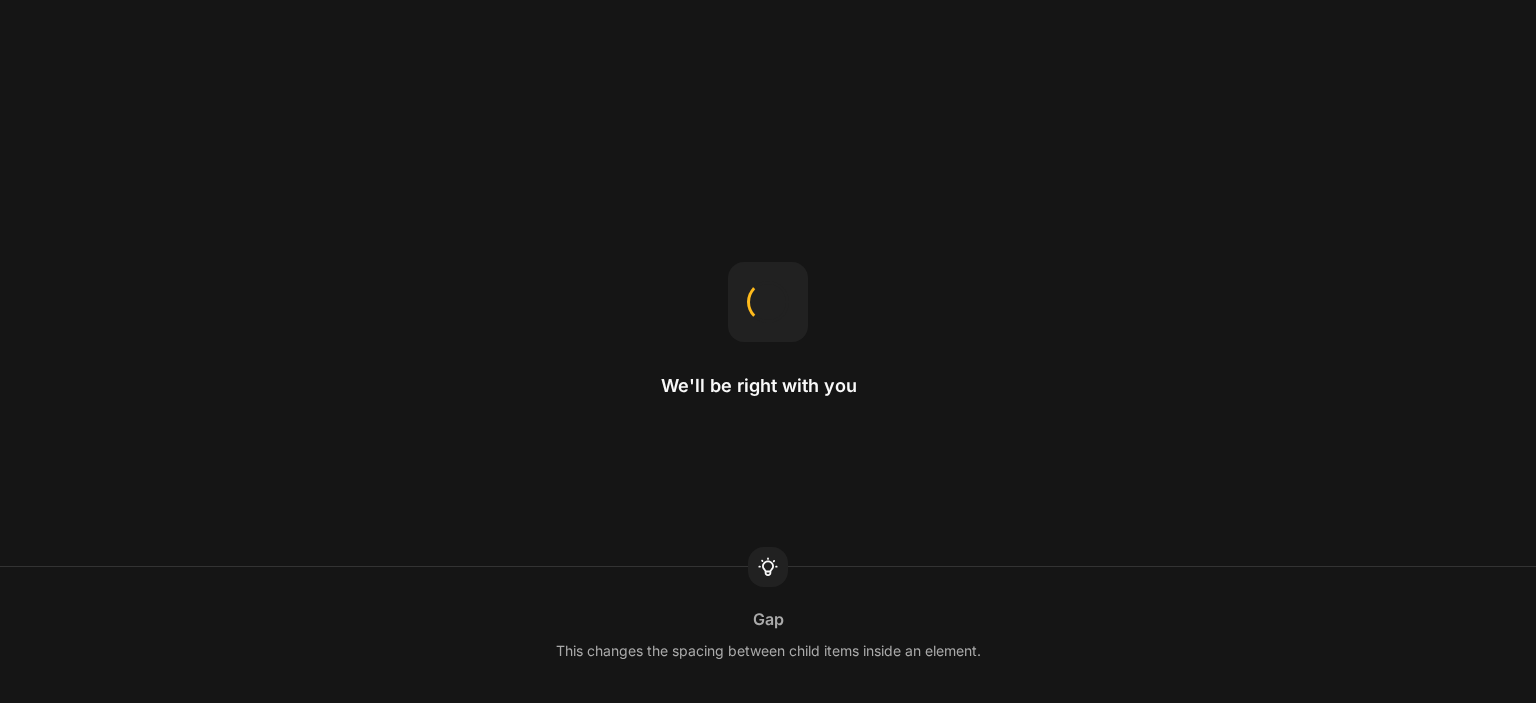 scroll, scrollTop: 0, scrollLeft: 0, axis: both 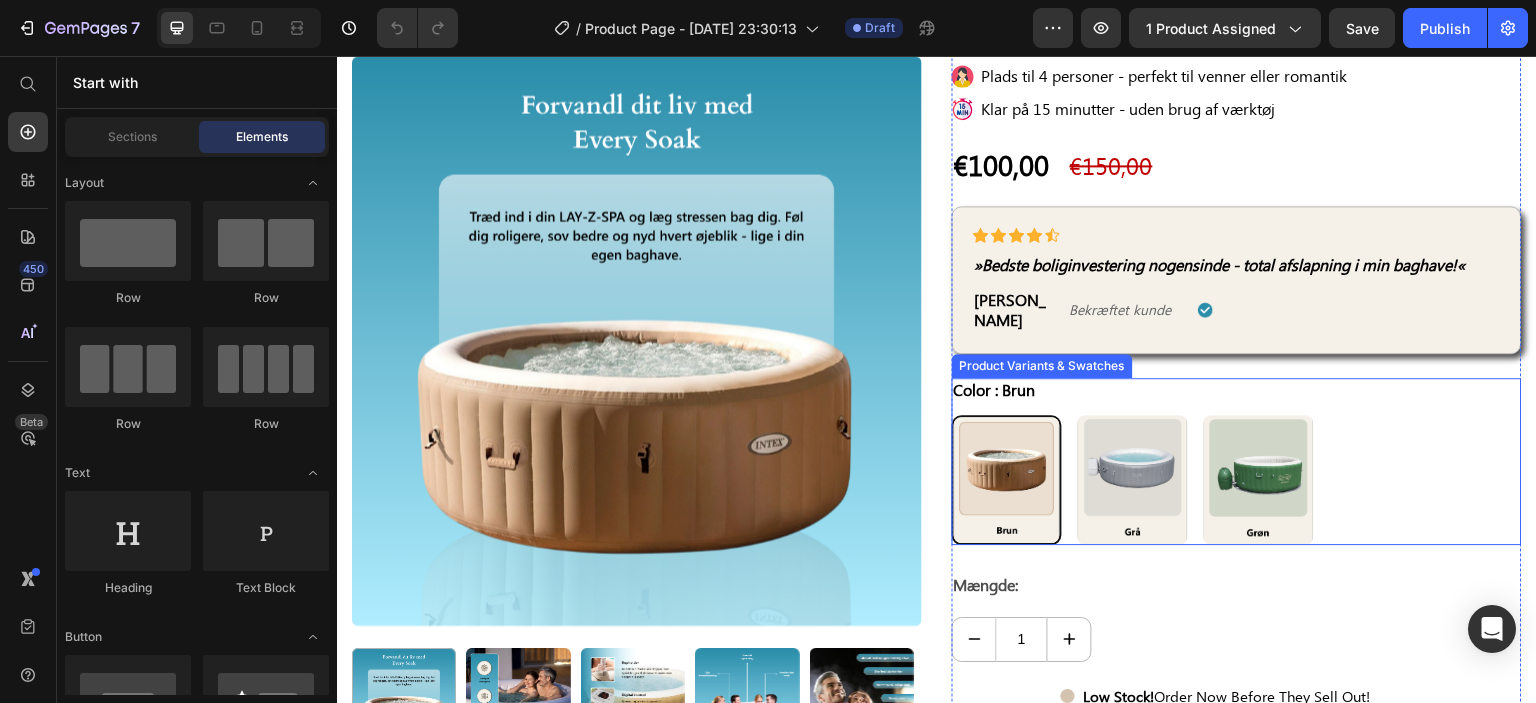 click on "[PERSON_NAME] Grå Grå Grøn Grøn" at bounding box center [1237, 480] 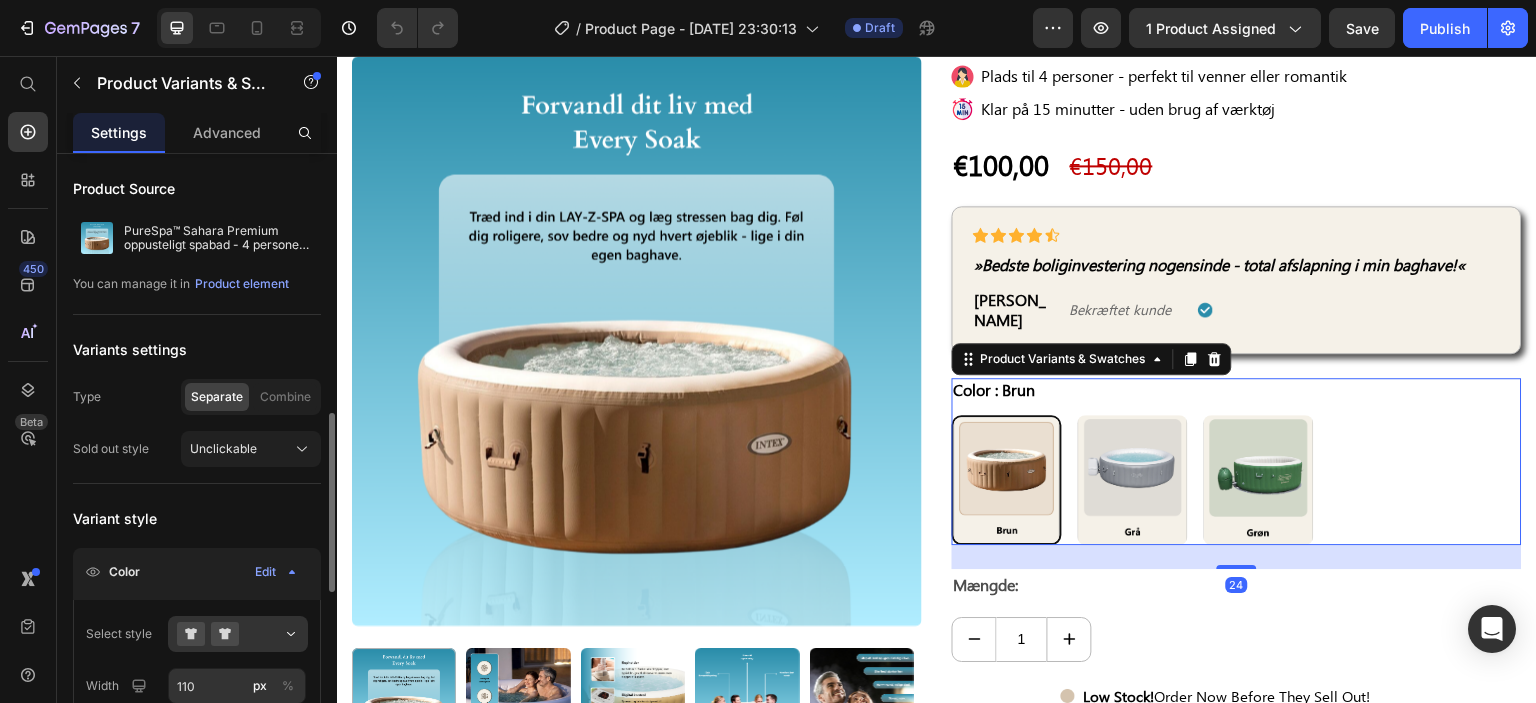 scroll, scrollTop: 200, scrollLeft: 0, axis: vertical 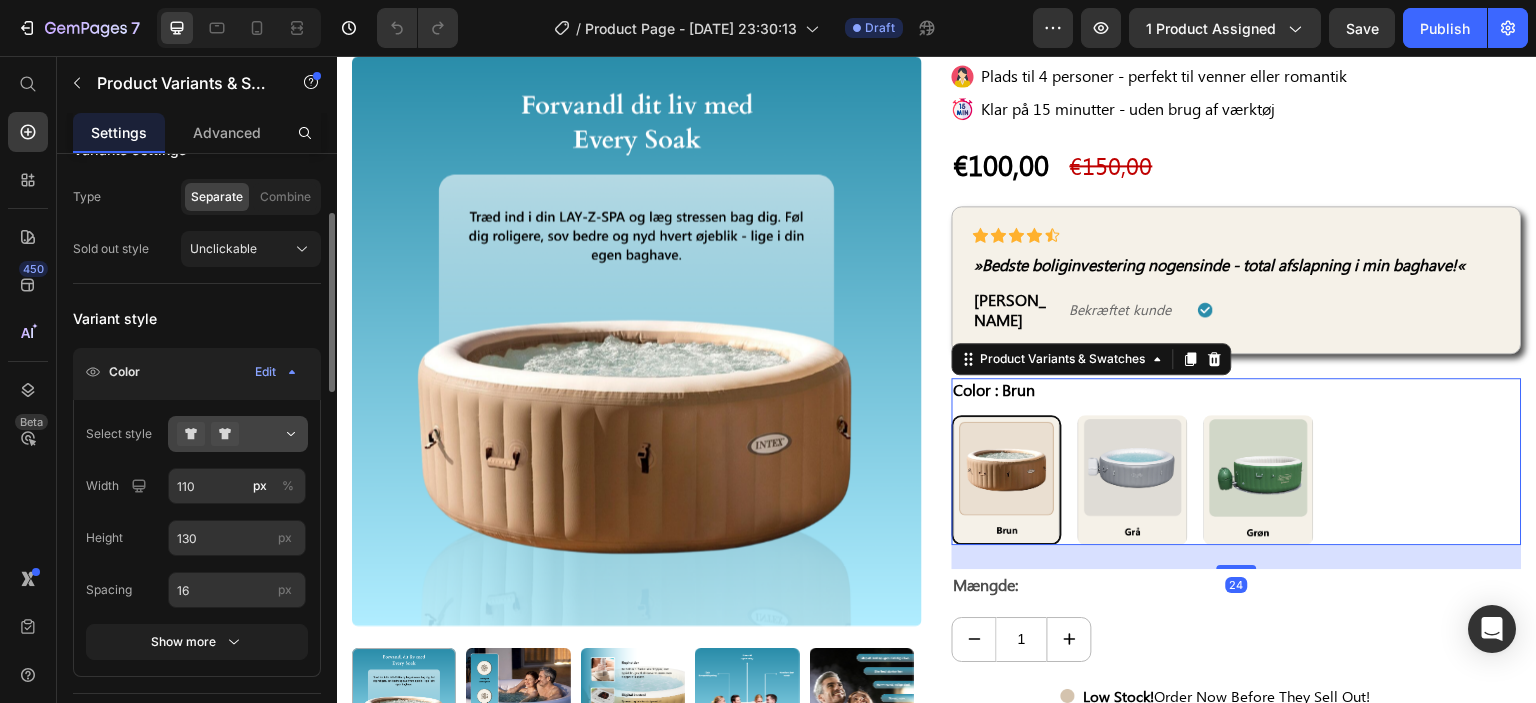 click at bounding box center (238, 434) 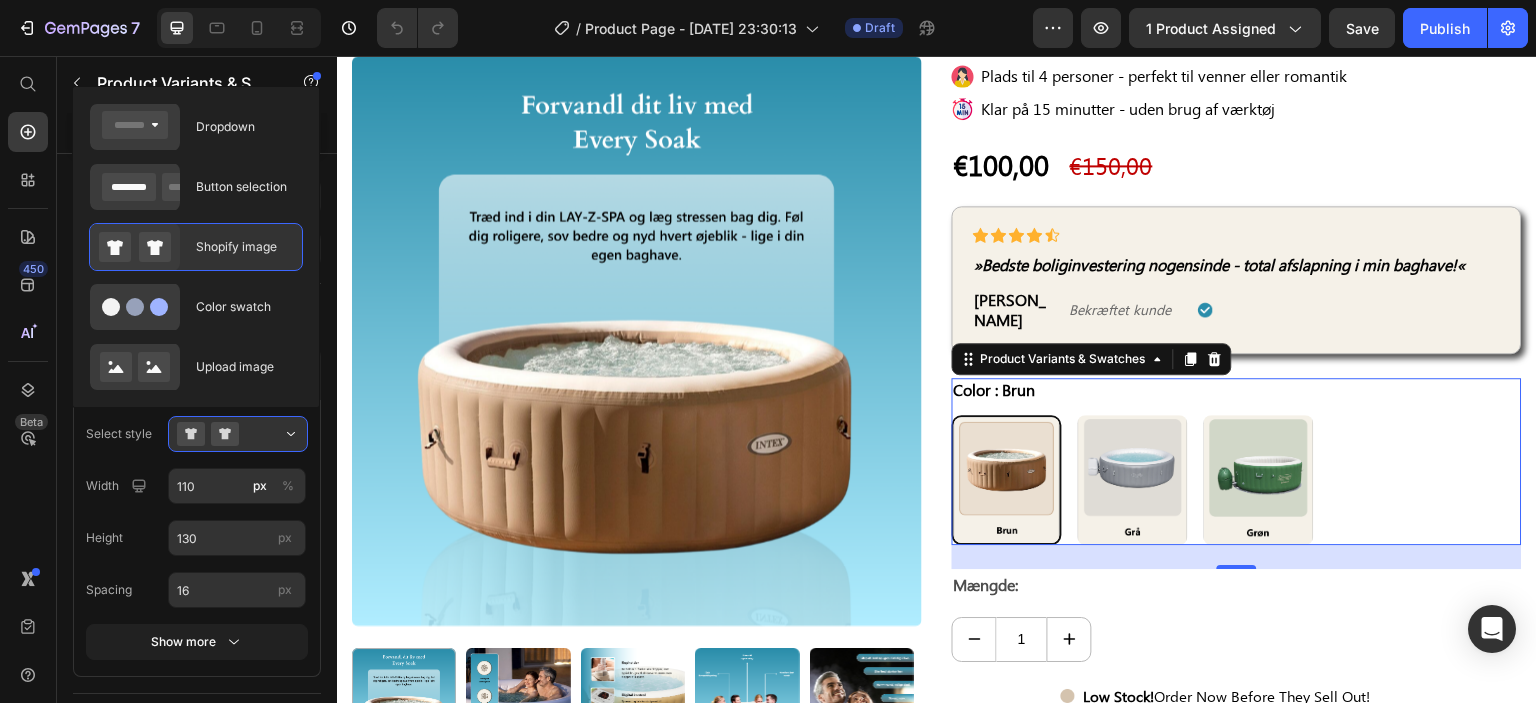 click on "Shopify image" 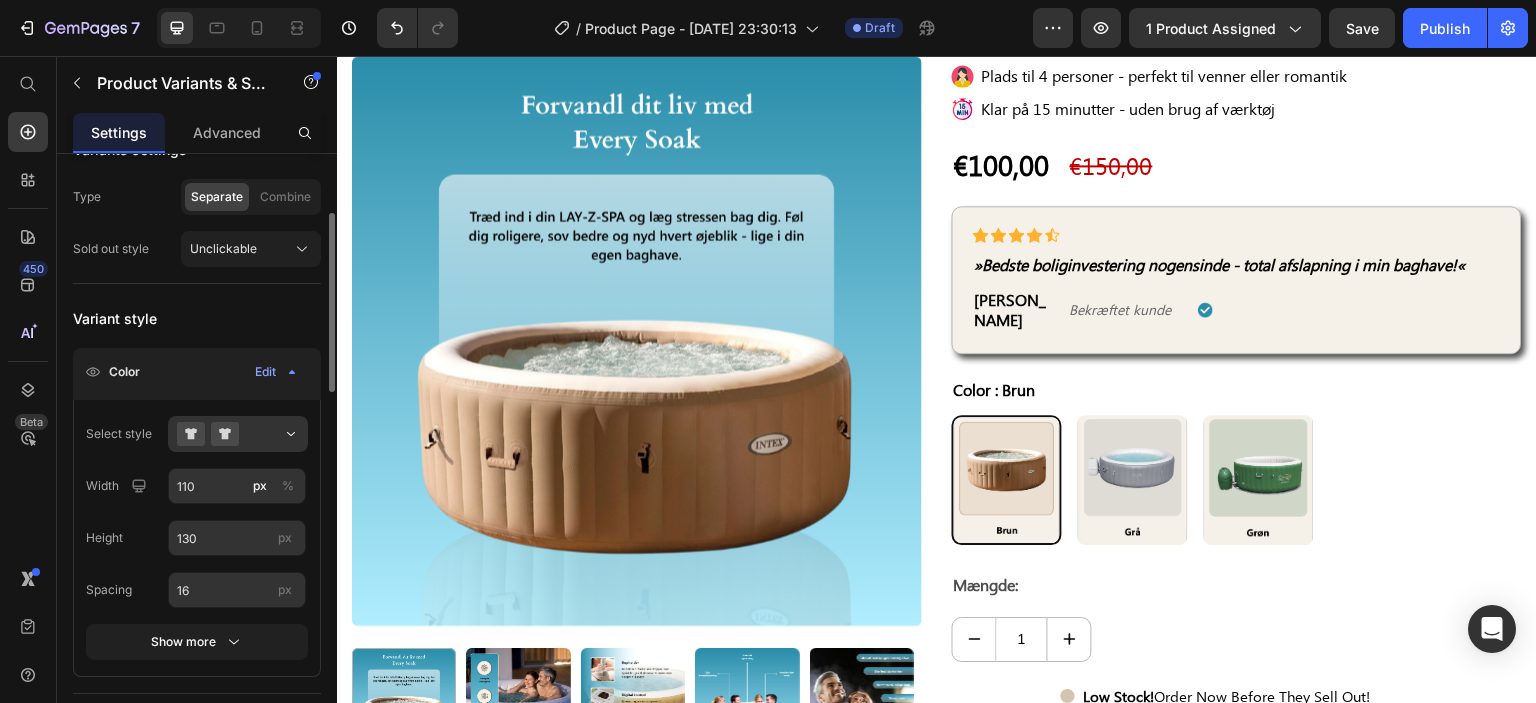 click on "Select style Width 110 px % Height 130 px Spacing 16 px Show more" 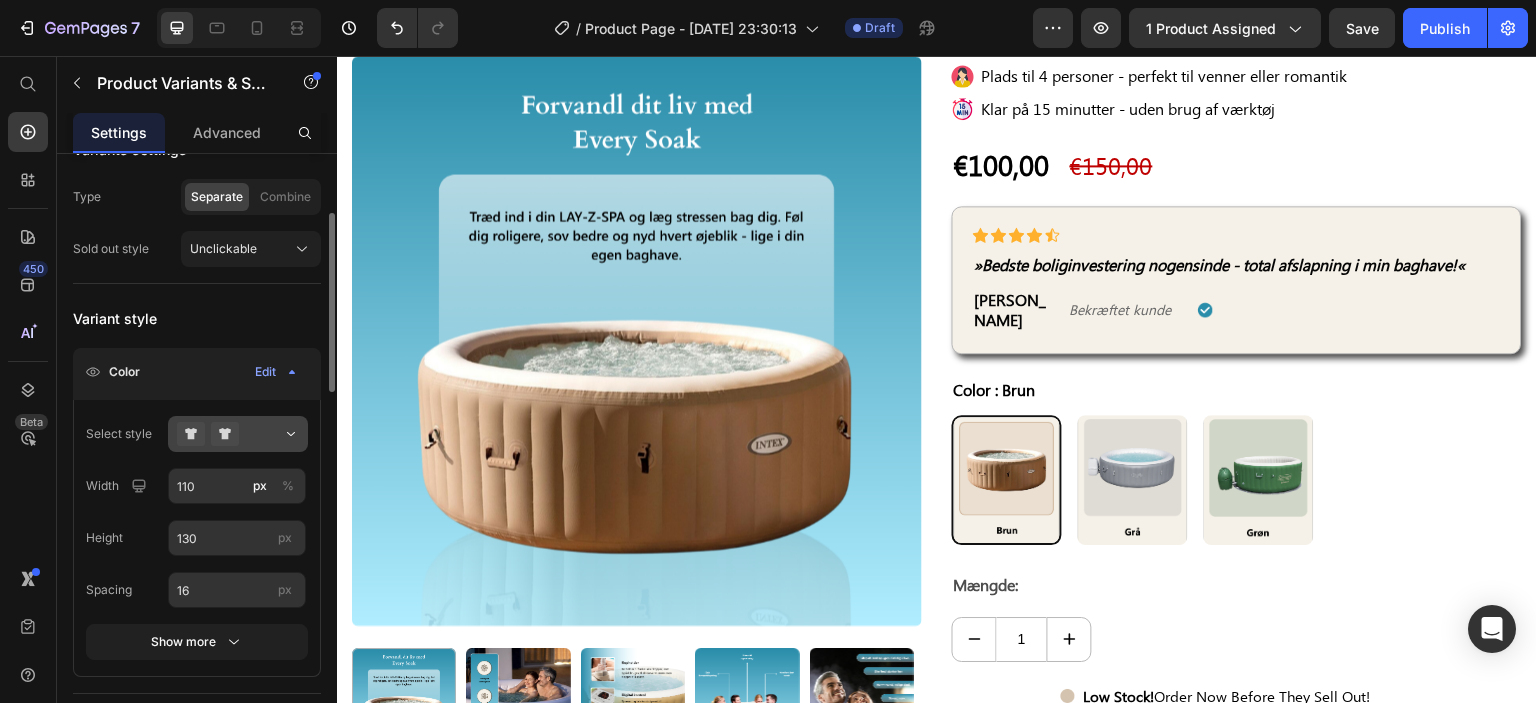 click at bounding box center (238, 434) 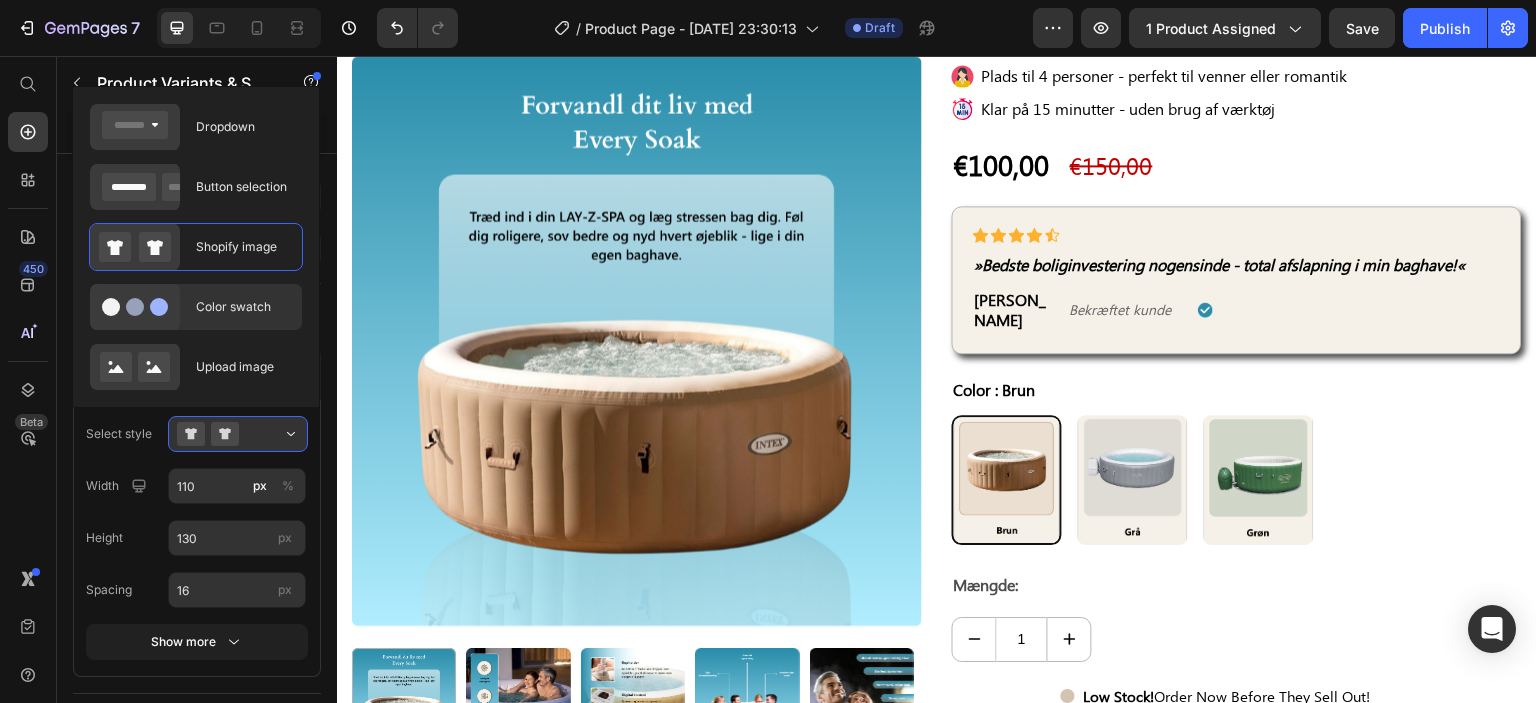 click on "Color swatch" at bounding box center [243, 307] 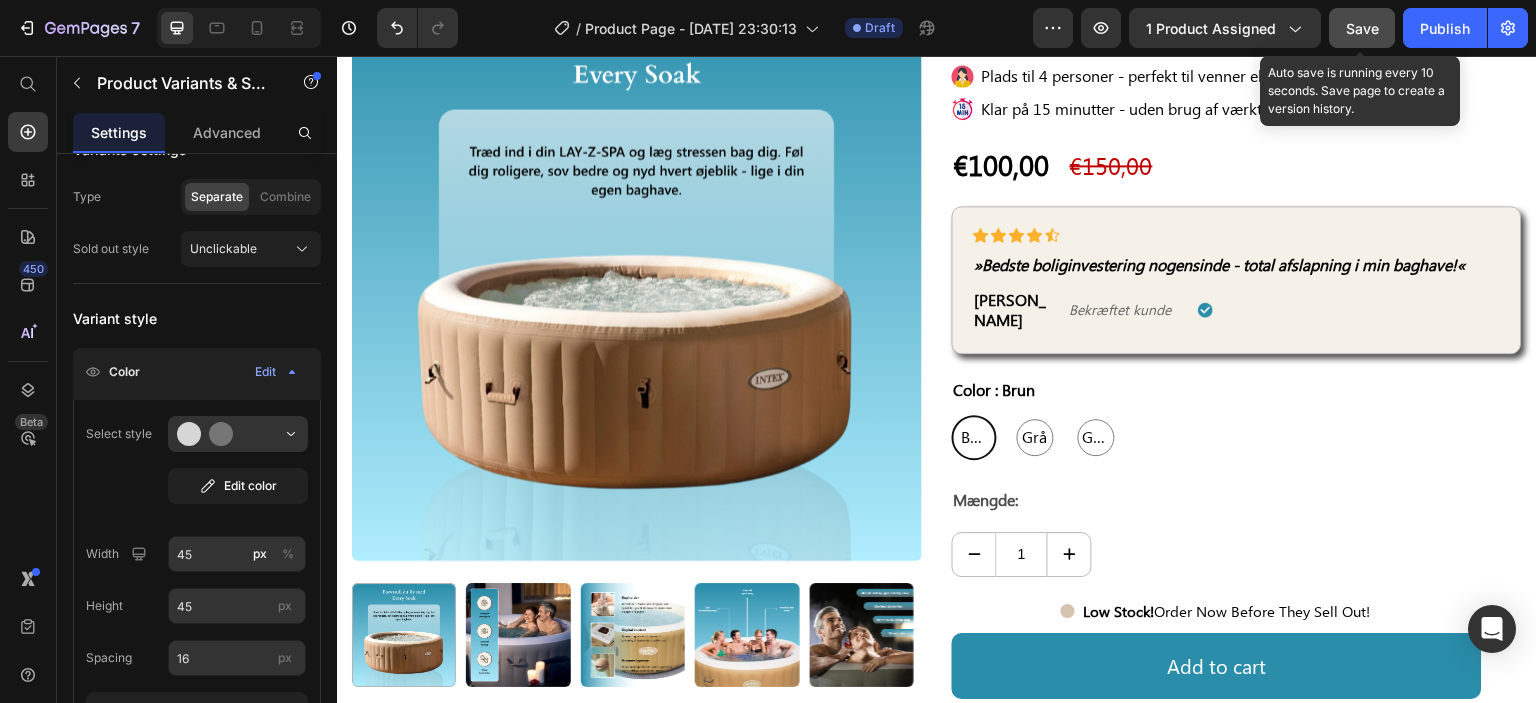 click on "Save" at bounding box center (1362, 28) 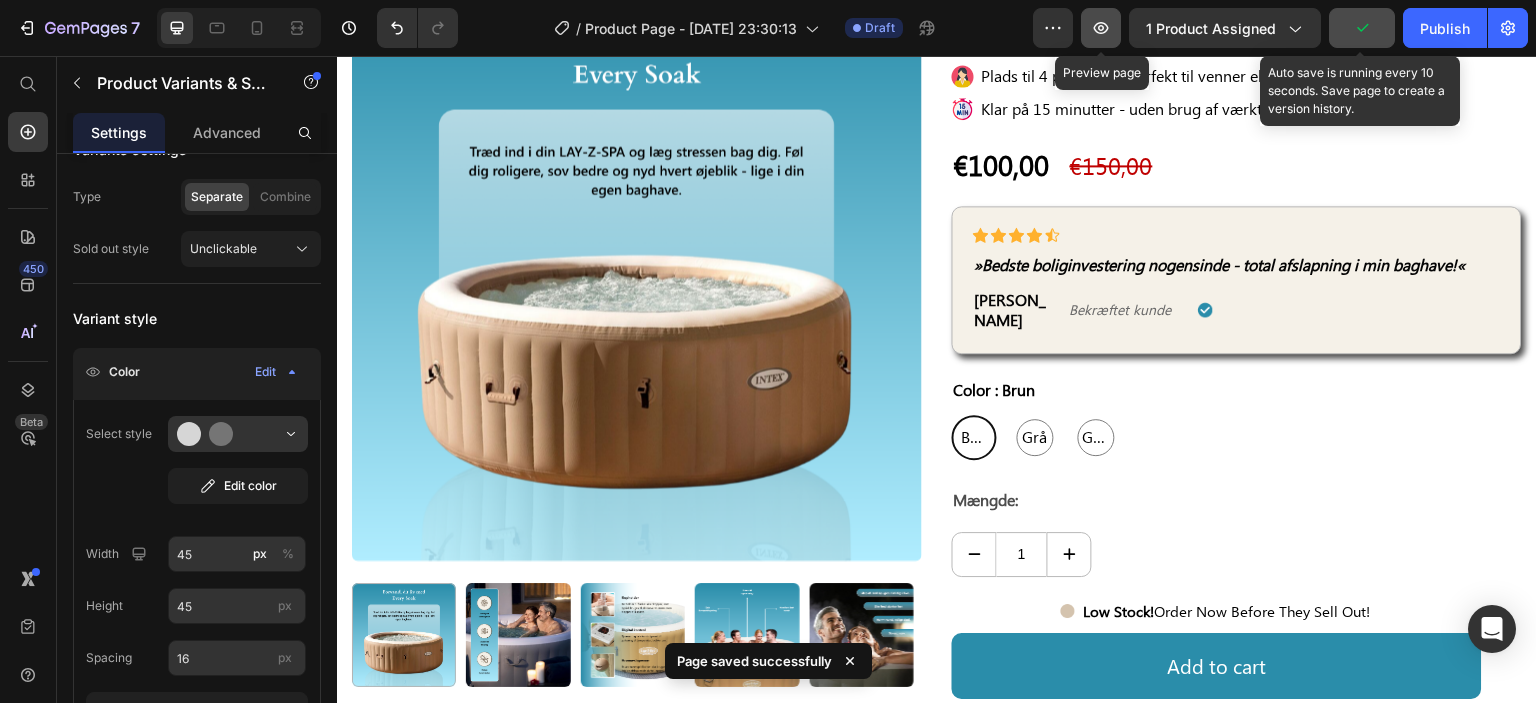 click 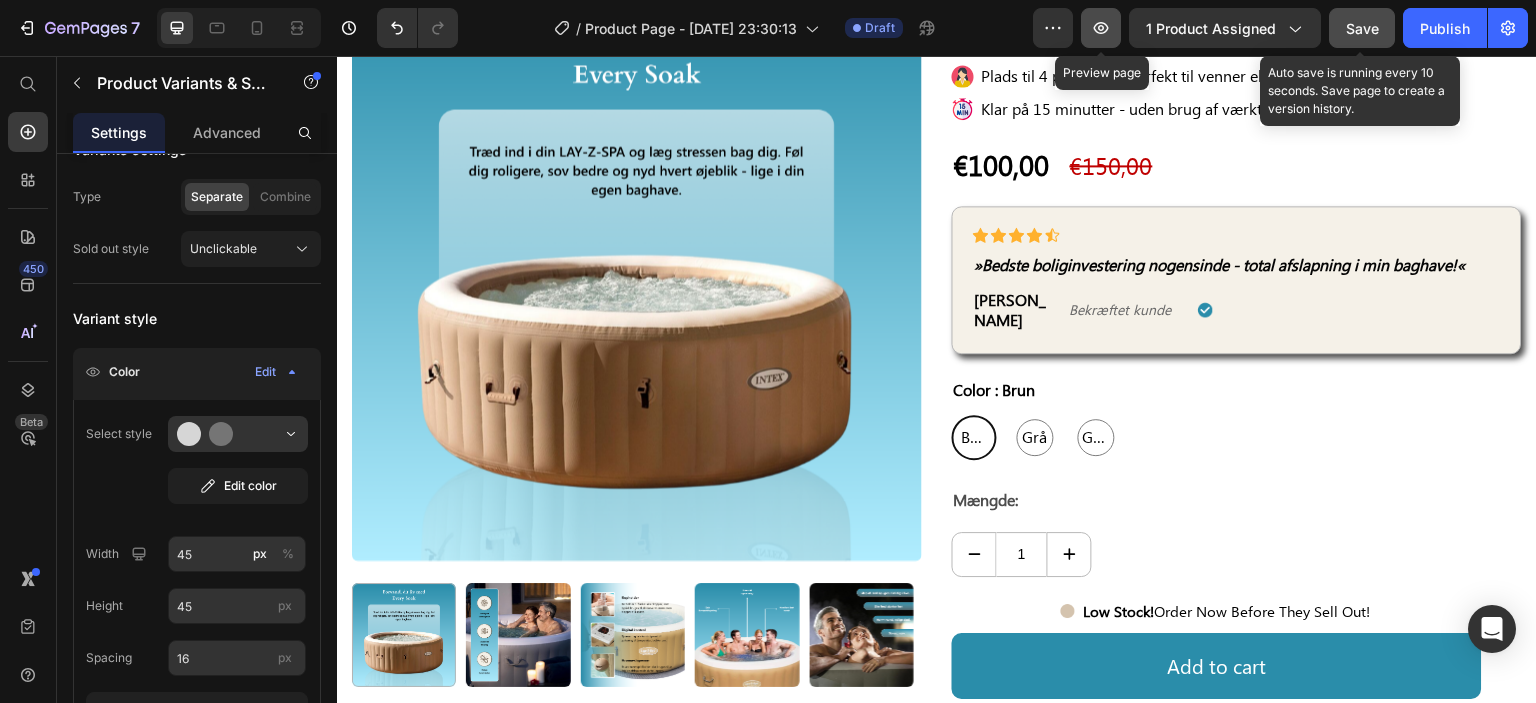 click 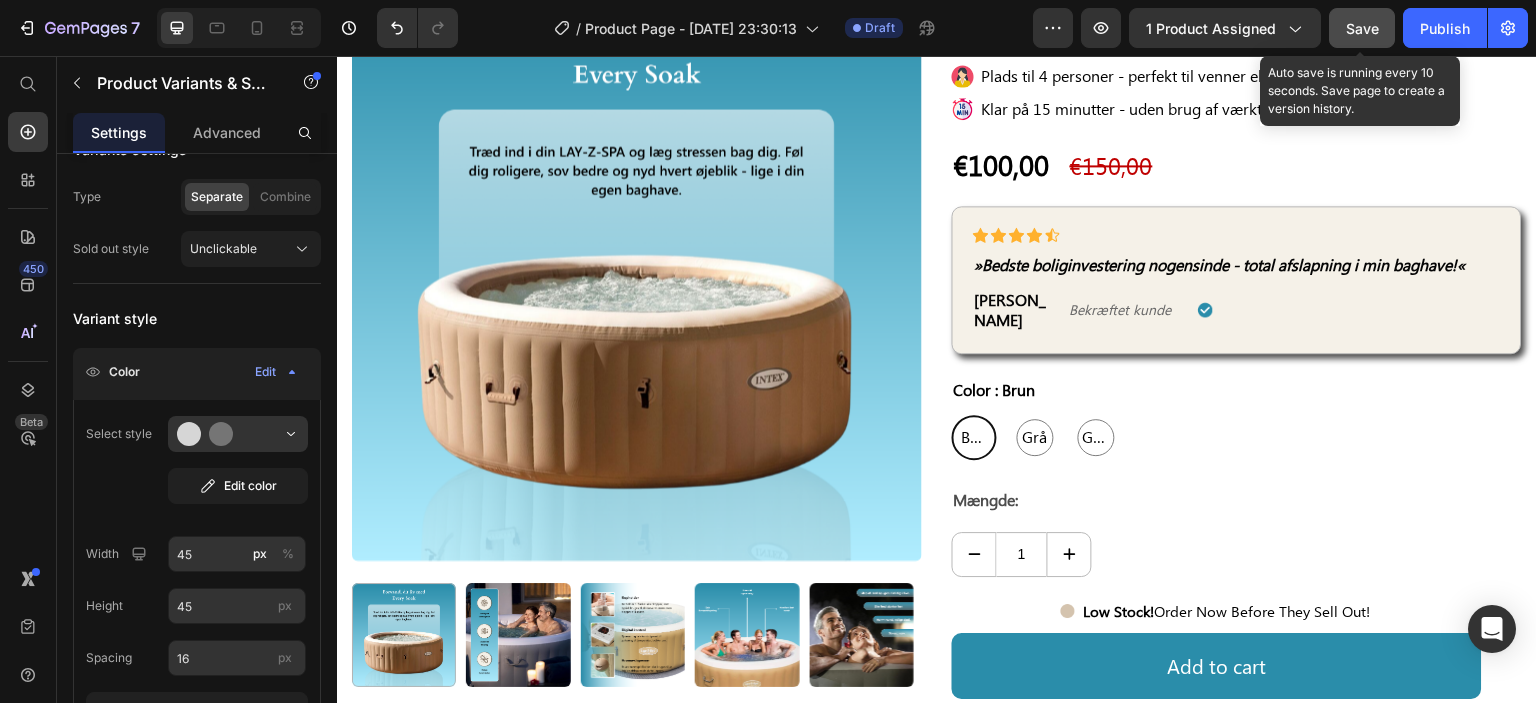click on "Color : [PERSON_NAME] Grå Grå Grå Grøn Grøn Grøn" at bounding box center (1237, 419) 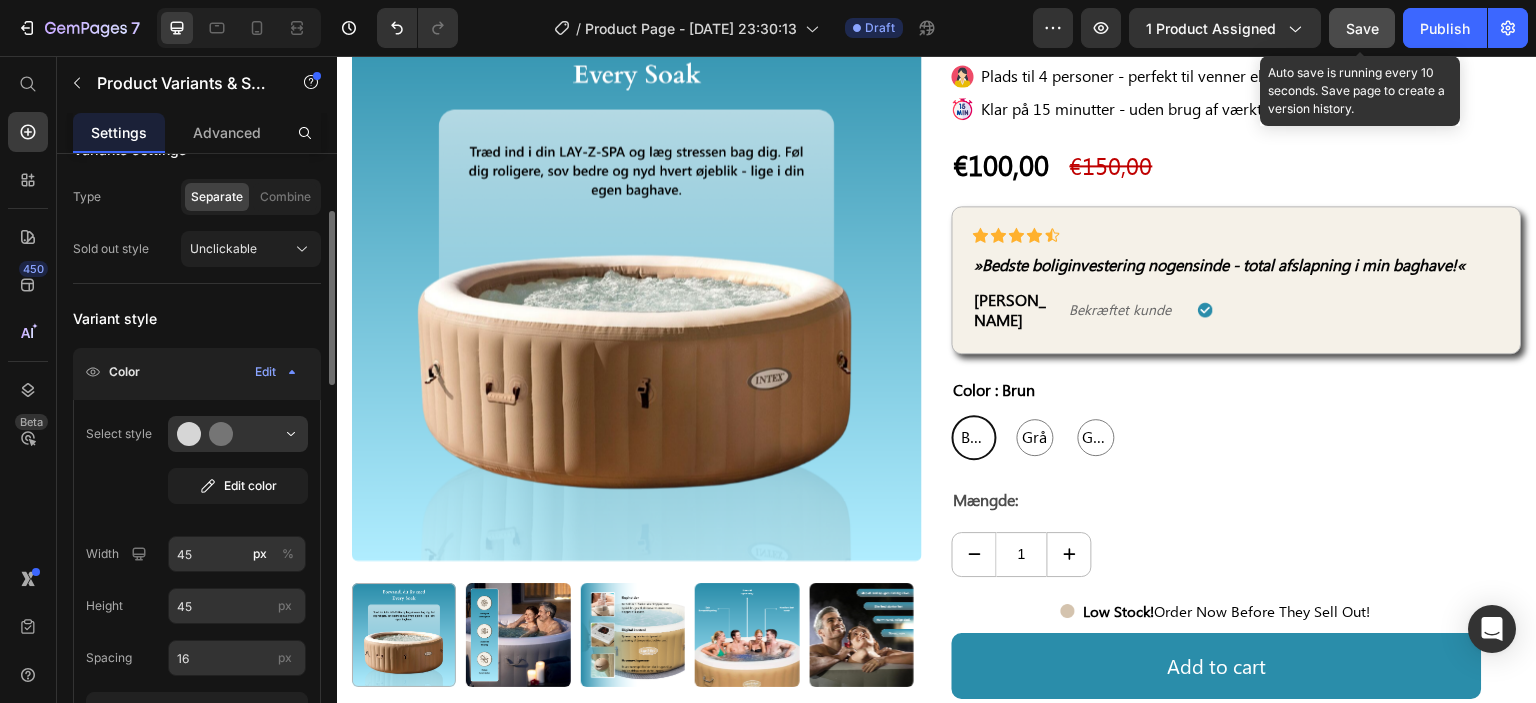 click on "Select style Edit color Width 45 px % Height 45 px Spacing 16 px Show more" 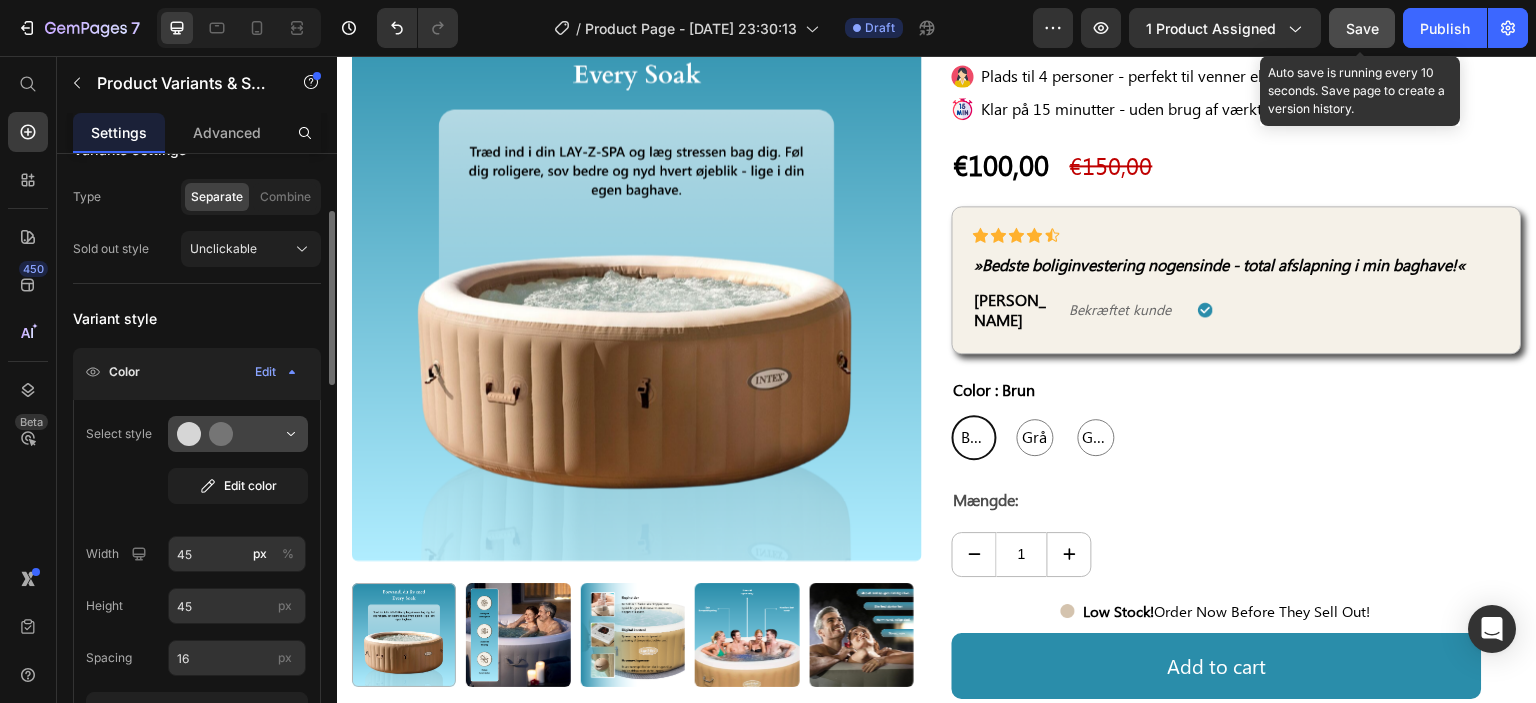 click at bounding box center [238, 434] 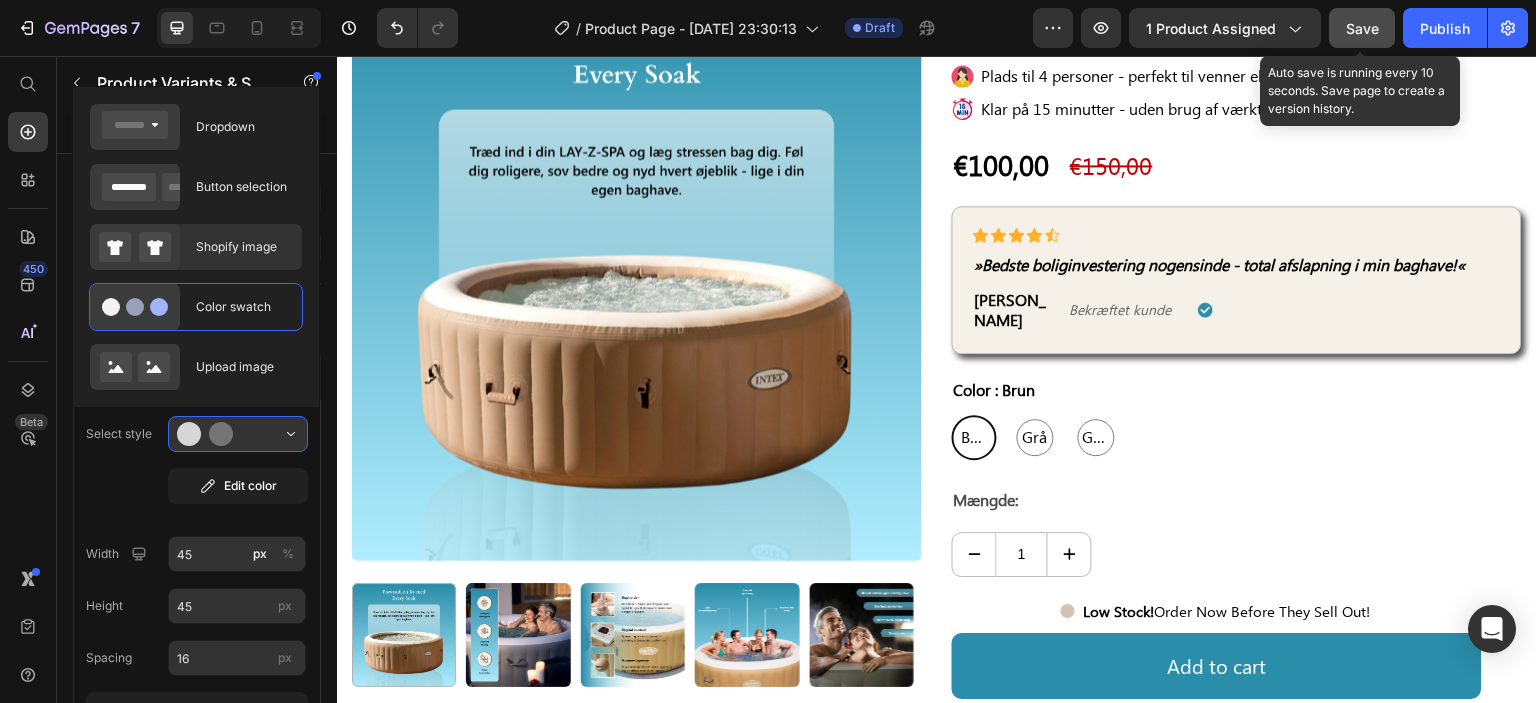 drag, startPoint x: 208, startPoint y: 234, endPoint x: 707, endPoint y: 263, distance: 499.84198 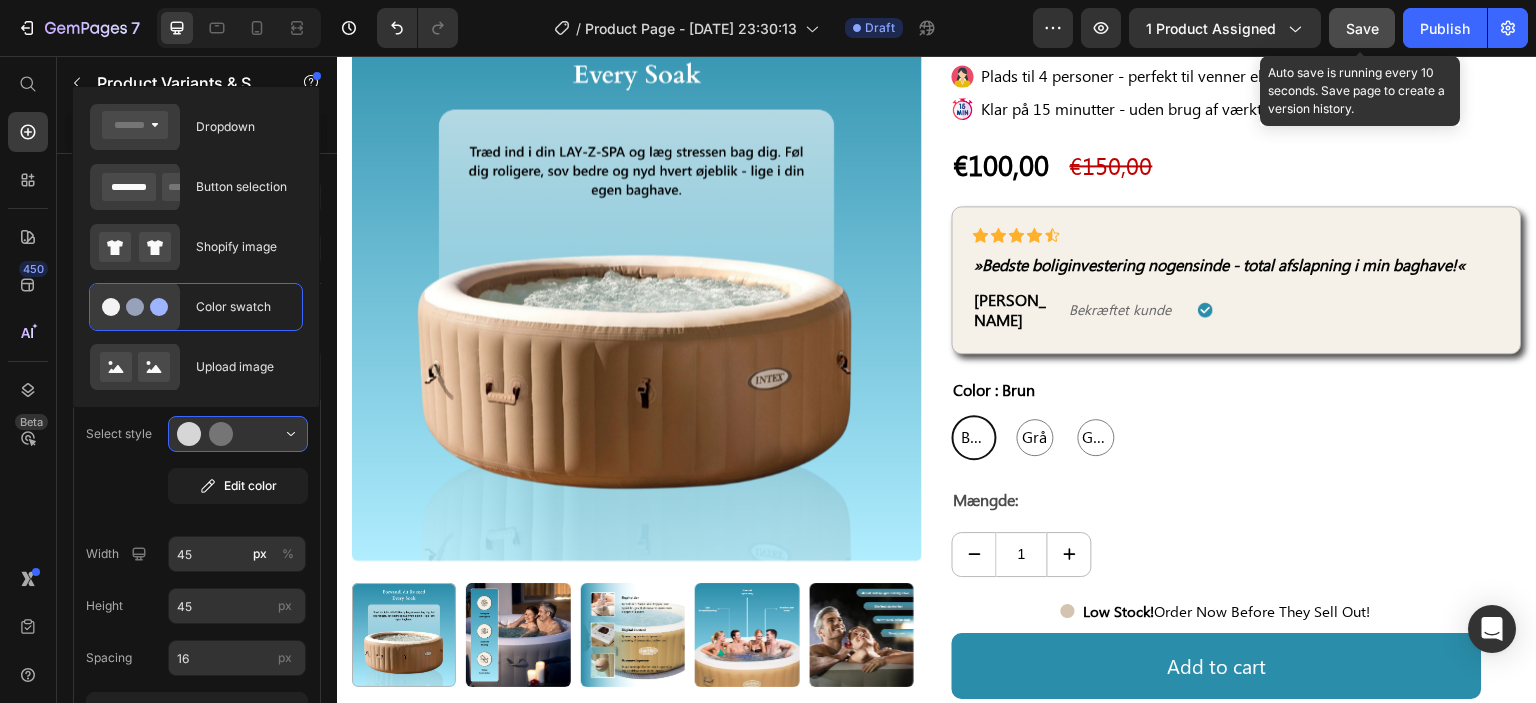 type on "110" 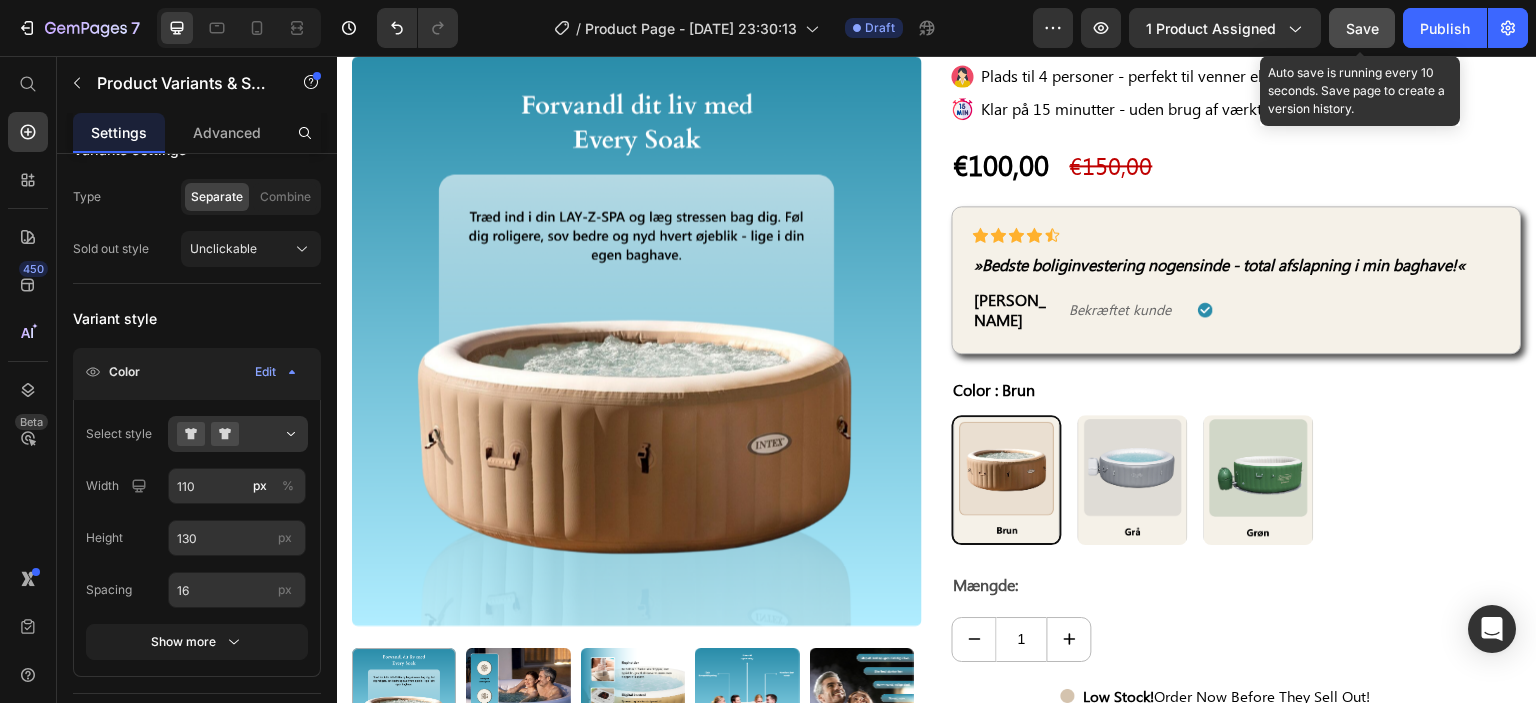 drag, startPoint x: 1372, startPoint y: 29, endPoint x: 1005, endPoint y: 258, distance: 432.58527 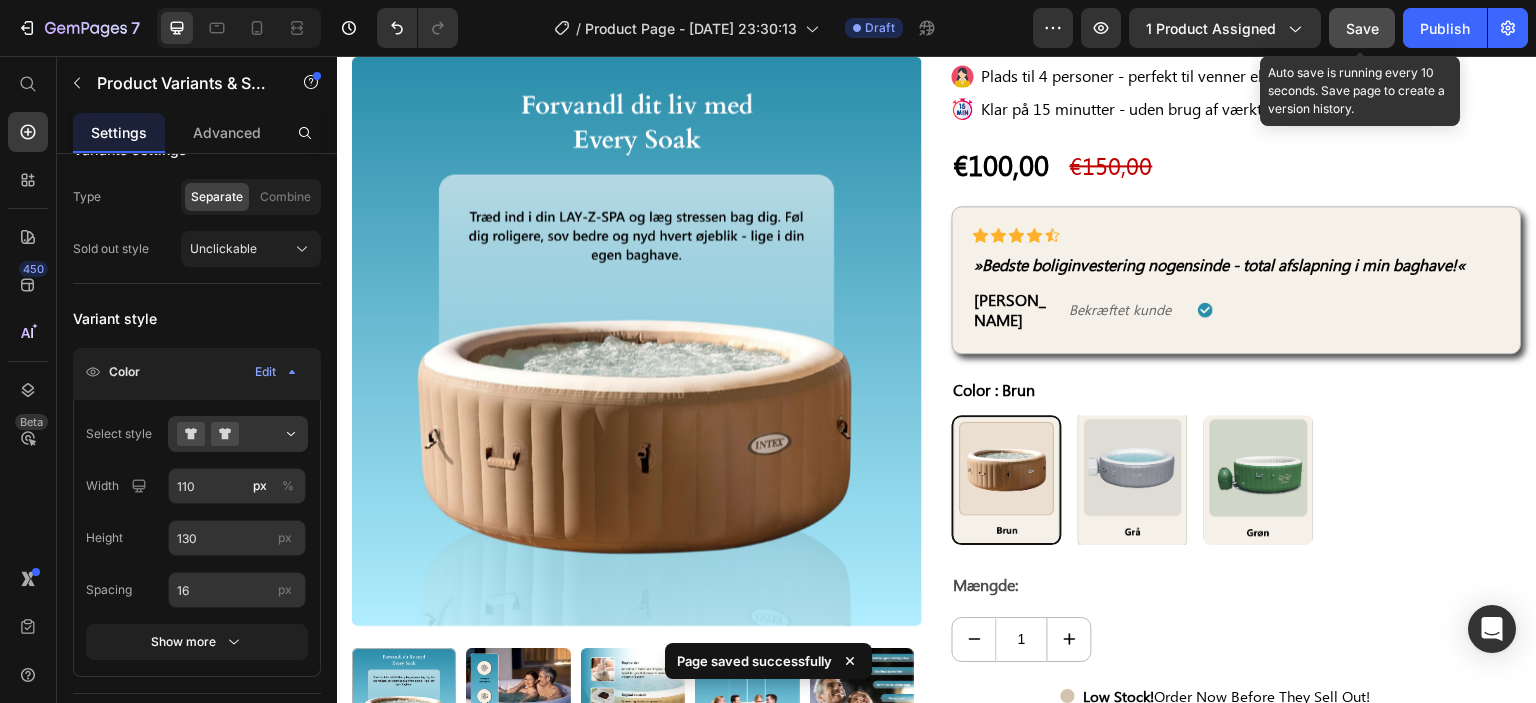 scroll, scrollTop: 700, scrollLeft: 0, axis: vertical 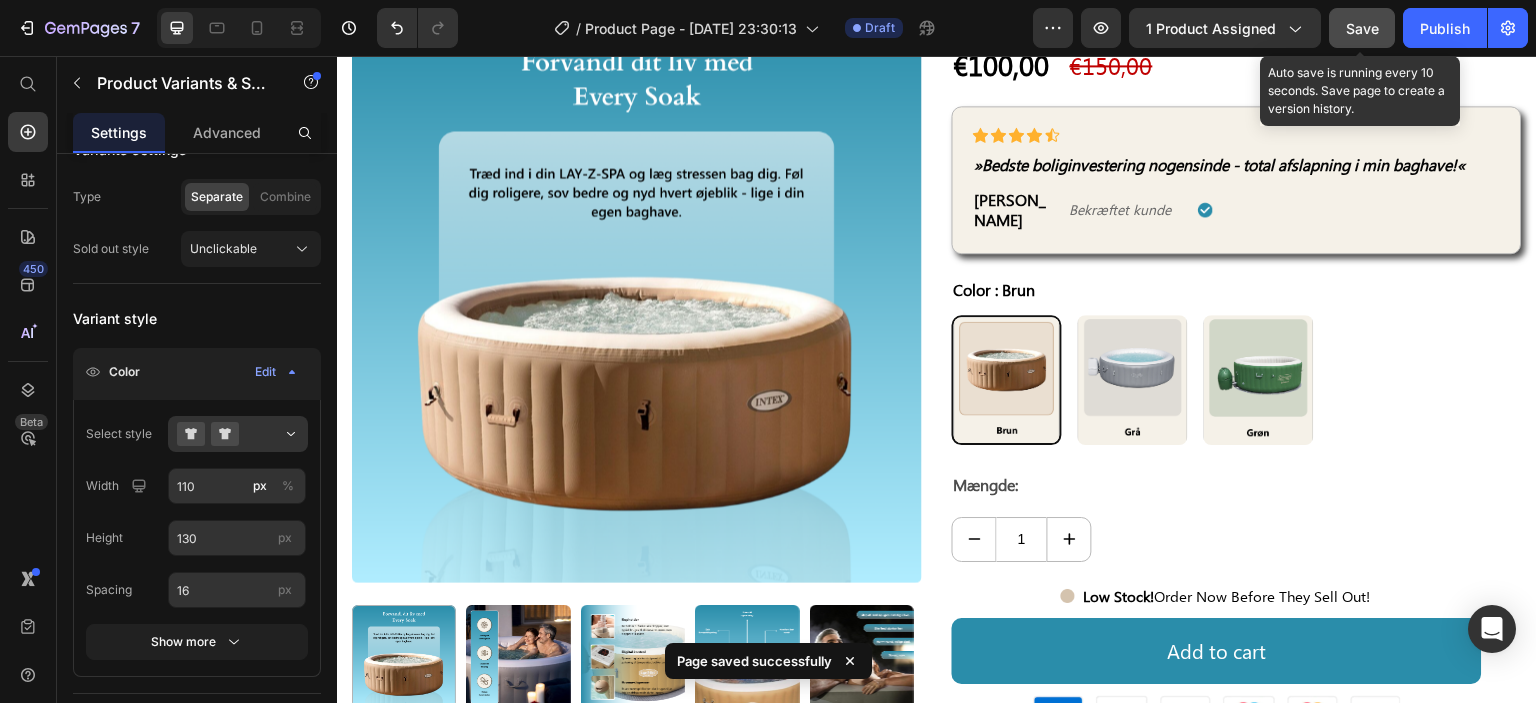 click on "Save" at bounding box center (1362, 28) 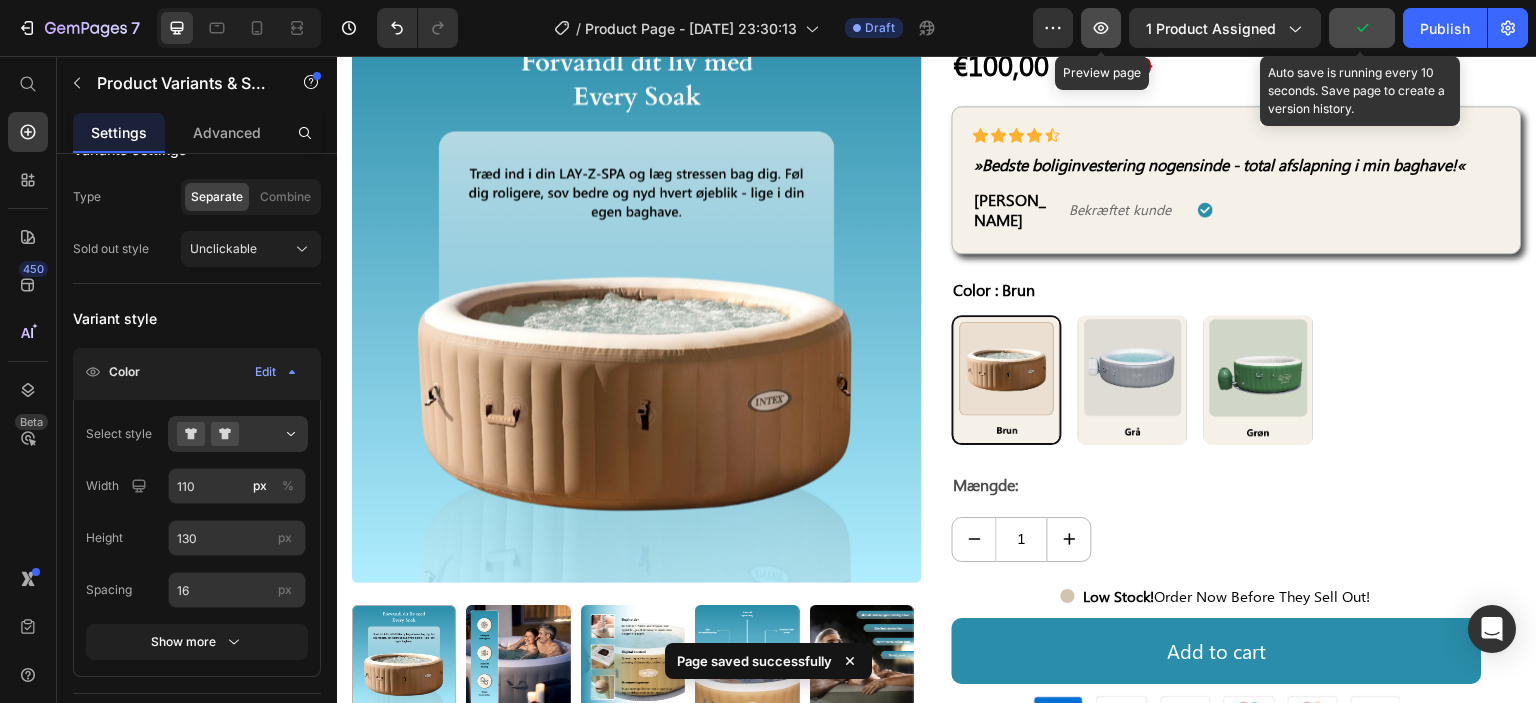 click 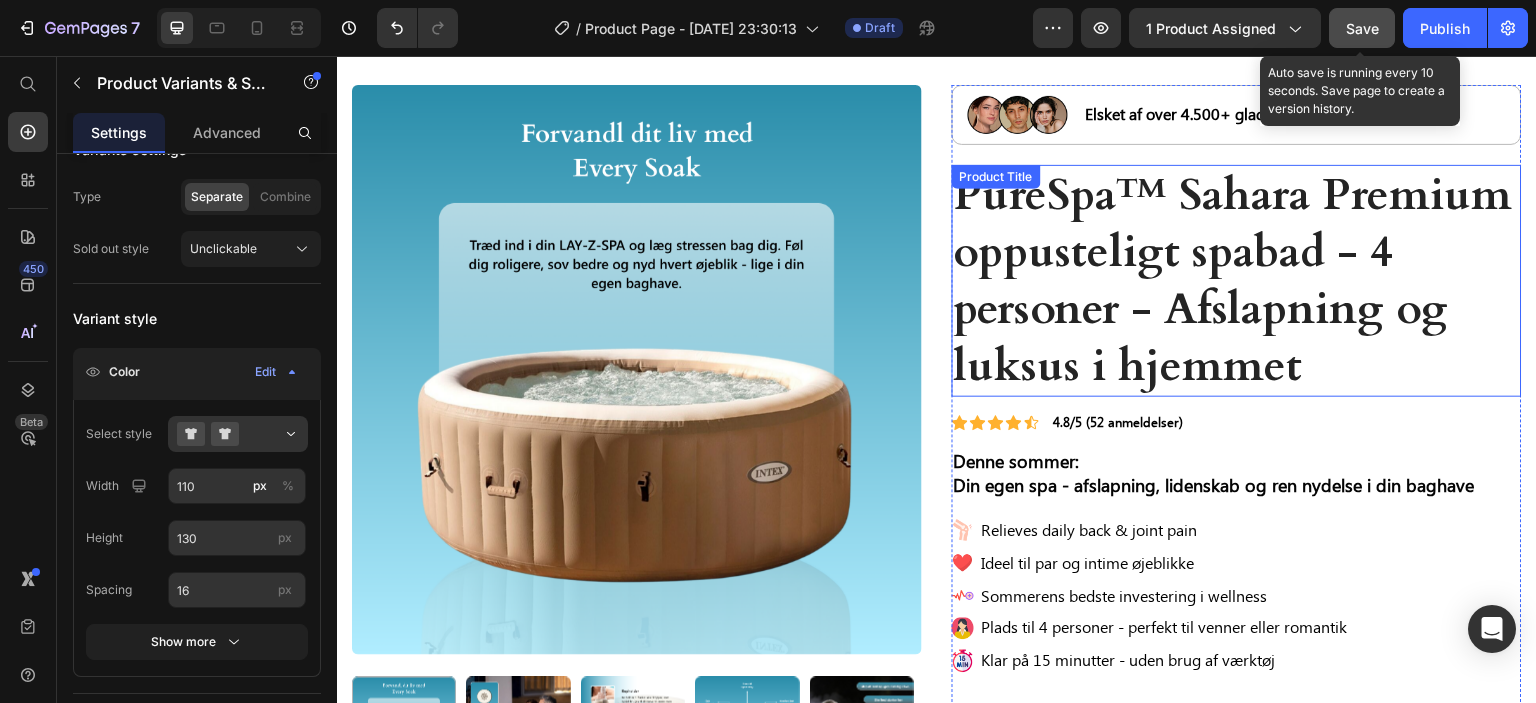 scroll, scrollTop: 0, scrollLeft: 0, axis: both 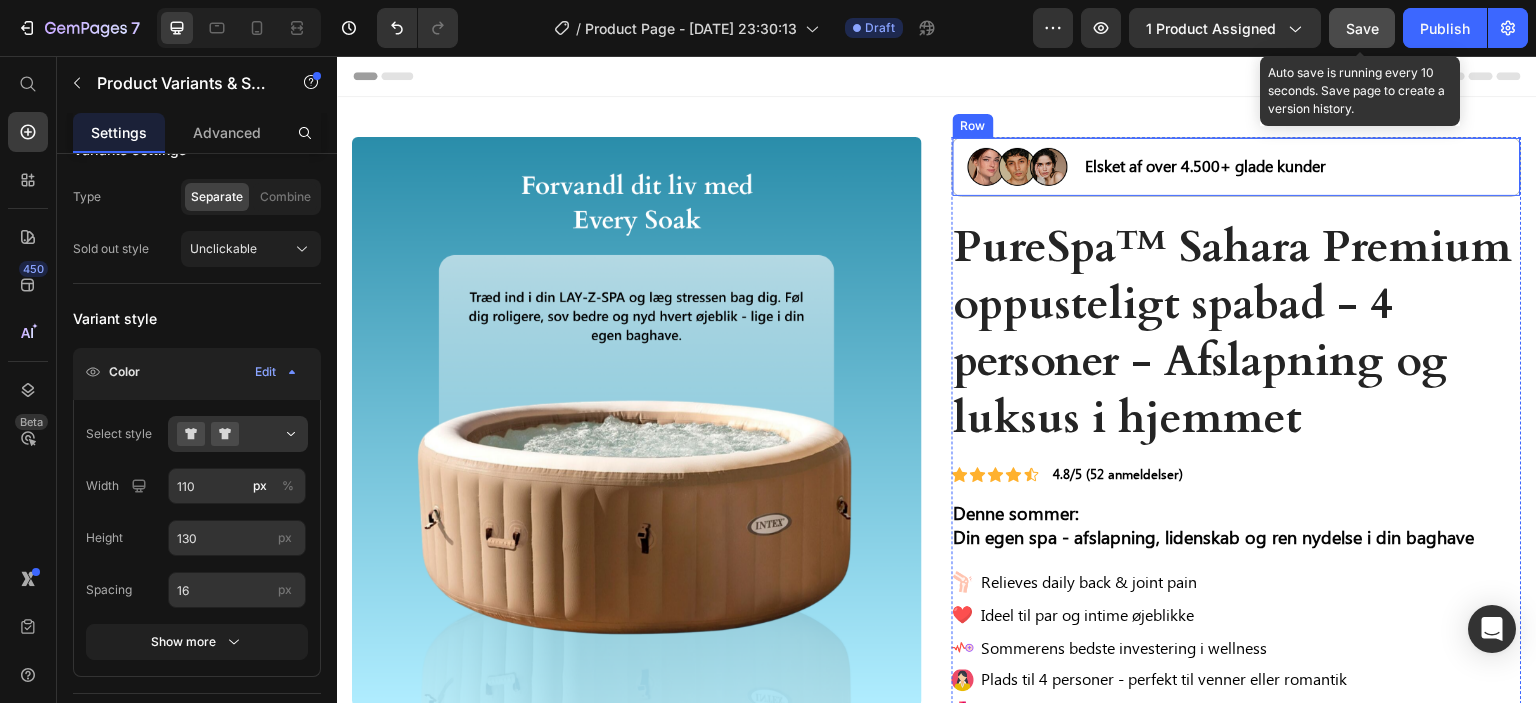 click on "Image Elsket af over 4.500+ glade kunder Text Block Row" at bounding box center (1237, 167) 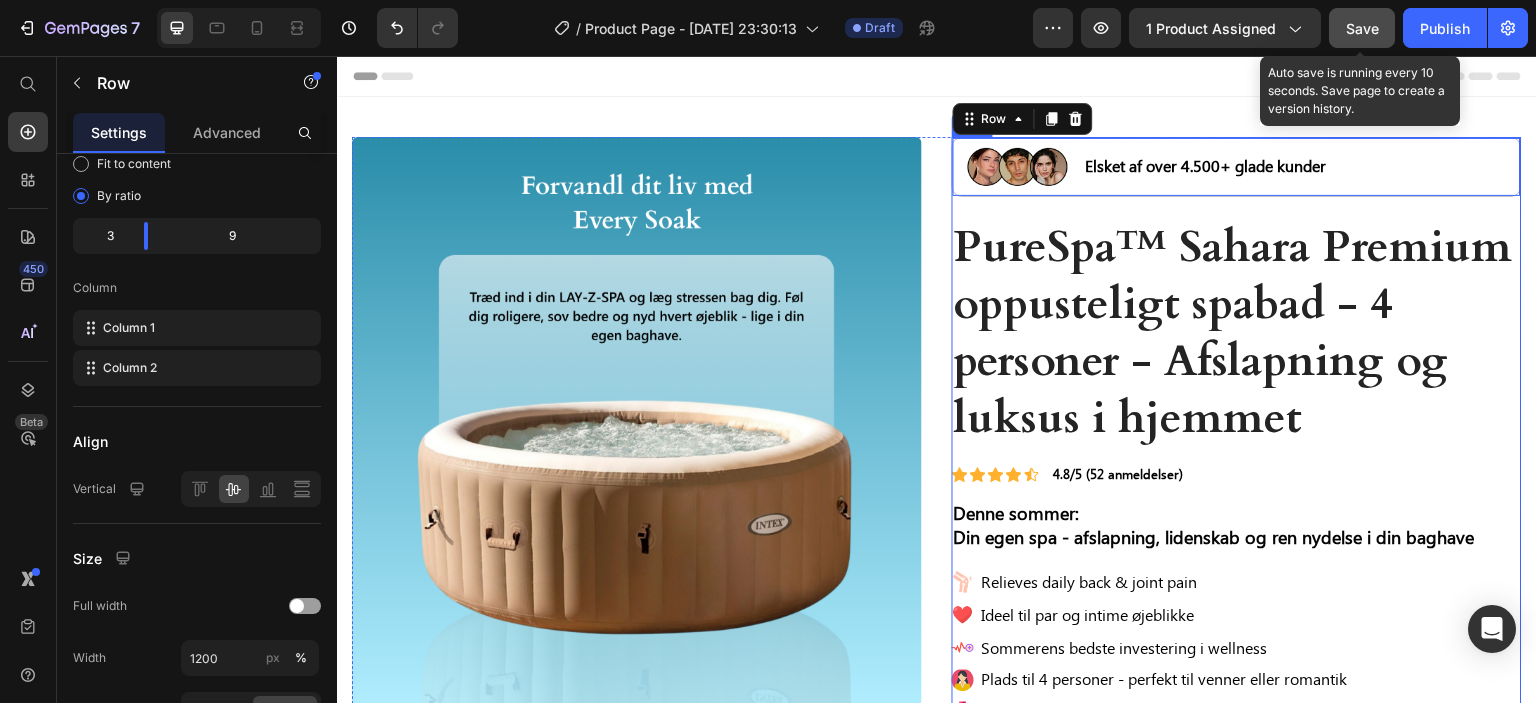 scroll, scrollTop: 0, scrollLeft: 0, axis: both 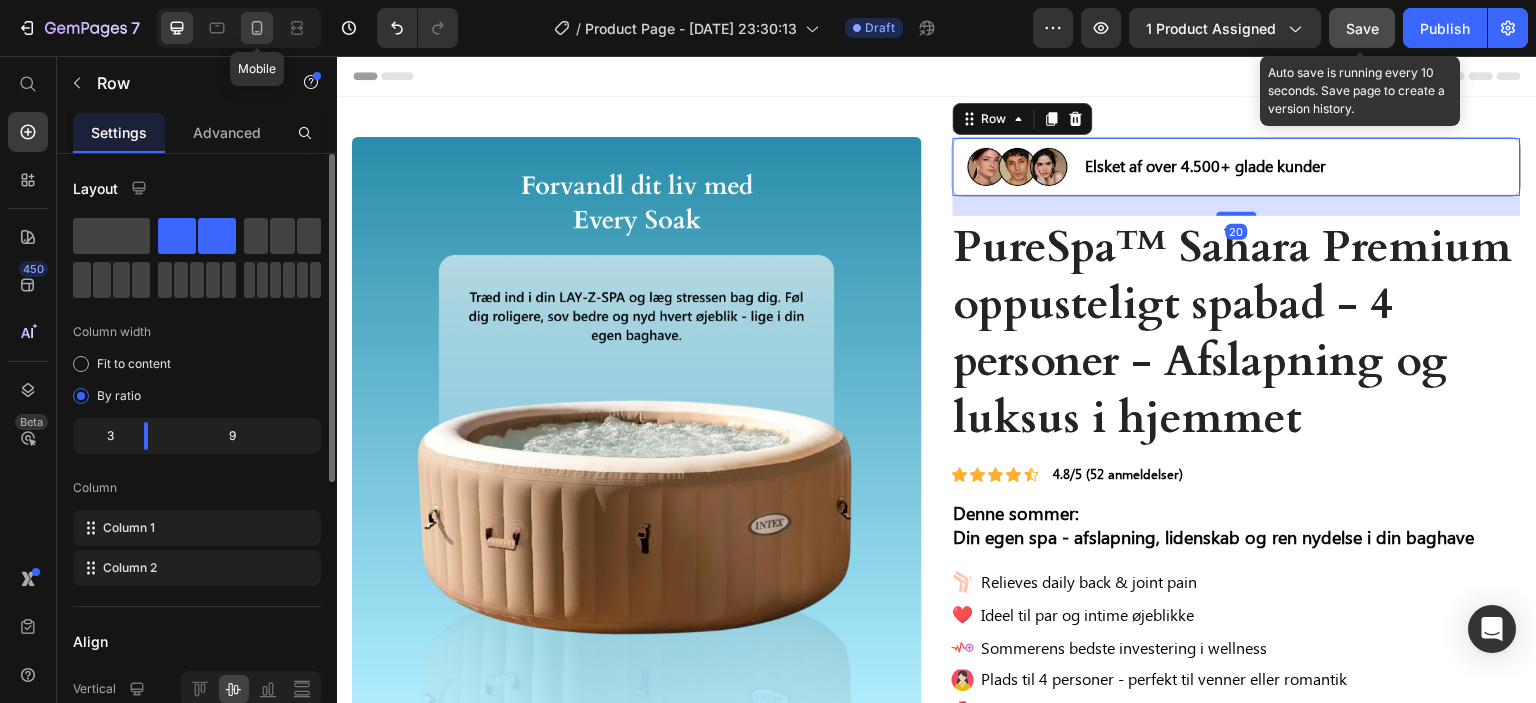 click 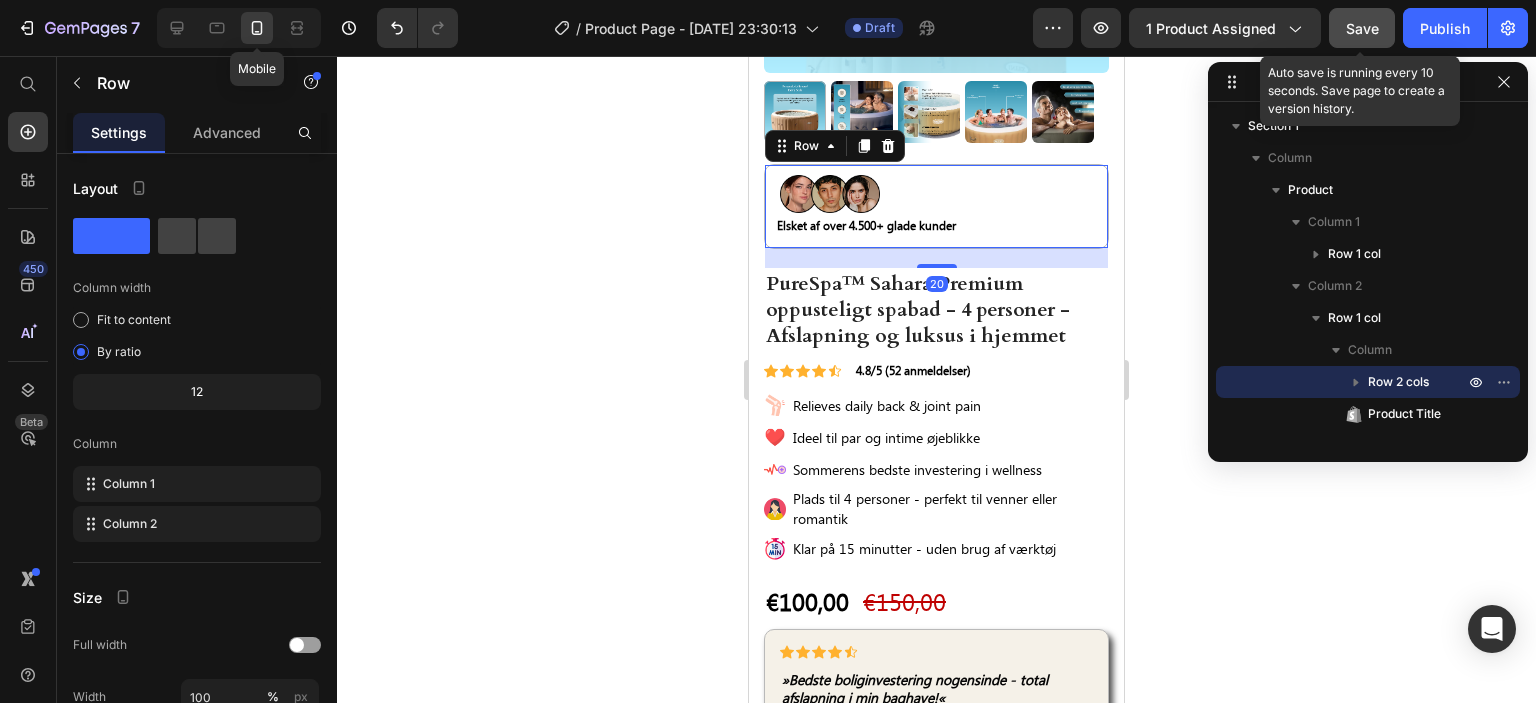 scroll, scrollTop: 412, scrollLeft: 0, axis: vertical 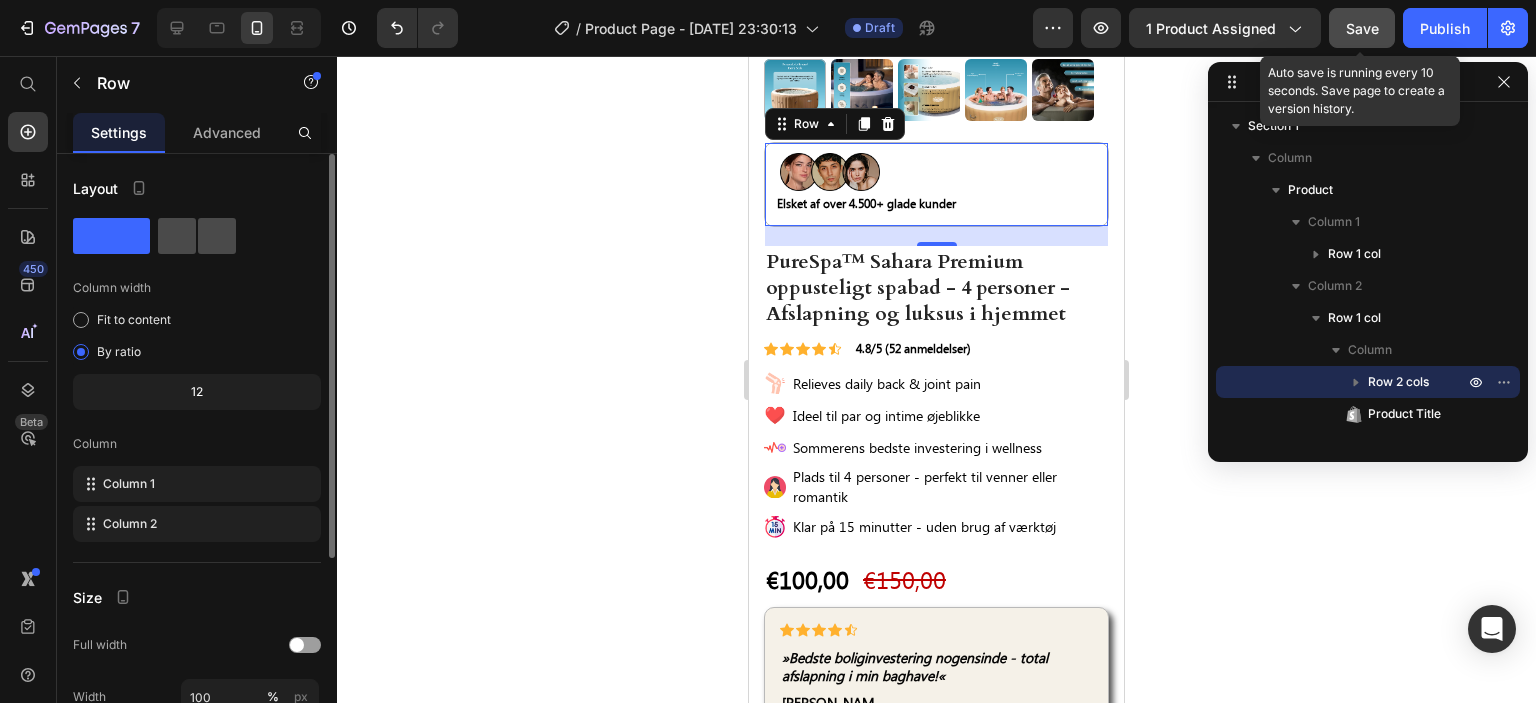 click 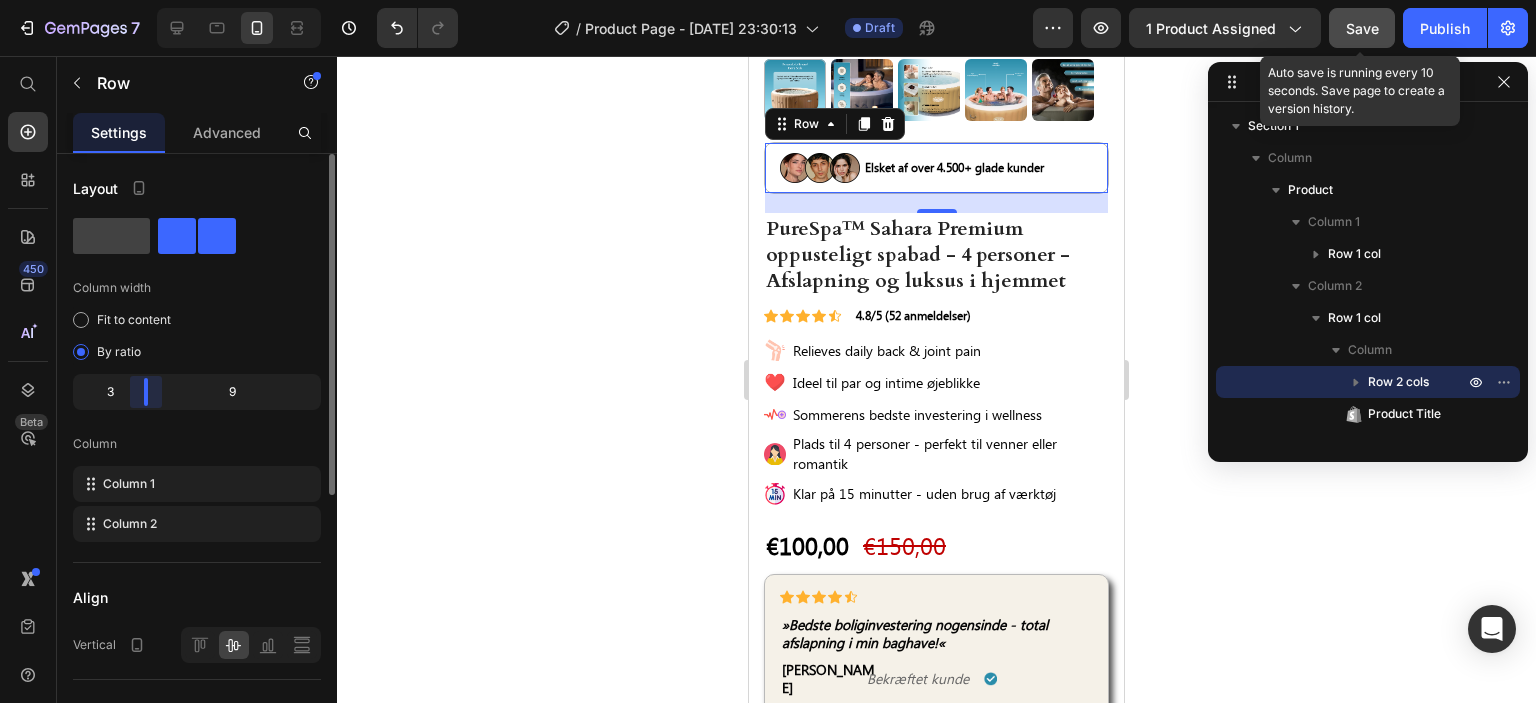 drag, startPoint x: 200, startPoint y: 377, endPoint x: 141, endPoint y: 376, distance: 59.008472 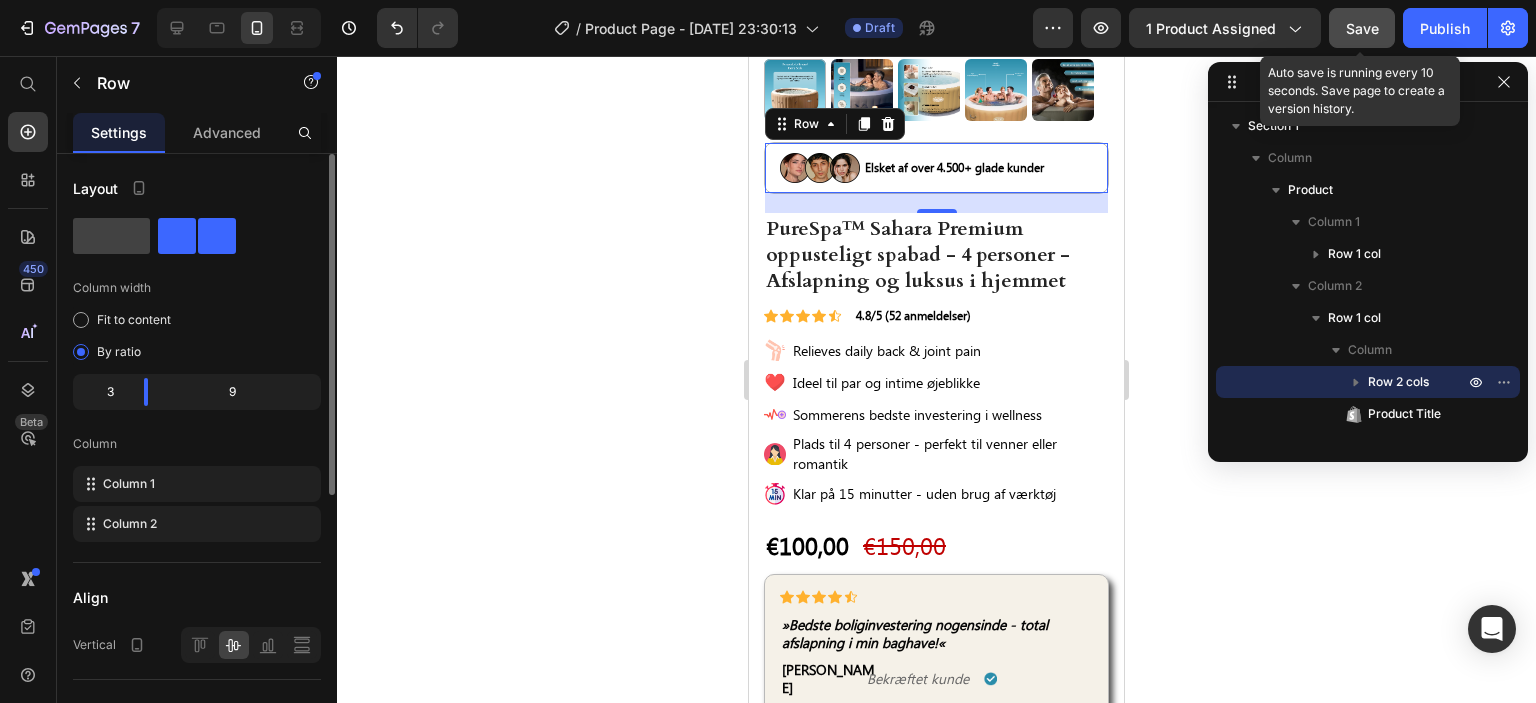 click on "Layout Column width Fit to content By ratio 3 9 Column Column 1 Column 2 Align Vertical
Size Full width Width 100 % px Height Full Fit Column gap 8 px Background Color Image Video  Color   Delete element" at bounding box center [197, 692] 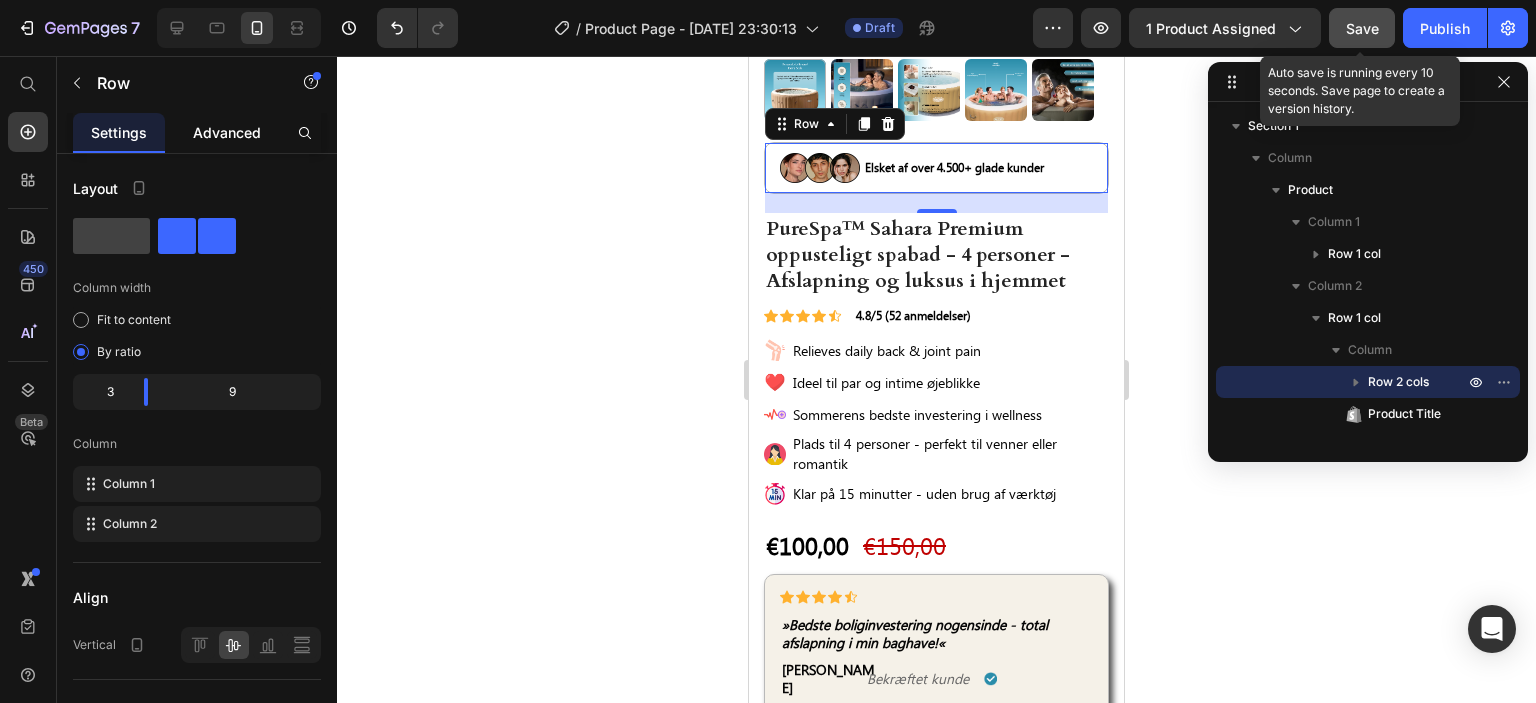 click on "Advanced" at bounding box center [227, 132] 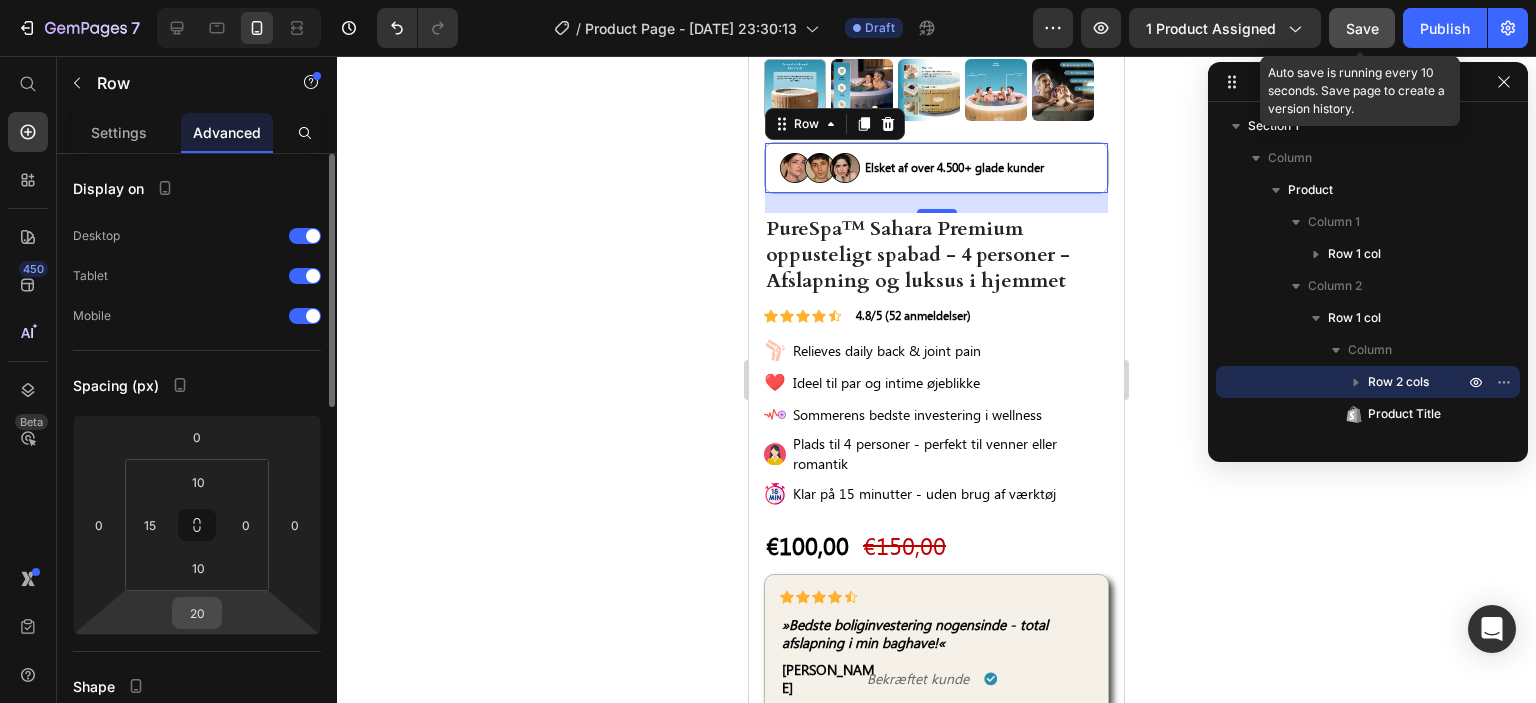 click on "20" at bounding box center (197, 613) 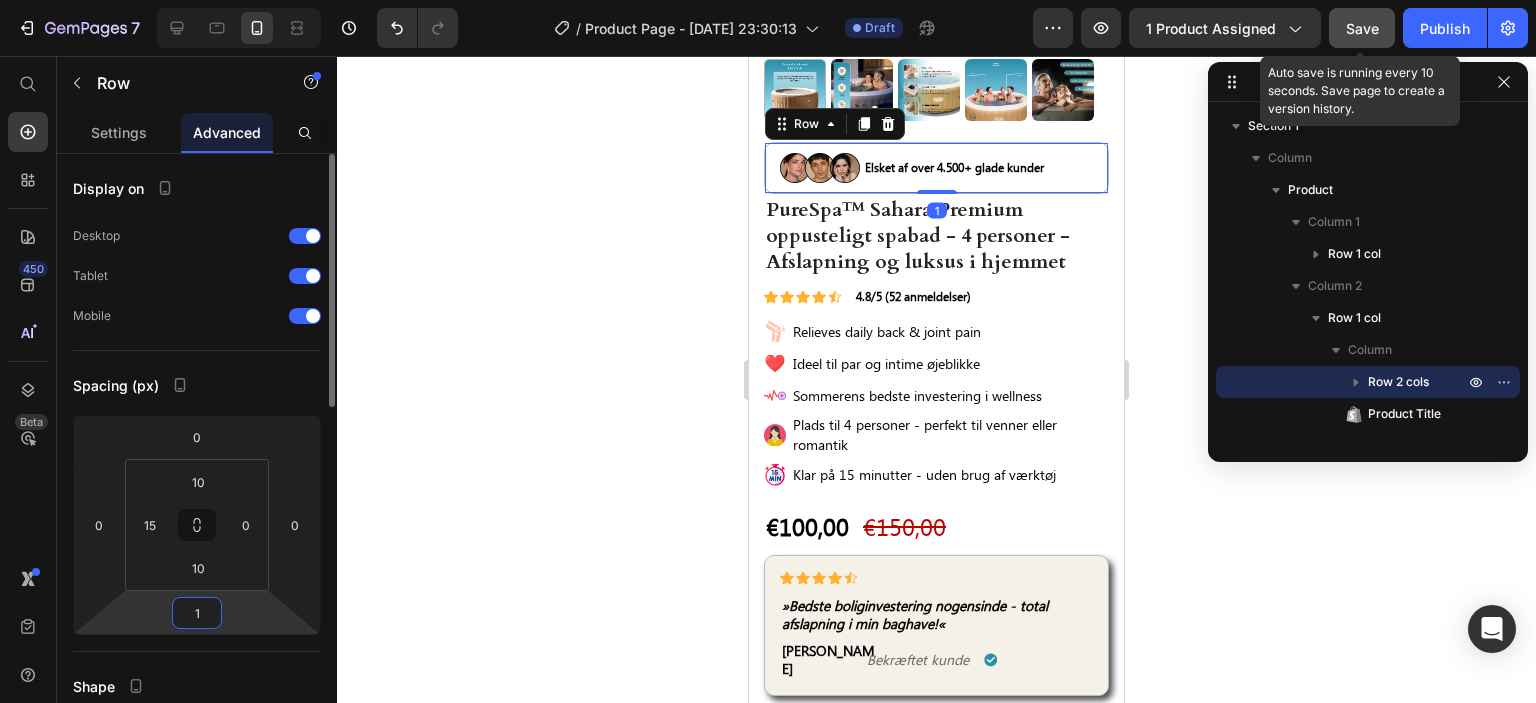type on "10" 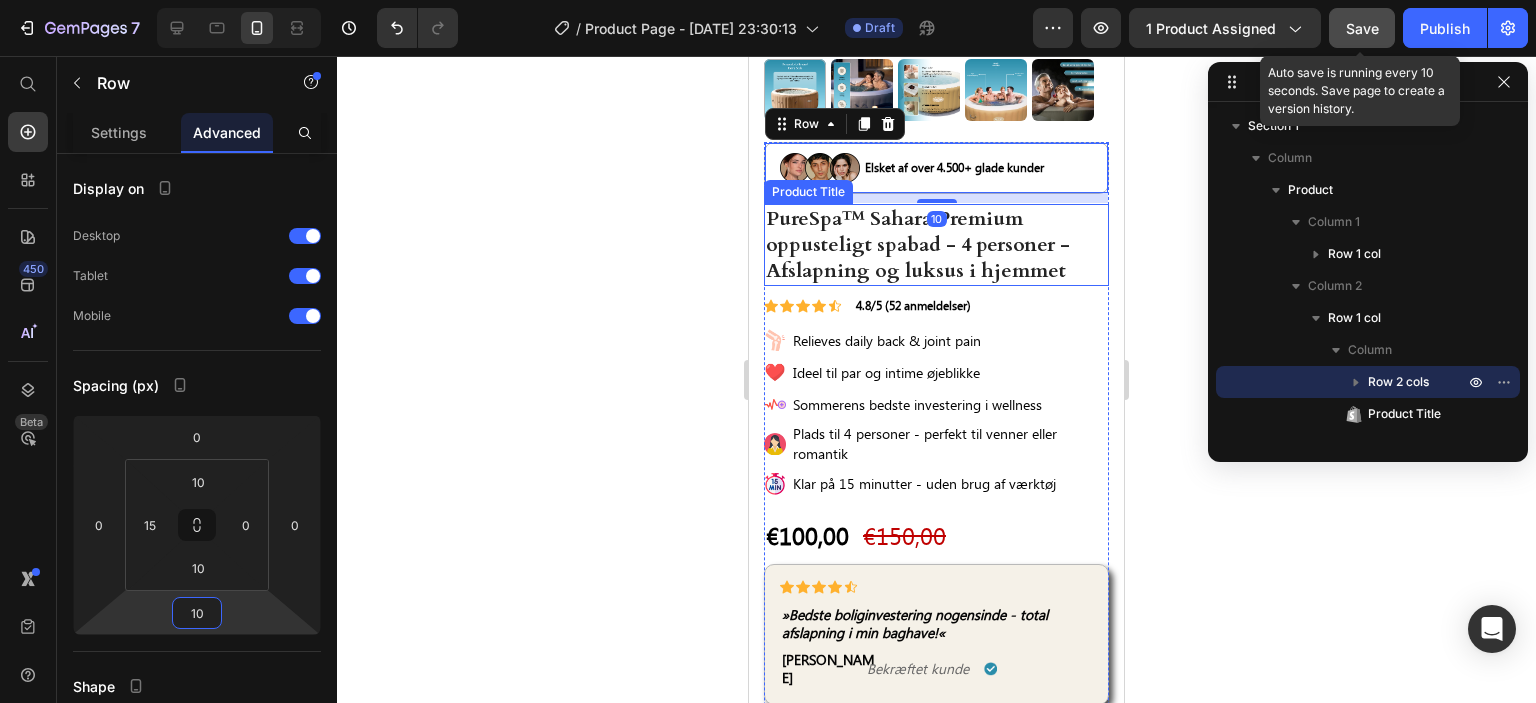 click on "PureSpa™ Sahara Premium oppusteligt spabad - 4 personer - Afslapning og luksus i hjemmet" at bounding box center (936, 245) 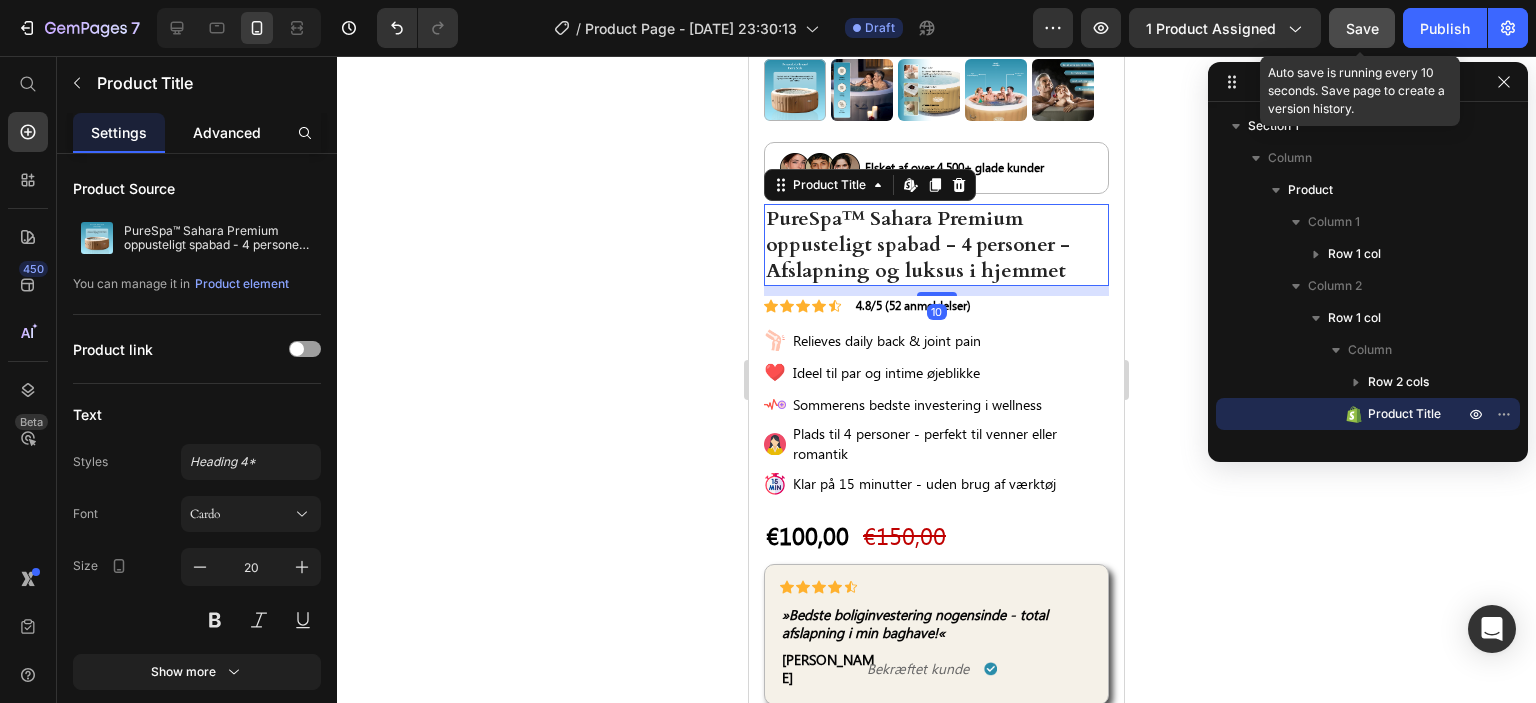 click on "Advanced" 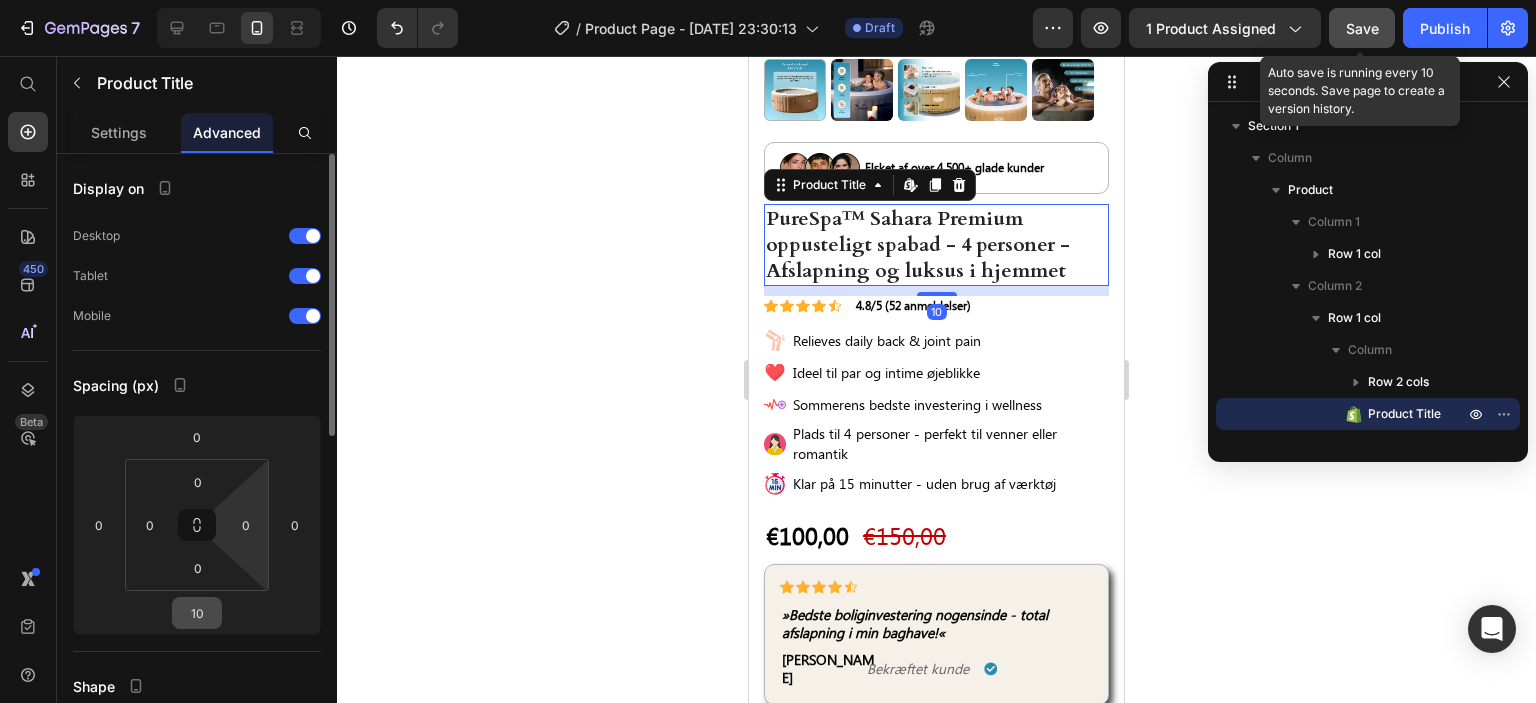 click on "10" at bounding box center [197, 613] 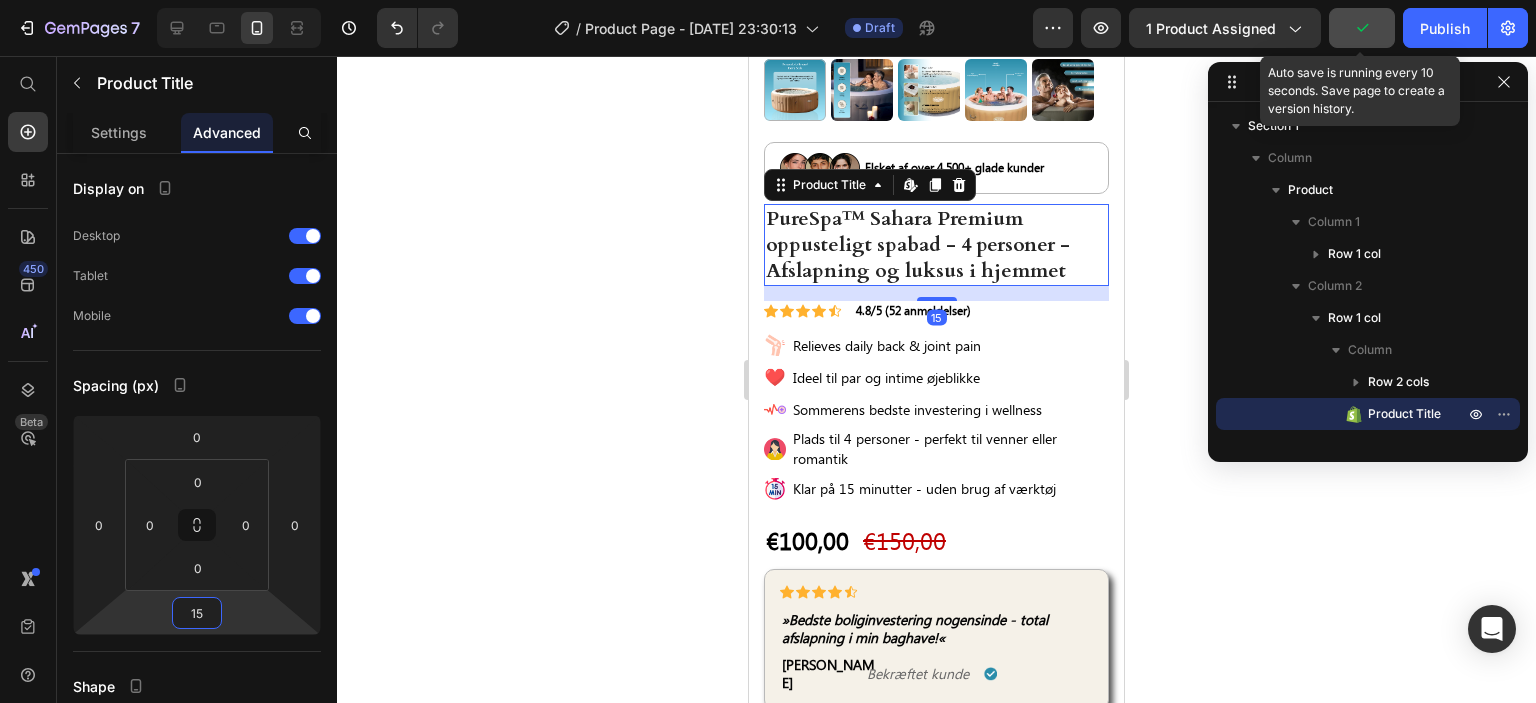 type on "15" 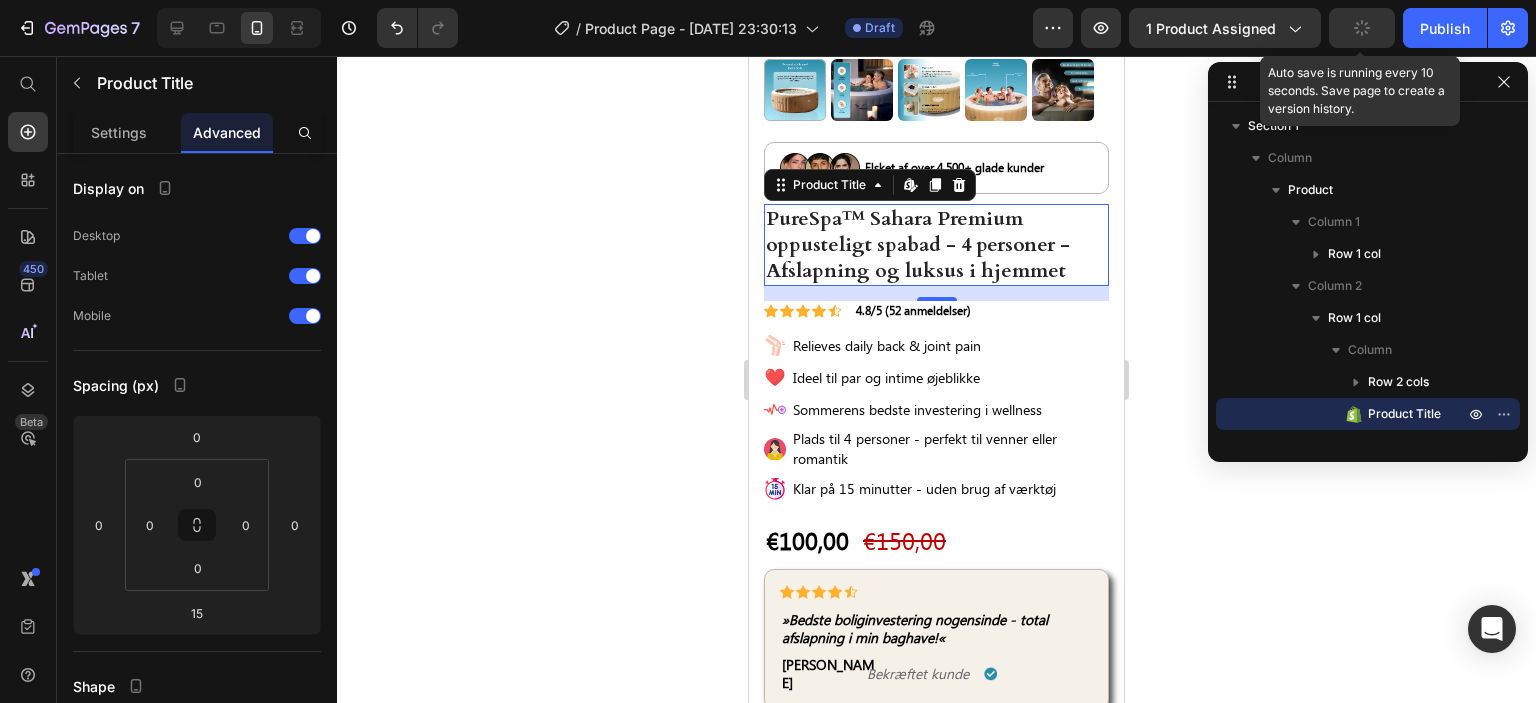 click 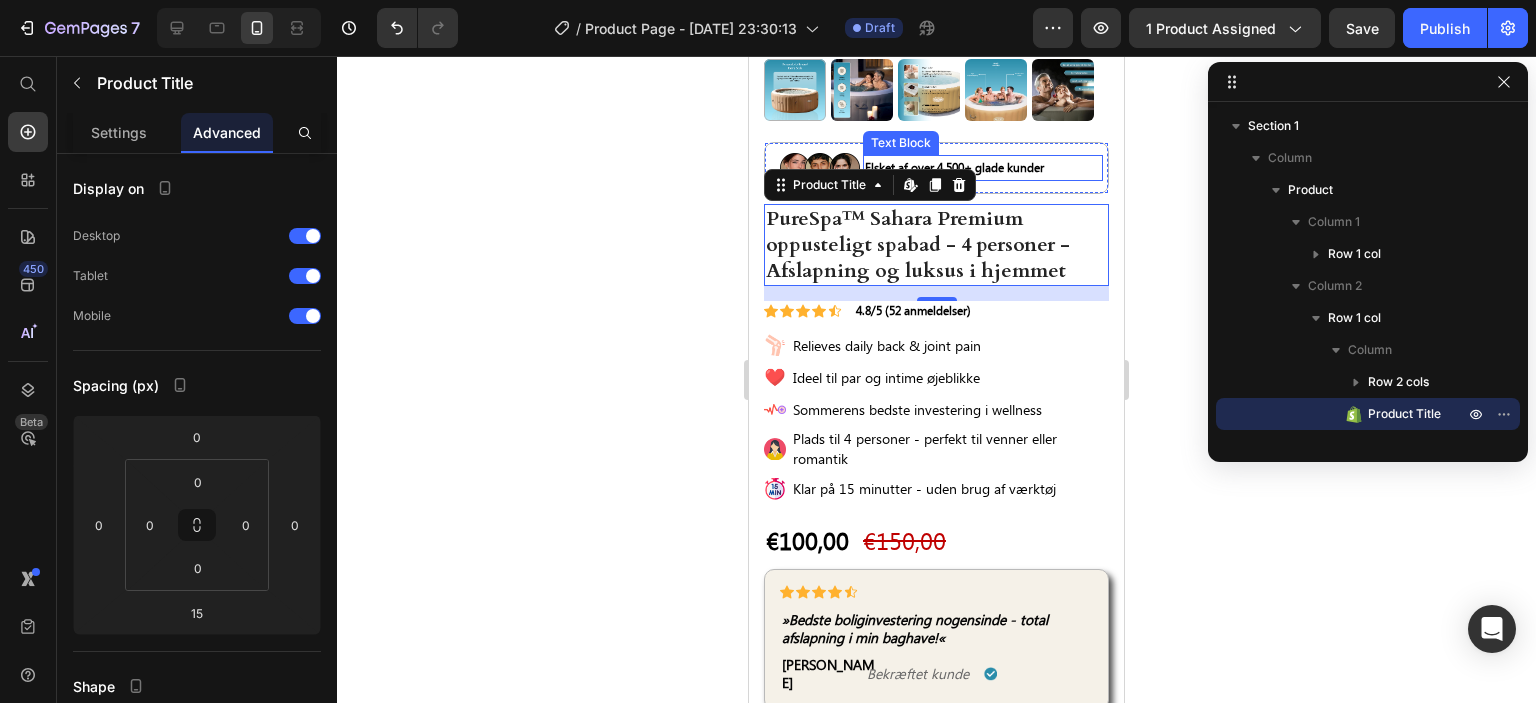 click on "Elsket af over 4.500+ glade kunder" at bounding box center (983, 168) 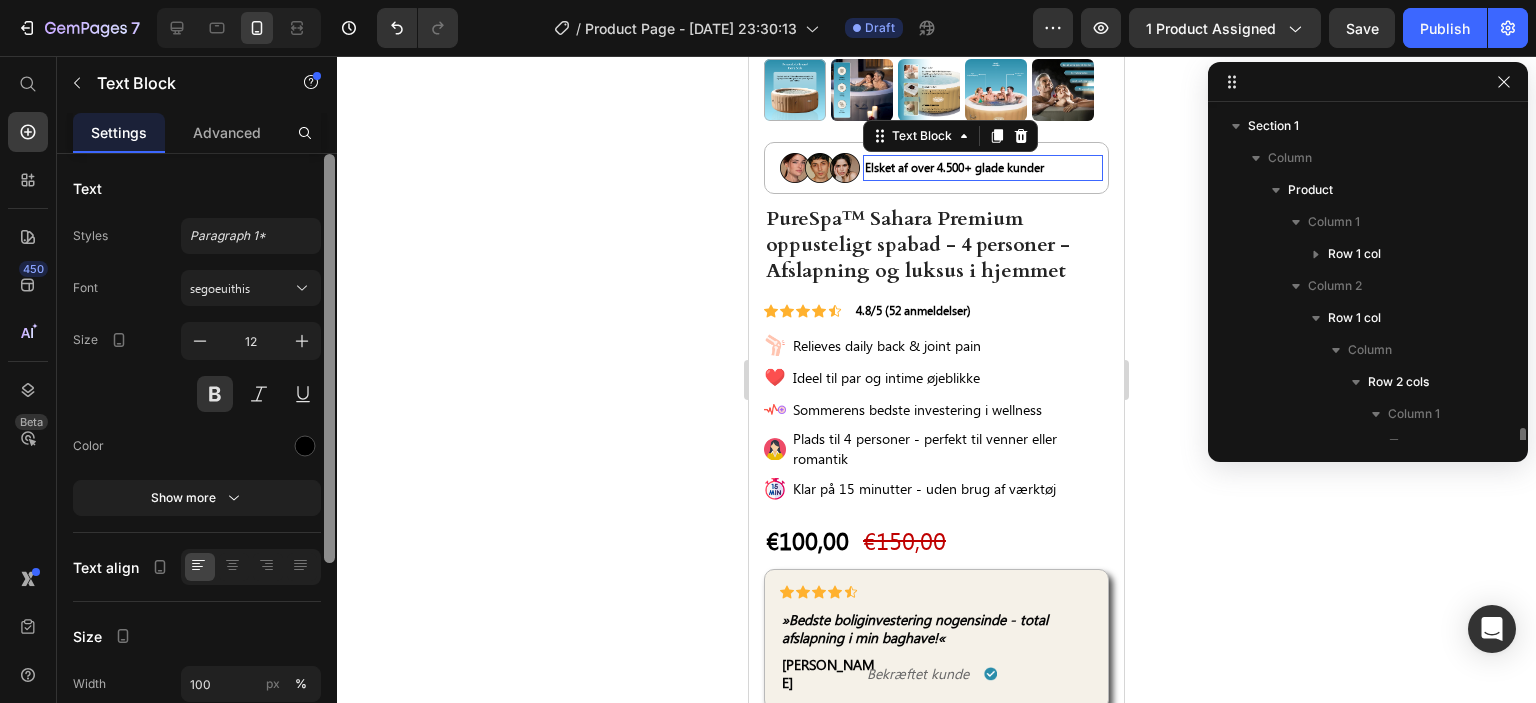 scroll, scrollTop: 250, scrollLeft: 0, axis: vertical 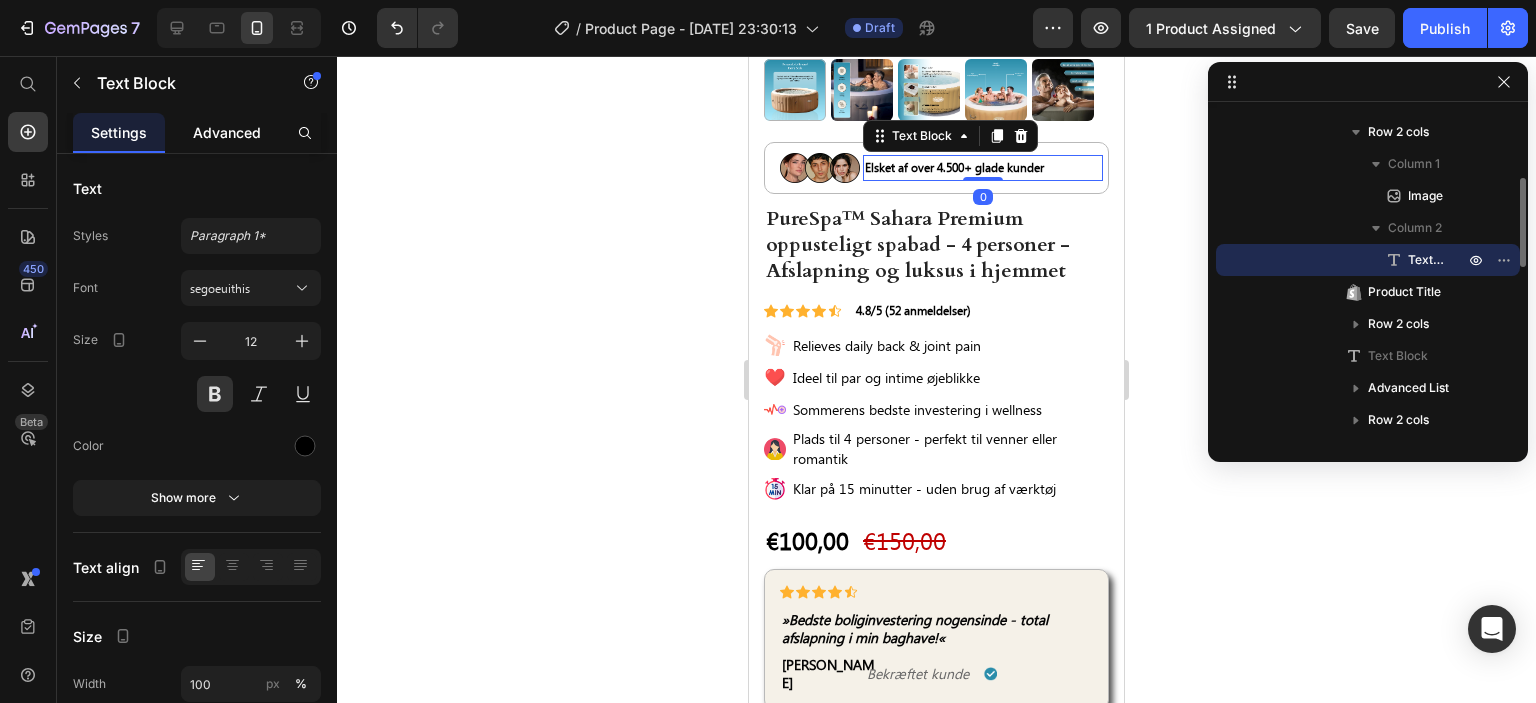 click on "Advanced" at bounding box center (227, 132) 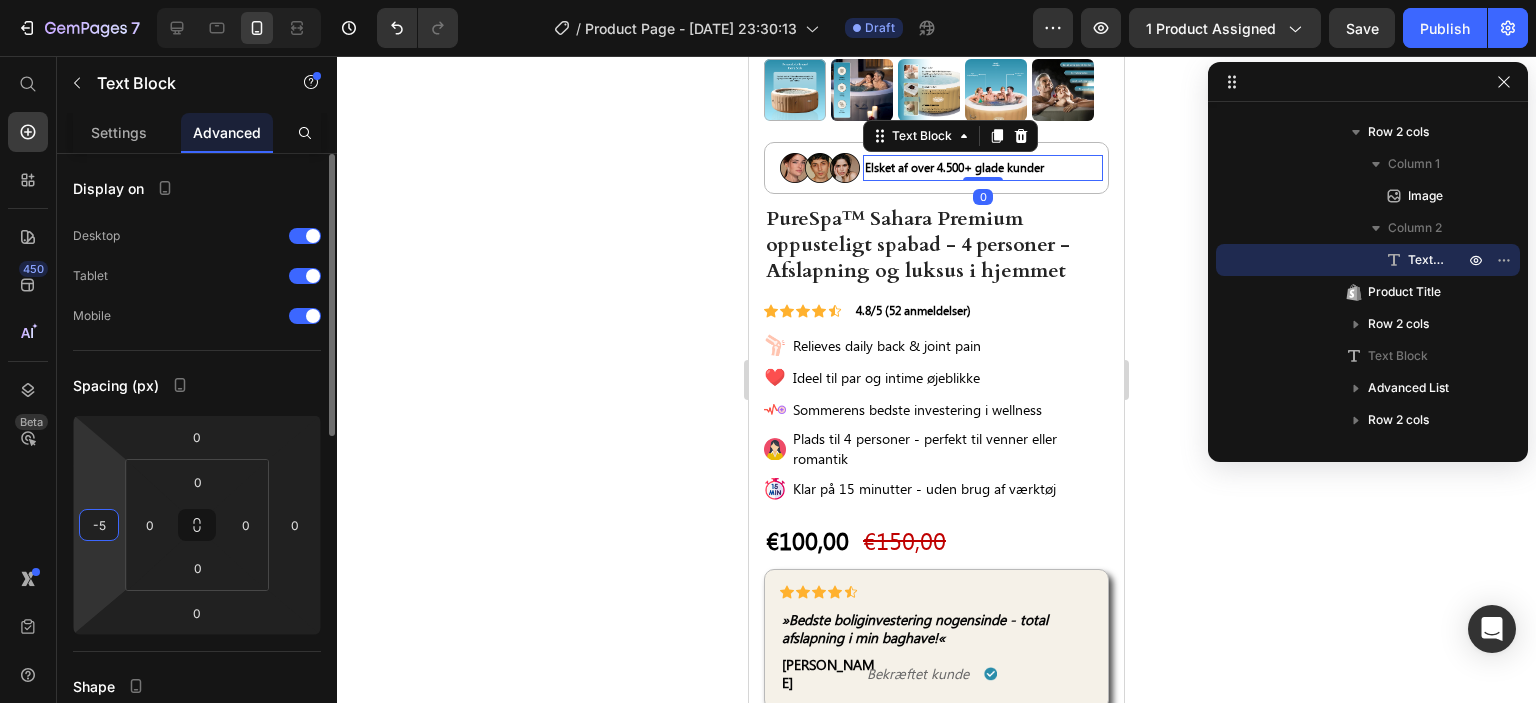 click on "-5" at bounding box center [99, 525] 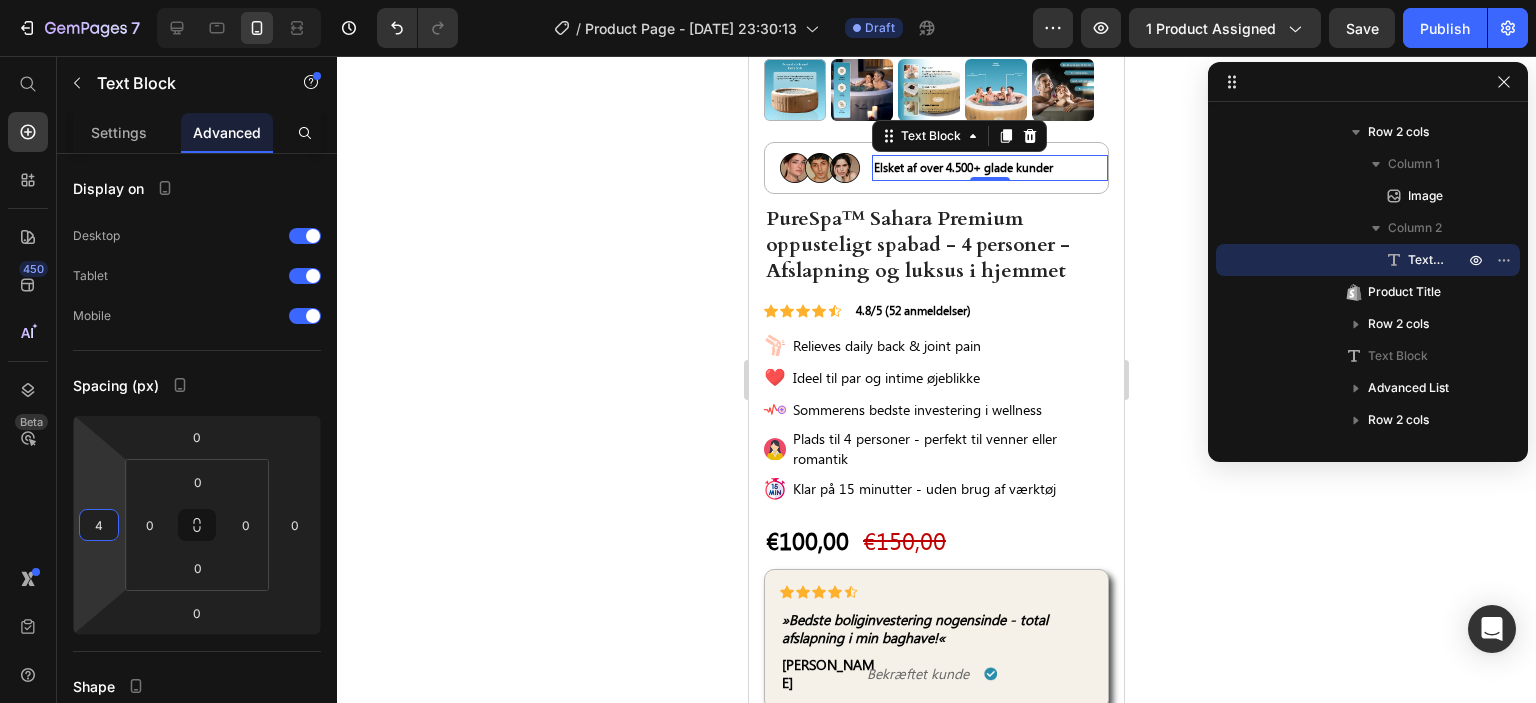 type on "5" 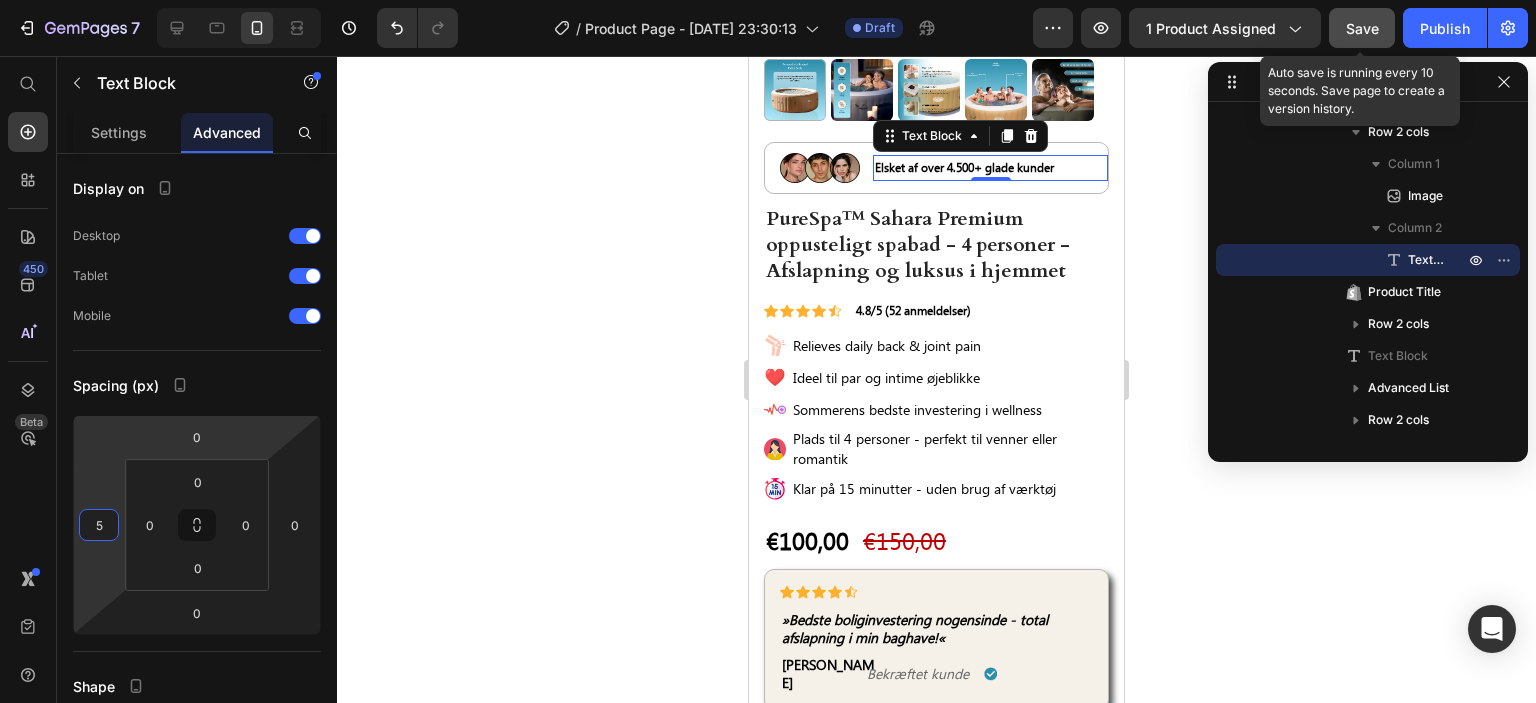 click on "Save" 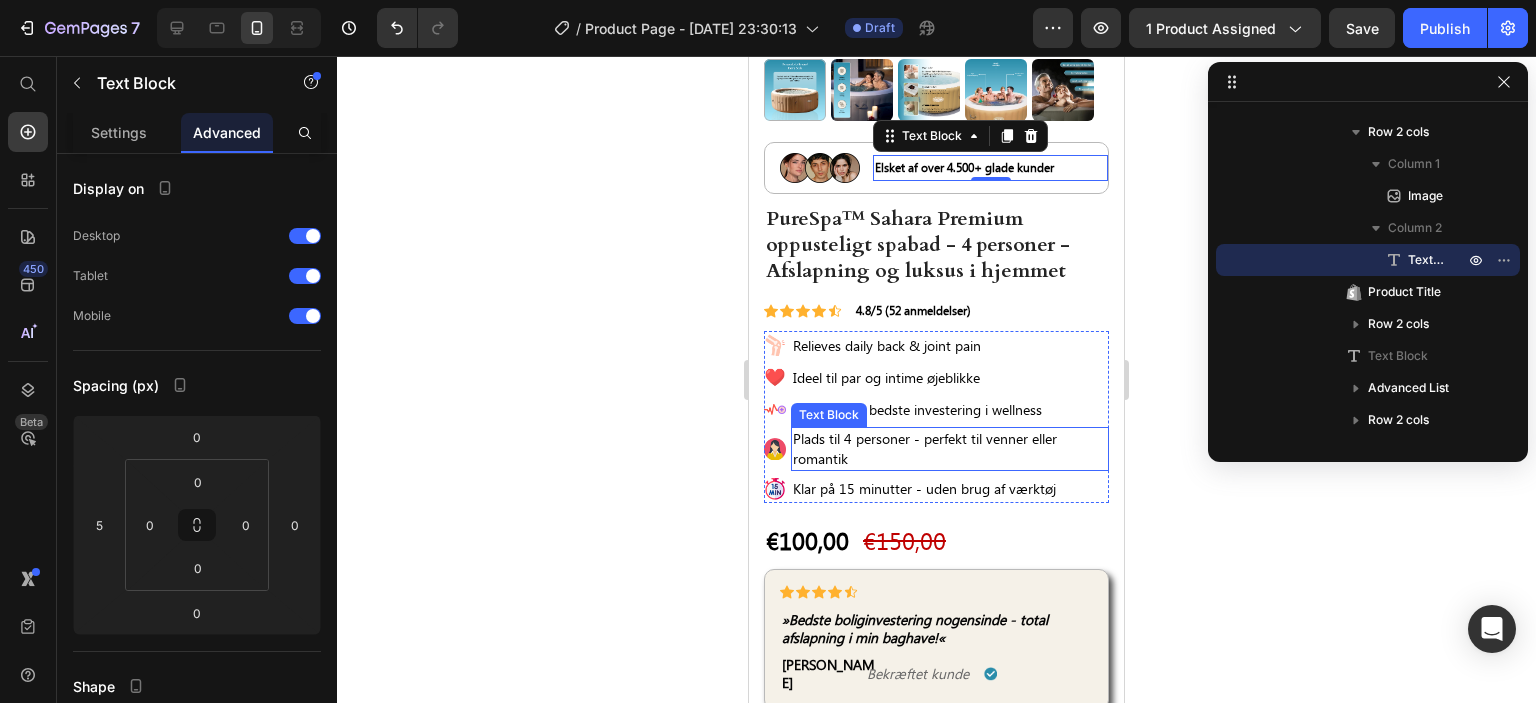 click on "Plads til 4 personer - perfekt til venner eller romantik" at bounding box center (950, 449) 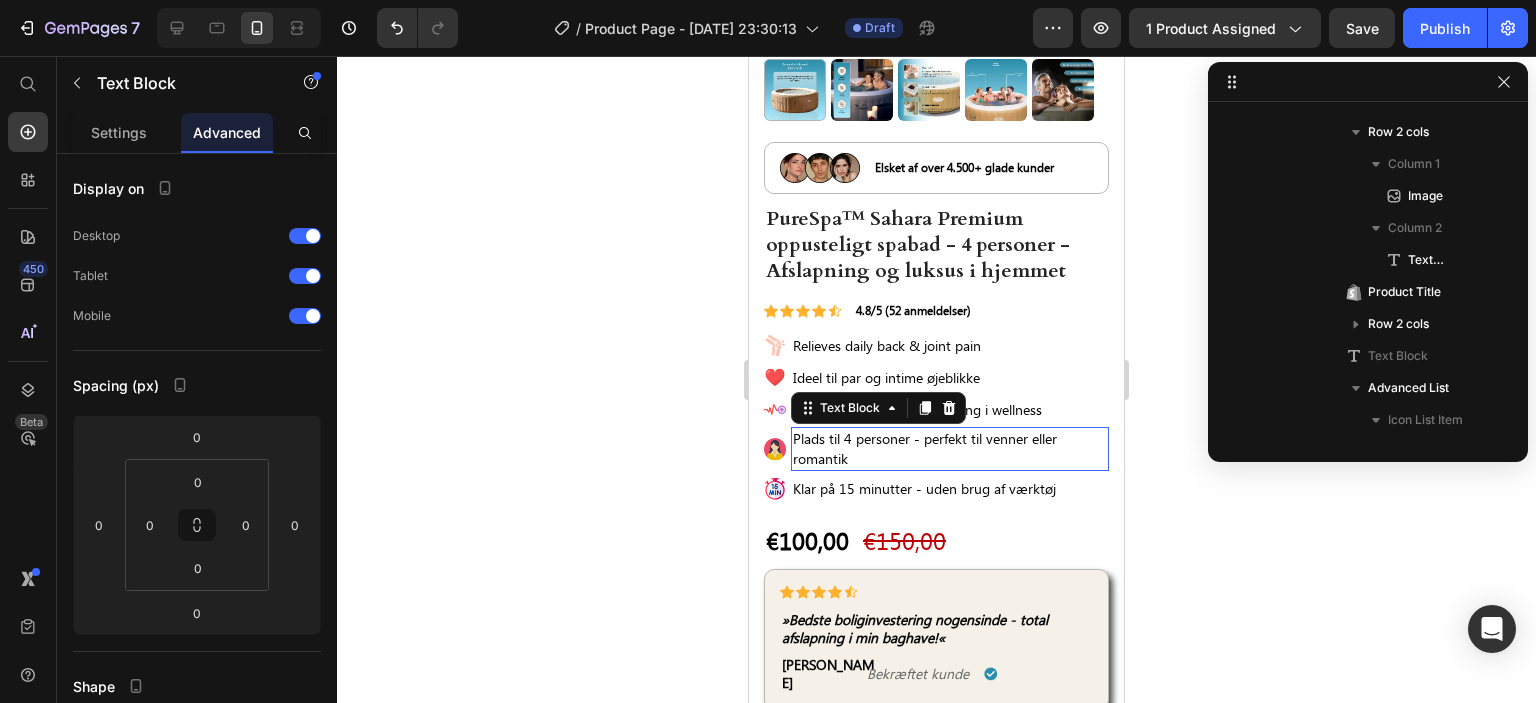 scroll, scrollTop: 1018, scrollLeft: 0, axis: vertical 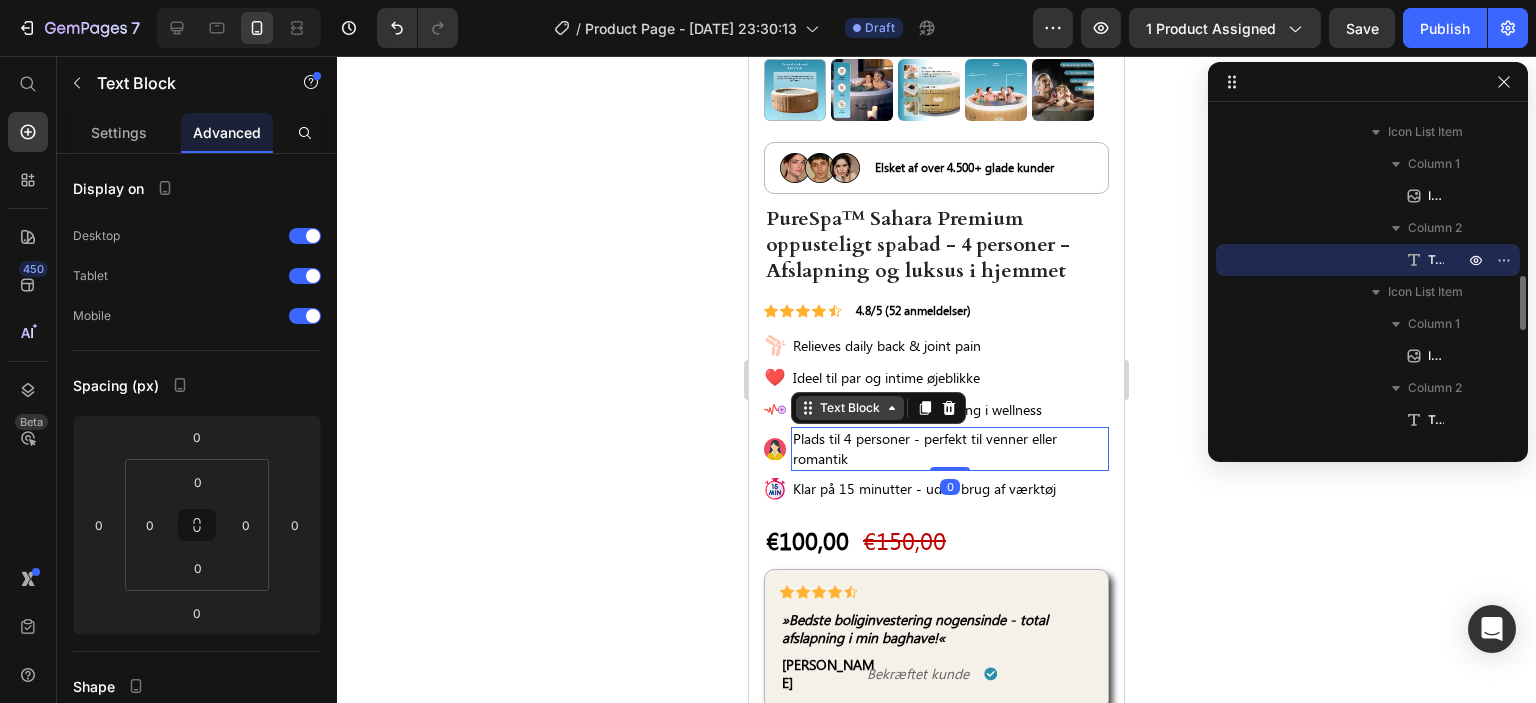 click on "Text Block" at bounding box center [850, 408] 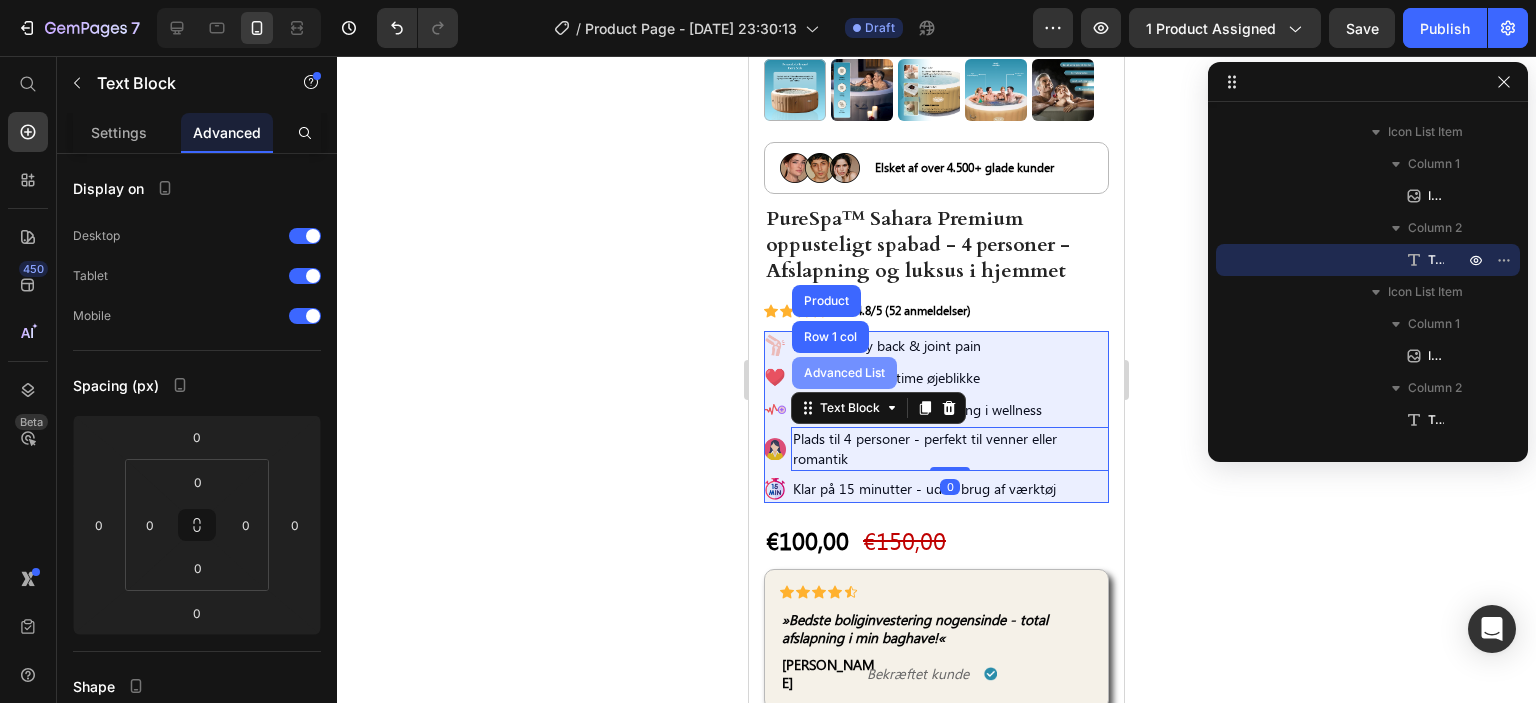 click on "Advanced List" at bounding box center (844, 373) 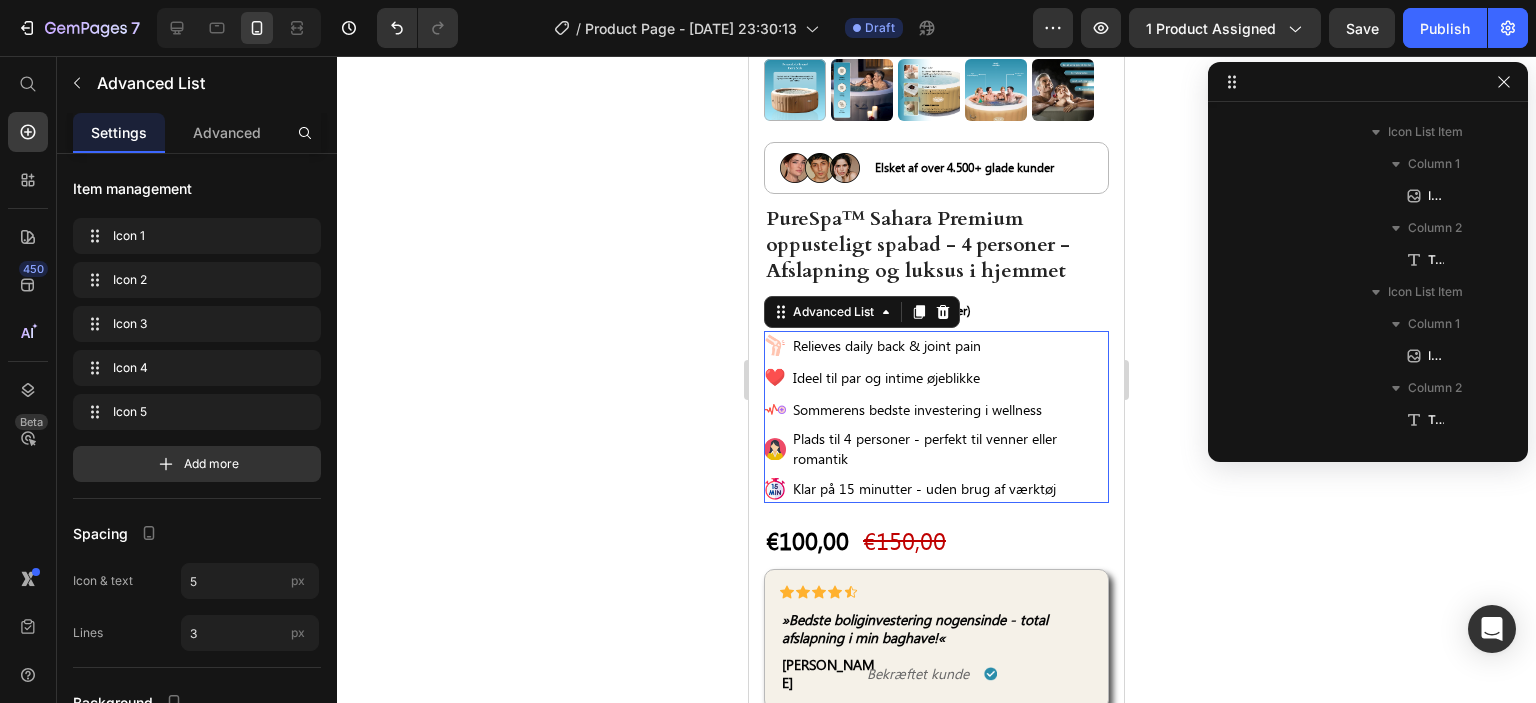 scroll, scrollTop: 378, scrollLeft: 0, axis: vertical 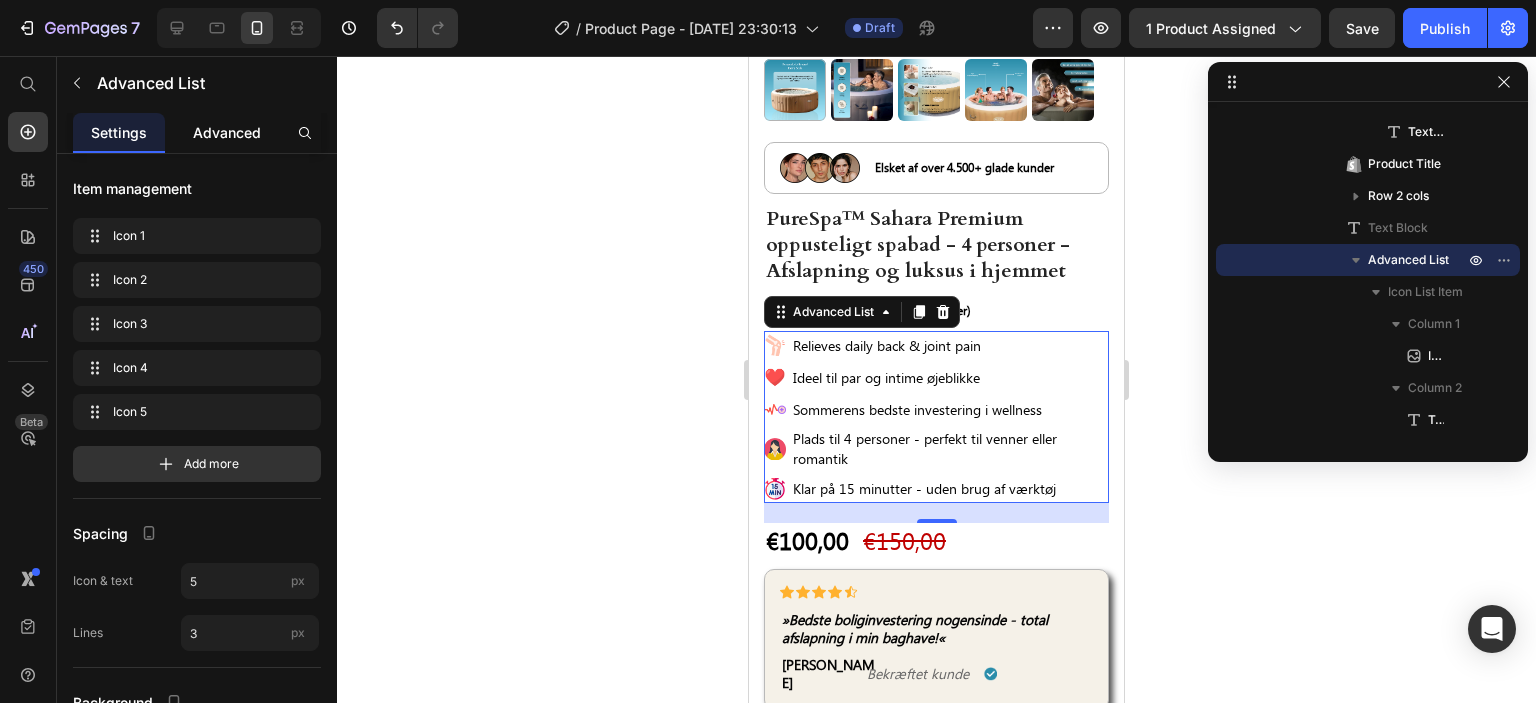 click on "Advanced" at bounding box center [227, 132] 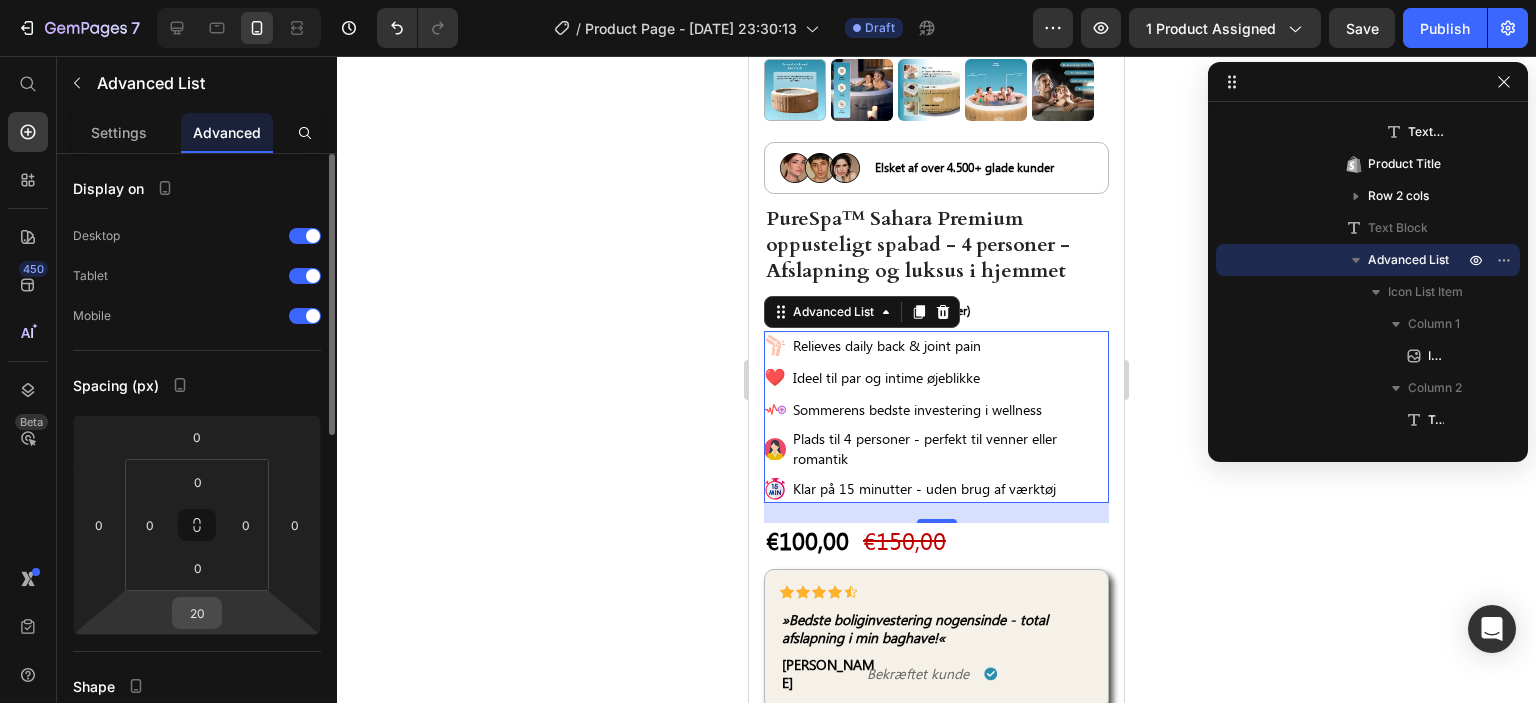 click on "20" at bounding box center [197, 613] 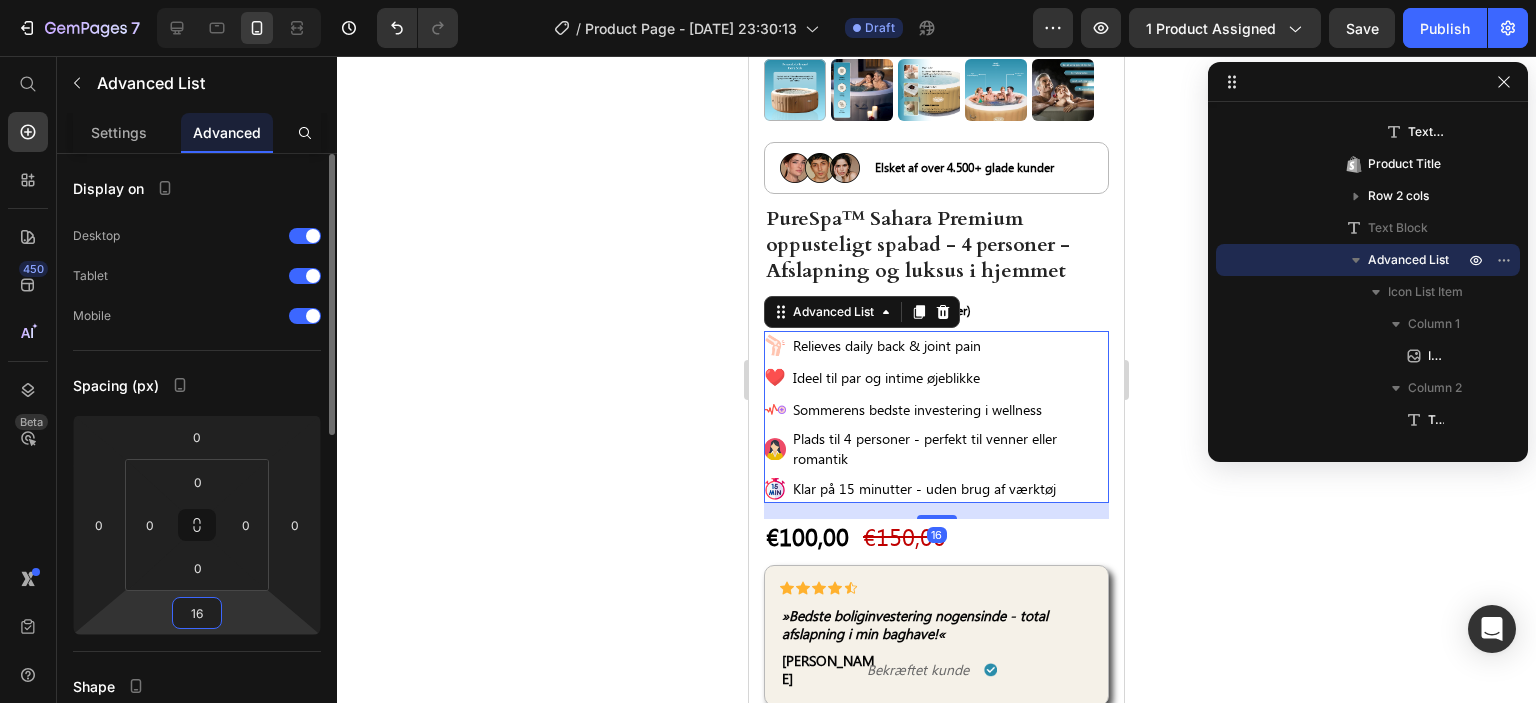 type on "15" 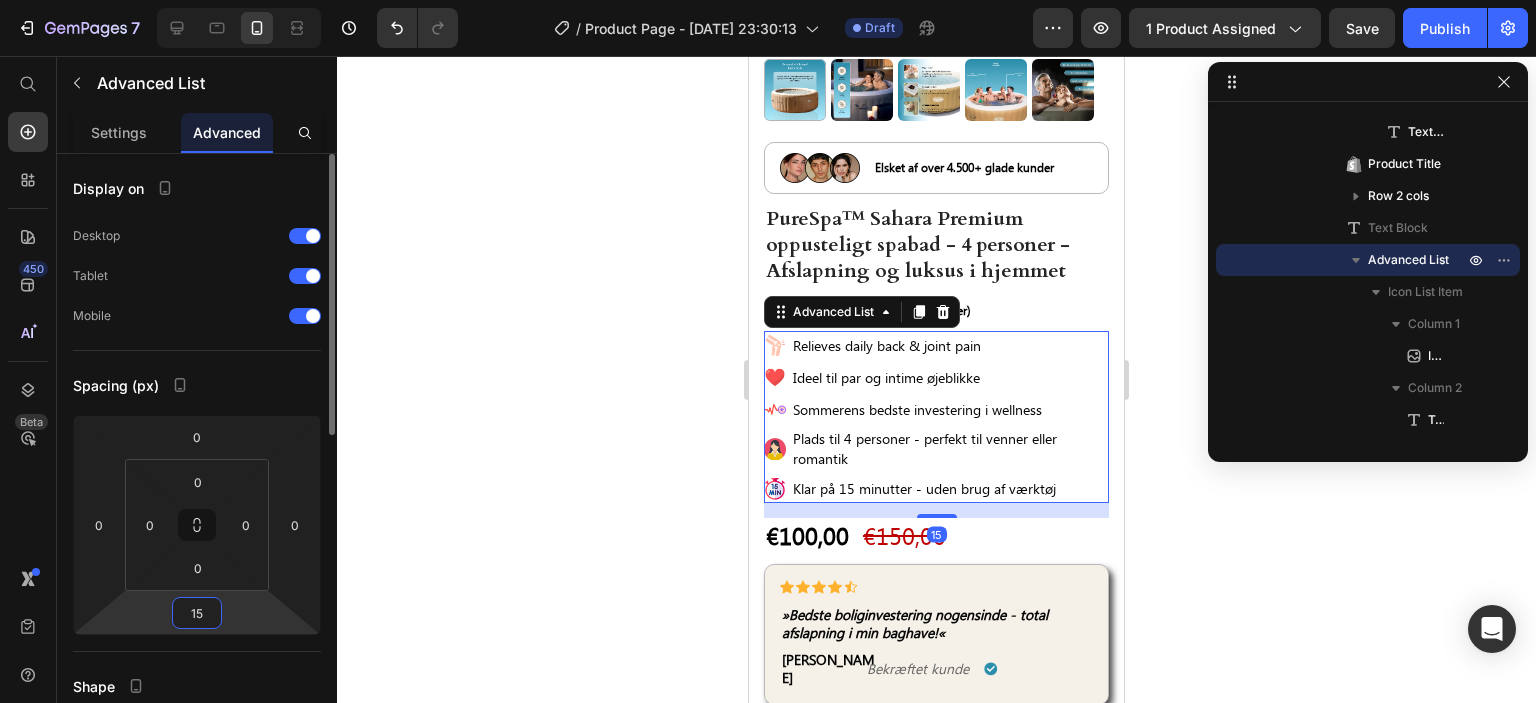 click on "Spacing (px)" at bounding box center (197, 385) 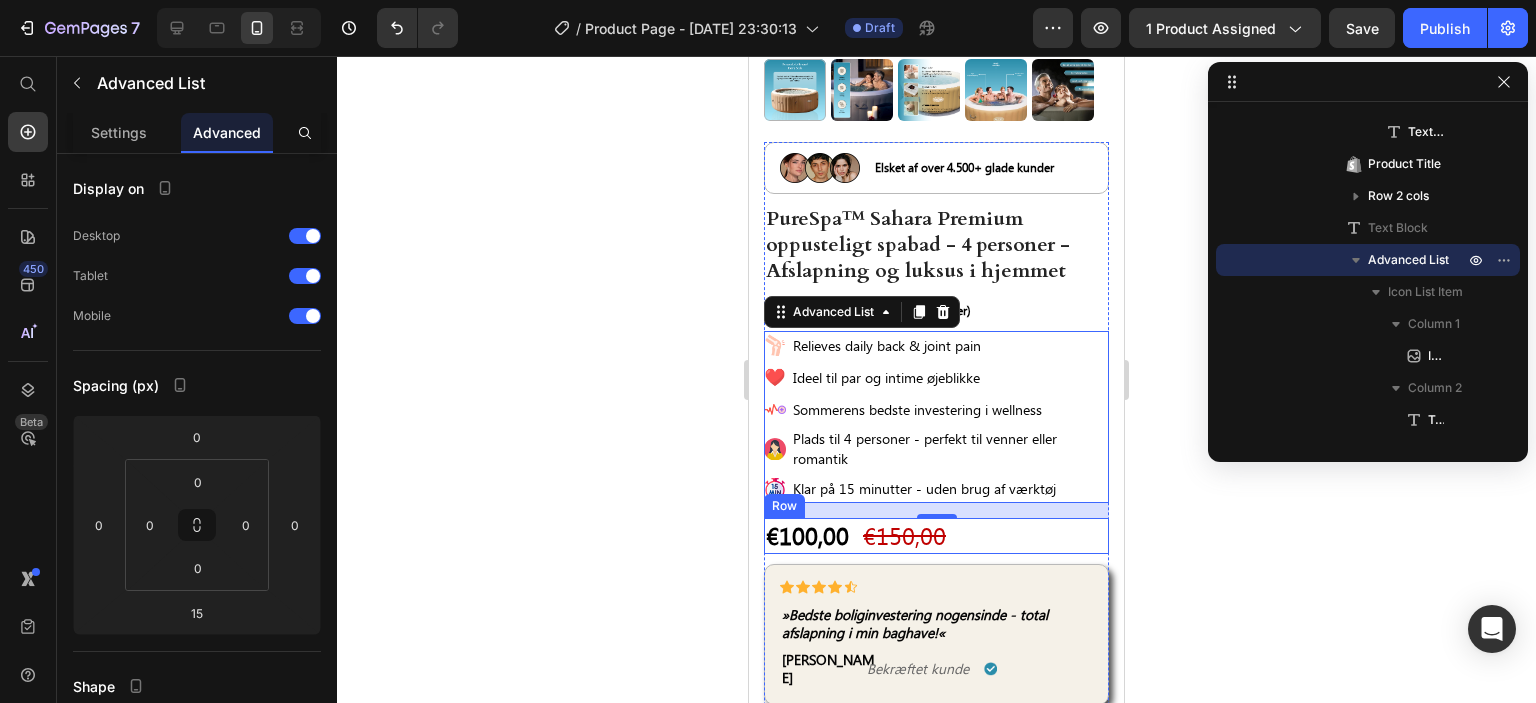 click on "€100,00 Product Price €150,00 Product Price Row" at bounding box center [936, 535] 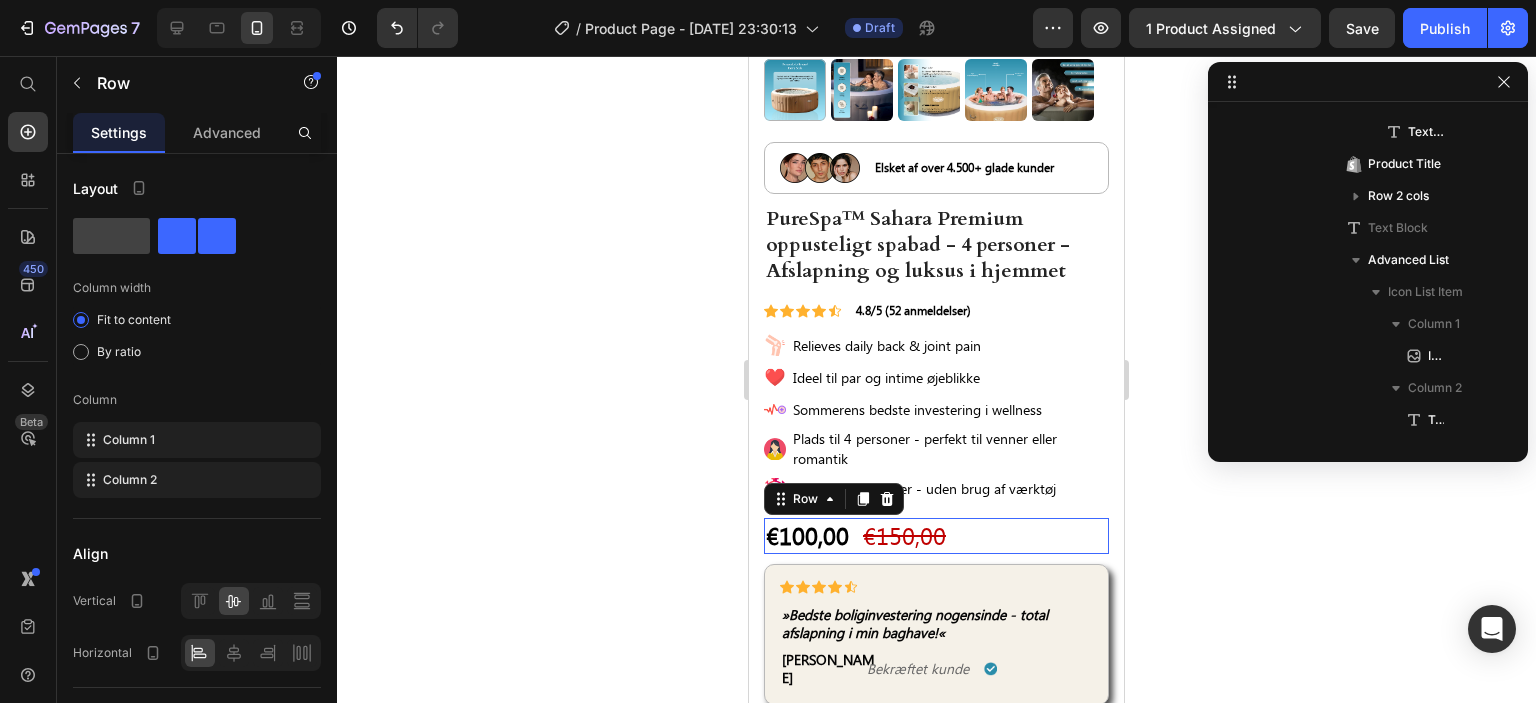 scroll, scrollTop: 1210, scrollLeft: 0, axis: vertical 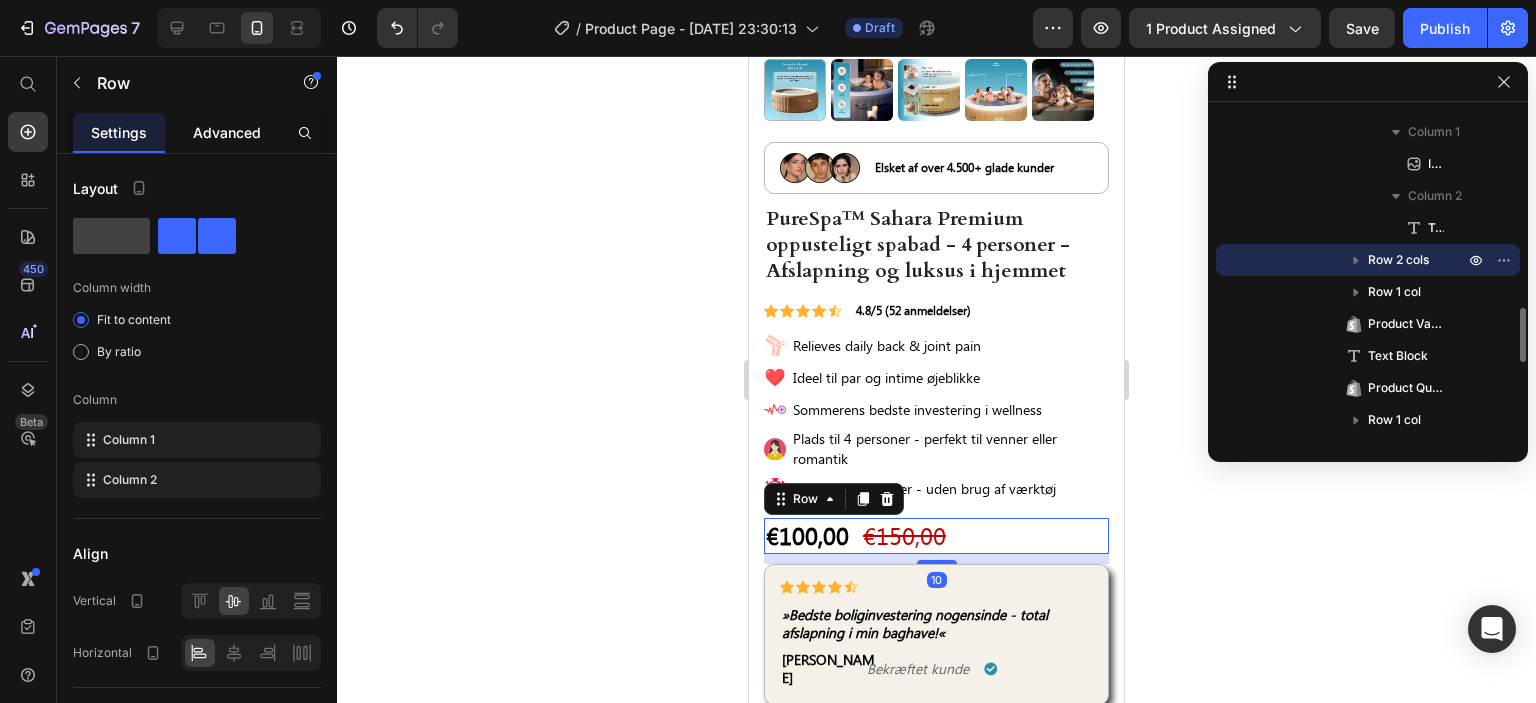 click on "Advanced" at bounding box center [227, 132] 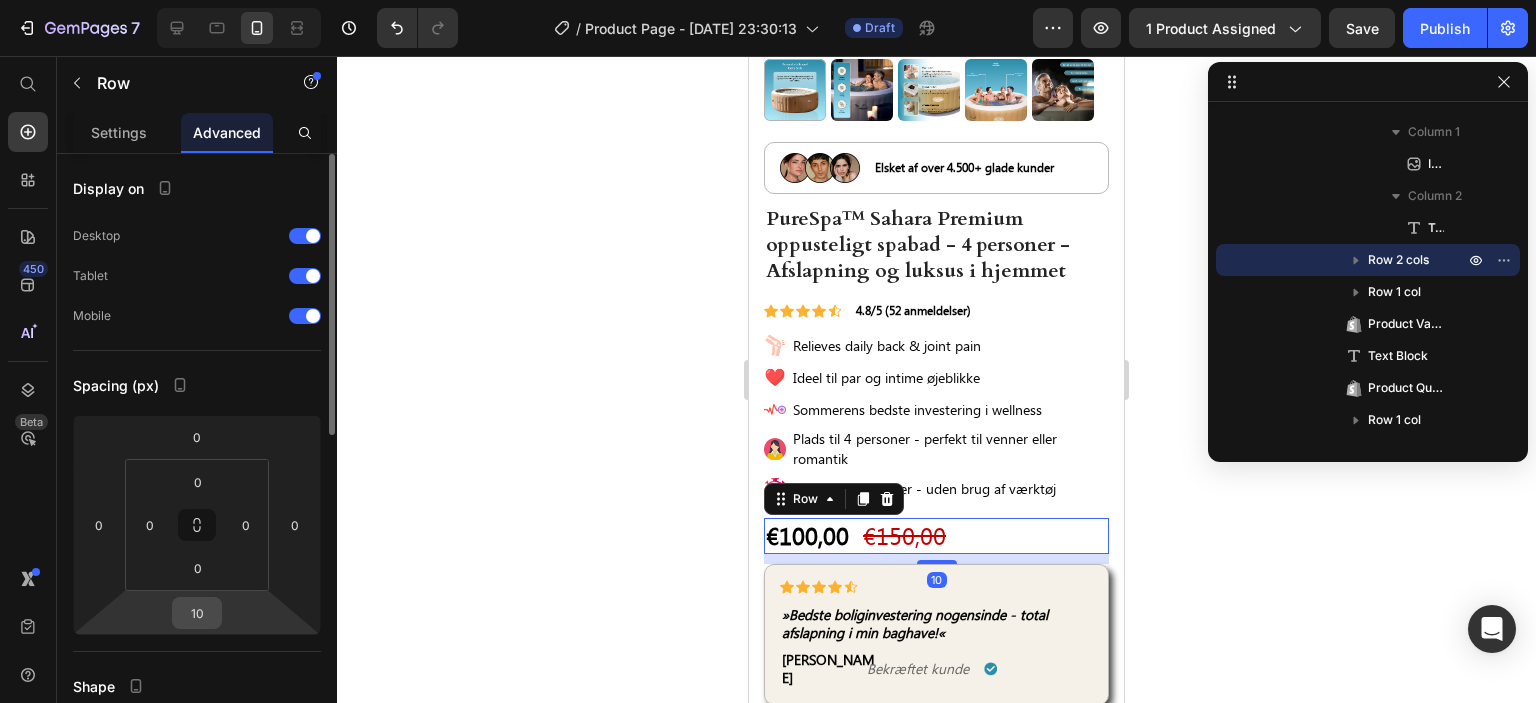 click on "10" at bounding box center (197, 613) 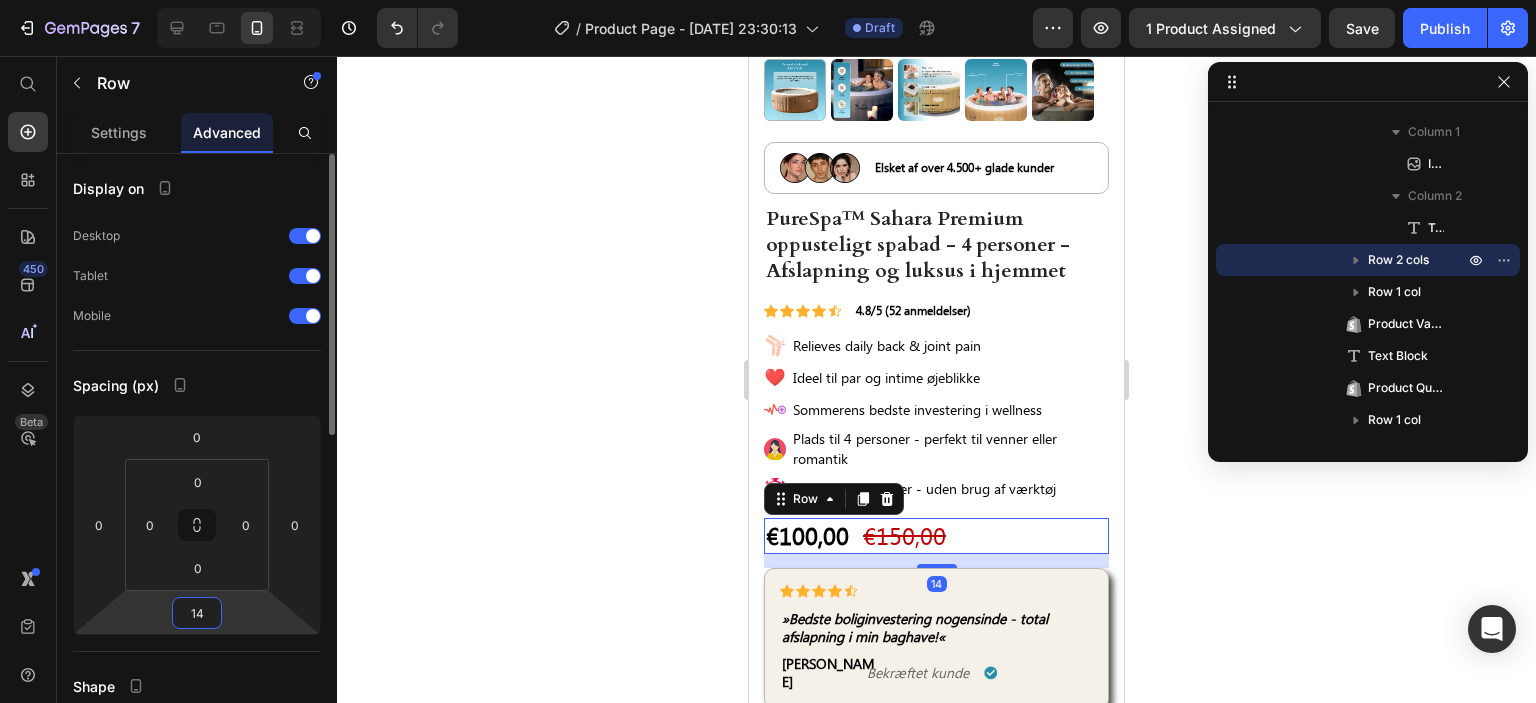 type on "15" 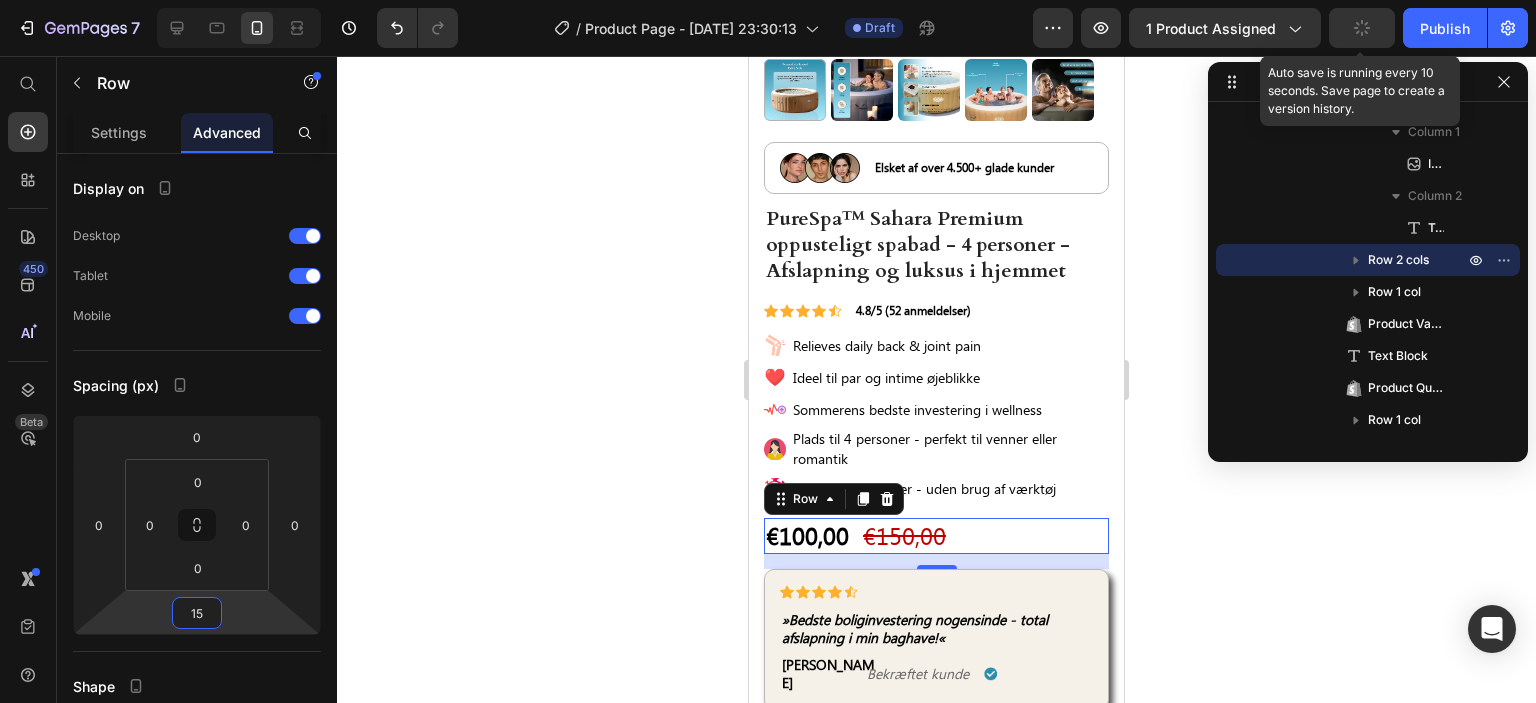 click 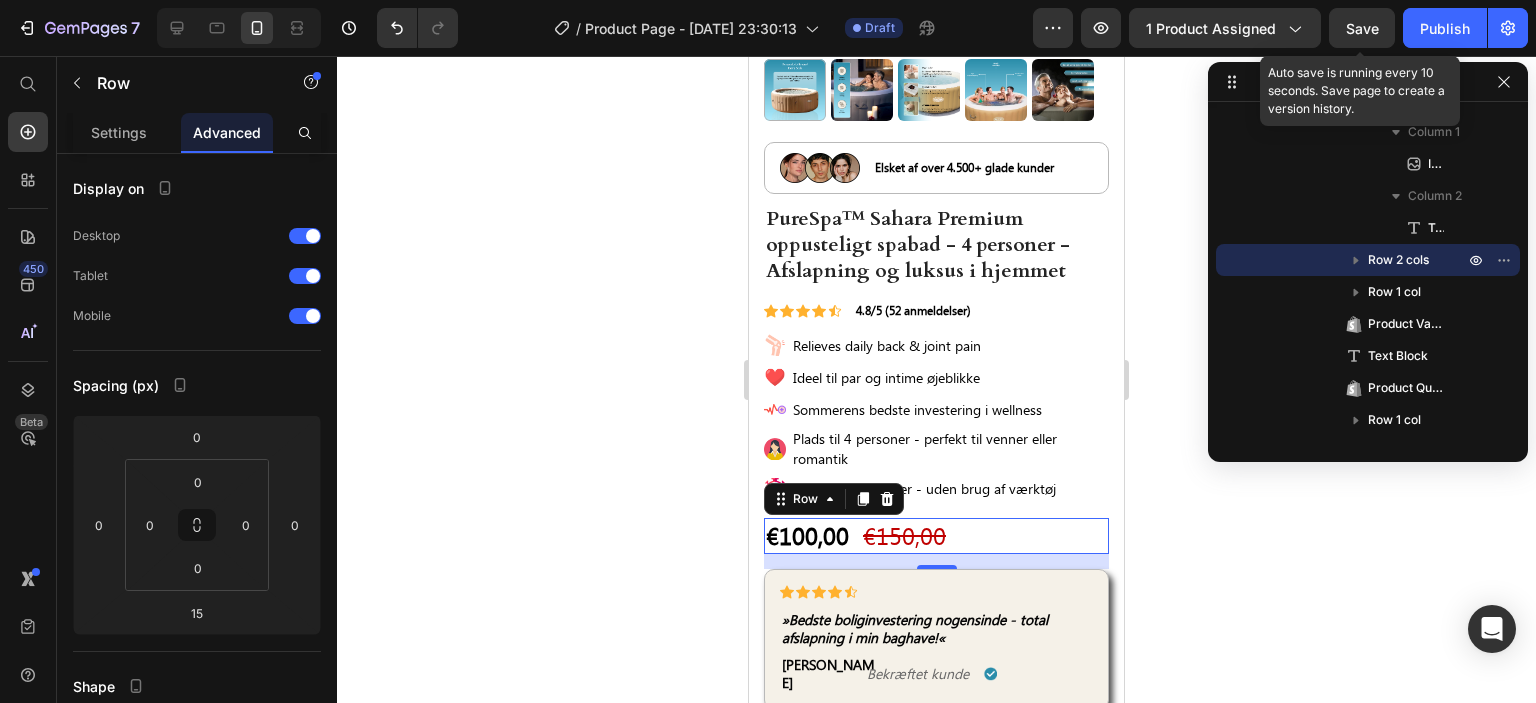 click on "Save" at bounding box center (1362, 28) 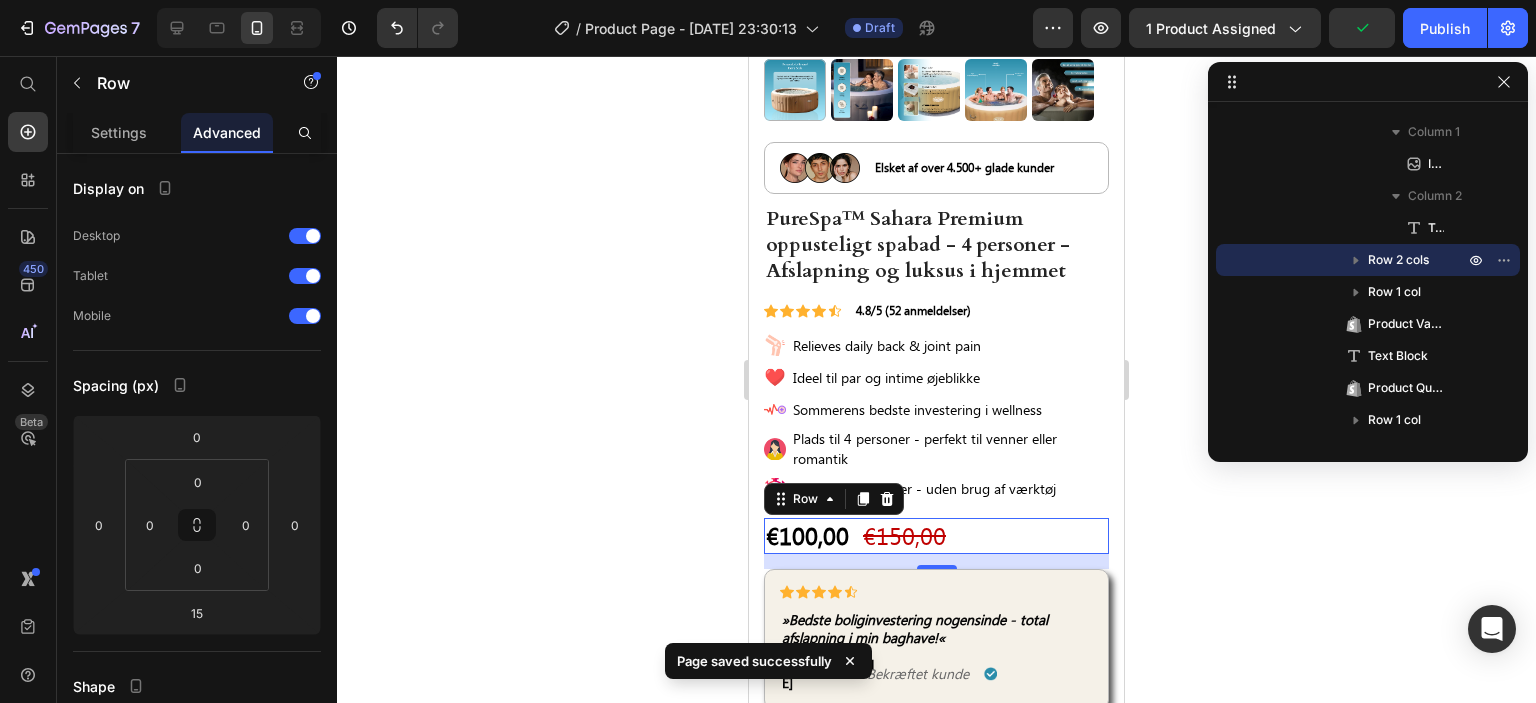 click on "/  Product Page - Jul 8, 23:30:13 Draft" 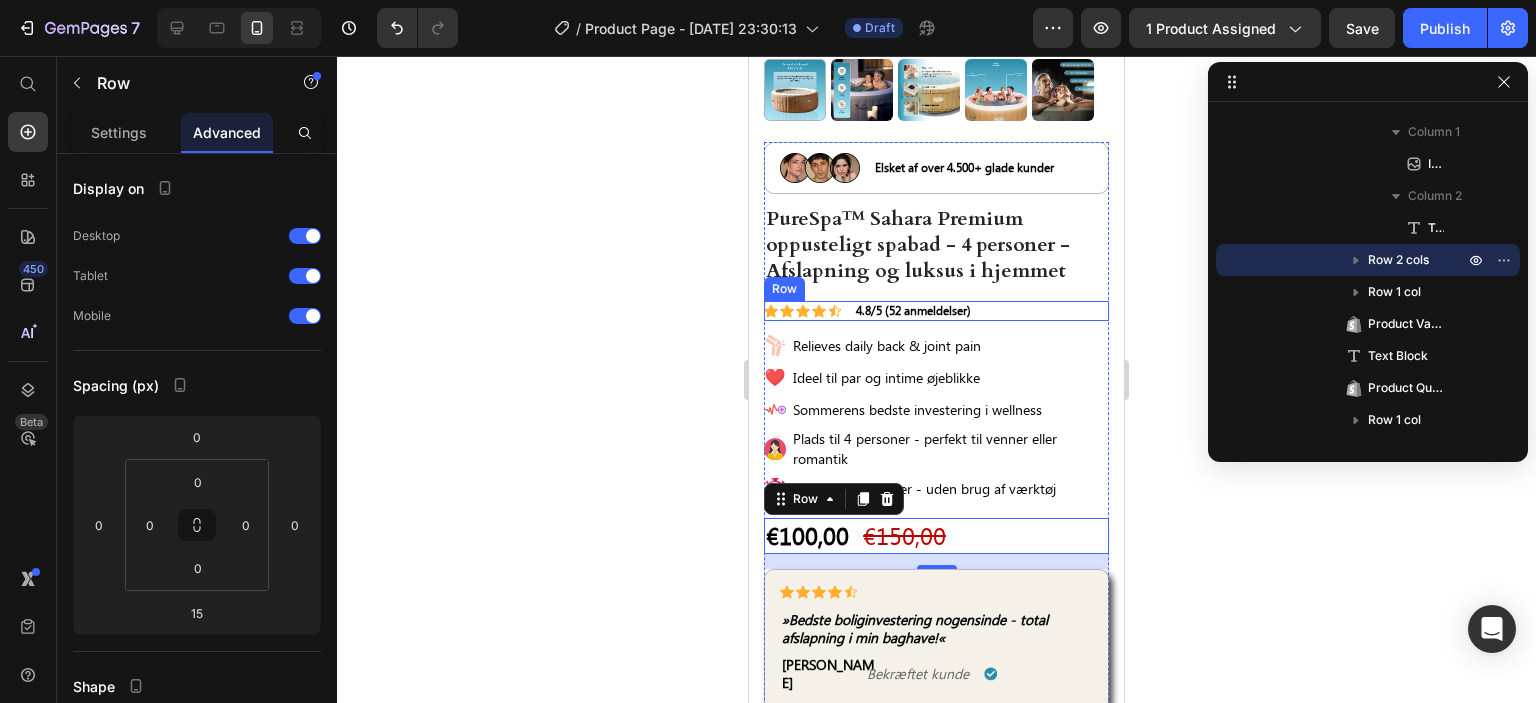 click on "Icon Icon Icon Icon
Icon Icon List 4.8/5 (52 anmeldelser) Text Block Row" at bounding box center (936, 311) 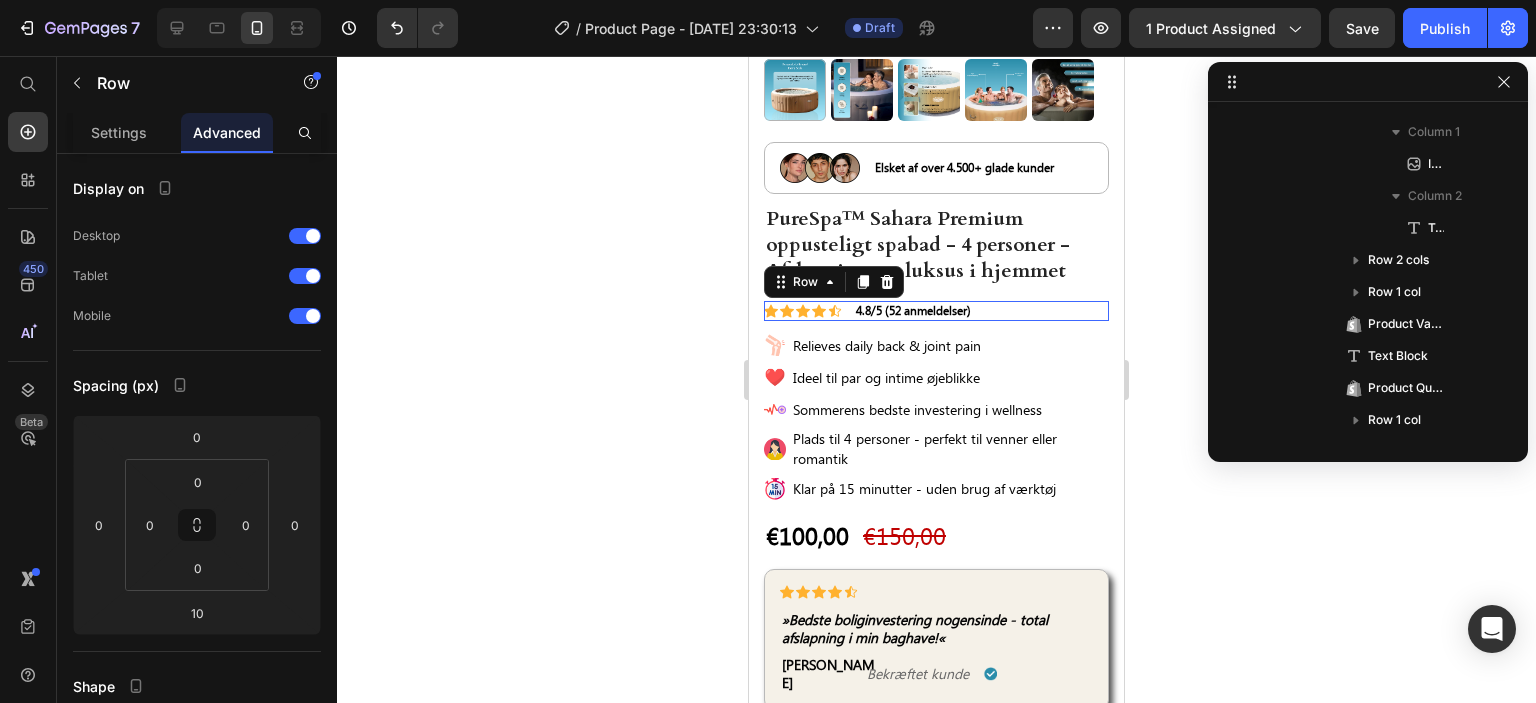 scroll, scrollTop: 314, scrollLeft: 0, axis: vertical 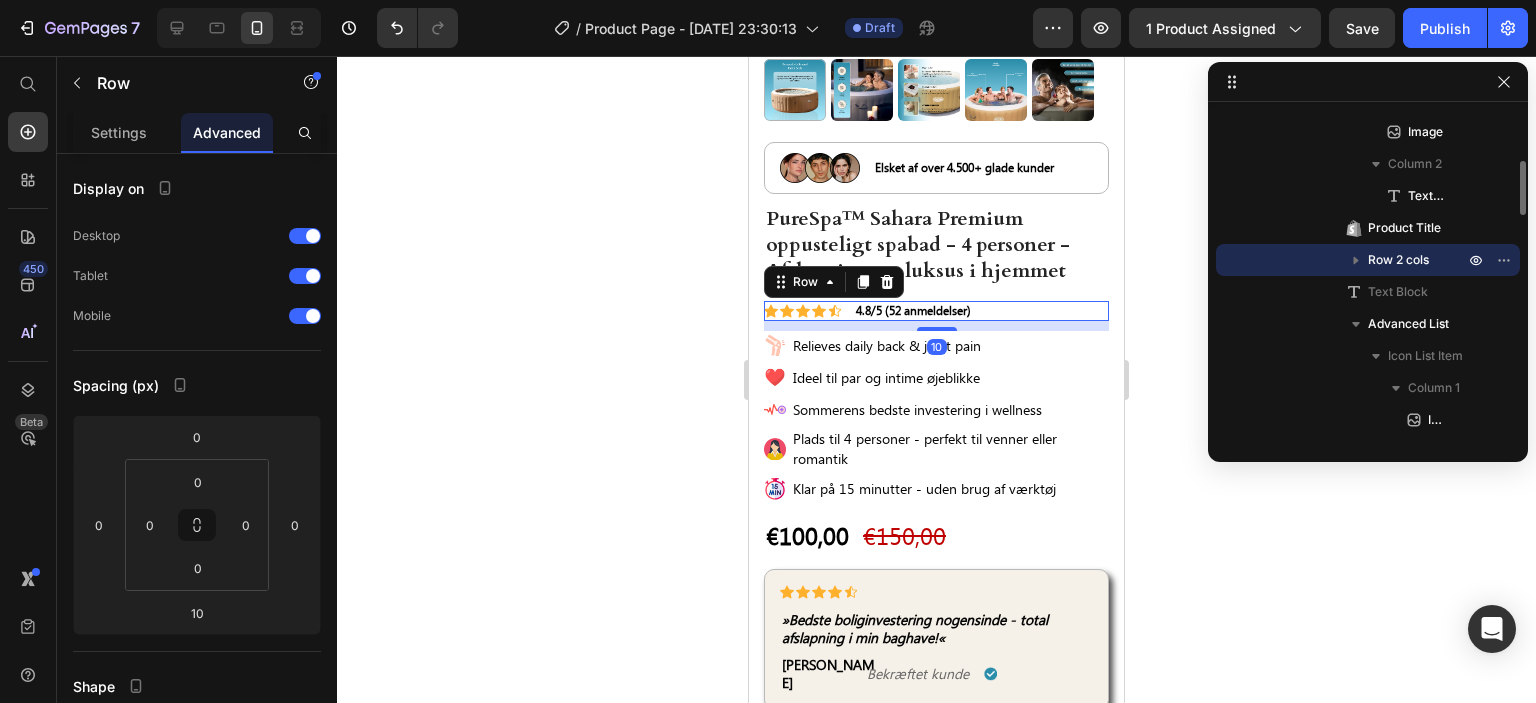 click on "10" at bounding box center [937, 347] 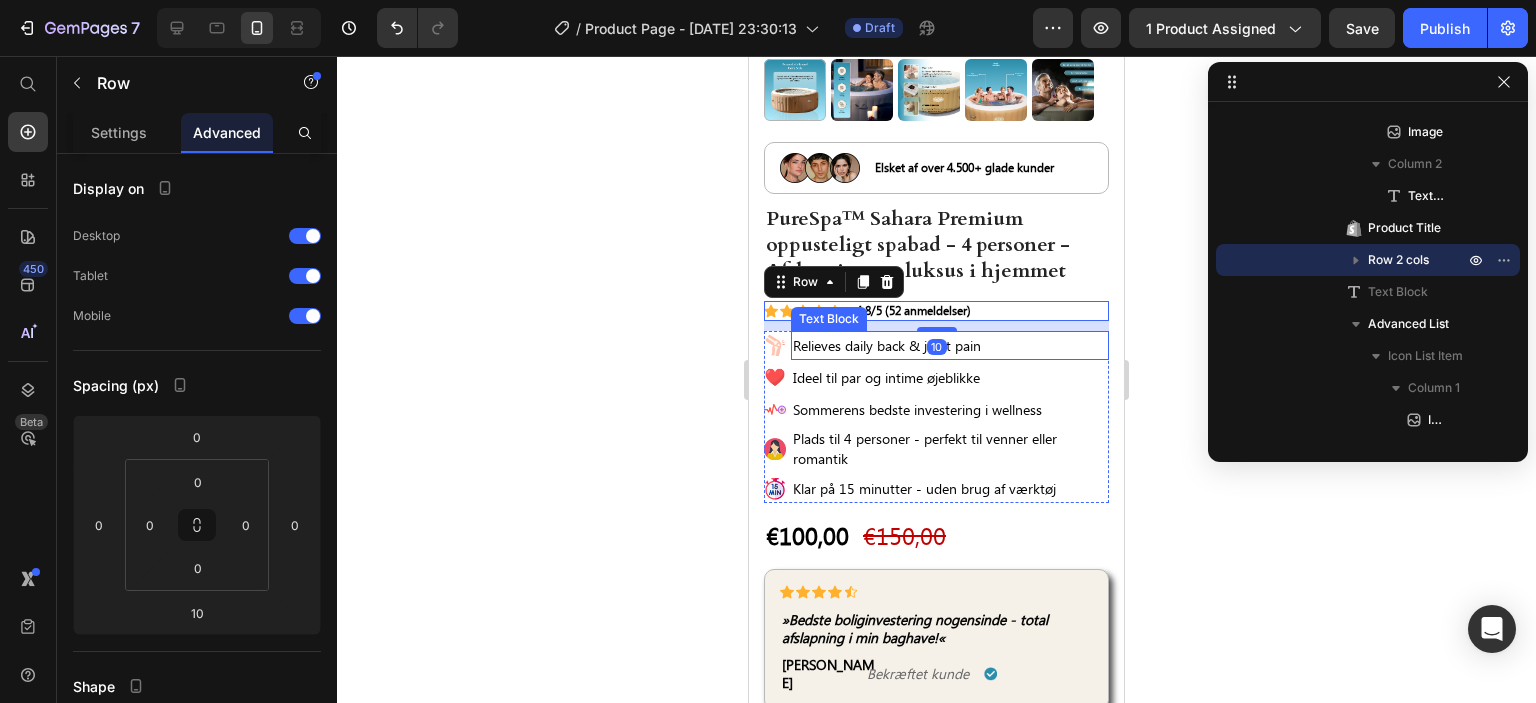 click on "Relieves daily back & joint pain" at bounding box center [950, 345] 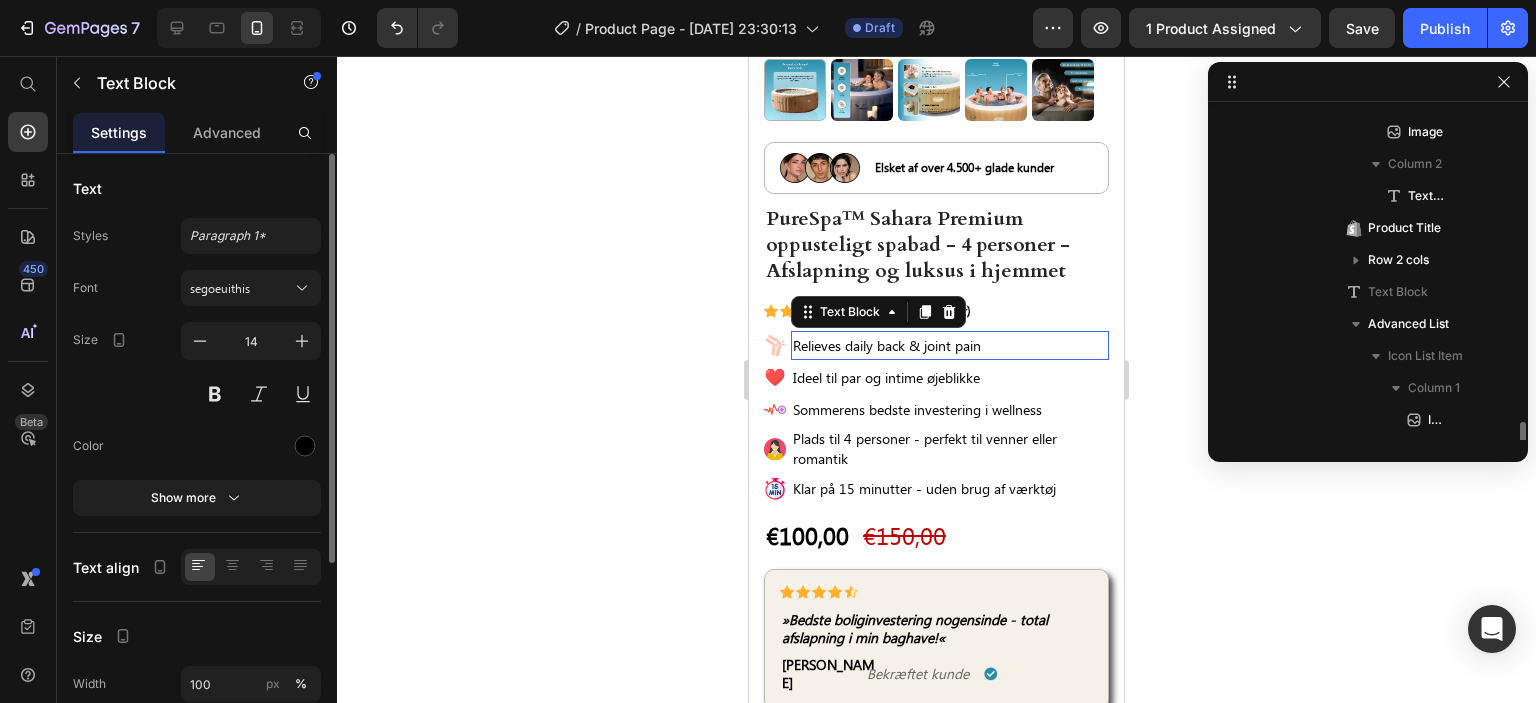 scroll, scrollTop: 538, scrollLeft: 0, axis: vertical 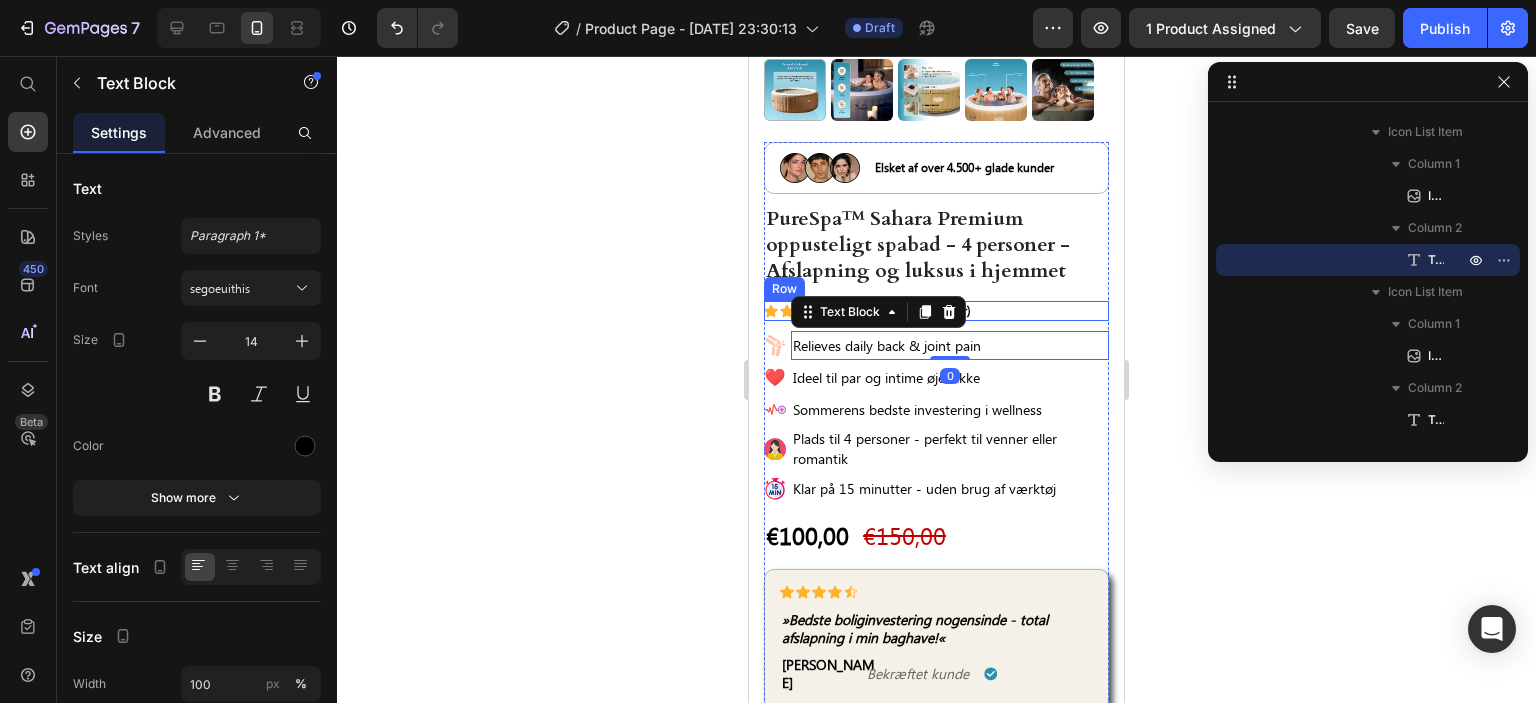 click on "Icon Icon Icon Icon
Icon Icon List 4.8/5 (52 anmeldelser) Text Block Row" at bounding box center [936, 311] 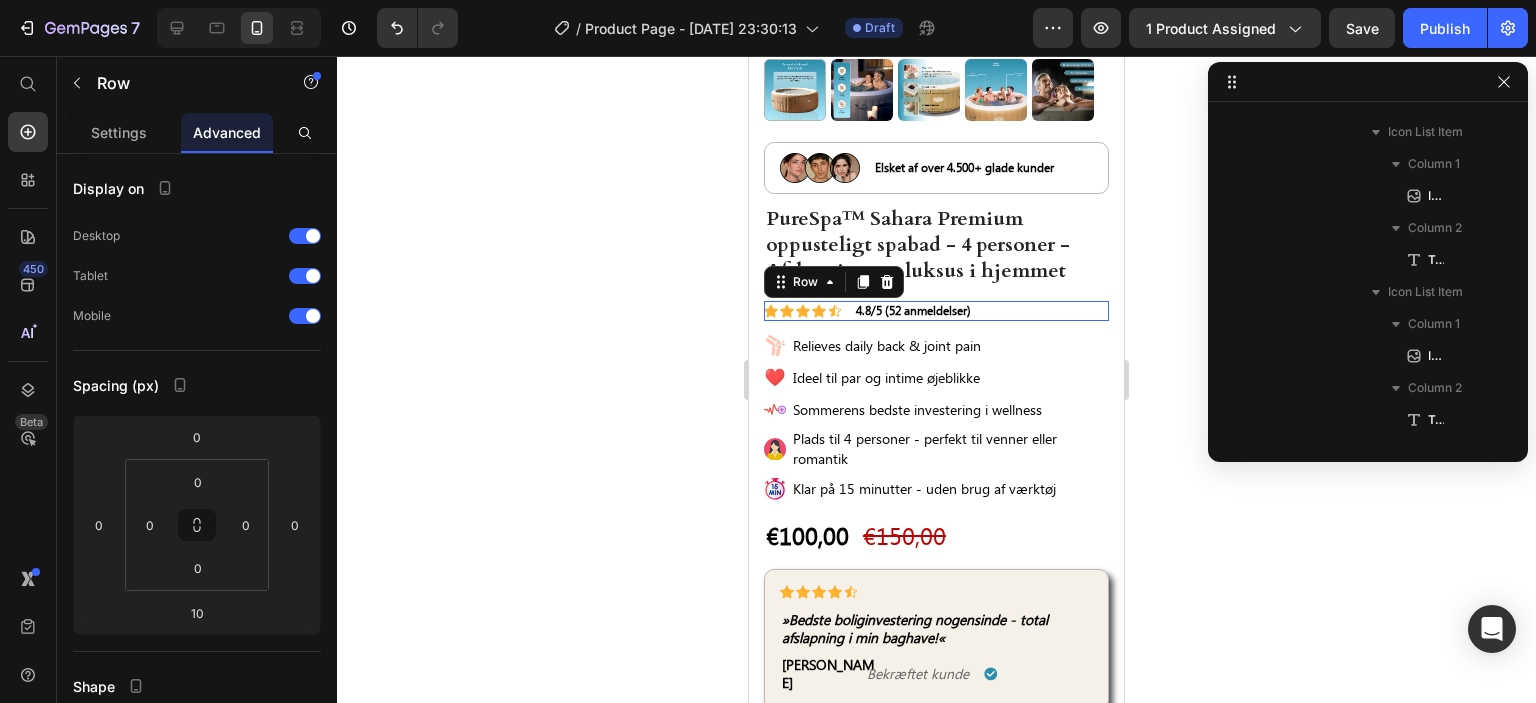 scroll, scrollTop: 314, scrollLeft: 0, axis: vertical 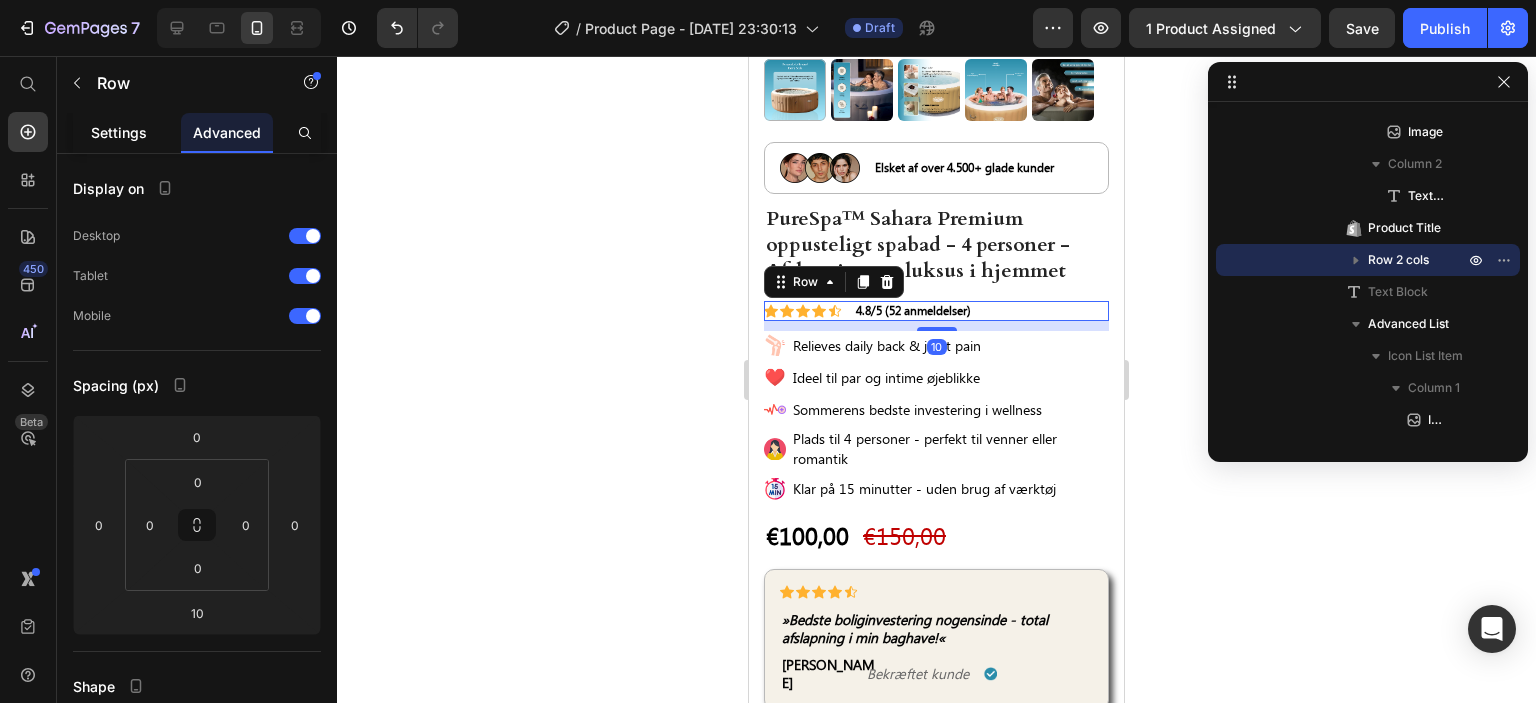 click on "Settings" at bounding box center (119, 132) 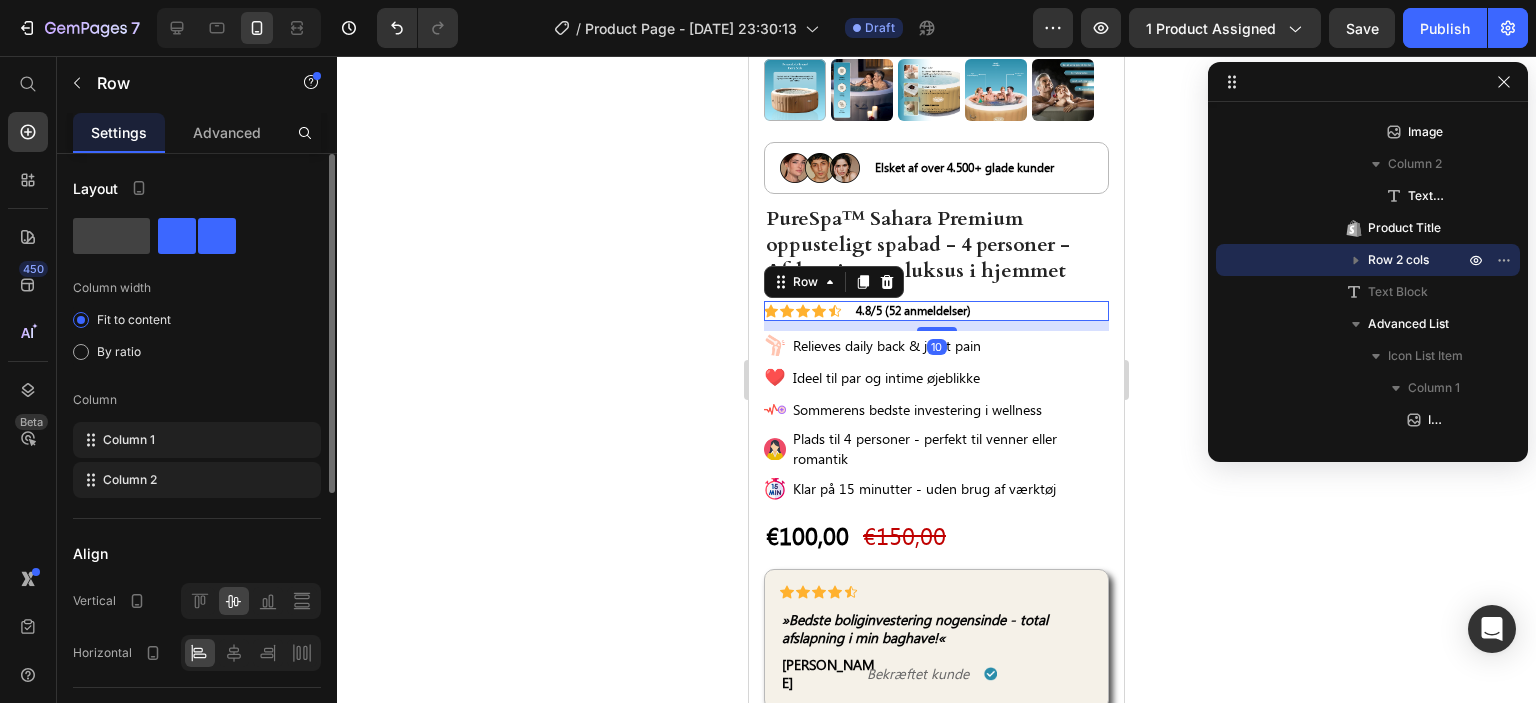 scroll, scrollTop: 300, scrollLeft: 0, axis: vertical 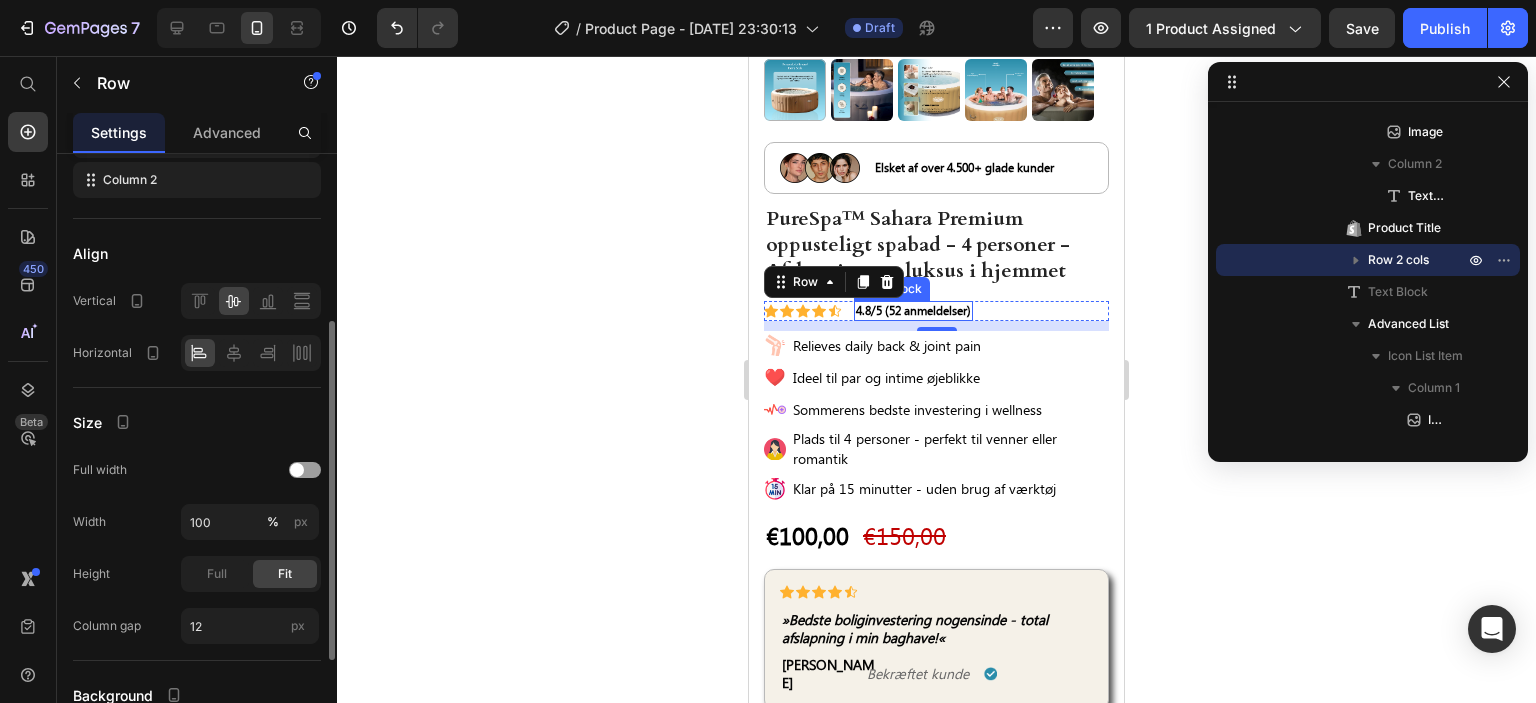 click on "4.8/5 (52 anmeldelser)" at bounding box center [913, 311] 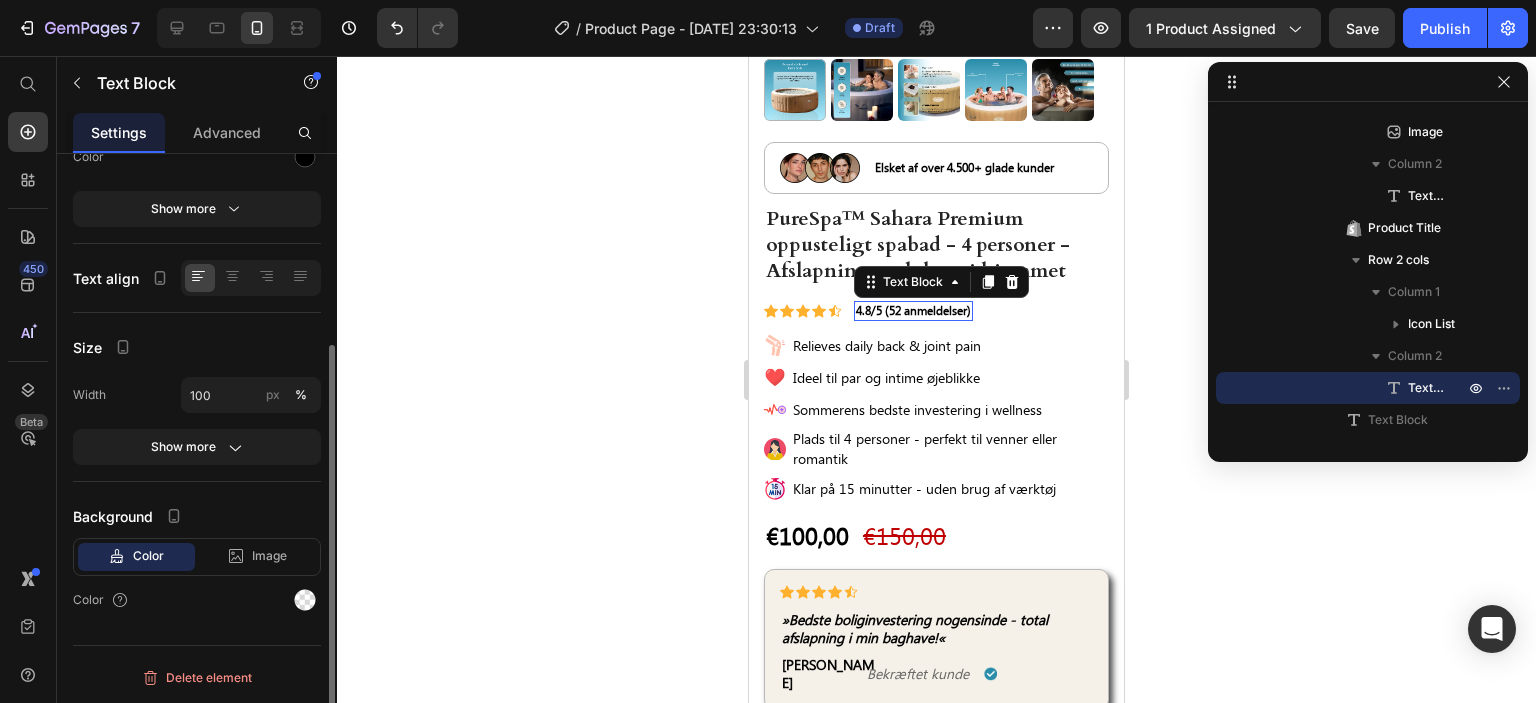 scroll, scrollTop: 0, scrollLeft: 0, axis: both 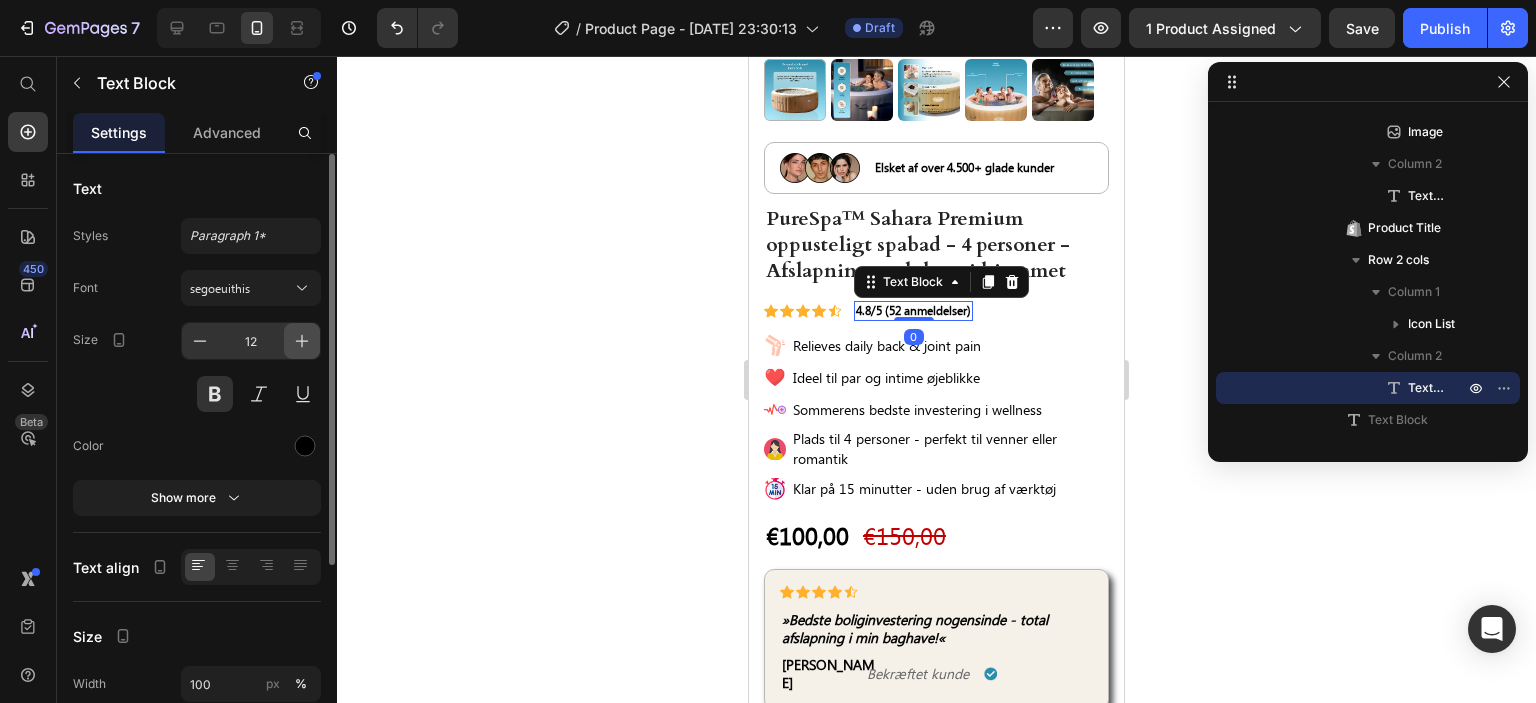 click 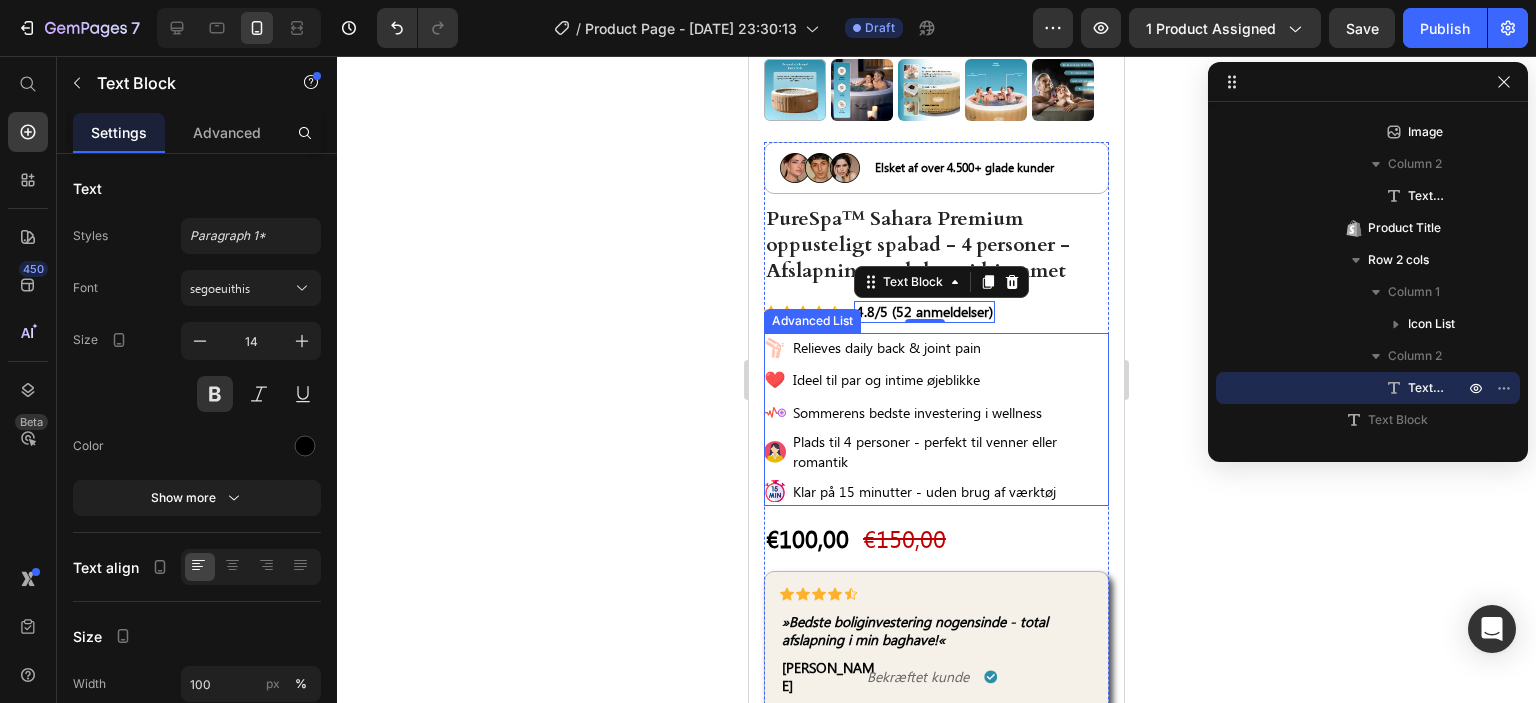 click on "Image Relieves daily back & joint pain Text Block Image Ideel til par og intime øjeblikke Text Block Image Sommerens bedste investering i wellness Text Block Image Plads til 4 personer - perfekt til venner eller romantik Text Block Image Klar på 15 minutter - uden brug af værktøj Text Block" at bounding box center [936, 419] 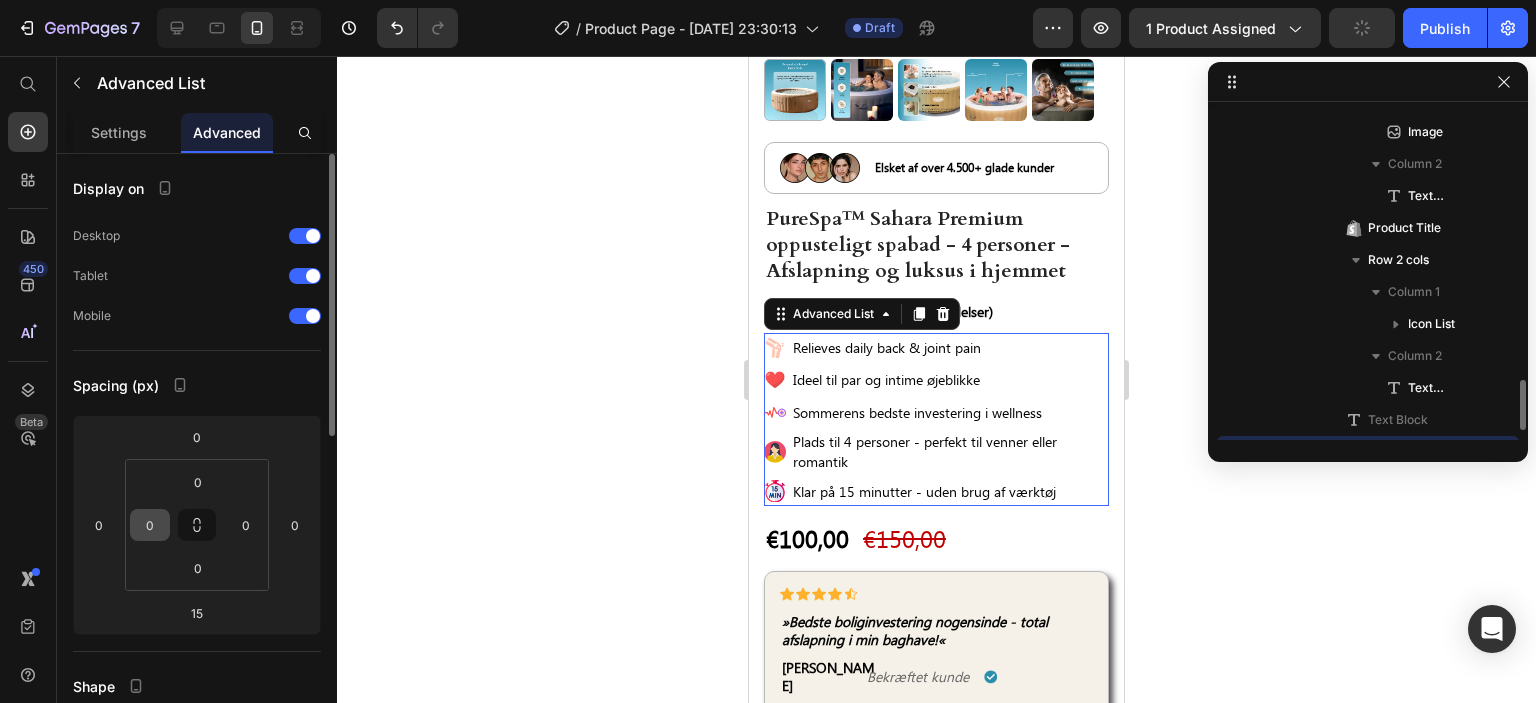 scroll, scrollTop: 506, scrollLeft: 0, axis: vertical 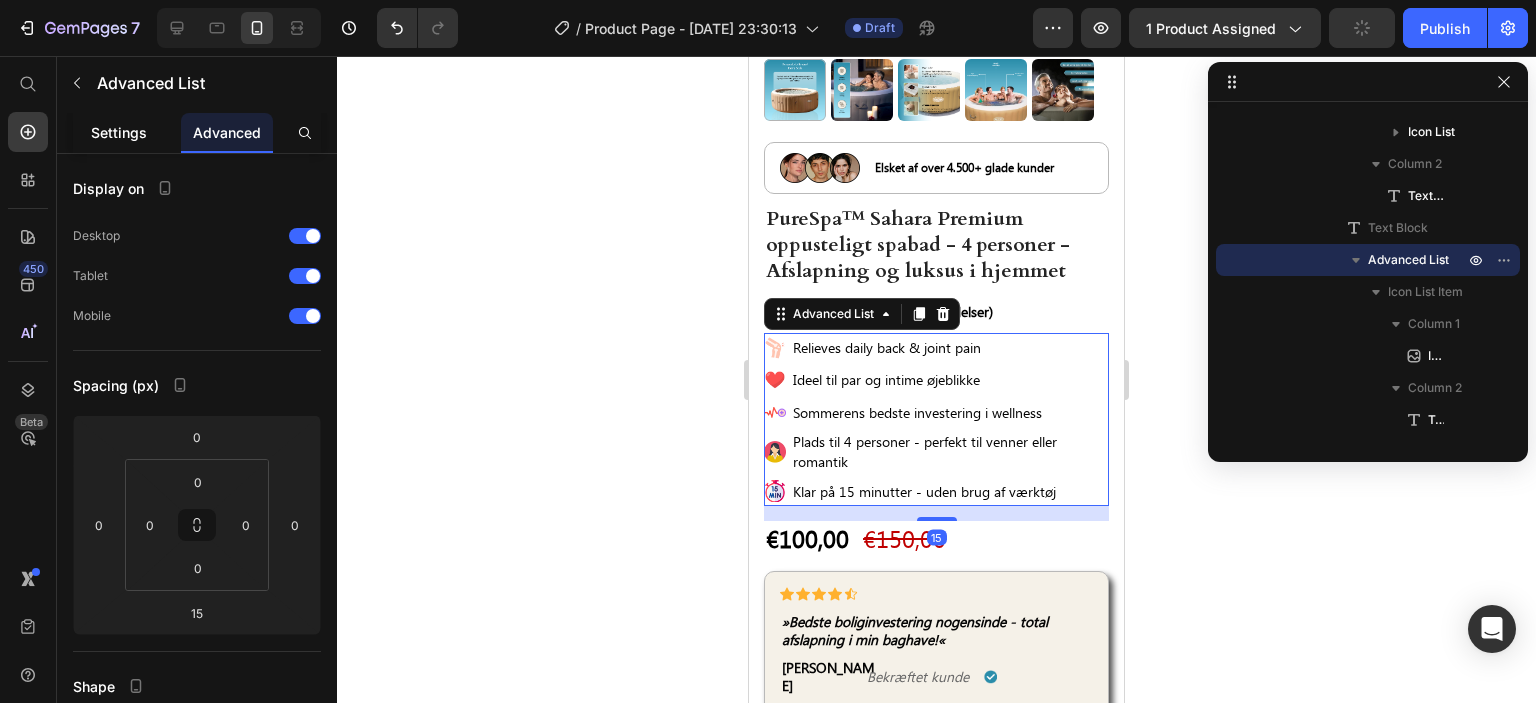 click on "Settings" at bounding box center [119, 132] 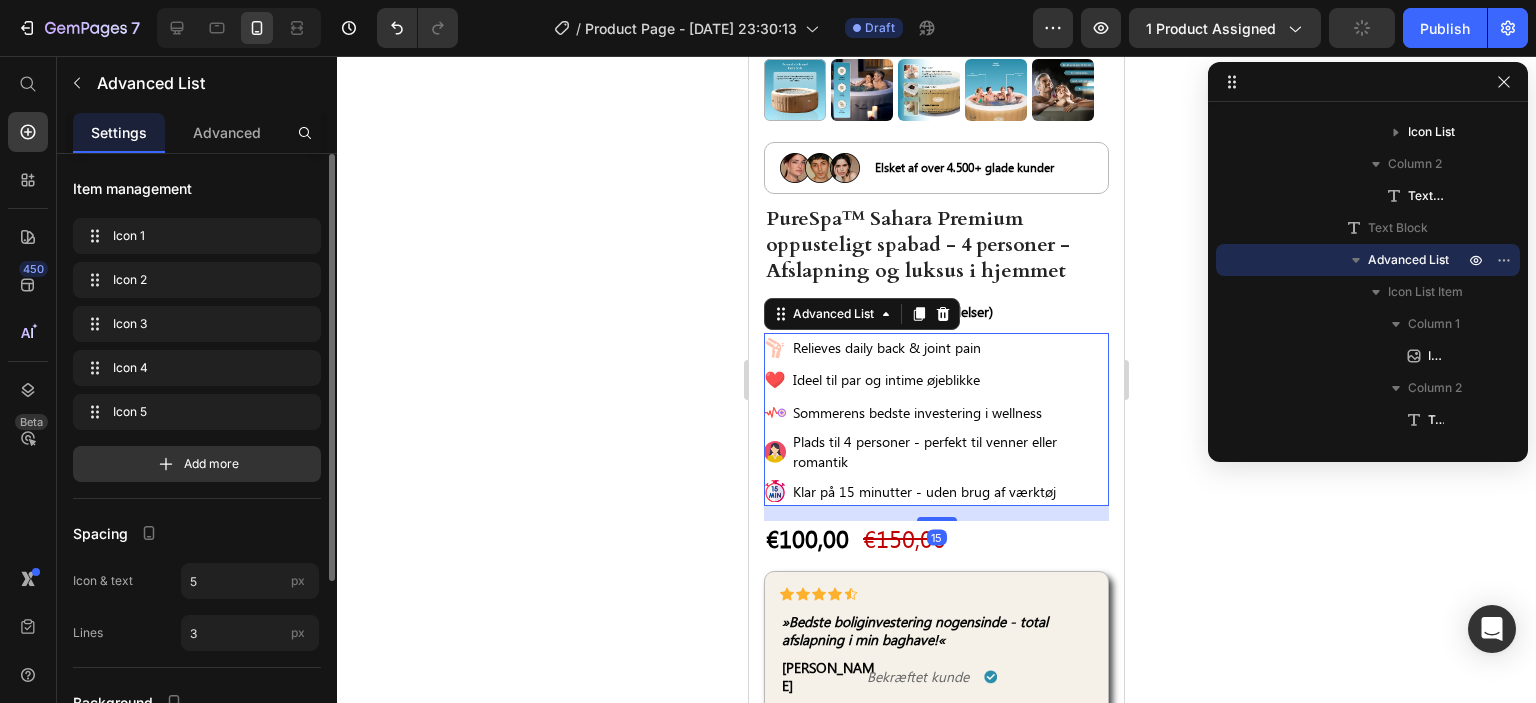 scroll, scrollTop: 200, scrollLeft: 0, axis: vertical 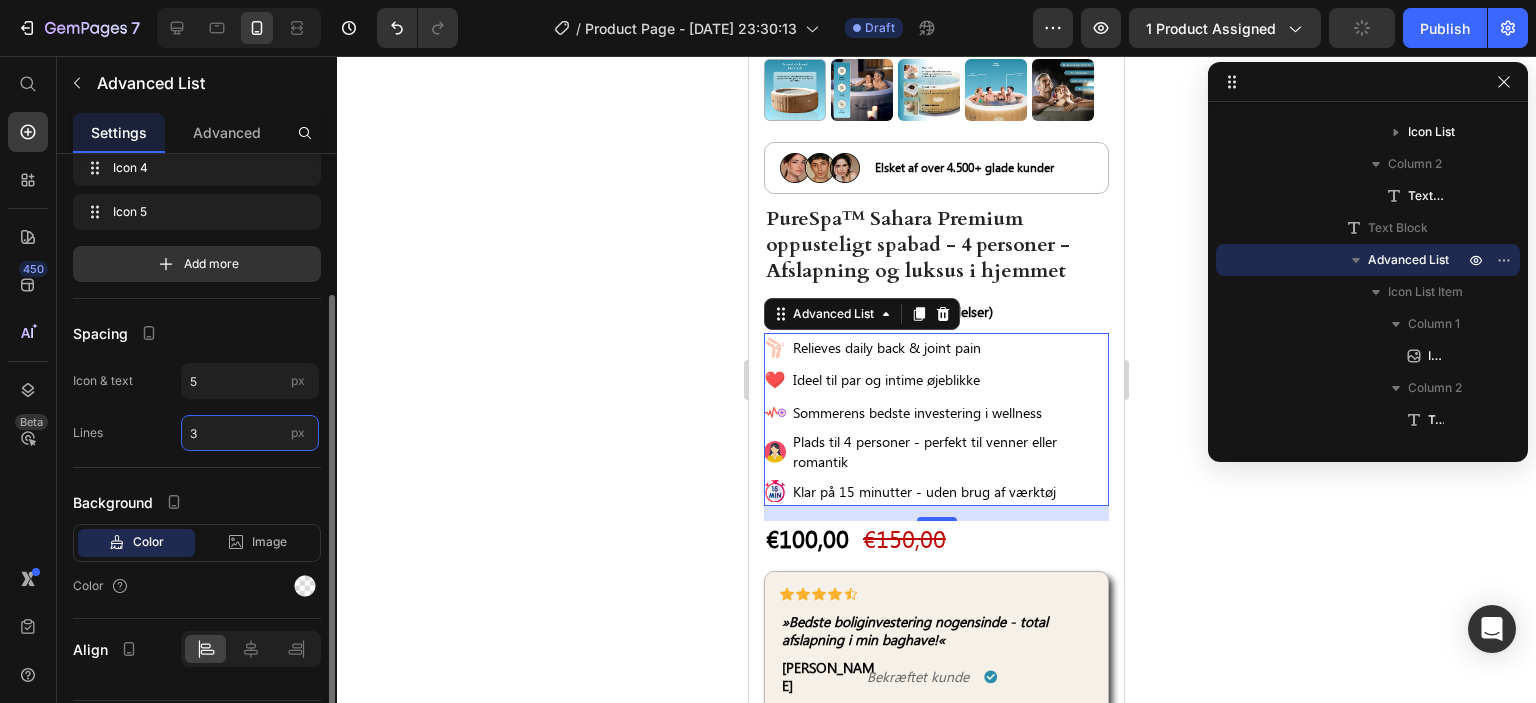 click on "3" at bounding box center [250, 433] 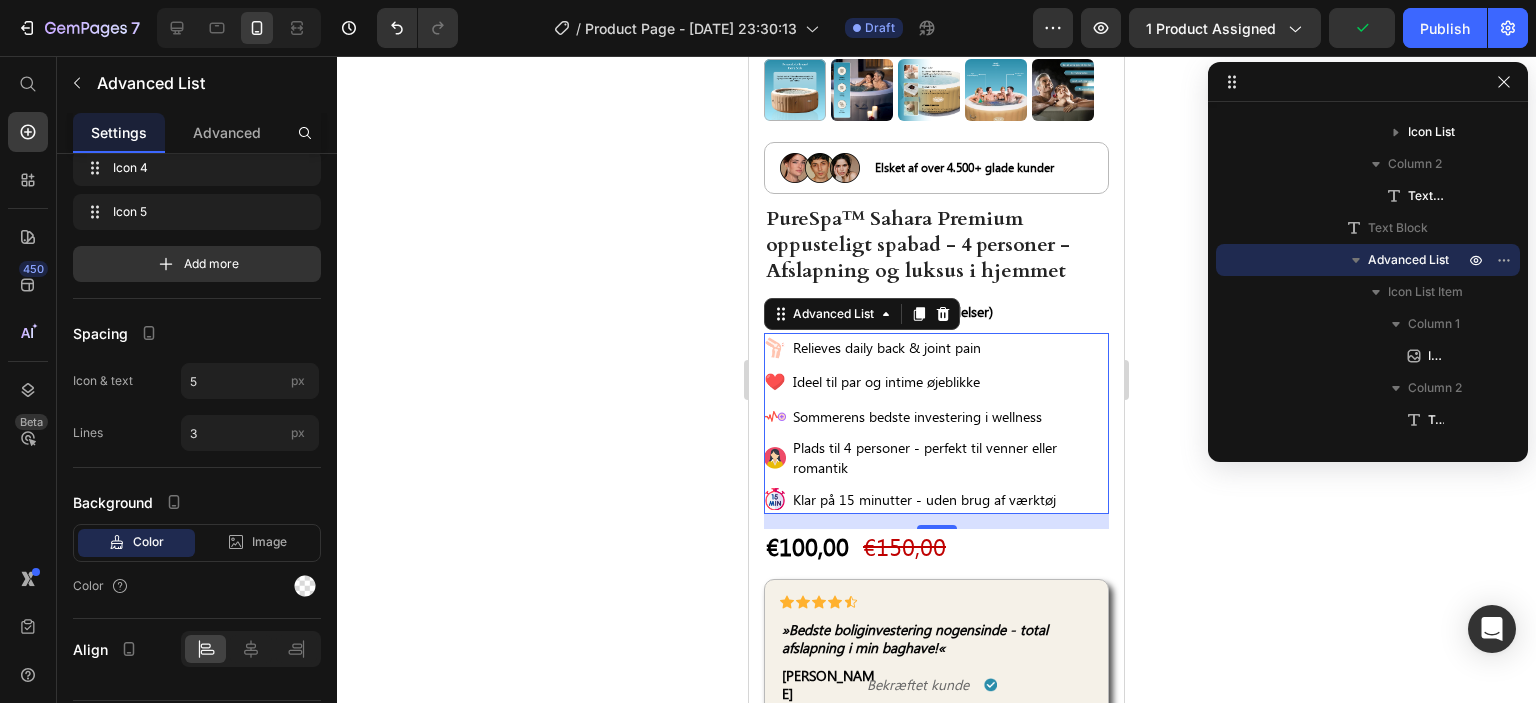 click on "/  Product Page - Jul 8, 23:30:13 Draft" 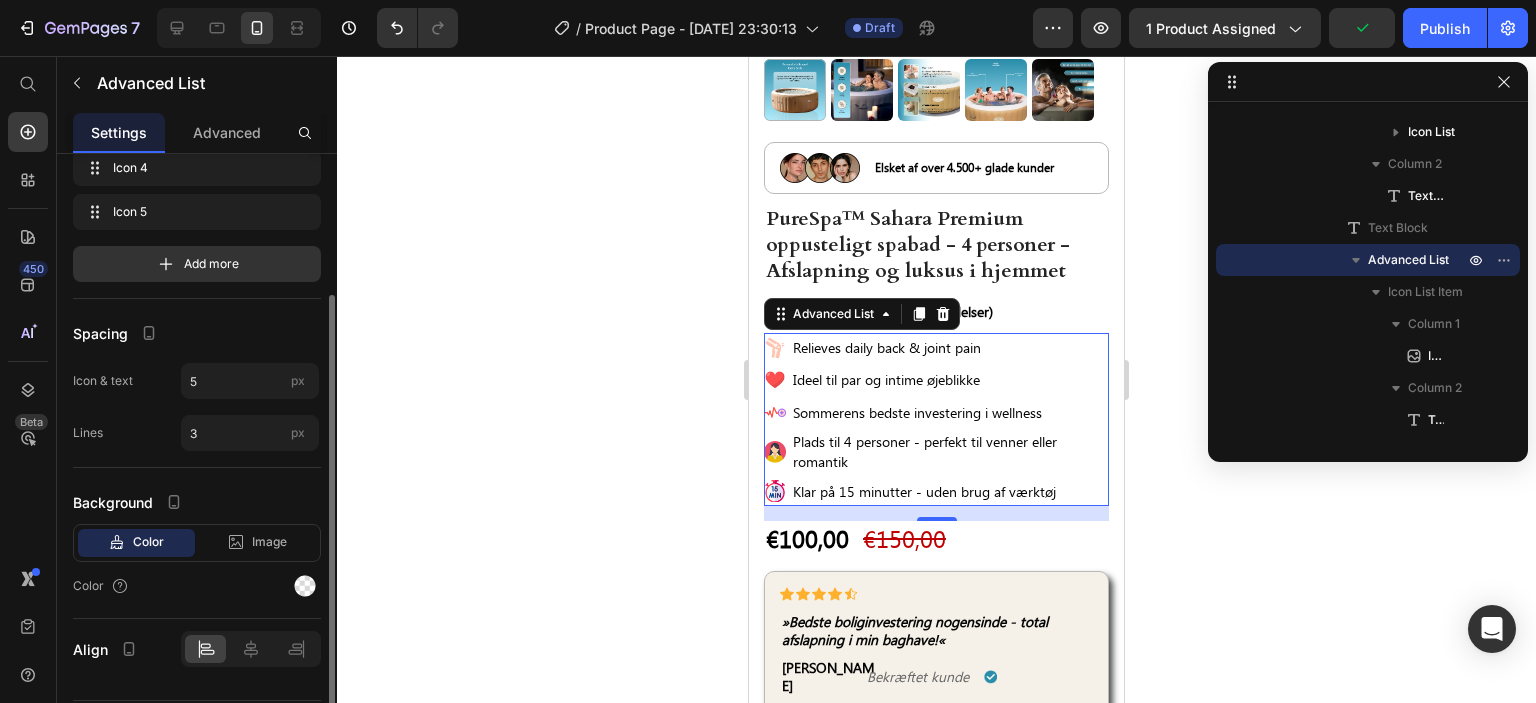 click on "Spacing Icon & text 5 px Lines 3 px" 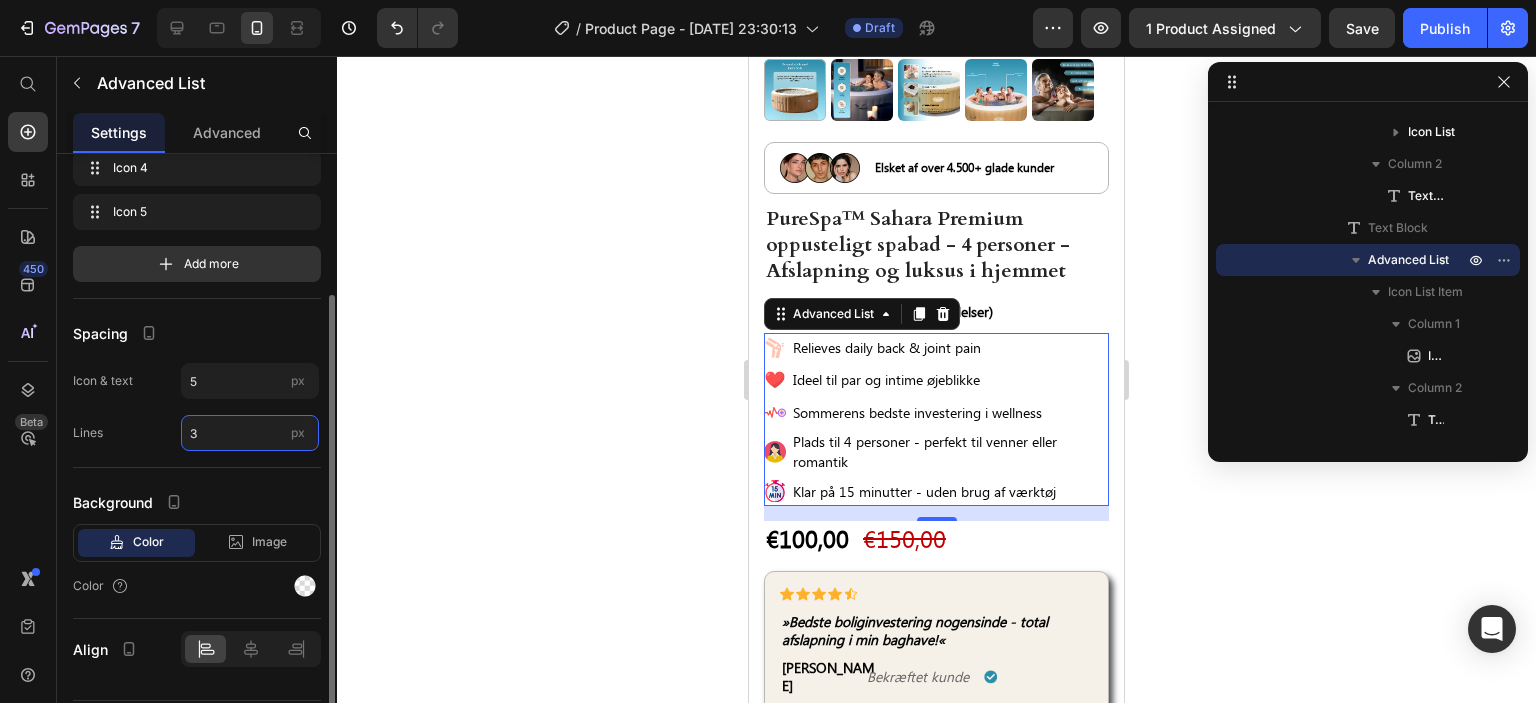 click on "3" at bounding box center (250, 433) 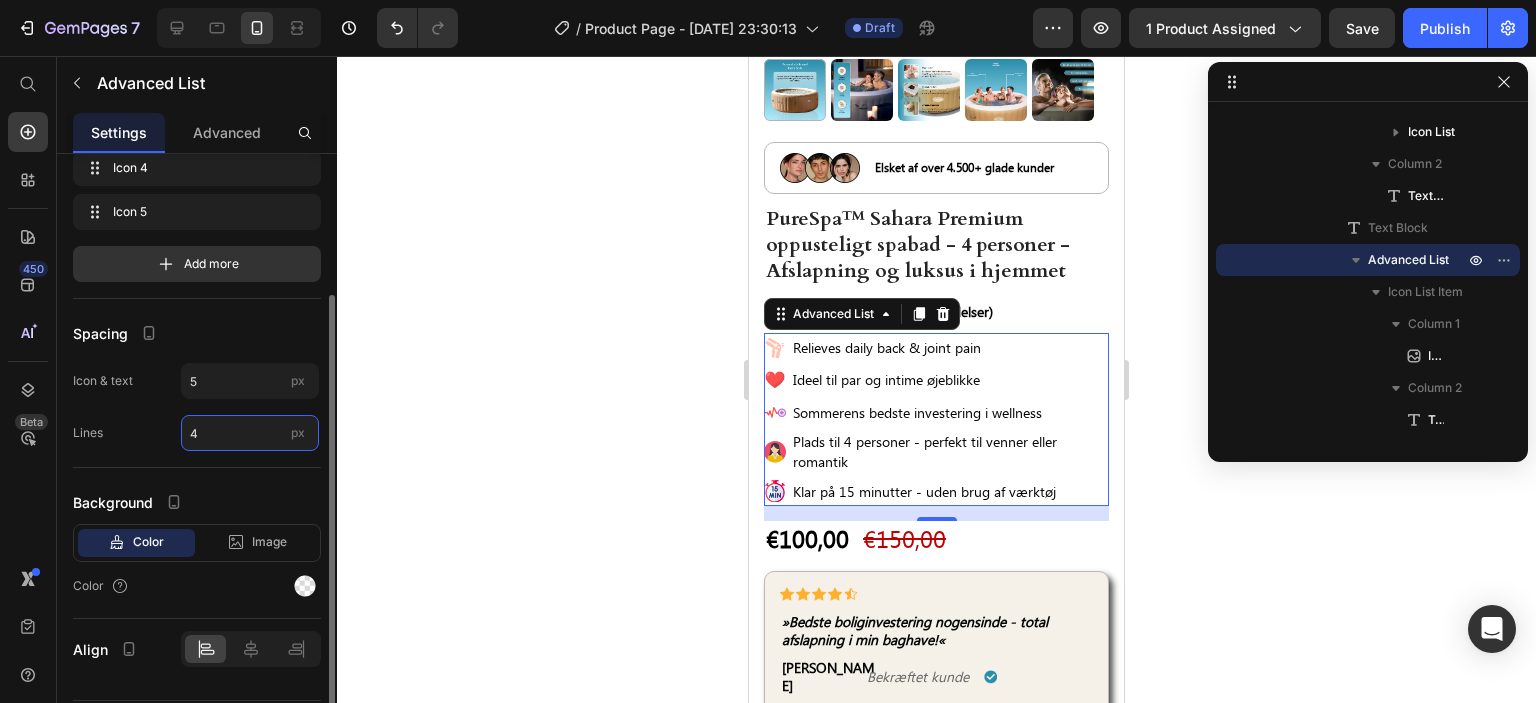 type on "5" 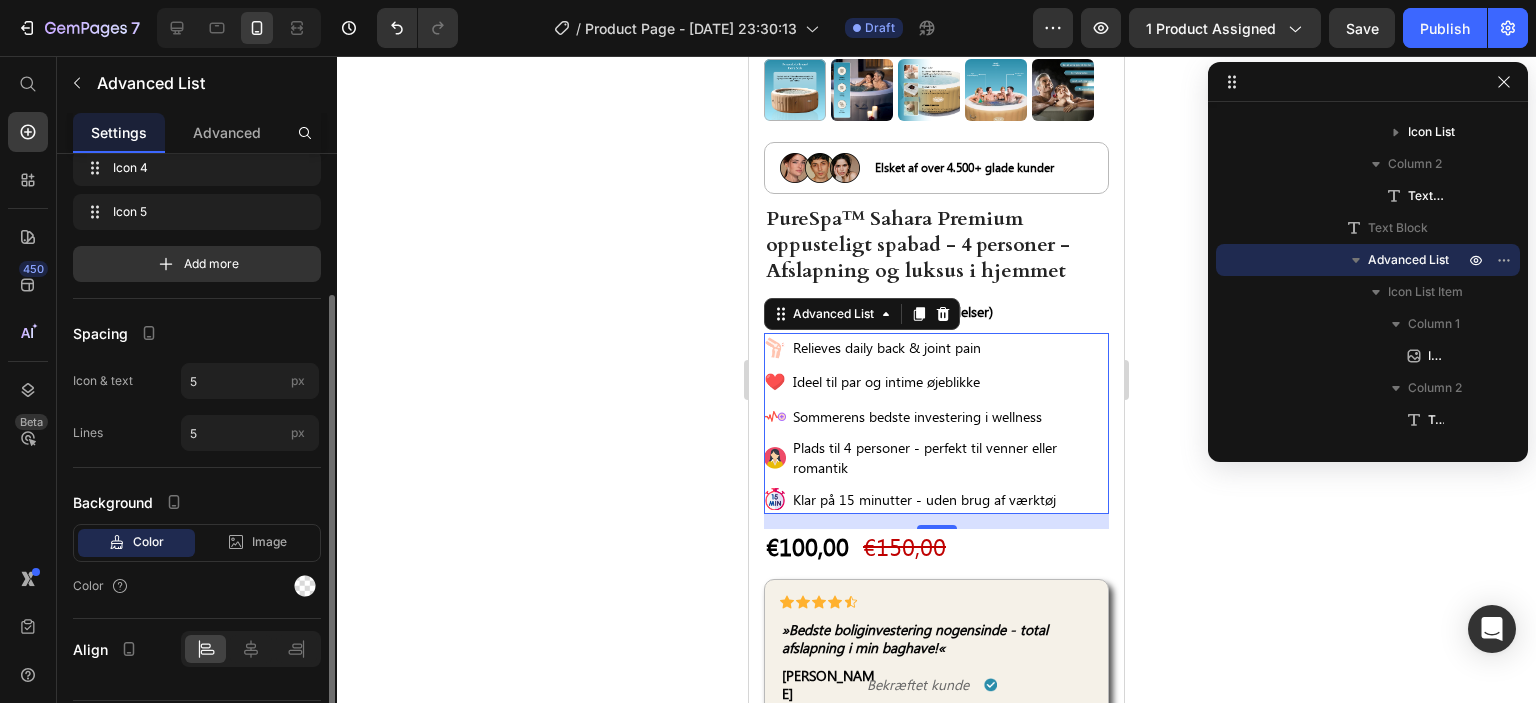 click on "Lines 5 px" 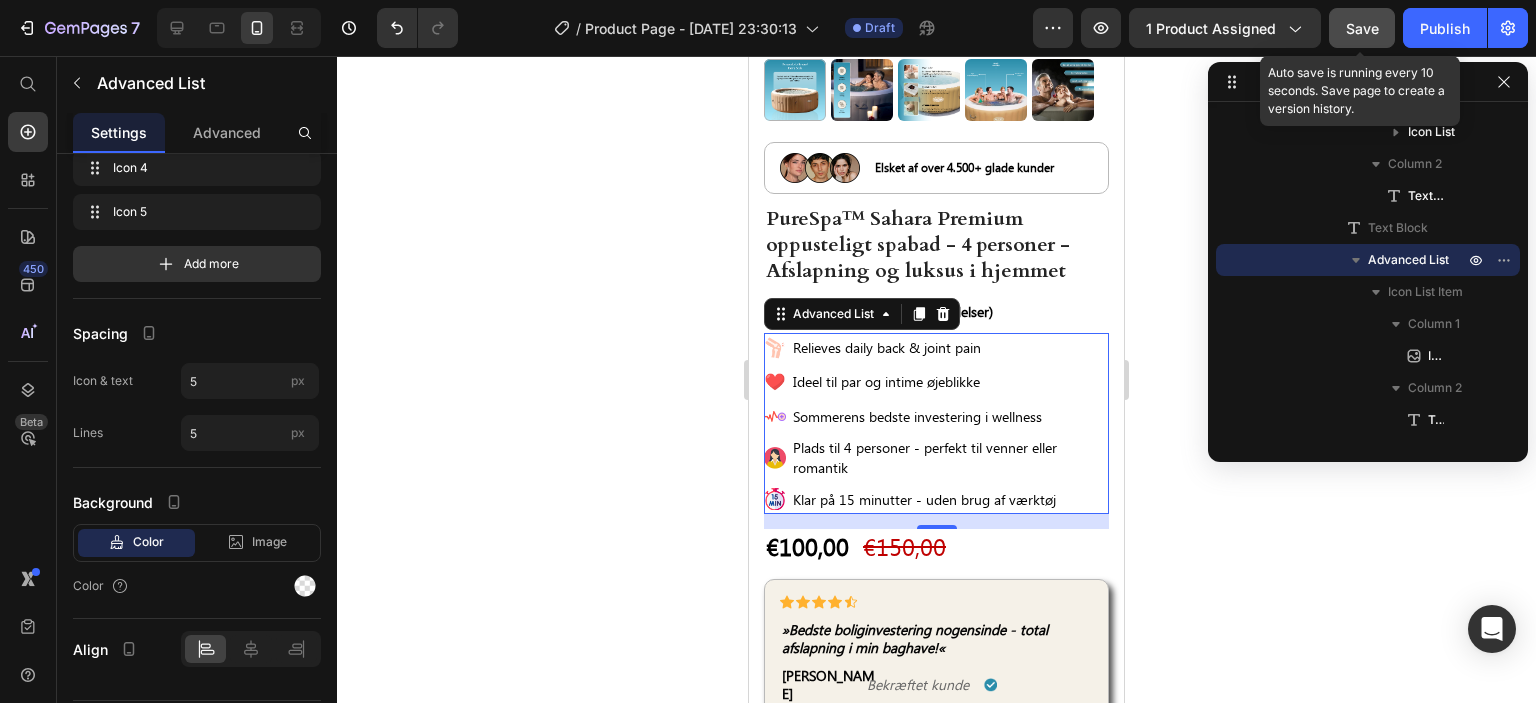 click on "Save" 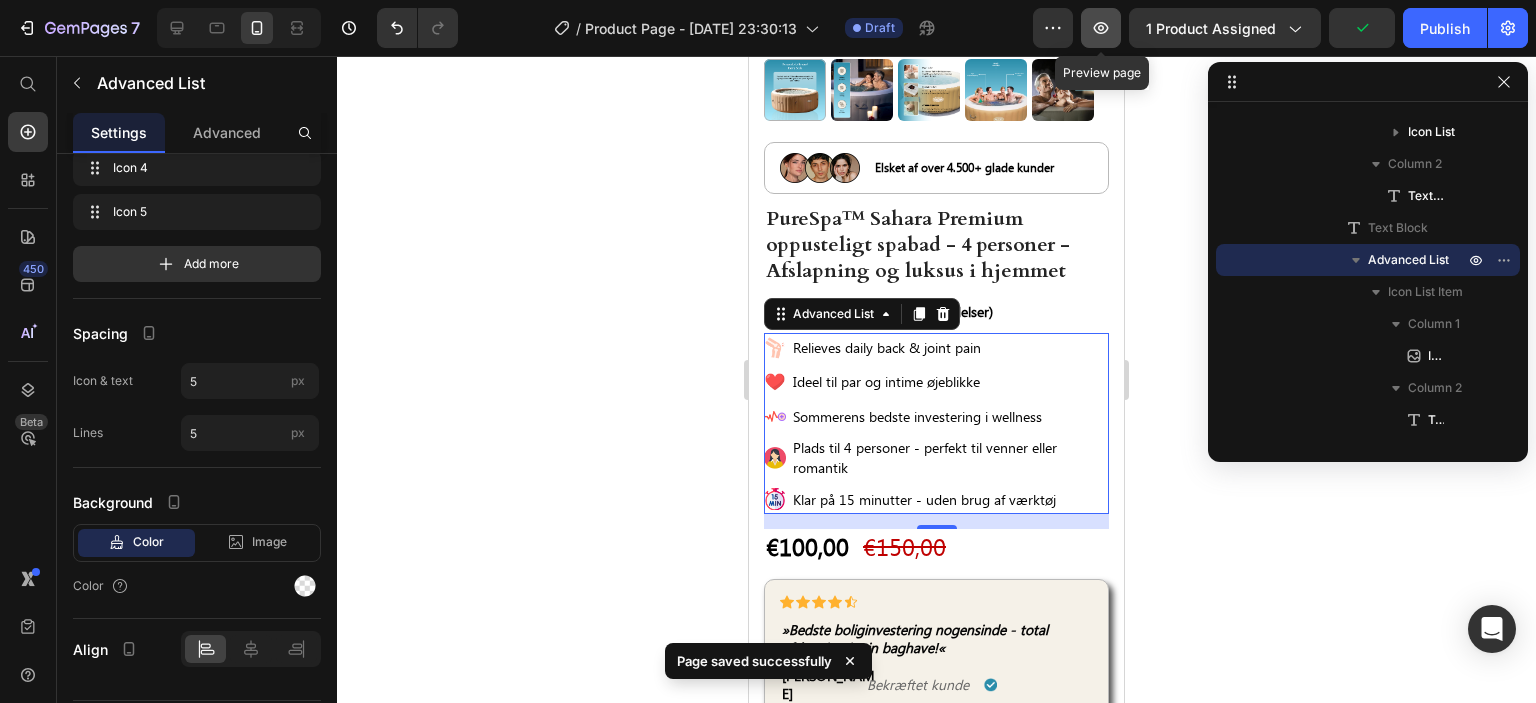 click 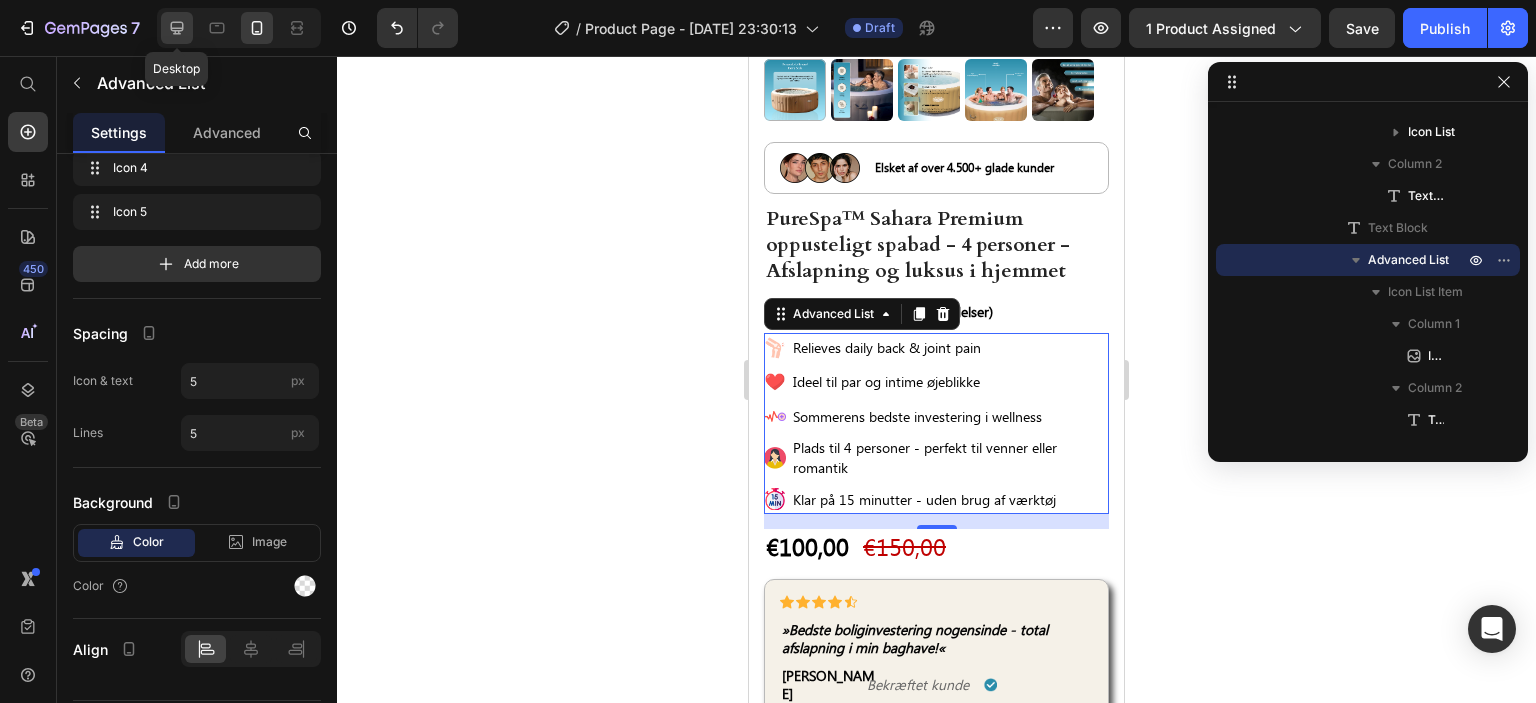 click 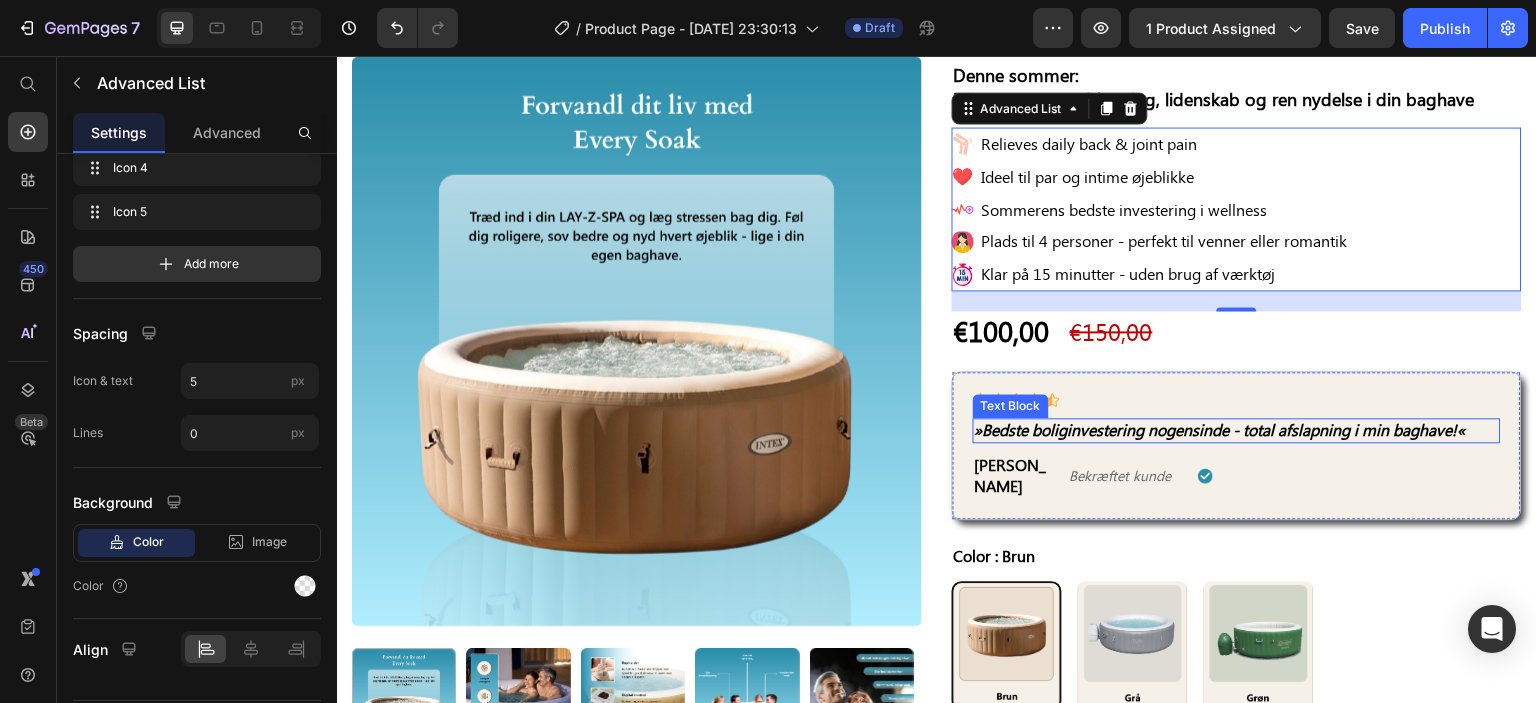 scroll, scrollTop: 639, scrollLeft: 0, axis: vertical 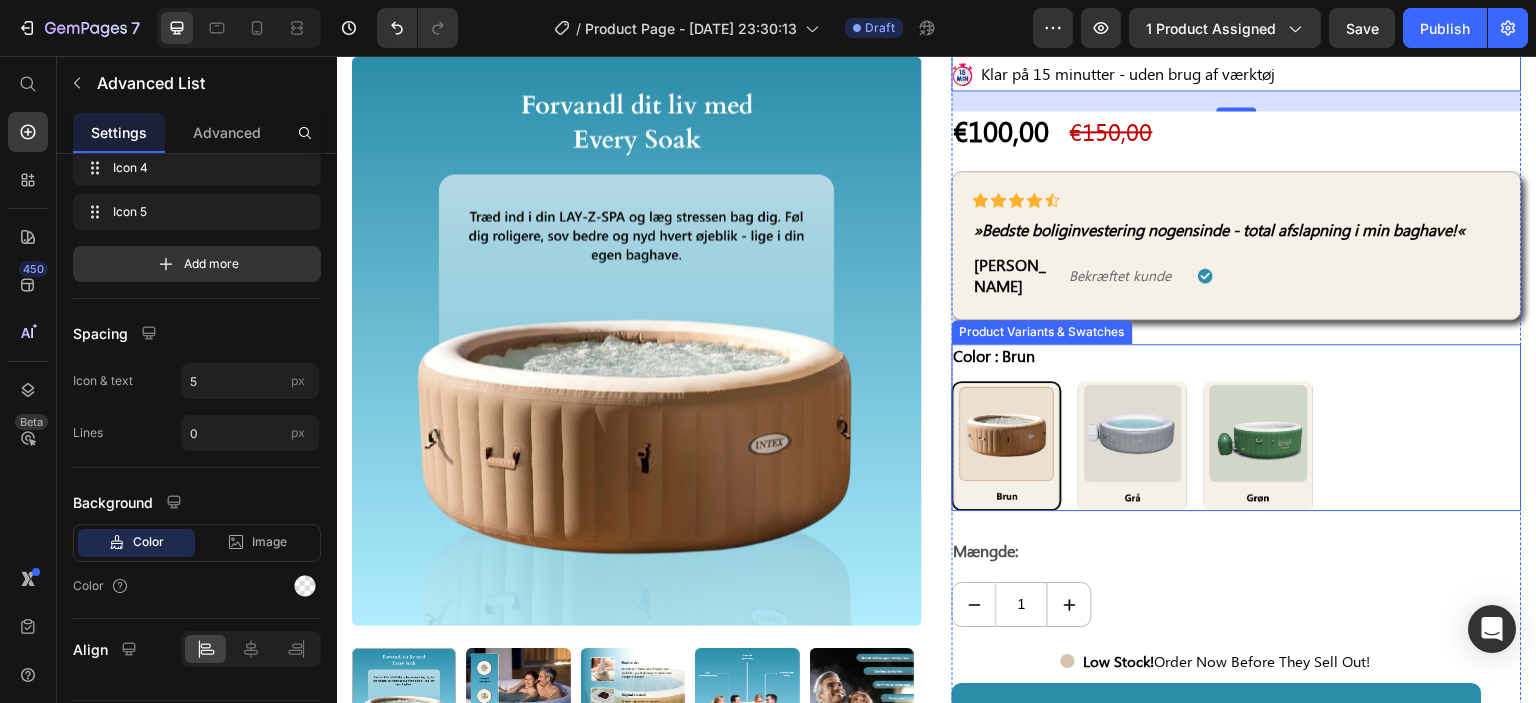 click on "Brun Brun Grå Grå Grøn Grøn" at bounding box center (1237, 446) 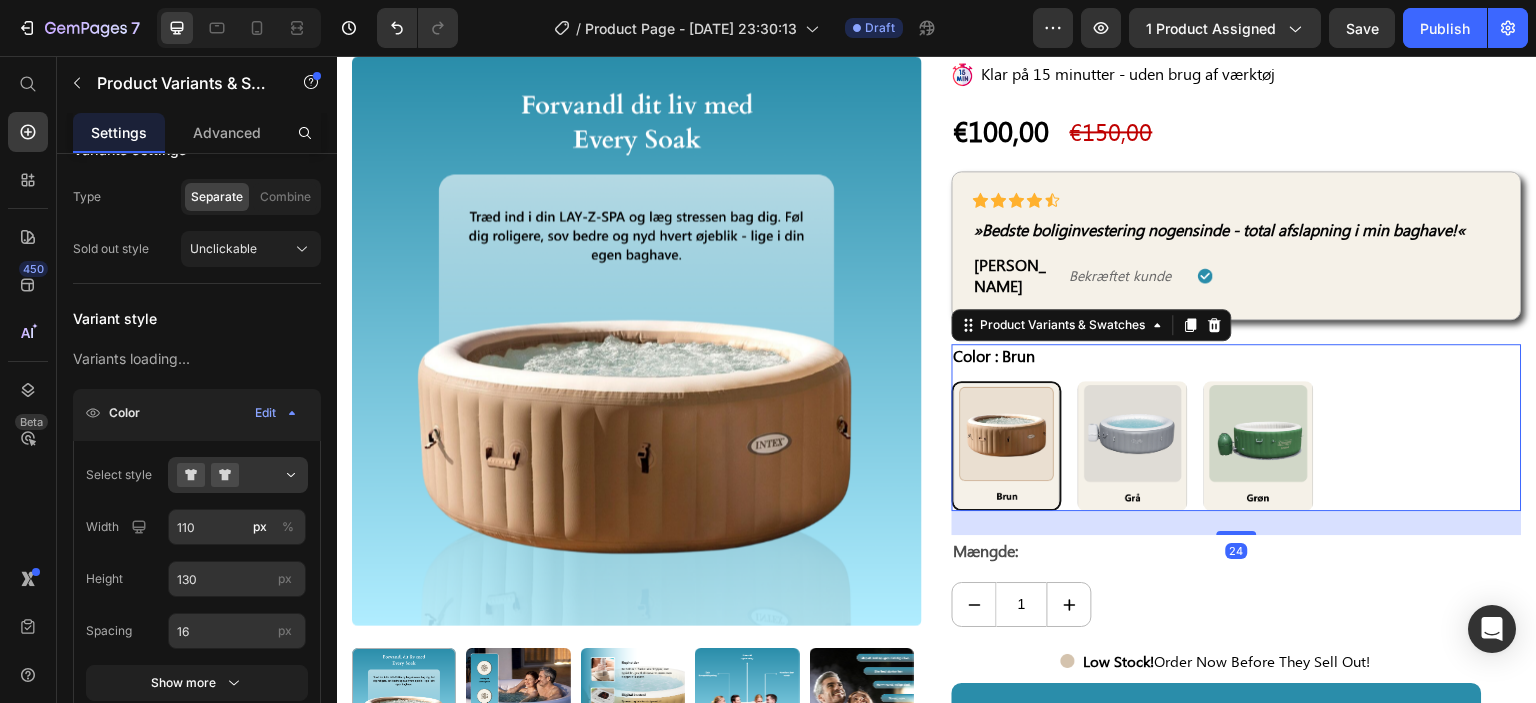 scroll, scrollTop: 0, scrollLeft: 0, axis: both 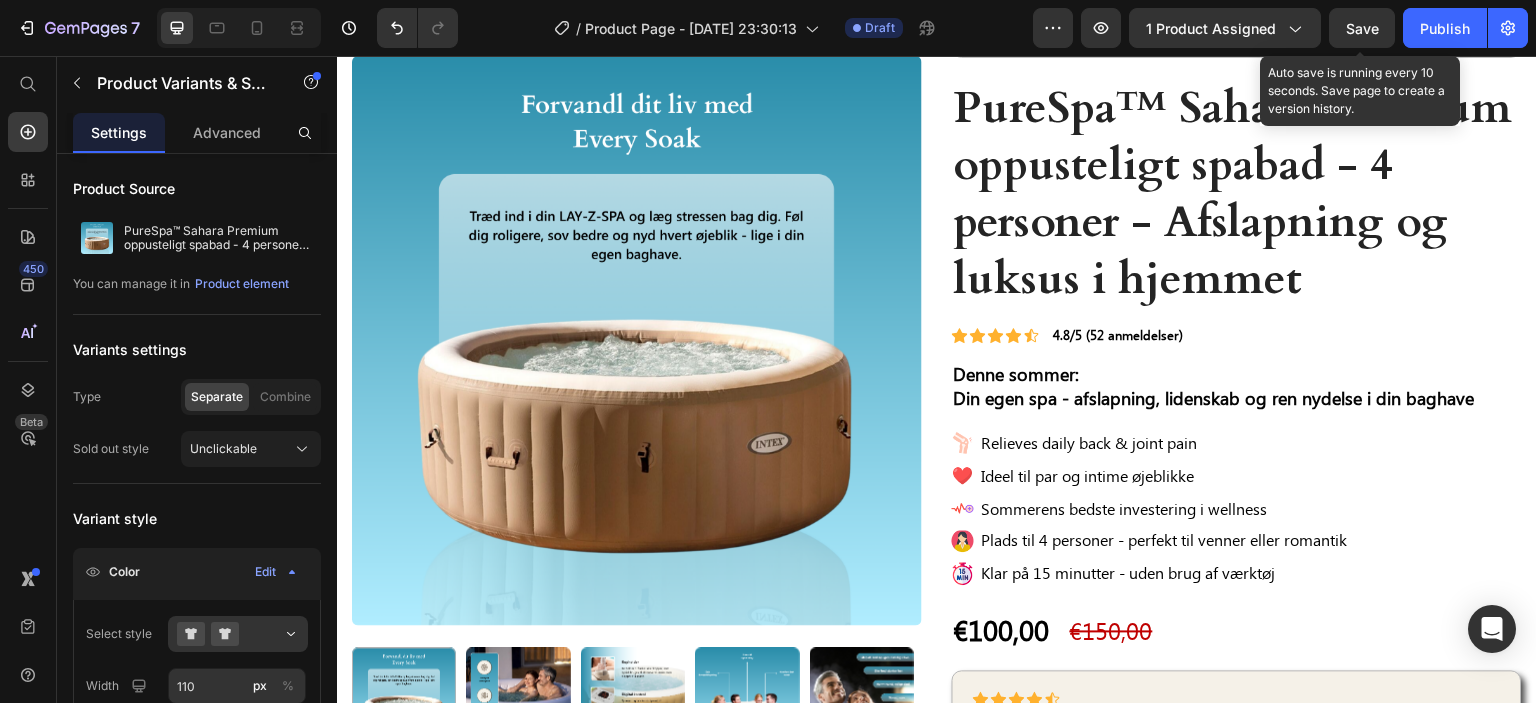 click on "Save" at bounding box center (1362, 28) 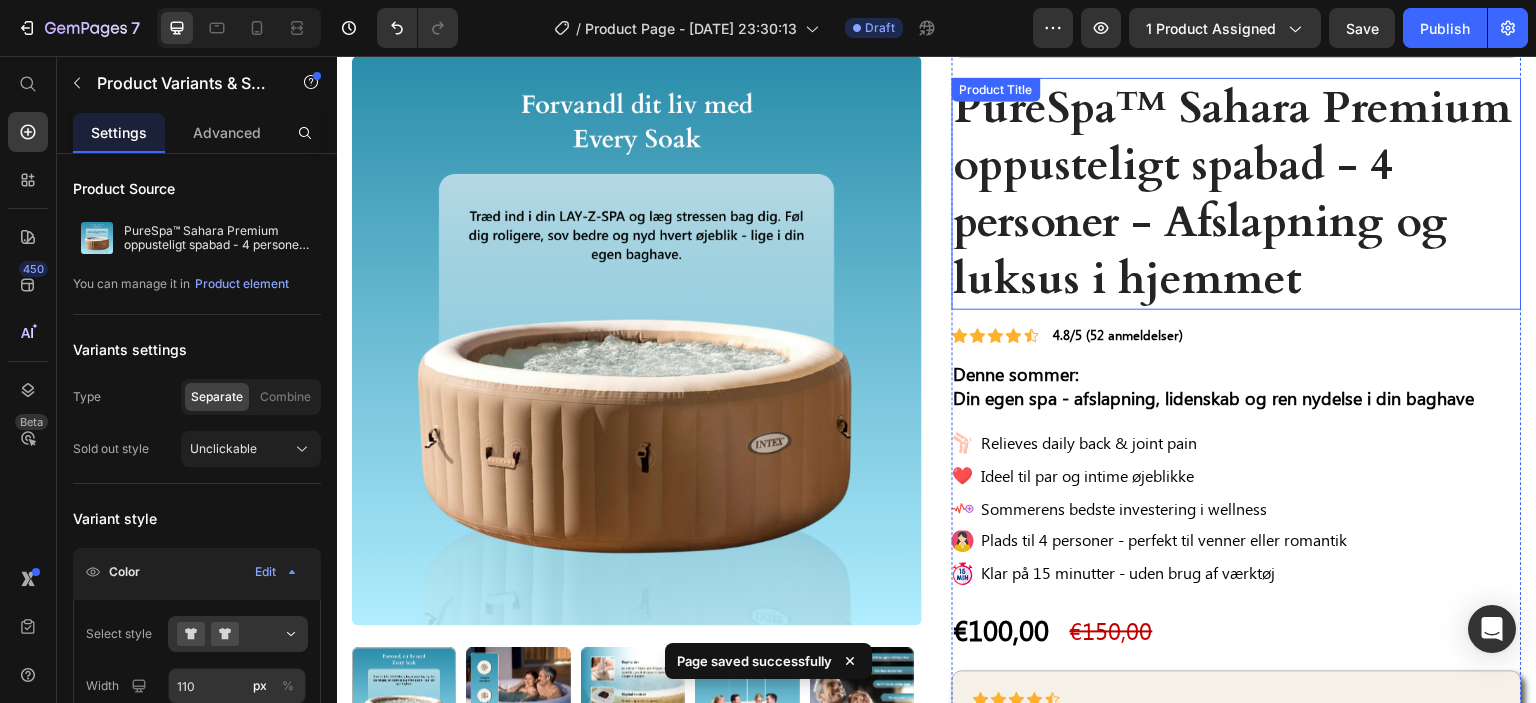 click on "PureSpa™ Sahara Premium oppusteligt spabad - 4 personer - Afslapning og luksus i hjemmet" at bounding box center (1237, 194) 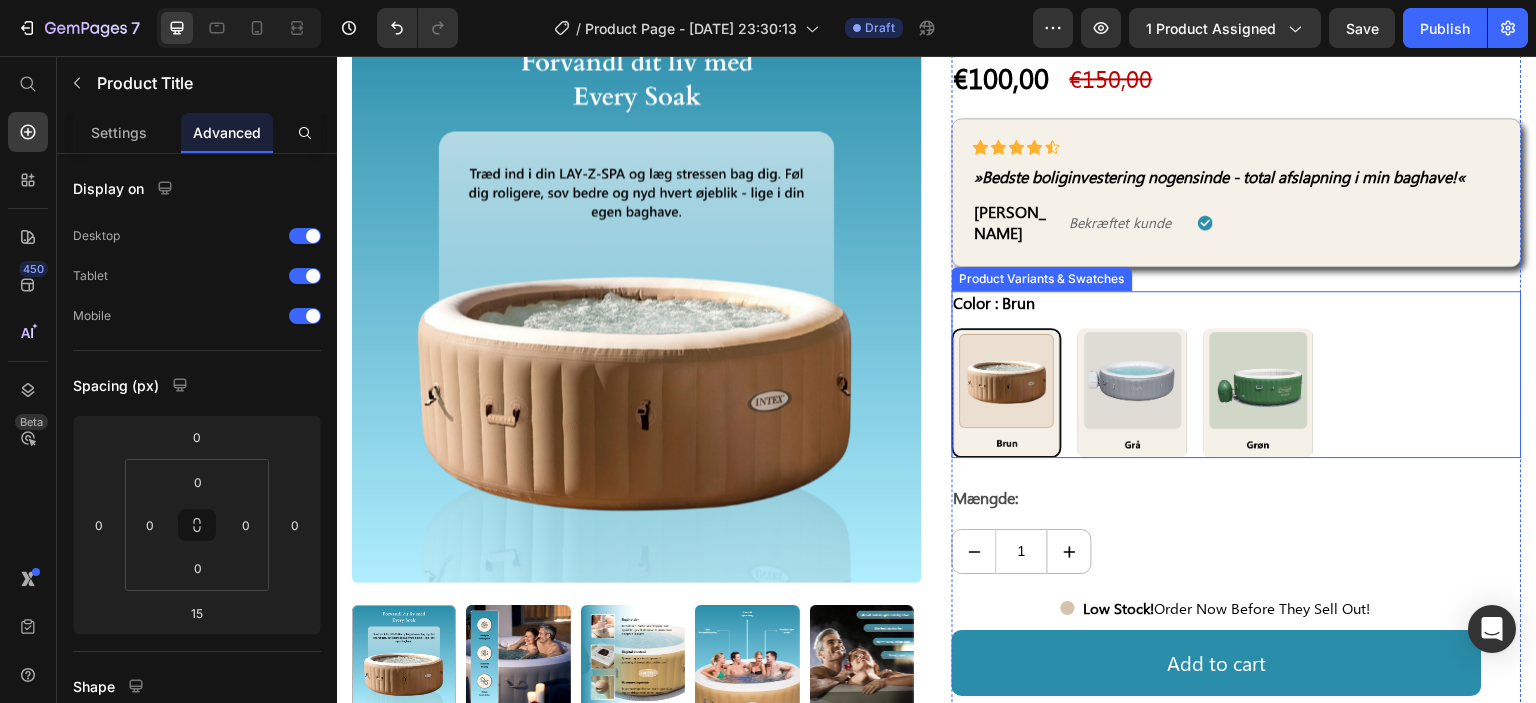 scroll, scrollTop: 739, scrollLeft: 0, axis: vertical 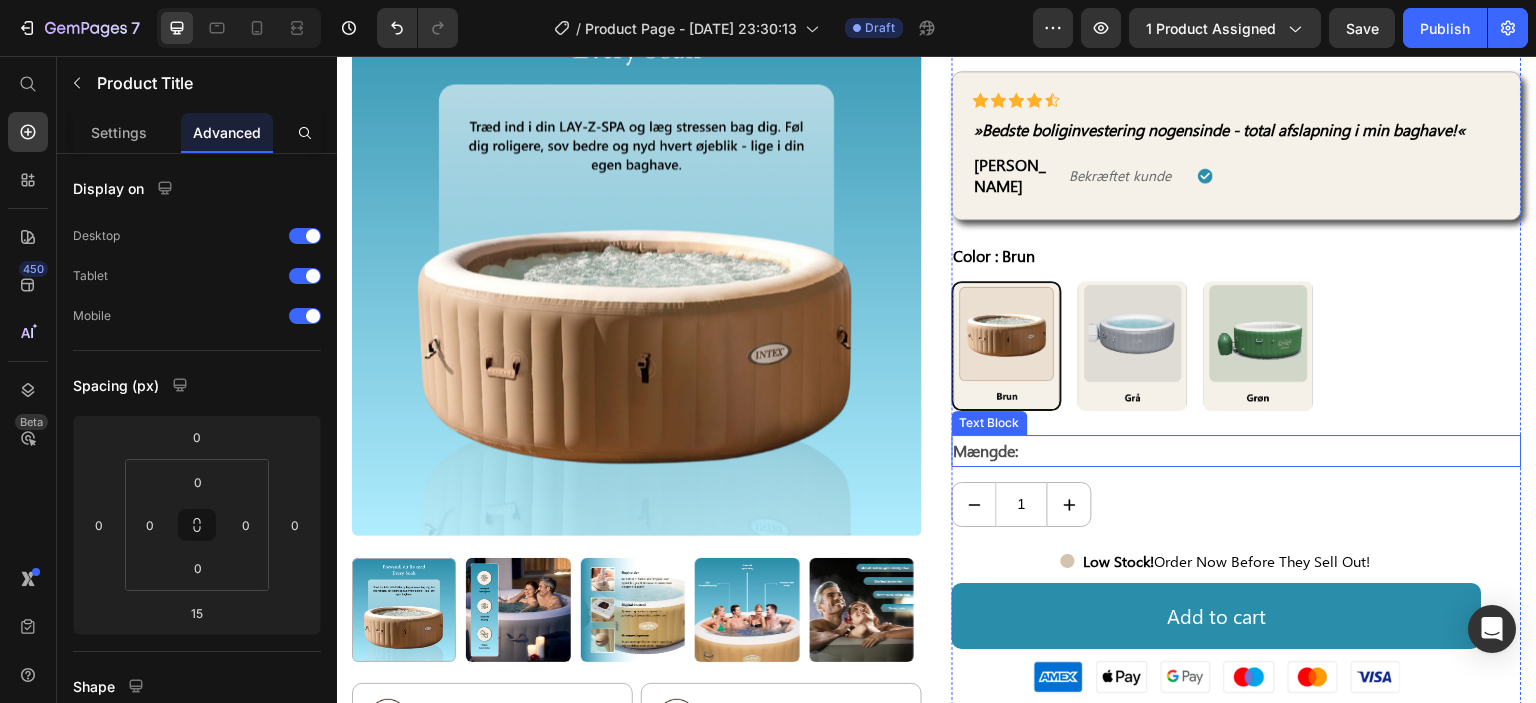 click on "Mængde:" at bounding box center (1237, 451) 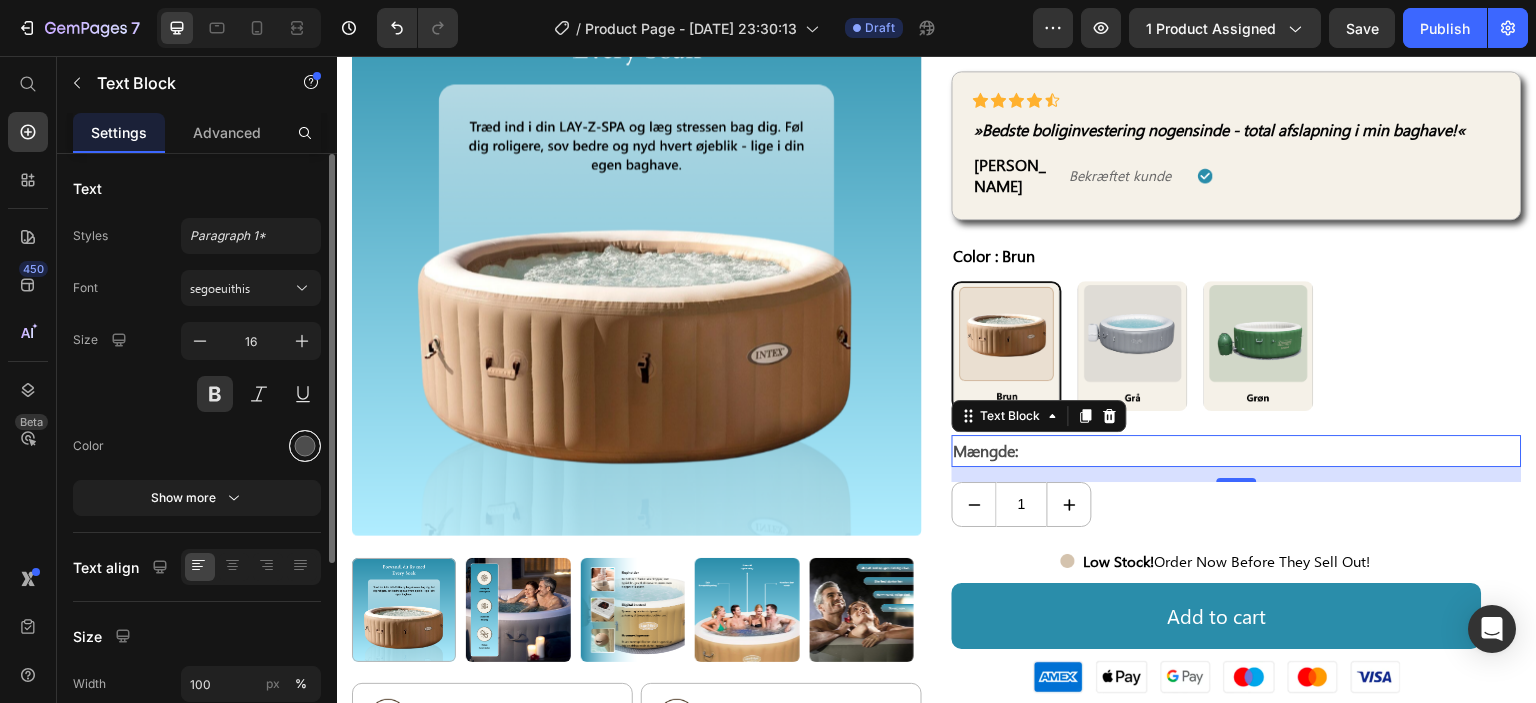 click at bounding box center [305, 446] 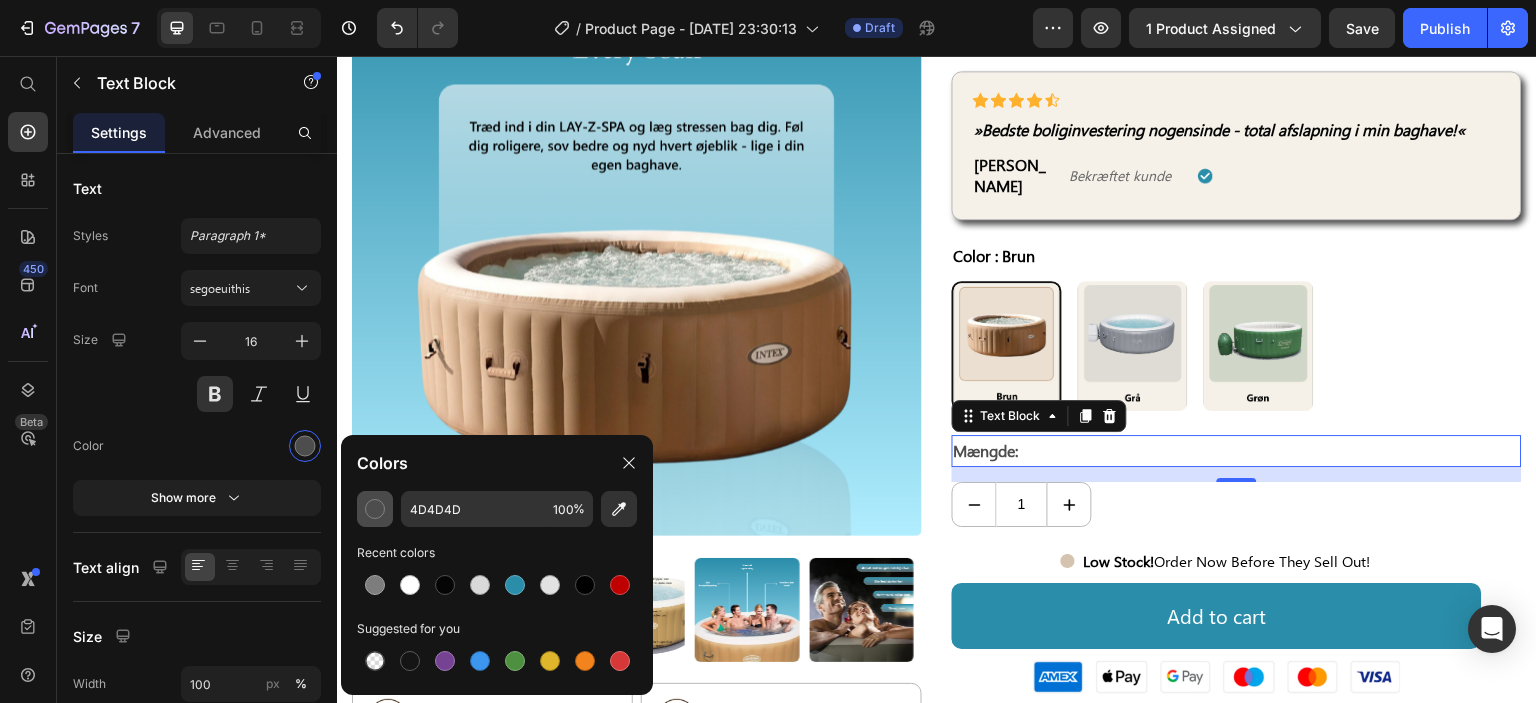 click at bounding box center [375, 509] 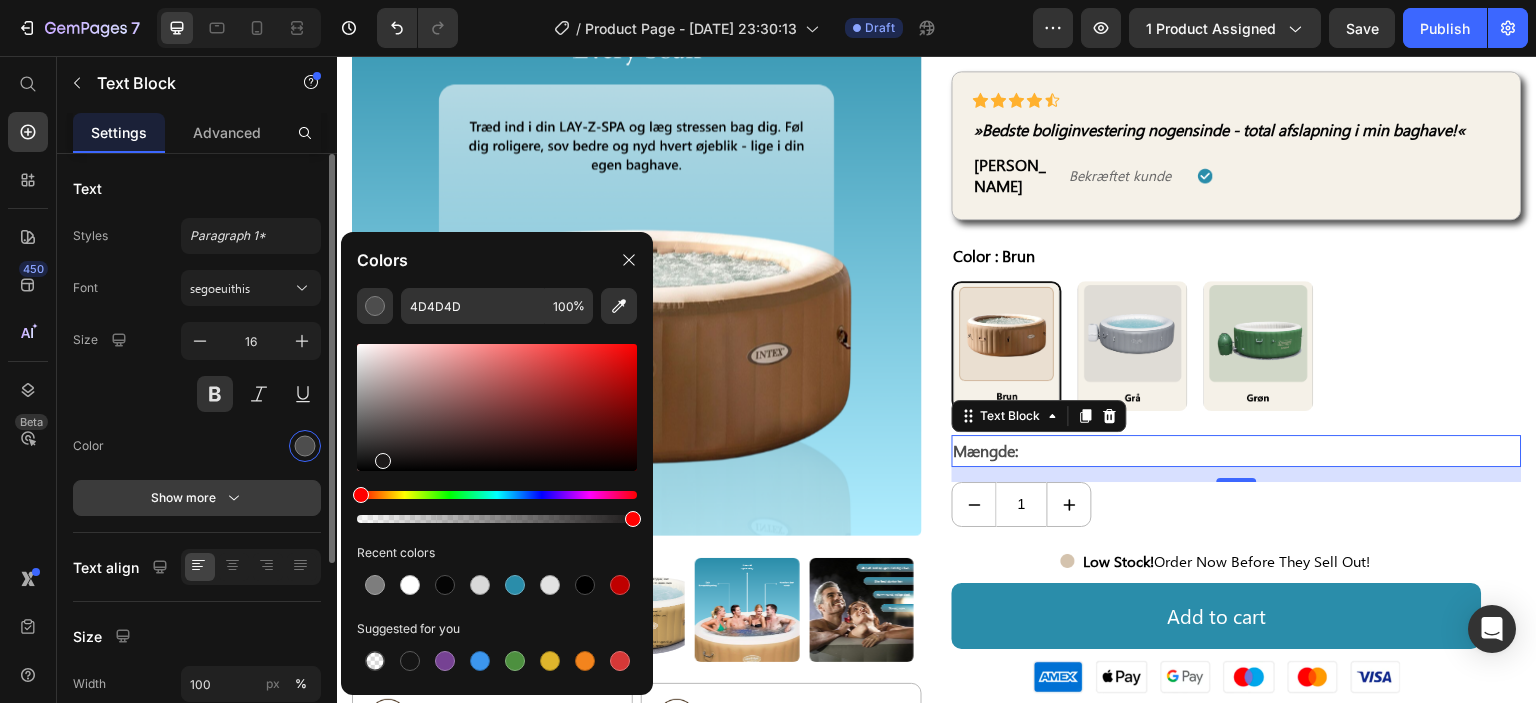 drag, startPoint x: 382, startPoint y: 456, endPoint x: 276, endPoint y: 504, distance: 116.3615 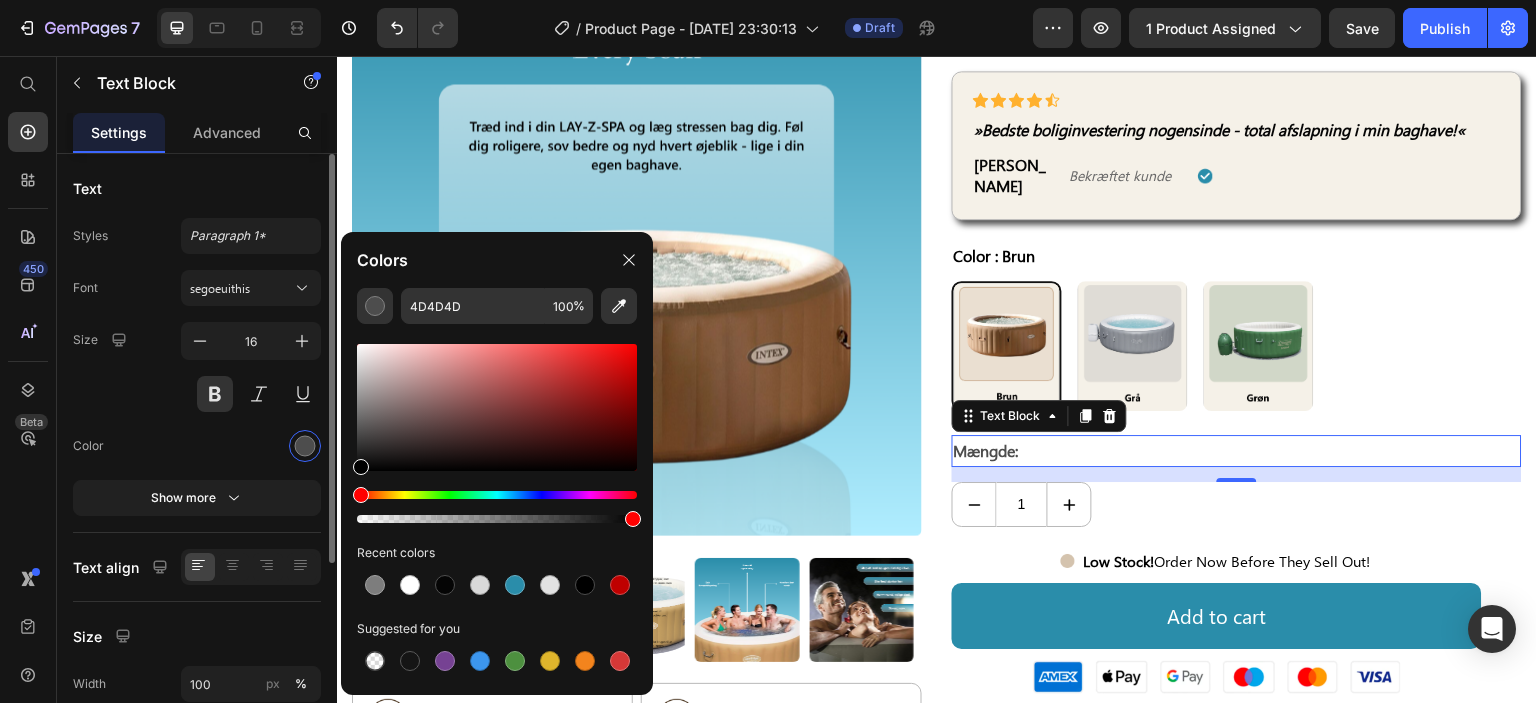 type on "000000" 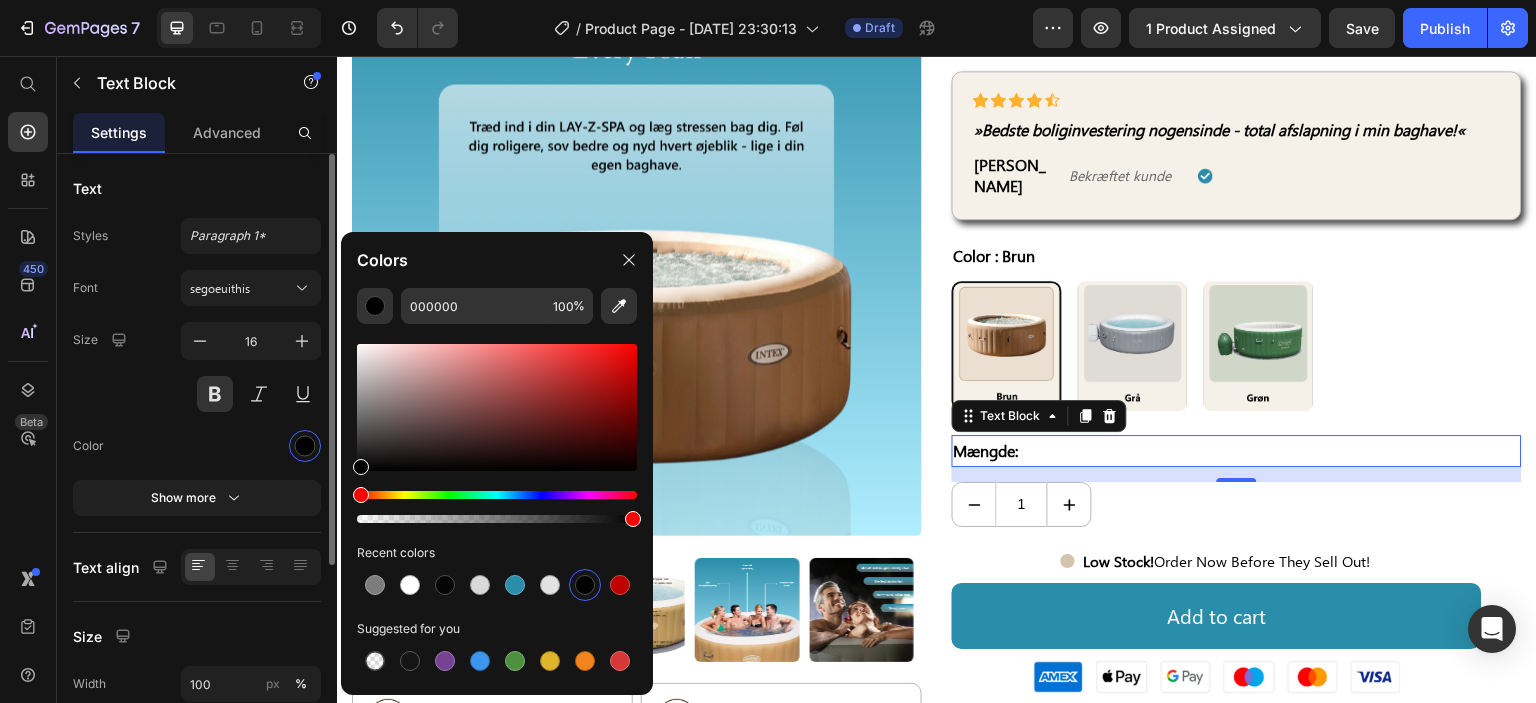 drag, startPoint x: 184, startPoint y: 448, endPoint x: 107, endPoint y: 392, distance: 95.2103 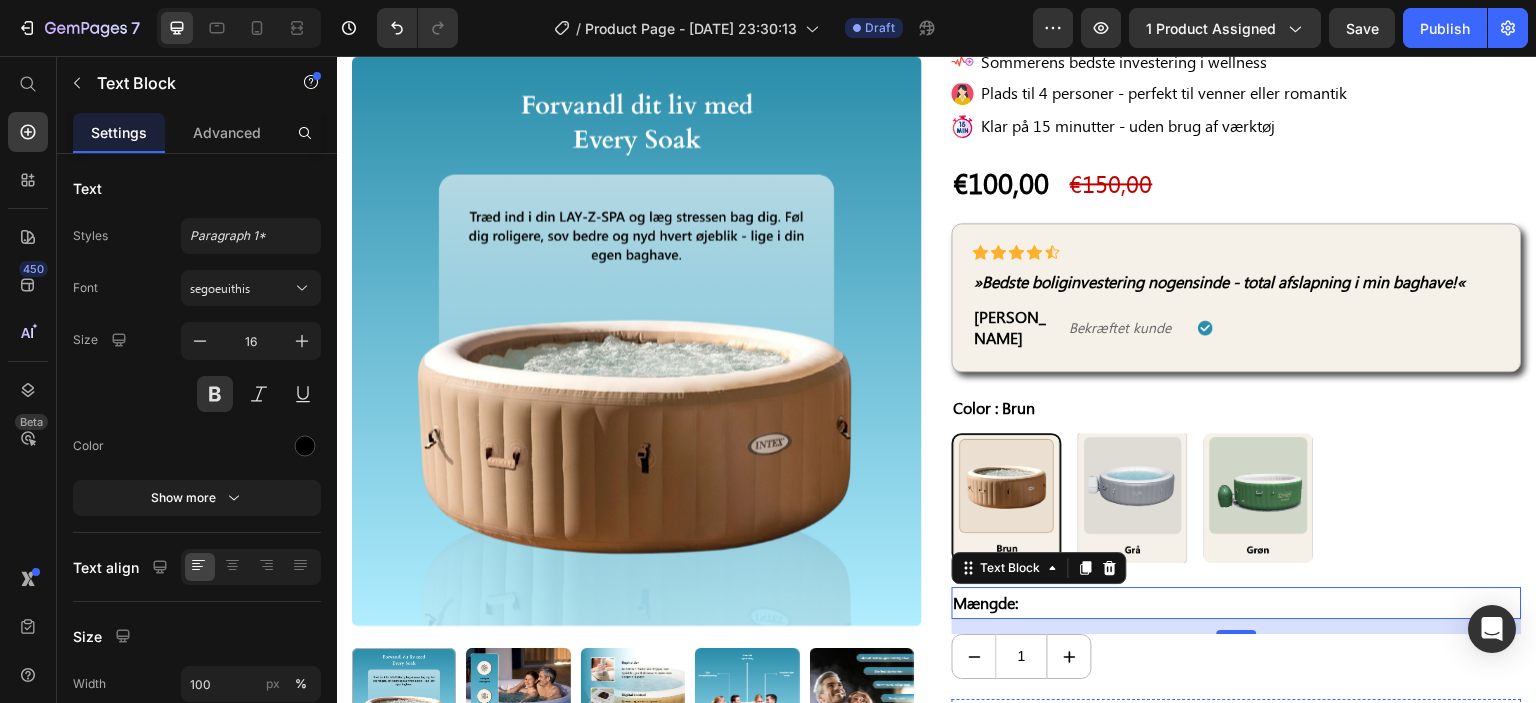 scroll, scrollTop: 539, scrollLeft: 0, axis: vertical 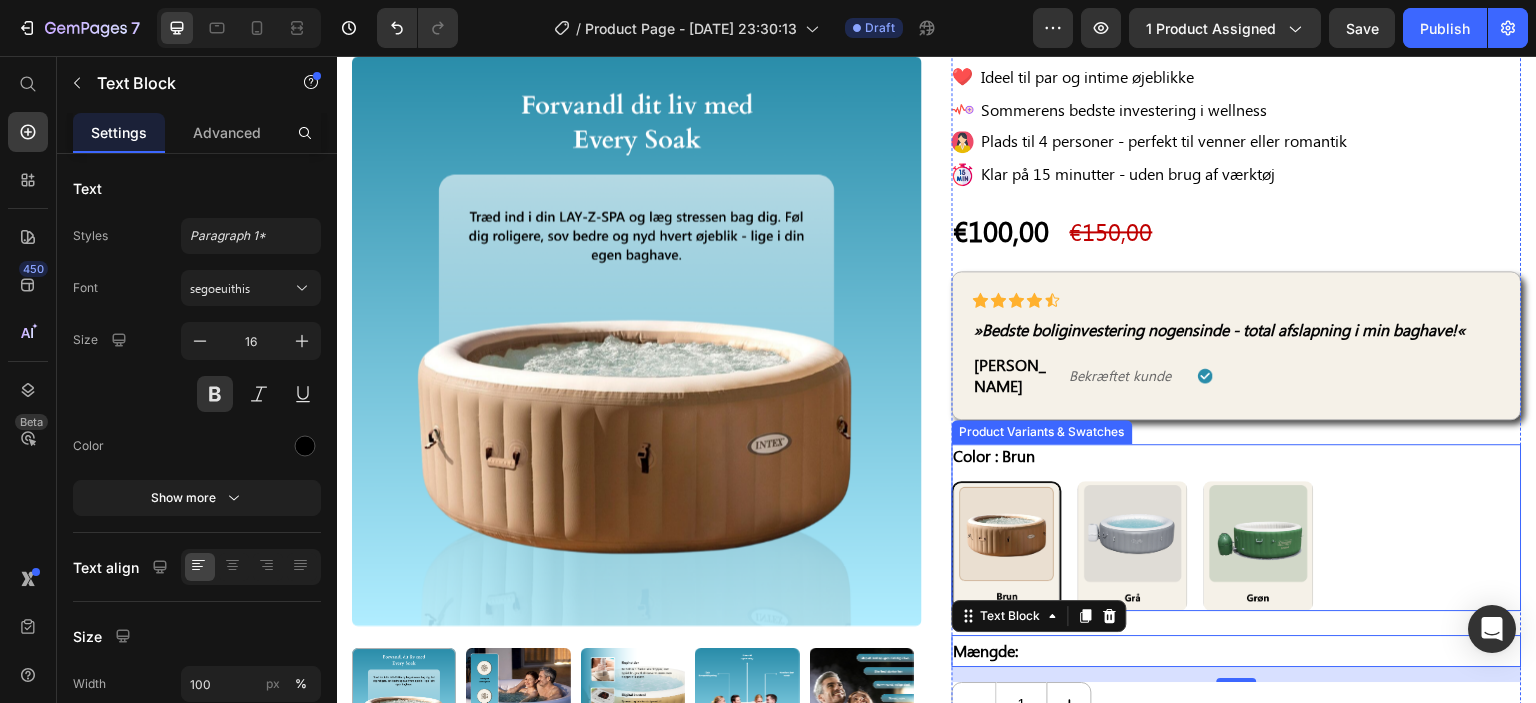 click on "Color : Brun Brun Brun Grå Grå Grøn Grøn" at bounding box center (1237, 527) 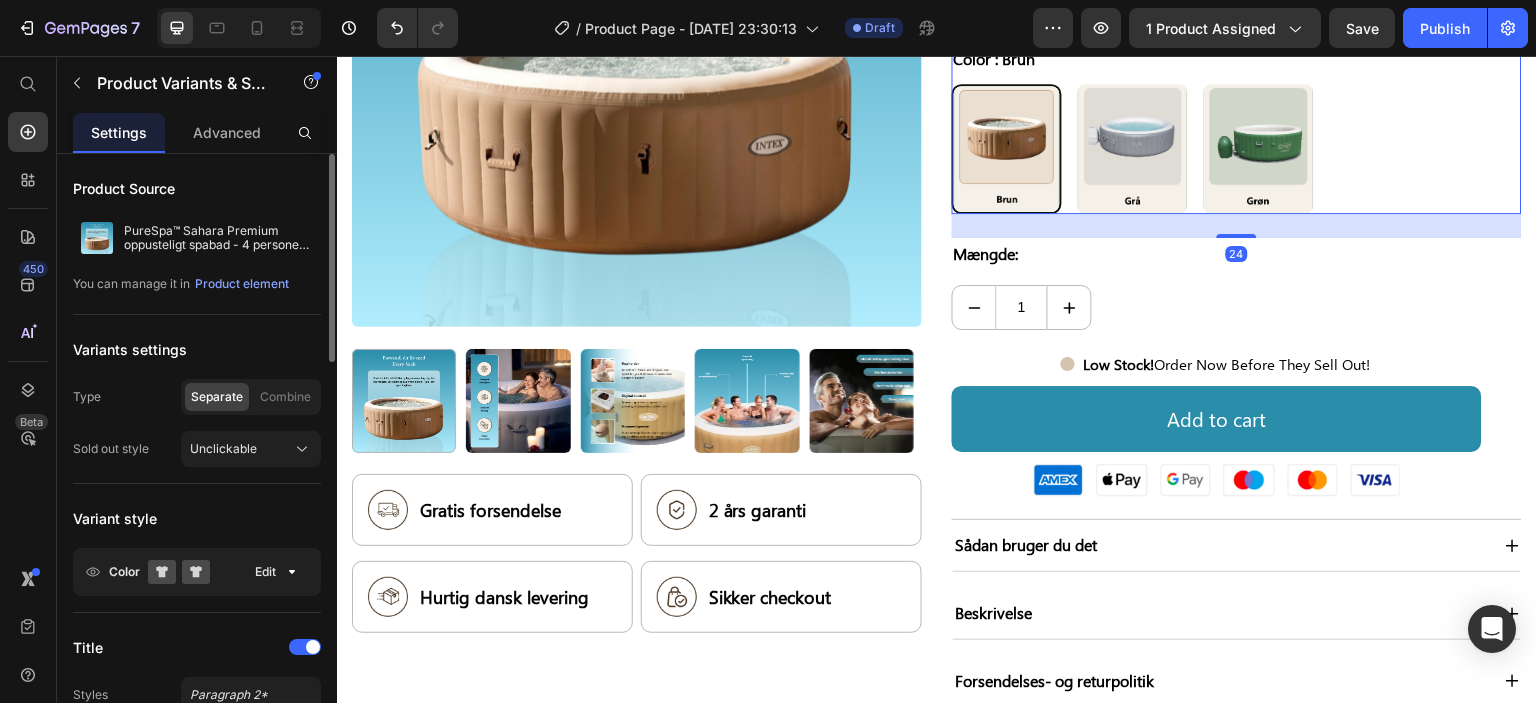scroll, scrollTop: 939, scrollLeft: 0, axis: vertical 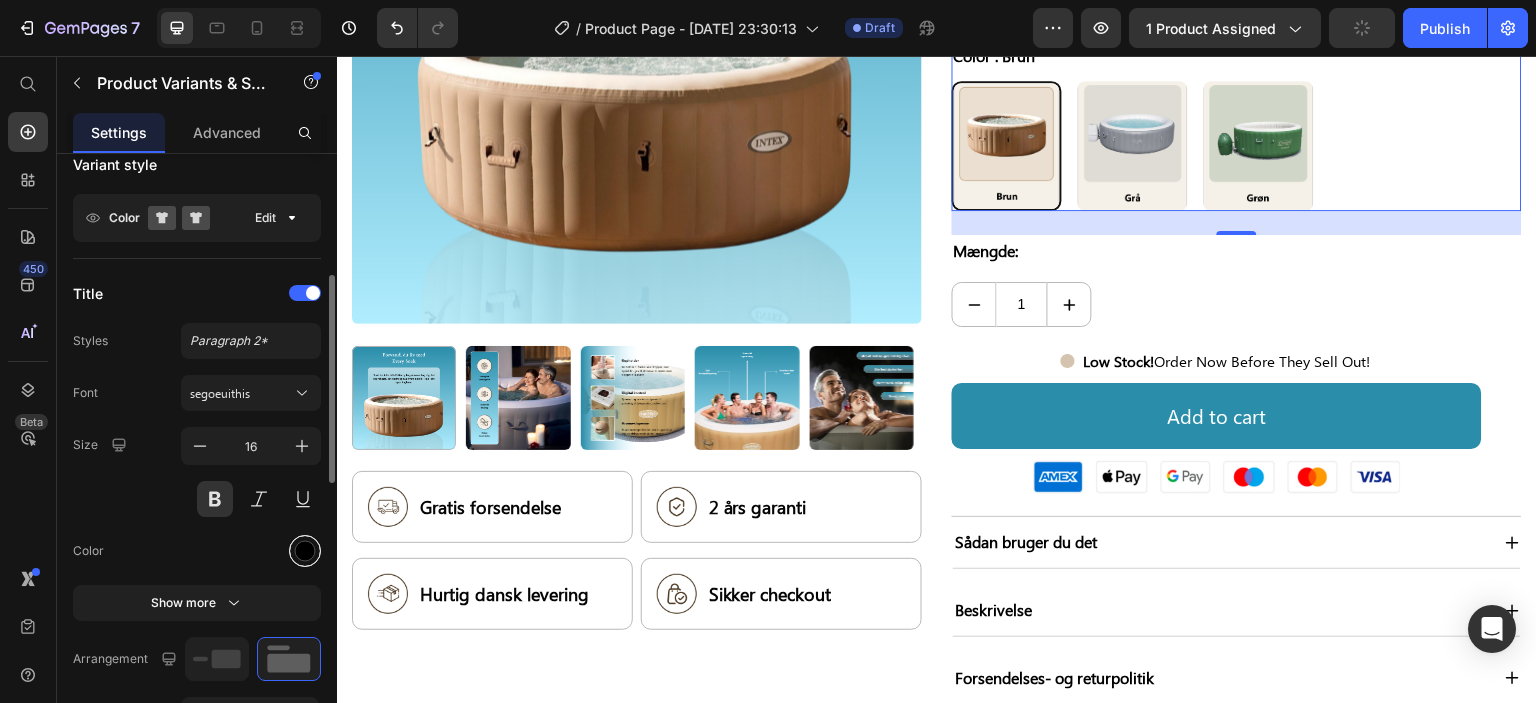 click at bounding box center [305, 551] 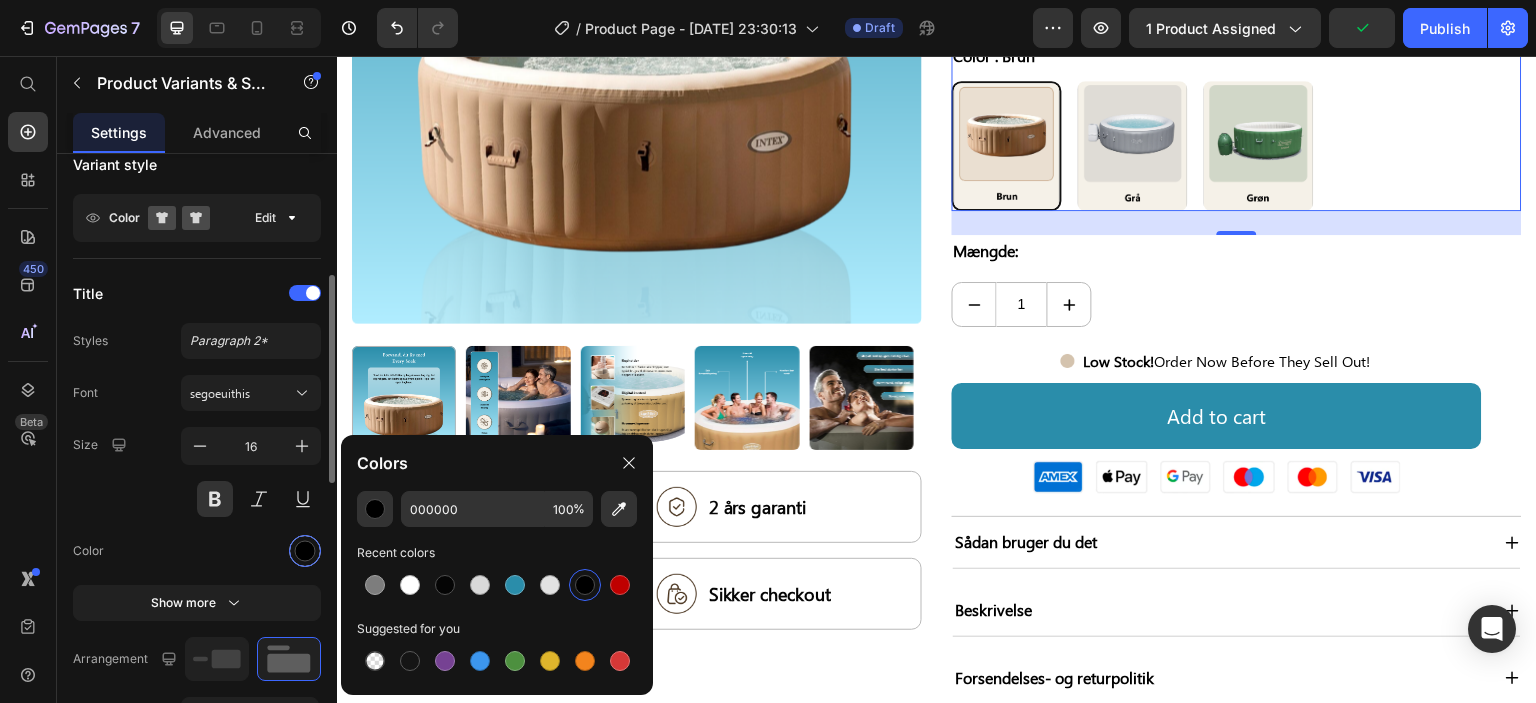 click at bounding box center [305, 551] 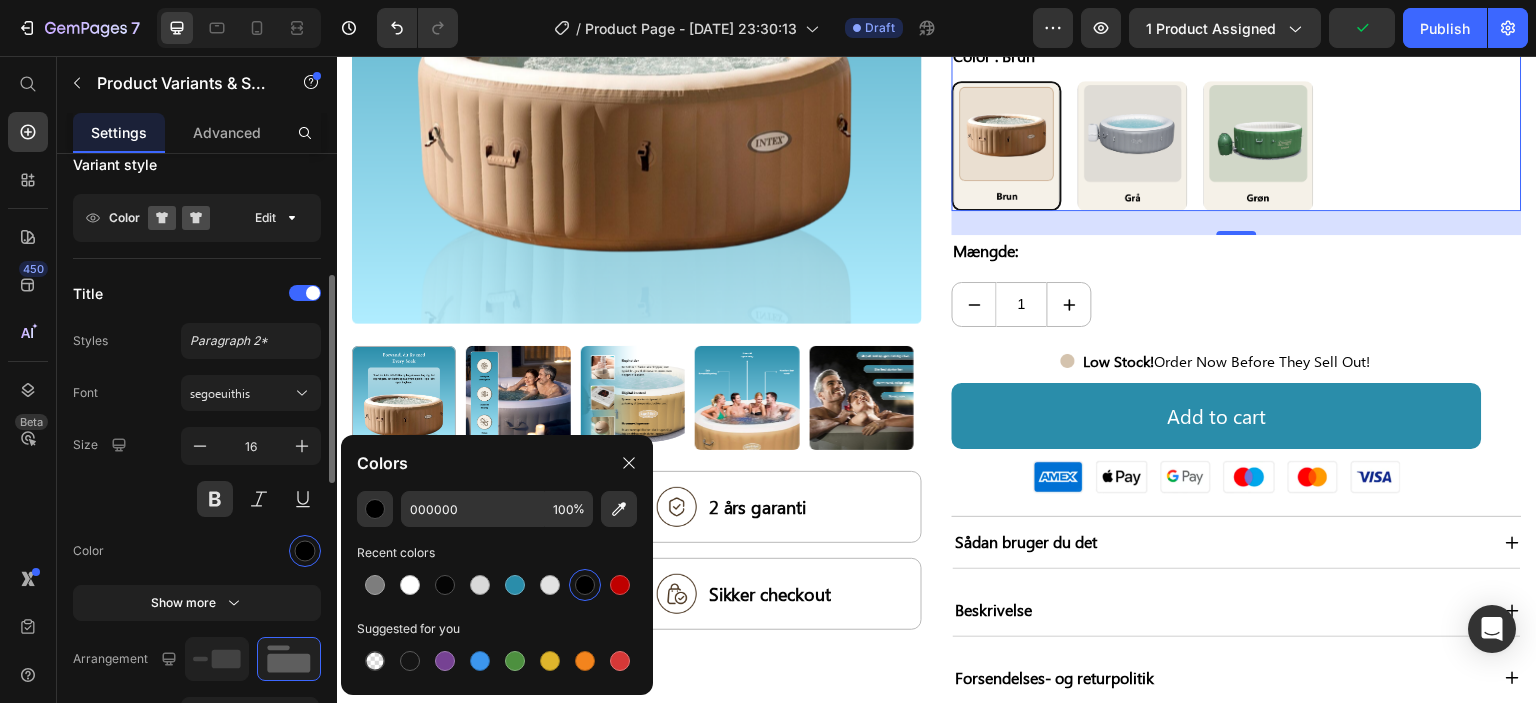 click at bounding box center (251, 551) 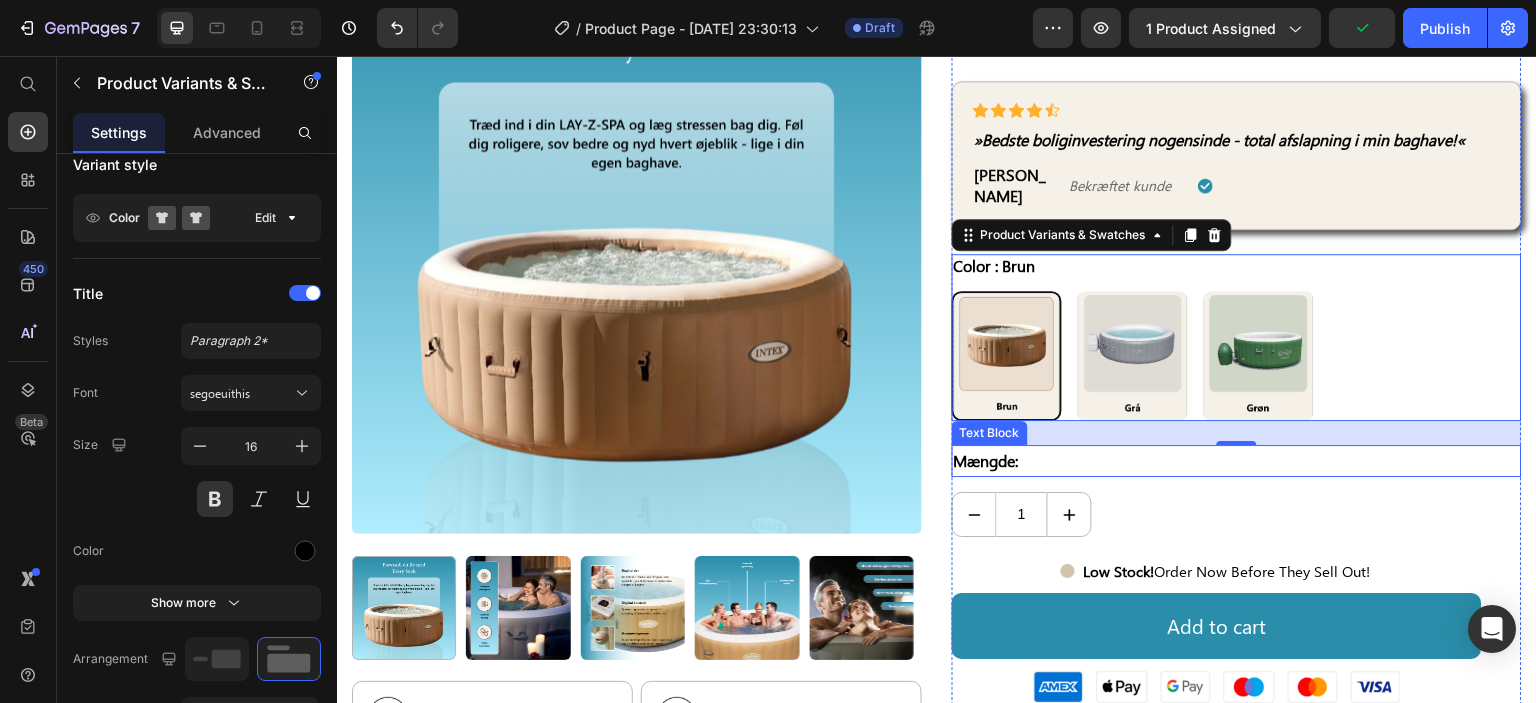 scroll, scrollTop: 639, scrollLeft: 0, axis: vertical 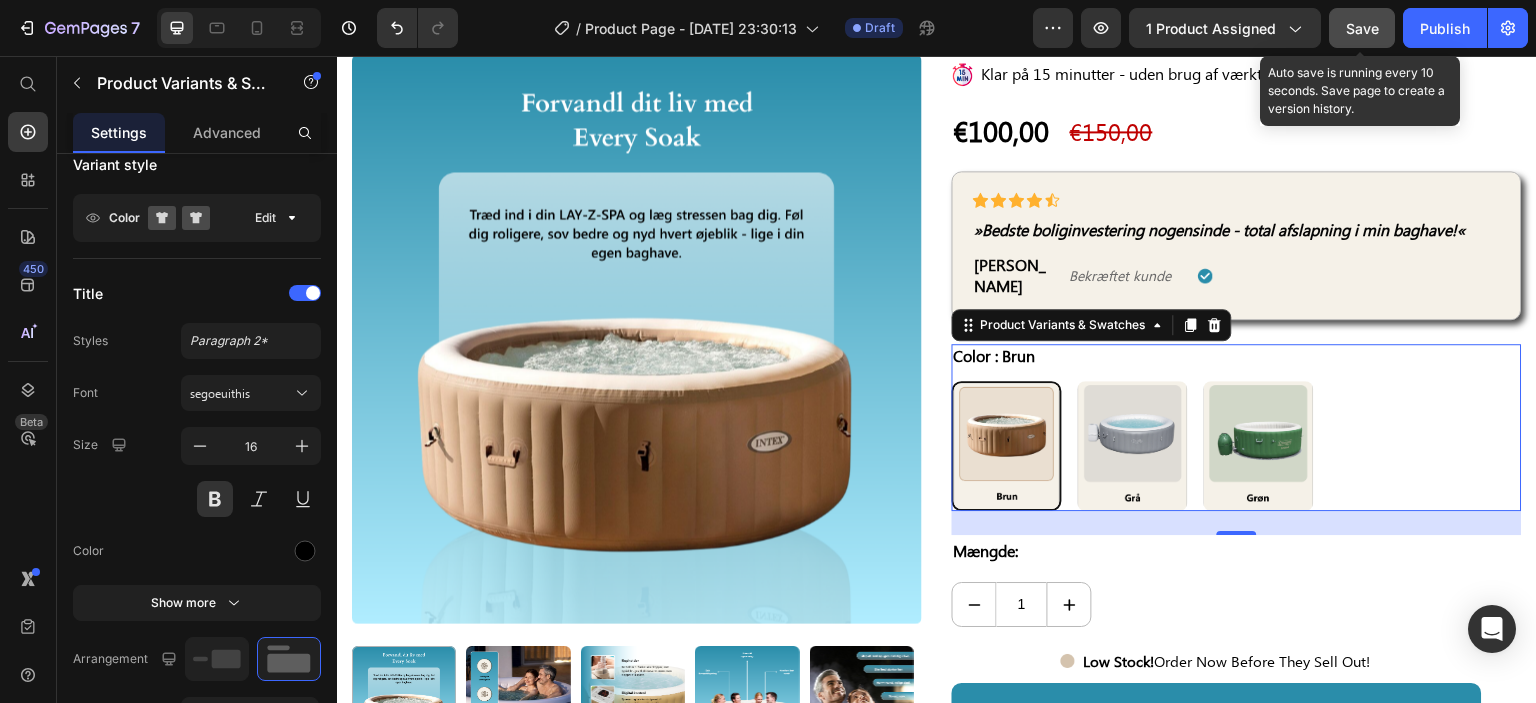 click on "Save" 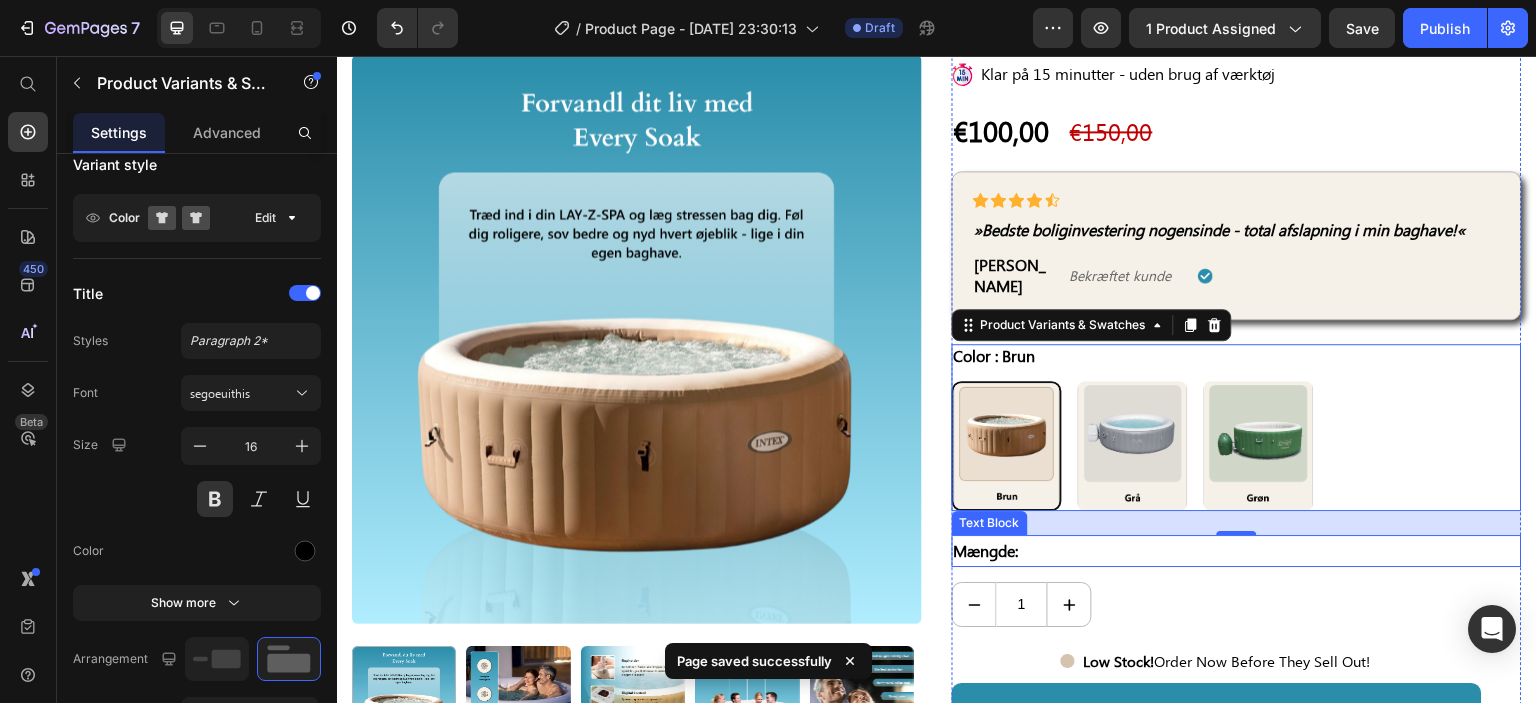 scroll, scrollTop: 339, scrollLeft: 0, axis: vertical 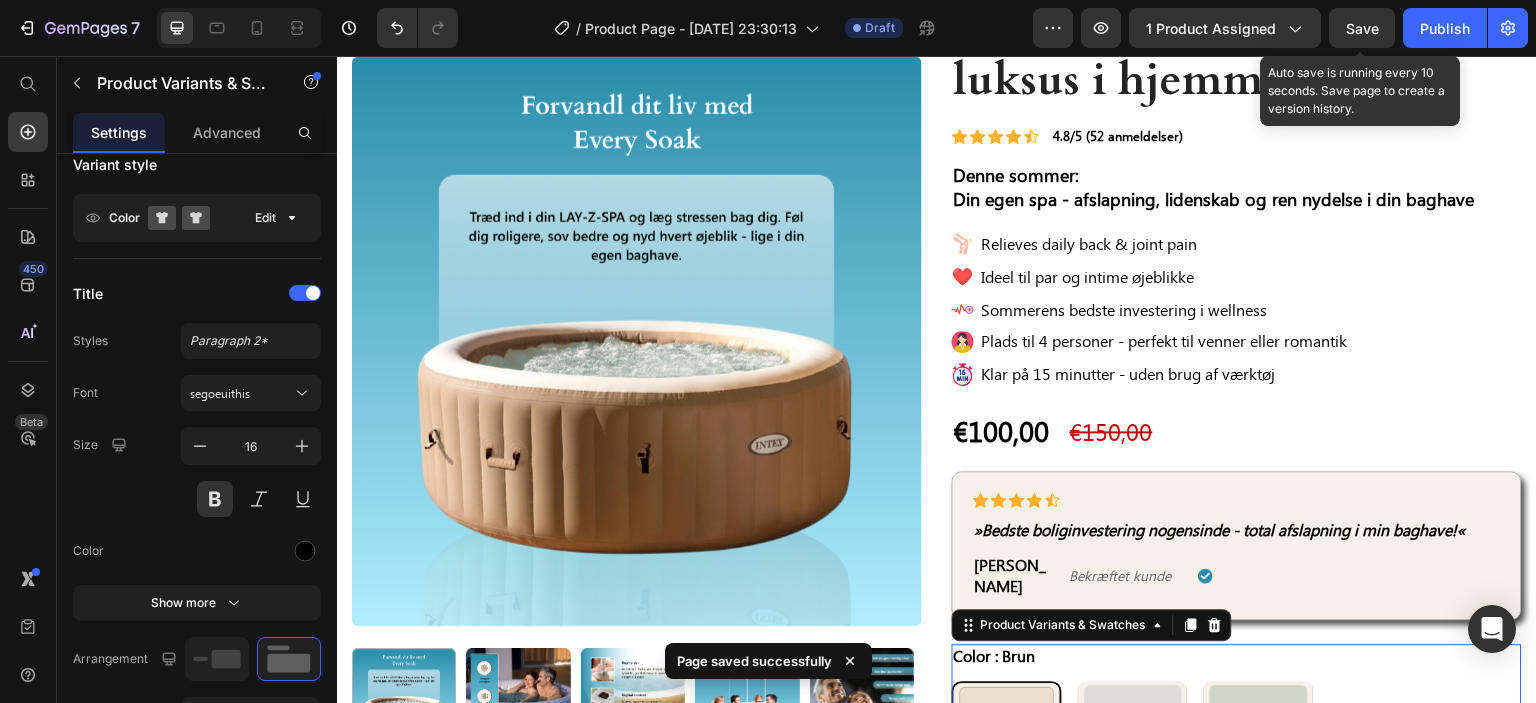 click on "Save" at bounding box center [1362, 28] 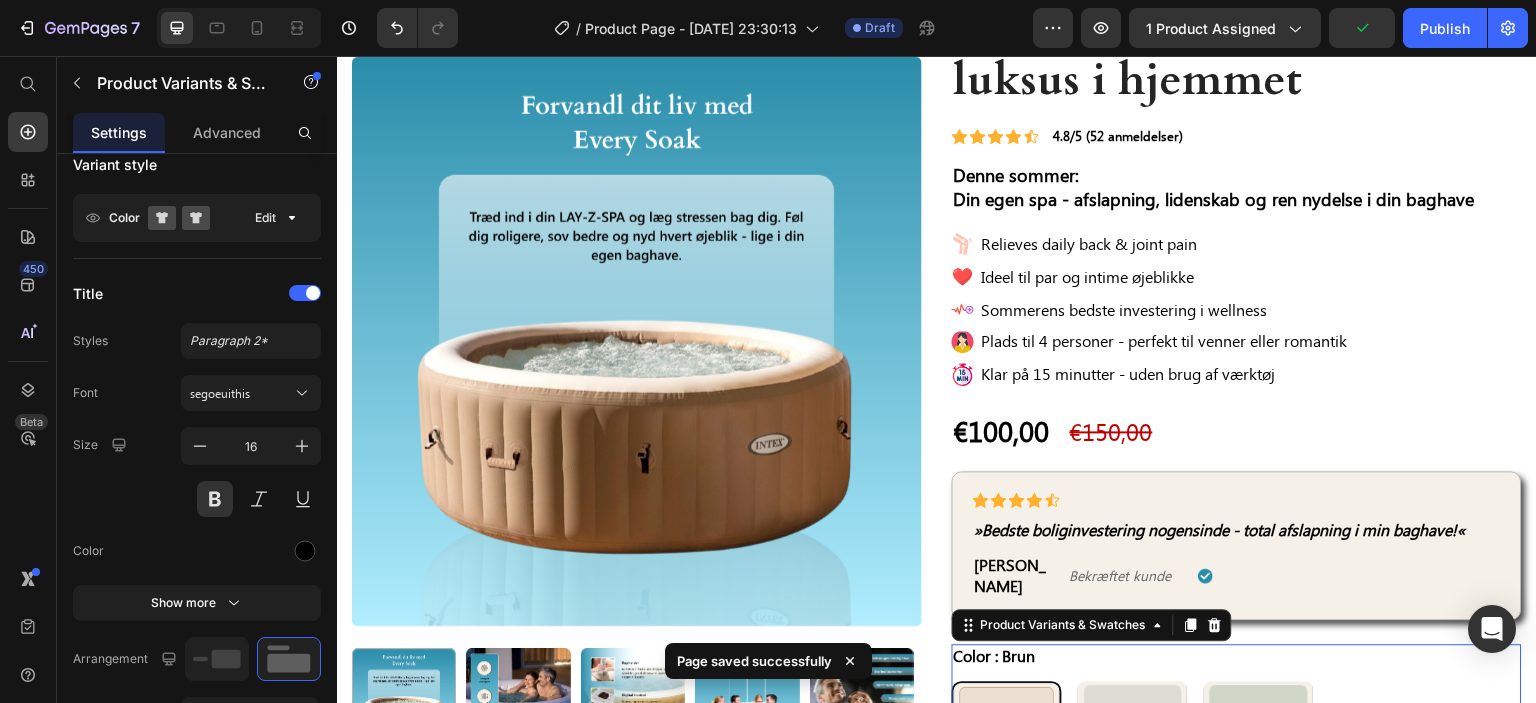 click on "/  Product Page - Jul 8, 23:30:13 Draft" 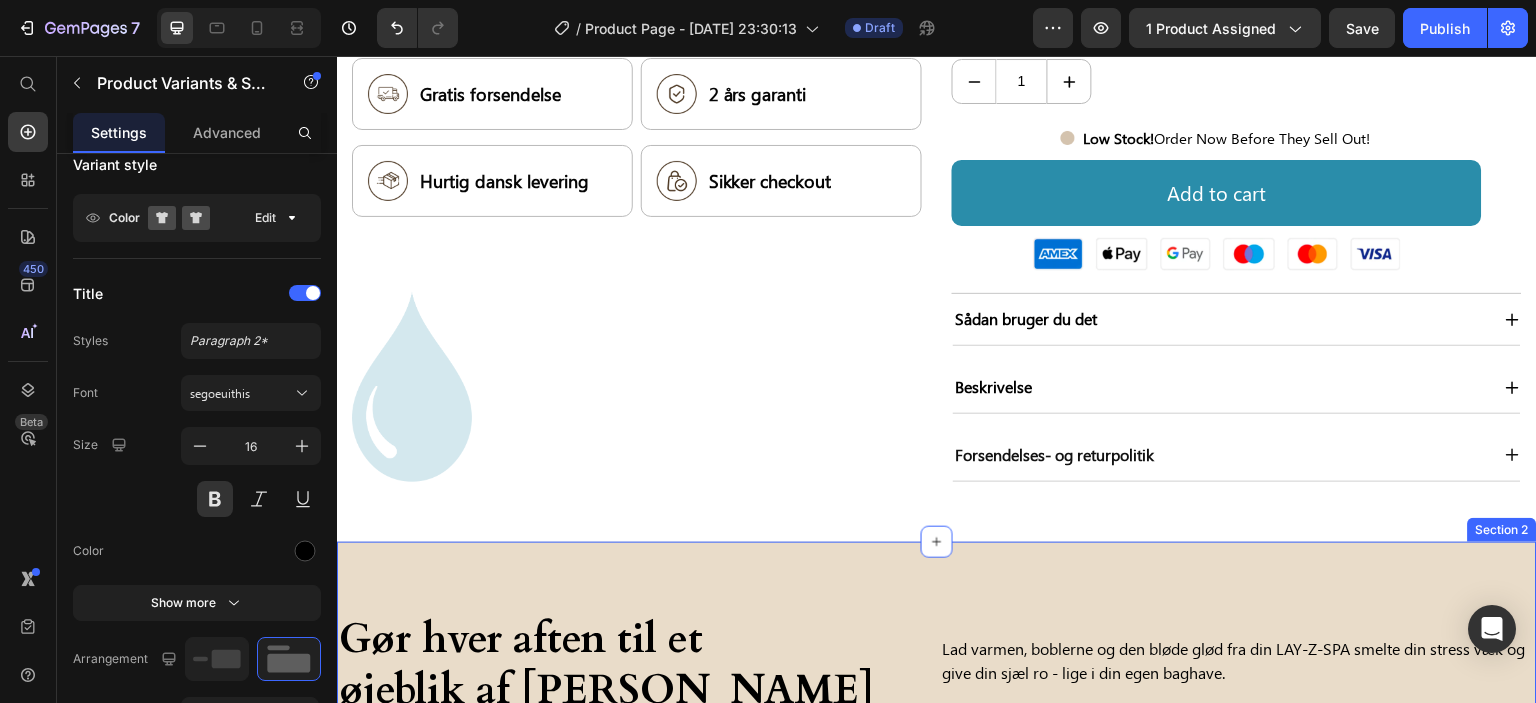 scroll, scrollTop: 1239, scrollLeft: 0, axis: vertical 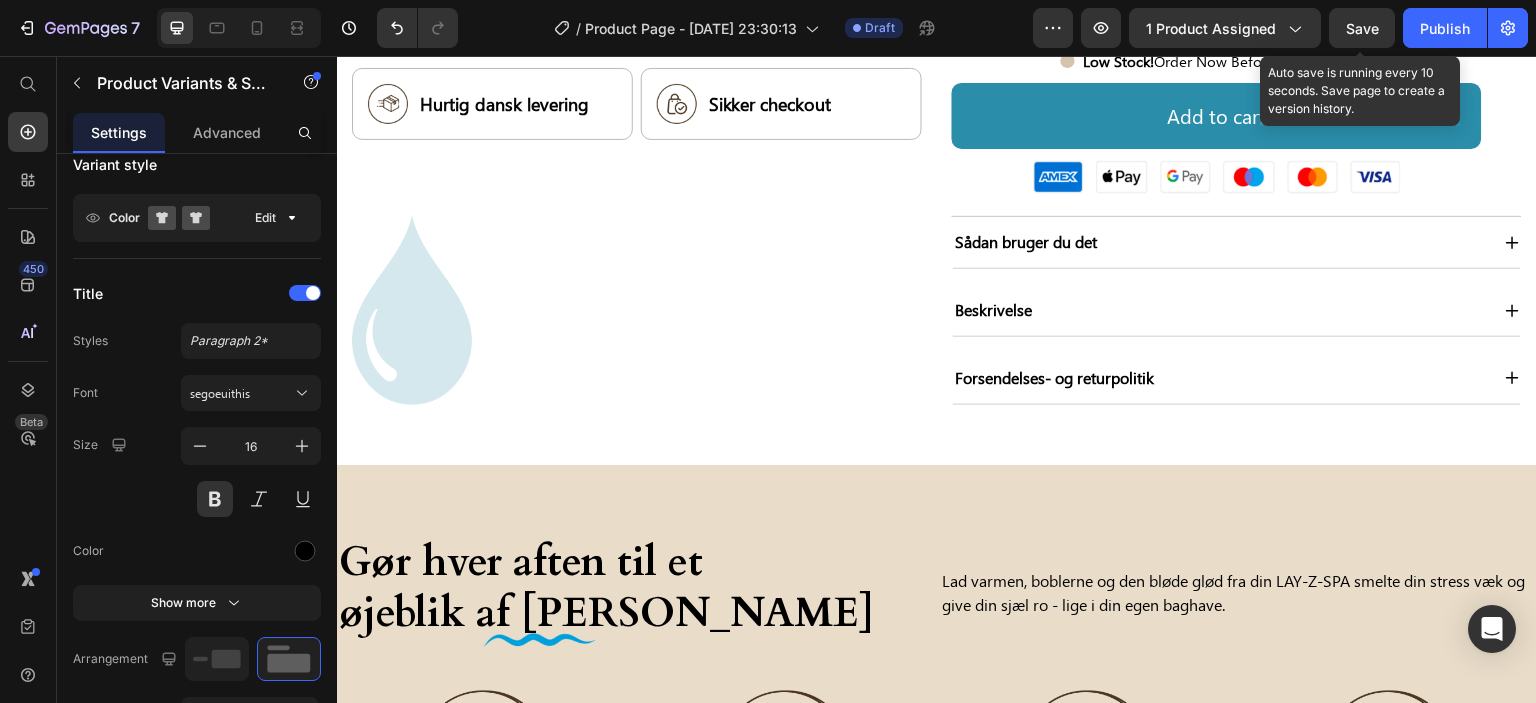 click on "Save" at bounding box center (1362, 28) 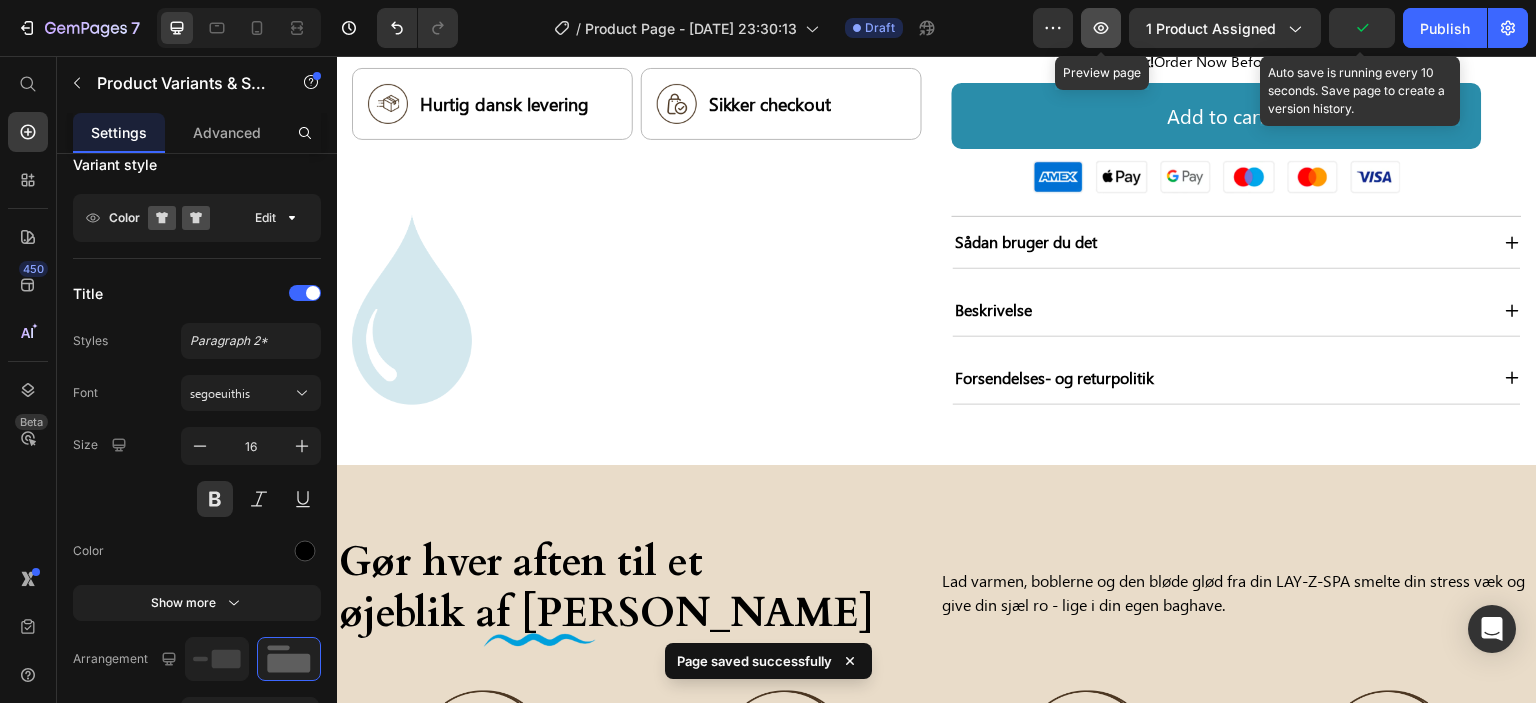 click 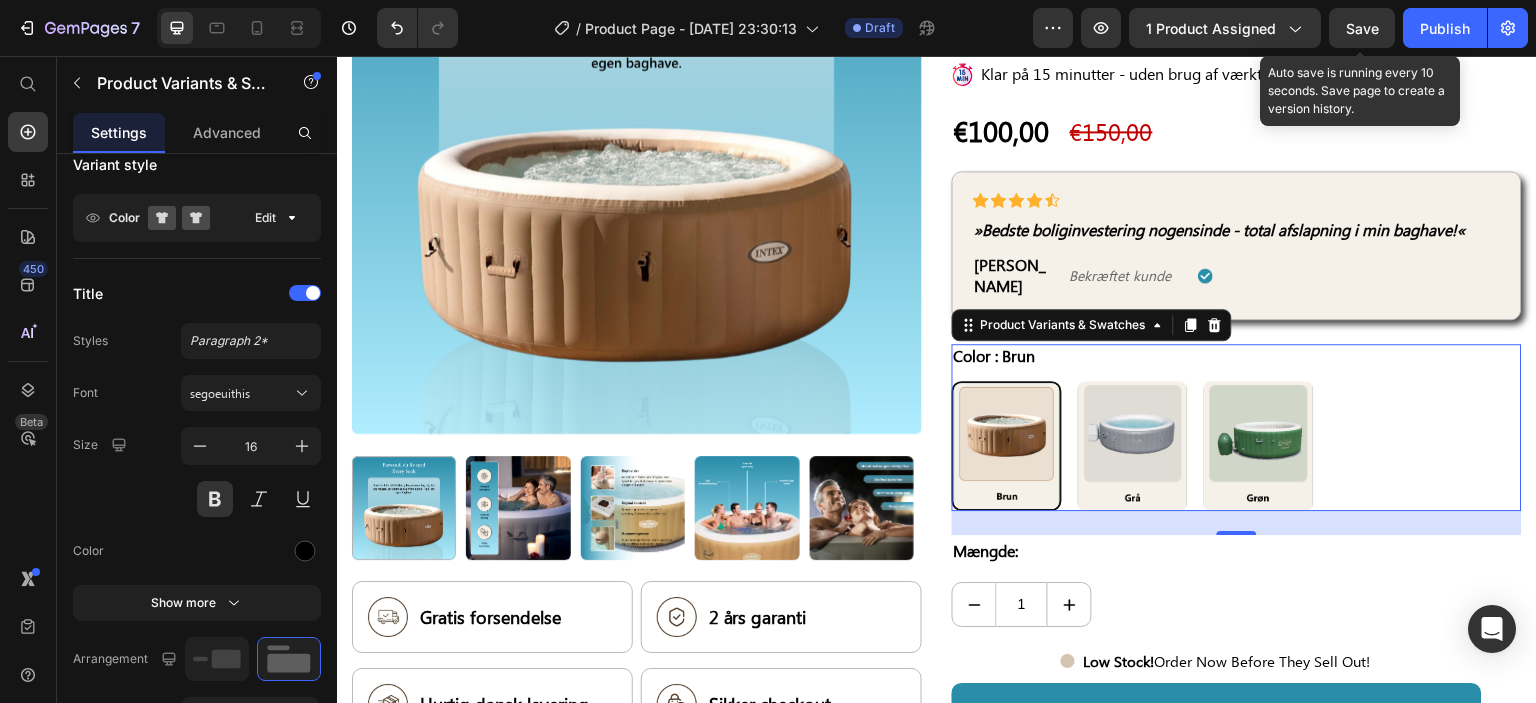scroll, scrollTop: 39, scrollLeft: 0, axis: vertical 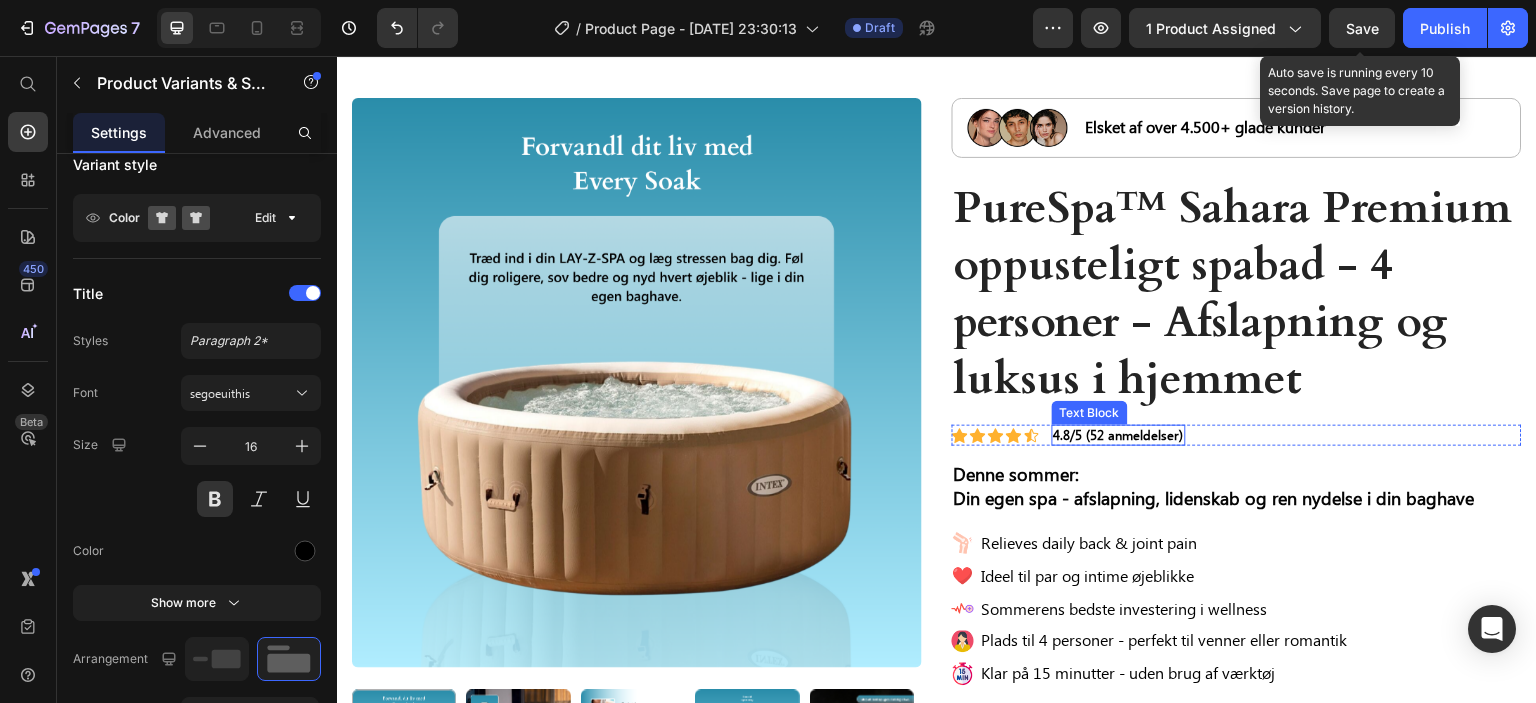 click on "4.8/5 (52 anmeldelser)" at bounding box center (1119, 435) 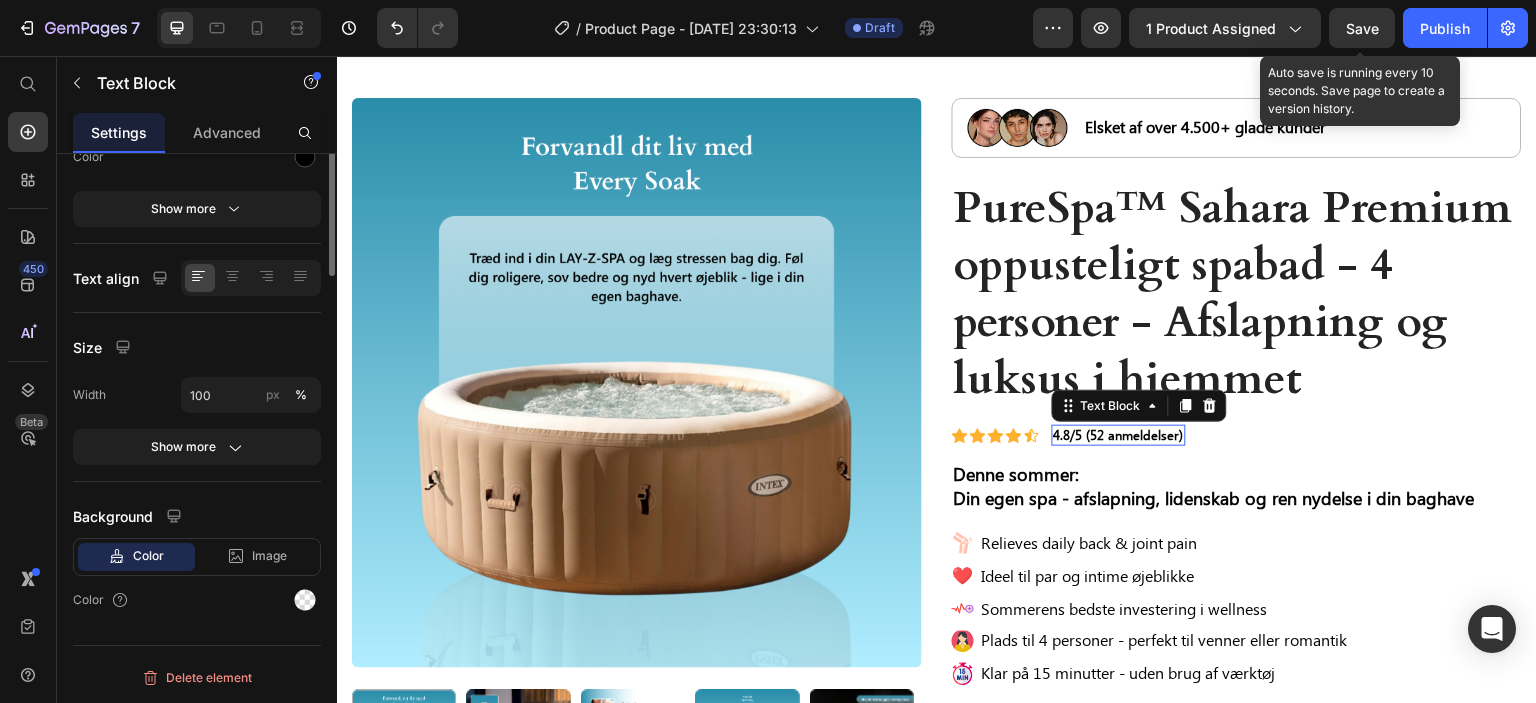 scroll, scrollTop: 0, scrollLeft: 0, axis: both 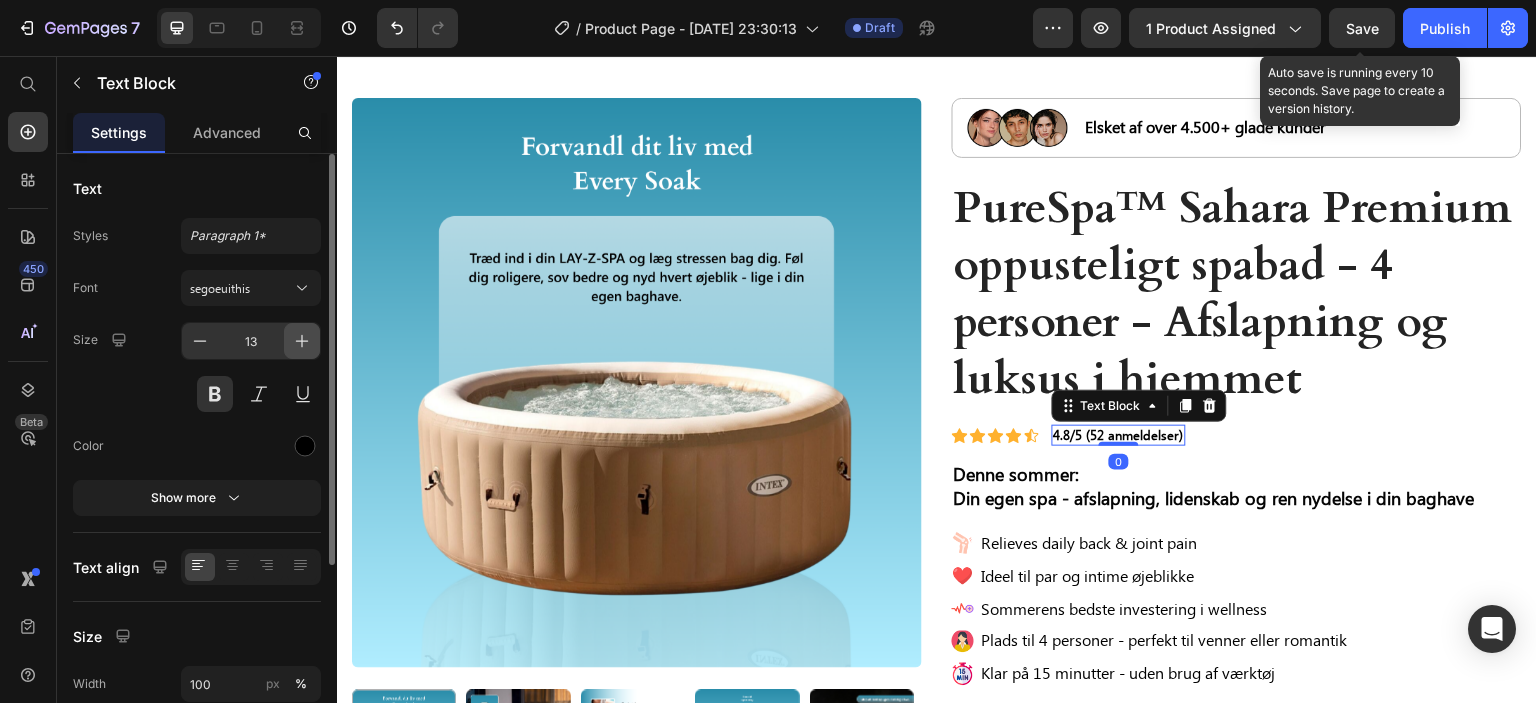 click 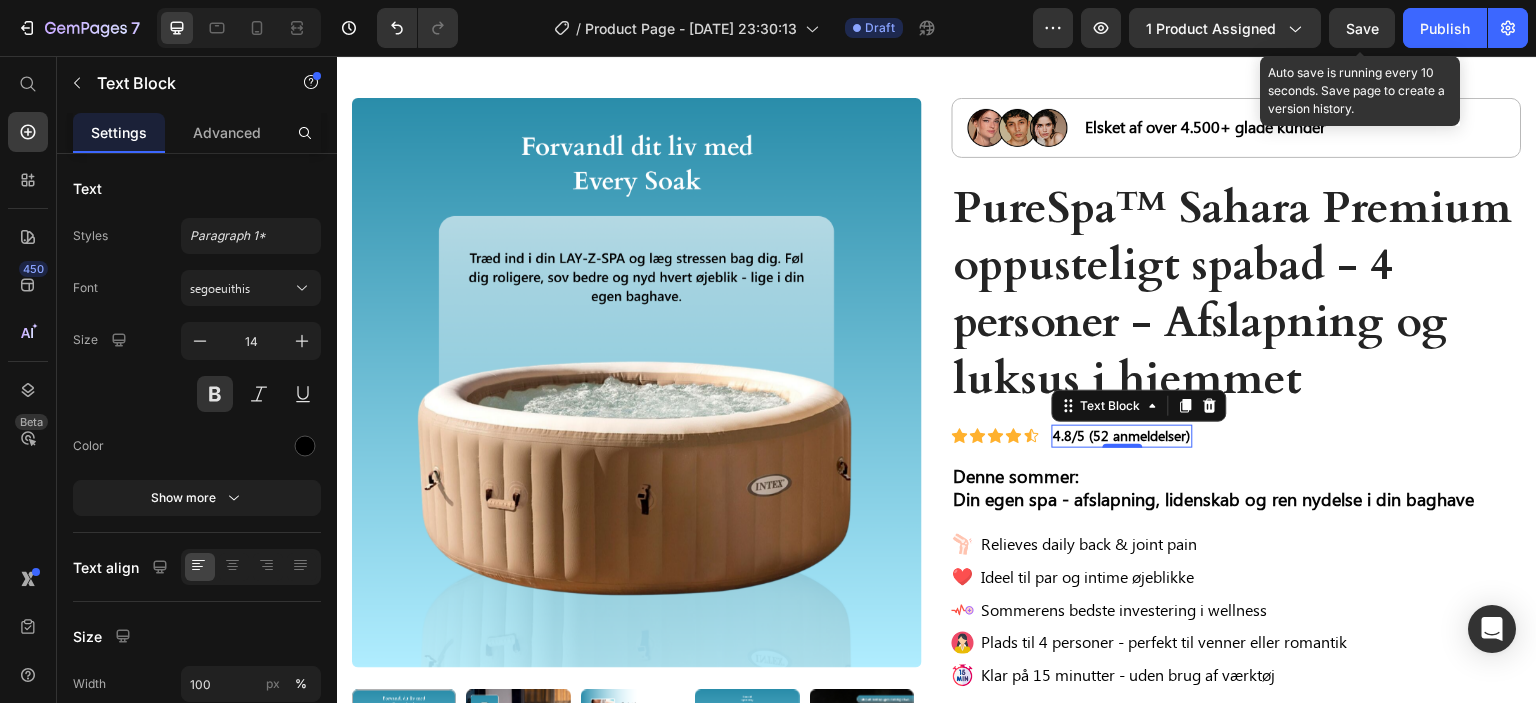 click on "Save" at bounding box center [1362, 28] 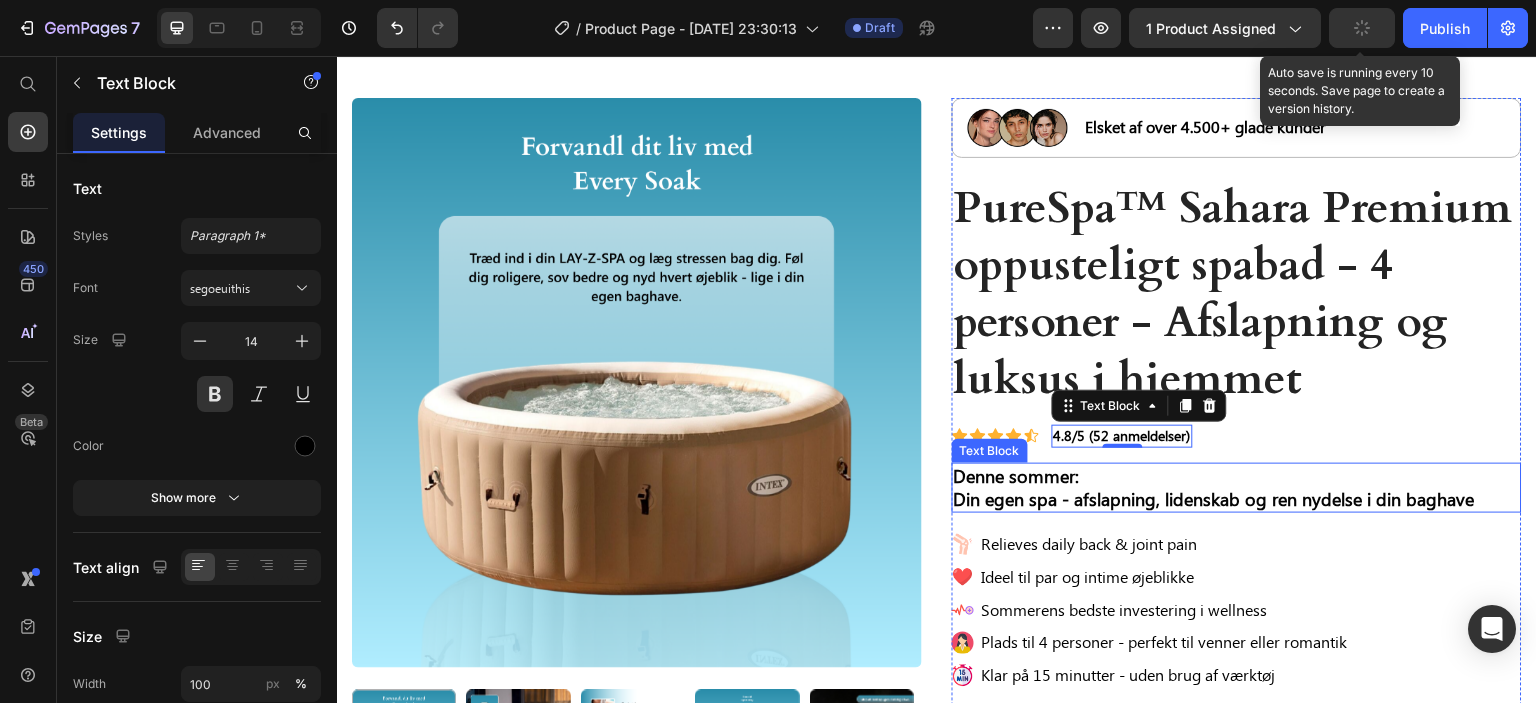 click on "Denne sommer: Din egen spa - afslapning, lidenskab og ren nydelse i din baghave" at bounding box center (1237, 488) 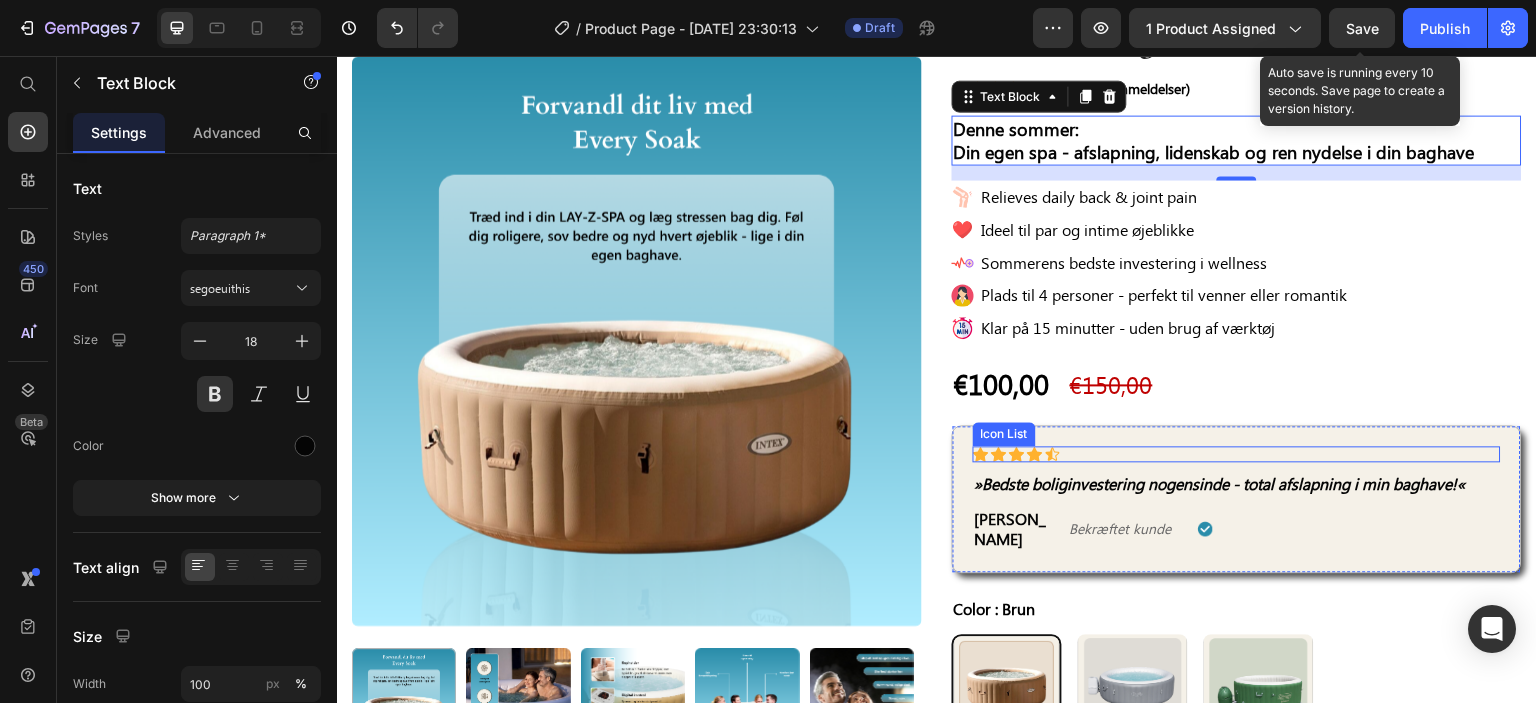 scroll, scrollTop: 539, scrollLeft: 0, axis: vertical 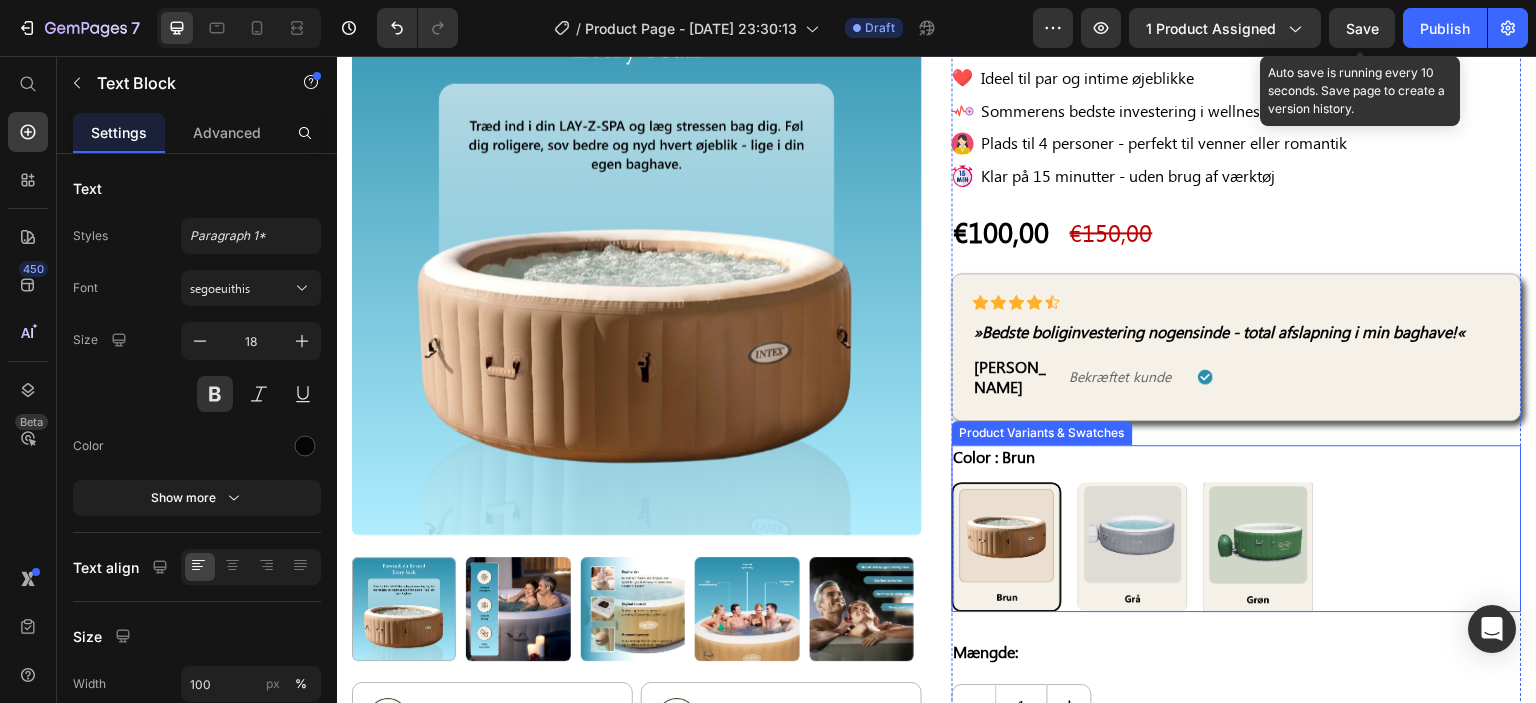 click at bounding box center (1259, 547) 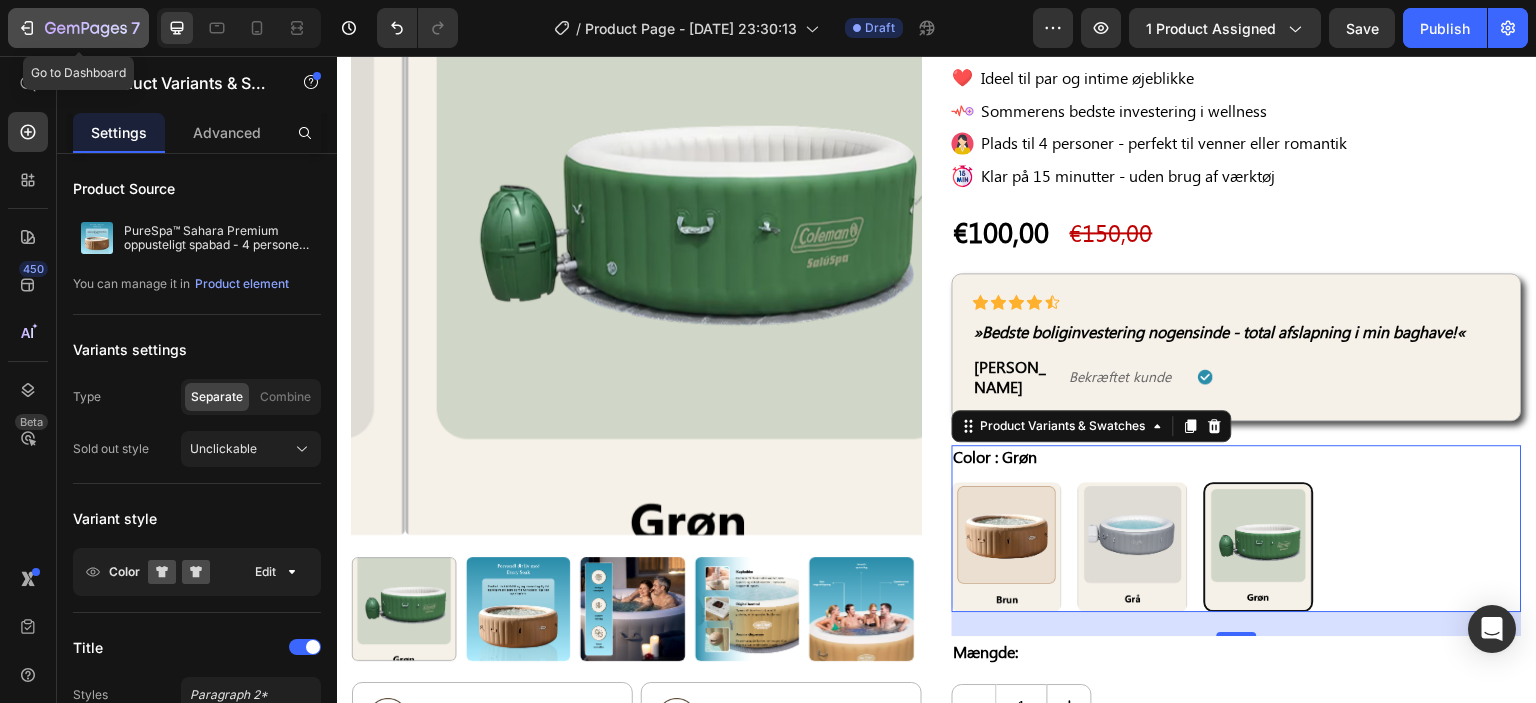 click 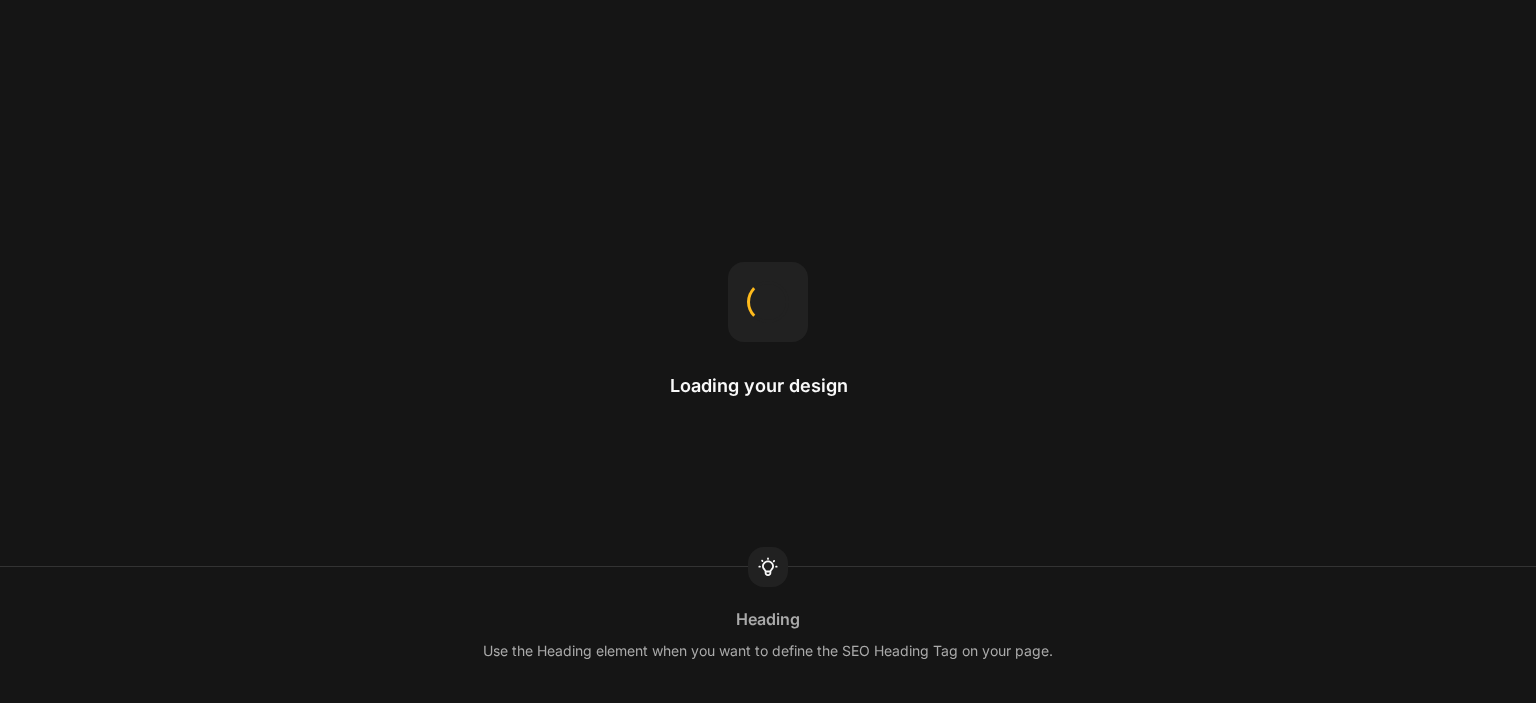 scroll, scrollTop: 0, scrollLeft: 0, axis: both 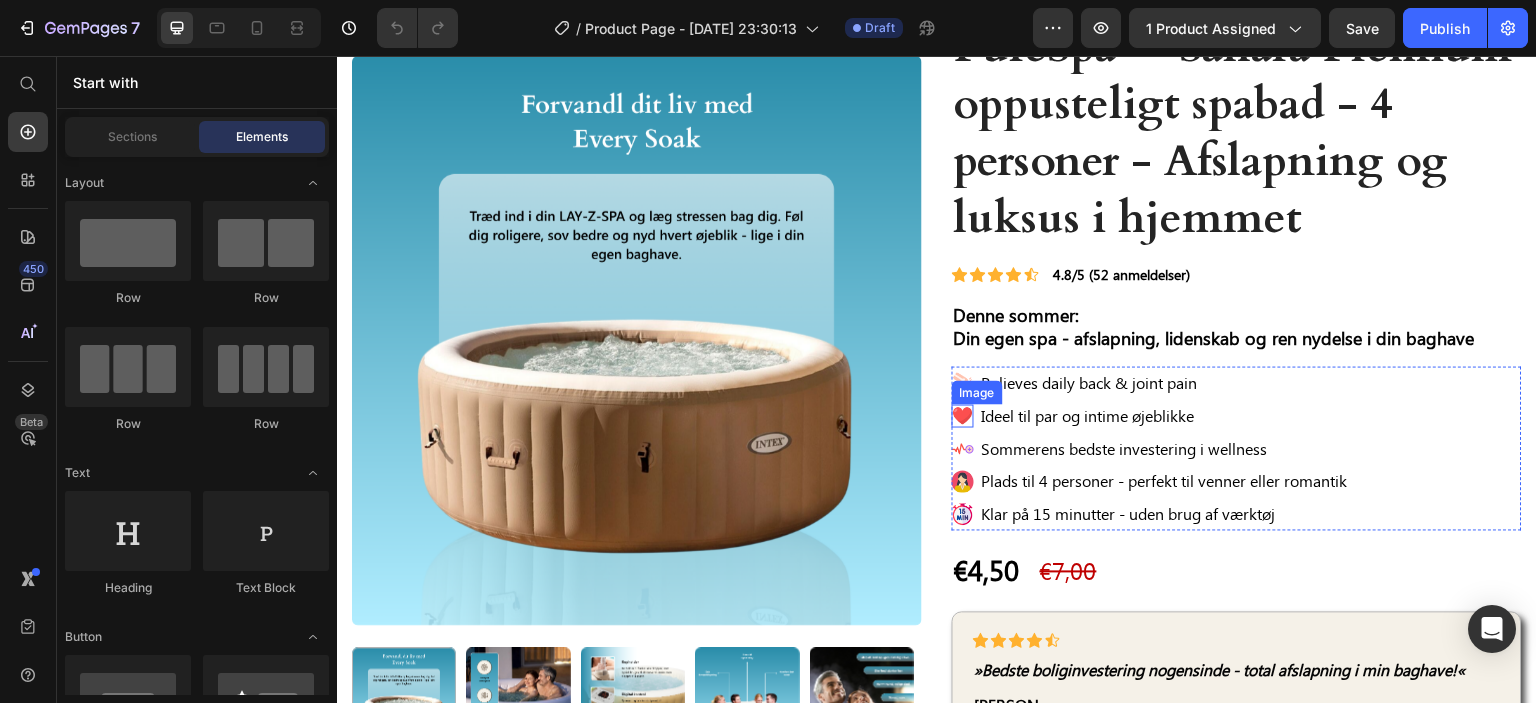 click on "Image" at bounding box center (977, 393) 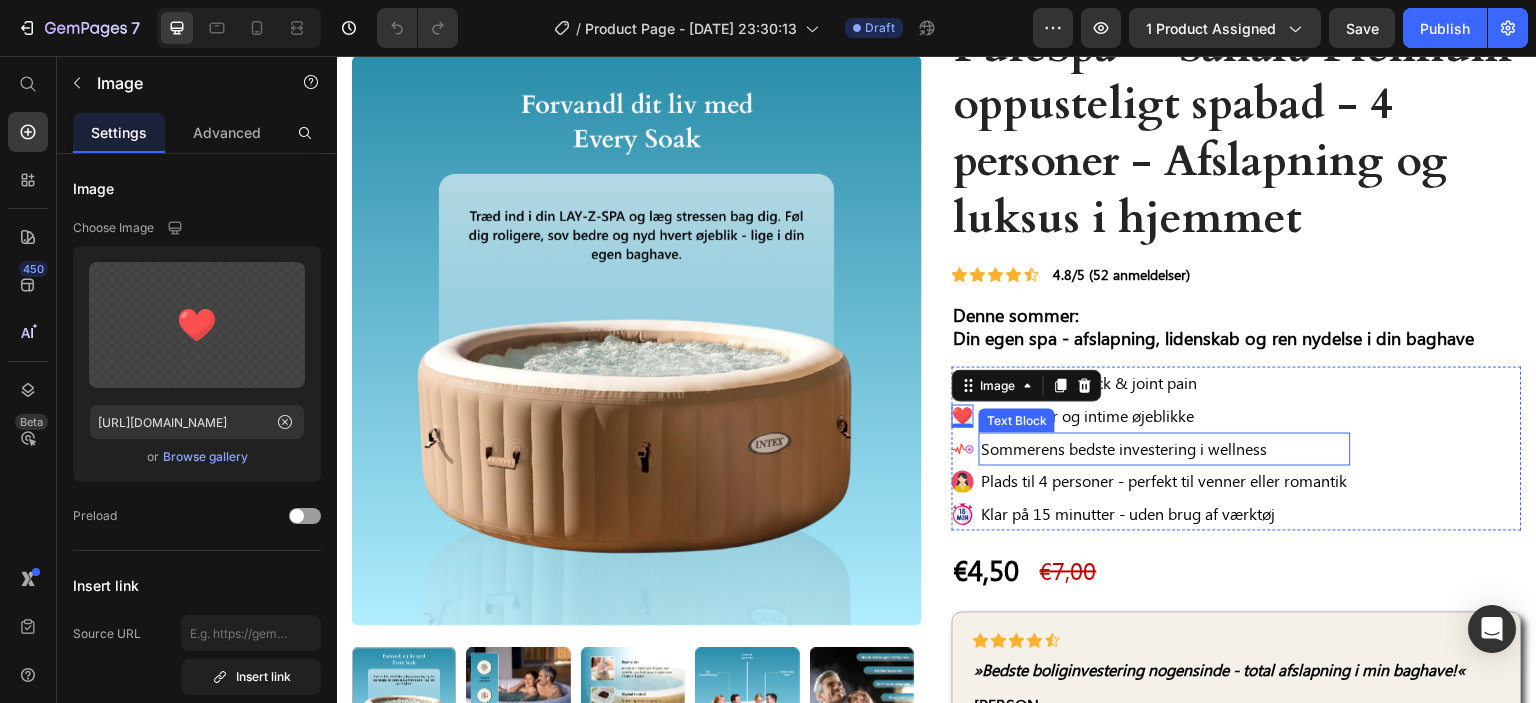 click on "Sommerens bedste investering i wellness" at bounding box center (1165, 449) 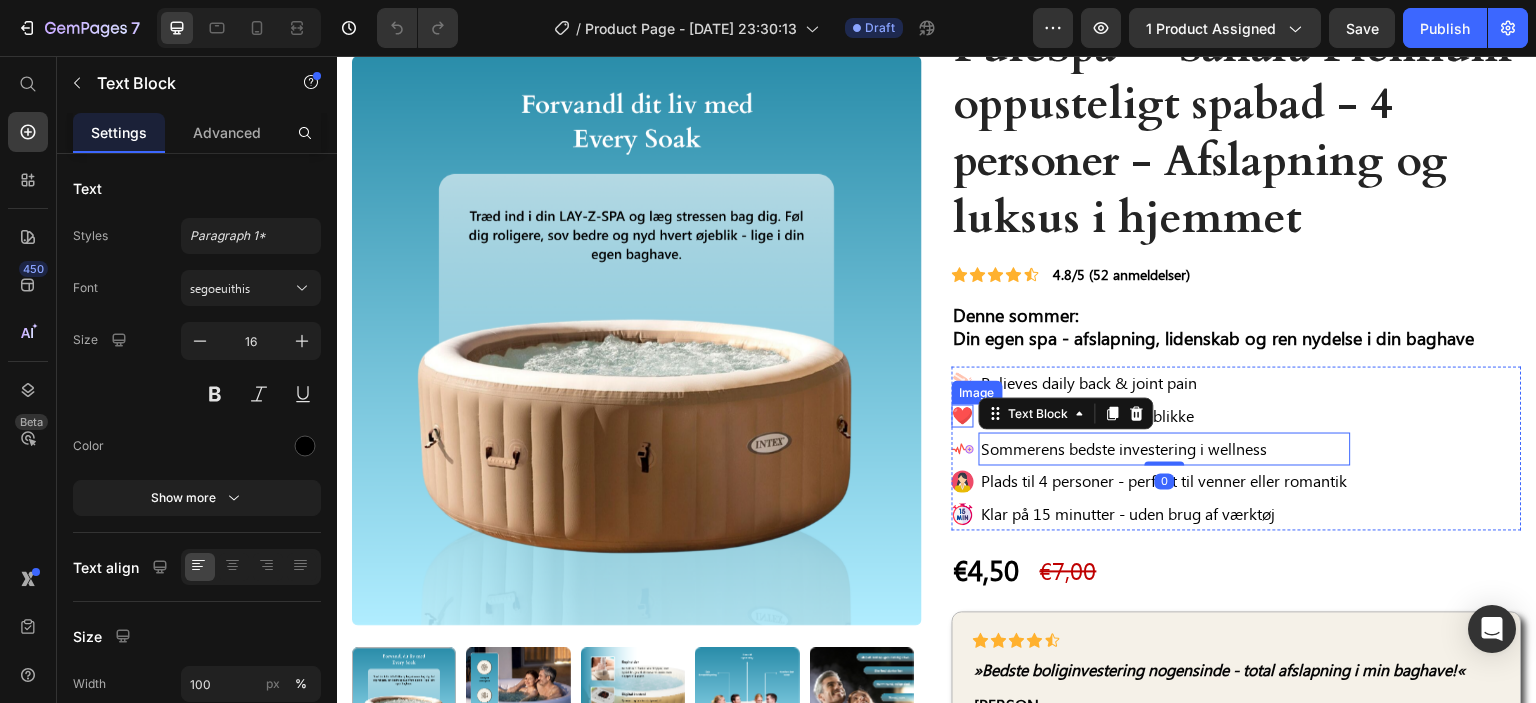 click on "Image" at bounding box center [977, 393] 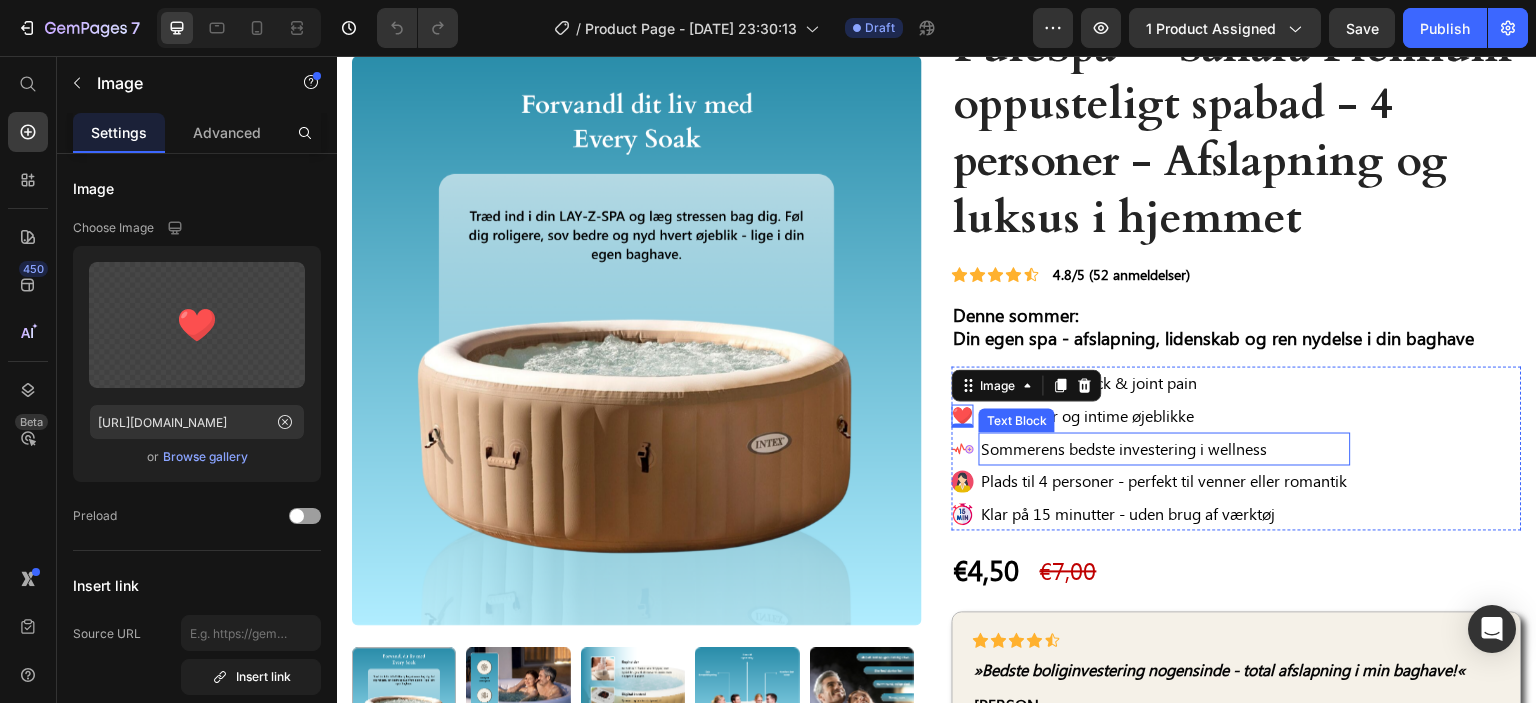 click on "Sommerens bedste investering i wellness" at bounding box center (1165, 449) 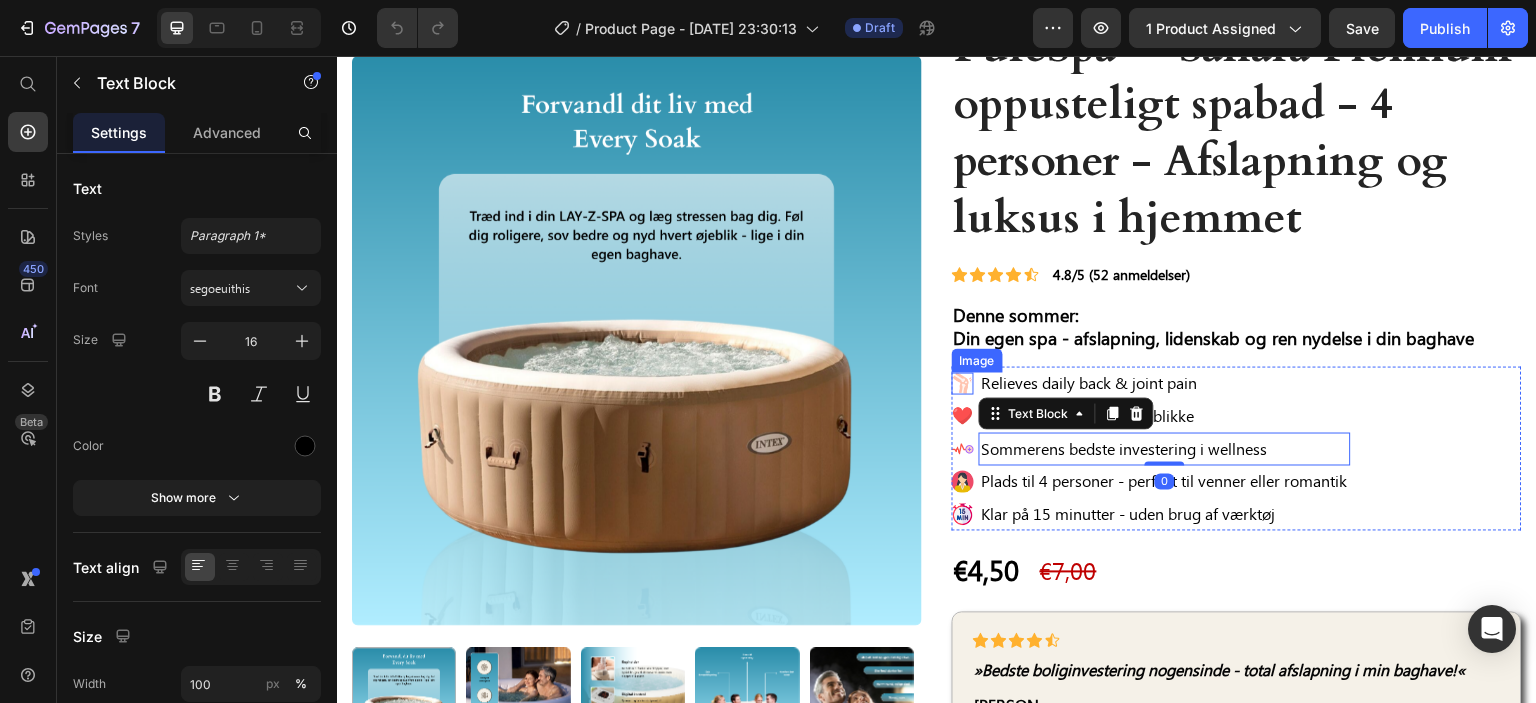 click at bounding box center (963, 384) 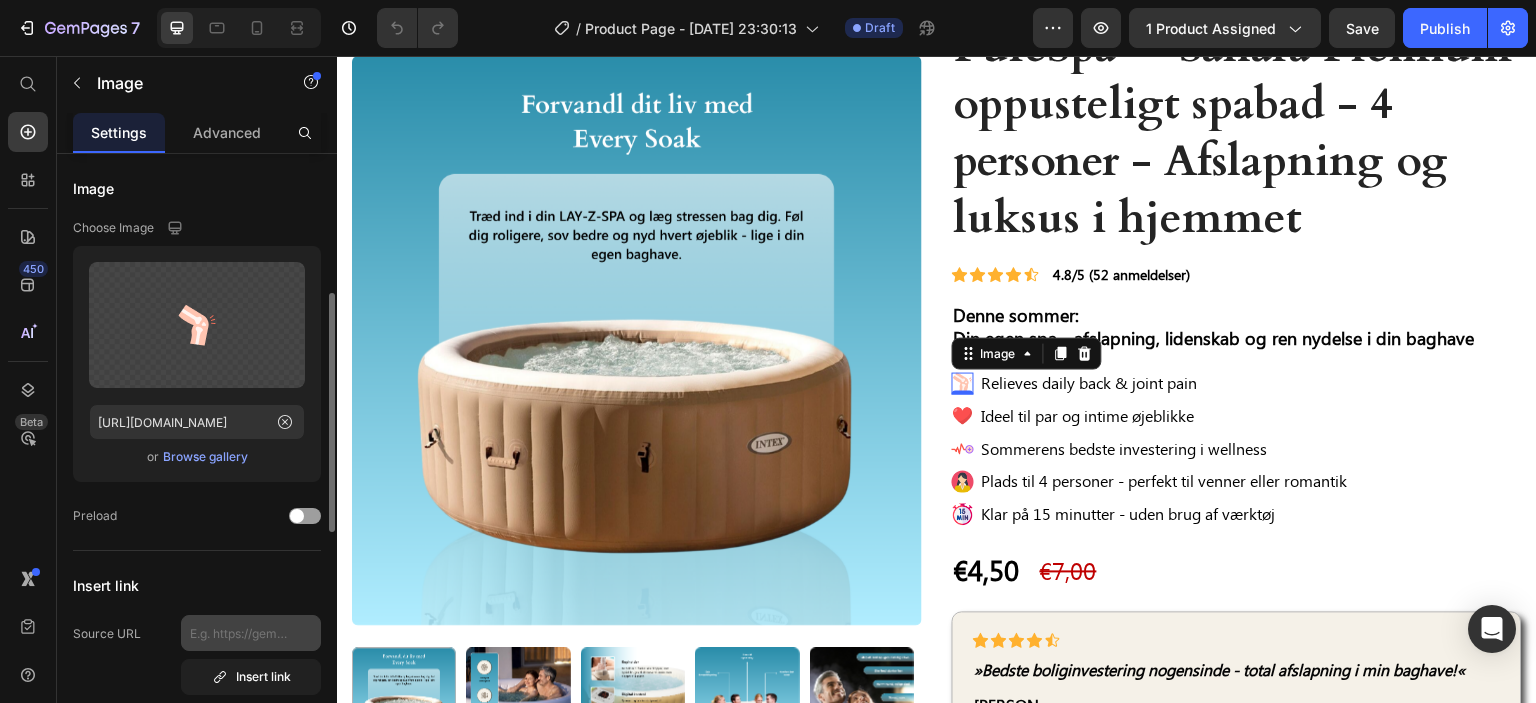 scroll, scrollTop: 200, scrollLeft: 0, axis: vertical 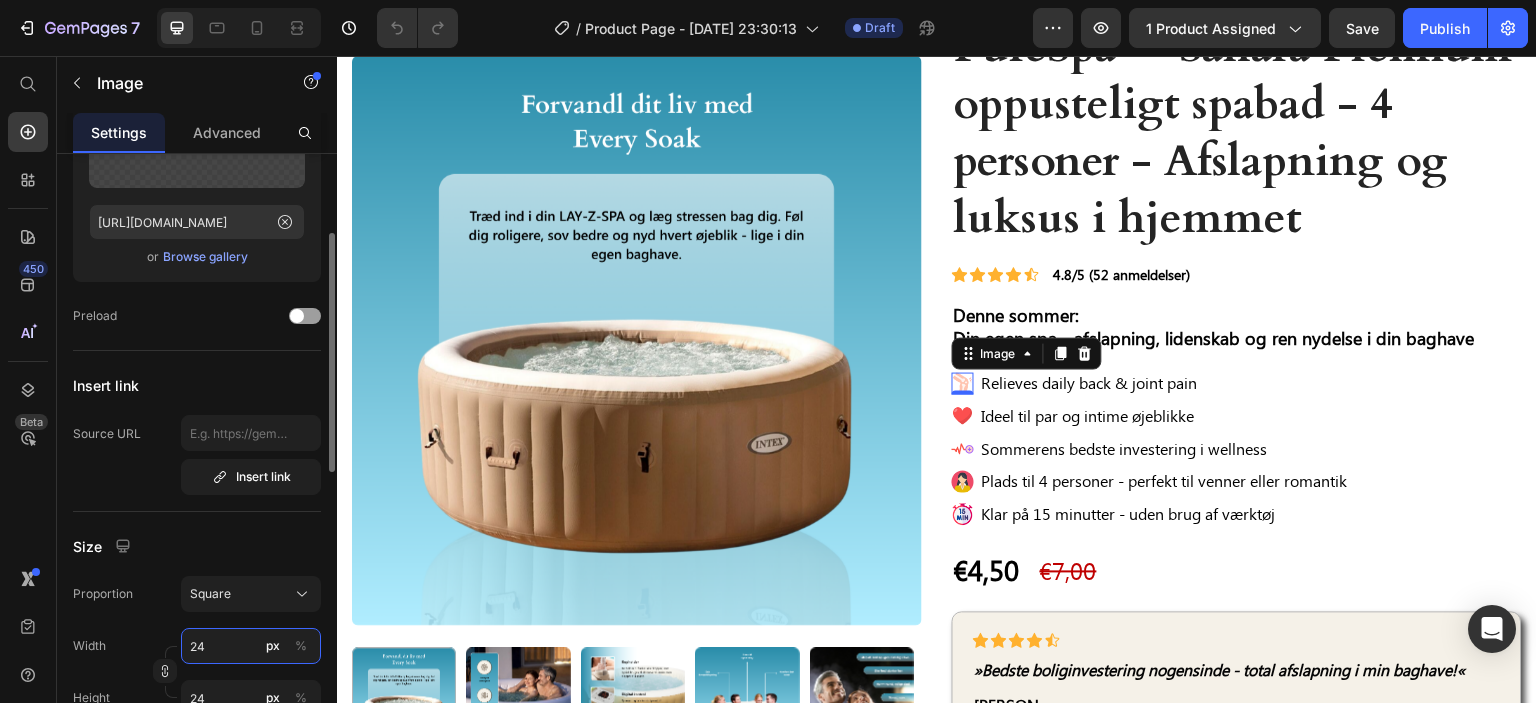 click on "24" at bounding box center (251, 646) 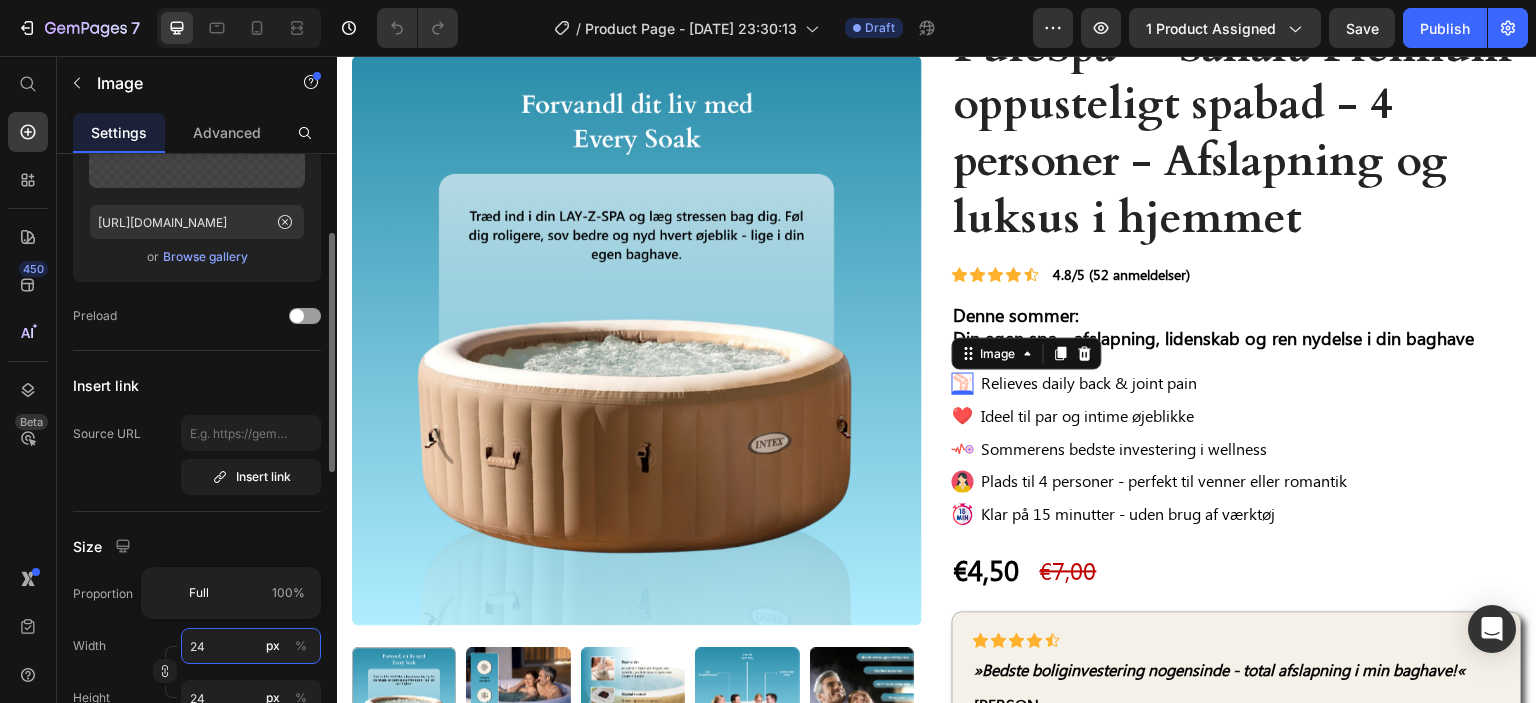 type on "23" 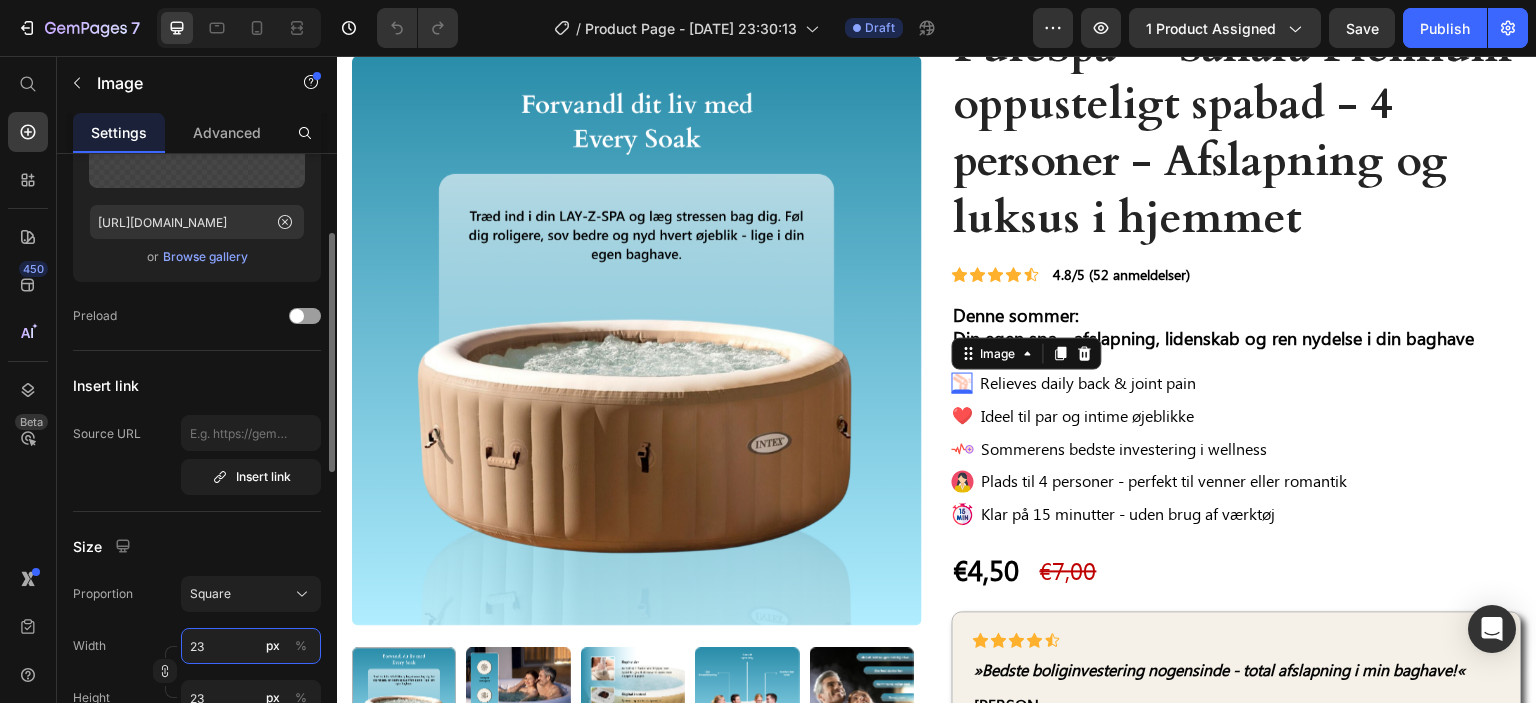 type on "22" 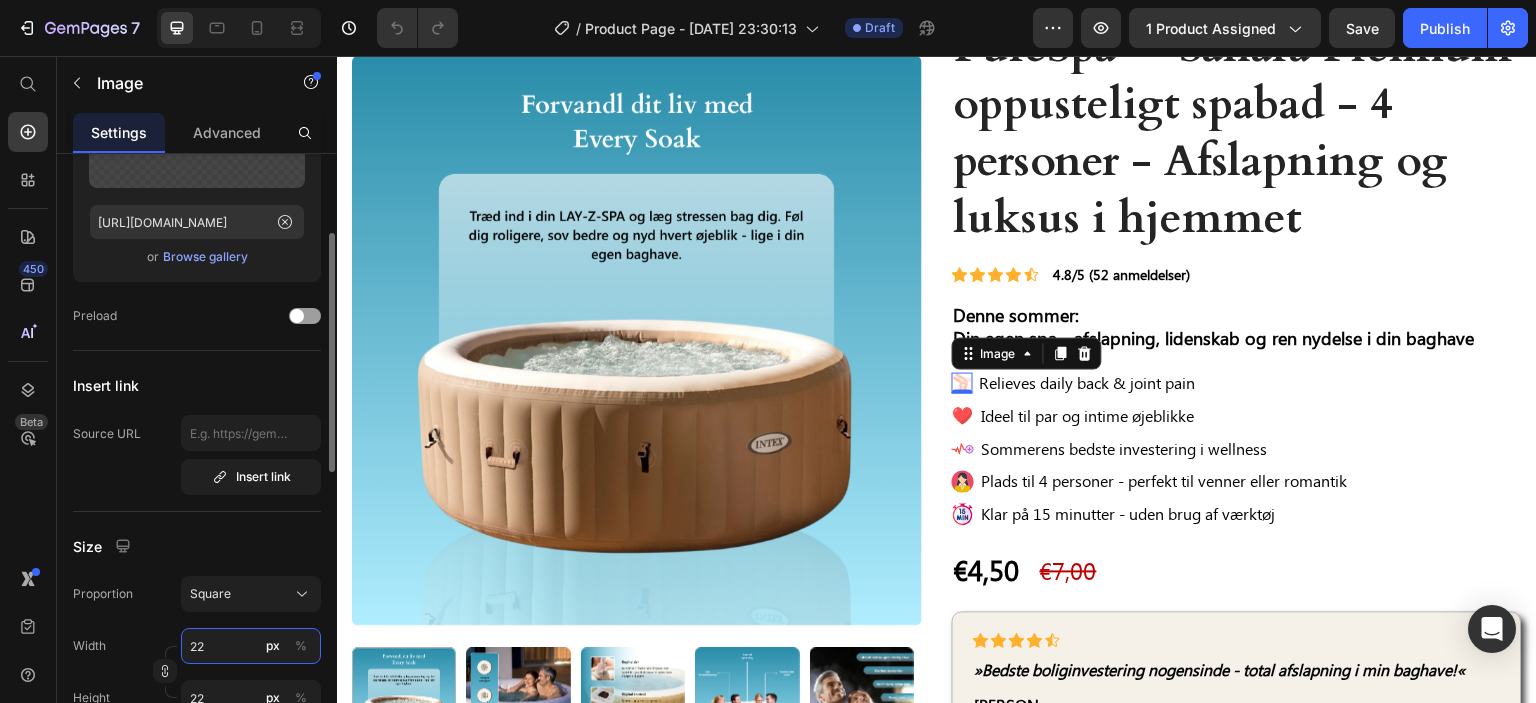 type on "21" 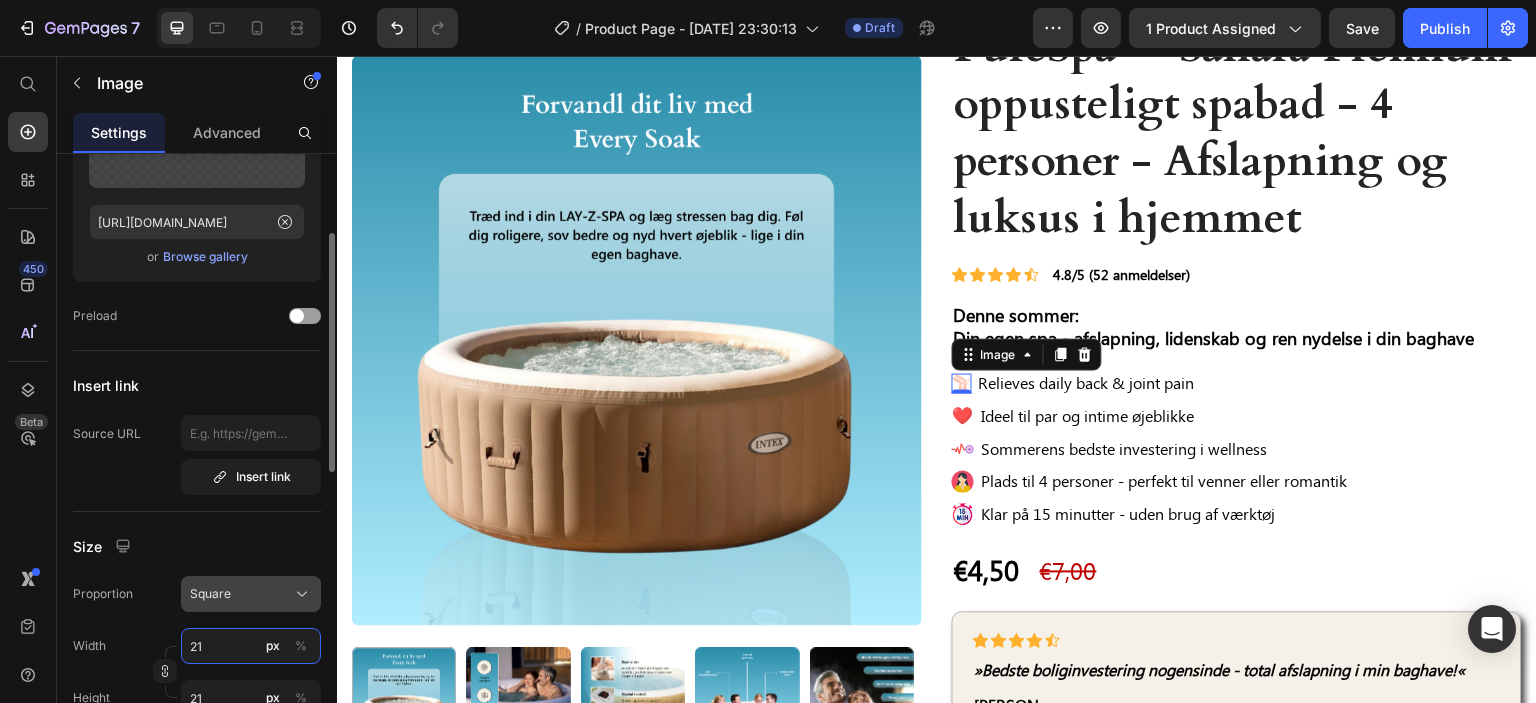 type on "20" 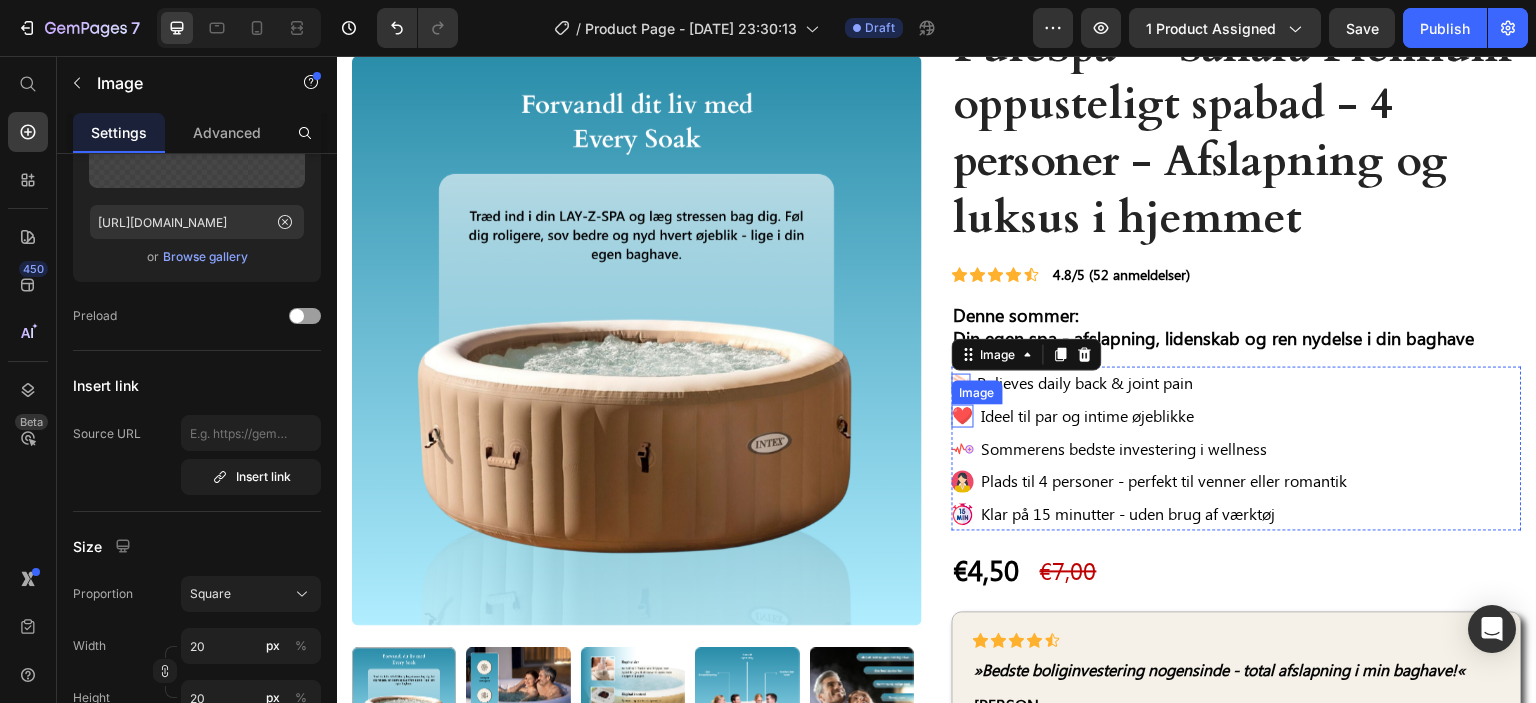 click at bounding box center (963, 416) 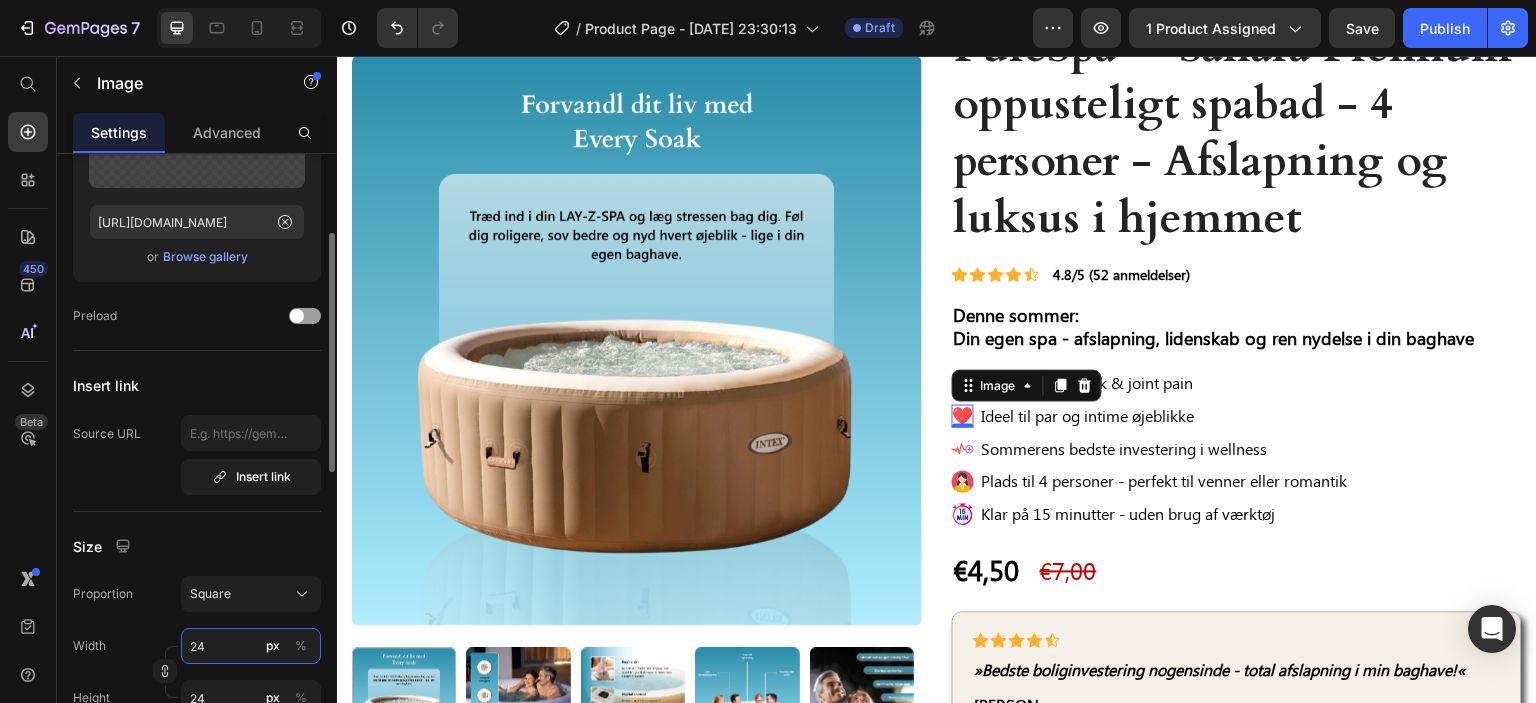 click on "24" at bounding box center [251, 646] 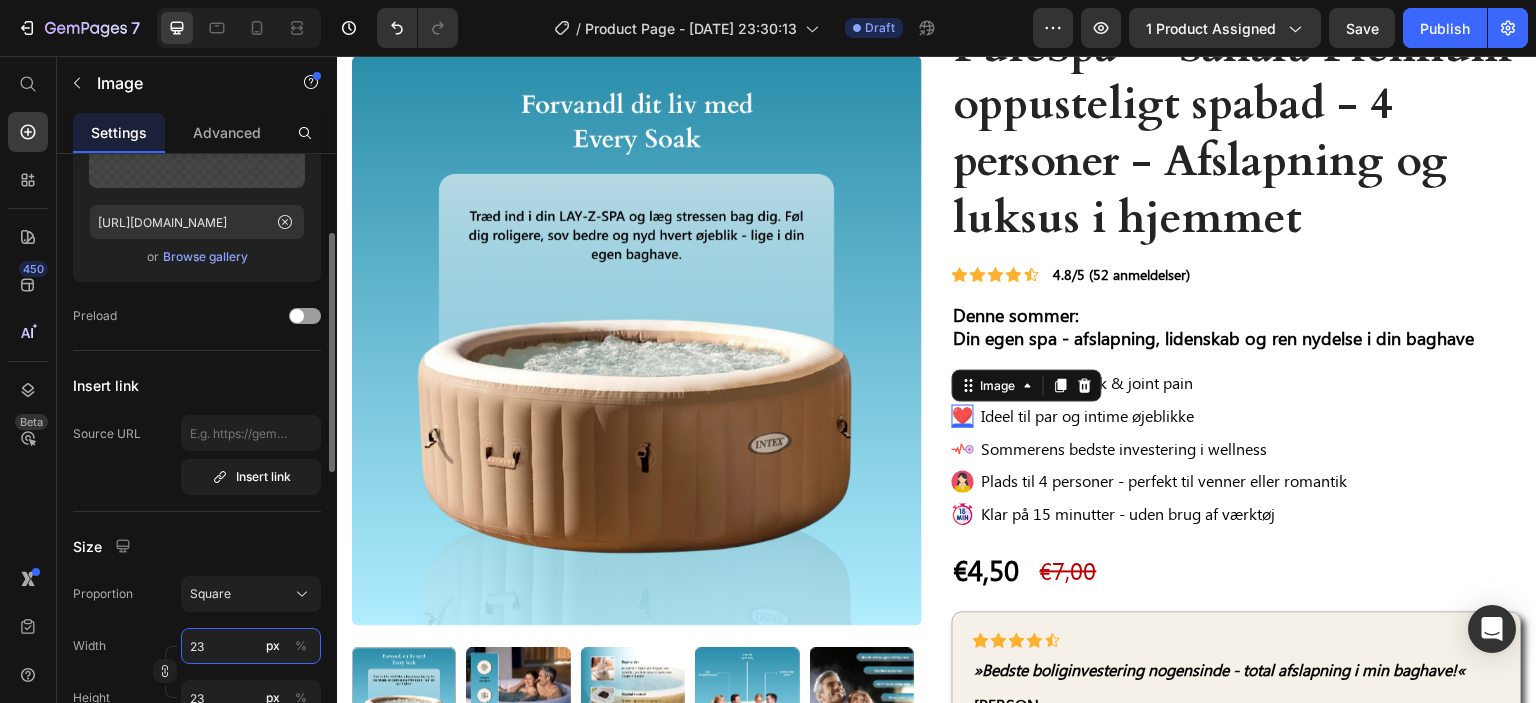 type on "22" 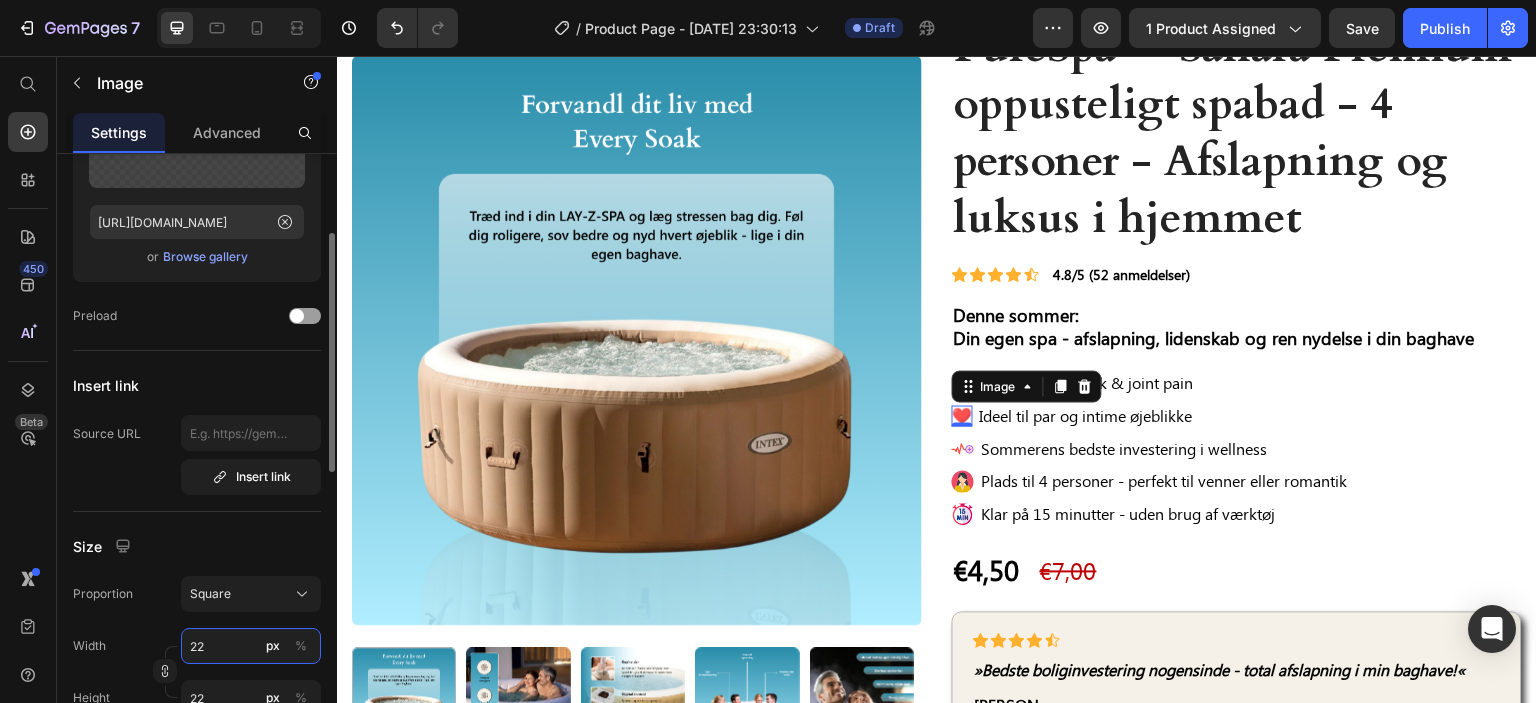 type on "21" 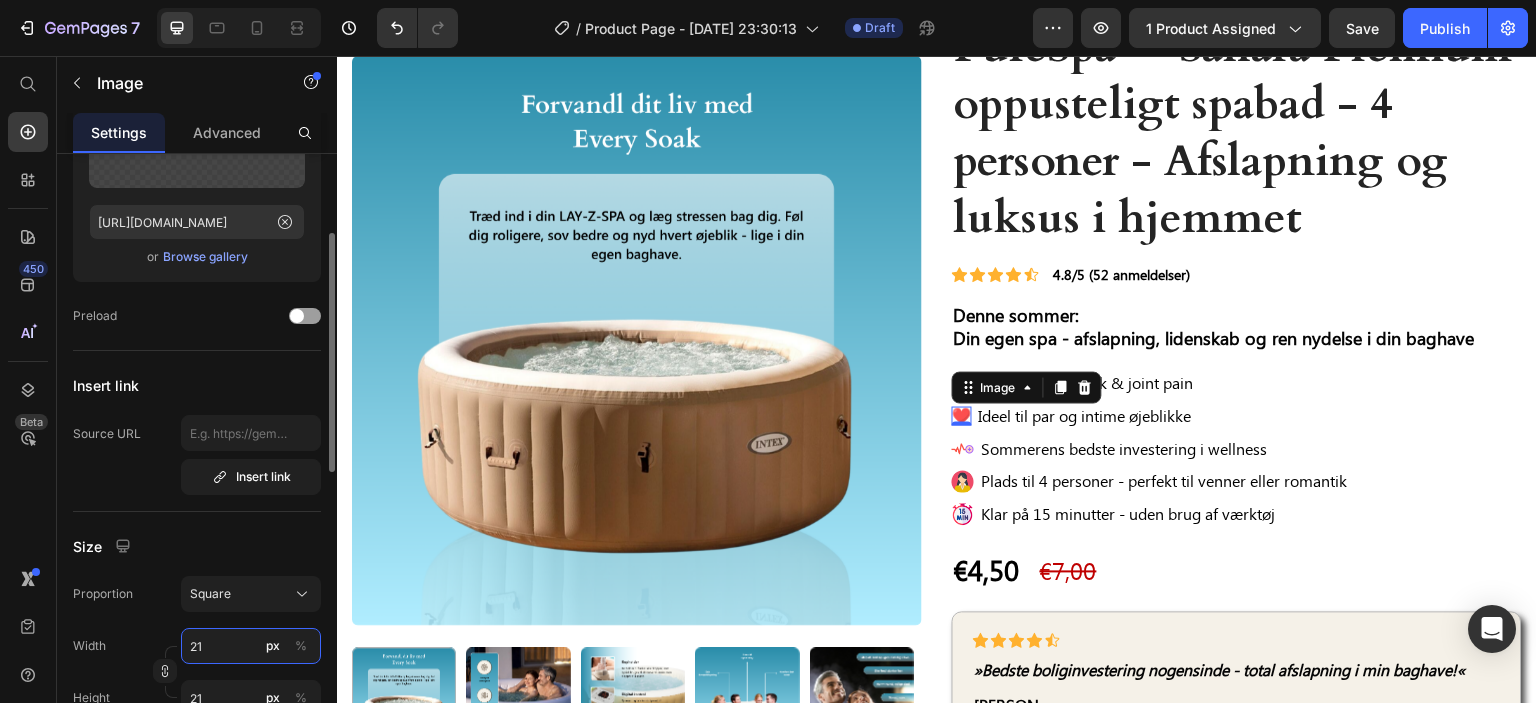 type on "20" 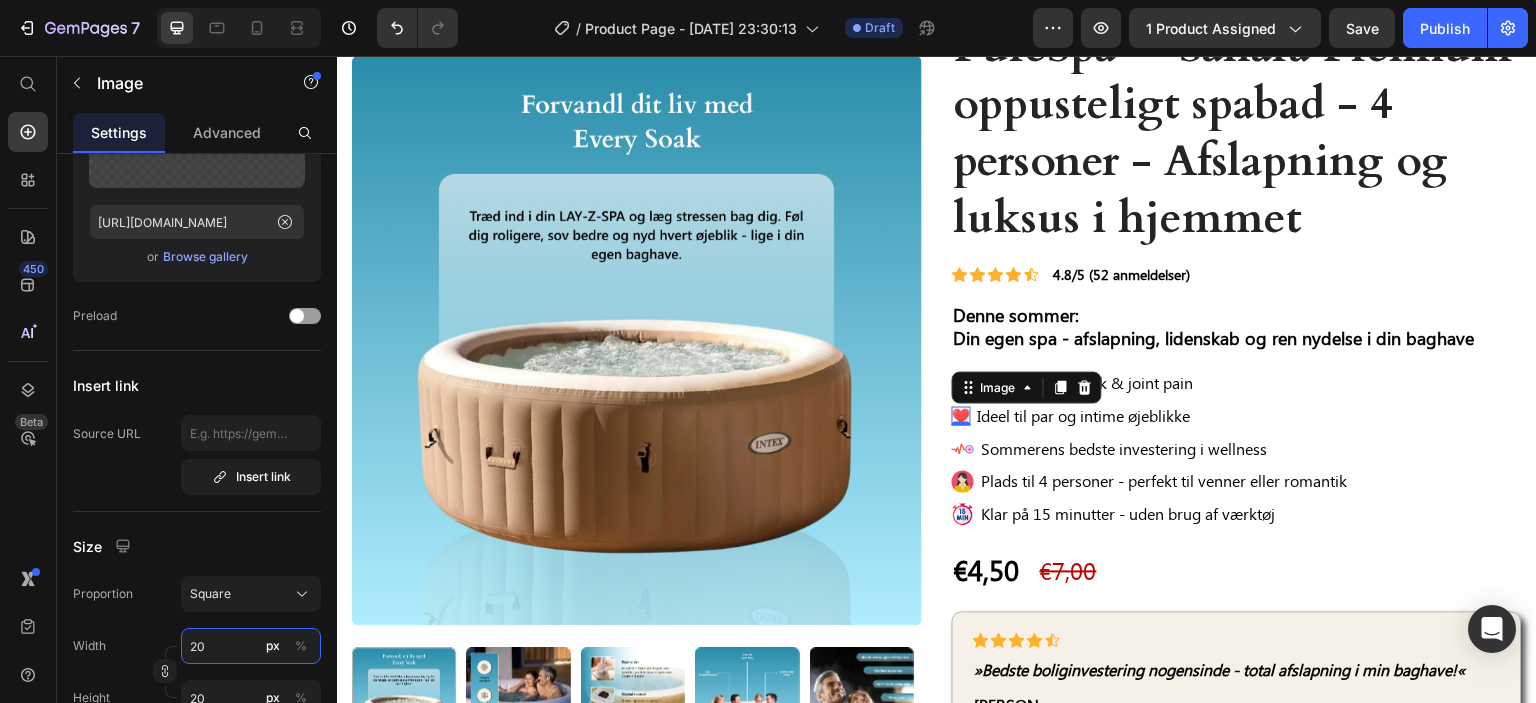 type on "19" 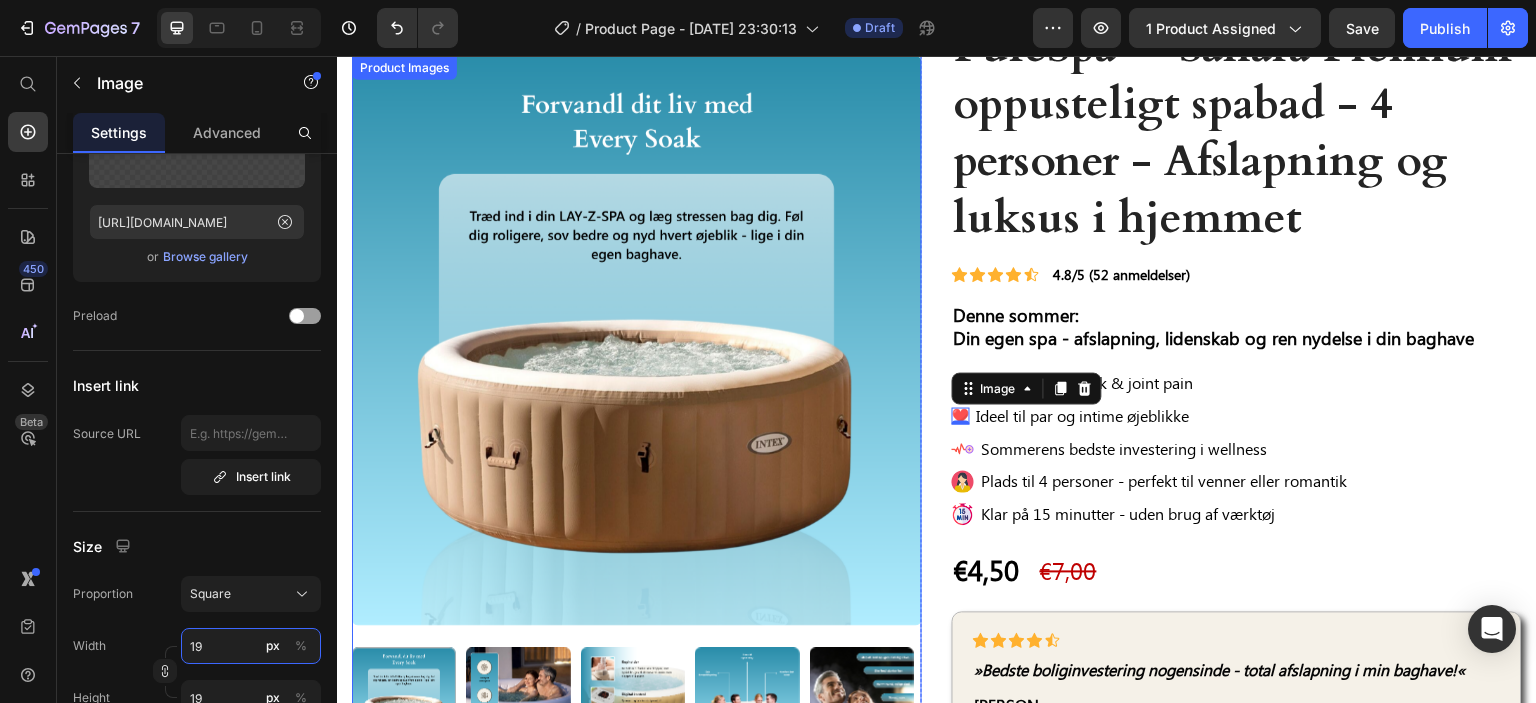 type on "20" 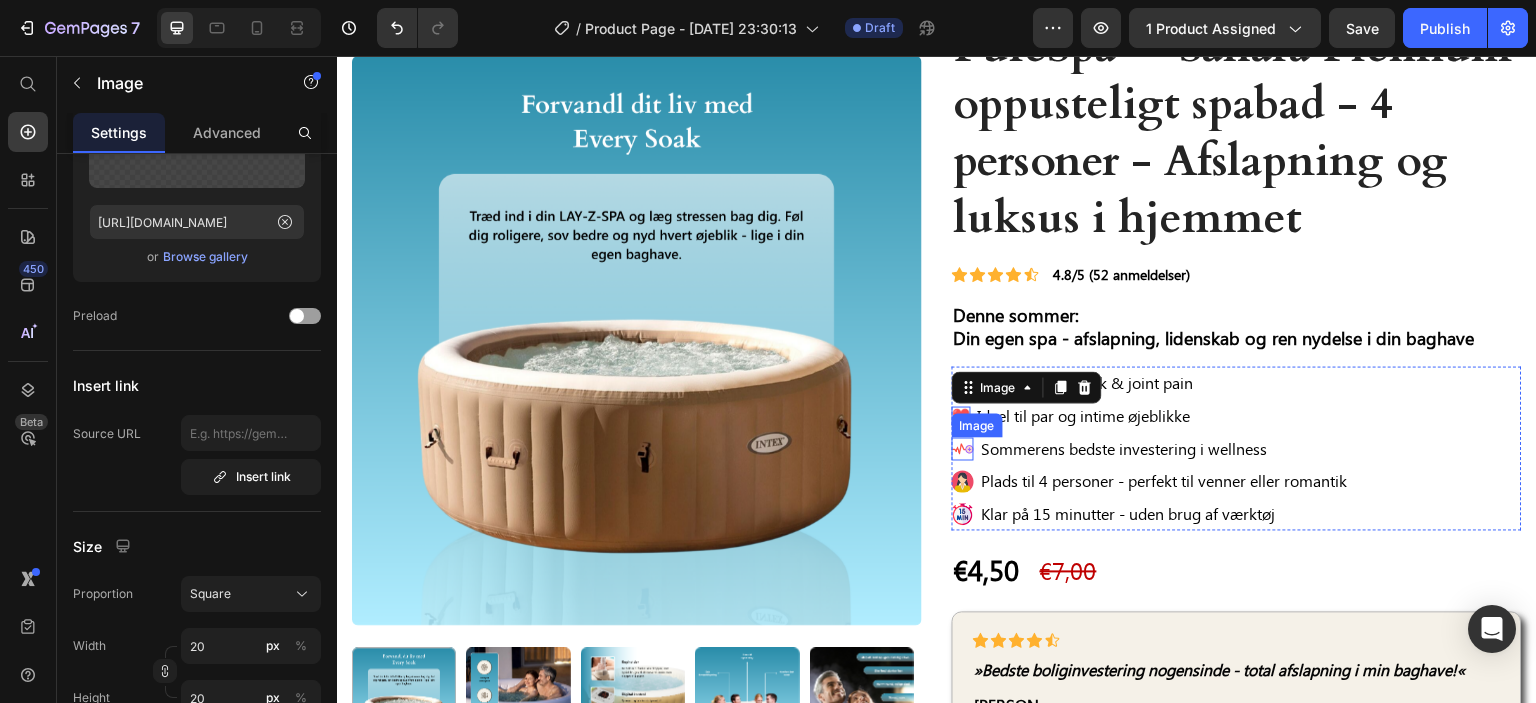 click at bounding box center (963, 449) 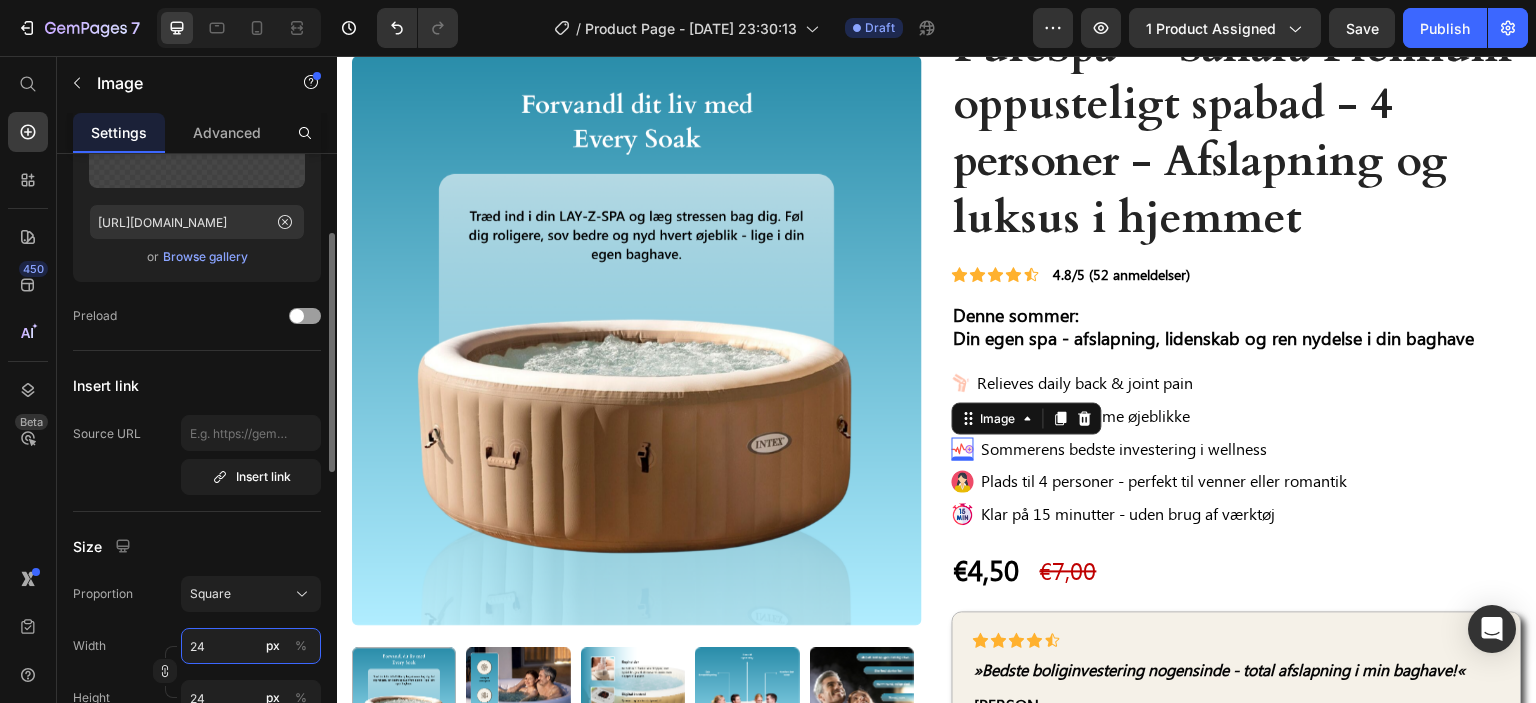 click on "24" at bounding box center [251, 646] 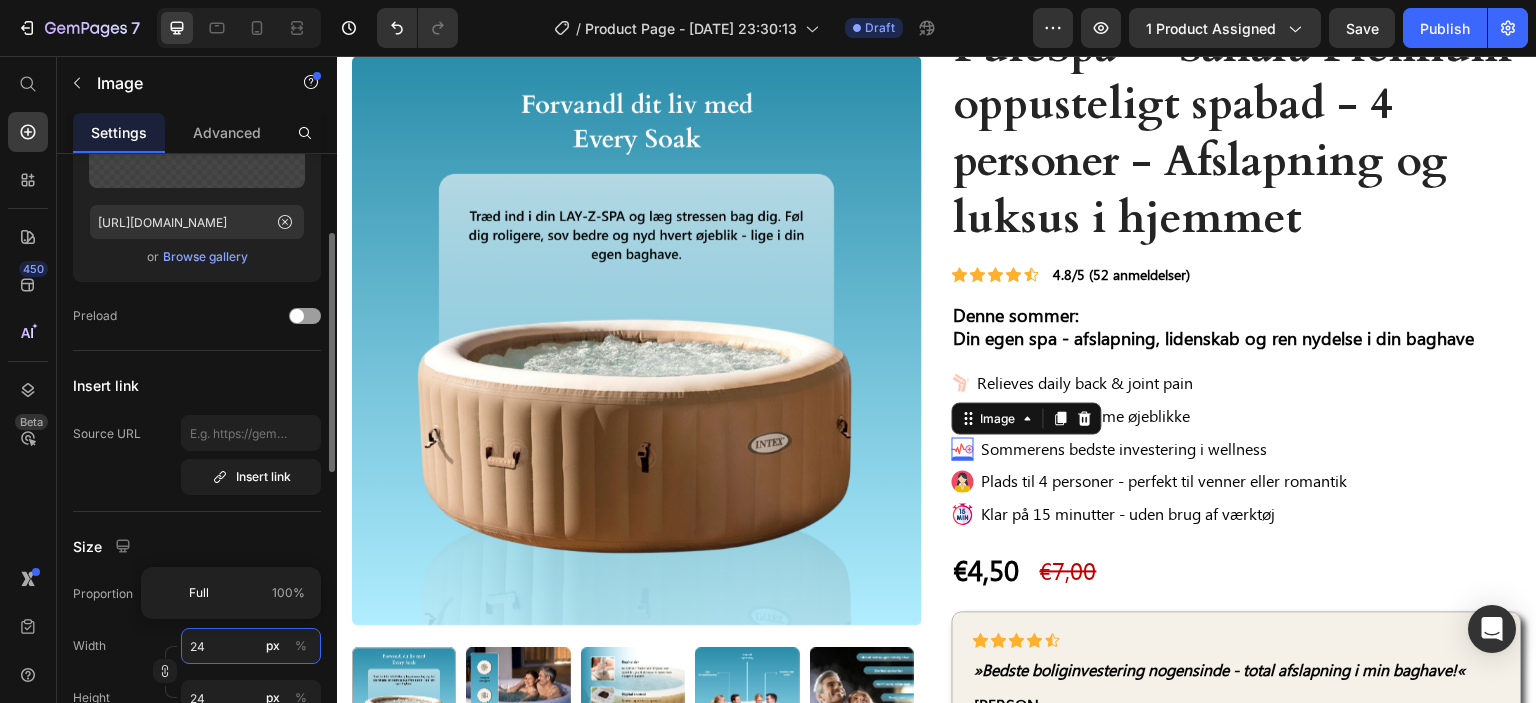 type on "23" 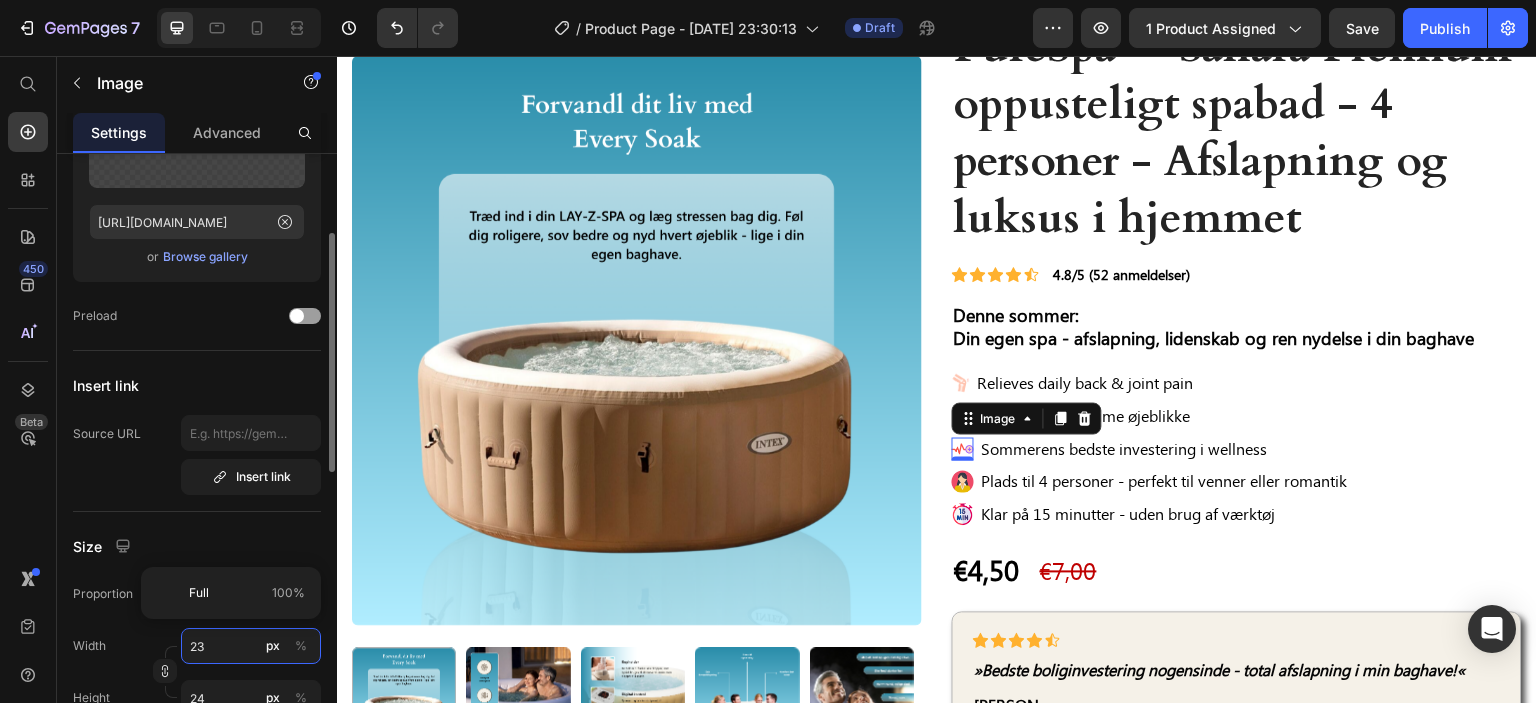 type on "23" 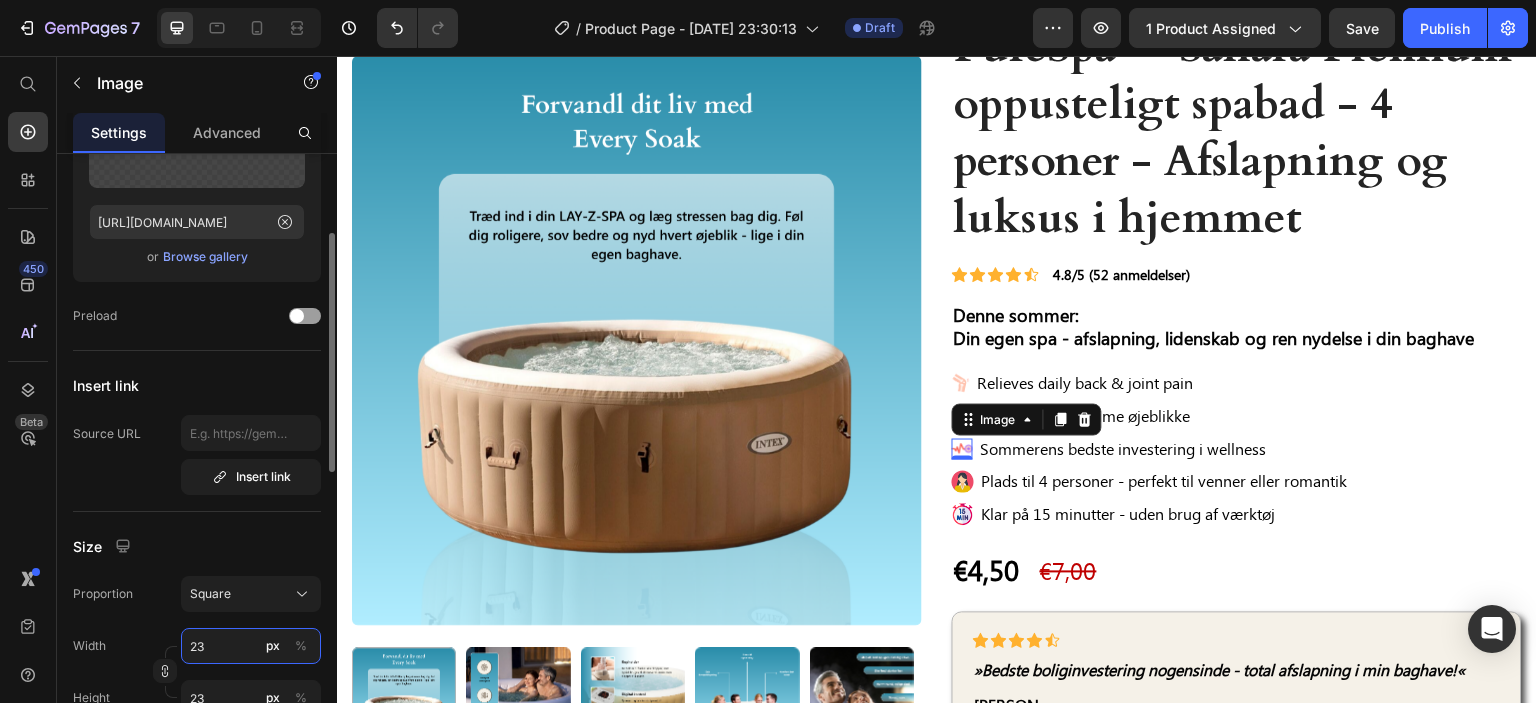 type on "22" 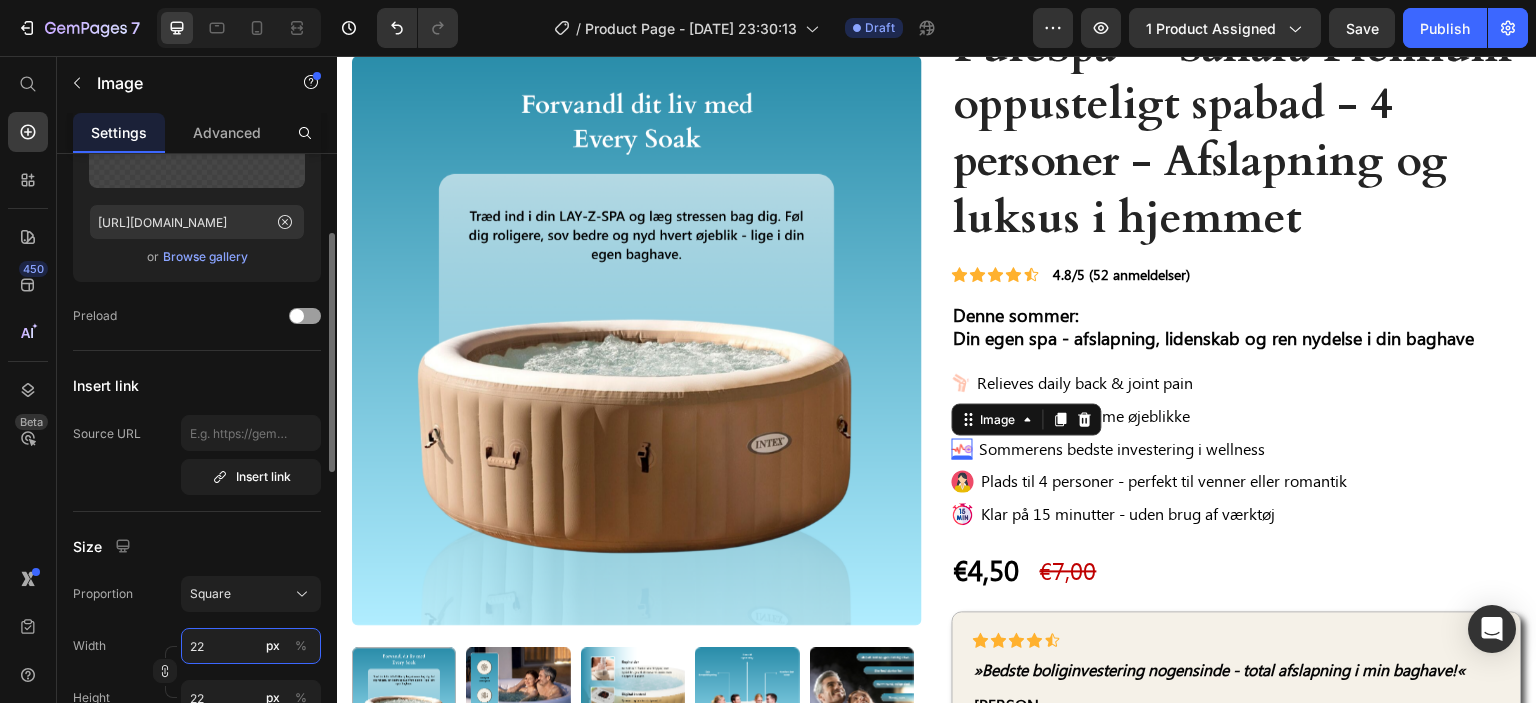type on "21" 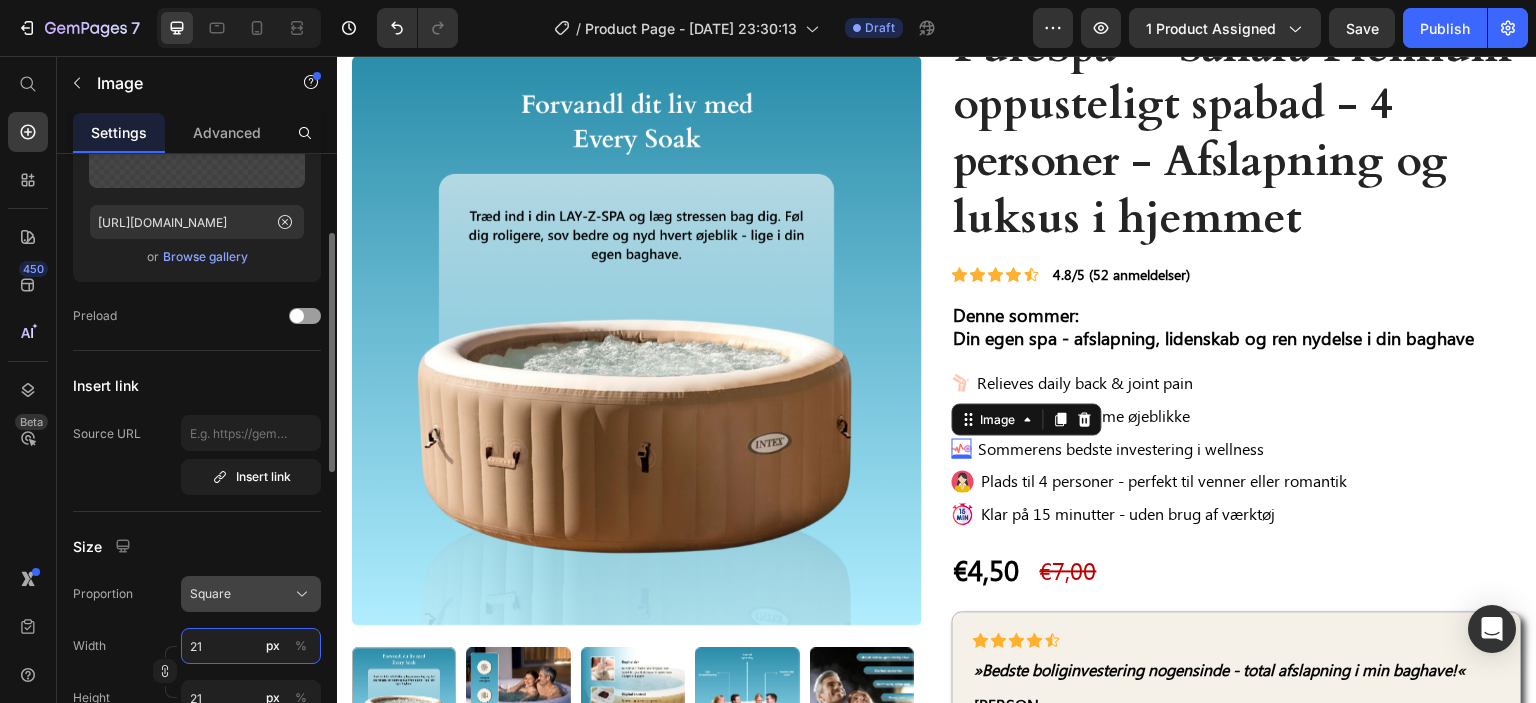 type on "20" 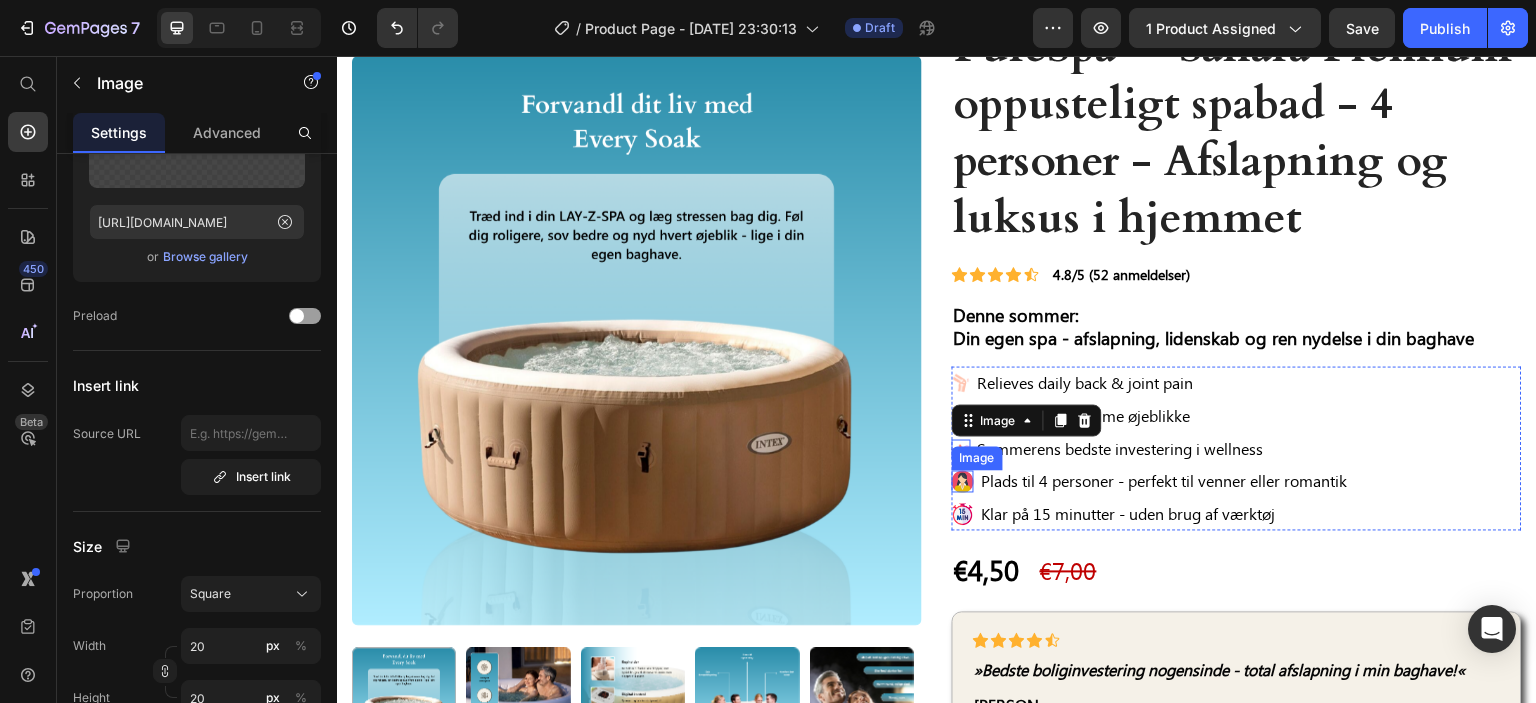 click at bounding box center [963, 482] 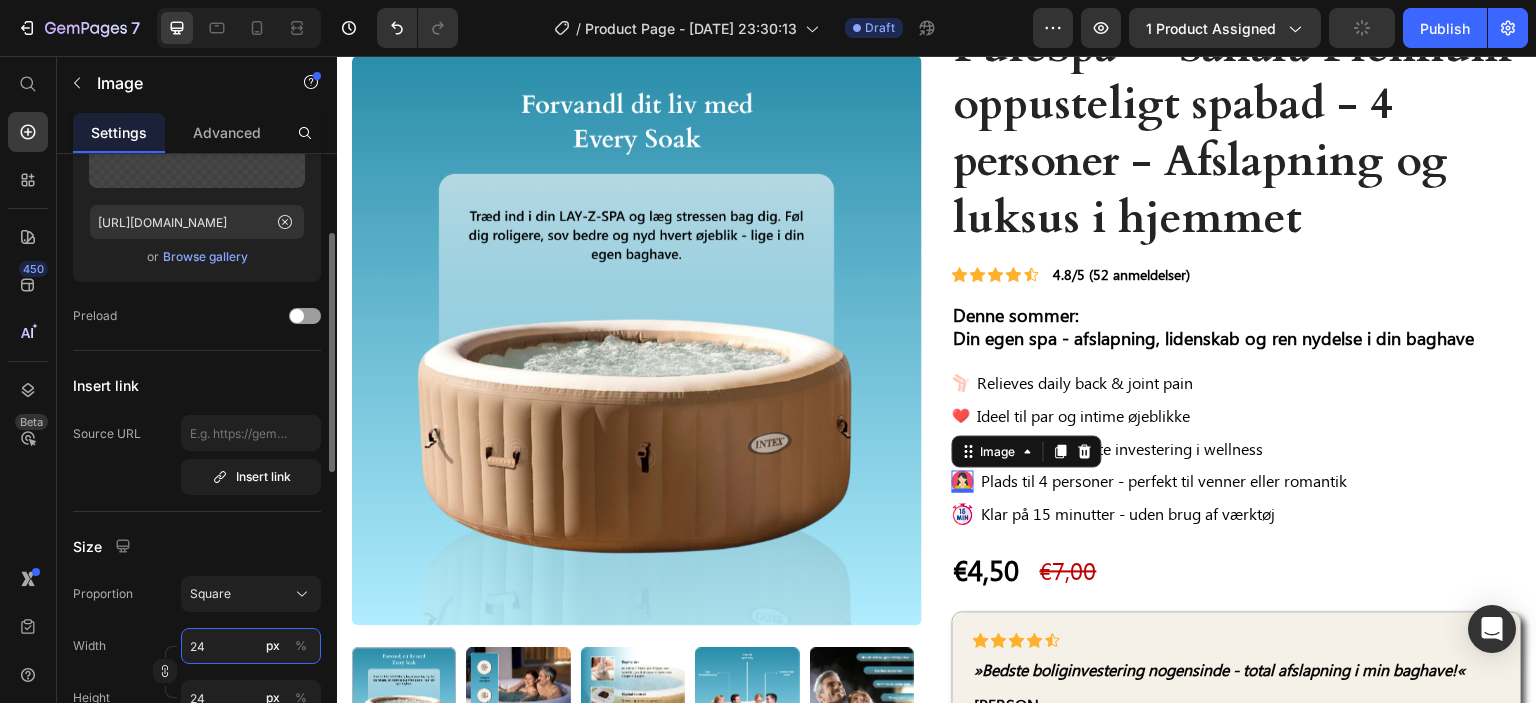 click on "24" at bounding box center [251, 646] 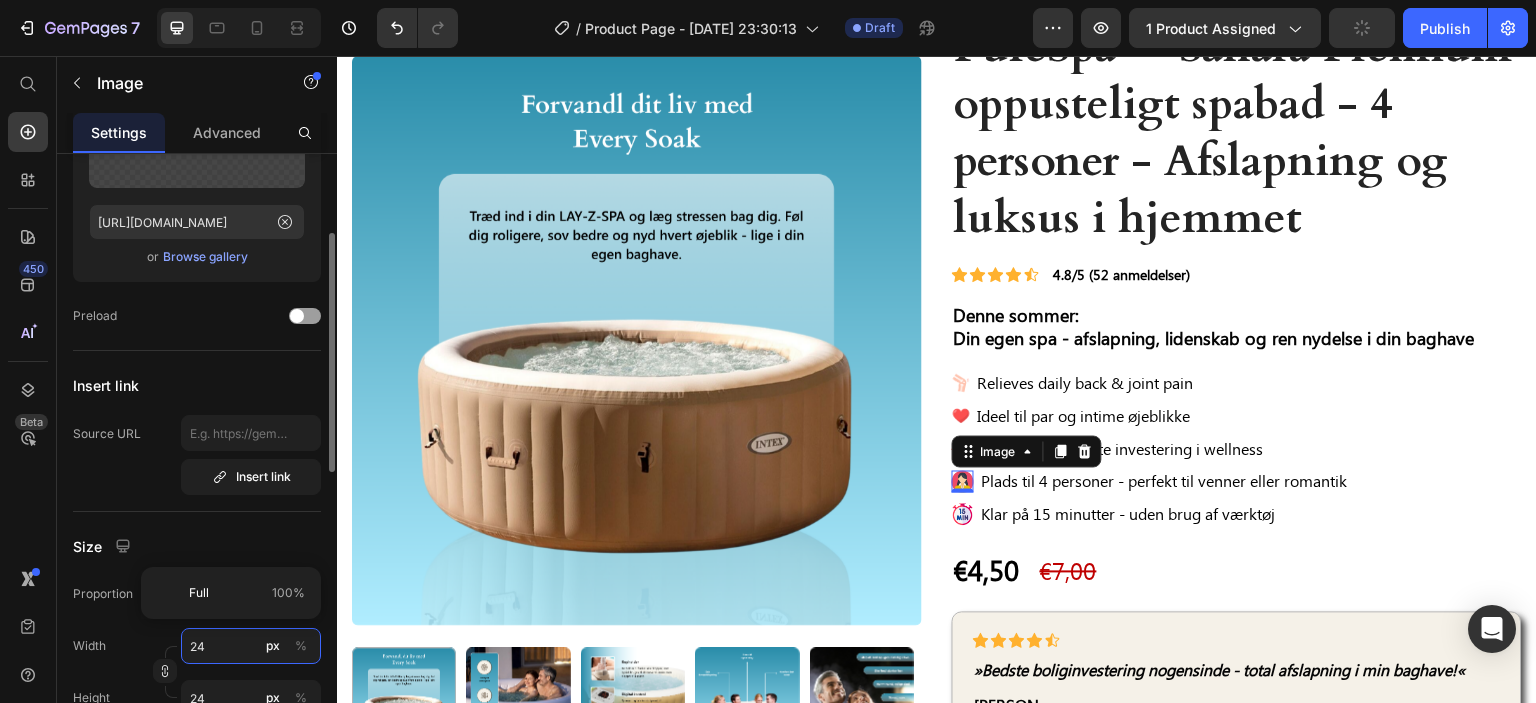 type on "23" 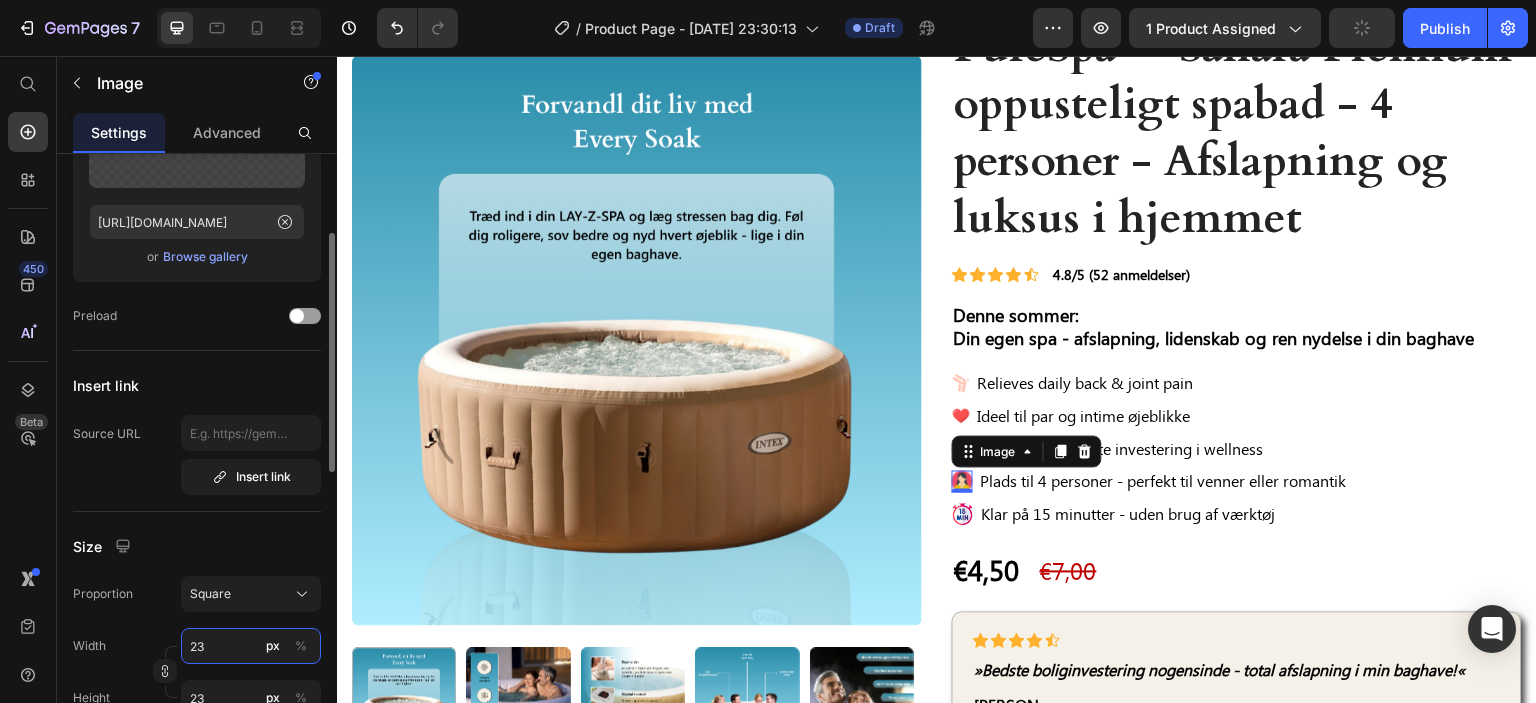 type on "22" 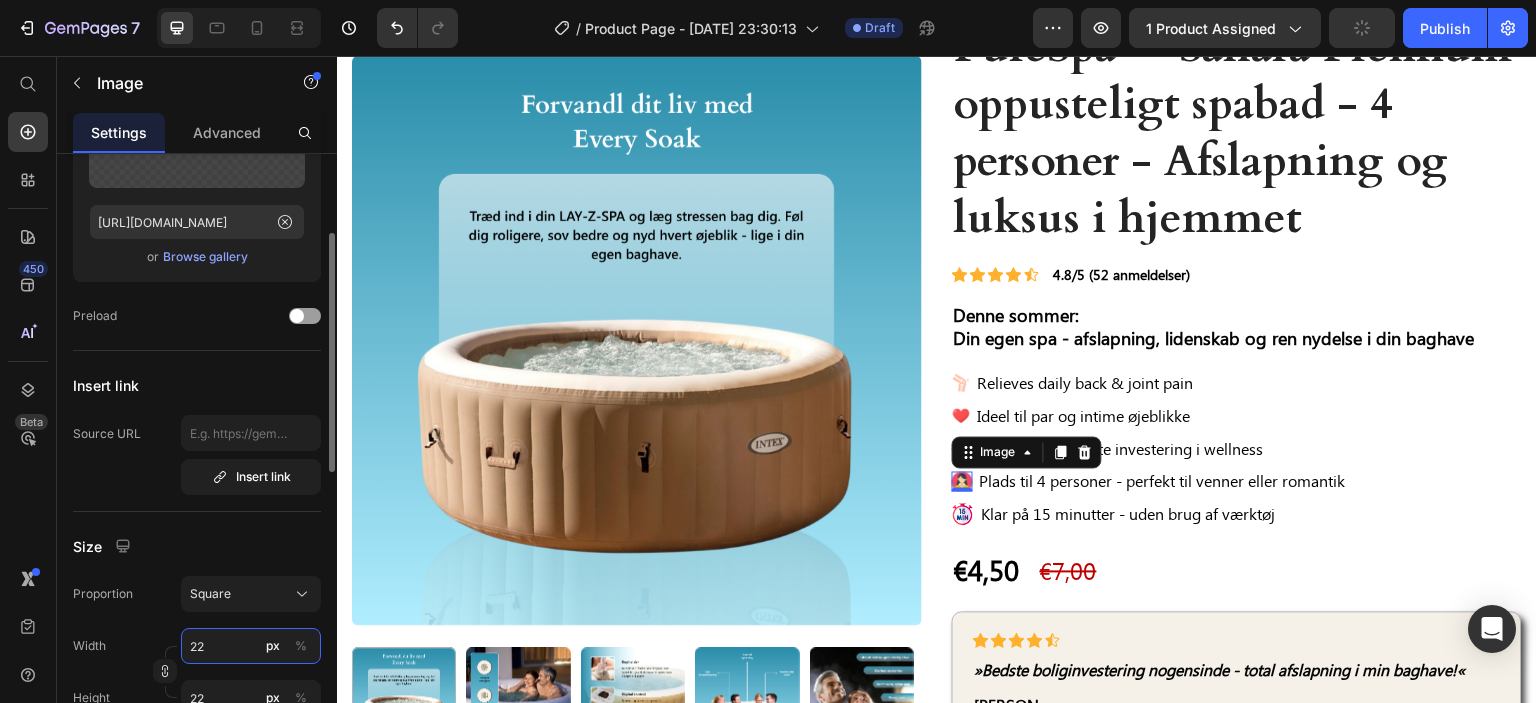 type on "21" 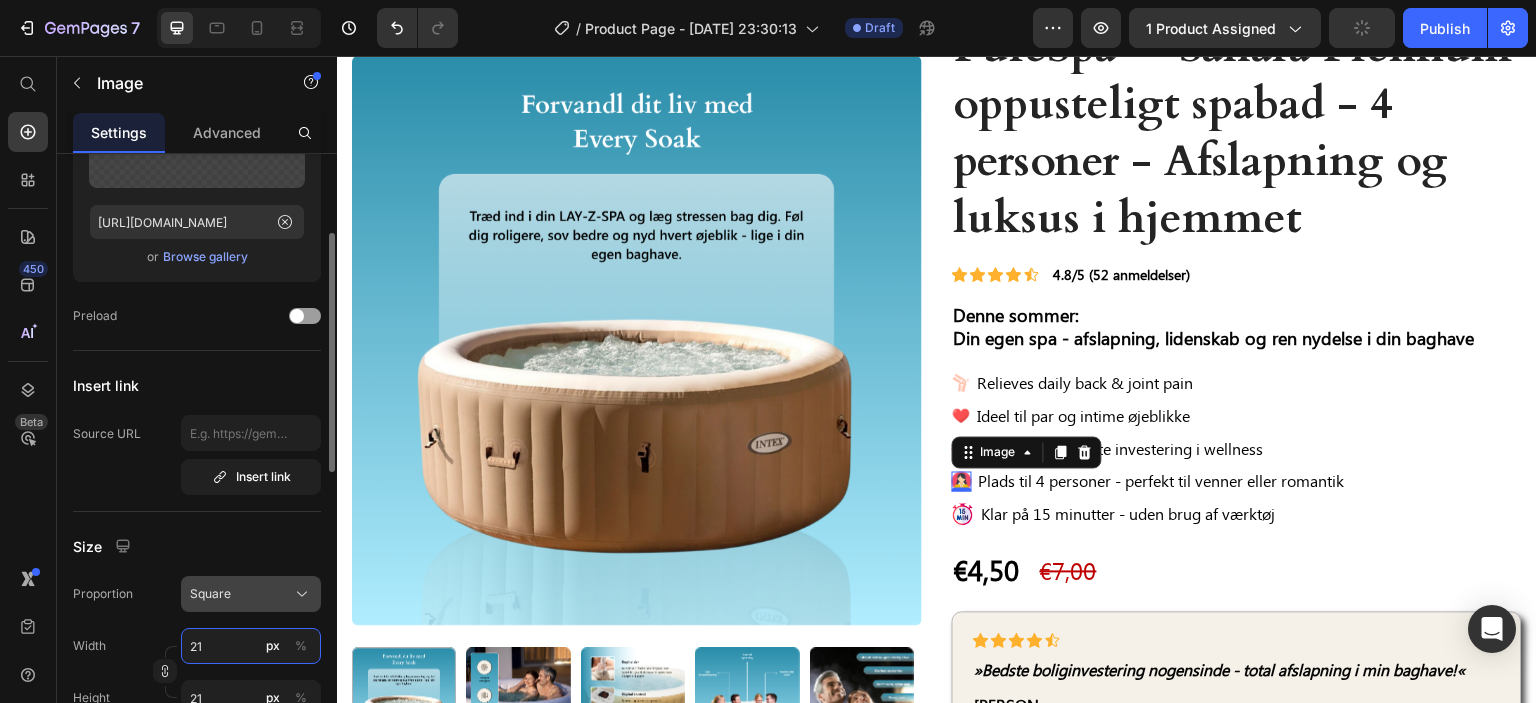 type on "20" 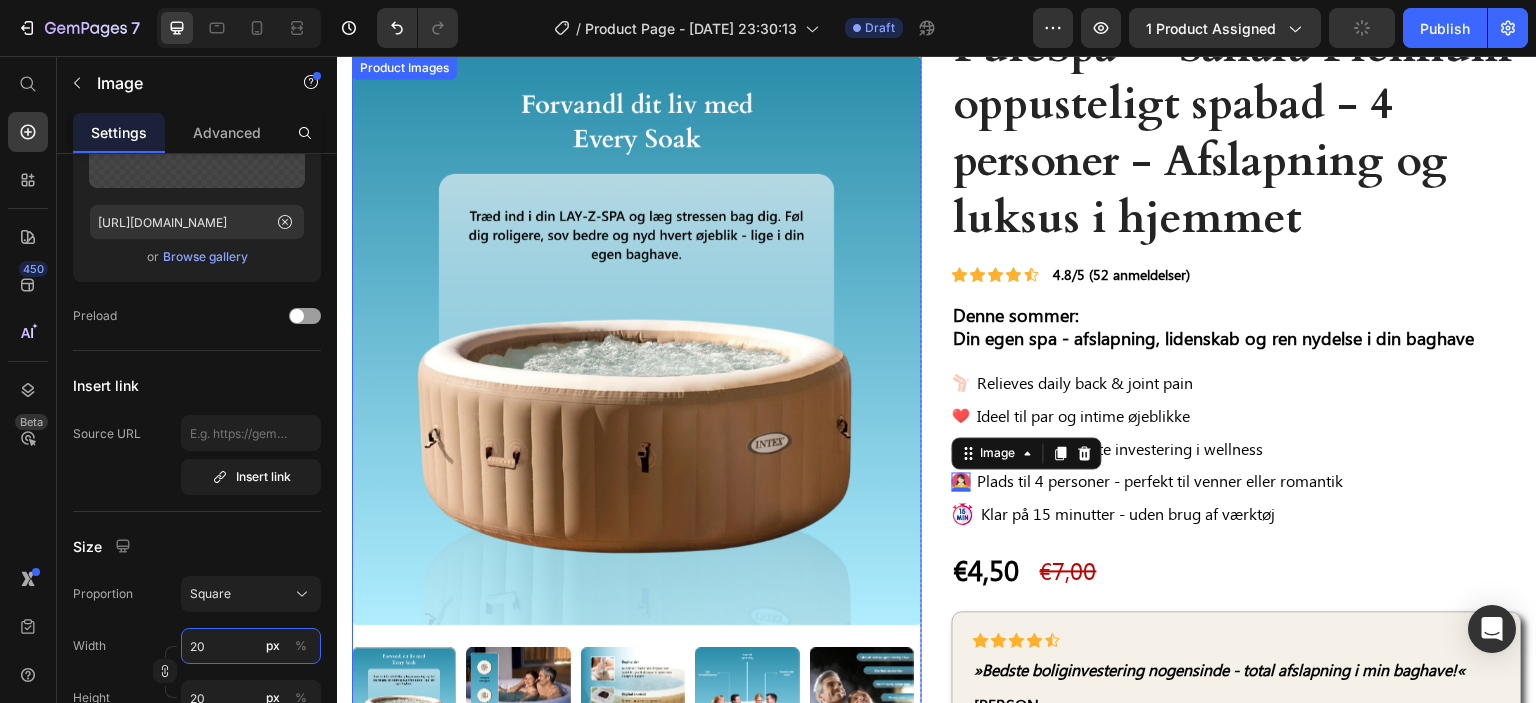 type on "24" 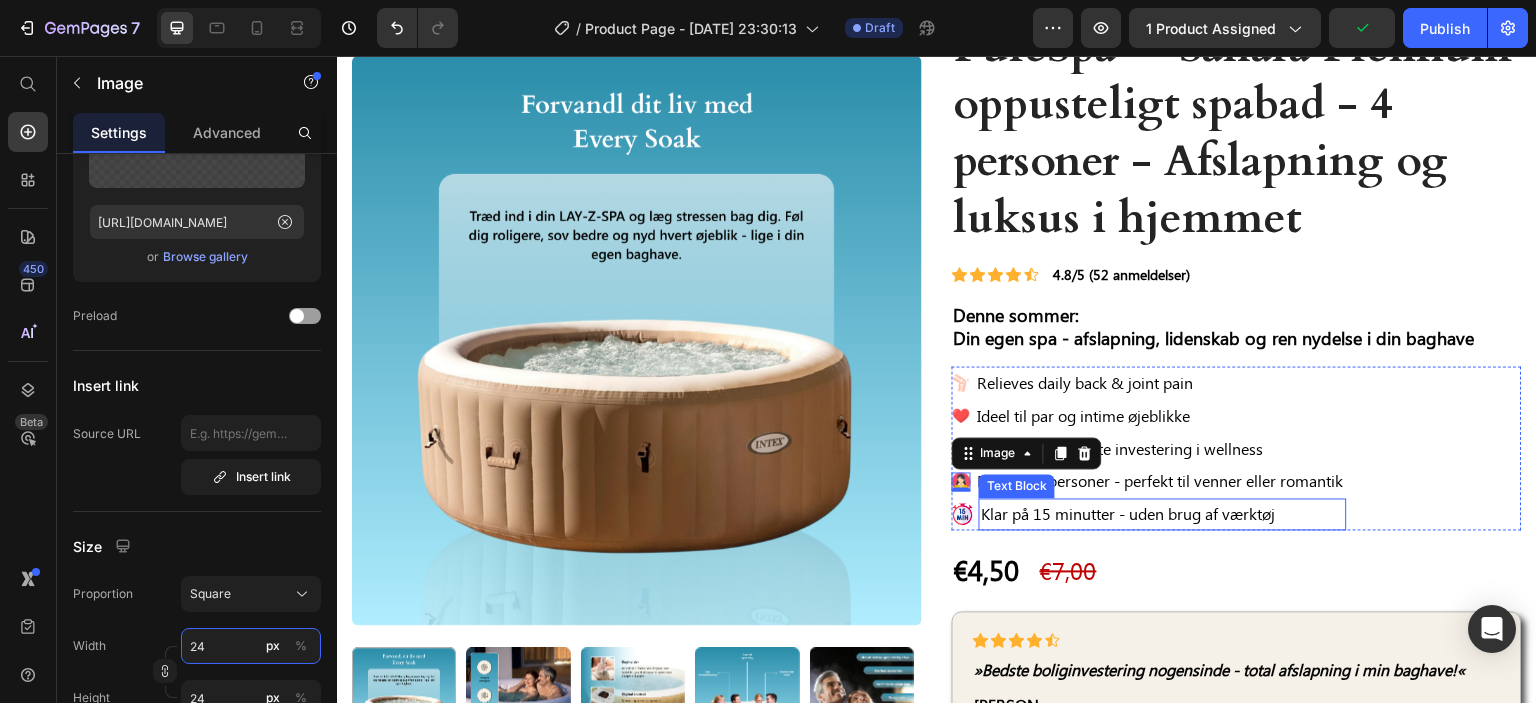 type on "20" 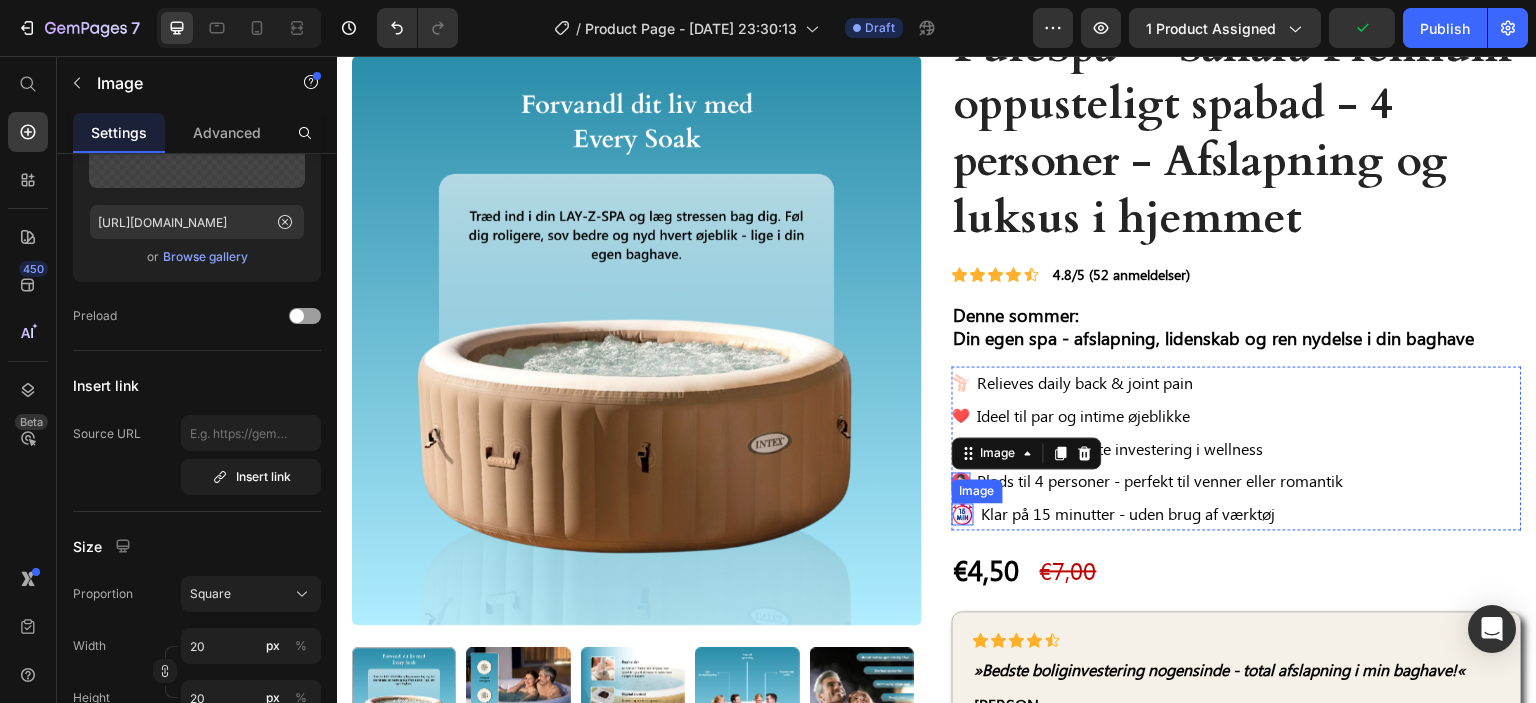 click at bounding box center (963, 515) 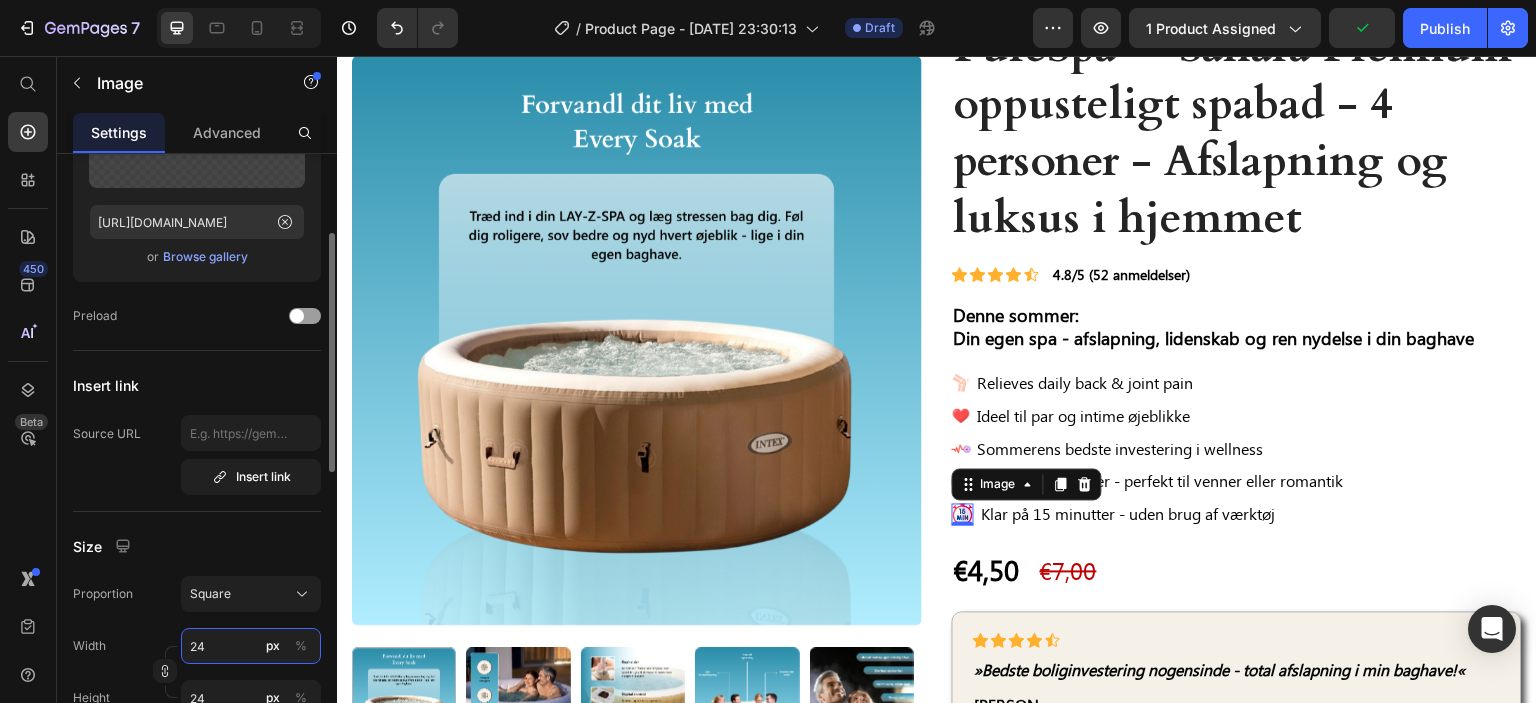 click on "24" at bounding box center [251, 646] 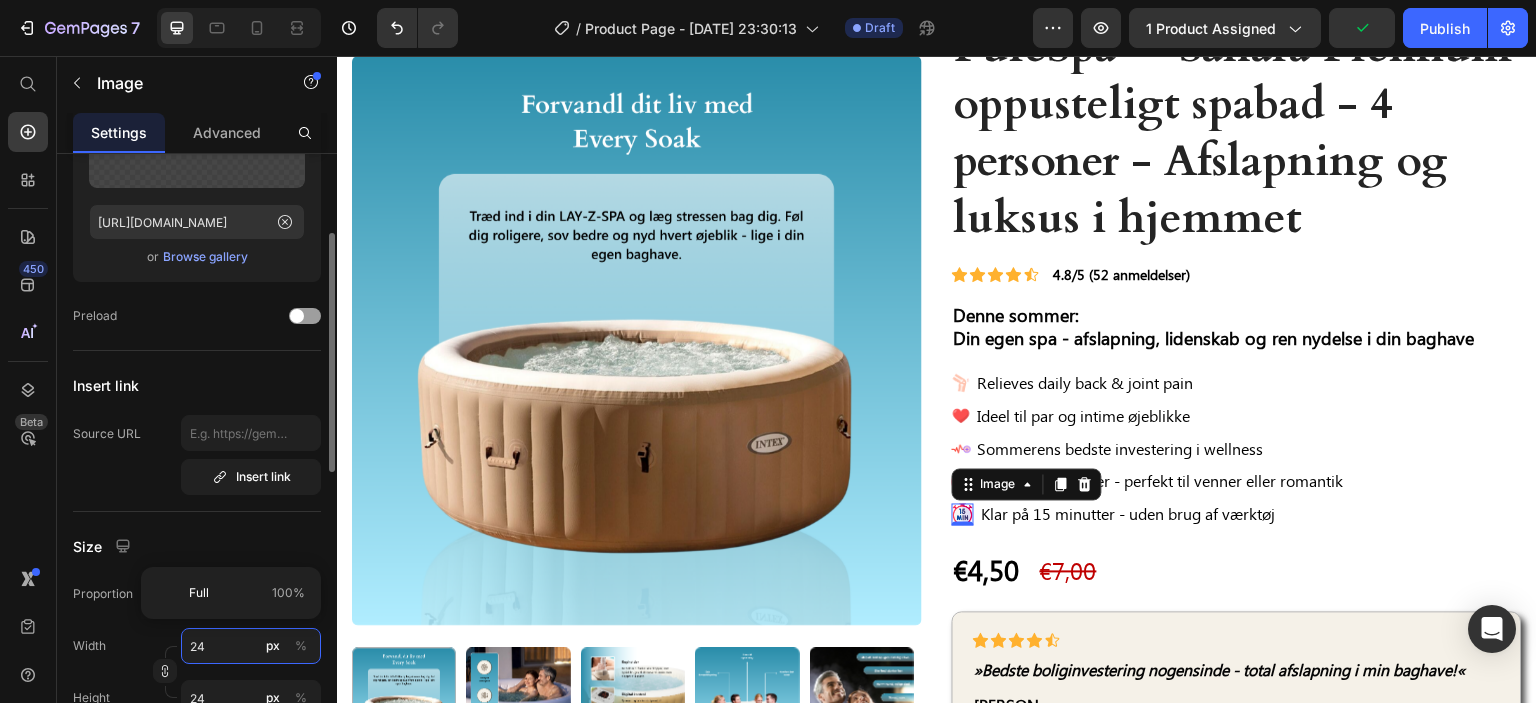 type on "23" 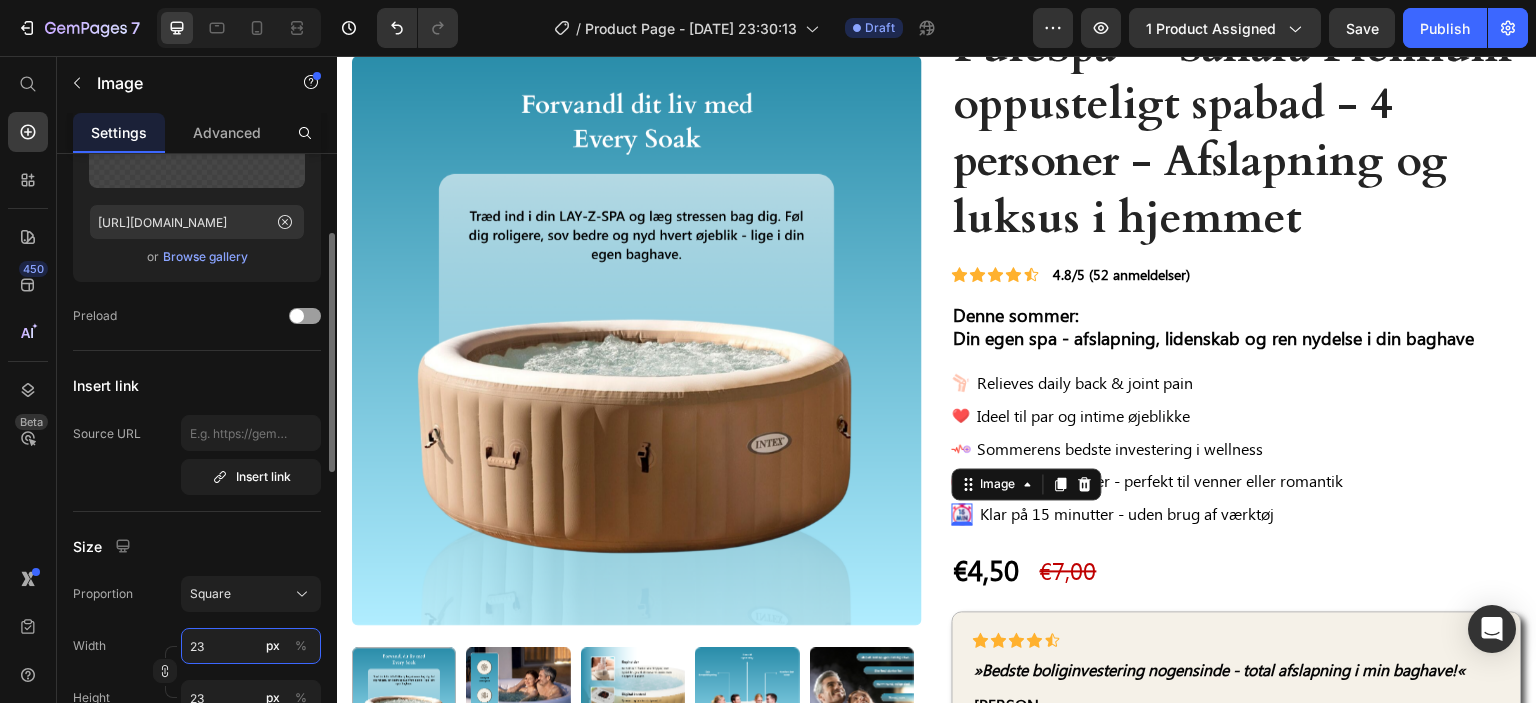 type on "22" 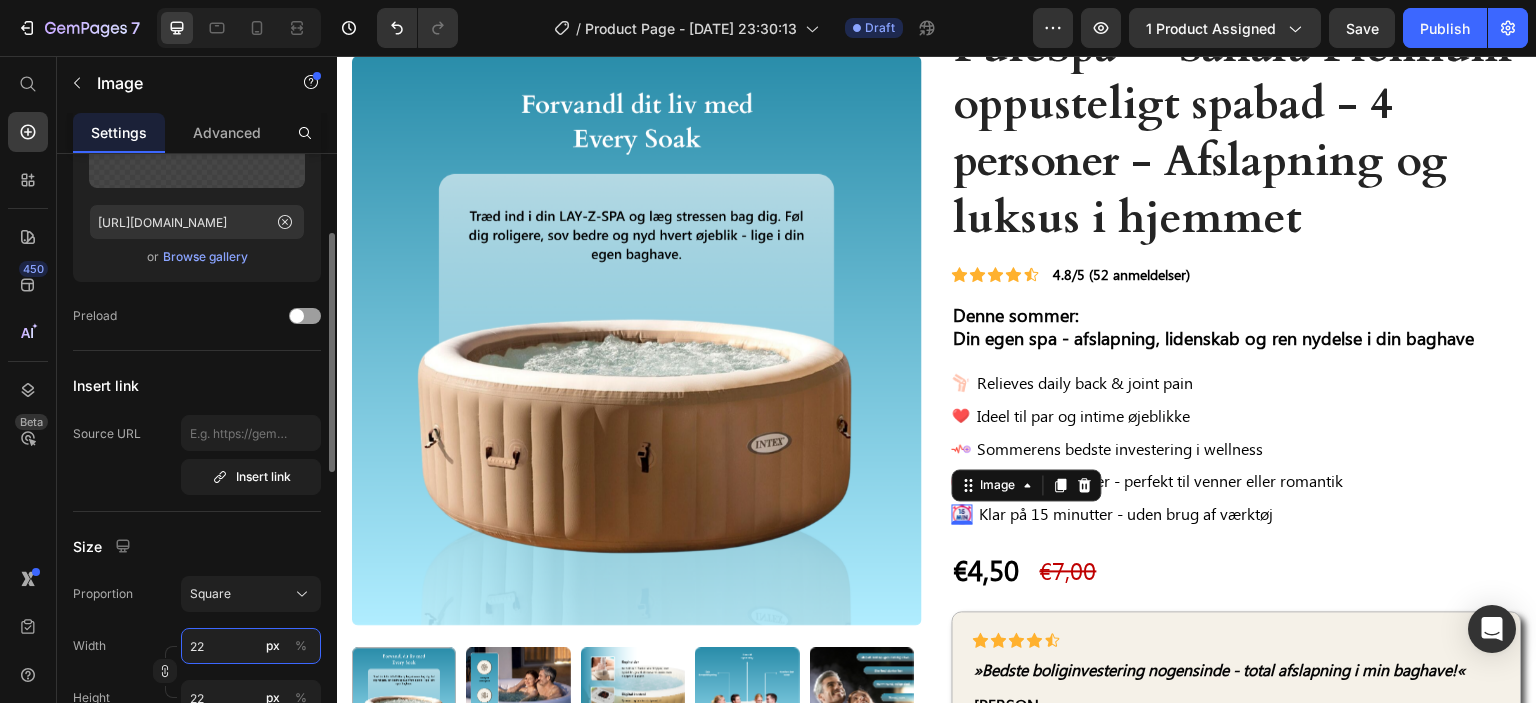 type on "21" 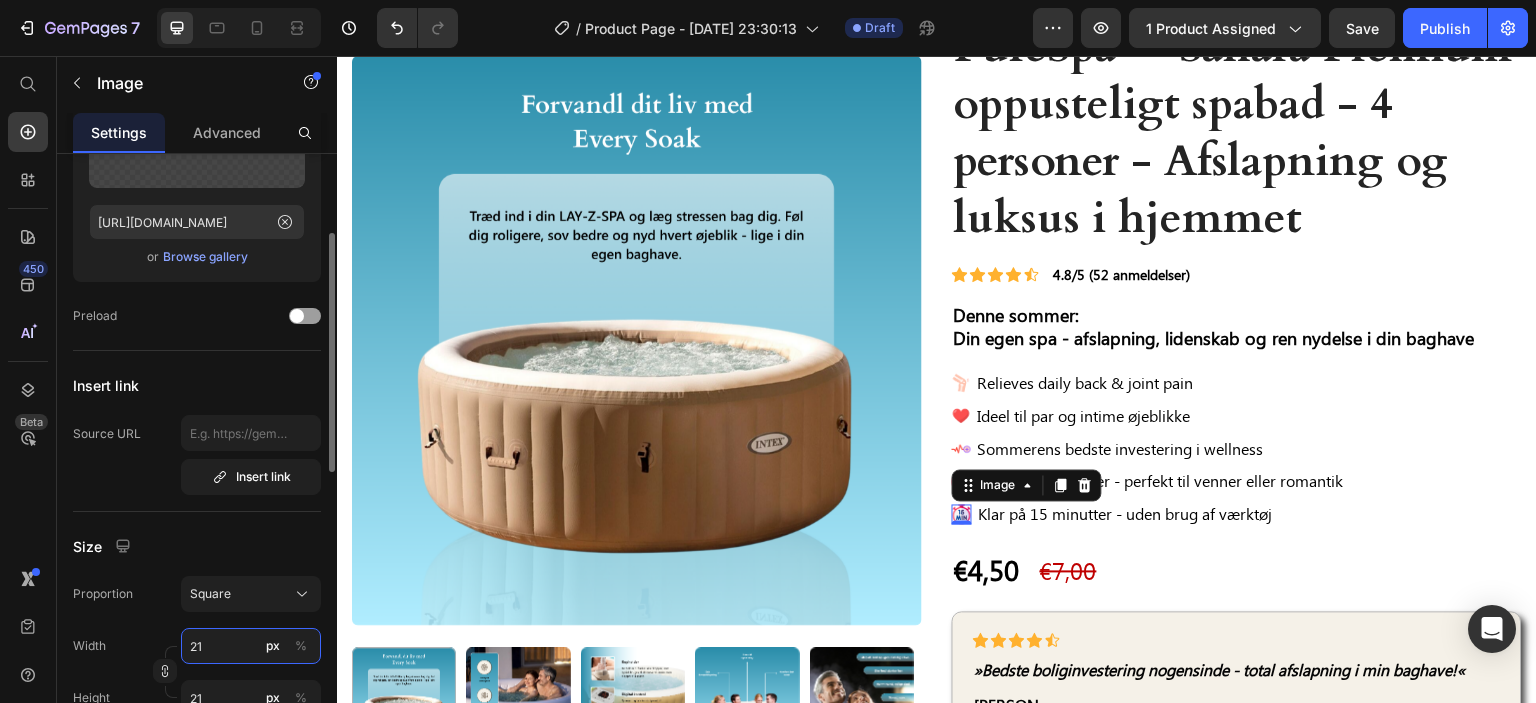 type on "20" 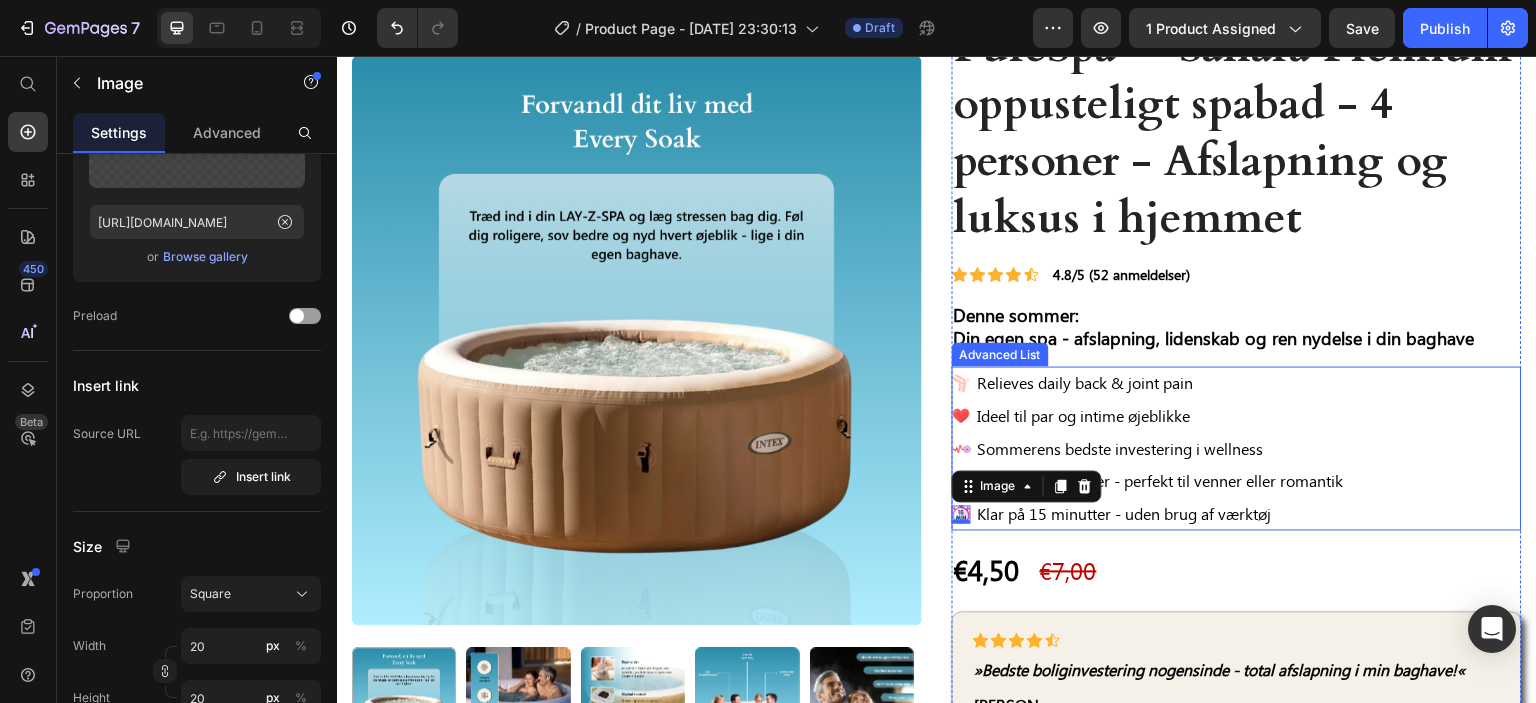 click on "Image Relieves daily back & joint pain Text Block Image Ideel til par og intime øjeblikke Text Block Image Sommerens bedste investering i wellness Text Block Image Plads til 4 personer - perfekt til venner eller romantik Text Block Image   0 Klar på 15 minutter - uden brug af værktøj Text Block" at bounding box center (1237, 449) 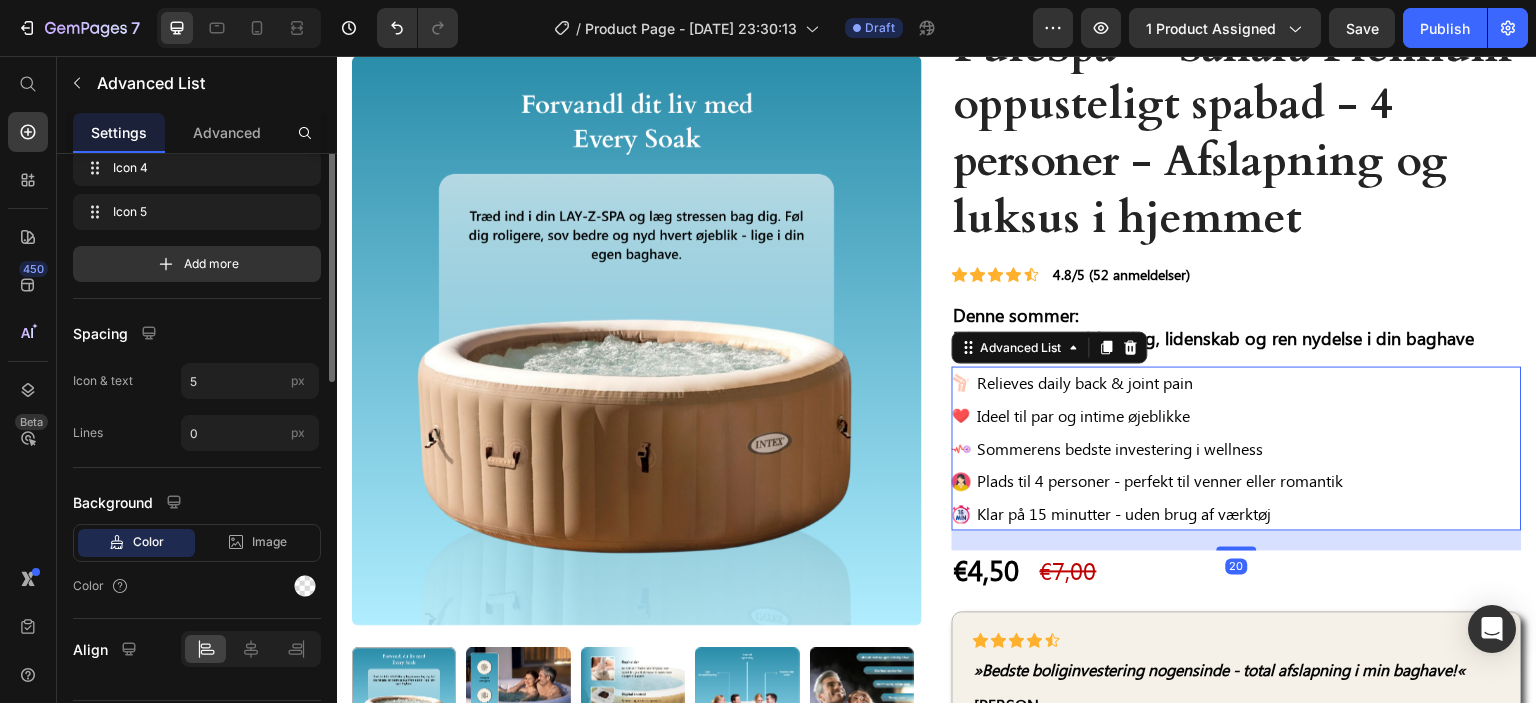 scroll, scrollTop: 0, scrollLeft: 0, axis: both 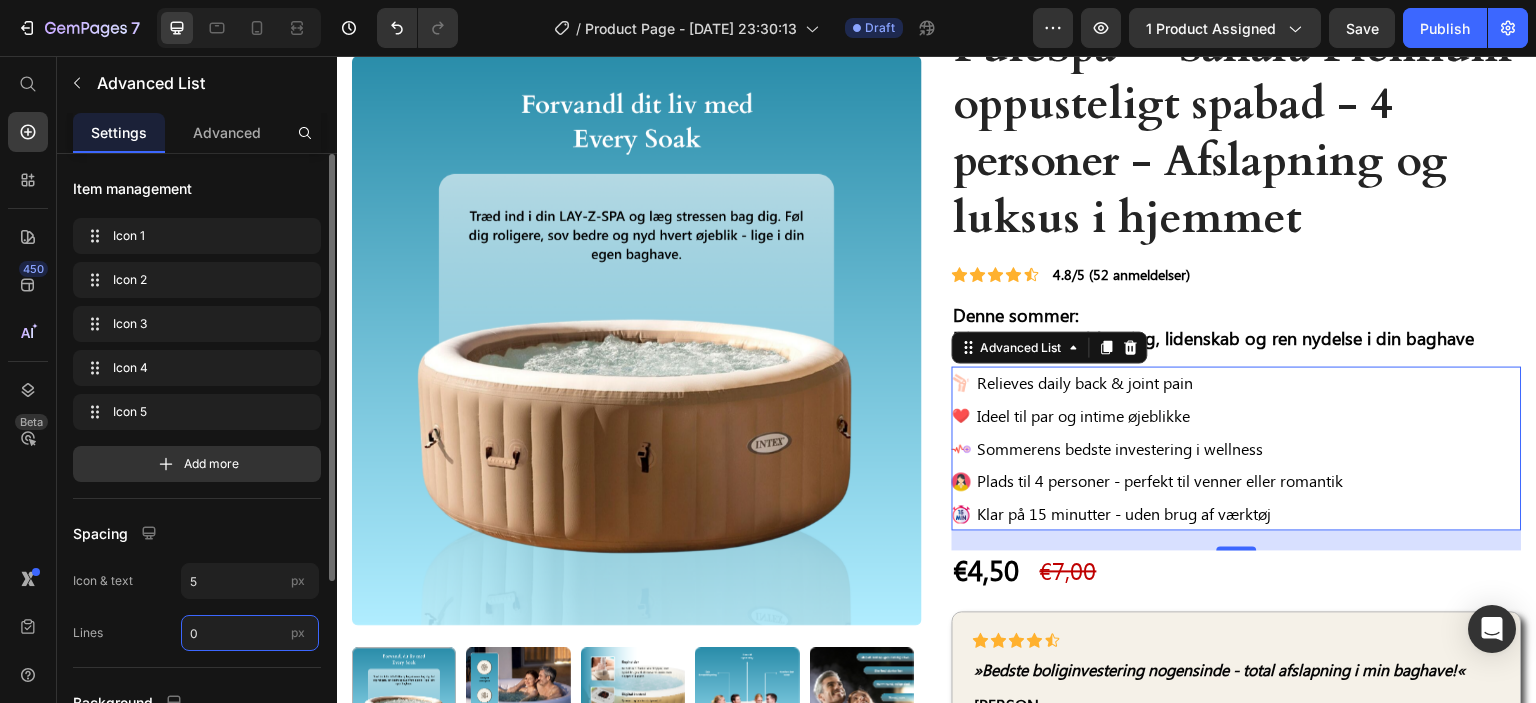 click on "0" at bounding box center (250, 633) 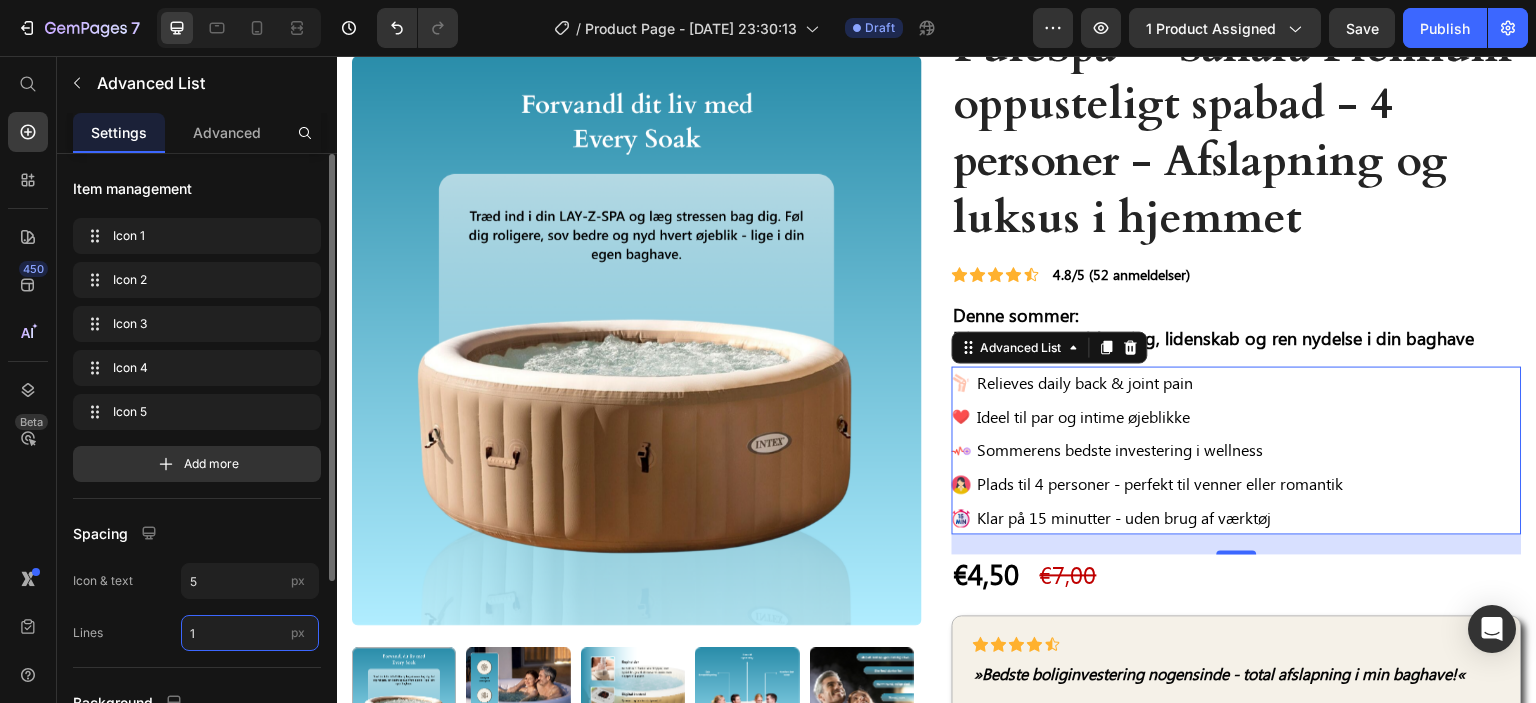 type on "2" 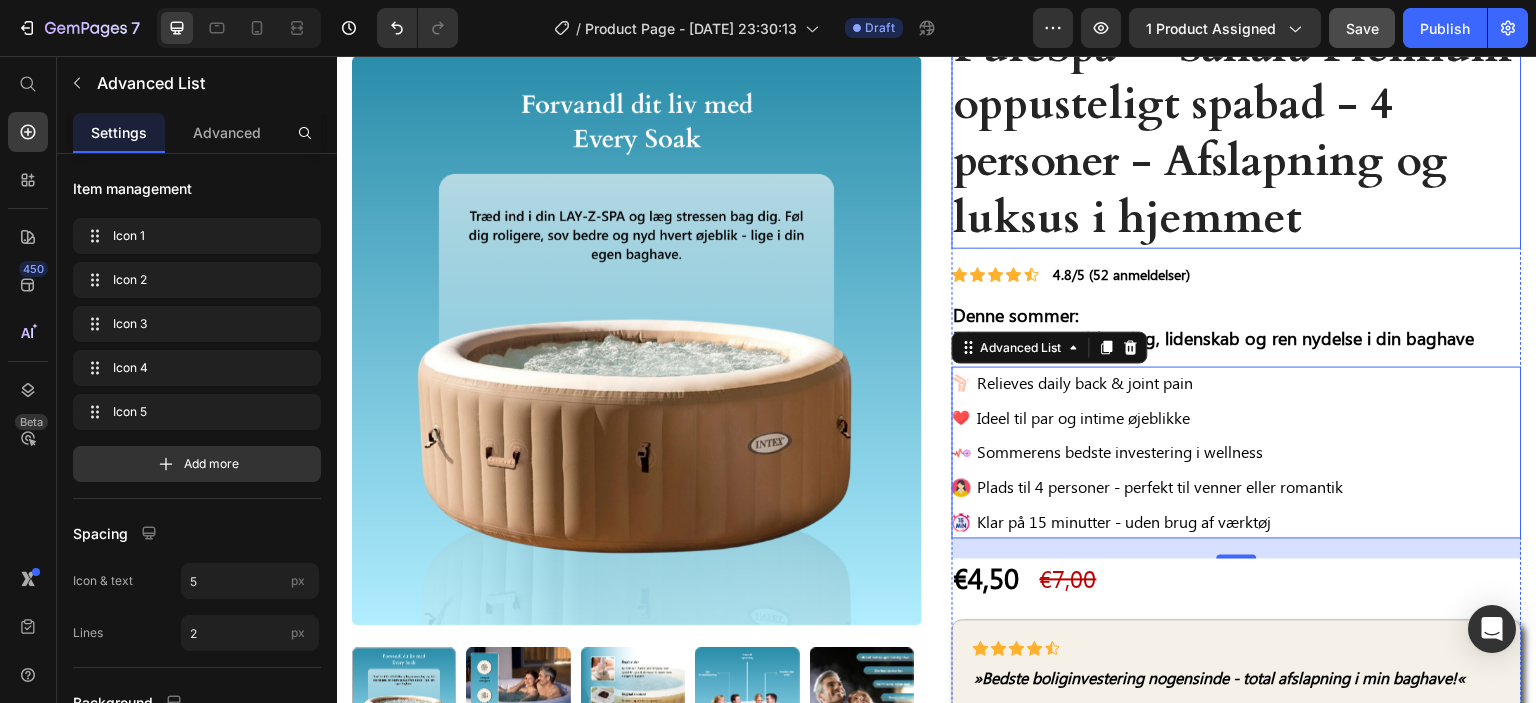 click on "Save" 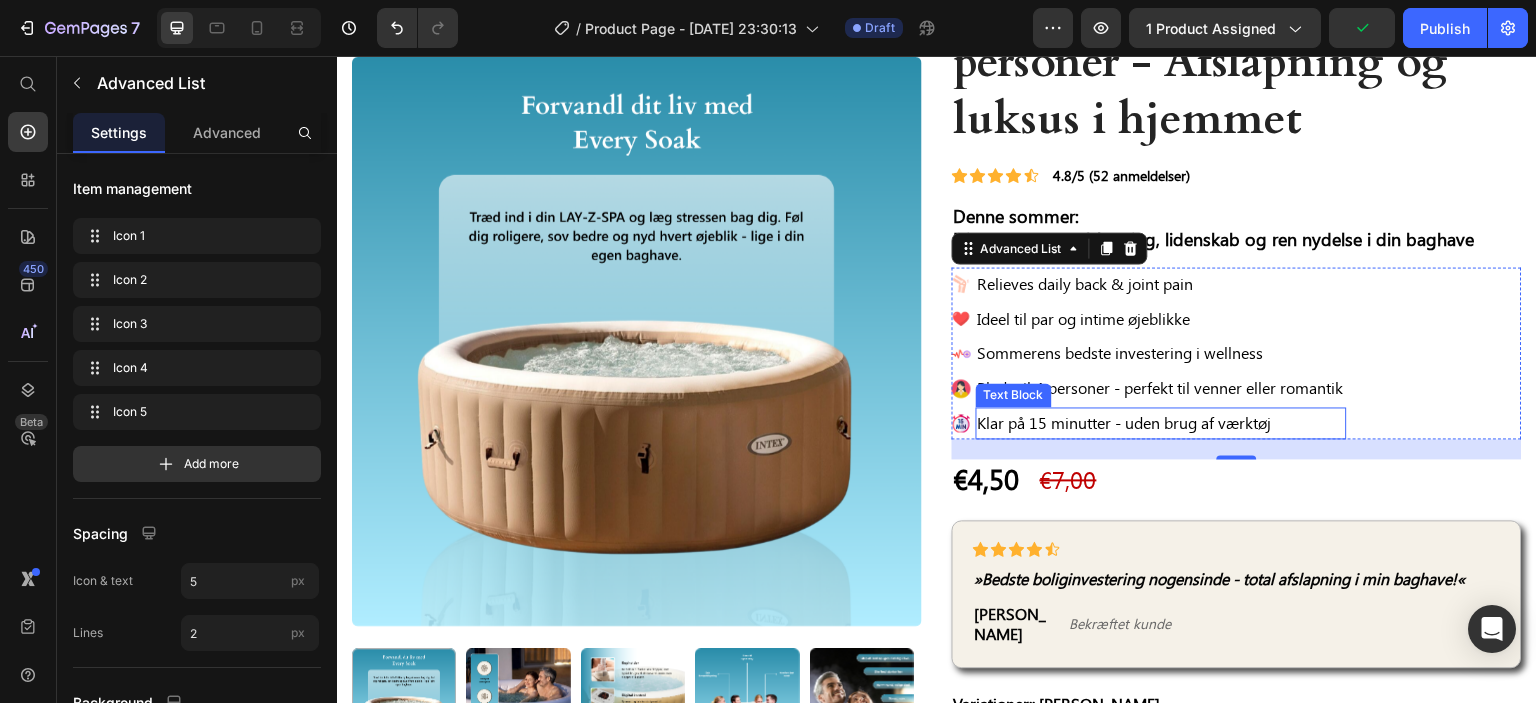 scroll, scrollTop: 400, scrollLeft: 0, axis: vertical 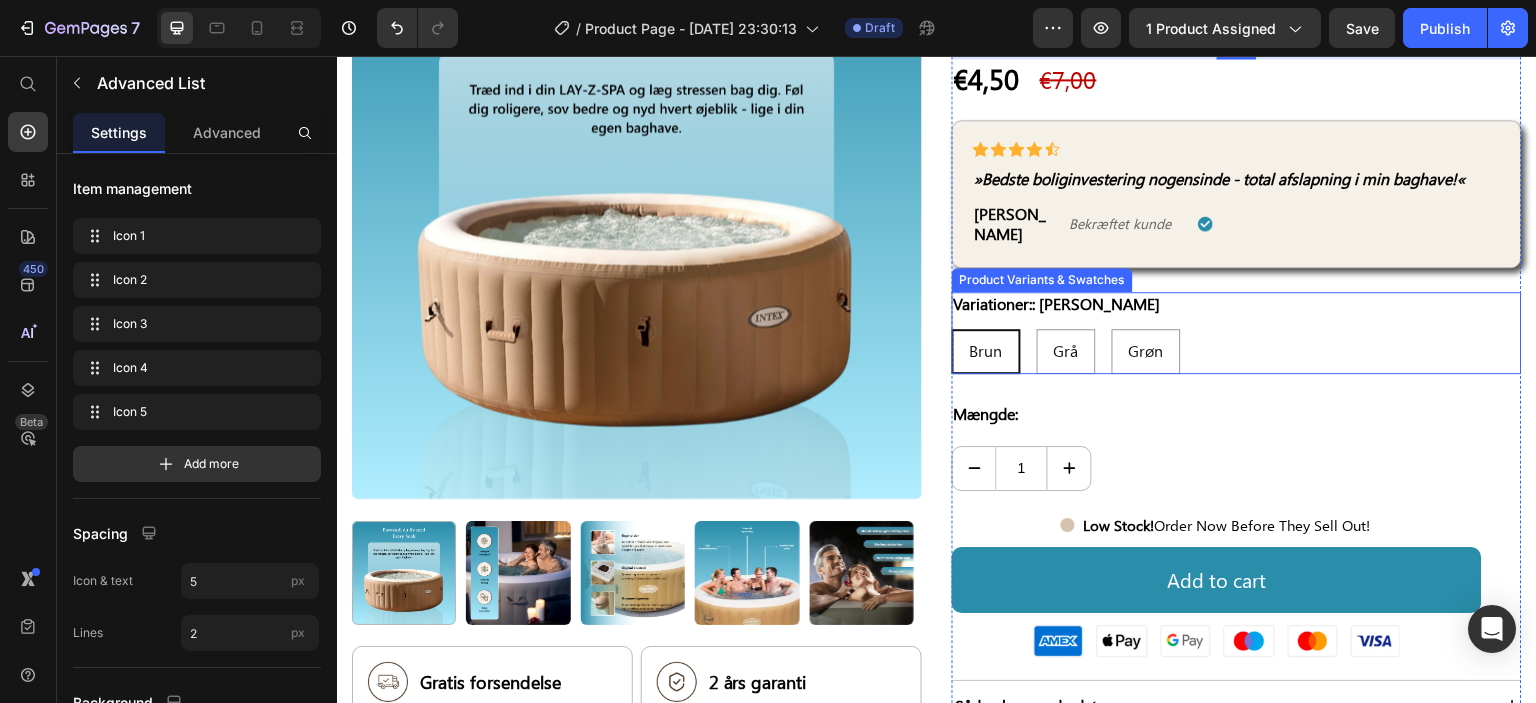 click on "[PERSON_NAME] Grå Grå Grå Grøn Grøn Grøn" at bounding box center [1237, 351] 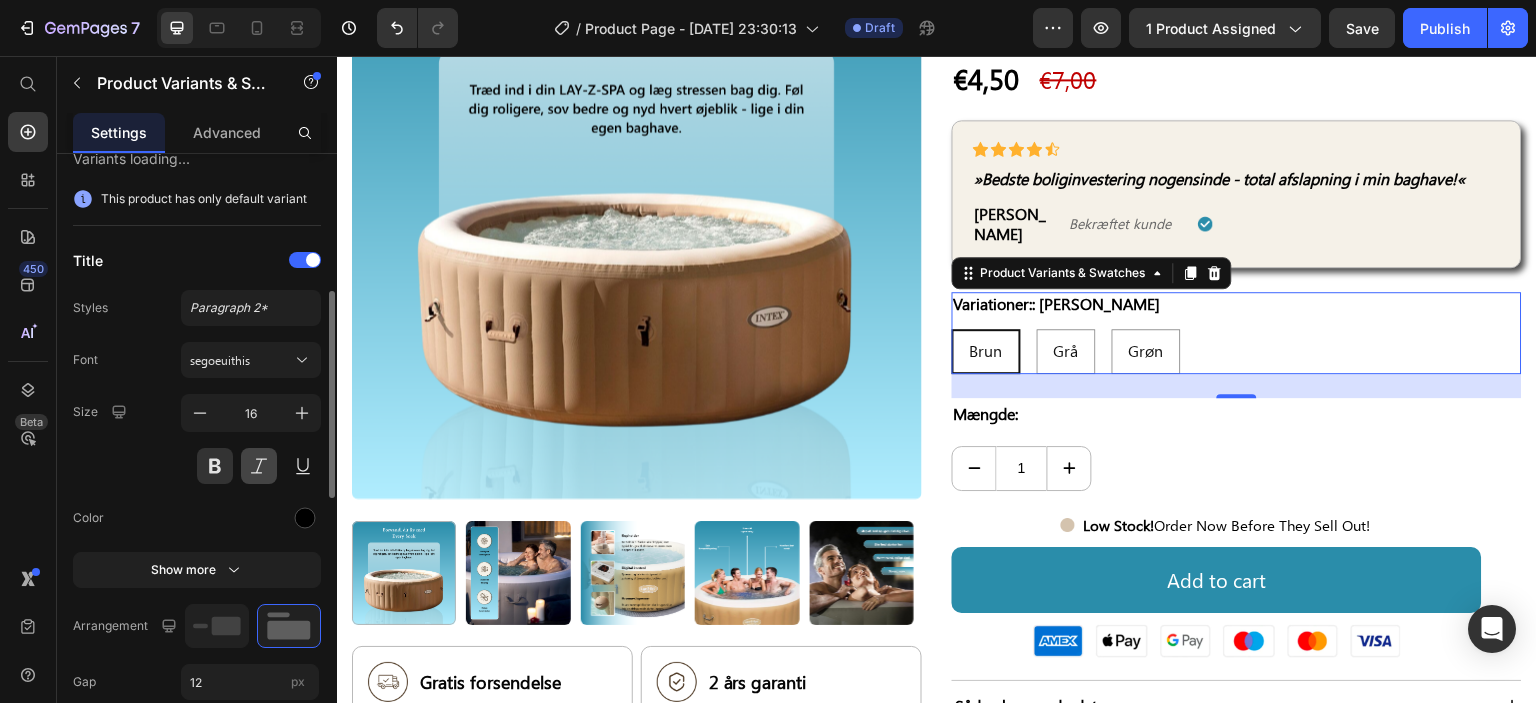 scroll, scrollTop: 0, scrollLeft: 0, axis: both 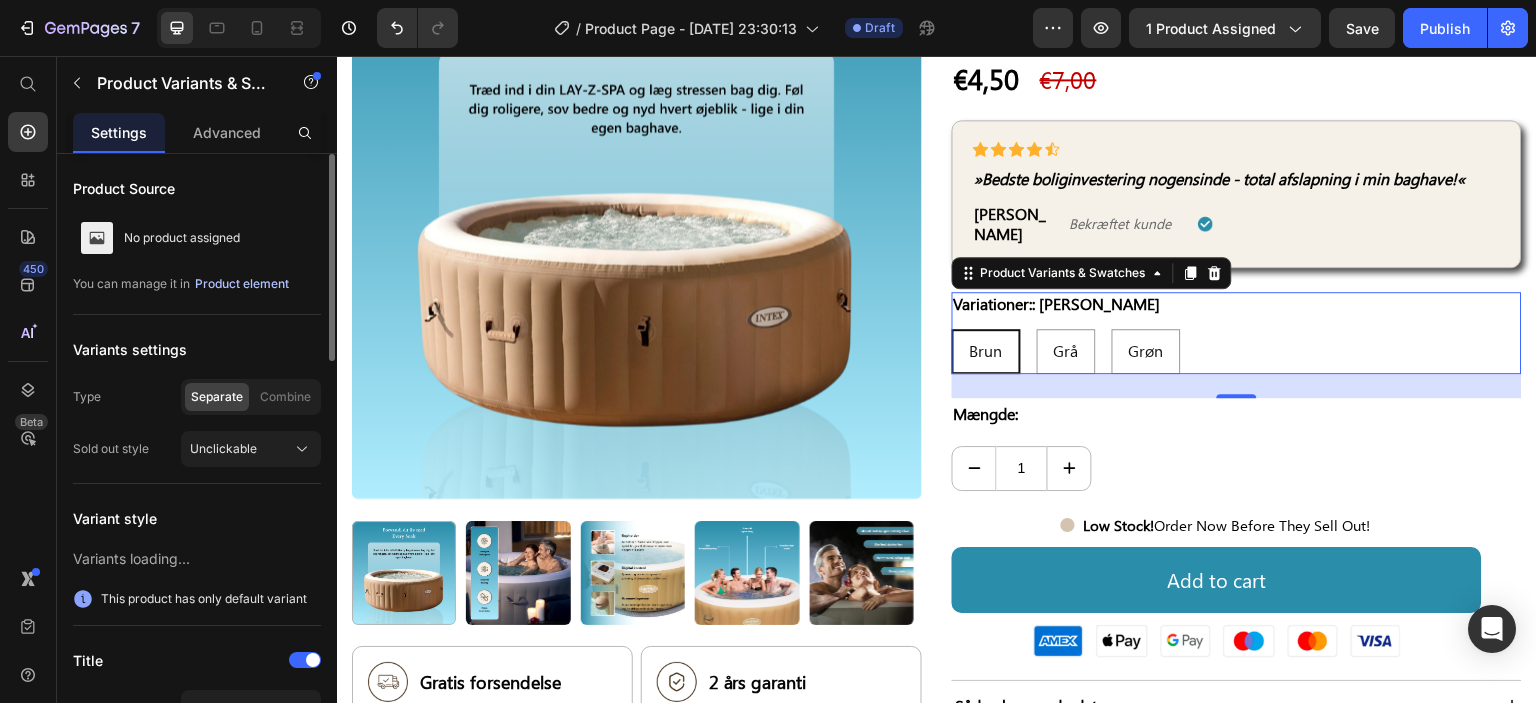 click on "Product element" at bounding box center [242, 284] 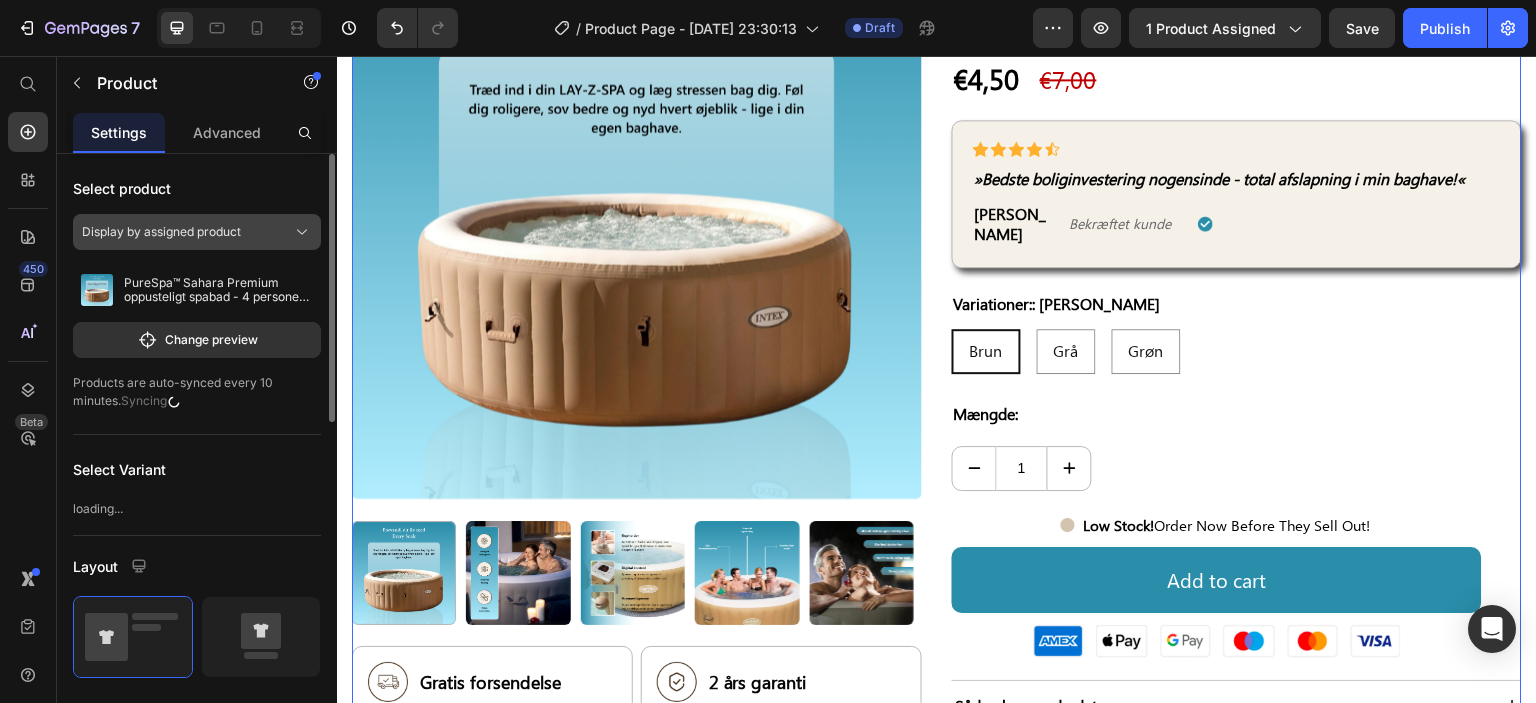 click on "Display by assigned product" at bounding box center (161, 232) 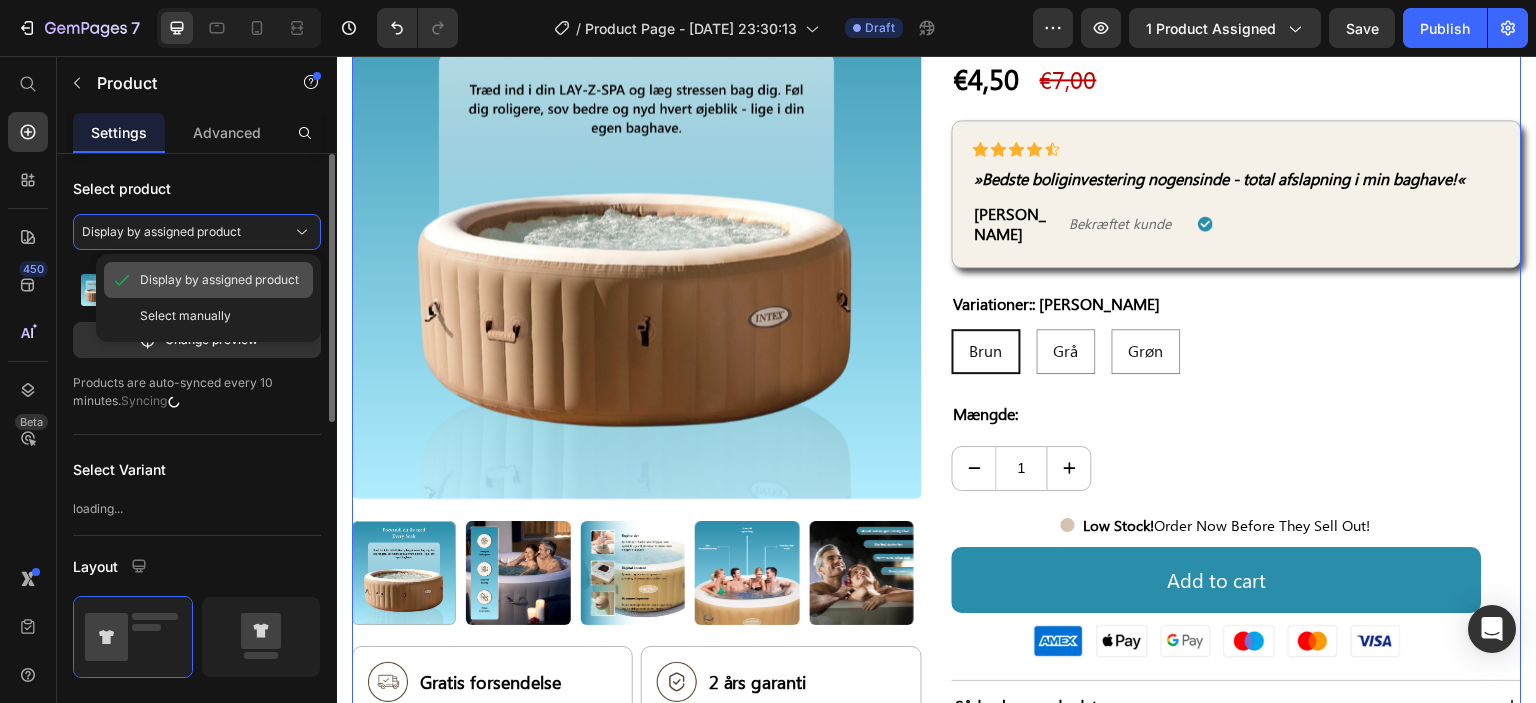 click on "Display by assigned product" 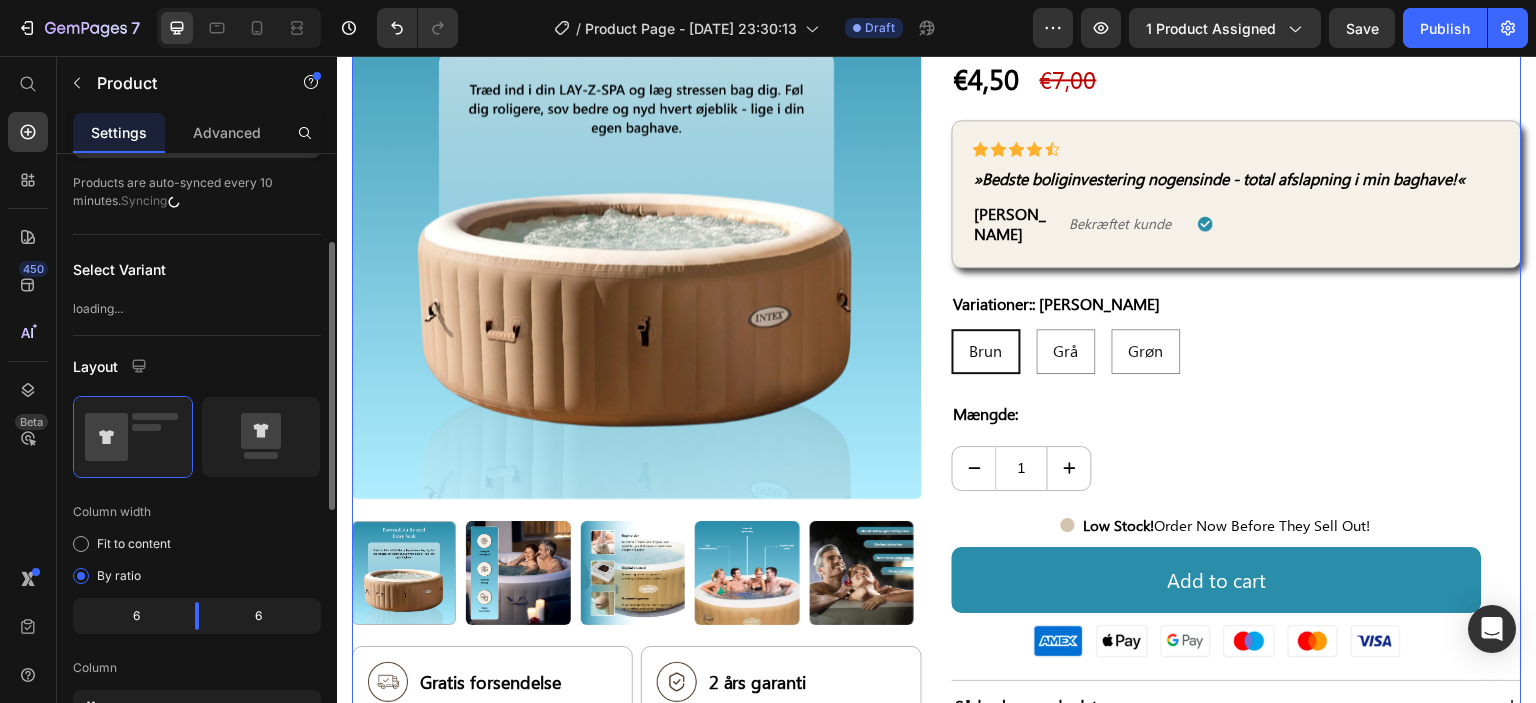 scroll, scrollTop: 600, scrollLeft: 0, axis: vertical 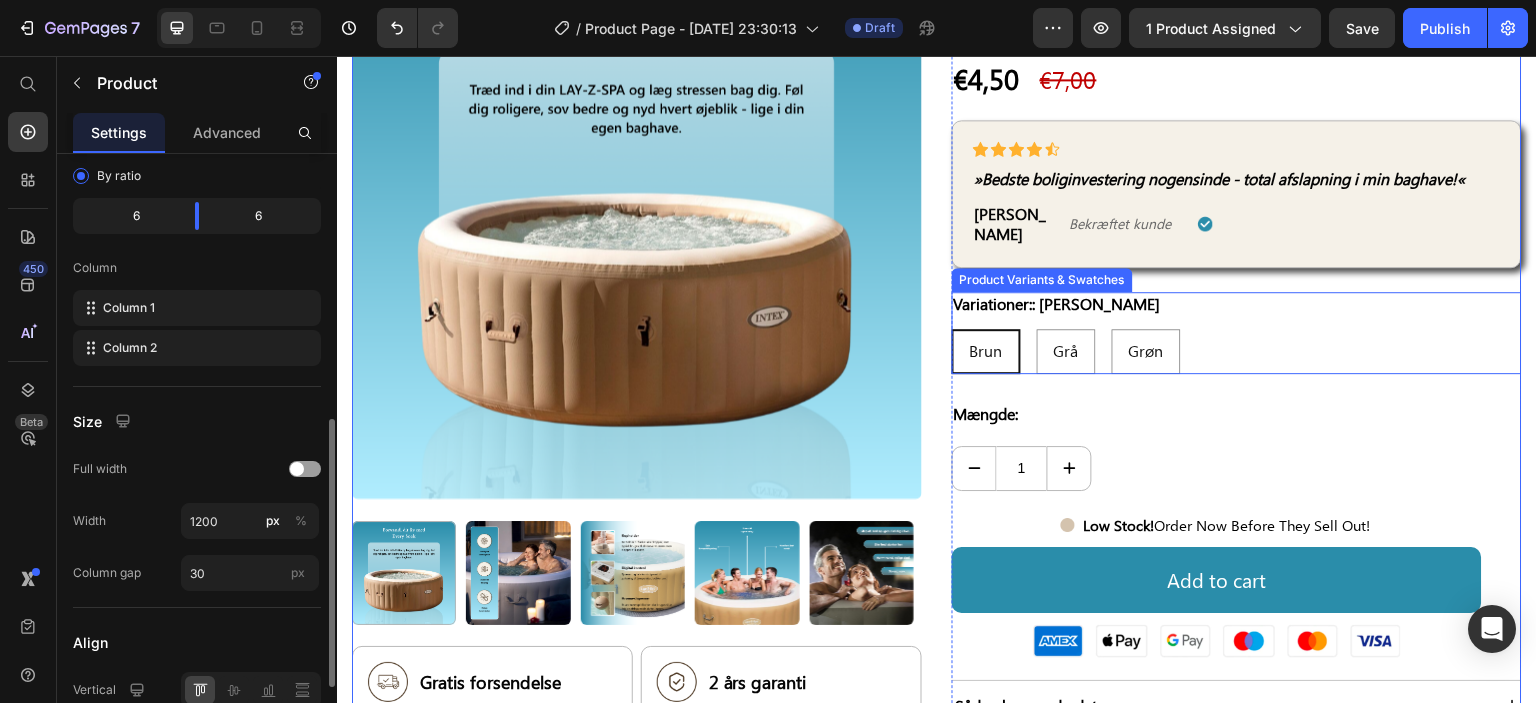 click on "[PERSON_NAME] Grå Grå Grå Grøn Grøn Grøn" at bounding box center (1237, 351) 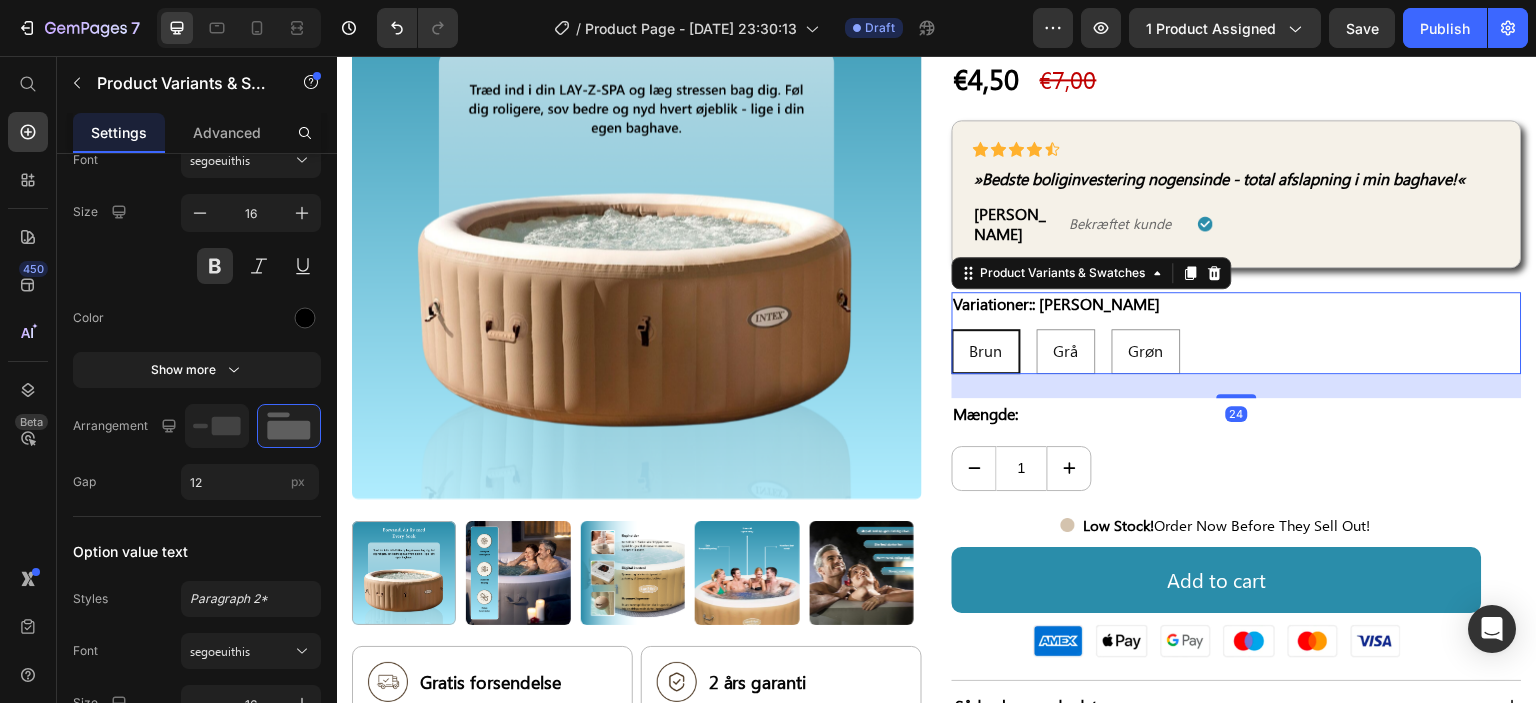 scroll, scrollTop: 0, scrollLeft: 0, axis: both 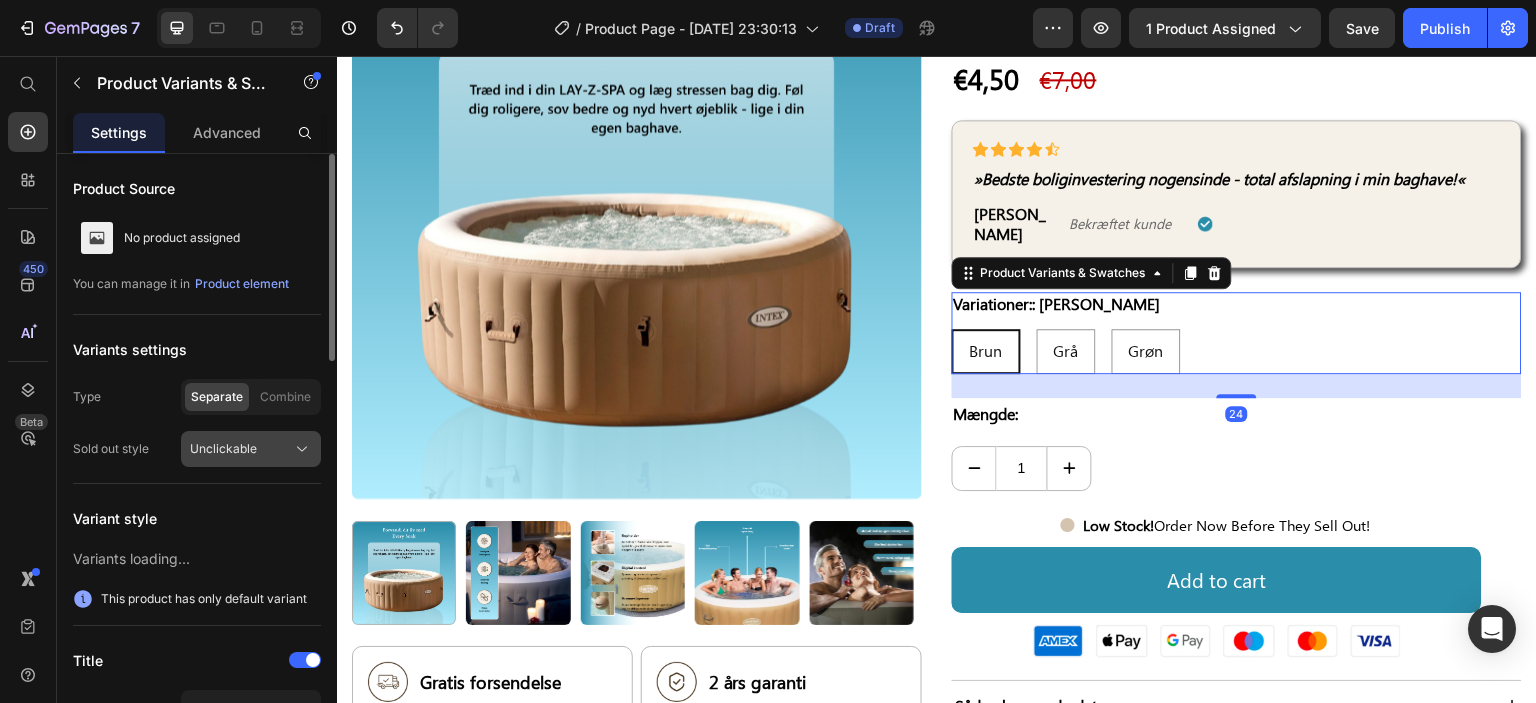 click on "Unclickable" at bounding box center [223, 449] 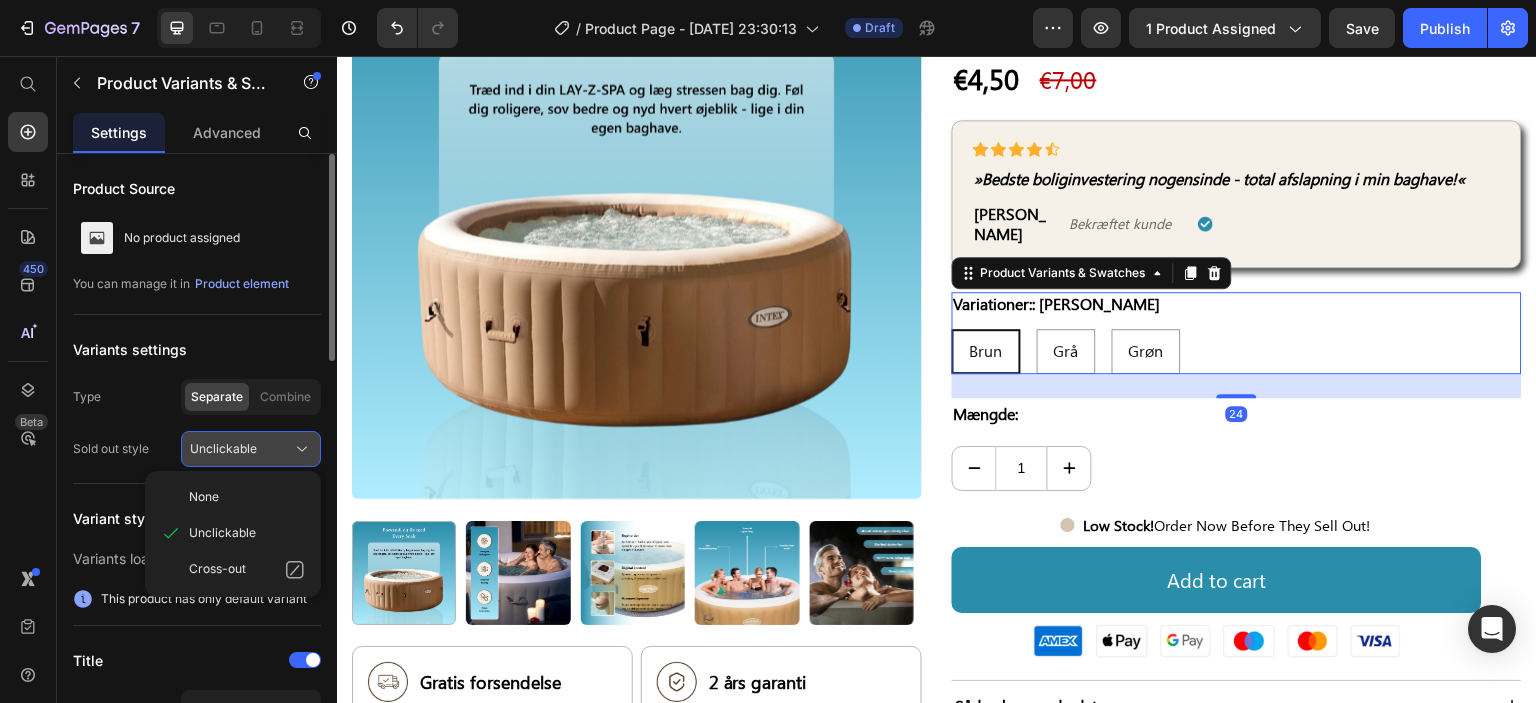 click on "Unclickable" at bounding box center (223, 449) 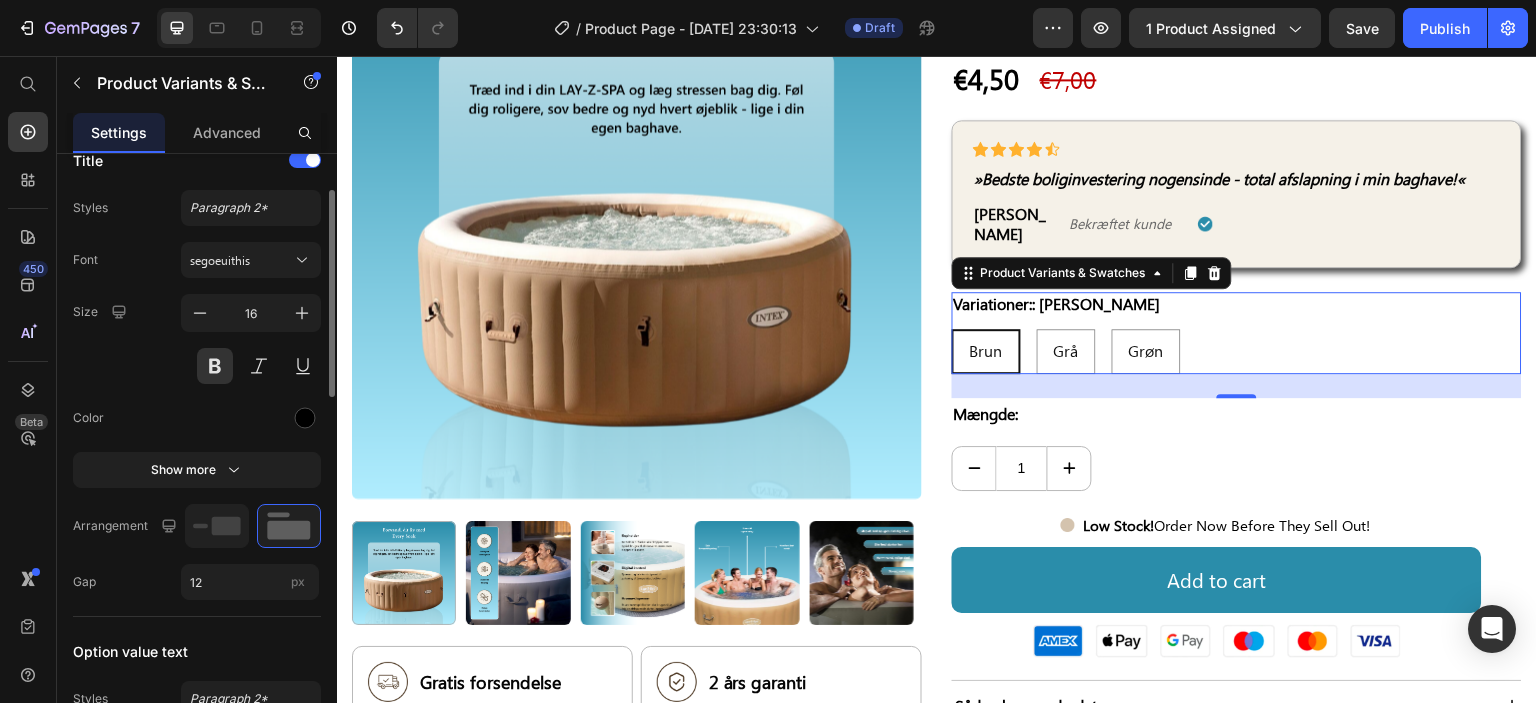scroll, scrollTop: 200, scrollLeft: 0, axis: vertical 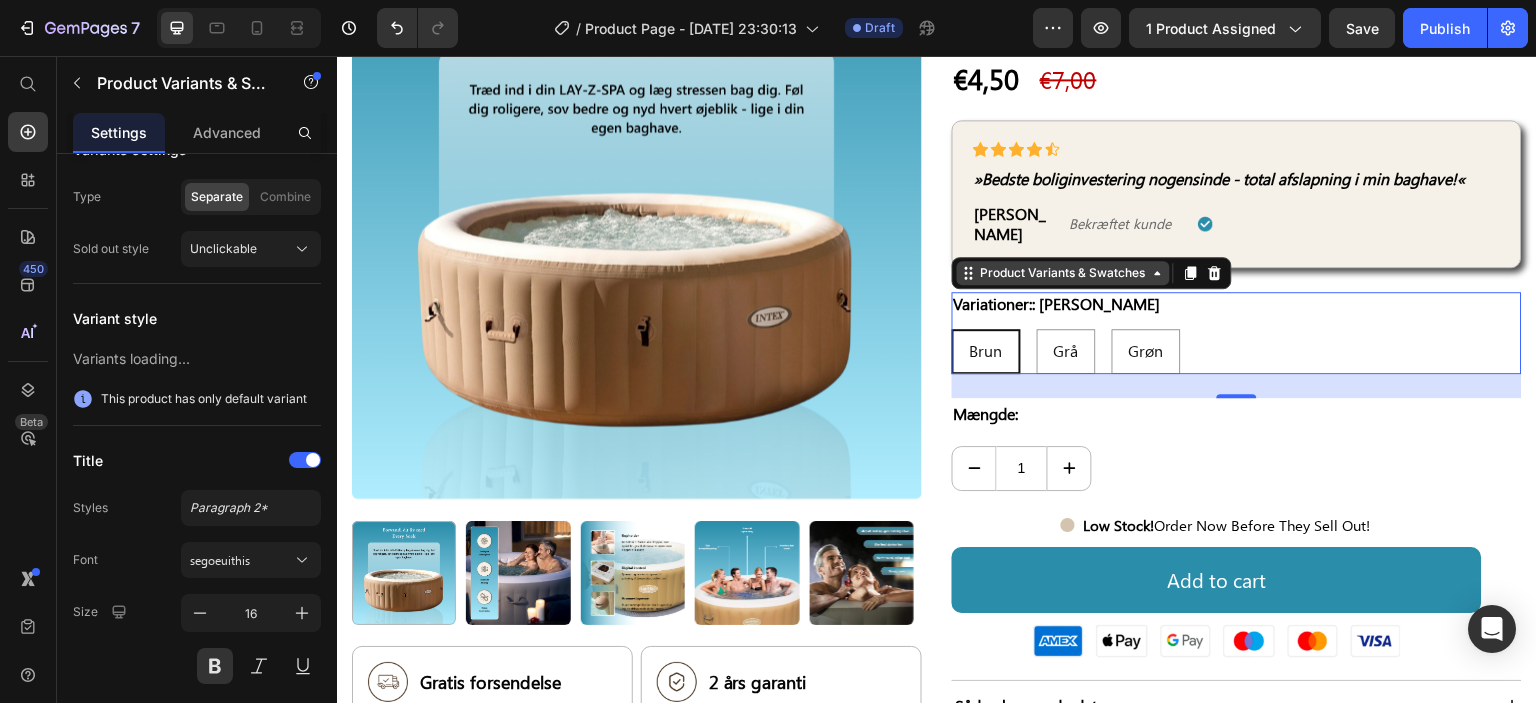 click on "Product Variants & Swatches" at bounding box center (1063, 273) 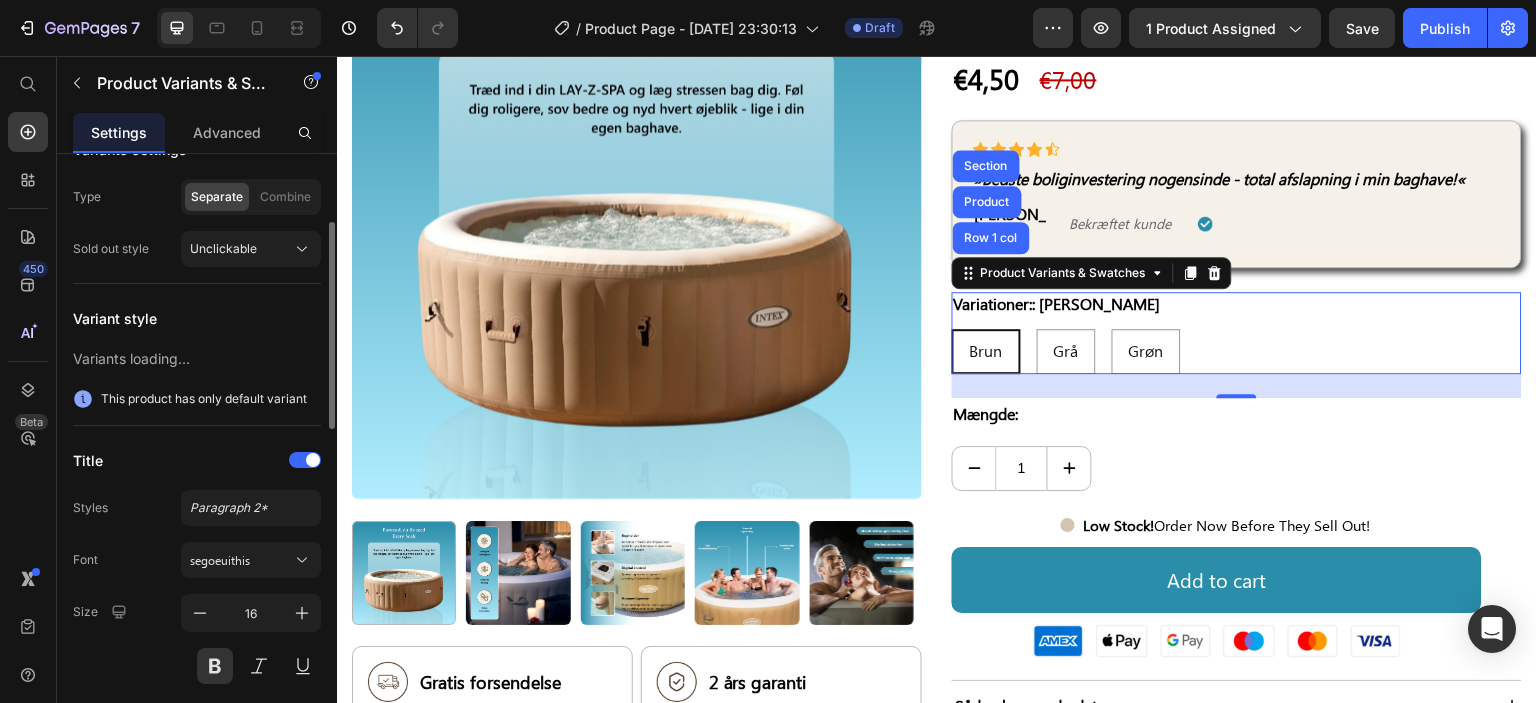click on "Variant style  Variants loading...  This product has only default variant" 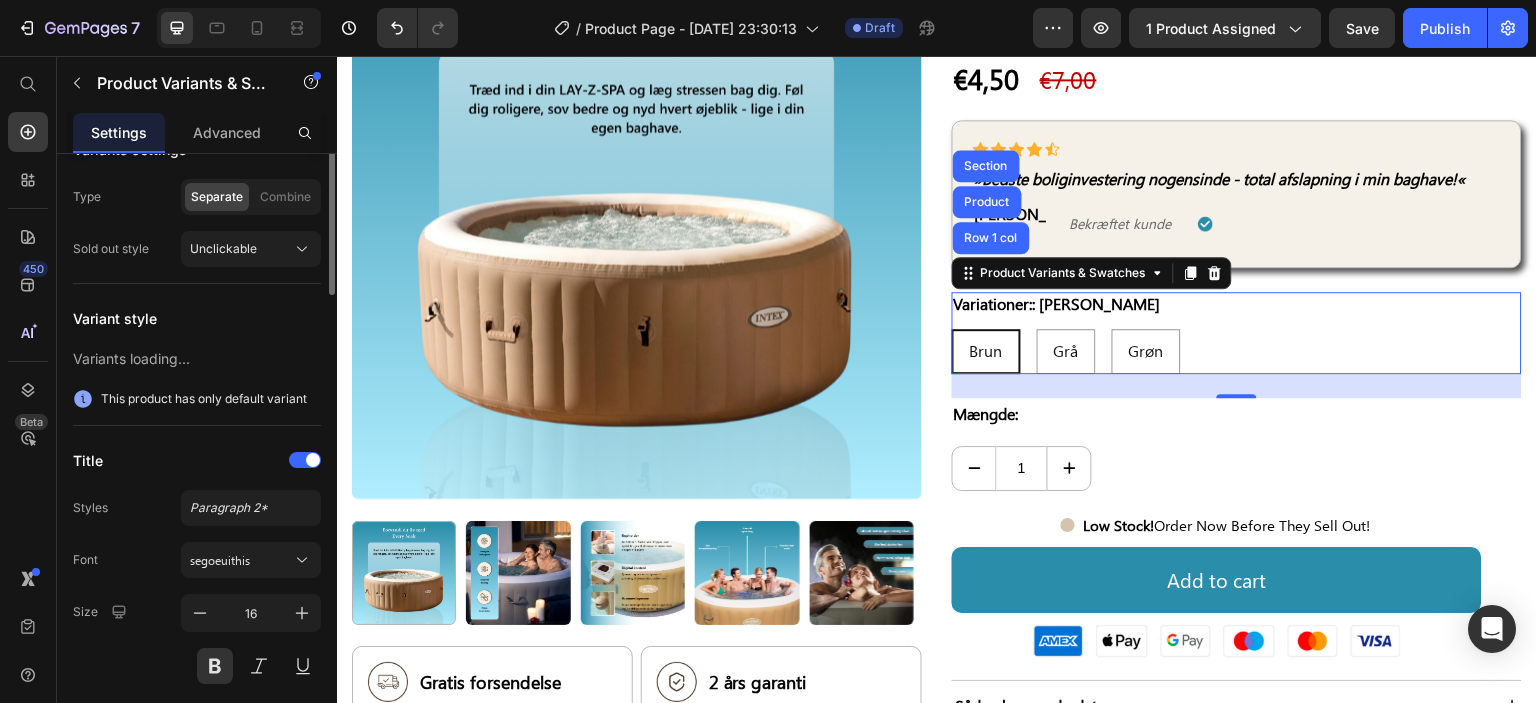 scroll, scrollTop: 0, scrollLeft: 0, axis: both 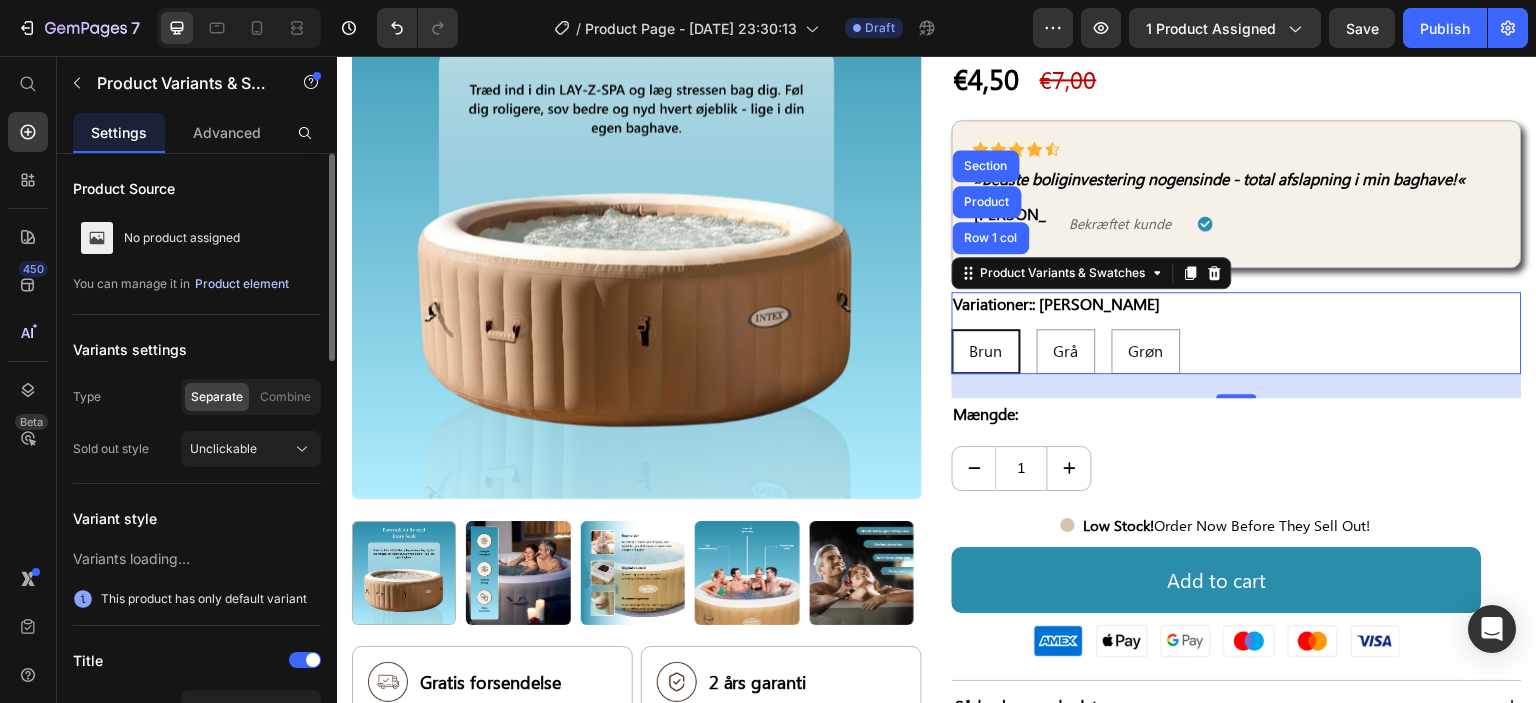 click on "Product element" at bounding box center (242, 284) 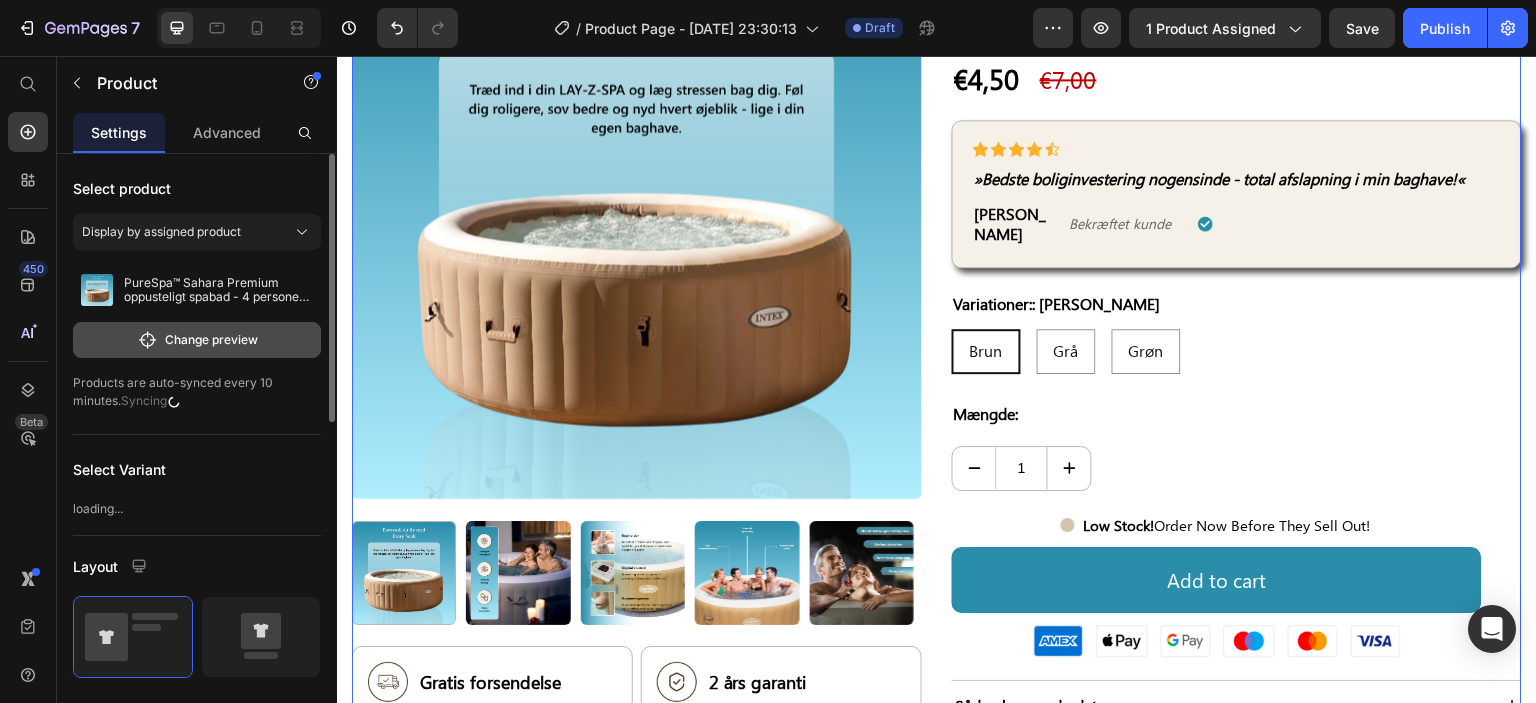 click on "Change preview" at bounding box center [197, 340] 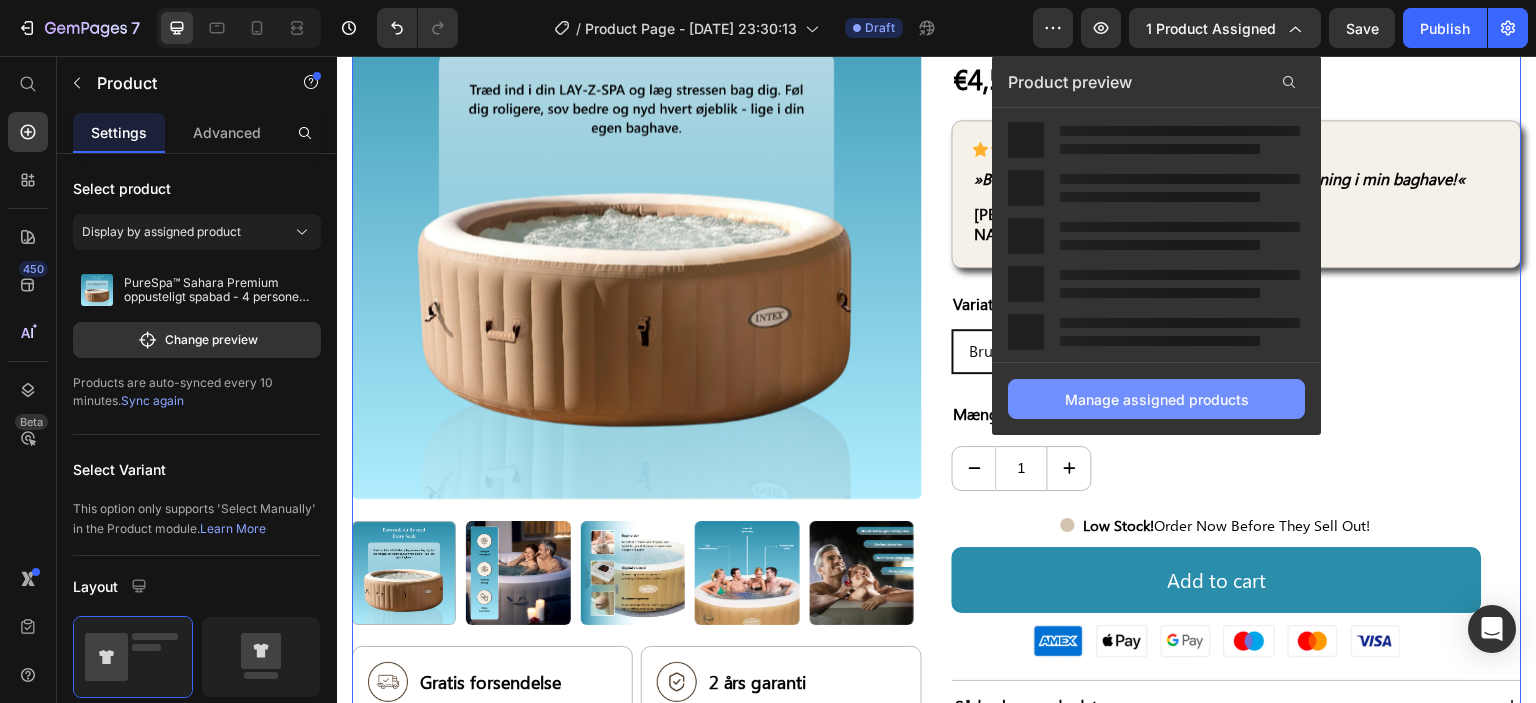 click on "Manage assigned products" at bounding box center [1157, 399] 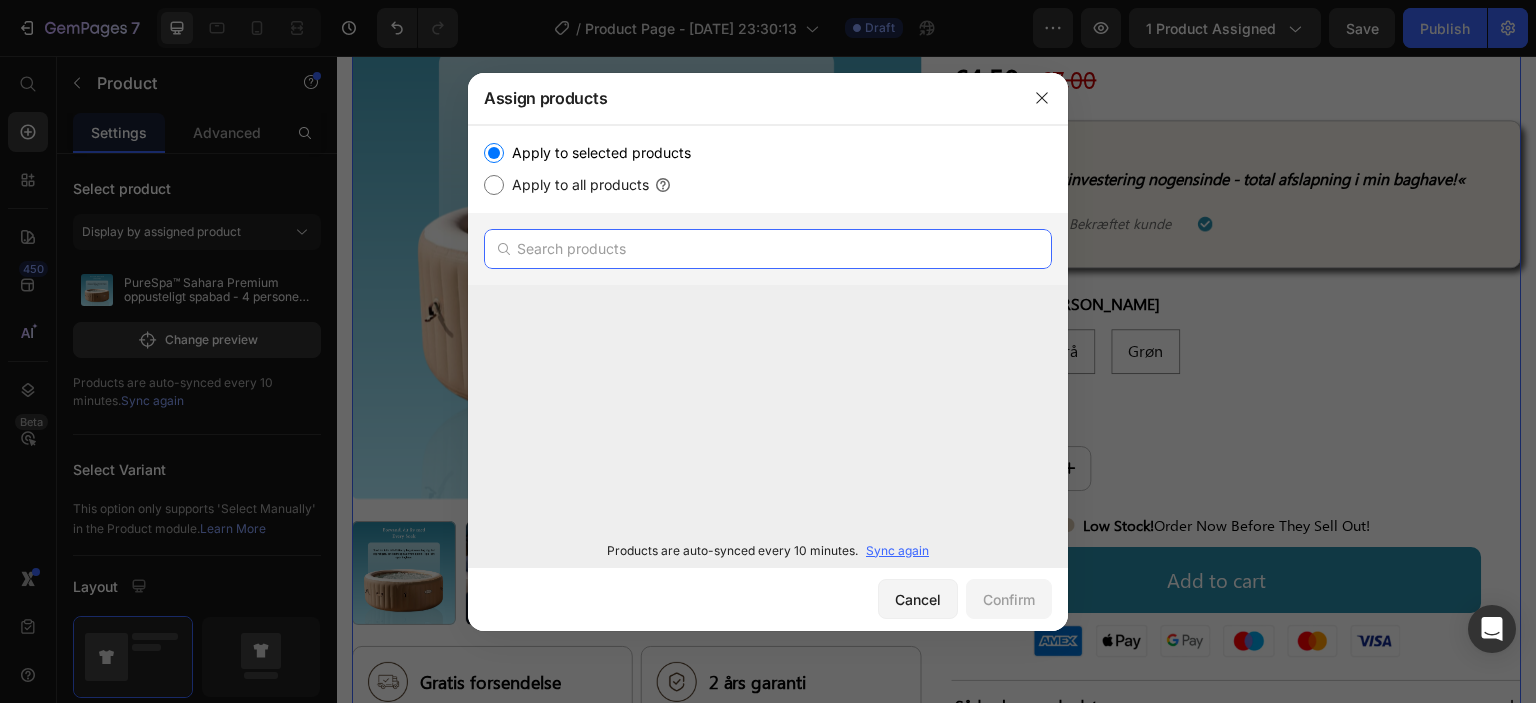 click at bounding box center [768, 249] 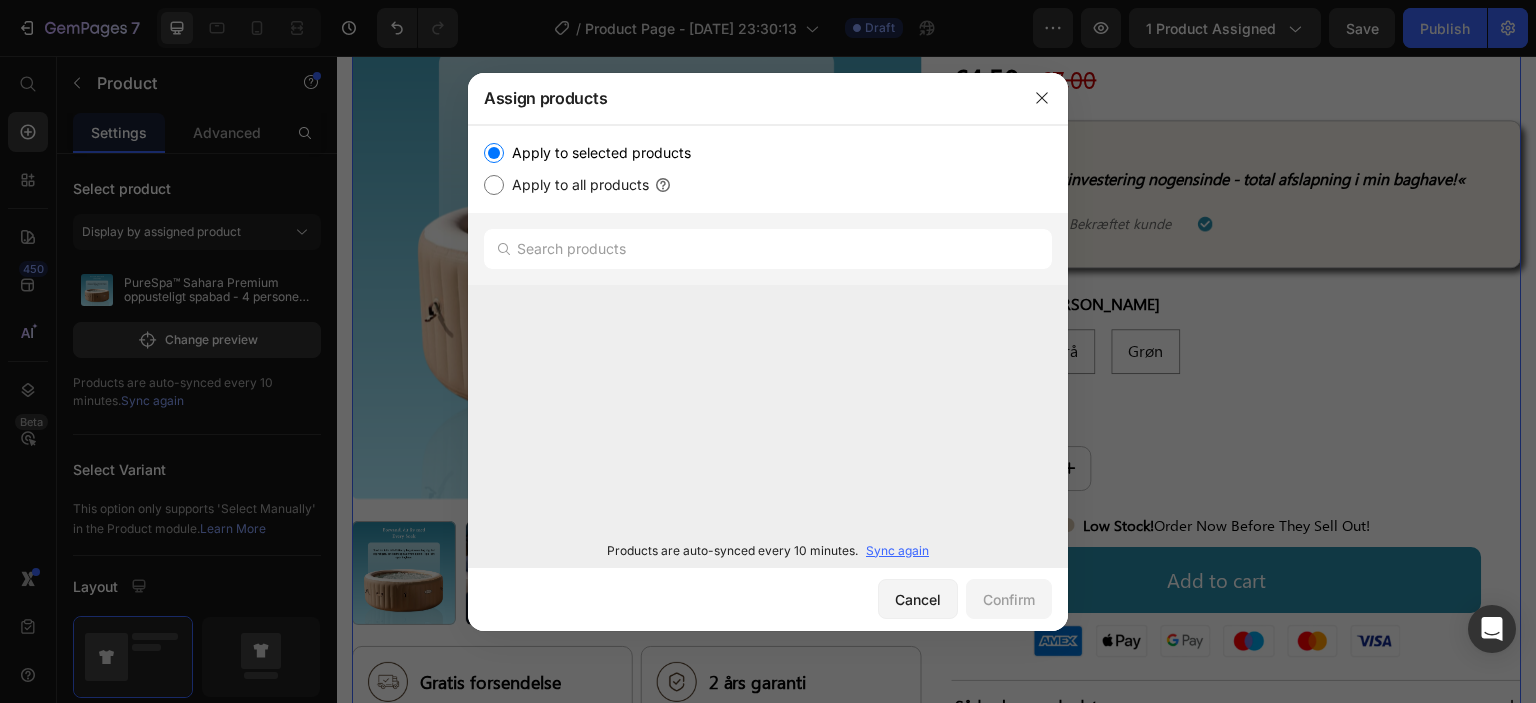 click on "Apply to all products" at bounding box center [576, 185] 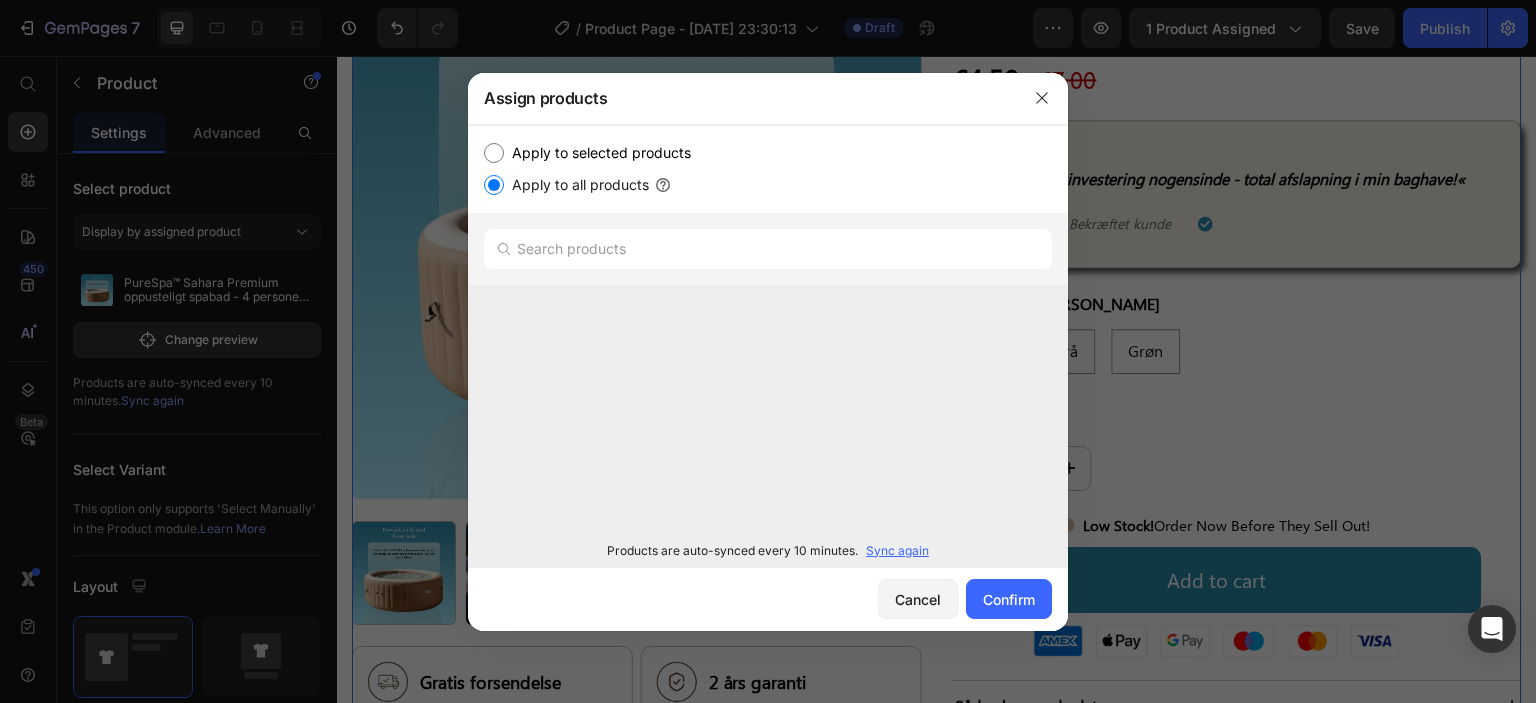 click on "Apply to selected products" at bounding box center [597, 153] 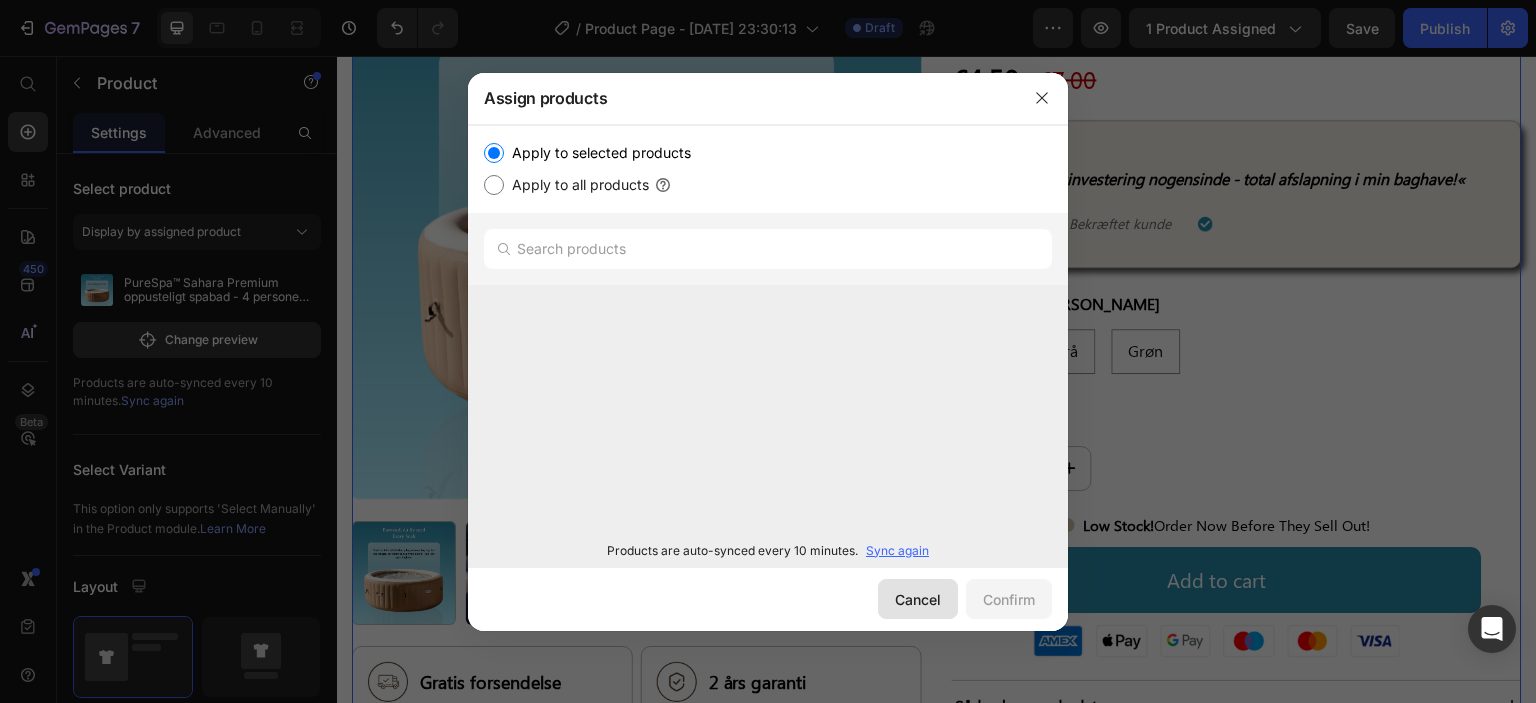 click on "Cancel" at bounding box center (918, 599) 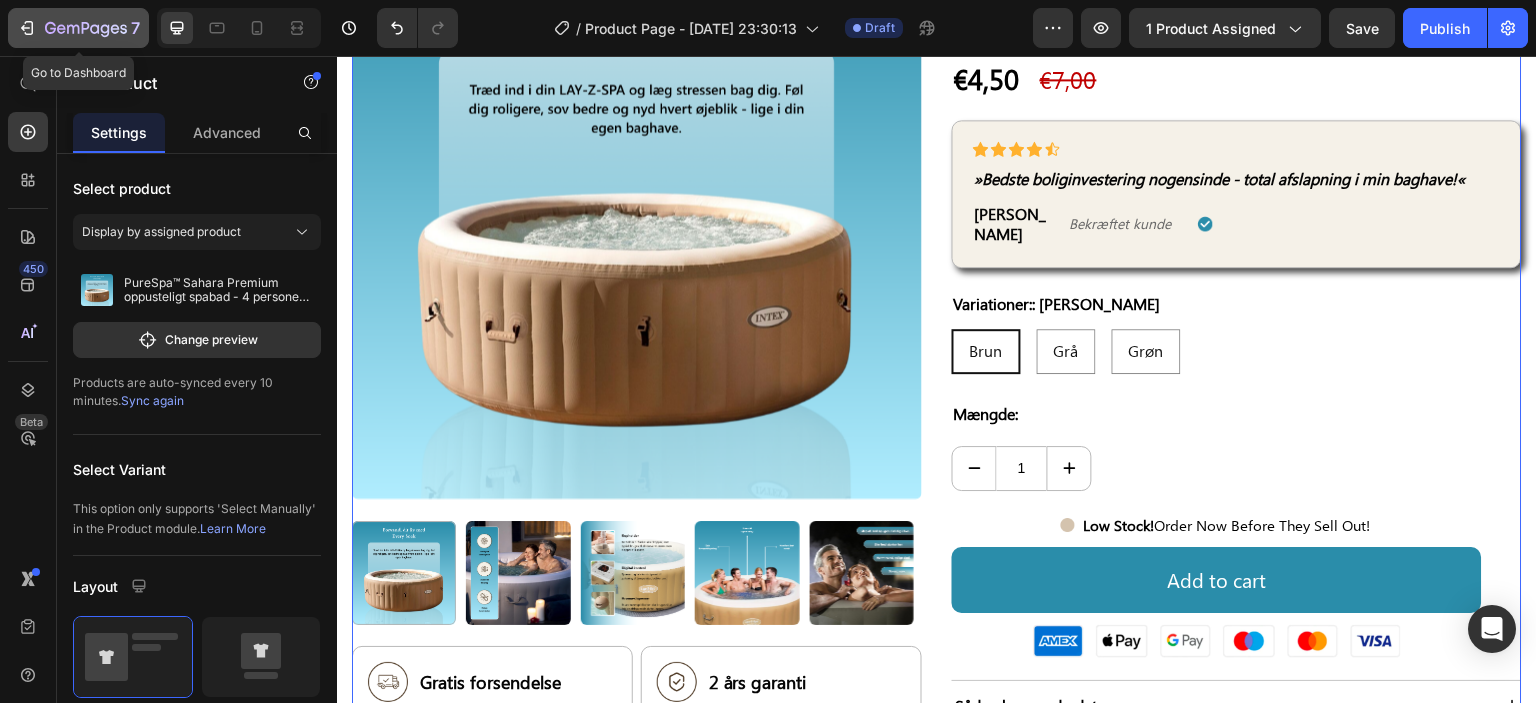 click 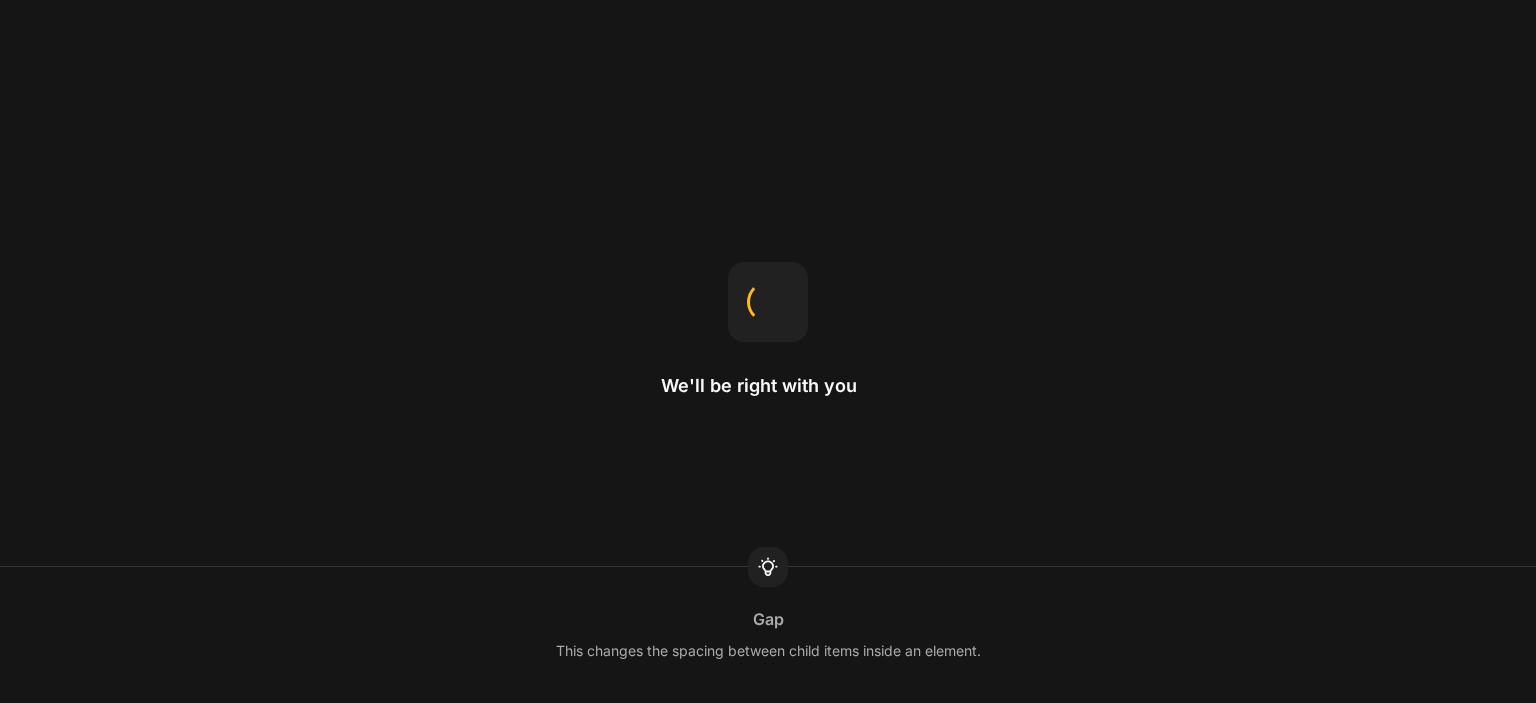 scroll, scrollTop: 0, scrollLeft: 0, axis: both 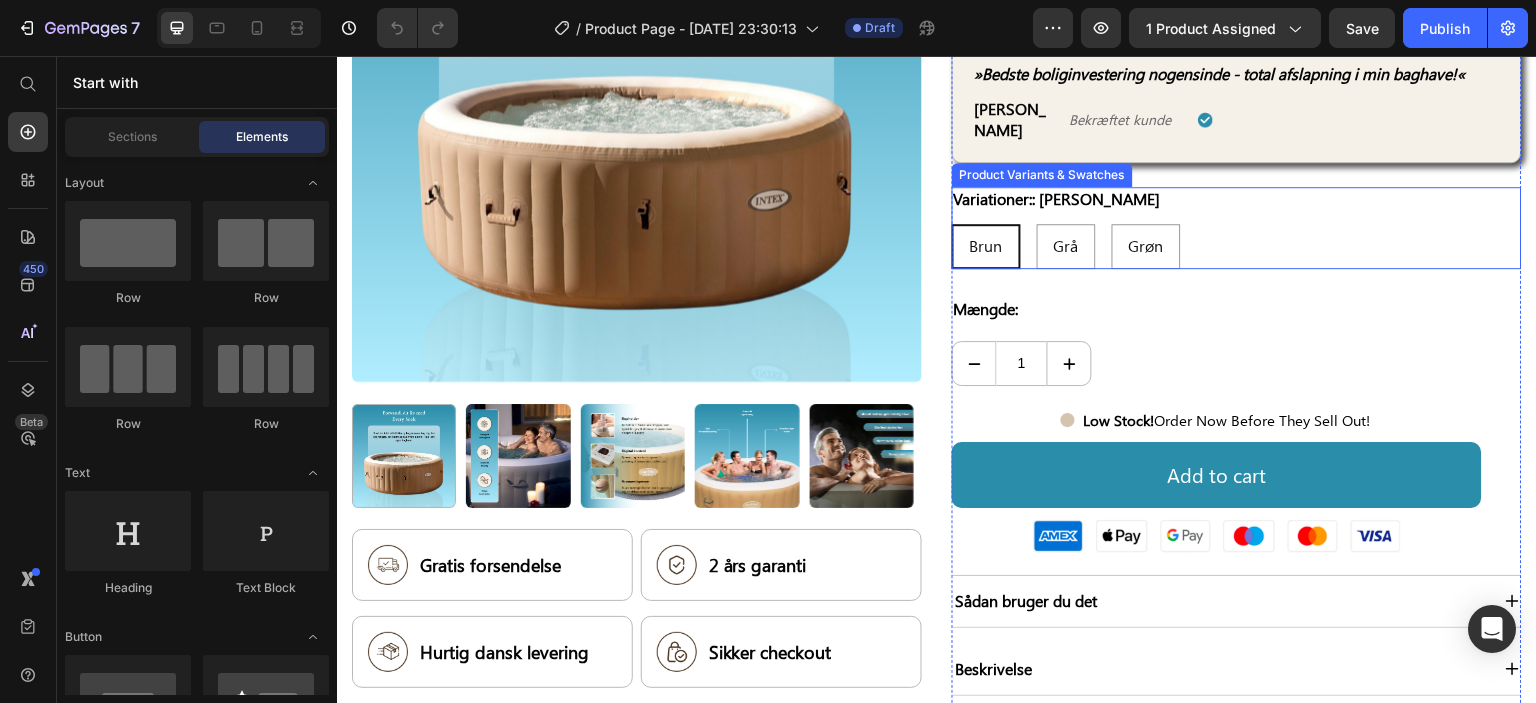 click on "Variationer:: [PERSON_NAME] Grå Grå Grå Grøn Grøn Grøn" at bounding box center (1237, 228) 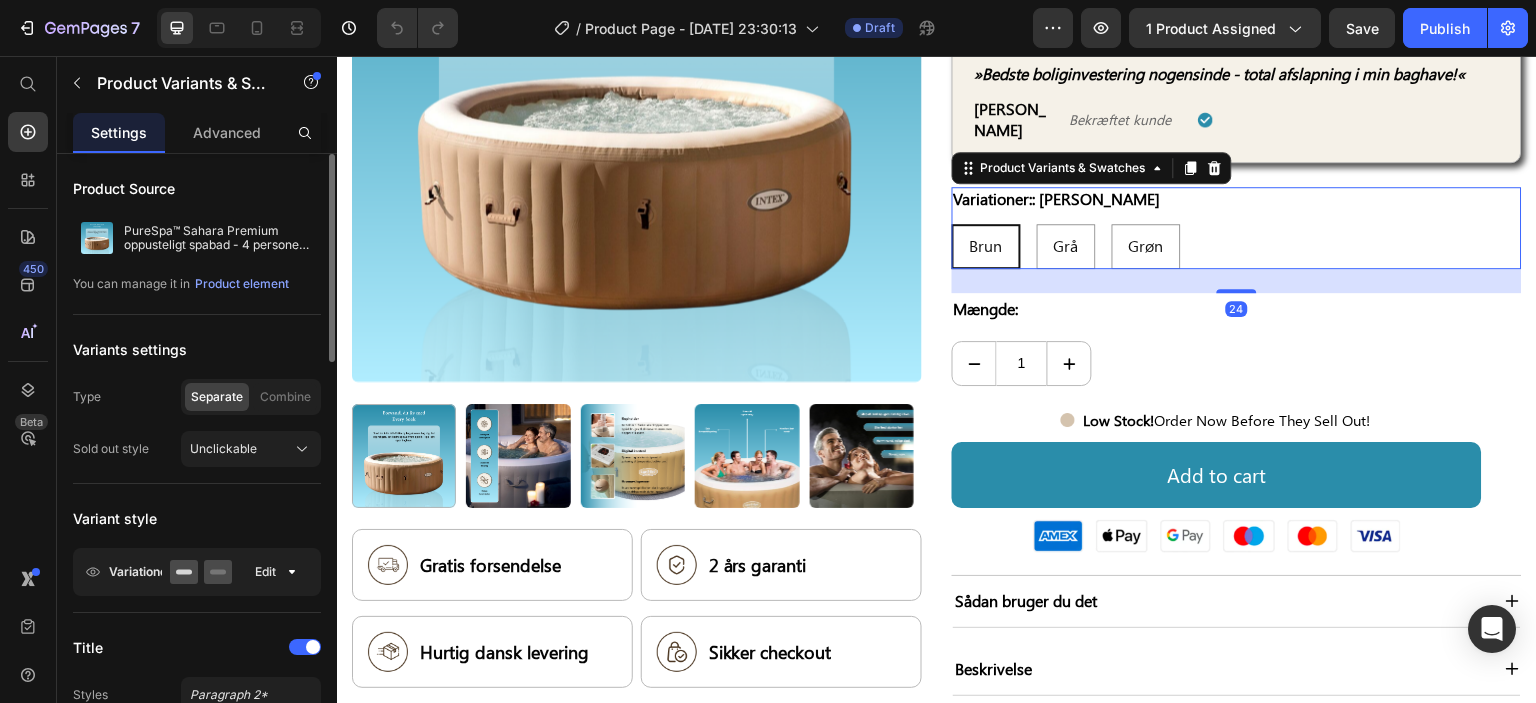click 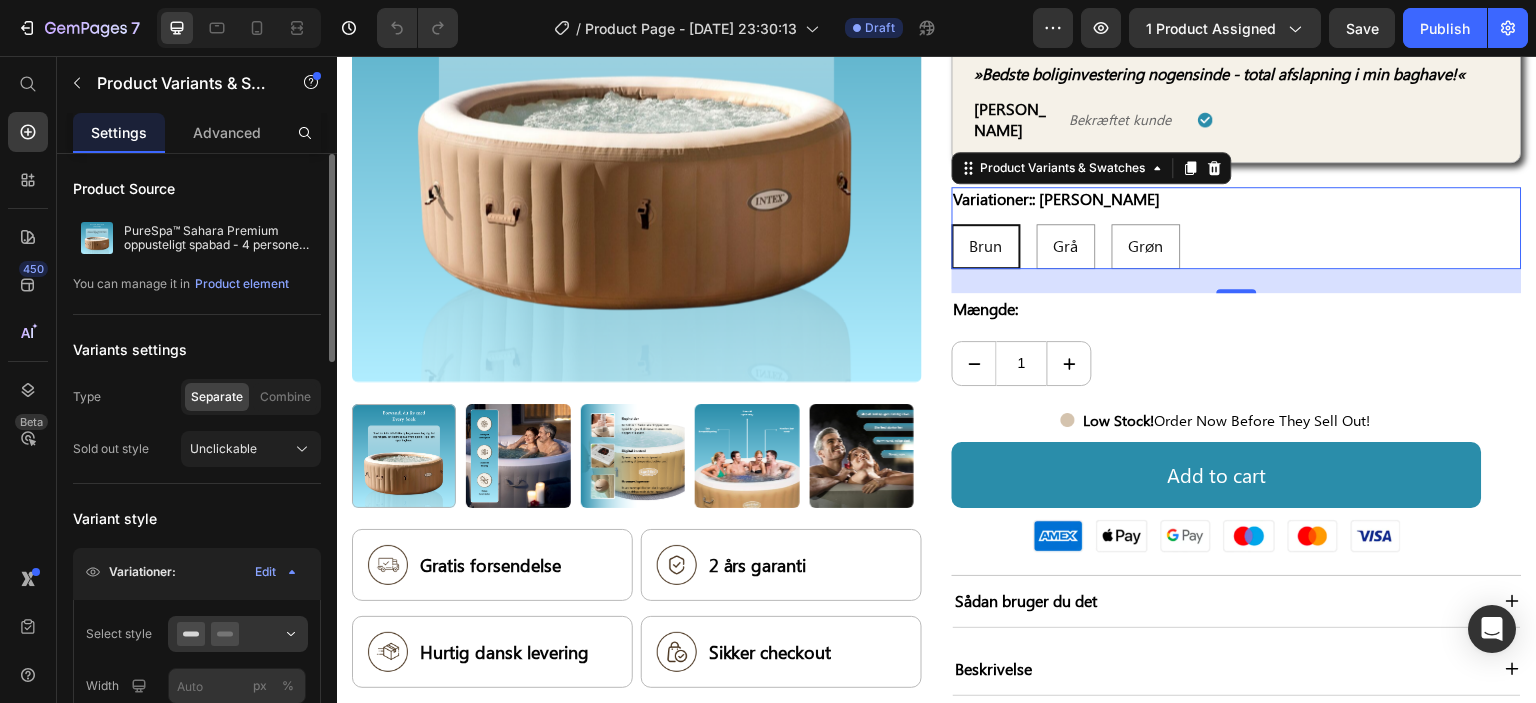 scroll, scrollTop: 300, scrollLeft: 0, axis: vertical 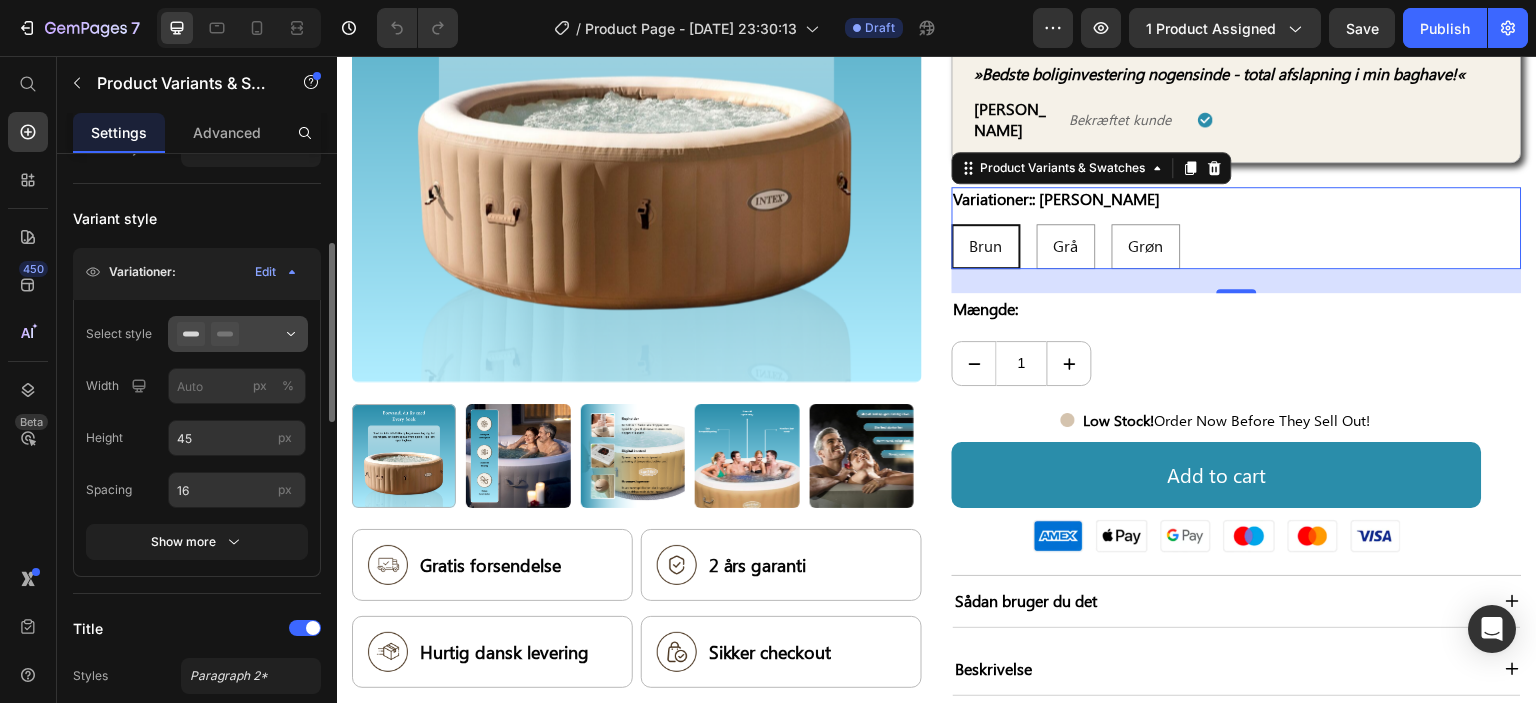 click at bounding box center [238, 334] 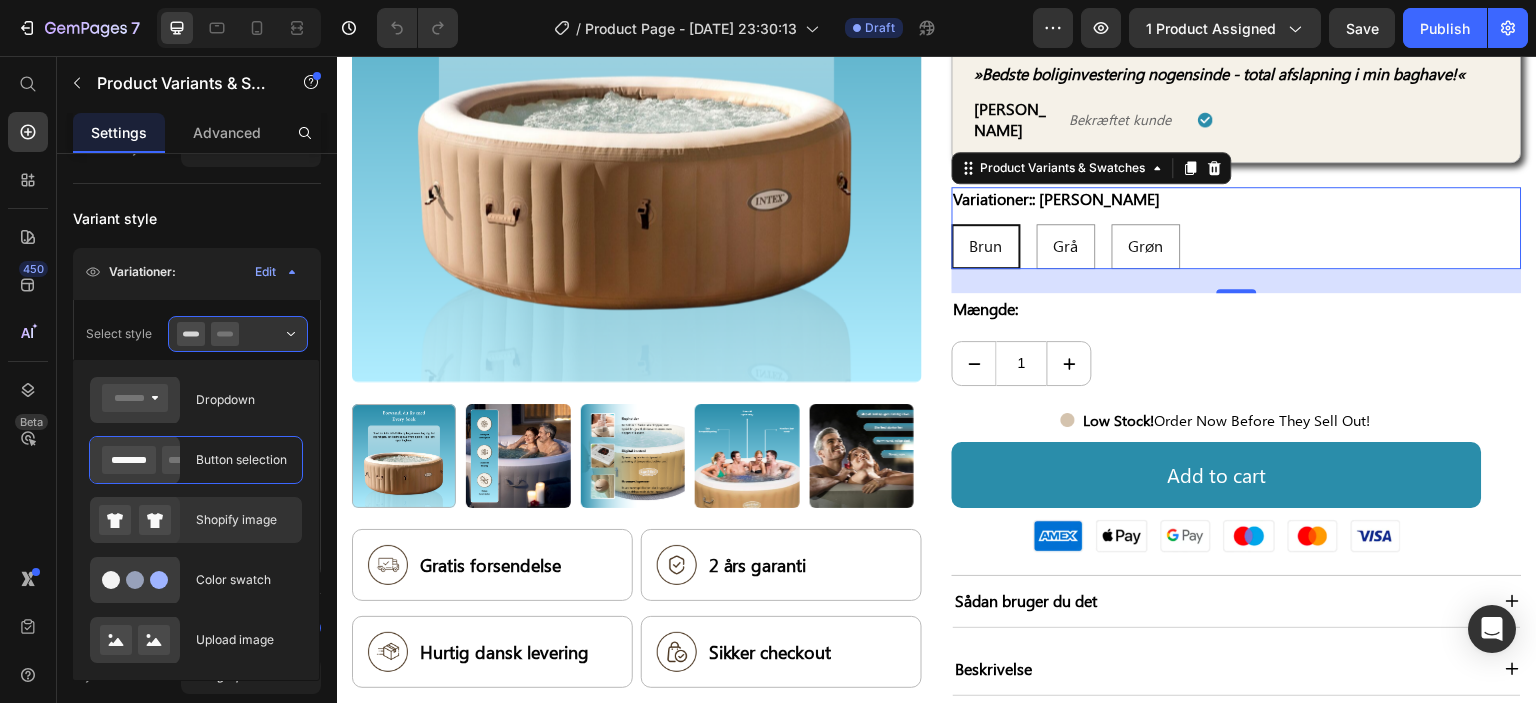 click on "Shopify image" 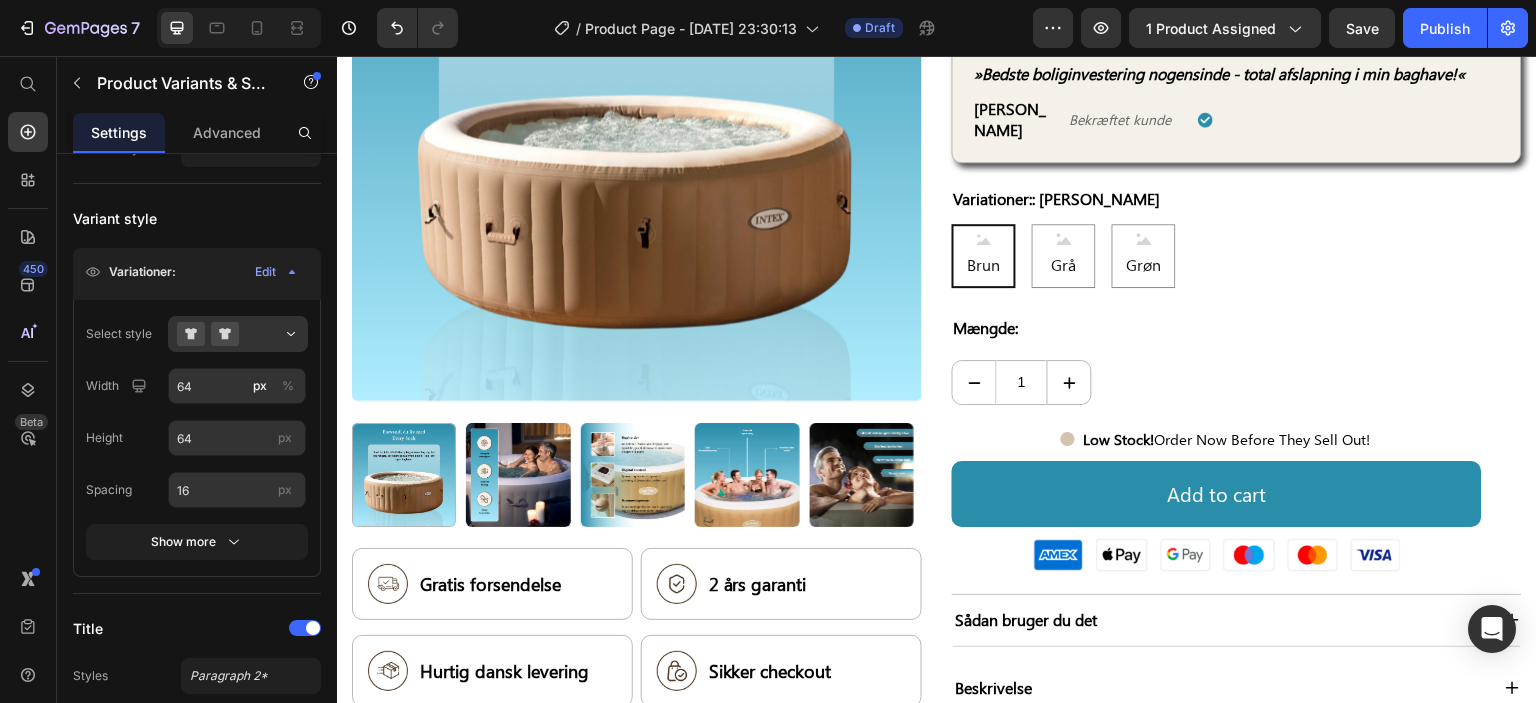 click on "Variationer:: [PERSON_NAME] Grå Grå Grå Grøn Grøn Grøn" at bounding box center [1237, 237] 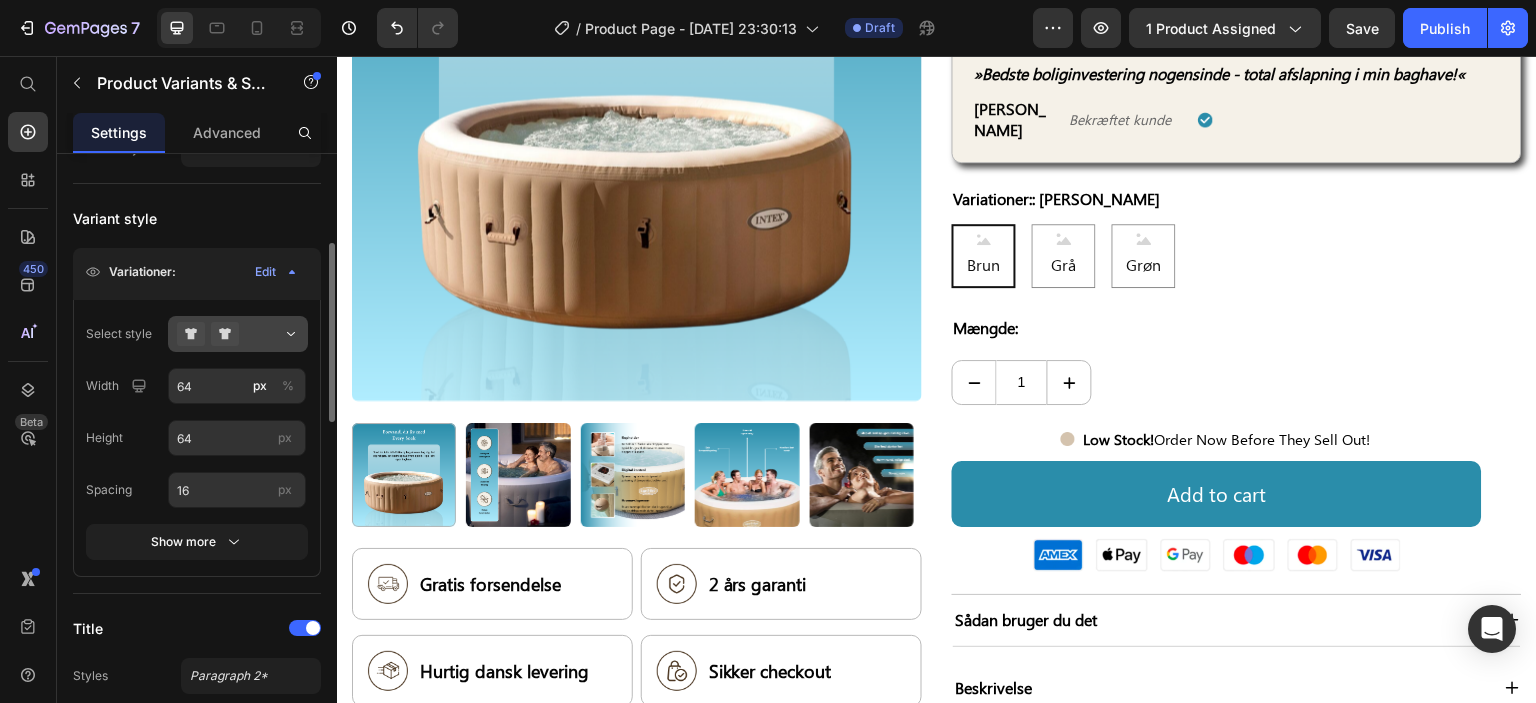 click at bounding box center (238, 334) 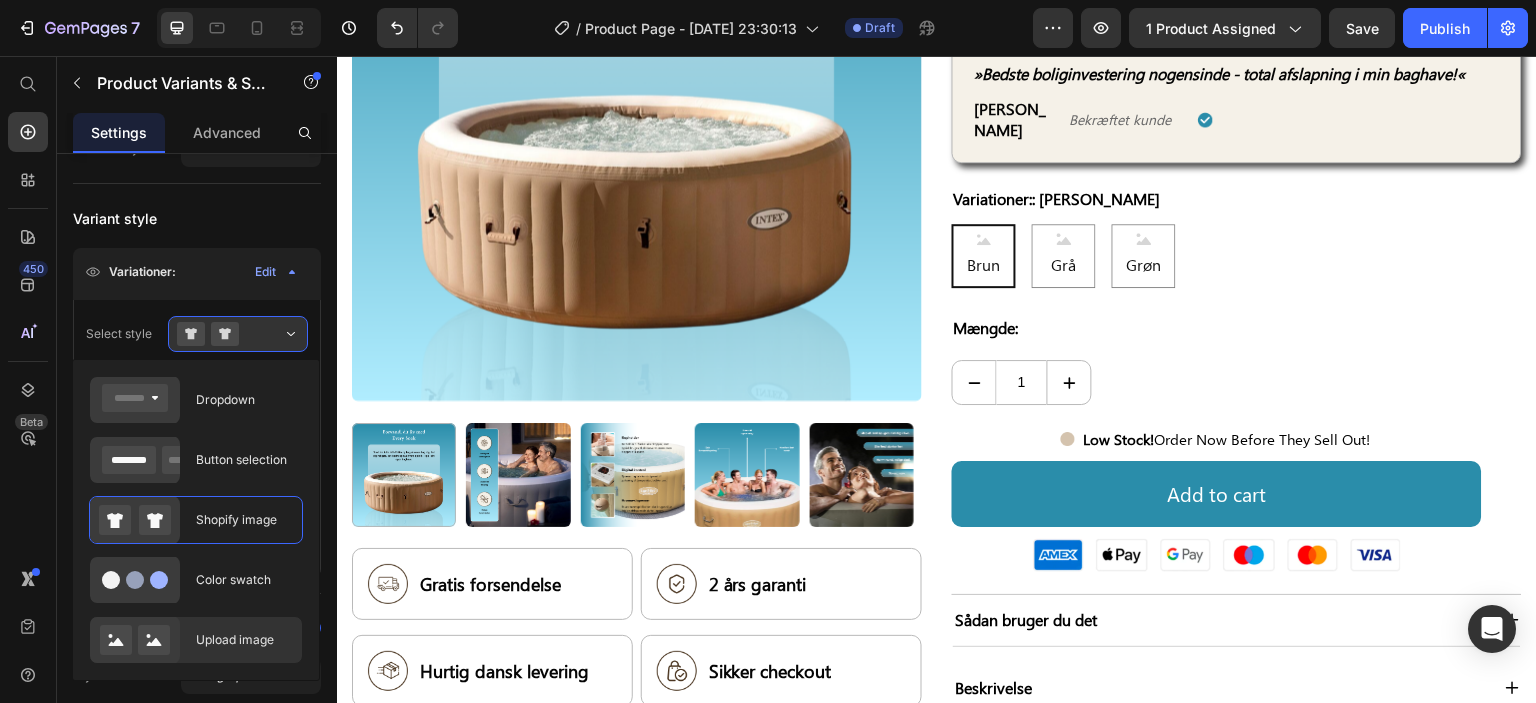 click on "Upload image" at bounding box center (243, 640) 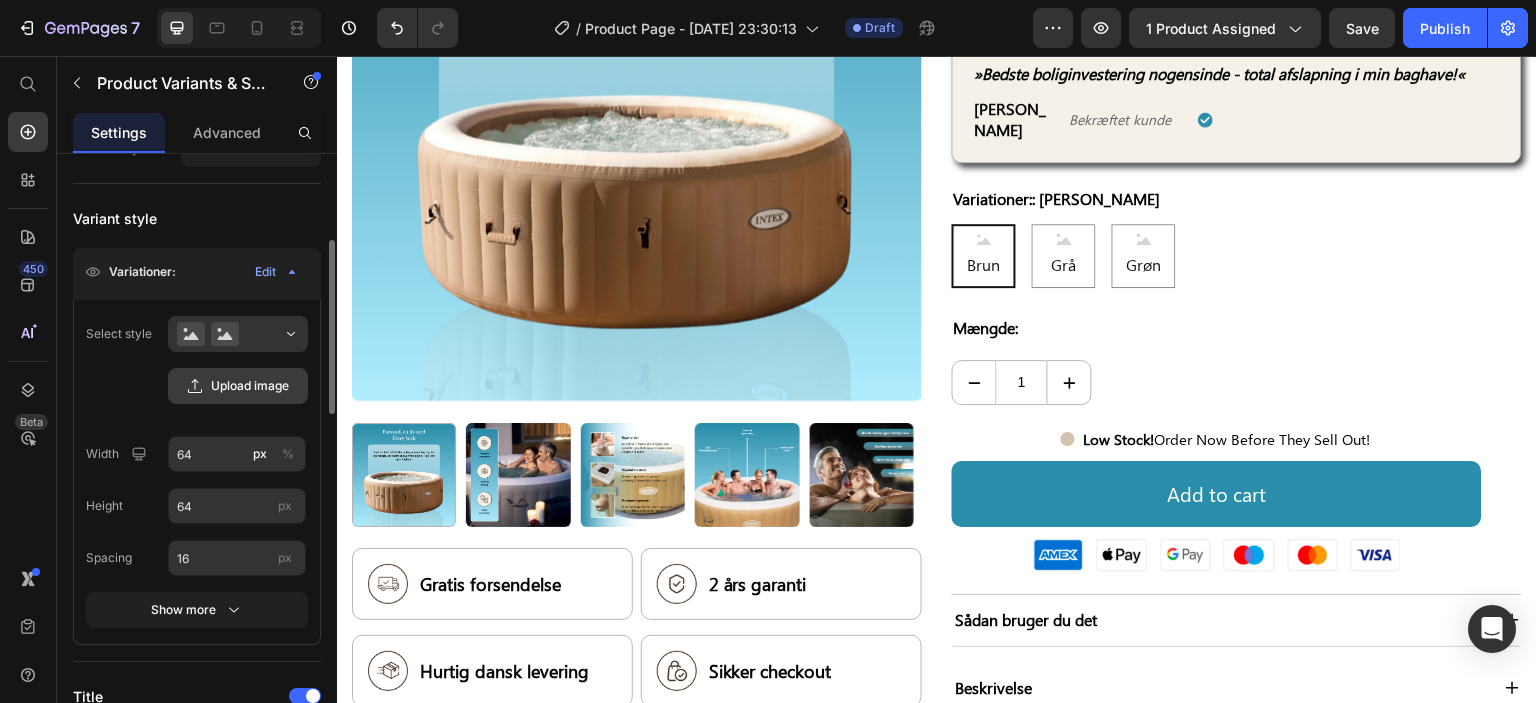 click at bounding box center (238, 334) 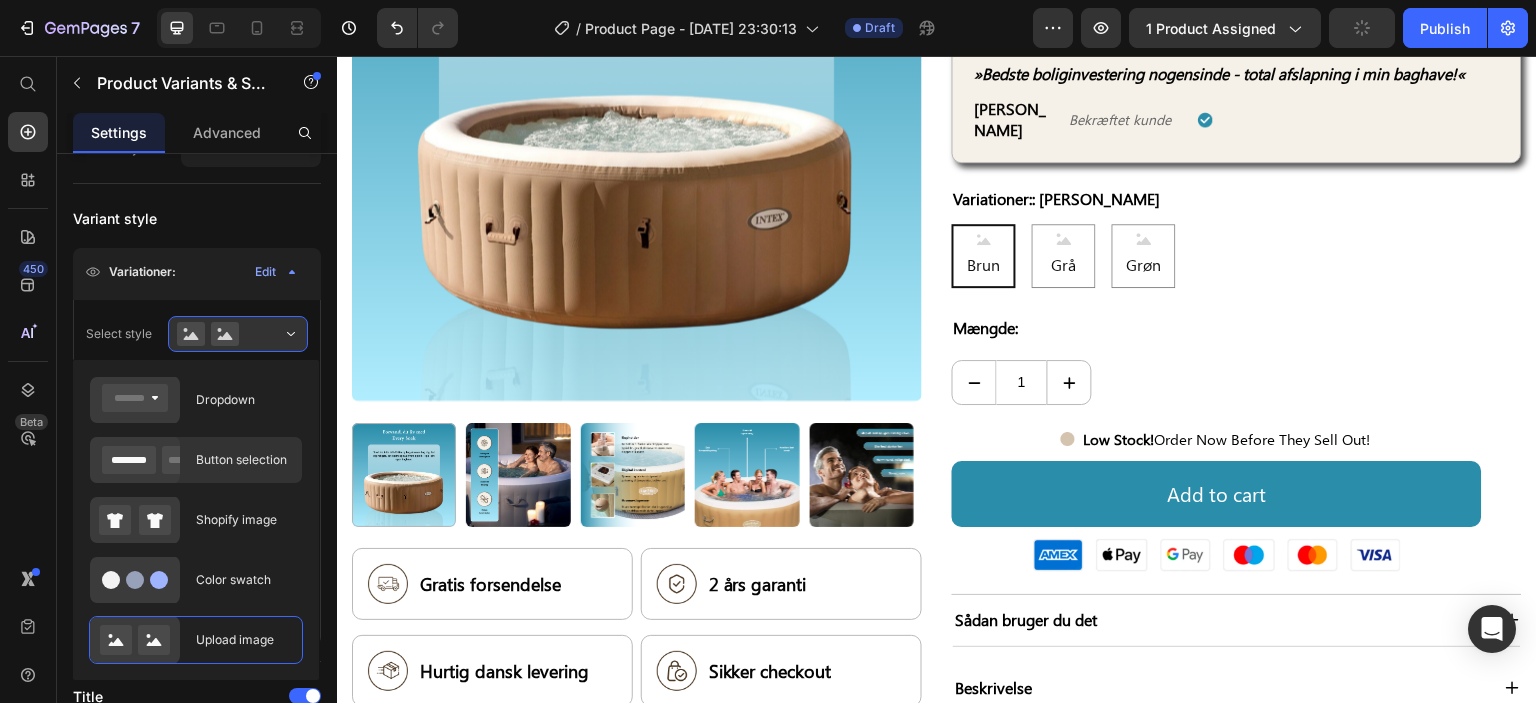 click on "Button selection" 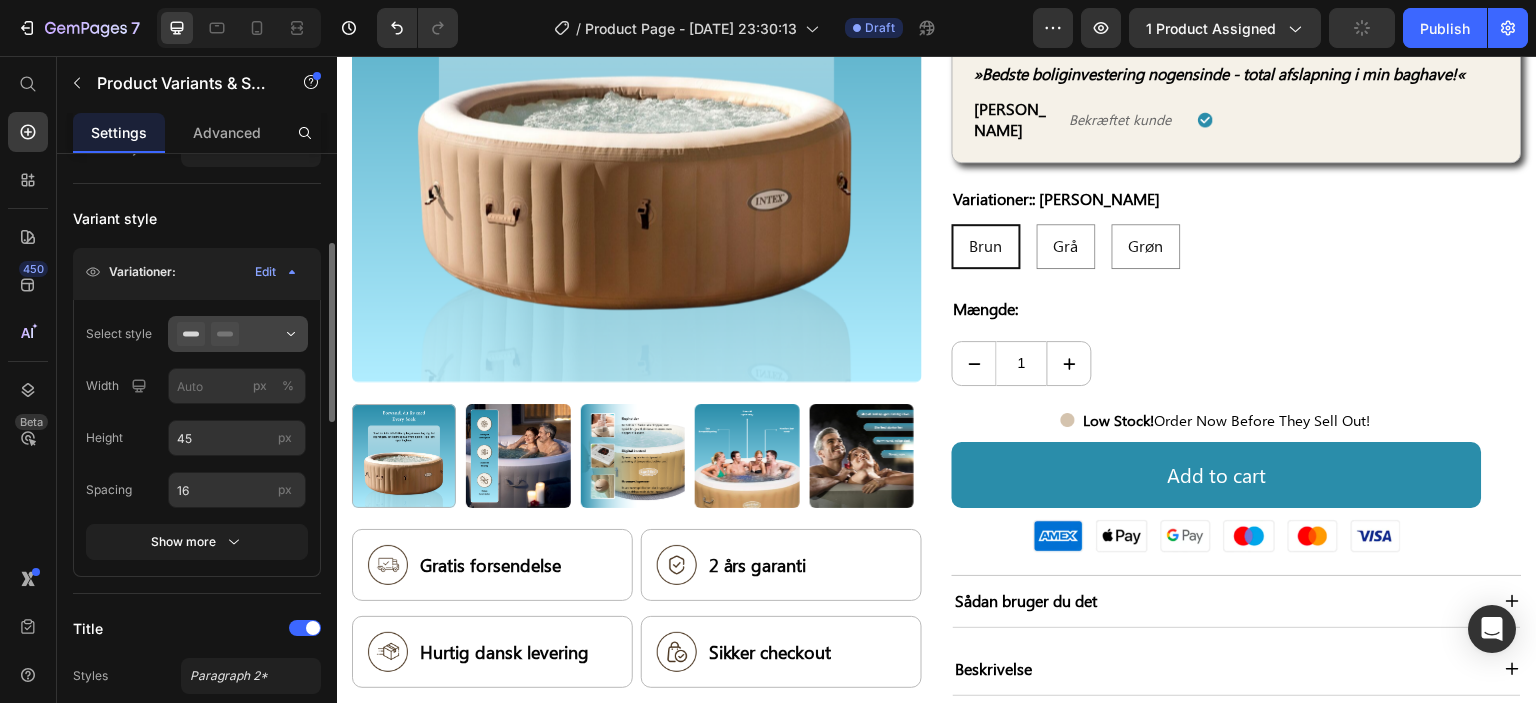 click at bounding box center (238, 334) 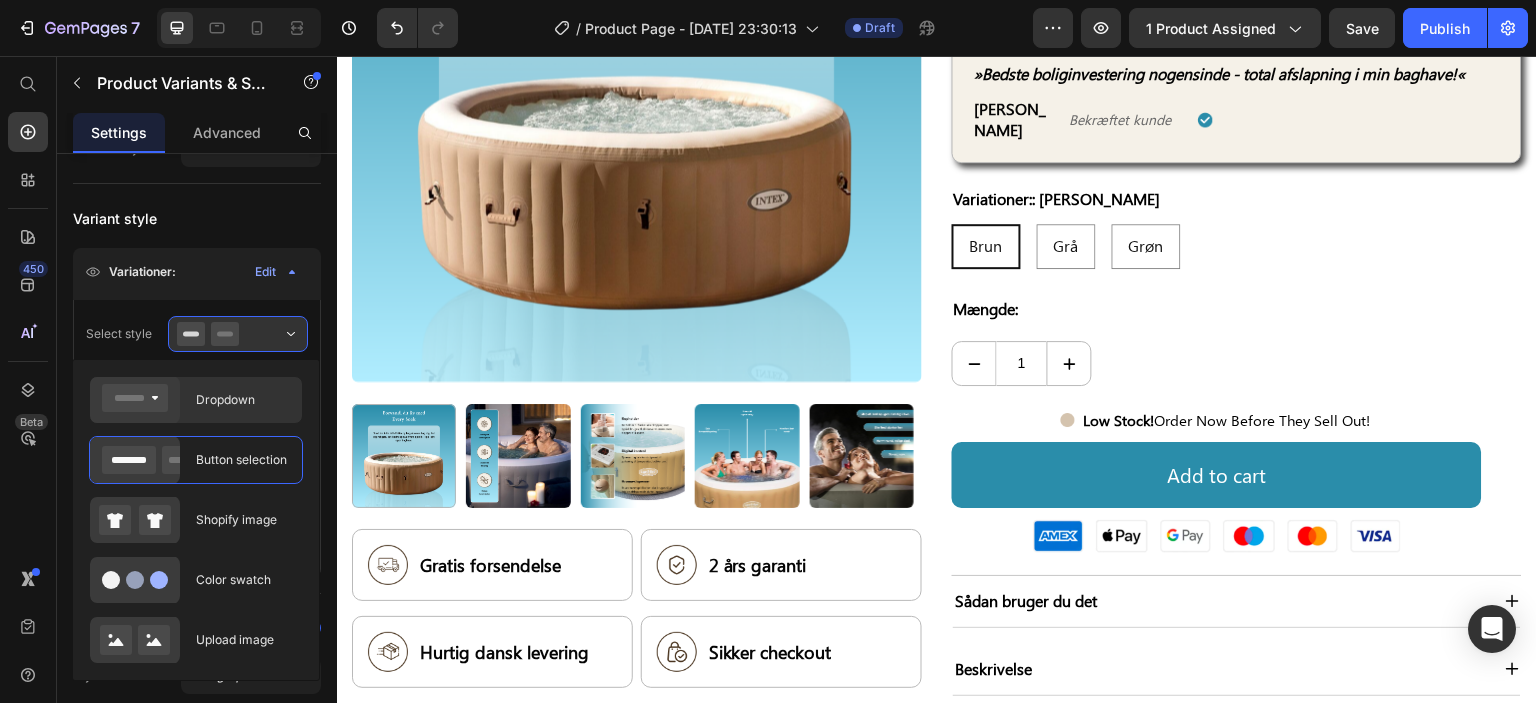 click on "Dropdown" at bounding box center (243, 400) 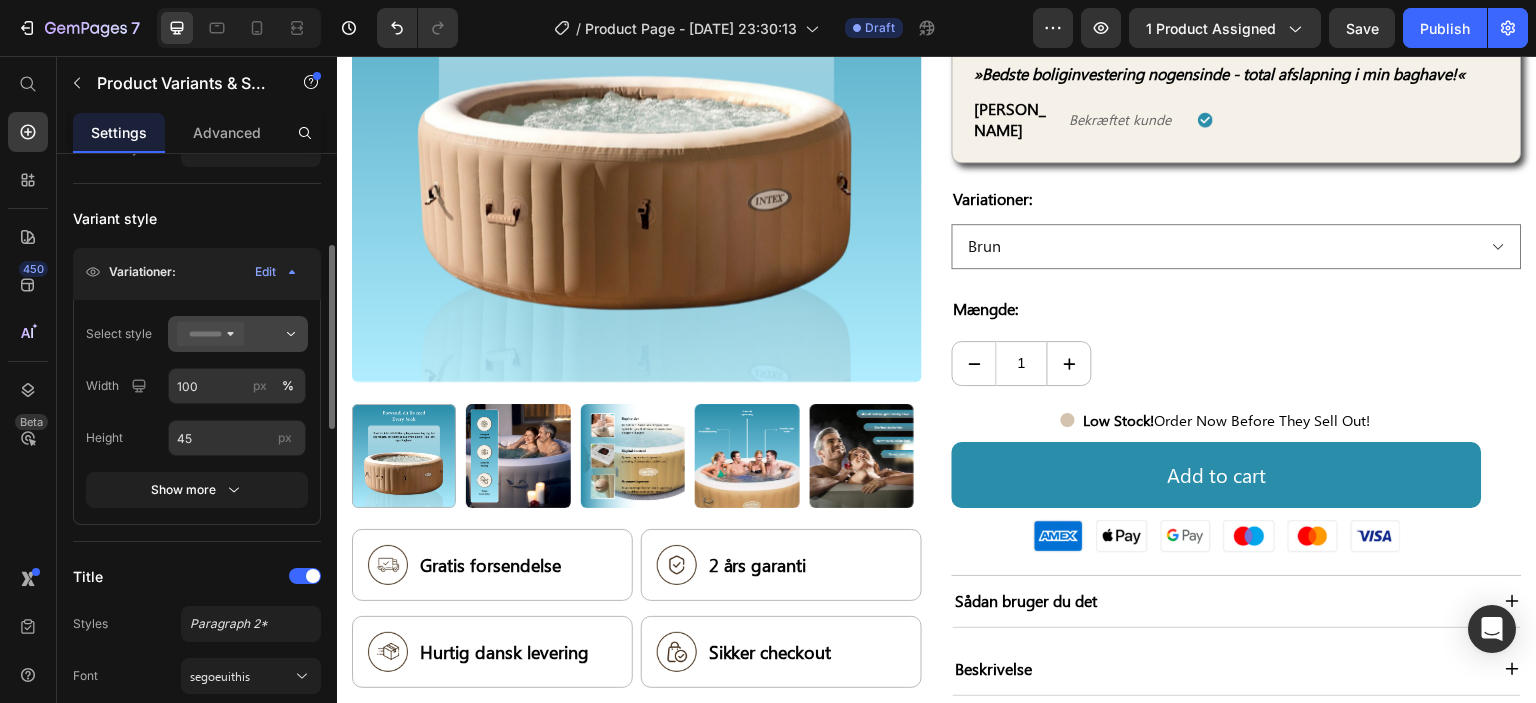 click at bounding box center [238, 334] 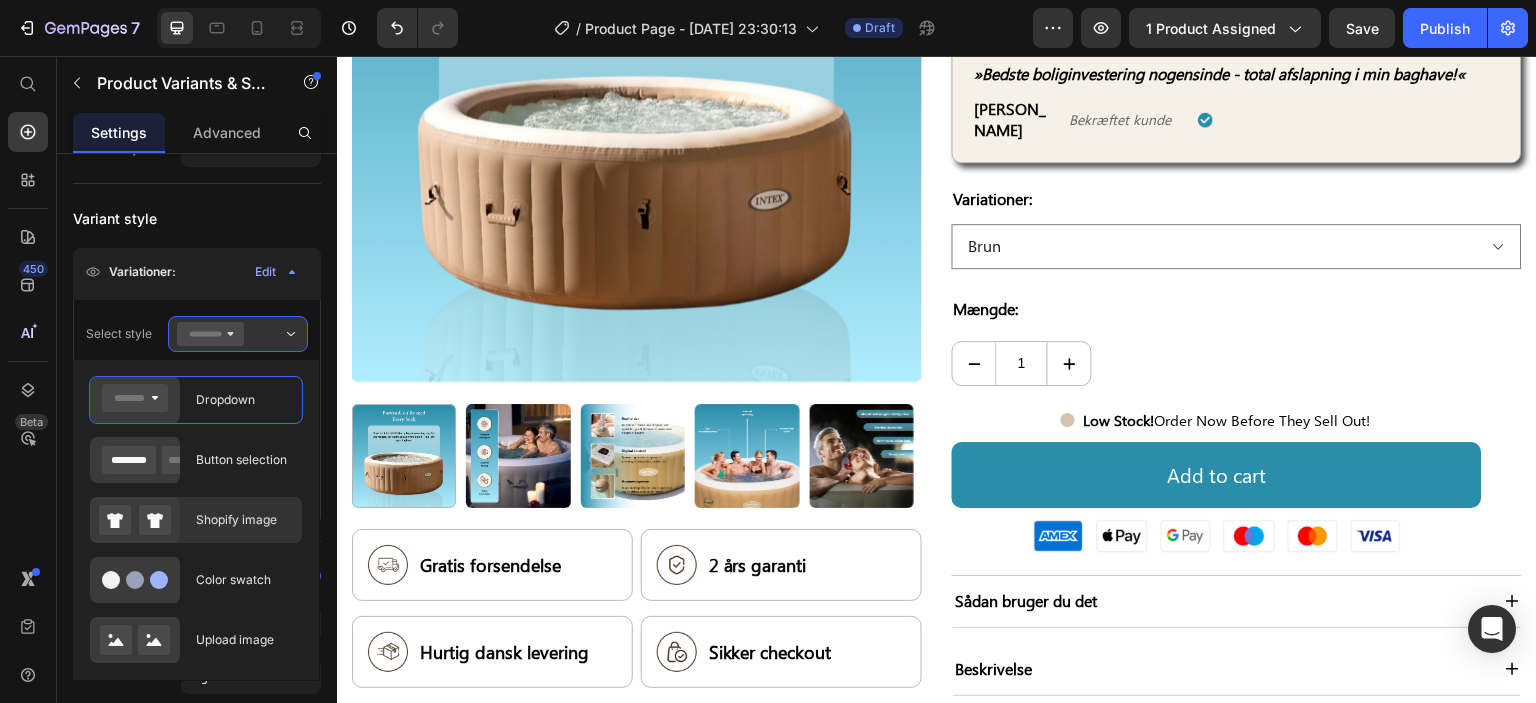 click on "Shopify image" 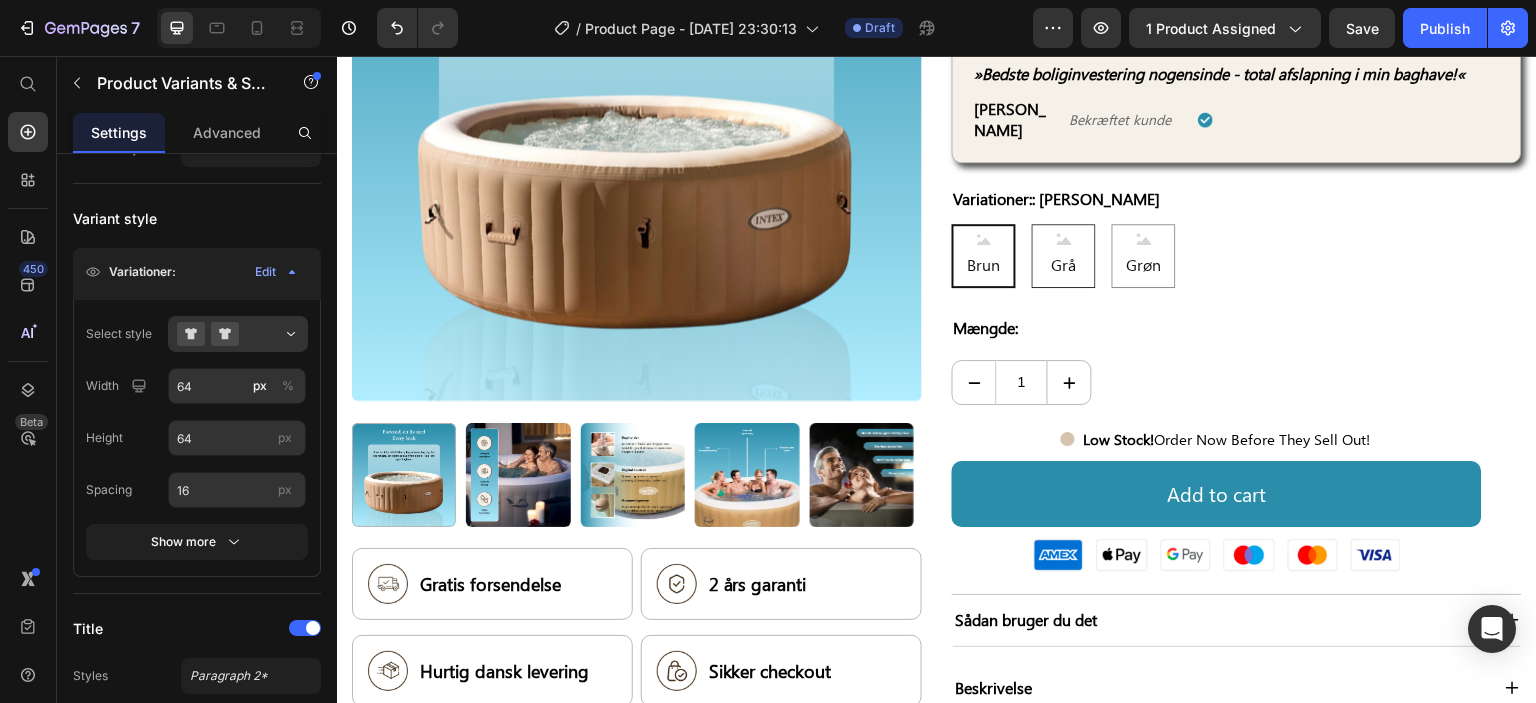 click on "Grå" at bounding box center [1064, 265] 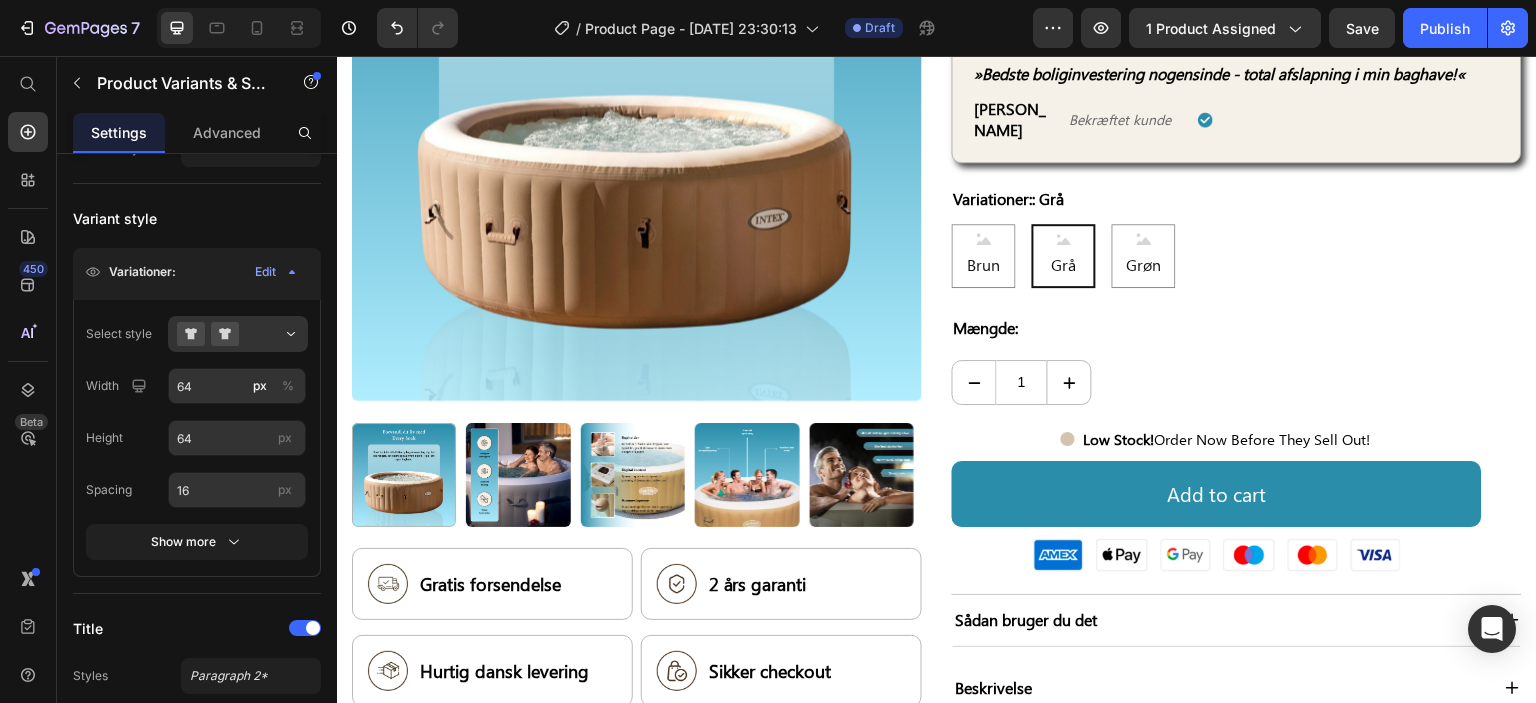 click on "Grå" at bounding box center (1064, 264) 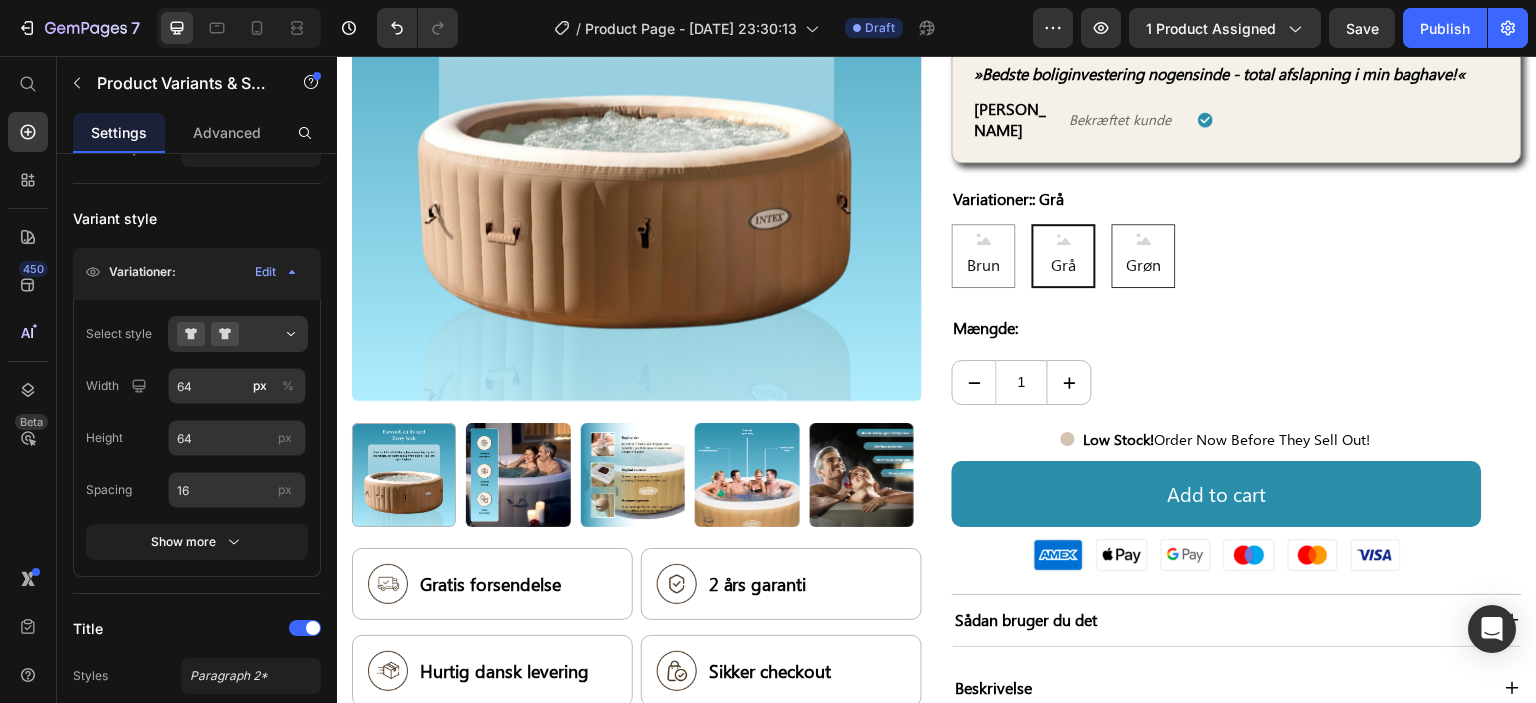 click on "Grøn" at bounding box center [1144, 265] 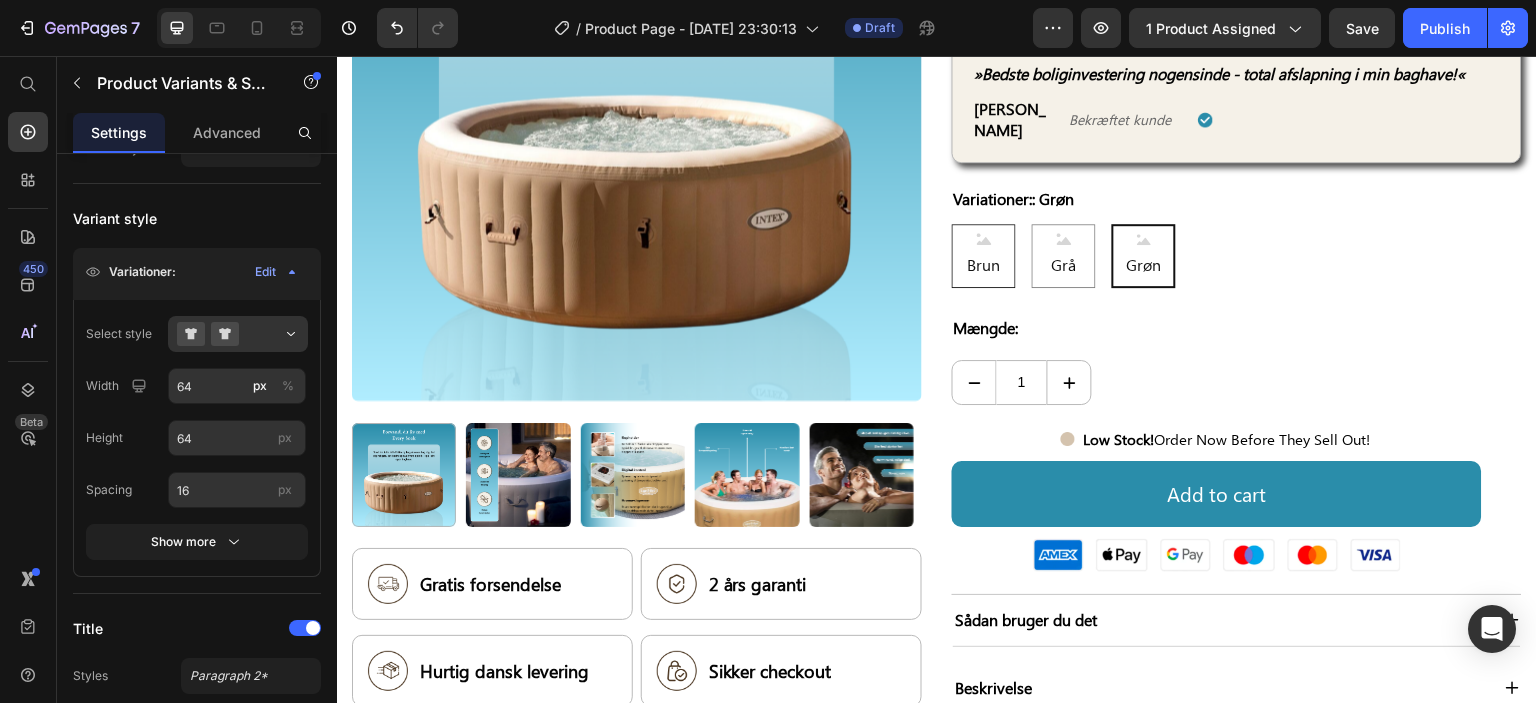 click on "Brun" at bounding box center (984, 265) 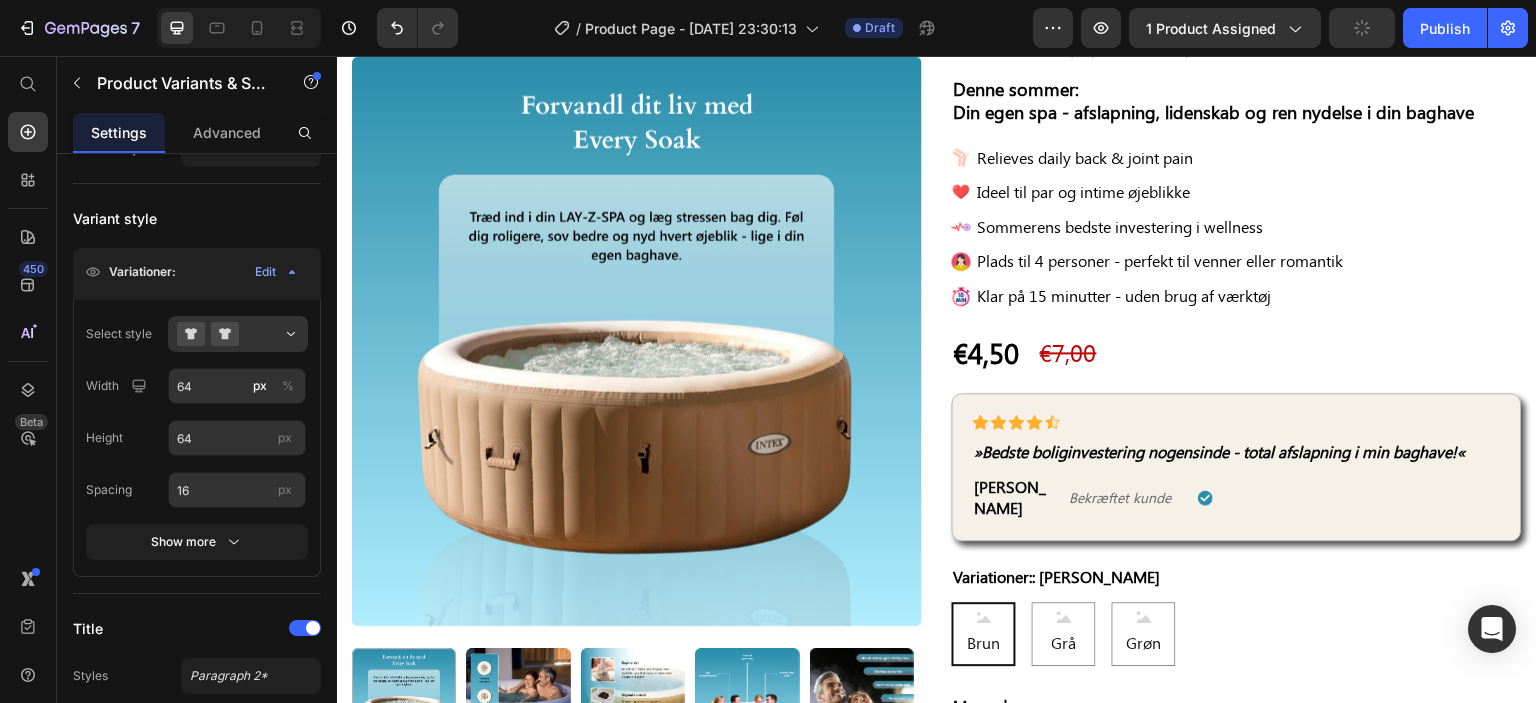 scroll, scrollTop: 400, scrollLeft: 0, axis: vertical 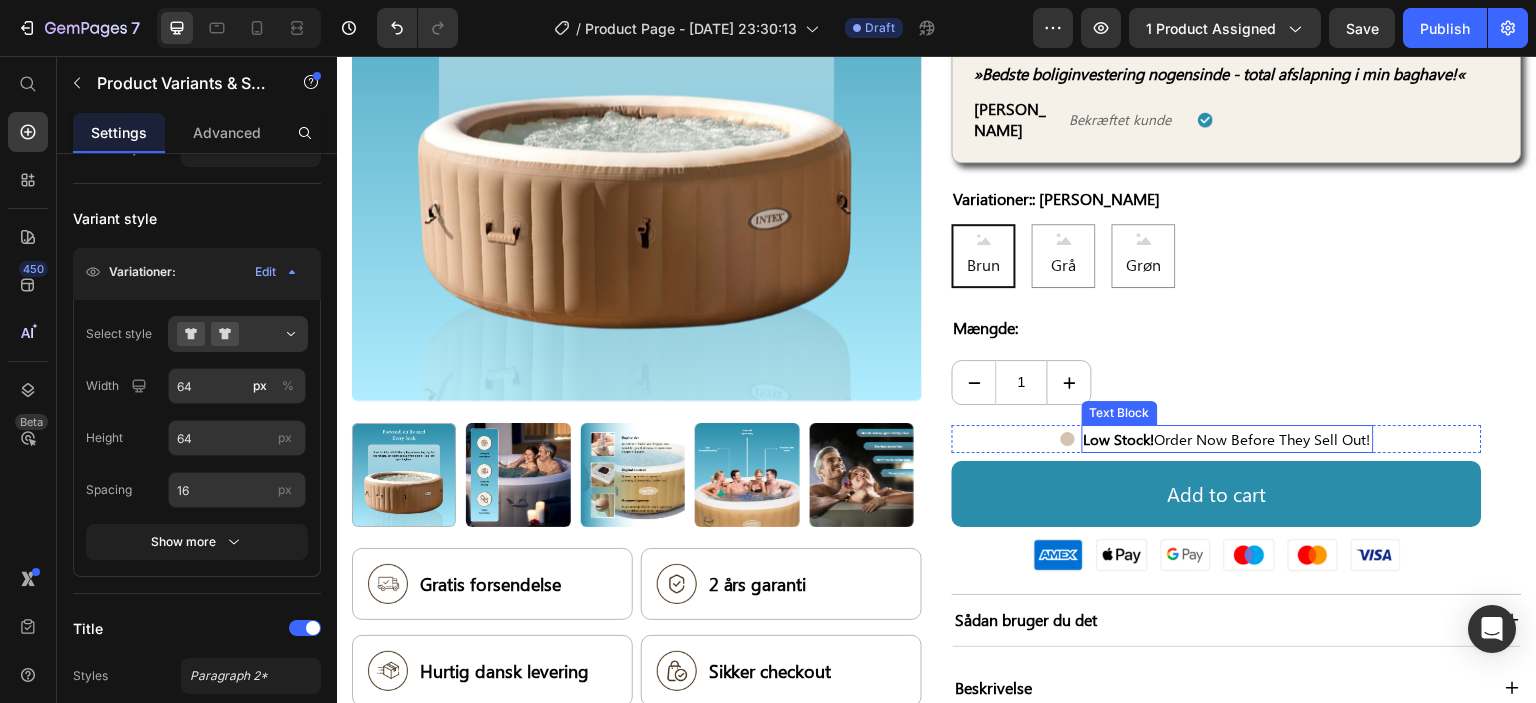 click on "Low Stock!  Order Now Before They Sell Out!" at bounding box center (1228, 439) 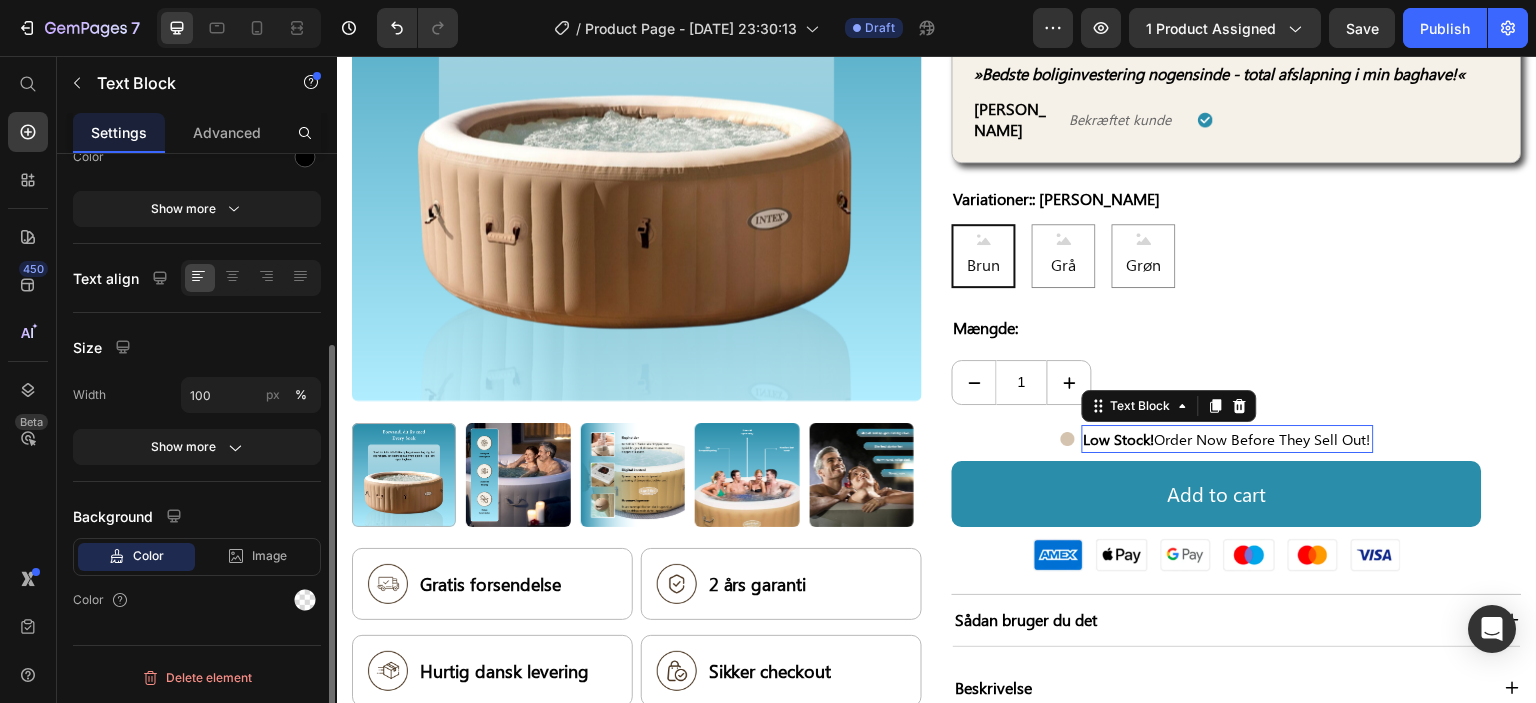 scroll, scrollTop: 0, scrollLeft: 0, axis: both 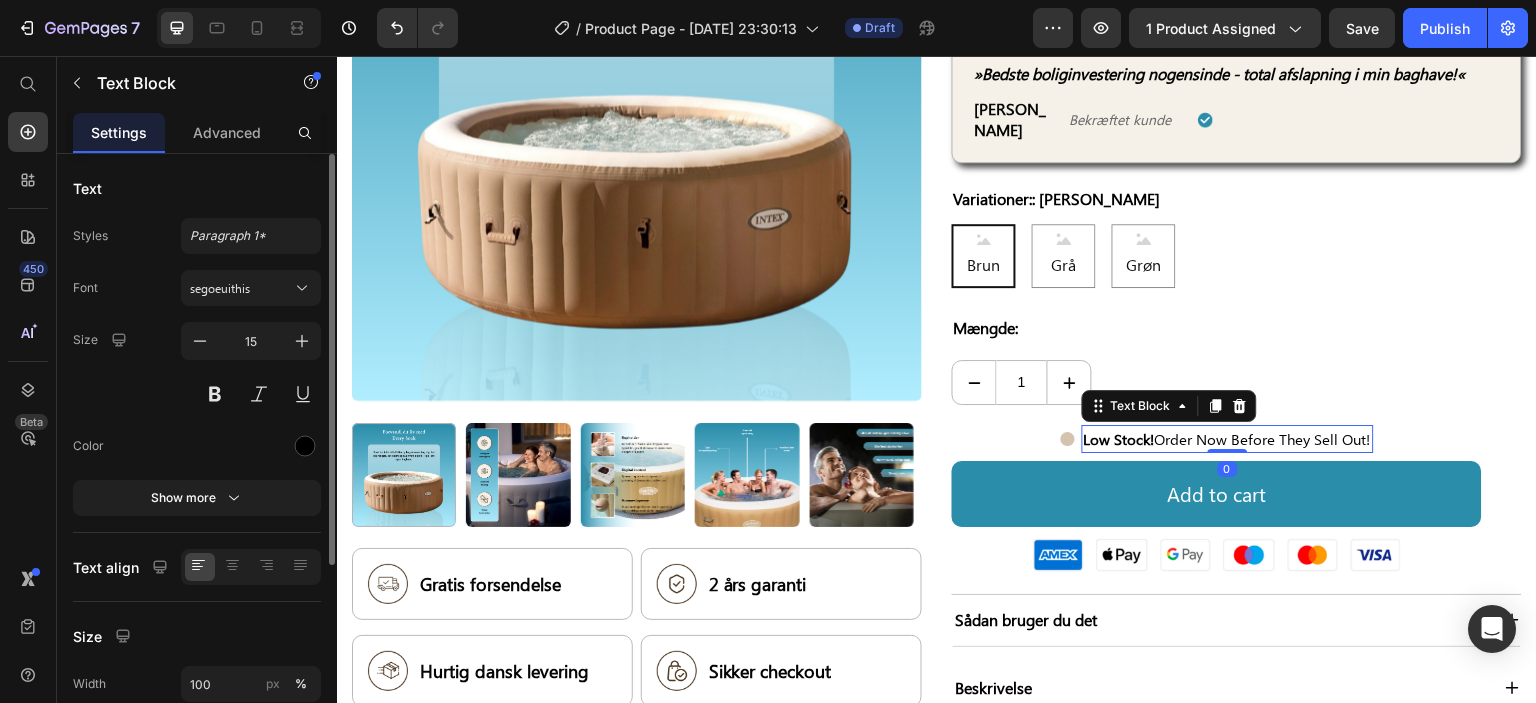 click on "Low Stock!  Order Now Before They Sell Out!" at bounding box center [1228, 439] 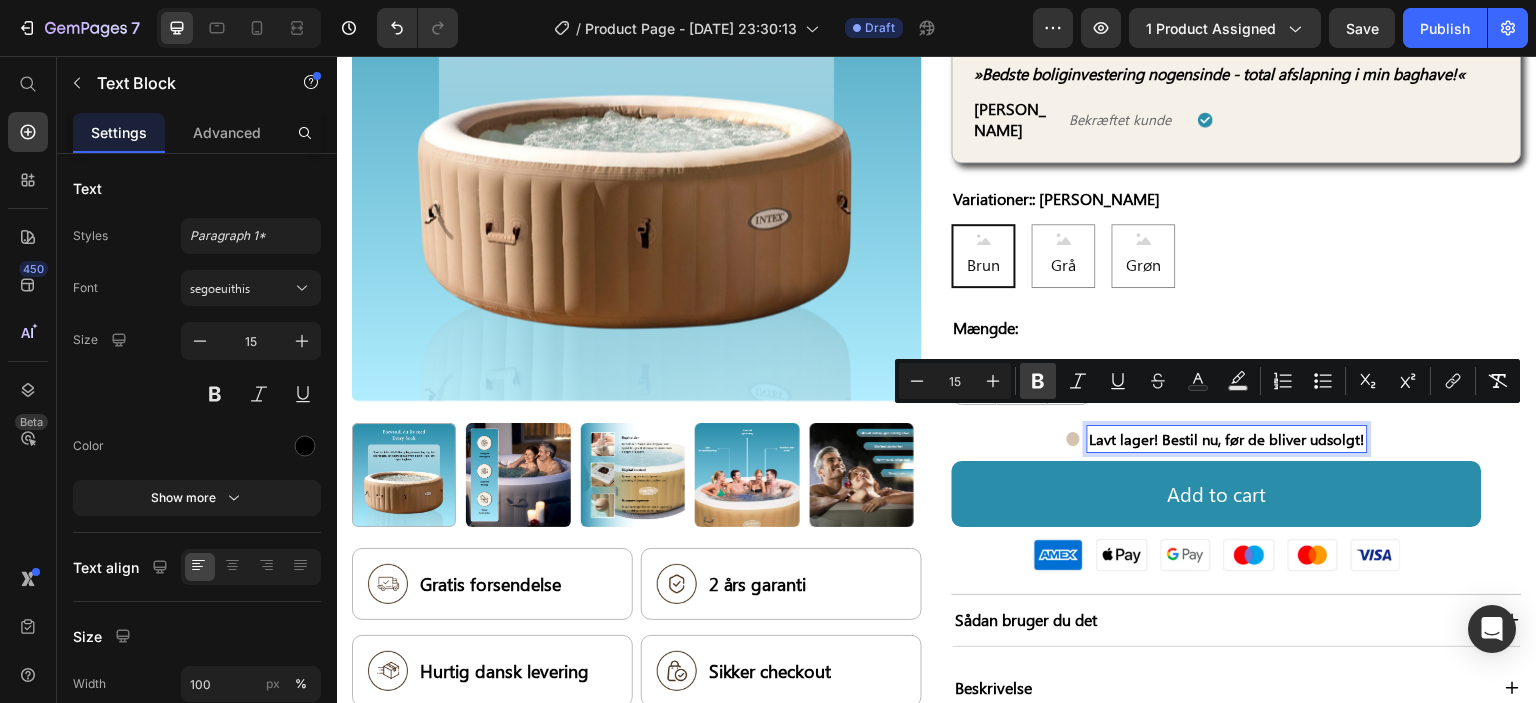 click 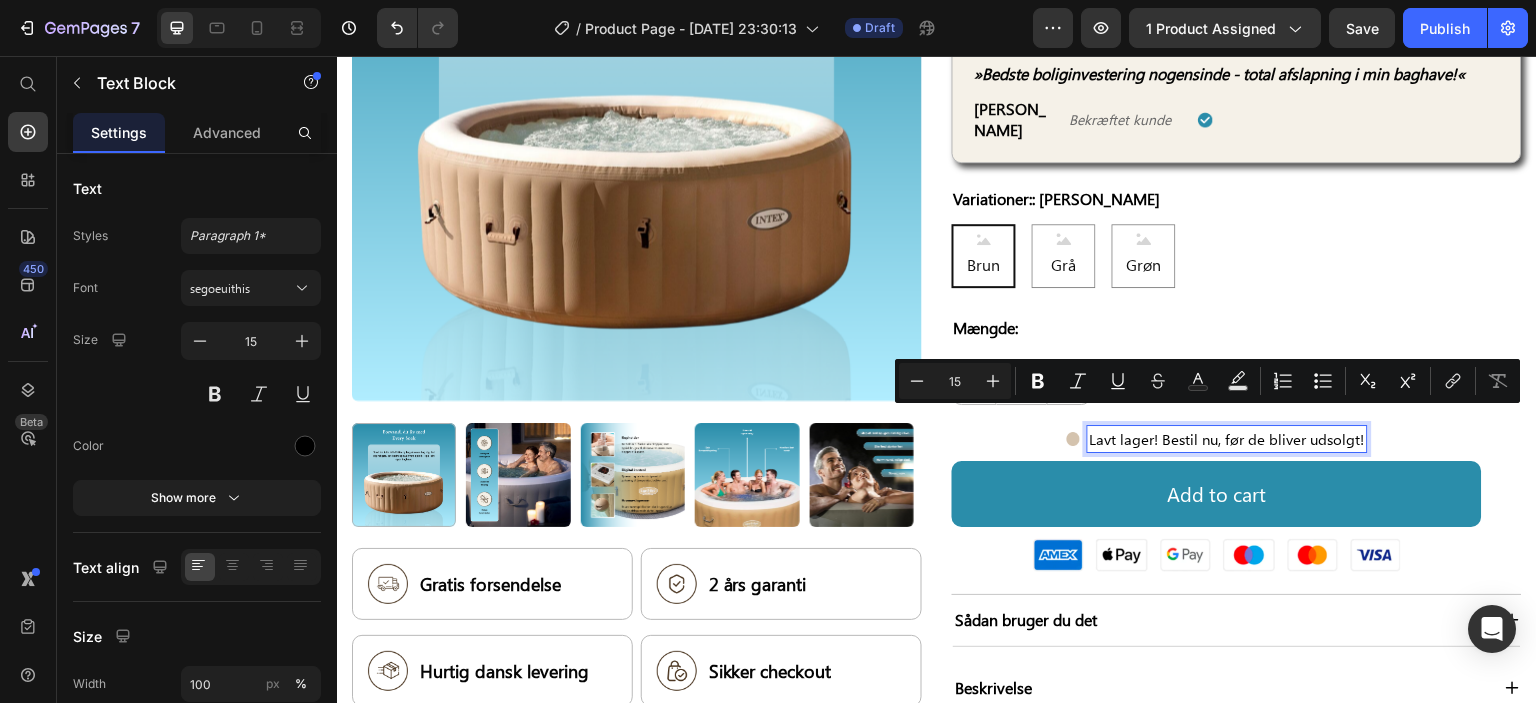 click on "Lavt lager! Bestil nu, før de bliver udsolgt!" at bounding box center (1227, 439) 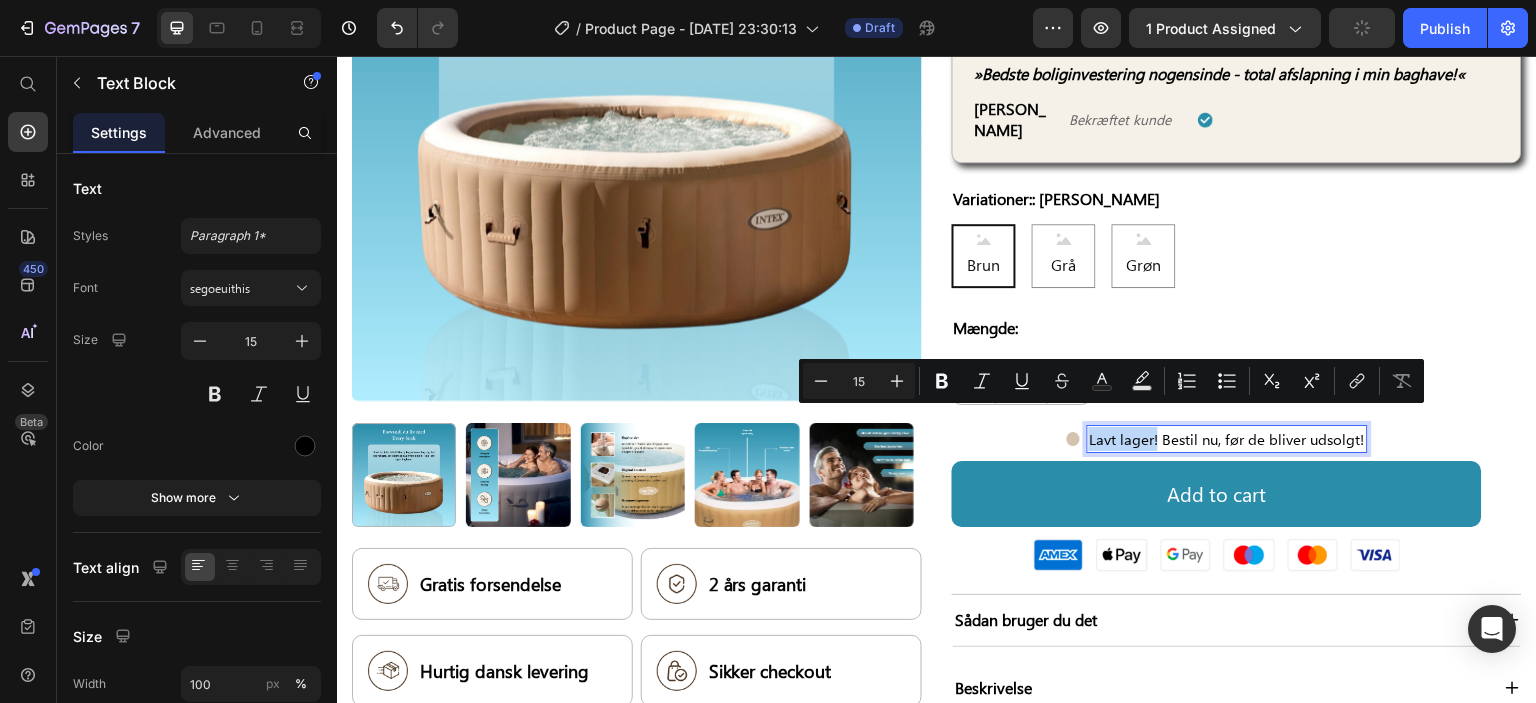 drag, startPoint x: 1147, startPoint y: 422, endPoint x: 1077, endPoint y: 422, distance: 70 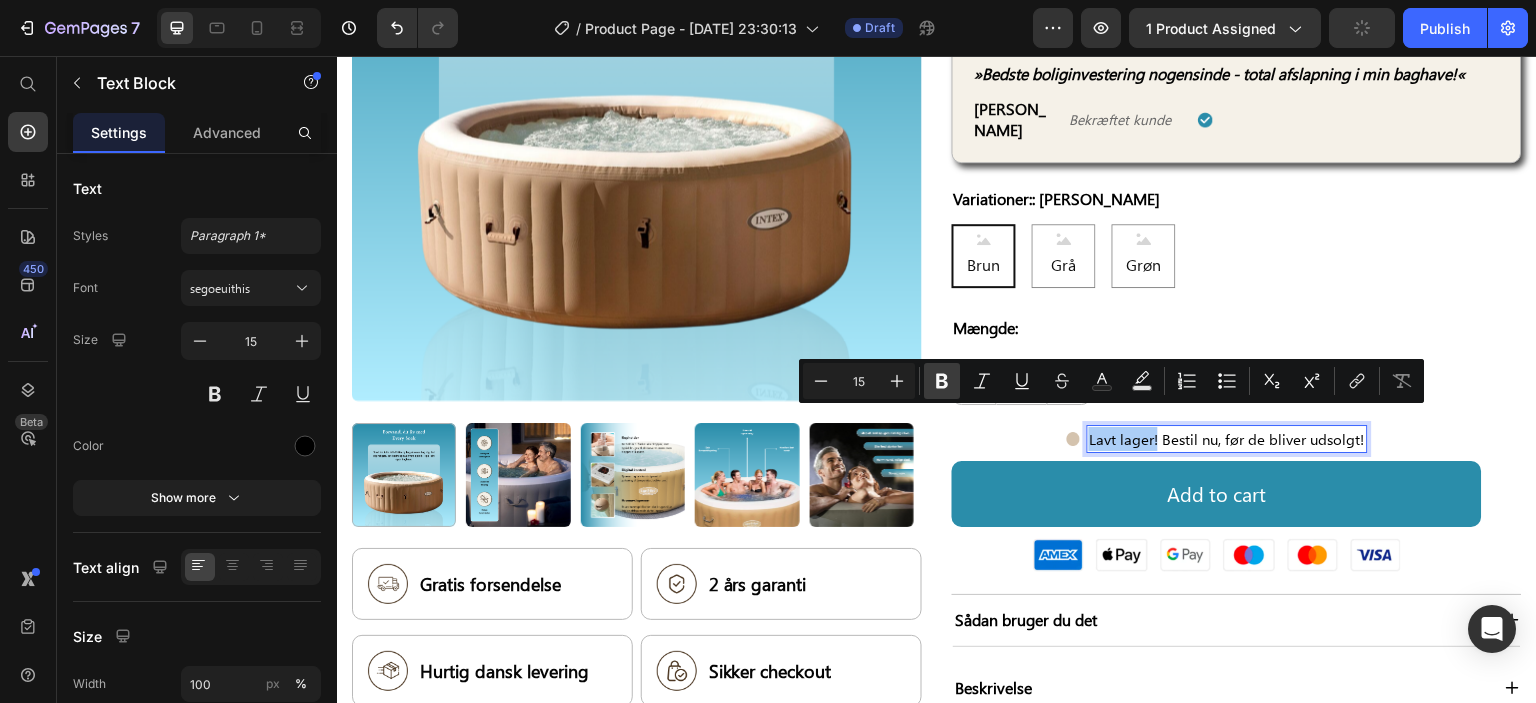 click 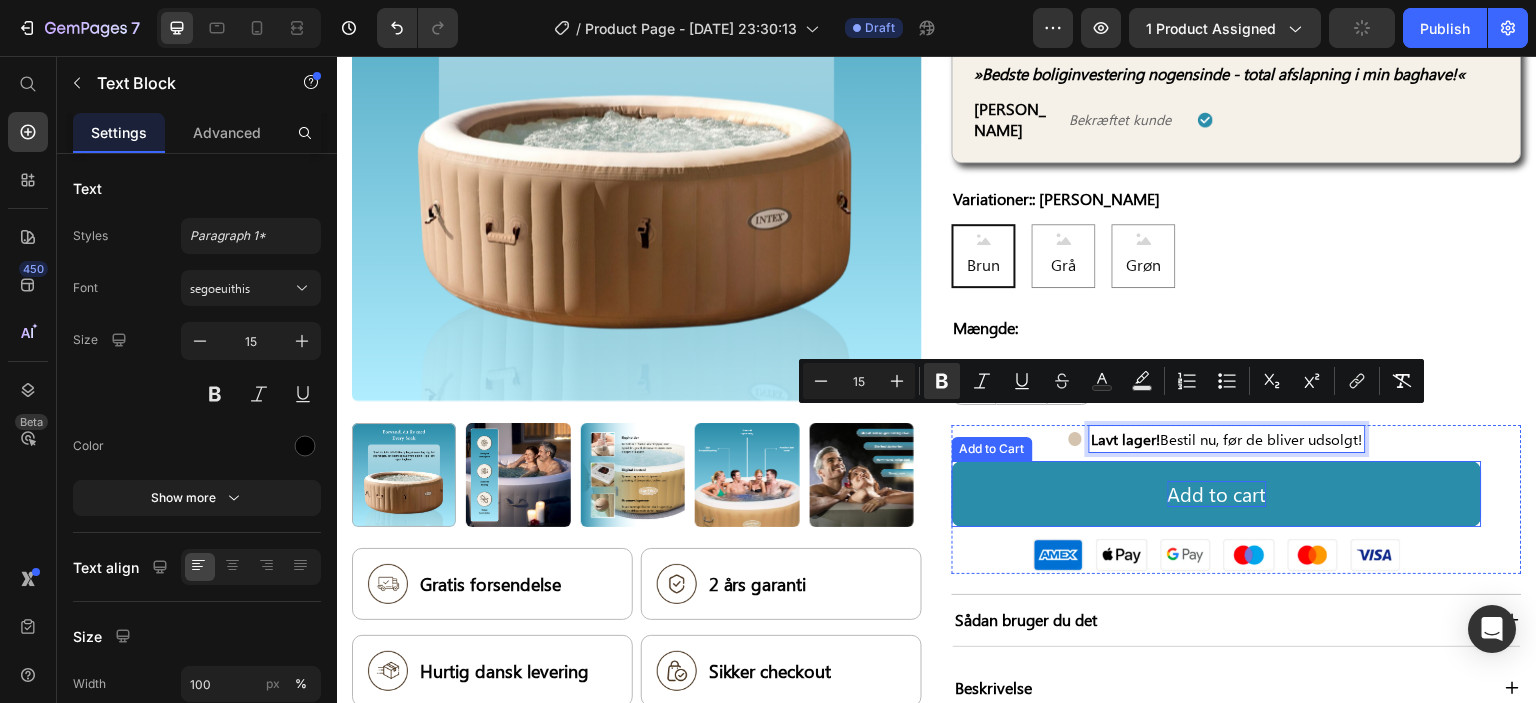 click on "Add to cart" at bounding box center (1217, 494) 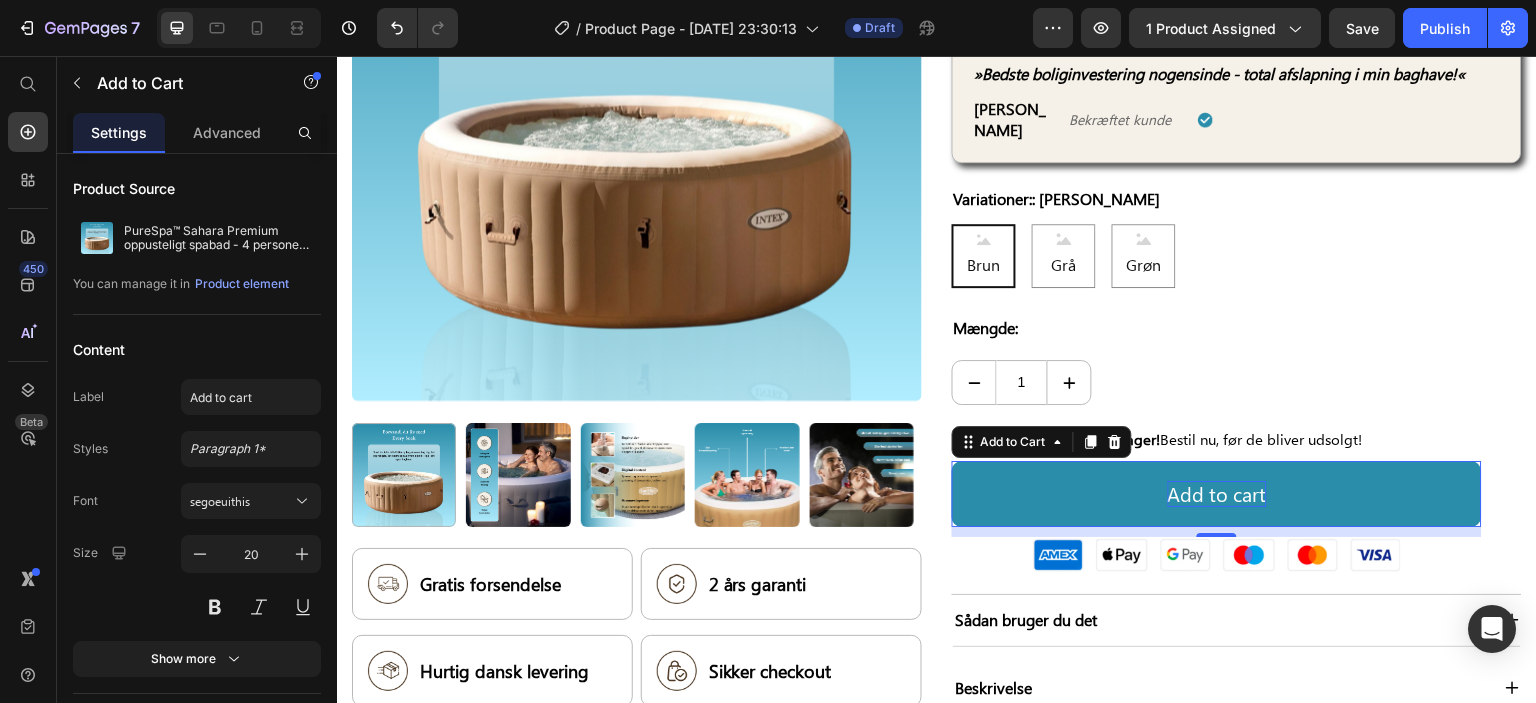 click on "Add to cart" at bounding box center (1217, 494) 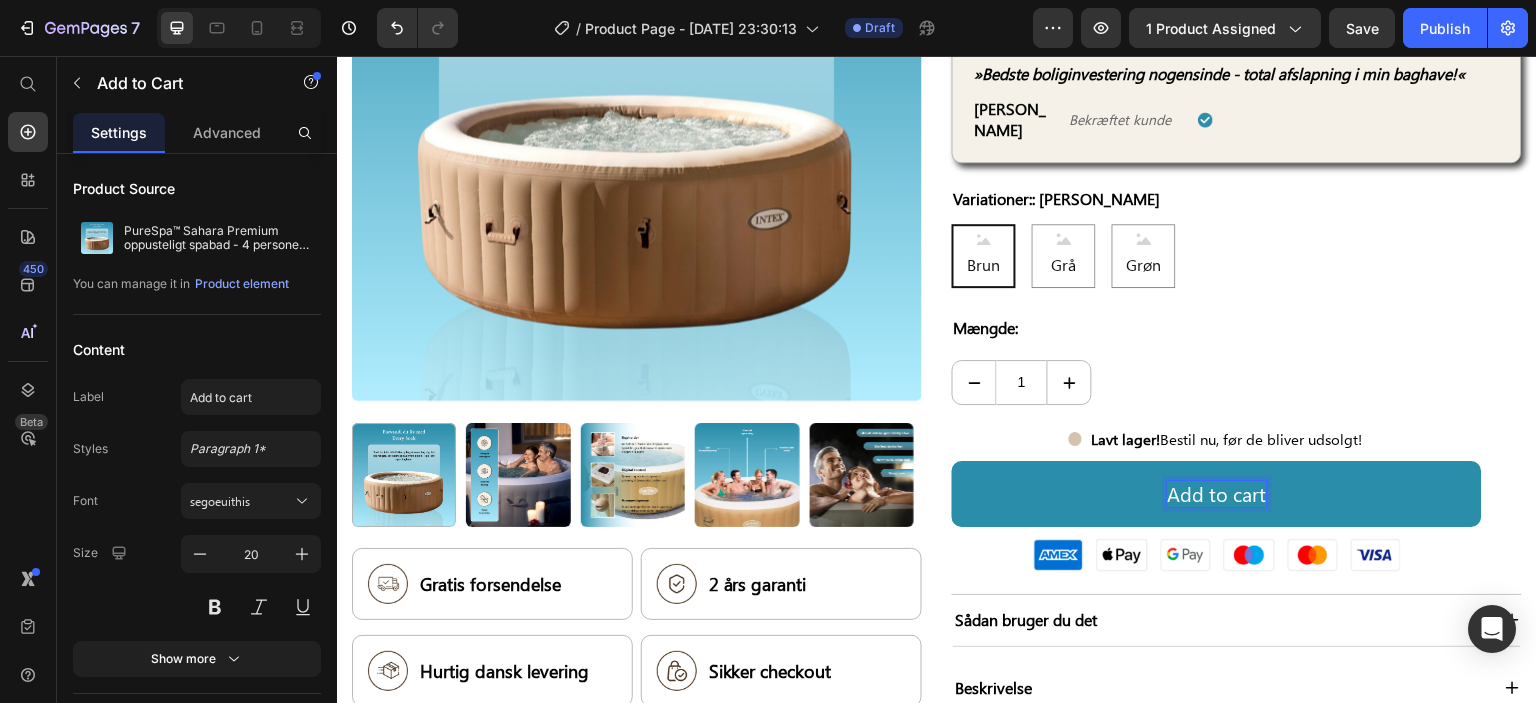 click on "Add to cart" at bounding box center (1217, 494) 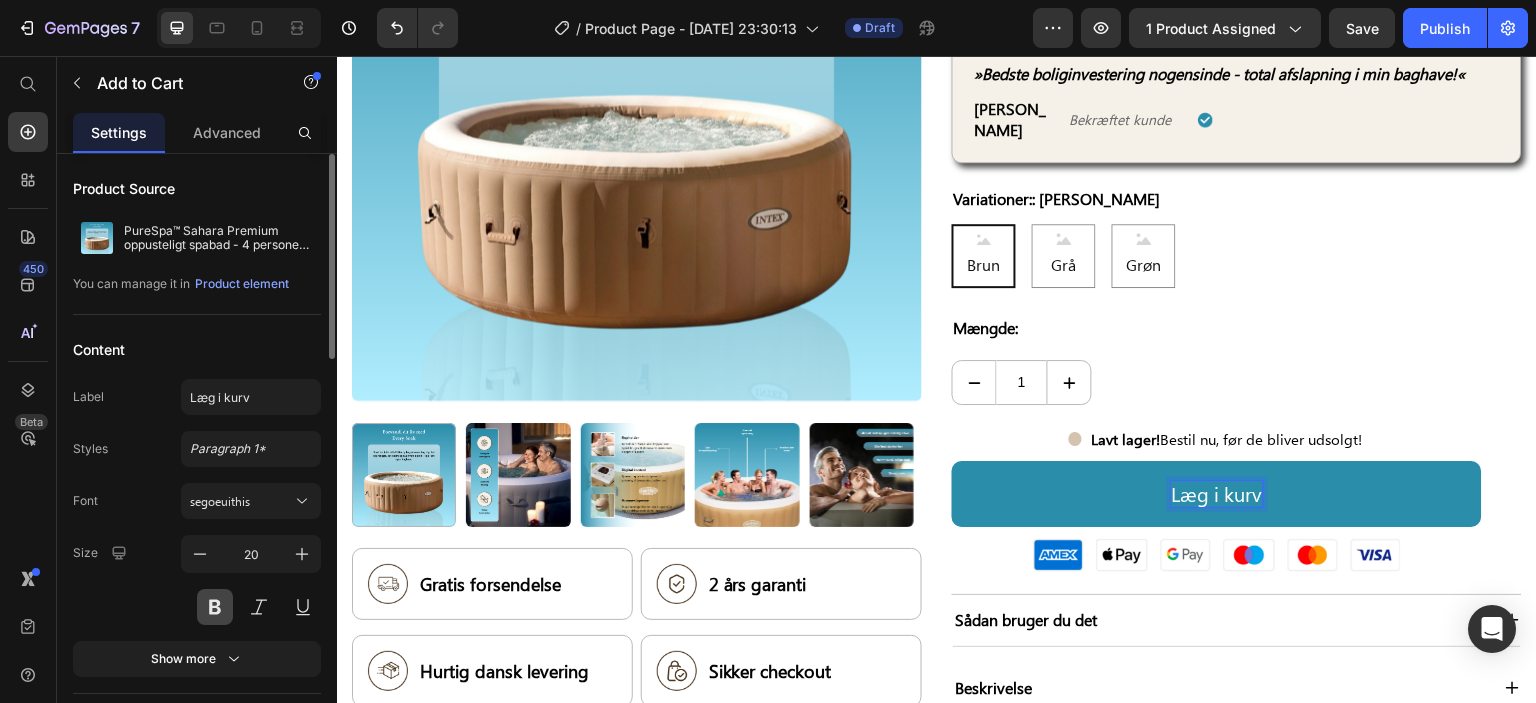 click at bounding box center (215, 607) 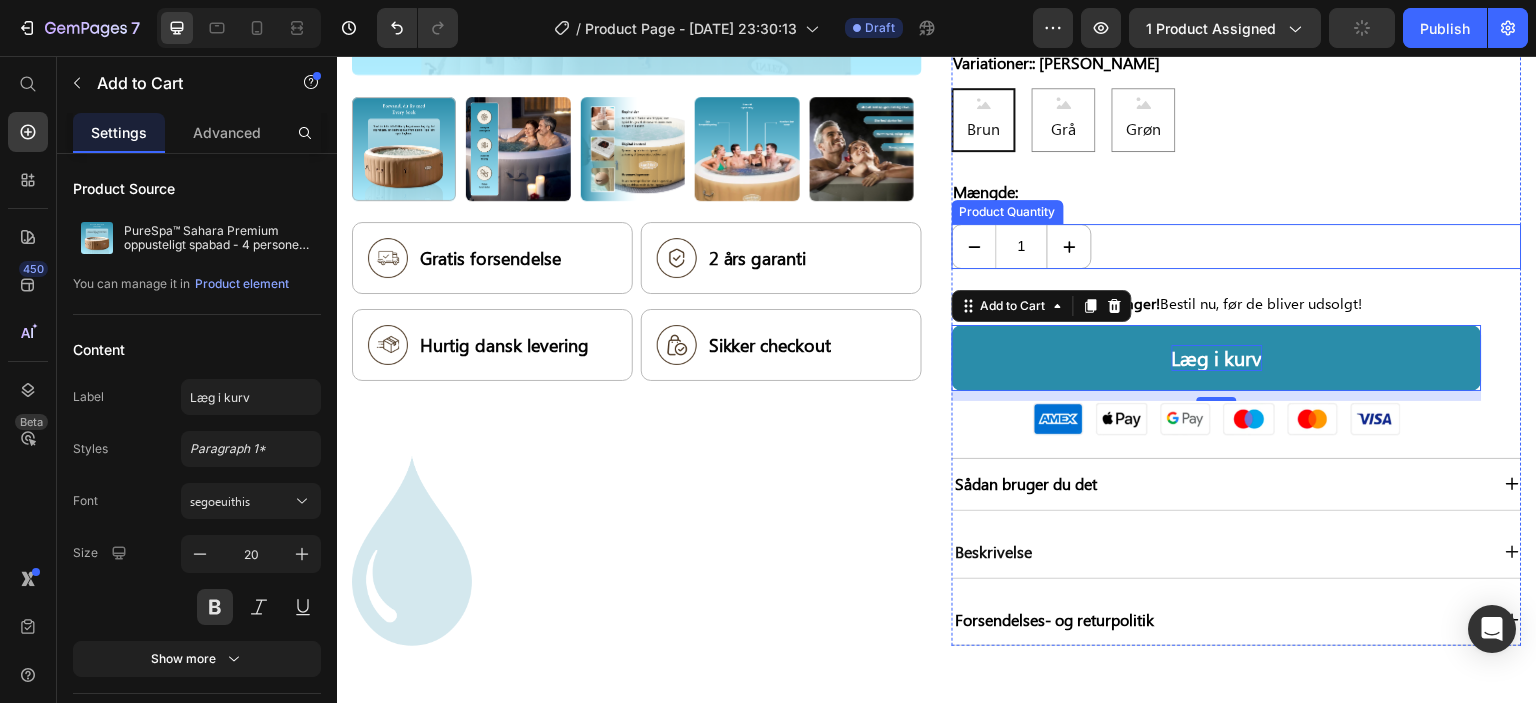scroll, scrollTop: 1000, scrollLeft: 0, axis: vertical 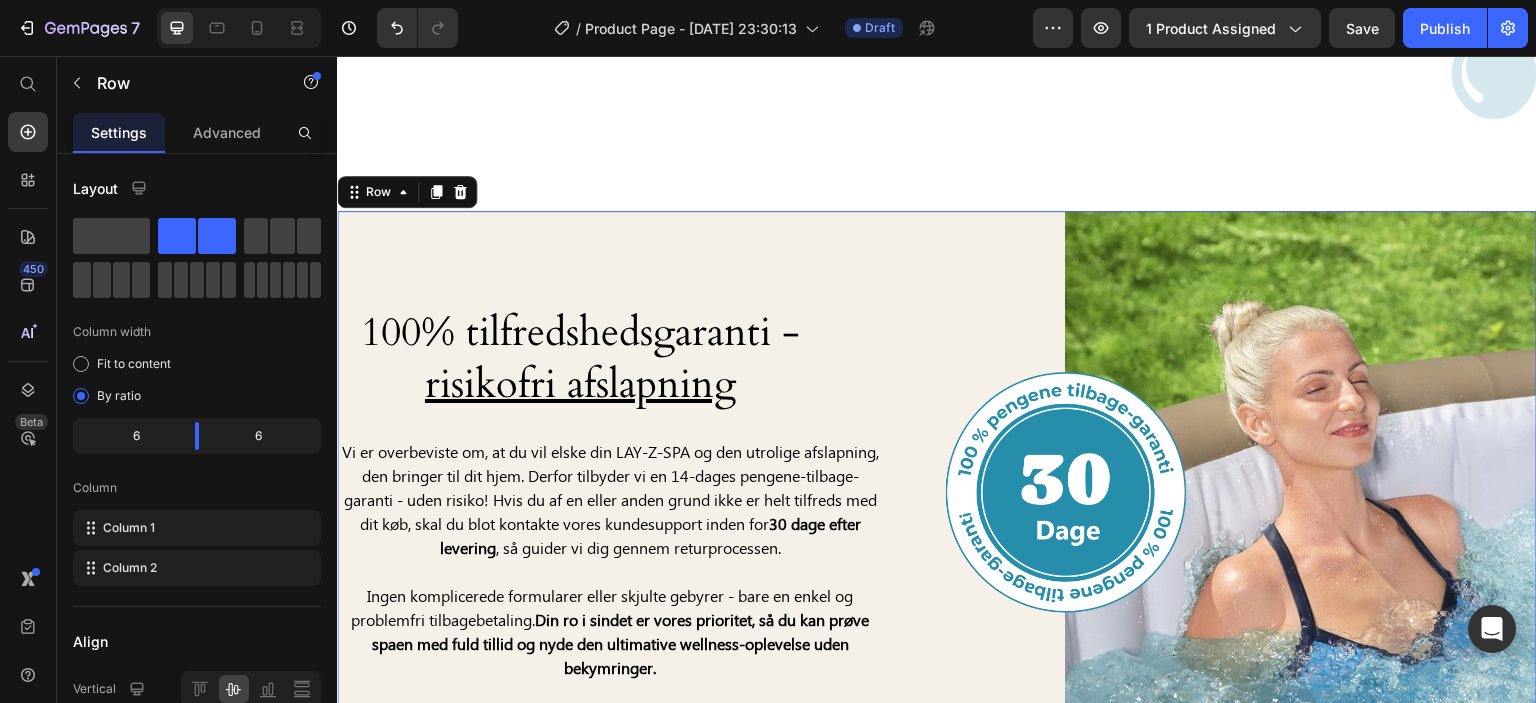 click on "100% tilfredshedsgaranti -  risikofri afslapning Heading Vi er overbeviste om, at du vil elske din LAY-Z-SPA og den utrolige afslapning, den bringer til dit hjem. Derfor tilbyder vi en 14-dages pengene-tilbage-garanti - uden risiko! Hvis du af en eller anden grund ikke er helt tilfreds med dit køb, skal du blot kontakte vores kundesupport inden for  30 dage efter levering , så guider vi dig gennem returprocessen.   Ingen komplicerede formularer eller skjulte gebyrer - bare en enkel og problemfri tilbagebetaling.  Din ro i sindet er vores prioritet, så du kan prøve spaen med fuld tillid og nyde den ultimative wellness-oplevelse uden bekymringer. Text Block Row" at bounding box center (635, 494) 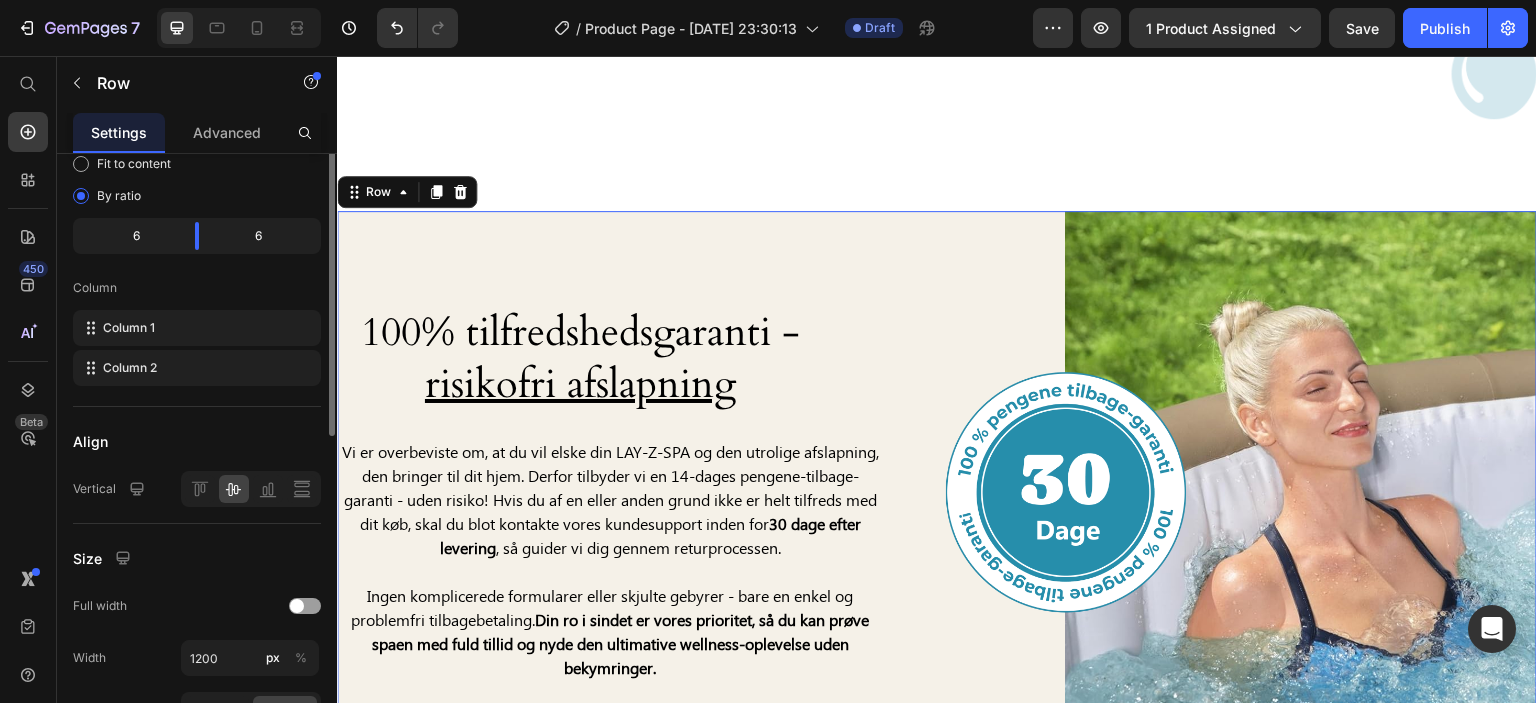 scroll, scrollTop: 300, scrollLeft: 0, axis: vertical 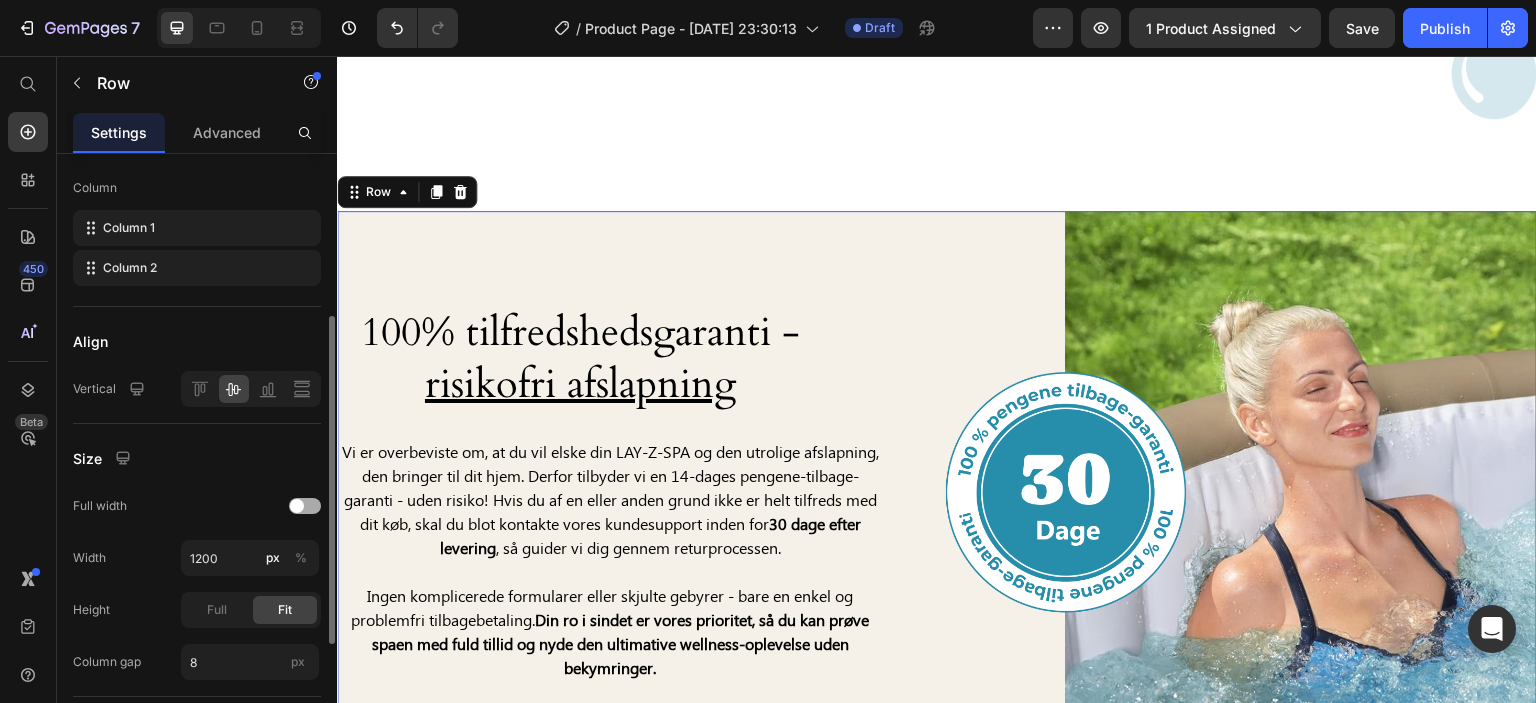 click at bounding box center (305, 506) 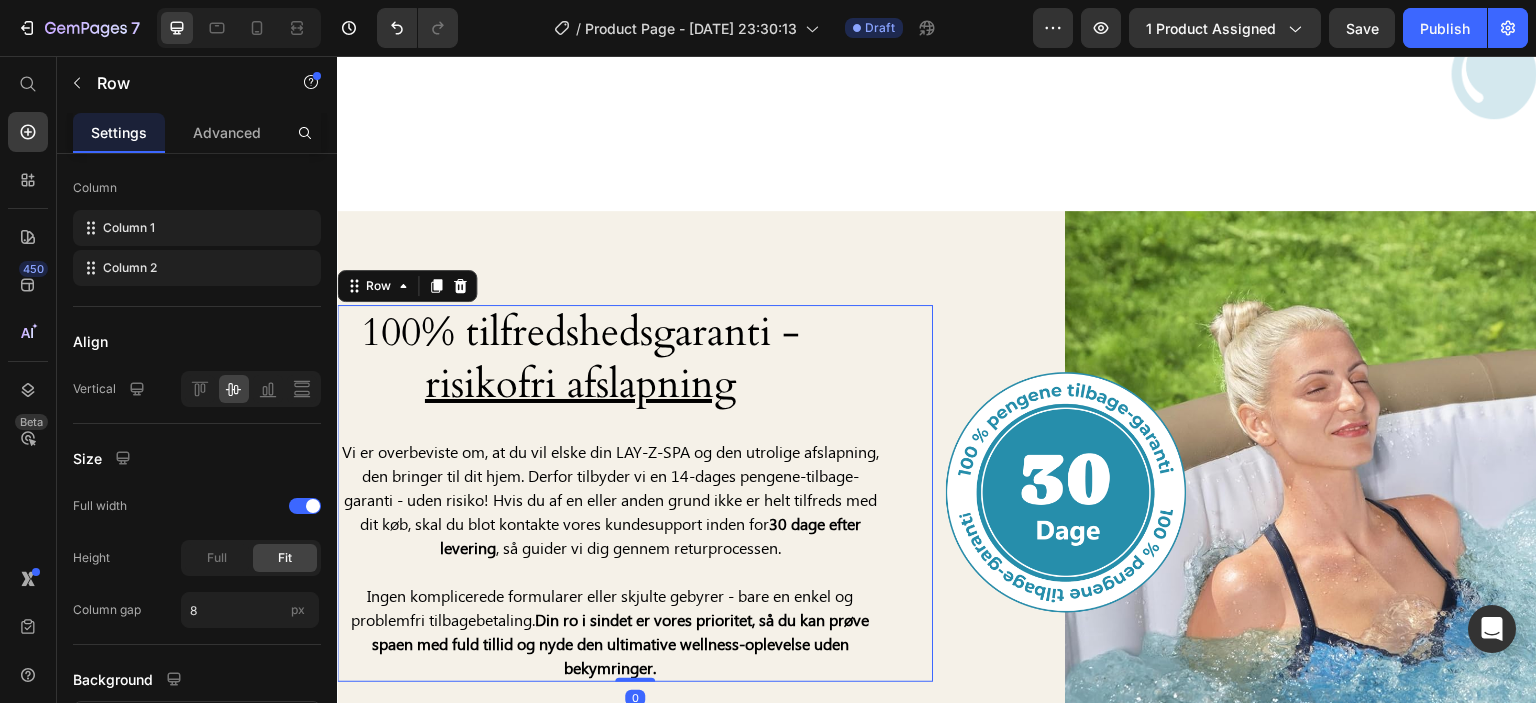 click on "100% tilfredshedsgaranti -  risikofri afslapning Heading Vi er overbeviste om, at du vil elske din LAY-Z-SPA og den utrolige afslapning, den bringer til dit hjem. Derfor tilbyder vi en 14-dages pengene-tilbage-garanti - uden risiko! Hvis du af en eller anden grund ikke er helt tilfreds med dit køb, skal du blot kontakte vores kundesupport inden for  30 dage efter levering , så guider vi dig gennem returprocessen.   Ingen komplicerede formularer eller skjulte gebyrer - bare en enkel og problemfri tilbagebetaling.  Din ro i sindet er vores prioritet, så du kan prøve spaen med fuld tillid og nyde den ultimative wellness-oplevelse uden bekymringer. Text Block Row   0" at bounding box center (635, 493) 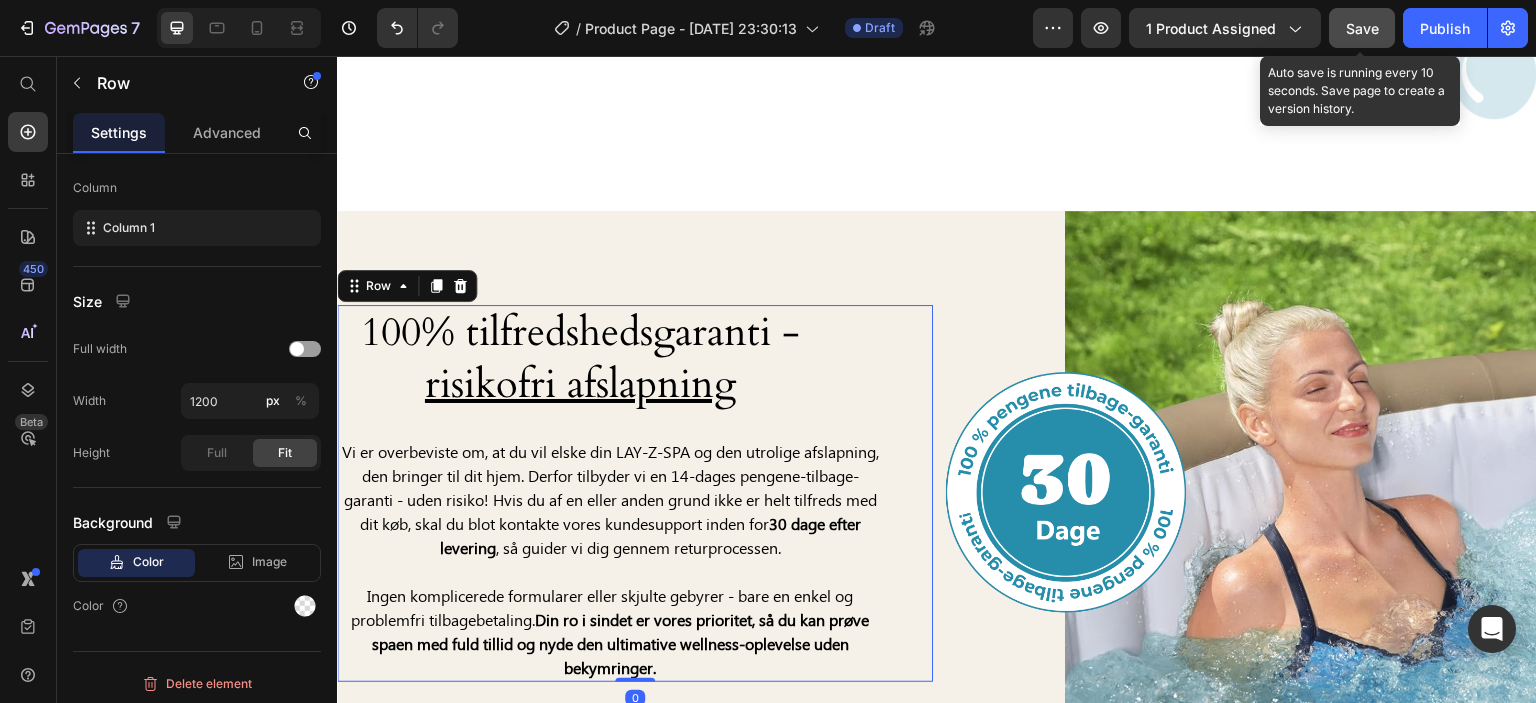 click on "Save" 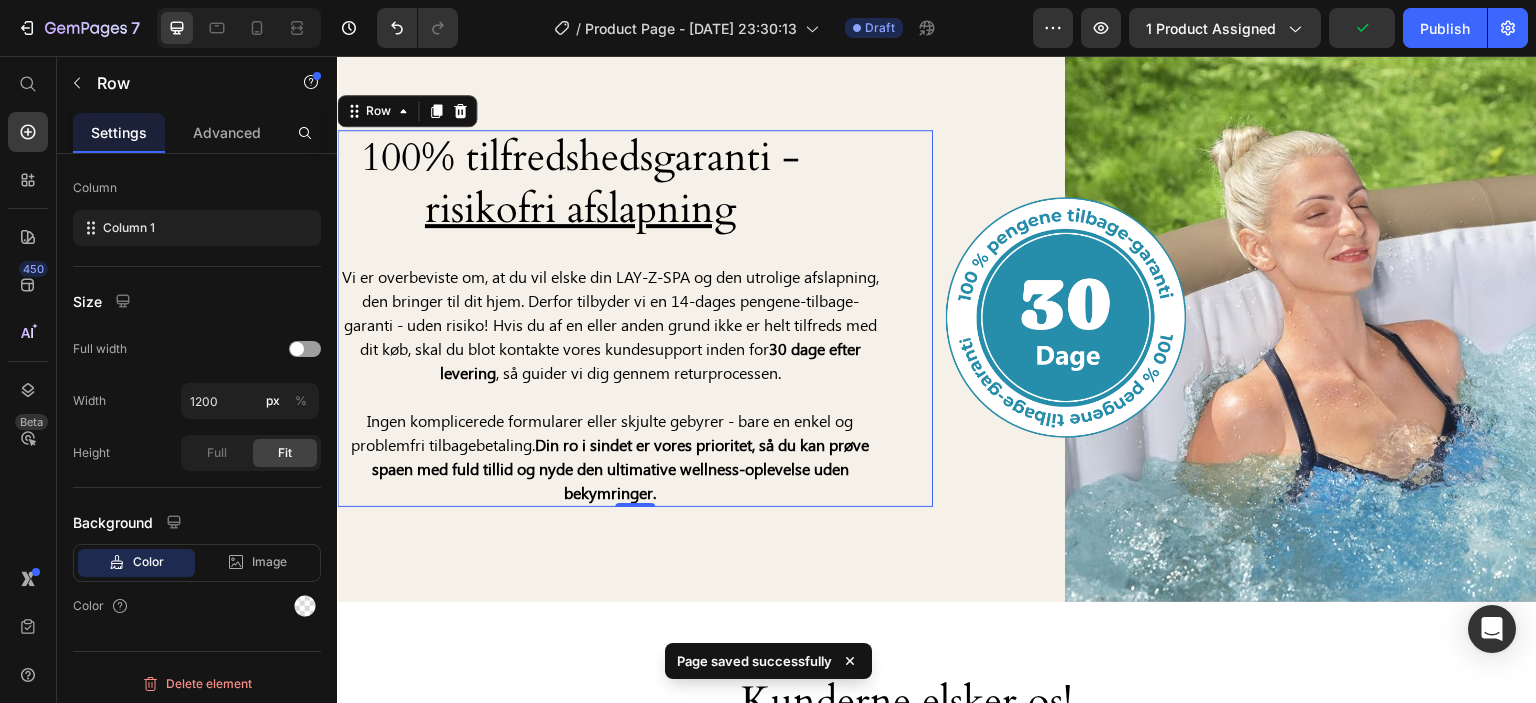 scroll, scrollTop: 7400, scrollLeft: 0, axis: vertical 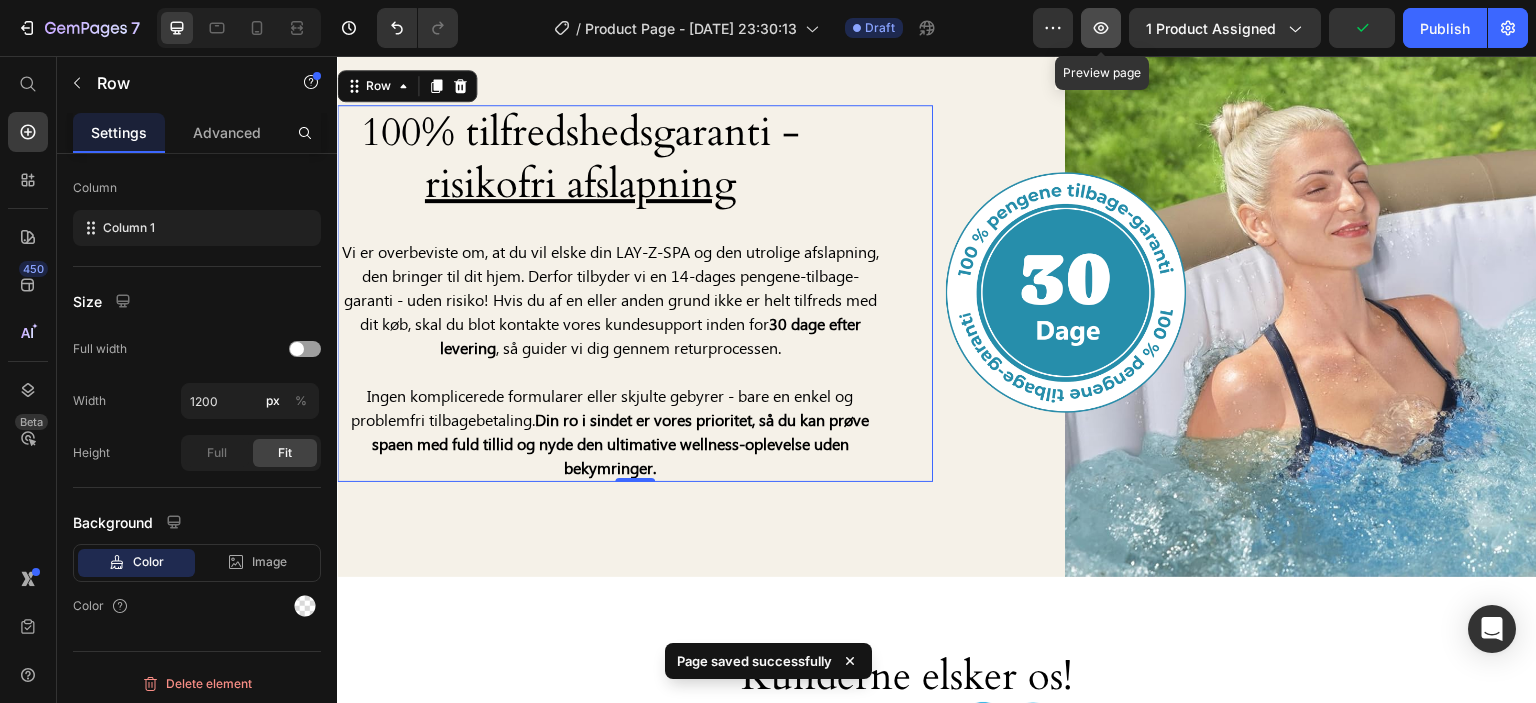 click 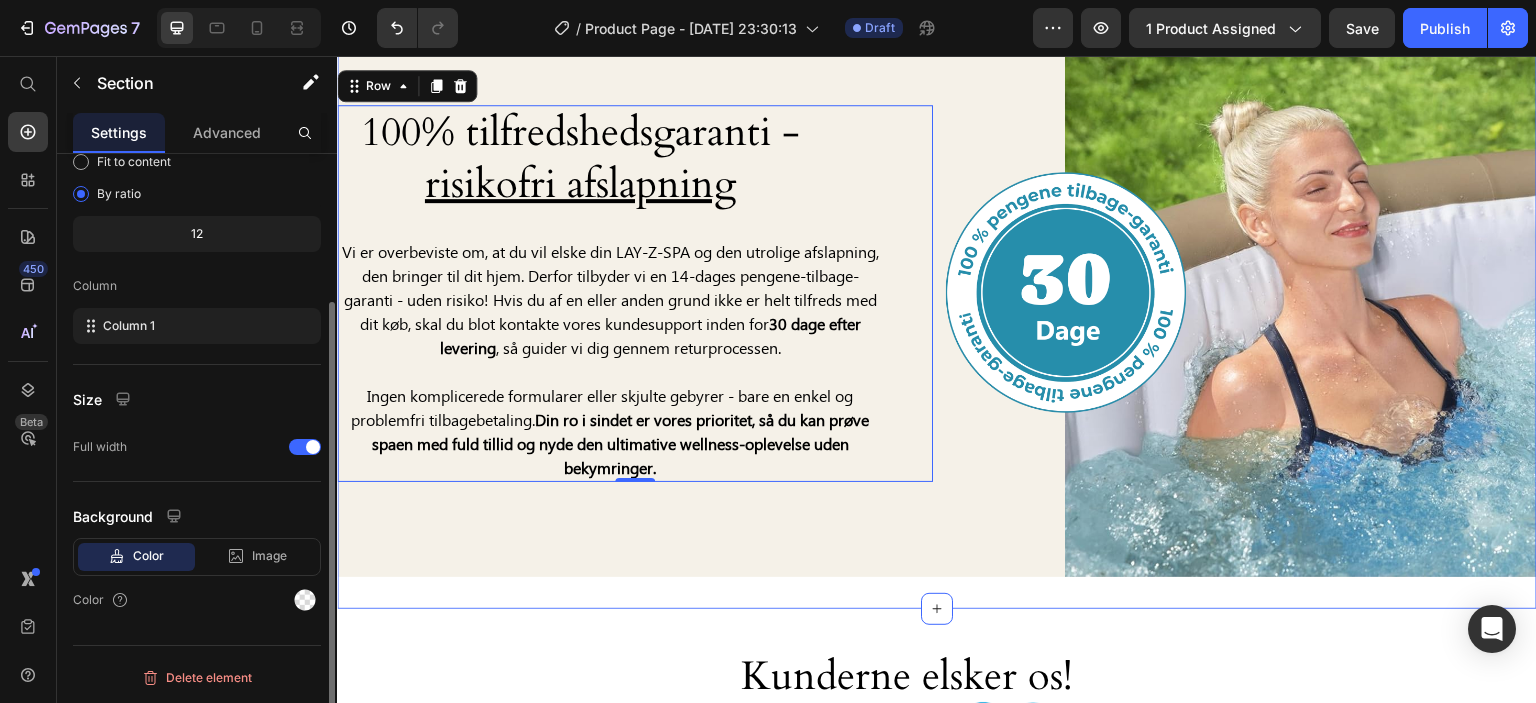 click on "100% tilfredshedsgaranti -  risikofri afslapning Heading Vi er overbeviste om, at du vil elske din LAY-Z-SPA og den utrolige afslapning, den bringer til dit hjem. Derfor tilbyder vi en 14-dages pengene-tilbage-garanti - uden risiko! Hvis du af en eller anden grund ikke er helt tilfreds med dit køb, skal du blot kontakte vores kundesupport inden for  30 dage efter levering , så guider vi dig gennem returprocessen.   Ingen komplicerede formularer eller skjulte gebyrer - bare en enkel og problemfri tilbagebetaling.  Din ro i sindet er vores prioritet, så du kan prøve spaen med fuld tillid og nyde den ultimative wellness-oplevelse uden bekymringer. Text Block Row   0 Image Row Section 13" at bounding box center [937, 294] 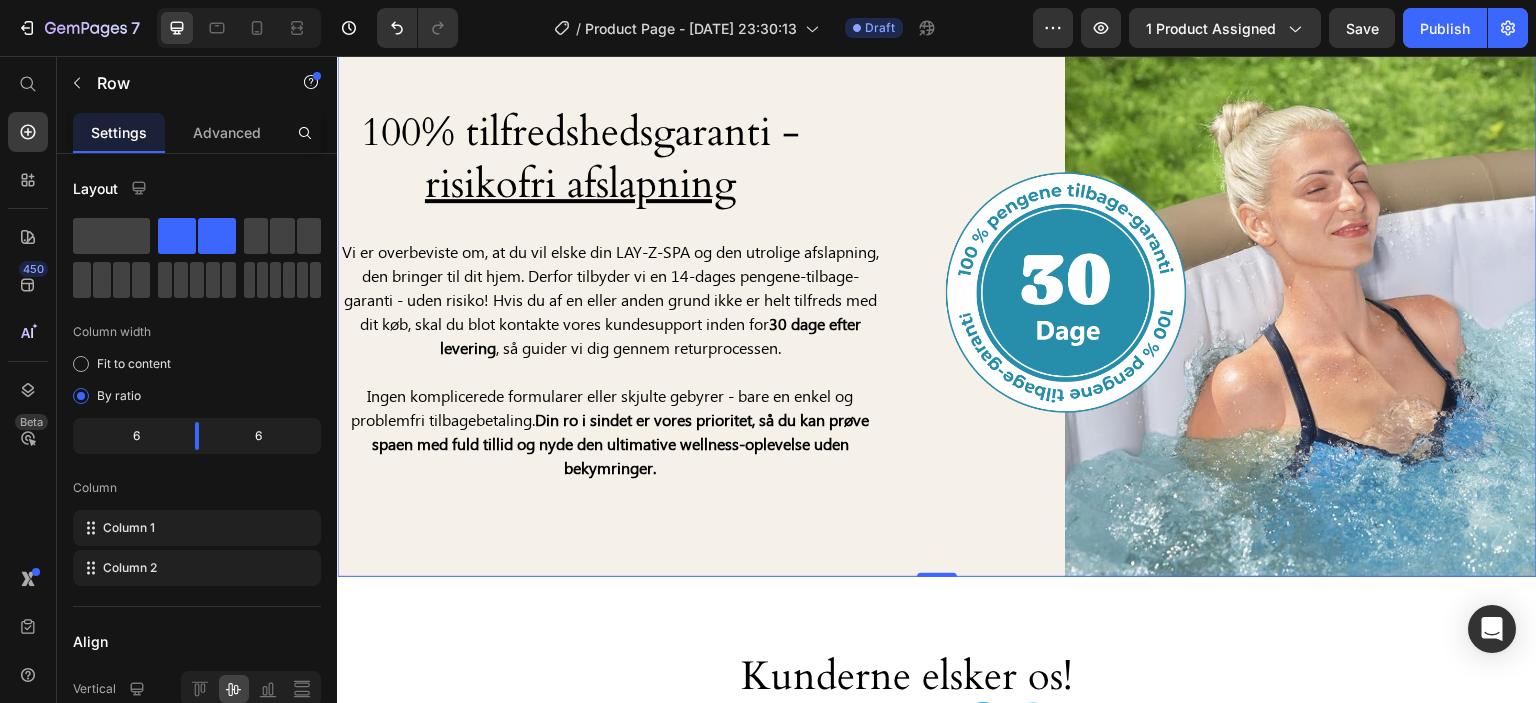 click on "100% tilfredshedsgaranti -  risikofri afslapning Heading Vi er overbeviste om, at du vil elske din LAY-Z-SPA og den utrolige afslapning, den bringer til dit hjem. Derfor tilbyder vi en 14-dages pengene-tilbage-garanti - uden risiko! Hvis du af en eller anden grund ikke er helt tilfreds med dit køb, skal du blot kontakte vores kundesupport inden for  30 dage efter levering , så guider vi dig gennem returprocessen.   Ingen komplicerede formularer eller skjulte gebyrer - bare en enkel og problemfri tilbagebetaling.  Din ro i sindet er vores prioritet, så du kan prøve spaen med fuld tillid og nyde den ultimative wellness-oplevelse uden bekymringer. Text Block Row" at bounding box center [635, 294] 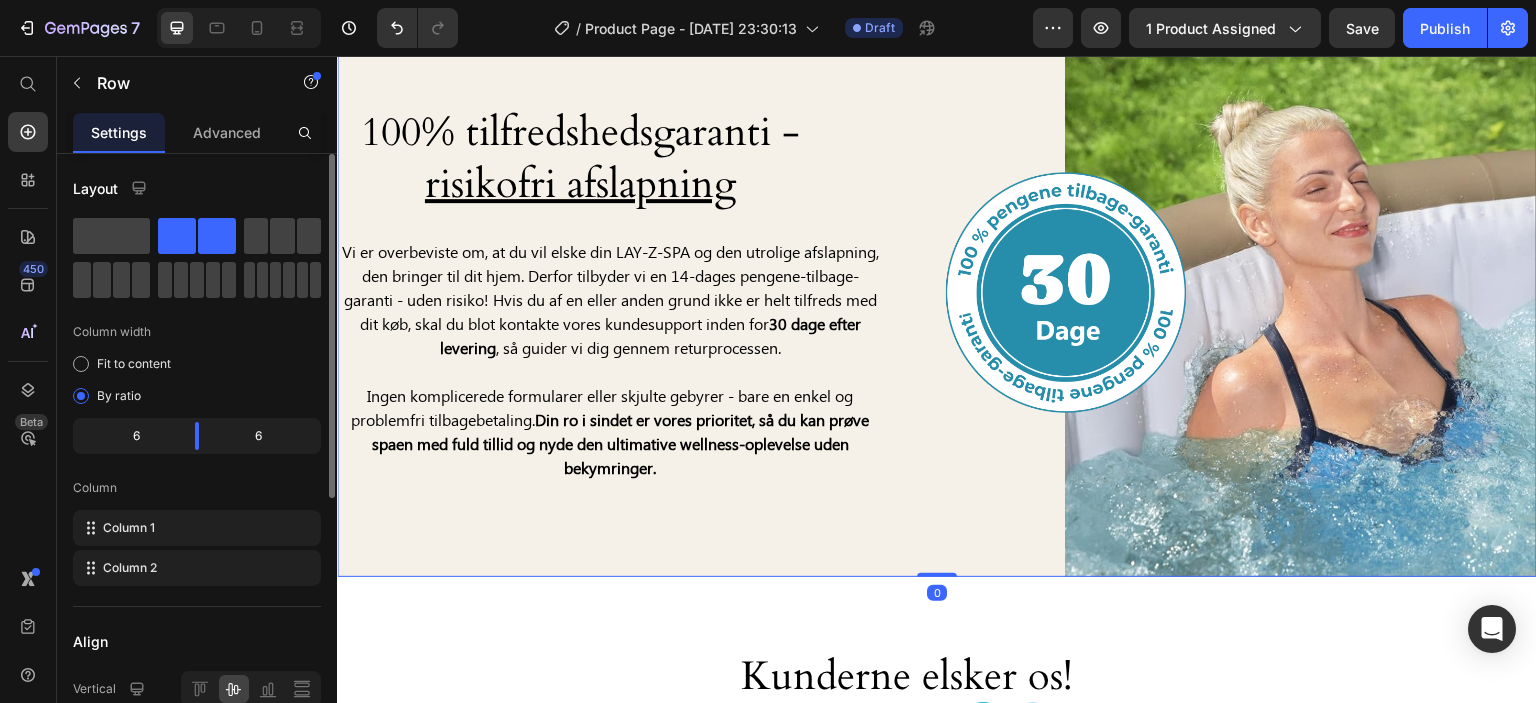 scroll, scrollTop: 300, scrollLeft: 0, axis: vertical 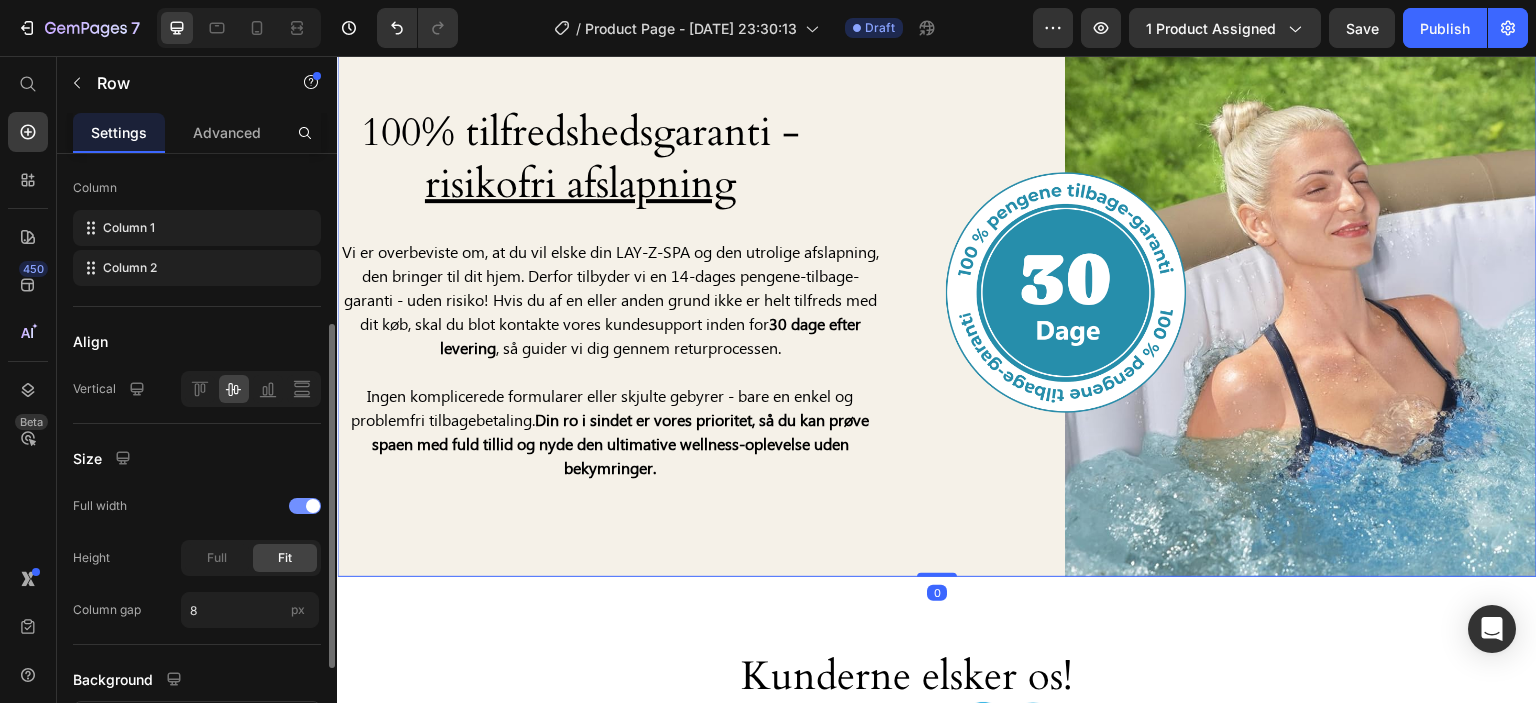 click 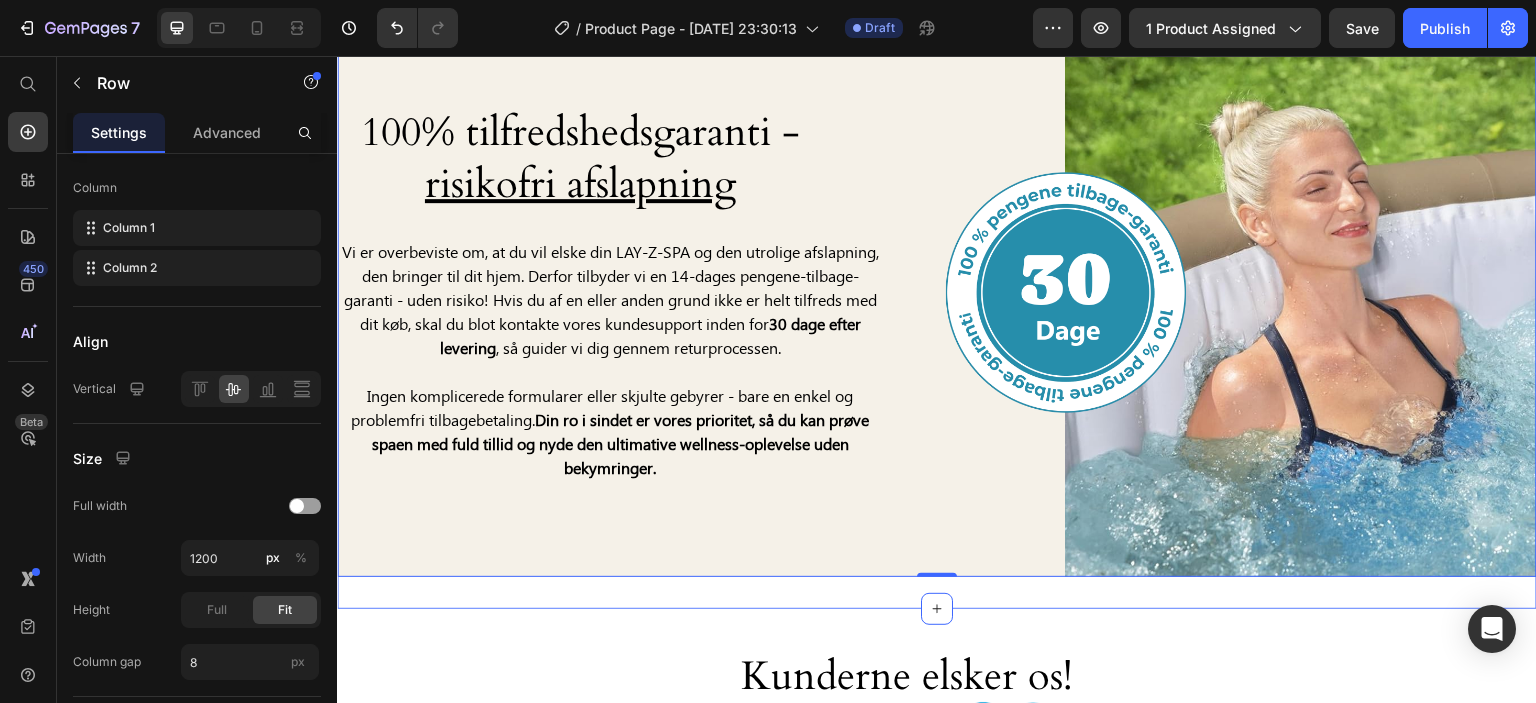 click on "100% tilfredshedsgaranti -  risikofri afslapning Heading Vi er overbeviste om, at du vil elske din LAY-Z-SPA og den utrolige afslapning, den bringer til dit hjem. Derfor tilbyder vi en 14-dages pengene-tilbage-garanti - uden risiko! Hvis du af en eller anden grund ikke er helt tilfreds med dit køb, skal du blot kontakte vores kundesupport inden for  30 dage efter levering , så guider vi dig gennem returprocessen.   Ingen komplicerede formularer eller skjulte gebyrer - bare en enkel og problemfri tilbagebetaling.  Din ro i sindet er vores prioritet, så du kan prøve spaen med fuld tillid og nyde den ultimative wellness-oplevelse uden bekymringer. Text Block Row Image Row   0 Section 13" at bounding box center [937, 294] 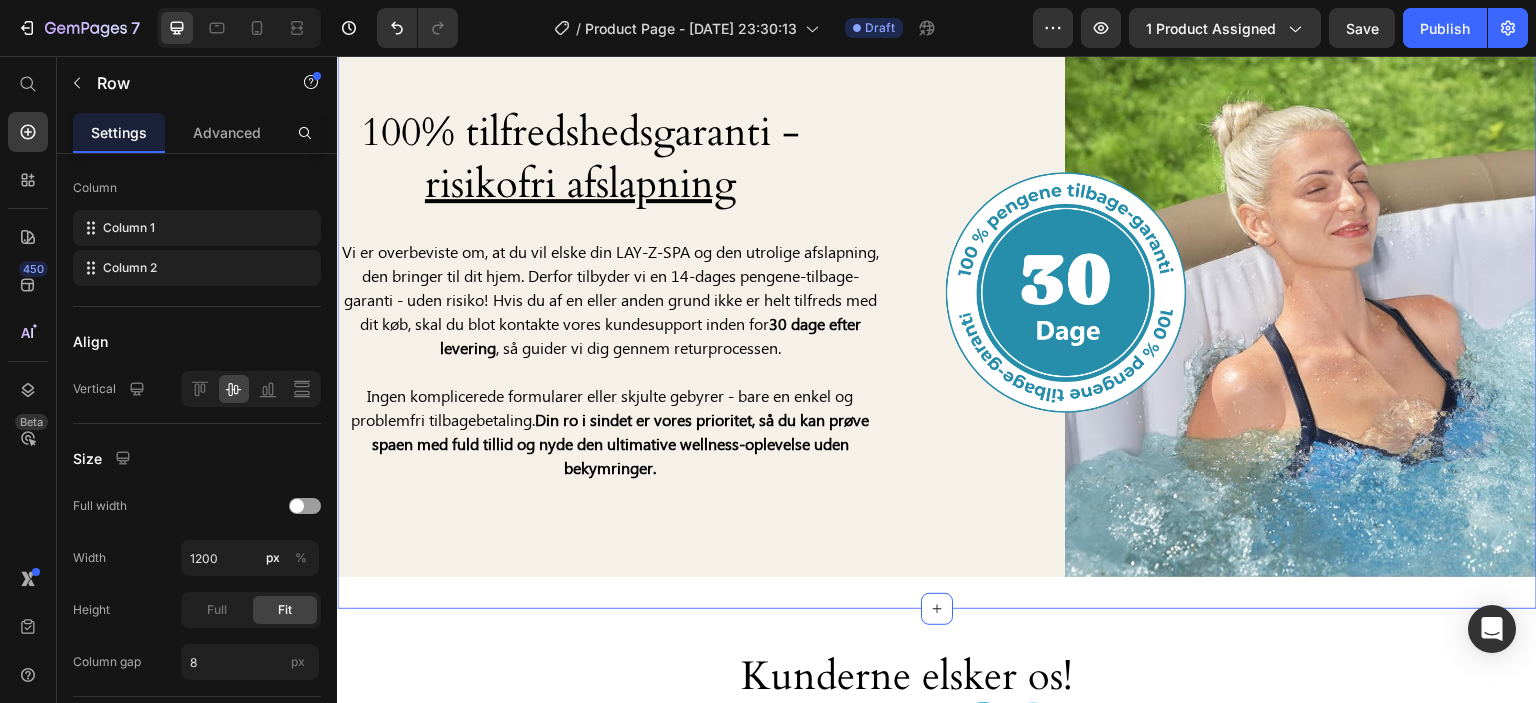 scroll, scrollTop: 0, scrollLeft: 0, axis: both 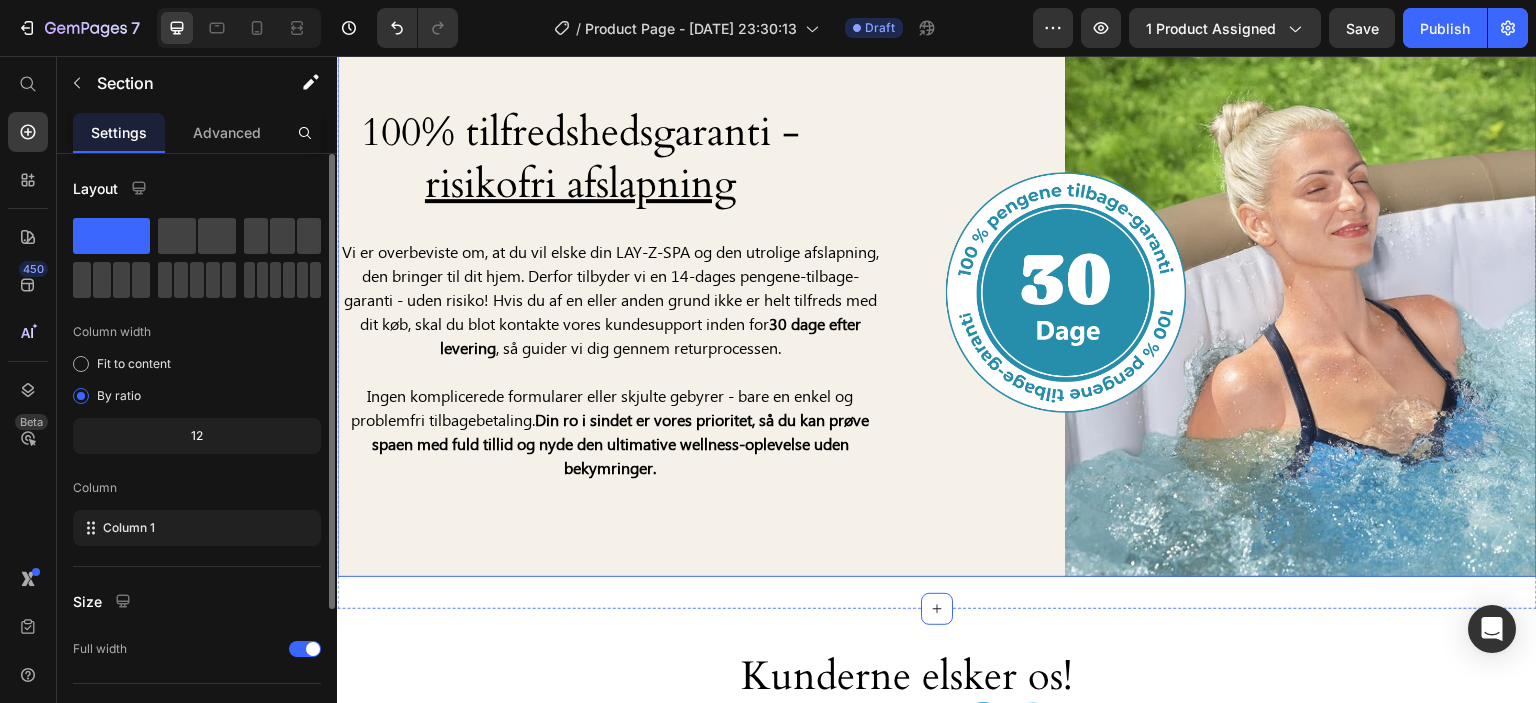 click on "100% tilfredshedsgaranti -  risikofri afslapning Heading Vi er overbeviste om, at du vil elske din LAY-Z-SPA og den utrolige afslapning, den bringer til dit hjem. Derfor tilbyder vi en 14-dages pengene-tilbage-garanti - uden risiko! Hvis du af en eller anden grund ikke er helt tilfreds med dit køb, skal du blot kontakte vores kundesupport inden for  30 dage efter levering , så guider vi dig gennem returprocessen.   Ingen komplicerede formularer eller skjulte gebyrer - bare en enkel og problemfri tilbagebetaling.  Din ro i sindet er vores prioritet, så du kan prøve spaen med fuld tillid og nyde den ultimative wellness-oplevelse uden bekymringer. Text Block Row" at bounding box center (635, 294) 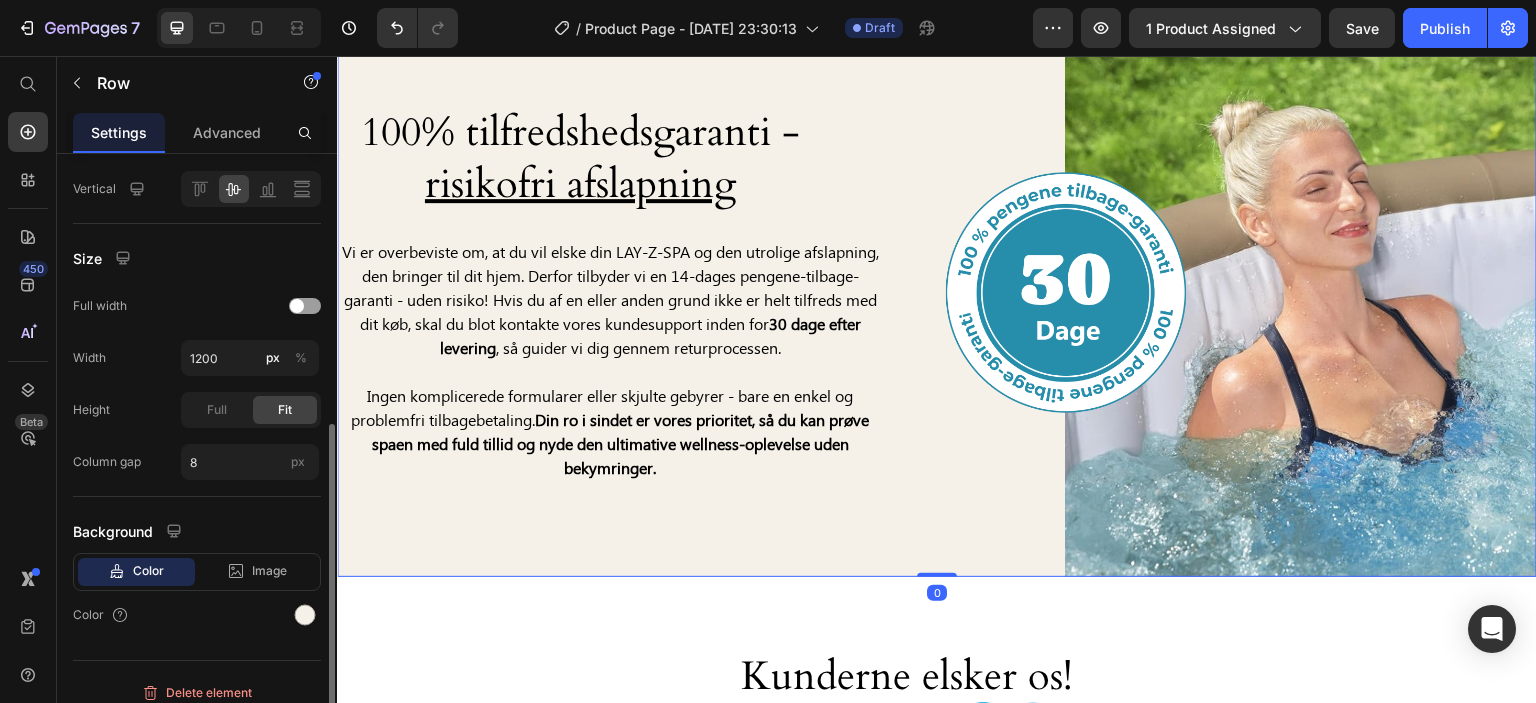 scroll, scrollTop: 512, scrollLeft: 0, axis: vertical 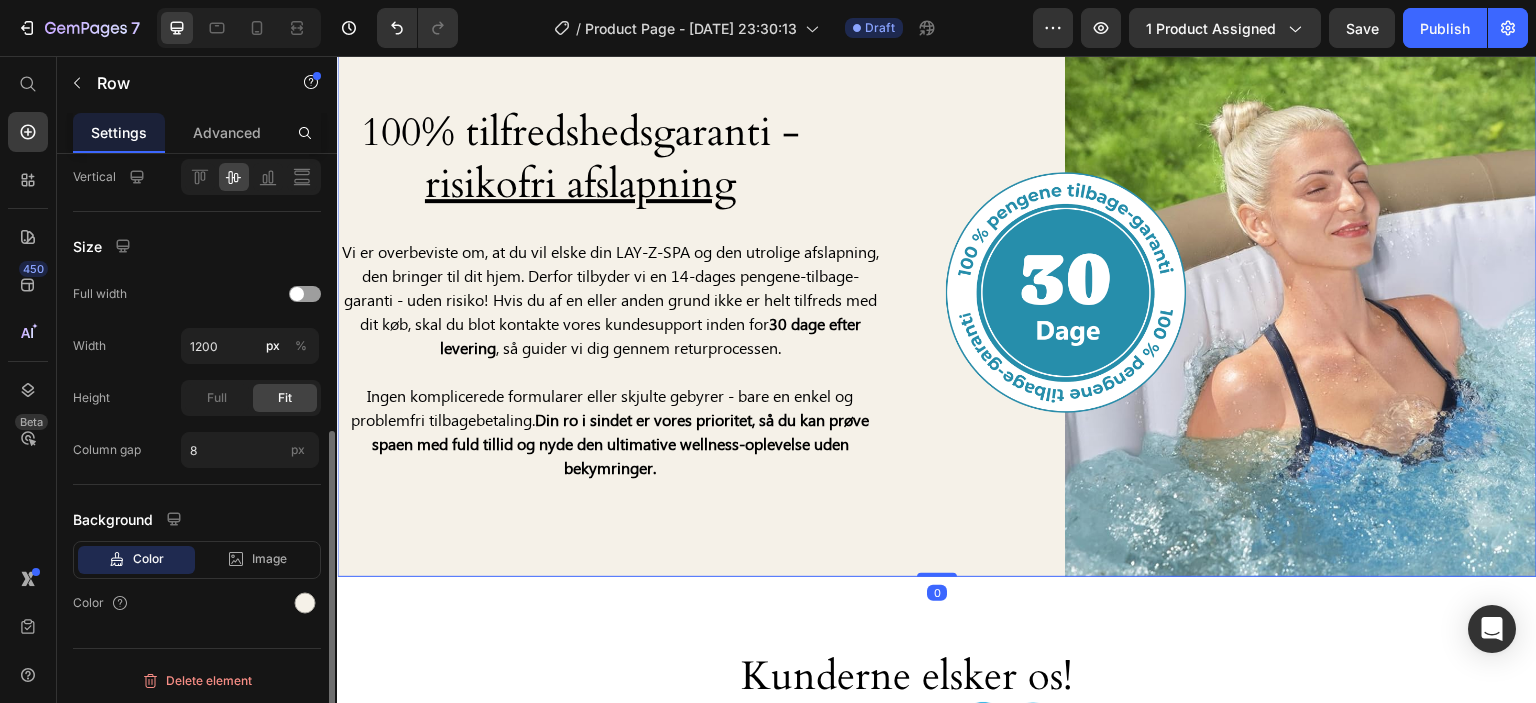 click on "Color" at bounding box center (197, 603) 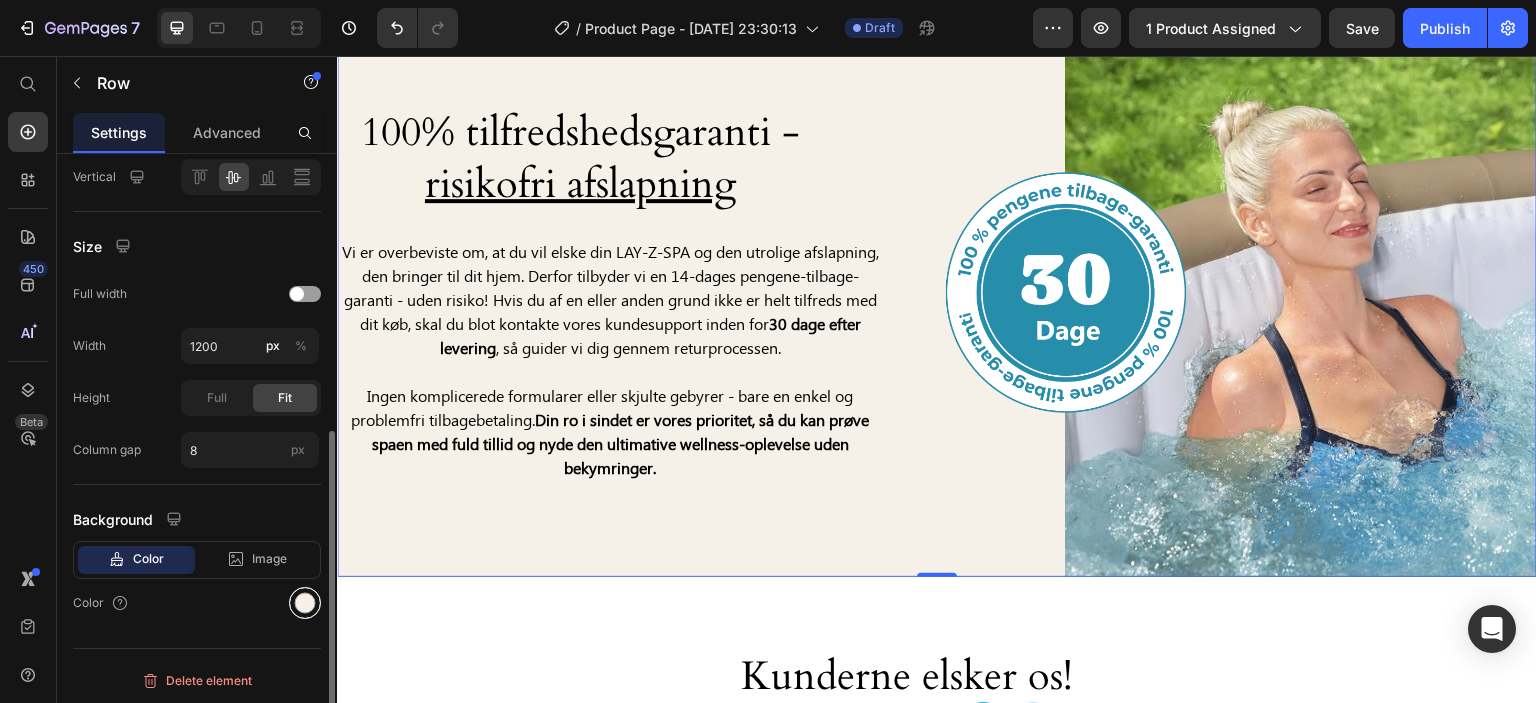 click at bounding box center [305, 603] 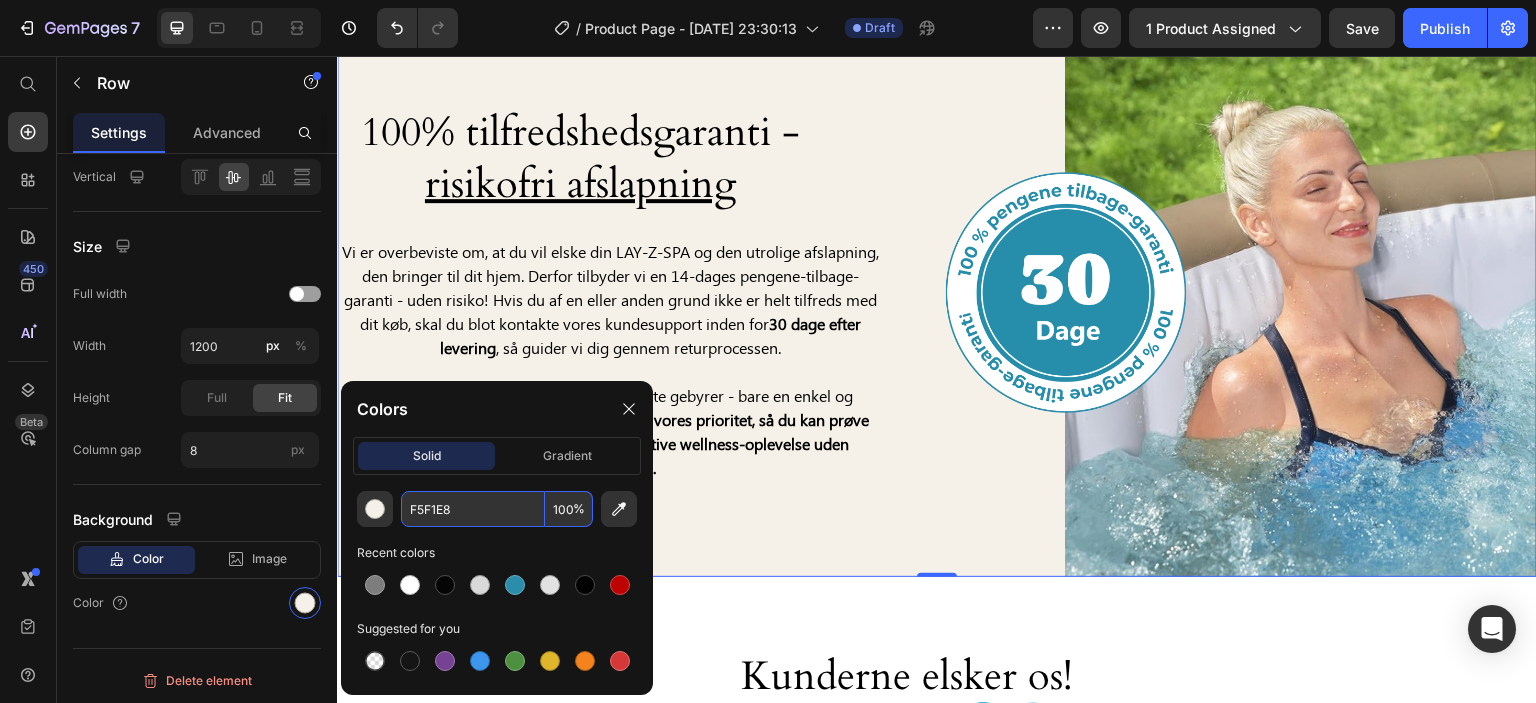 click on "F5F1E8" at bounding box center (473, 509) 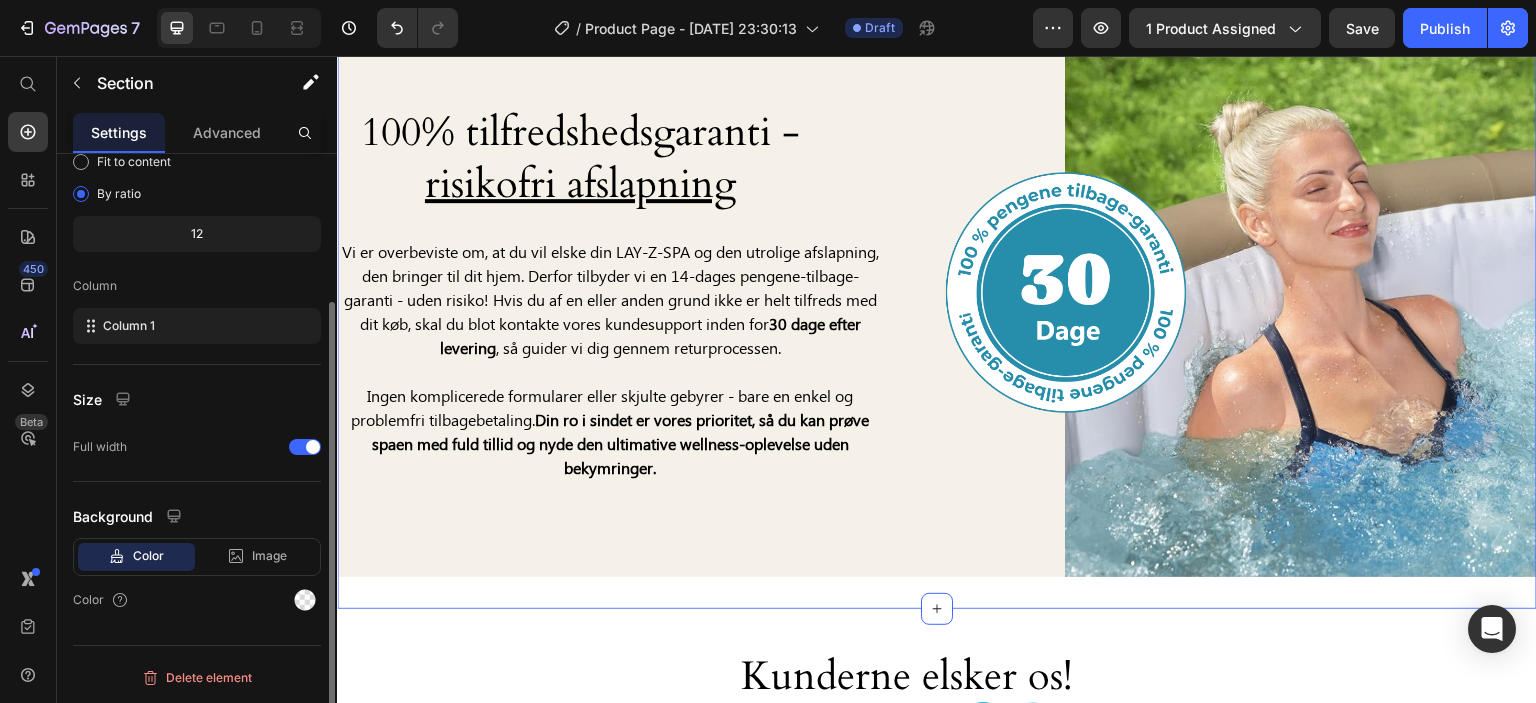 click on "100% tilfredshedsgaranti -  risikofri afslapning Heading Vi er overbeviste om, at du vil elske din LAY-Z-SPA og den utrolige afslapning, den bringer til dit hjem. Derfor tilbyder vi en 14-dages pengene-tilbage-garanti - uden risiko! Hvis du af en eller anden grund ikke er helt tilfreds med dit køb, skal du blot kontakte vores kundesupport inden for  30 dage efter levering , så guider vi dig gennem returprocessen.   Ingen komplicerede formularer eller skjulte gebyrer - bare en enkel og problemfri tilbagebetaling.  Din ro i sindet er vores prioritet, så du kan prøve spaen med fuld tillid og nyde den ultimative wellness-oplevelse uden bekymringer. Text Block Row Image Row Section 13   You can create reusable sections Create Theme Section AI Content Write with GemAI What would you like to describe here? Tone and Voice Persuasive Product Show more Generate" at bounding box center (937, 294) 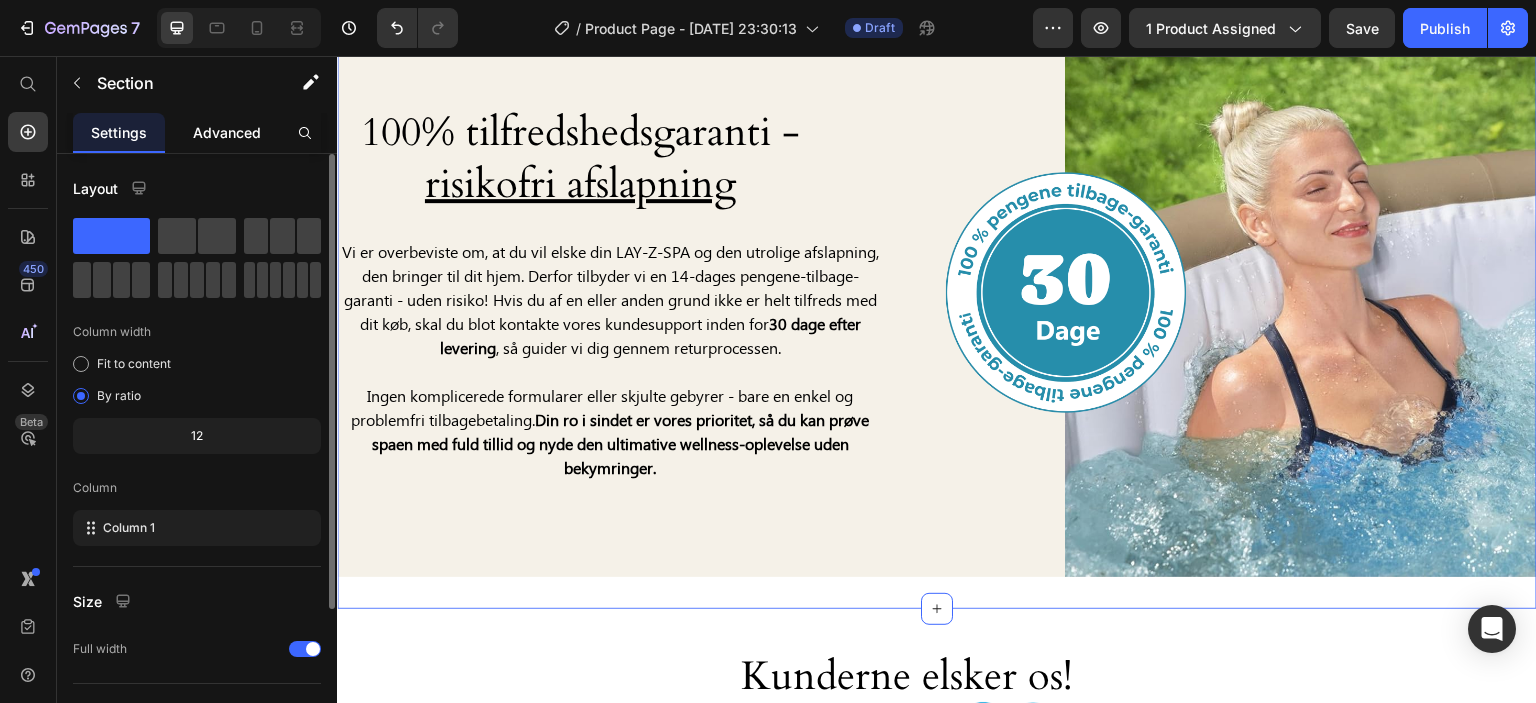 click on "Advanced" 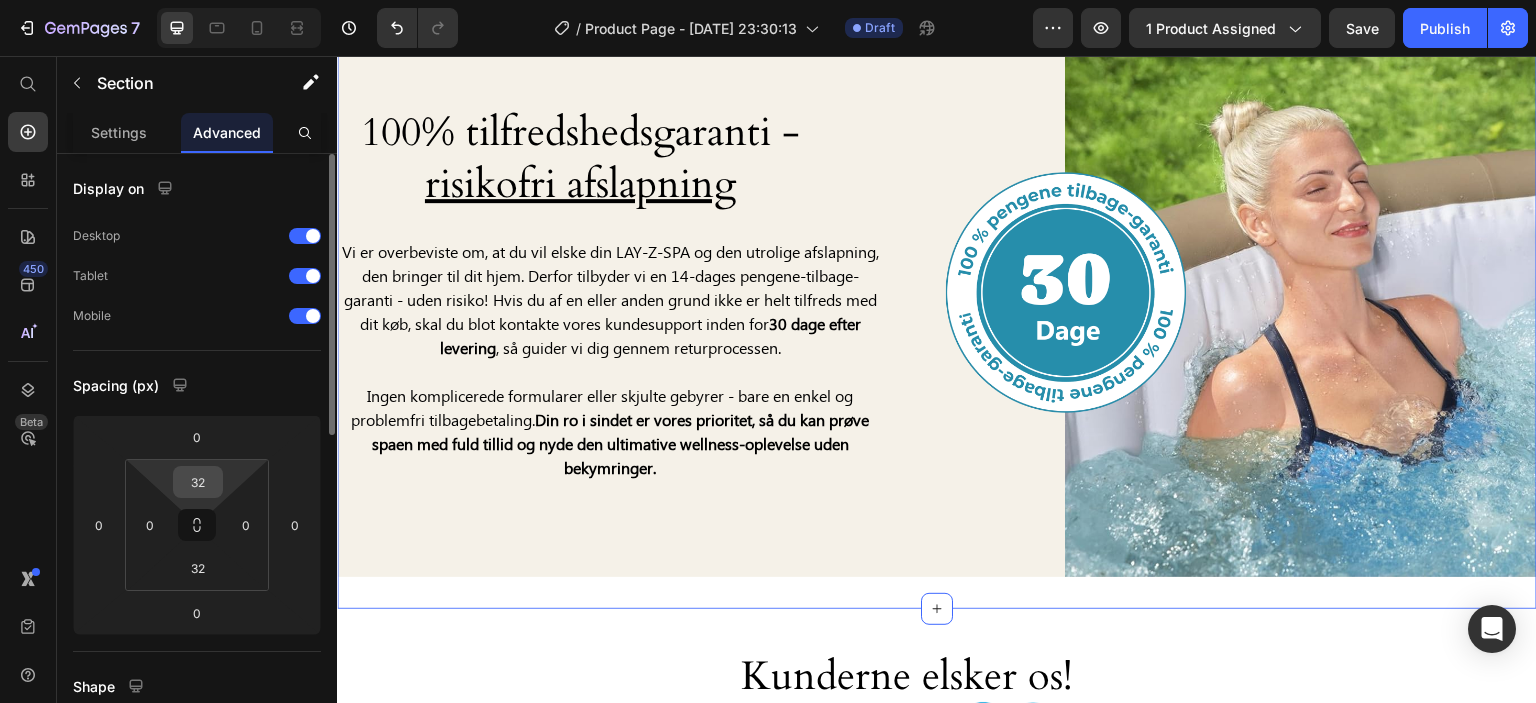 click on "32" at bounding box center (198, 482) 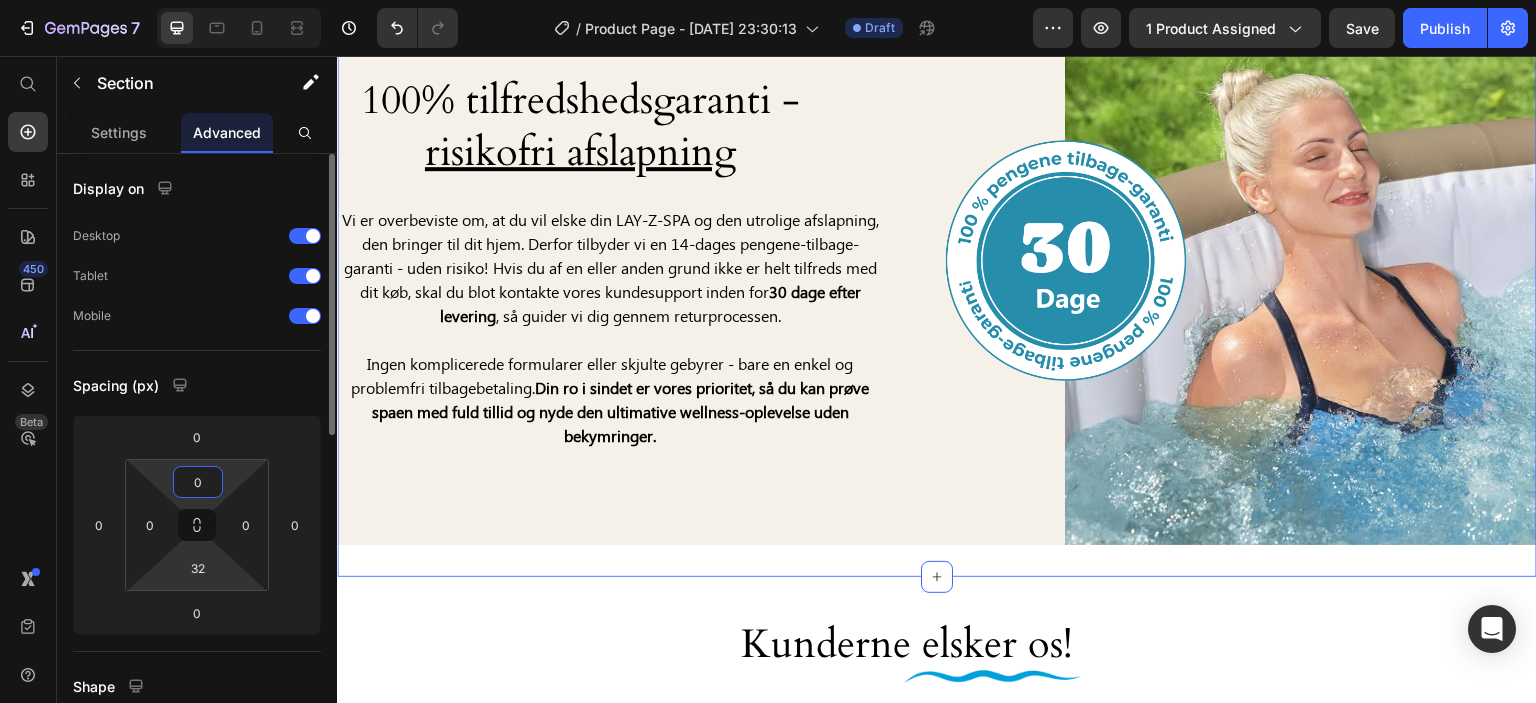 type on "0" 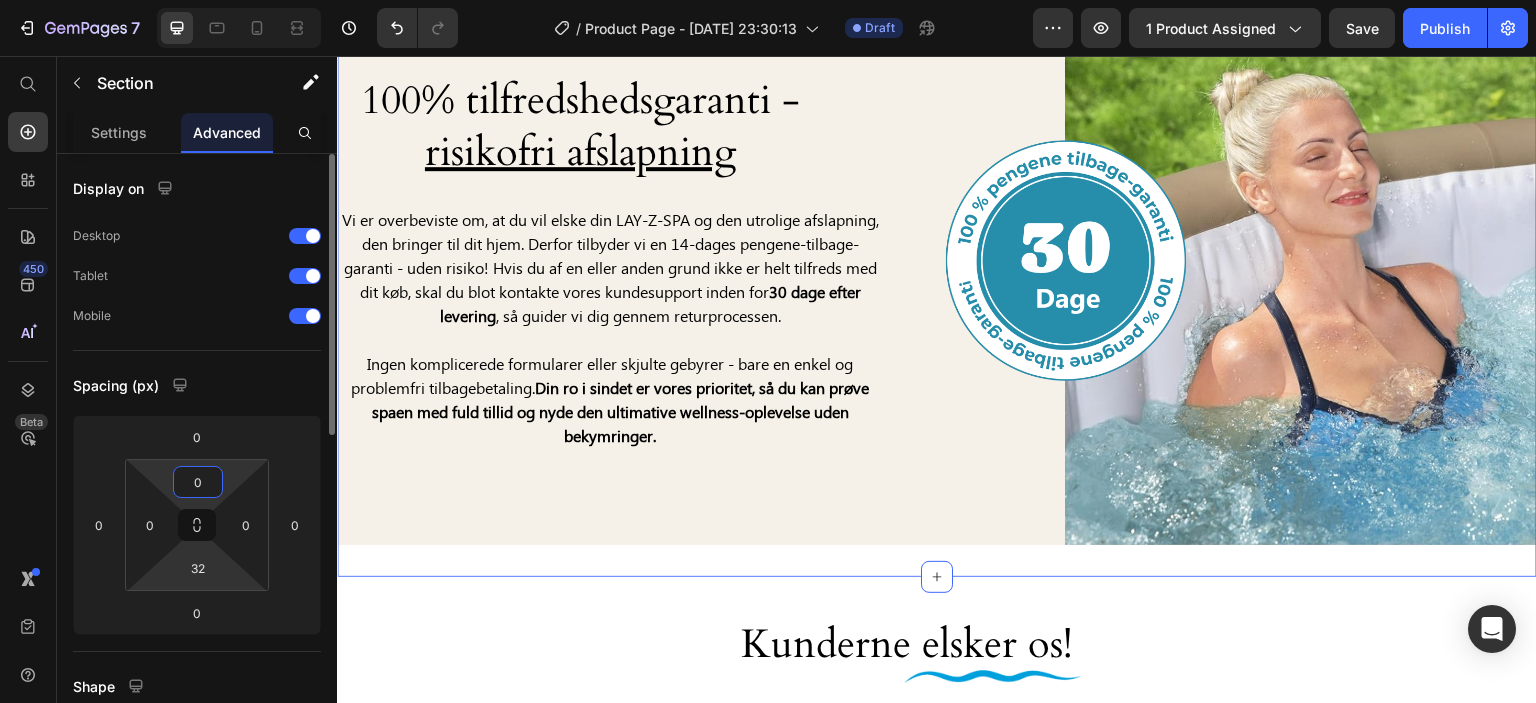 click on "7   /  Product Page - Jul 8, 23:30:13 Draft Preview 1 product assigned  Save   Publish  450 Beta Start with Sections Elements Hero Section Product Detail Brands Trusted Badges Guarantee Product Breakdown How to use Testimonials Compare Bundle FAQs Social Proof Brand Story Product List Collection Blog List Contact Sticky Add to Cart Custom Footer Browse Library 450 Layout
Row
Row
Row
Row Text
Heading
Text Block Button
Button
Button
Sticky Back to top Media
Image" at bounding box center [768, 0] 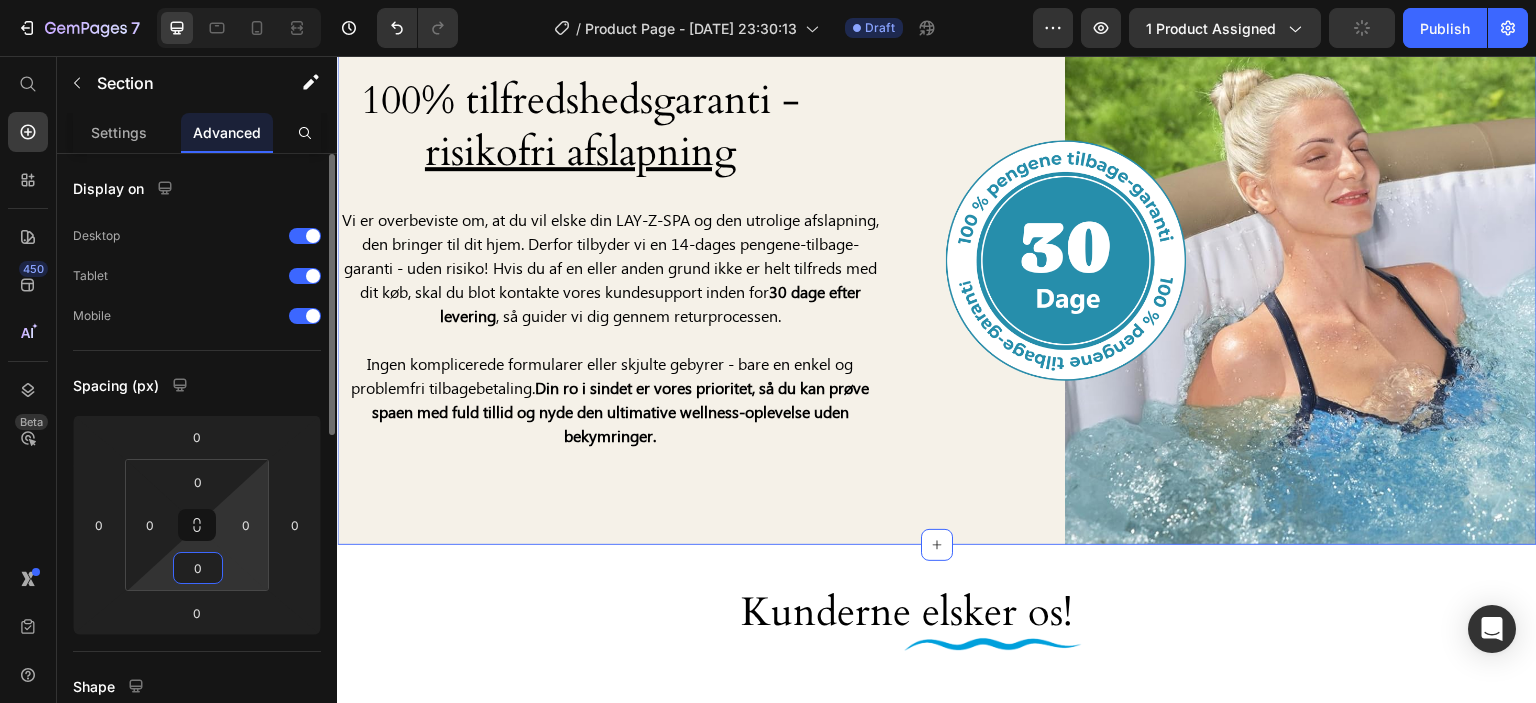 type on "0" 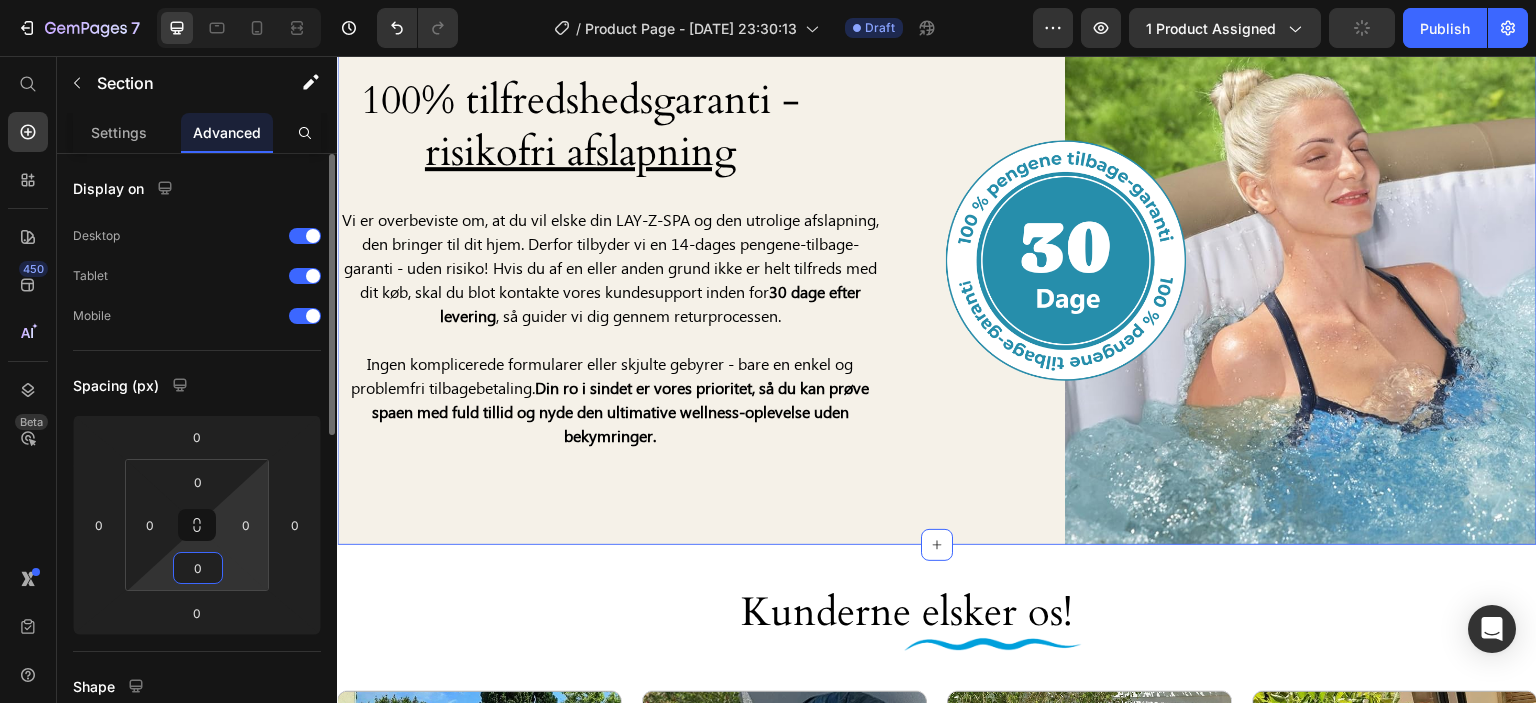 click on "Spacing (px) 0 0 0 0 0 0 0 0" 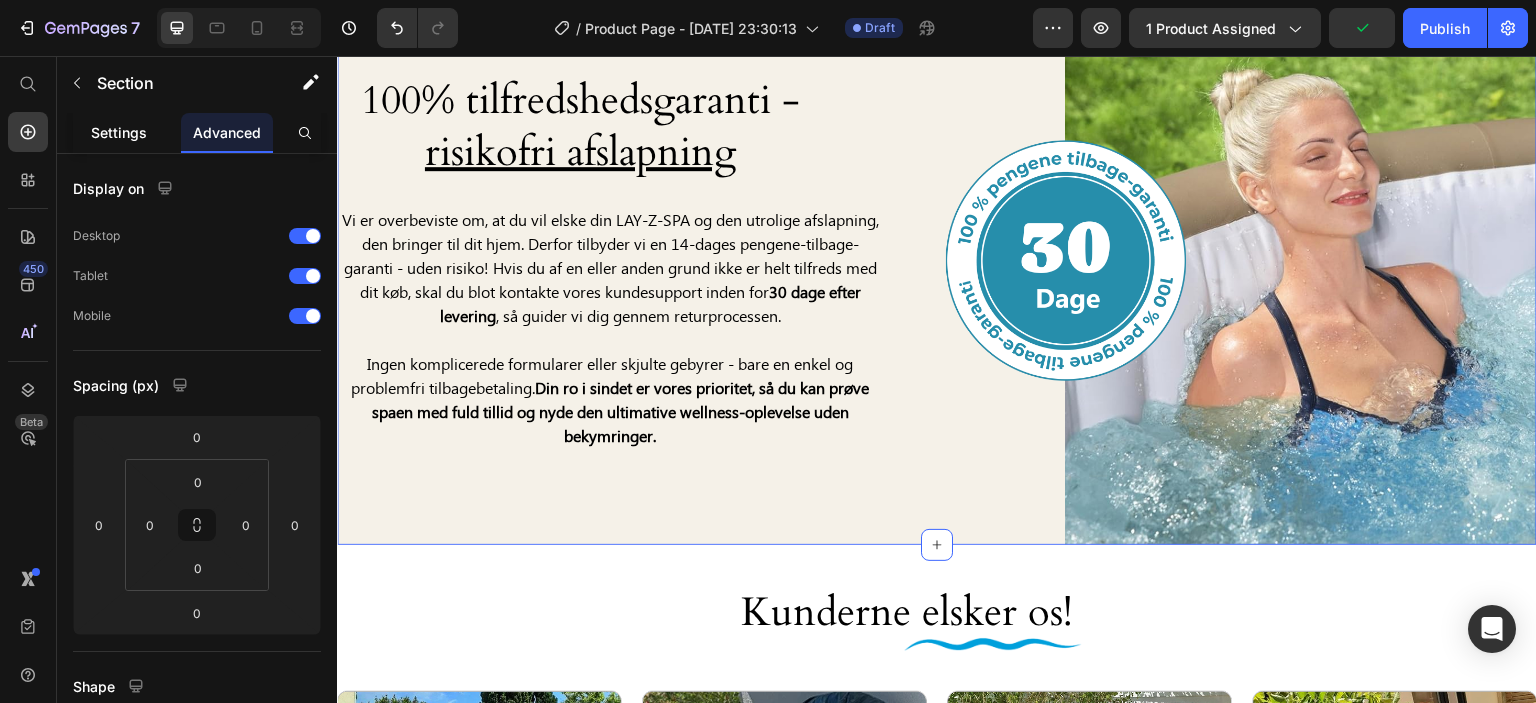 click on "Settings" 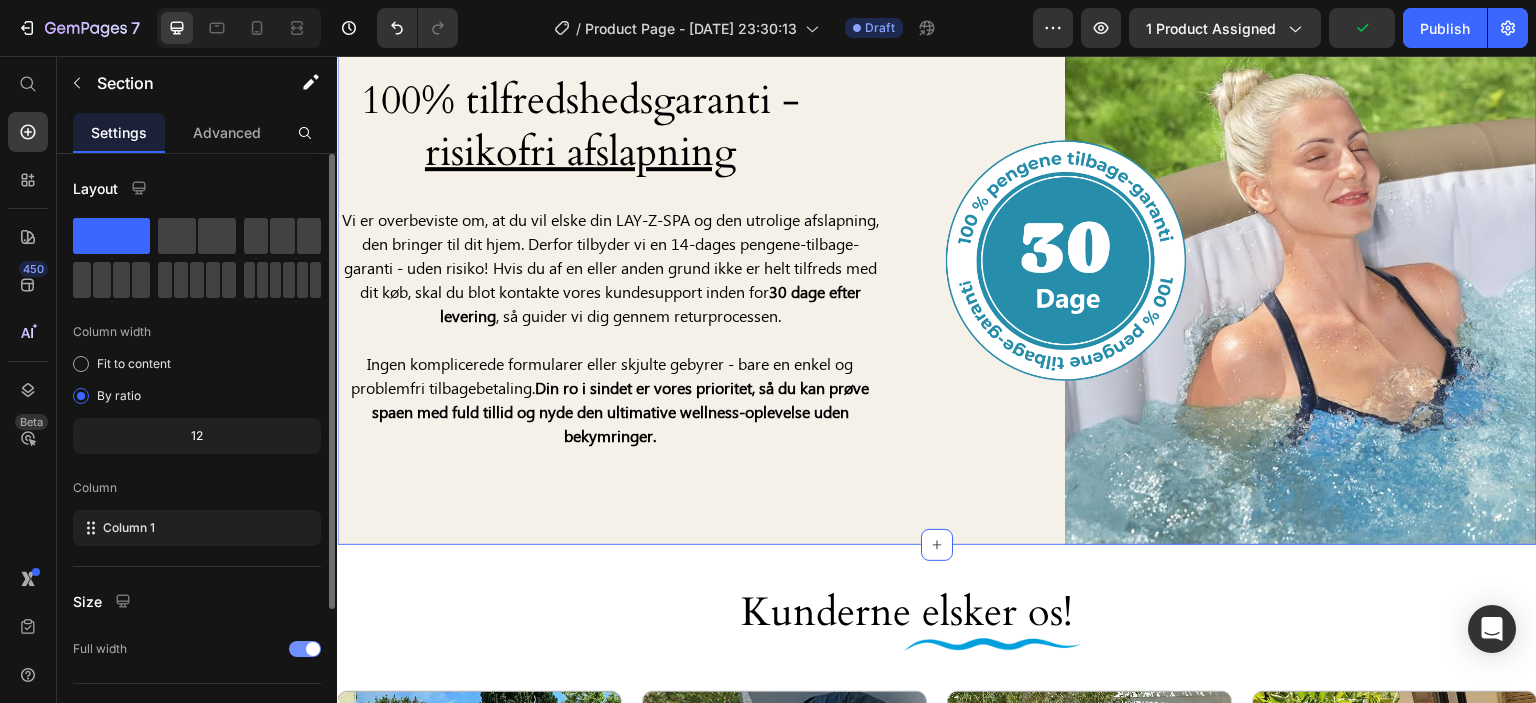 scroll, scrollTop: 200, scrollLeft: 0, axis: vertical 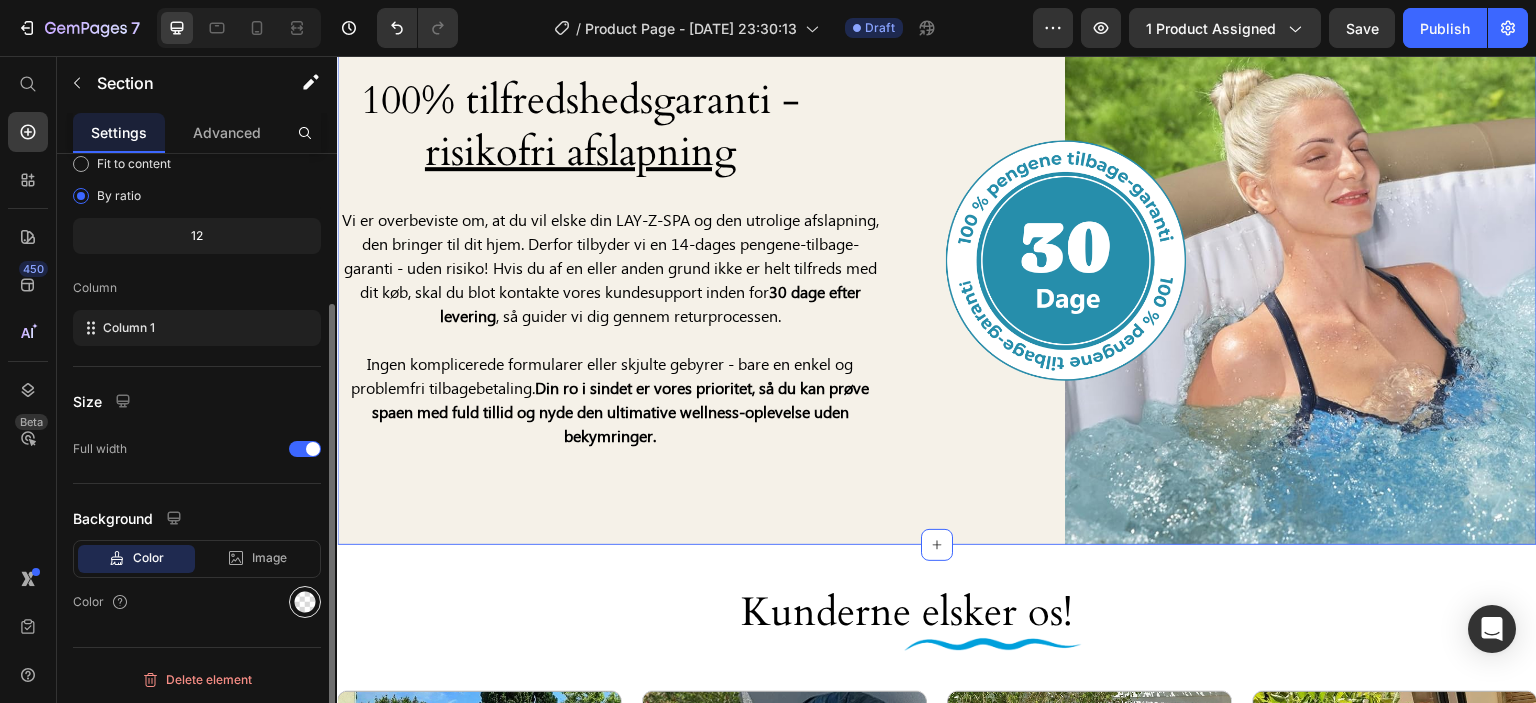 click at bounding box center (305, 602) 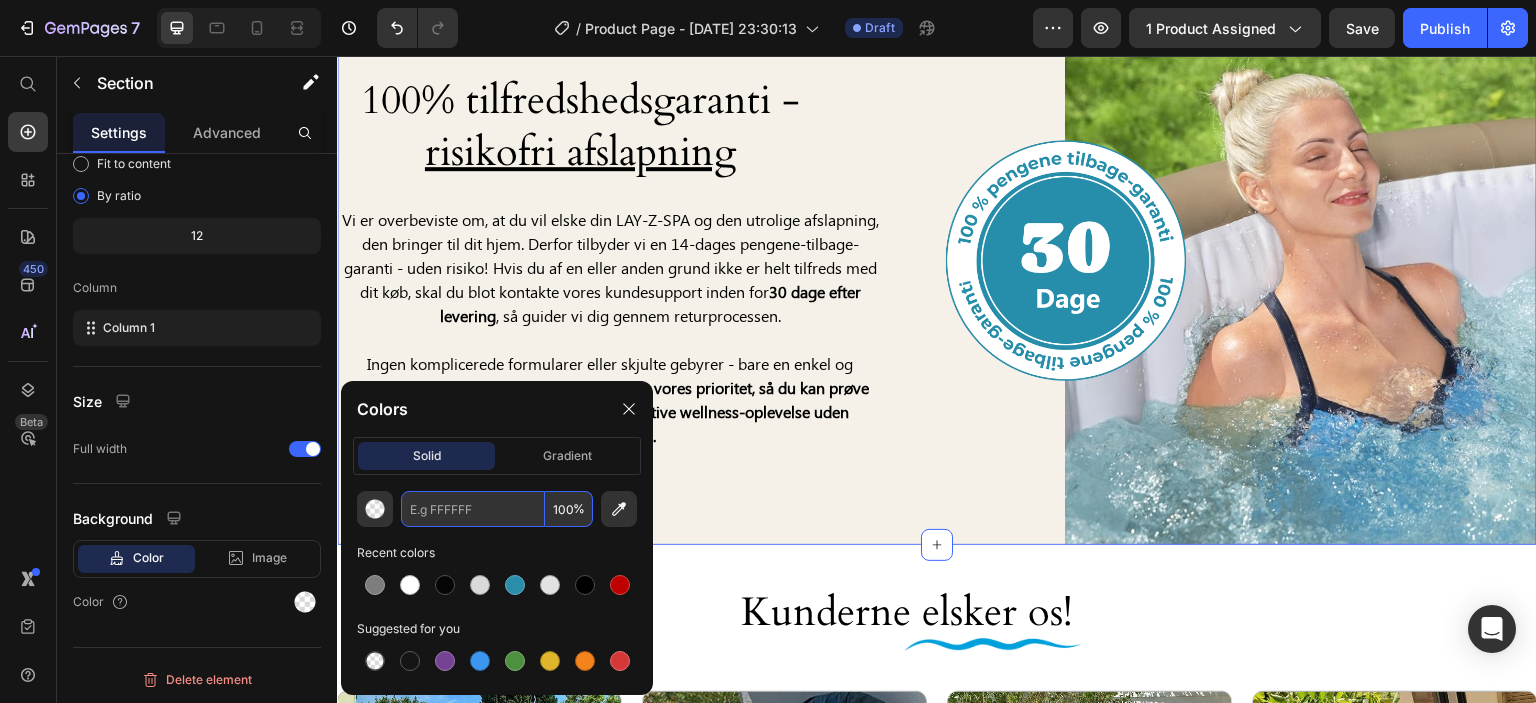 click at bounding box center (473, 509) 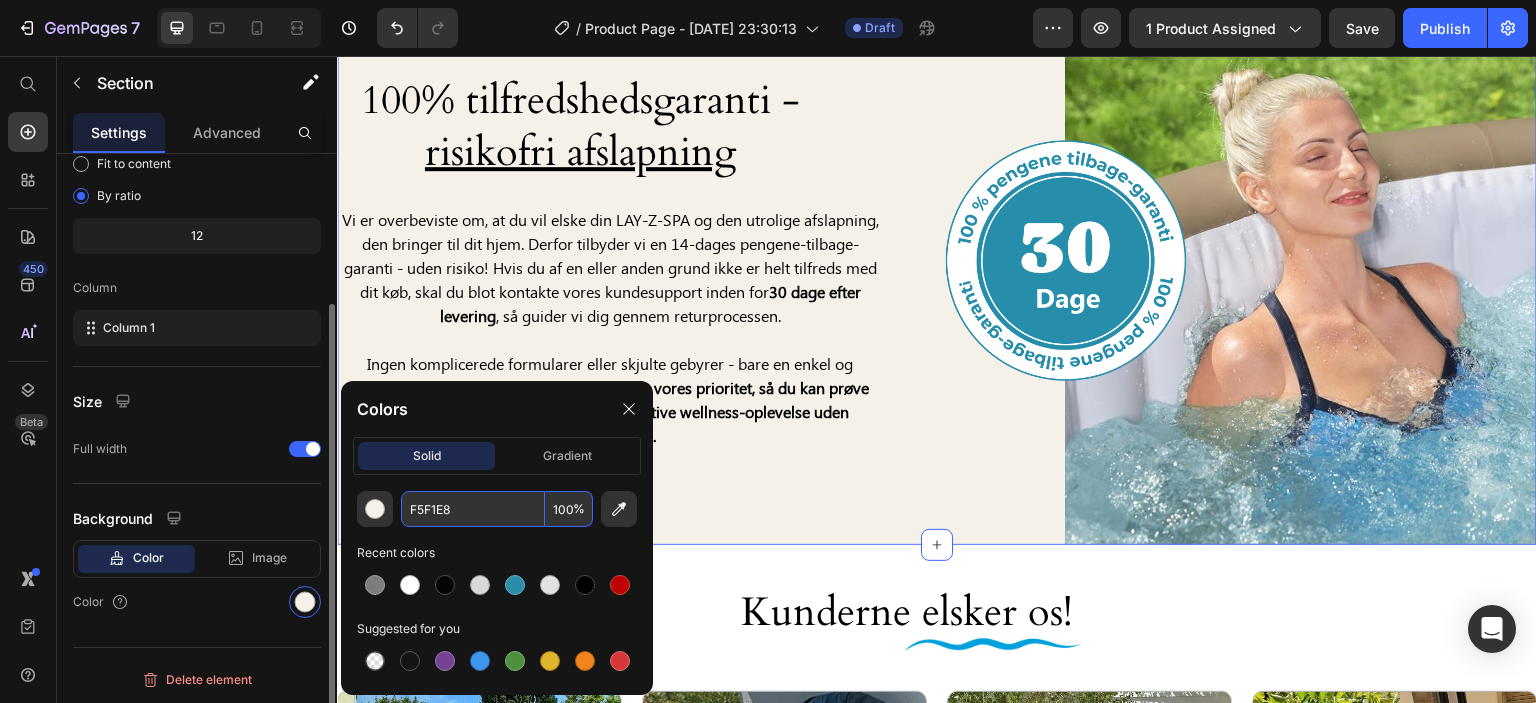 type on "F5F1E8" 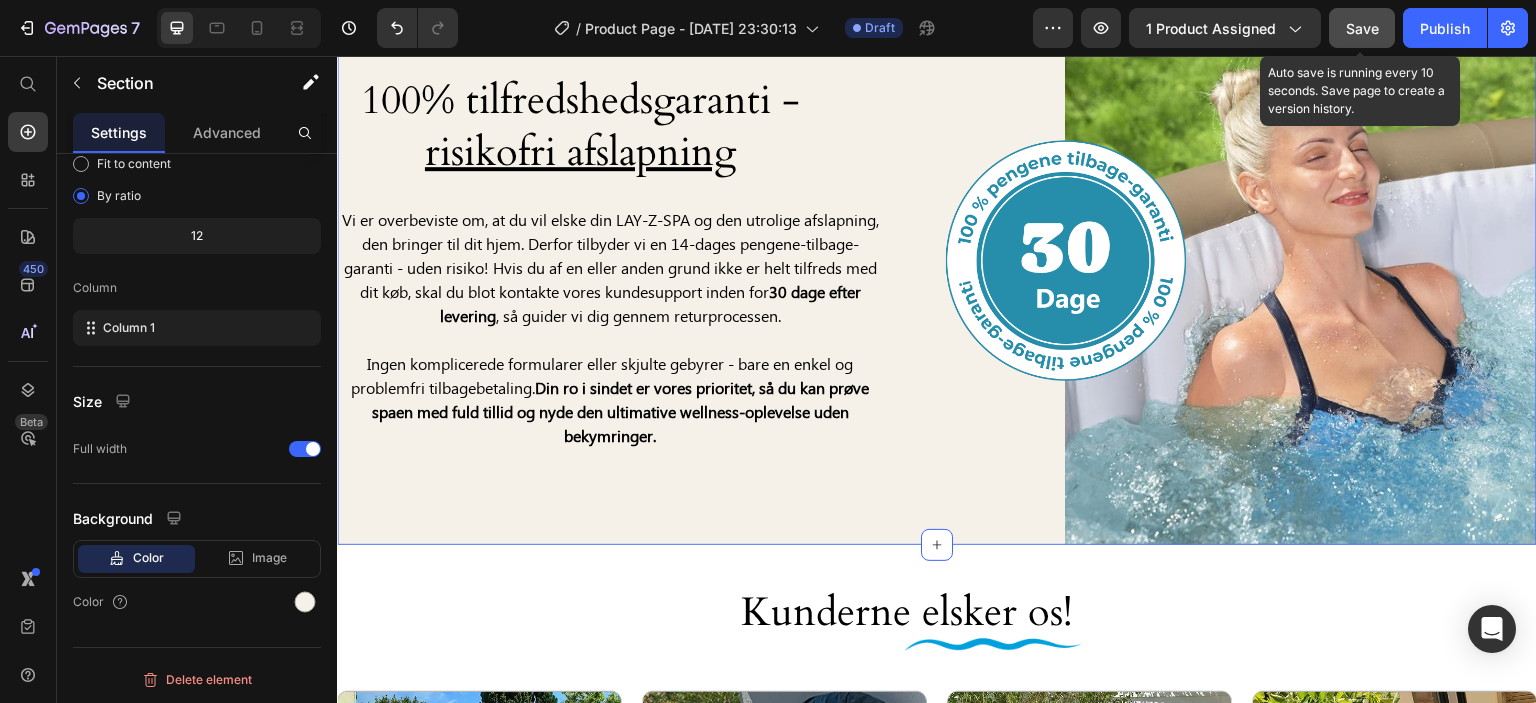 click on "Save" 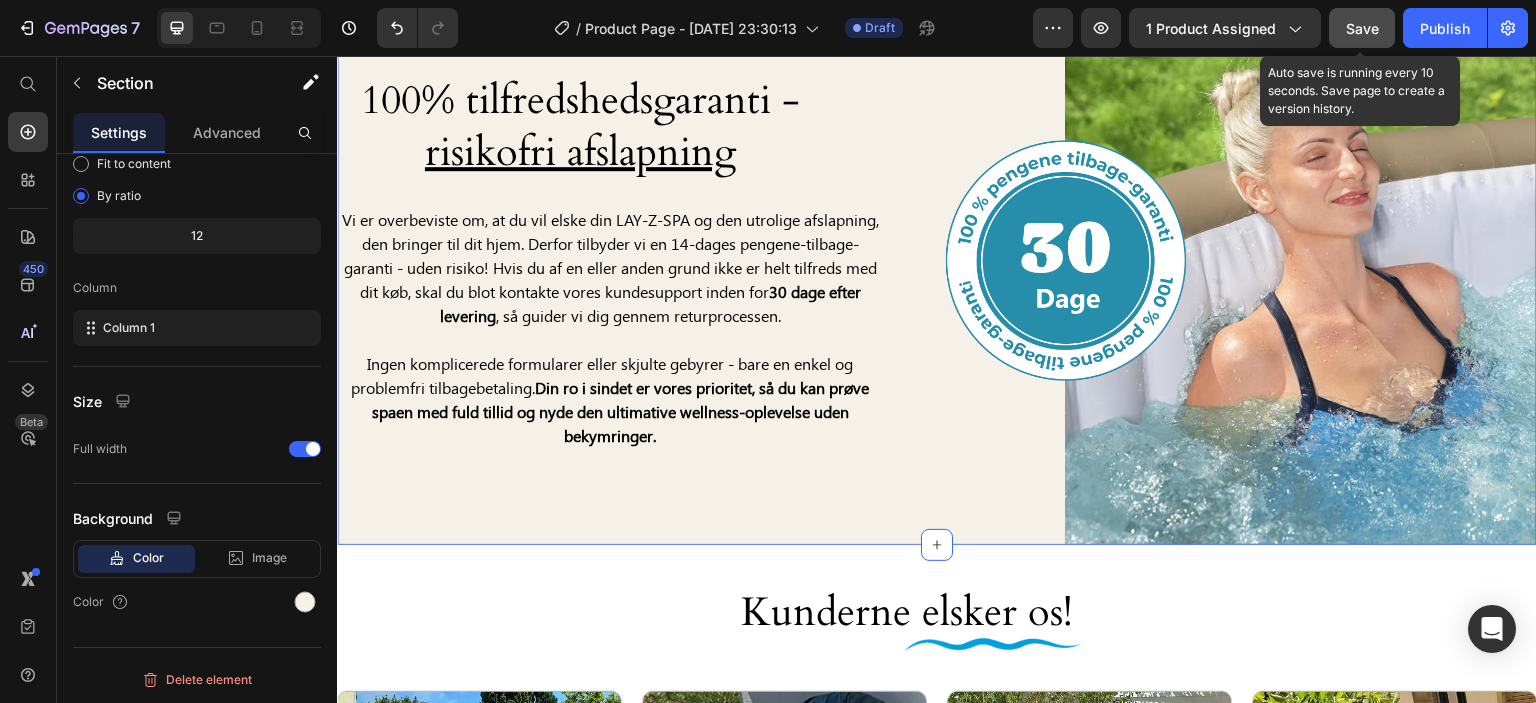 click on "Save" 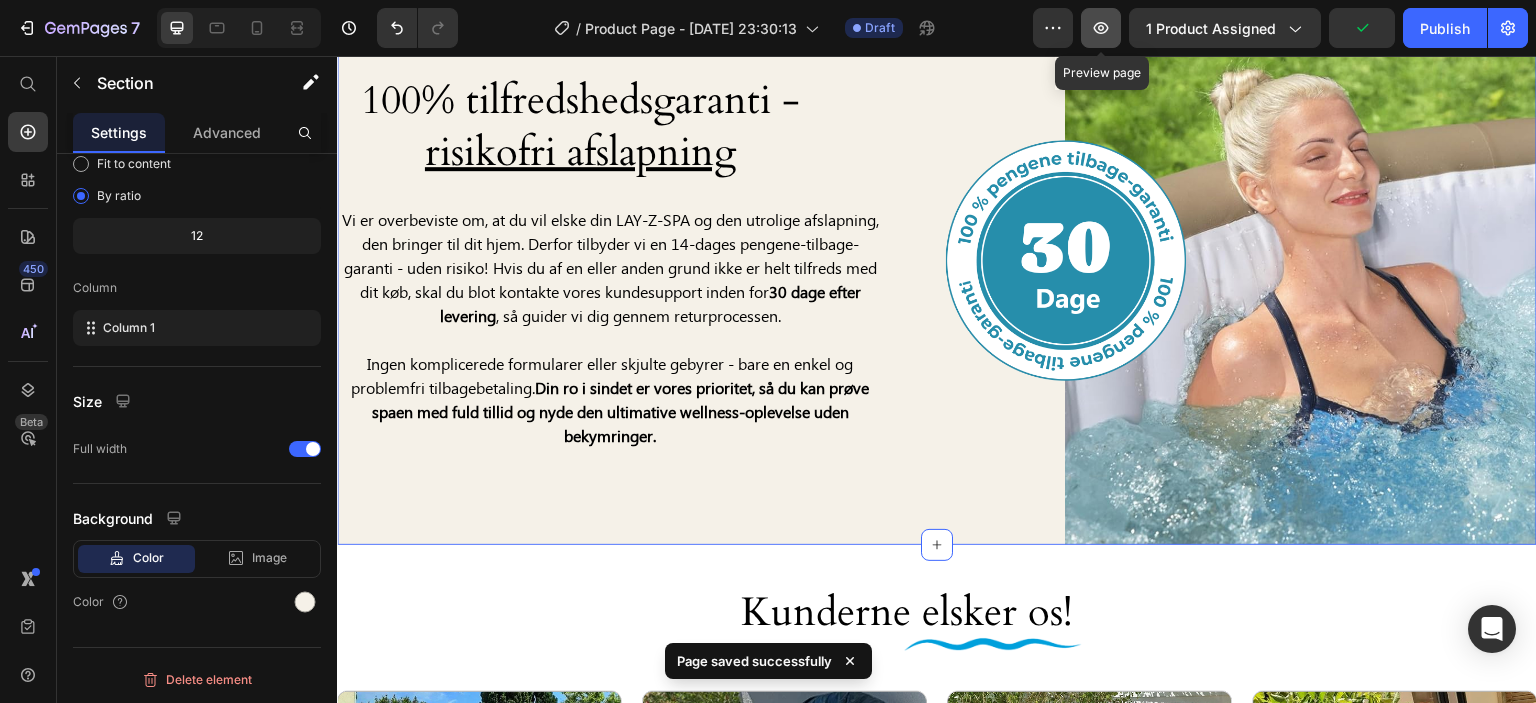 click 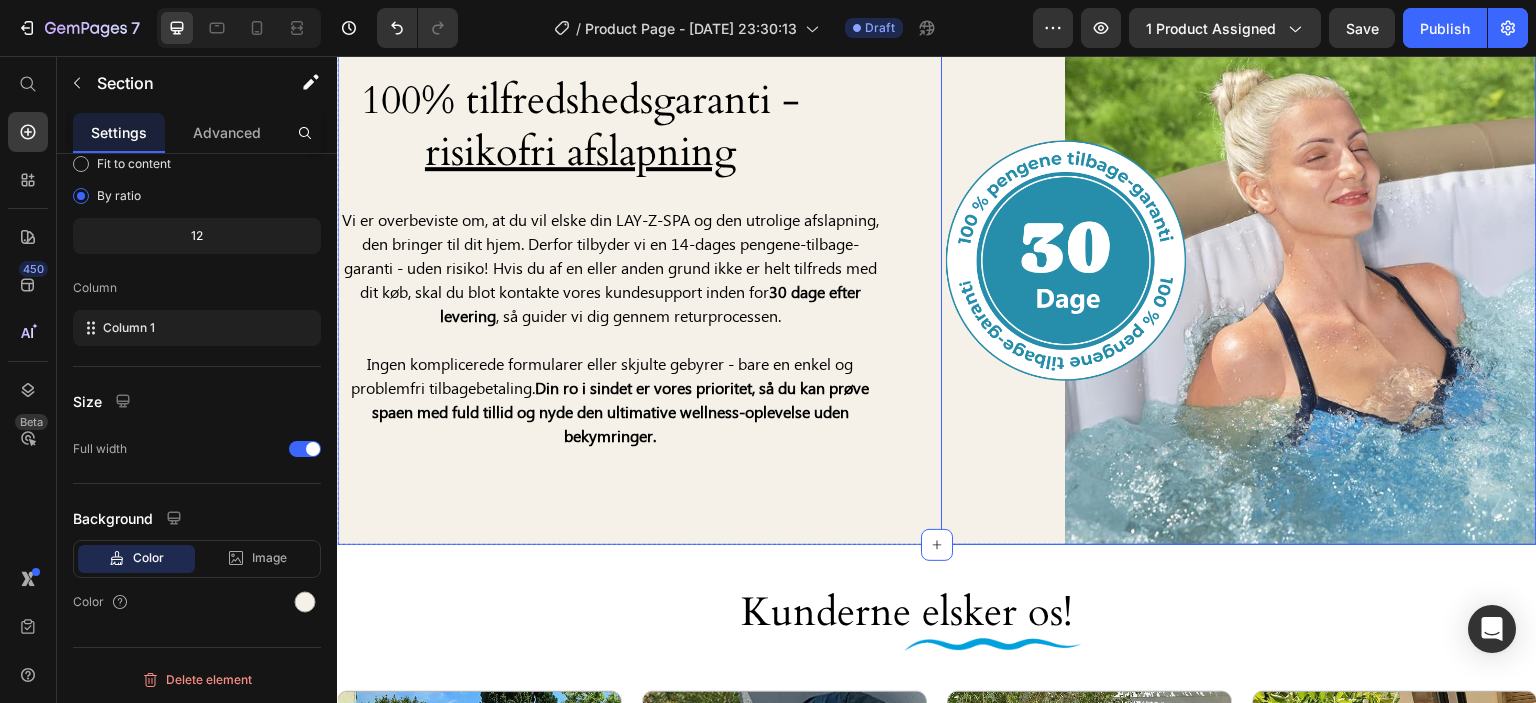 scroll, scrollTop: 7800, scrollLeft: 0, axis: vertical 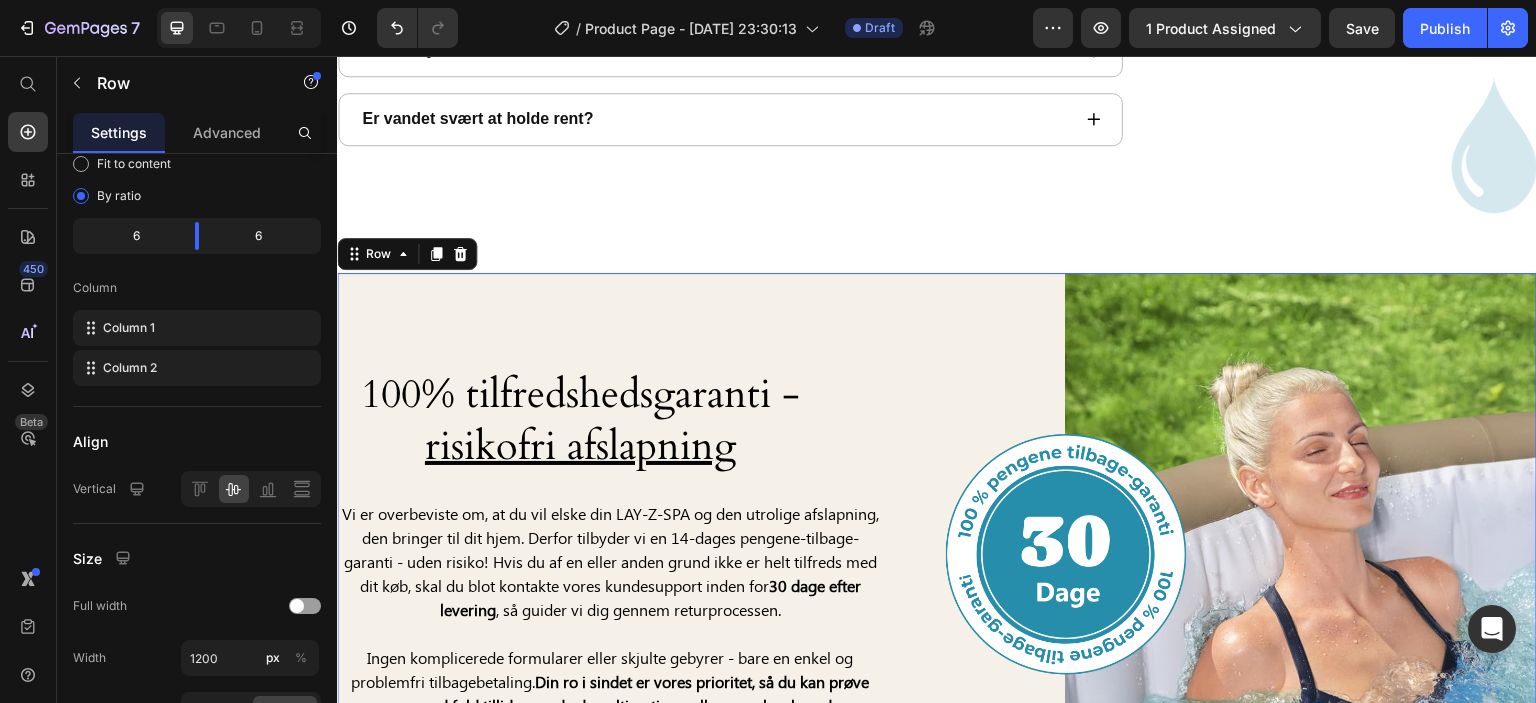 click on "100% tilfredshedsgaranti -  risikofri afslapning Heading Vi er overbeviste om, at du vil elske din LAY-Z-SPA og den utrolige afslapning, den bringer til dit hjem. Derfor tilbyder vi en 14-dages pengene-tilbage-garanti - uden risiko! Hvis du af en eller anden grund ikke er helt tilfreds med dit køb, skal du blot kontakte vores kundesupport inden for  30 dage efter levering , så guider vi dig gennem returprocessen.   Ingen komplicerede formularer eller skjulte gebyrer - bare en enkel og problemfri tilbagebetaling.  Din ro i sindet er vores prioritet, så du kan prøve spaen med fuld tillid og nyde den ultimative wellness-oplevelse uden bekymringer. Text Block Row" at bounding box center (635, 556) 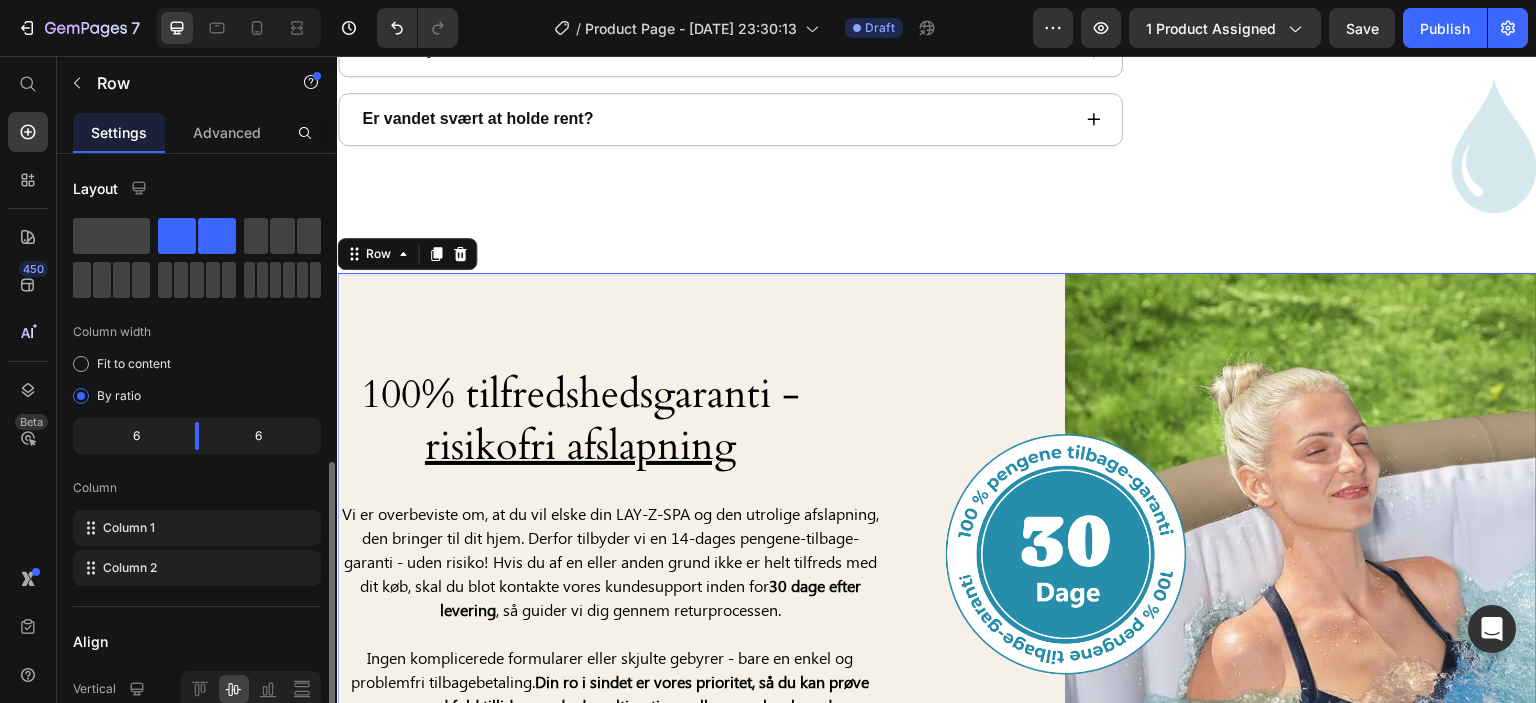 scroll, scrollTop: 200, scrollLeft: 0, axis: vertical 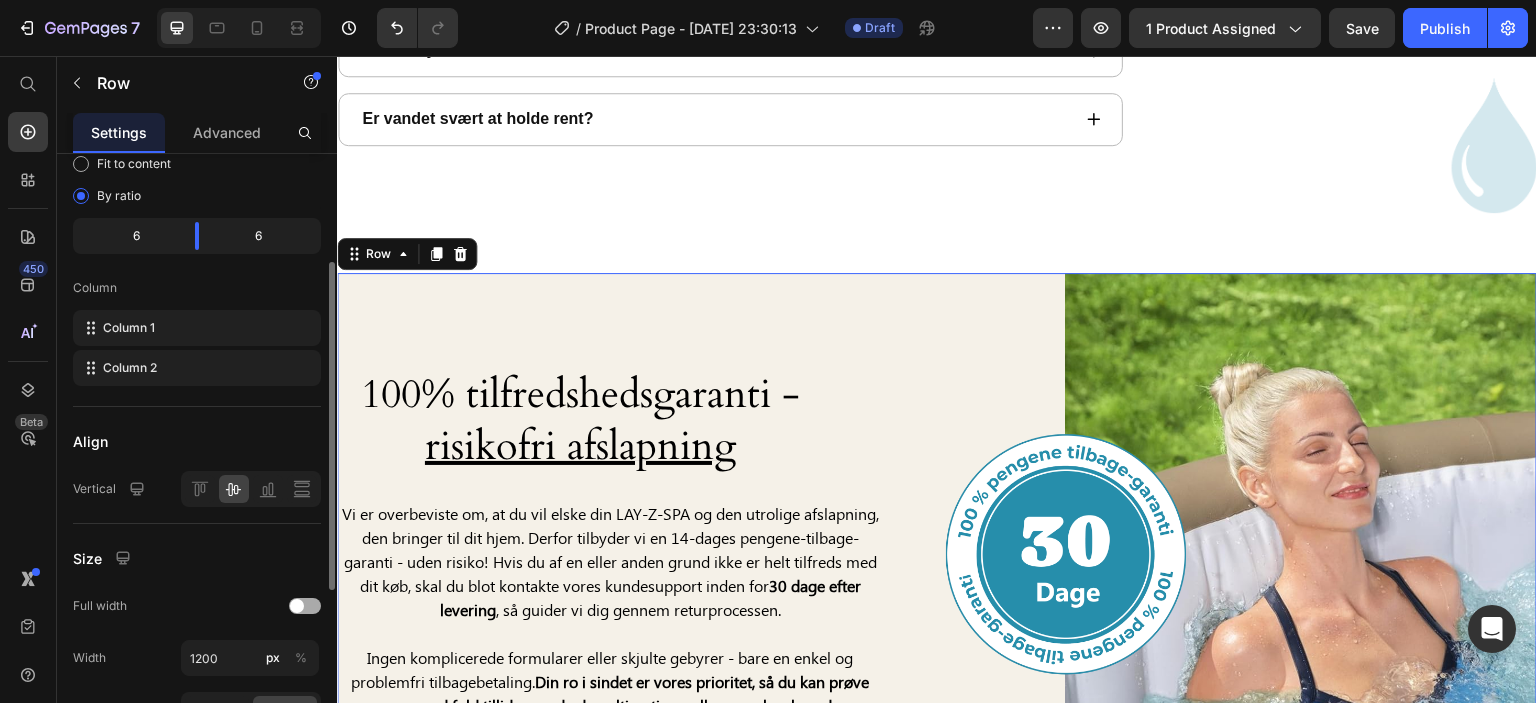 click on "Full width" 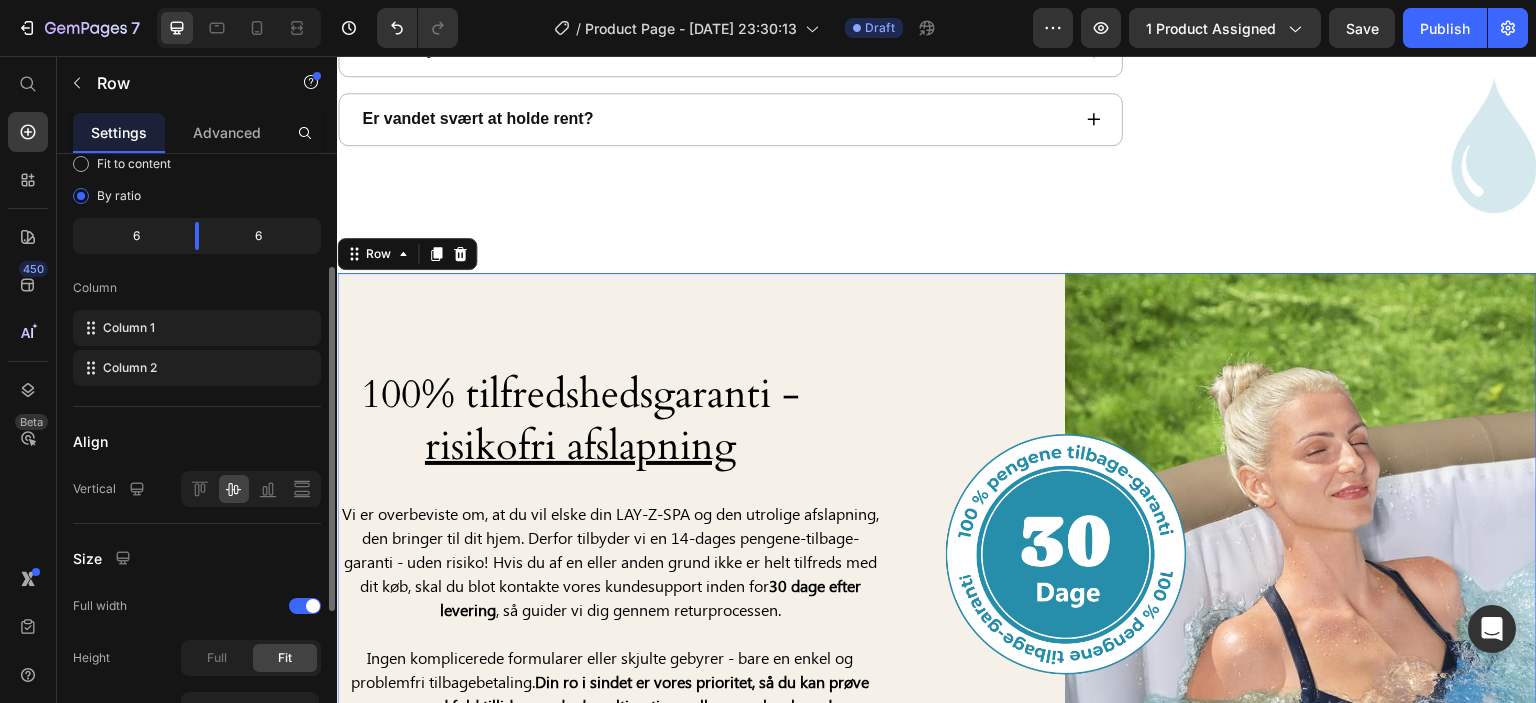 scroll, scrollTop: 400, scrollLeft: 0, axis: vertical 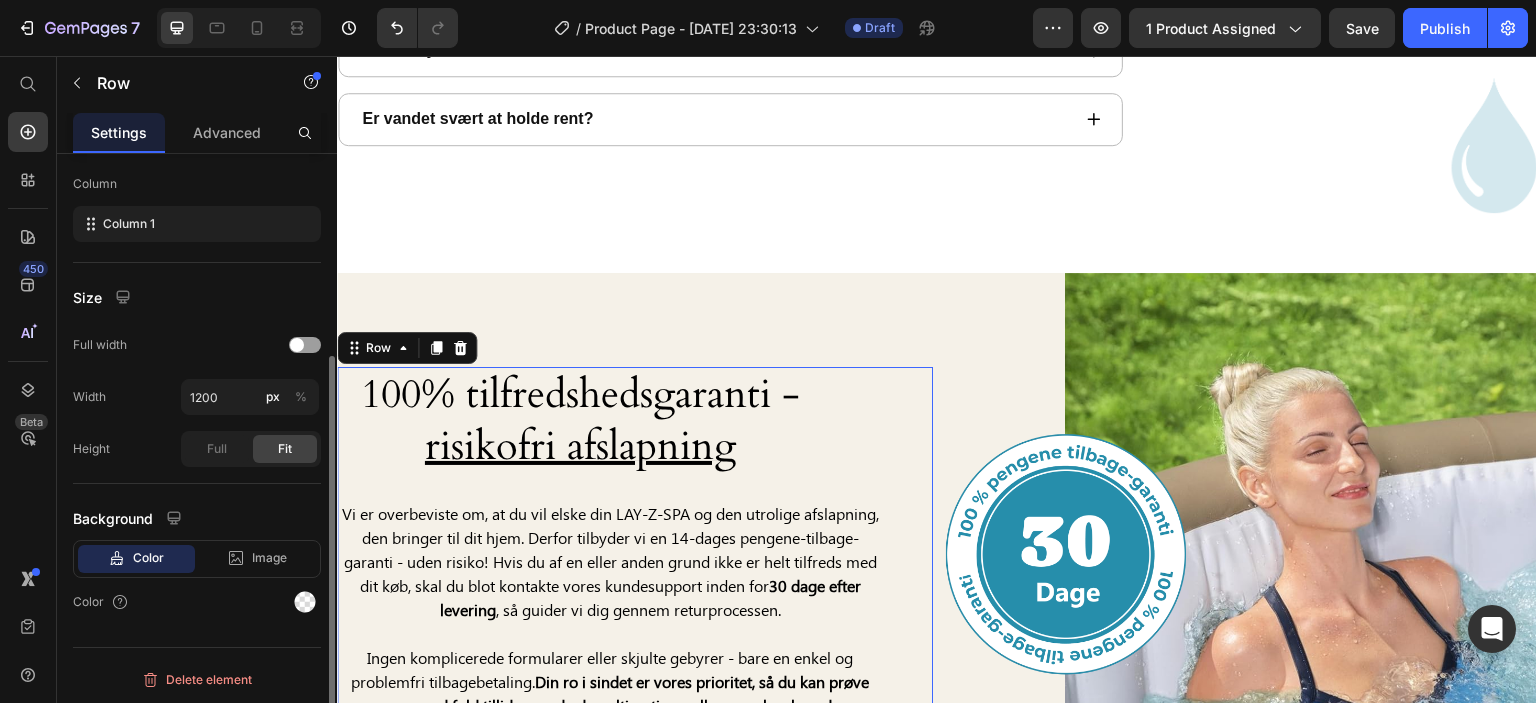 click on "100% tilfredshedsgaranti -  risikofri afslapning Heading Vi er overbeviste om, at du vil elske din LAY-Z-SPA og den utrolige afslapning, den bringer til dit hjem. Derfor tilbyder vi en 14-dages pengene-tilbage-garanti - uden risiko! Hvis du af en eller anden grund ikke er helt tilfreds med dit køb, skal du blot kontakte vores kundesupport inden for  30 dage efter levering , så guider vi dig gennem returprocessen.   Ingen komplicerede formularer eller skjulte gebyrer - bare en enkel og problemfri tilbagebetaling.  Din ro i sindet er vores prioritet, så du kan prøve spaen med fuld tillid og nyde den ultimative wellness-oplevelse uden bekymringer. Text Block Row   0" at bounding box center (635, 555) 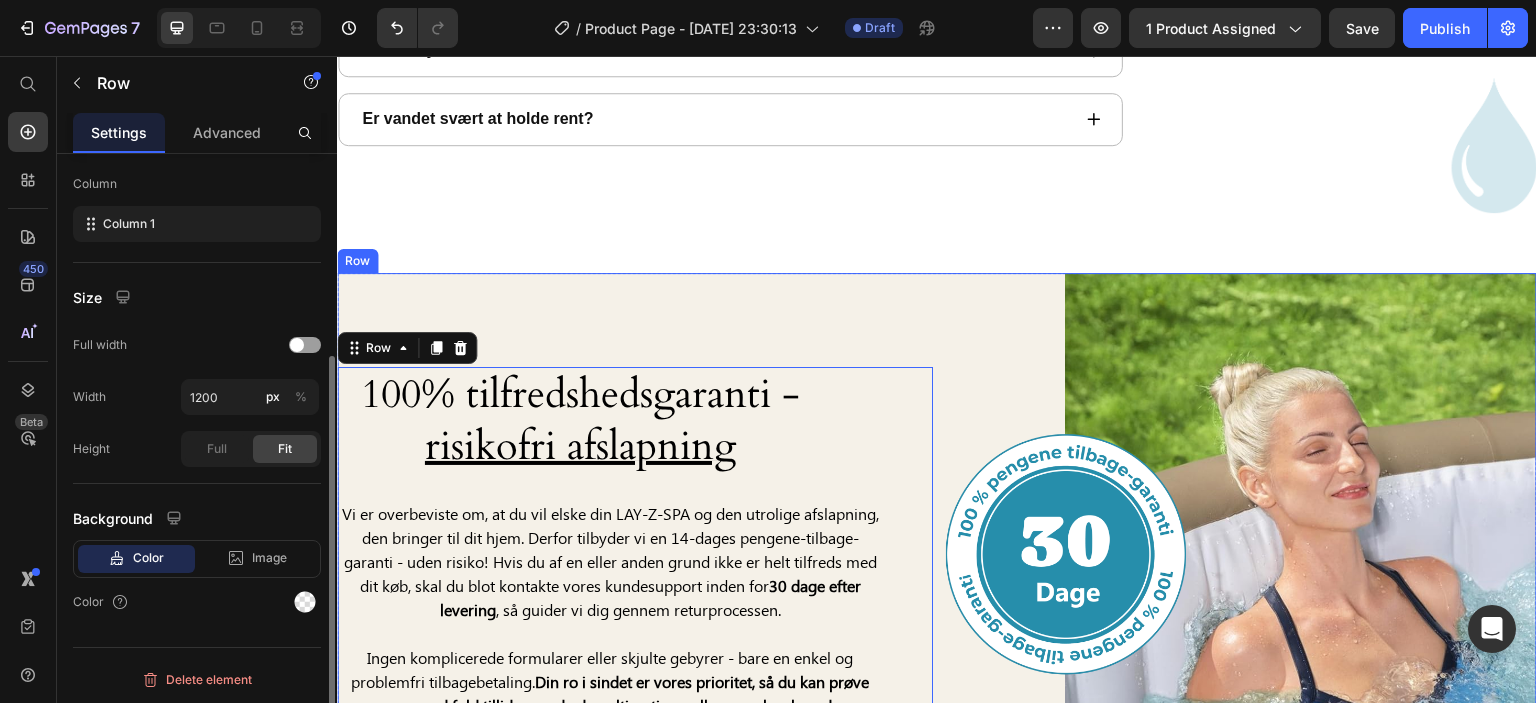 click on "100% tilfredshedsgaranti -  risikofri afslapning Heading Vi er overbeviste om, at du vil elske din LAY-Z-SPA og den utrolige afslapning, den bringer til dit hjem. Derfor tilbyder vi en 14-dages pengene-tilbage-garanti - uden risiko! Hvis du af en eller anden grund ikke er helt tilfreds med dit køb, skal du blot kontakte vores kundesupport inden for  30 dage efter levering , så guider vi dig gennem returprocessen.   Ingen komplicerede formularer eller skjulte gebyrer - bare en enkel og problemfri tilbagebetaling.  Din ro i sindet er vores prioritet, så du kan prøve spaen med fuld tillid og nyde den ultimative wellness-oplevelse uden bekymringer. Text Block Row   0" at bounding box center [635, 556] 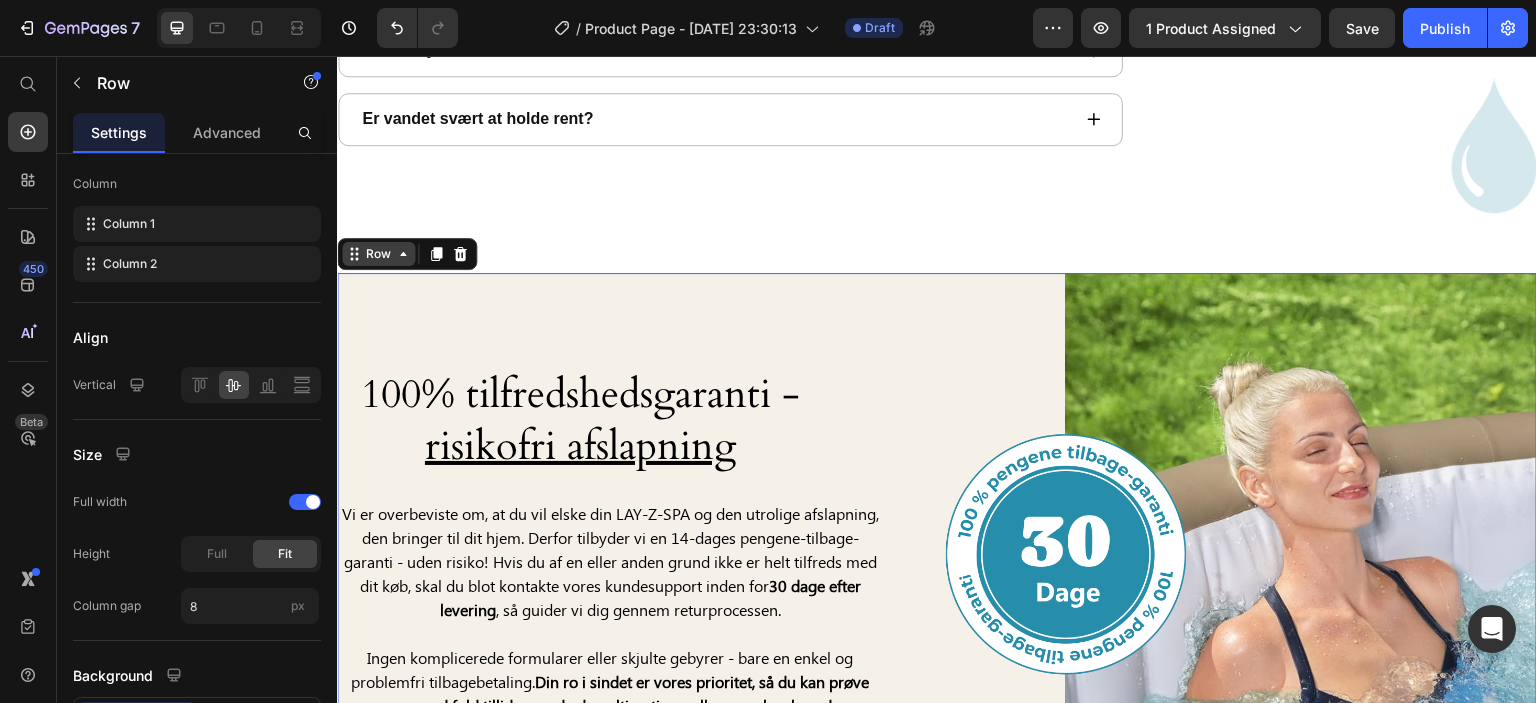 click 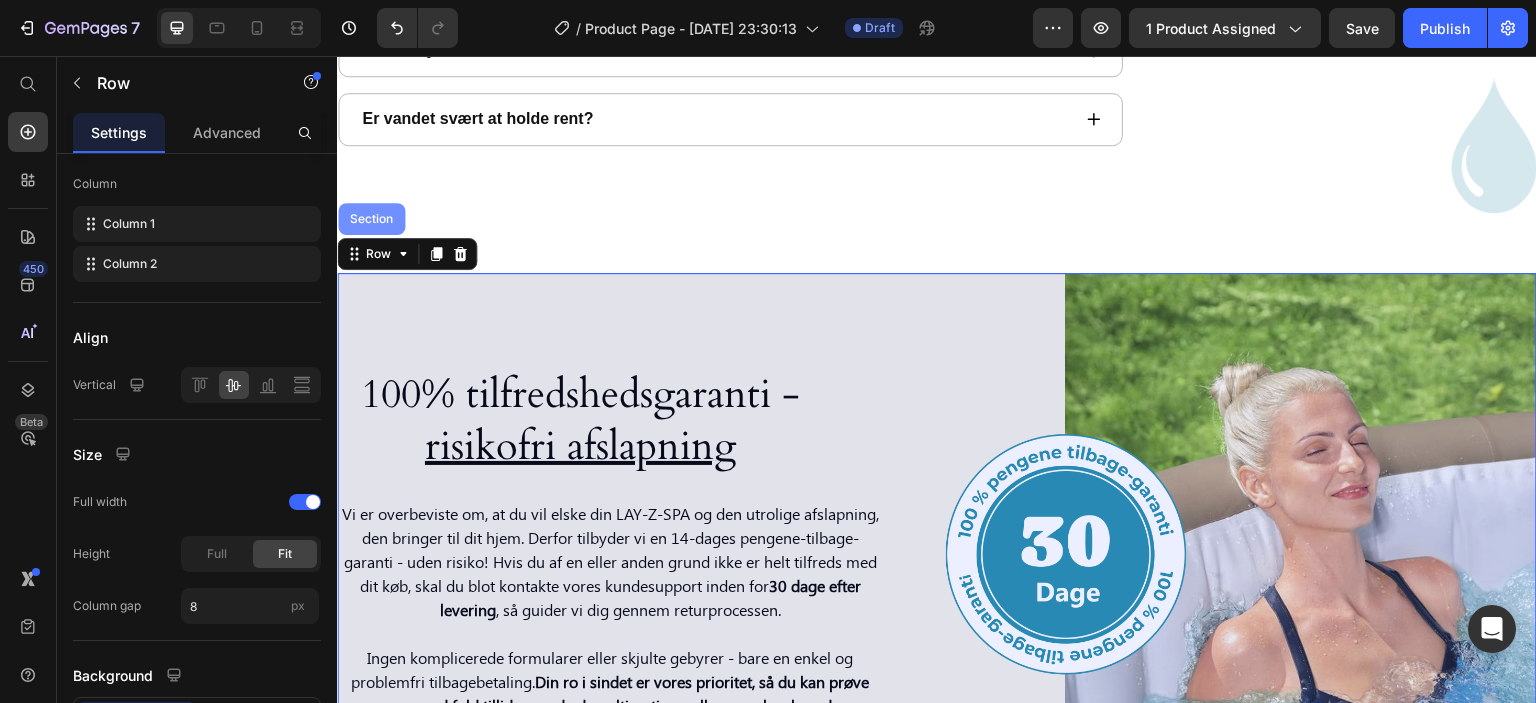 click on "Section" at bounding box center [371, 219] 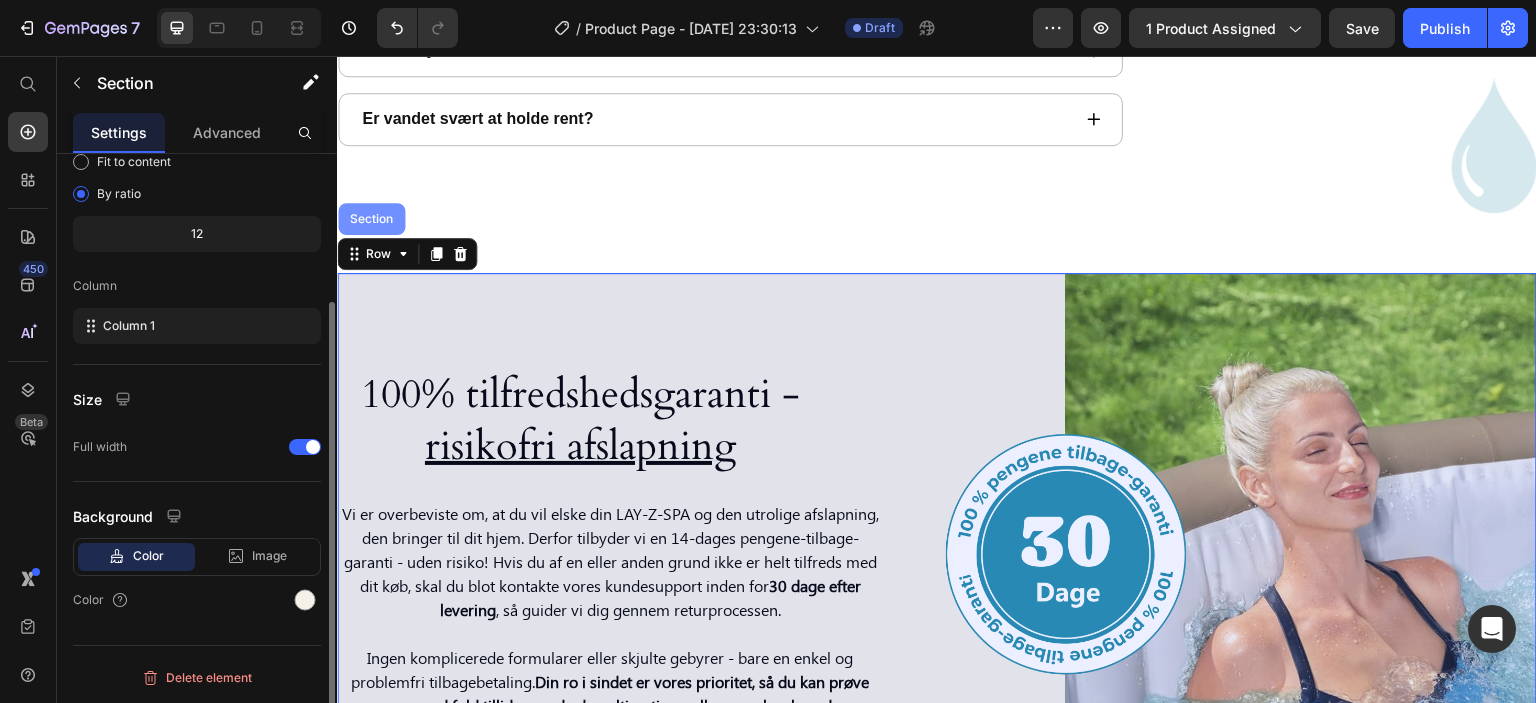 scroll, scrollTop: 0, scrollLeft: 0, axis: both 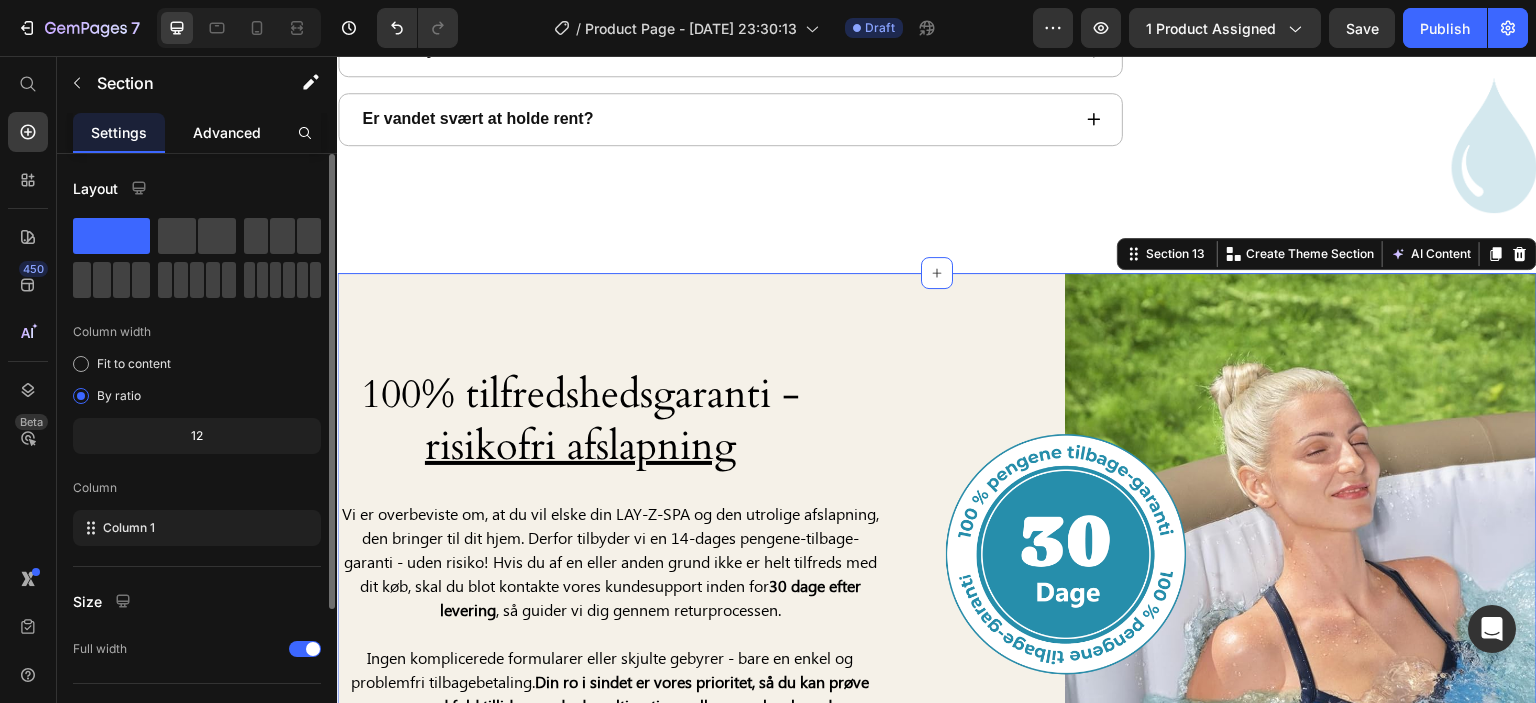 click on "Advanced" at bounding box center (227, 132) 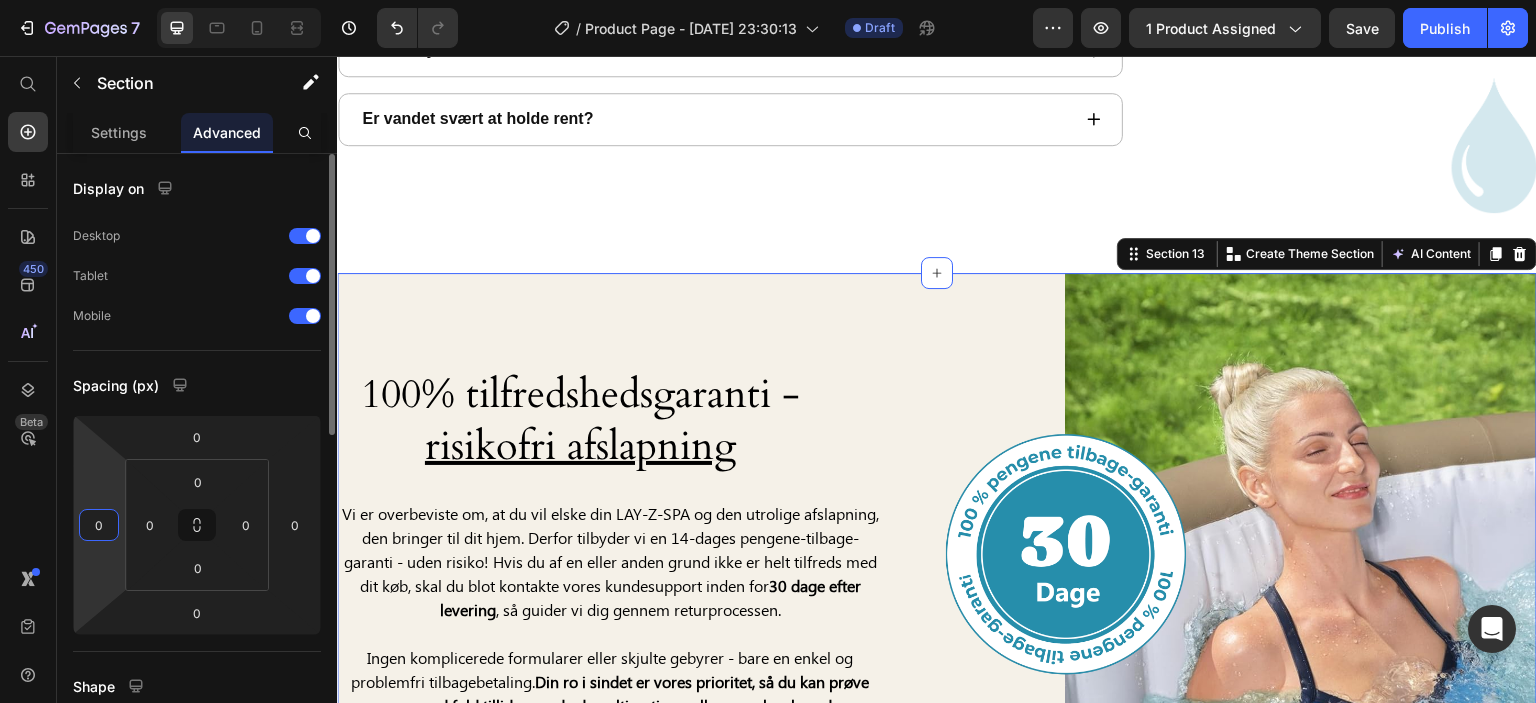 click on "0" at bounding box center (99, 525) 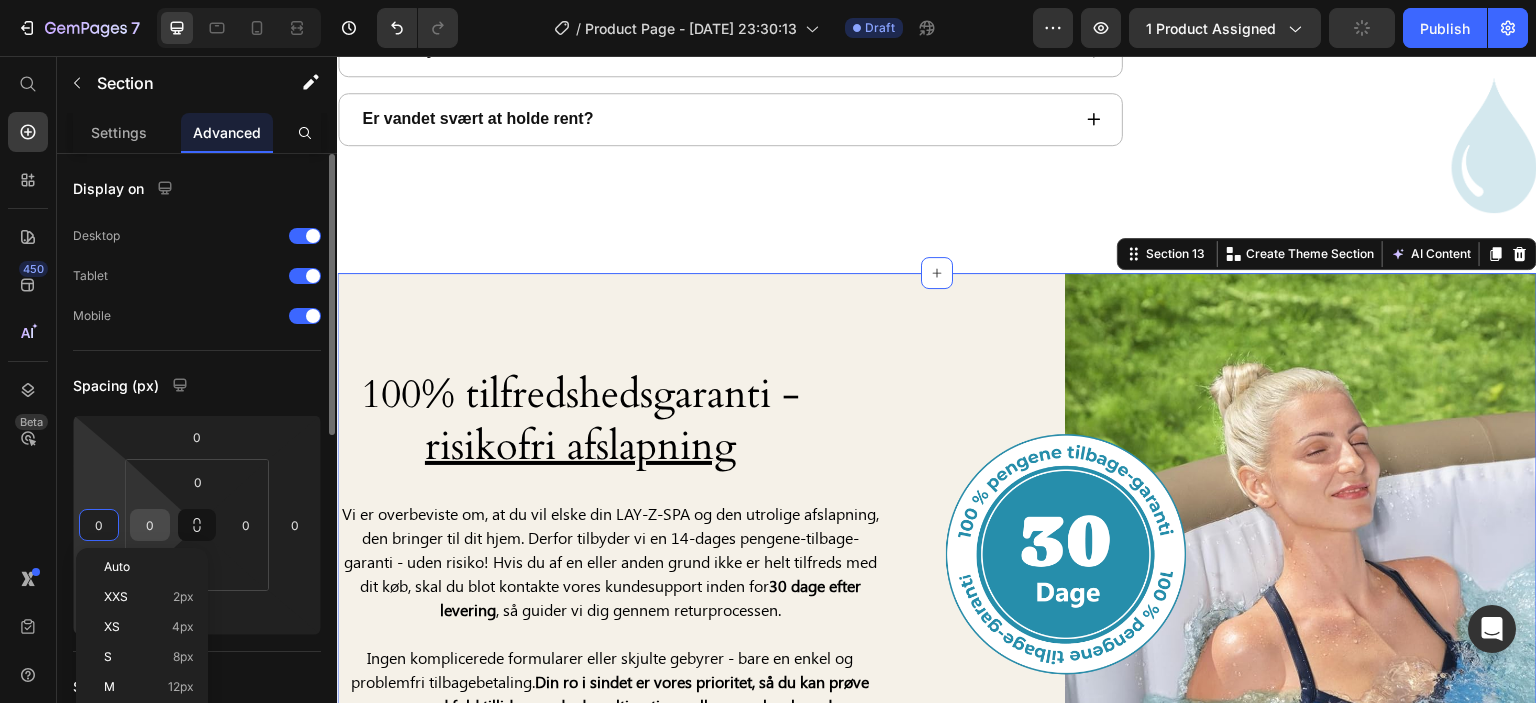 click on "0" at bounding box center [150, 525] 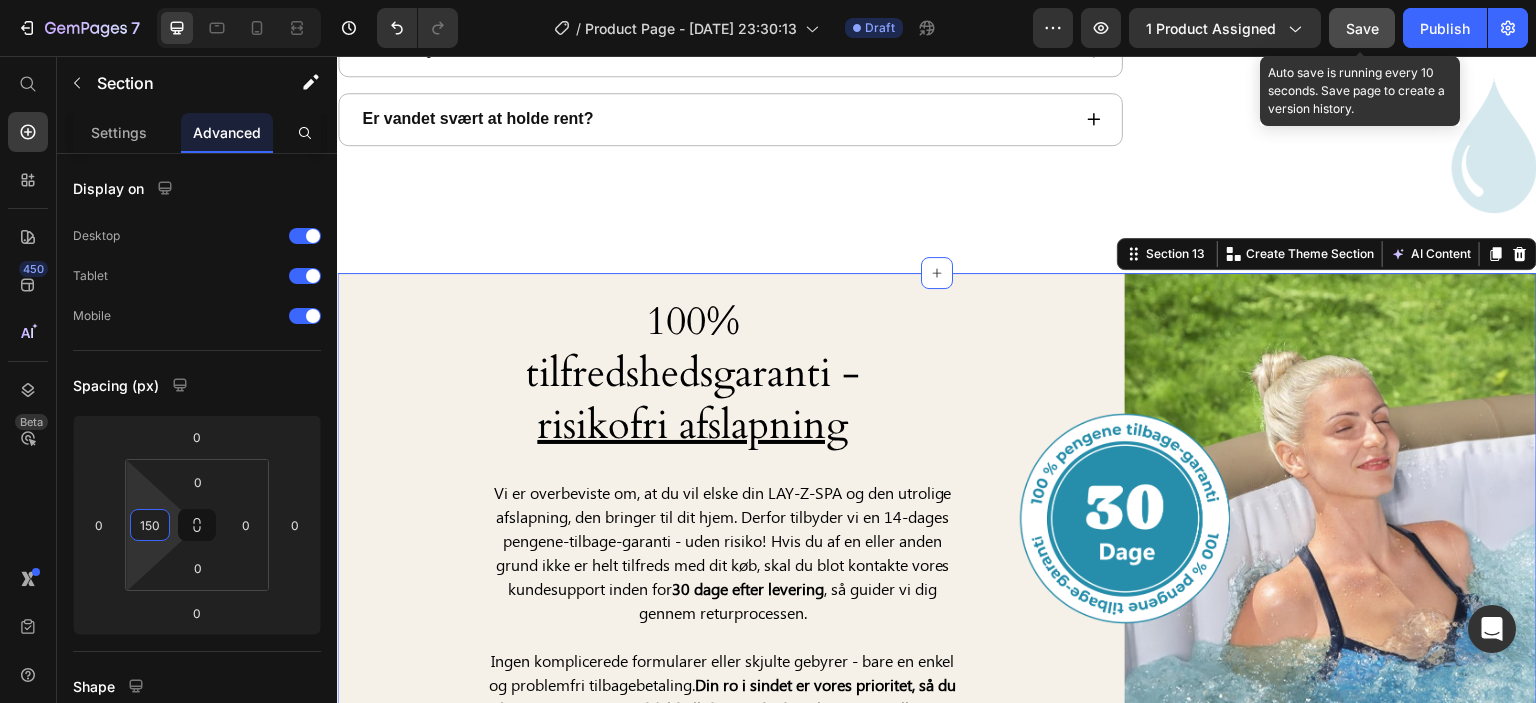 type on "150" 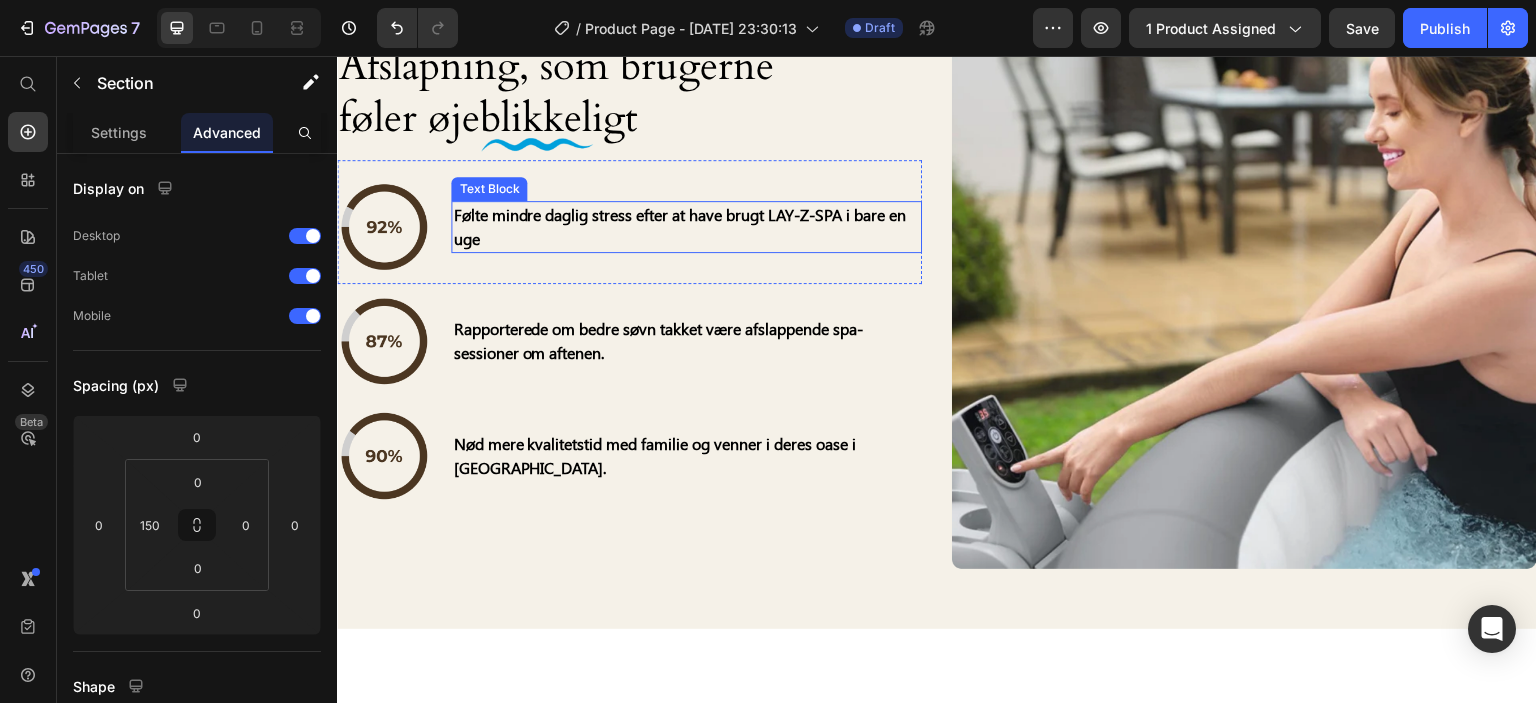 scroll, scrollTop: 4706, scrollLeft: 0, axis: vertical 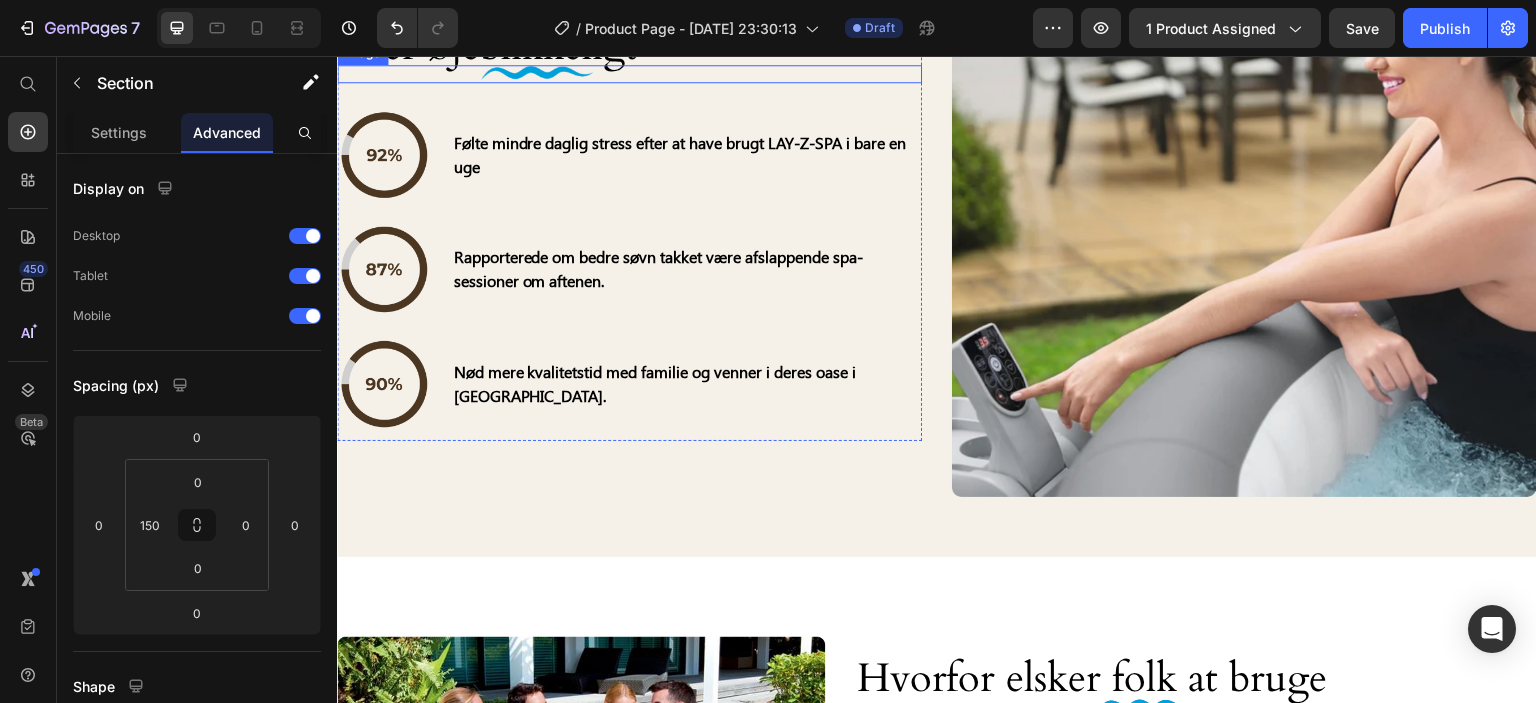 click at bounding box center (629, 74) 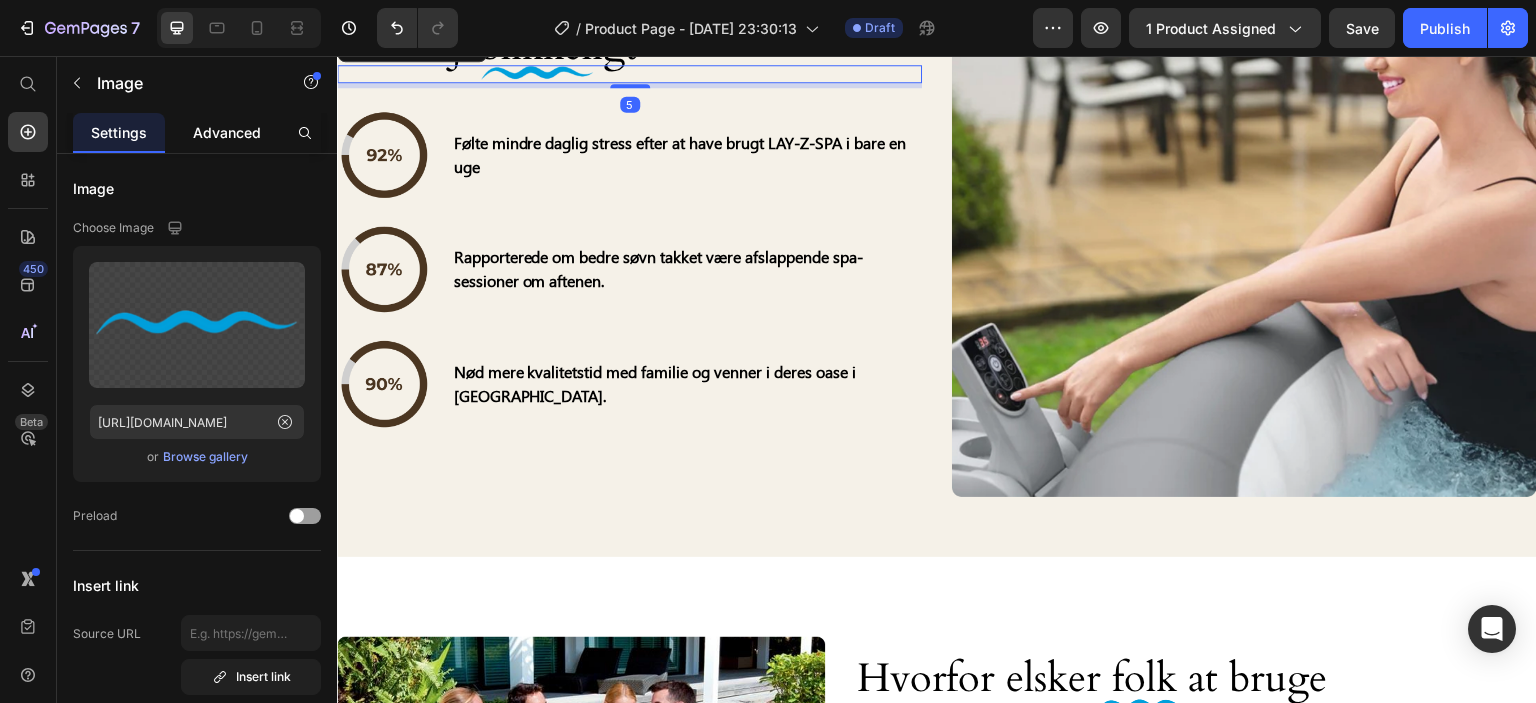 click on "Advanced" at bounding box center [227, 132] 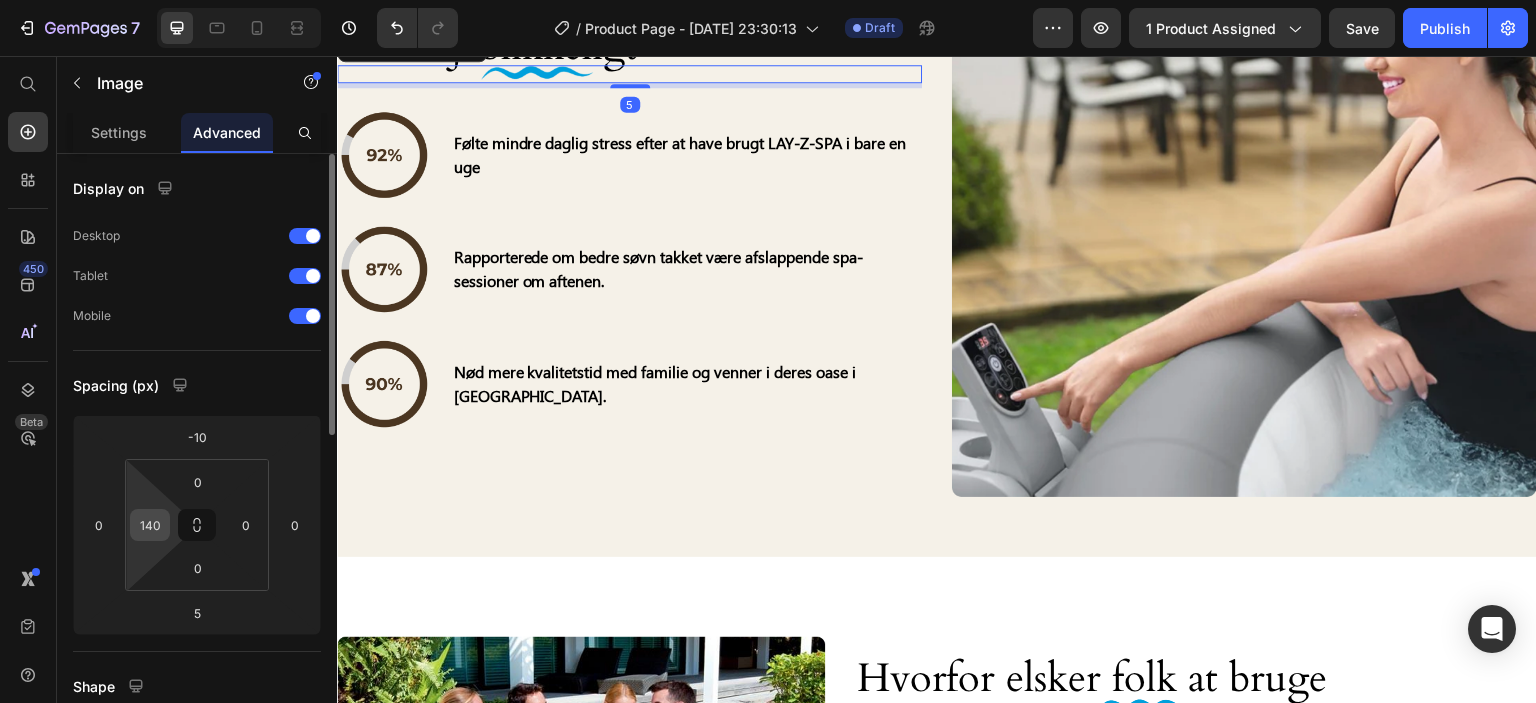 click on "140" at bounding box center [150, 525] 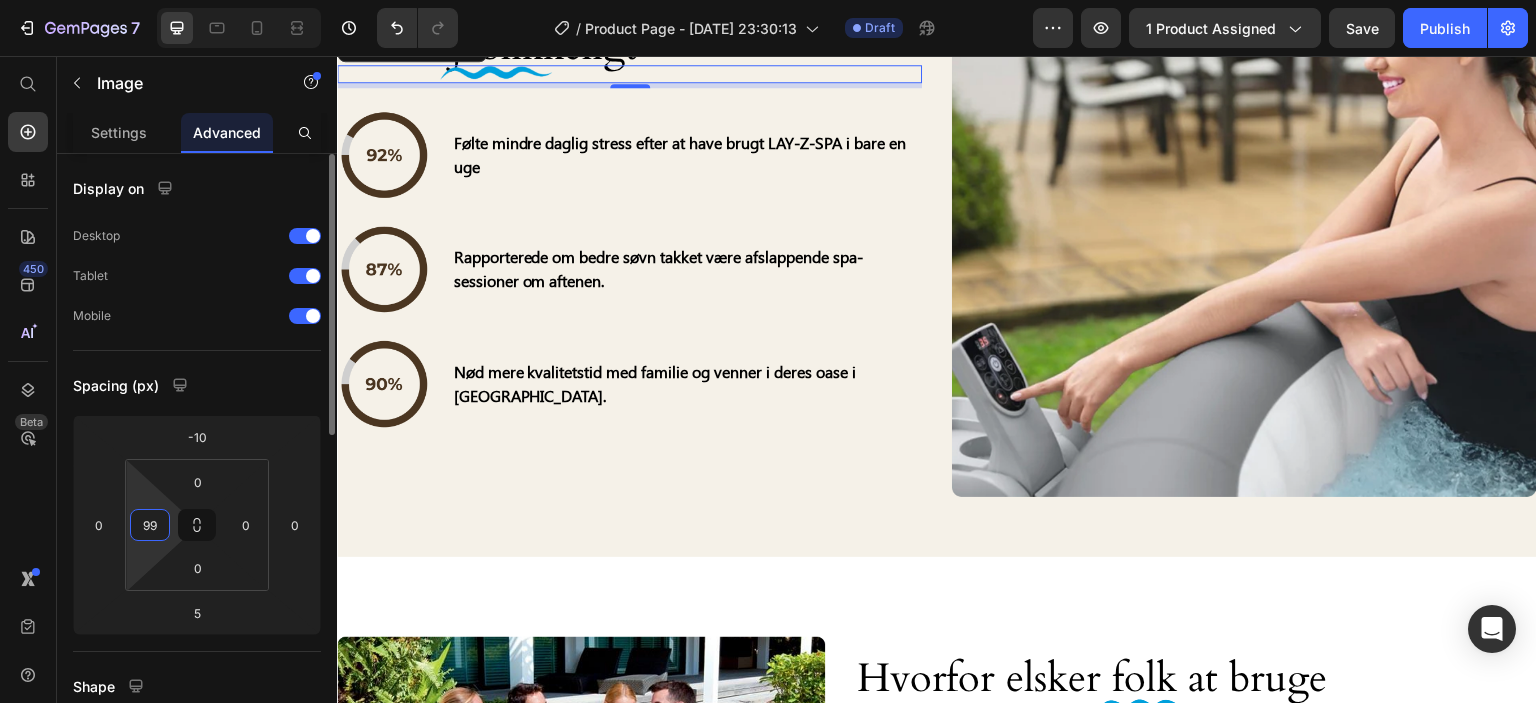 type on "100" 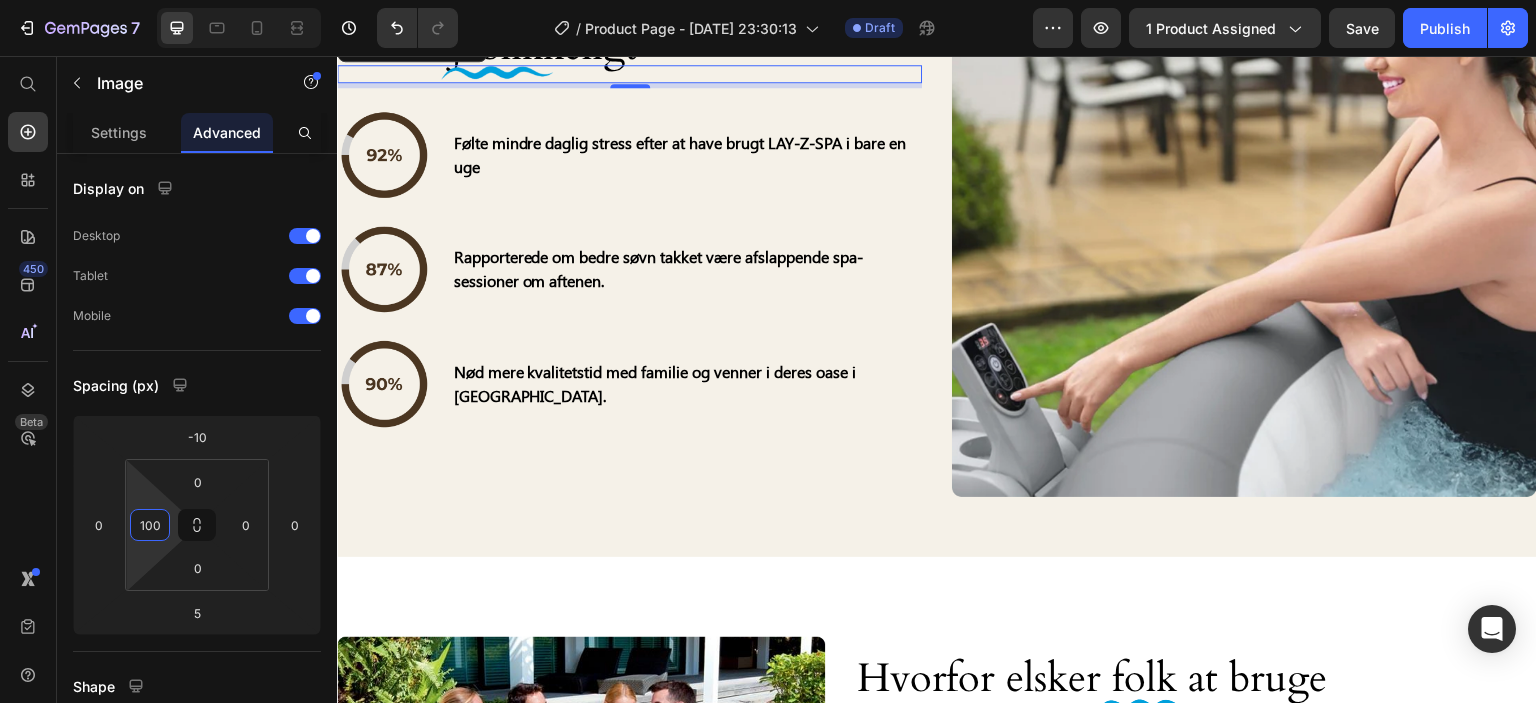 click on "Save" at bounding box center [1362, 28] 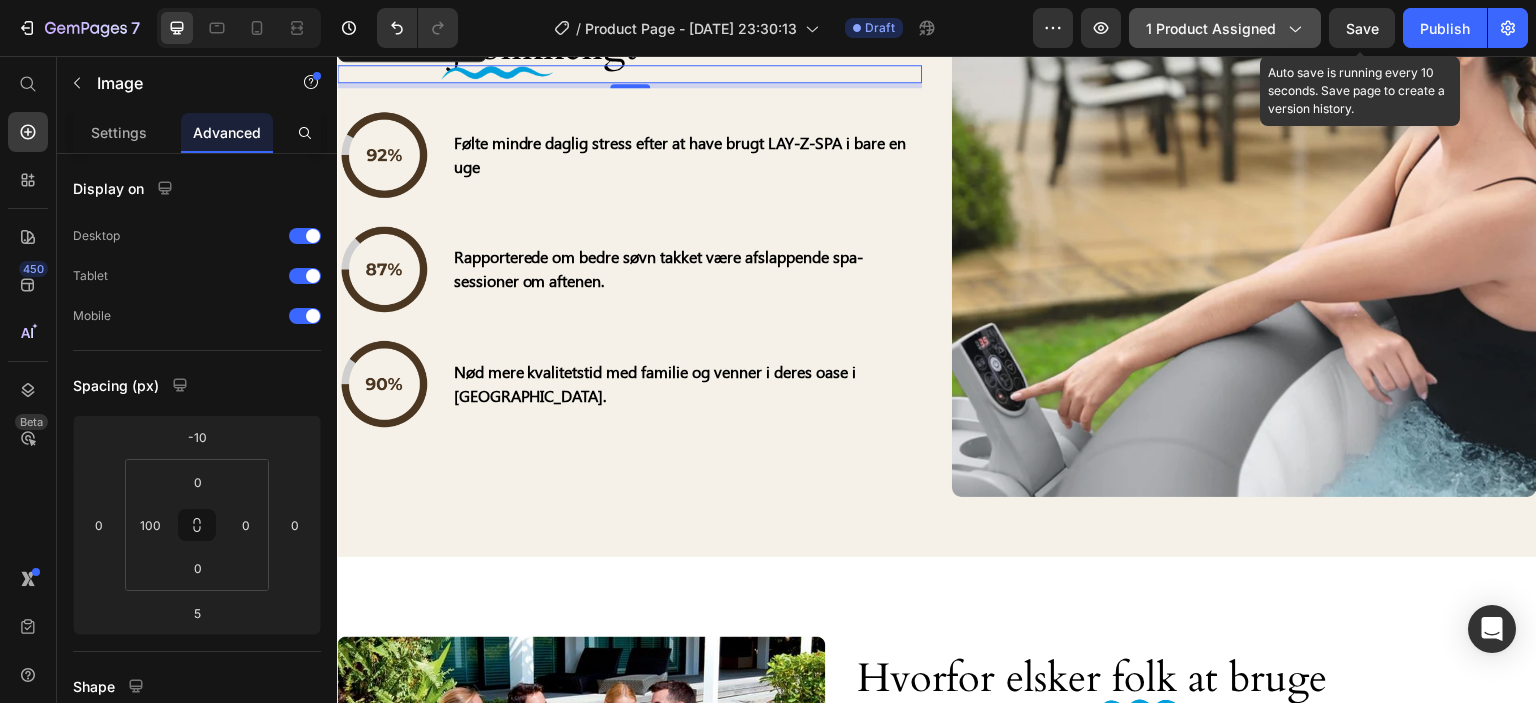 drag, startPoint x: 1380, startPoint y: 23, endPoint x: 1200, endPoint y: 35, distance: 180.39955 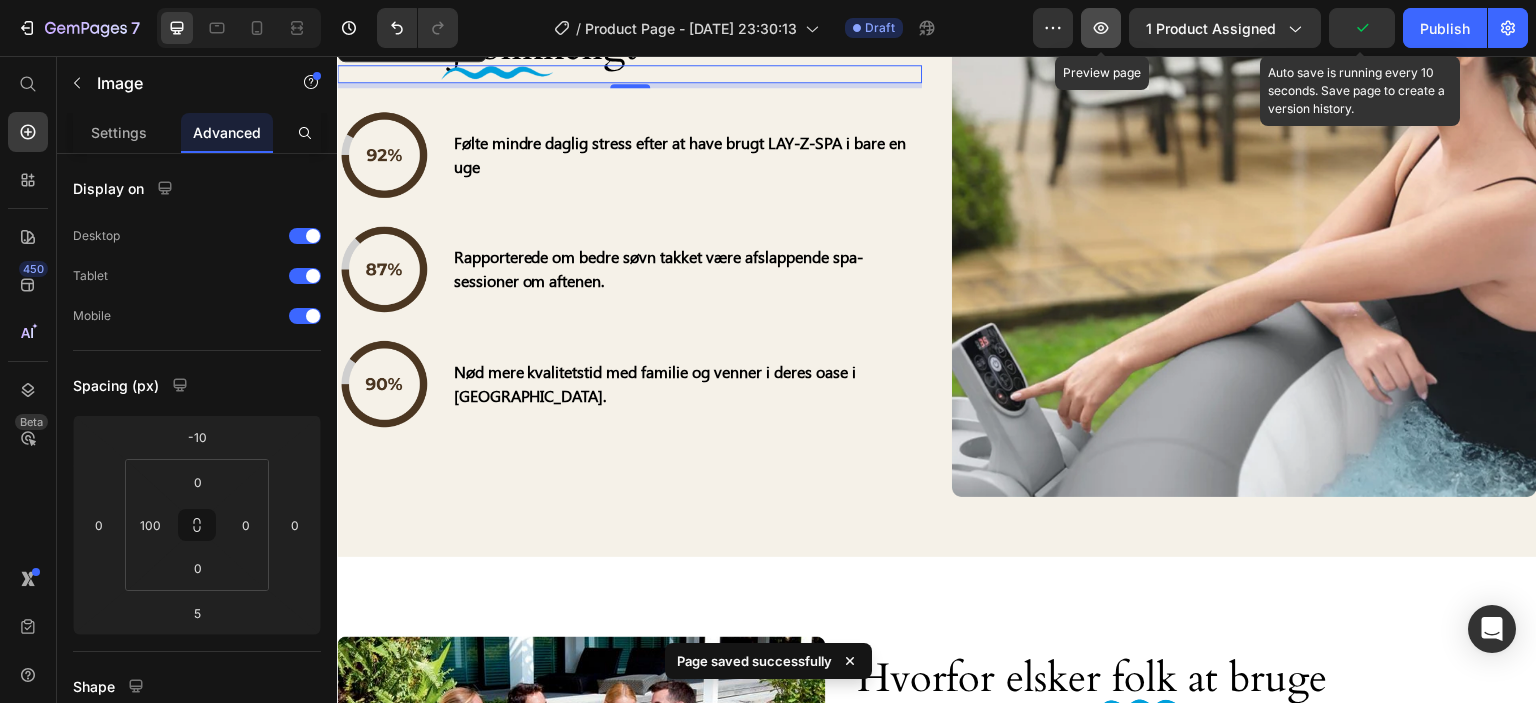 click 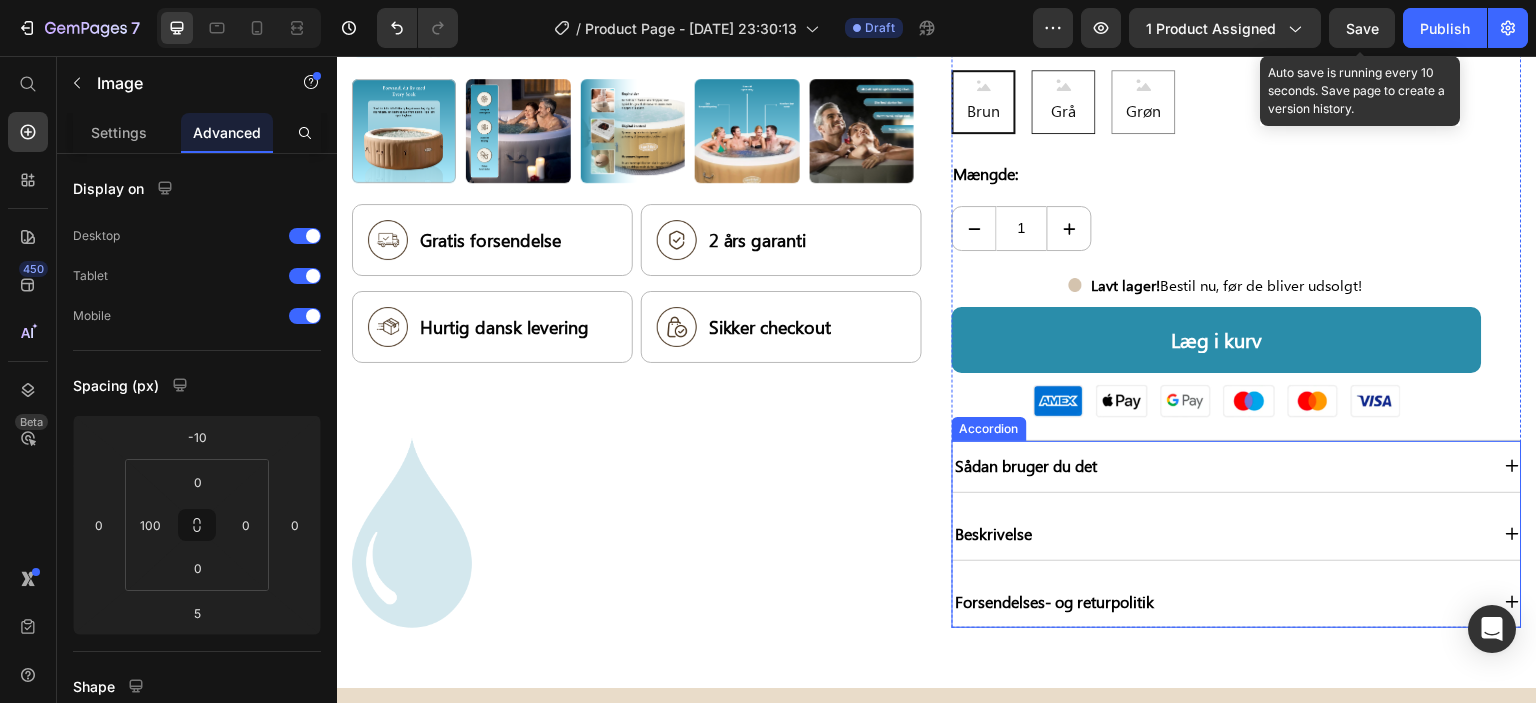 scroll, scrollTop: 569, scrollLeft: 0, axis: vertical 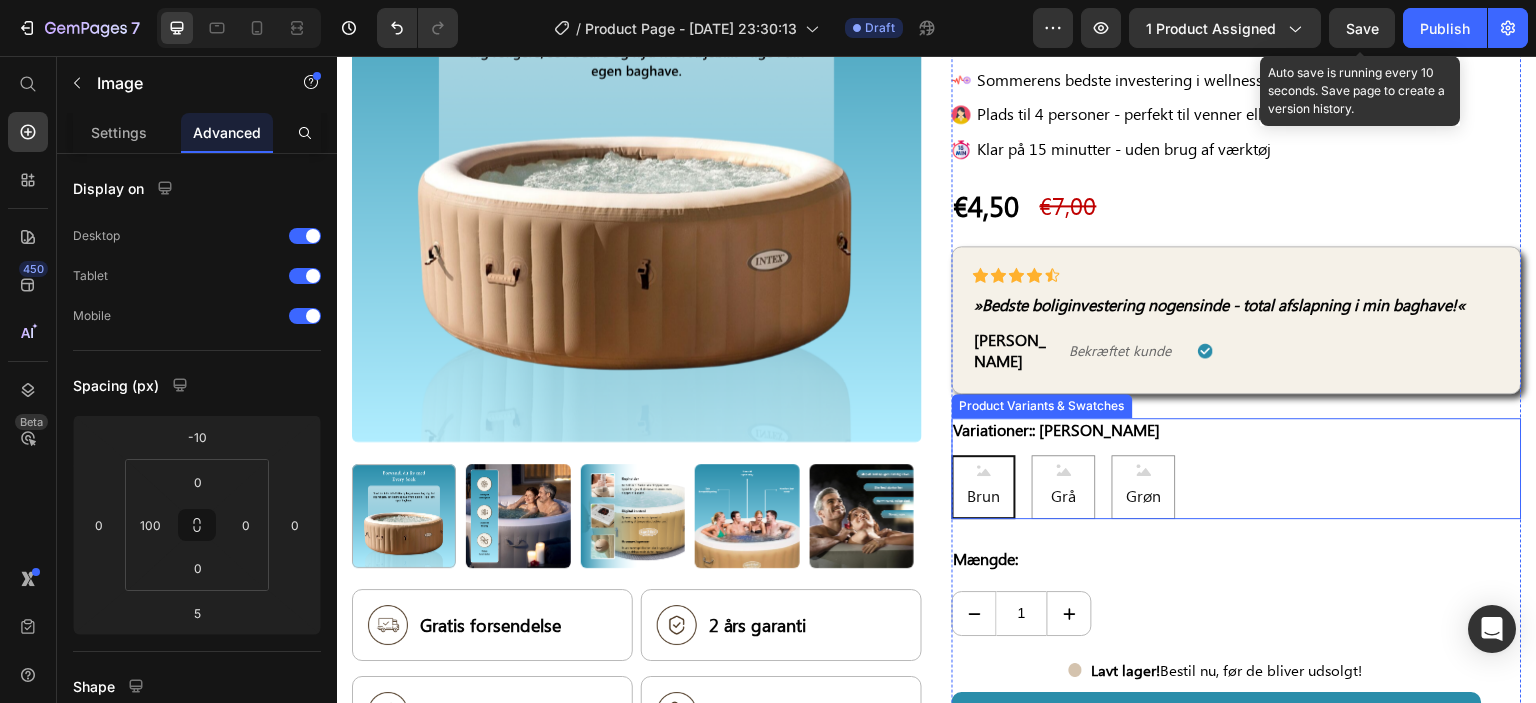 click on "Brun Brun Brun Grå Grå Grå Grøn Grøn Grøn" at bounding box center [1237, 487] 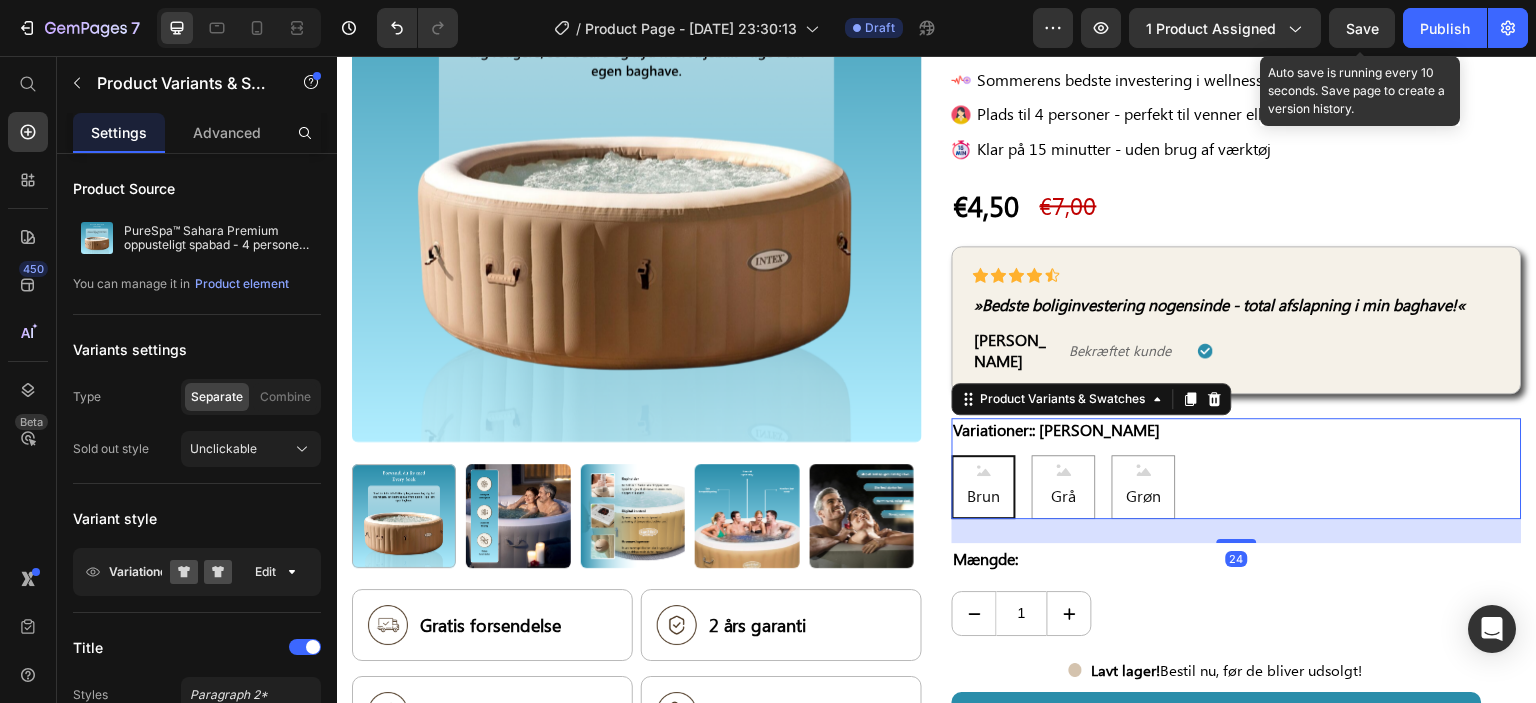 click on "Brun Brun Brun Grå Grå Grå Grøn Grøn Grøn" at bounding box center (1237, 487) 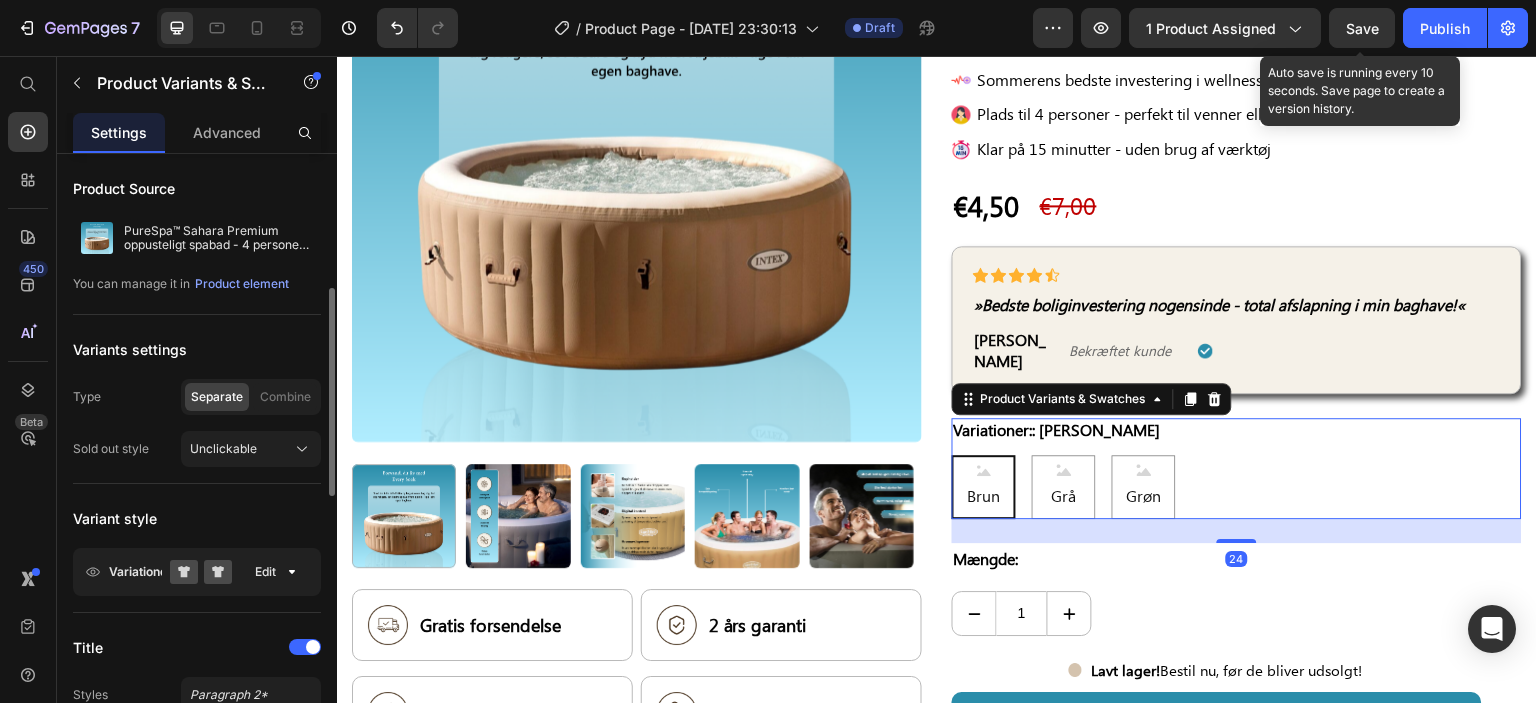 scroll, scrollTop: 100, scrollLeft: 0, axis: vertical 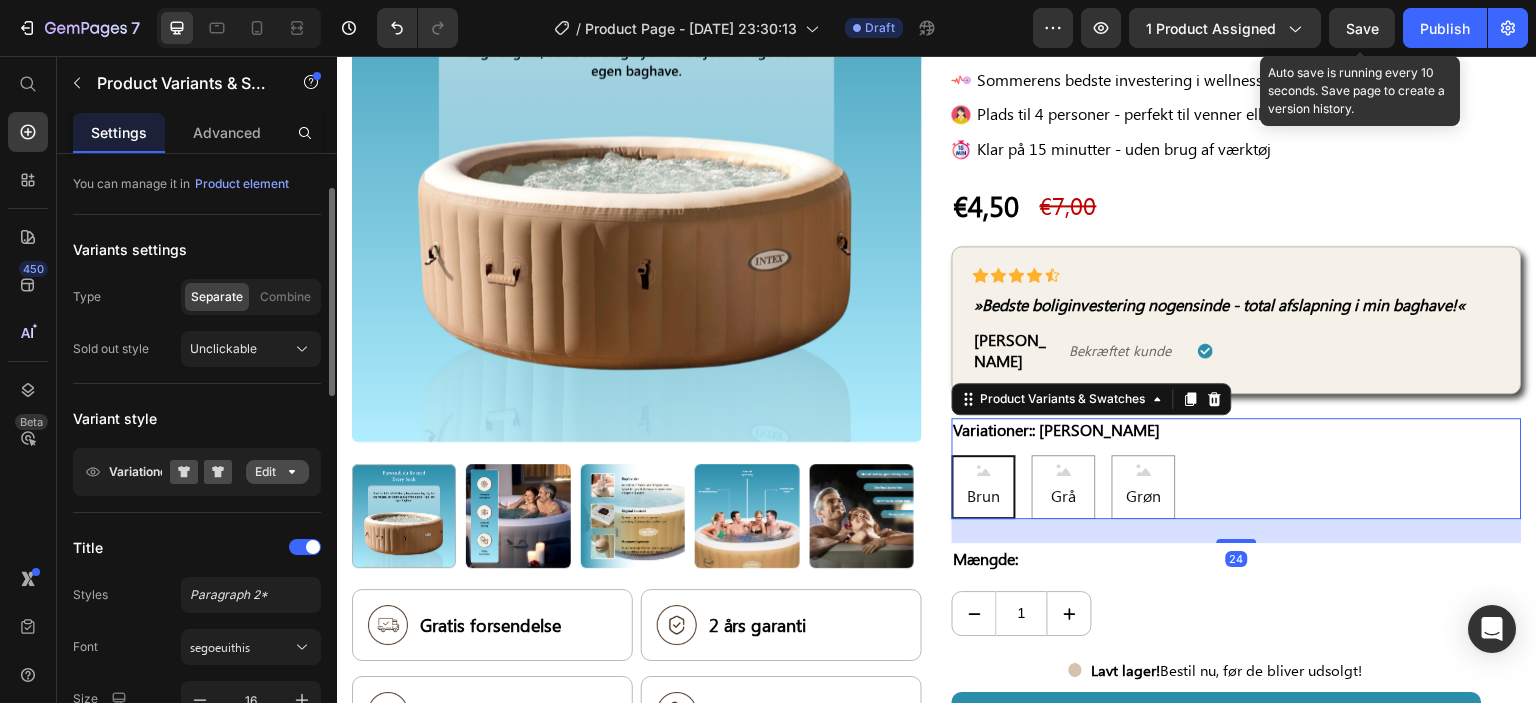 click on "Edit" 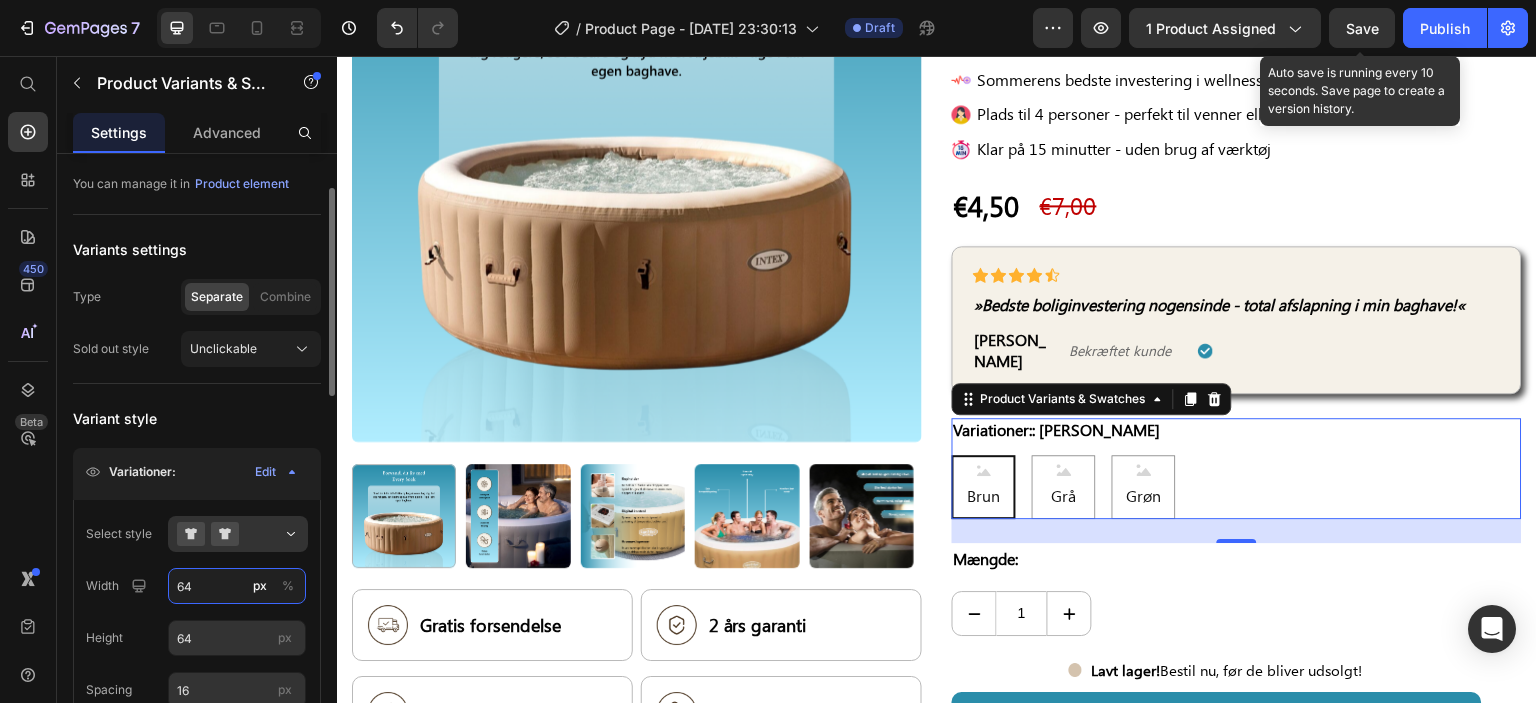 click on "64" at bounding box center [237, 586] 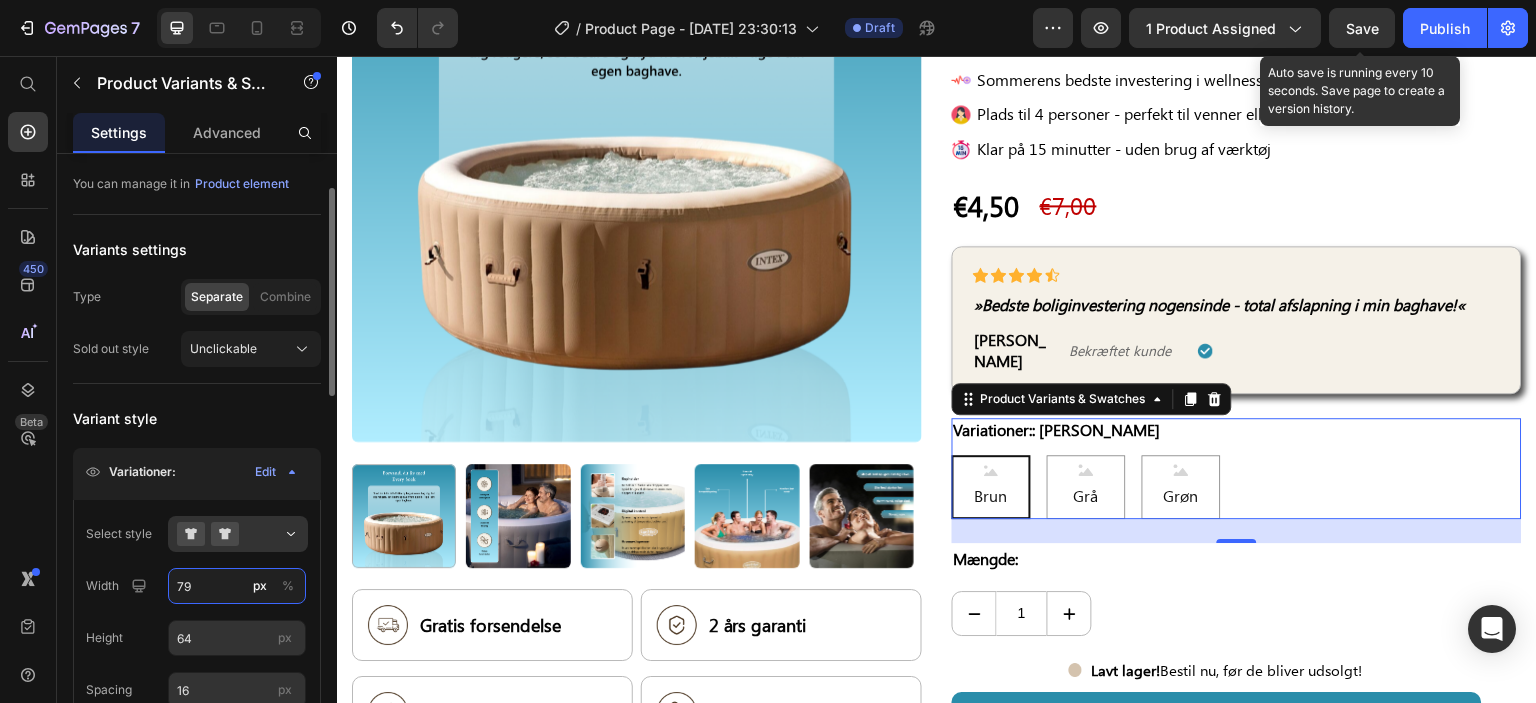 type on "80" 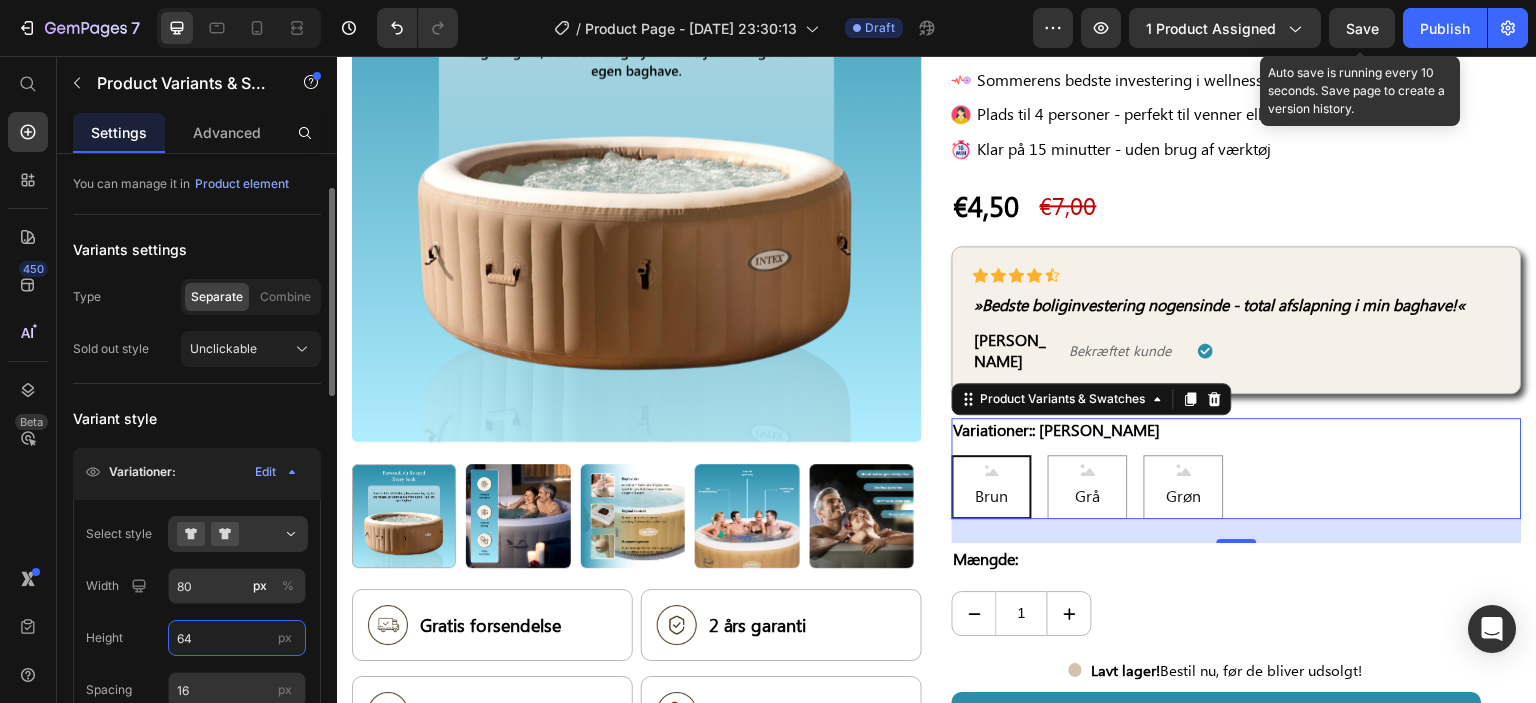 click on "64" at bounding box center (237, 638) 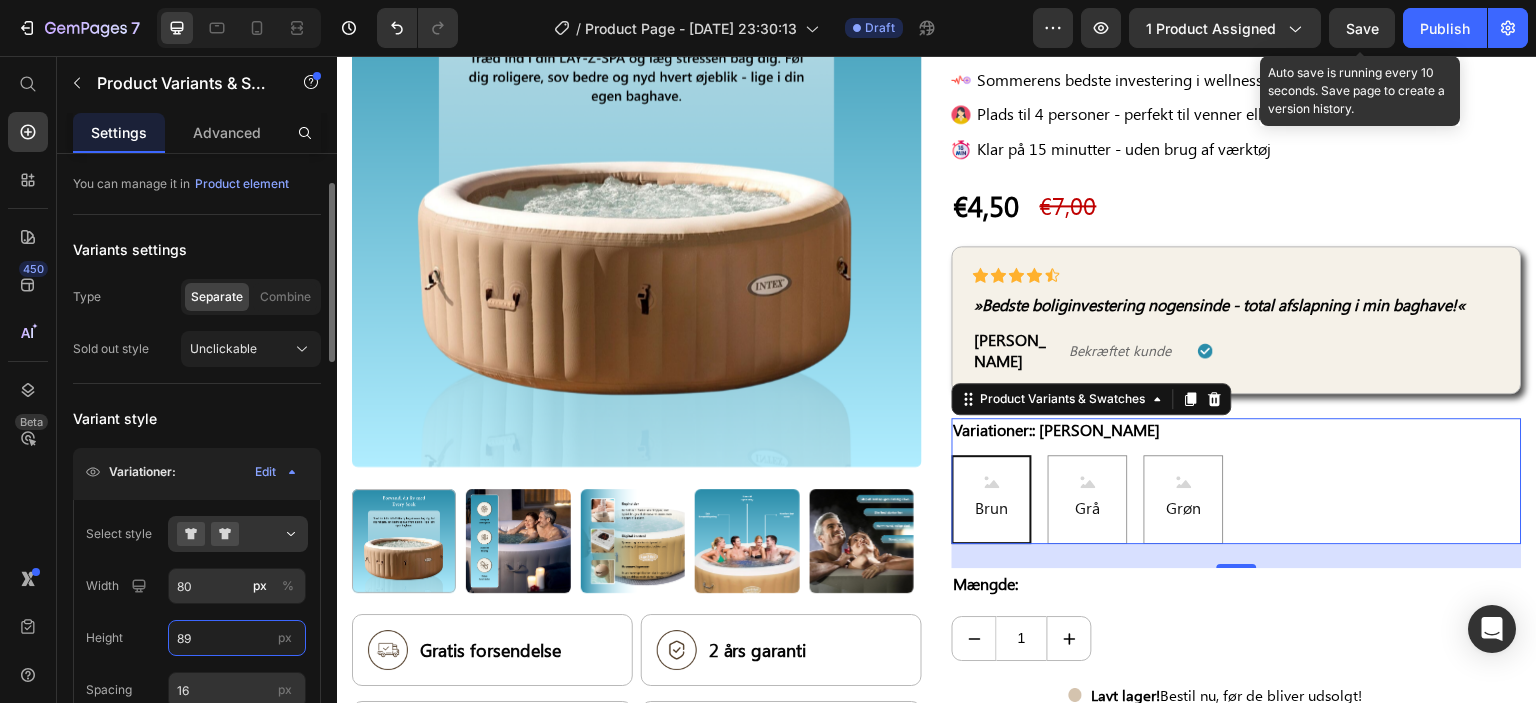 type on "90" 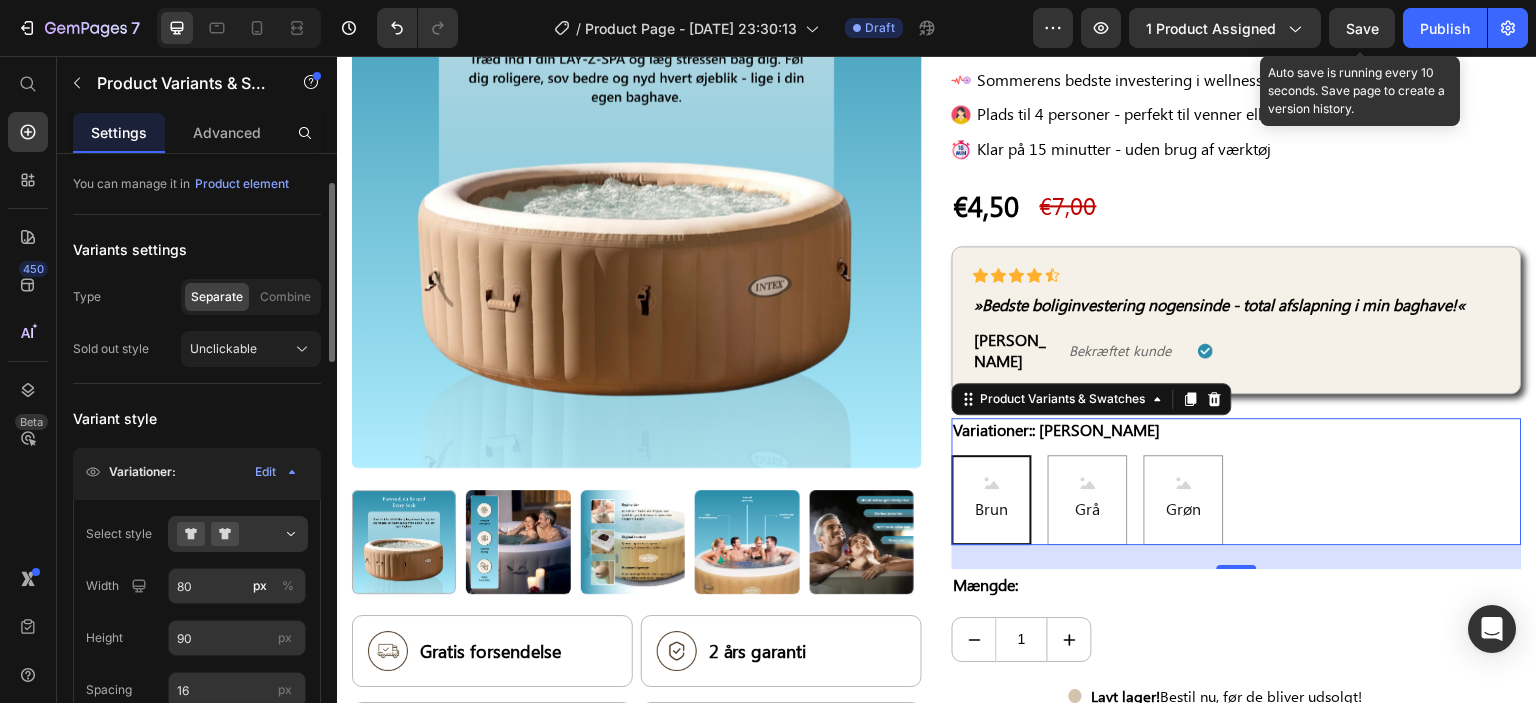click on "Height 90 px" at bounding box center [197, 638] 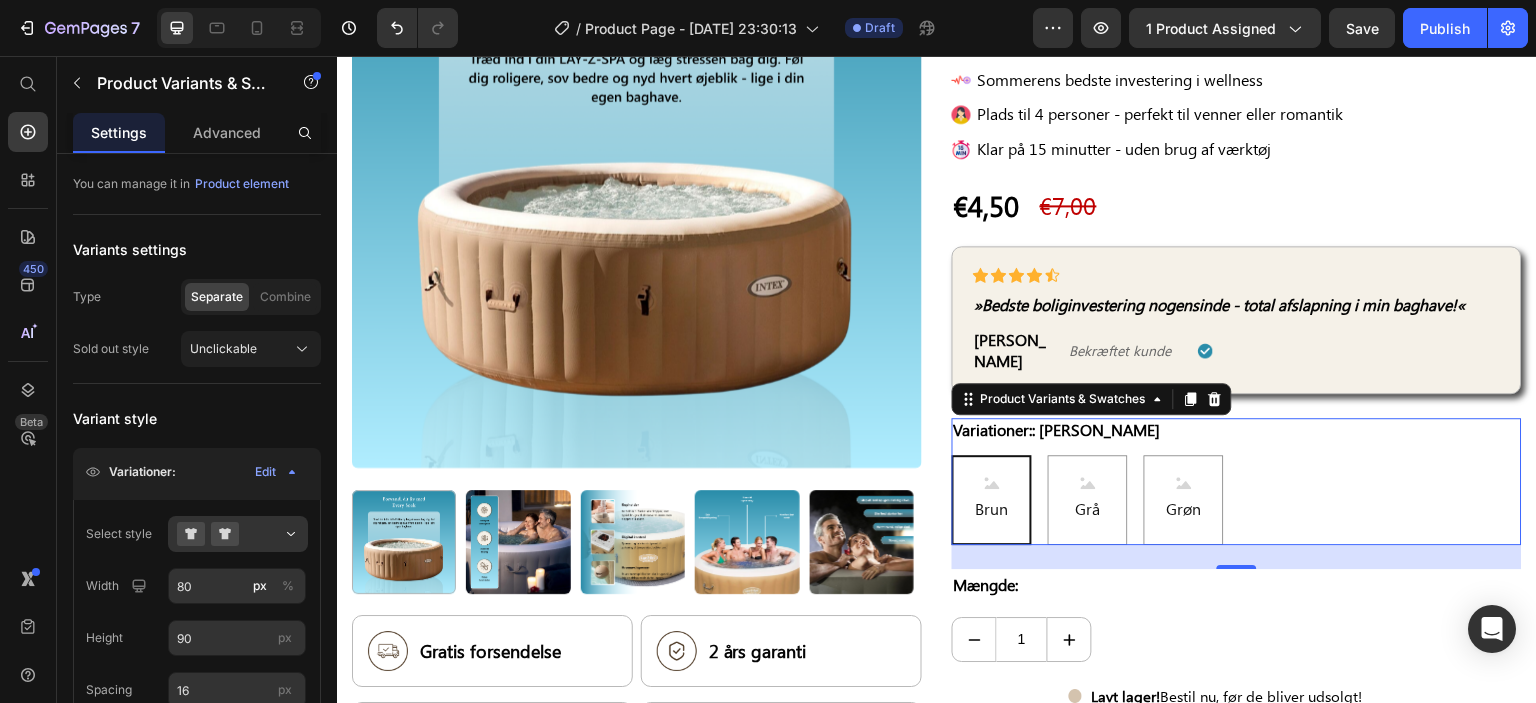 click on "7   /  Product Page - Jul 8, 23:30:13 Draft Preview 1 product assigned  Save   Publish" 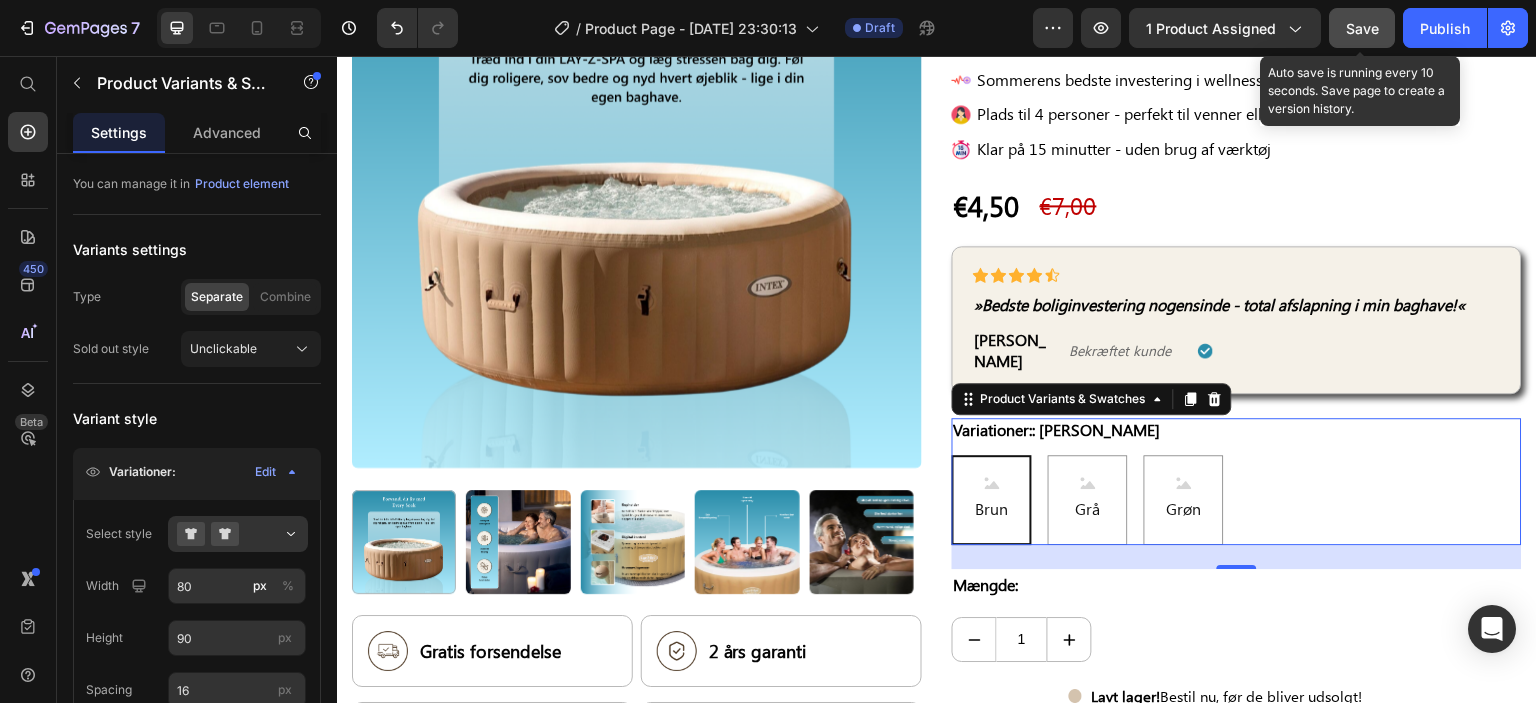 click on "Save" 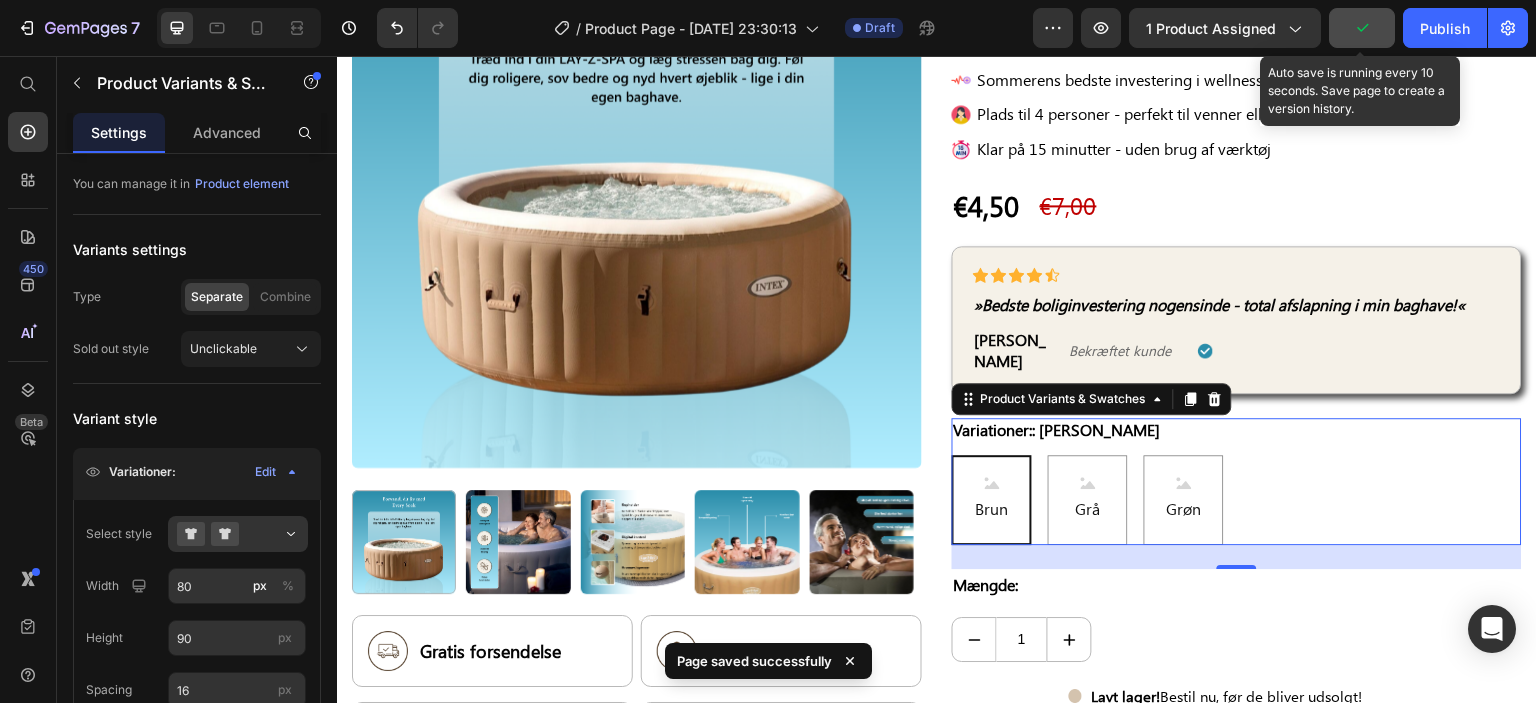 click 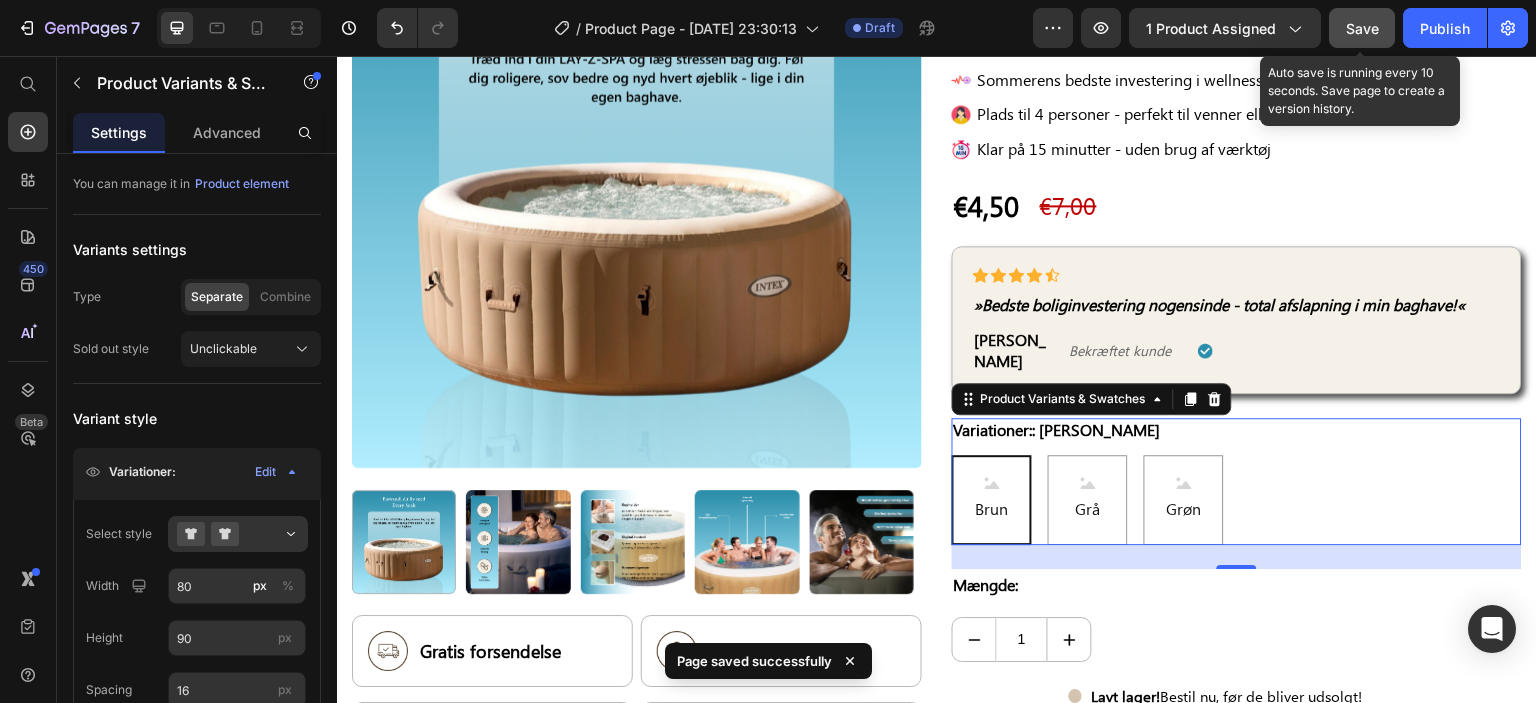click on "Save" at bounding box center (1362, 28) 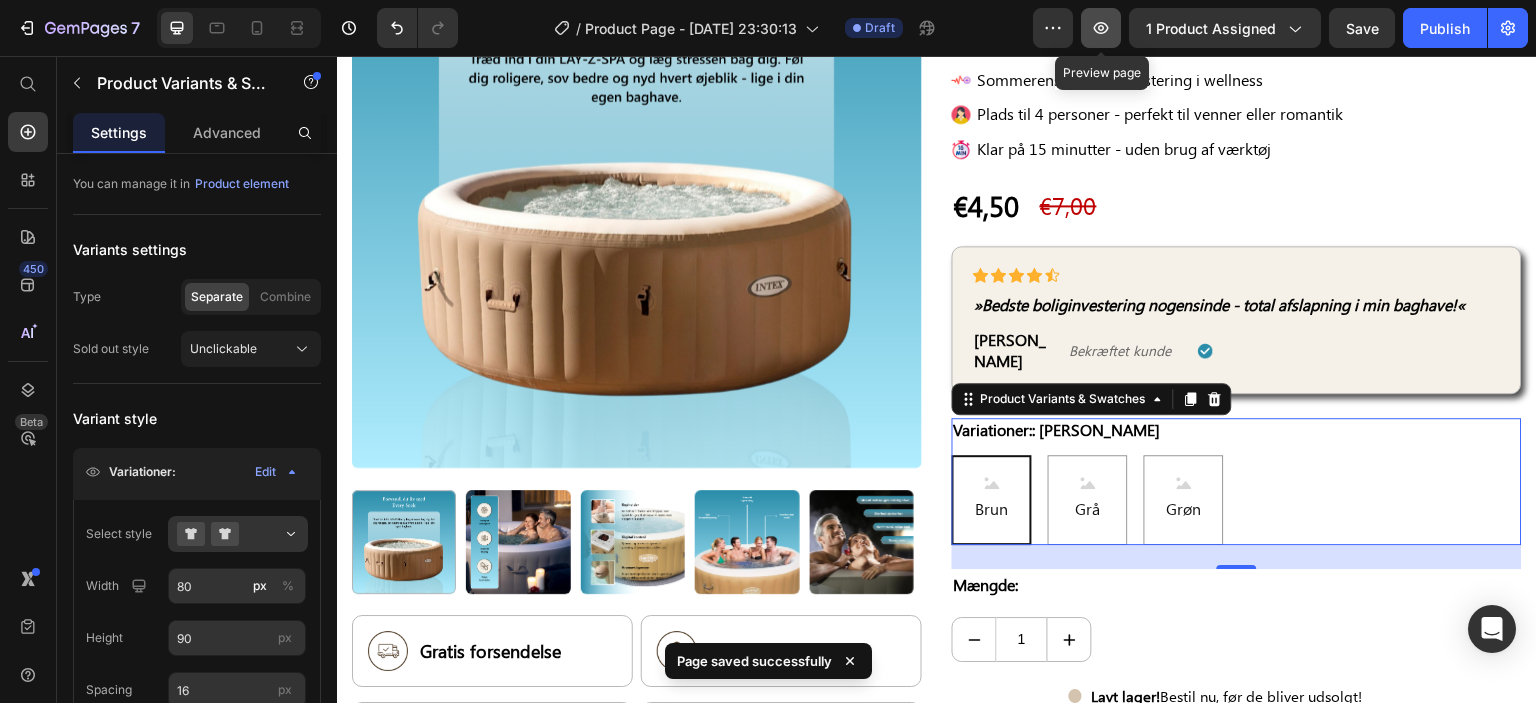 click 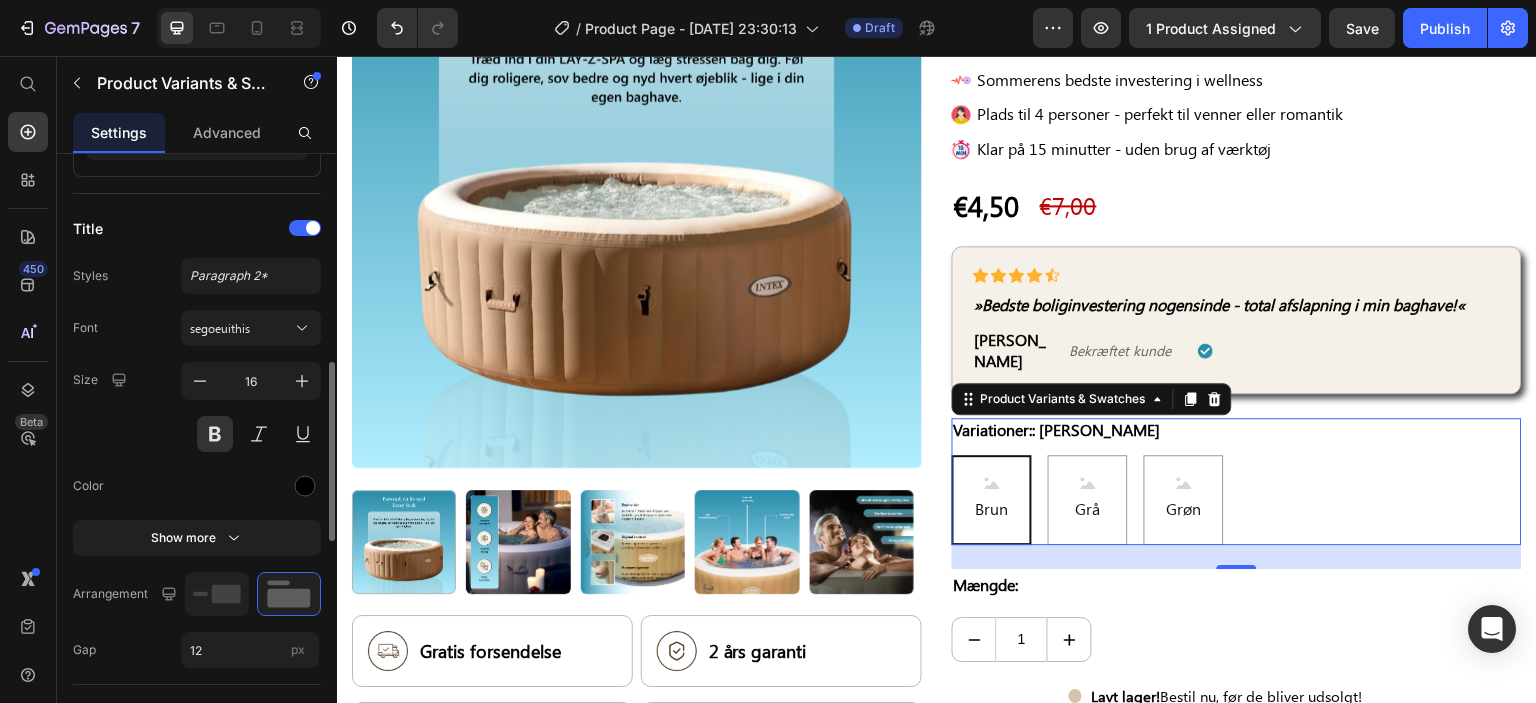 scroll, scrollTop: 500, scrollLeft: 0, axis: vertical 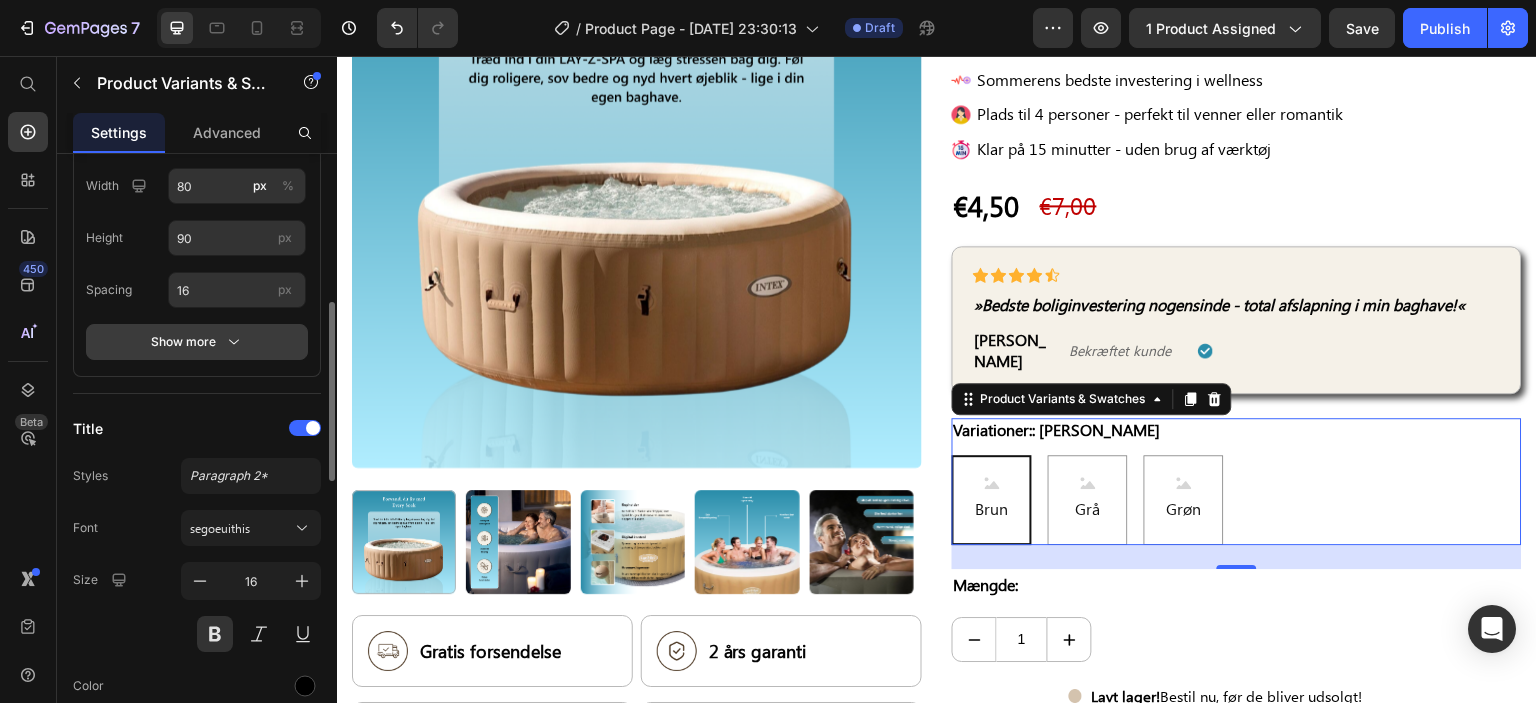 click on "Show more" at bounding box center (197, 342) 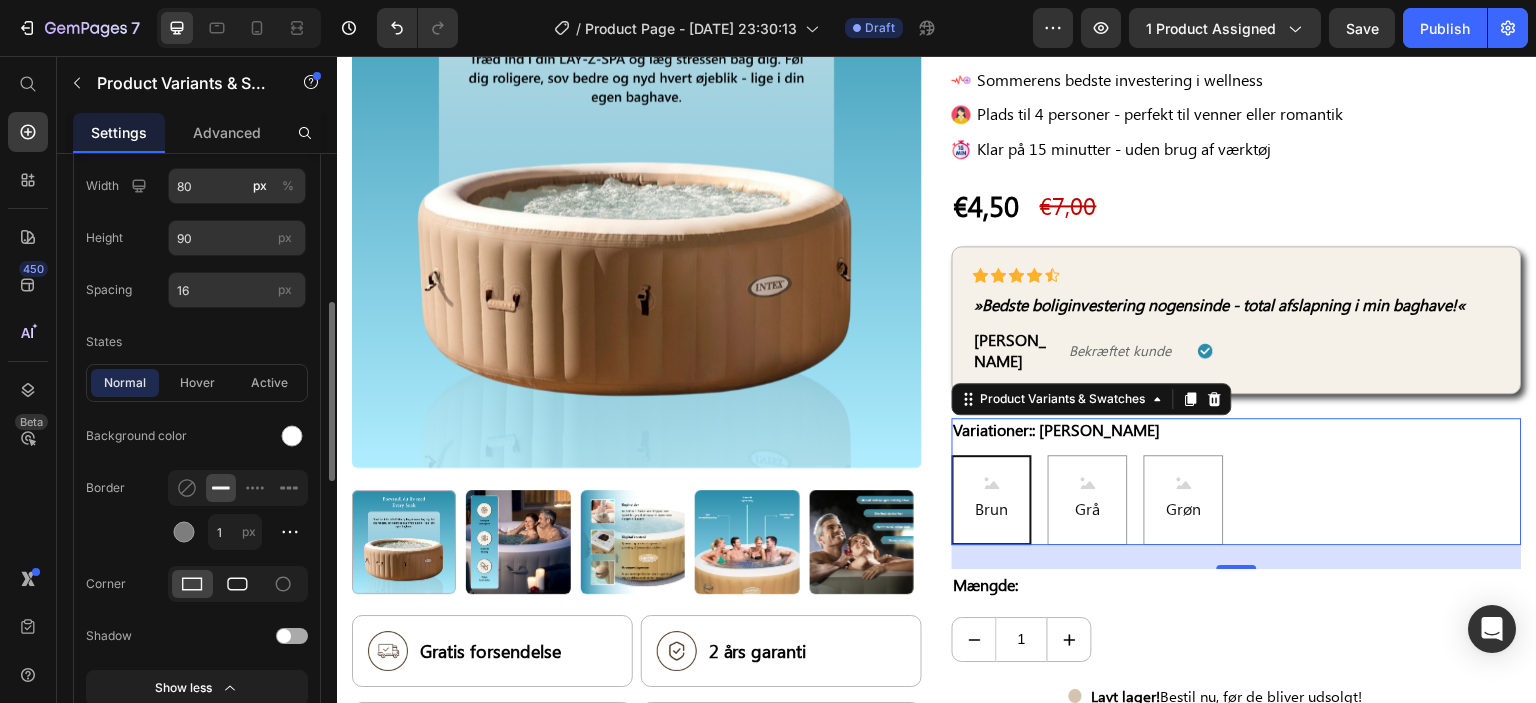 click 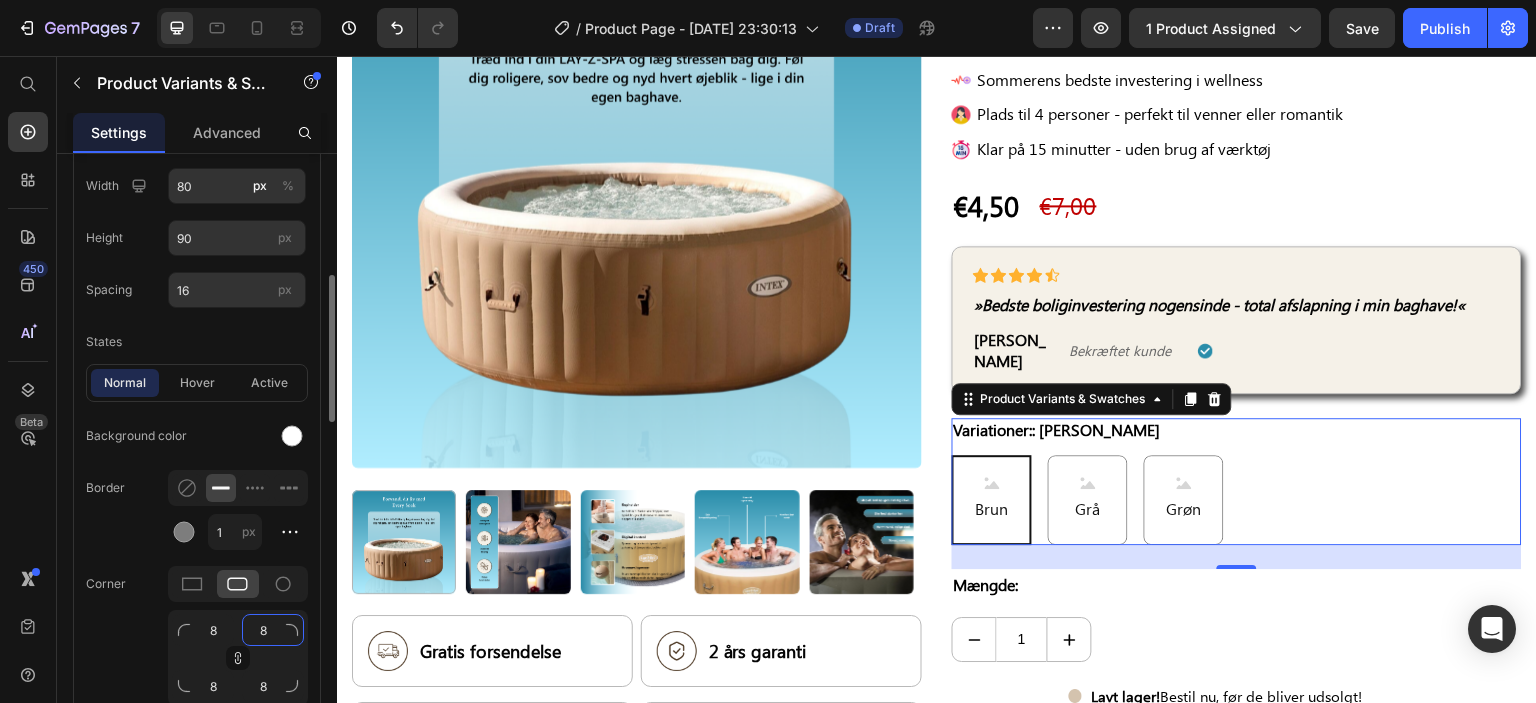 click on "8" 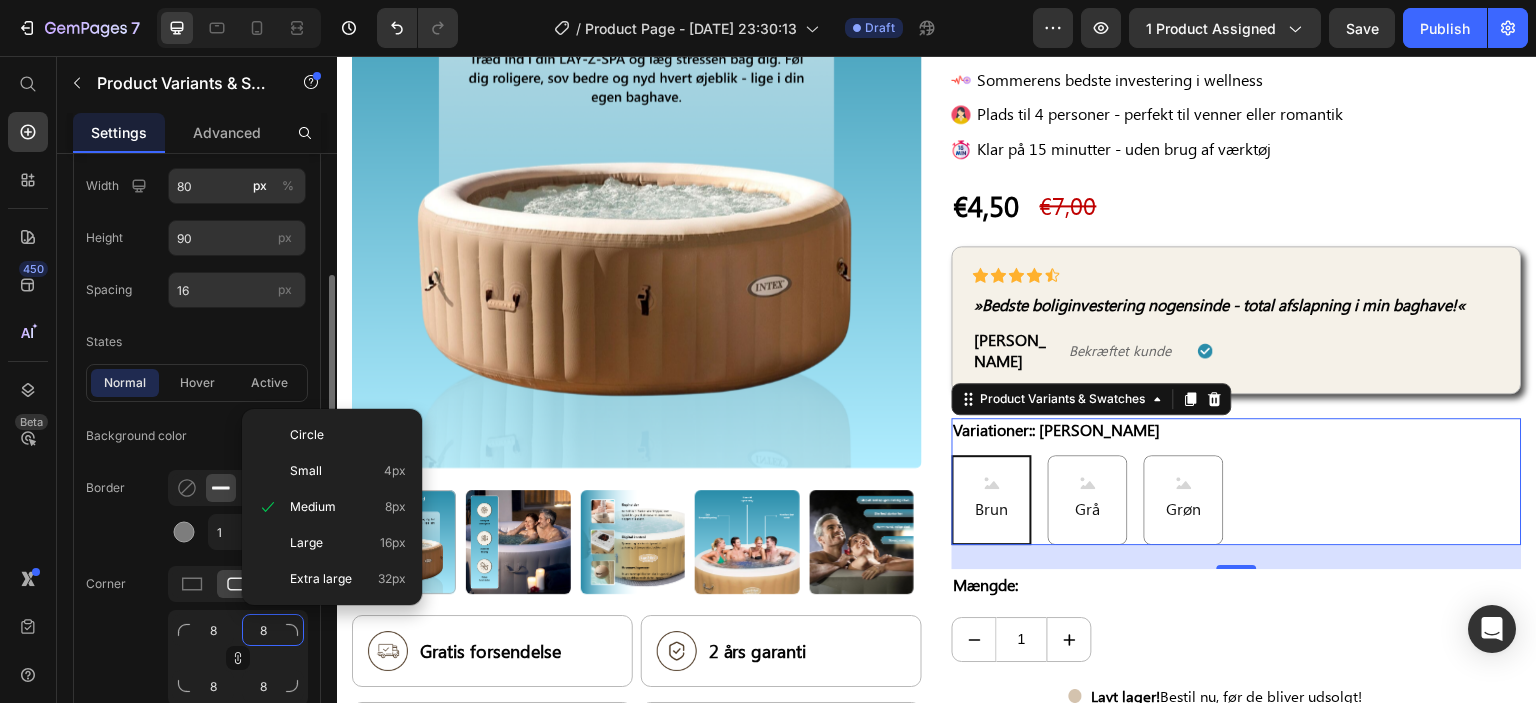 type on "1" 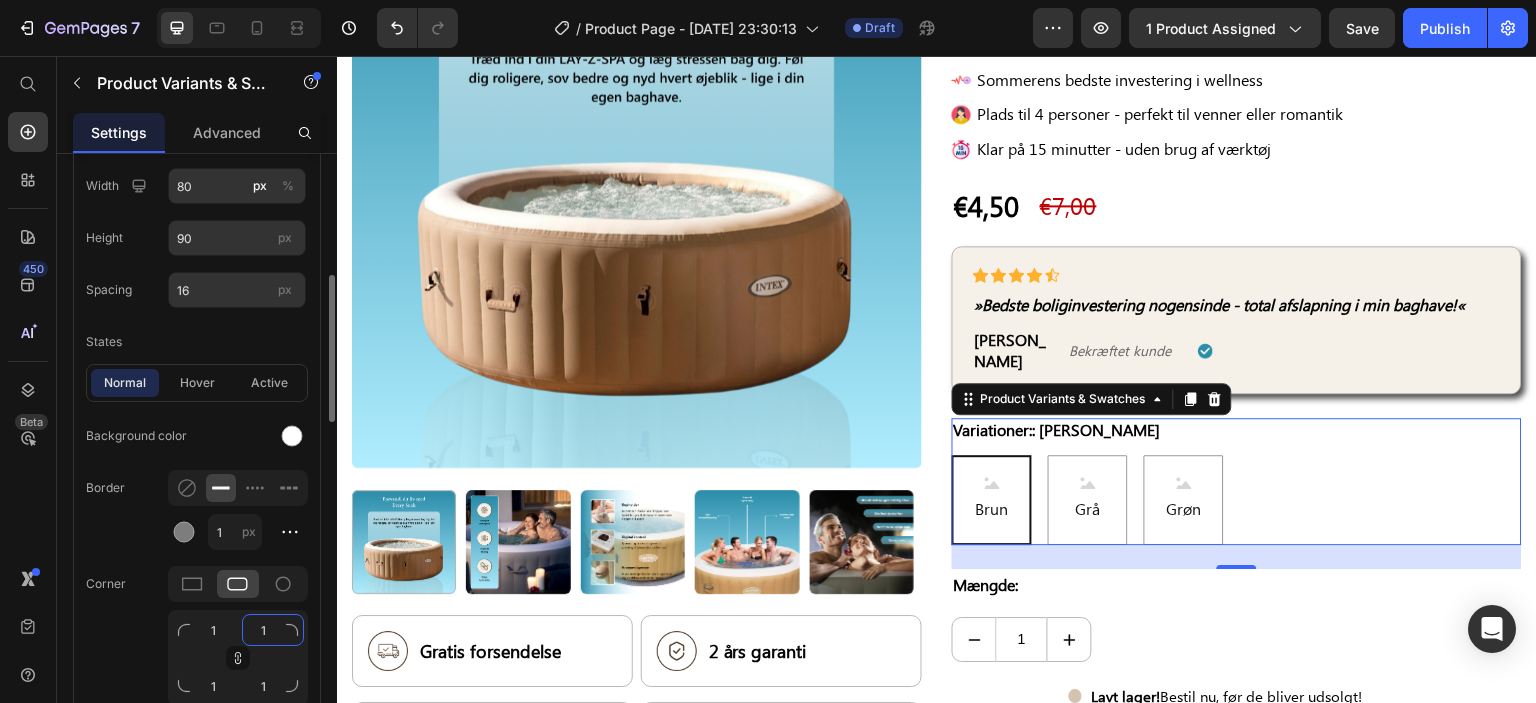 type on "10" 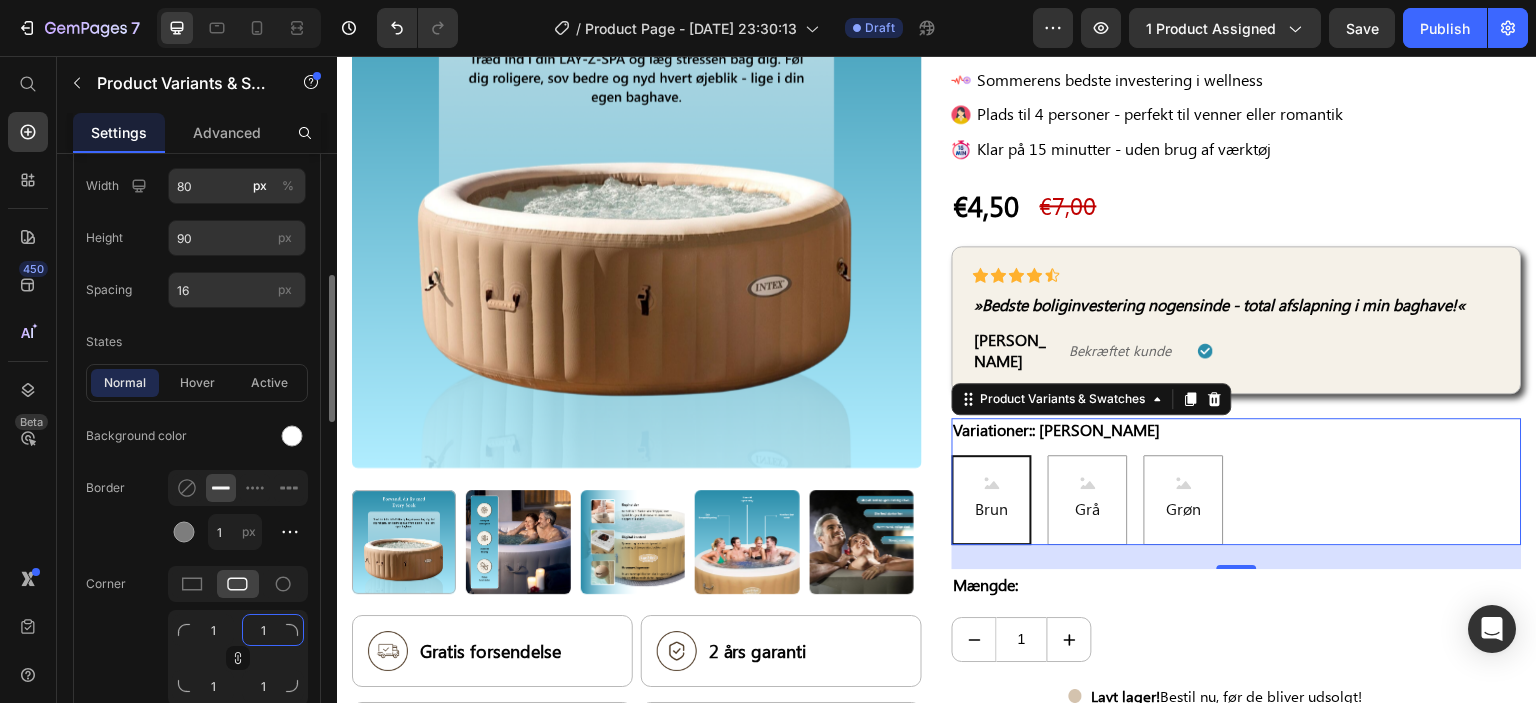 type on "10" 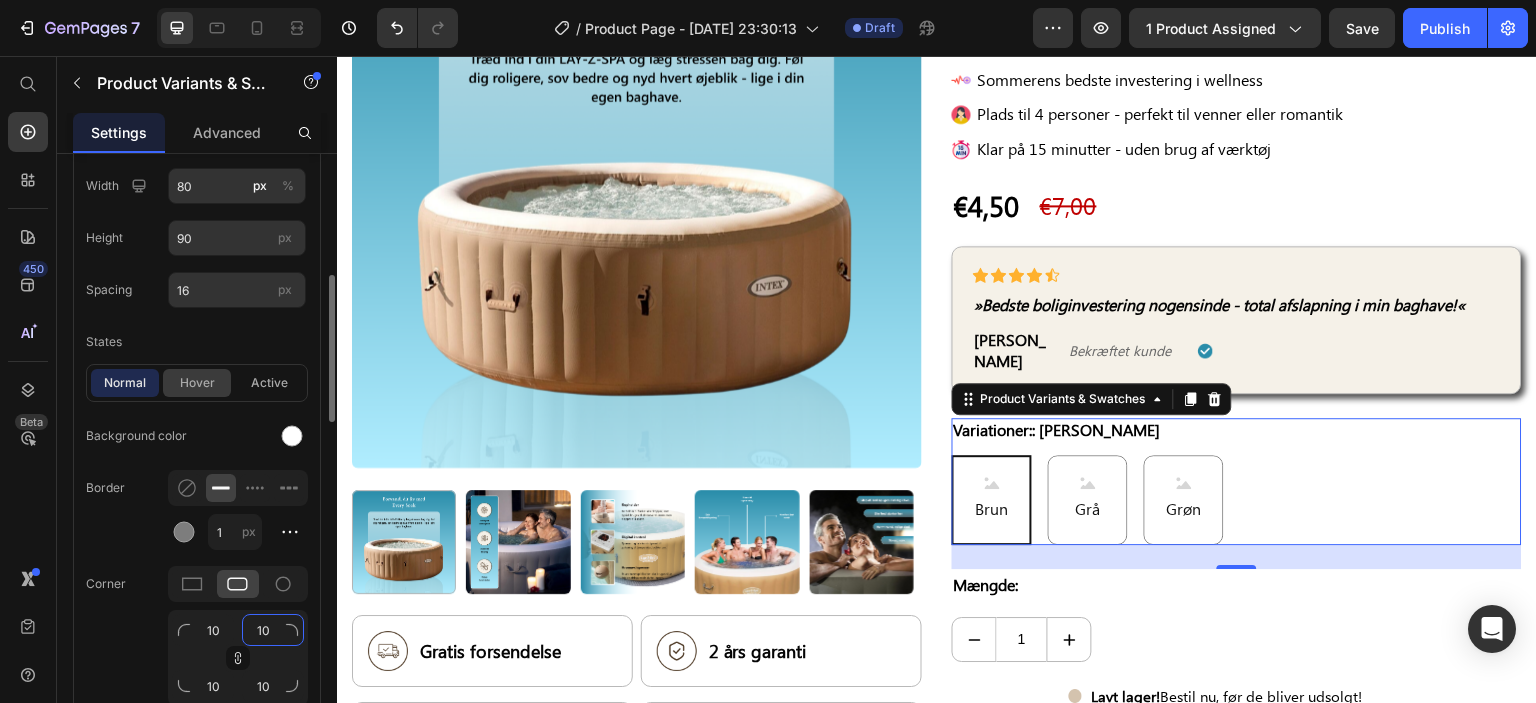 click on "hover" at bounding box center (197, 383) 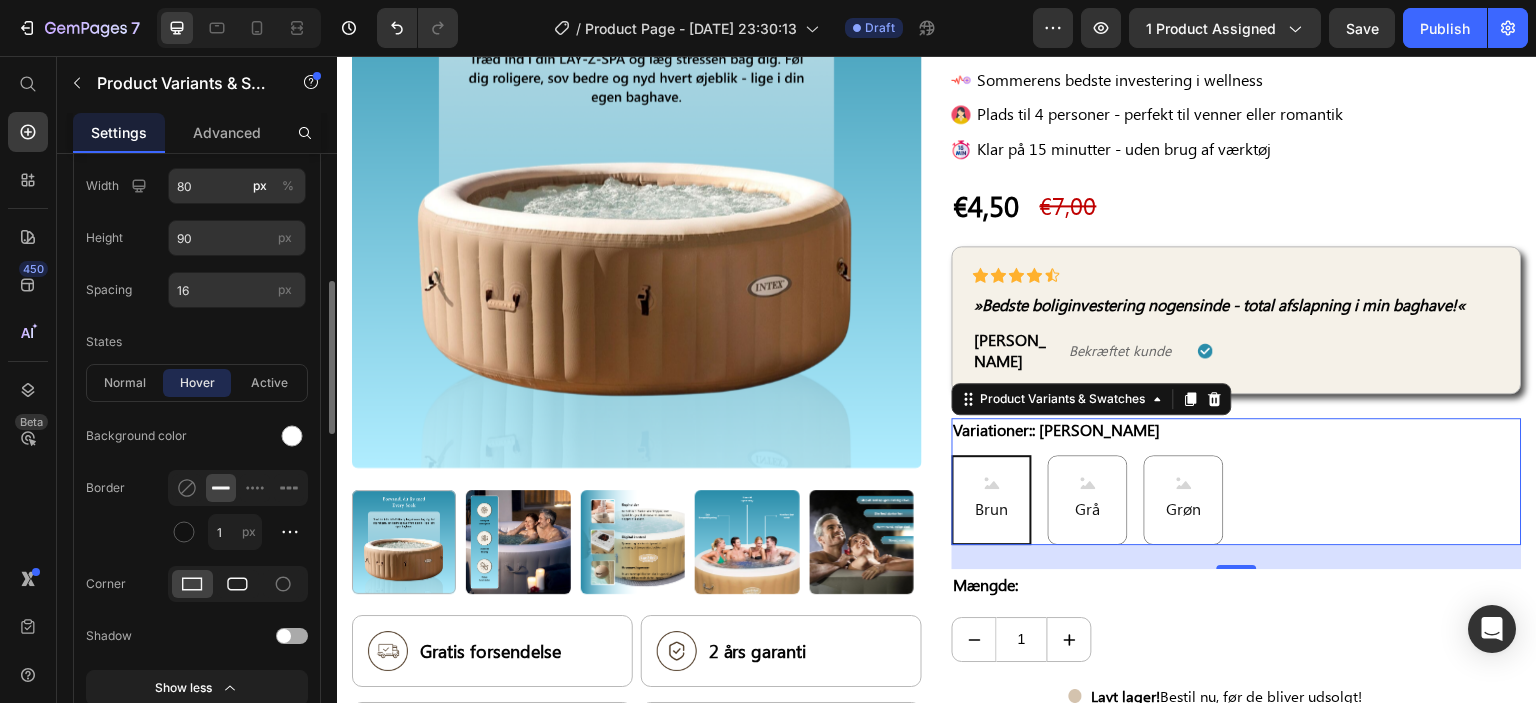 click 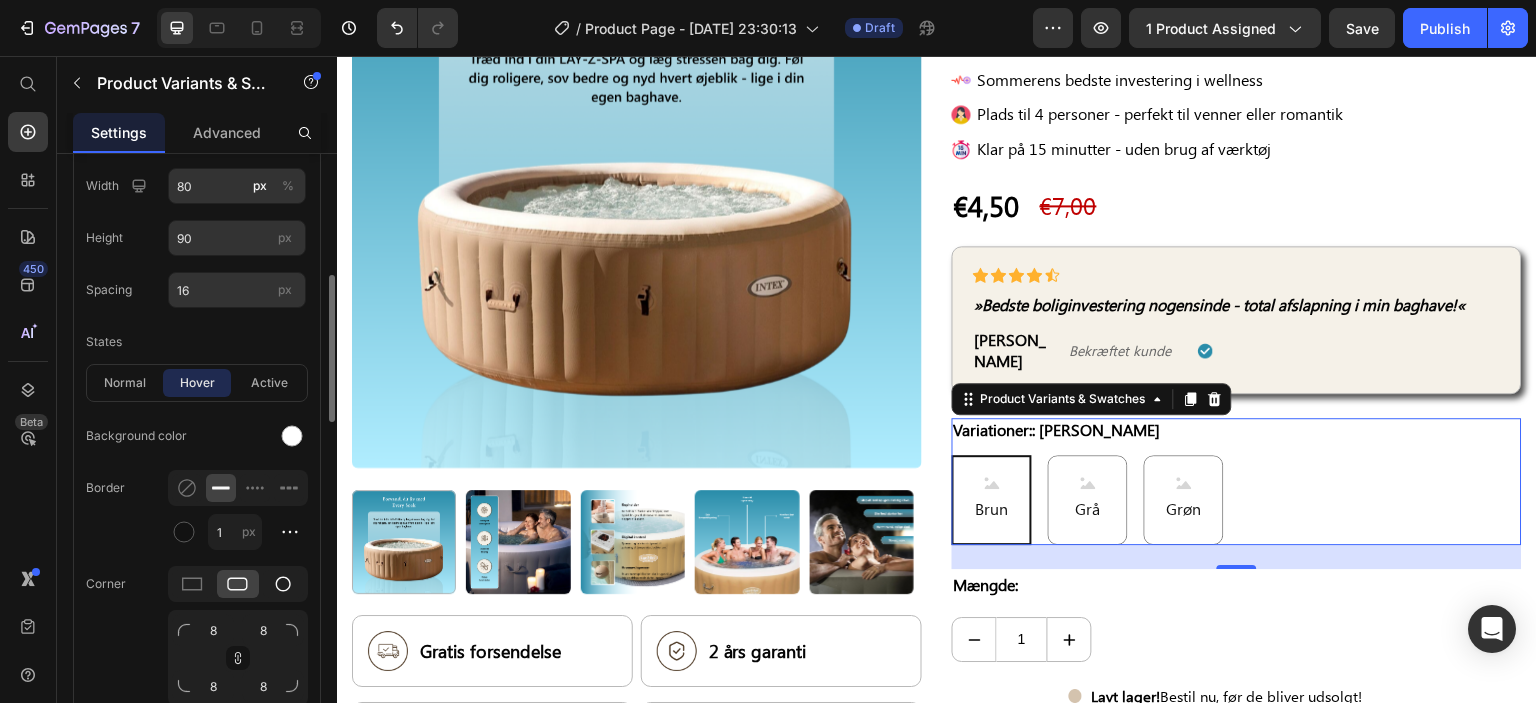 click 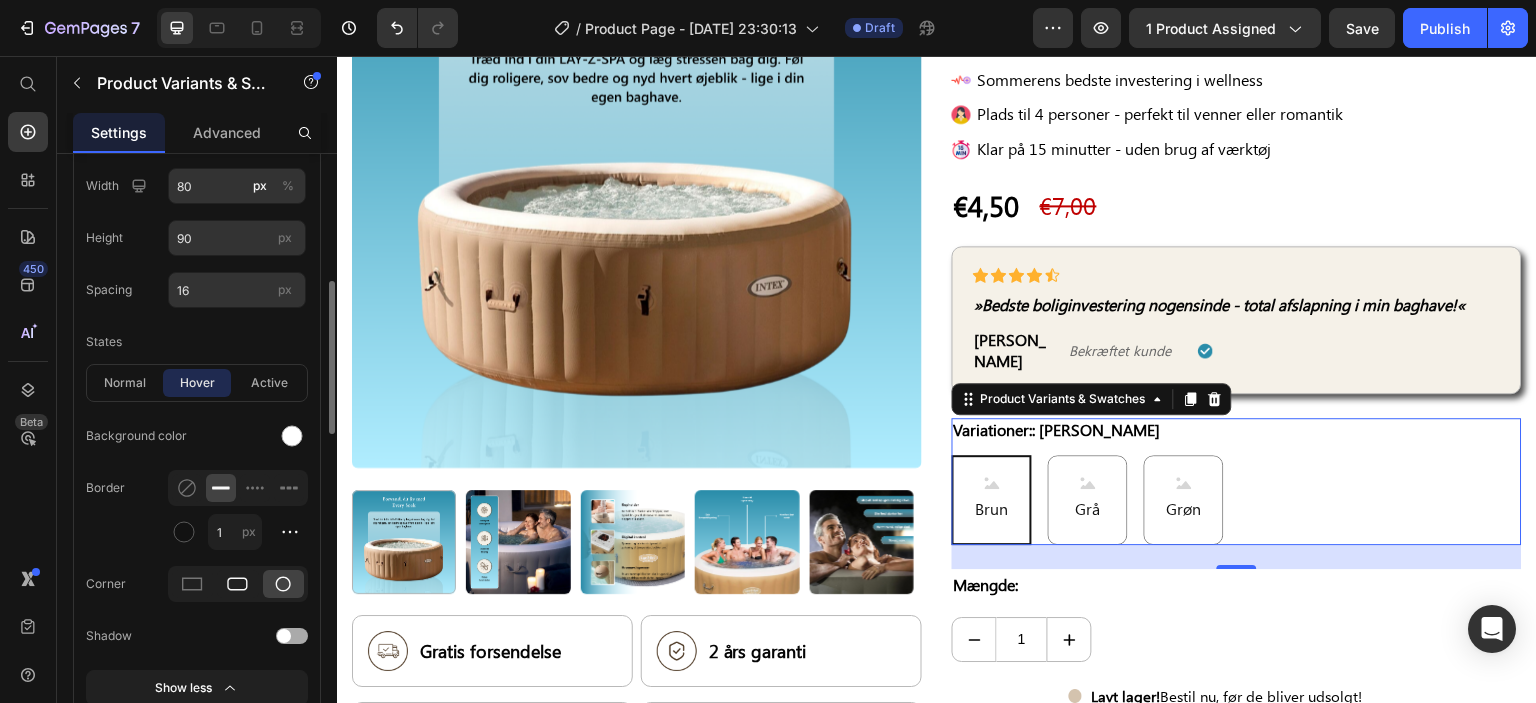 click 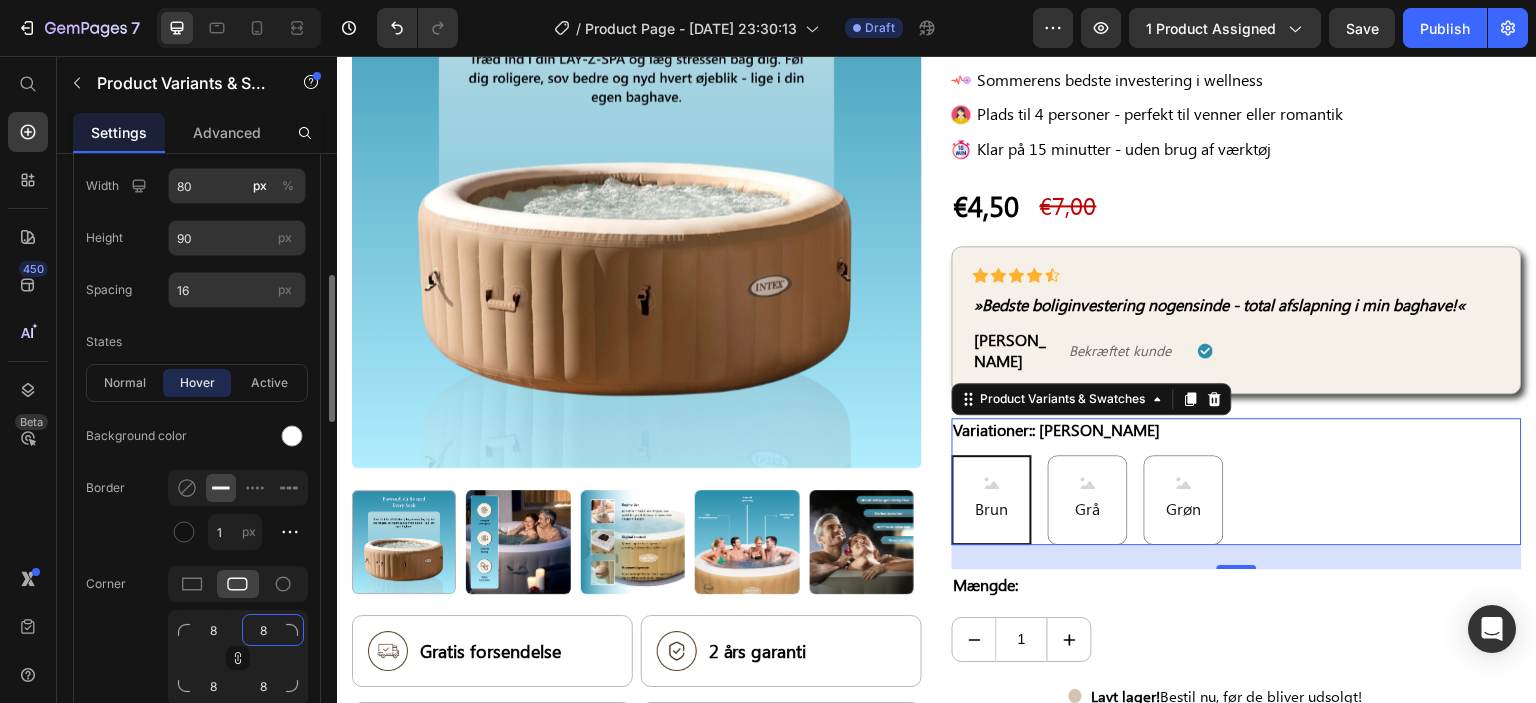 click on "8" 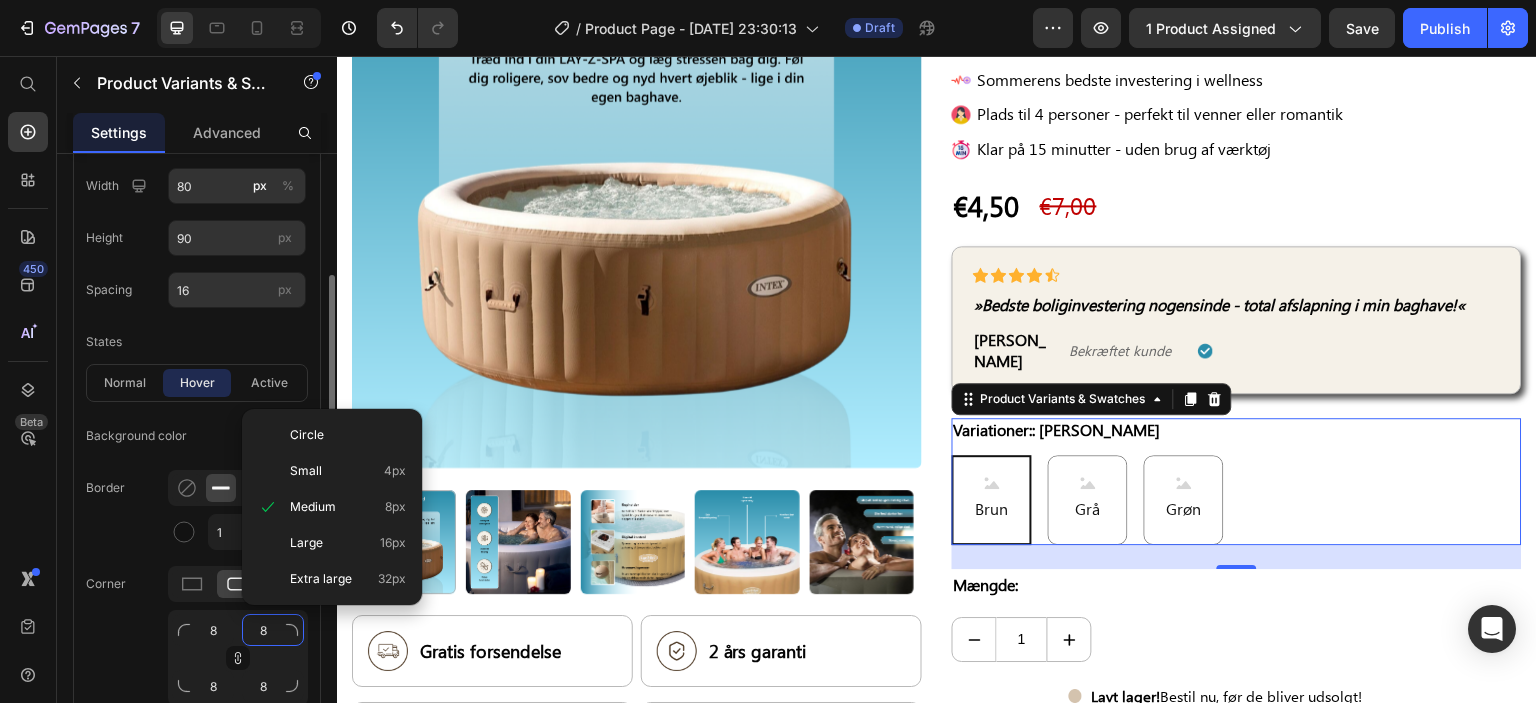 type on "1" 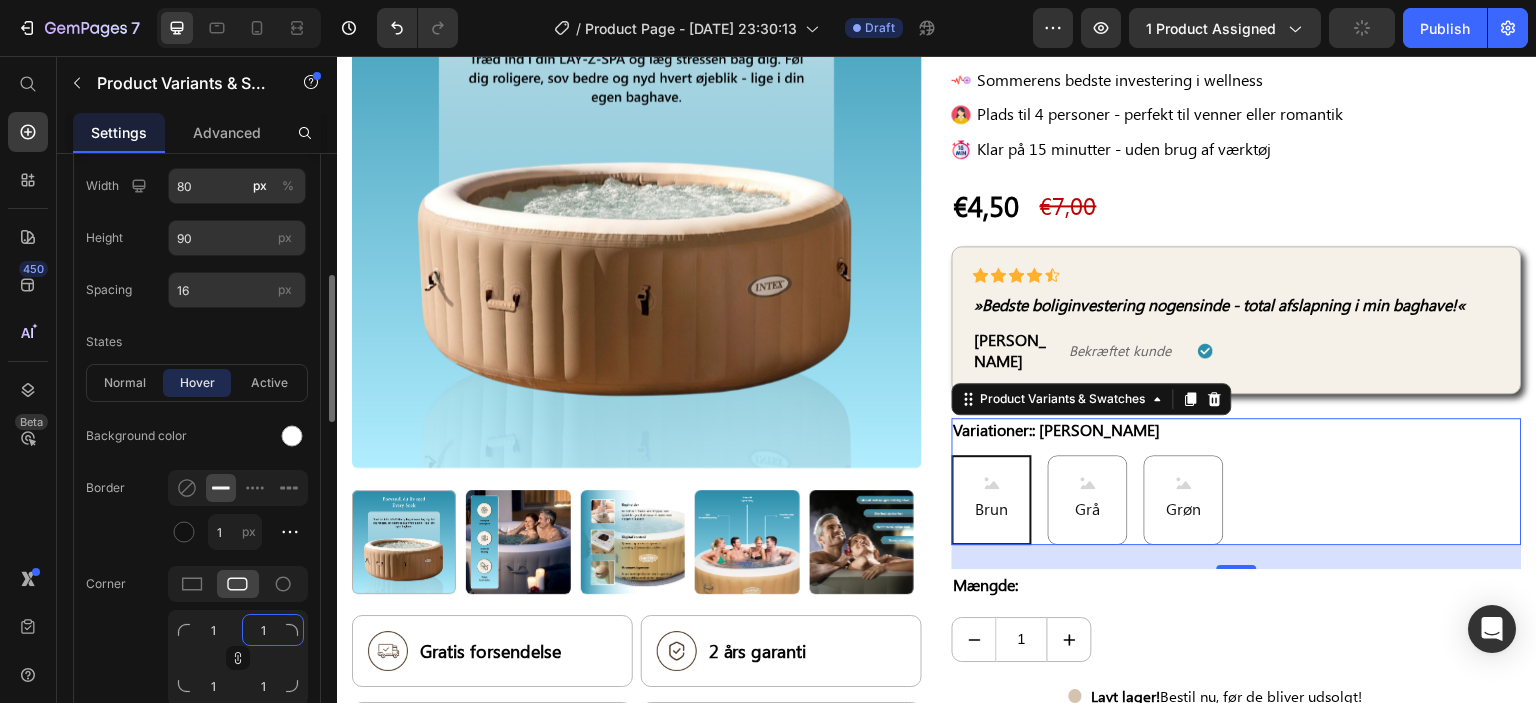 type on "10" 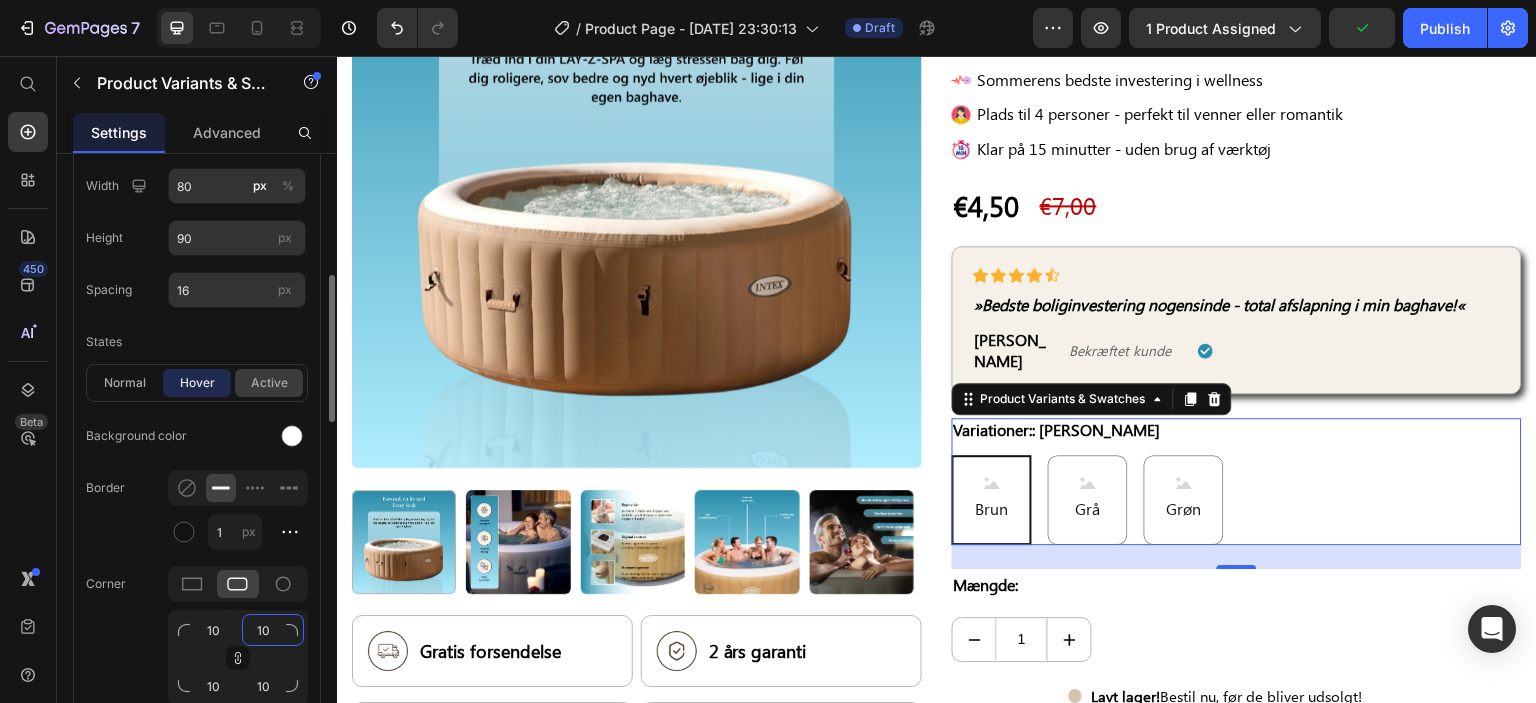 click on "active" at bounding box center [269, 383] 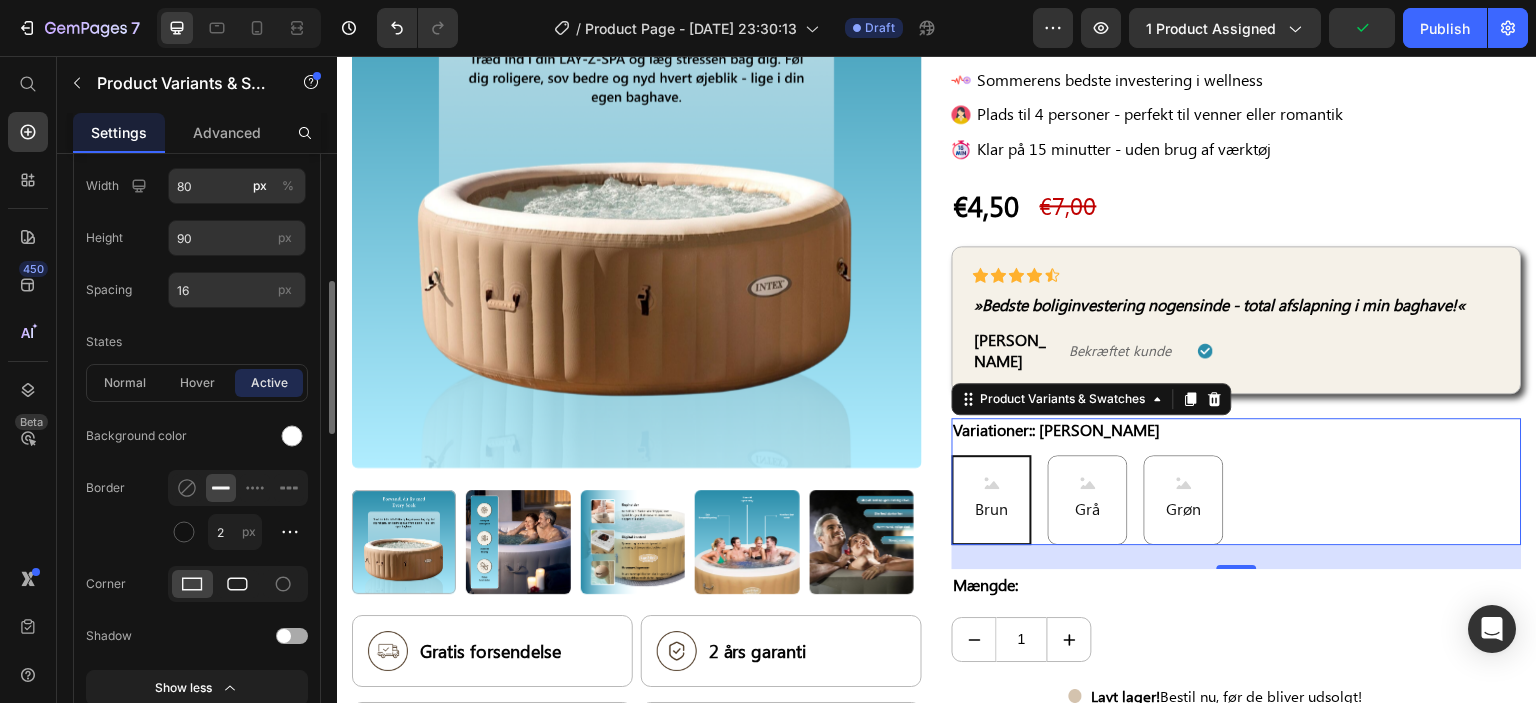 click 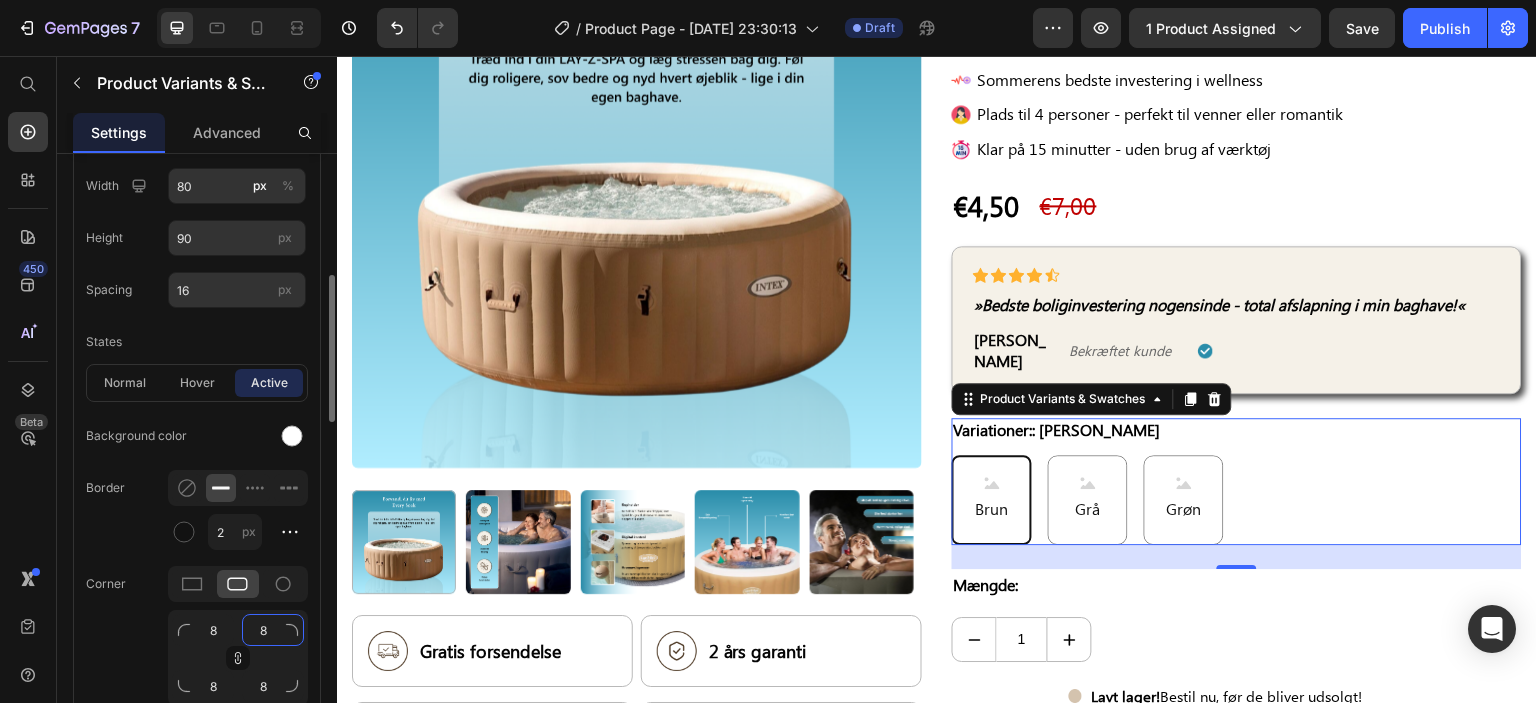 click on "8" 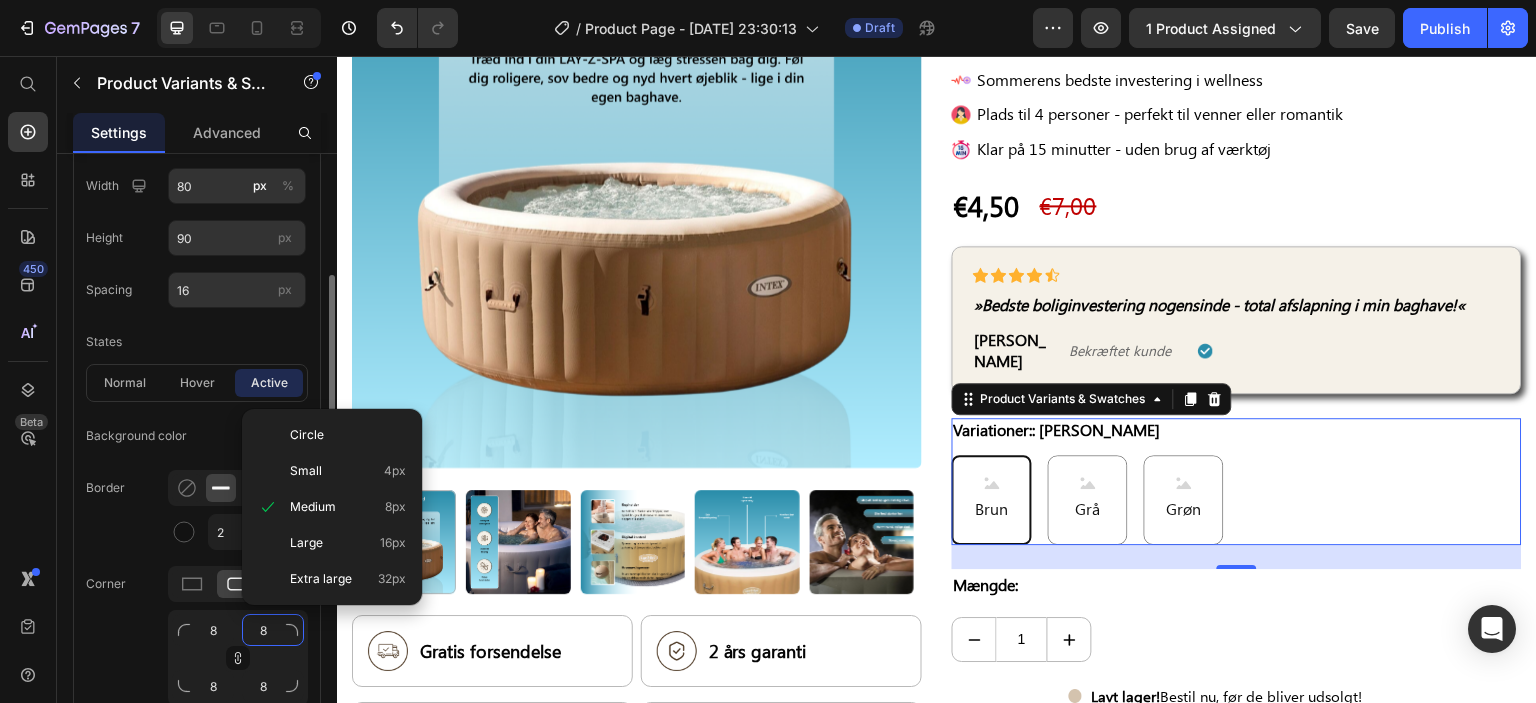 type on "1" 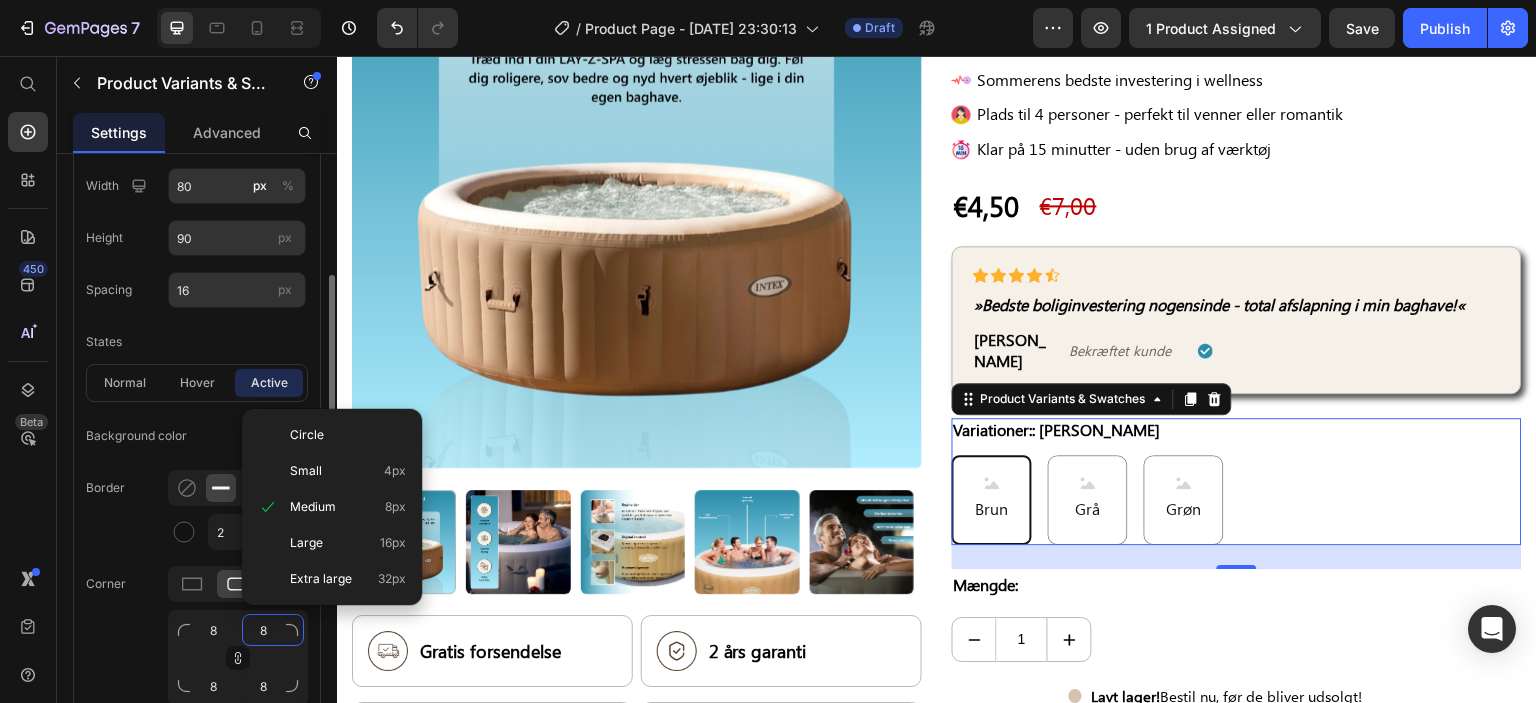 type on "1" 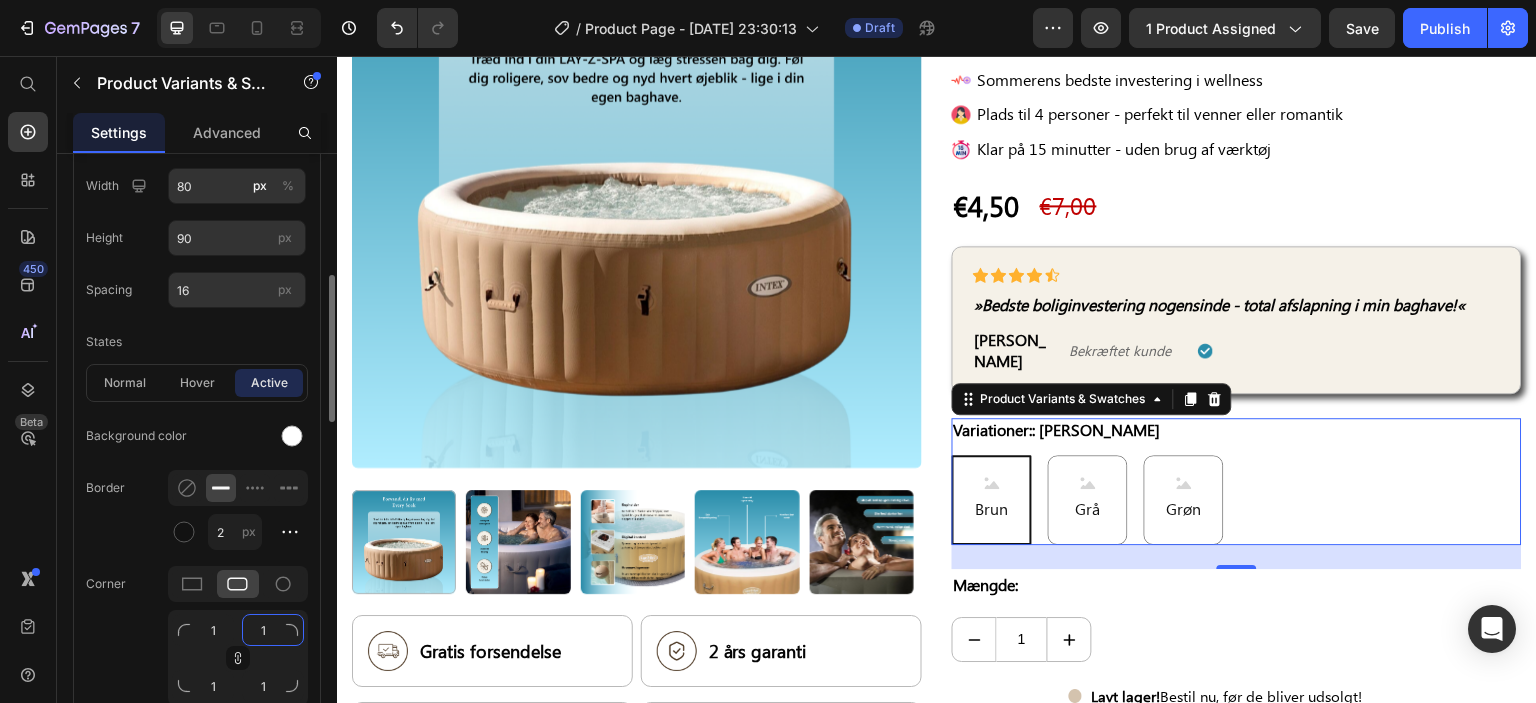 type on "10" 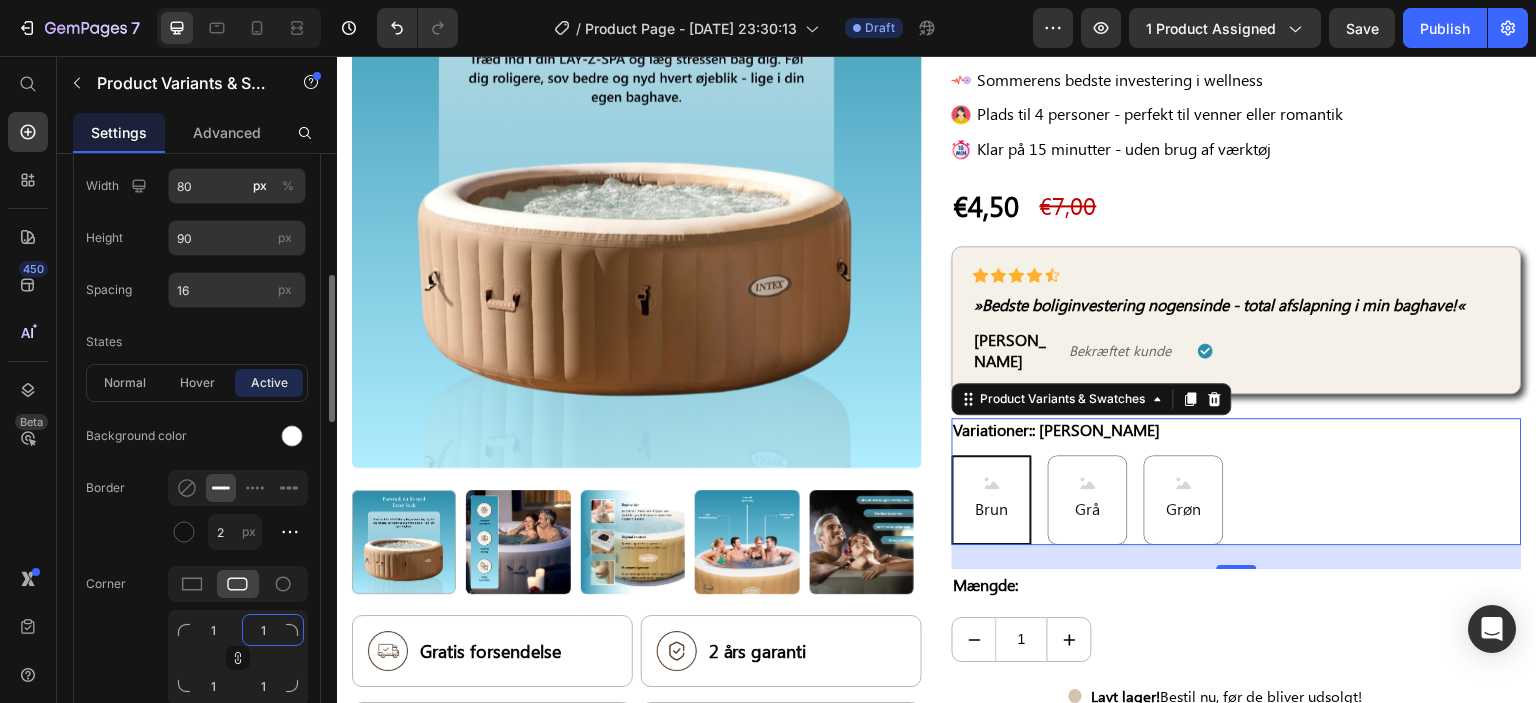 type on "10" 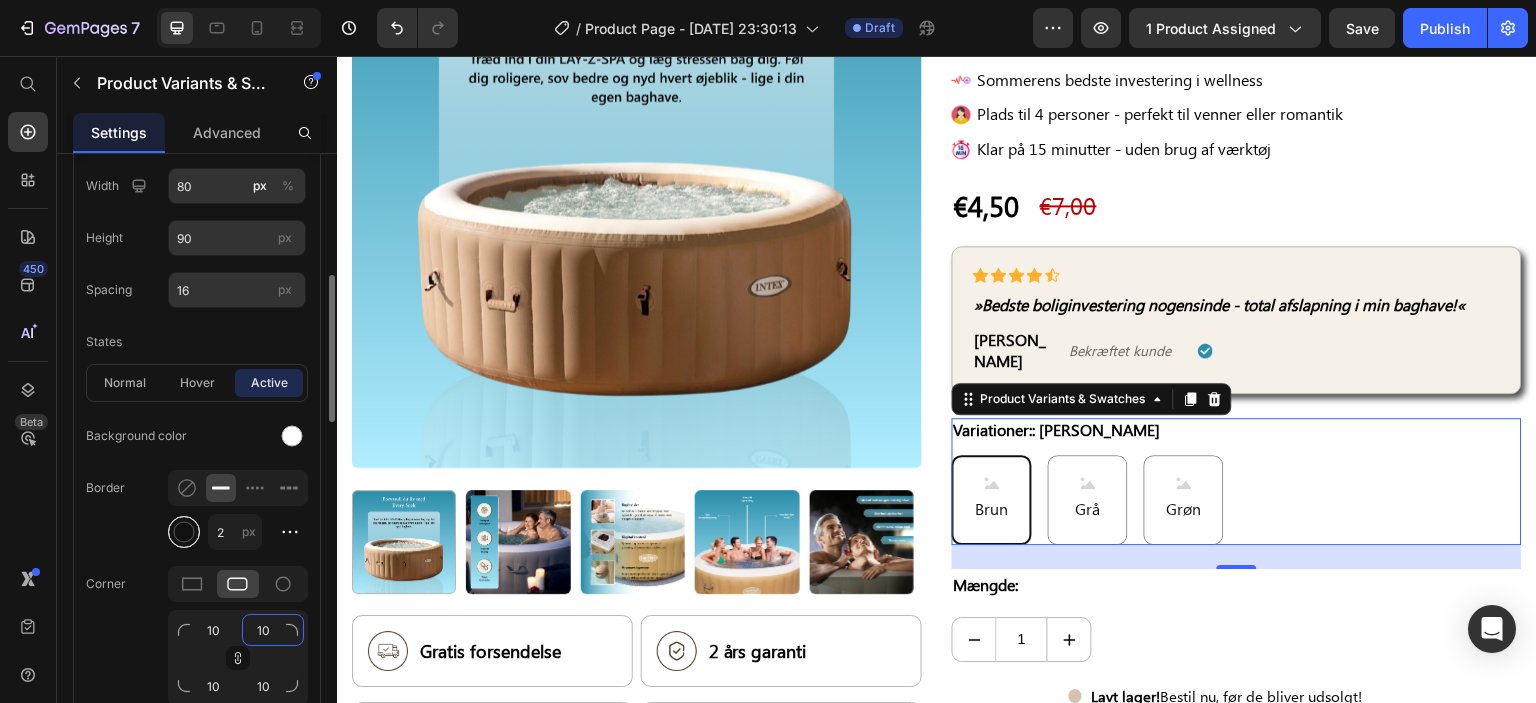 type on "10" 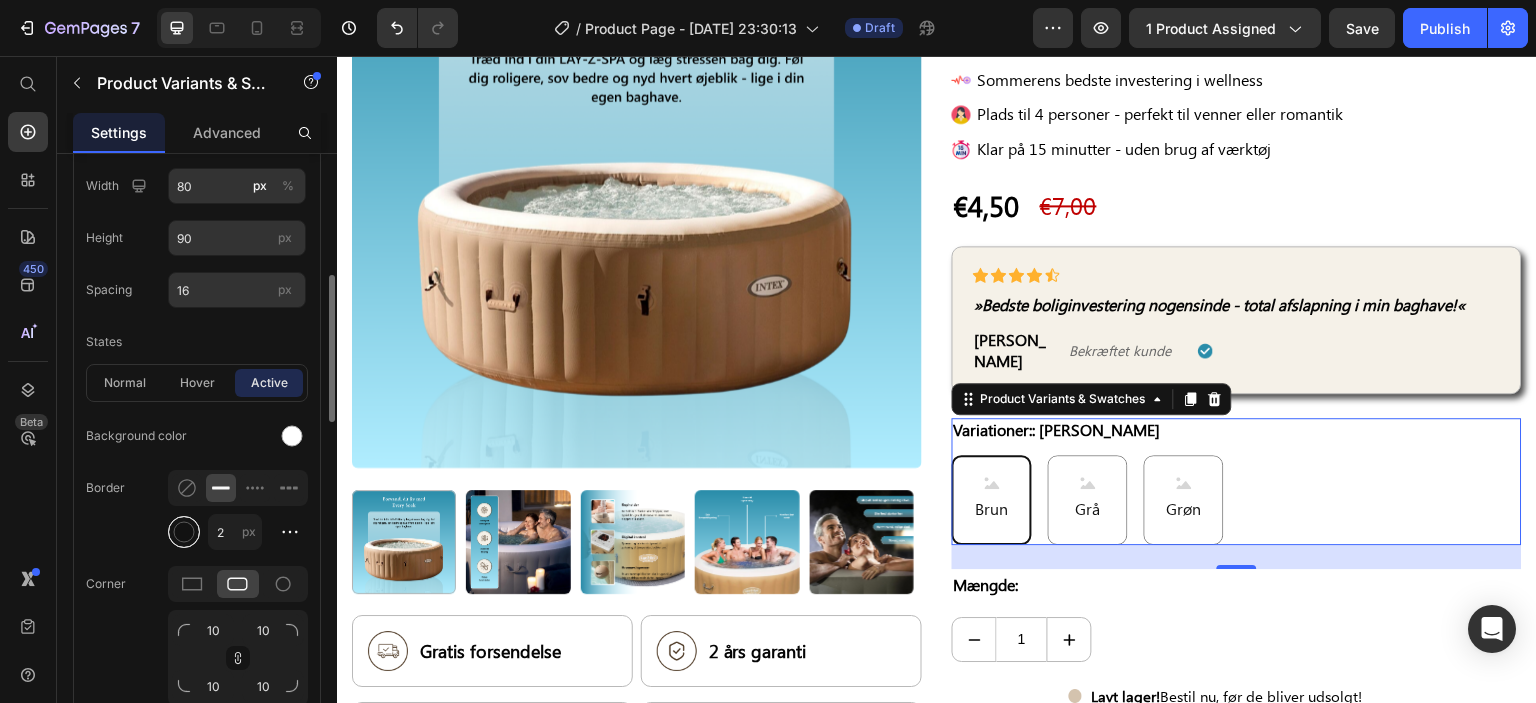 click on "Background color Border 2 px Corner 10 10 10 10 Shadow" 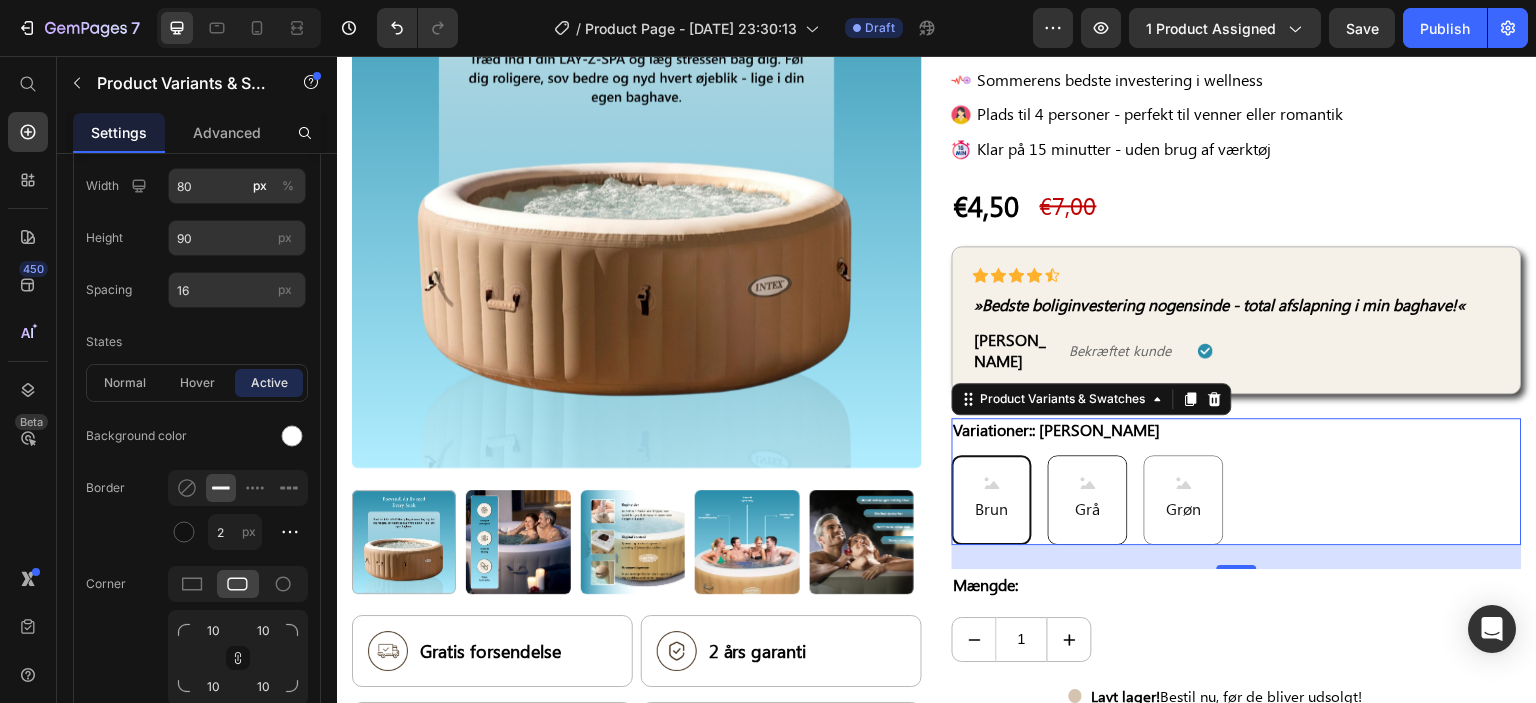 click on "Grå" at bounding box center (1088, 500) 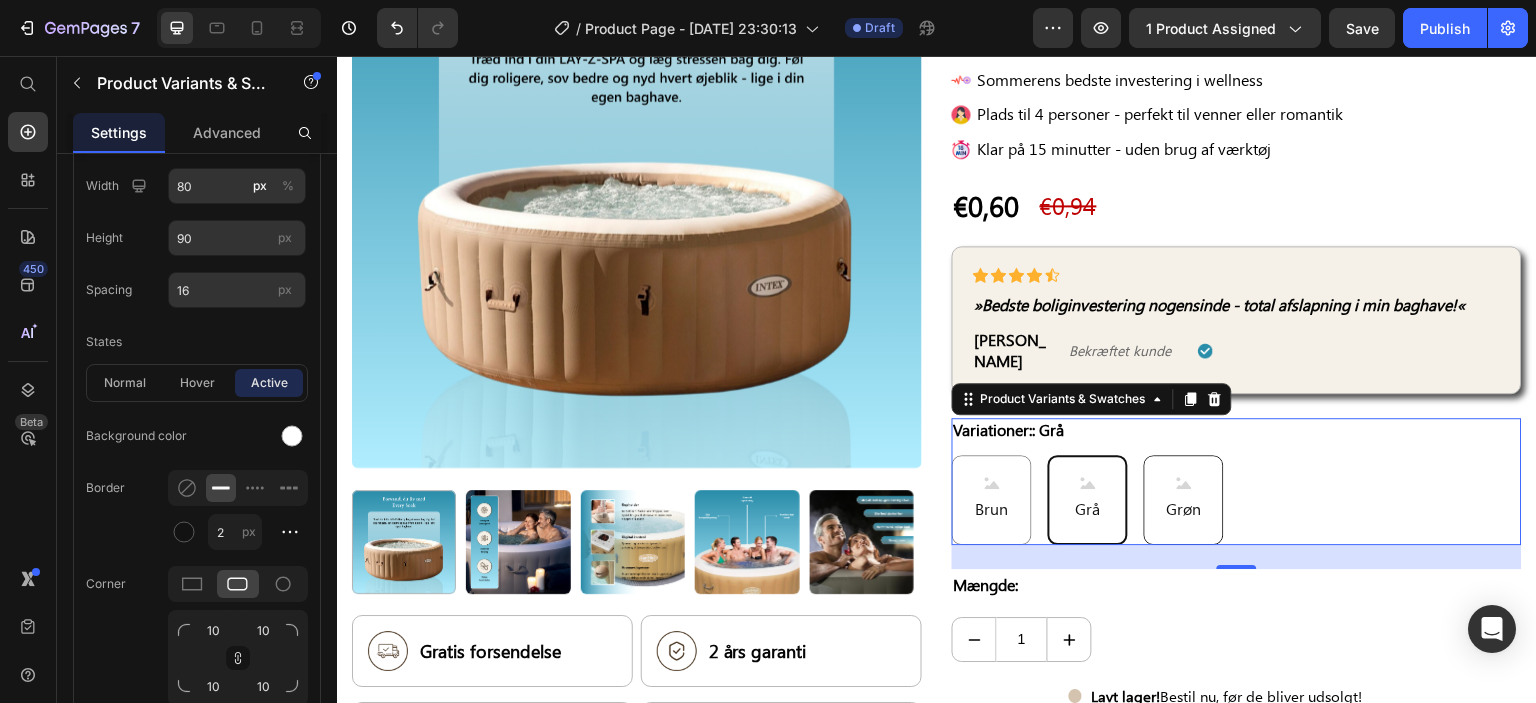 click on "Grøn" at bounding box center (1184, 509) 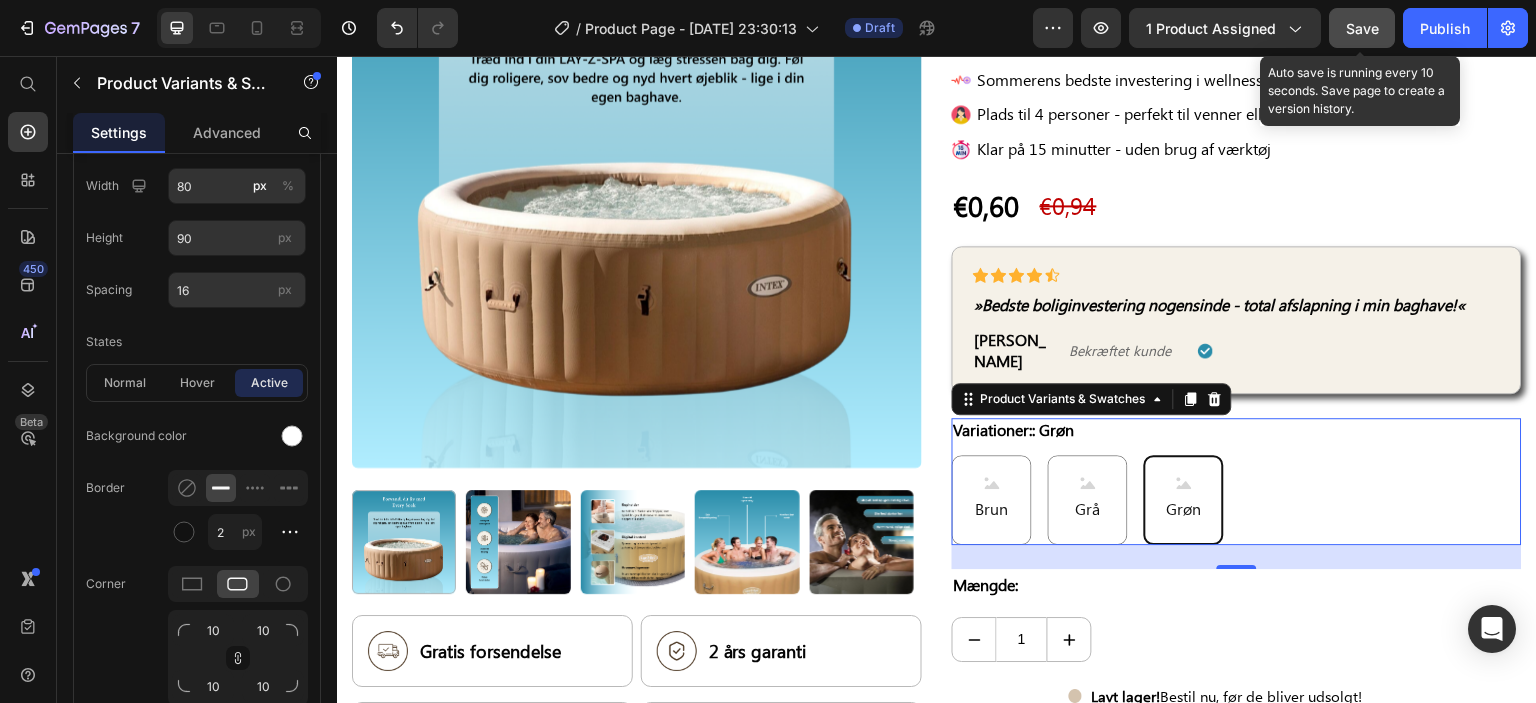 click on "Save" at bounding box center (1362, 28) 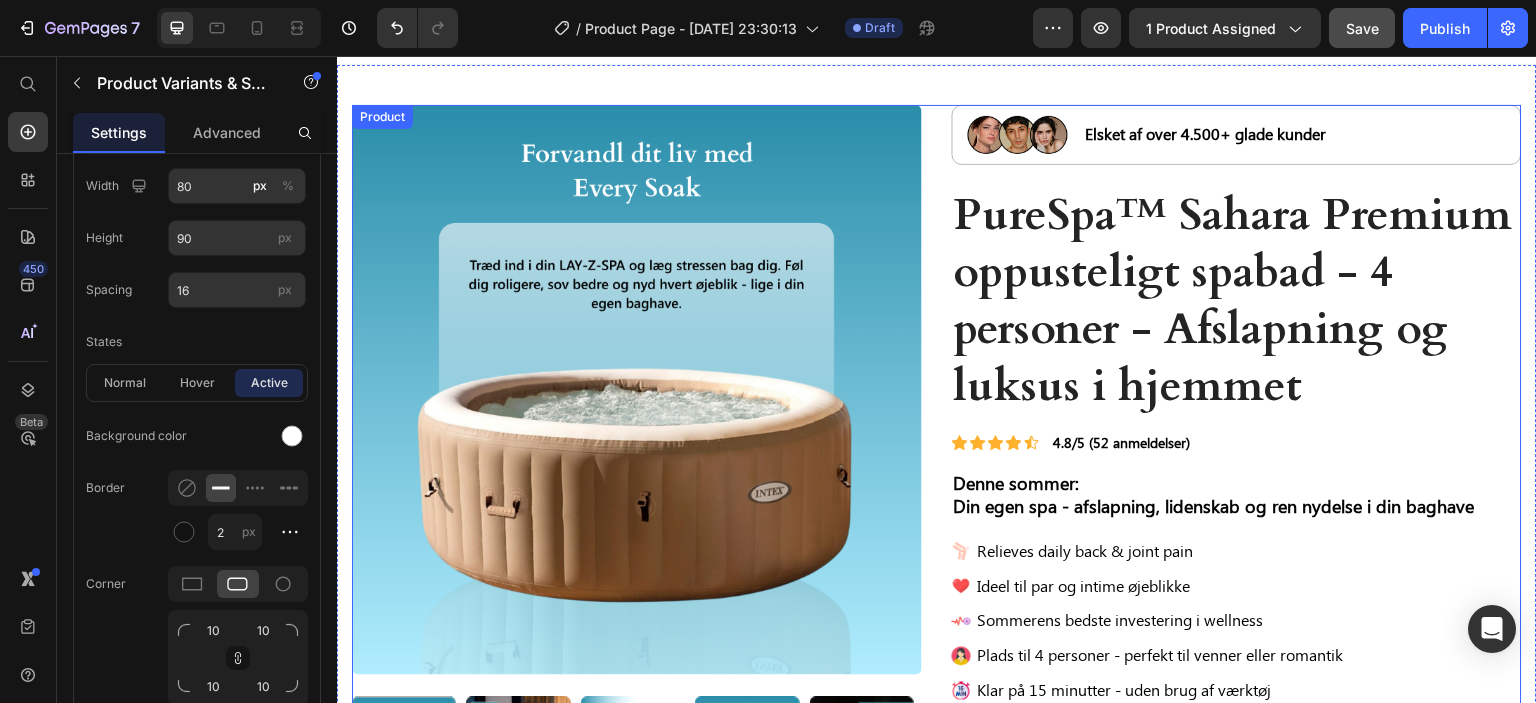 scroll, scrollTop: 0, scrollLeft: 0, axis: both 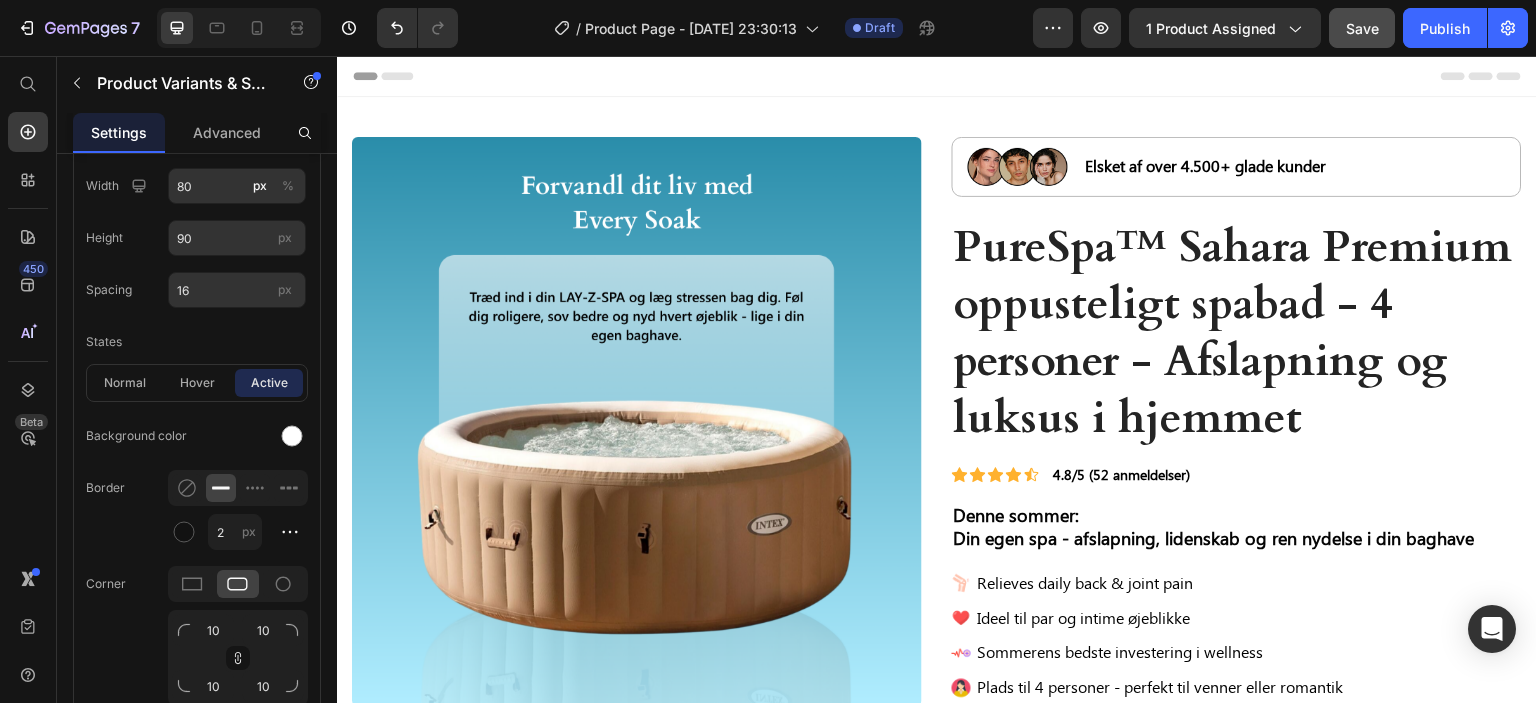 click at bounding box center [239, 28] 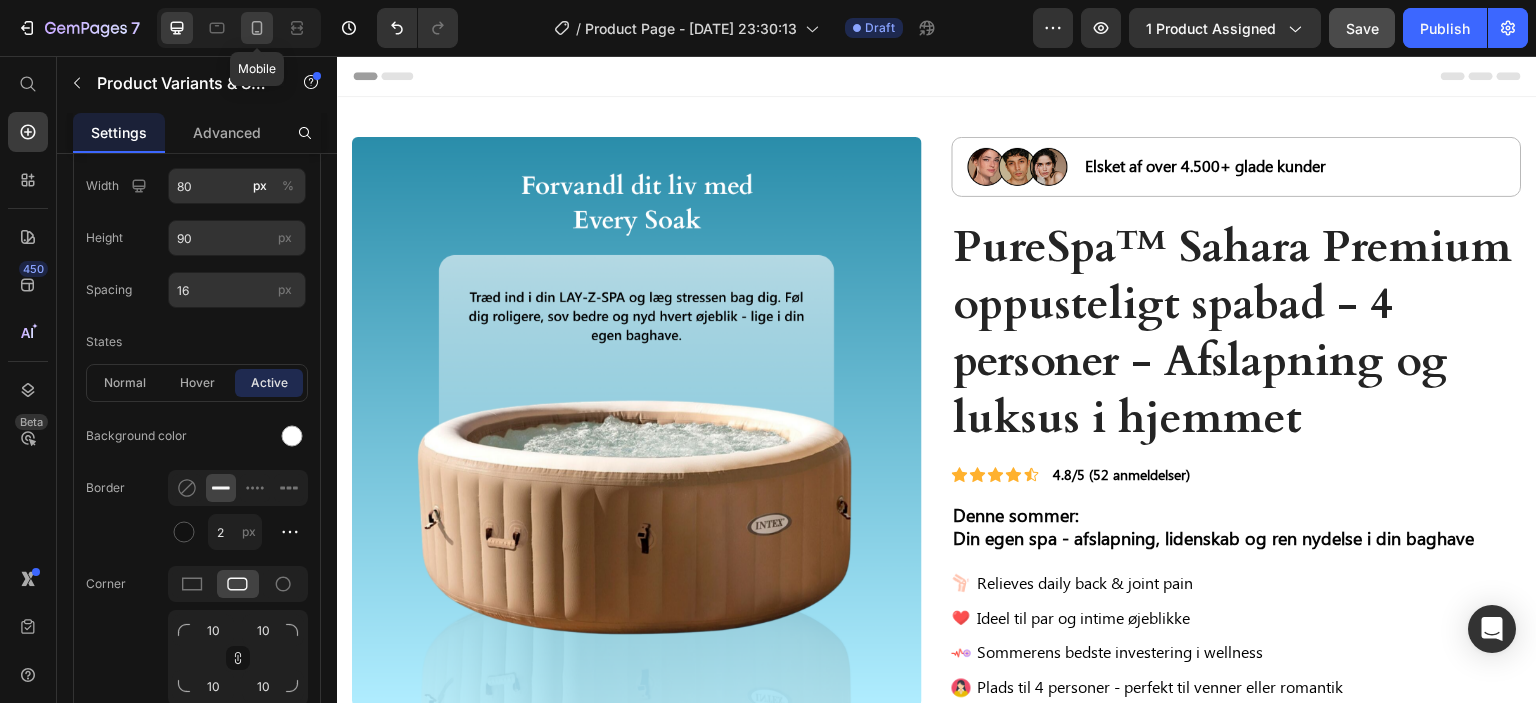 click 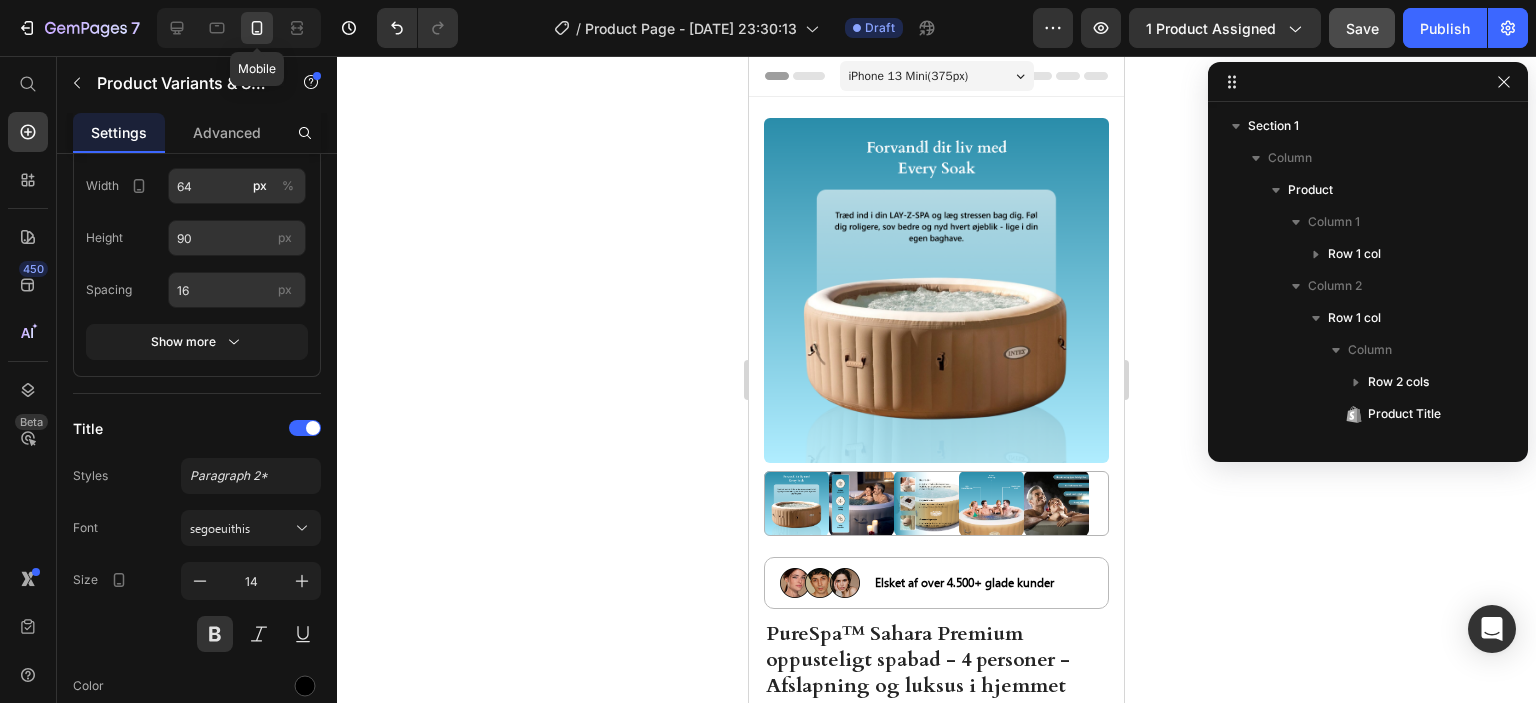 scroll, scrollTop: 346, scrollLeft: 0, axis: vertical 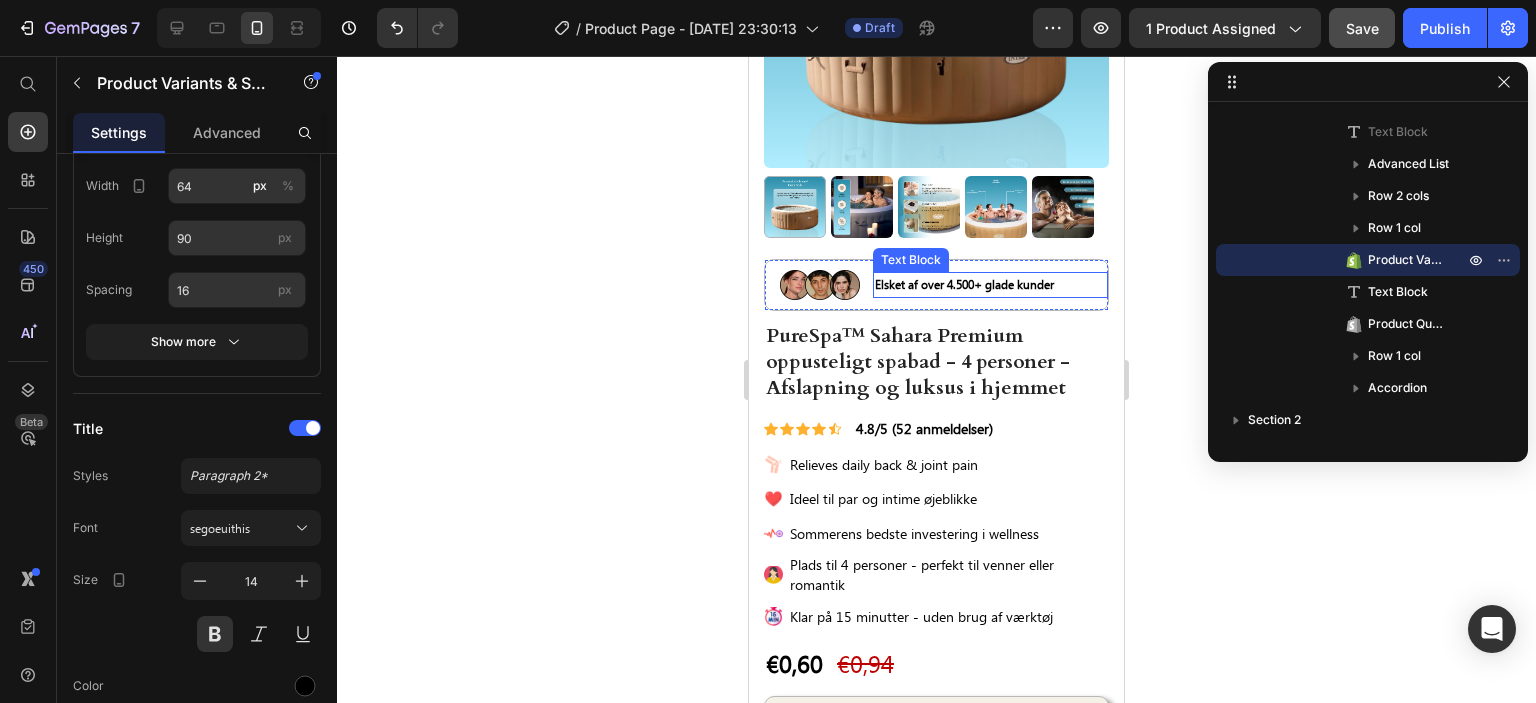 click on "Elsket af over 4.500+ glade kunder" at bounding box center (990, 285) 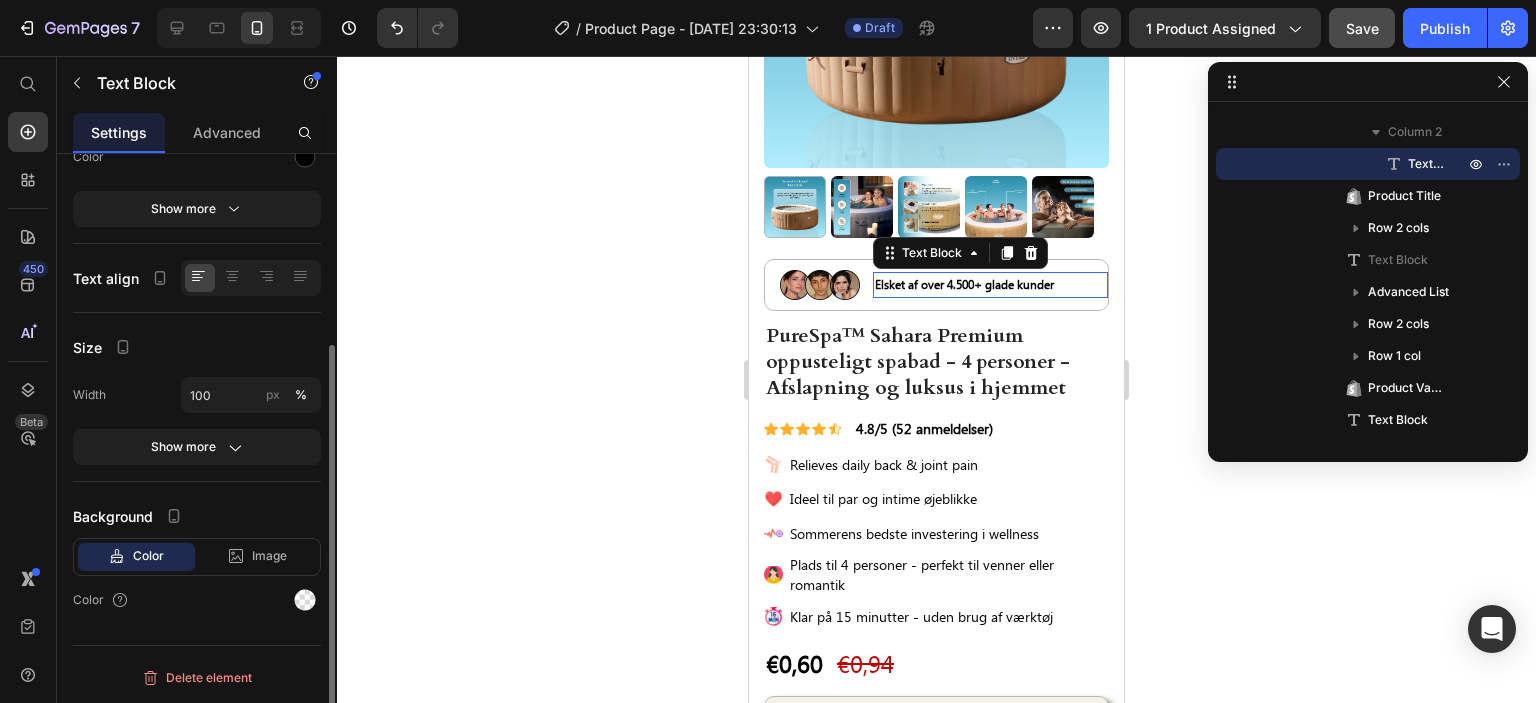 scroll, scrollTop: 0, scrollLeft: 0, axis: both 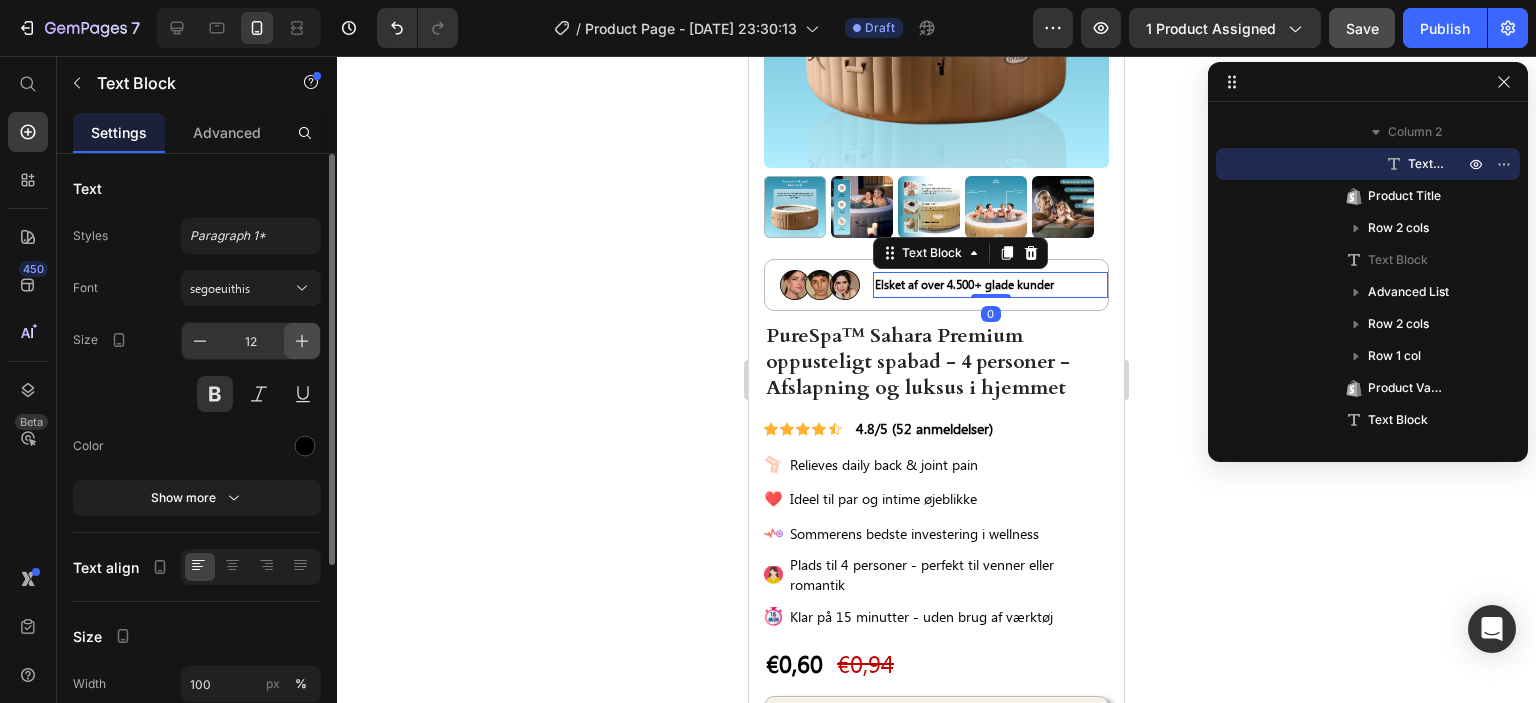 click 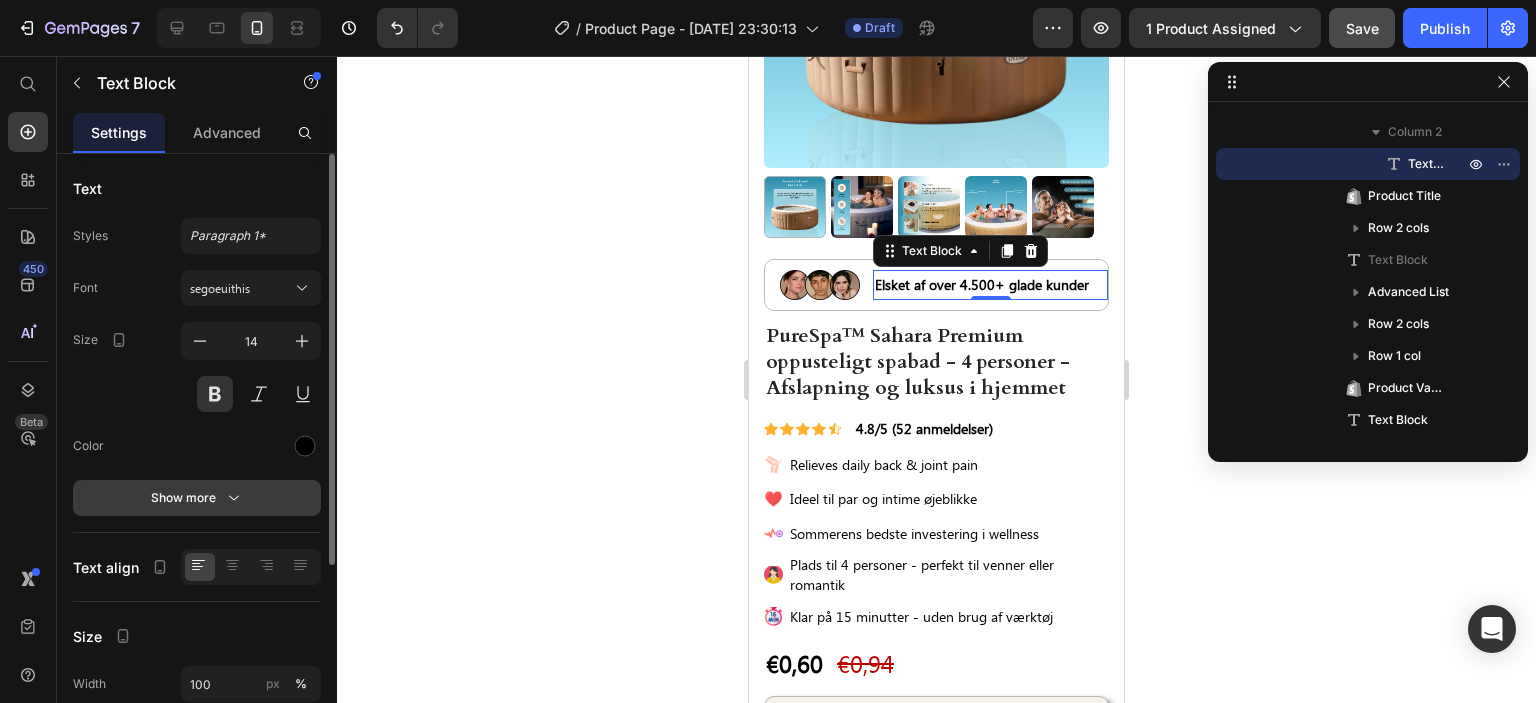 click on "Show more" at bounding box center [197, 498] 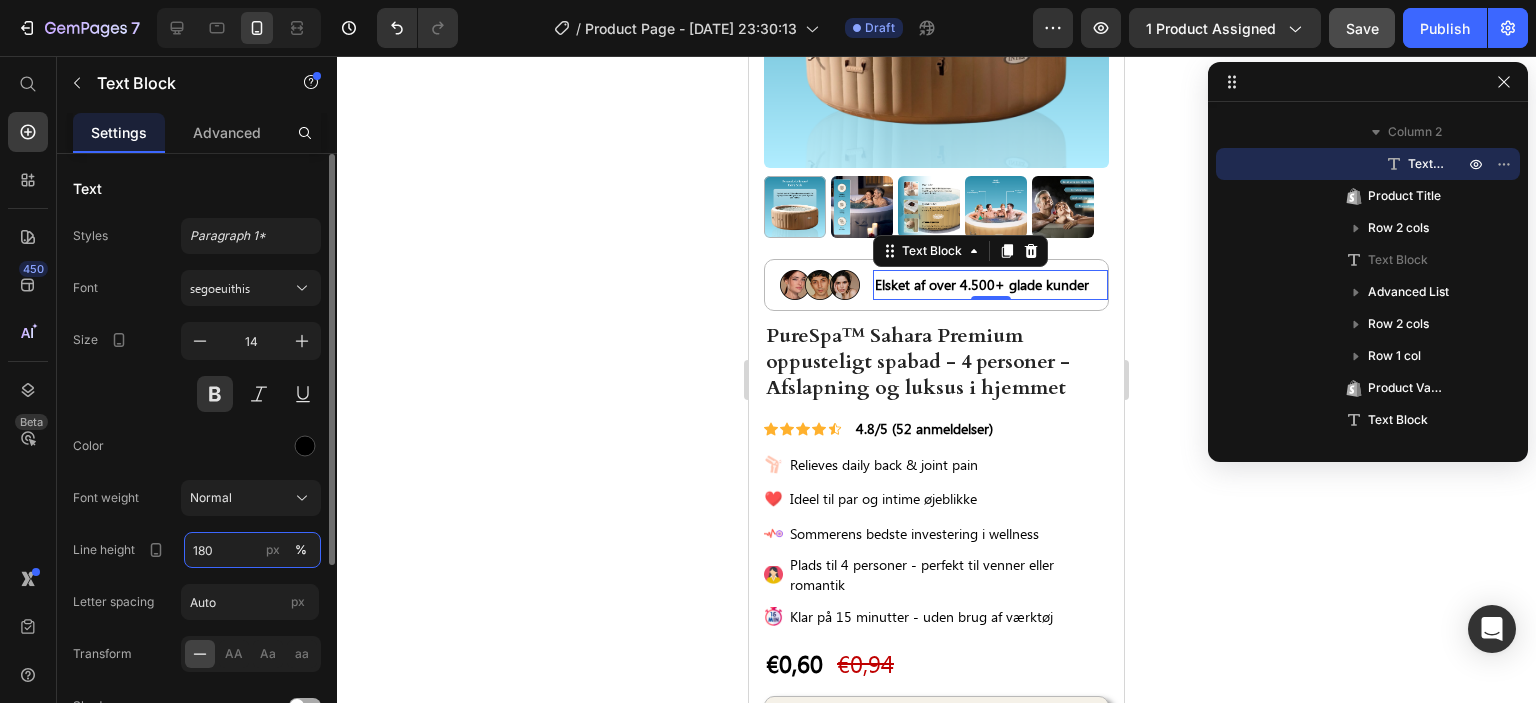 click on "180" at bounding box center (252, 550) 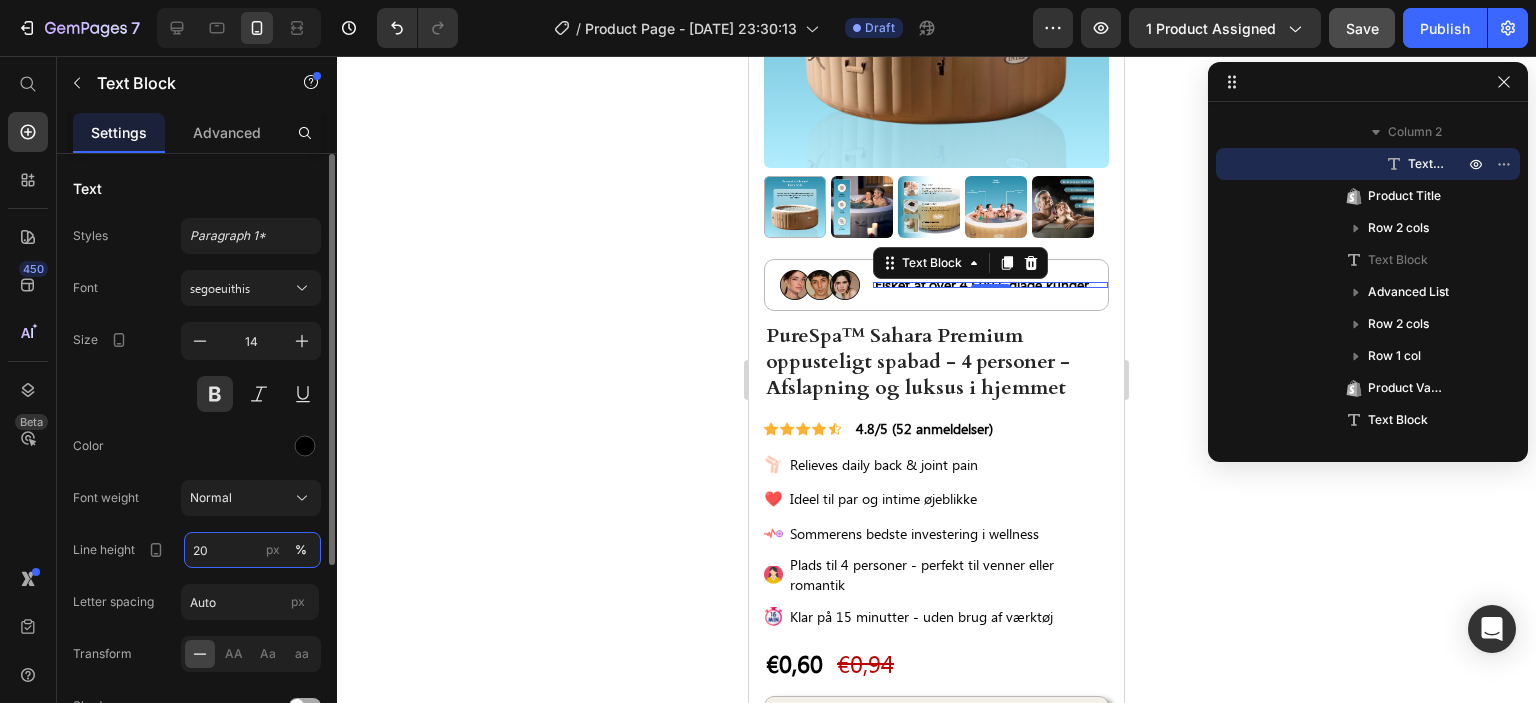 type on "20" 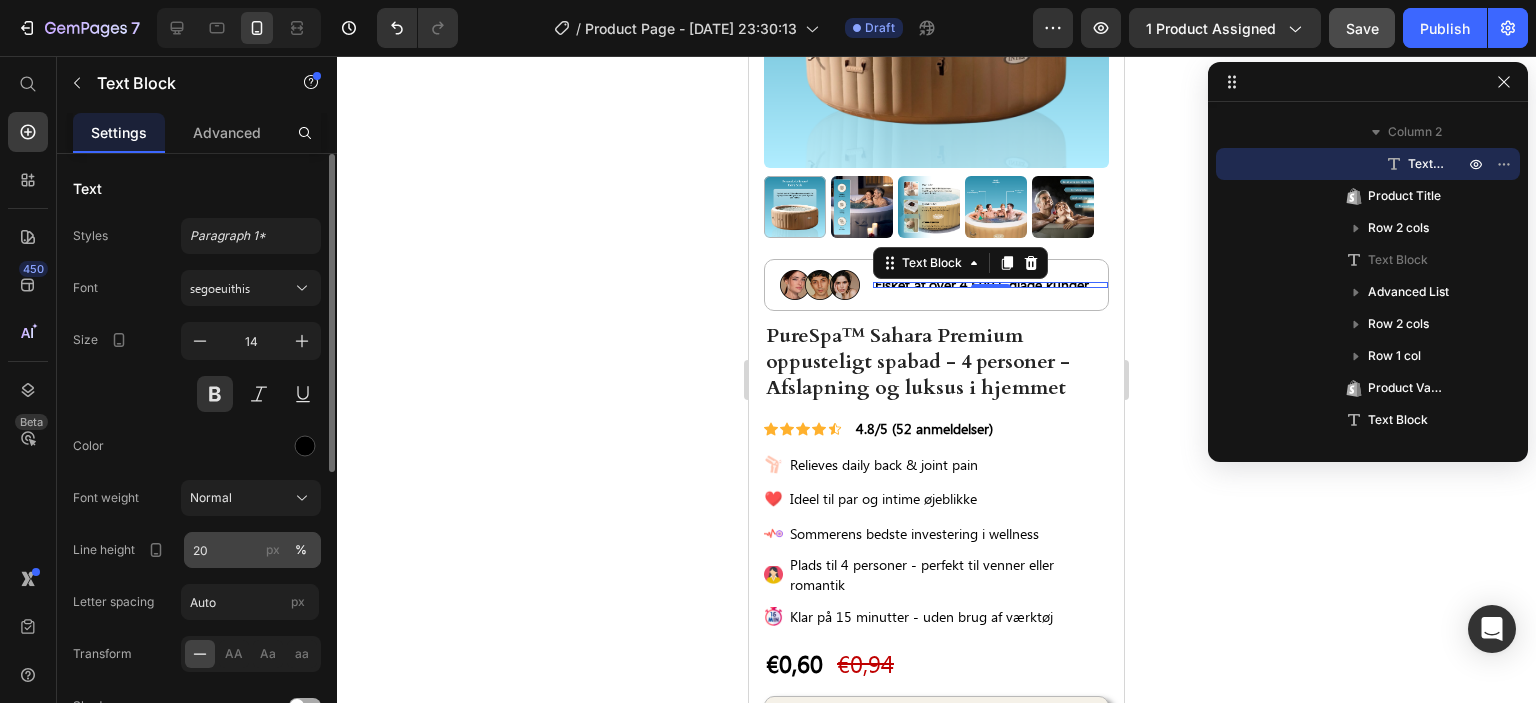 click on "px" 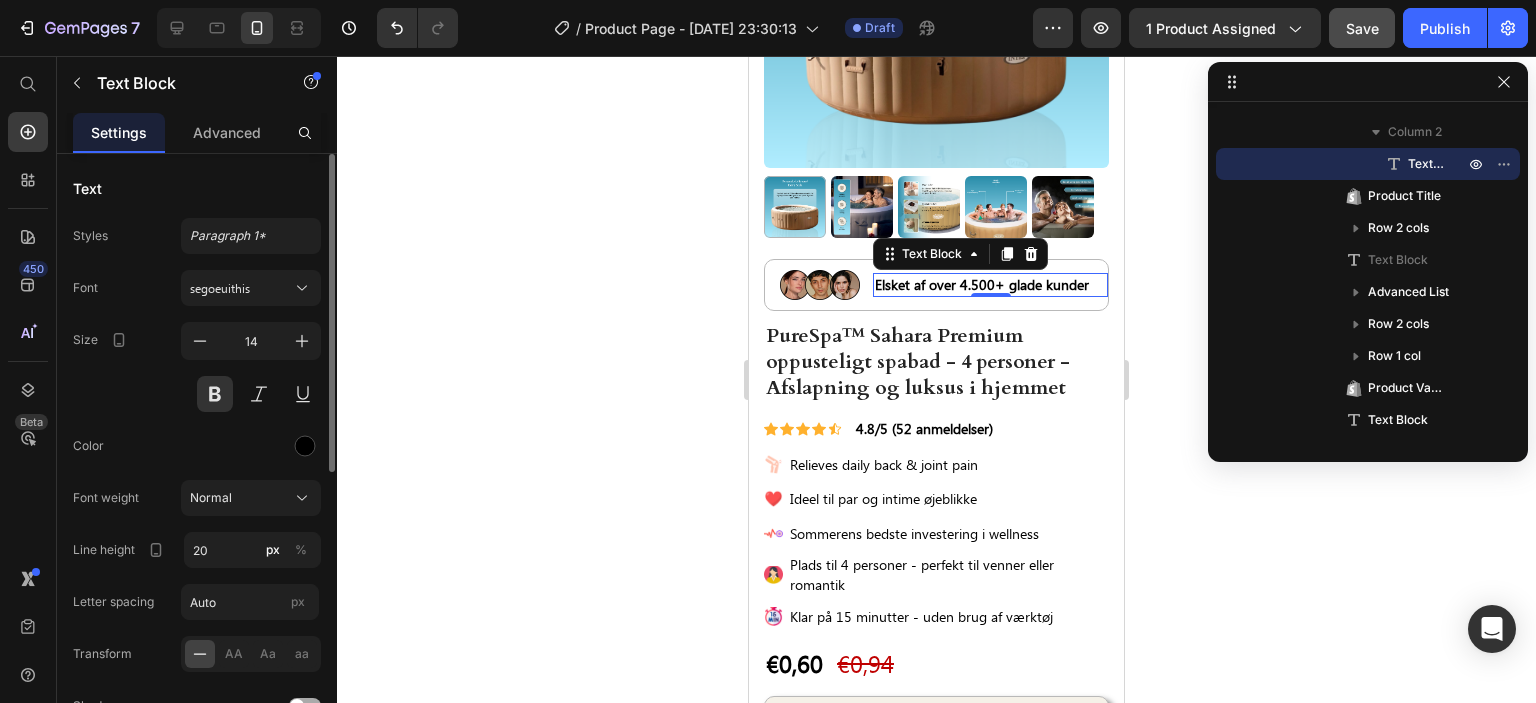 click at bounding box center [251, 446] 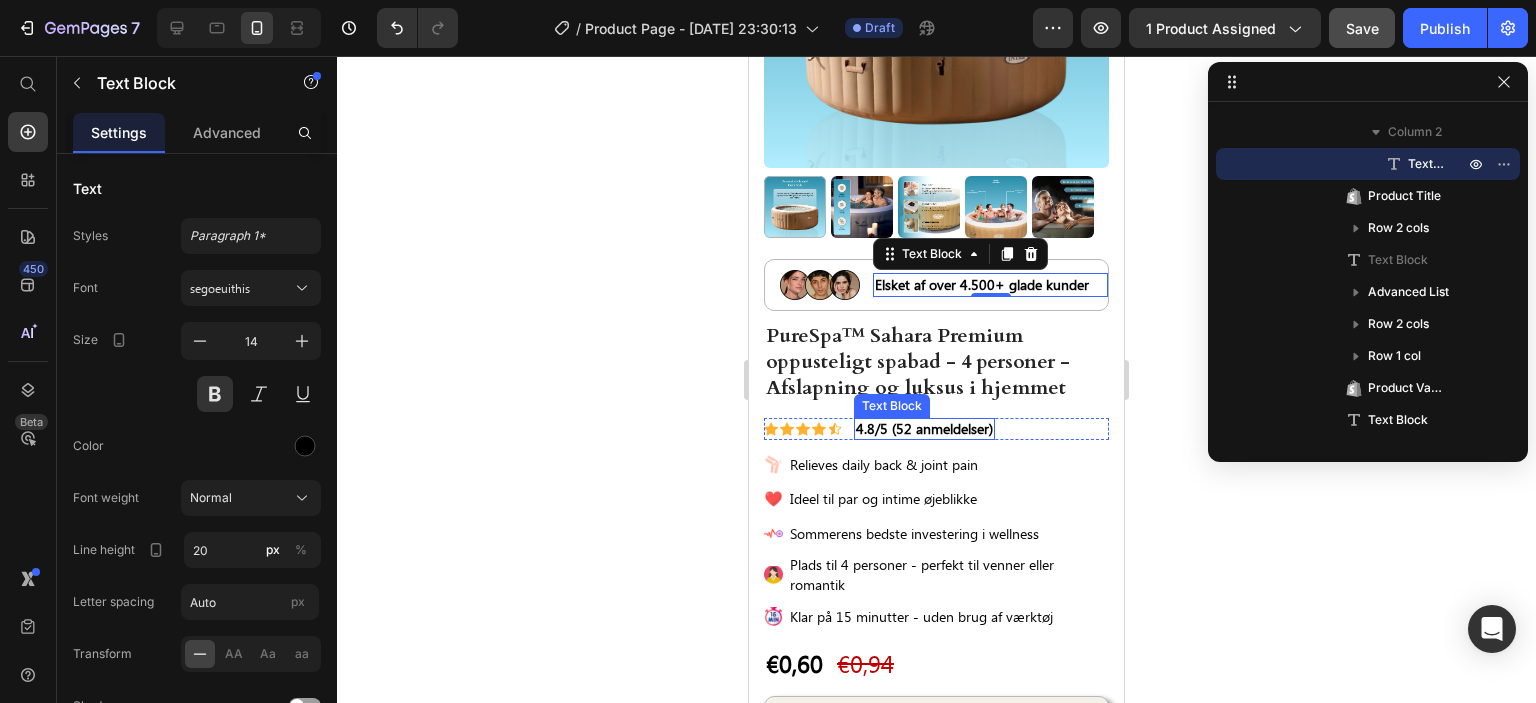 click on "4.8/5 (52 anmeldelser)" at bounding box center [924, 429] 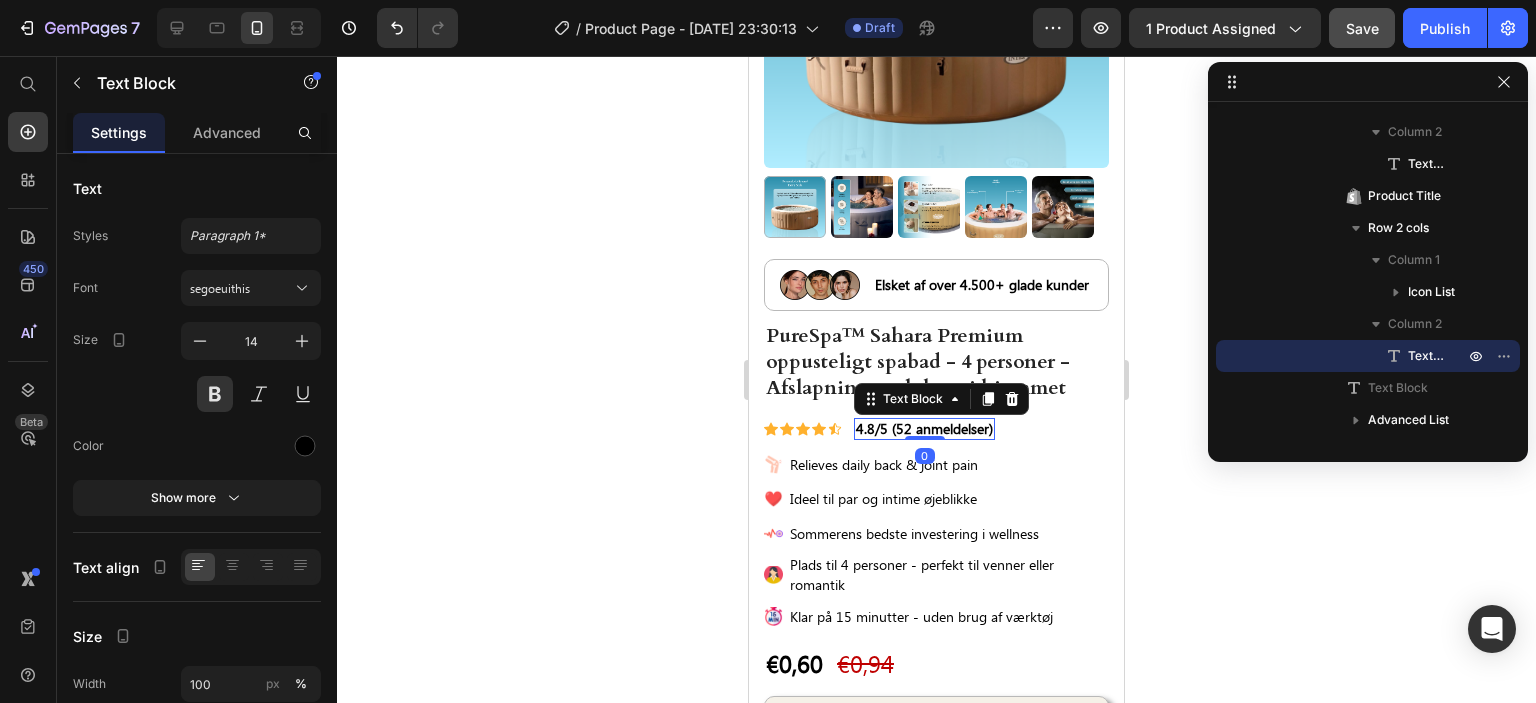 click on "4.8/5 (52 anmeldelser)" at bounding box center [924, 429] 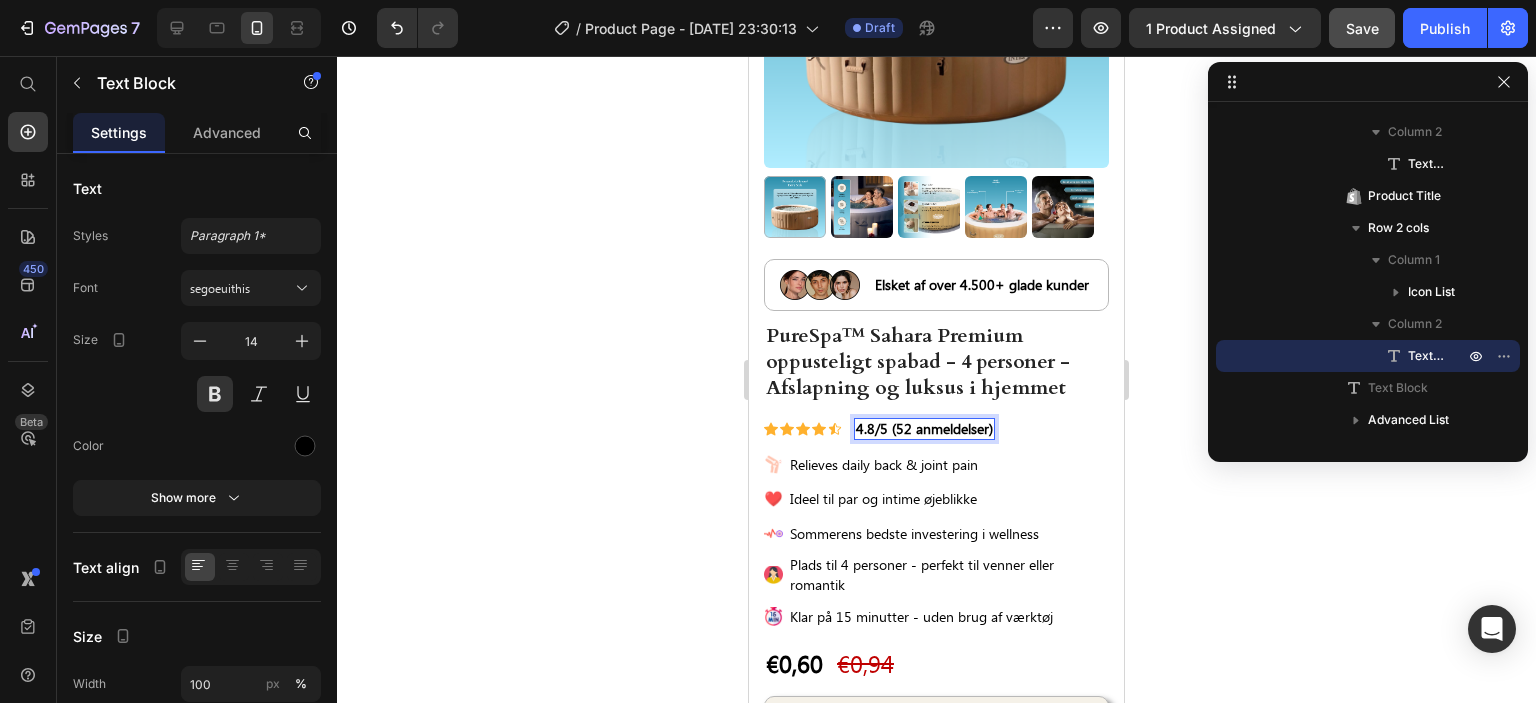 click on "4.8/5 (52 anmeldelser)" at bounding box center (924, 429) 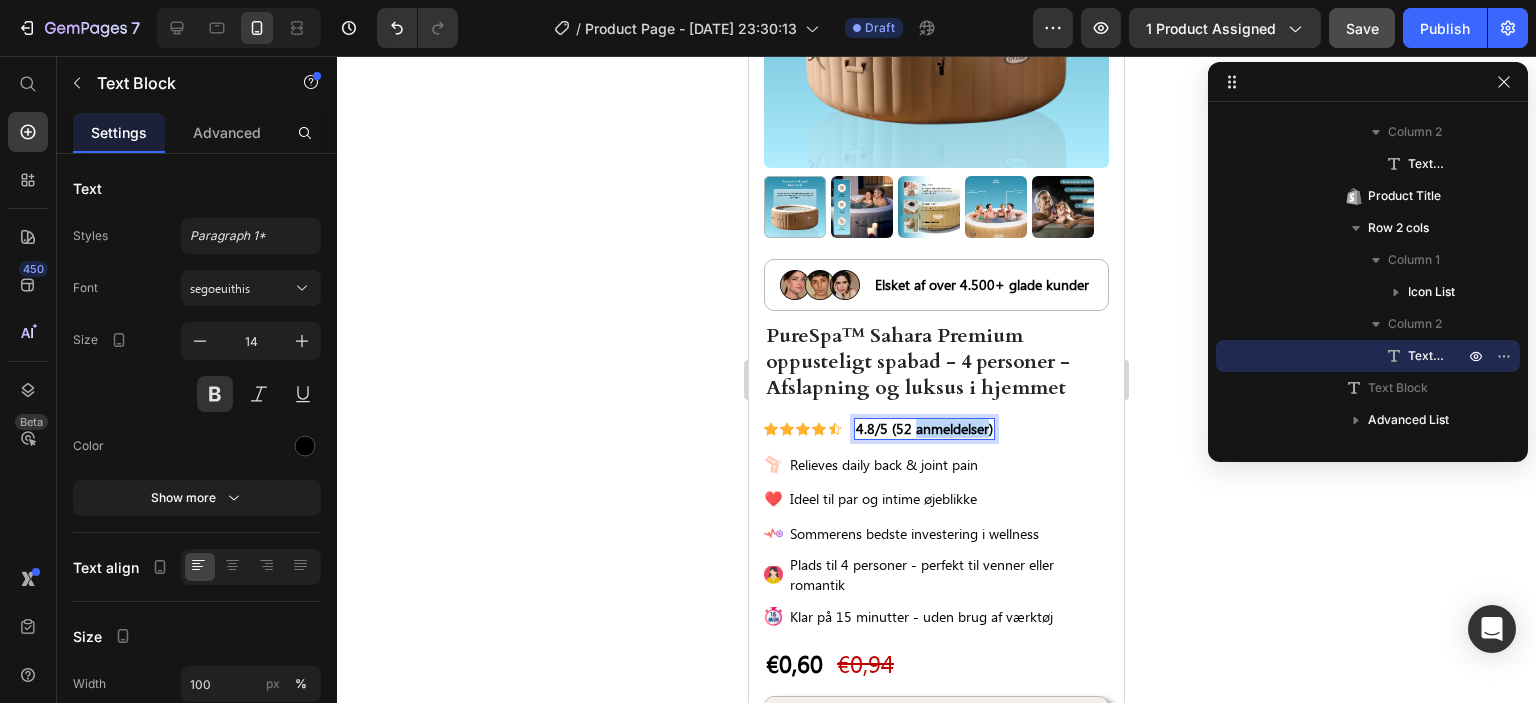 click on "4.8/5 (52 anmeldelser)" at bounding box center [924, 429] 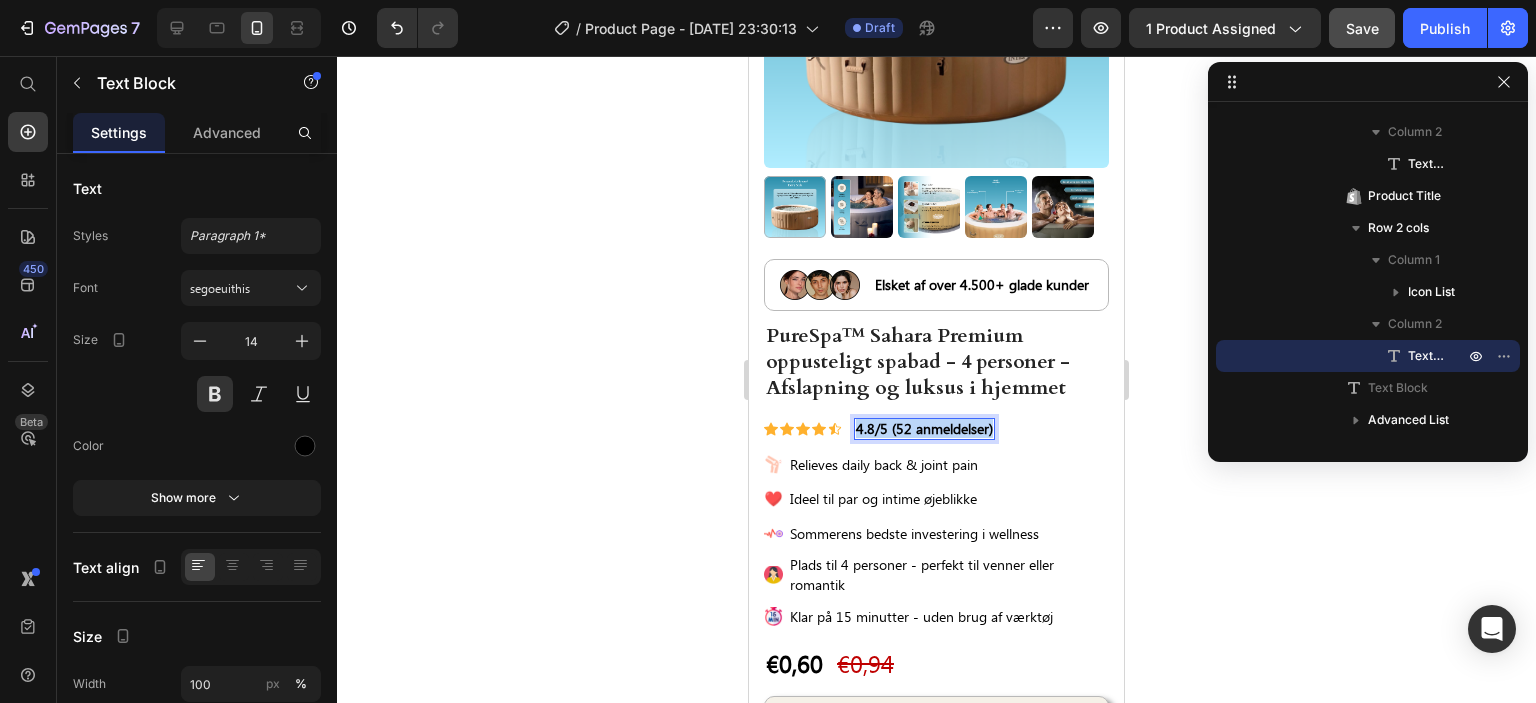 click on "4.8/5 (52 anmeldelser)" at bounding box center [924, 429] 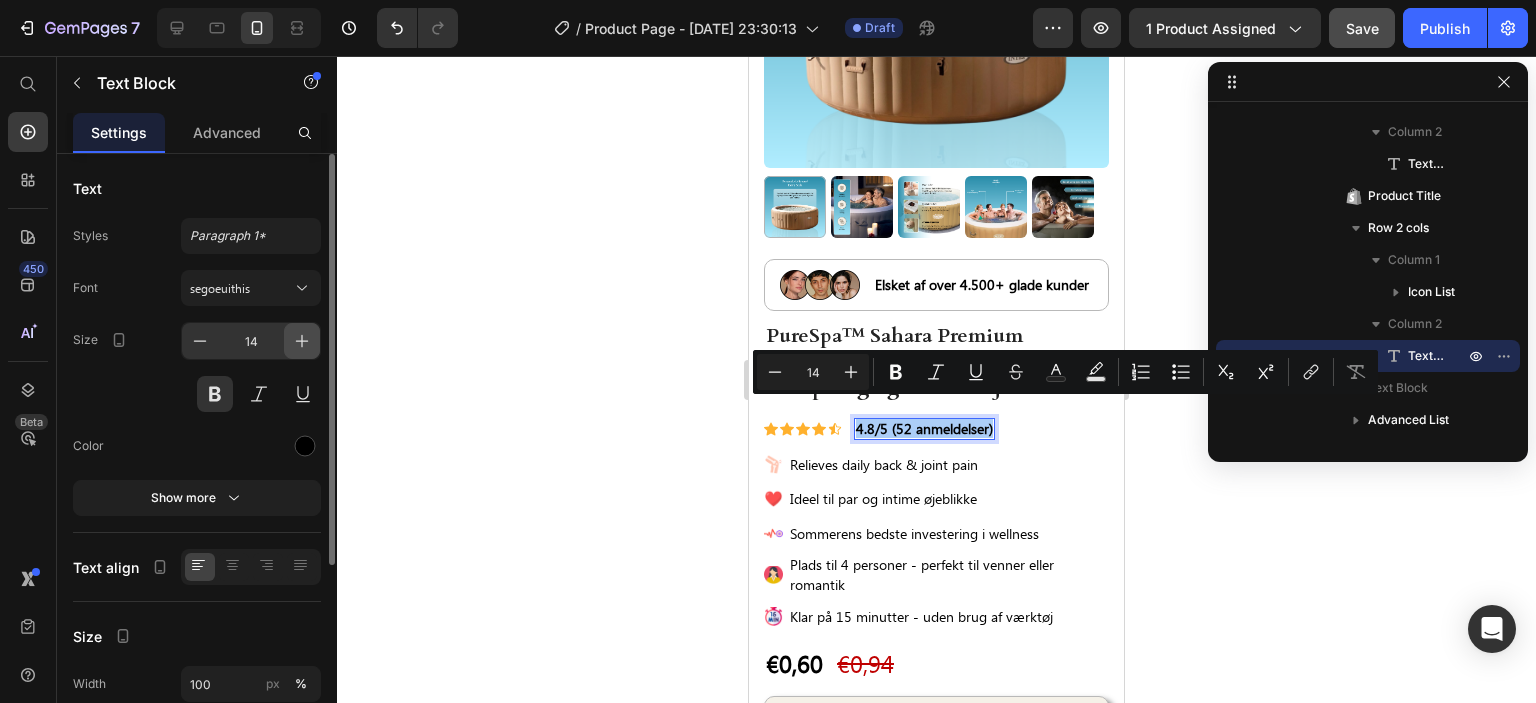 click at bounding box center (302, 341) 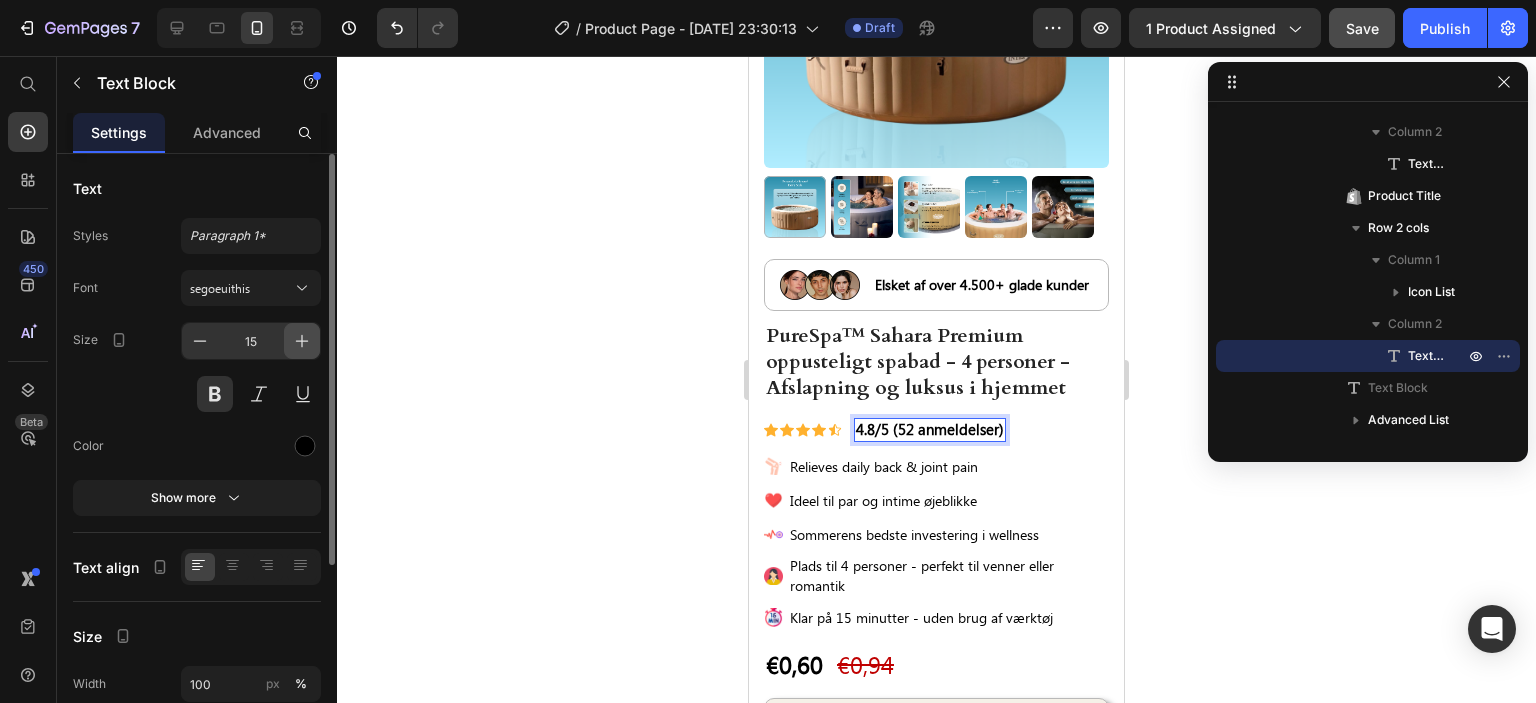click at bounding box center [302, 341] 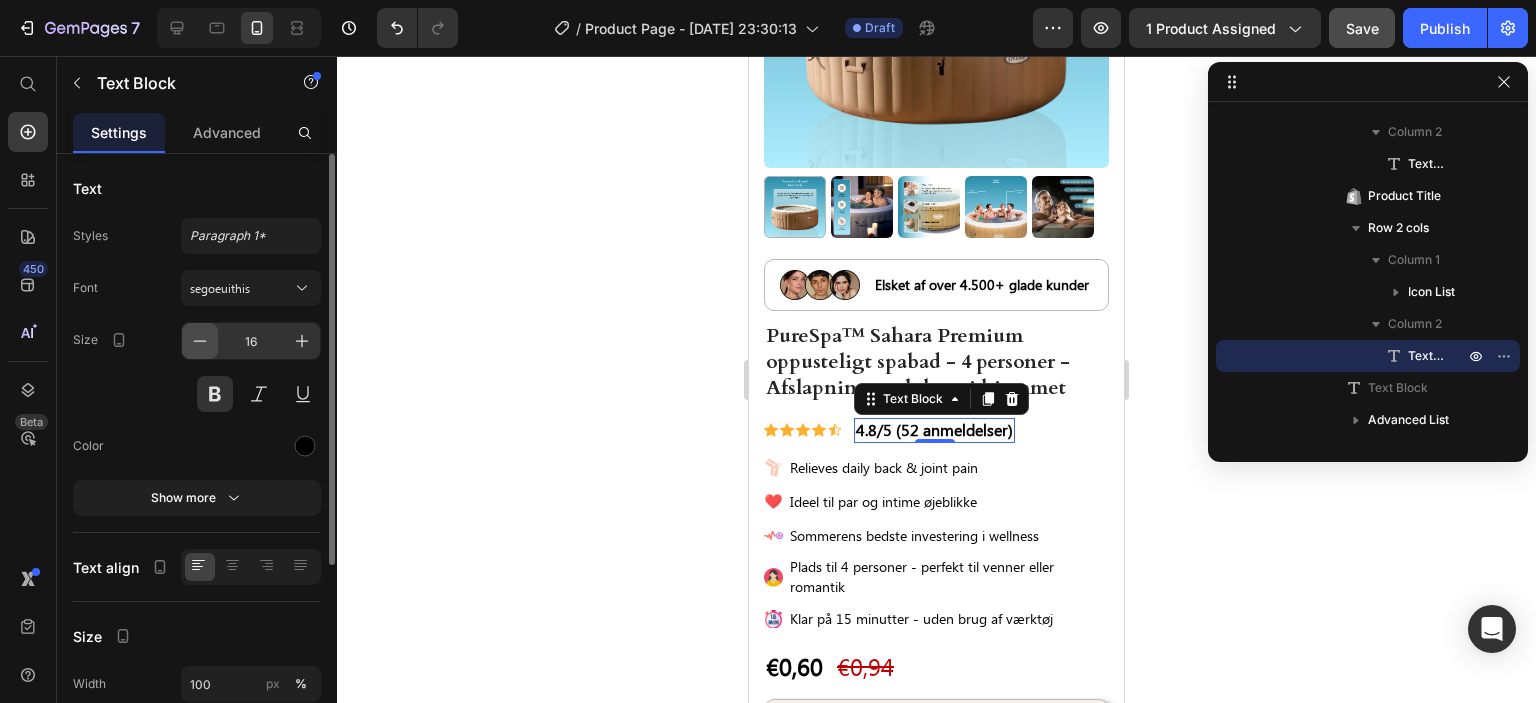 click 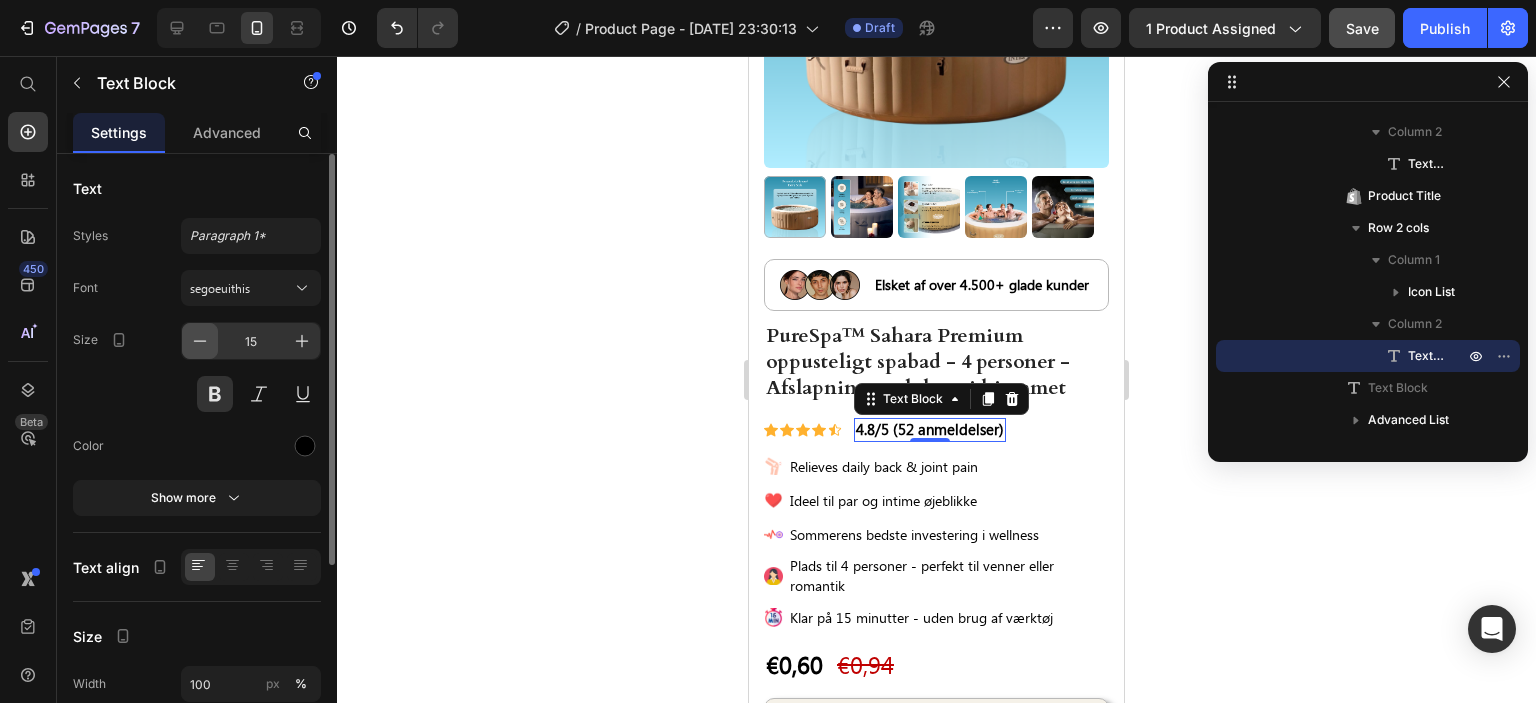 click 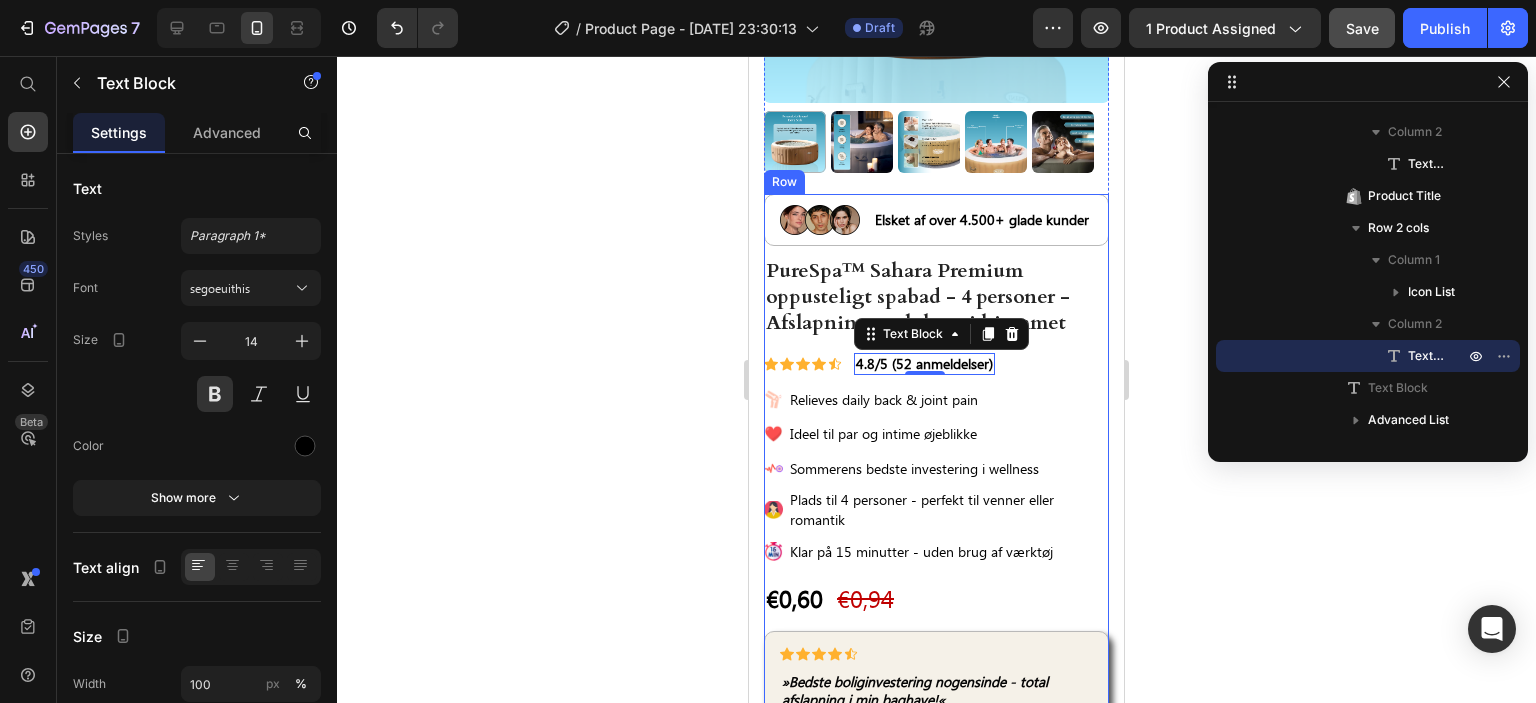 scroll, scrollTop: 395, scrollLeft: 0, axis: vertical 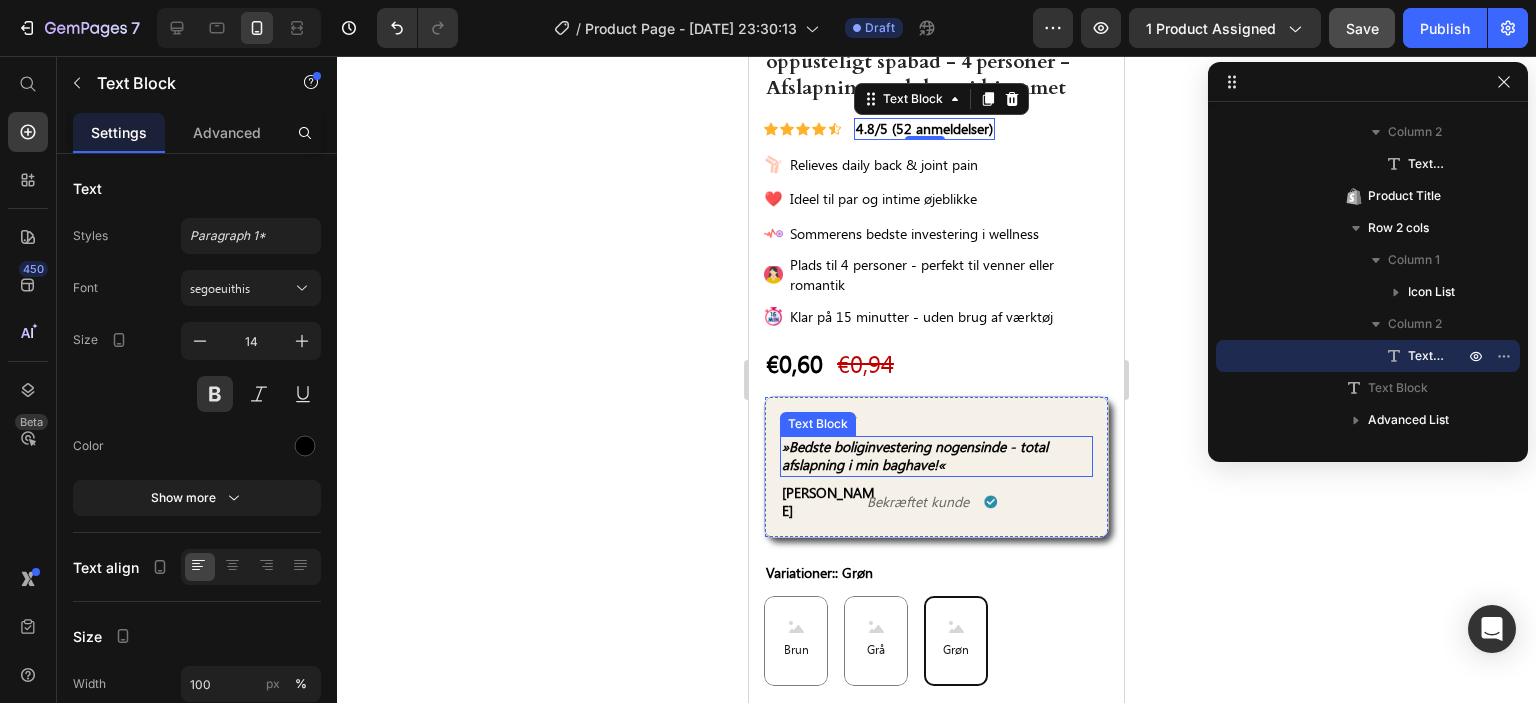 click on "»Bedste boliginvestering nogensinde - total afslapning i min baghave!«" at bounding box center (936, 456) 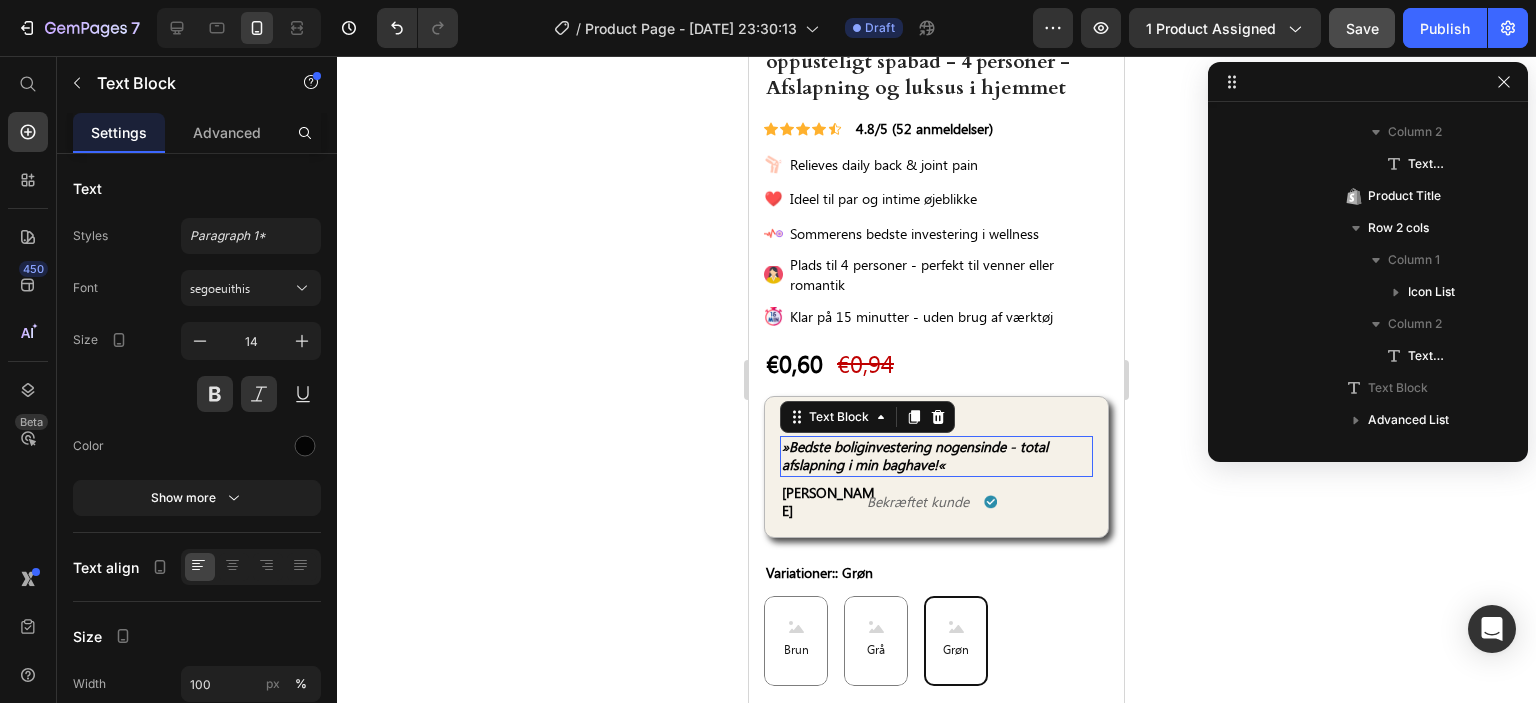 scroll, scrollTop: 666, scrollLeft: 0, axis: vertical 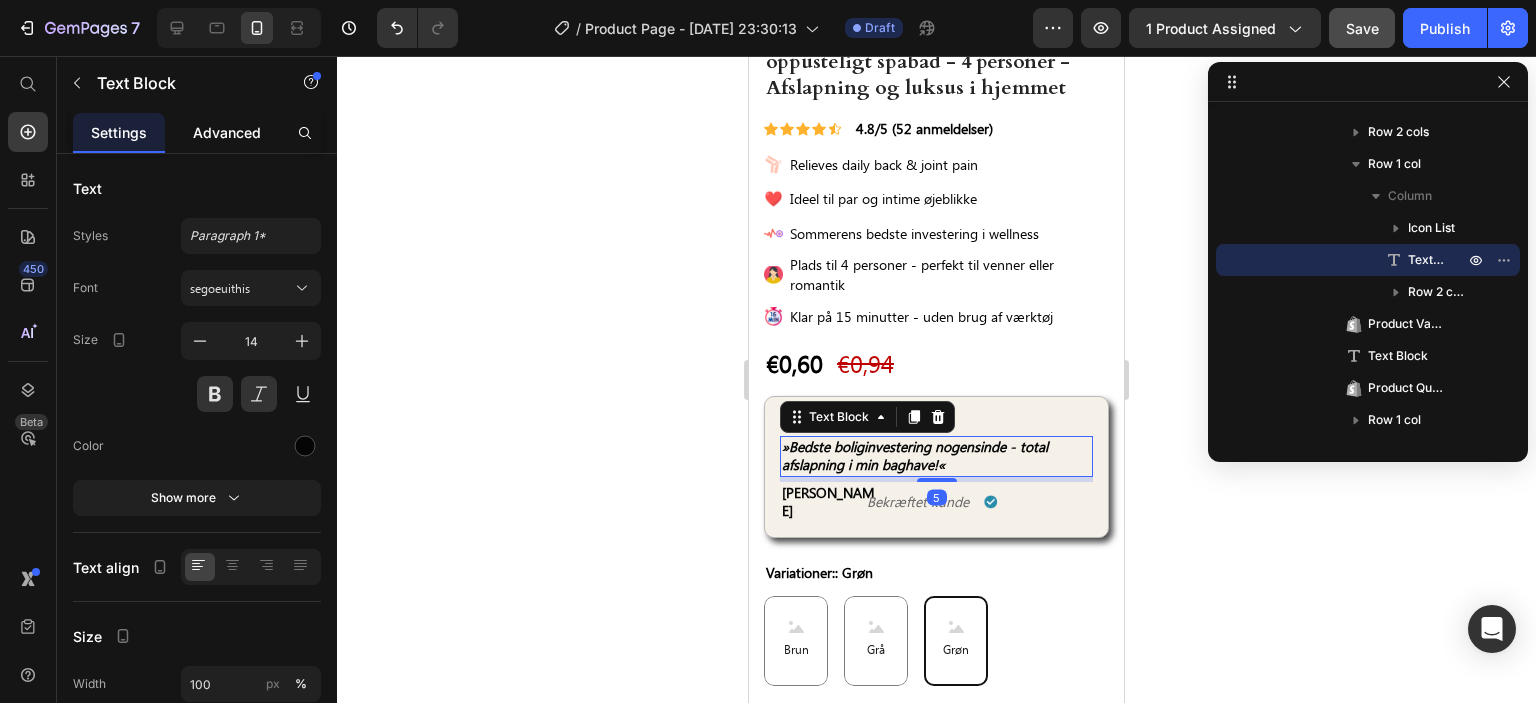 click on "Advanced" at bounding box center [227, 132] 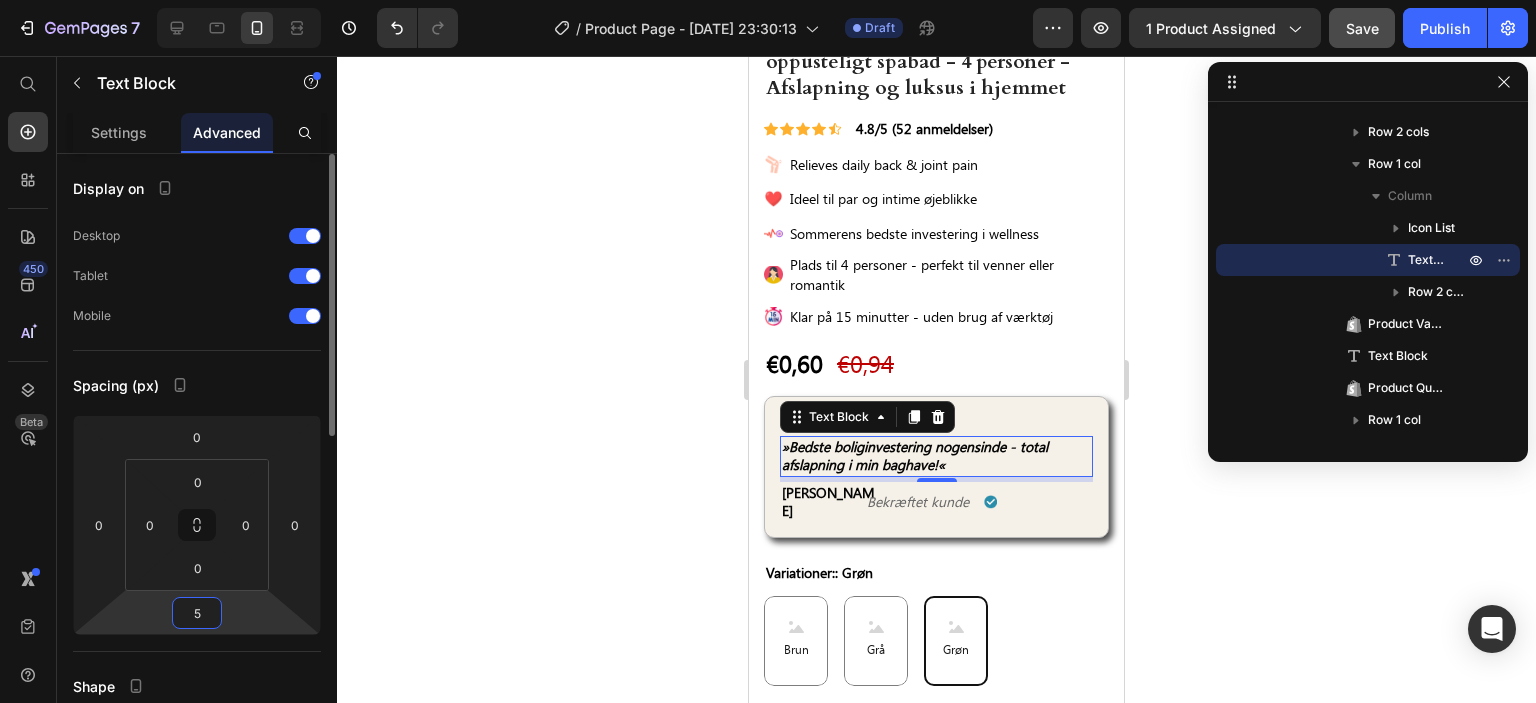 click on "5" at bounding box center [197, 613] 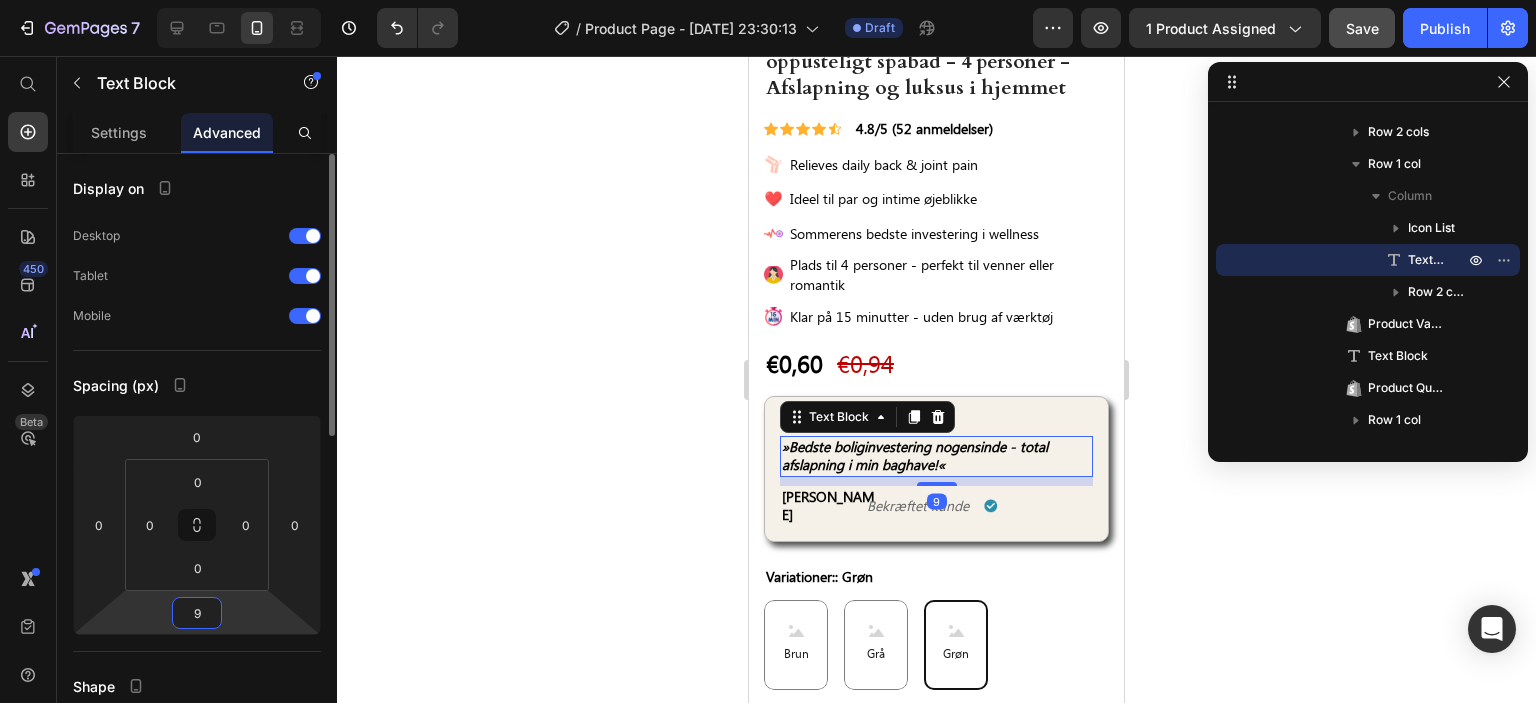 type on "10" 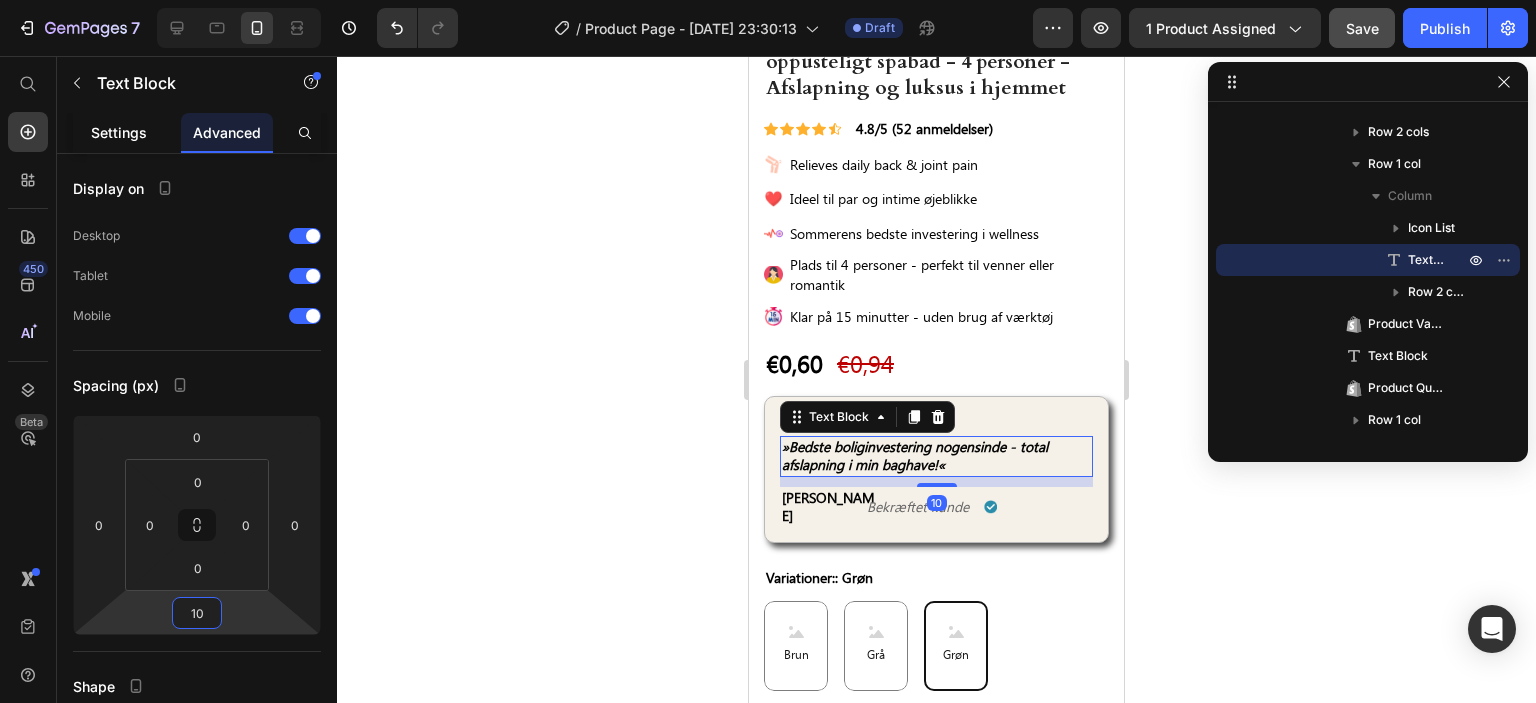 click on "Settings" at bounding box center (119, 132) 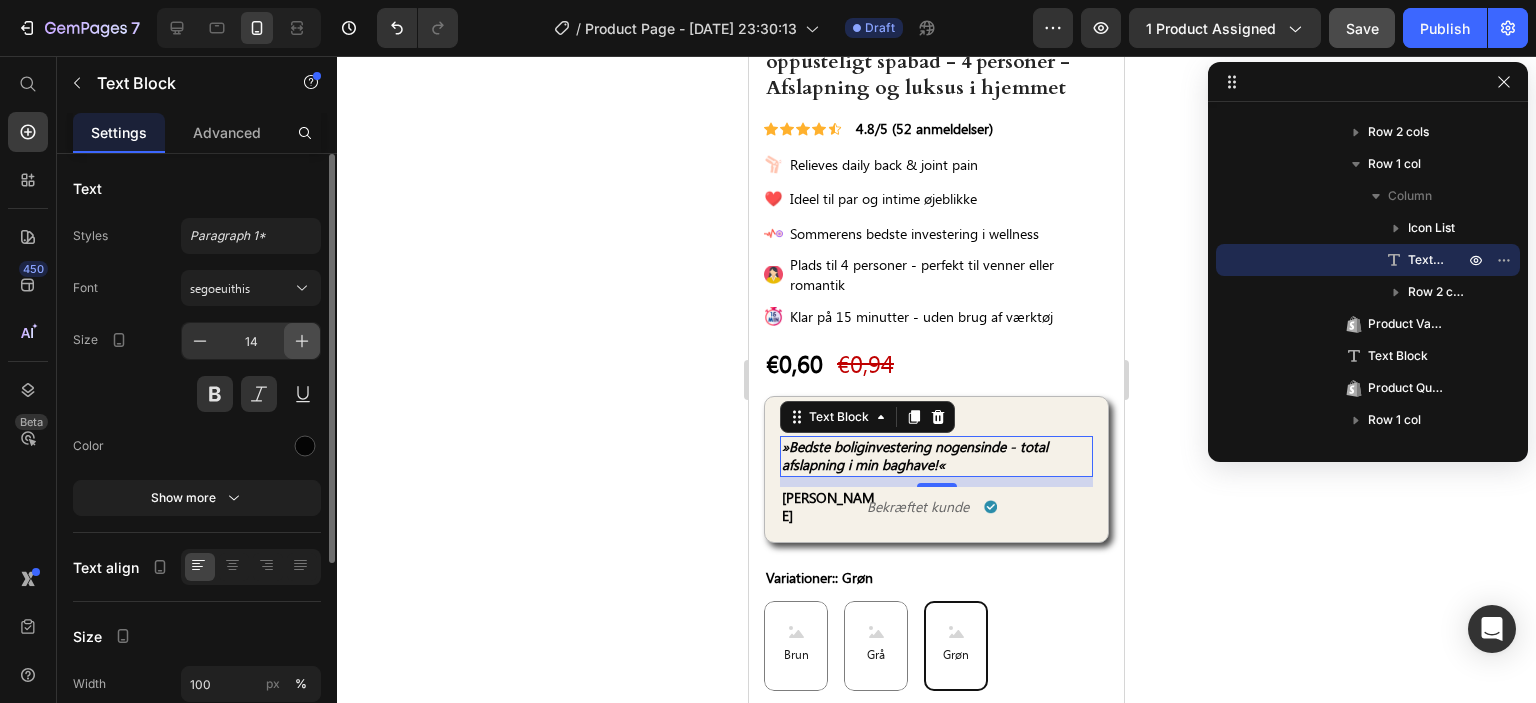 click 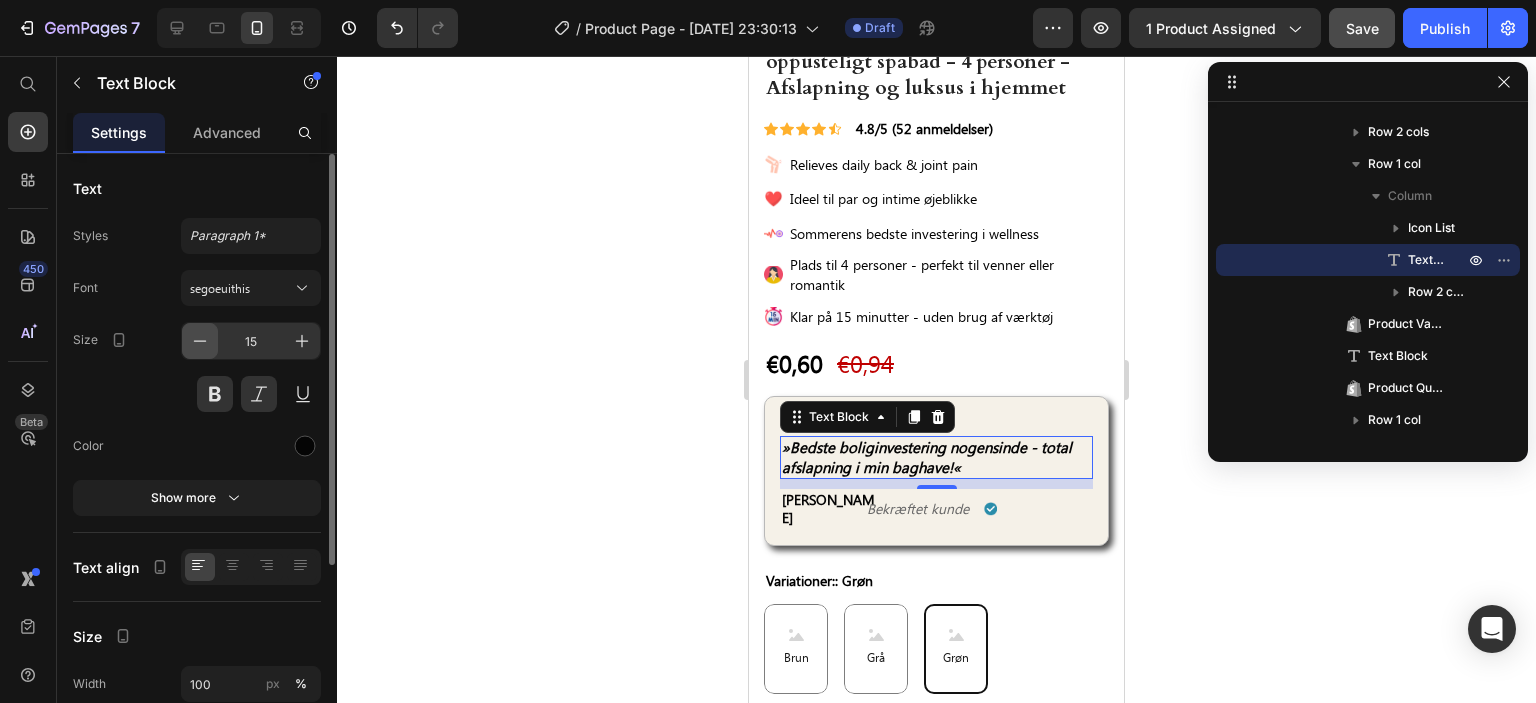 click at bounding box center [200, 341] 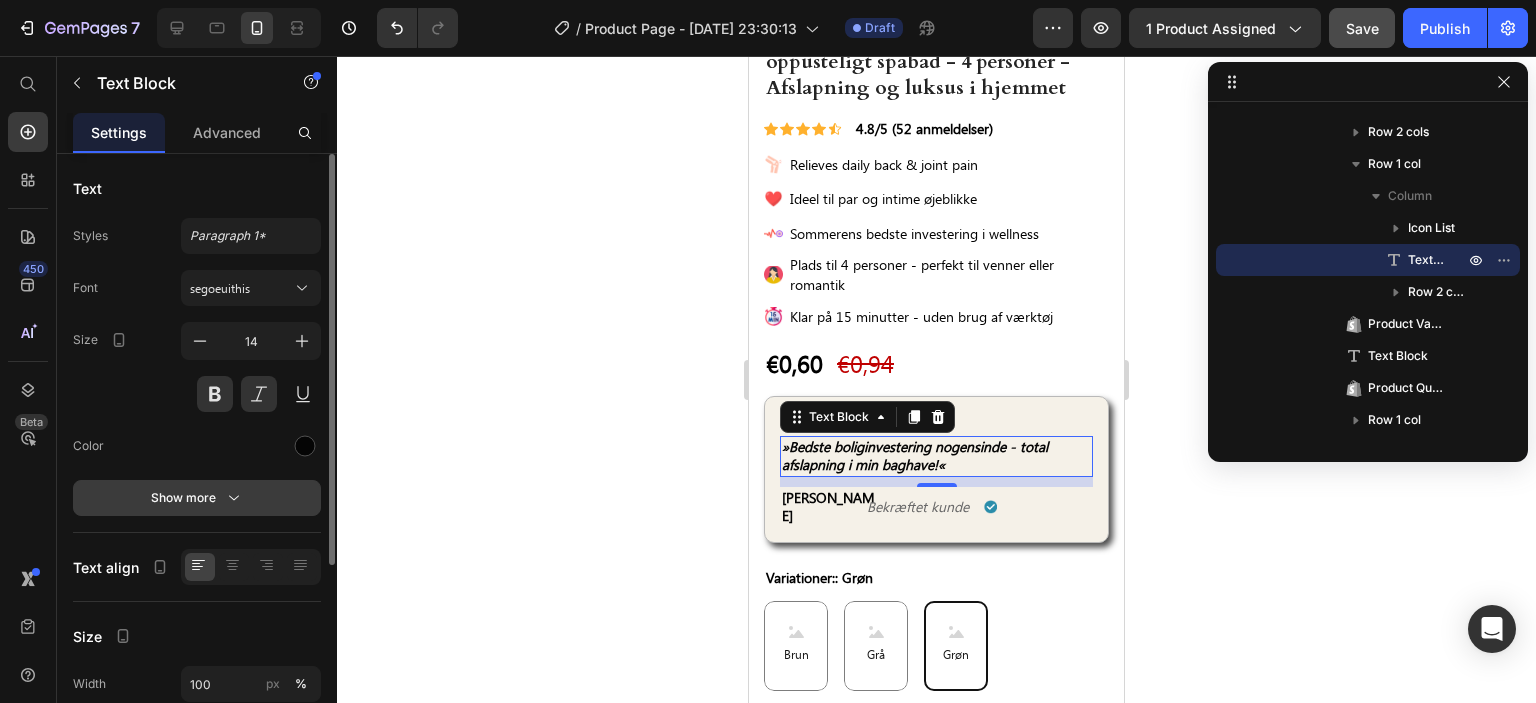click on "Show more" at bounding box center (197, 498) 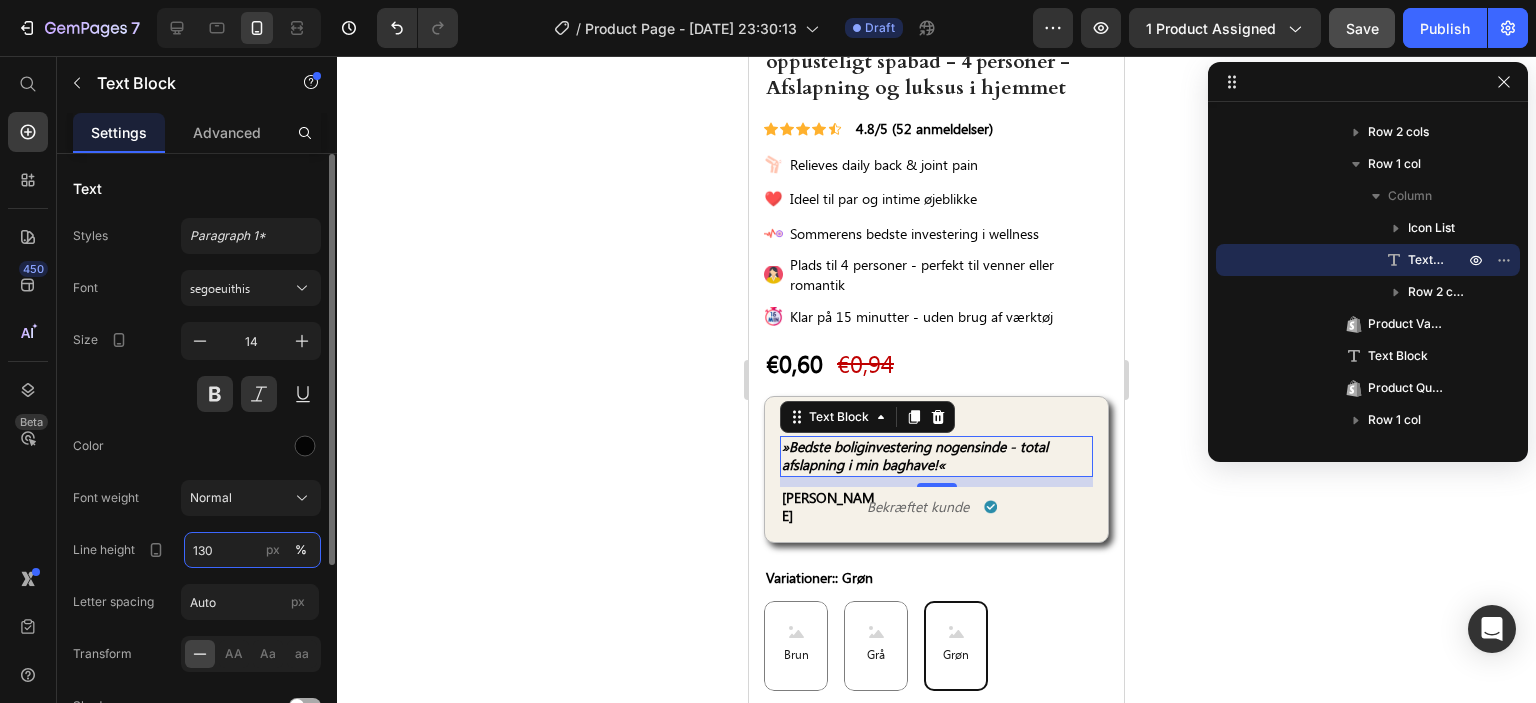 click on "130" at bounding box center (252, 550) 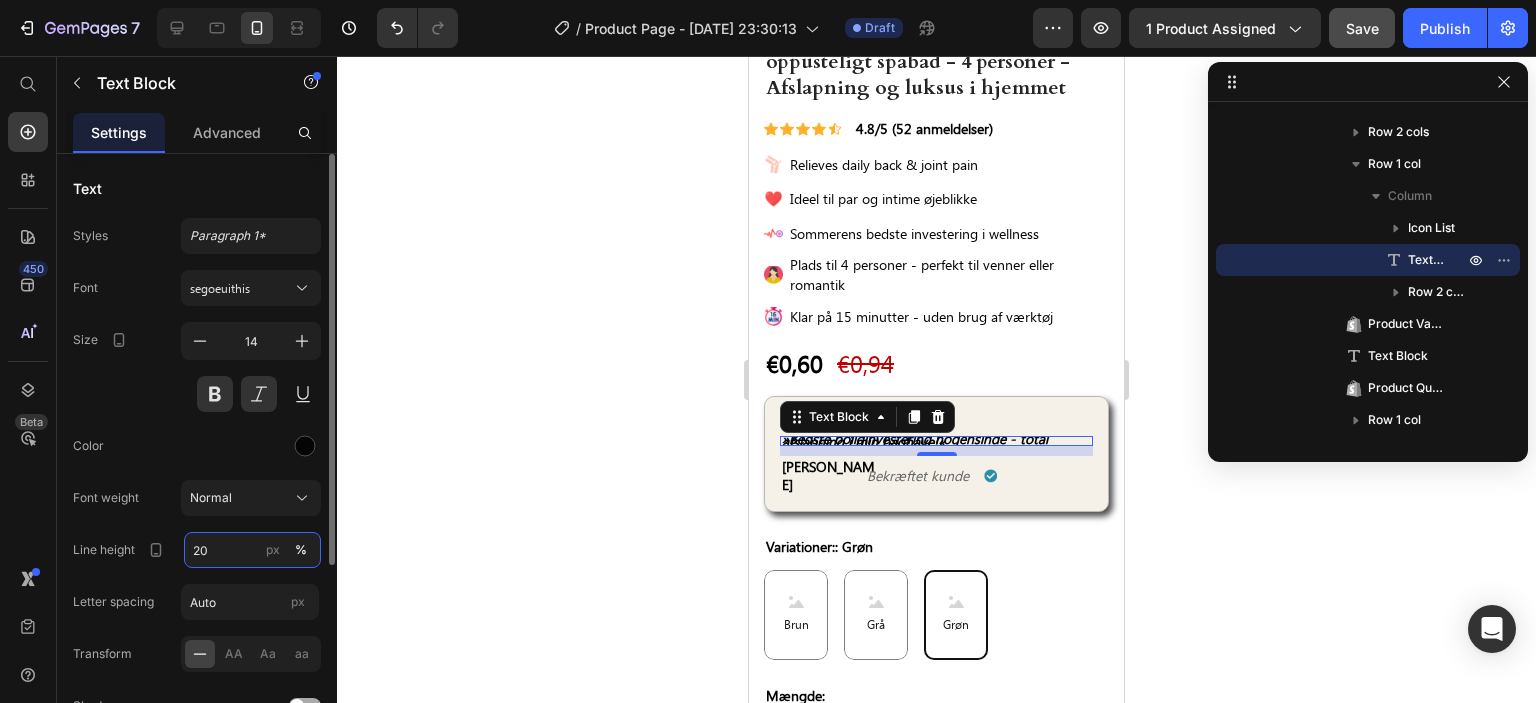type on "20" 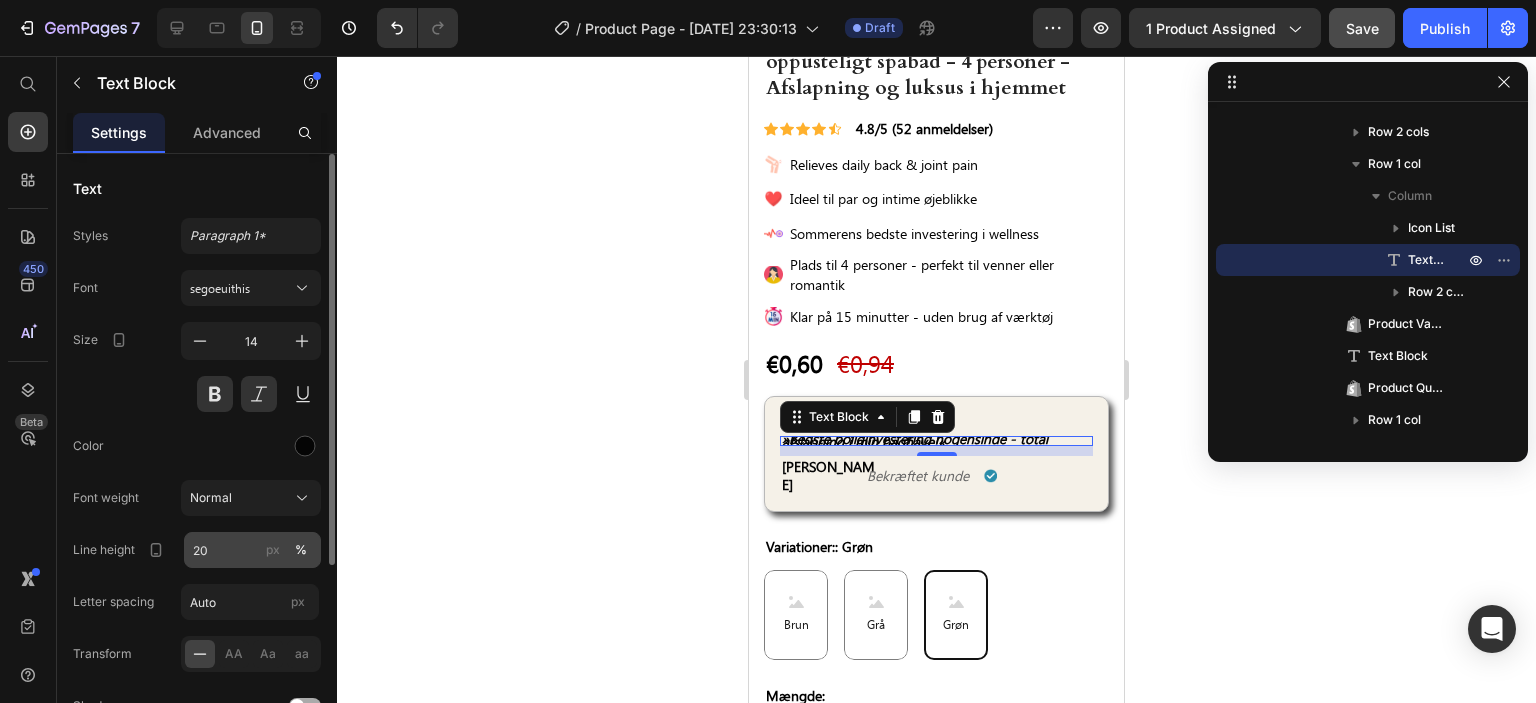 click on "px" at bounding box center (273, 550) 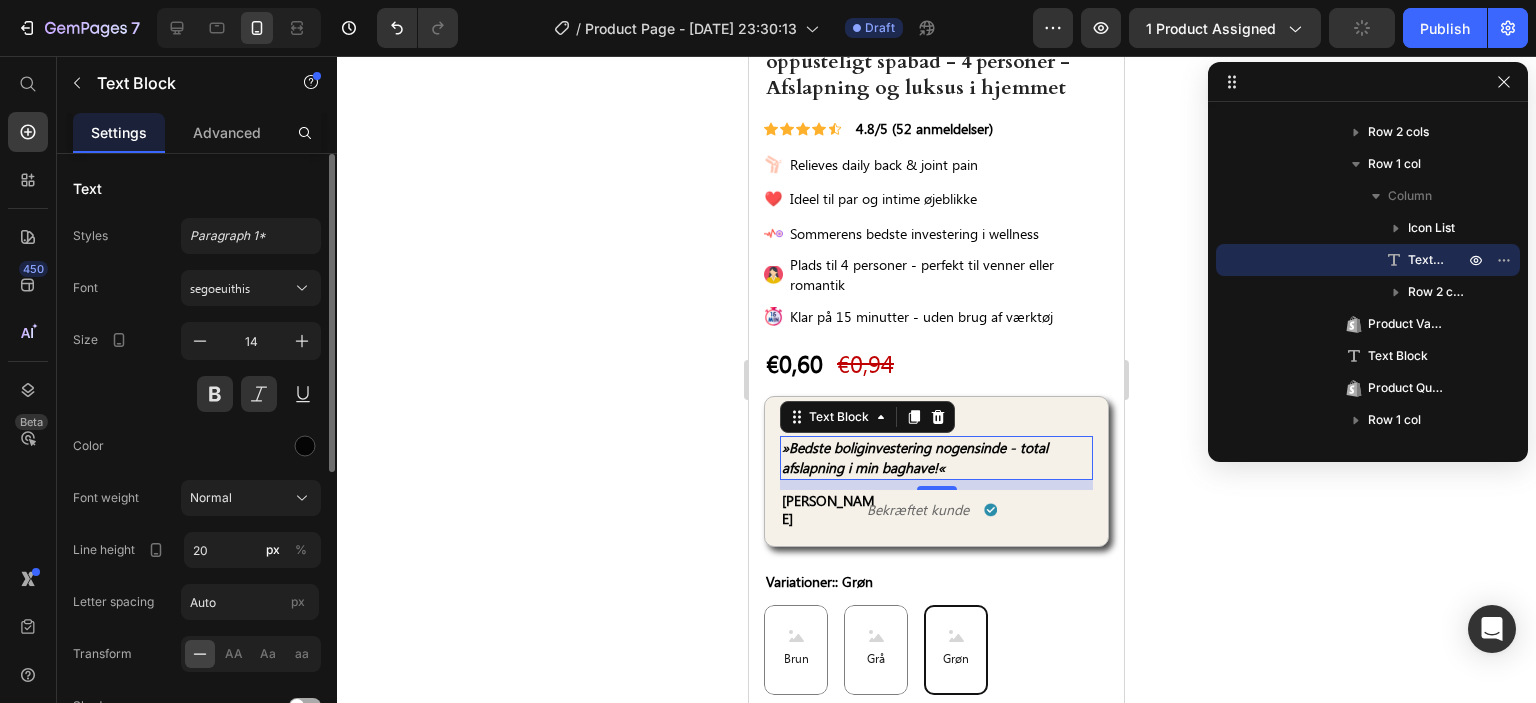 click at bounding box center [251, 446] 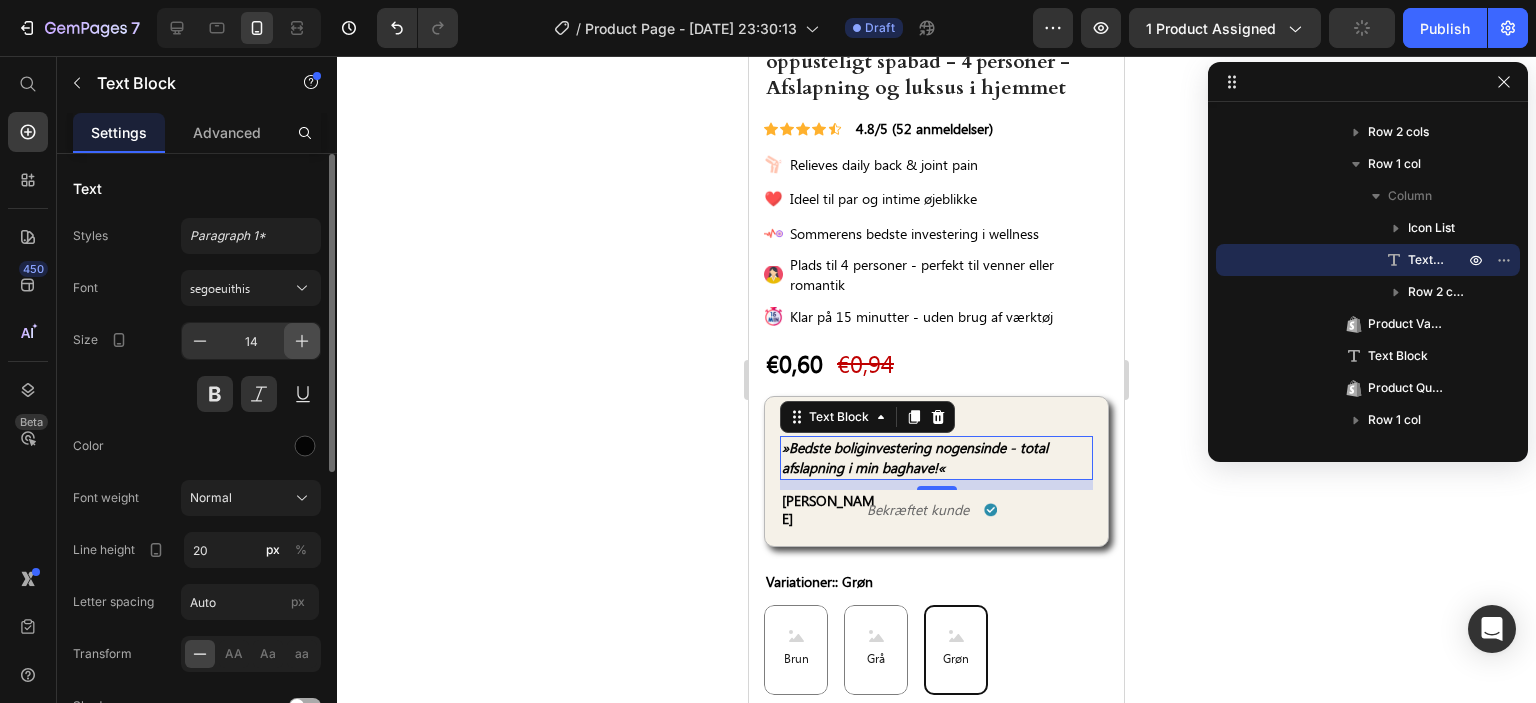 click 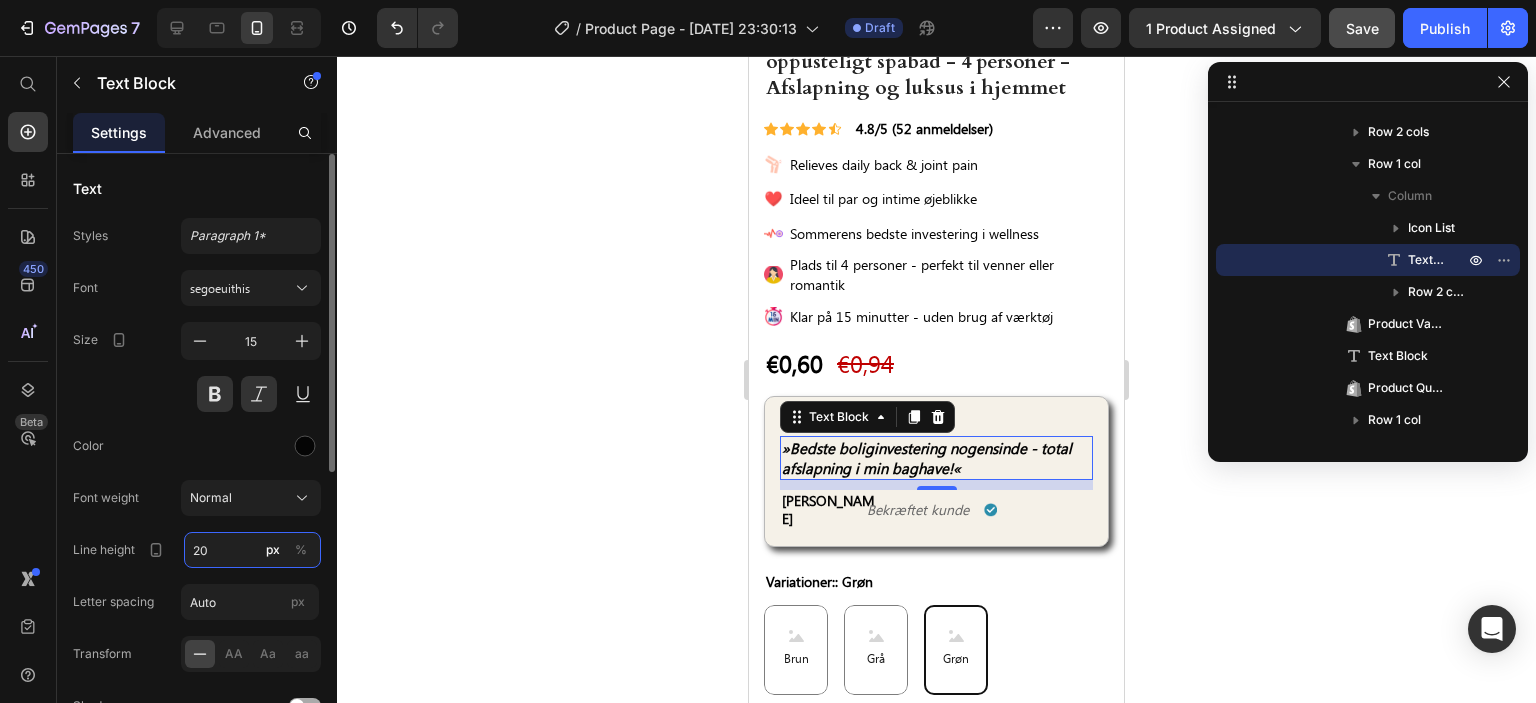 click on "20" at bounding box center [252, 550] 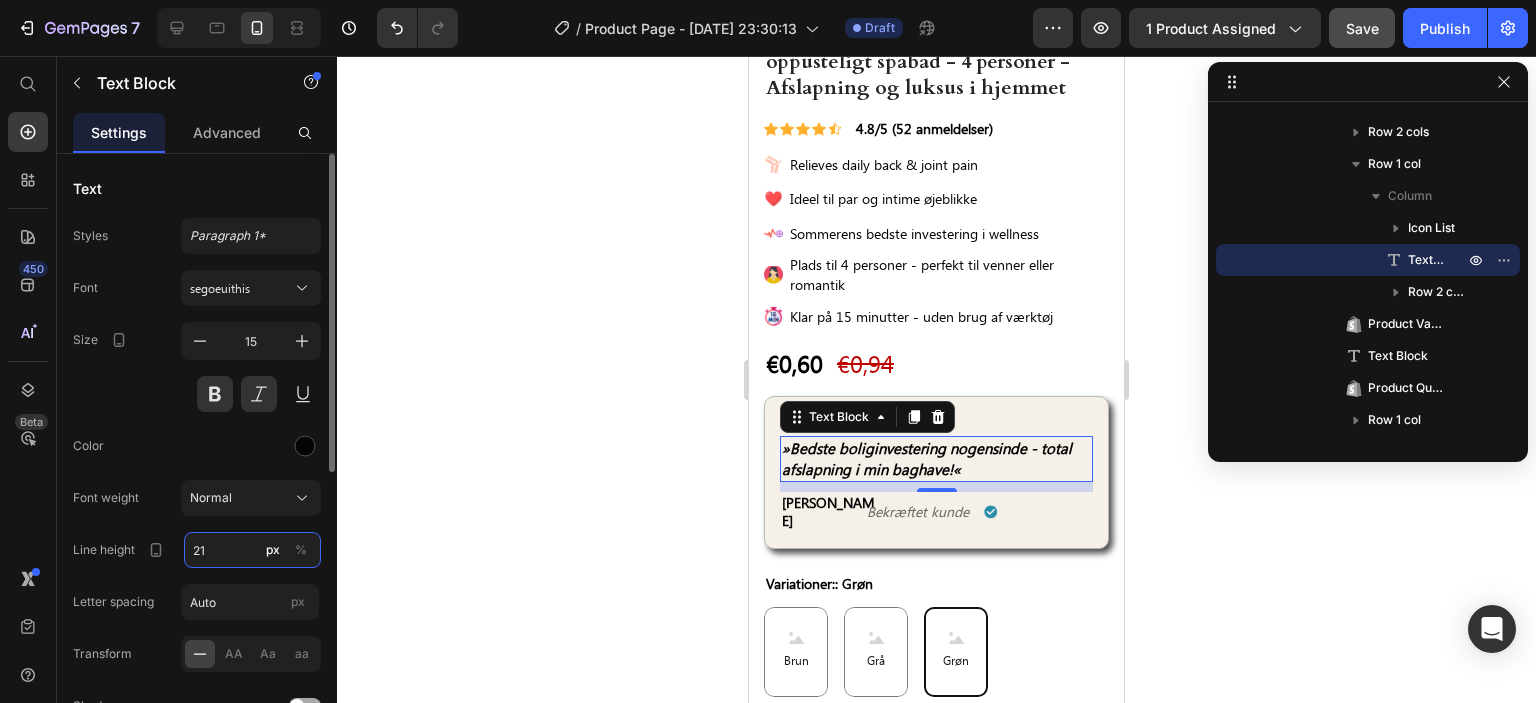 type on "22" 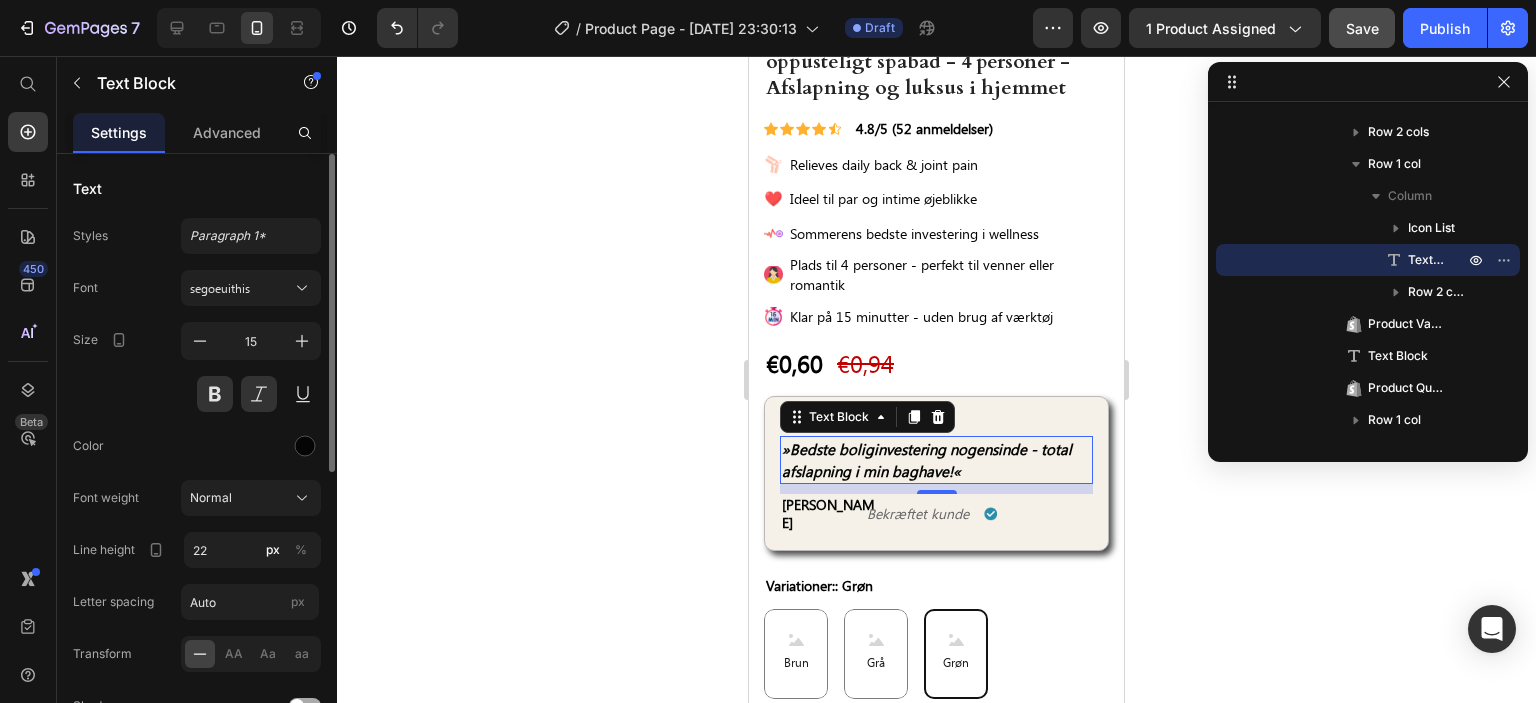 click at bounding box center [251, 446] 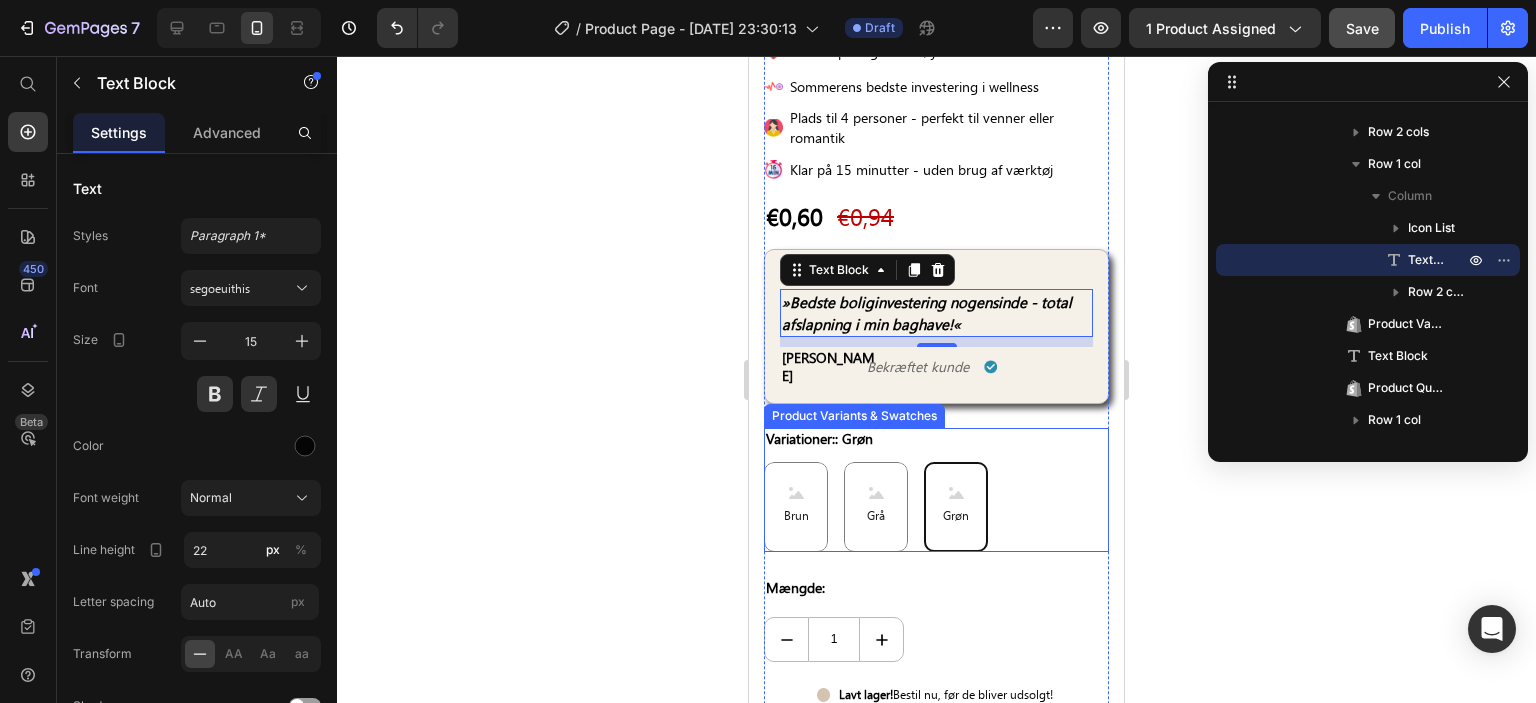 scroll, scrollTop: 795, scrollLeft: 0, axis: vertical 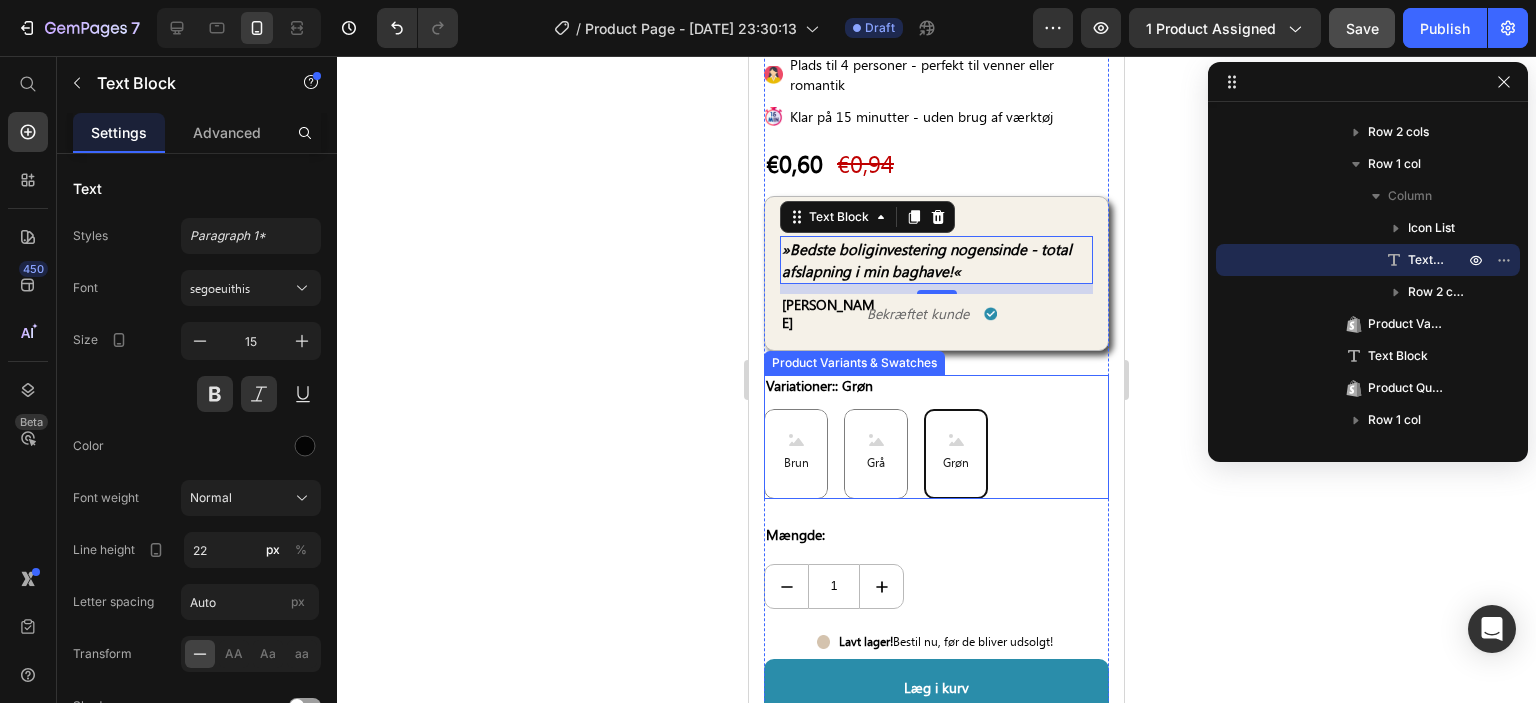 click on "Brun Brun Brun Grå Grå Grå Grøn Grøn Grøn" at bounding box center (936, 454) 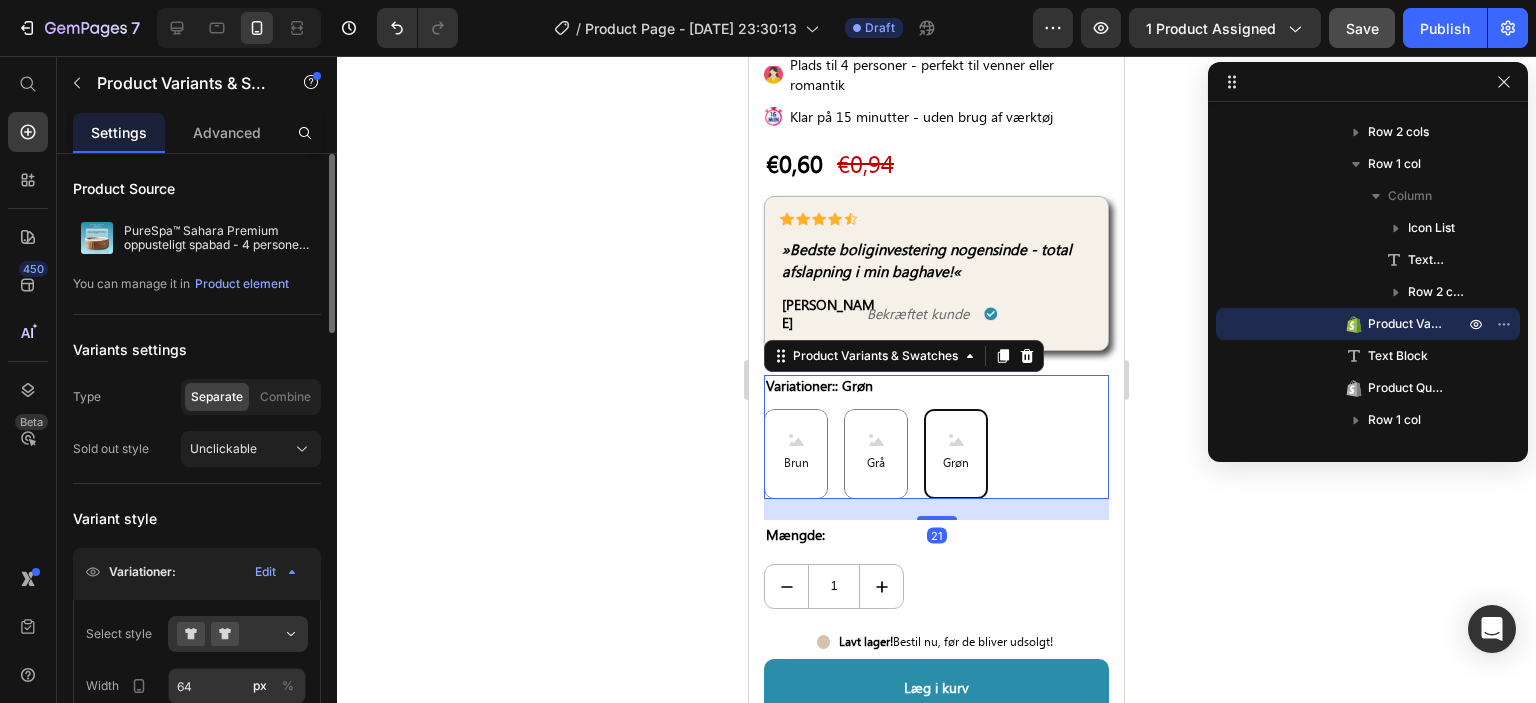 scroll, scrollTop: 200, scrollLeft: 0, axis: vertical 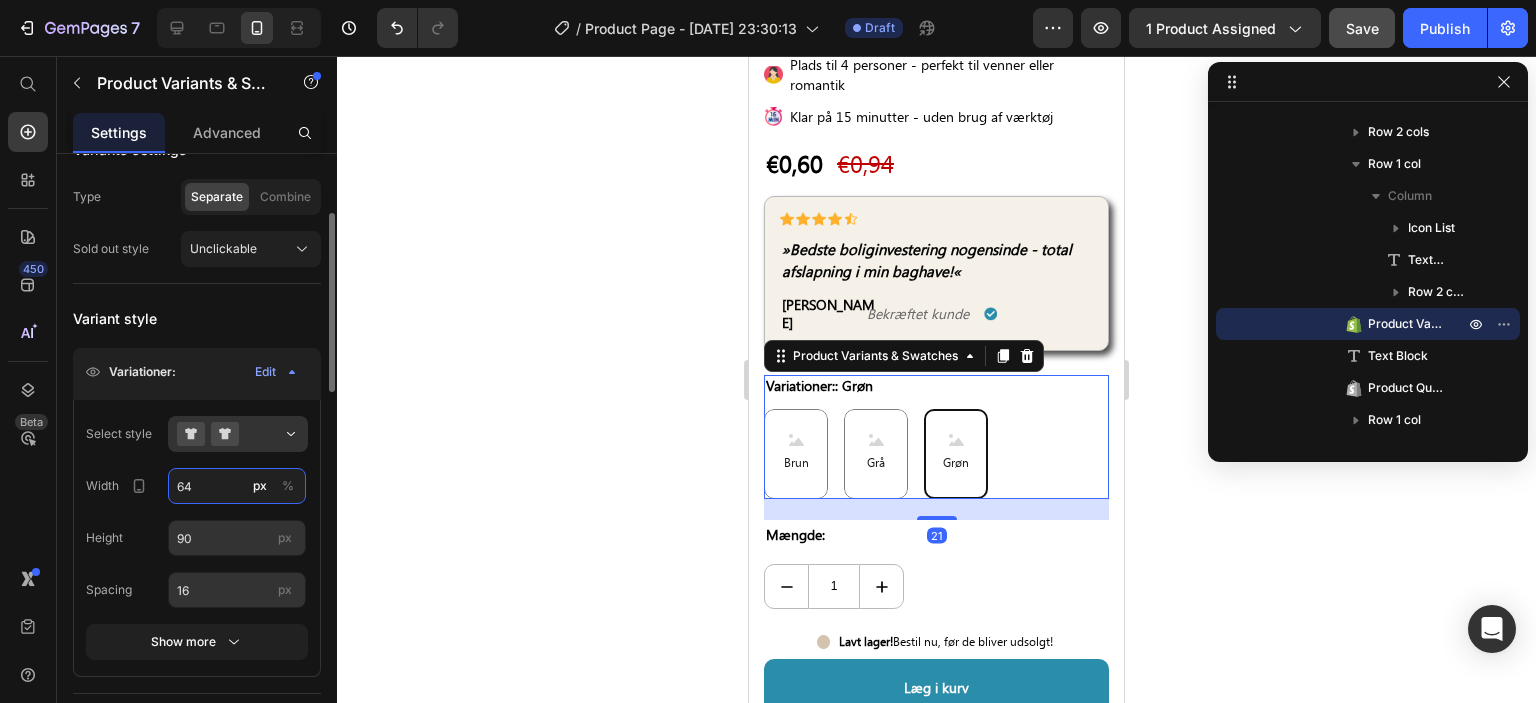 click on "64" at bounding box center [237, 486] 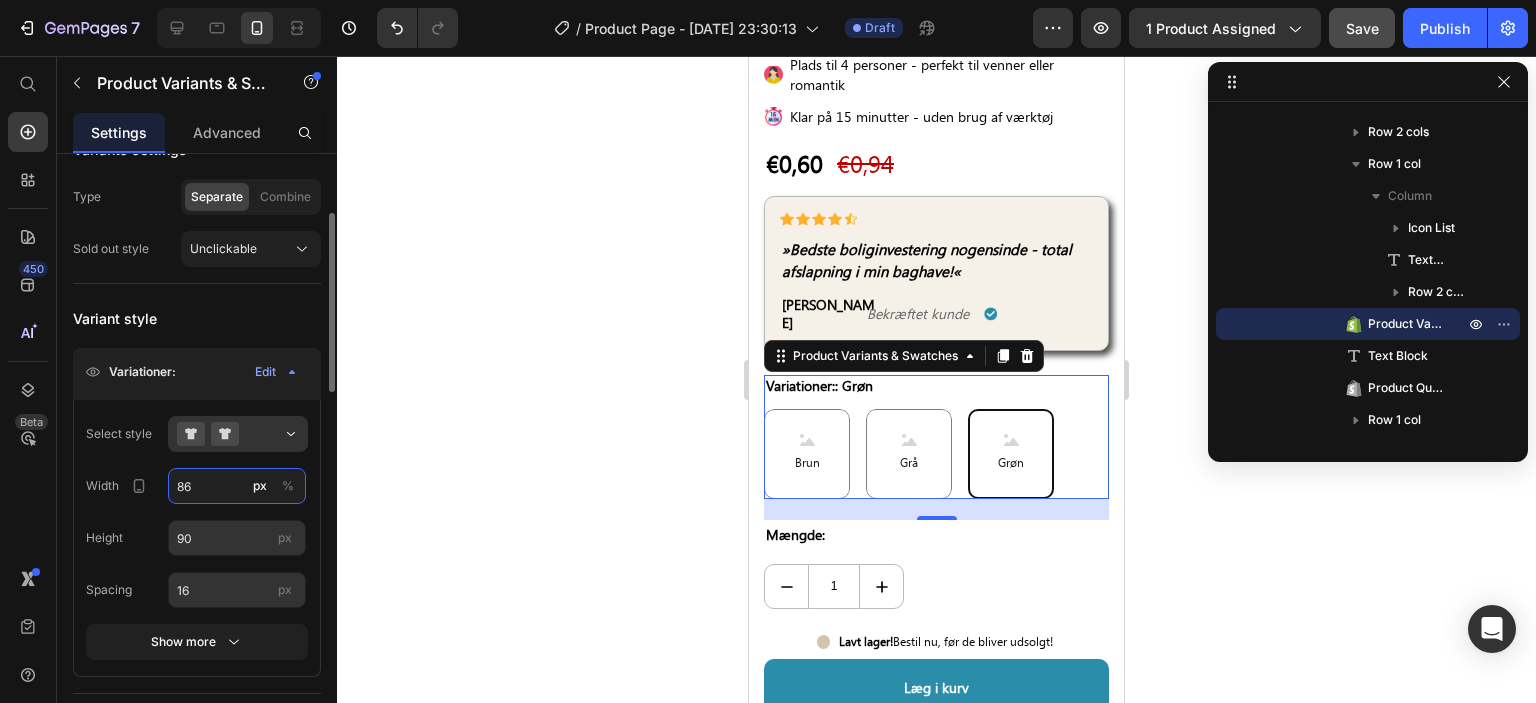 type on "85" 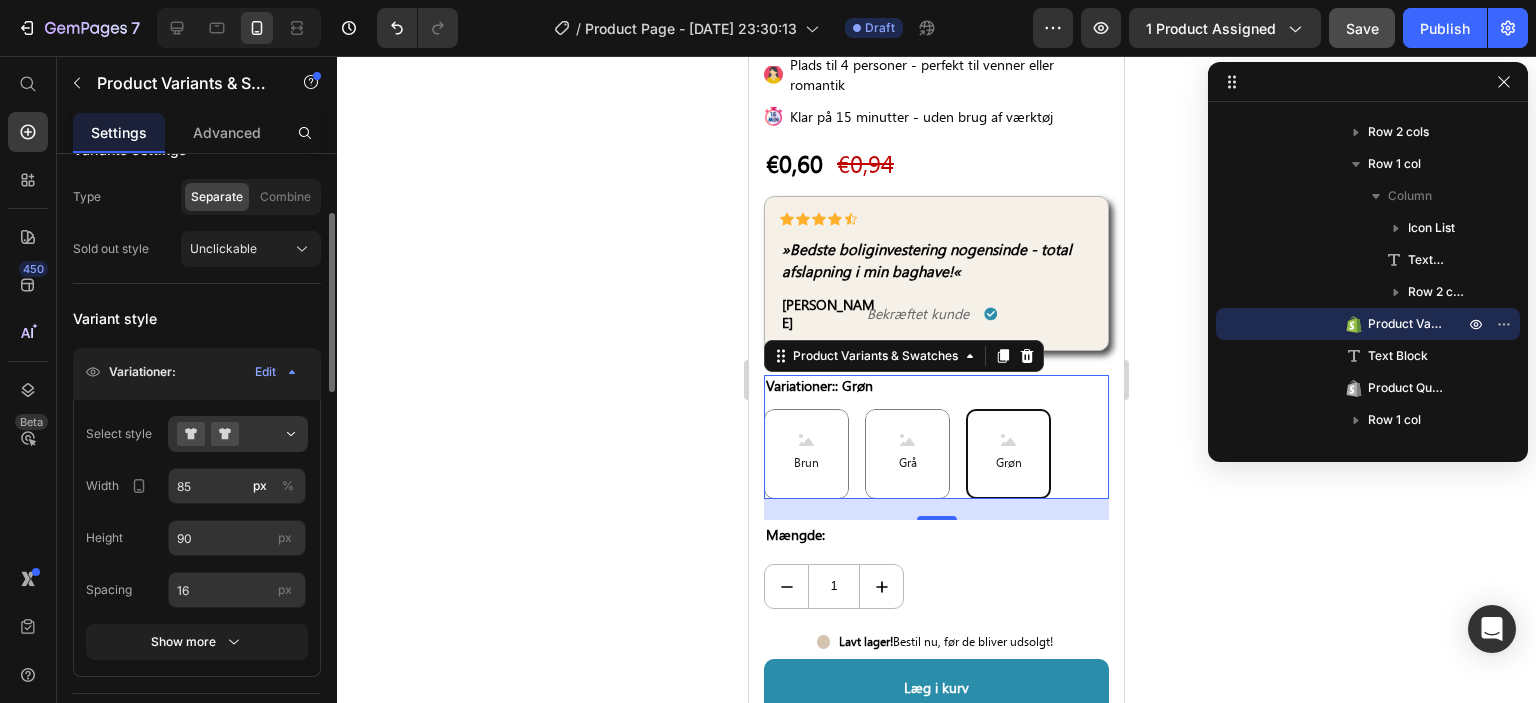 click on "Select style Width 85 px % Height 90 px Spacing 16 px Show more" 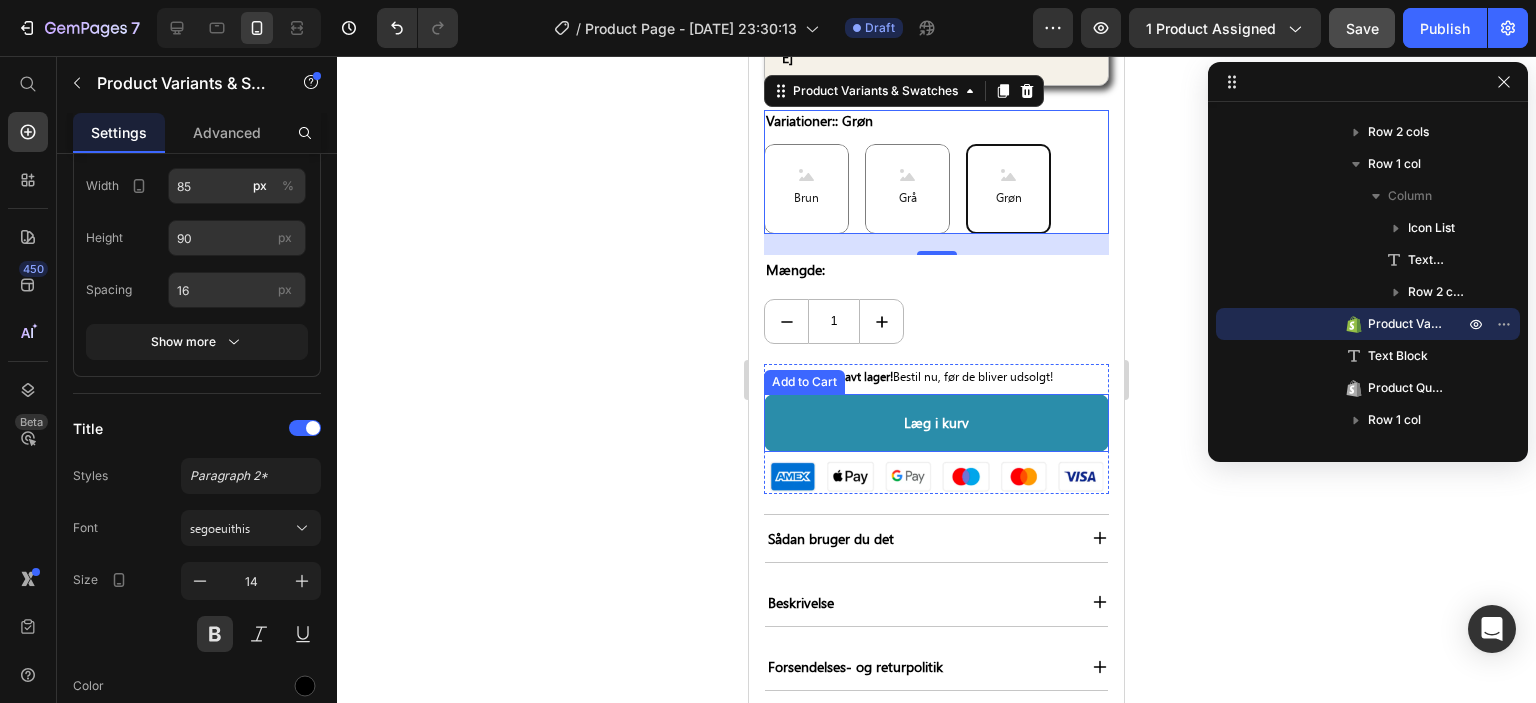 scroll, scrollTop: 1095, scrollLeft: 0, axis: vertical 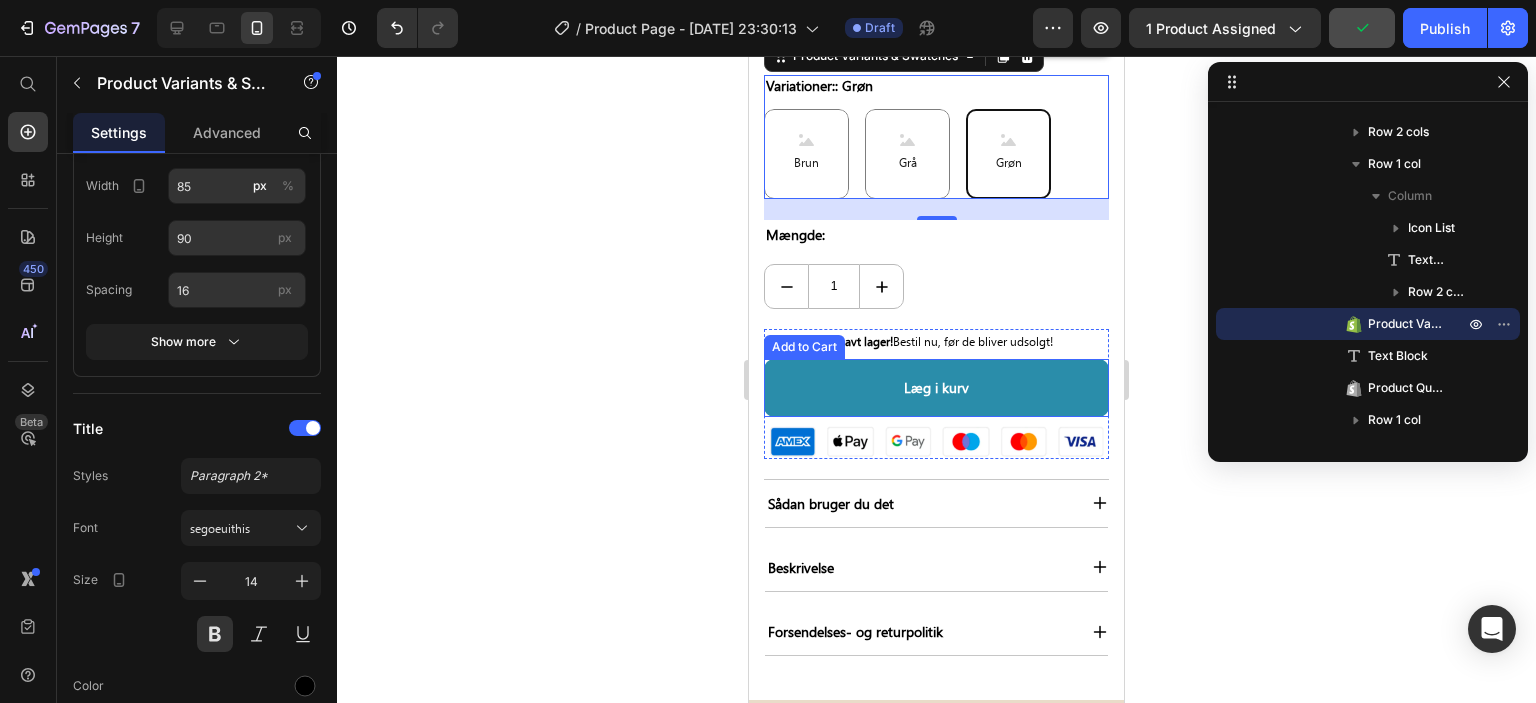 click on "Læg i kurv" at bounding box center [936, 388] 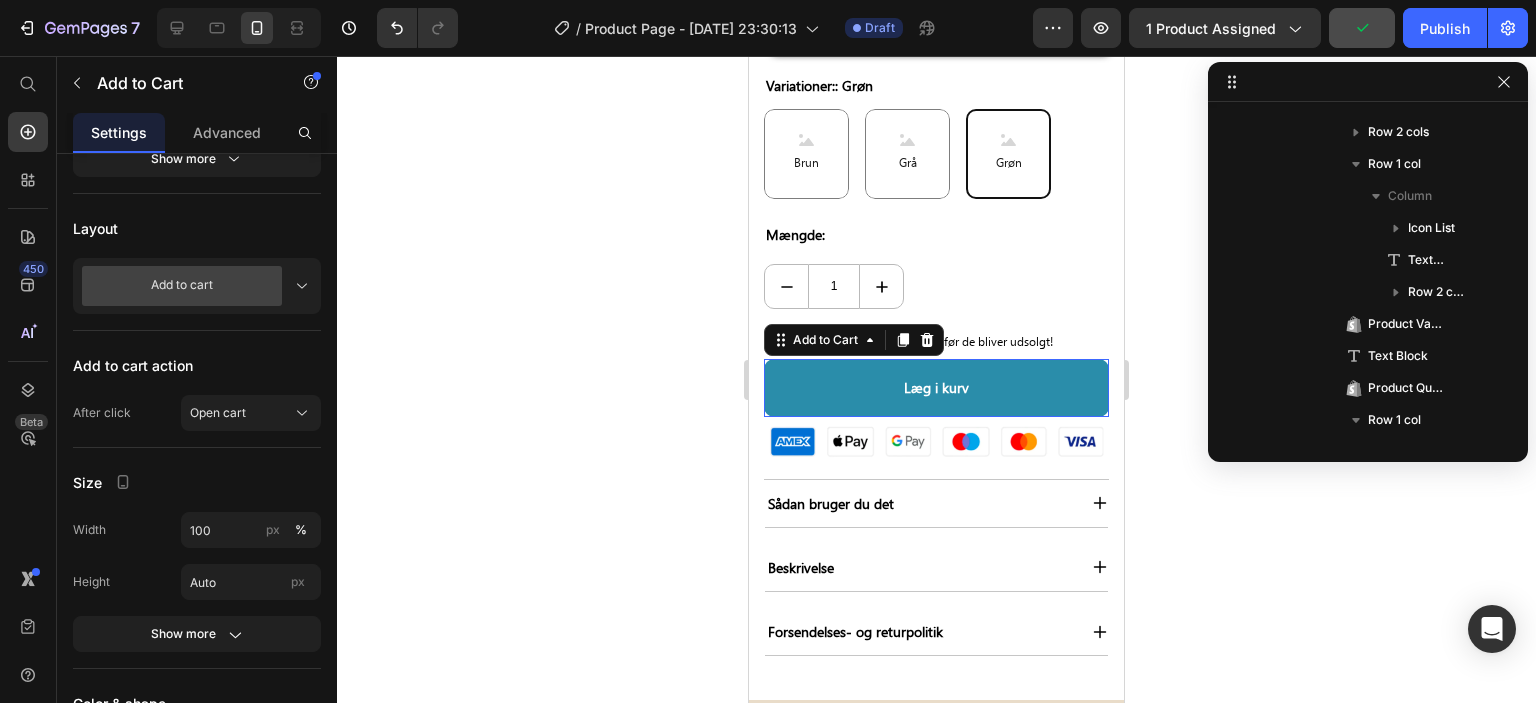 scroll, scrollTop: 922, scrollLeft: 0, axis: vertical 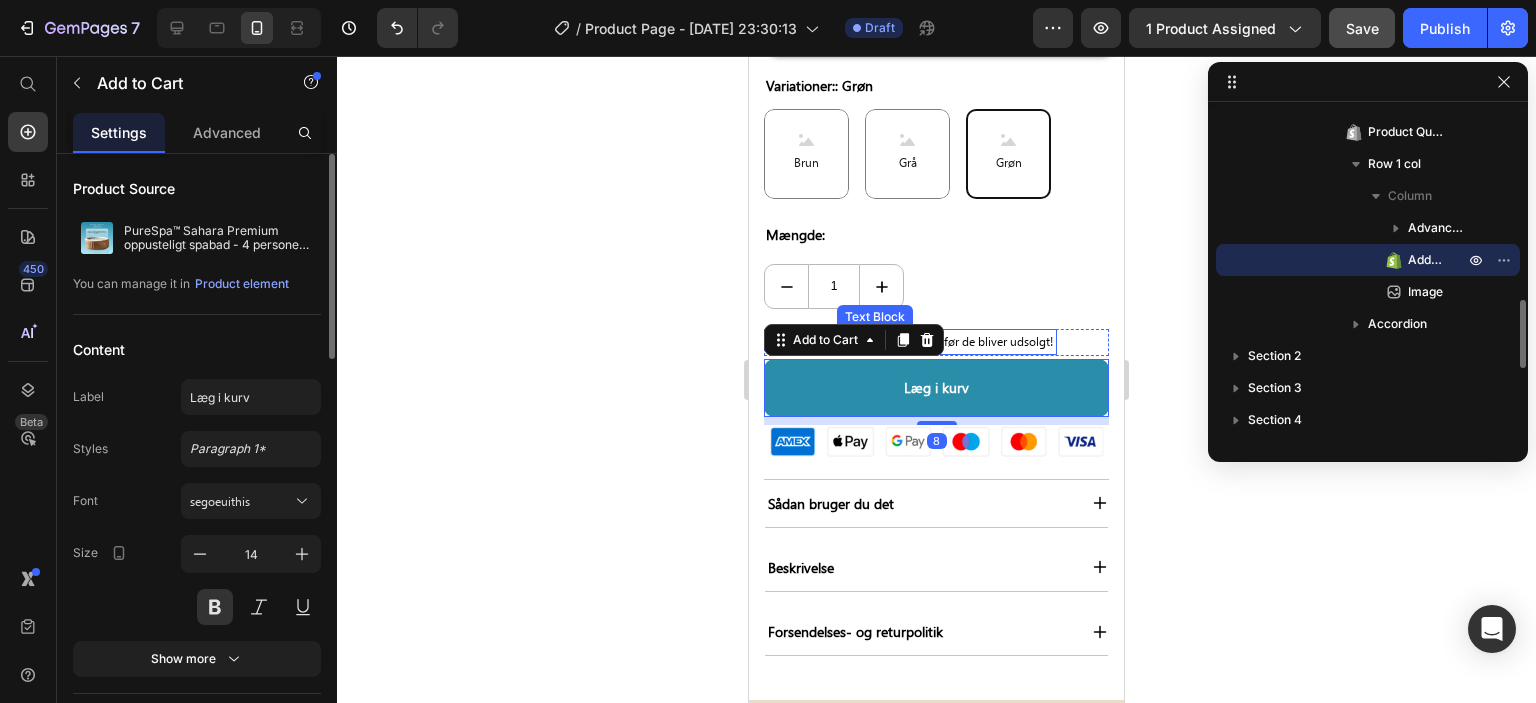 click on "Lavt lager!  Bestil nu, før de bliver udsolgt!" at bounding box center (946, 342) 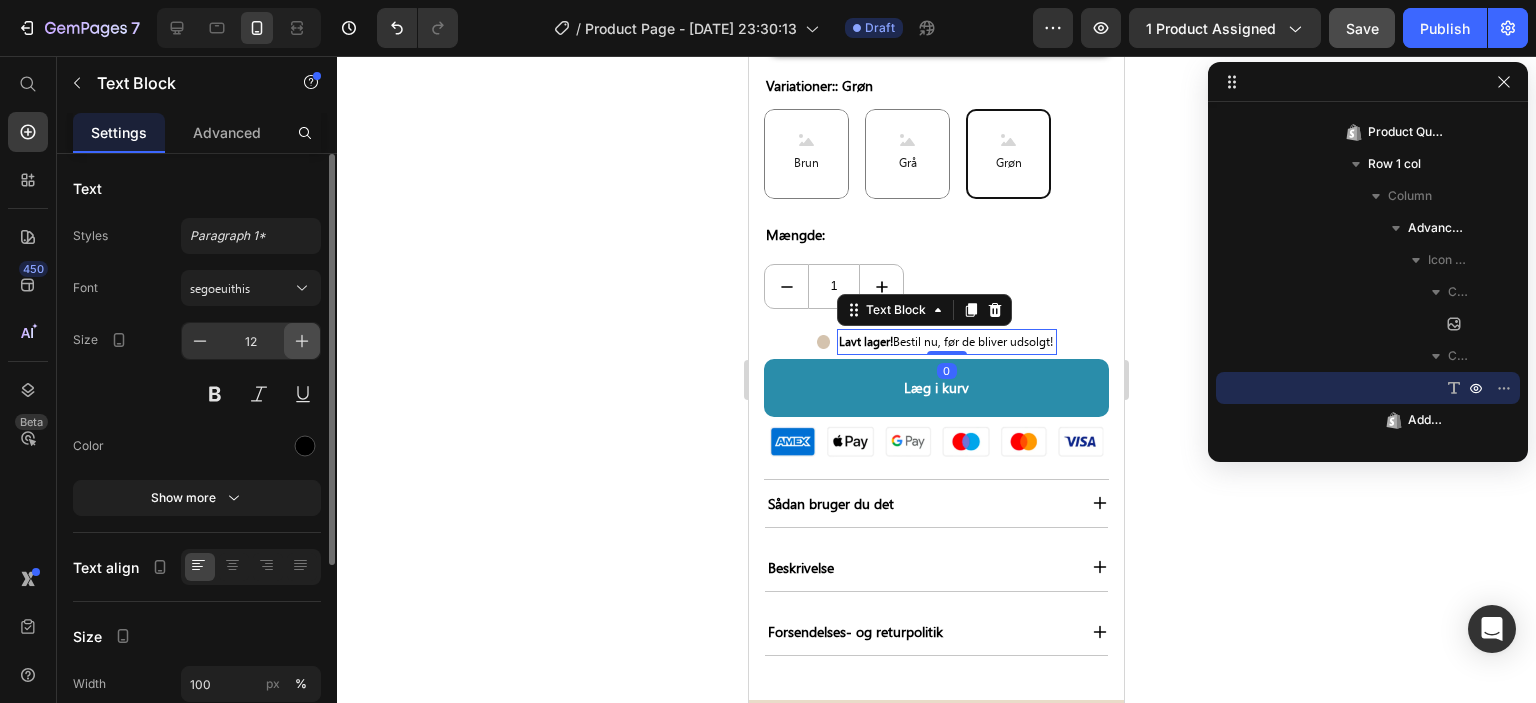 click 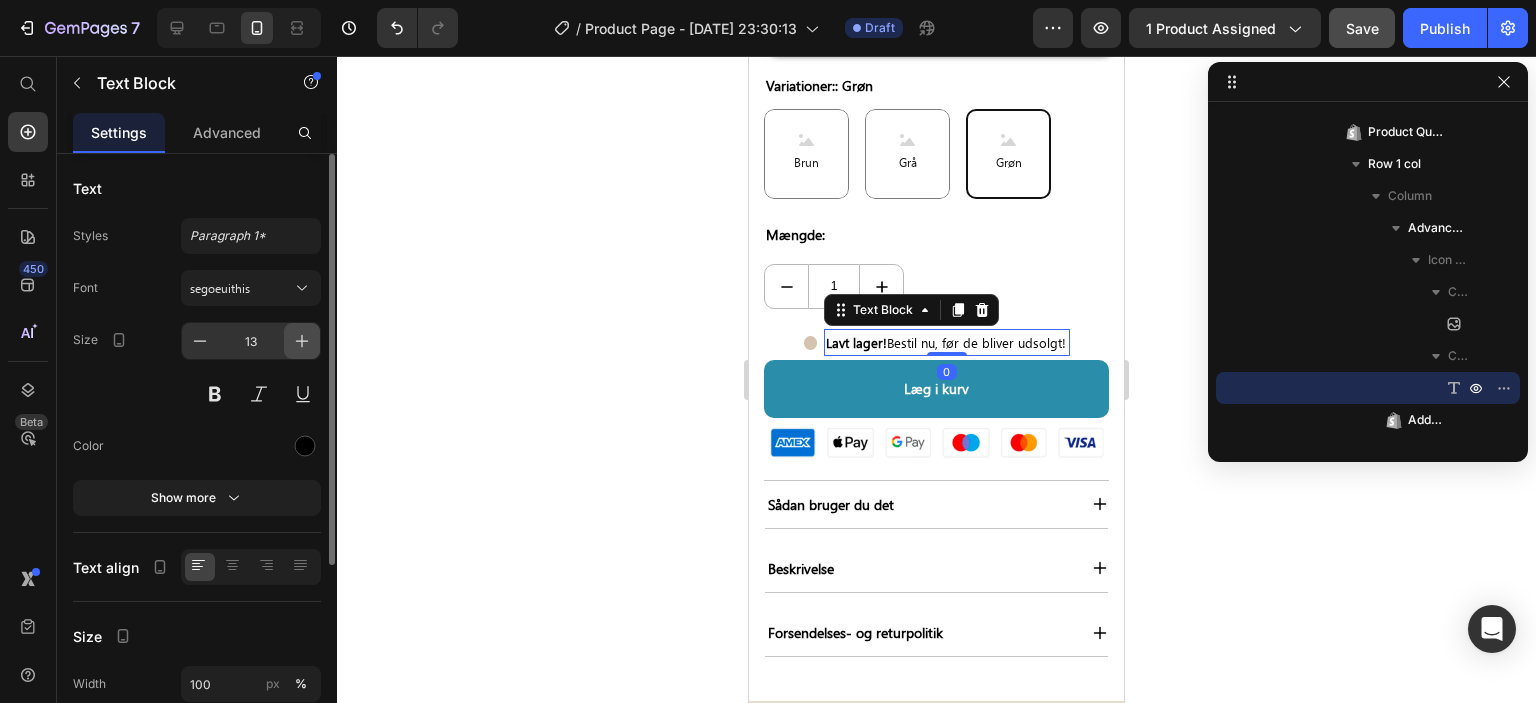 click 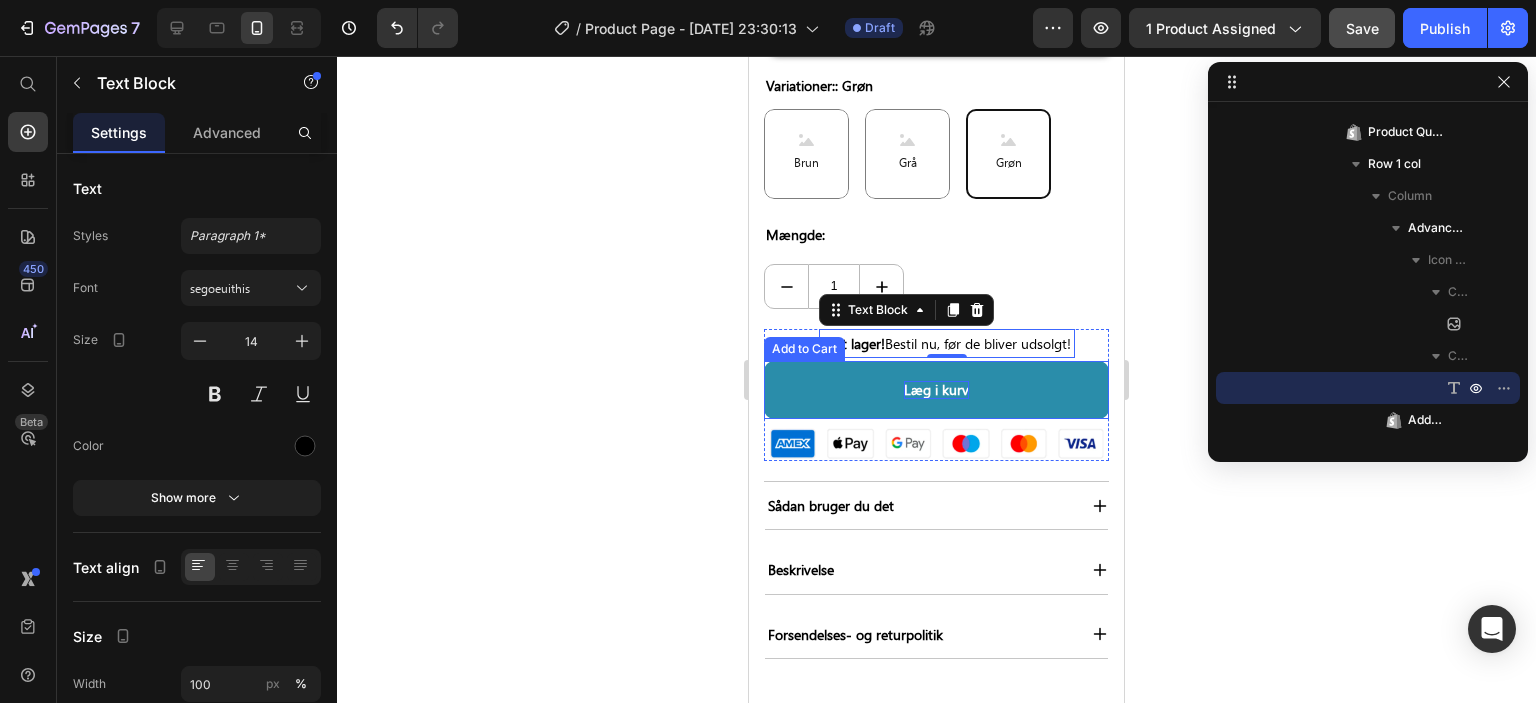 click on "Læg i kurv" at bounding box center (936, 390) 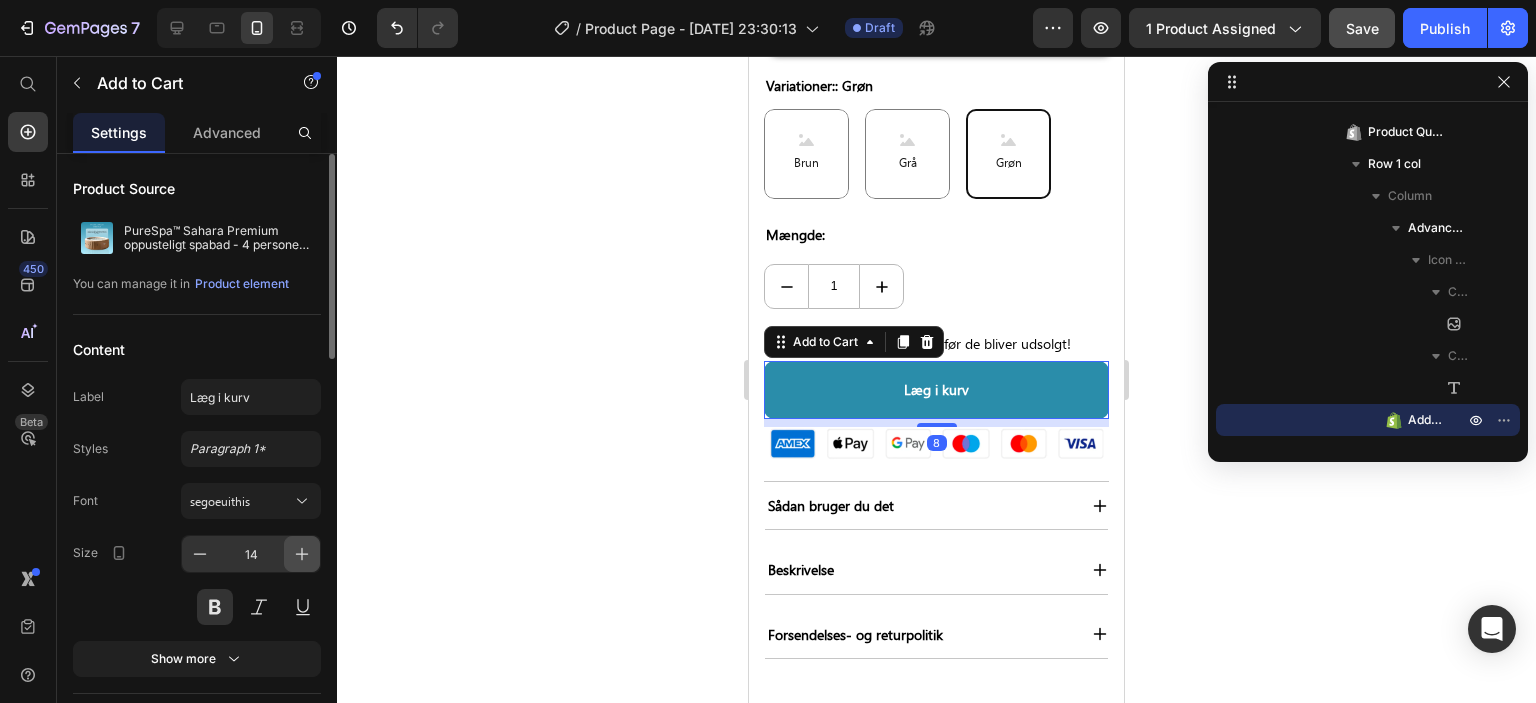 click 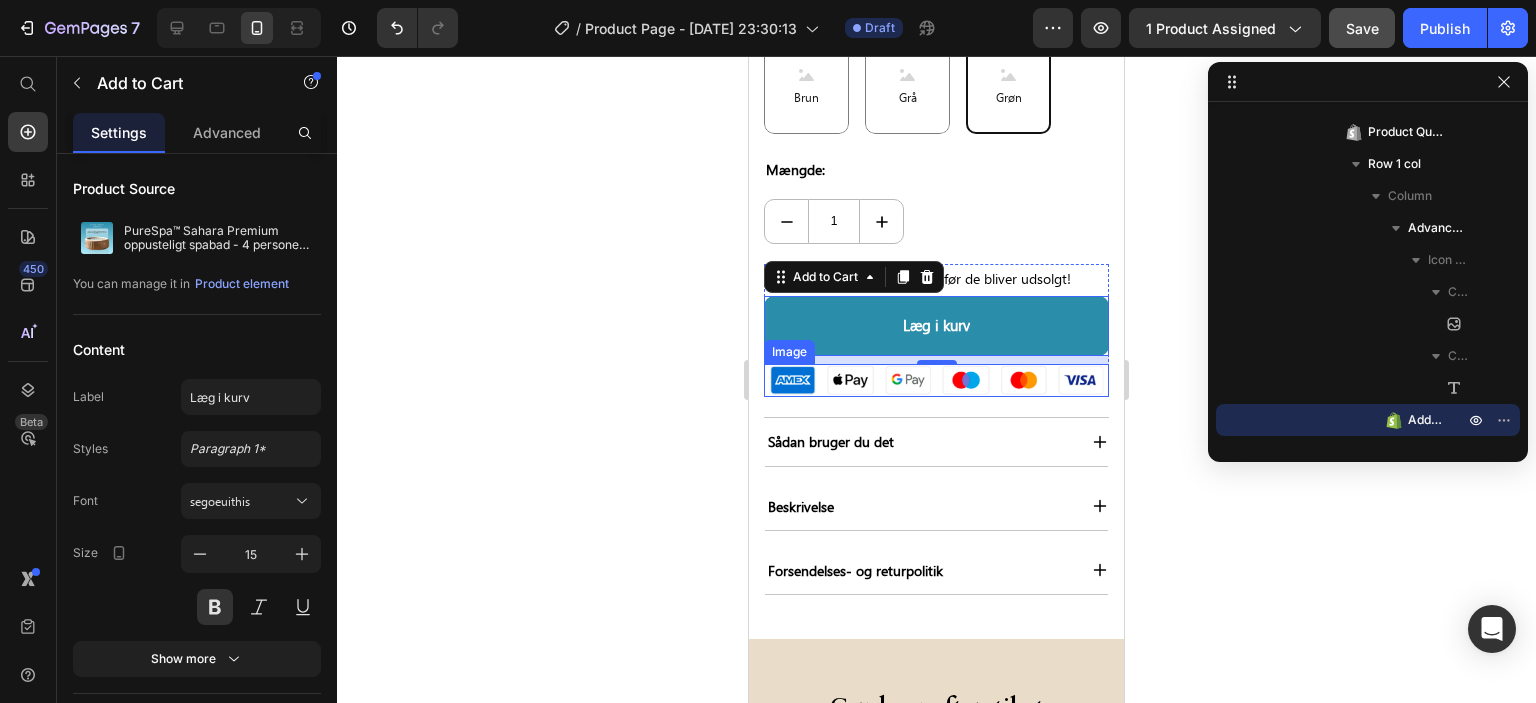 scroll, scrollTop: 1195, scrollLeft: 0, axis: vertical 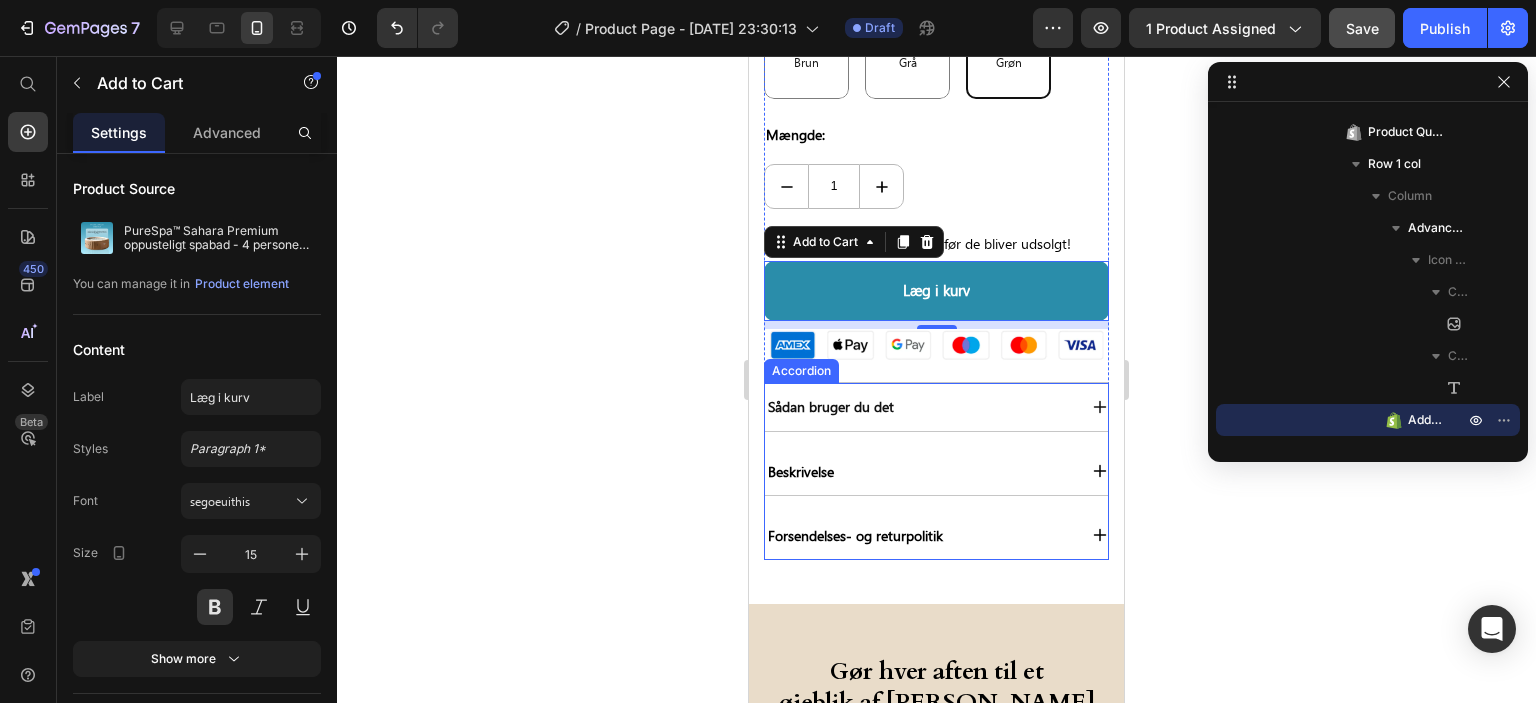 click on "Sådan bruger du det" at bounding box center [920, 406] 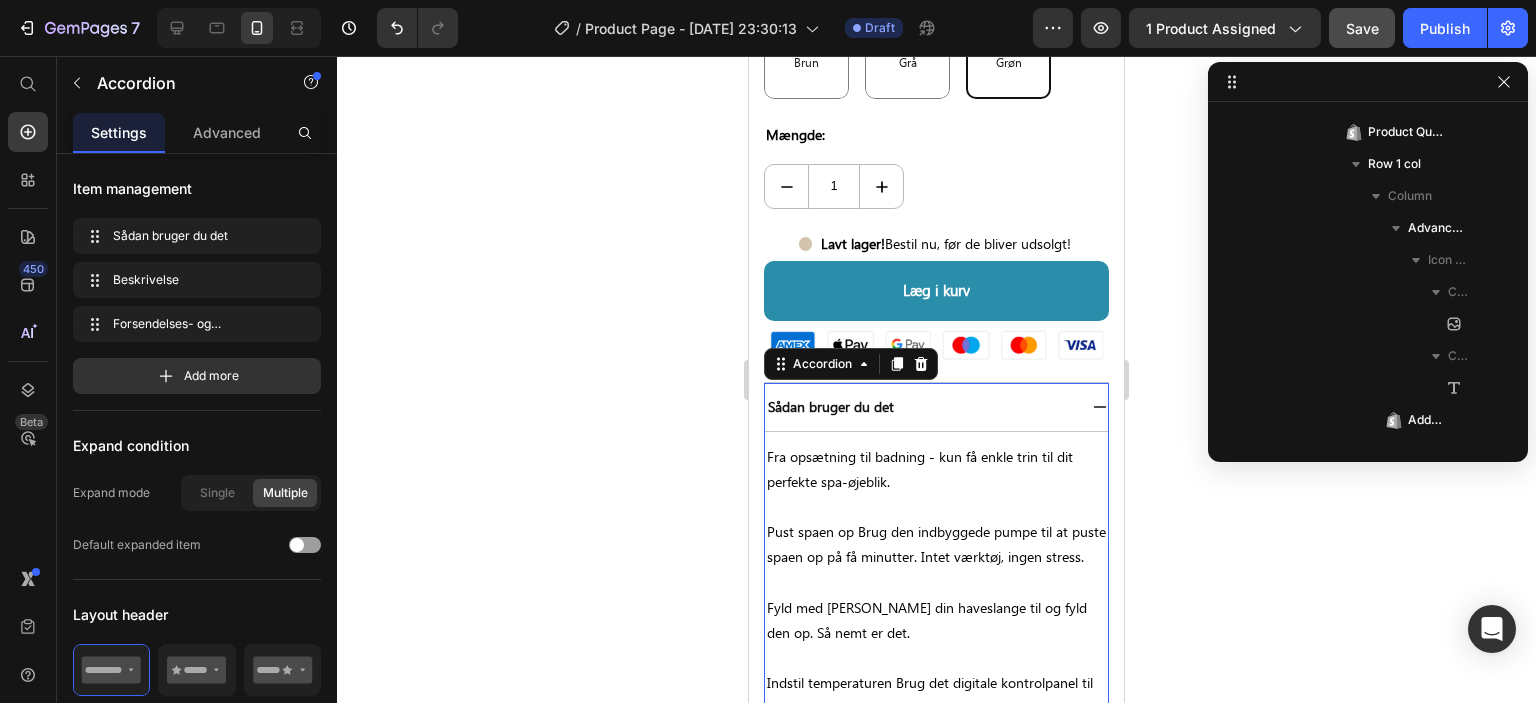 scroll, scrollTop: 1146, scrollLeft: 0, axis: vertical 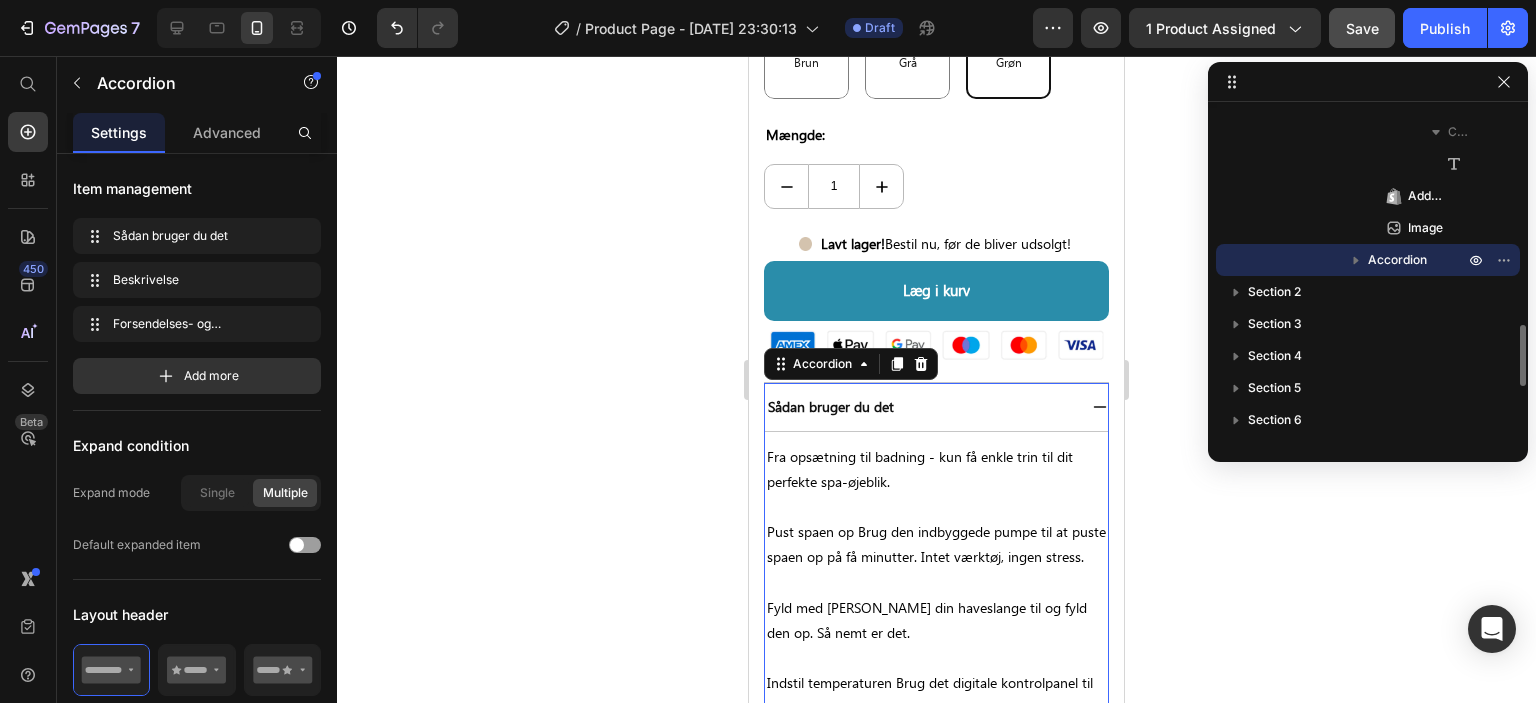 click on "Sådan bruger du det" at bounding box center (920, 406) 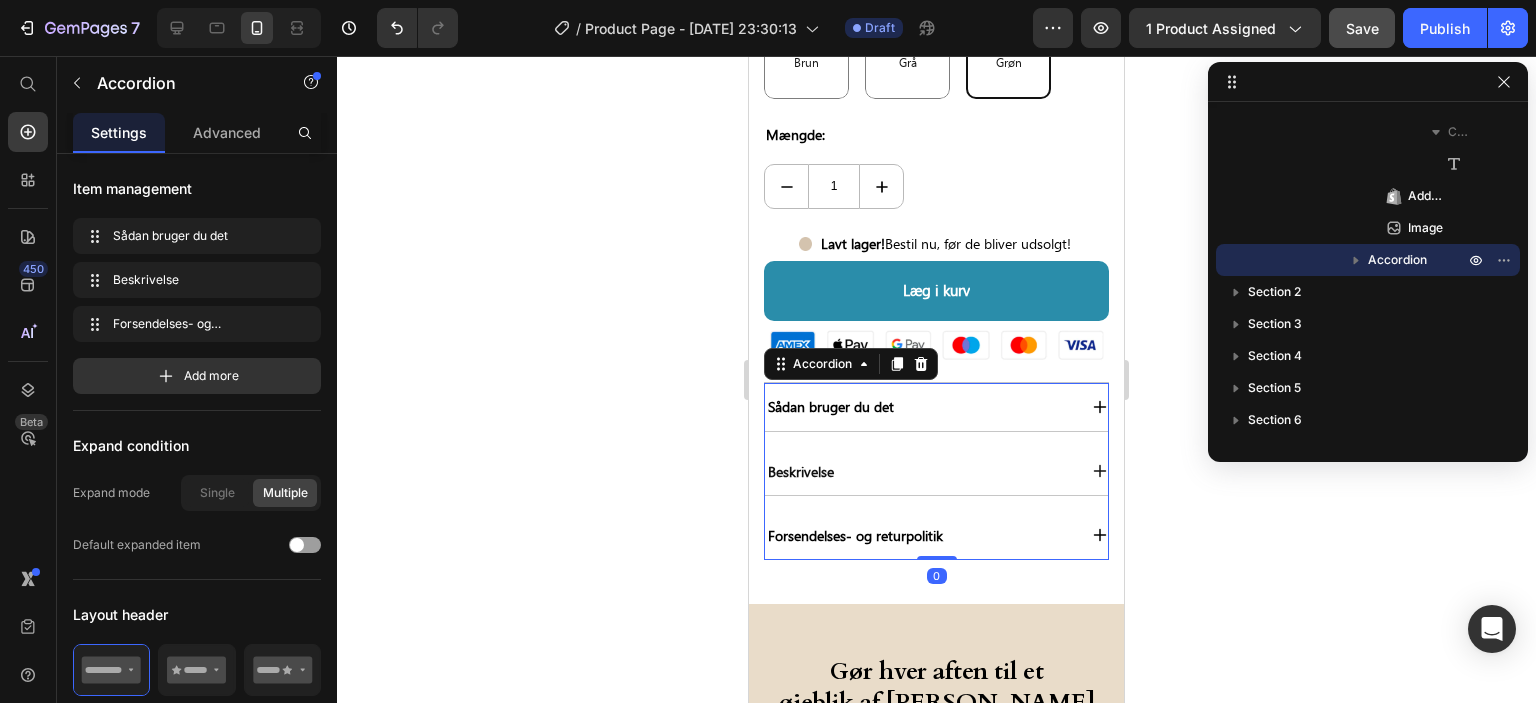 click on "Beskrivelse" at bounding box center (801, 471) 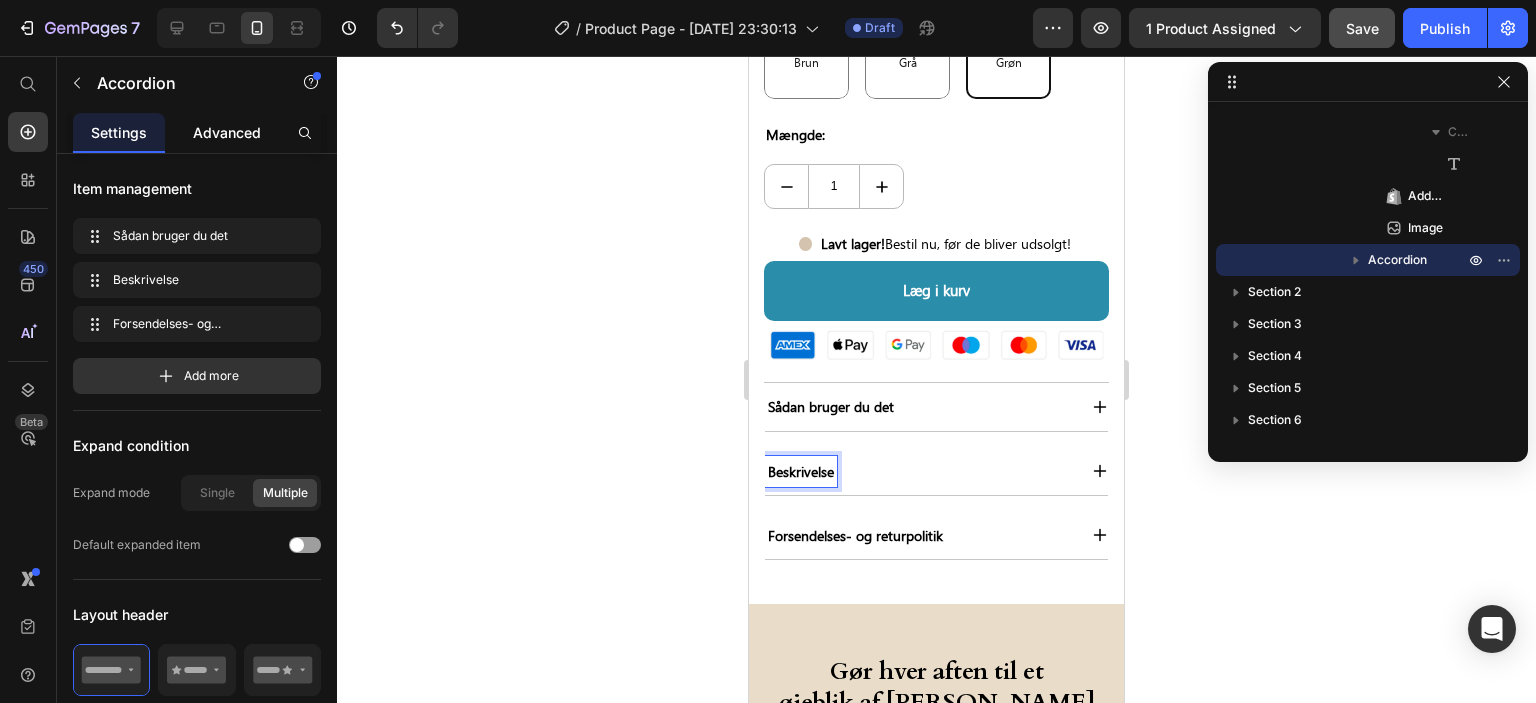click on "Advanced" 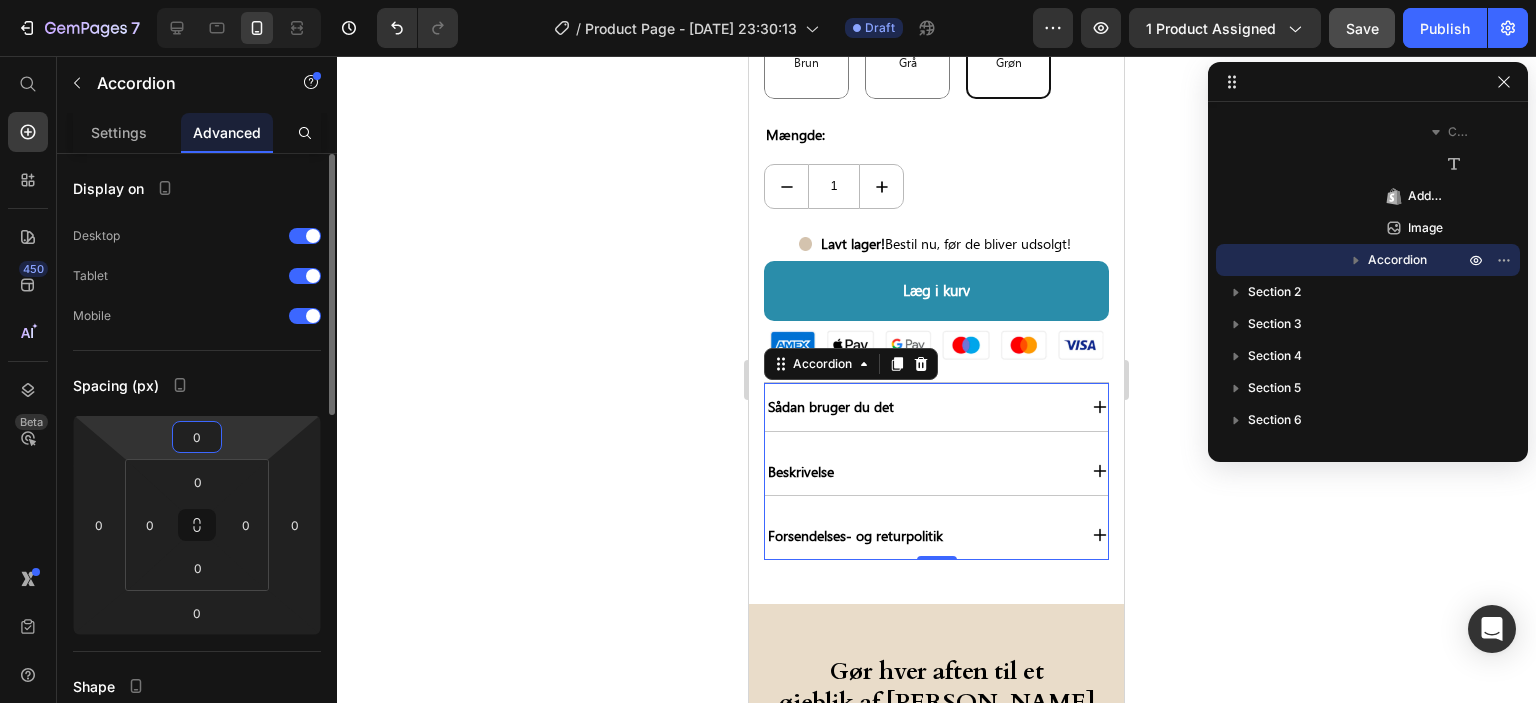 click on "0" at bounding box center [197, 437] 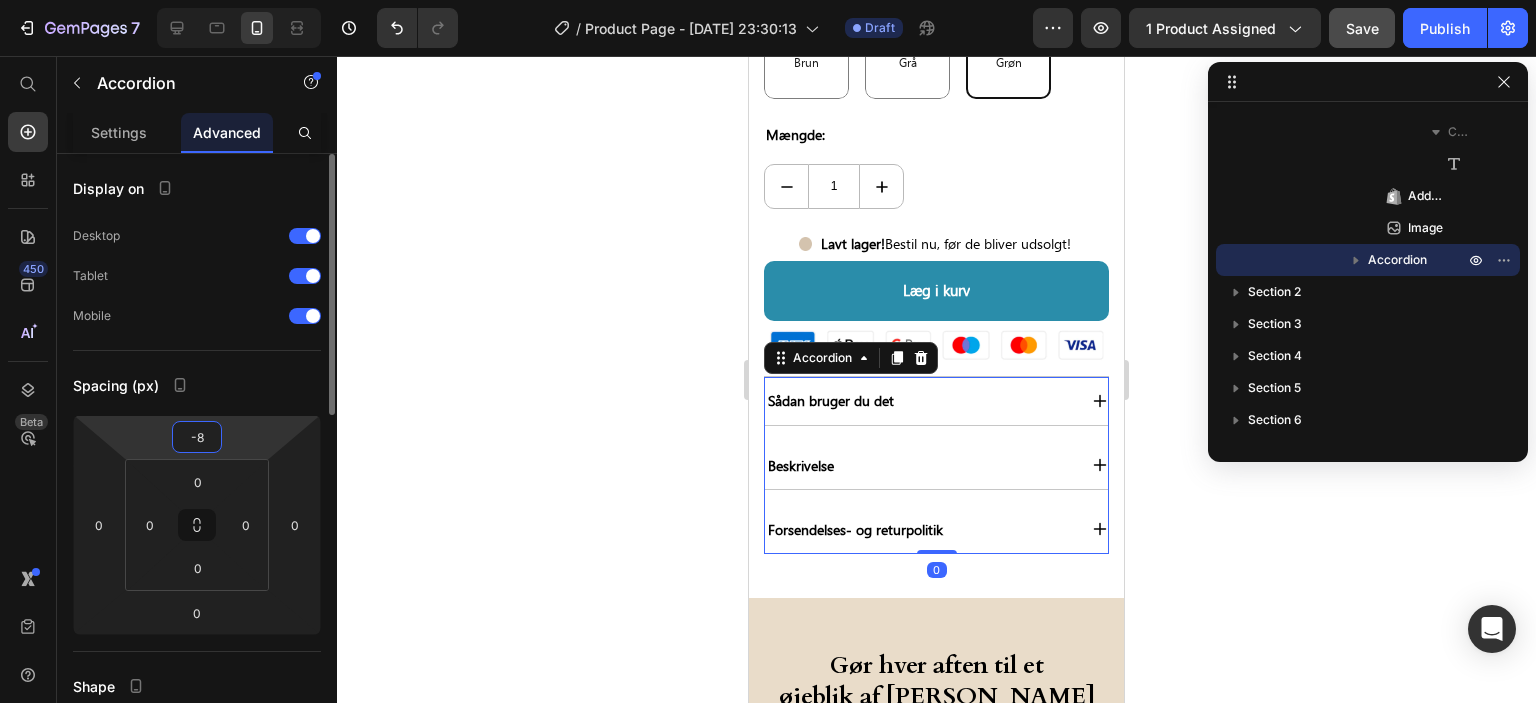 type on "-9" 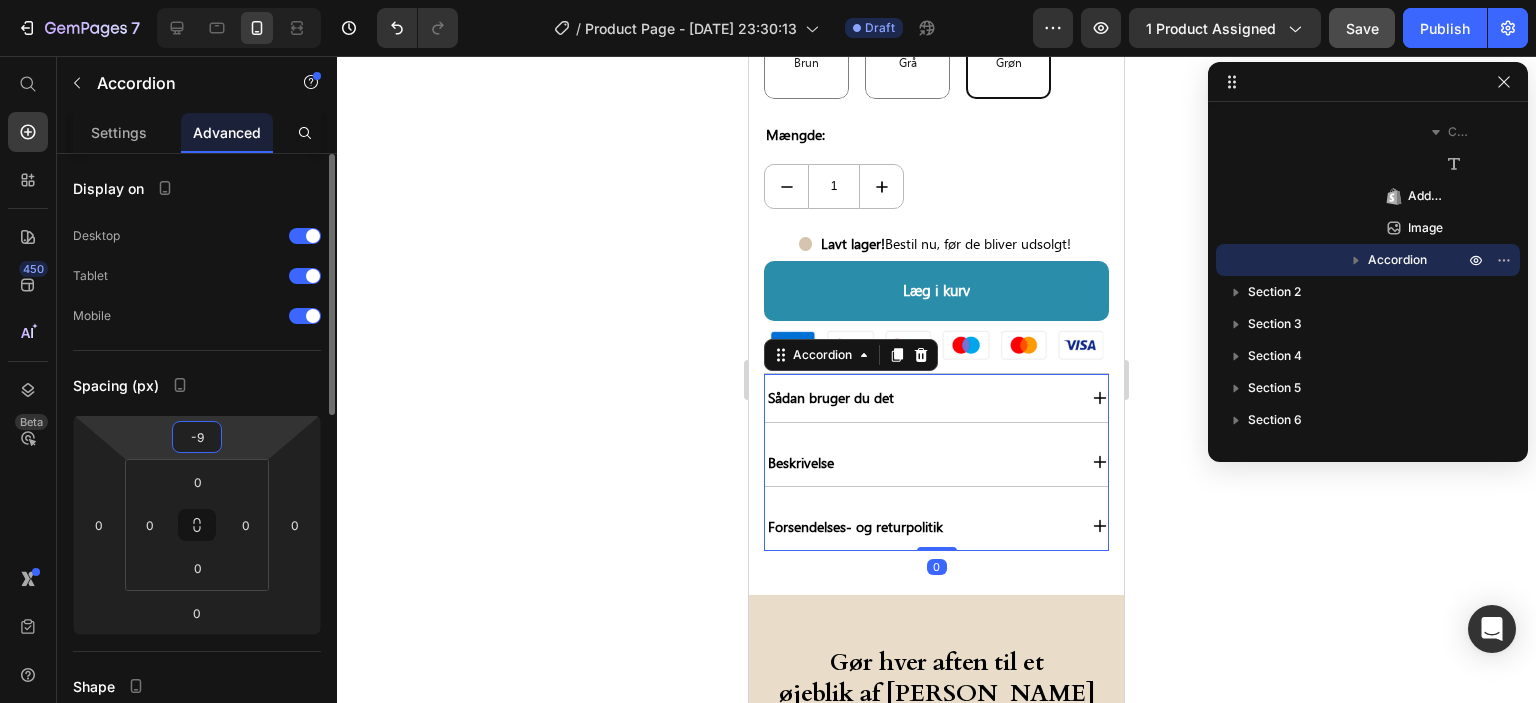 type 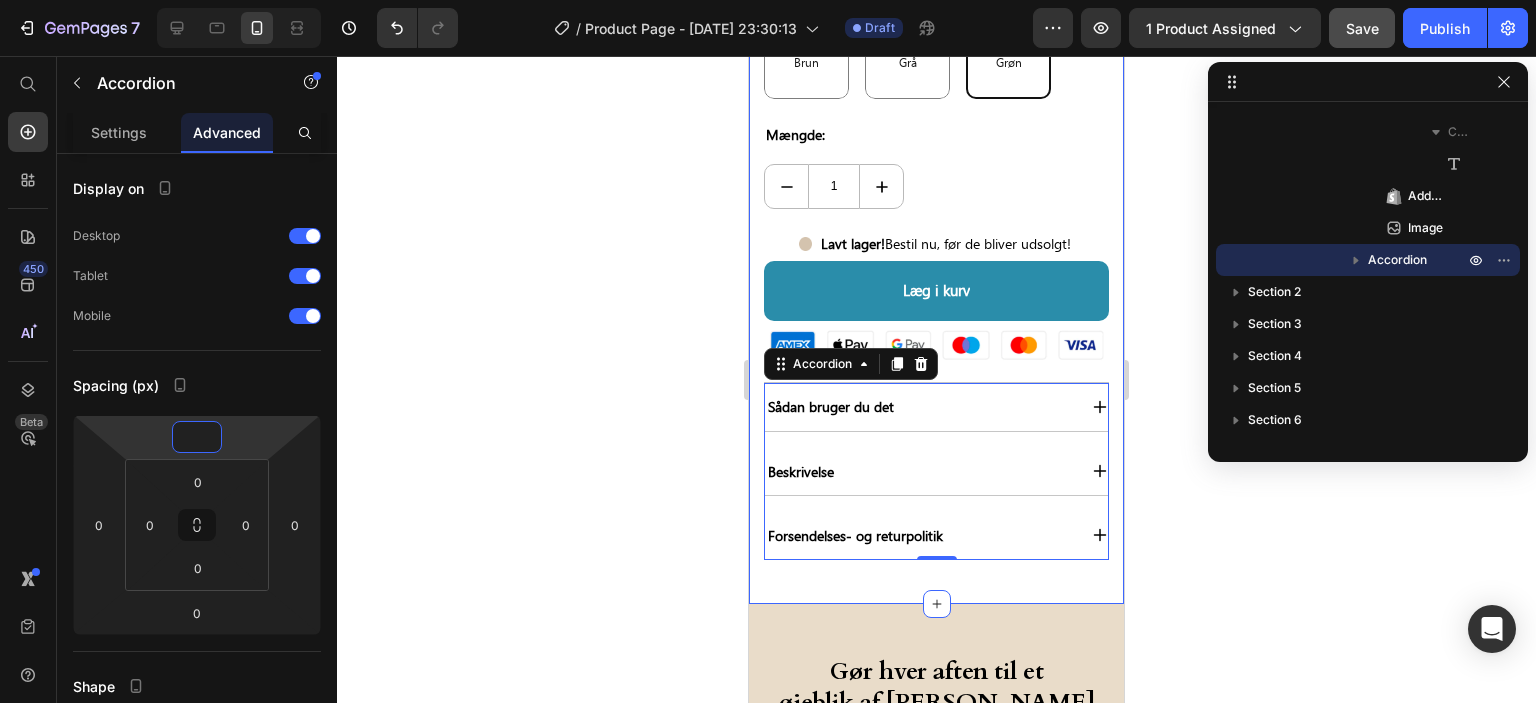 click on "Product Images Image Gratis forsendelse Text Block Row Image 2 års garanti Text Block Row Row Image Hurtig dansk levering Text Block Row Image Sikker checkout Text Block Row Row Image Row Image Elsket af over 4.500+ glade kunder Text Block Row PureSpa™ Sahara Premium oppusteligt spabad - 4 personer - Afslapning og luksus i hjemmet Product Title Icon Icon Icon Icon
Icon Icon List 4.8/5 (52 anmeldelser) Text Block Row Denne sommer: Din egen spa - afslapning, lidenskab og ren nydelse i din baghave Text Block Image Relieves daily back & joint pain Text Block Image Ideel til par og intime øjeblikke Text Block Image Sommerens bedste investering i wellness Text Block Image Plads til 4 personer - perfekt til venner eller romantik Text Block Image Klar på 15 minutter - uden brug af værktøj Text Block Advanced List €0,60 Product Price €0,94 Product Price Row Icon Icon Icon Icon
Icon Icon List Text Block Sophie M. Text Block Bekræftet kunde Text Block 1" at bounding box center (936, -247) 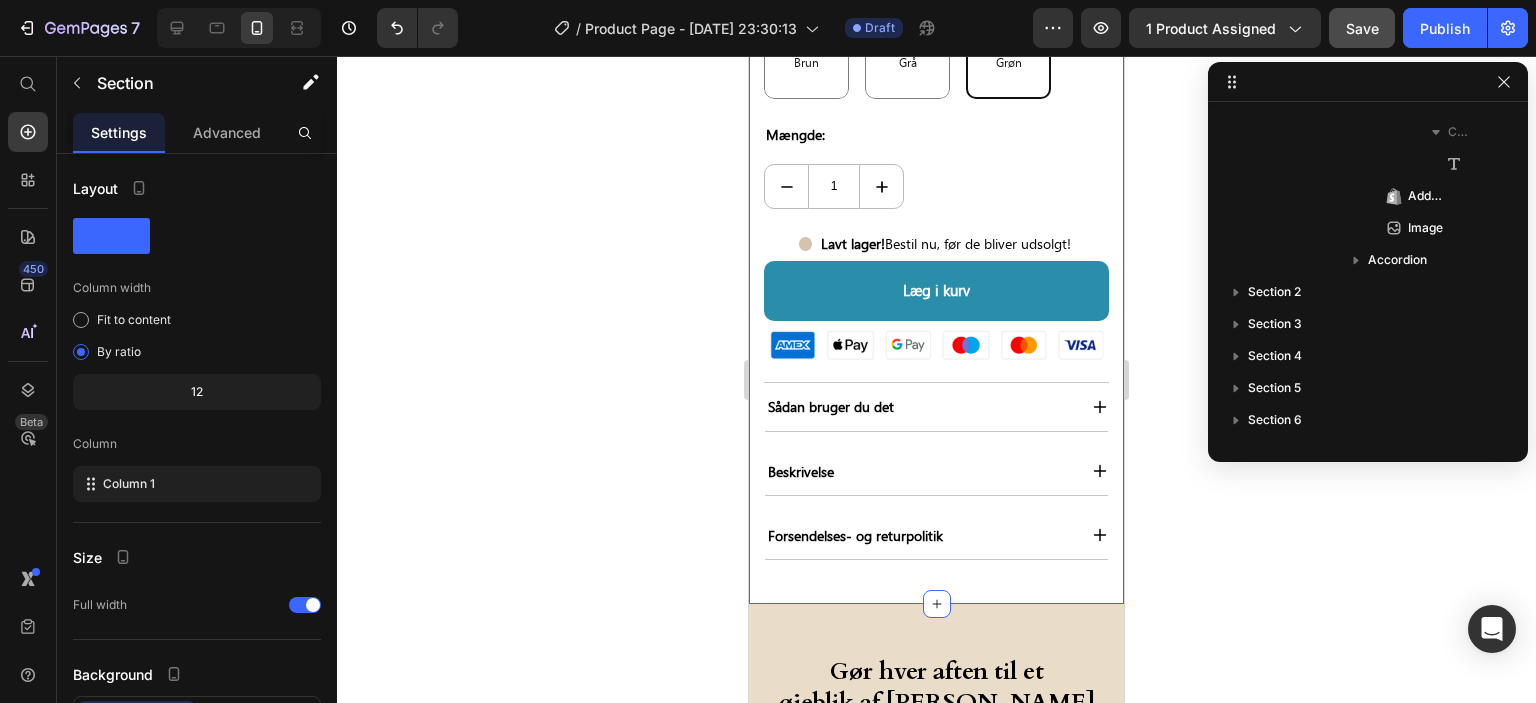 scroll, scrollTop: 0, scrollLeft: 0, axis: both 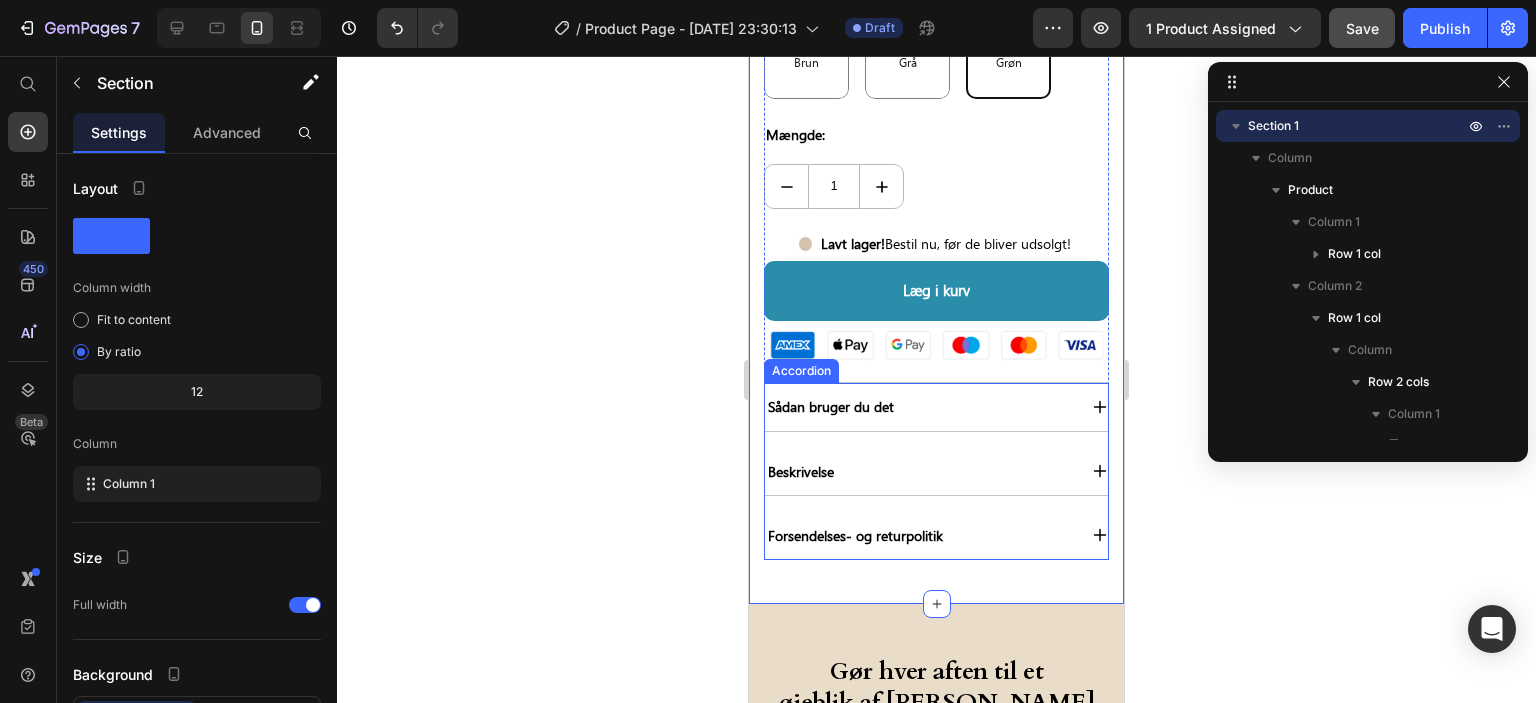 click on "Image Elsket af over 4.500+ glade kunder Text Block Row PureSpa™ Sahara Premium oppusteligt spabad - 4 personer - Afslapning og luksus i hjemmet Product Title Icon Icon Icon Icon
Icon Icon List 4.8/5 (52 anmeldelser) Text Block Row Denne sommer: Din egen spa - afslapning, lidenskab og ren nydelse i din baghave Text Block Image Relieves daily back & joint pain Text Block Image Ideel til par og intime øjeblikke Text Block Image Sommerens bedste investering i wellness Text Block Image Plads til 4 personer - perfekt til venner eller romantik Text Block Image Klar på 15 minutter - uden brug af værktøj Text Block Advanced List €0,60 Product Price €0,94 Product Price Row Icon Icon Icon Icon
Icon Icon List »Bedste boliginvestering nogensinde - total afslapning i min baghave!« Text Block Sophie M. Text Block Bekræftet kunde Text Block Image Row Row Row Variationer:: Grøn Brun Brun Brun Grå Grå Grå Grøn Grøn Grøn Product Variants & Swatches Mængde: Text Block 1 Image" at bounding box center [936, -41] 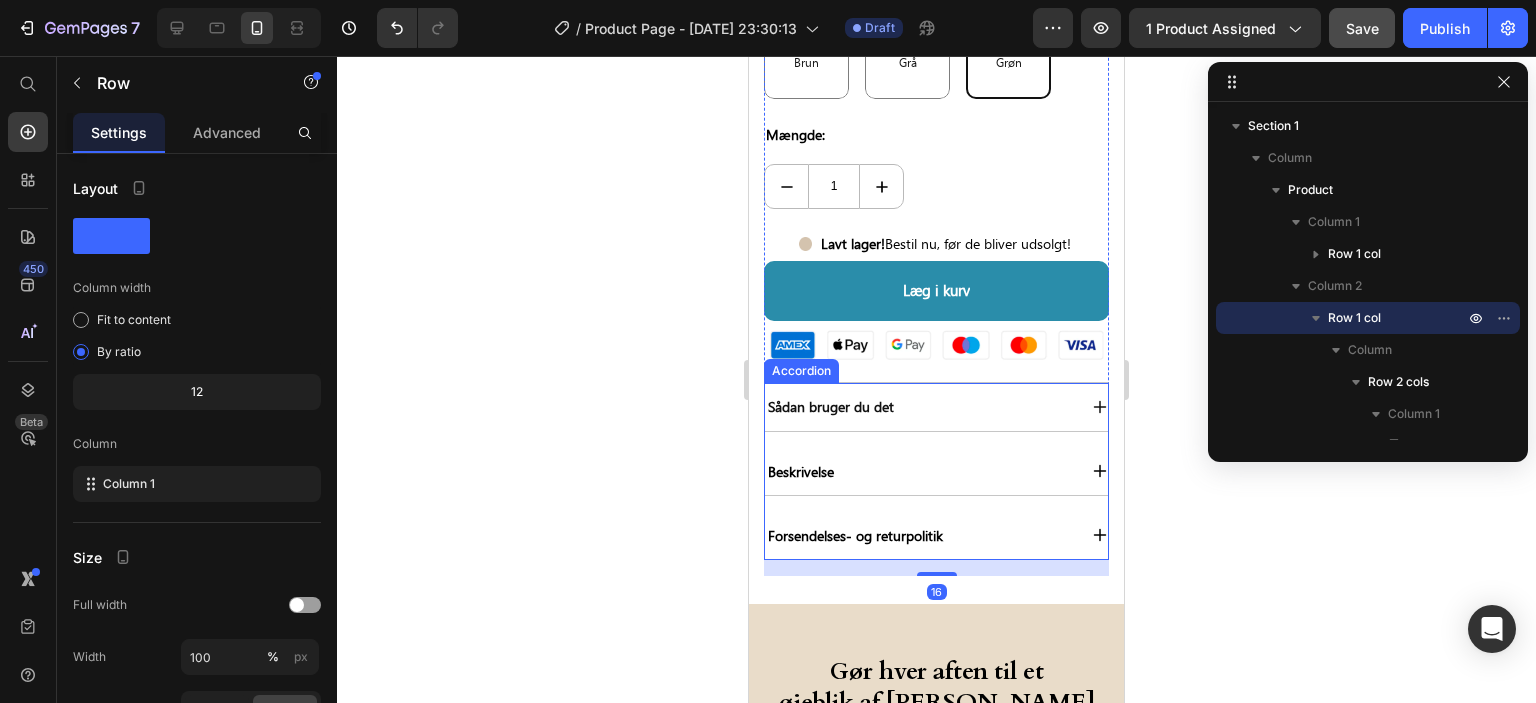 click on "Sådan bruger du det" at bounding box center [920, 406] 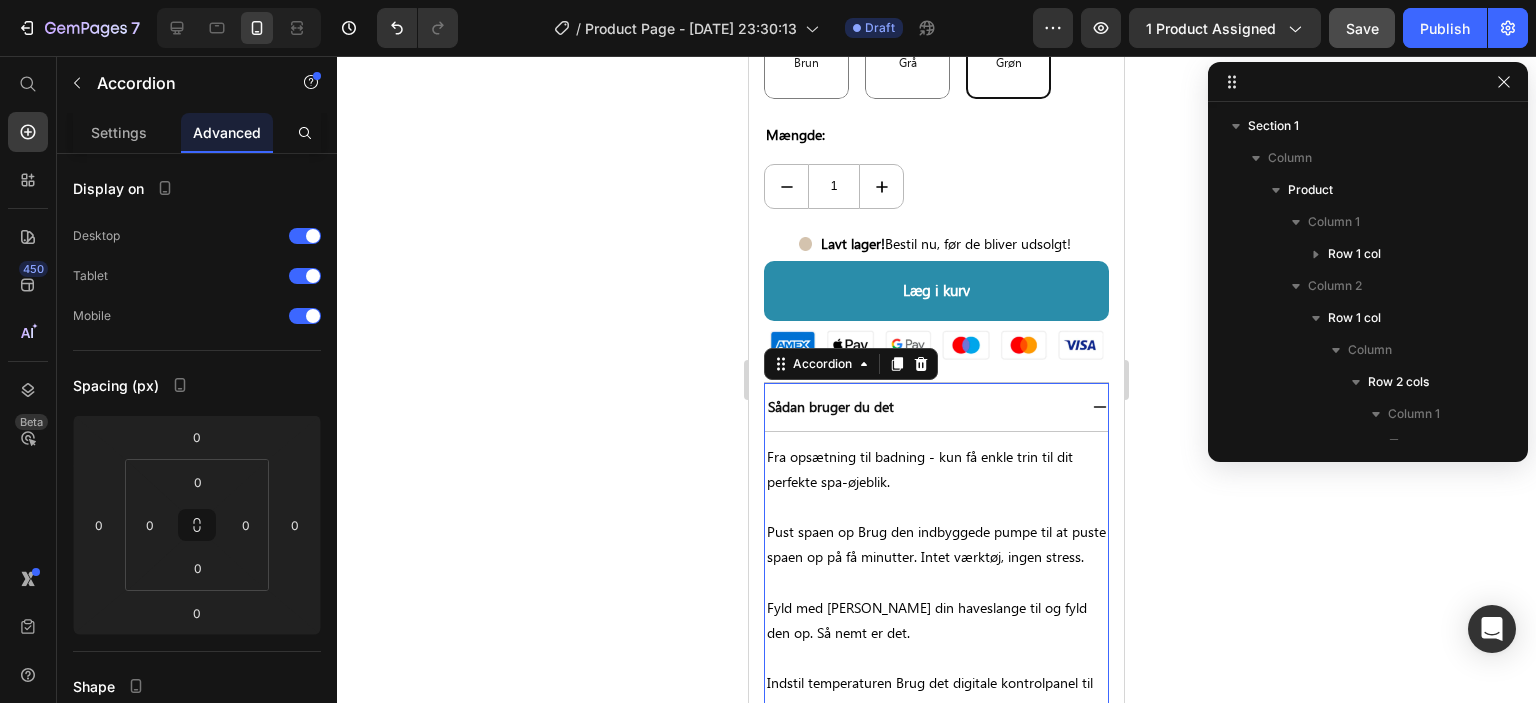 scroll, scrollTop: 1146, scrollLeft: 0, axis: vertical 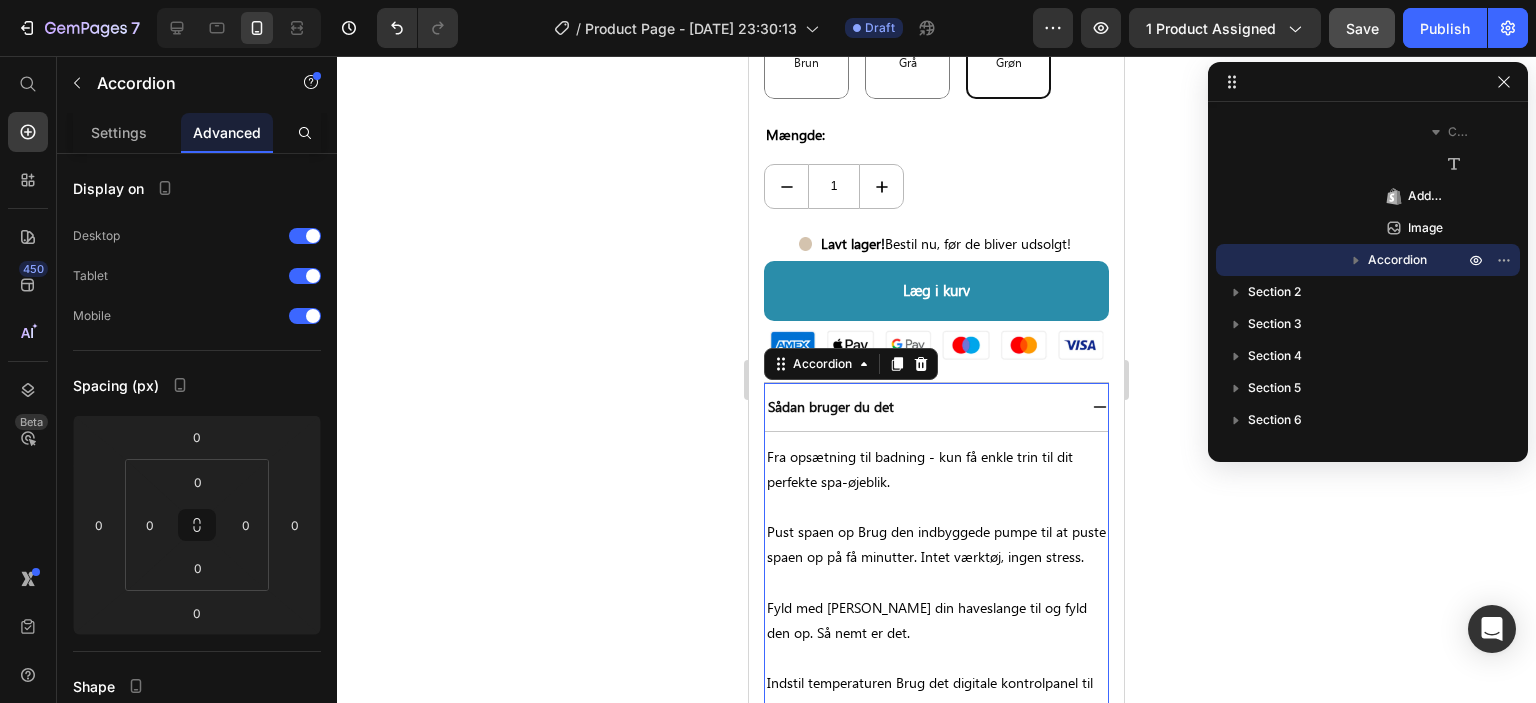 click on "Sådan bruger du det" at bounding box center (920, 406) 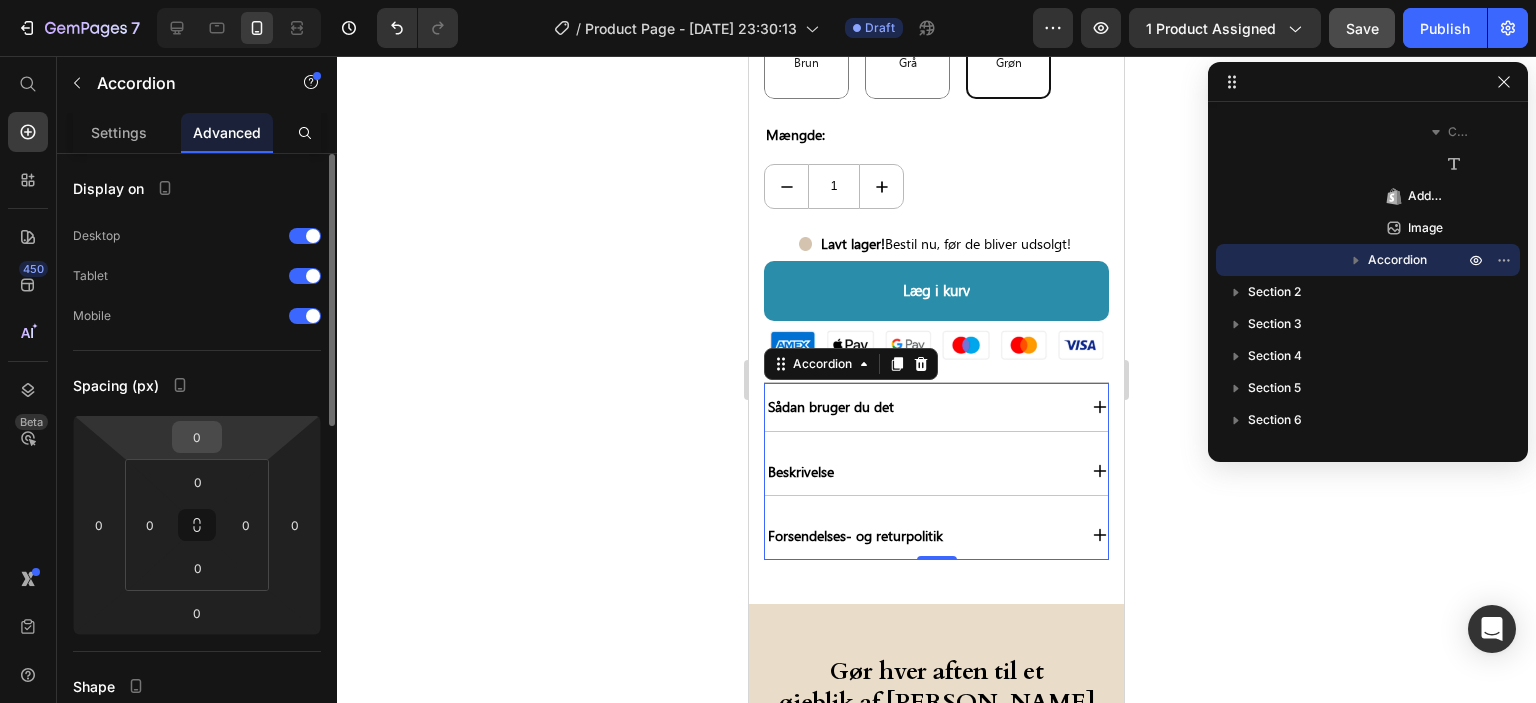 click on "0" at bounding box center [197, 437] 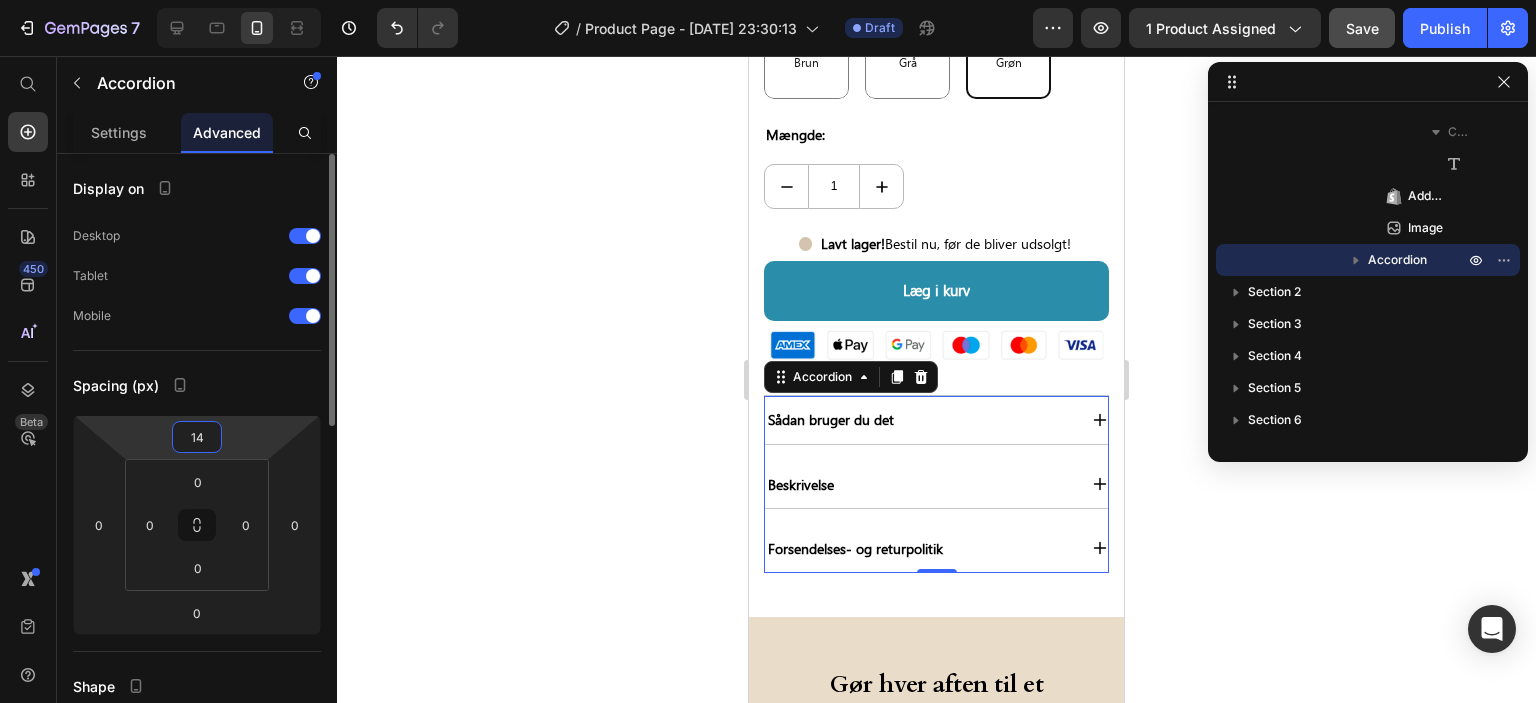 type on "15" 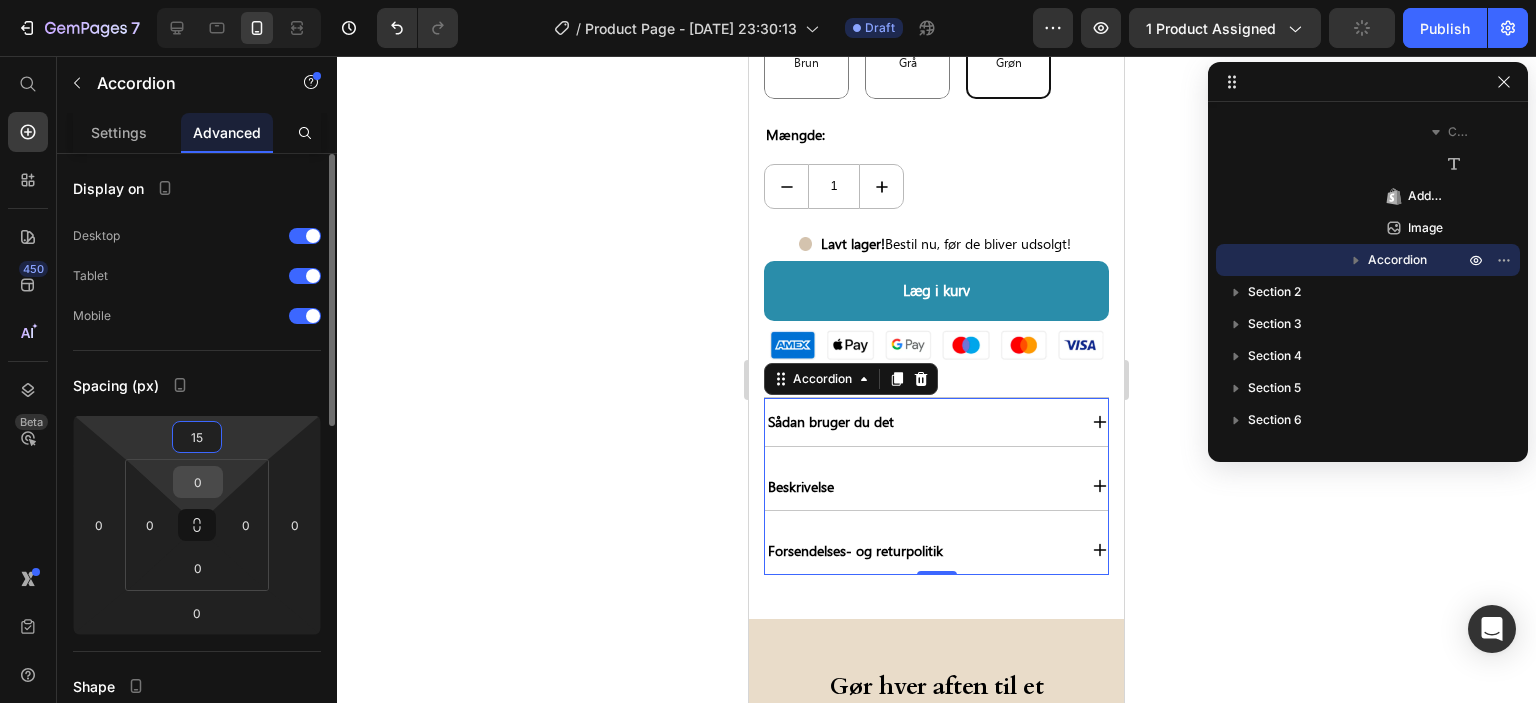 drag, startPoint x: 214, startPoint y: 494, endPoint x: 199, endPoint y: 493, distance: 15.033297 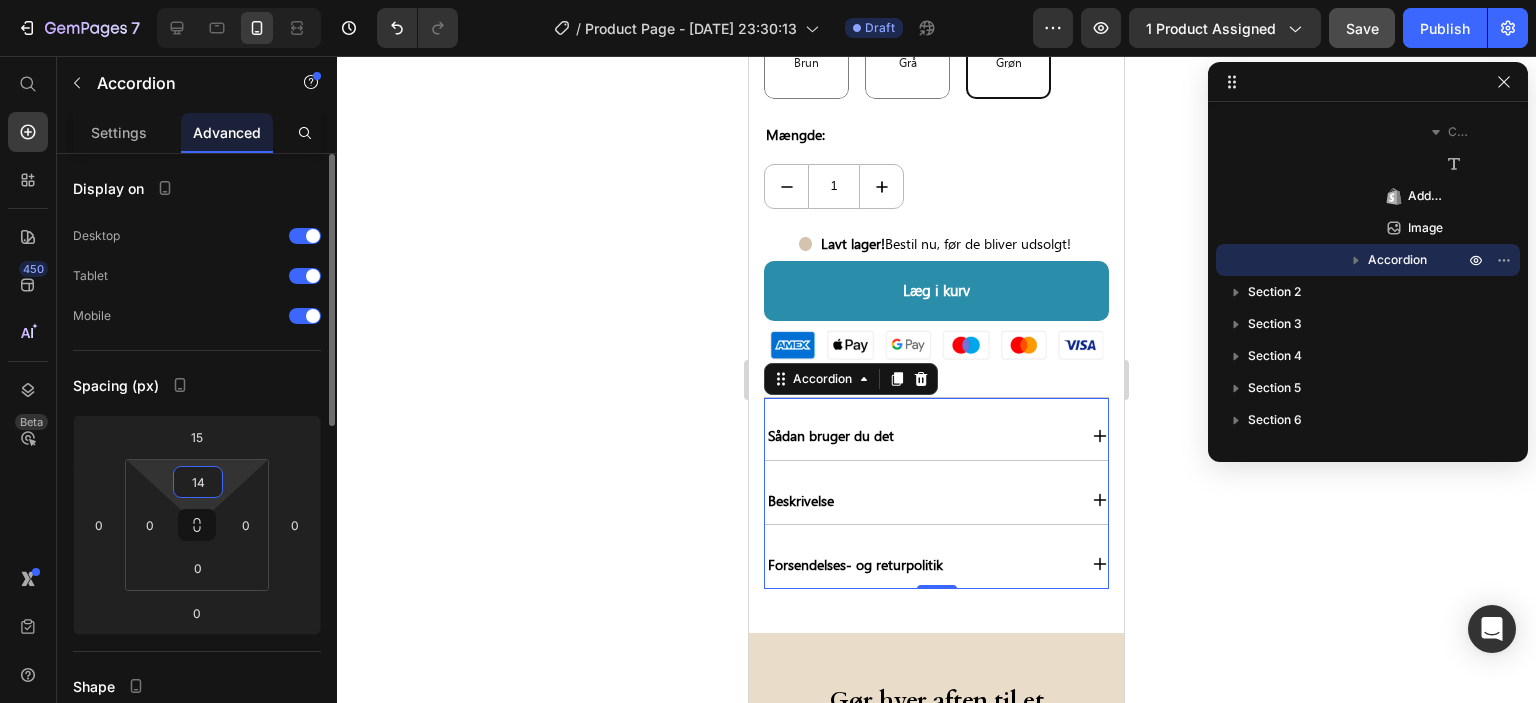 type on "15" 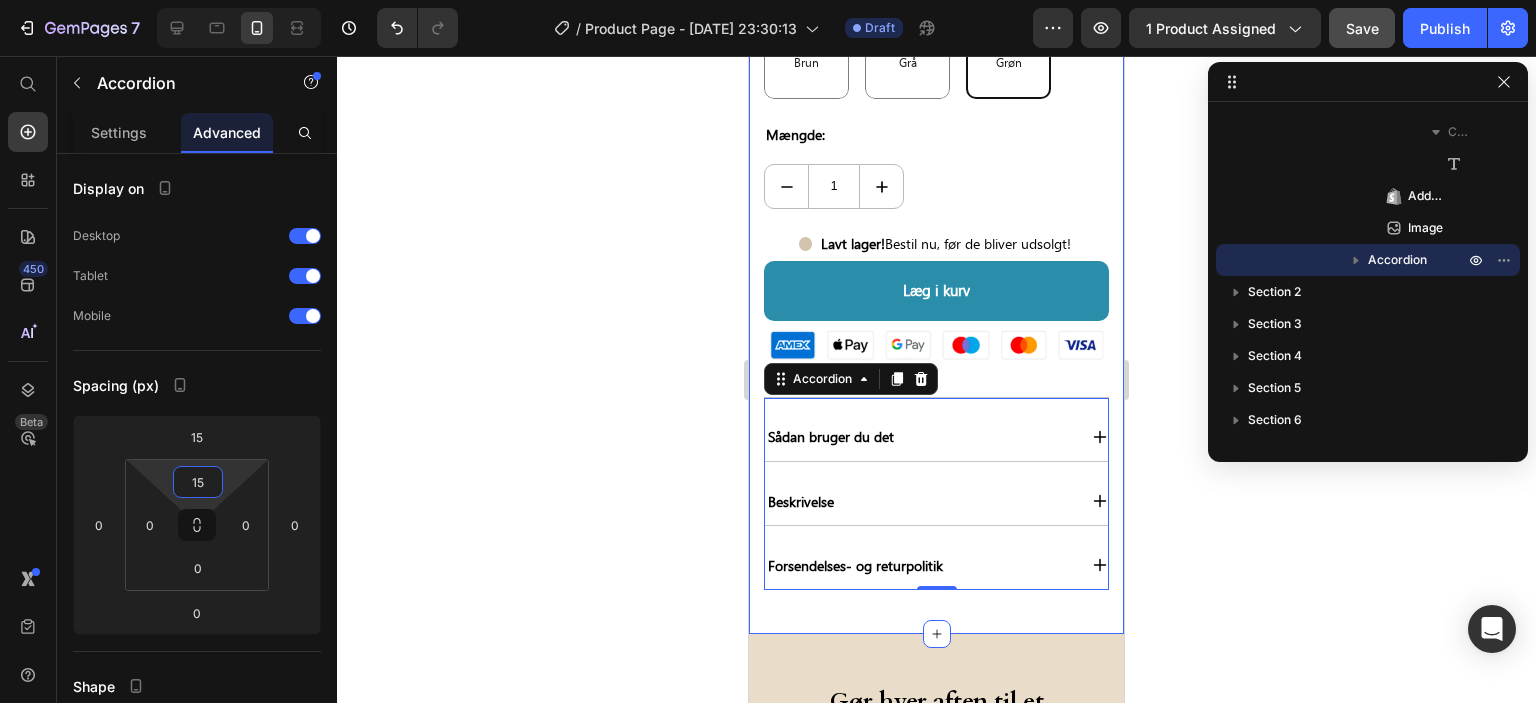 click on "Product Images Image Gratis forsendelse Text Block Row Image 2 års garanti Text Block Row Row Image Hurtig dansk levering Text Block Row Image Sikker checkout Text Block Row Row Image Row Image Elsket af over 4.500+ glade kunder Text Block Row PureSpa™ Sahara Premium oppusteligt spabad - 4 personer - Afslapning og luksus i hjemmet Product Title Icon Icon Icon Icon
Icon Icon List 4.8/5 (52 anmeldelser) Text Block Row Denne sommer: Din egen spa - afslapning, lidenskab og ren nydelse i din baghave Text Block Image Relieves daily back & joint pain Text Block Image Ideel til par og intime øjeblikke Text Block Image Sommerens bedste investering i wellness Text Block Image Plads til 4 personer - perfekt til venner eller romantik Text Block Image Klar på 15 minutter - uden brug af værktøj Text Block Advanced List €0,60 Product Price €0,94 Product Price Row Icon Icon Icon Icon
Icon Icon List Text Block Sophie M. Text Block Bekræftet kunde Text Block 1" at bounding box center [936, -232] 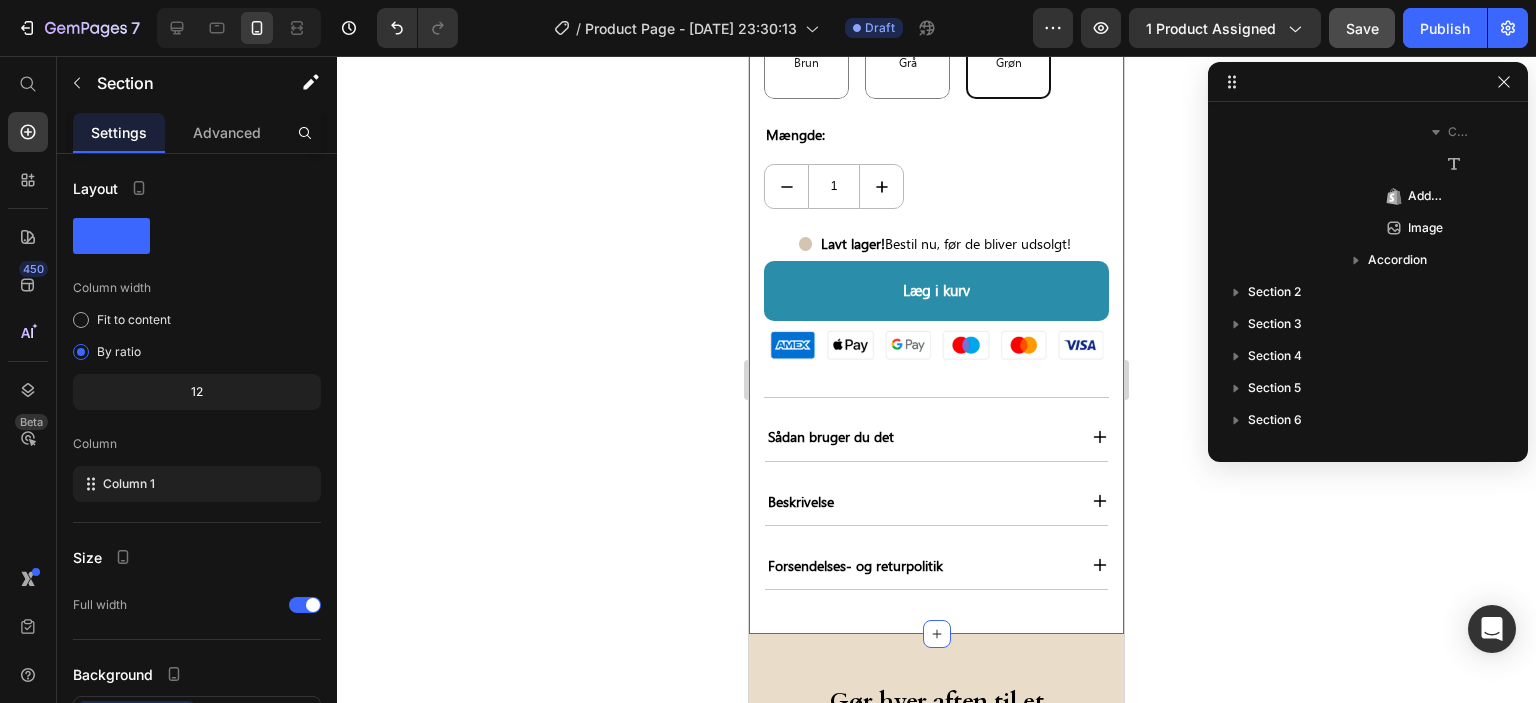 scroll, scrollTop: 0, scrollLeft: 0, axis: both 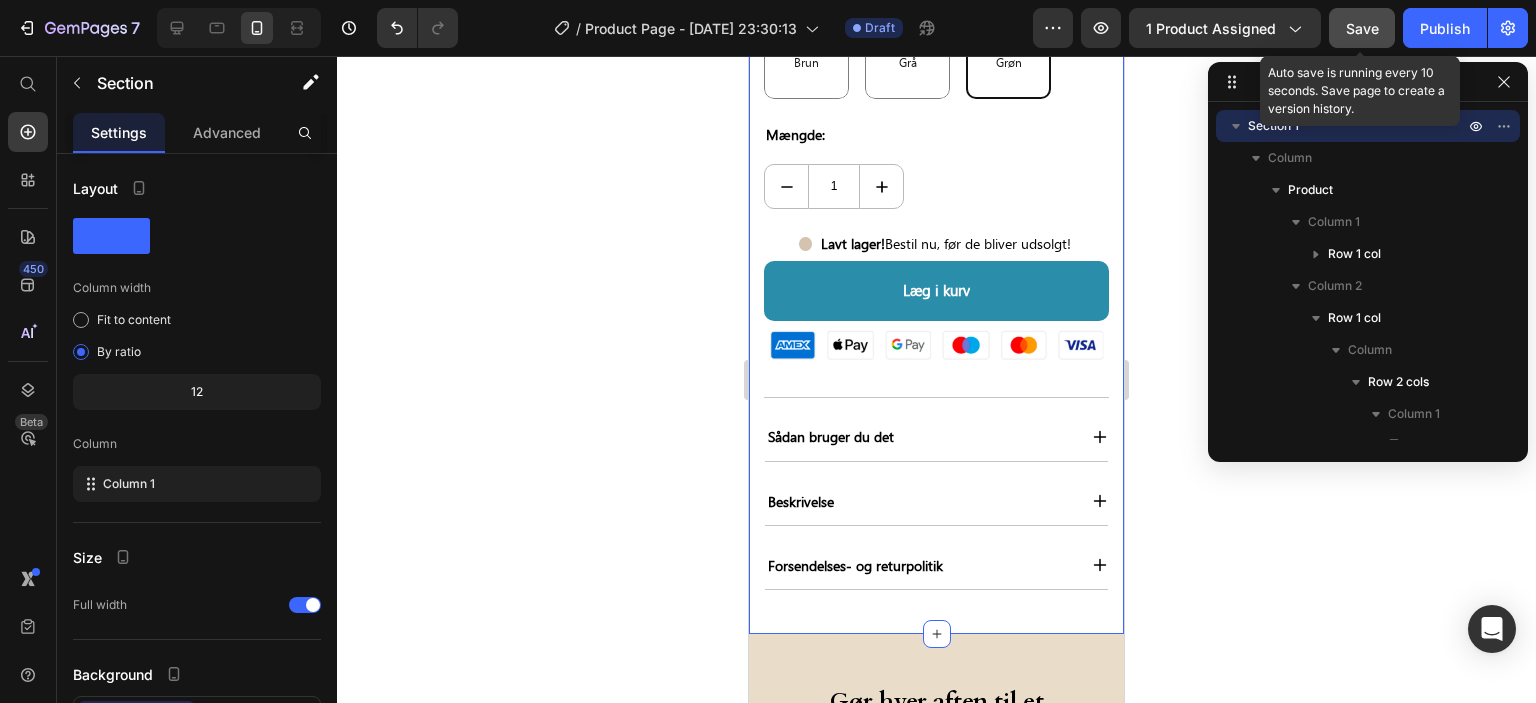 click on "Save" 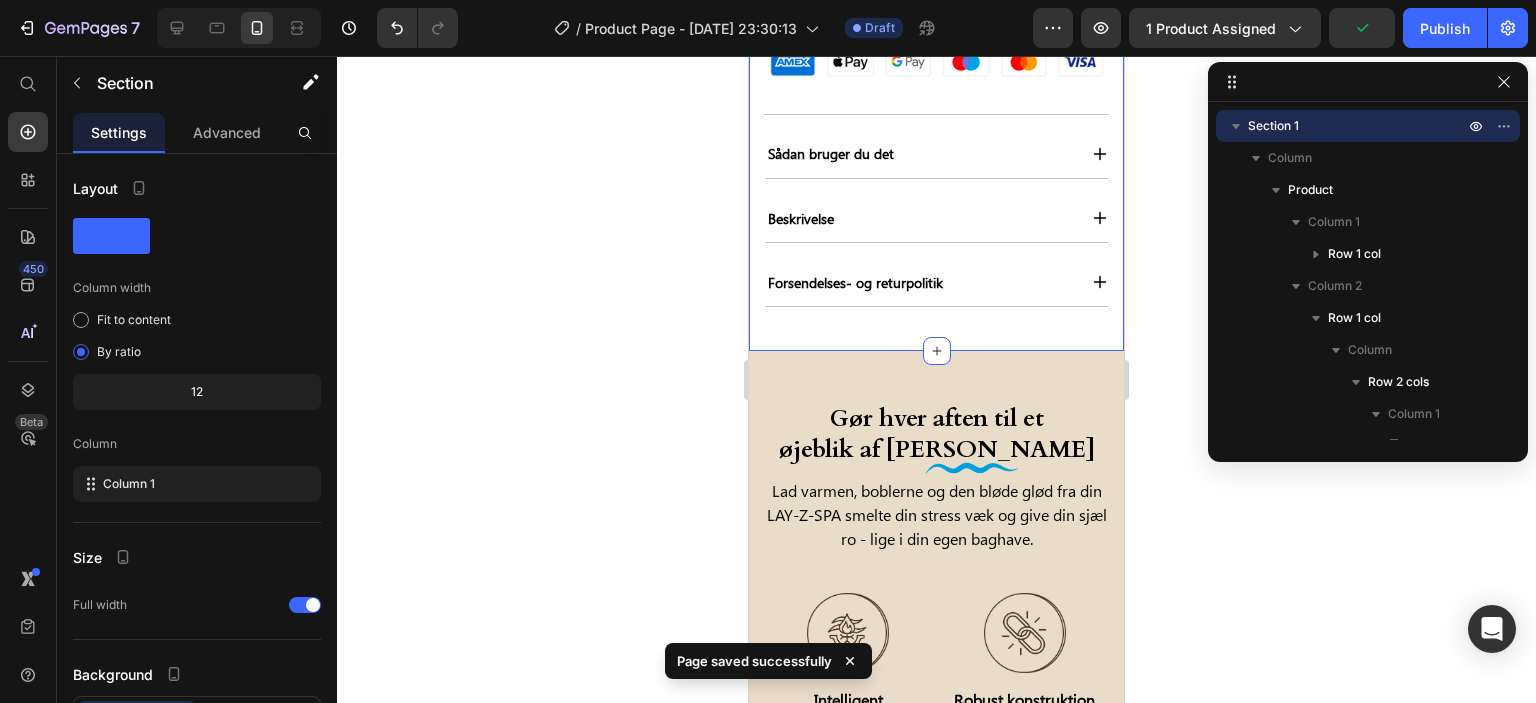 scroll, scrollTop: 1495, scrollLeft: 0, axis: vertical 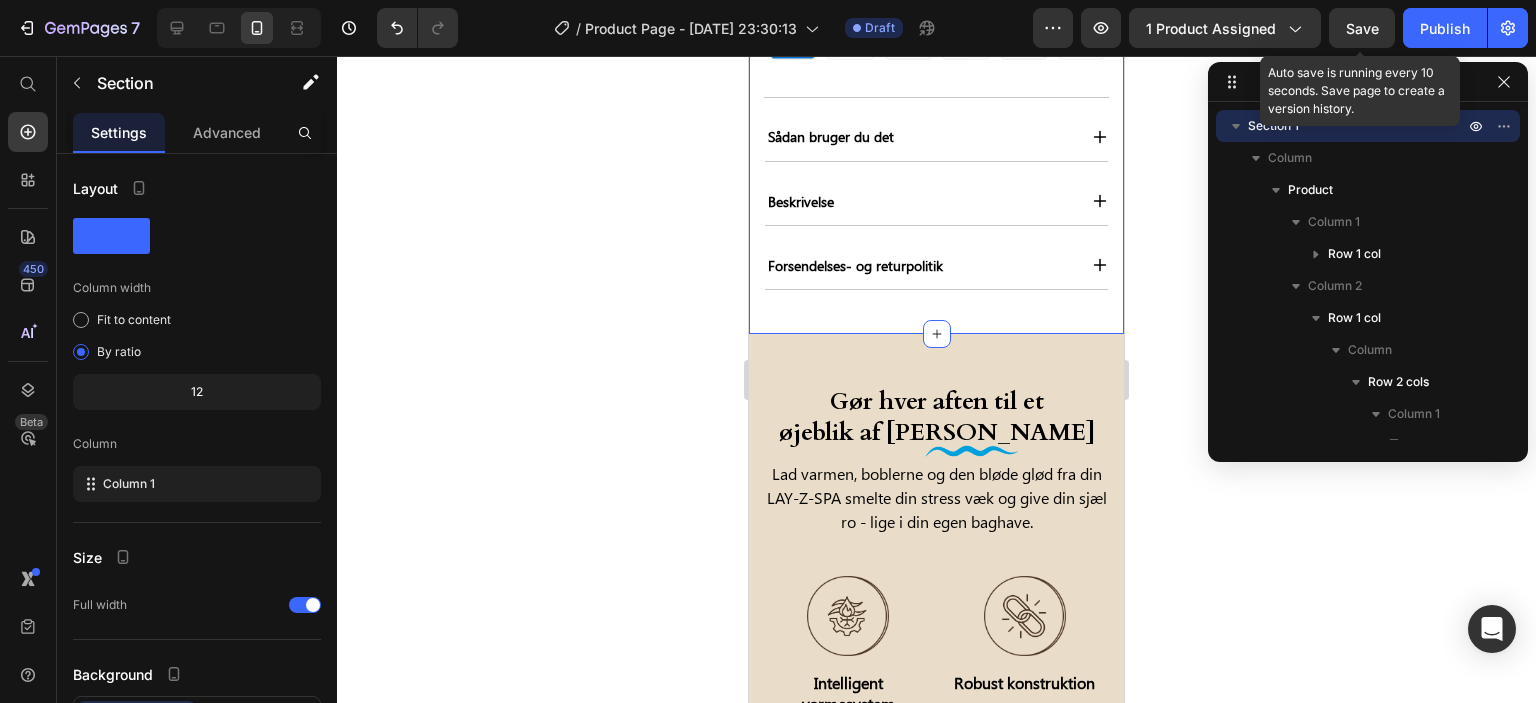 click on "Save" at bounding box center (1362, 28) 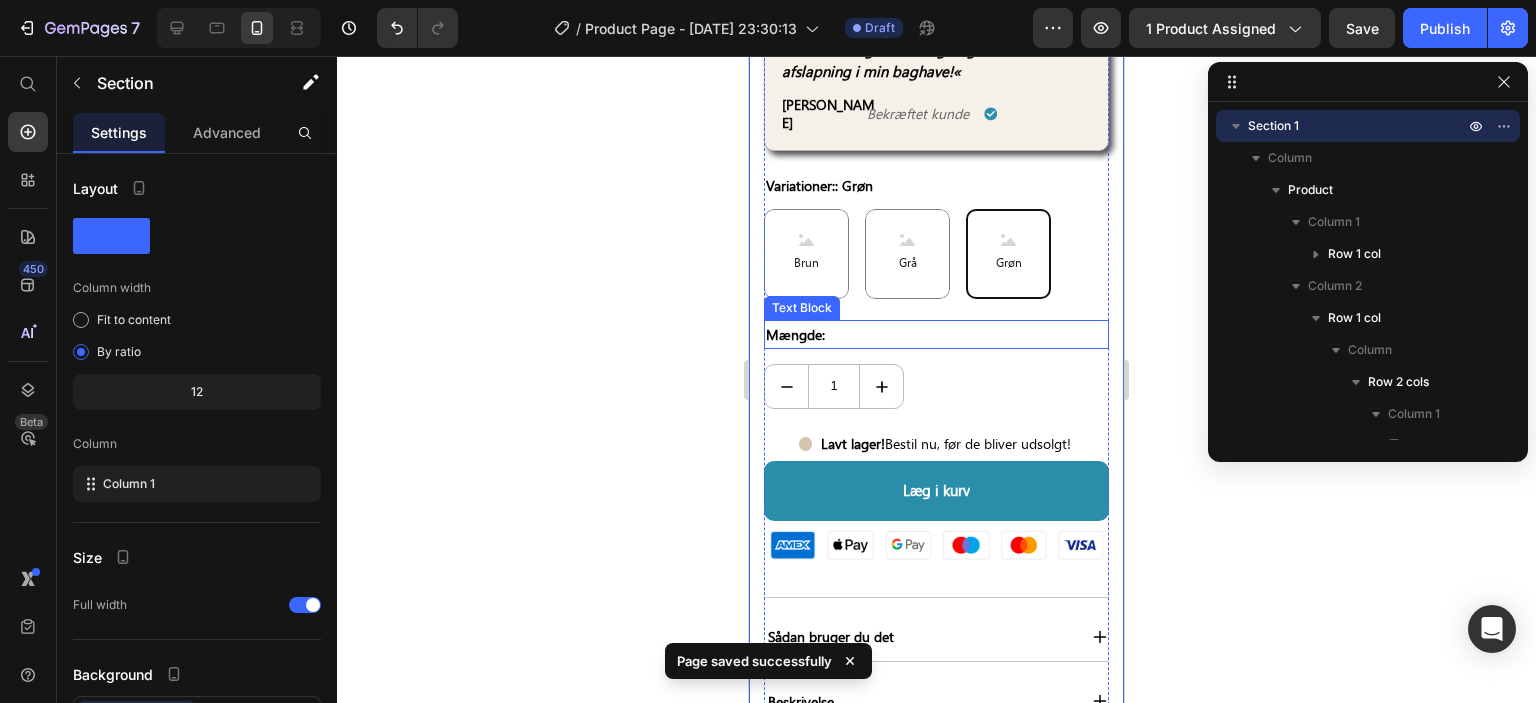 scroll, scrollTop: 695, scrollLeft: 0, axis: vertical 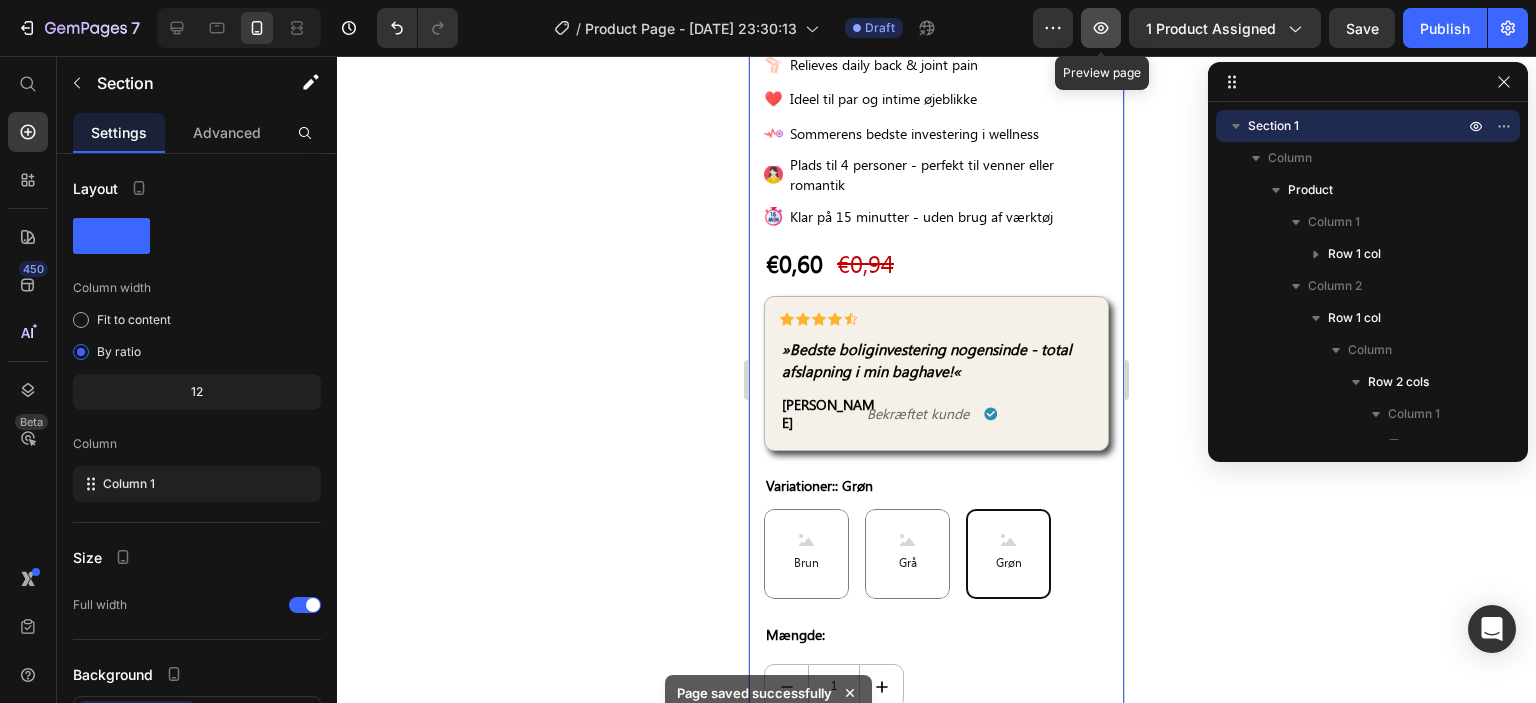 click 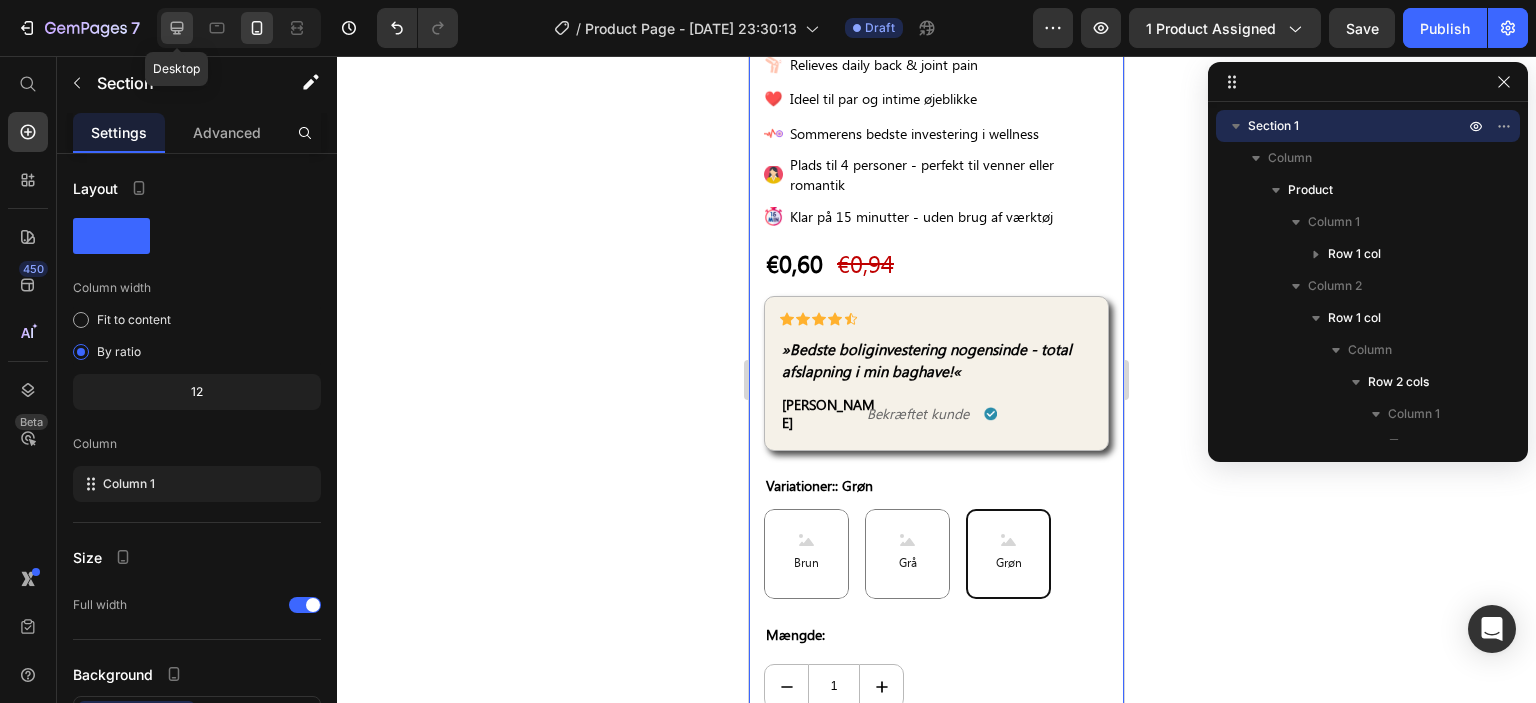 click 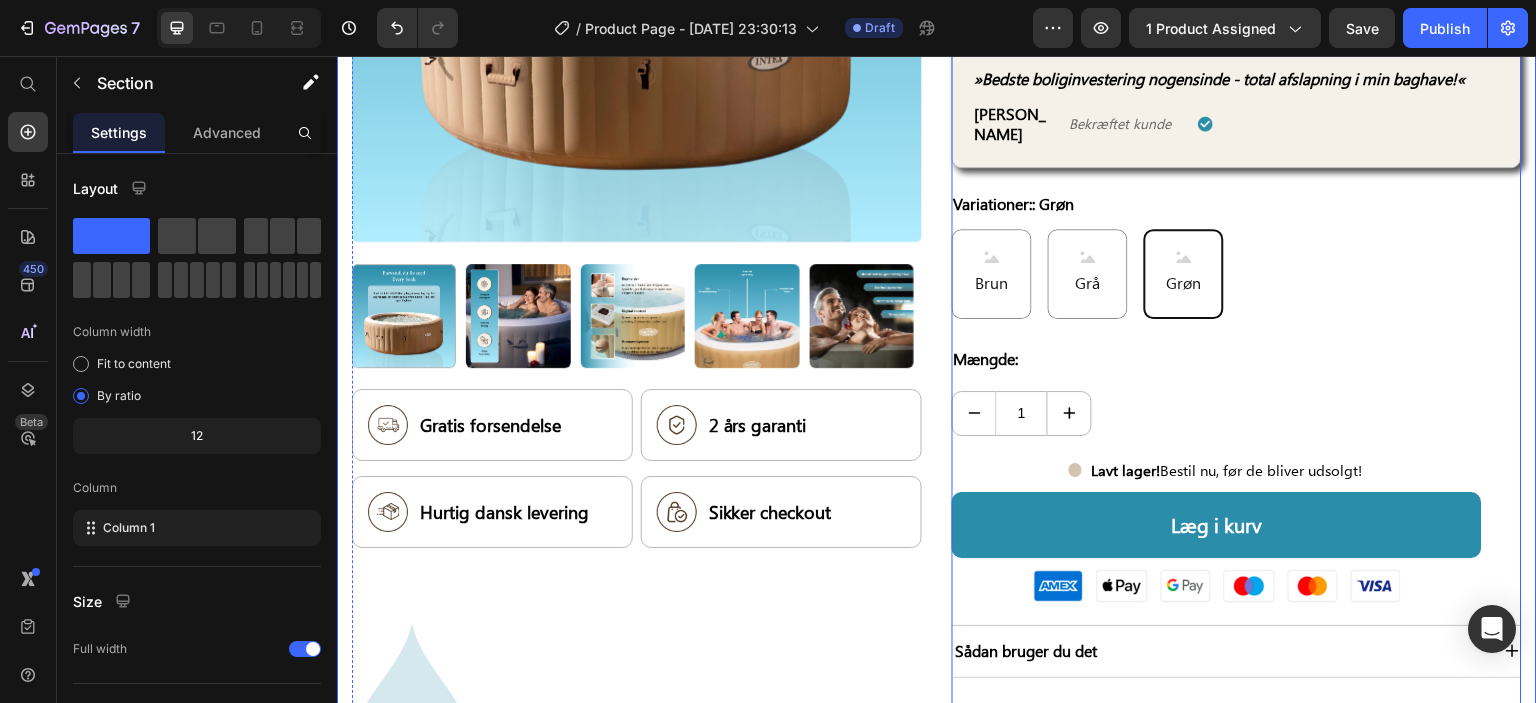 scroll, scrollTop: 1000, scrollLeft: 0, axis: vertical 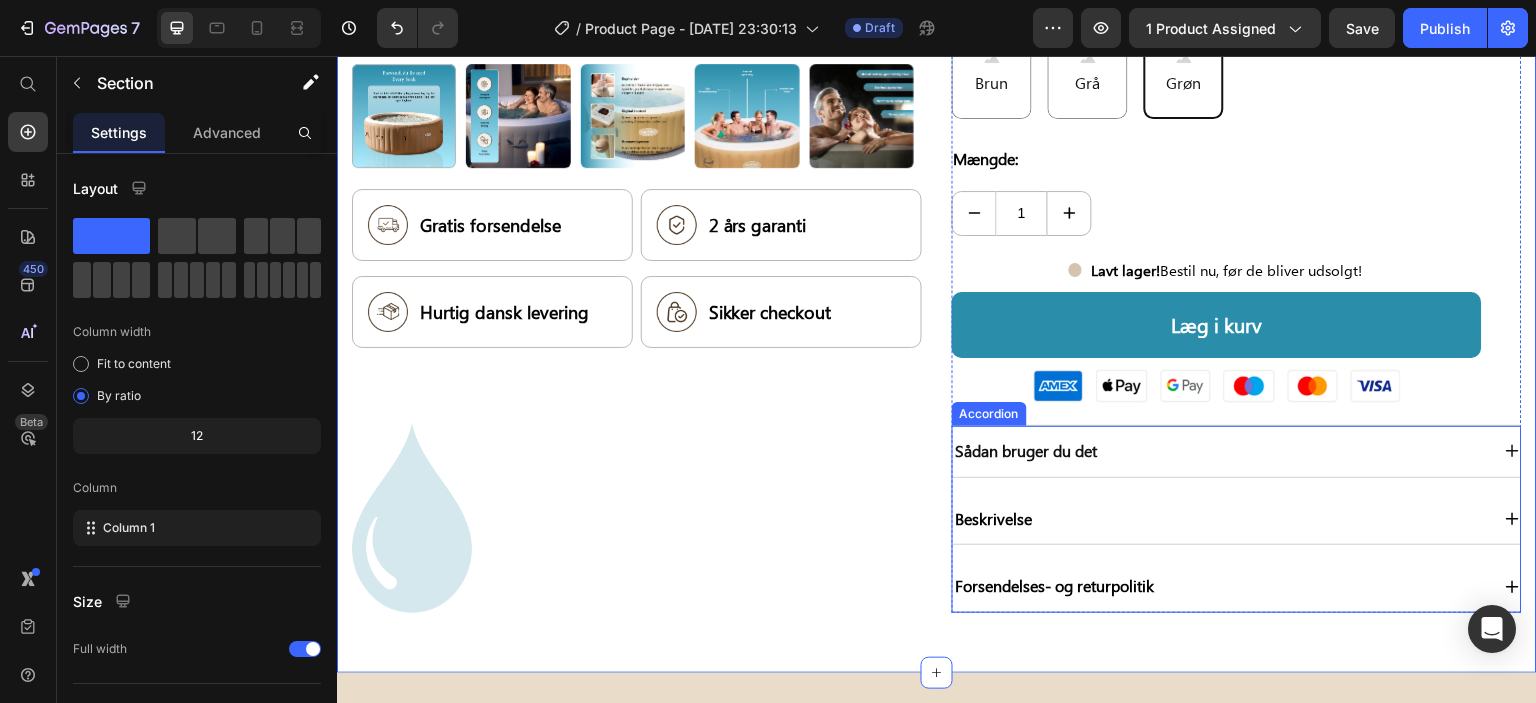 click on "Sådan bruger du det" at bounding box center [1221, 451] 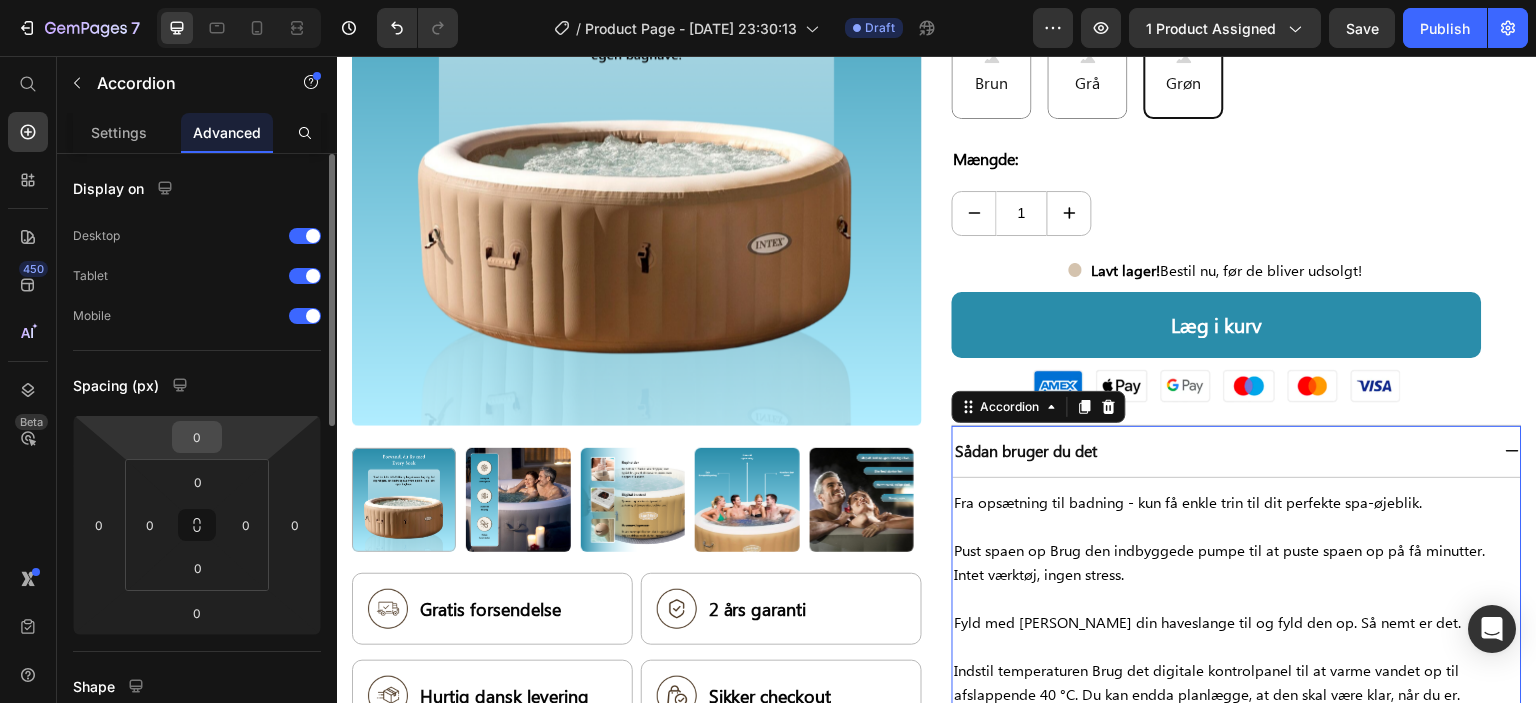 click on "0" at bounding box center (197, 437) 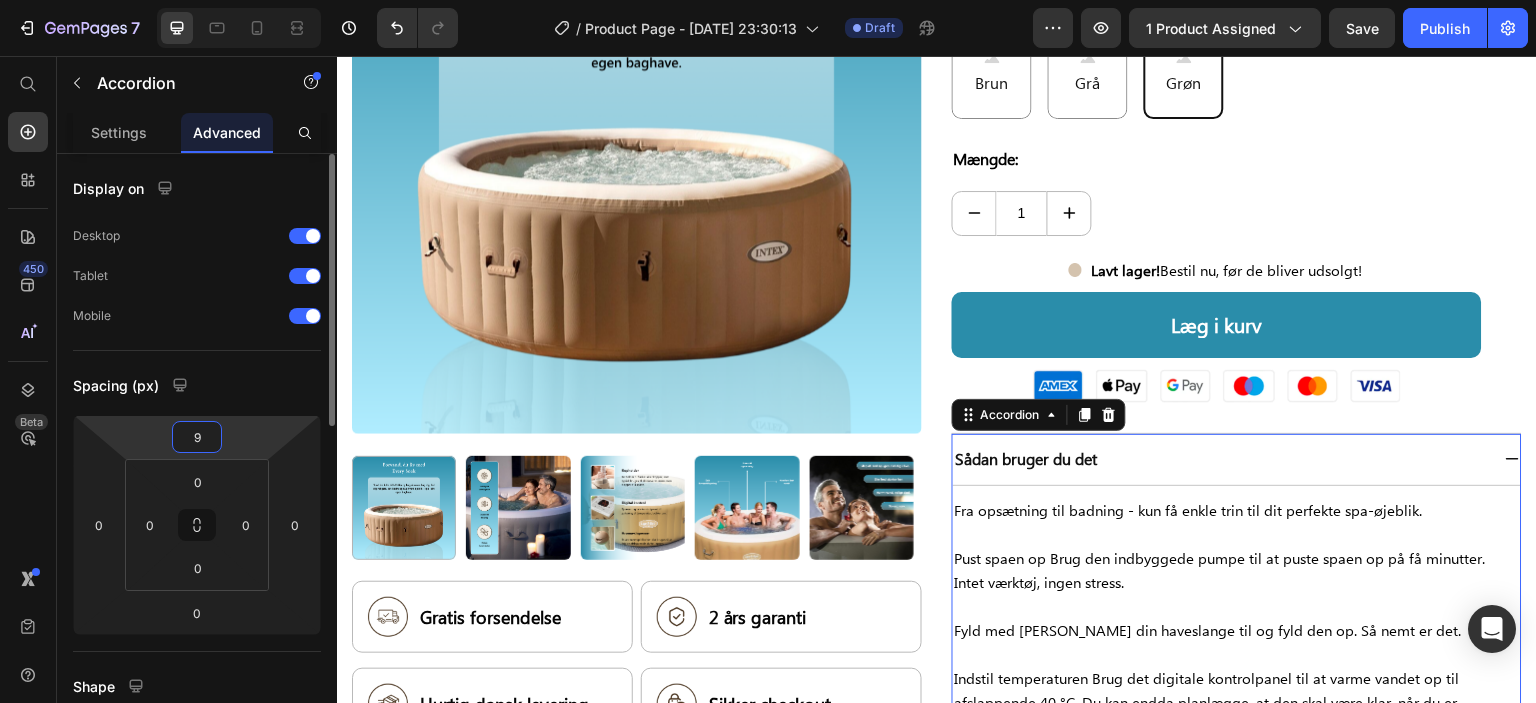 type on "10" 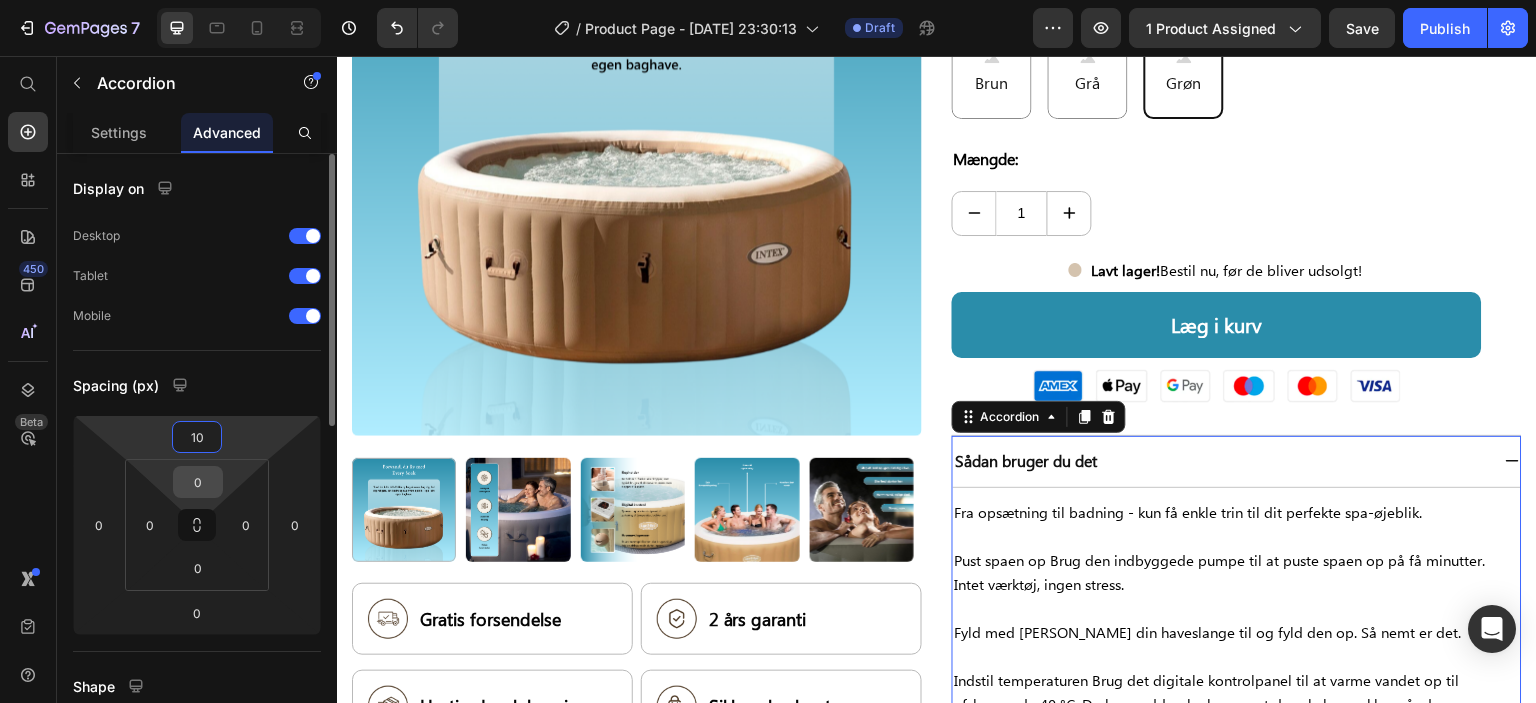 click on "0" at bounding box center (198, 482) 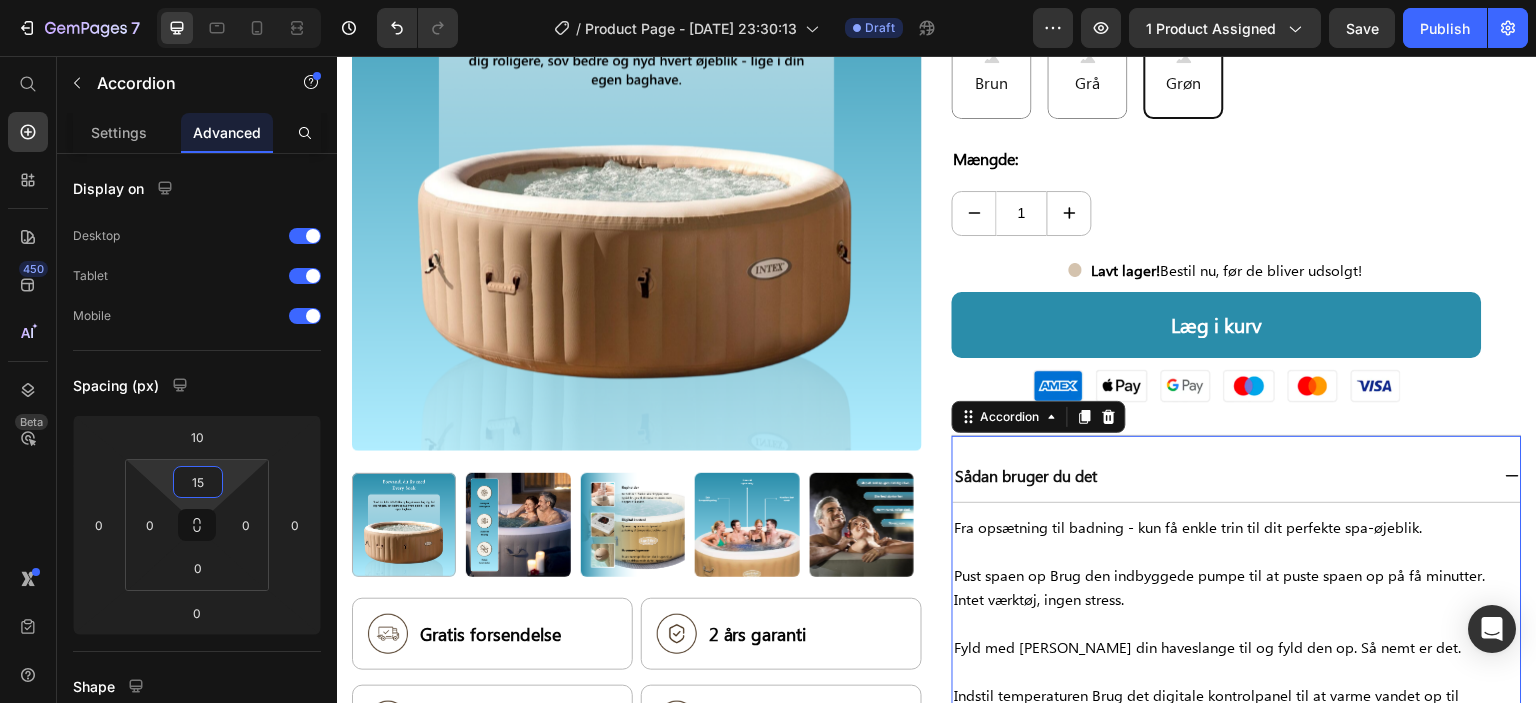 click on "Sådan bruger du det" at bounding box center (1237, 477) 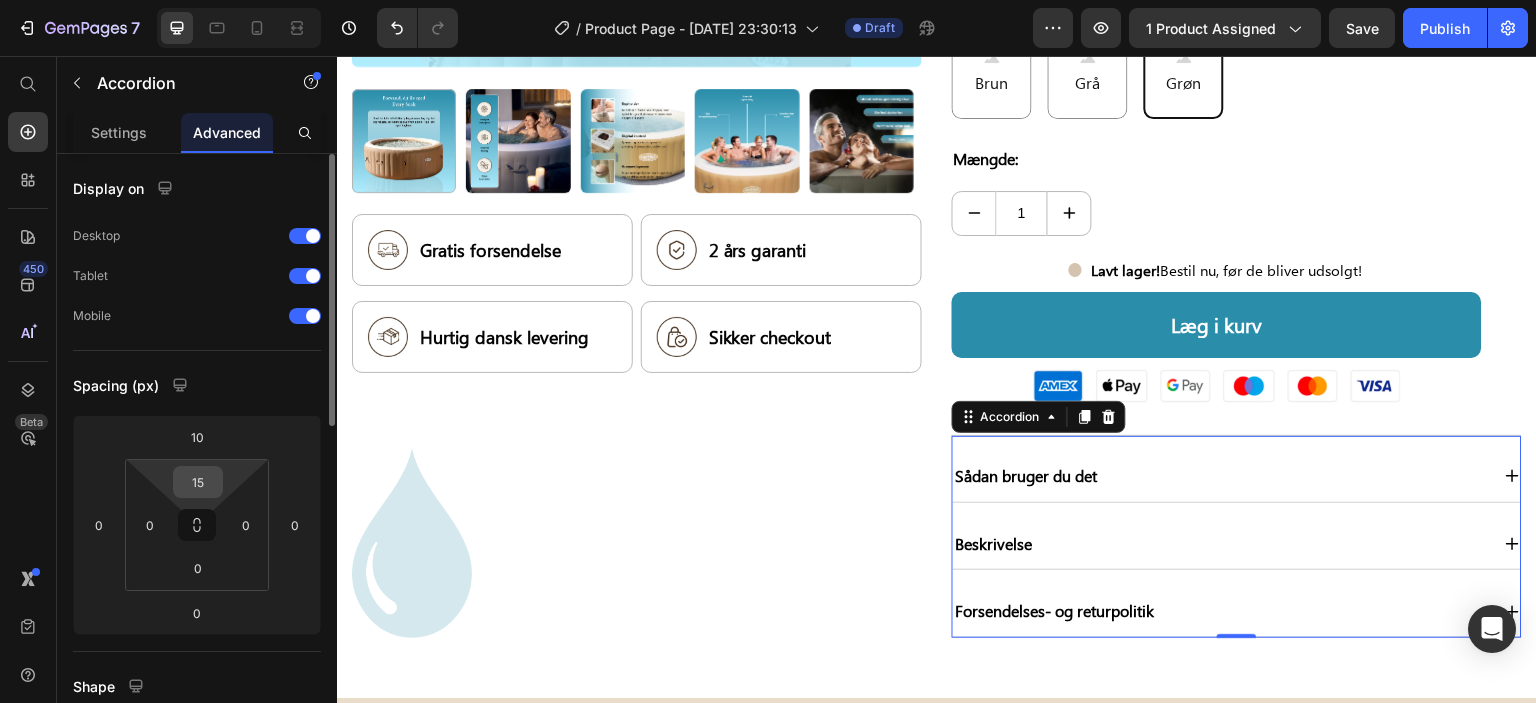 click on "15" at bounding box center [198, 482] 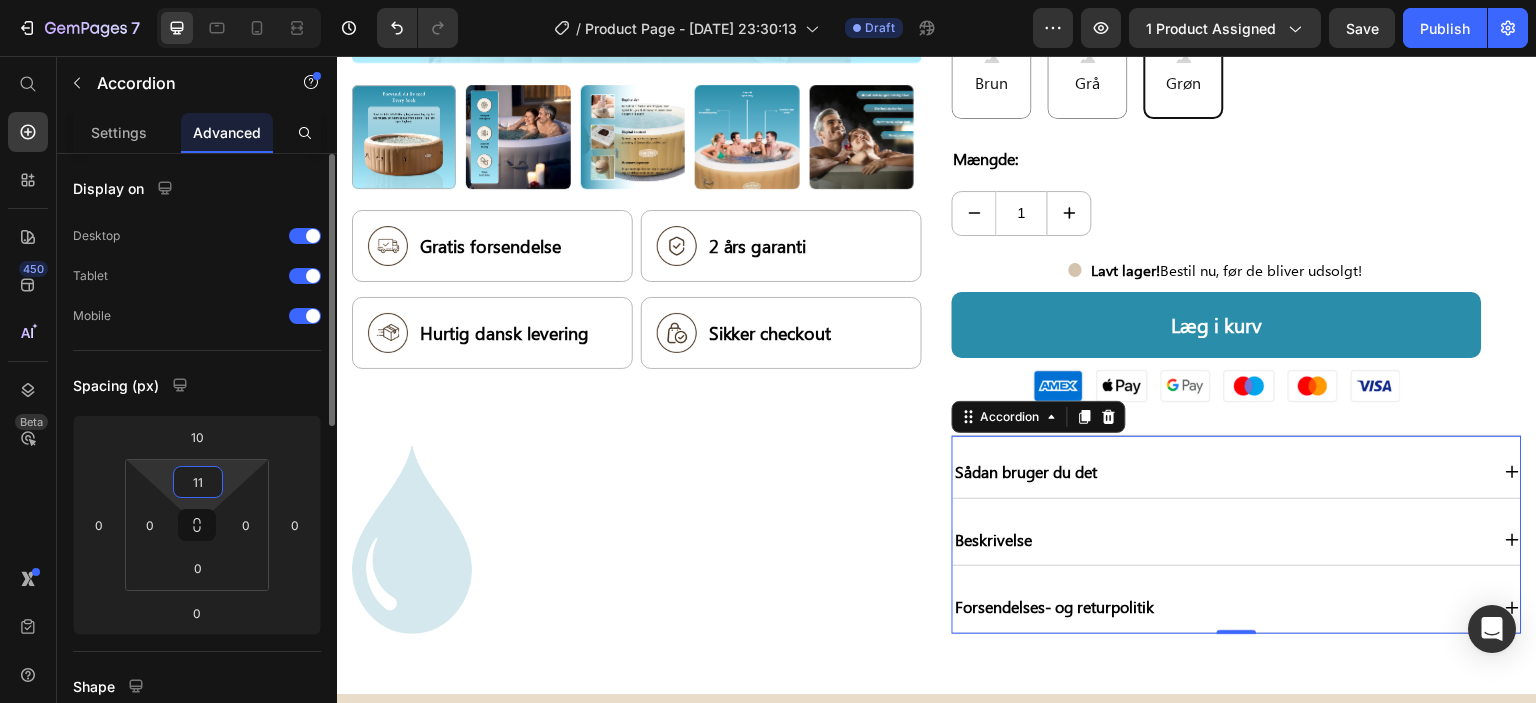 type on "10" 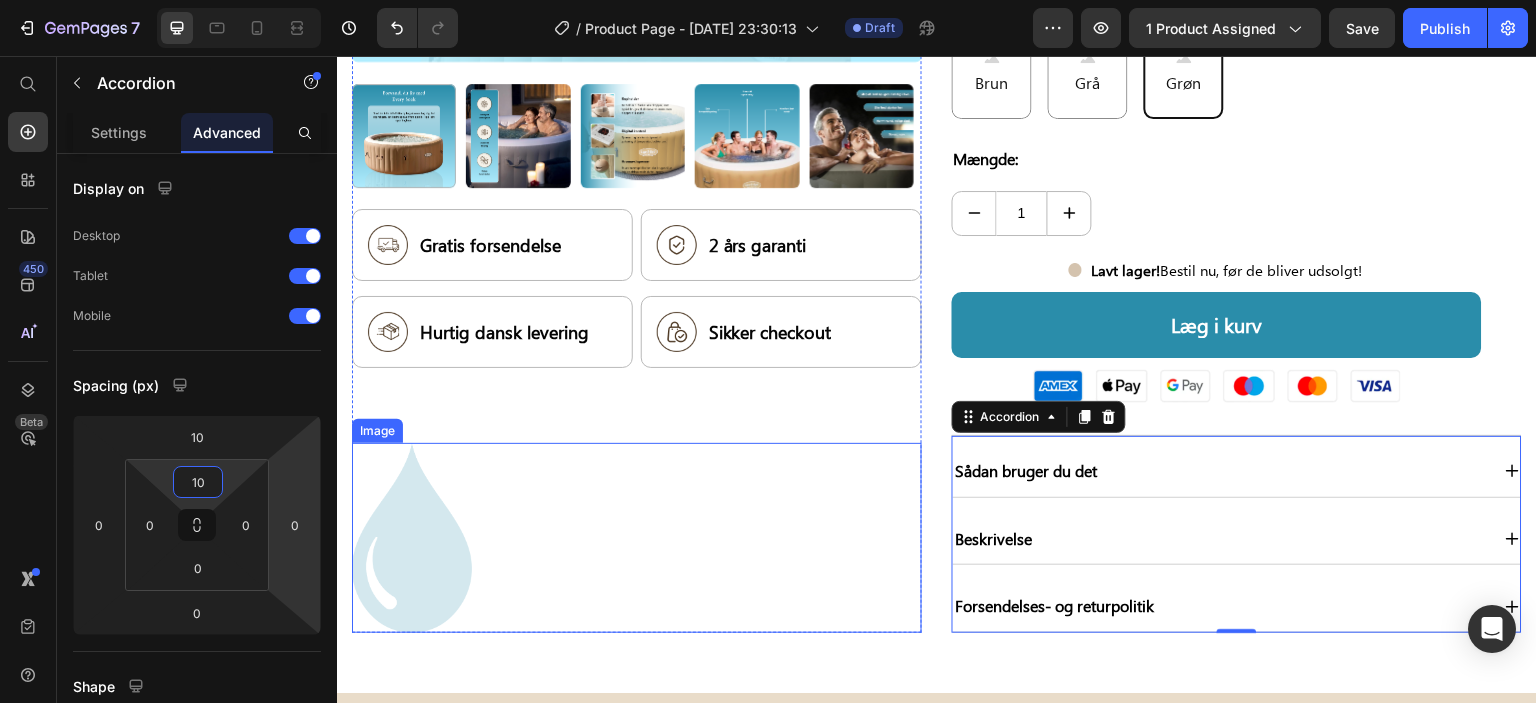 click at bounding box center (637, 538) 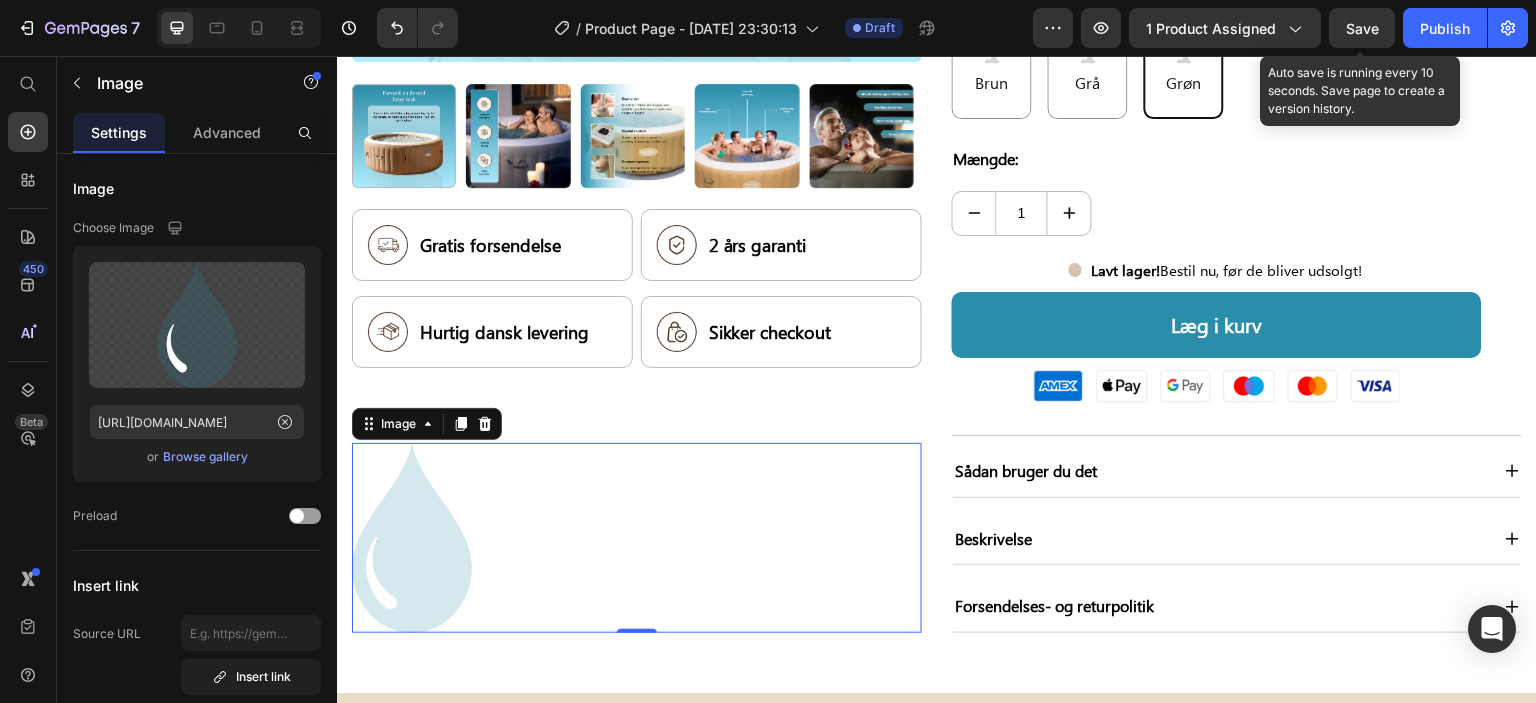 click on "Save" at bounding box center (1362, 28) 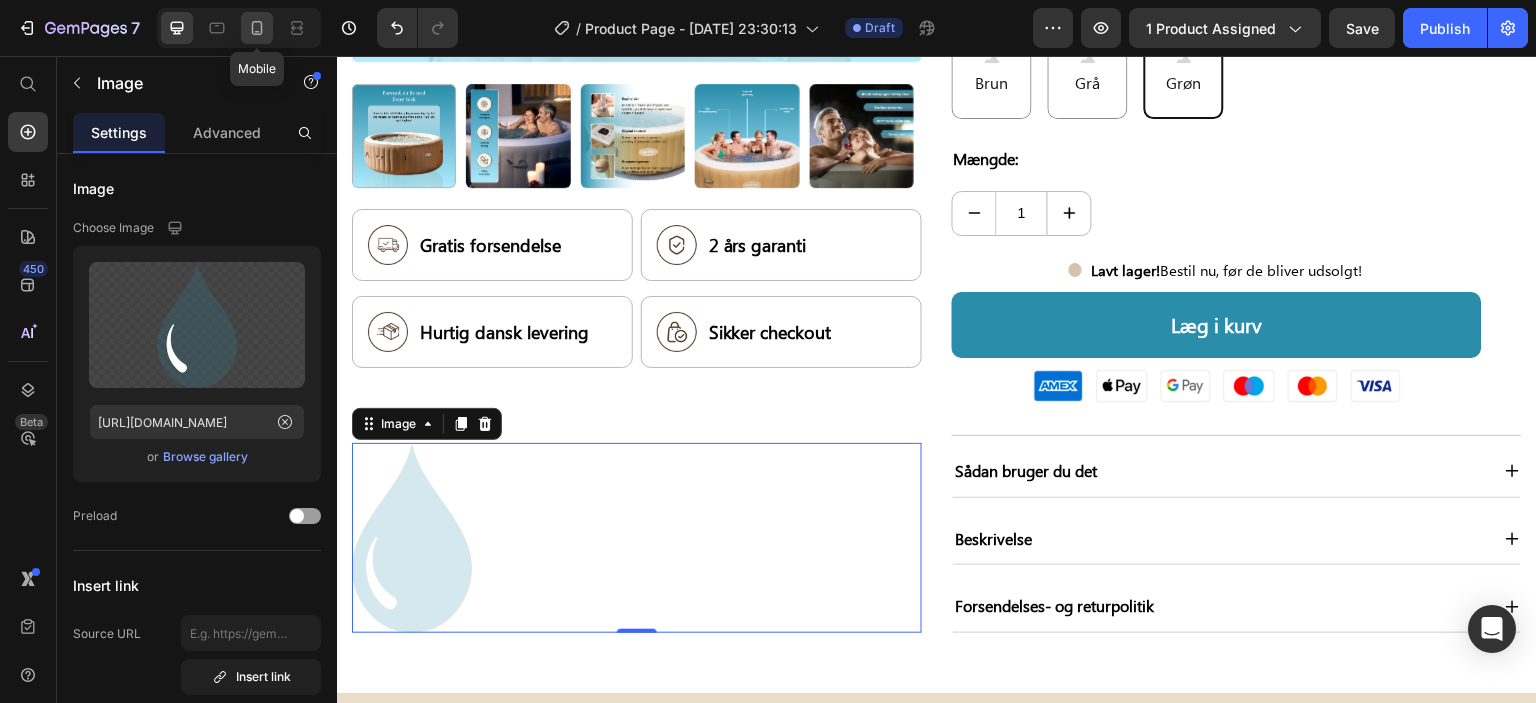 click 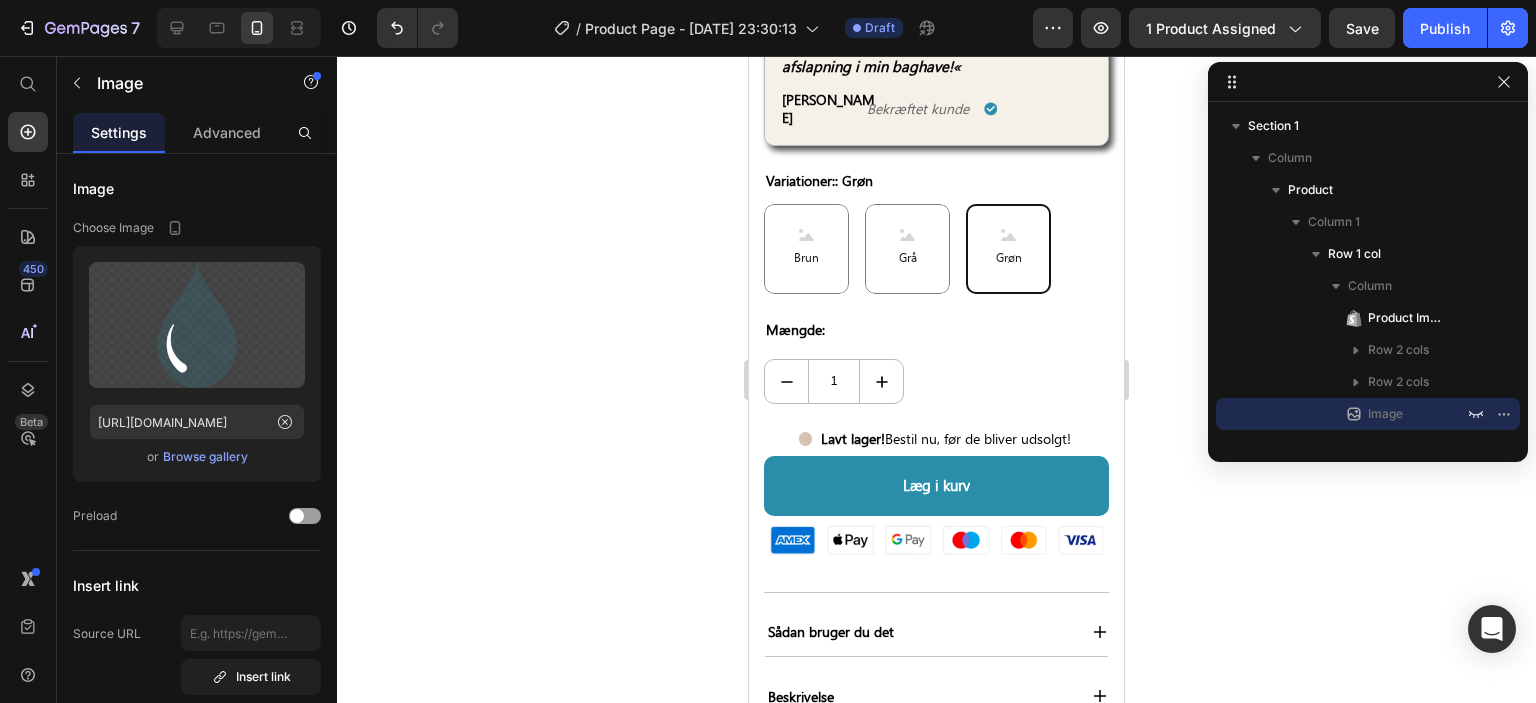 scroll, scrollTop: 930, scrollLeft: 0, axis: vertical 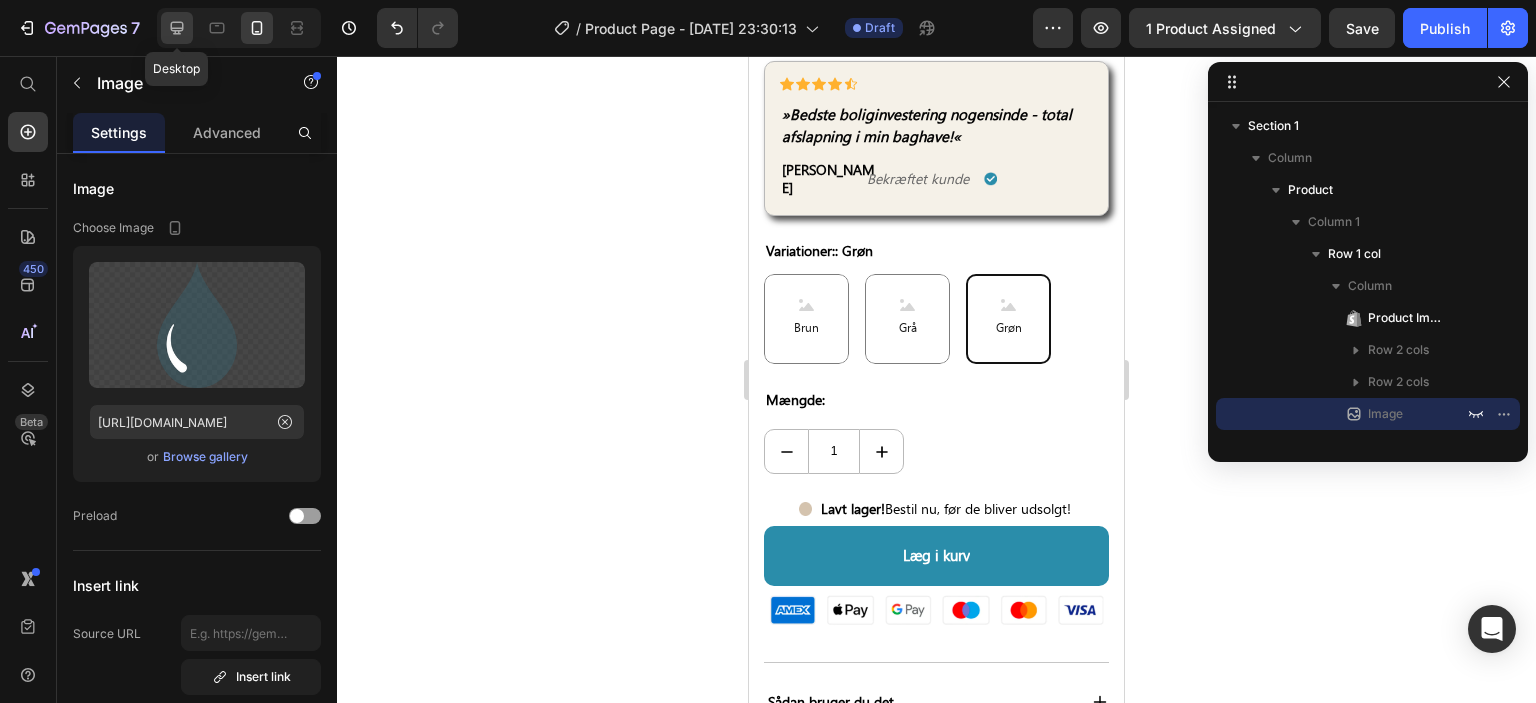 click 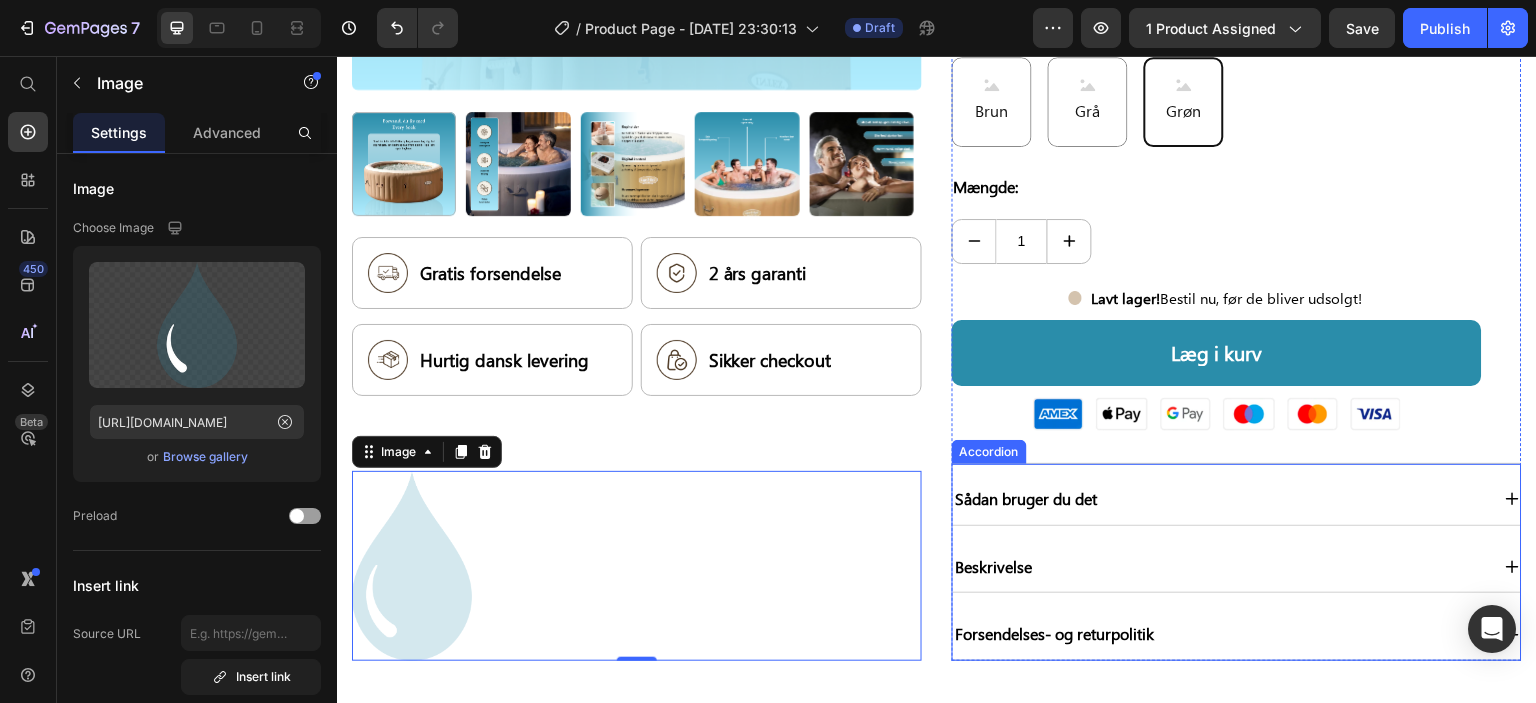 scroll, scrollTop: 1292, scrollLeft: 0, axis: vertical 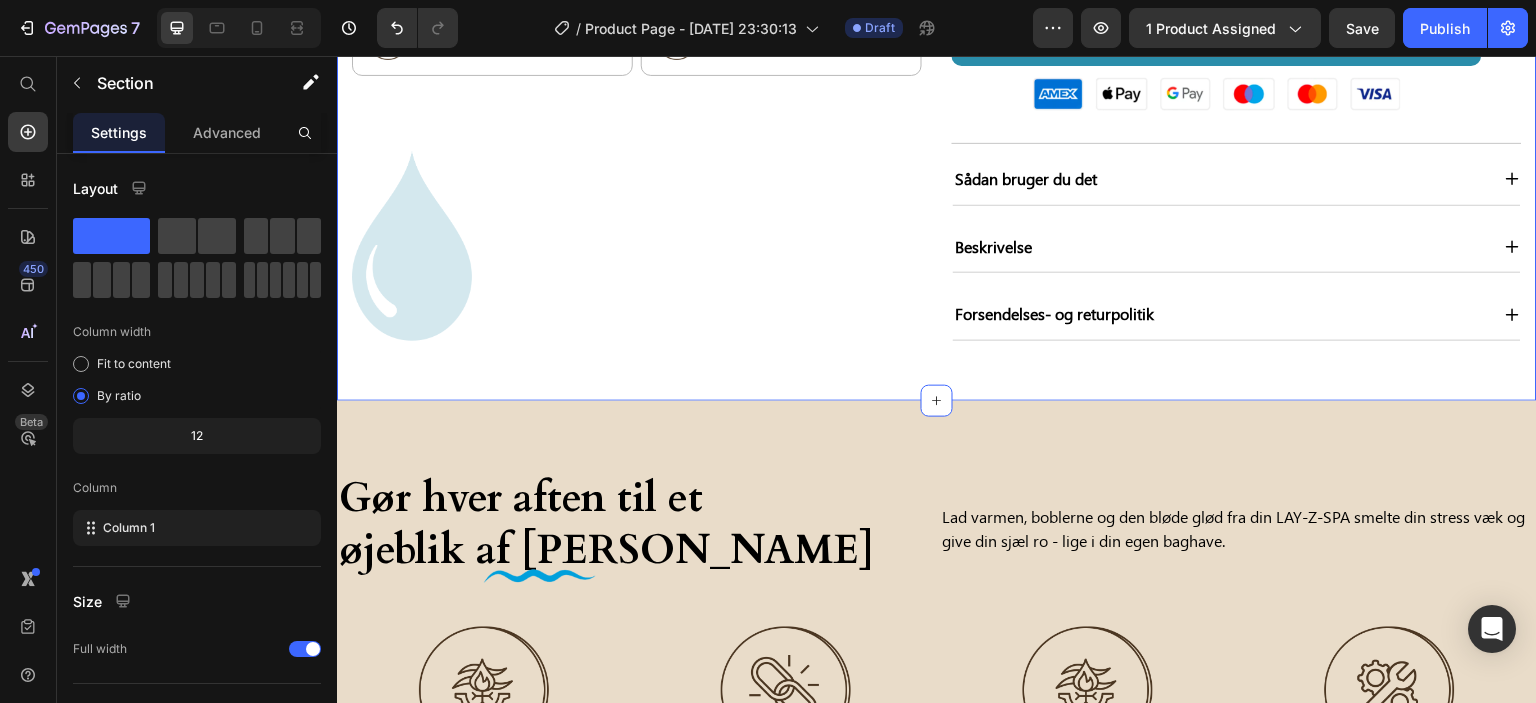 click on "Product Images Image Gratis forsendelse Text Block Row Image 2 års garanti Text Block Row Row Image Hurtig dansk levering Text Block Row Image Sikker checkout Text Block Row Row Image Row Image Elsket af over 4.500+ glade kunder Text Block Row PureSpa™ Sahara Premium oppusteligt spabad - 4 personer - Afslapning og luksus i hjemmet Product Title Icon Icon Icon Icon
Icon Icon List 4.8/5 (52 anmeldelser) Text Block Row Denne sommer: Din egen spa - afslapning, lidenskab og ren nydelse i din baghave Text Block Image Relieves daily back & joint pain Text Block Image Ideel til par og intime øjeblikke Text Block Image Sommerens bedste investering i wellness Text Block Image Plads til 4 personer - perfekt til venner eller romantik Text Block Image Klar på 15 minutter - uden brug af værktøj Text Block Advanced List €0,60 Product Price €0,94 Product Price Row Icon Icon Icon Icon
Icon Icon List »Bedste boliginvestering nogensinde - total afslapning i min baghave!« Text Block 1" at bounding box center [937, -397] 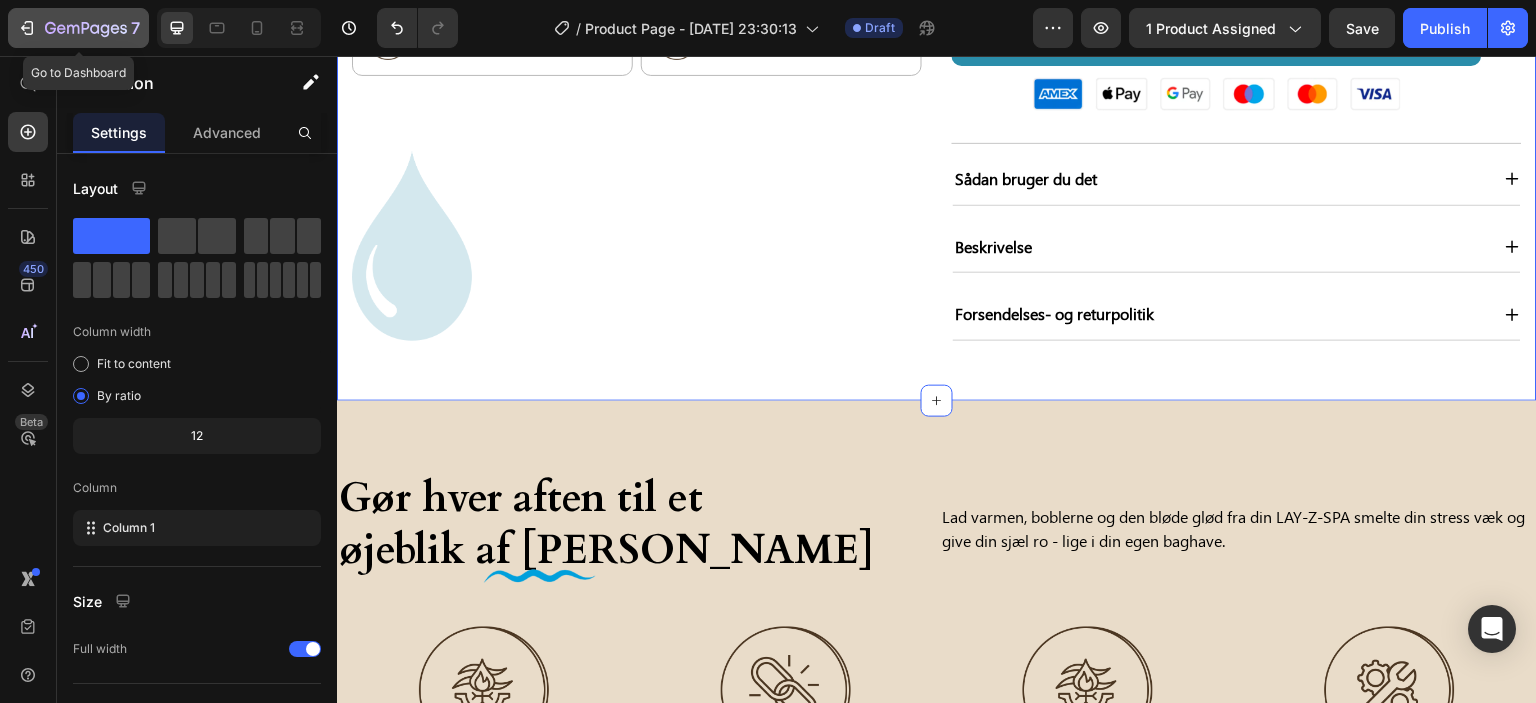 click on "7" 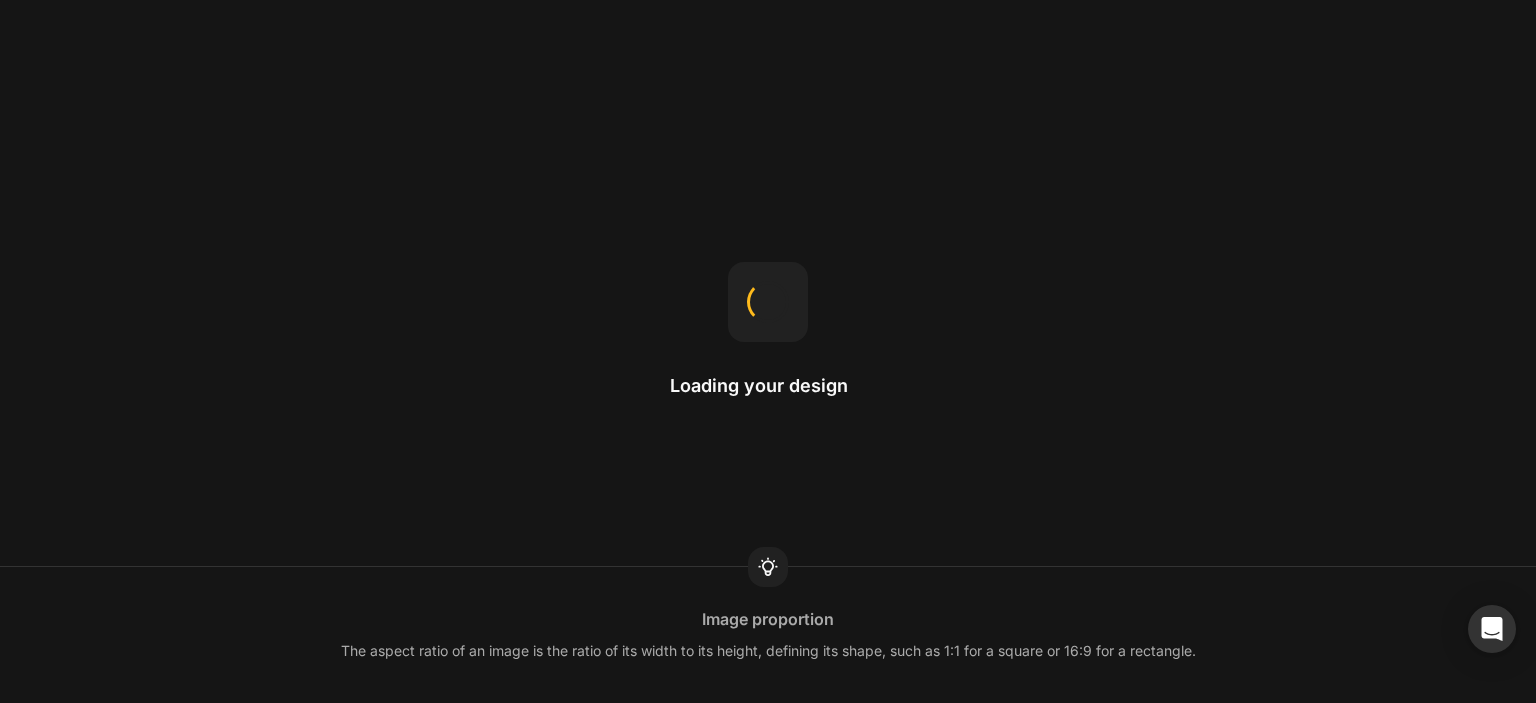 scroll, scrollTop: 0, scrollLeft: 0, axis: both 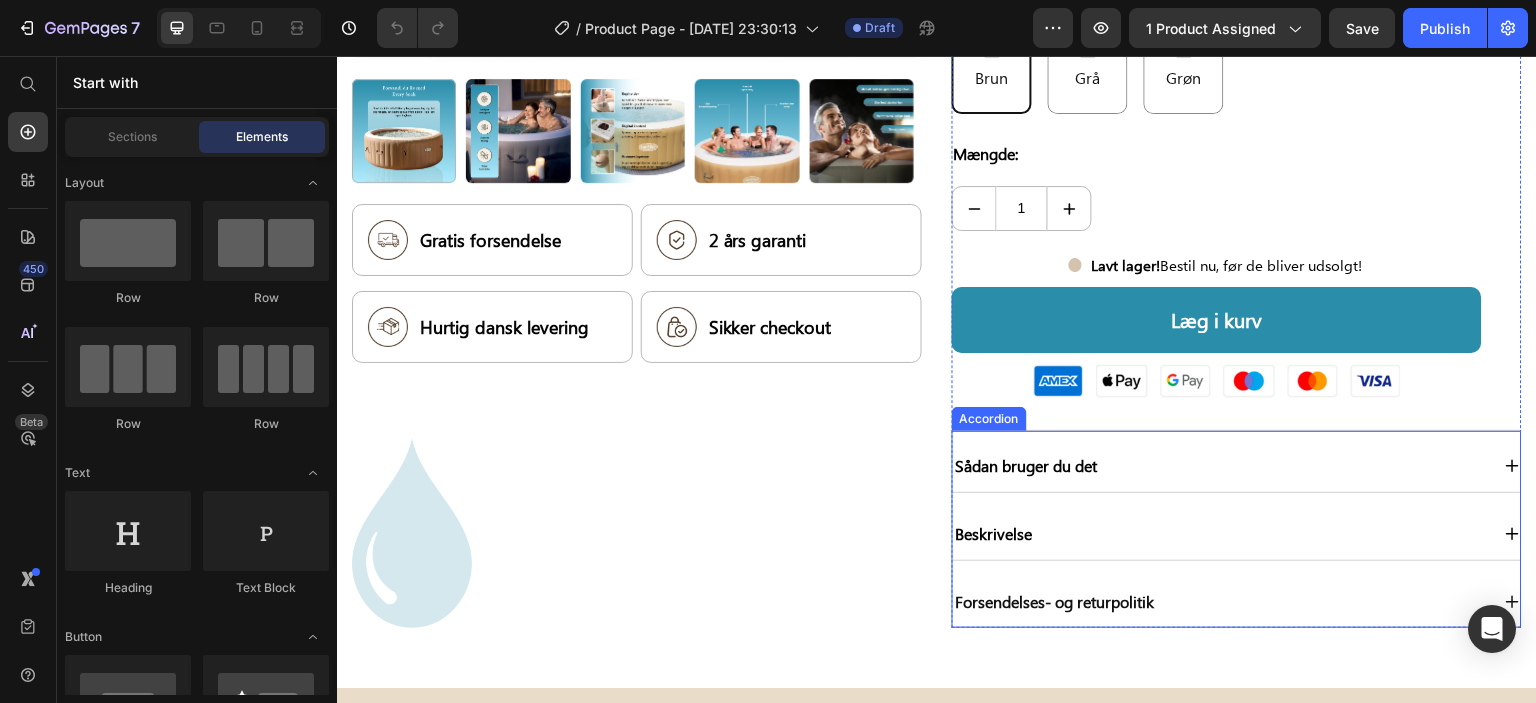 click on "Forsendelses- og returpolitik" at bounding box center [1221, 602] 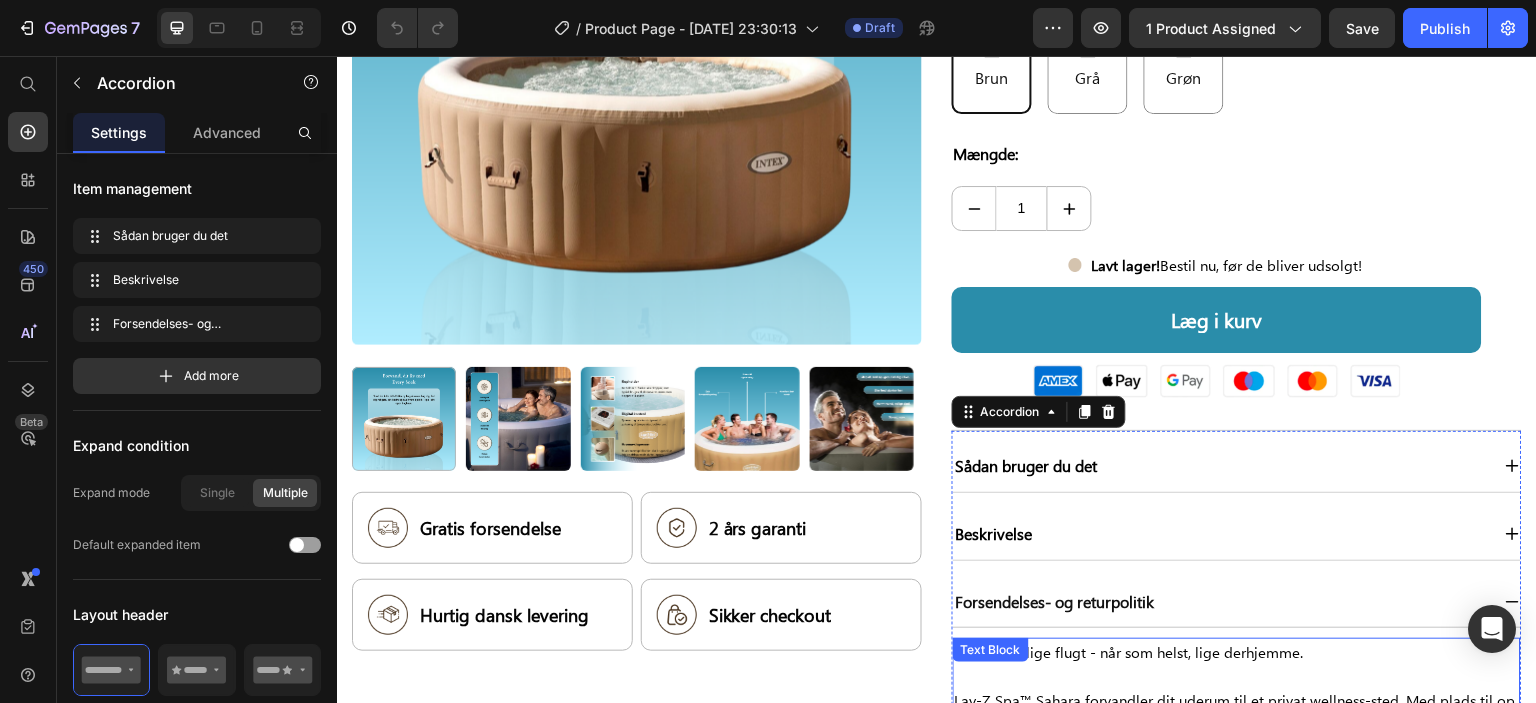 scroll, scrollTop: 1300, scrollLeft: 0, axis: vertical 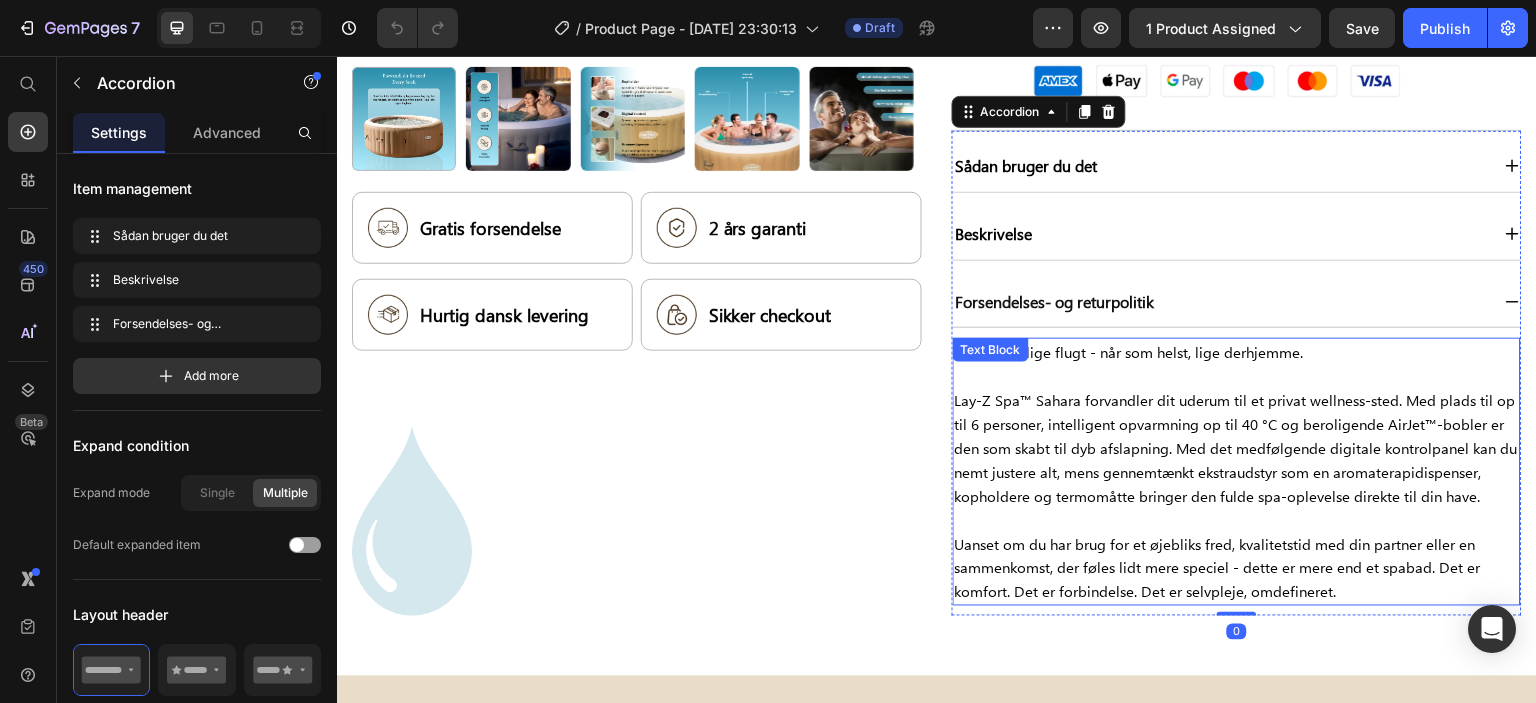 click on "Din personlige flugt - når som helst, lige derhjemme. Lay-Z Spa™ Sahara forvandler dit uderum til et privat wellness-sted. Med plads til op til 6 personer, intelligent opvarmning op til 40 °C og beroligende AirJet™-bobler er den som skabt til dyb afslapning. Med det medfølgende digitale kontrolpanel kan du nemt justere alt, mens gennemtænkt ekstraudstyr som en aromaterapidispenser, kopholdere og termomåtte bringer den fulde spa-oplevelse direkte til din have. Uanset om du har brug for et øjebliks fred, kvalitetstid med din partner eller en sammenkomst, der føles lidt mere speciel - dette er mere end et spabad. Det er komfort. Det er forbindelse. Det er selvpleje, omdefineret." at bounding box center [1237, 472] 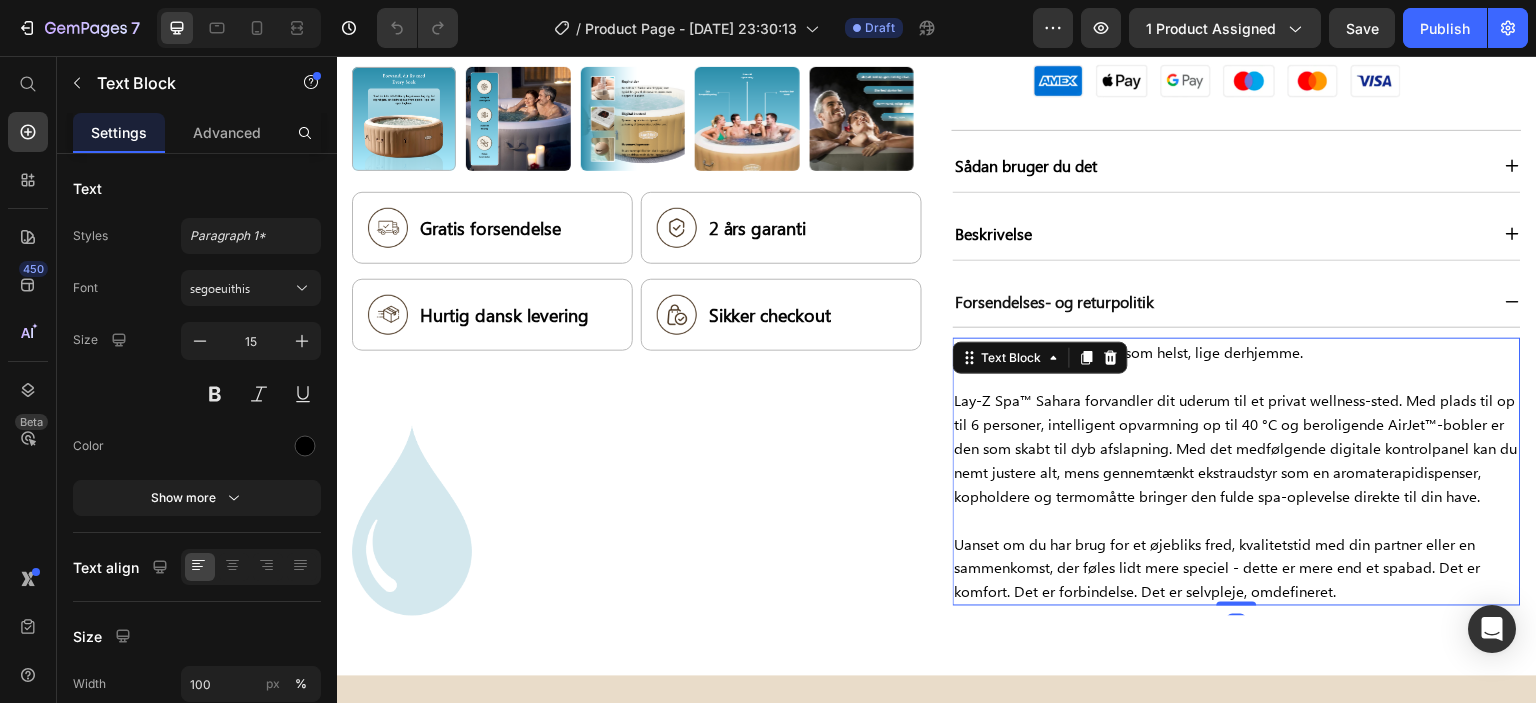 click on "Din personlige flugt - når som helst, lige derhjemme. Lay-Z Spa™ Sahara forvandler dit uderum til et privat wellness-sted. Med plads til op til 6 personer, intelligent opvarmning op til 40 °C og beroligende AirJet™-bobler er den som skabt til dyb afslapning. Med det medfølgende digitale kontrolpanel kan du nemt justere alt, mens gennemtænkt ekstraudstyr som en aromaterapidispenser, kopholdere og termomåtte bringer den fulde spa-oplevelse direkte til din have. Uanset om du har brug for et øjebliks fred, kvalitetstid med din partner eller en sammenkomst, der føles lidt mere speciel - dette er mere end et spabad. Det er komfort. Det er forbindelse. Det er selvpleje, omdefineret." at bounding box center (1237, 472) 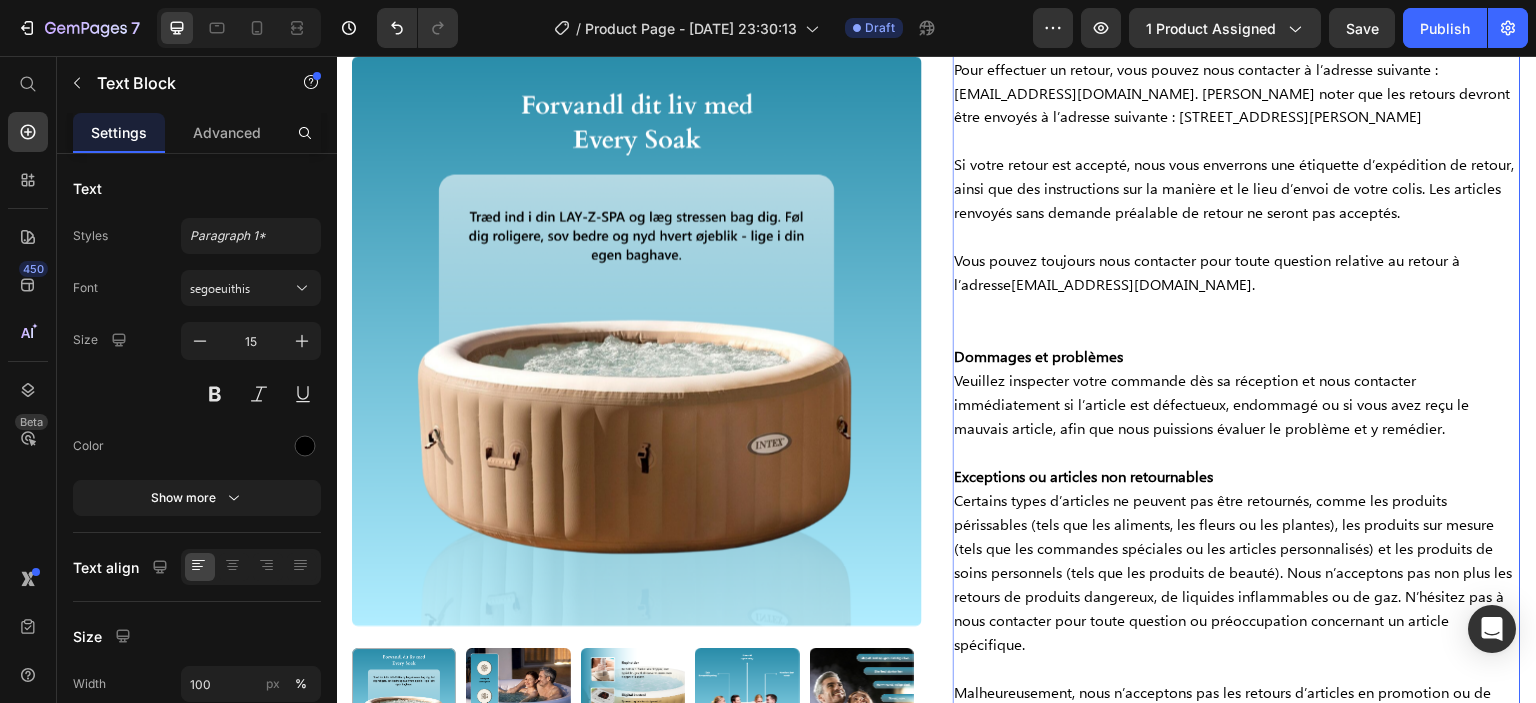 scroll, scrollTop: 1252, scrollLeft: 0, axis: vertical 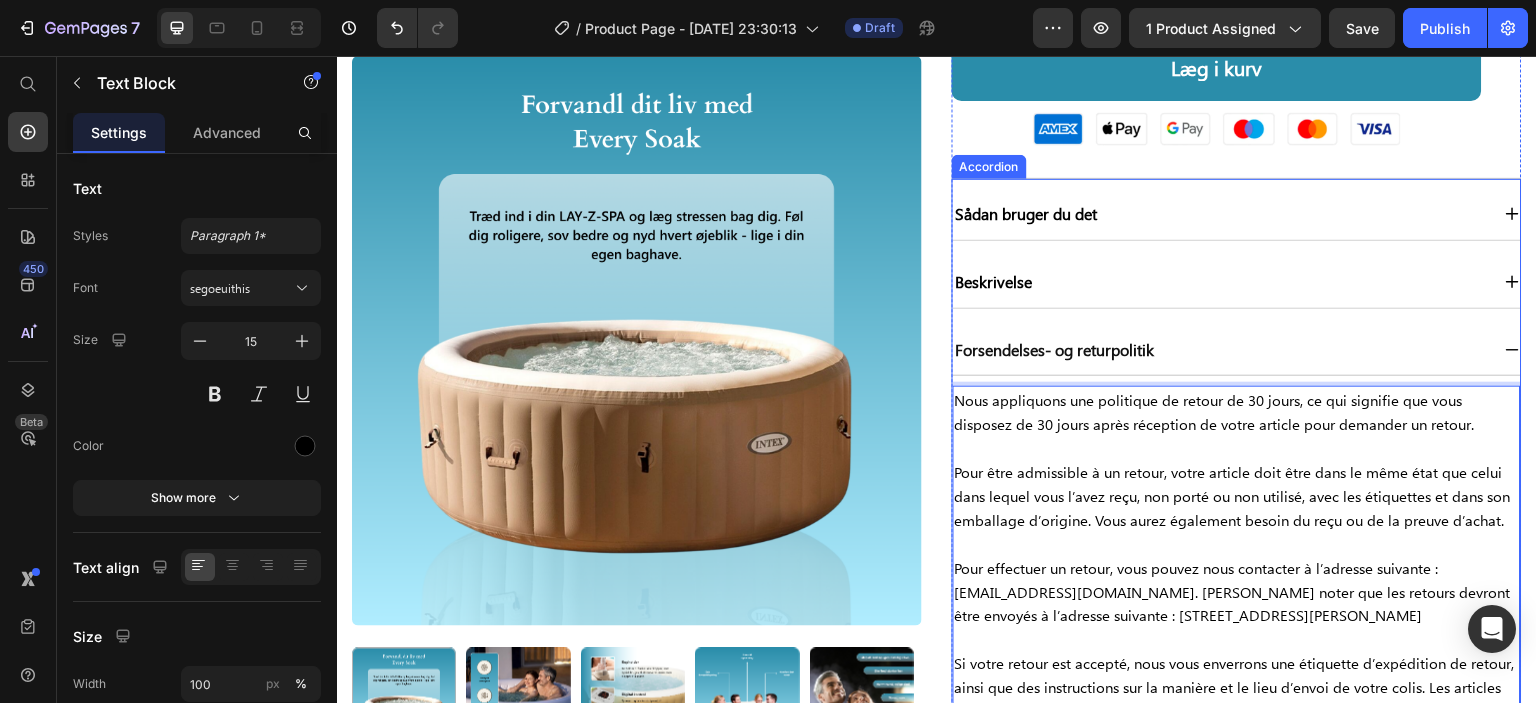 click on "Forsendelses- og returpolitik" at bounding box center (1055, 350) 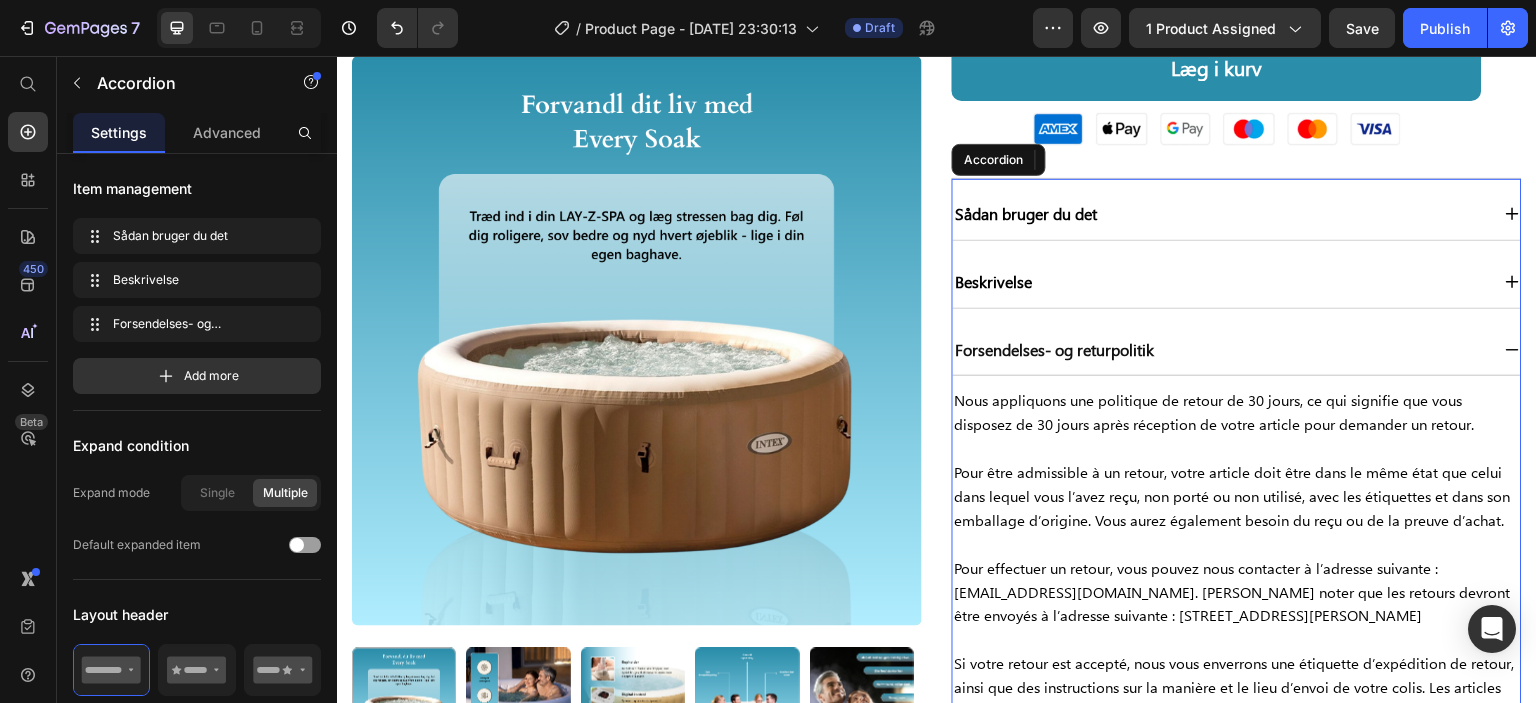 click on "Forsendelses- og returpolitik" at bounding box center (1055, 350) 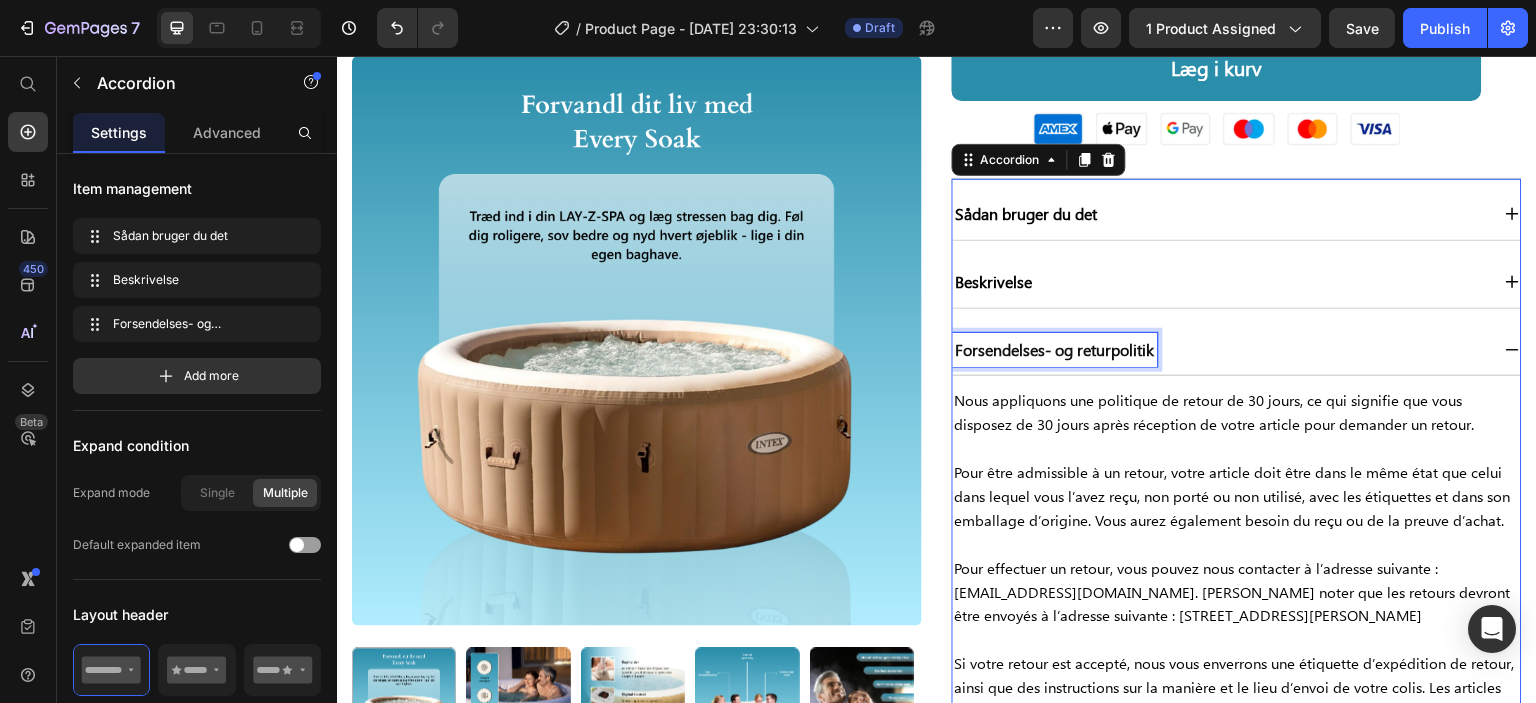 scroll, scrollTop: 0, scrollLeft: 0, axis: both 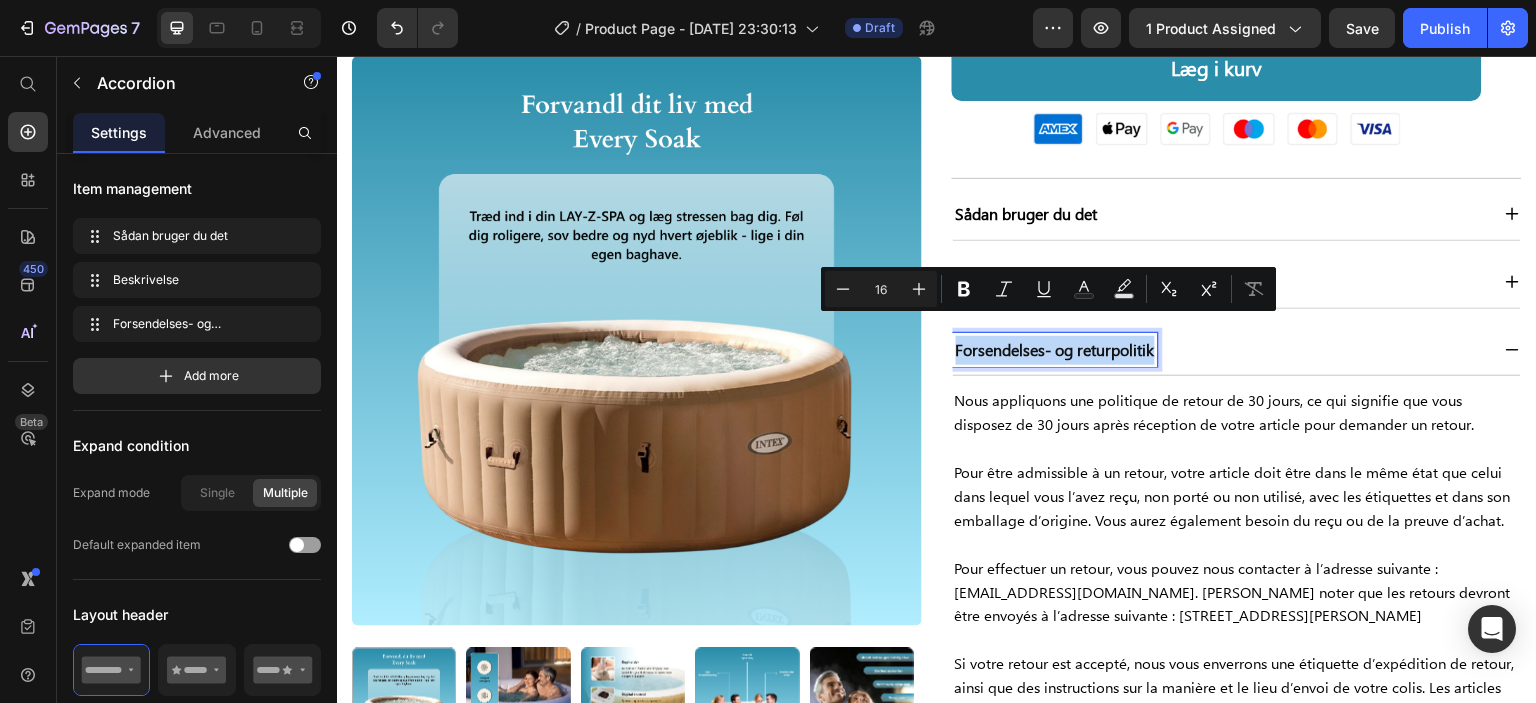 copy on "Forsendelses- og returpolitik" 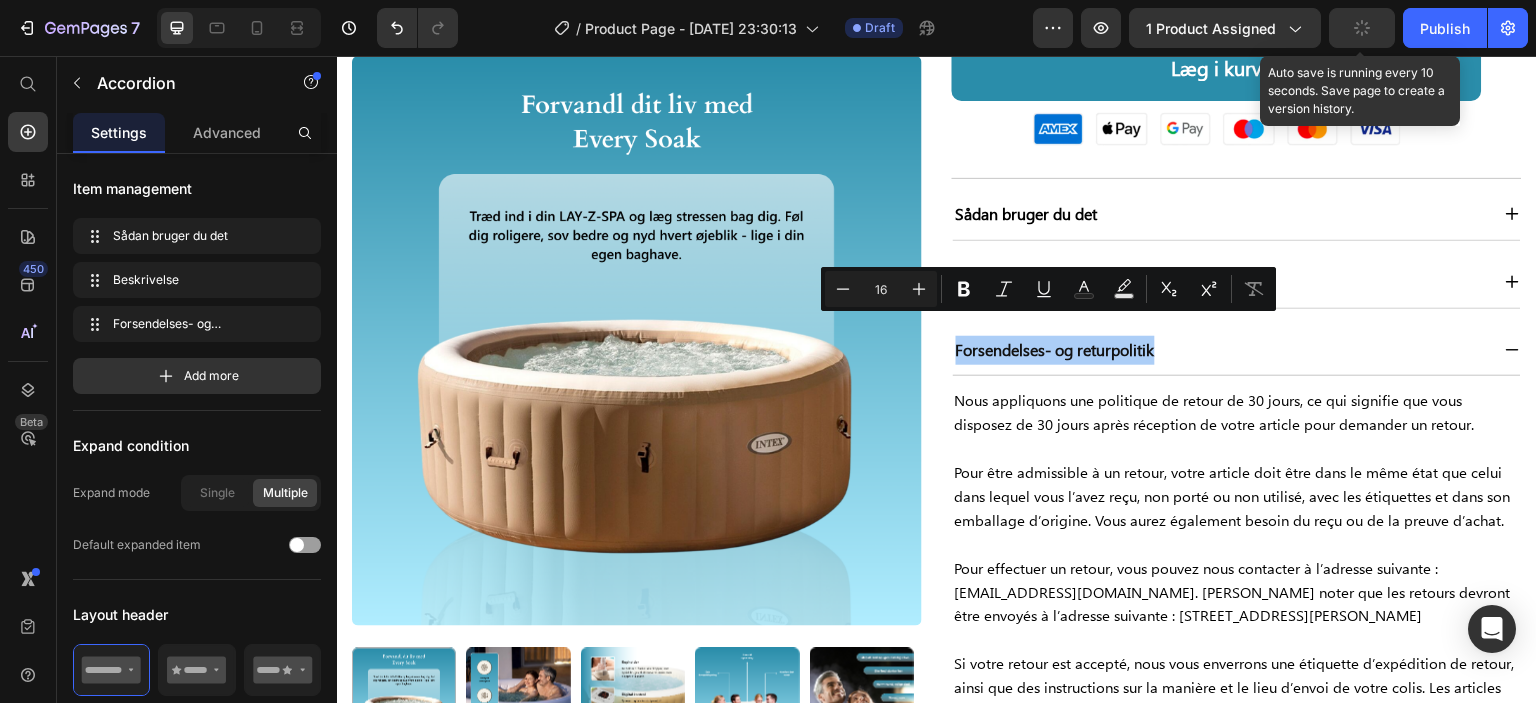 click 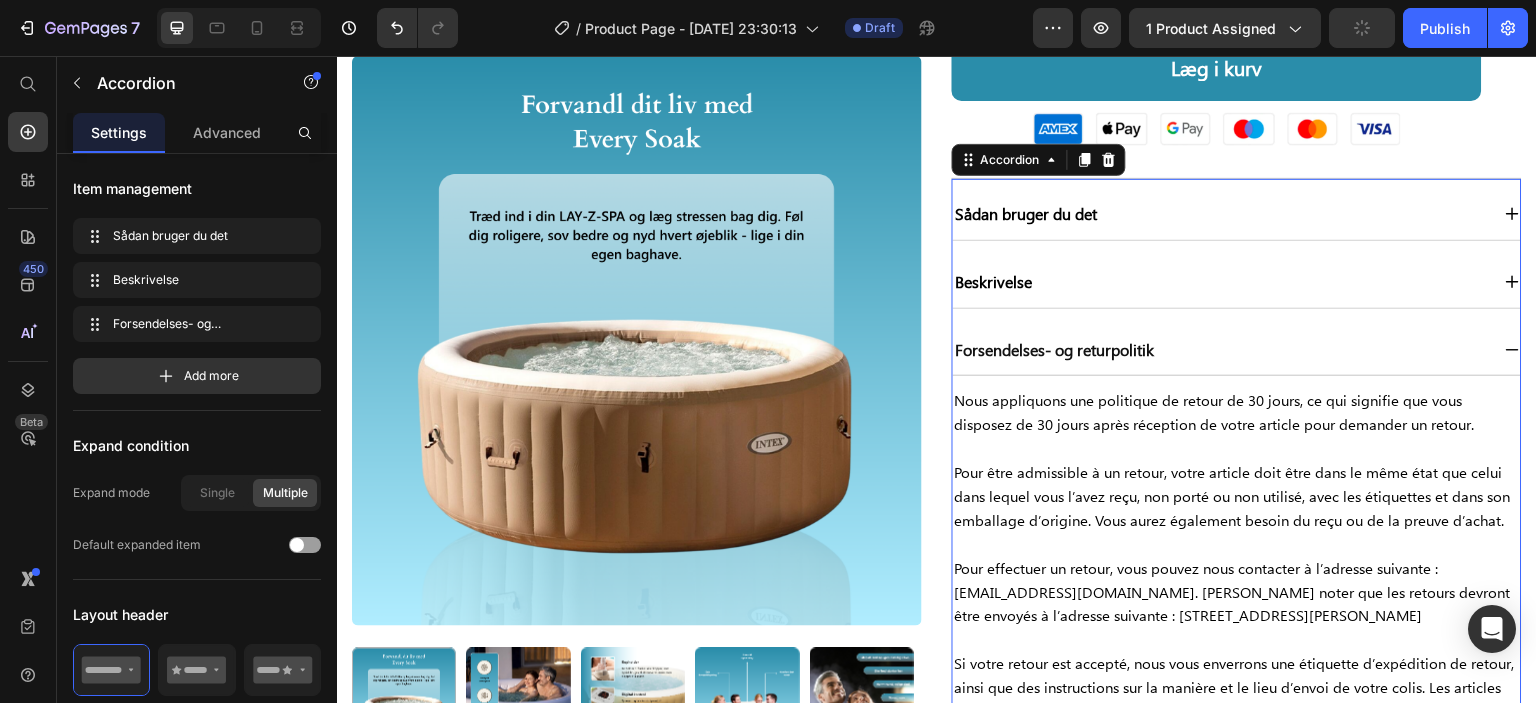 click on "Forsendelses- og returpolitik" at bounding box center (1221, 350) 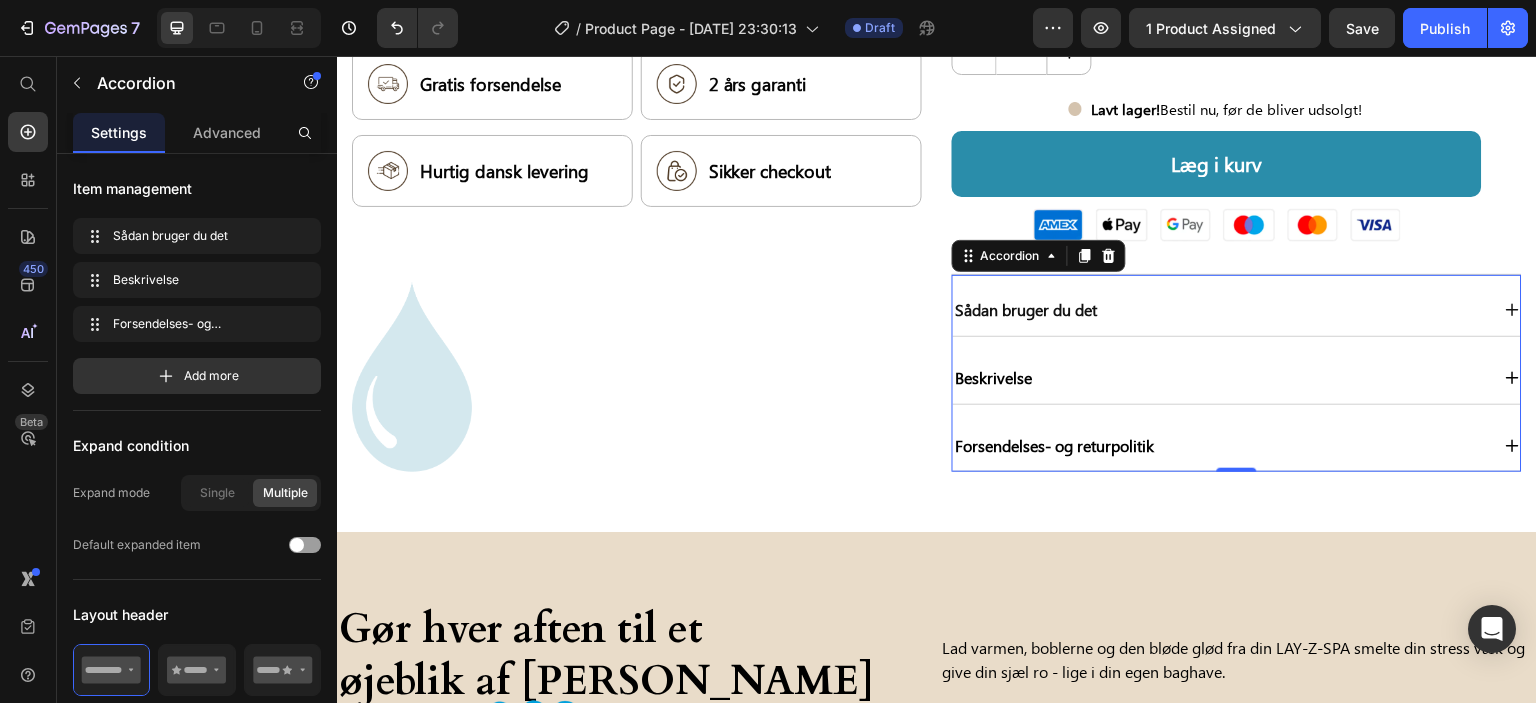 scroll, scrollTop: 1252, scrollLeft: 0, axis: vertical 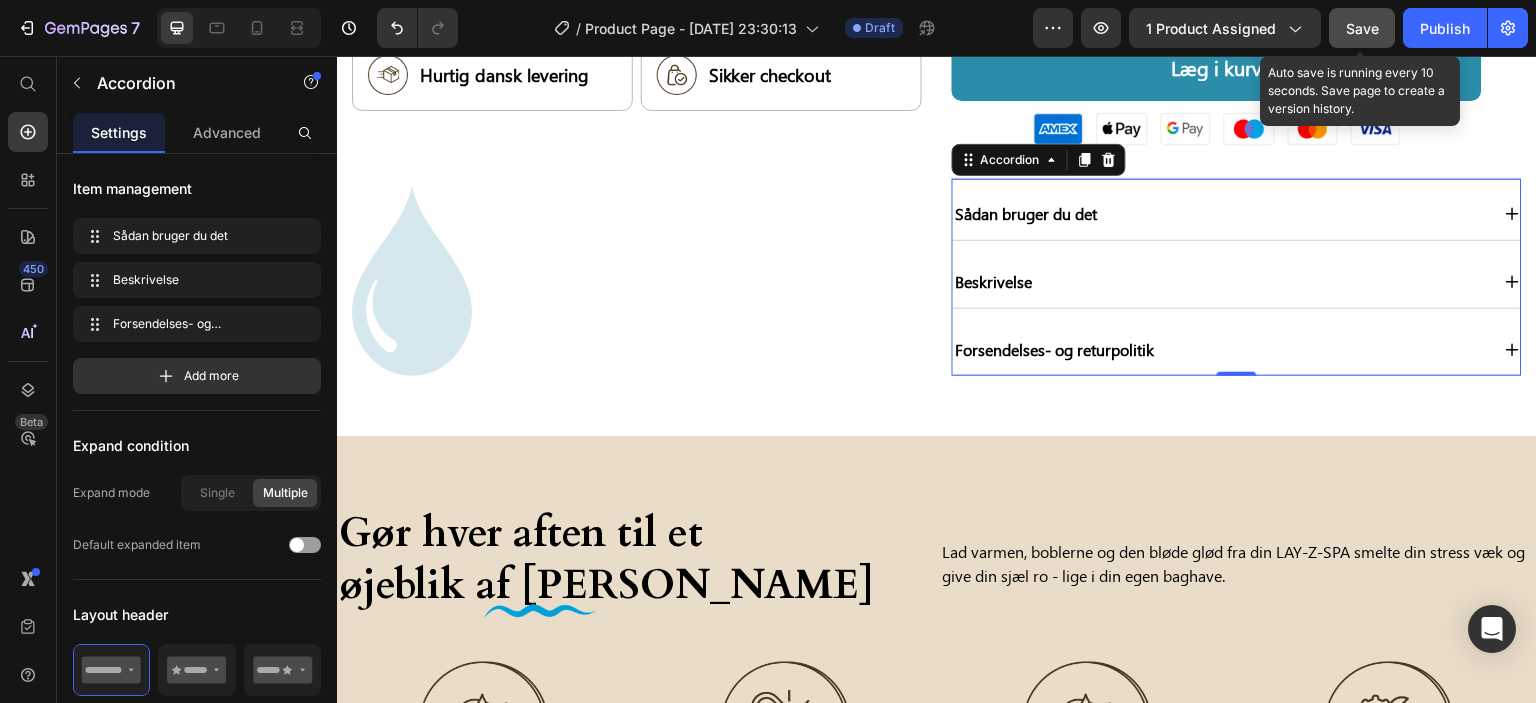 click on "Save" 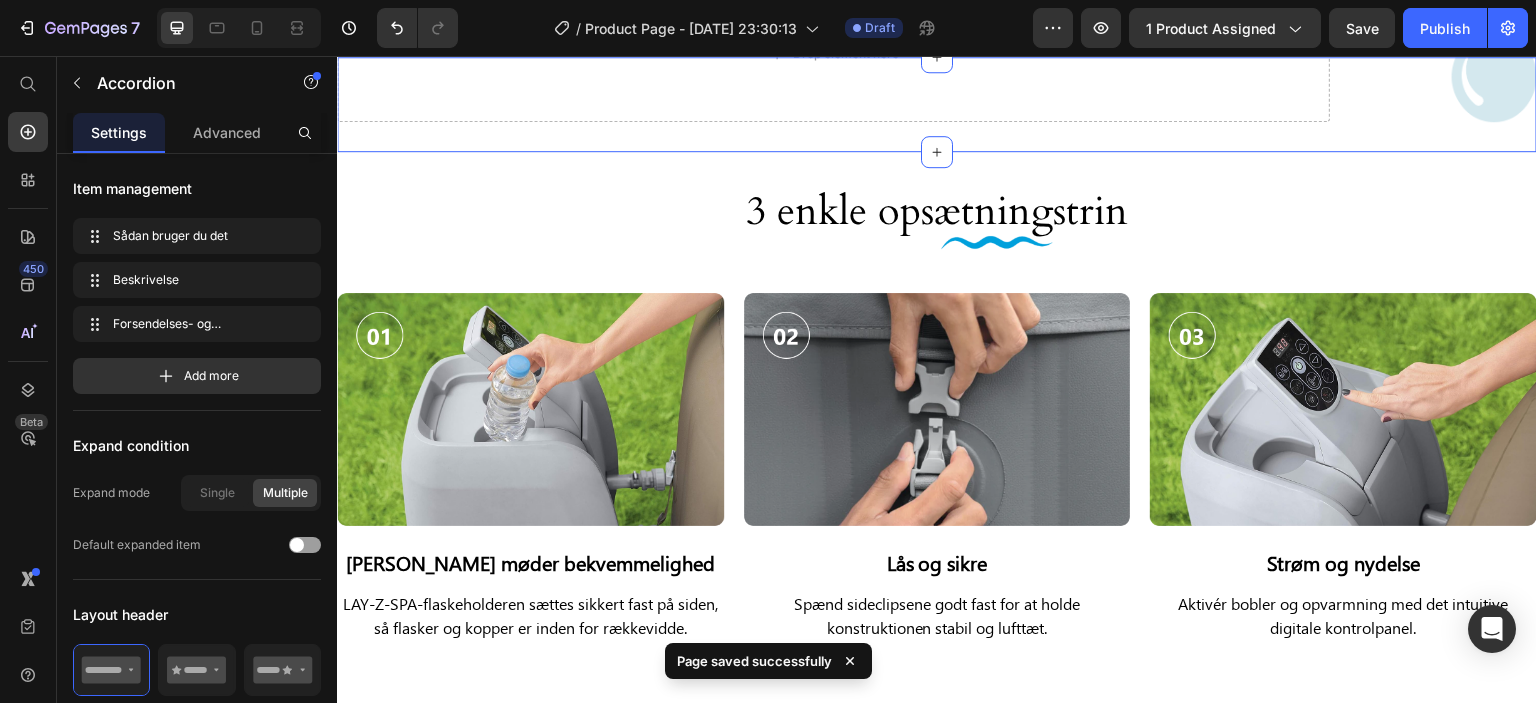 scroll, scrollTop: 3652, scrollLeft: 0, axis: vertical 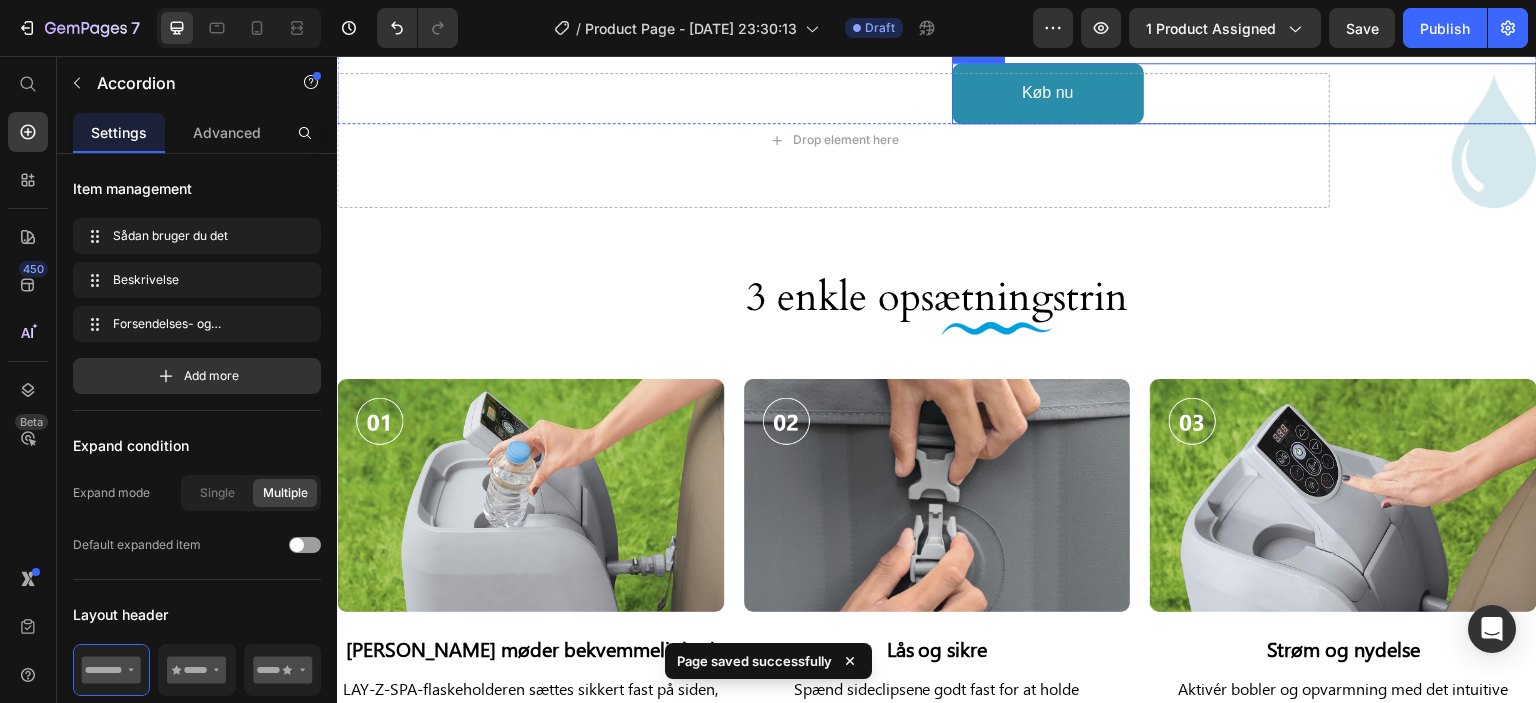 click on "Køb nu" at bounding box center (1048, 93) 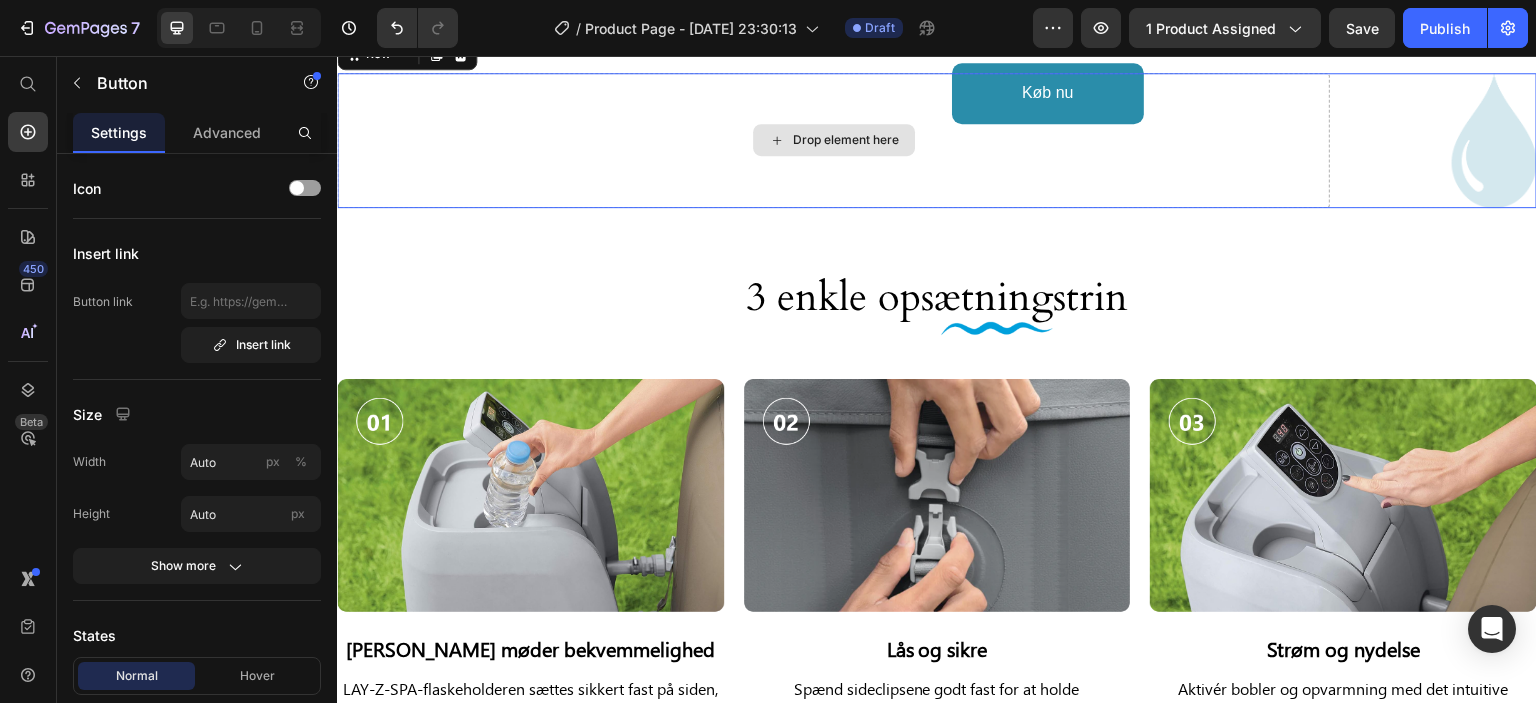 click on "Drop element here" at bounding box center (833, 140) 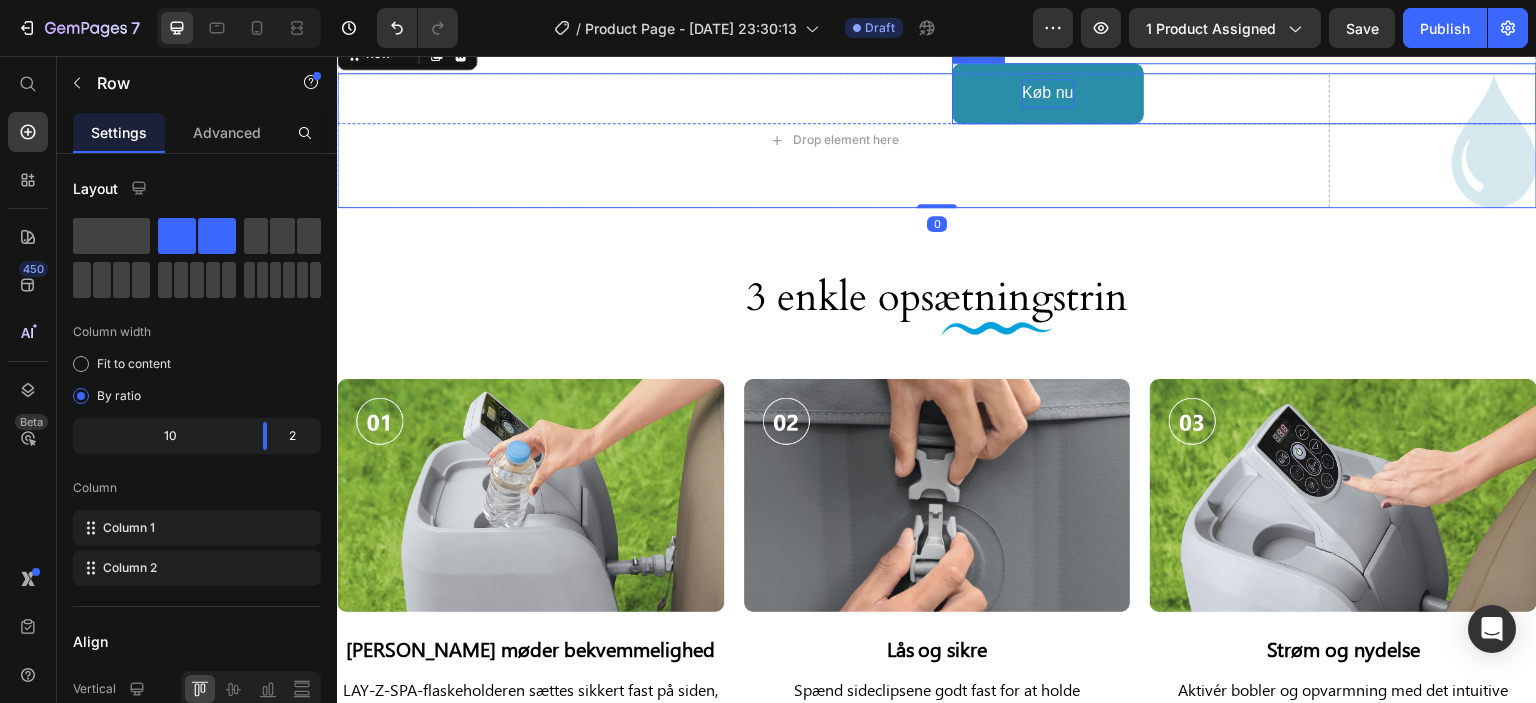 click on "Køb nu" at bounding box center (1048, 93) 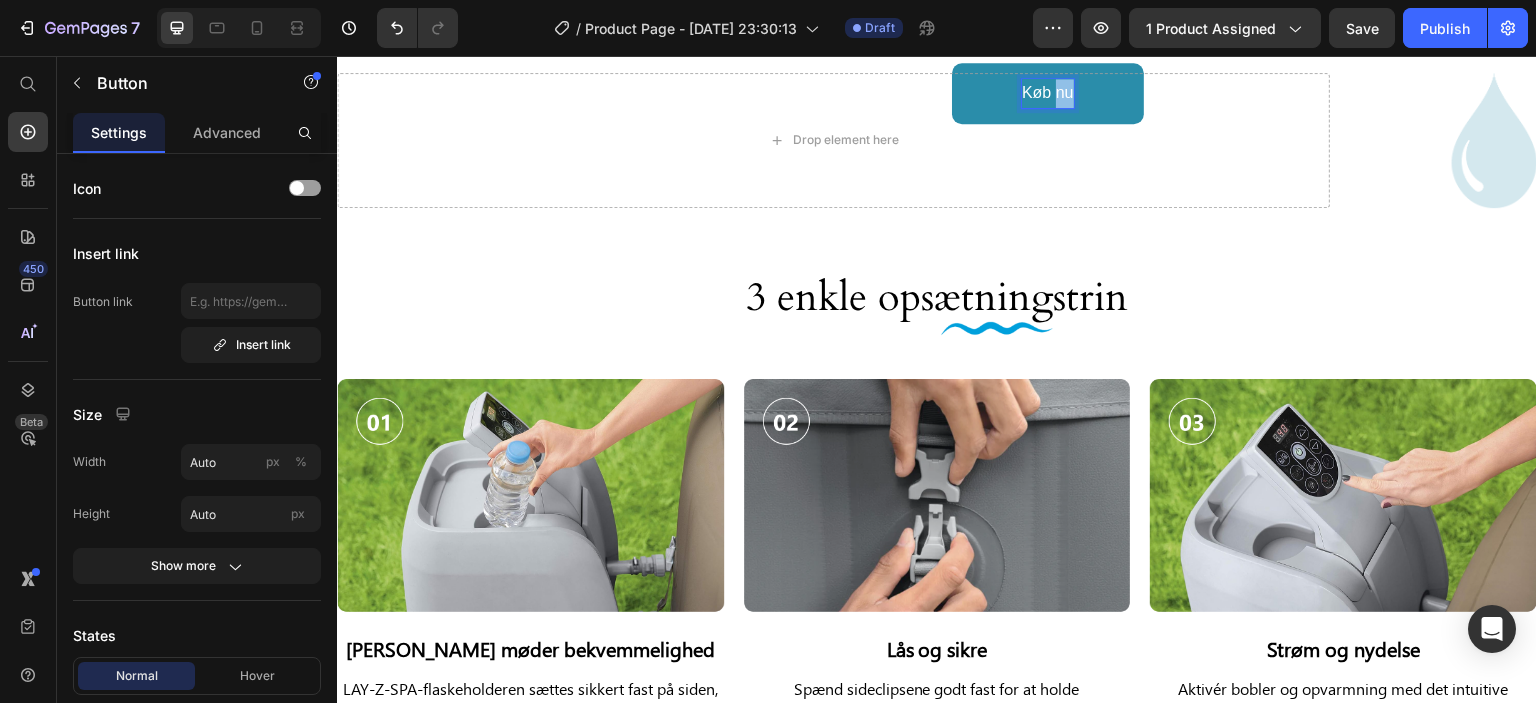 click on "Køb nu" at bounding box center [1048, 93] 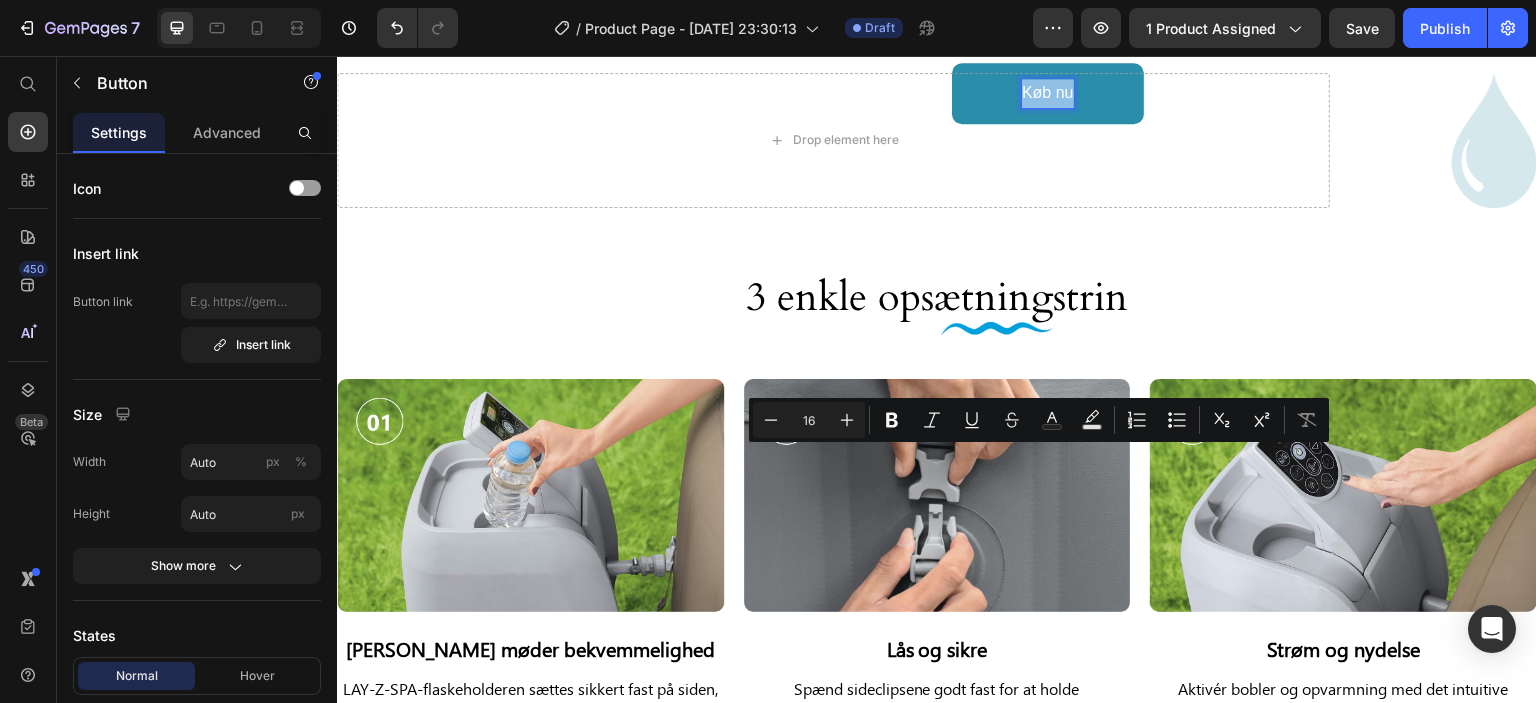 copy on "Køb nu" 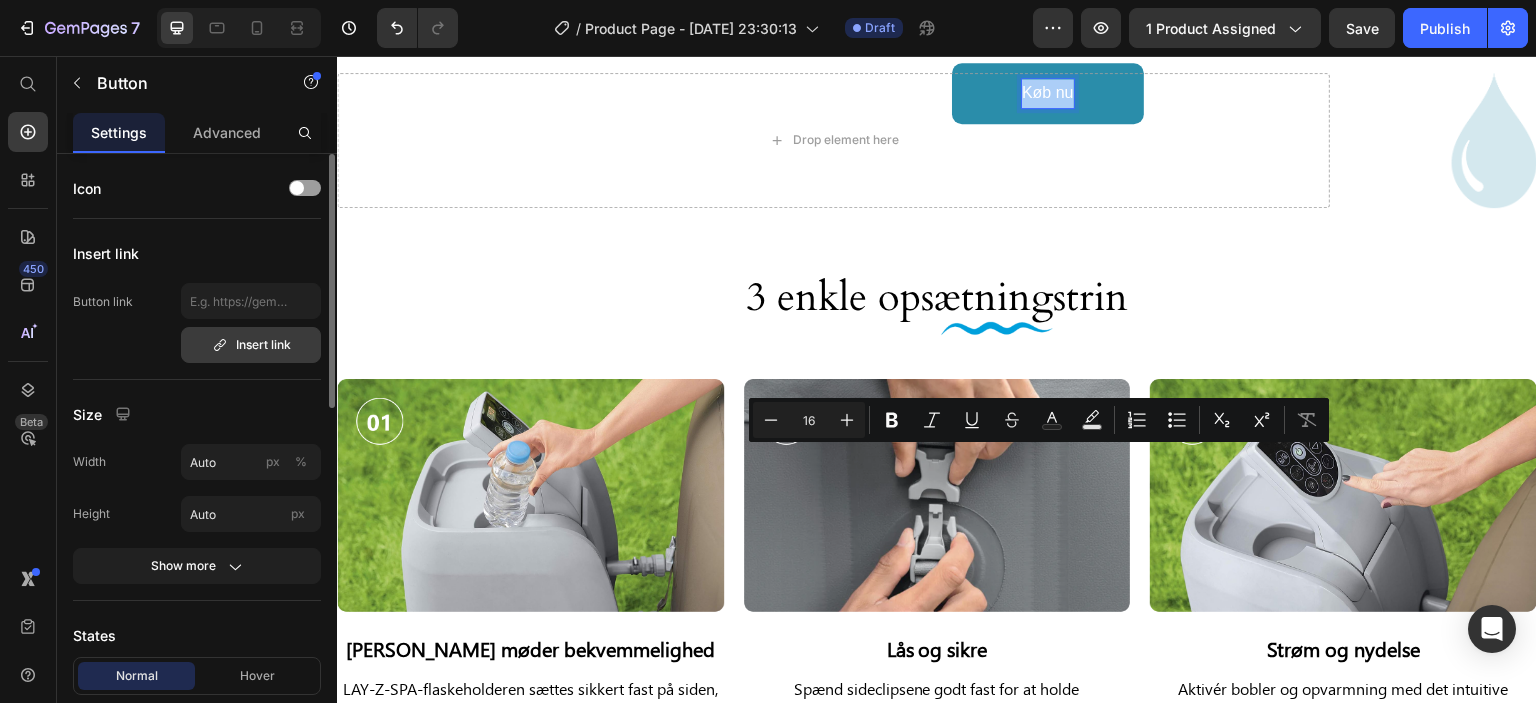 click on "Insert link" at bounding box center (251, 345) 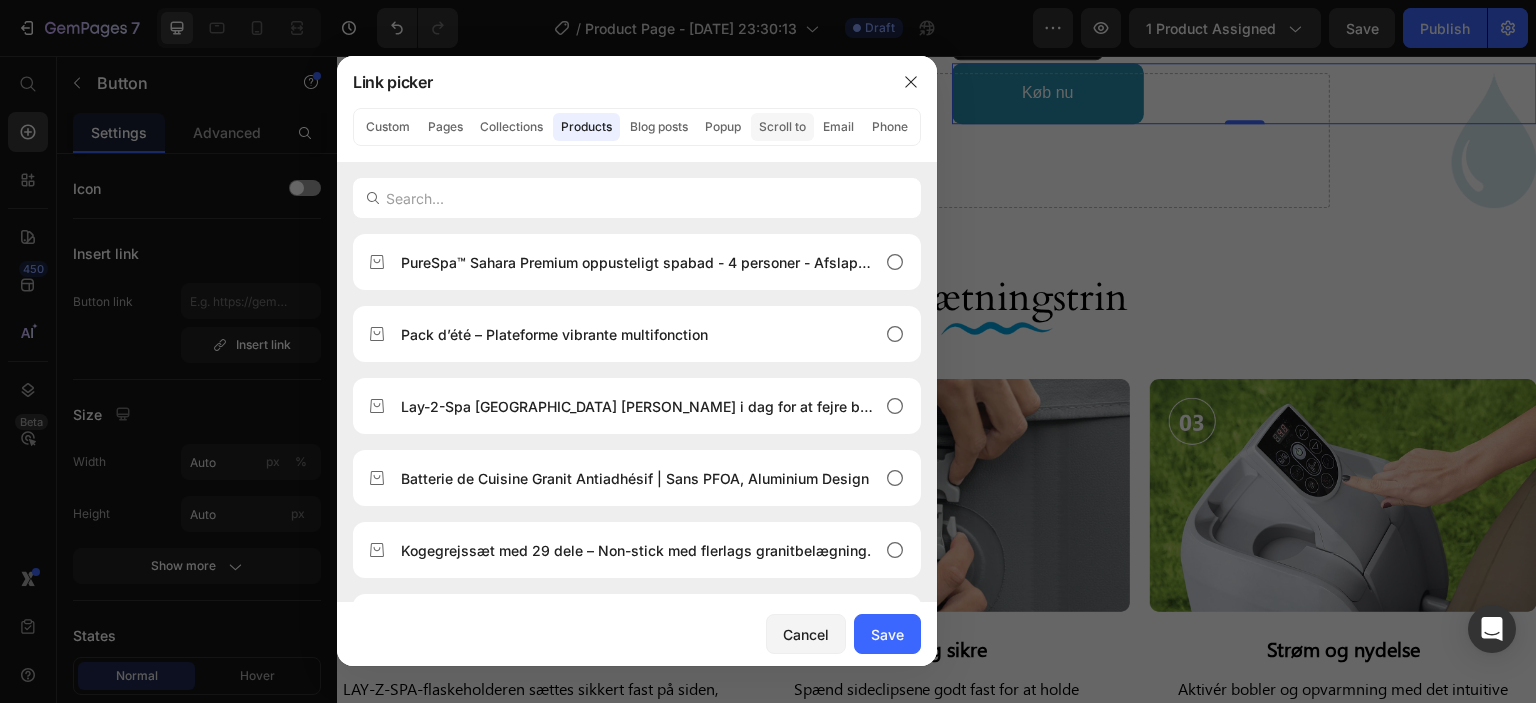 click on "Scroll to" 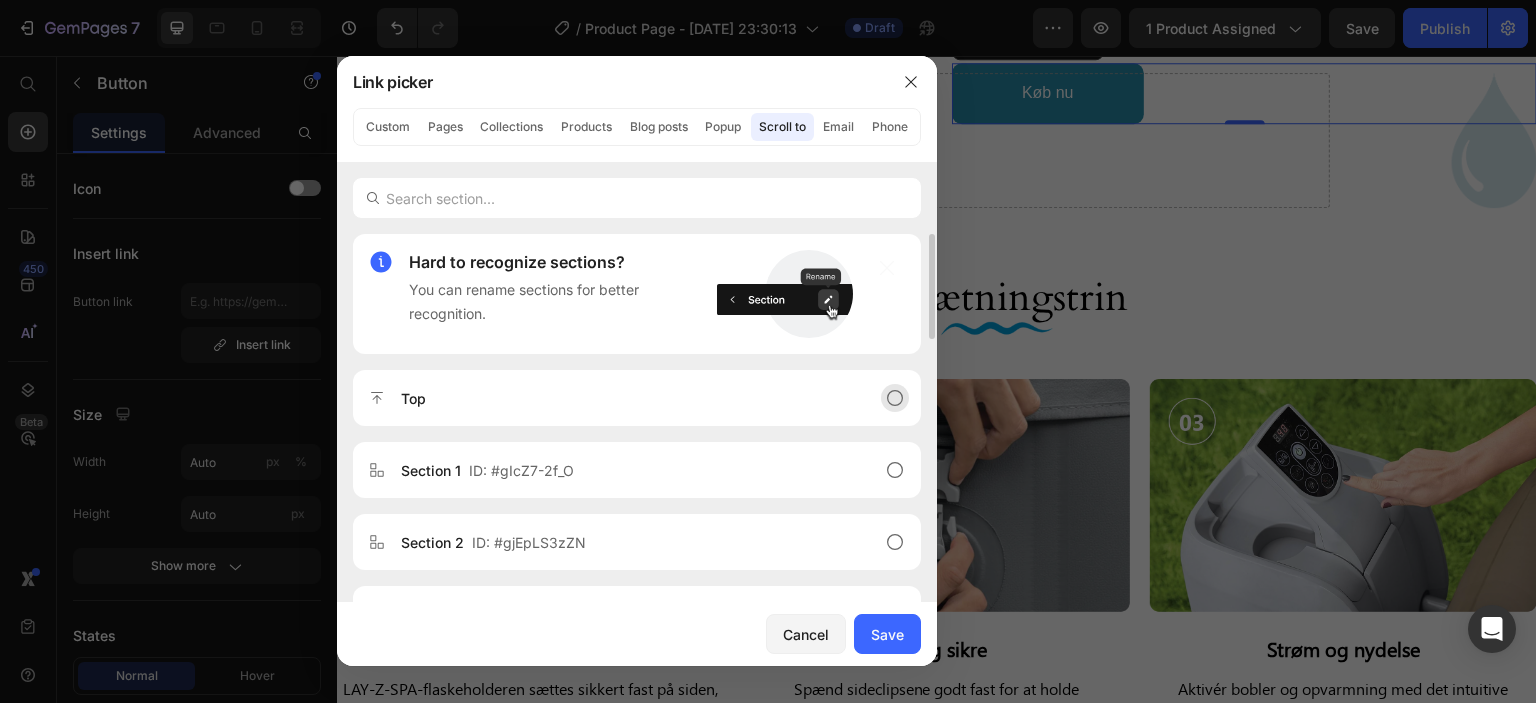 click on "Top" at bounding box center (621, 398) 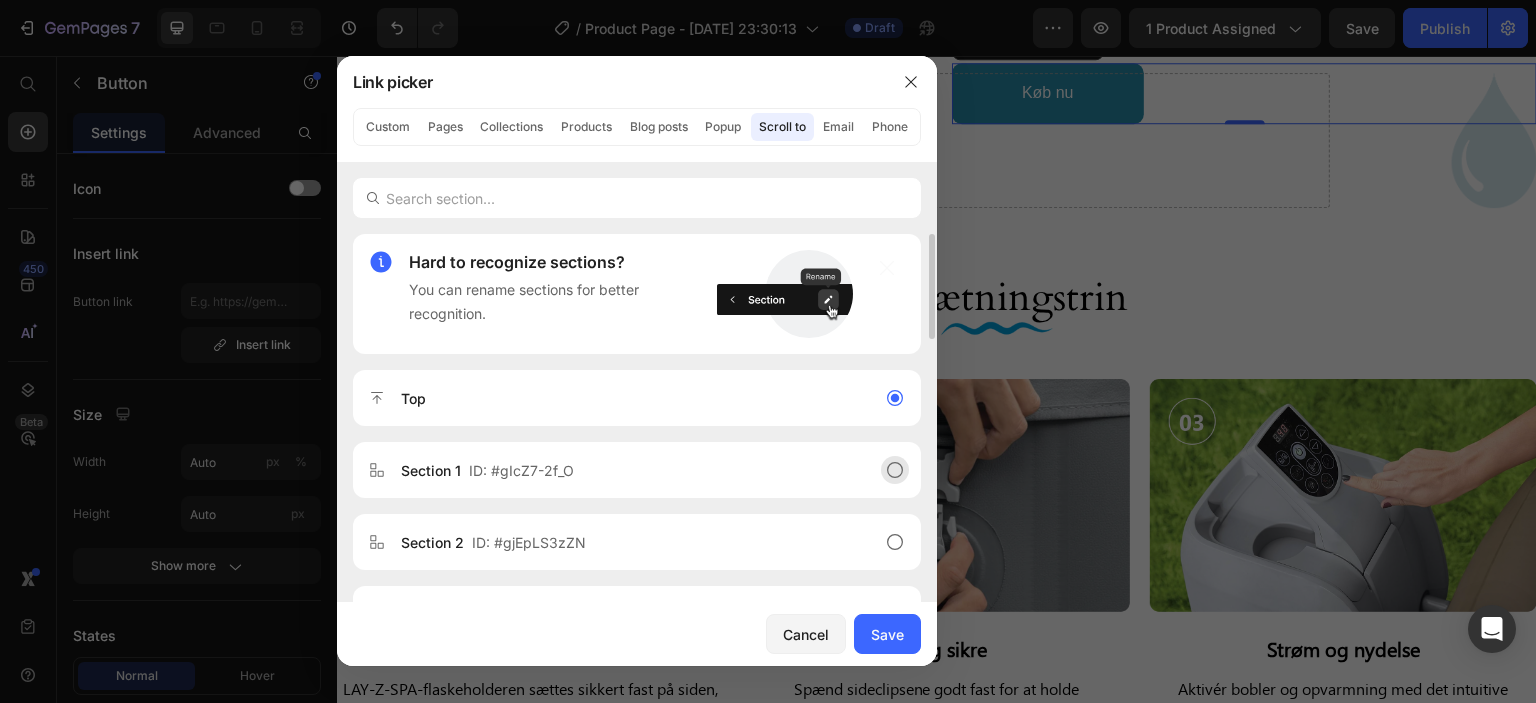 click on "Section 1  ID: #gIcZ7-2f_O" at bounding box center (621, 470) 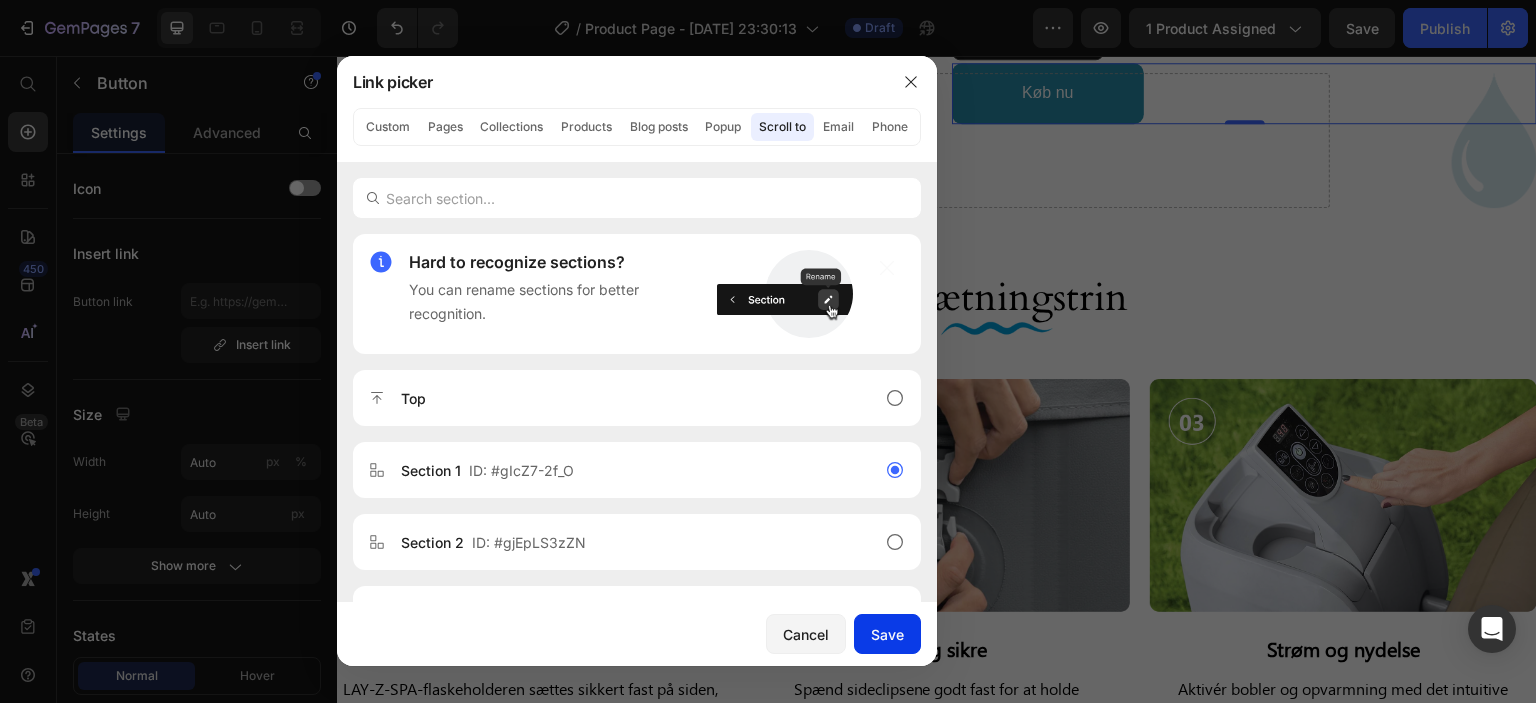 click on "Save" at bounding box center [887, 634] 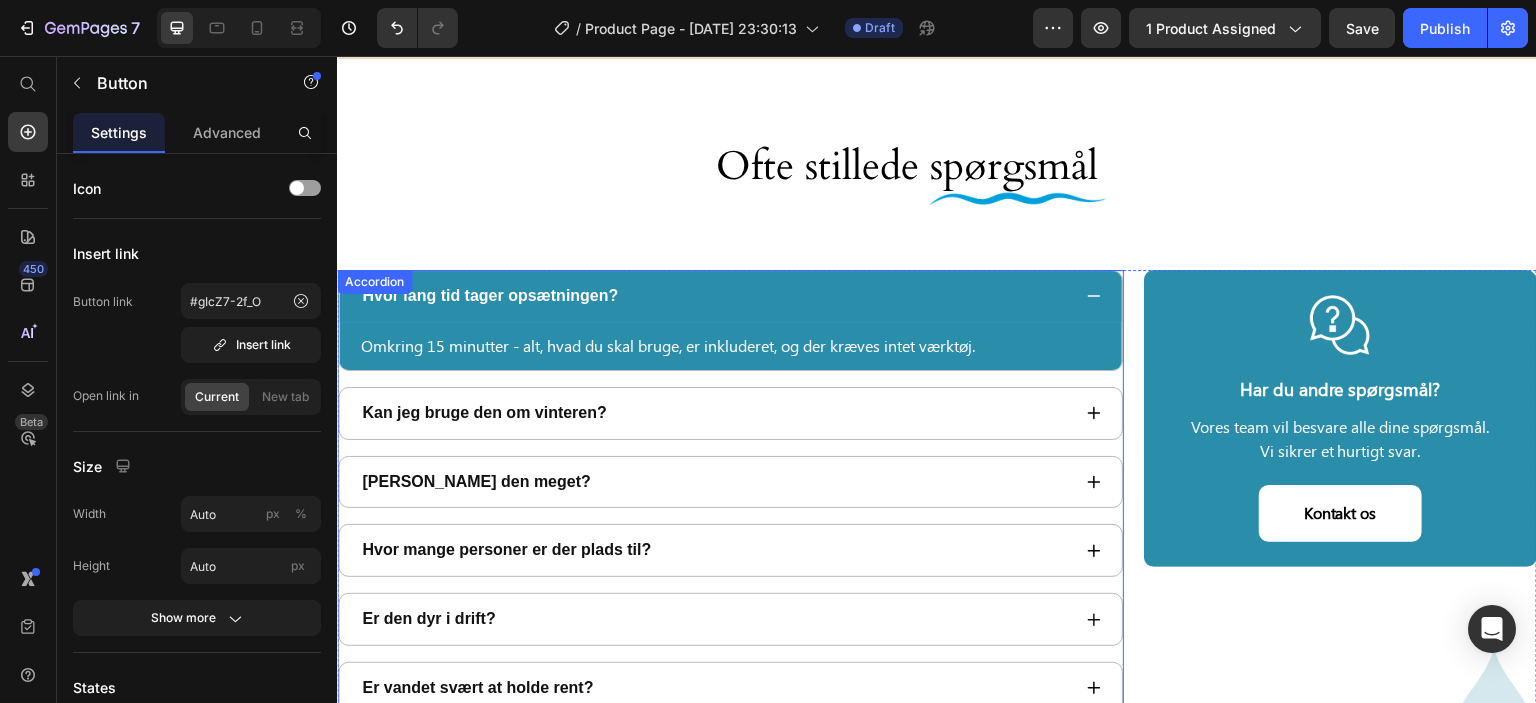 scroll, scrollTop: 6752, scrollLeft: 0, axis: vertical 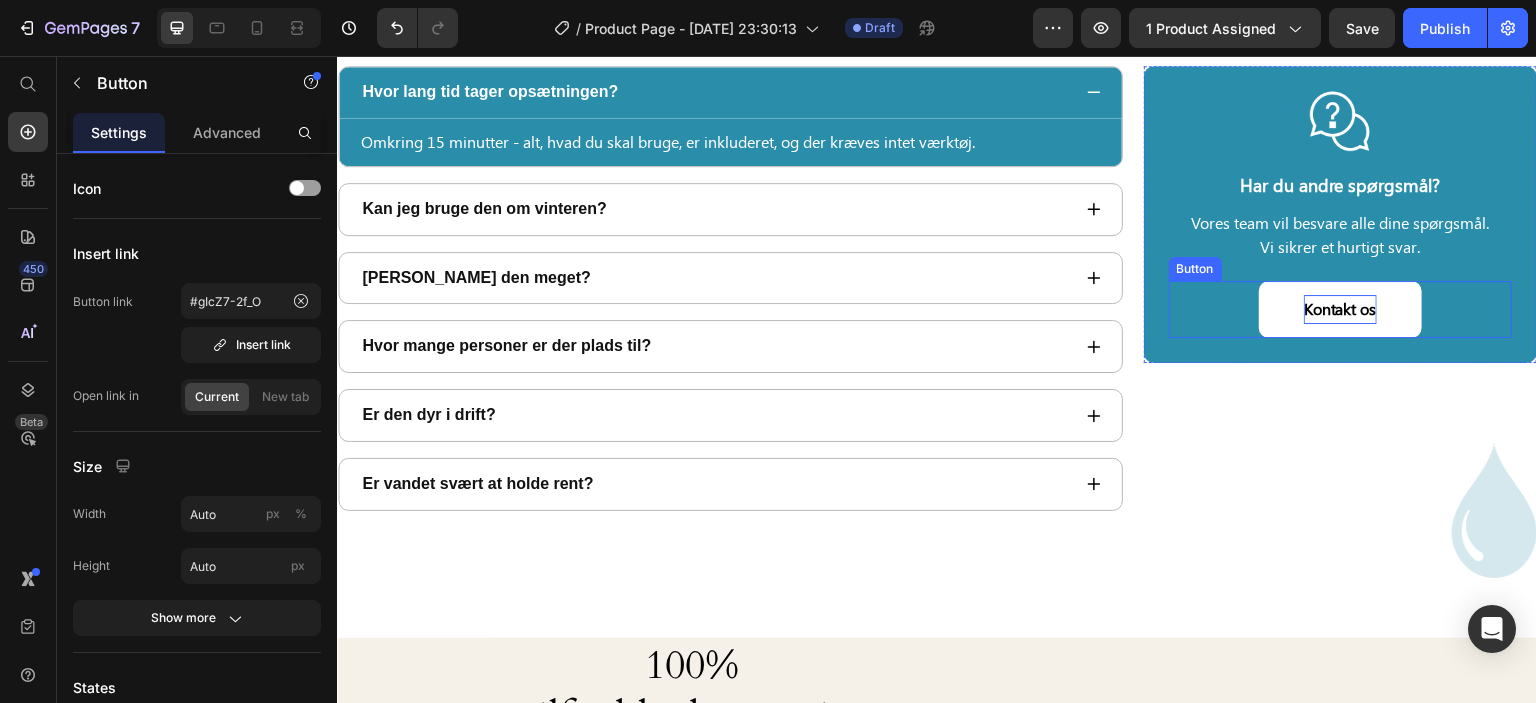 click on "Kontakt os" at bounding box center [1340, 309] 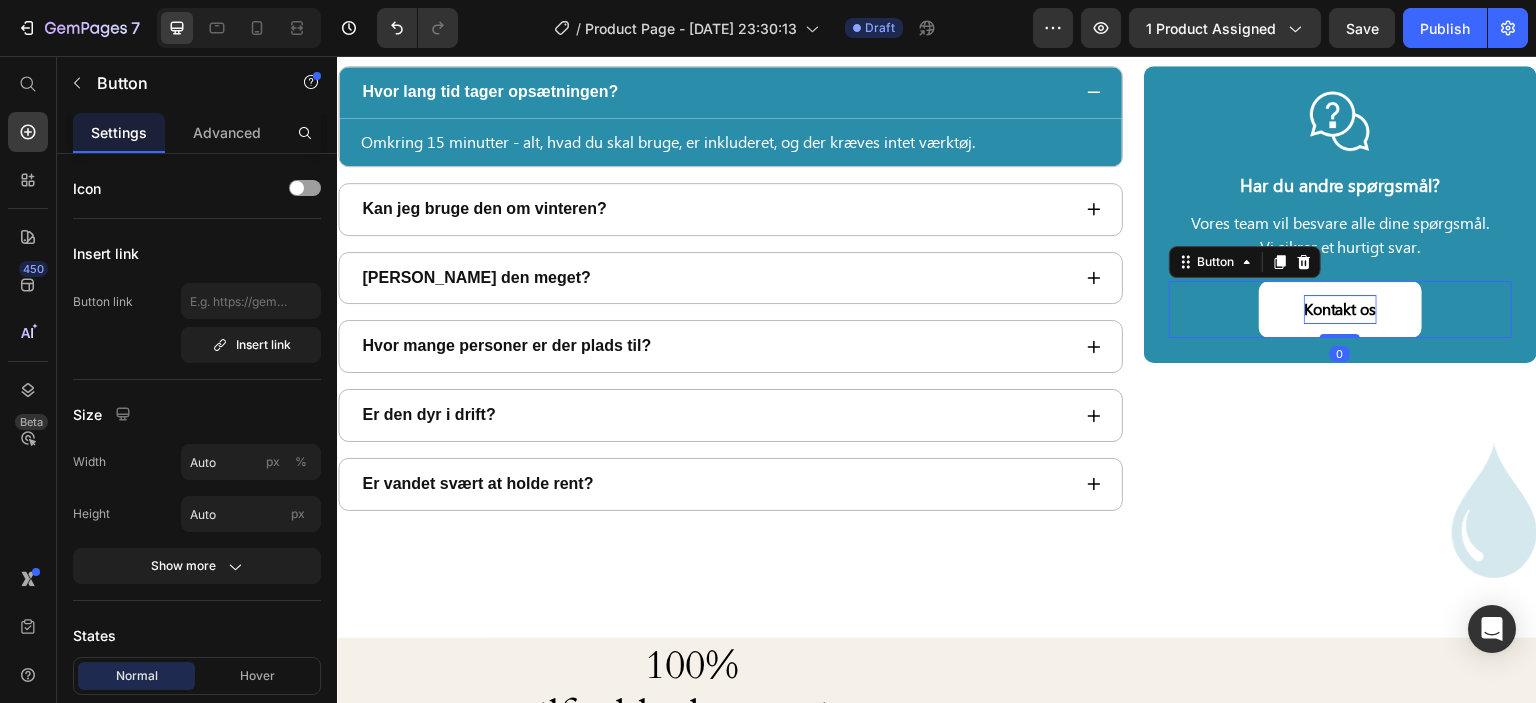 click on "Kontakt os" at bounding box center (1340, 309) 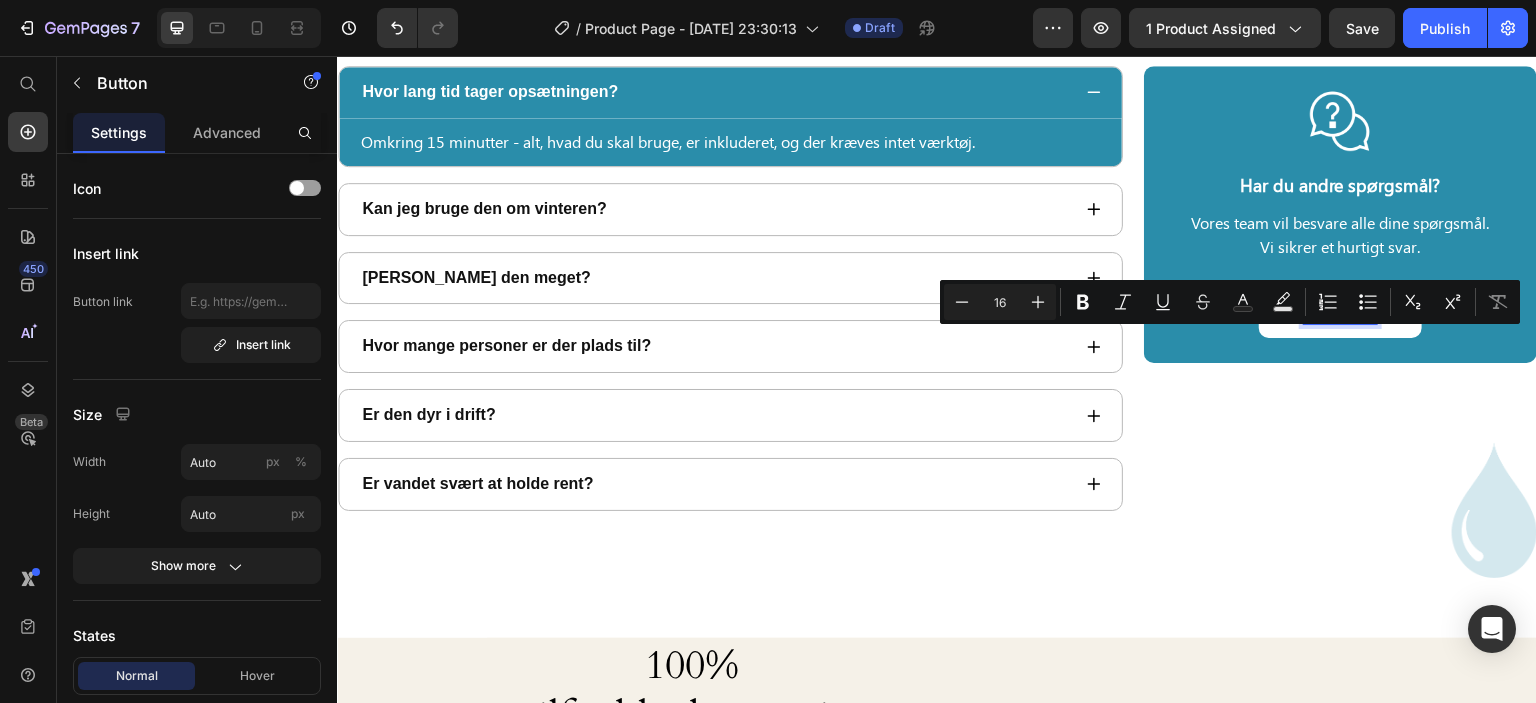 copy on "Kontakt os" 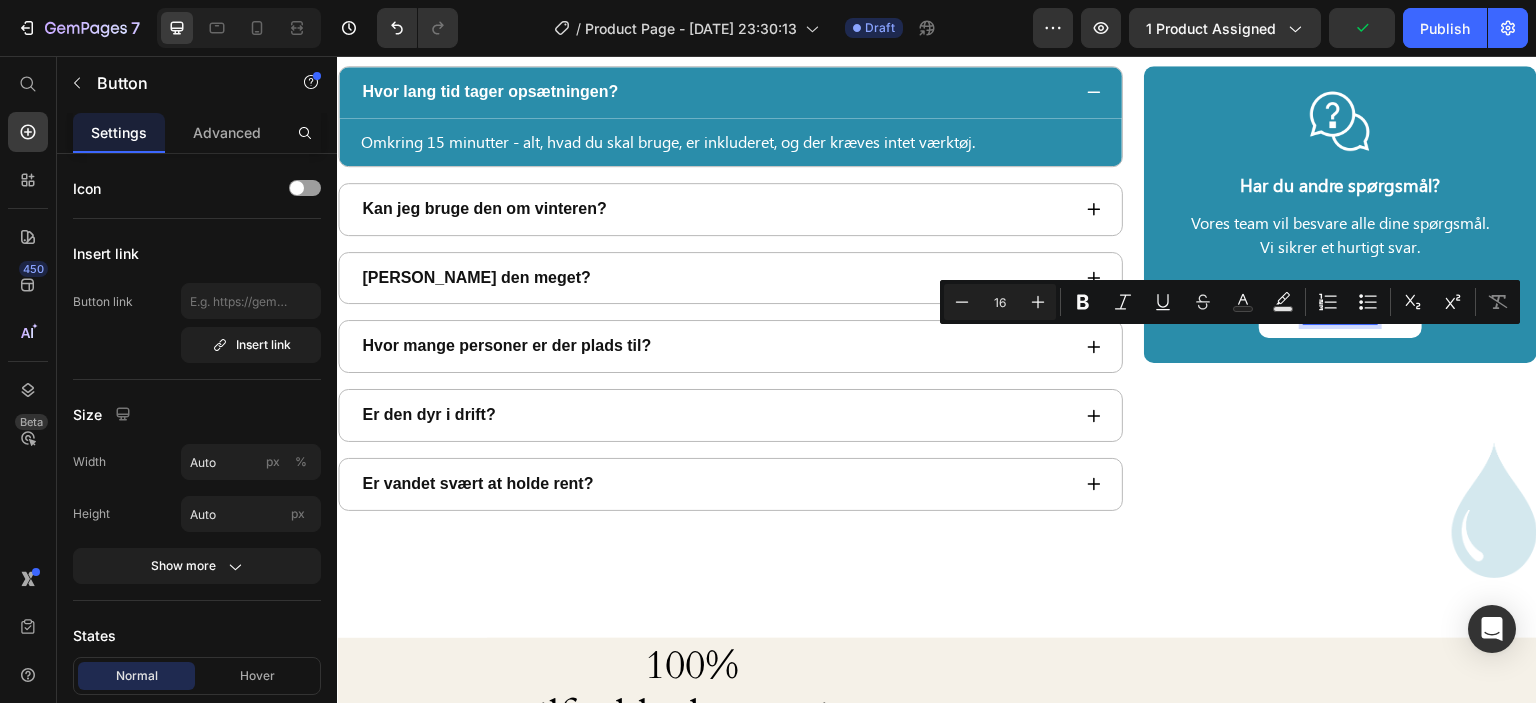 click on "Kontakt os" at bounding box center [1340, 309] 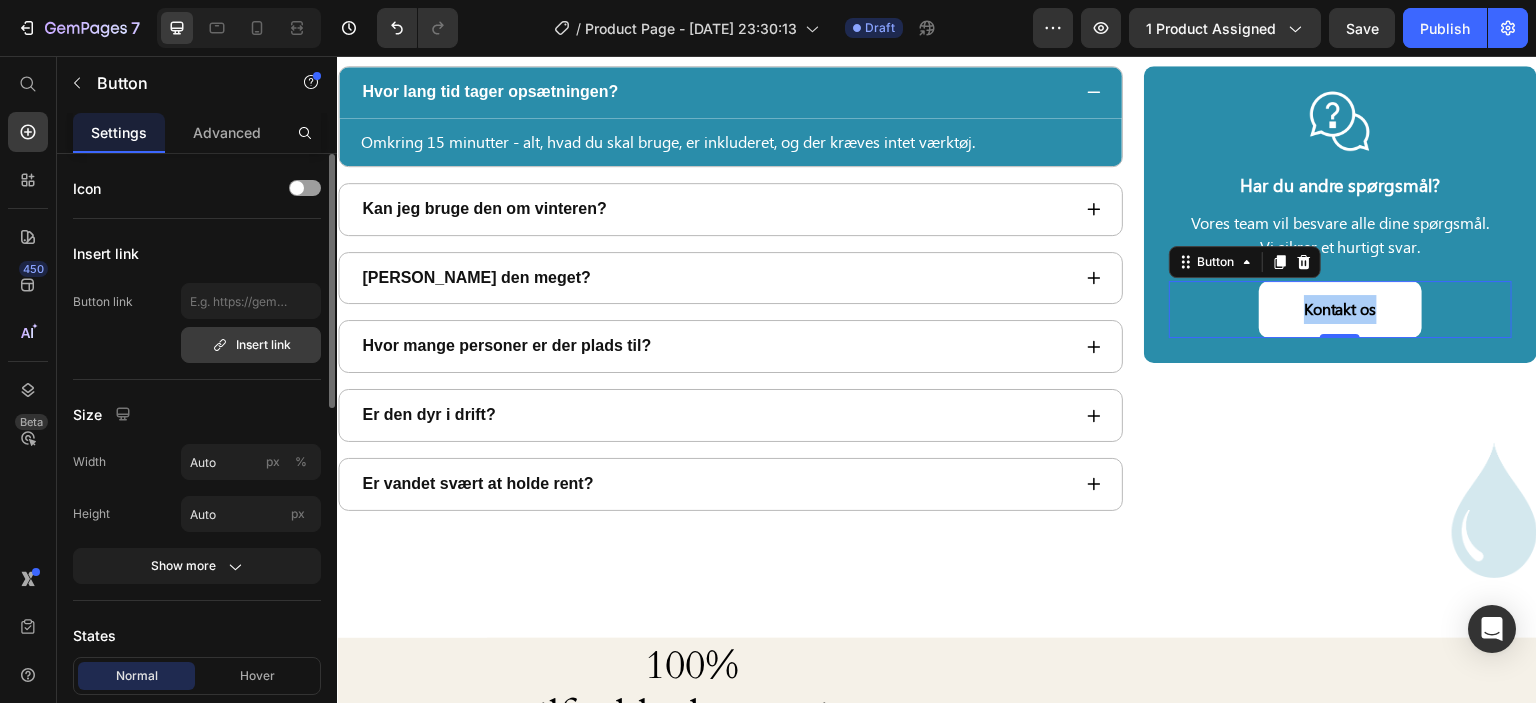 click on "Insert link" at bounding box center (251, 345) 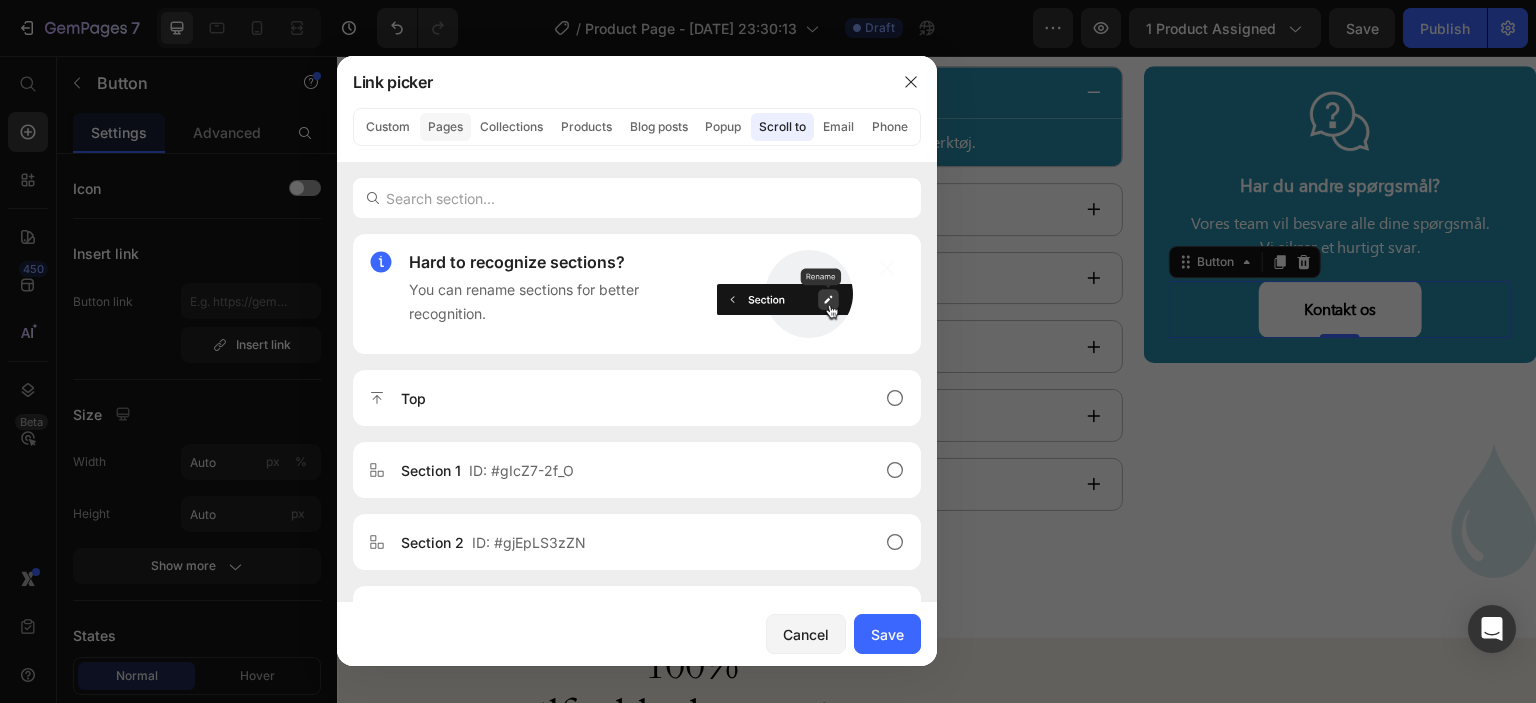 click on "Pages" 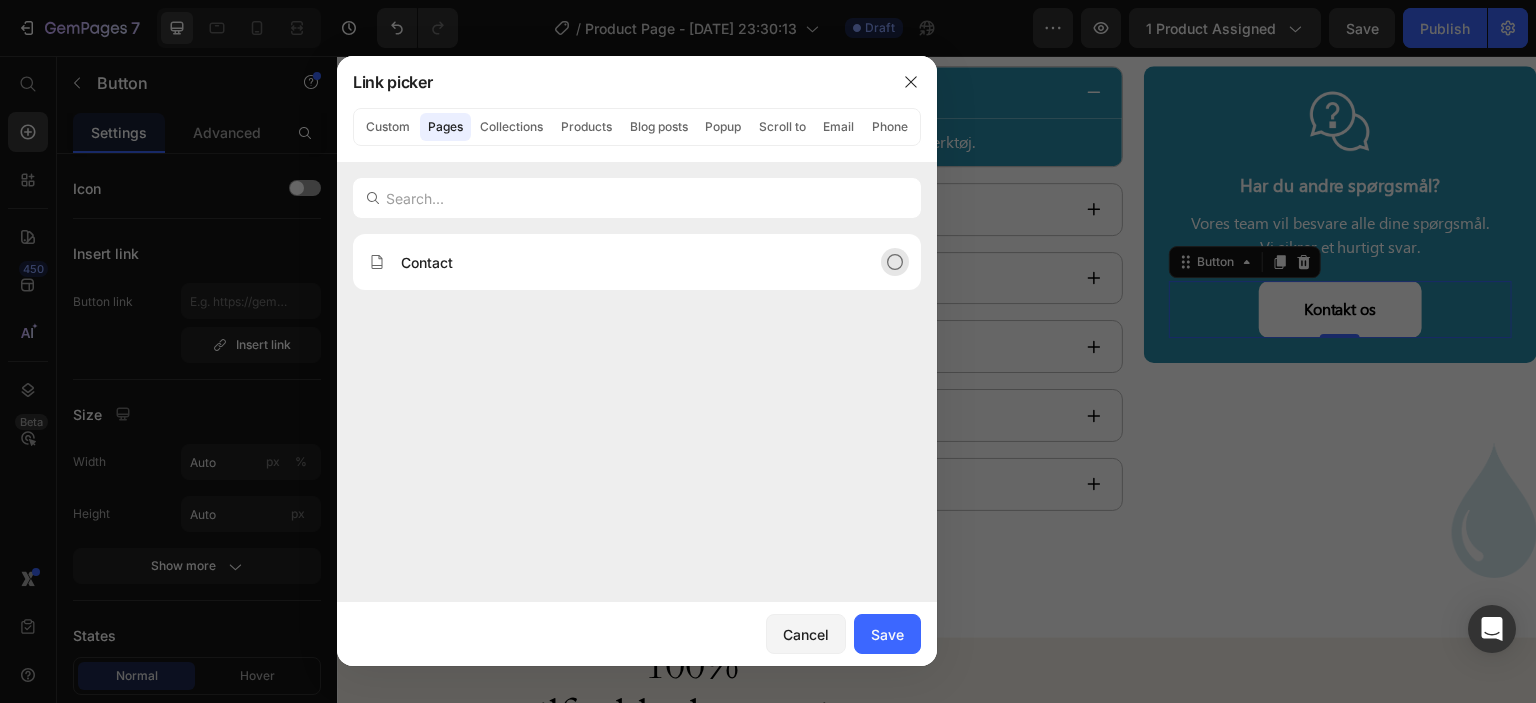 click on "Contact" at bounding box center (621, 262) 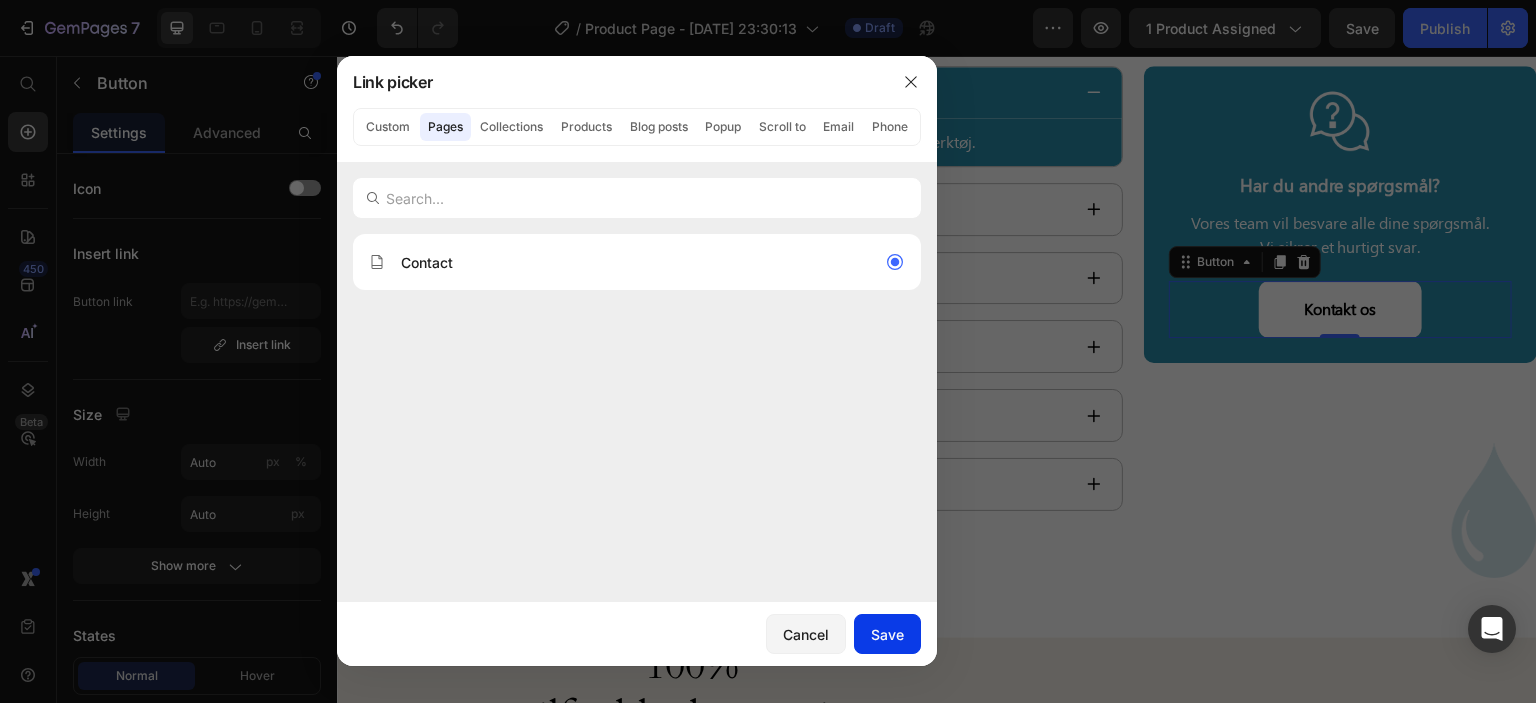 click on "Save" at bounding box center (887, 634) 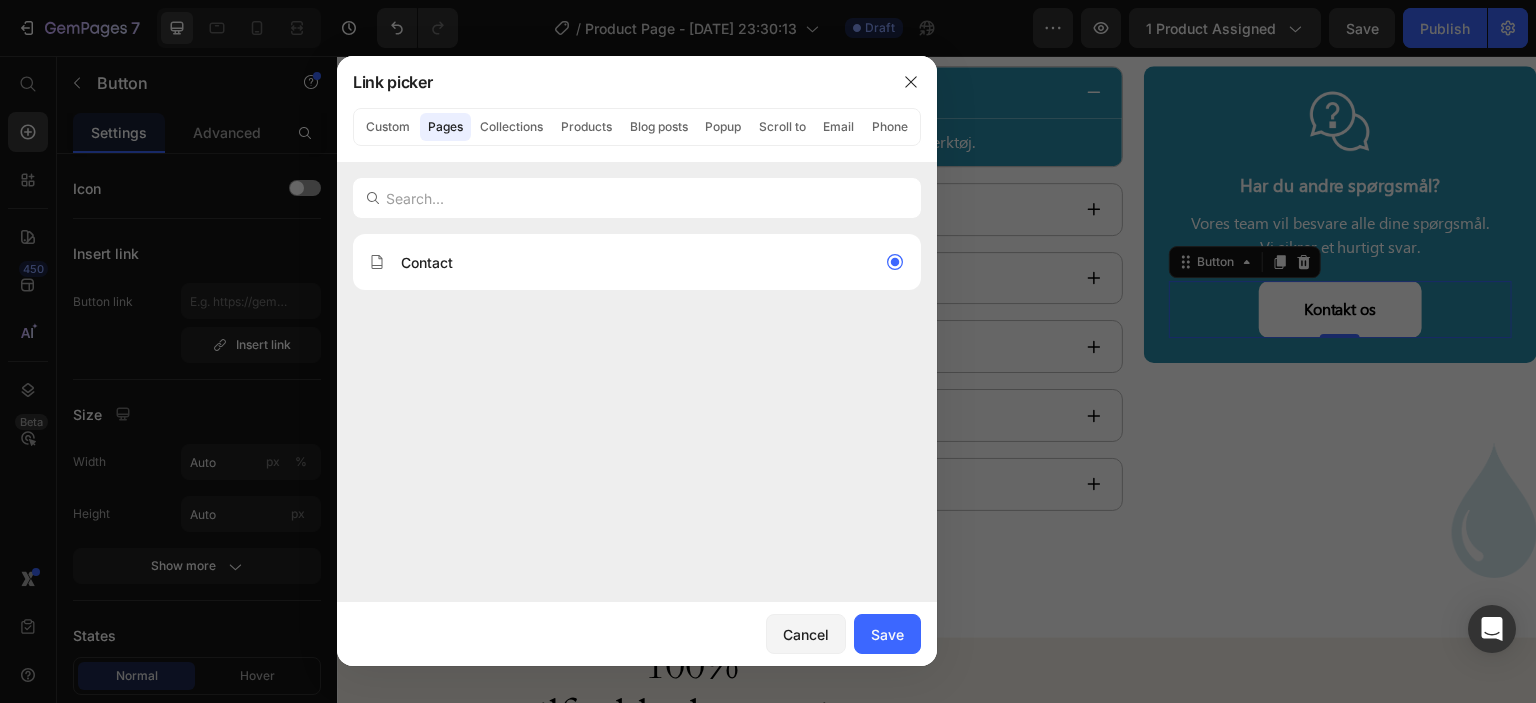 type on "/pages/contact" 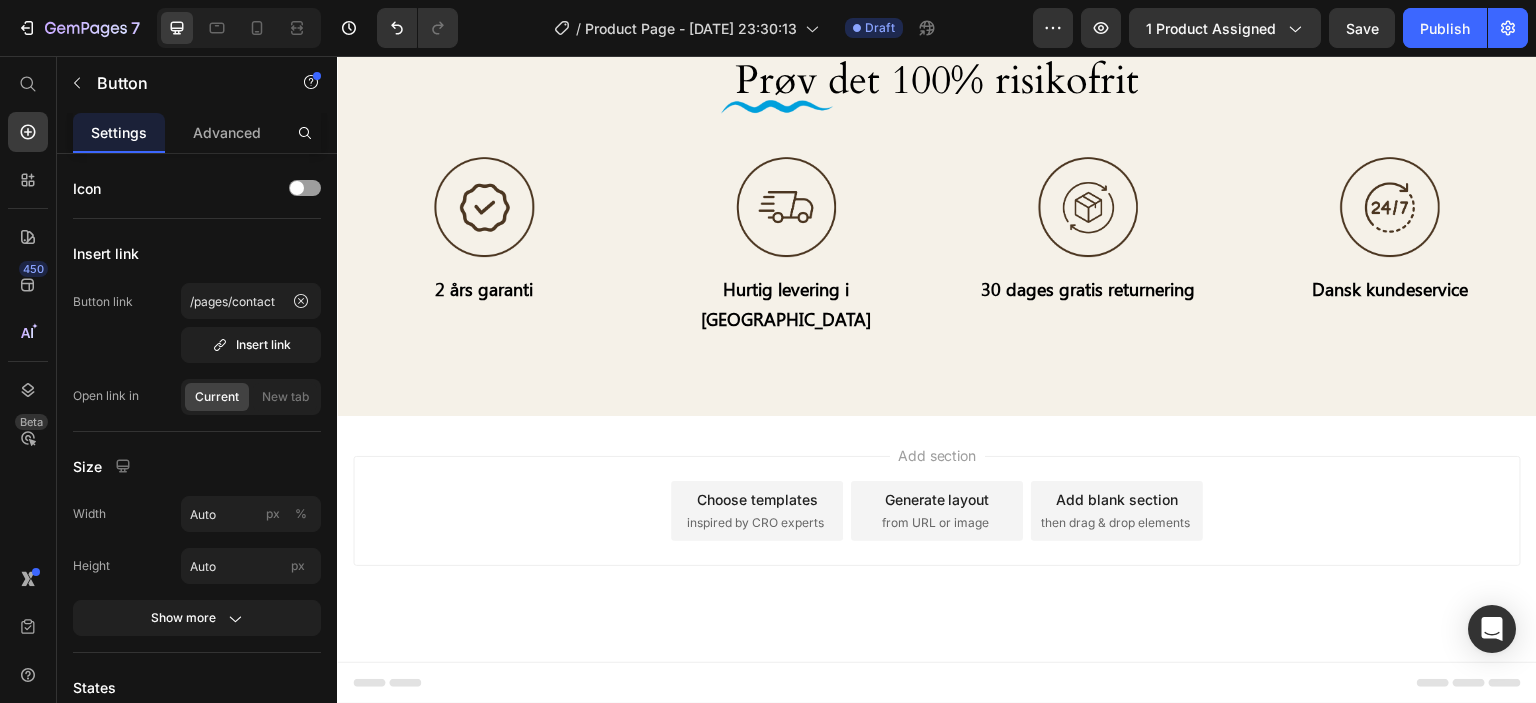 scroll, scrollTop: 8759, scrollLeft: 0, axis: vertical 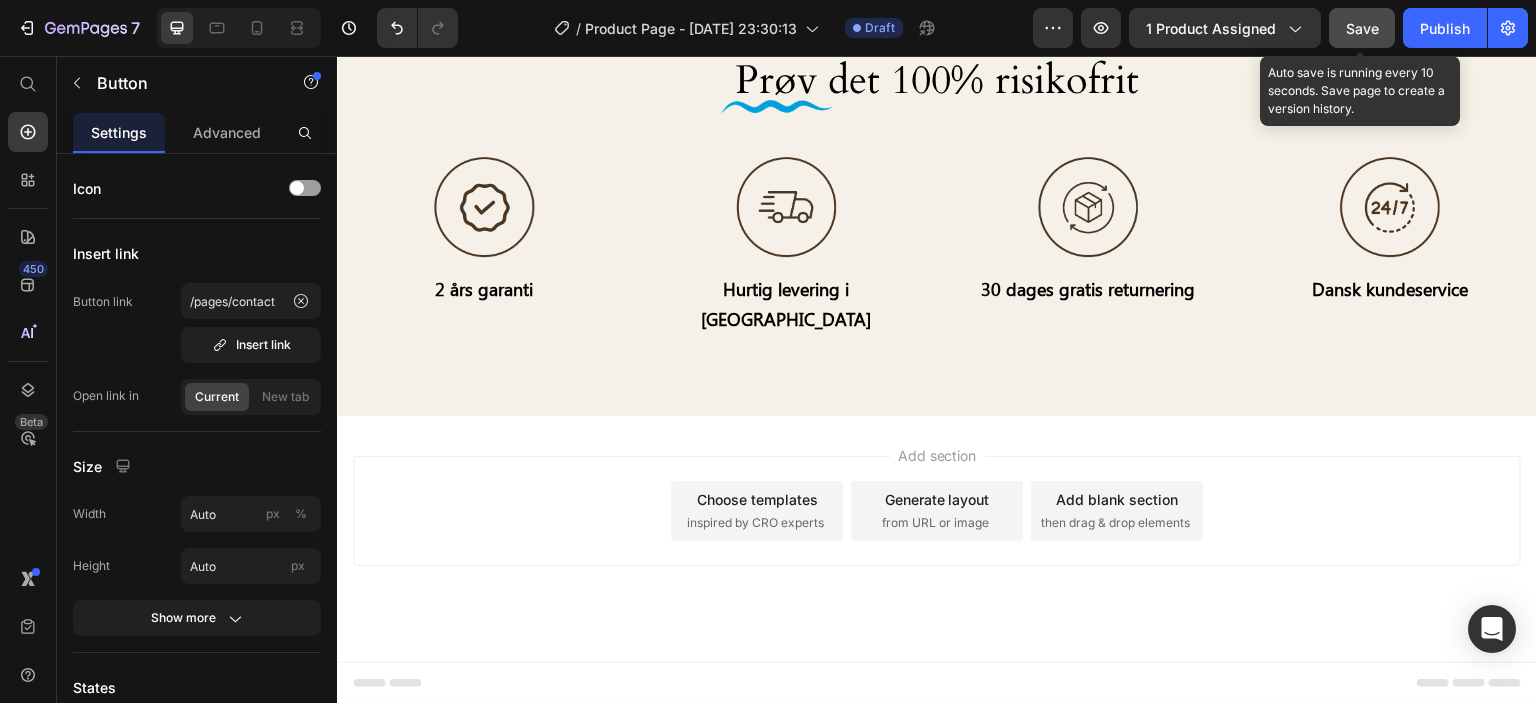 click on "Save" at bounding box center [1362, 28] 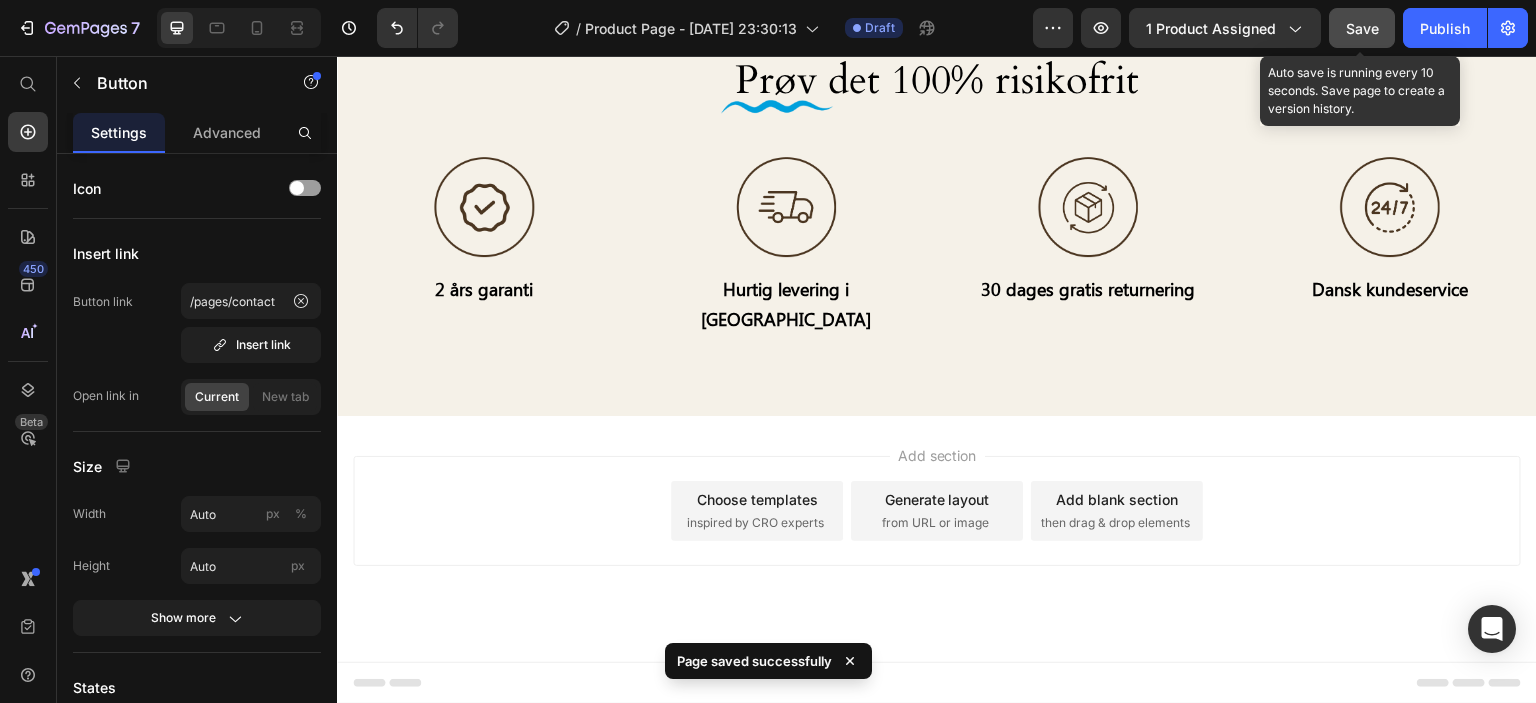 click on "Save" at bounding box center (1362, 28) 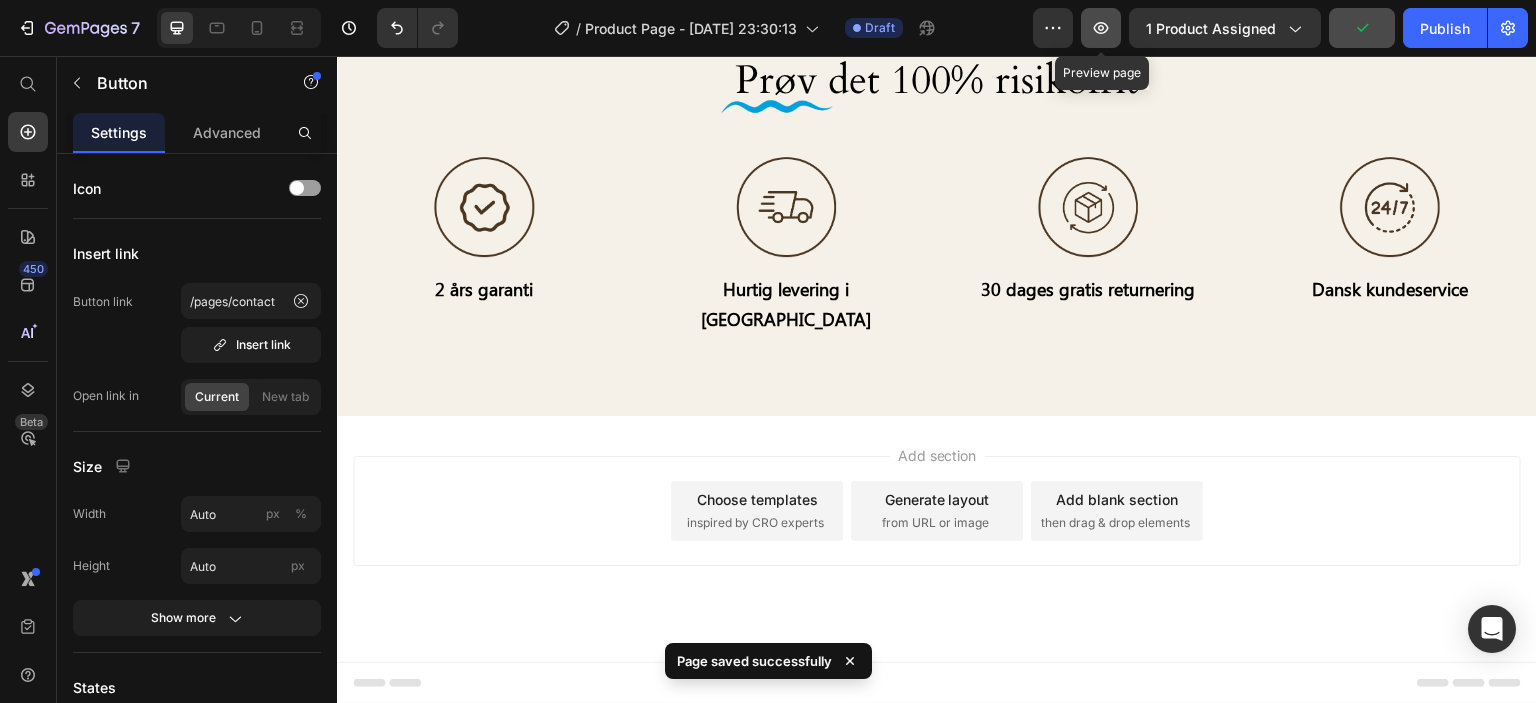 click 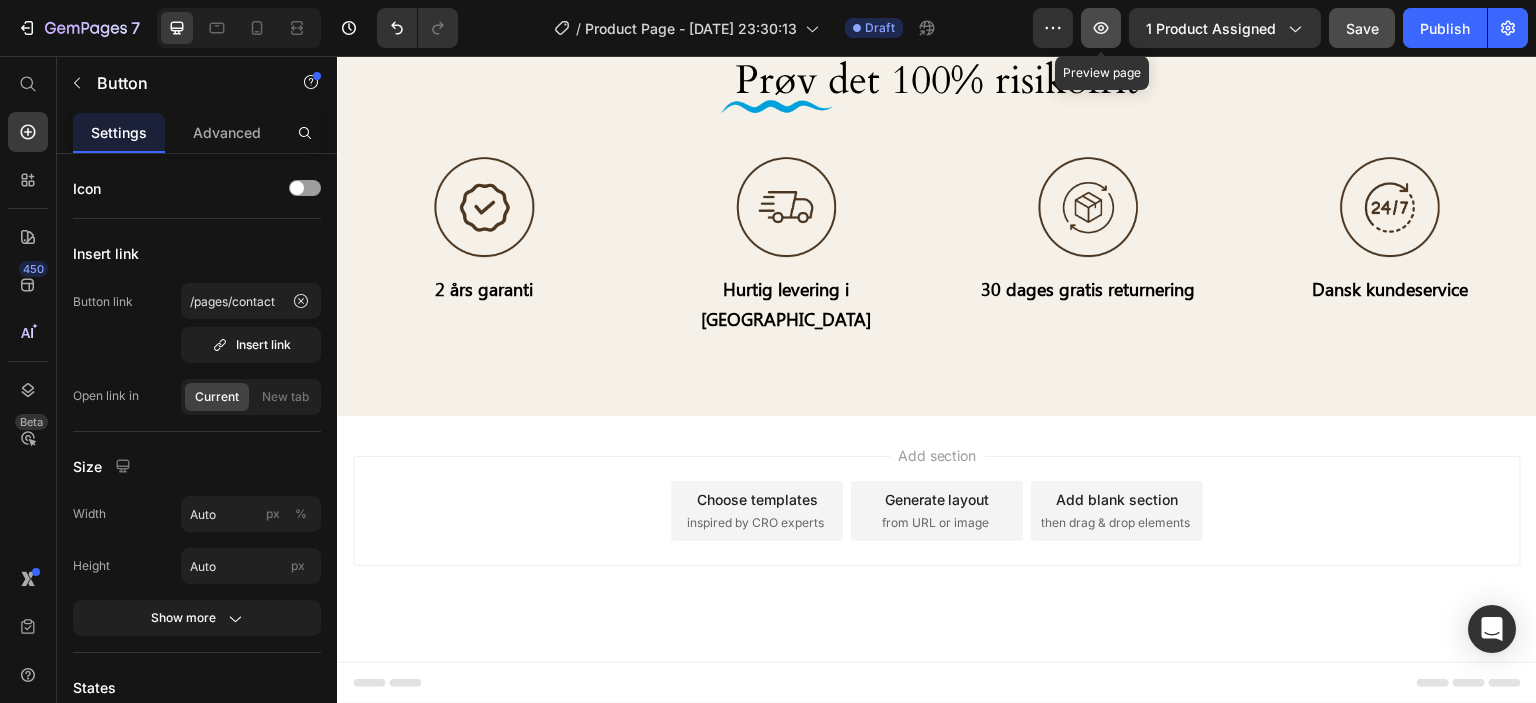 click 